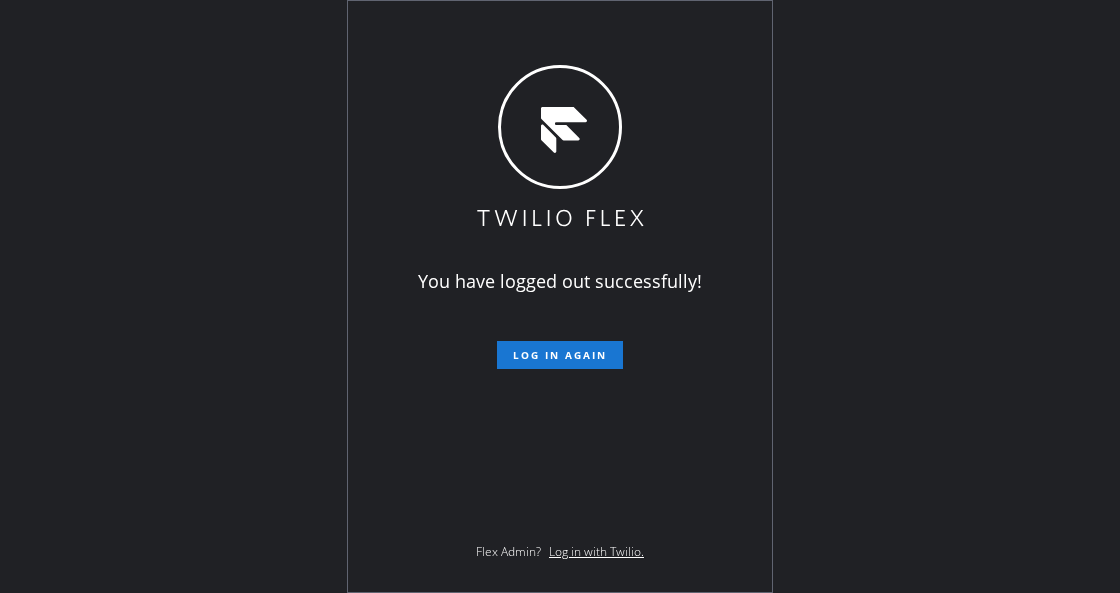 scroll, scrollTop: 0, scrollLeft: 0, axis: both 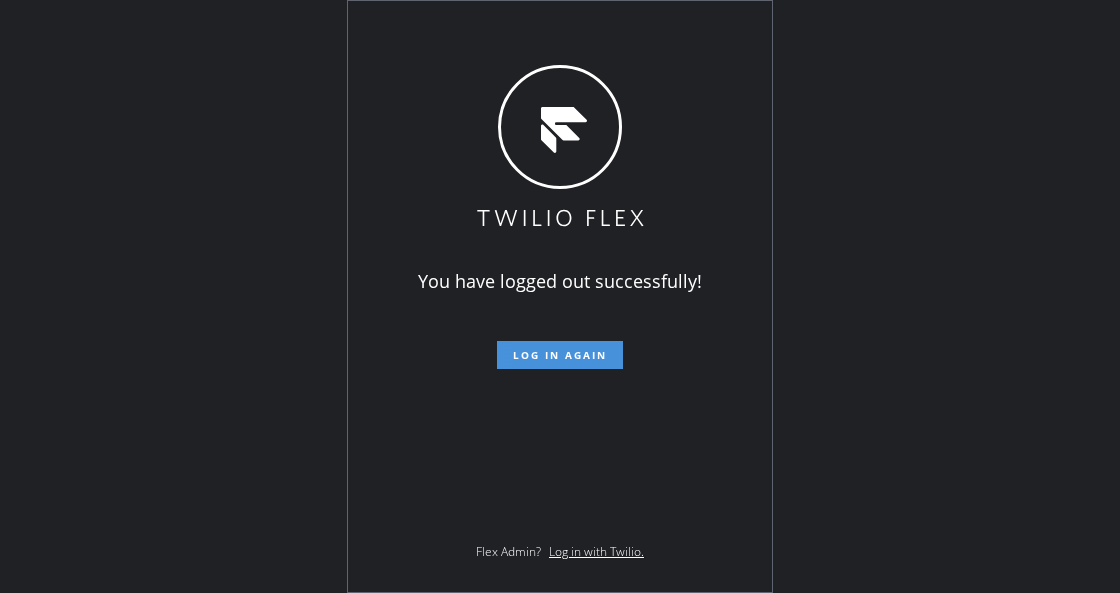 click on "Log in again" at bounding box center [560, 355] 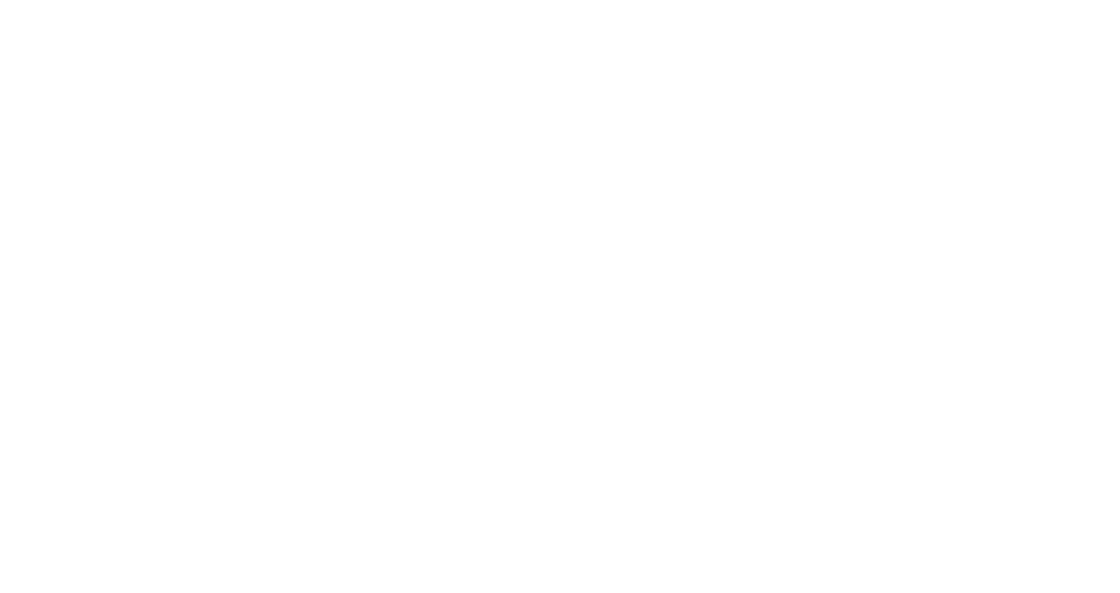 scroll, scrollTop: 0, scrollLeft: 0, axis: both 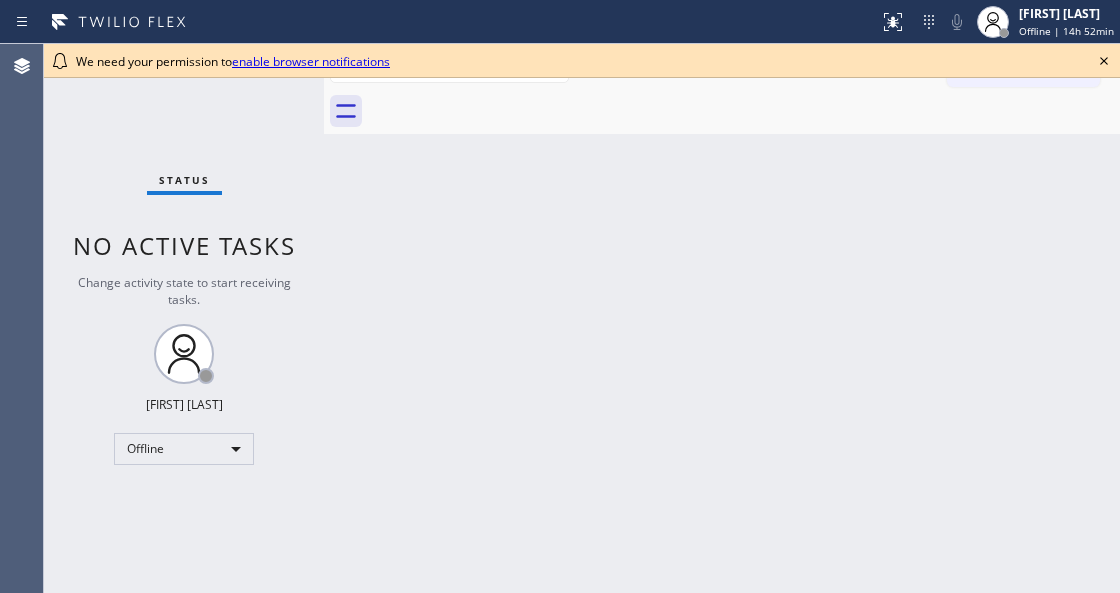 drag, startPoint x: 310, startPoint y: 124, endPoint x: 727, endPoint y: 130, distance: 417.04315 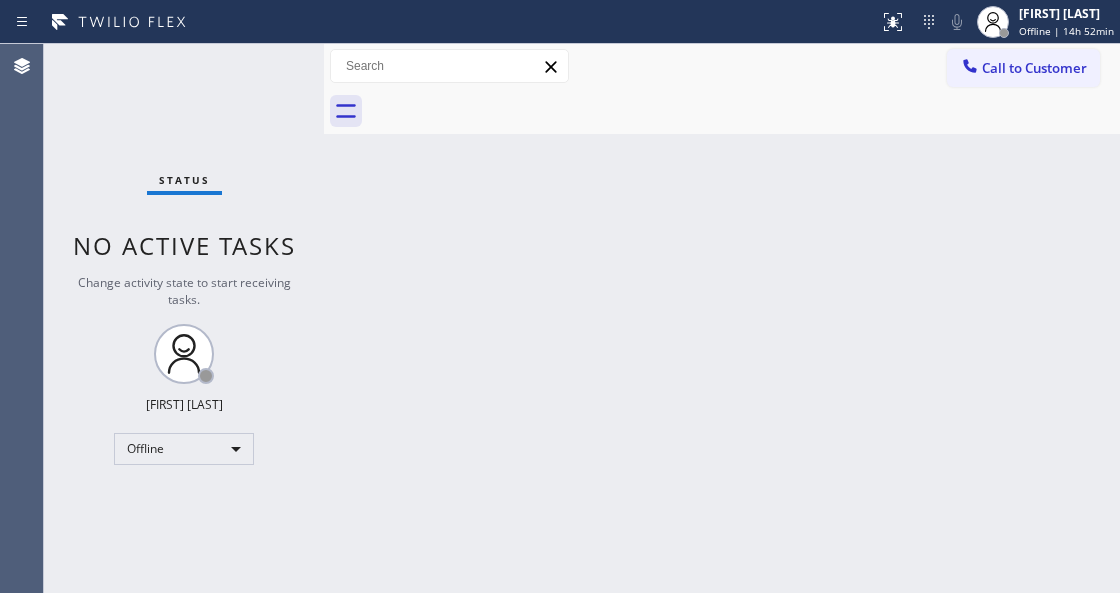 click on "Back to Dashboard Change Sender ID Customers Technicians Select a contact Outbound call Technician Search Technician Your caller id phone number Your caller id phone number Call Technician info Name   Phone none Address none Change Sender ID HVAC +18559994417 5 Star Appliance +18557314952 Appliance Repair +18554611149 Plumbing +18889090120 Air Duct Cleaning +18006865038  Electricians +18005688664 Cancel Change Check personal SMS Reset Change No tabs Call to Customer Outbound call Location Search location Your caller id phone number Customer number Call Outbound call Technician Search Technician Your caller id phone number Your caller id phone number Call" at bounding box center (722, 318) 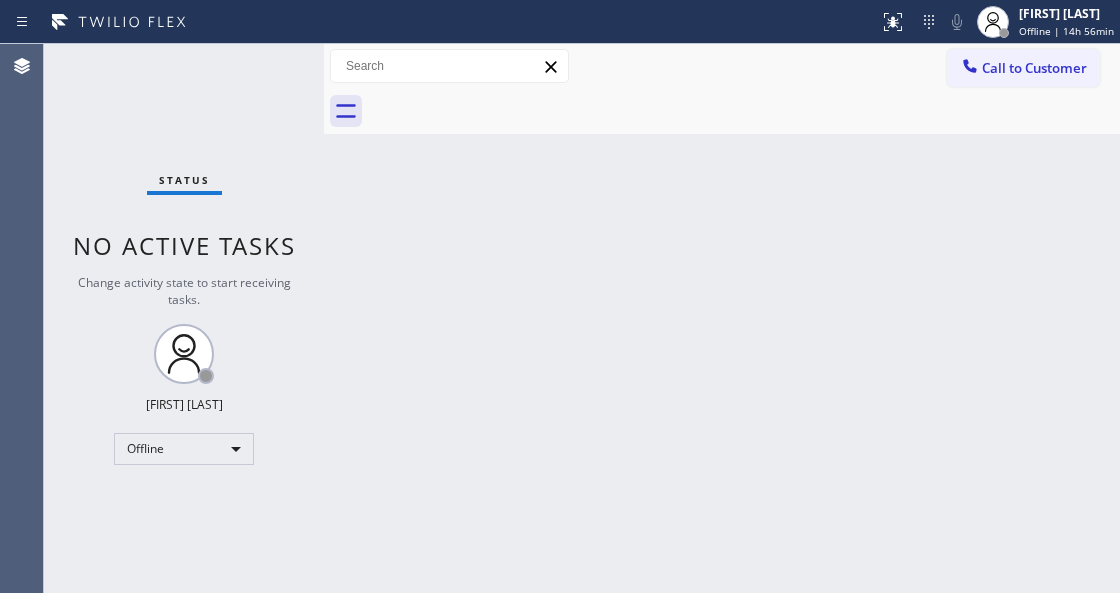 click at bounding box center [324, 318] 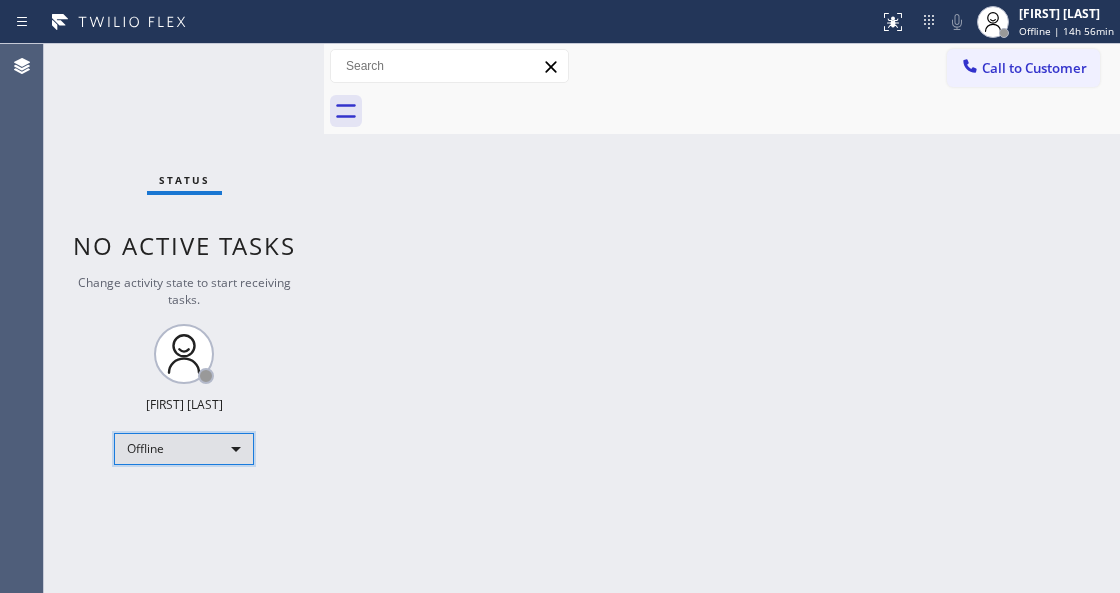 click on "Offline" at bounding box center [184, 449] 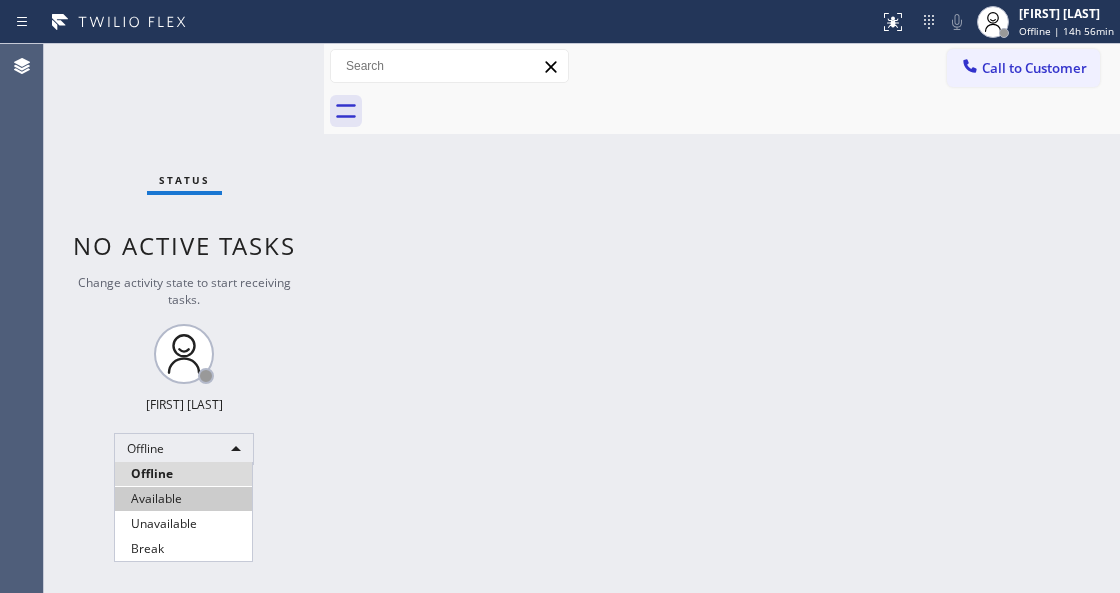 click on "Available" at bounding box center (183, 499) 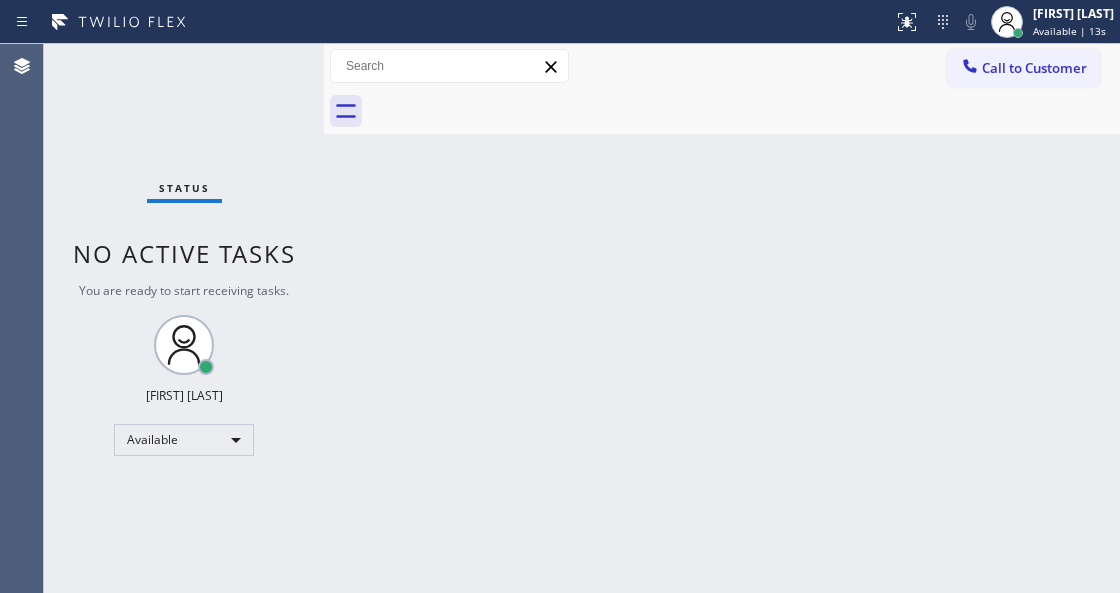 click on "Back to Dashboard Change Sender ID Customers Technicians Select a contact Outbound call Technician Search Technician Your caller id phone number Your caller id phone number Call Technician info Name   Phone none Address none Change Sender ID HVAC +18559994417 5 Star Appliance +18557314952 Appliance Repair +18554611149 Plumbing +18889090120 Air Duct Cleaning +18006865038  Electricians +18005688664 Cancel Change Check personal SMS Reset Change No tabs Call to Customer Outbound call Location Search location Your caller id phone number Customer number Call Outbound call Technician Search Technician Your caller id phone number Your caller id phone number Call" at bounding box center [722, 318] 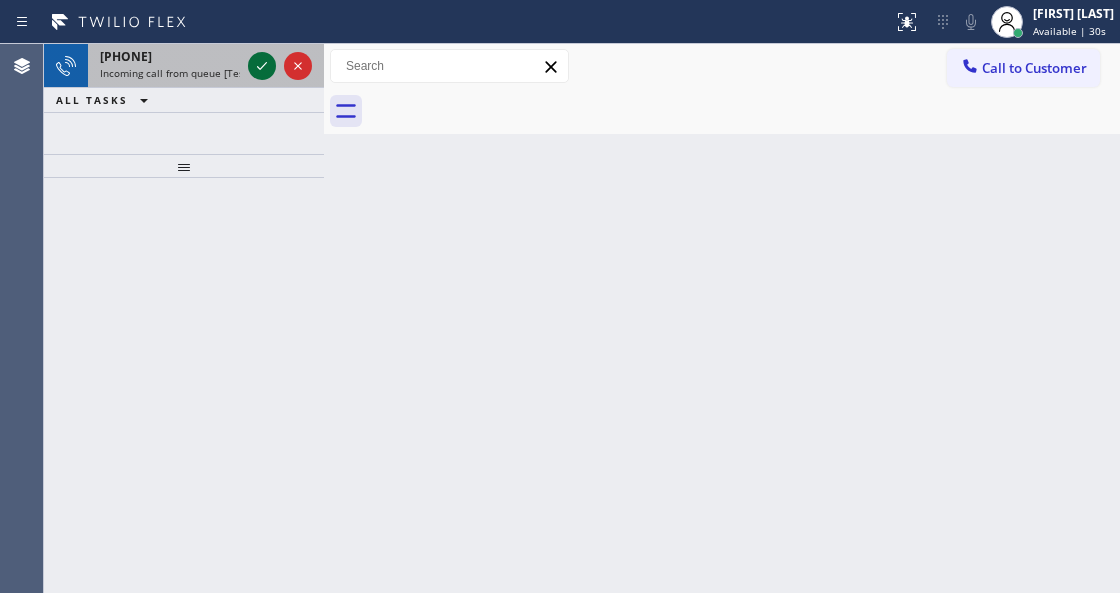 click 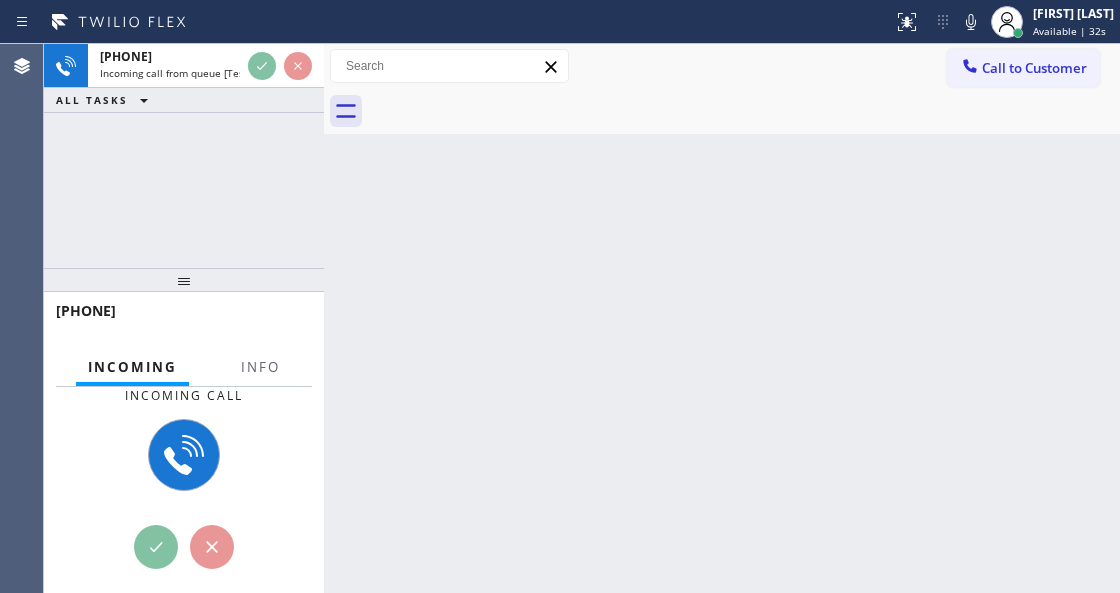 drag, startPoint x: 202, startPoint y: 172, endPoint x: 210, endPoint y: 288, distance: 116.275536 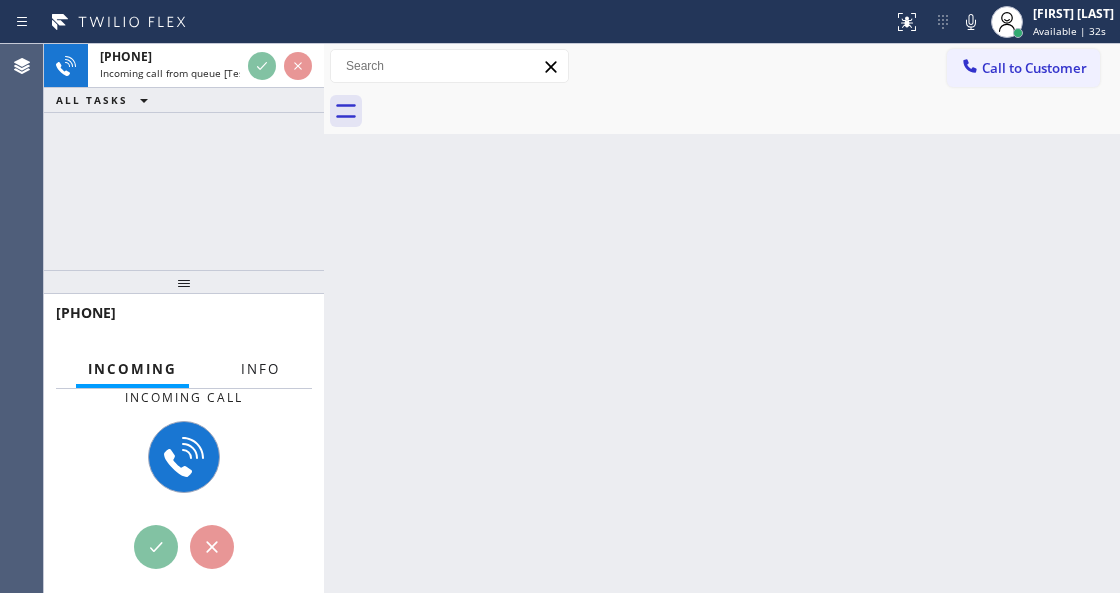 click on "Info" at bounding box center [260, 369] 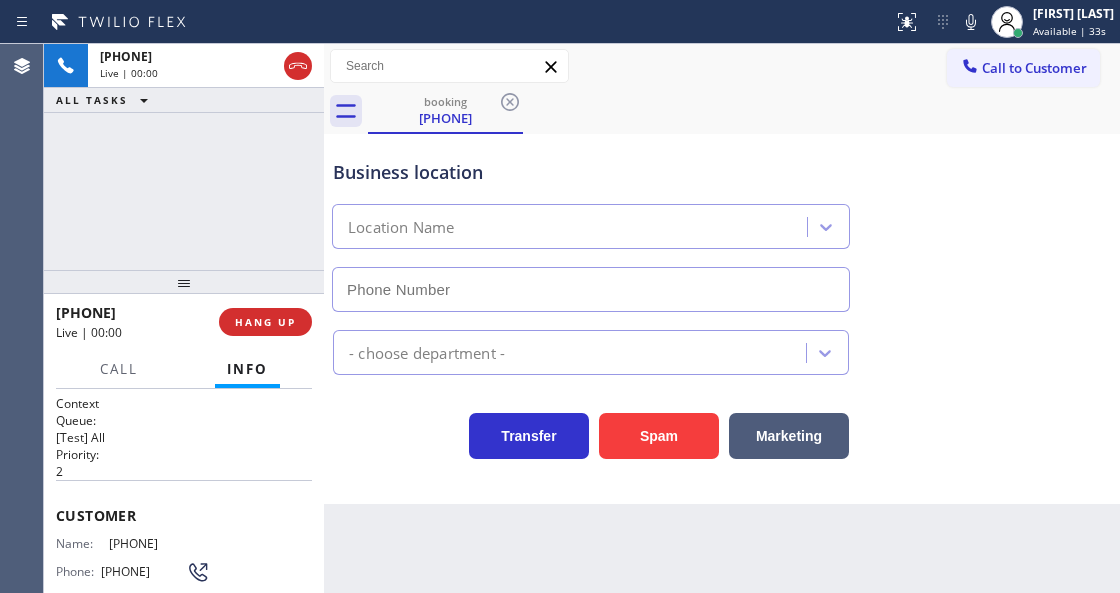 type on "[PHONE]" 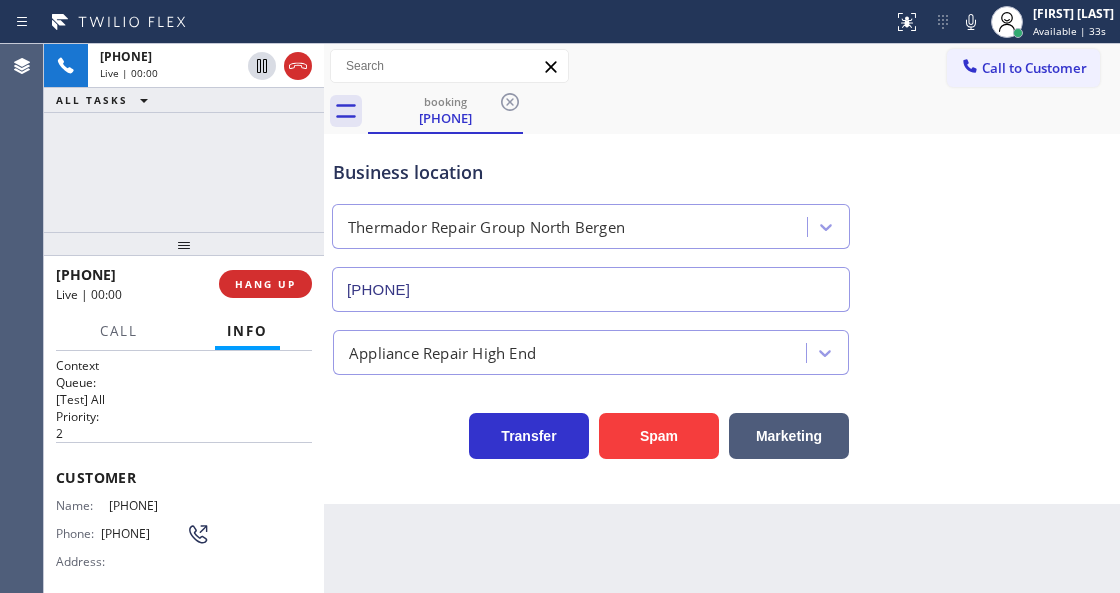 drag, startPoint x: 212, startPoint y: 274, endPoint x: 230, endPoint y: 236, distance: 42.047592 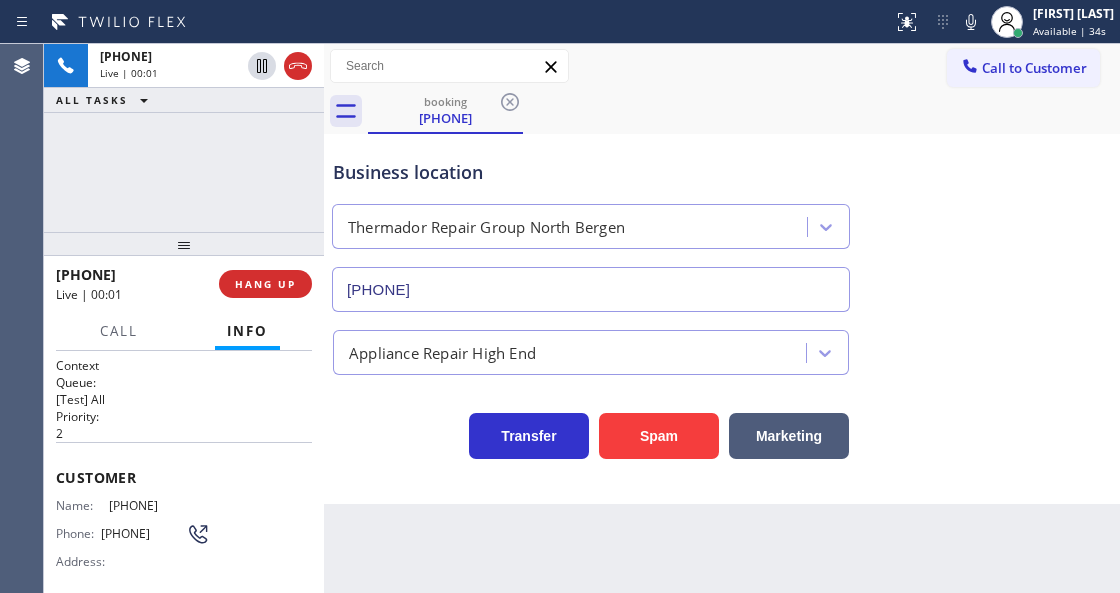 click on "Business location Thermador Repair Group North Bergen [PHONE]" at bounding box center (591, 225) 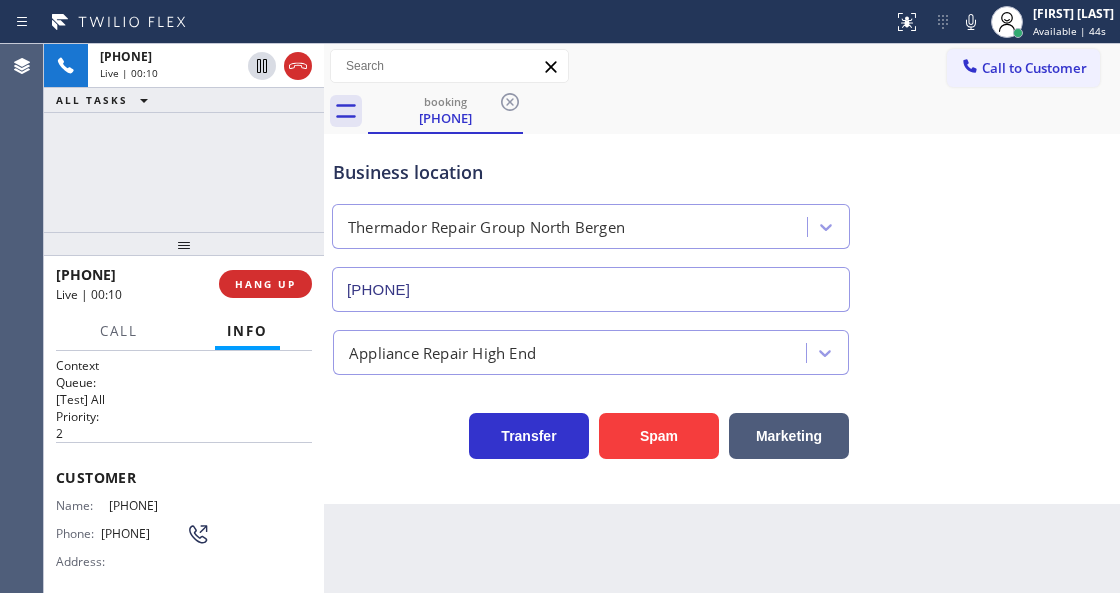 drag, startPoint x: 295, startPoint y: 65, endPoint x: 310, endPoint y: 156, distance: 92.22798 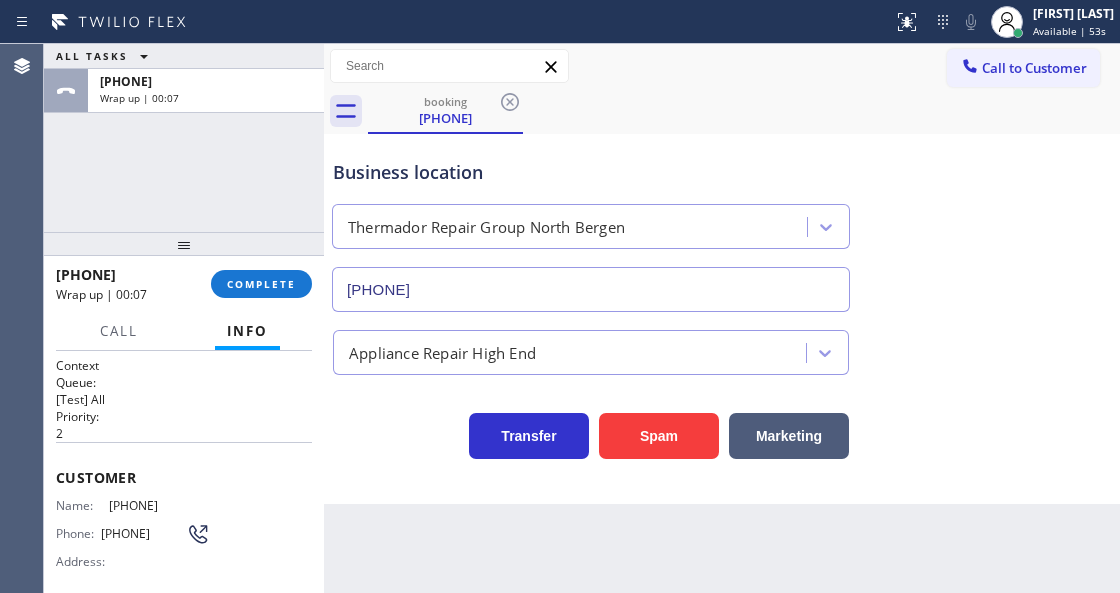 click on "ALL TASKS ALL TASKS ACTIVE TASKS TASKS IN WRAP UP [PHONE] Wrap up | 00:07" at bounding box center (184, 138) 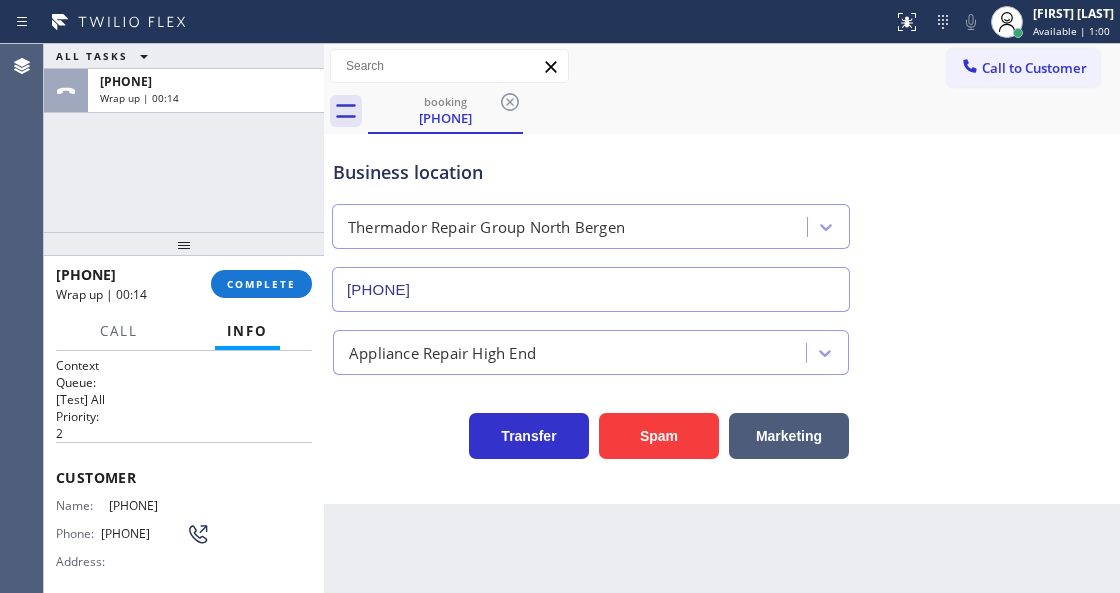 click on "Status report No issues detected If you experience an issue, please download the report and send it to your support team. Download report [FIRST] [LAST] Available | 1:00 Set your status Offline Available Unavailable Break Log out" at bounding box center [560, 22] 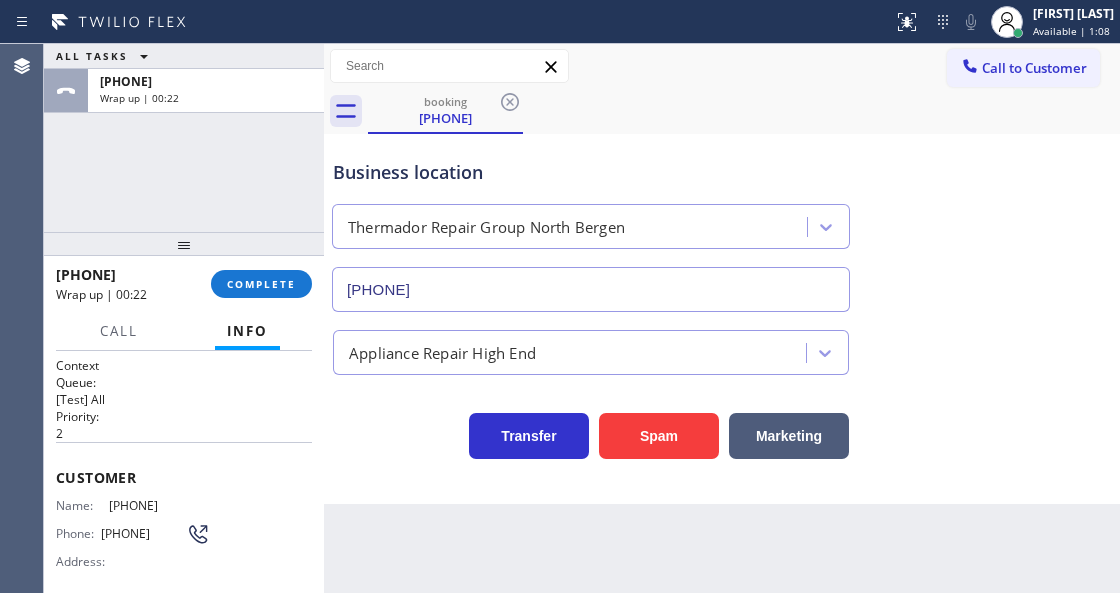 click at bounding box center (184, 244) 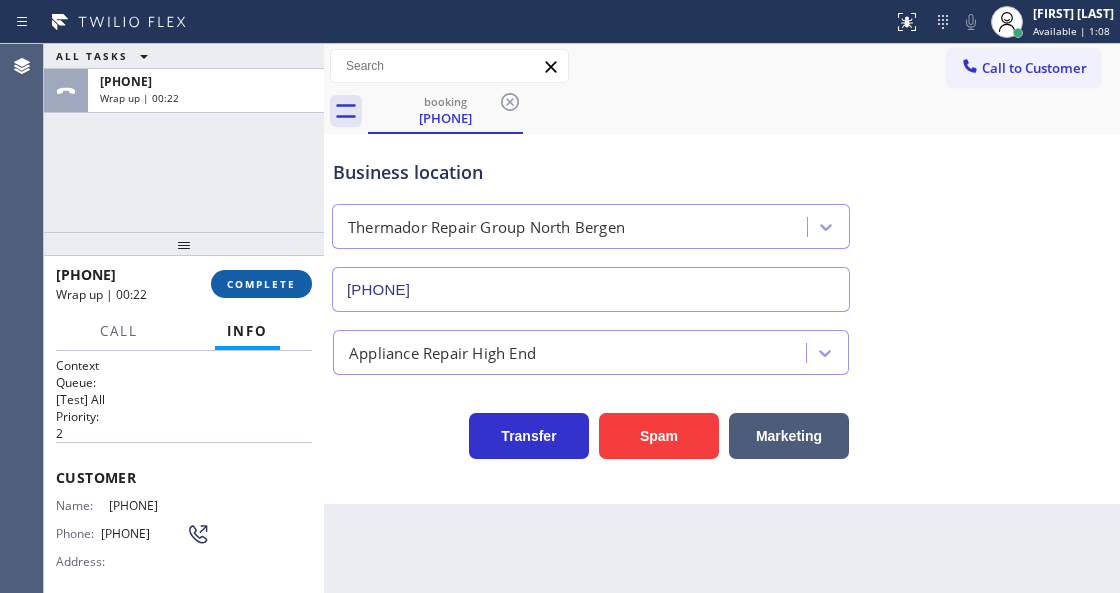 click on "COMPLETE" at bounding box center (261, 284) 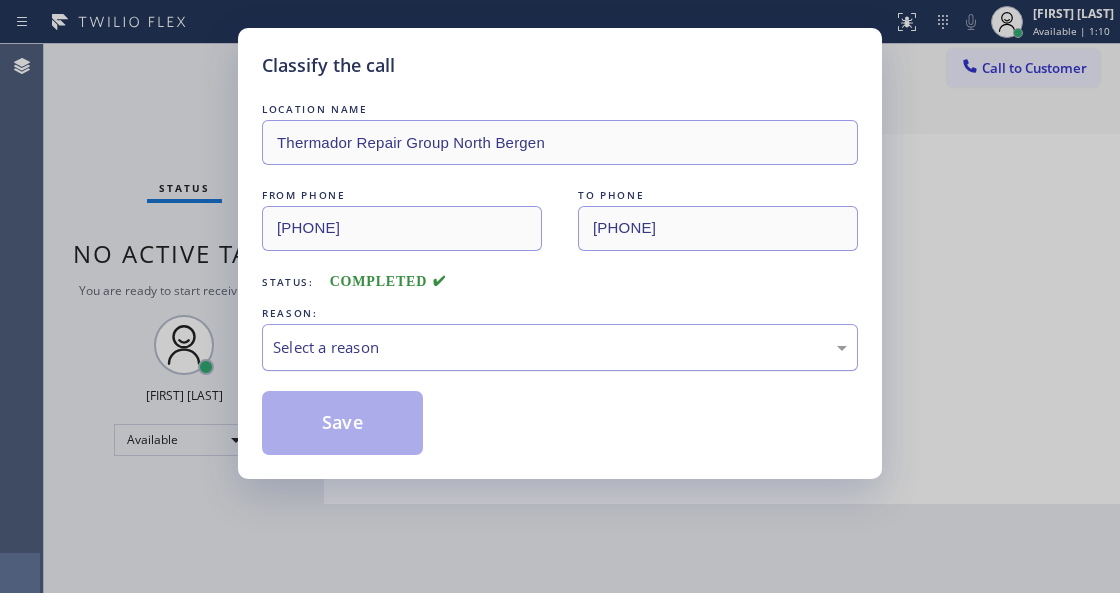 click on "Select a reason" at bounding box center [560, 347] 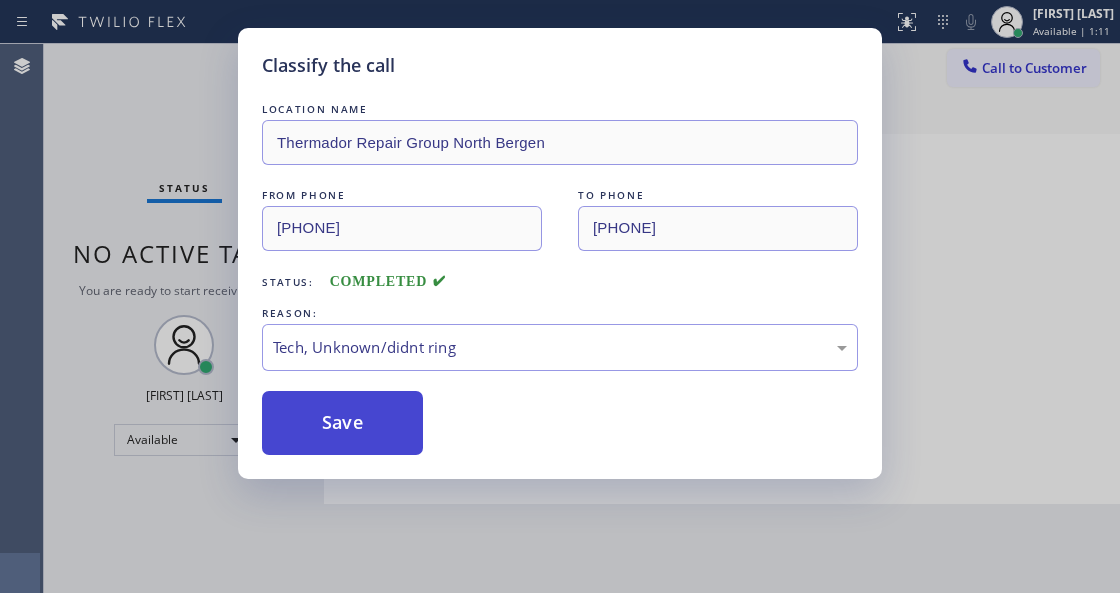 click on "Save" at bounding box center [342, 423] 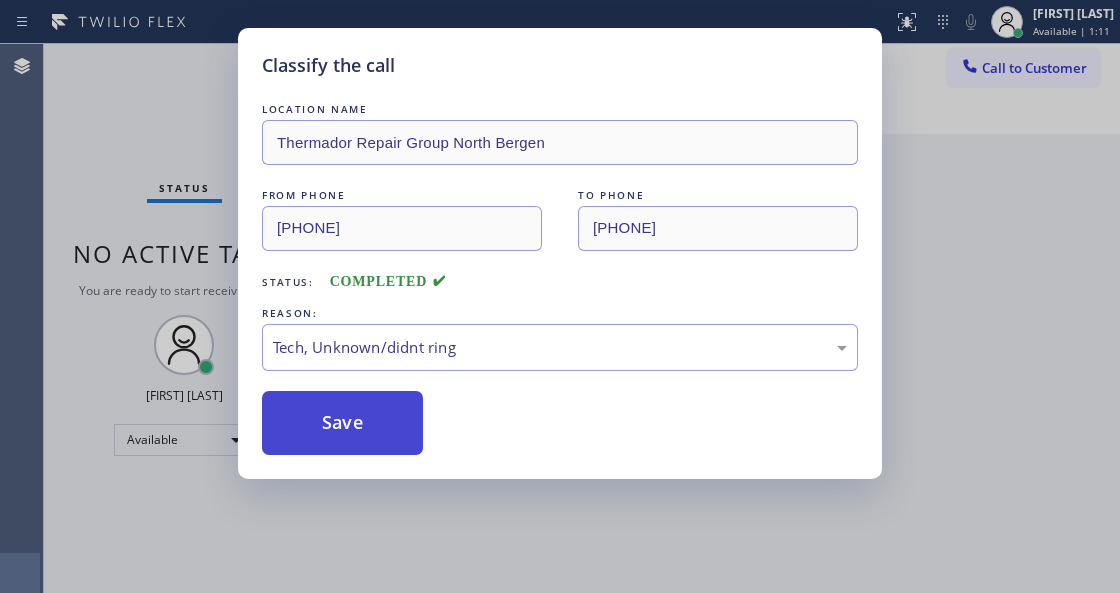 click on "Save" at bounding box center [342, 423] 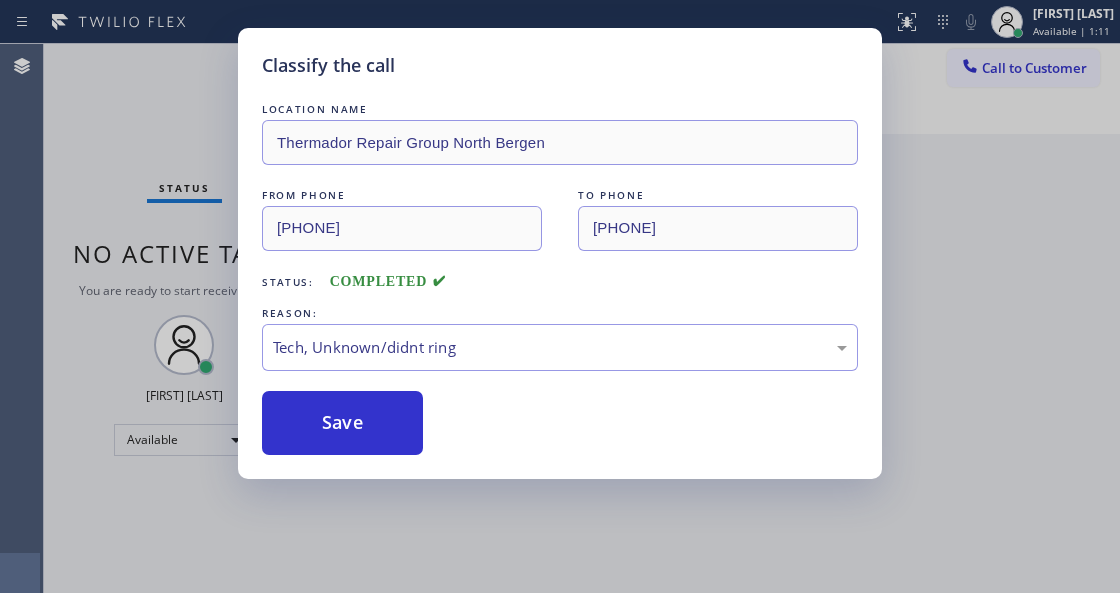 click on "Classify the call LOCATION NAME Thermador Repair Group [CITY] FROM PHONE [PHONE] TO PHONE [PHONE] Status: COMPLETED REASON: Tech, Unknown/didnt ring Save" at bounding box center [560, 296] 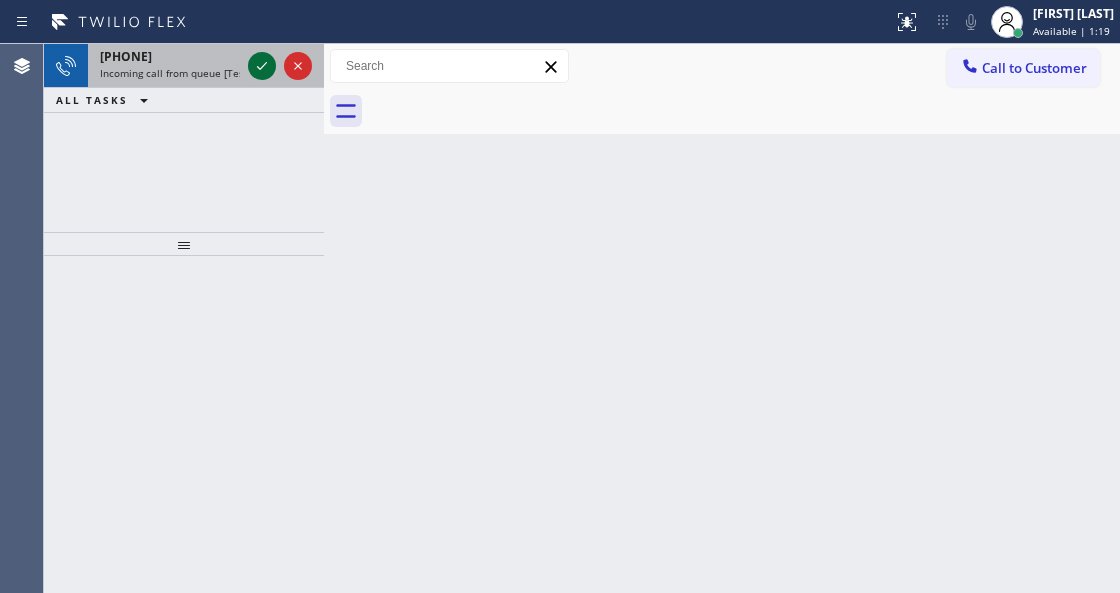 click 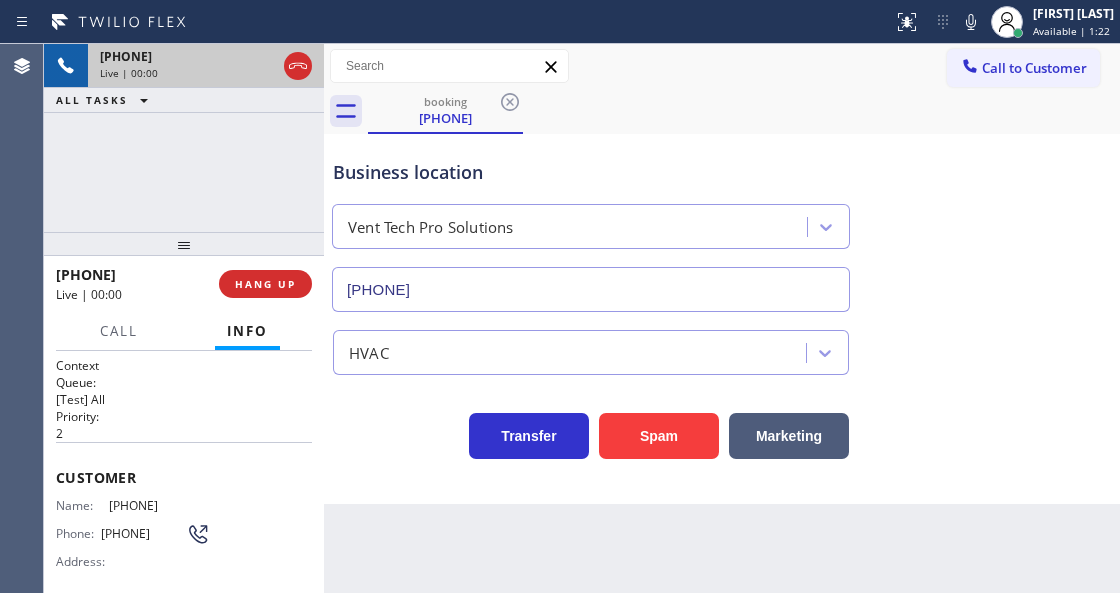 type on "[PHONE]" 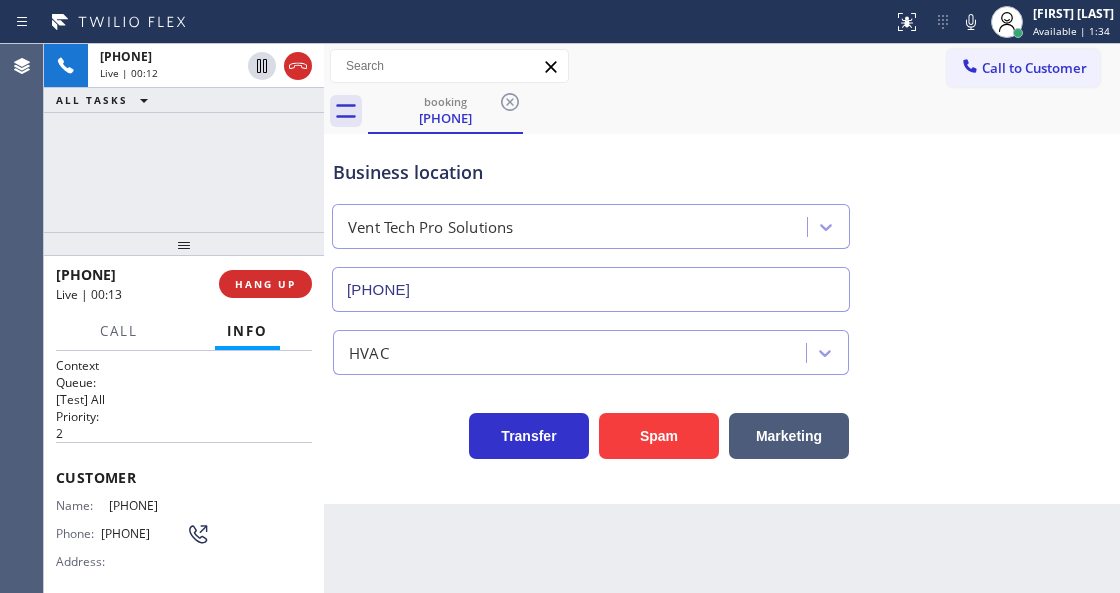 click on "Business location" at bounding box center [591, 172] 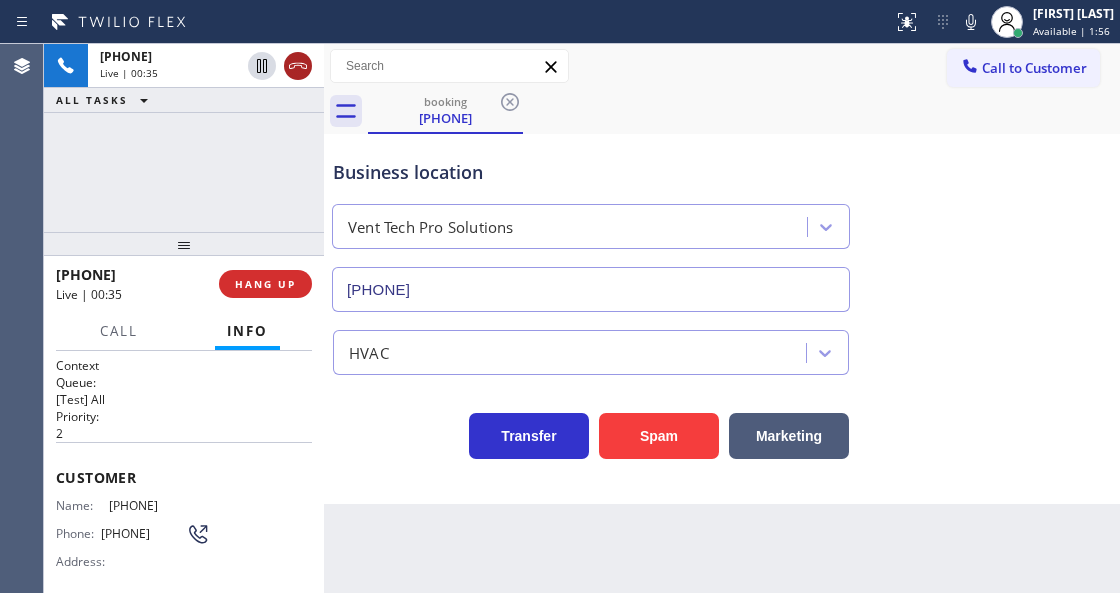 click 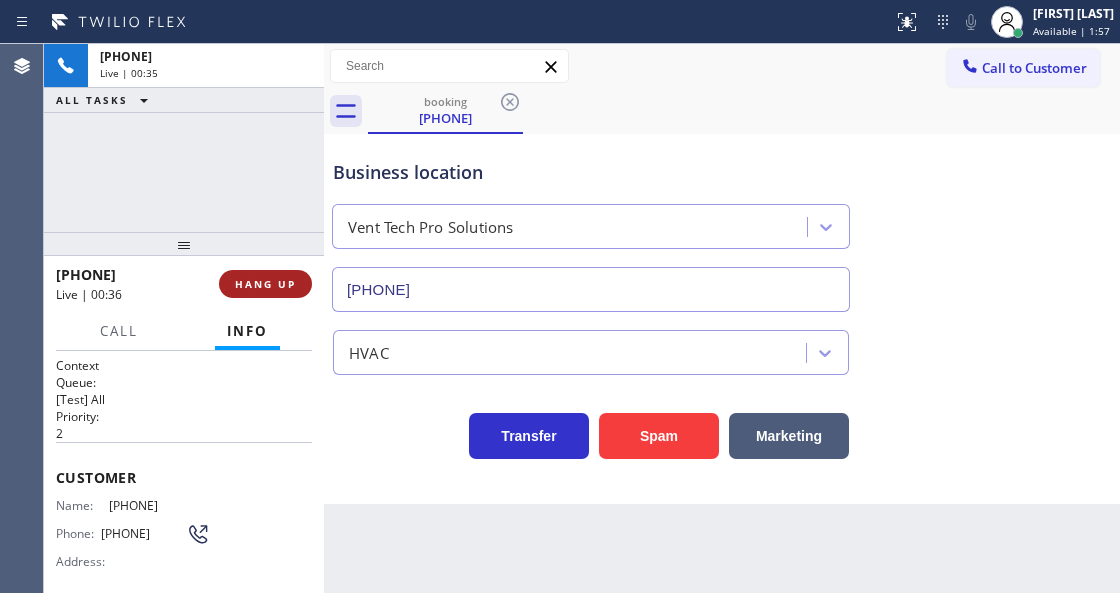 click on "HANG UP" at bounding box center (265, 284) 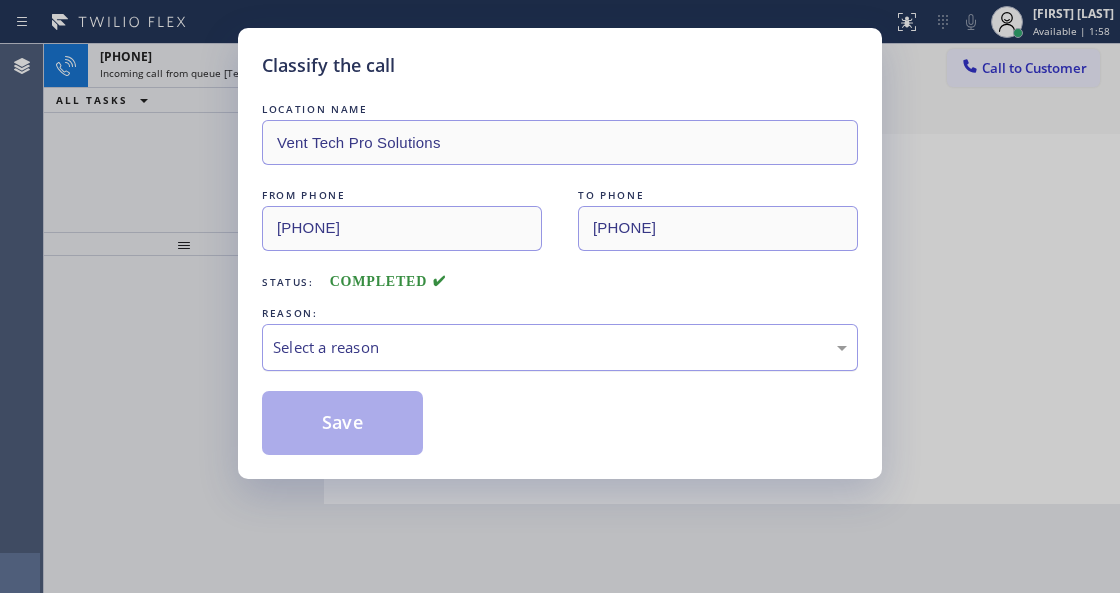 drag, startPoint x: 352, startPoint y: 348, endPoint x: 353, endPoint y: 366, distance: 18.027756 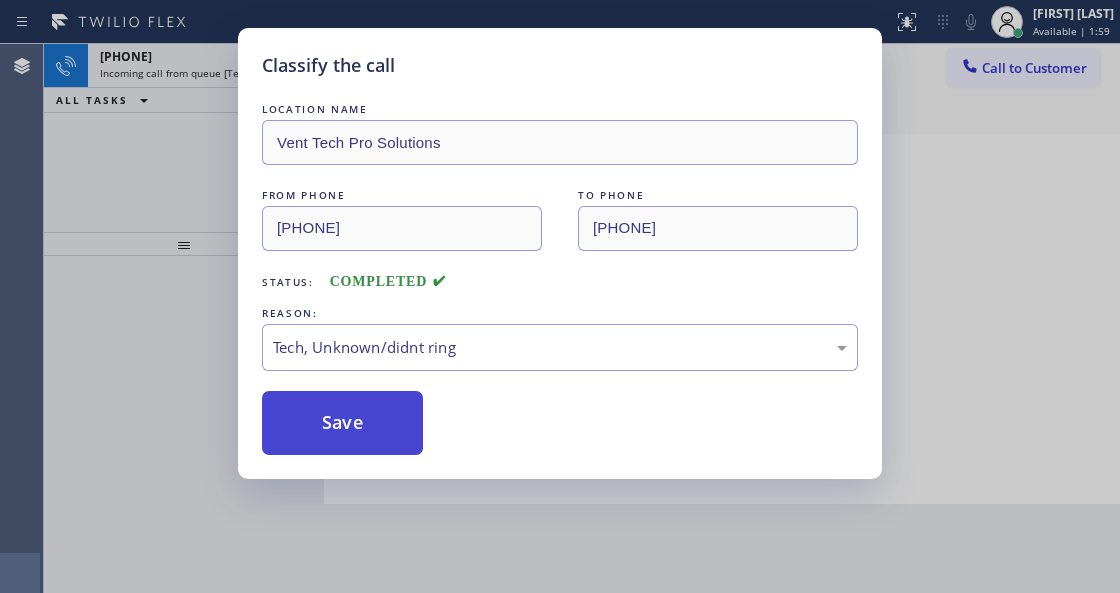 click on "Save" at bounding box center (342, 423) 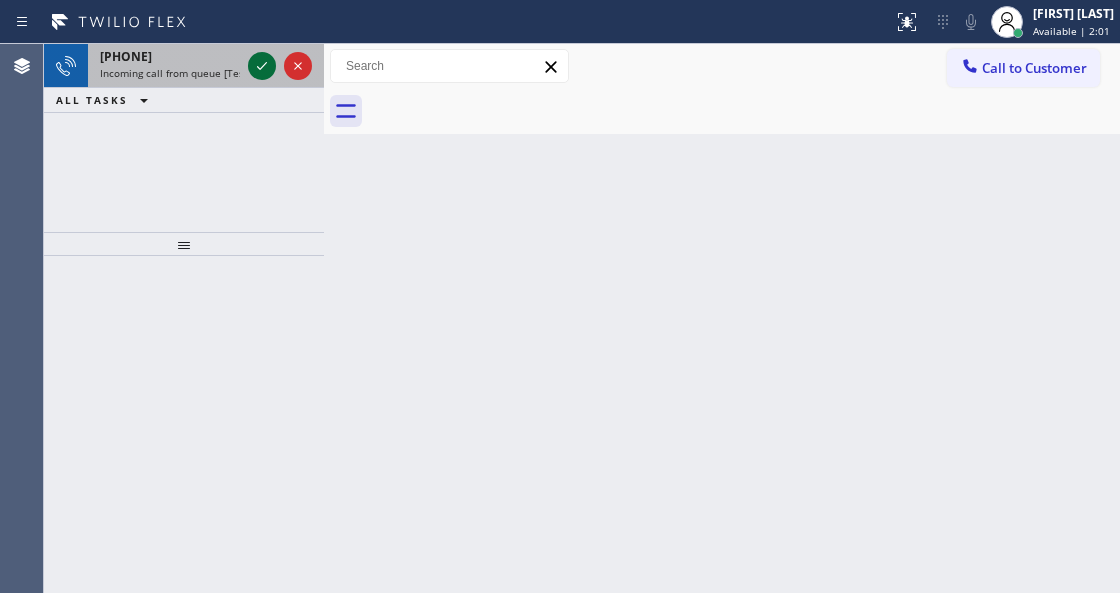 click 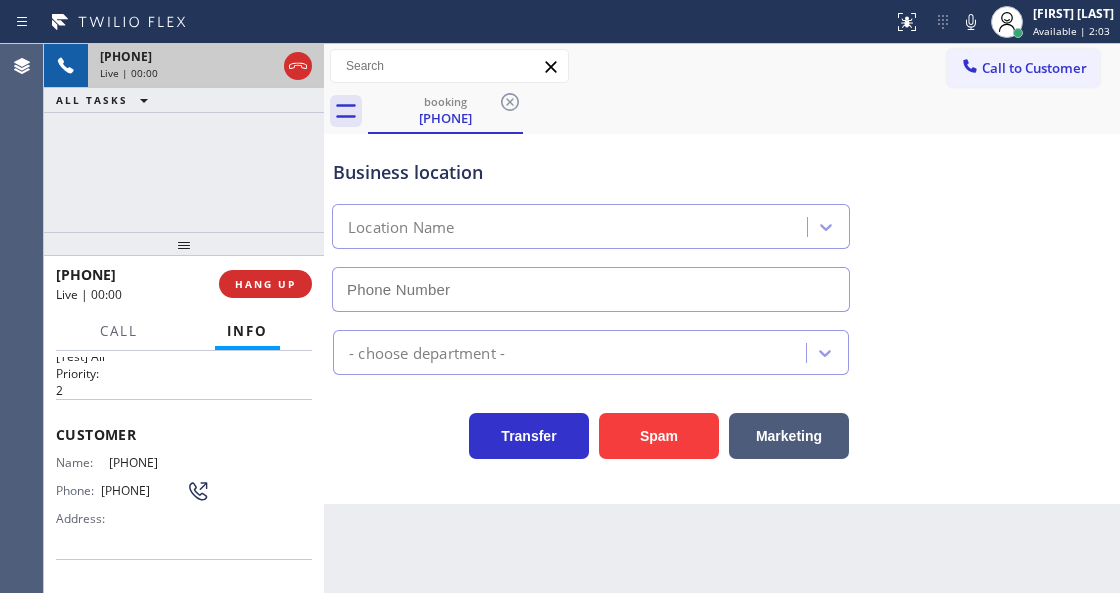 scroll, scrollTop: 66, scrollLeft: 0, axis: vertical 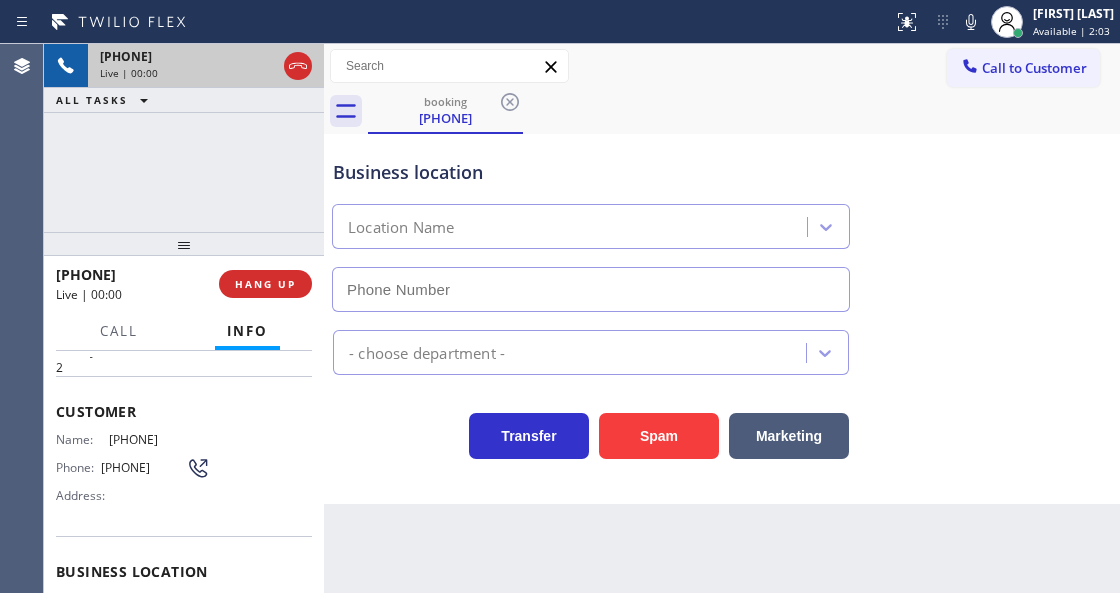 type on "[PHONE]" 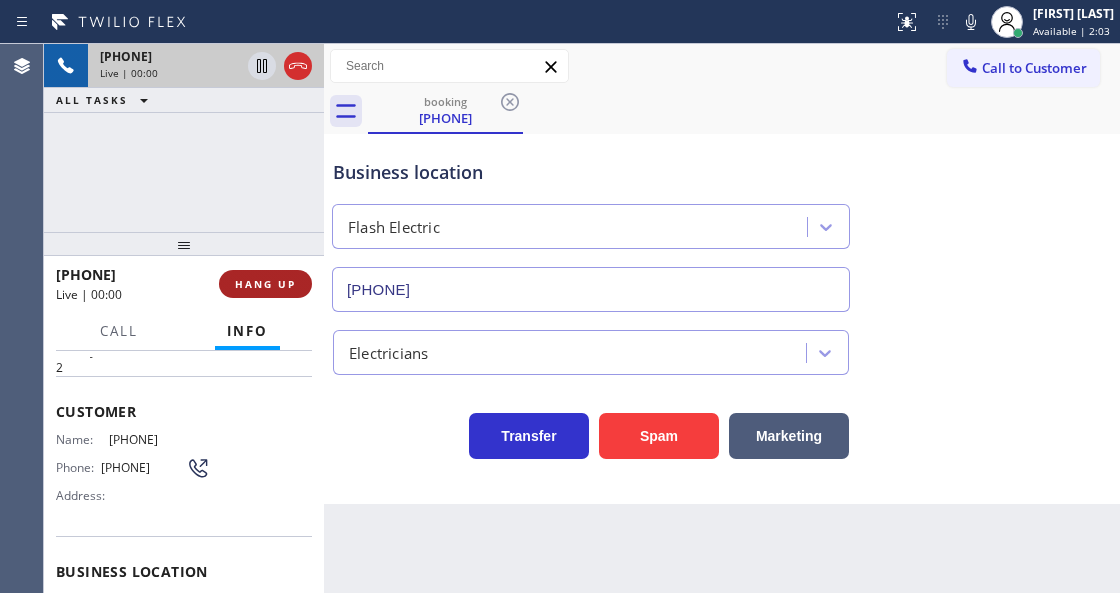 click on "HANG UP" at bounding box center [265, 284] 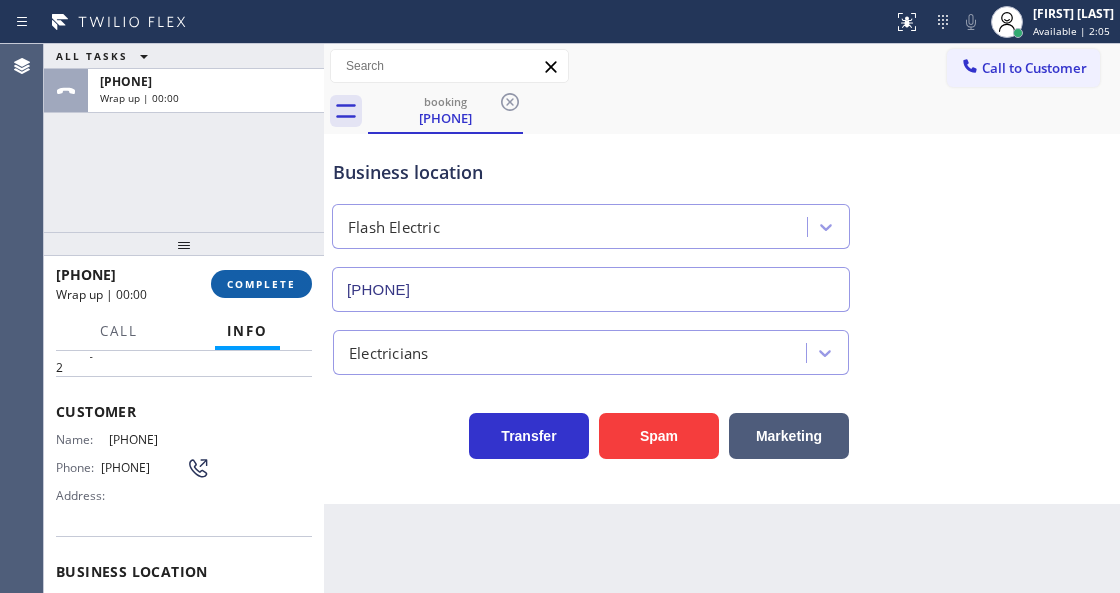 click on "COMPLETE" at bounding box center (261, 284) 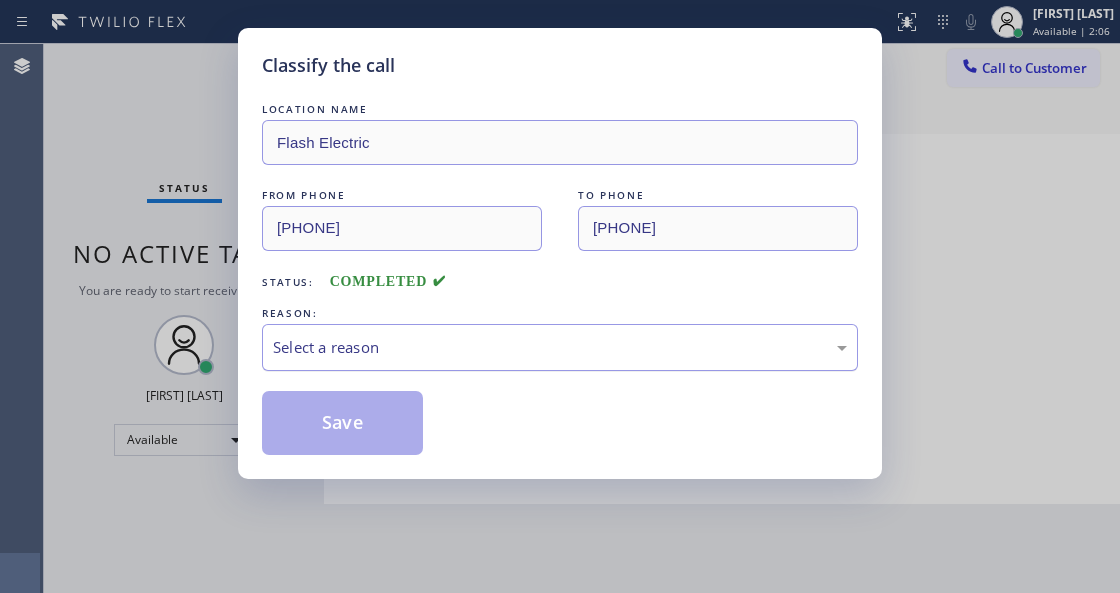click on "REASON:" at bounding box center [560, 313] 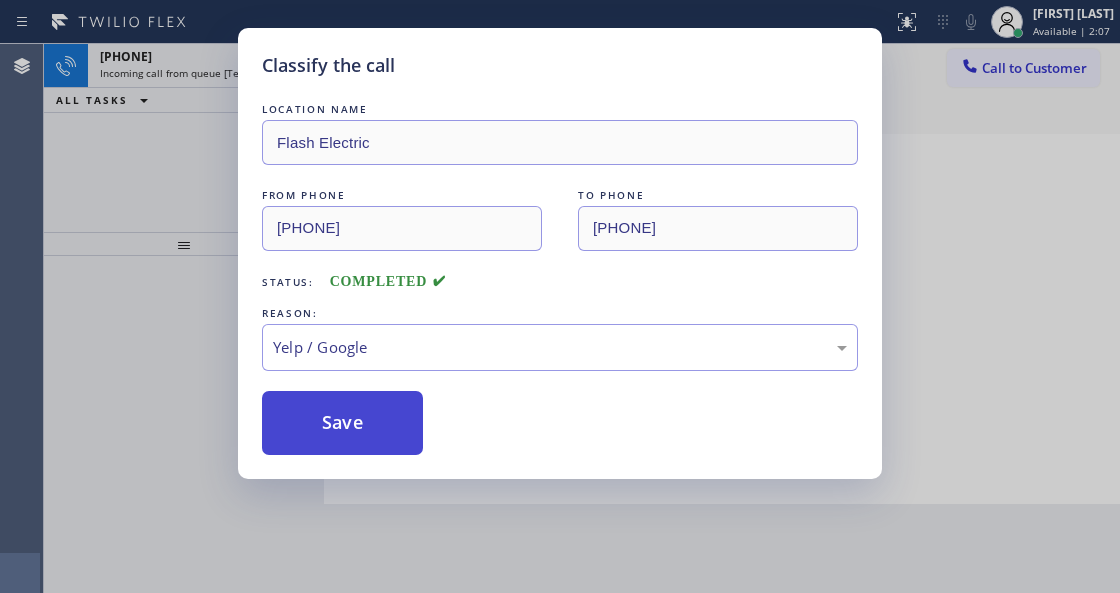 click on "Save" at bounding box center (342, 423) 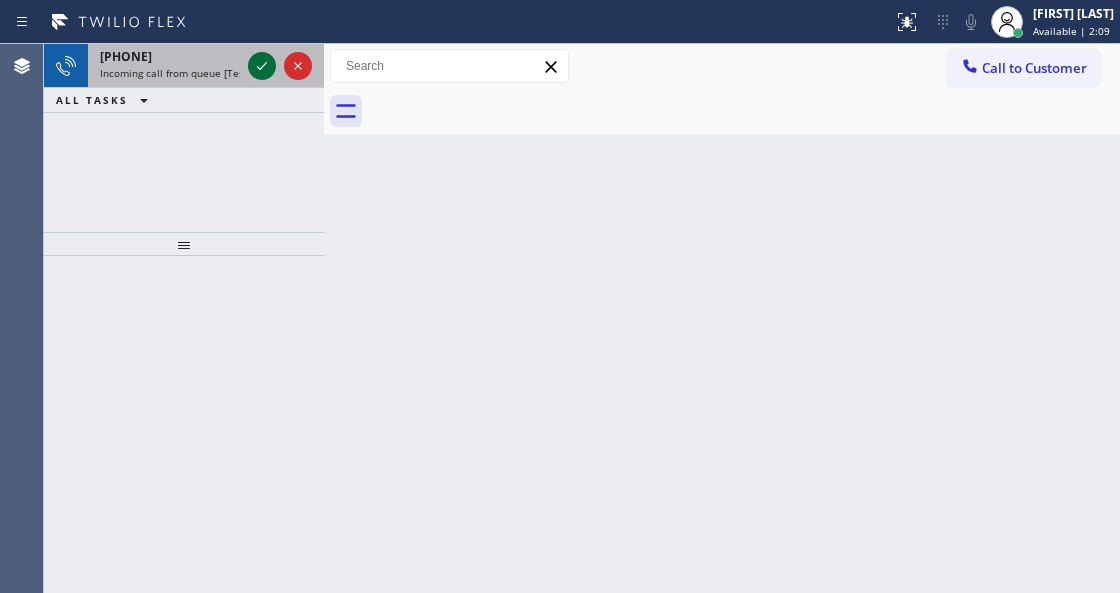 click 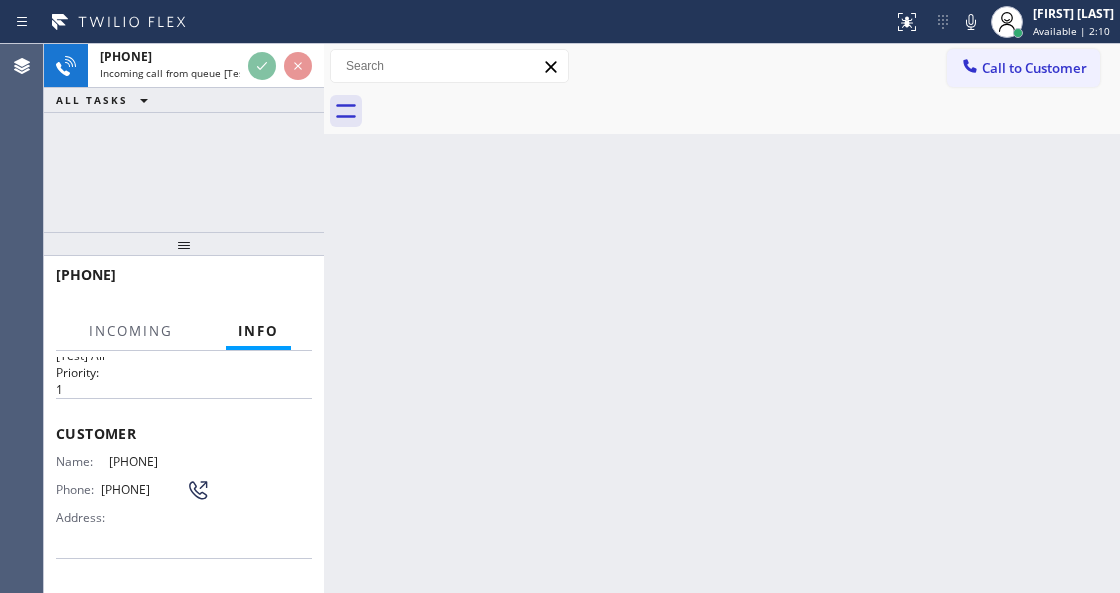scroll, scrollTop: 266, scrollLeft: 0, axis: vertical 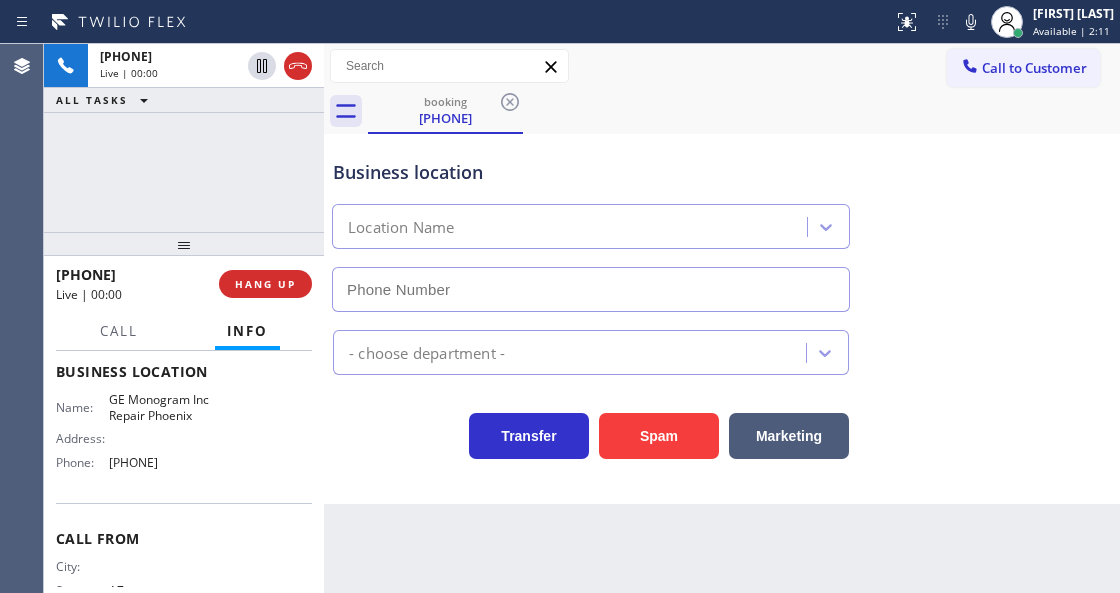 type on "[PHONE]" 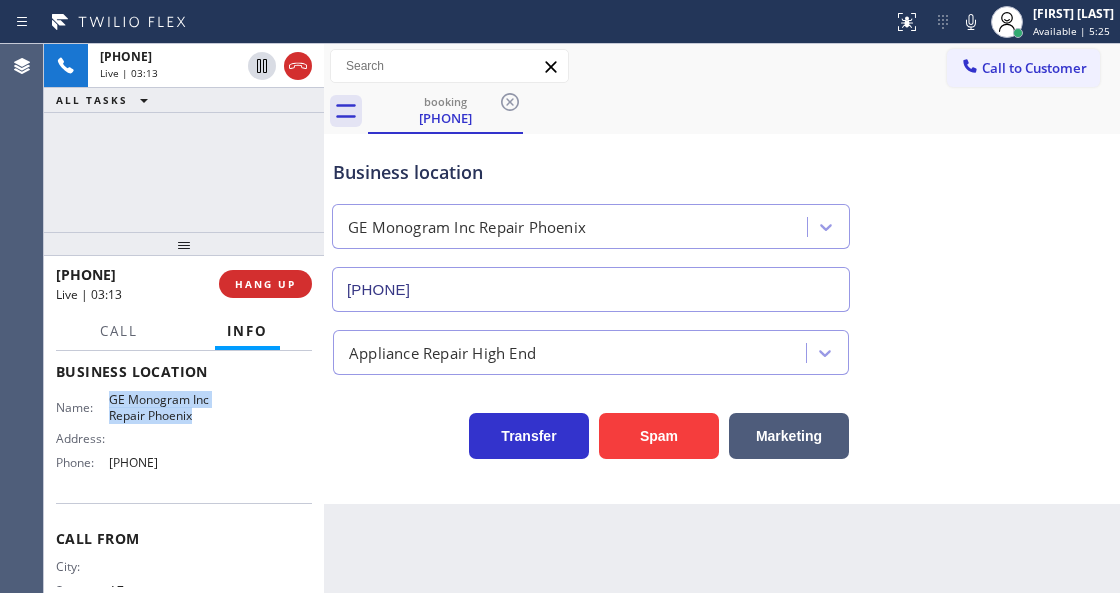 drag, startPoint x: 101, startPoint y: 396, endPoint x: 167, endPoint y: 427, distance: 72.91776 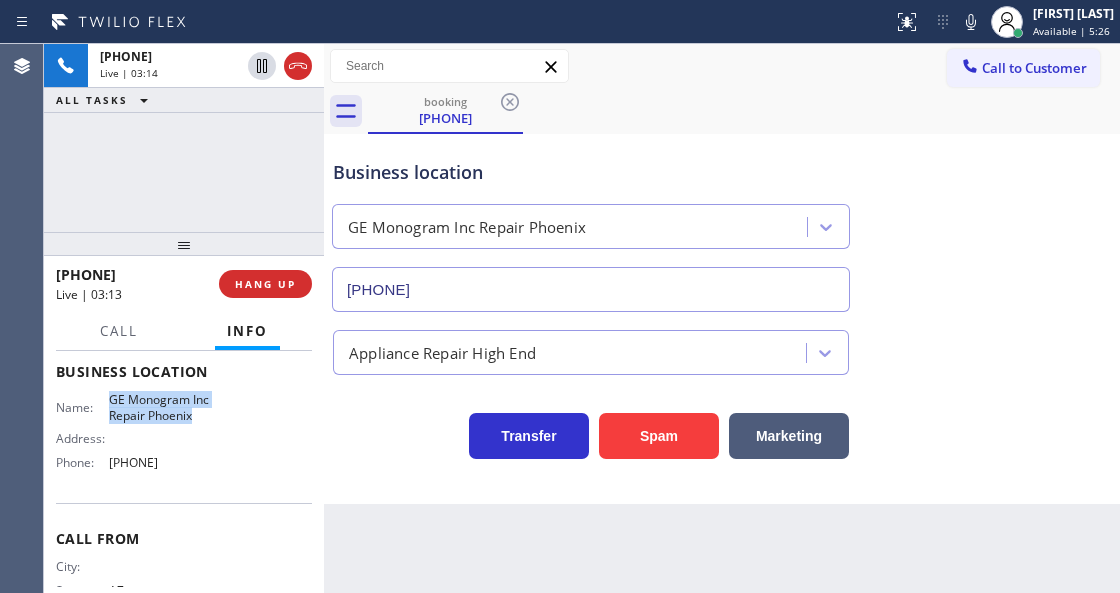 copy on "GE Monogram Inc Repair Phoenix" 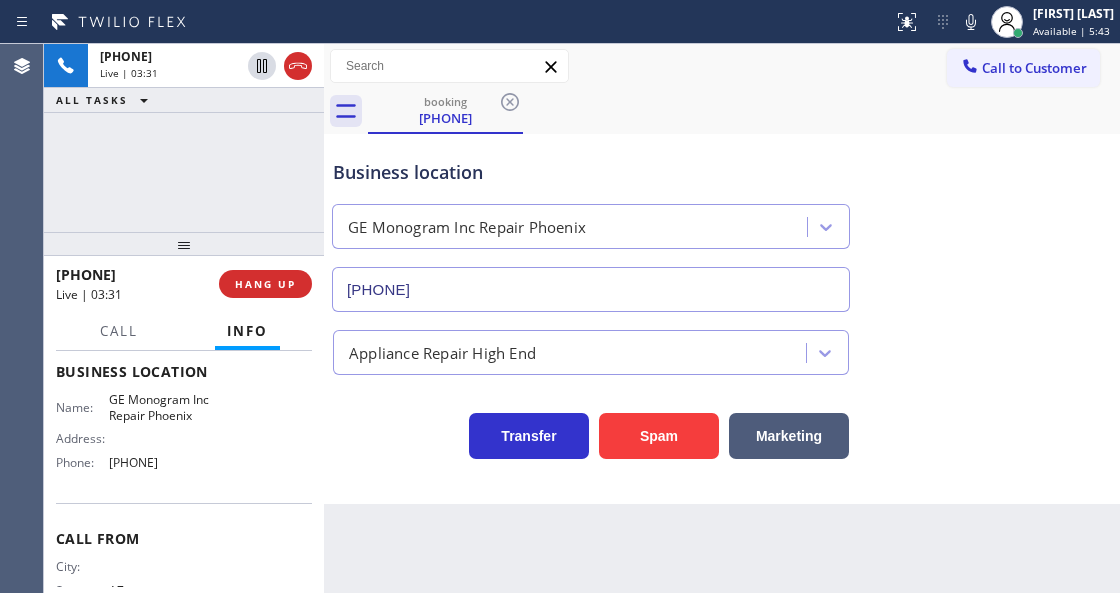 click on "[PHONE] Live | 03:31 ALL TASKS ALL TASKS ACTIVE TASKS TASKS IN WRAP UP" at bounding box center (184, 138) 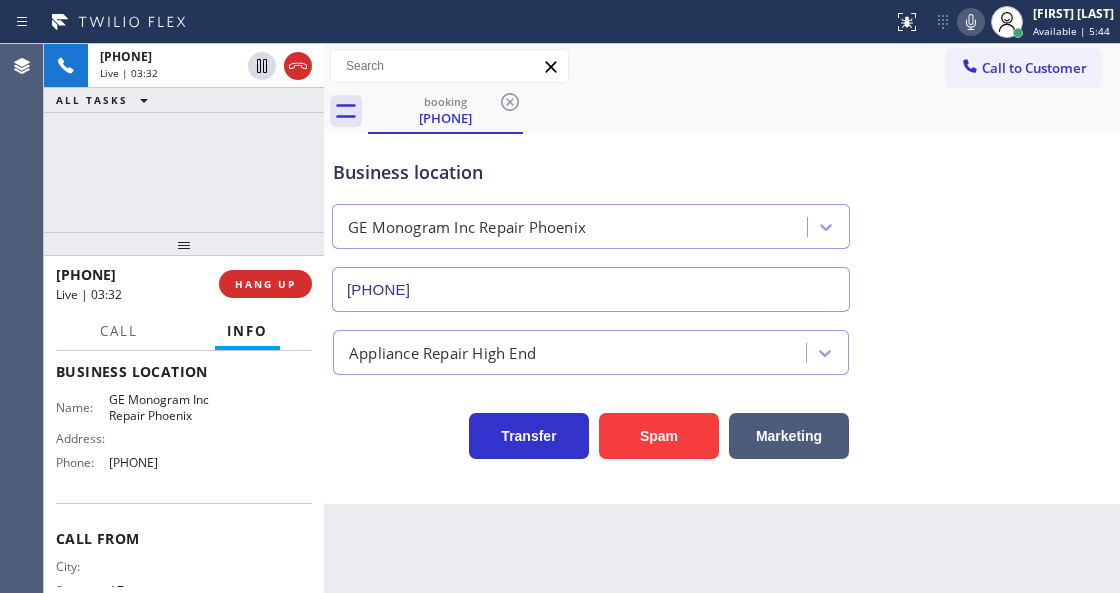 click 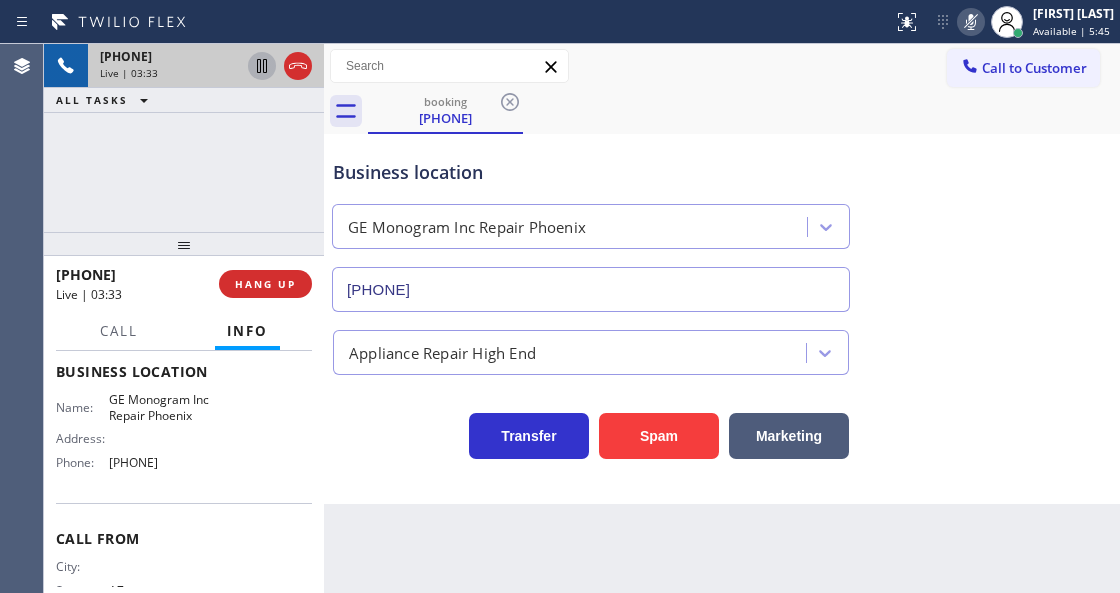 click 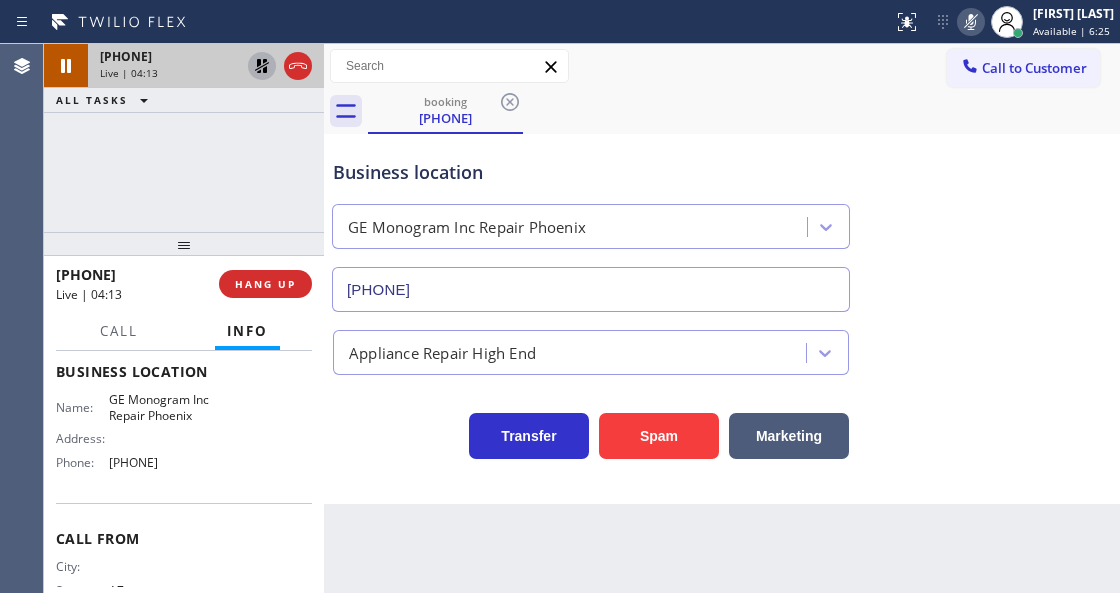 click on "booking [PHONE]" at bounding box center [744, 111] 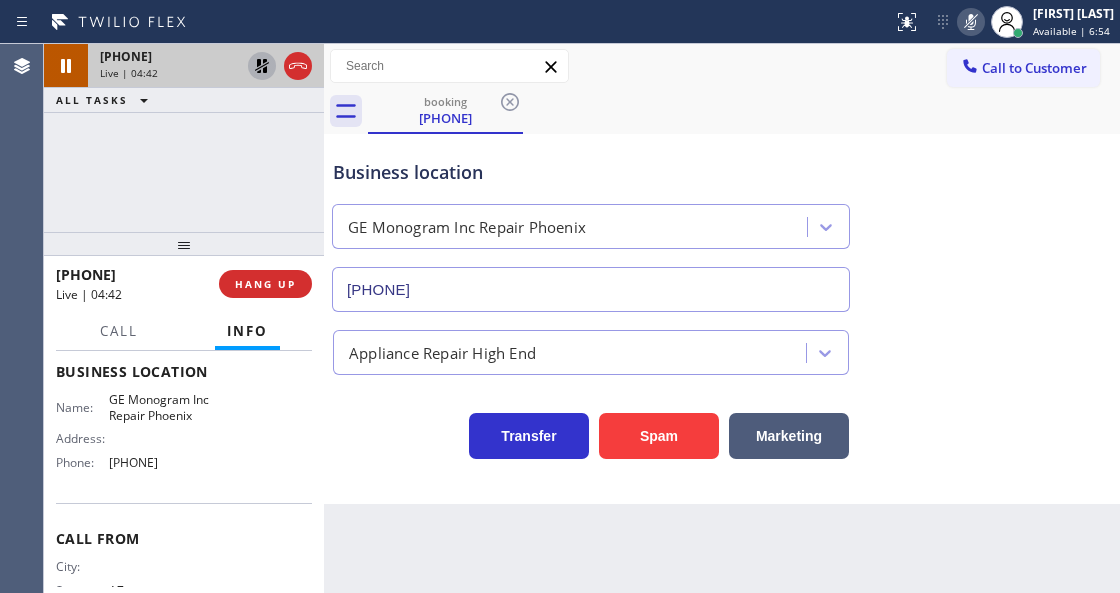 scroll, scrollTop: 66, scrollLeft: 0, axis: vertical 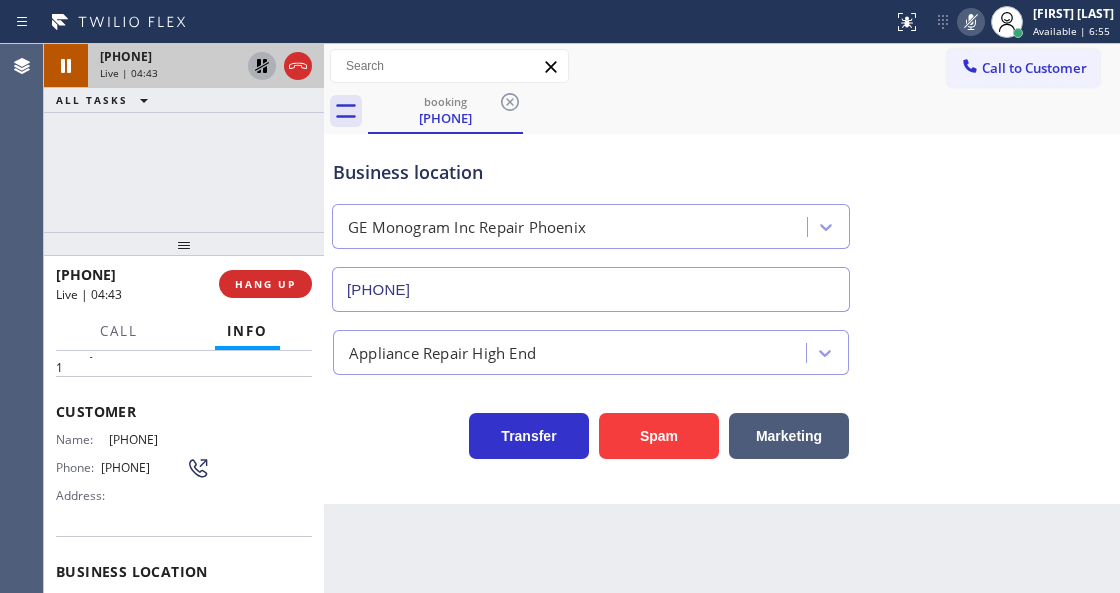 drag, startPoint x: 228, startPoint y: 440, endPoint x: 94, endPoint y: 432, distance: 134.23859 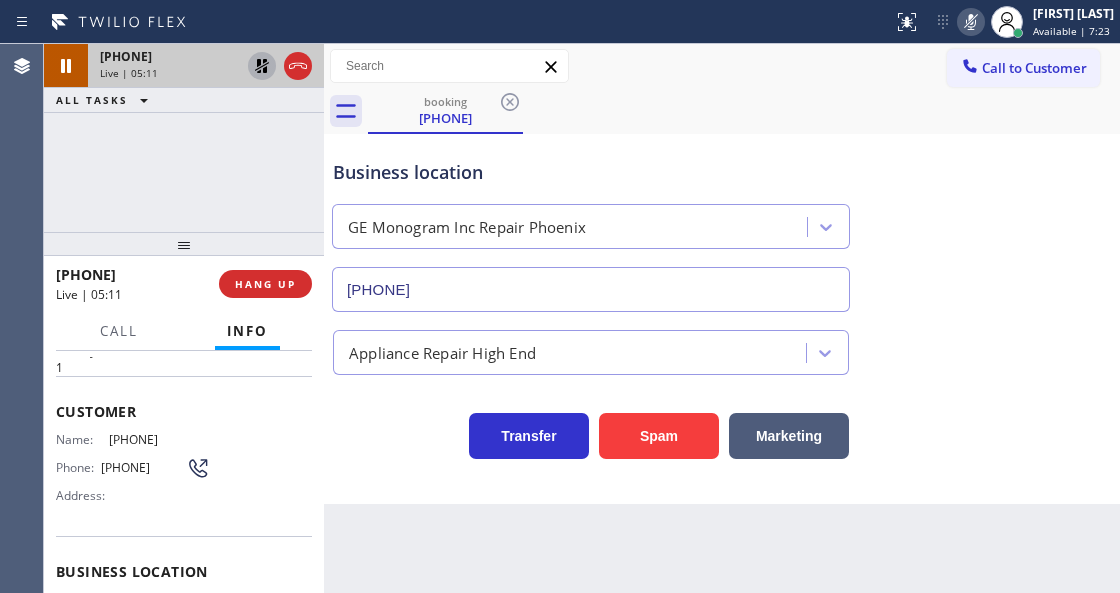 click 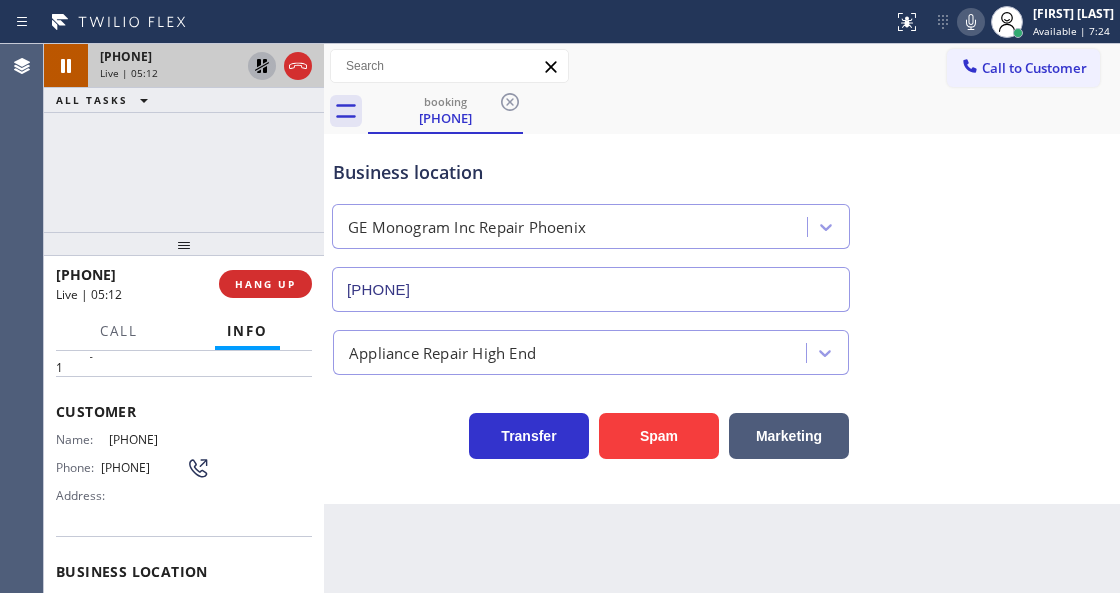 click 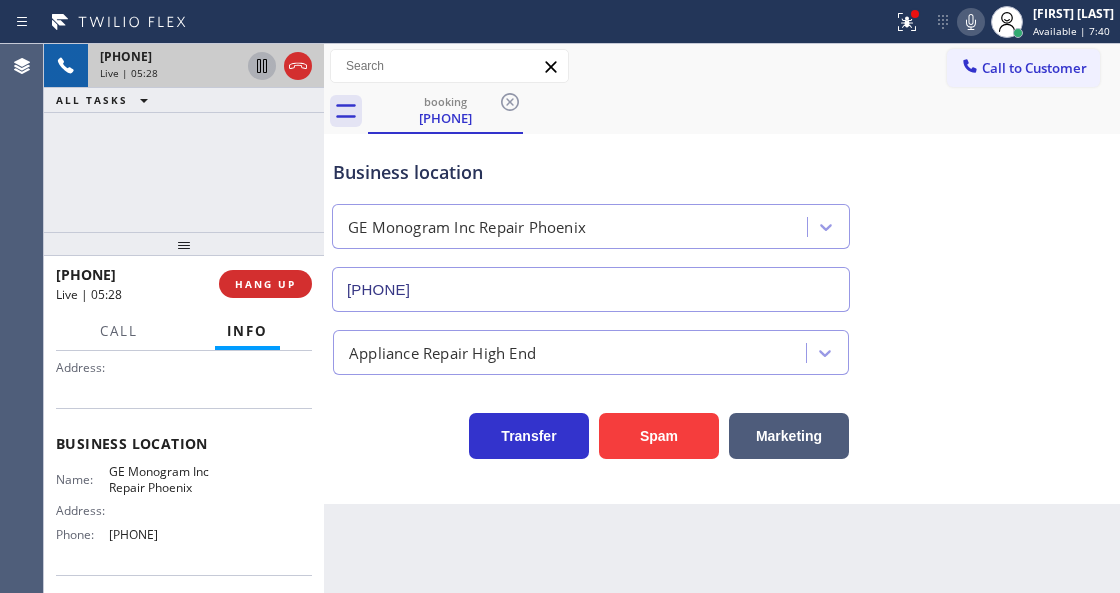 scroll, scrollTop: 200, scrollLeft: 0, axis: vertical 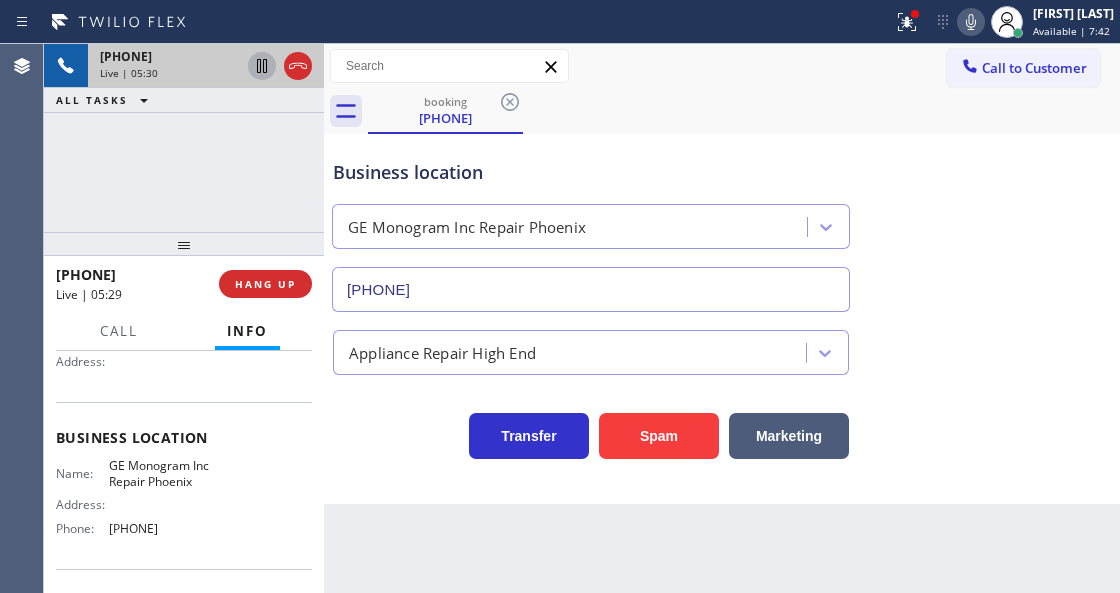 drag, startPoint x: 207, startPoint y: 537, endPoint x: 106, endPoint y: 546, distance: 101.4002 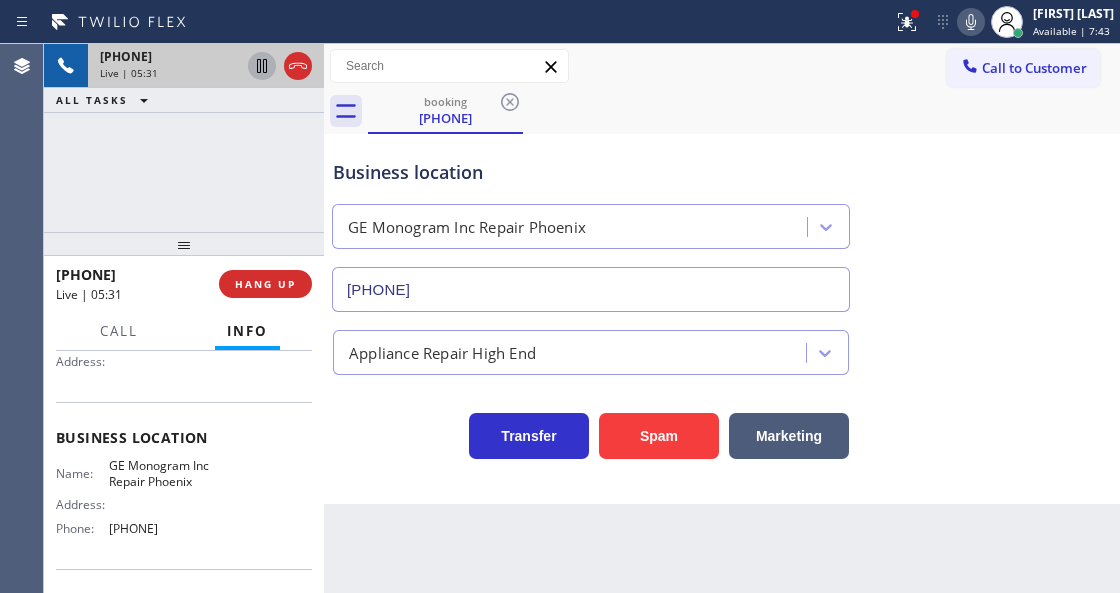 copy on "[PHONE]" 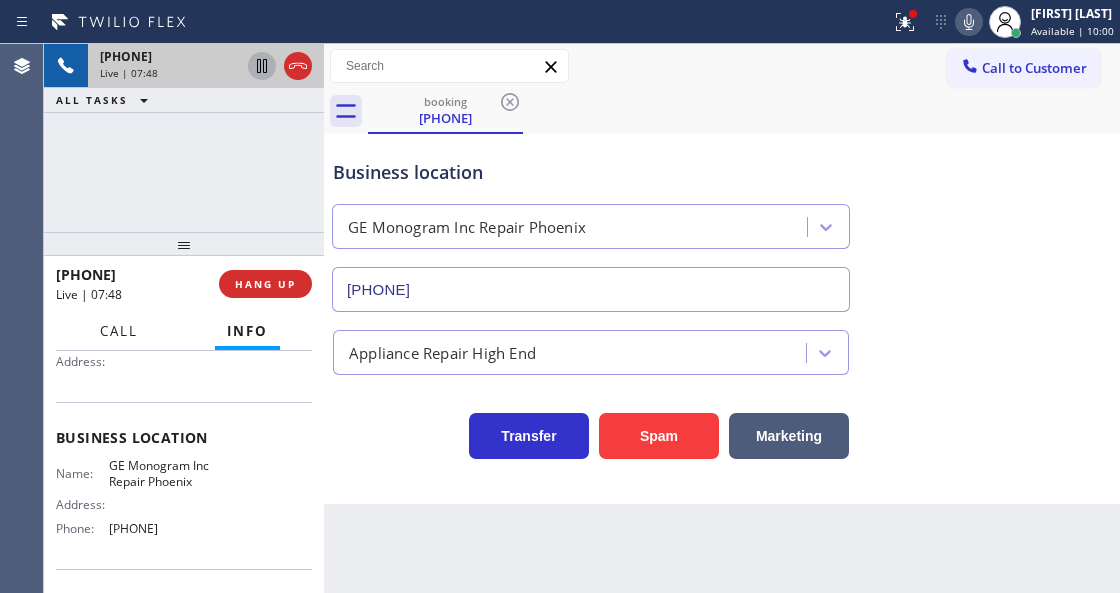 click on "Call" at bounding box center [119, 331] 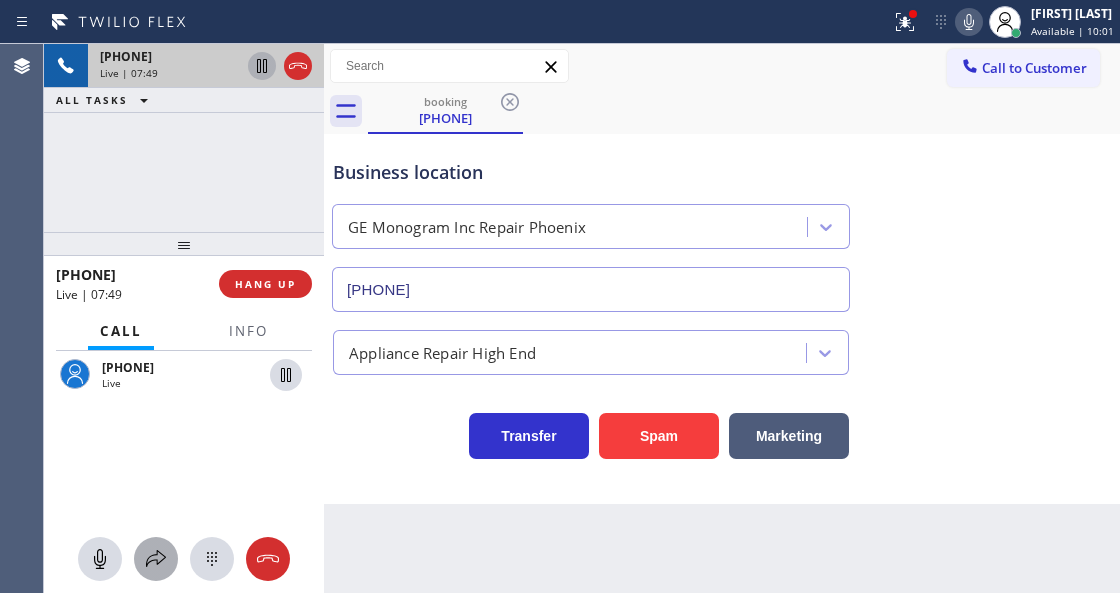 click 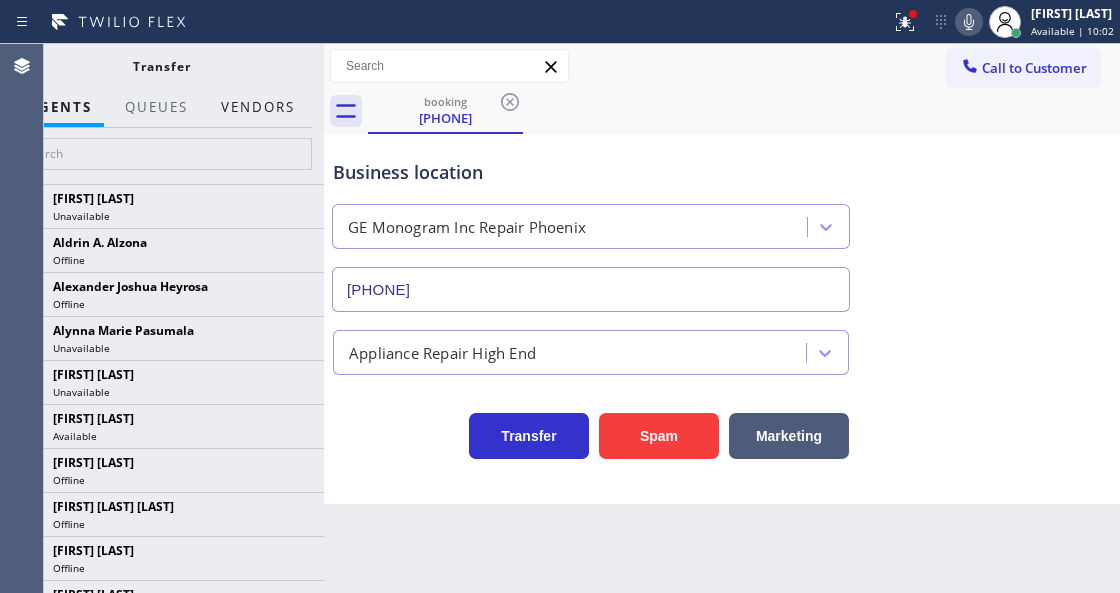 click on "Vendors" at bounding box center [258, 107] 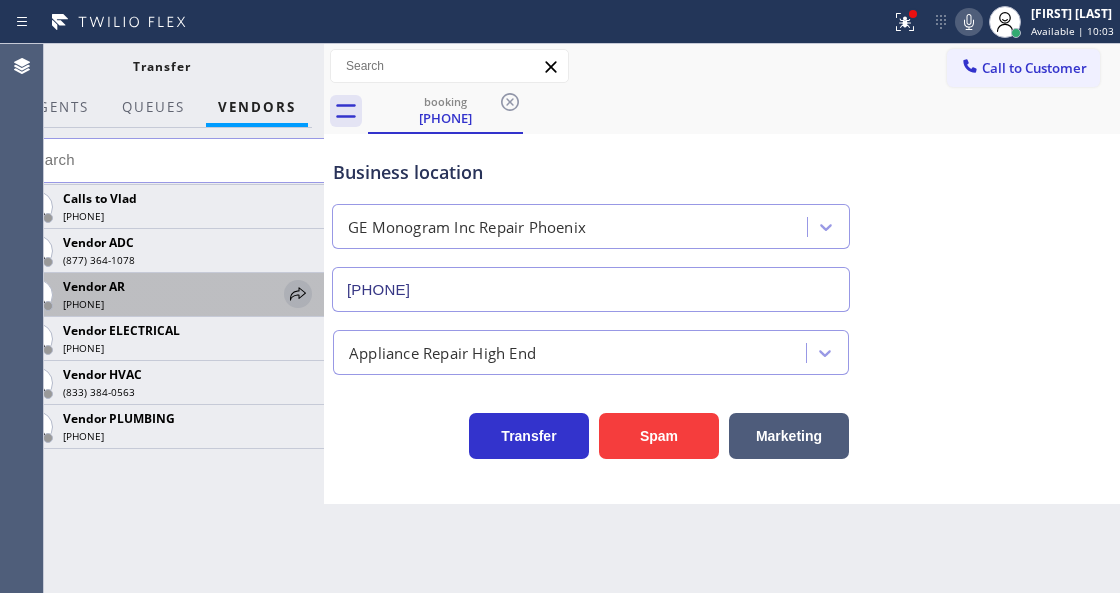 click 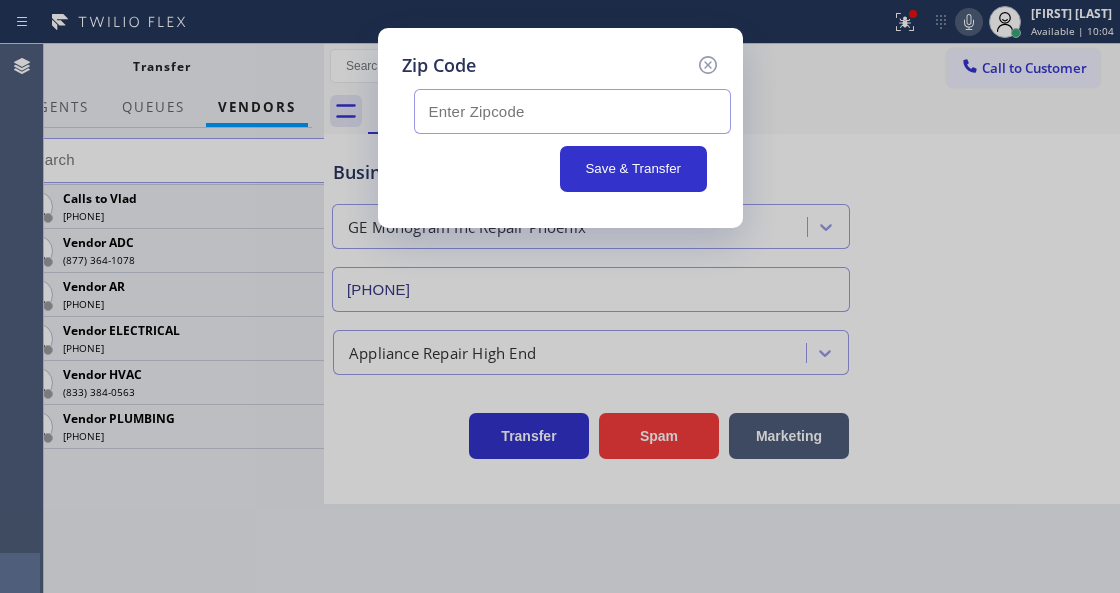 click at bounding box center [572, 111] 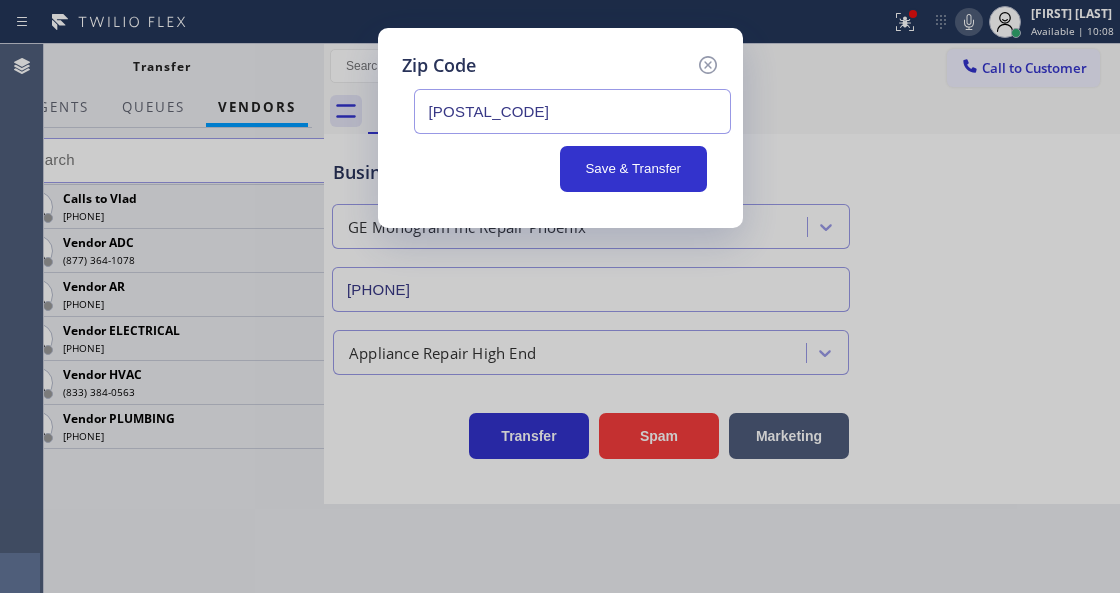 type on "[POSTAL_CODE]" 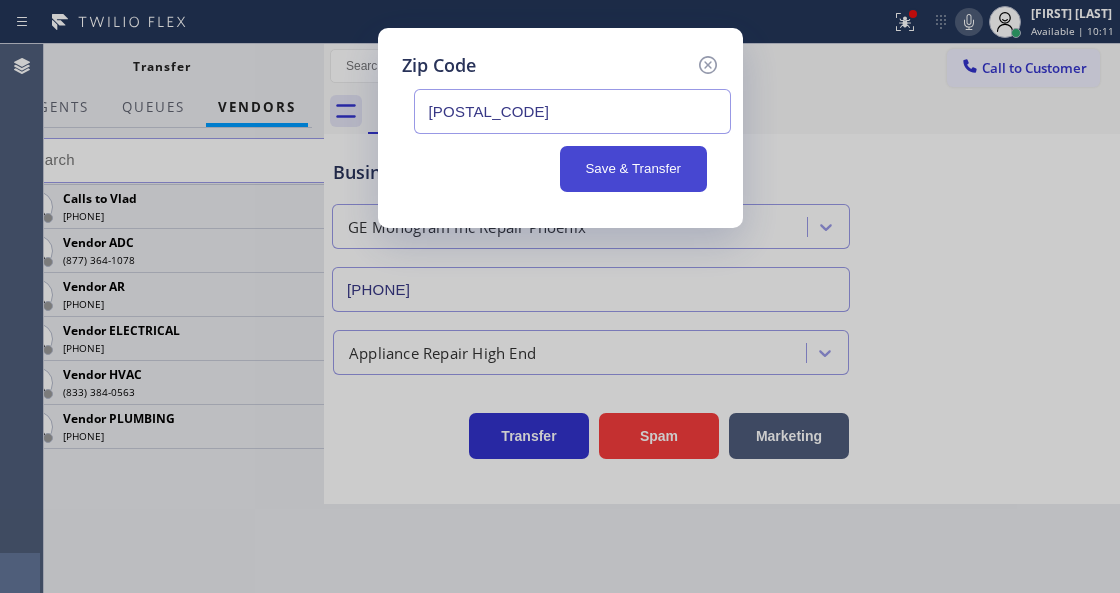 click on "Save & Transfer" at bounding box center (633, 169) 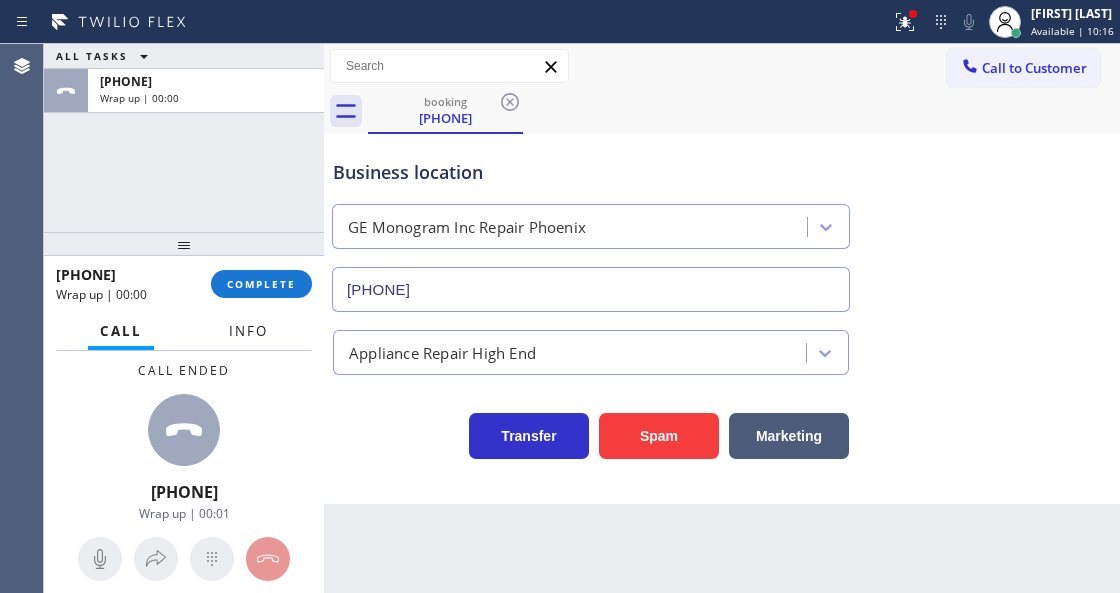 drag, startPoint x: 265, startPoint y: 330, endPoint x: 348, endPoint y: 338, distance: 83.38465 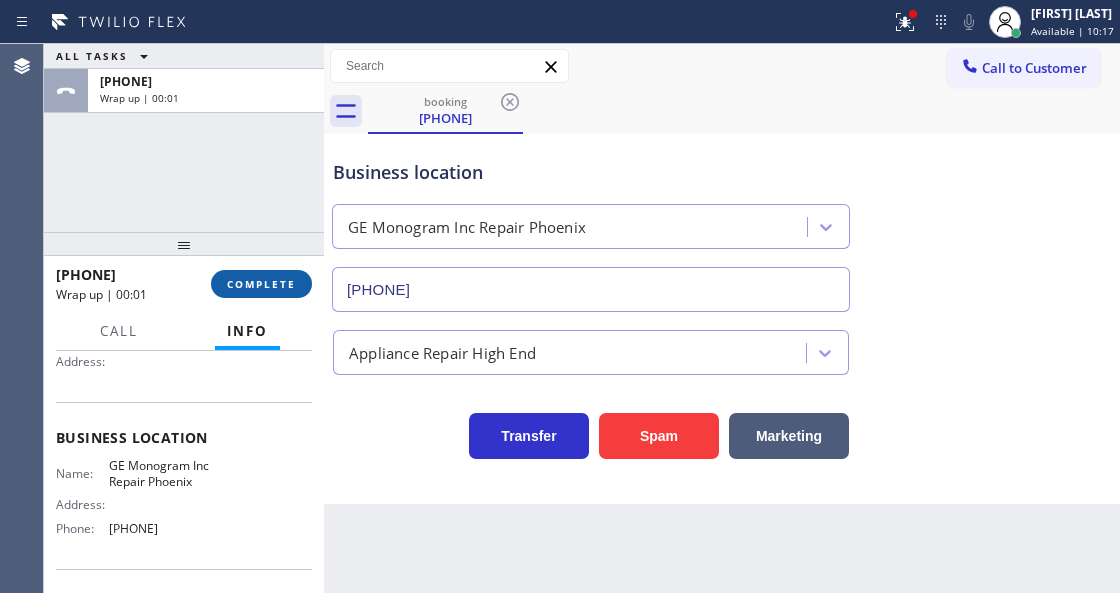 click on "COMPLETE" at bounding box center (261, 284) 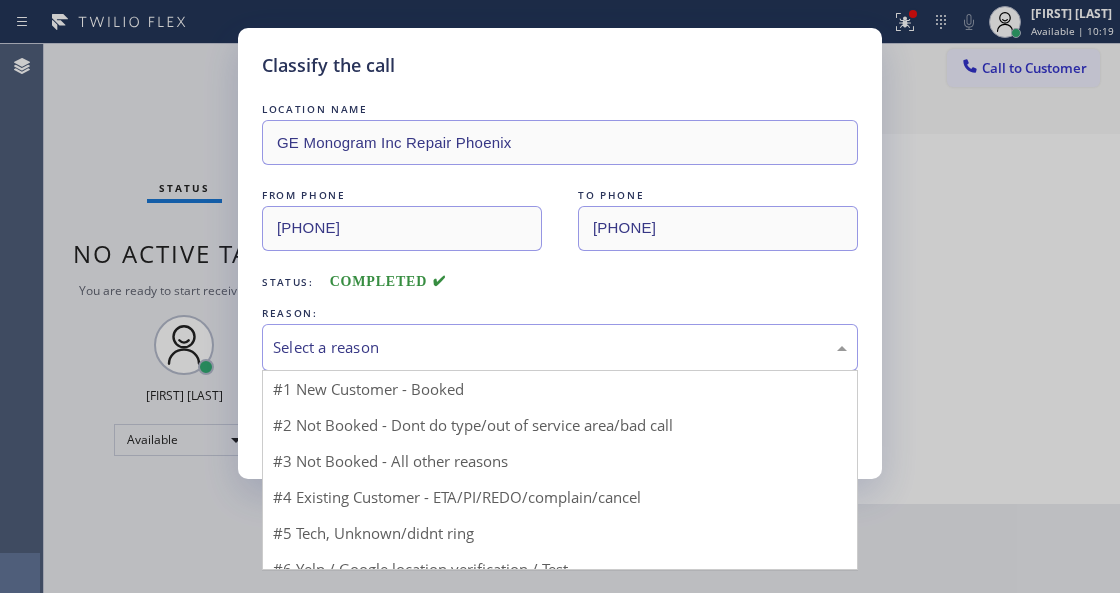 click on "Select a reason" at bounding box center [560, 347] 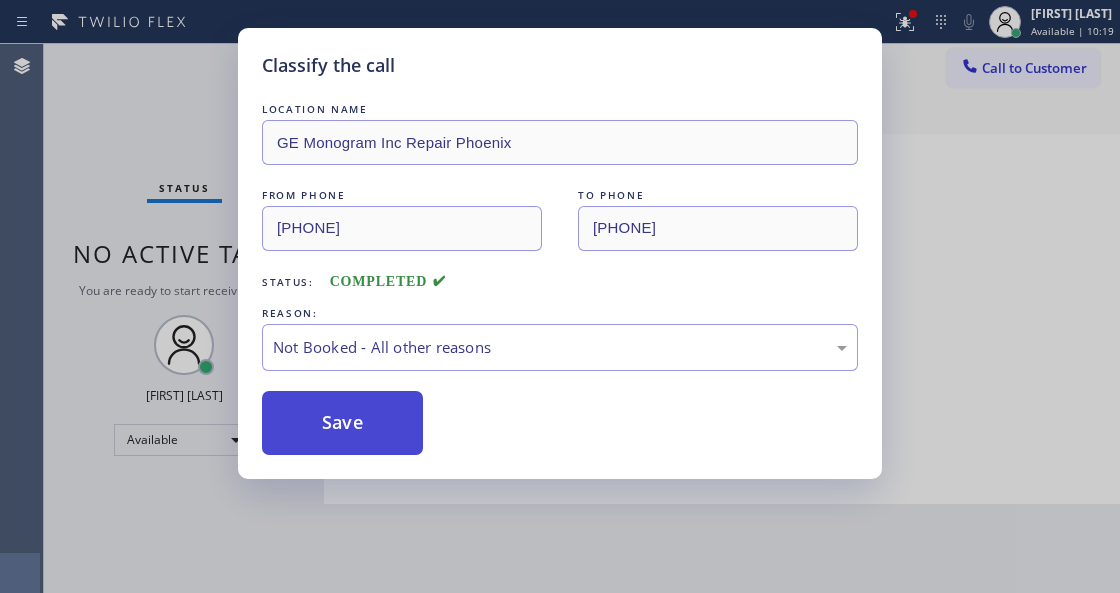 click on "Save" at bounding box center [342, 423] 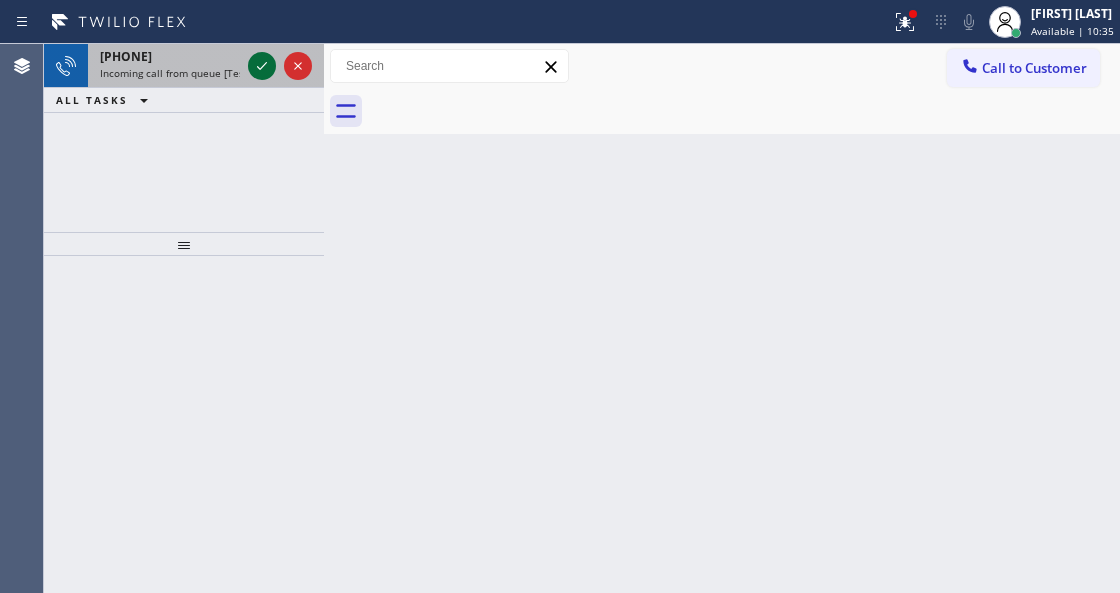 click 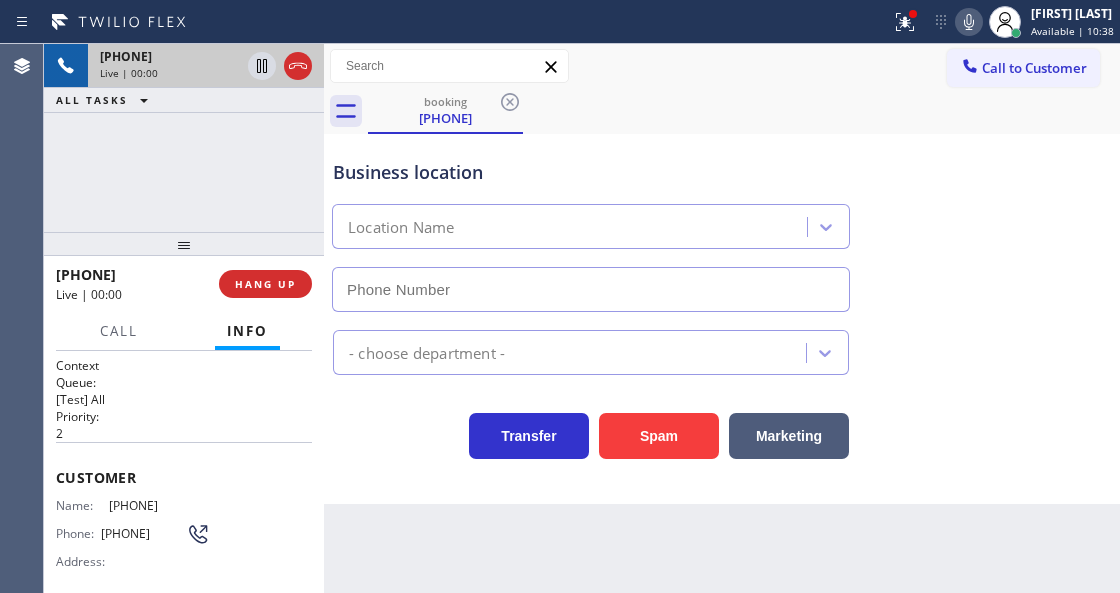 type on "[PHONE]" 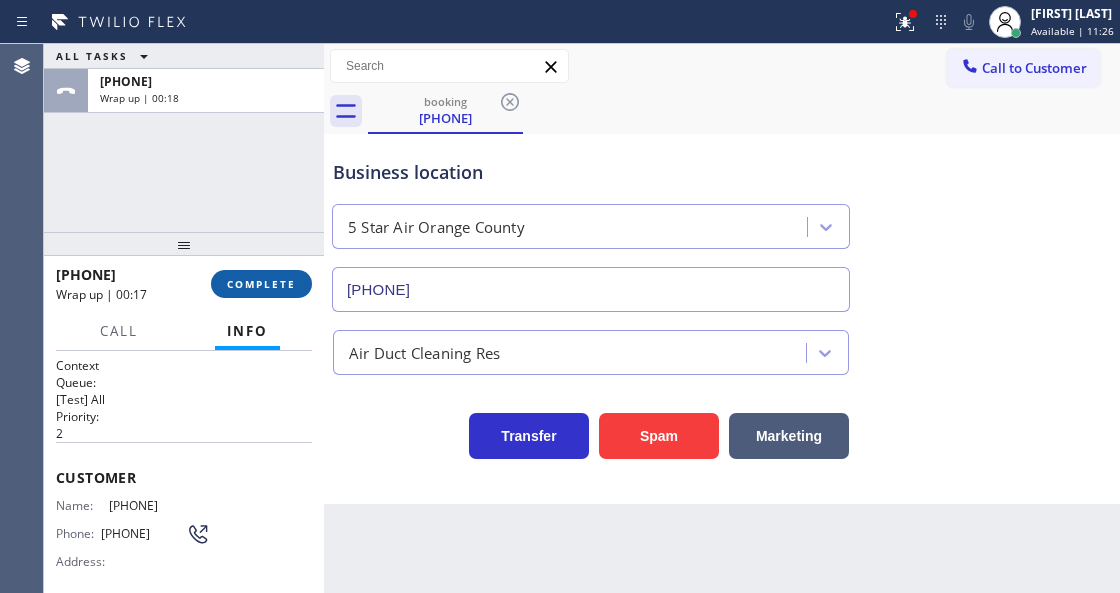 click on "COMPLETE" at bounding box center [261, 284] 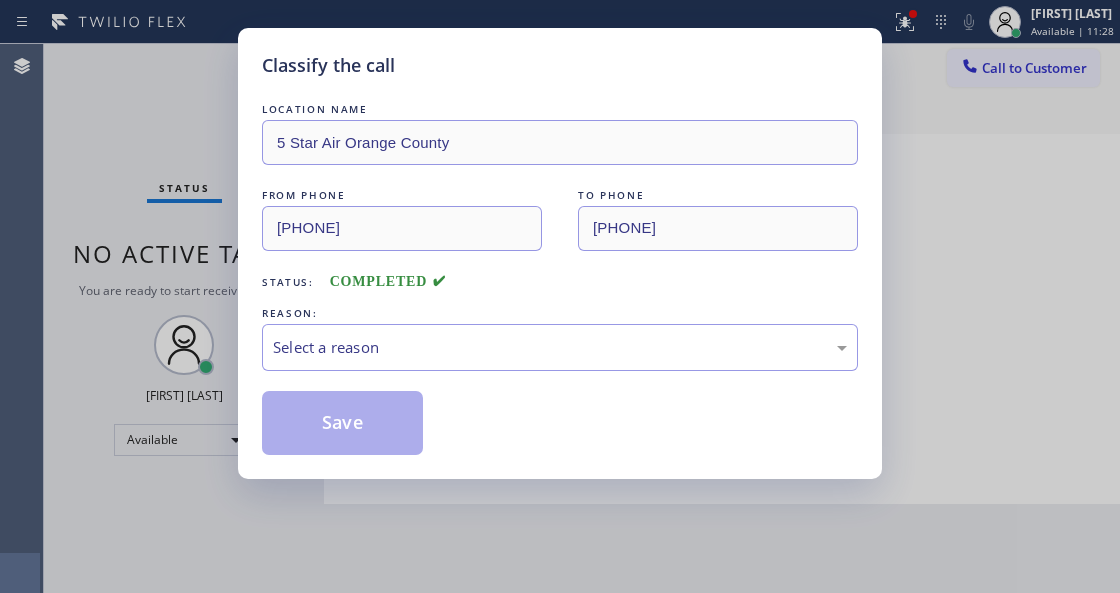 click on "Select a reason" at bounding box center [560, 347] 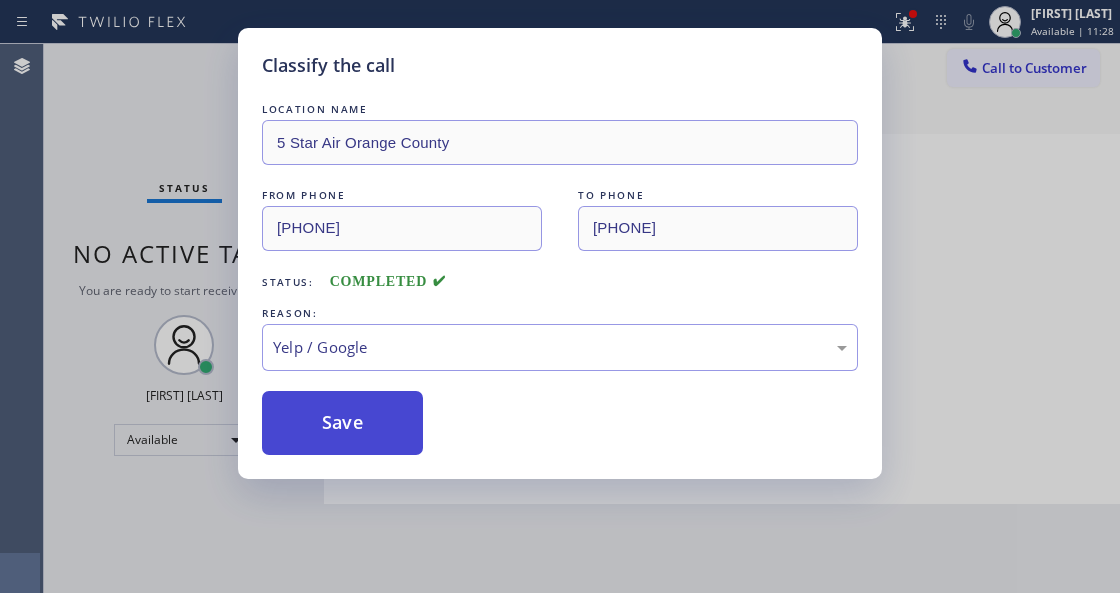 click on "Save" at bounding box center (342, 423) 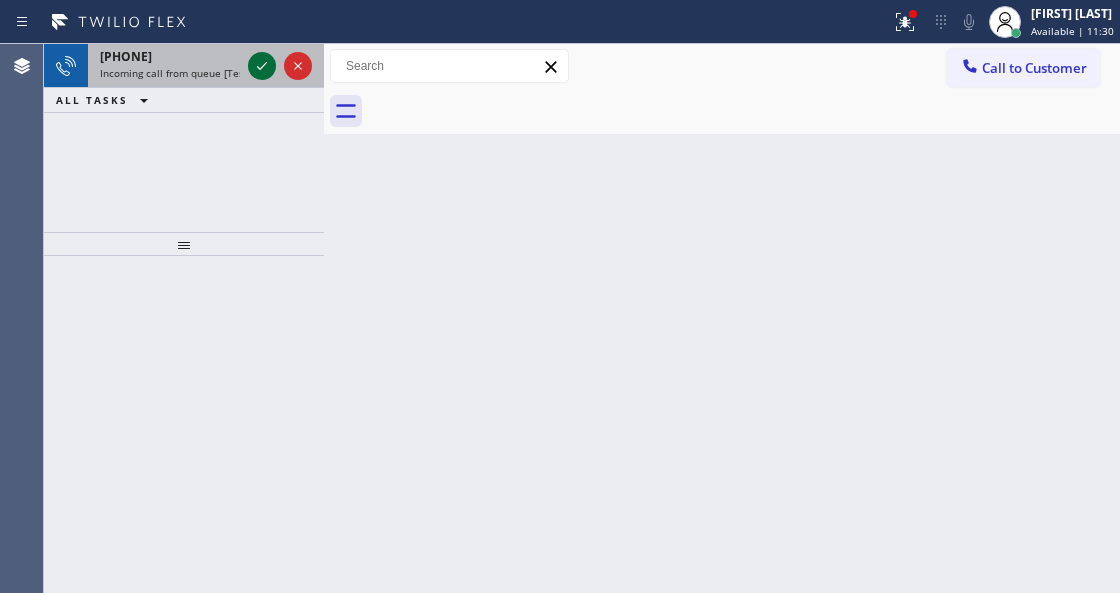 click 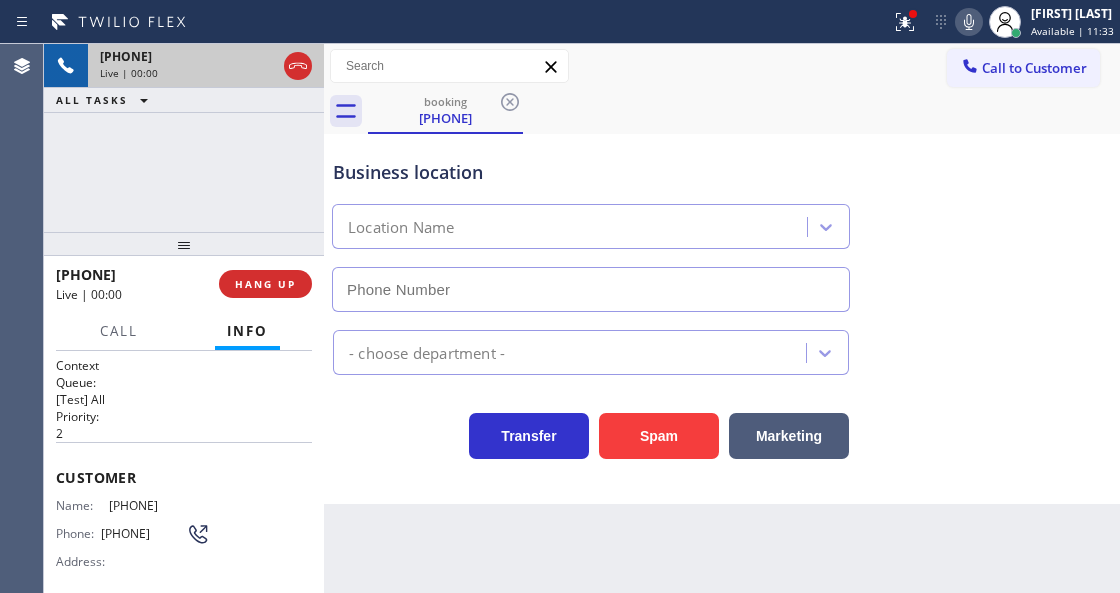 type on "[PHONE]" 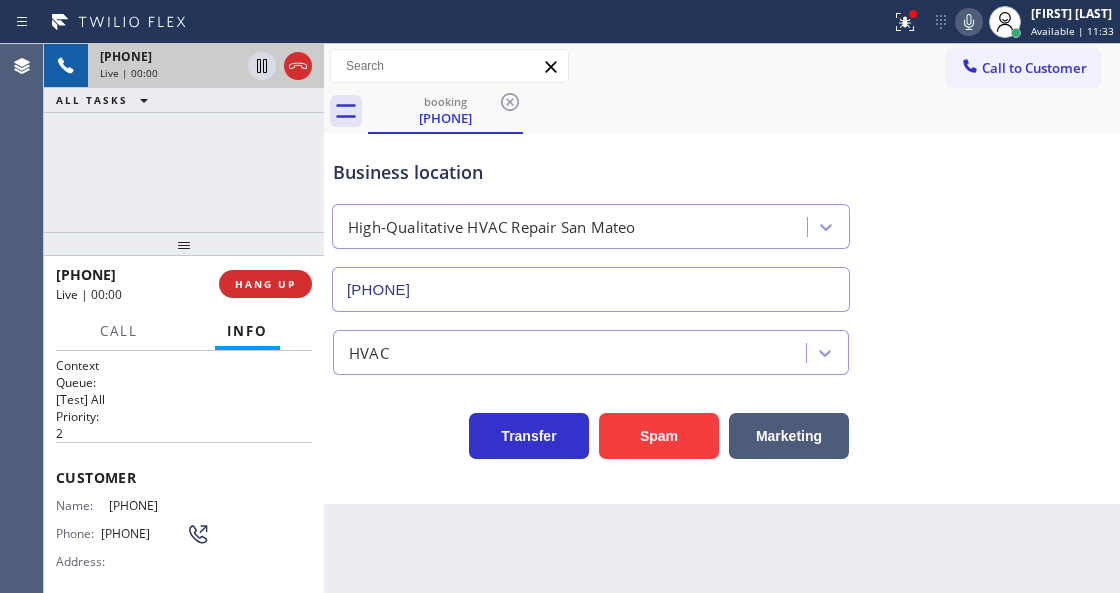 click on "Business location" at bounding box center (591, 172) 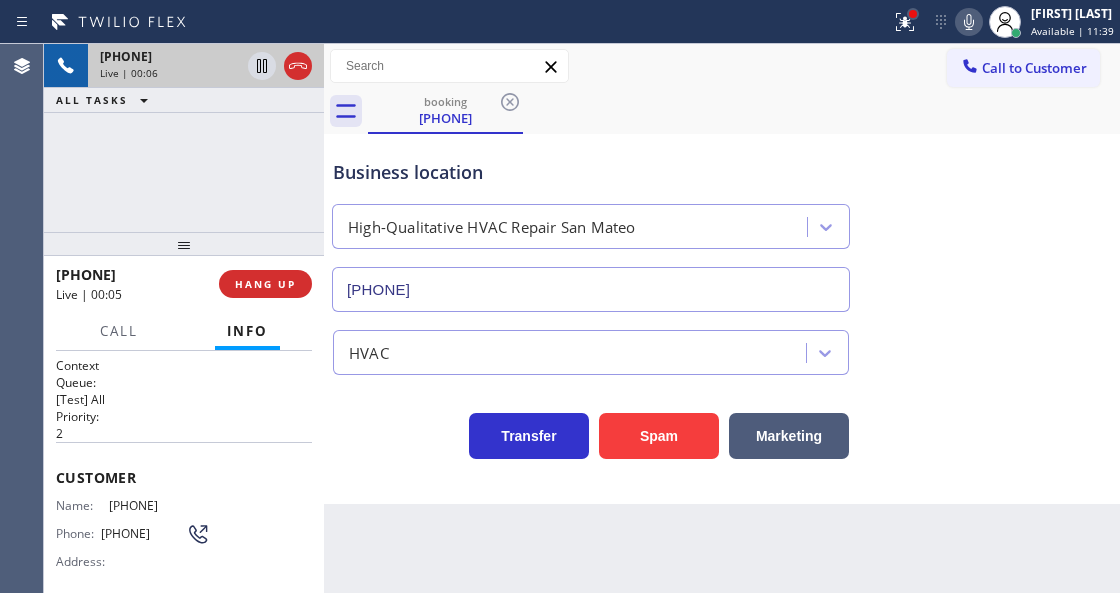 click at bounding box center [913, 14] 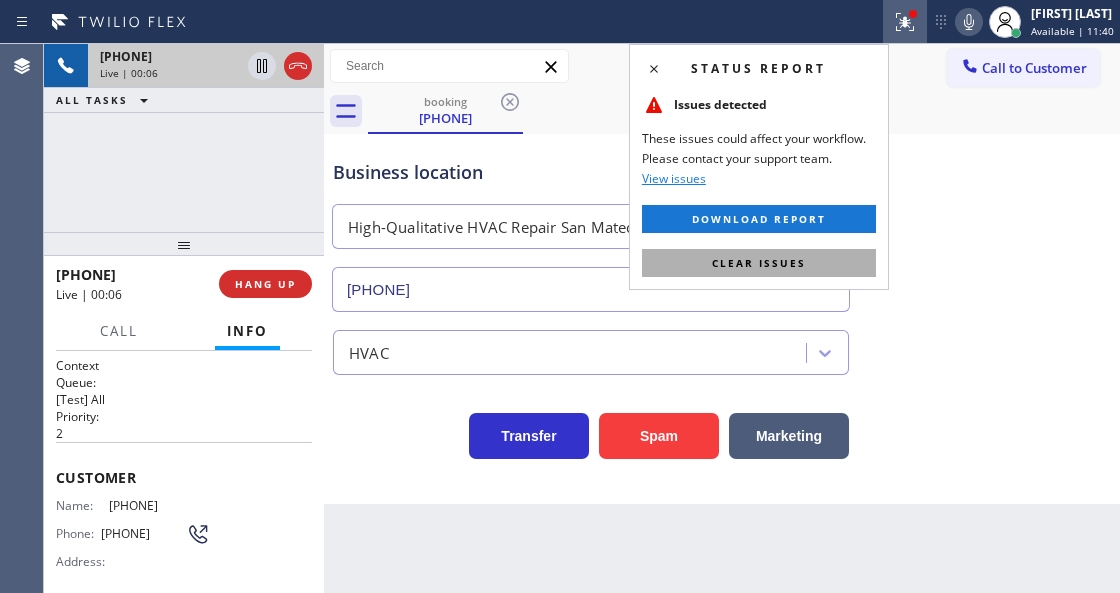 click on "Clear issues" at bounding box center [759, 263] 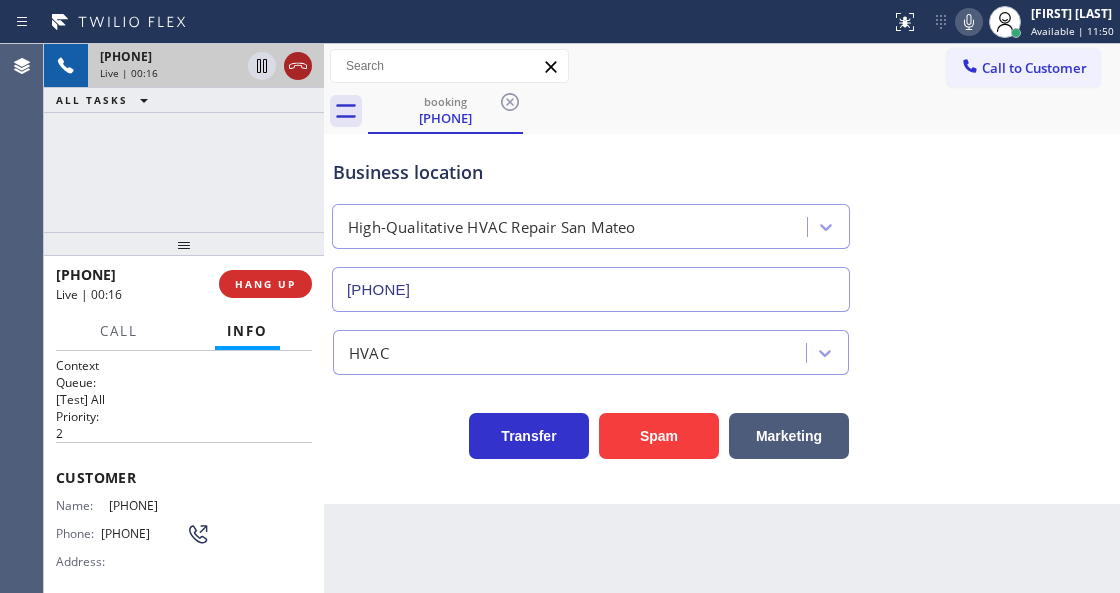 click 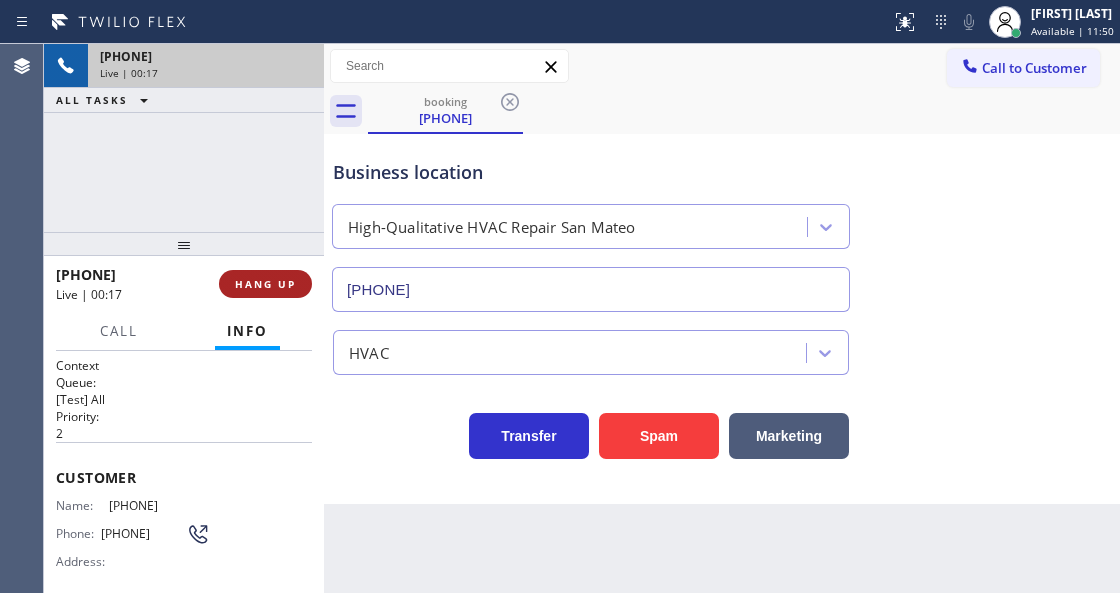 click on "HANG UP" at bounding box center (265, 284) 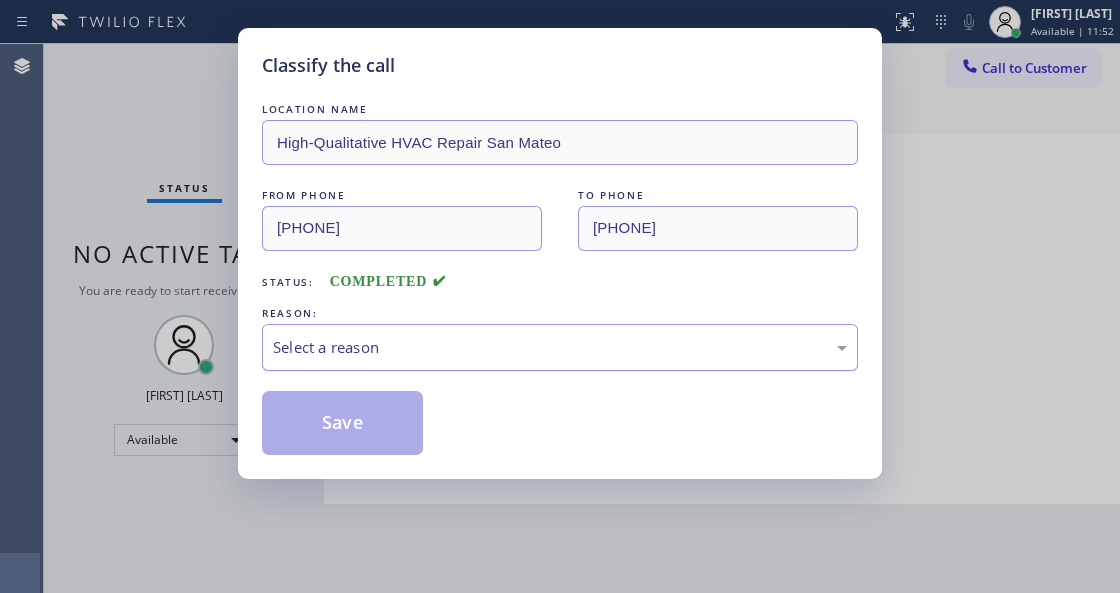 click on "Select a reason" at bounding box center [560, 347] 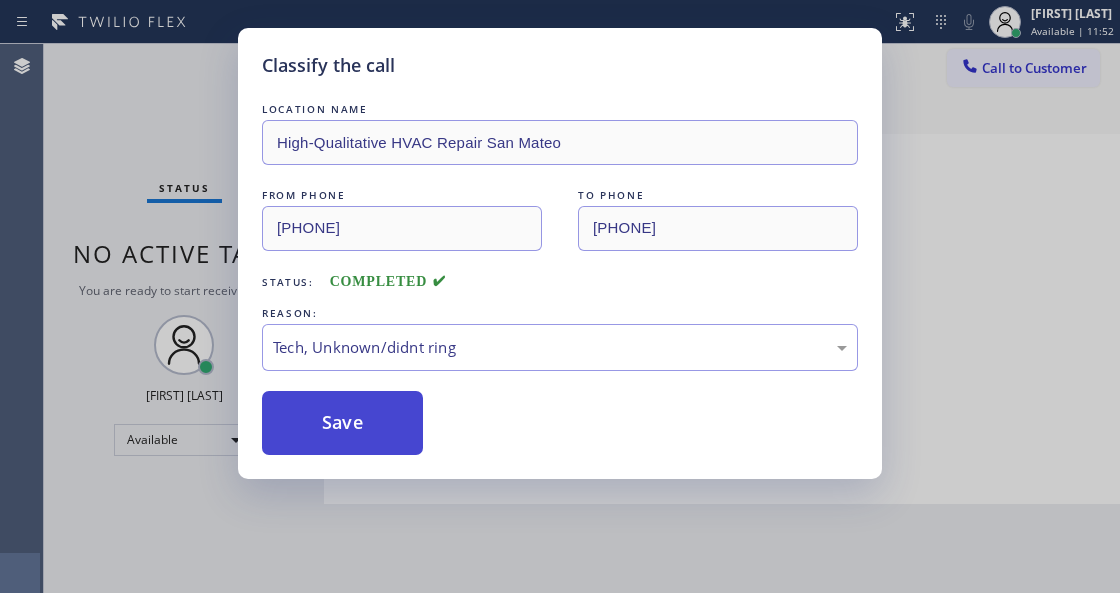click on "Save" at bounding box center [342, 423] 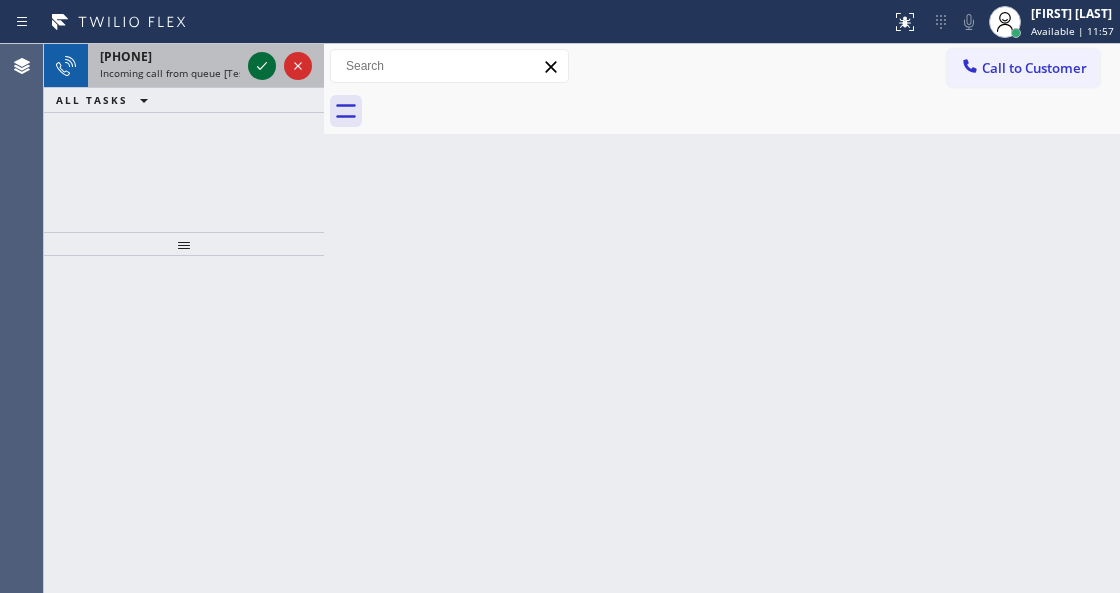 click 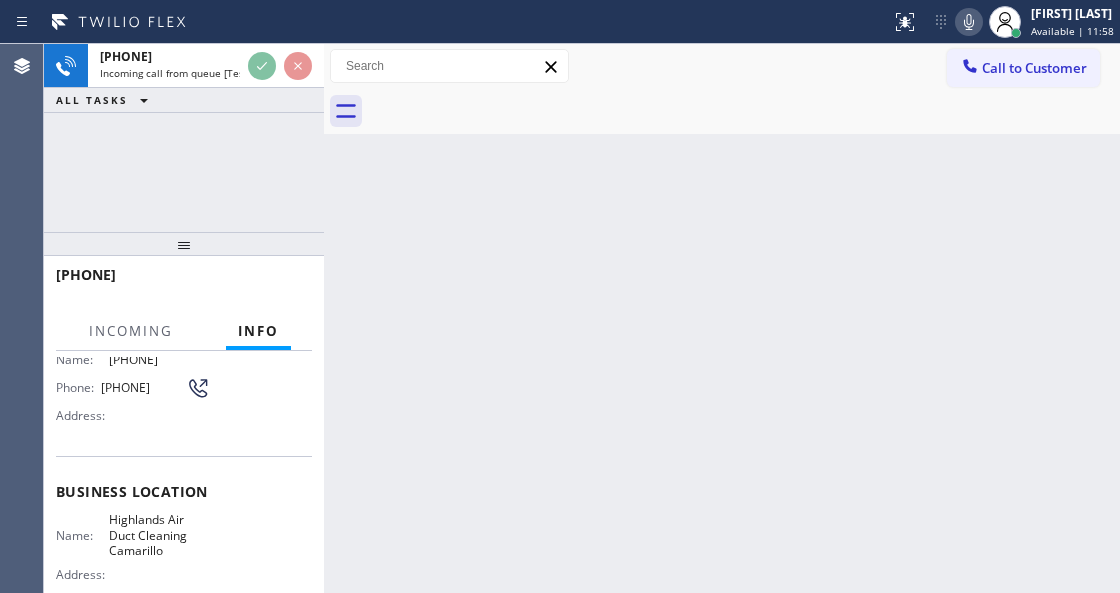 scroll, scrollTop: 266, scrollLeft: 0, axis: vertical 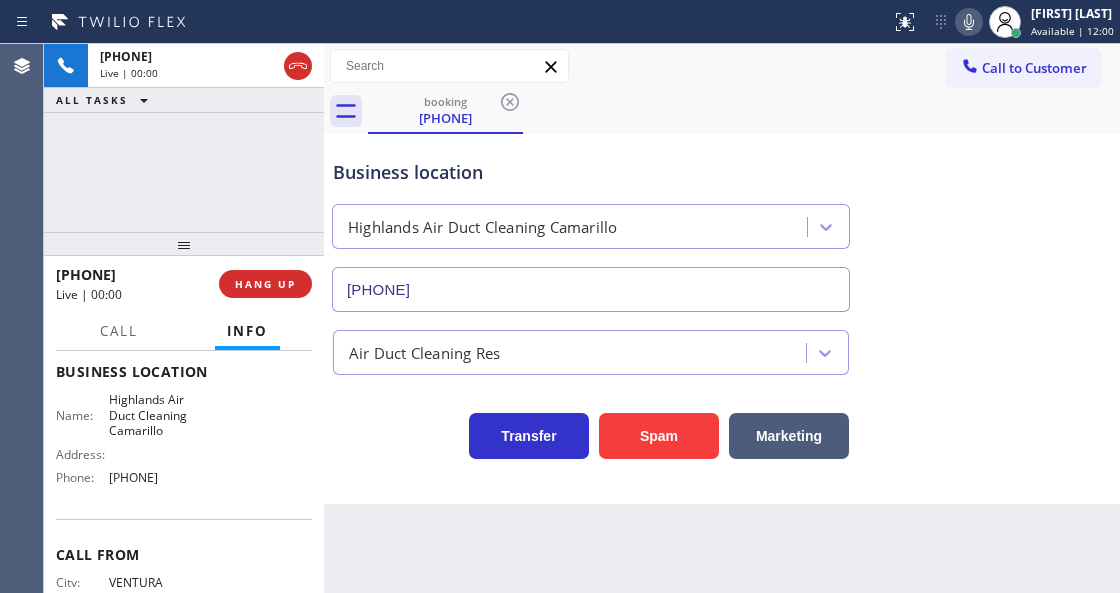 type on "[PHONE]" 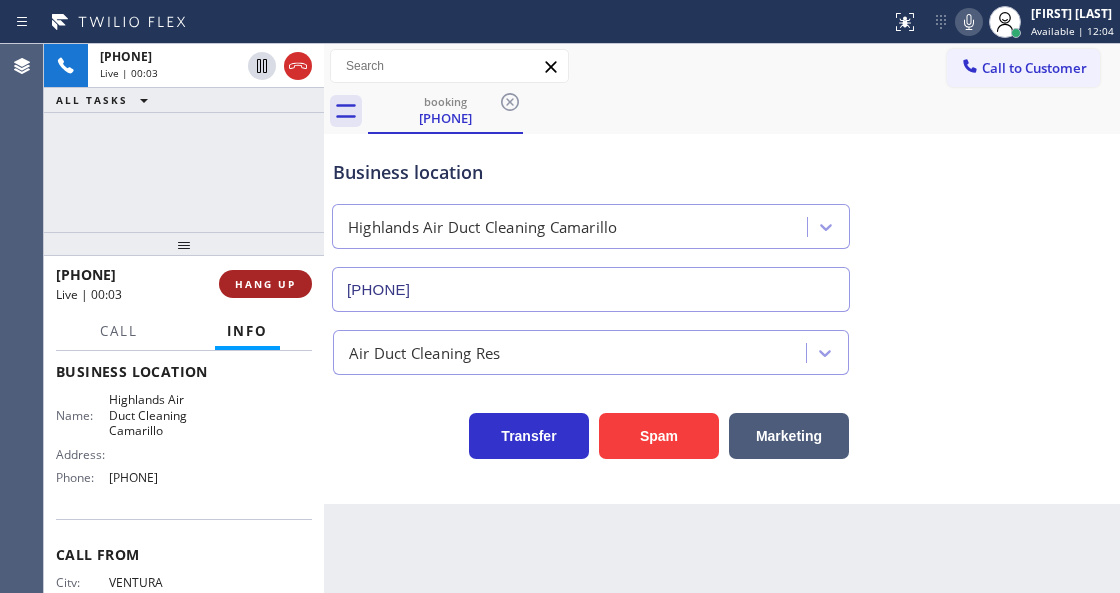 click on "HANG UP" at bounding box center [265, 284] 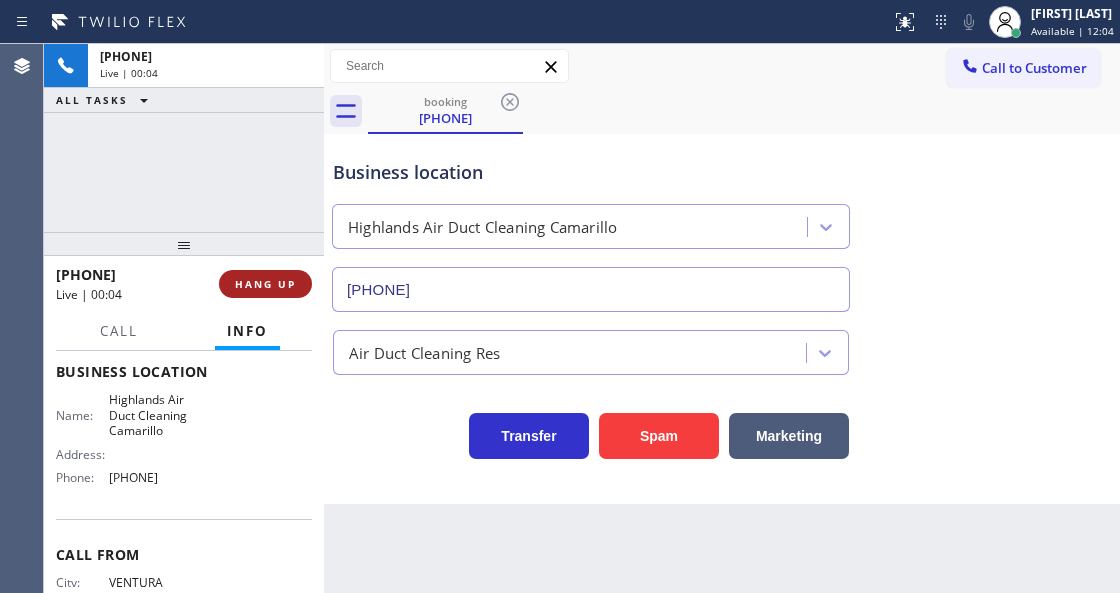 click on "HANG UP" at bounding box center [265, 284] 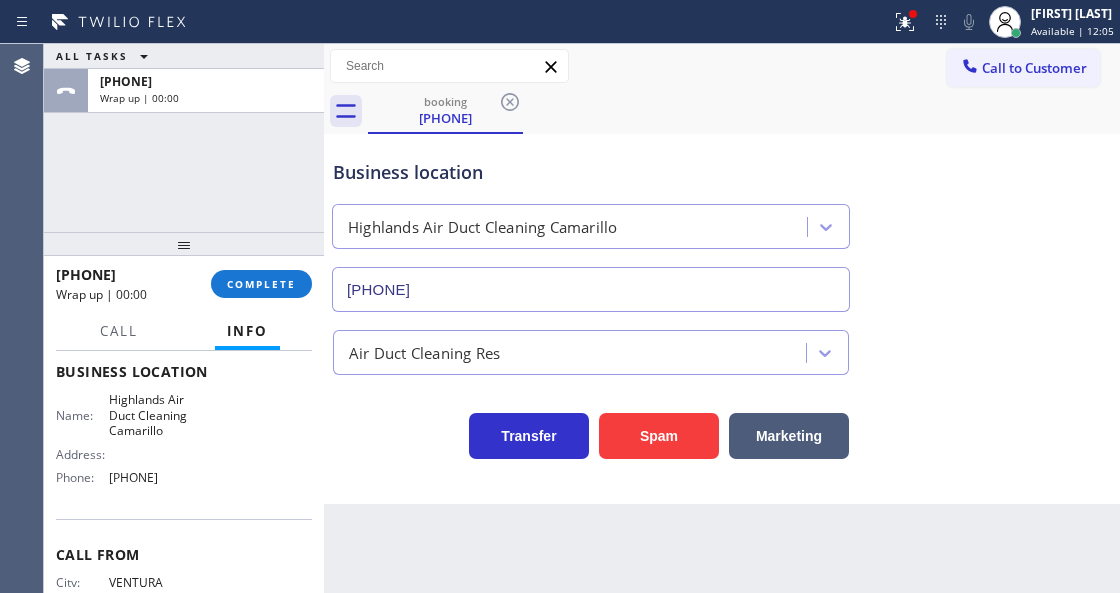 click on "[PHONE] Wrap up | 00:00 COMPLETE" at bounding box center [184, 284] 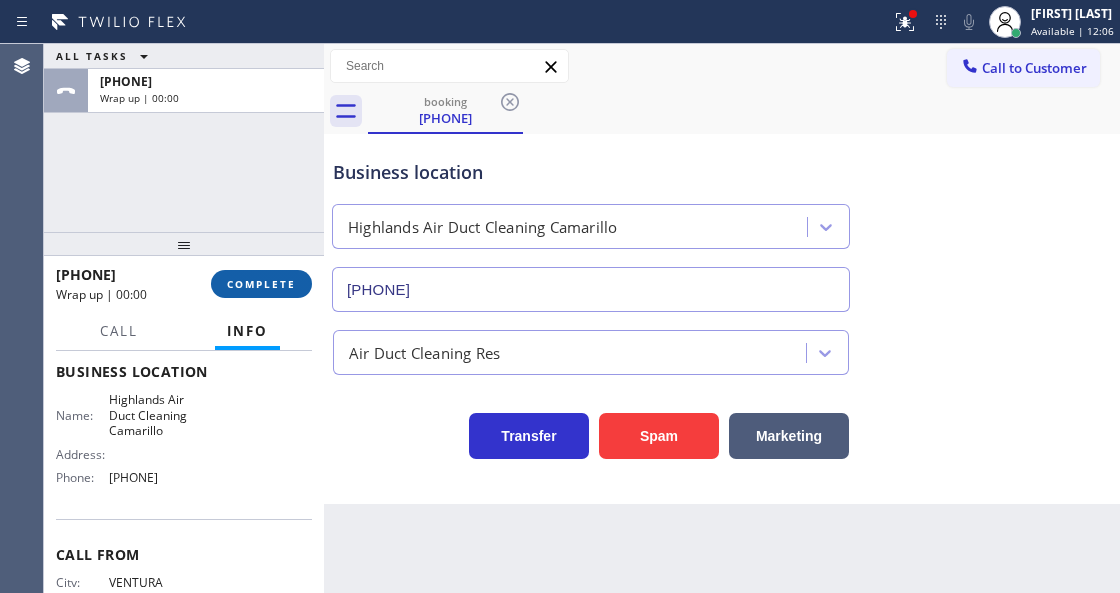 click on "COMPLETE" at bounding box center [261, 284] 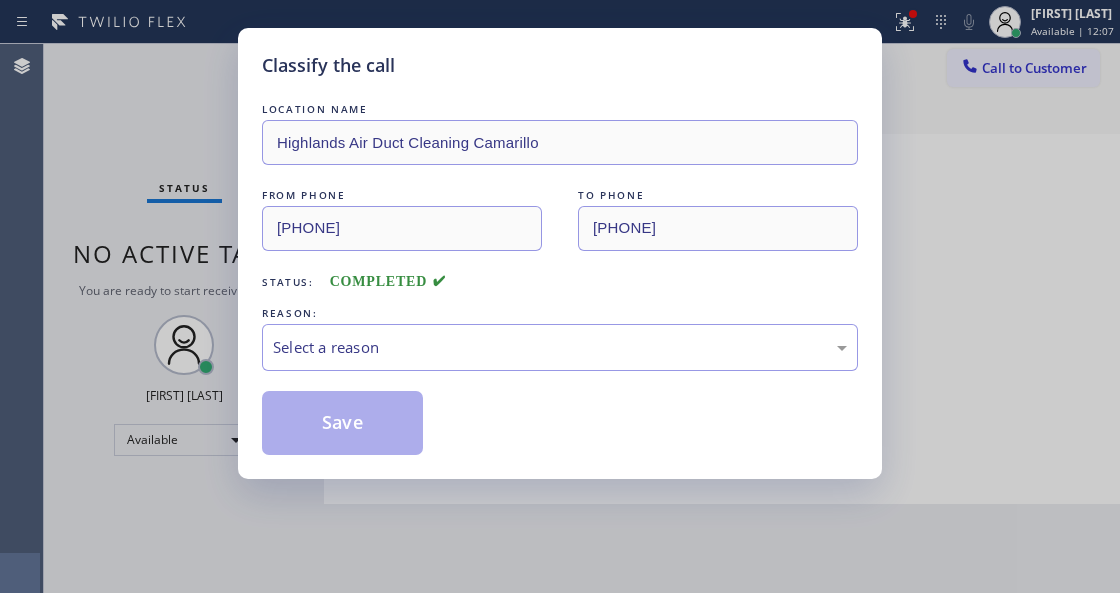 click on "REASON:" at bounding box center (560, 313) 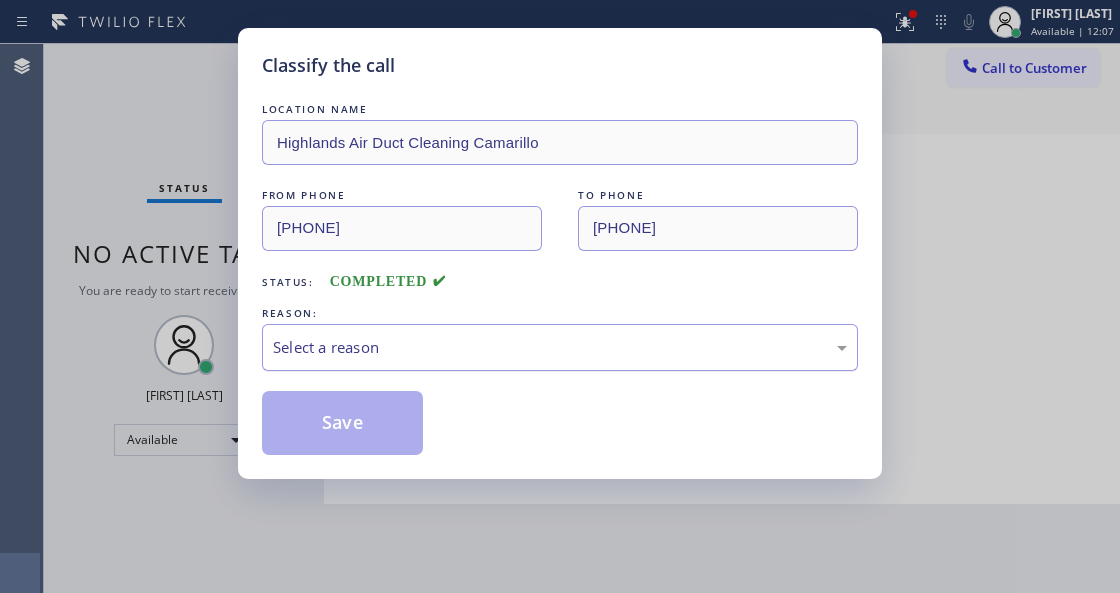 click on "Select a reason" at bounding box center [560, 347] 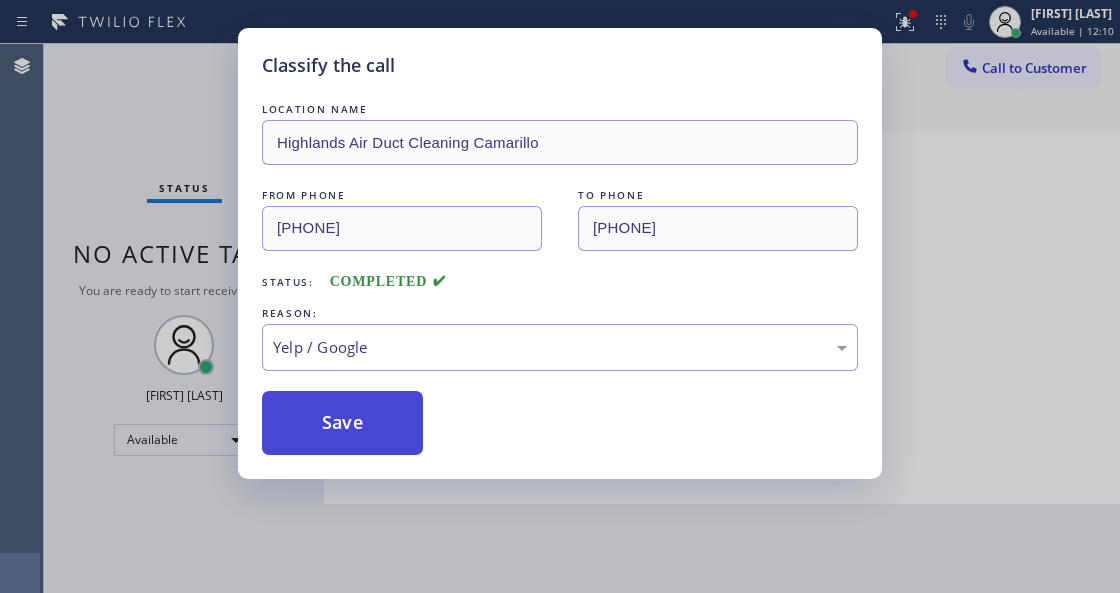click on "Save" at bounding box center (342, 423) 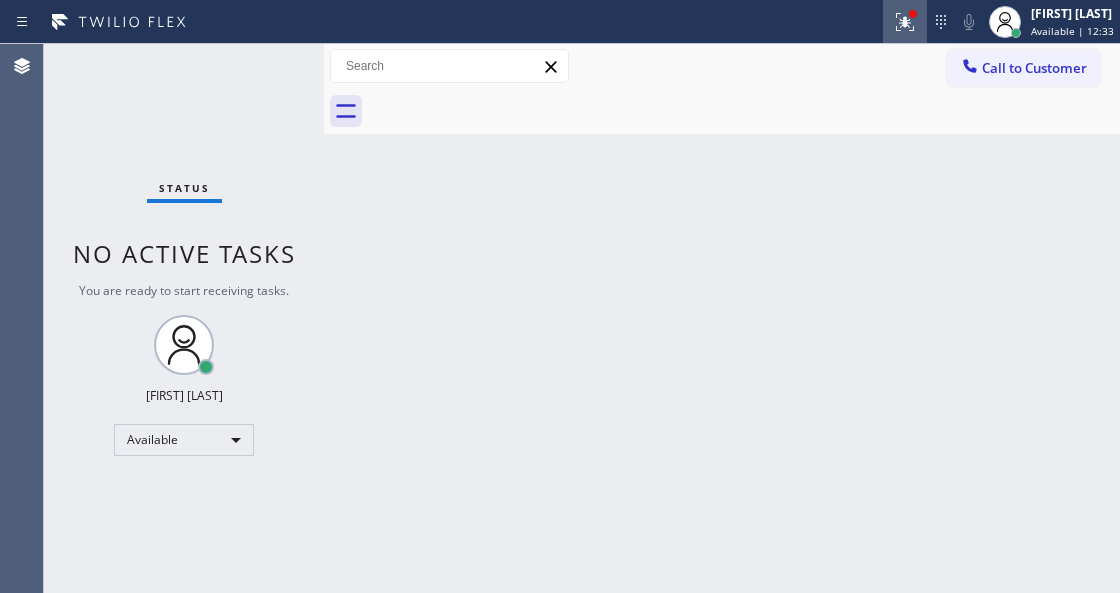click 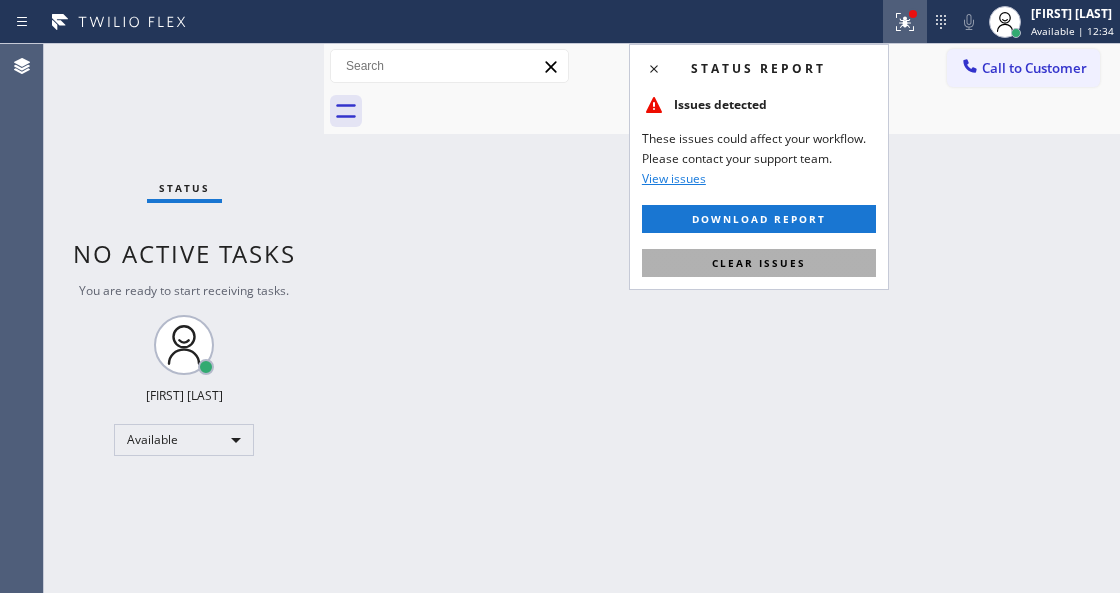 click on "Clear issues" at bounding box center [759, 263] 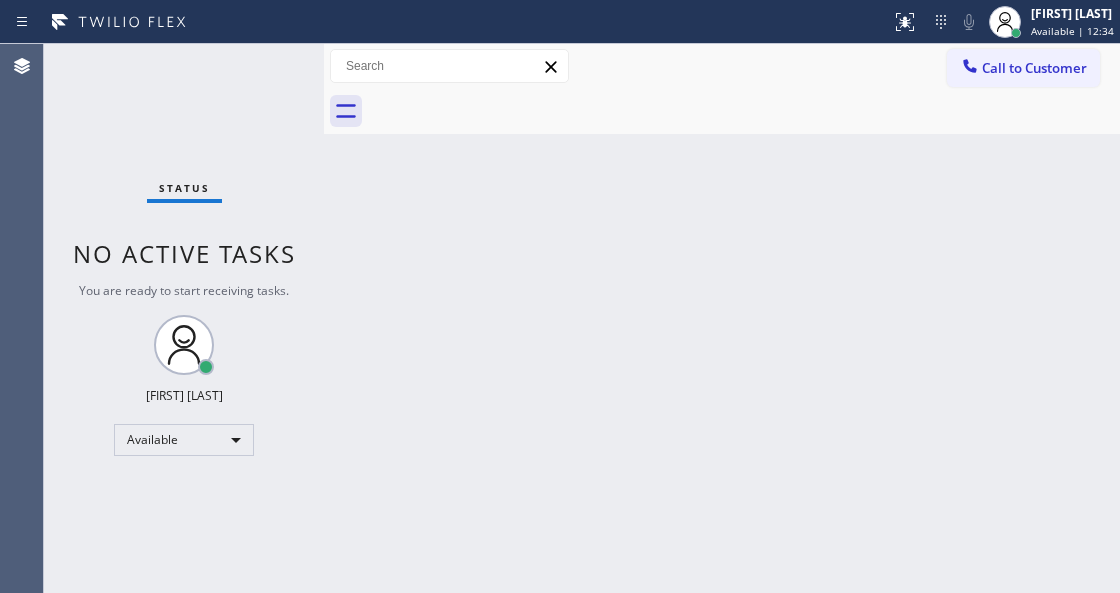 click on "Back to Dashboard Change Sender ID Customers Technicians Select a contact Outbound call Technician Search Technician Your caller id phone number Your caller id phone number Call Technician info Name   Phone none Address none Change Sender ID HVAC +18559994417 5 Star Appliance +18557314952 Appliance Repair +18554611149 Plumbing +18889090120 Air Duct Cleaning +18006865038  Electricians +18005688664 Cancel Change Check personal SMS Reset Change No tabs Call to Customer Outbound call Location Search location Your caller id phone number Customer number Call Outbound call Technician Search Technician Your caller id phone number Your caller id phone number Call" at bounding box center [722, 318] 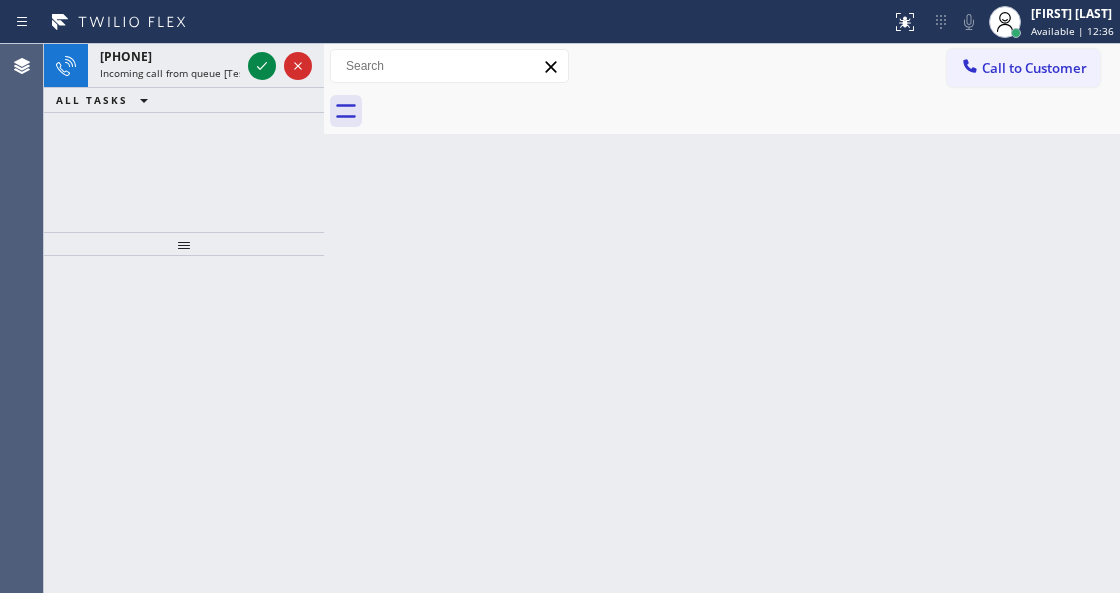 click on "[PHONE] Incoming call from queue [Test] All ALL TASKS ALL TASKS ACTIVE TASKS TASKS IN WRAP UP" at bounding box center (184, 138) 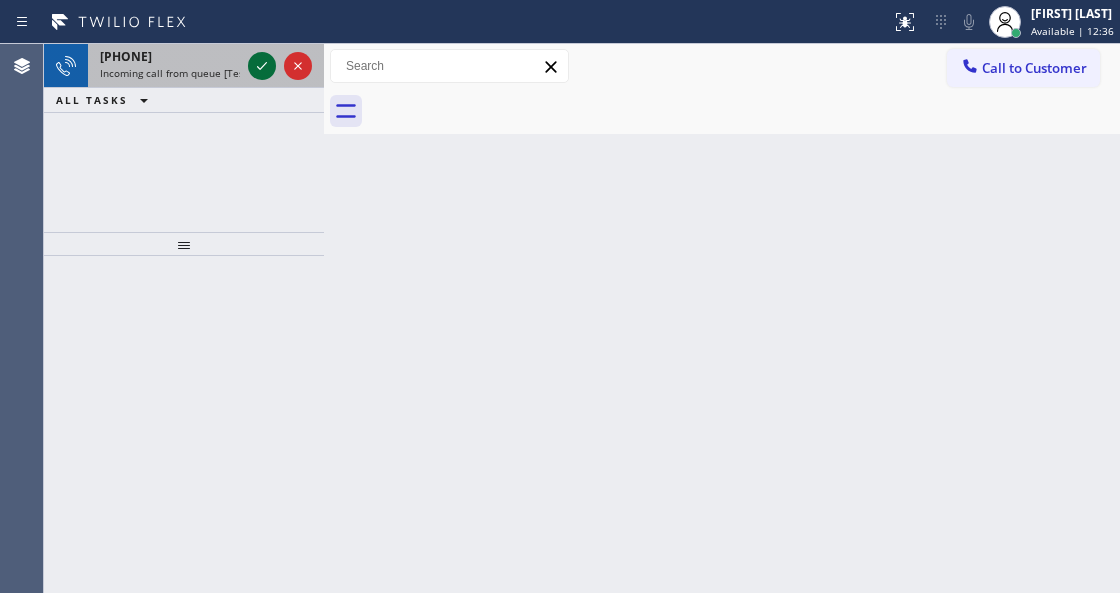 click 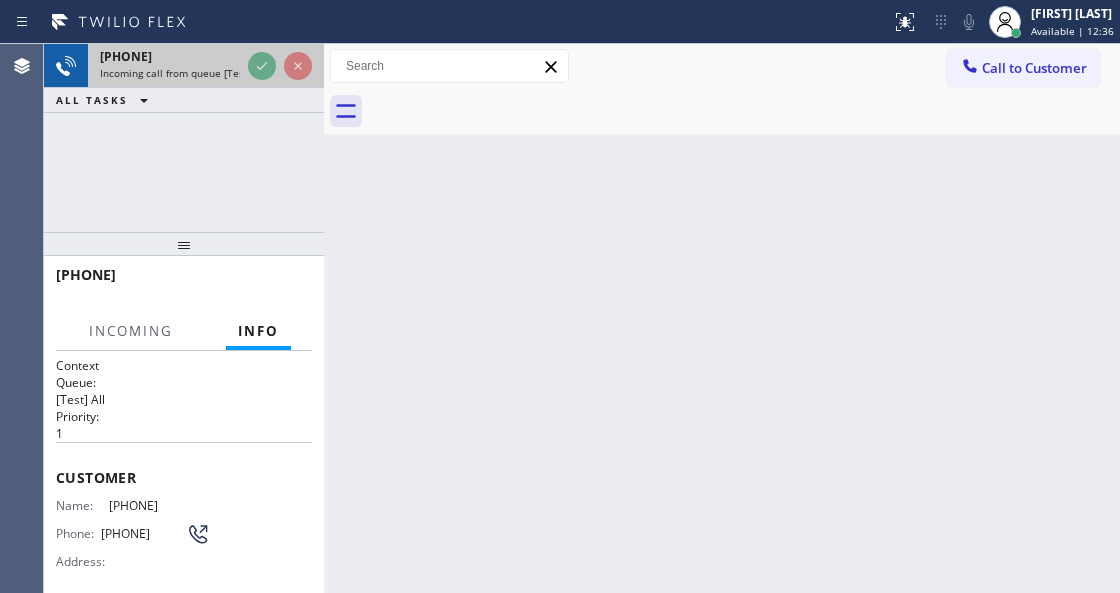 click 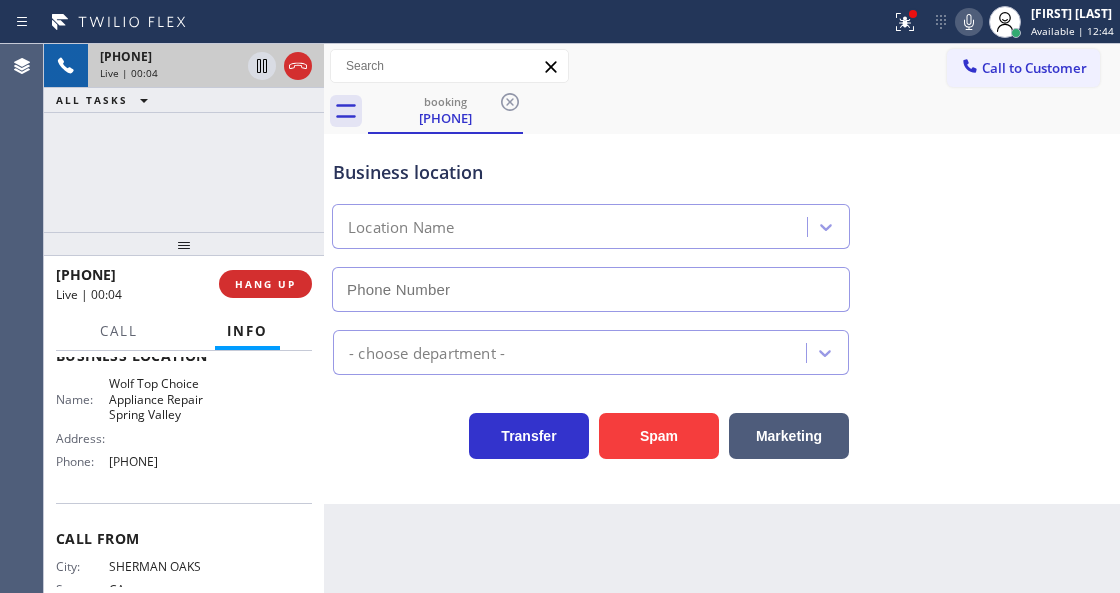 scroll, scrollTop: 349, scrollLeft: 0, axis: vertical 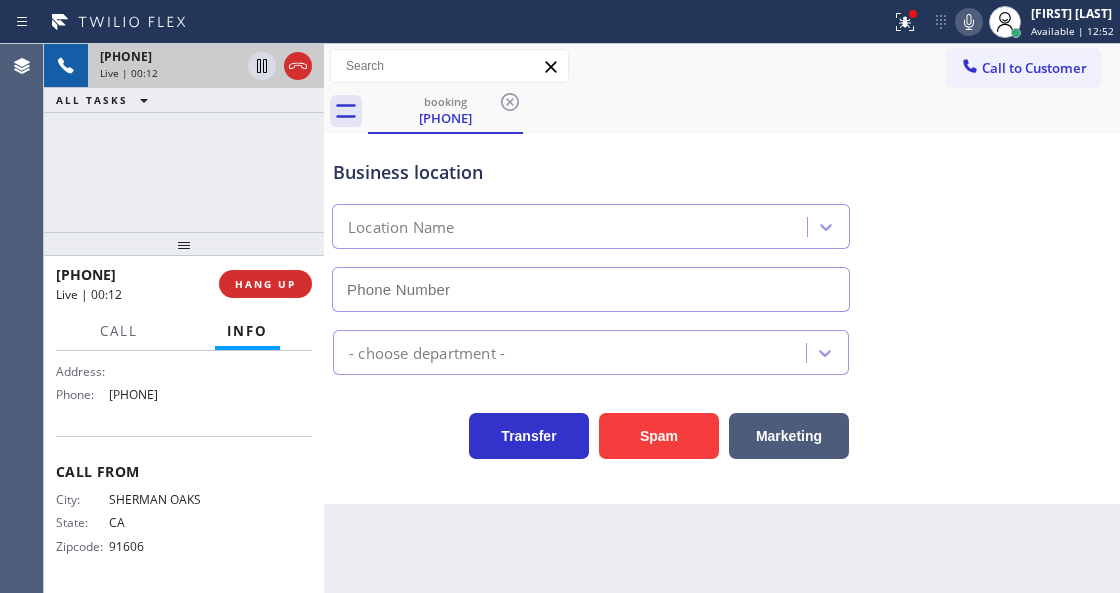 type on "[PHONE]" 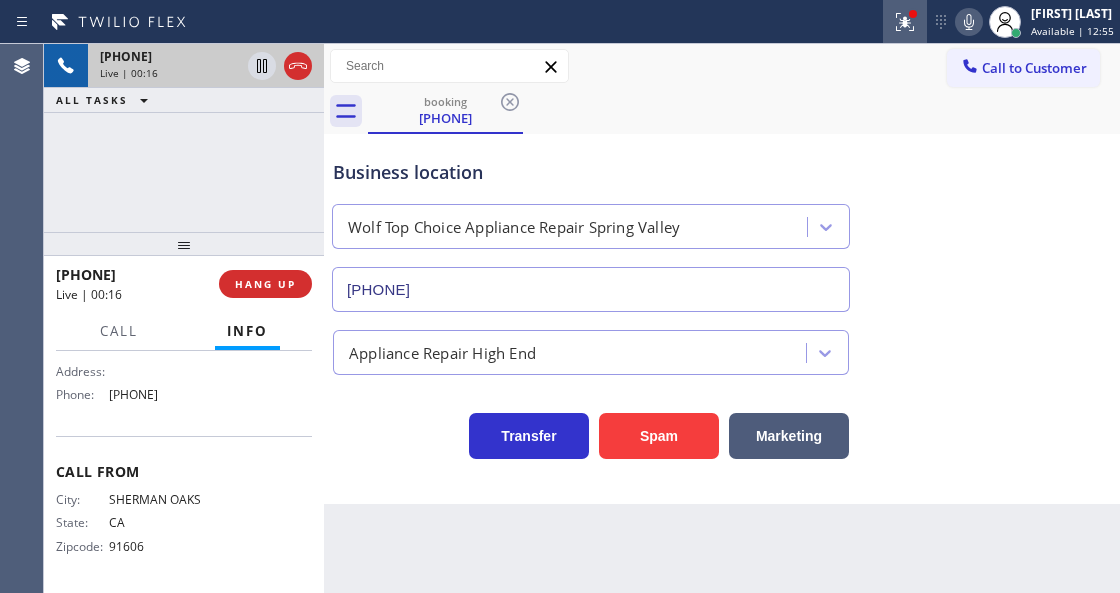 click 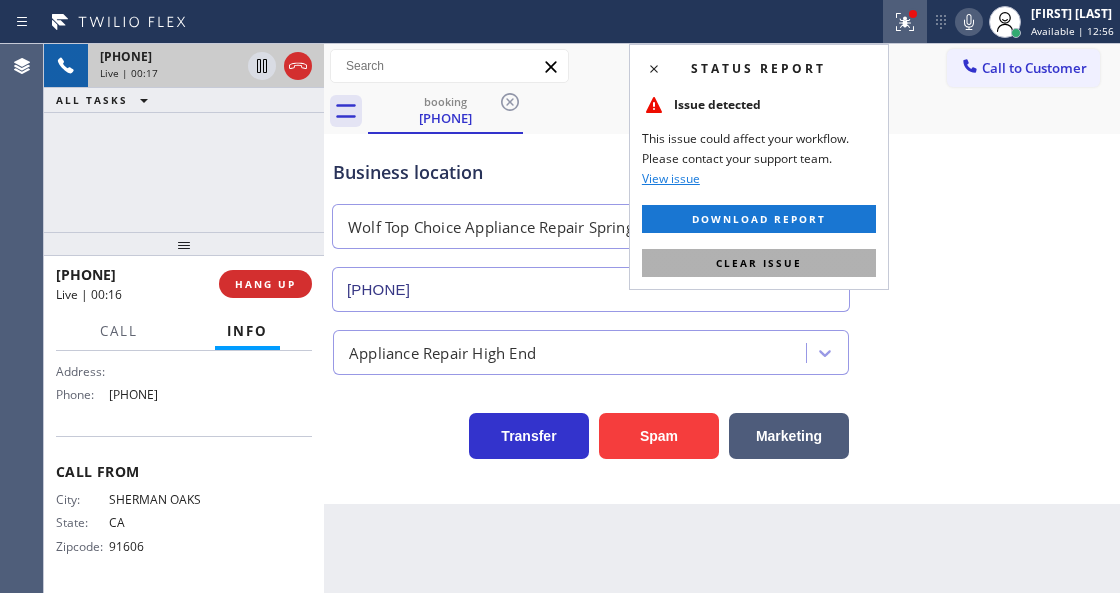 click on "Clear issue" at bounding box center (759, 263) 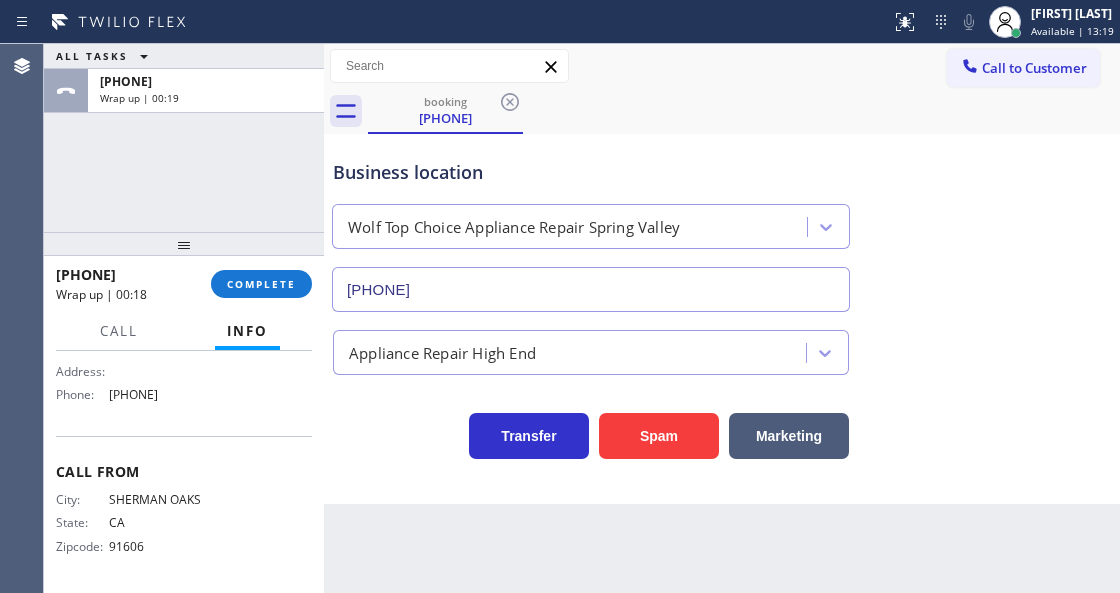 click on "[PHONE] Wrap up | 00:18 COMPLETE" at bounding box center (184, 284) 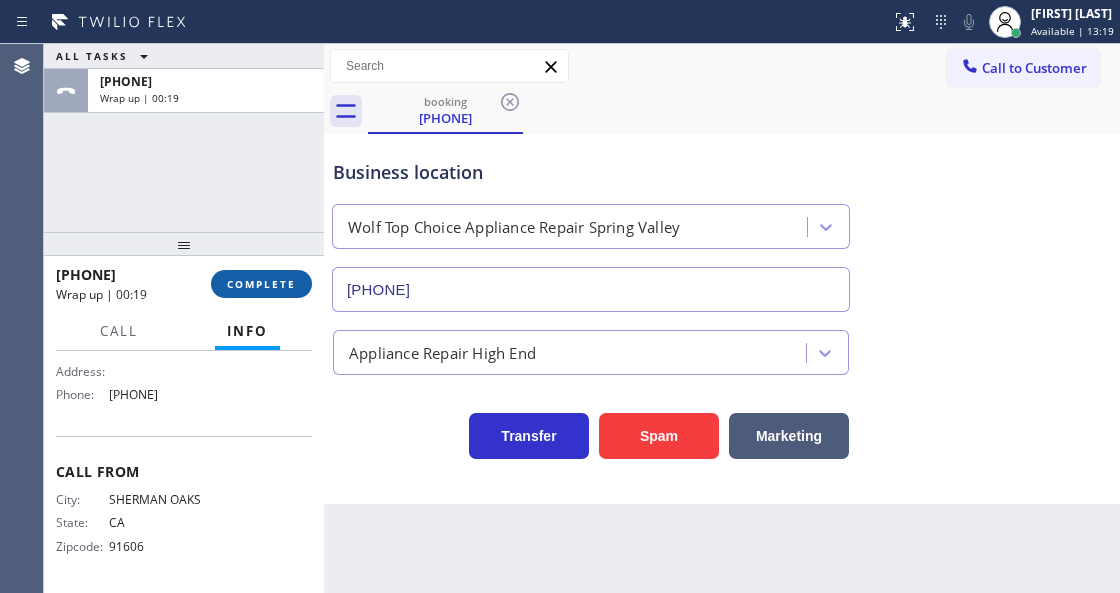 click on "COMPLETE" at bounding box center [261, 284] 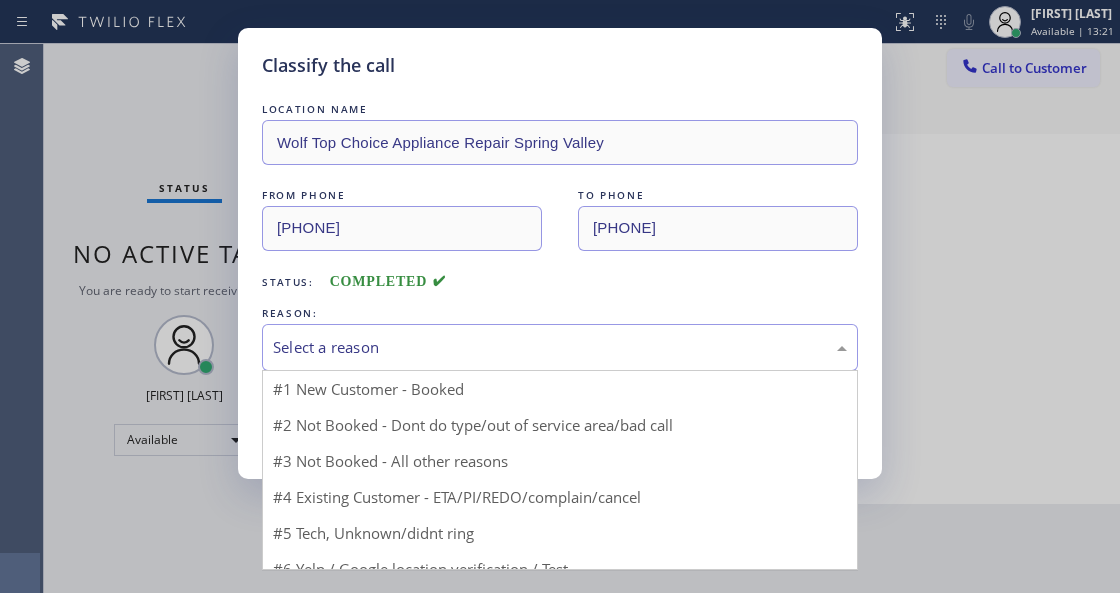 click on "Select a reason" at bounding box center (560, 347) 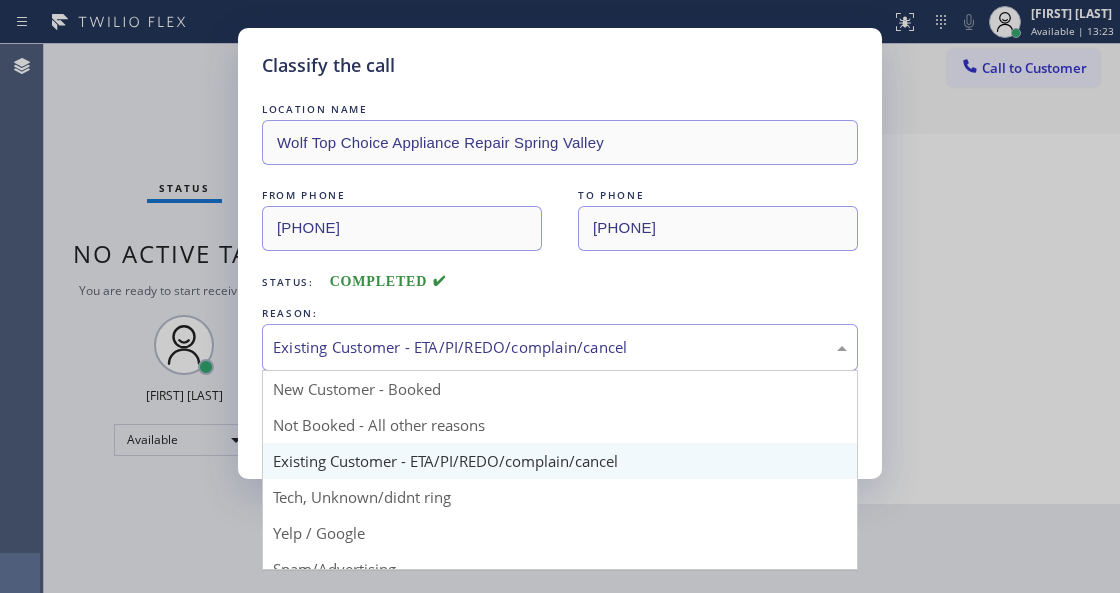 click on "Existing Customer - ETA/PI/REDO/complain/cancel" at bounding box center [560, 347] 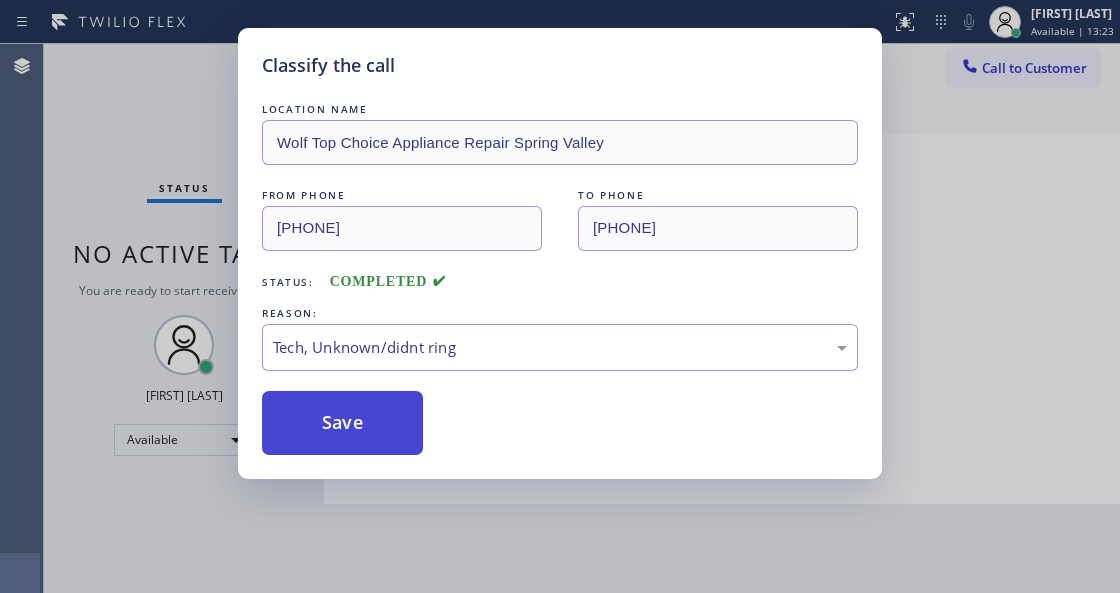 click on "Save" at bounding box center (342, 423) 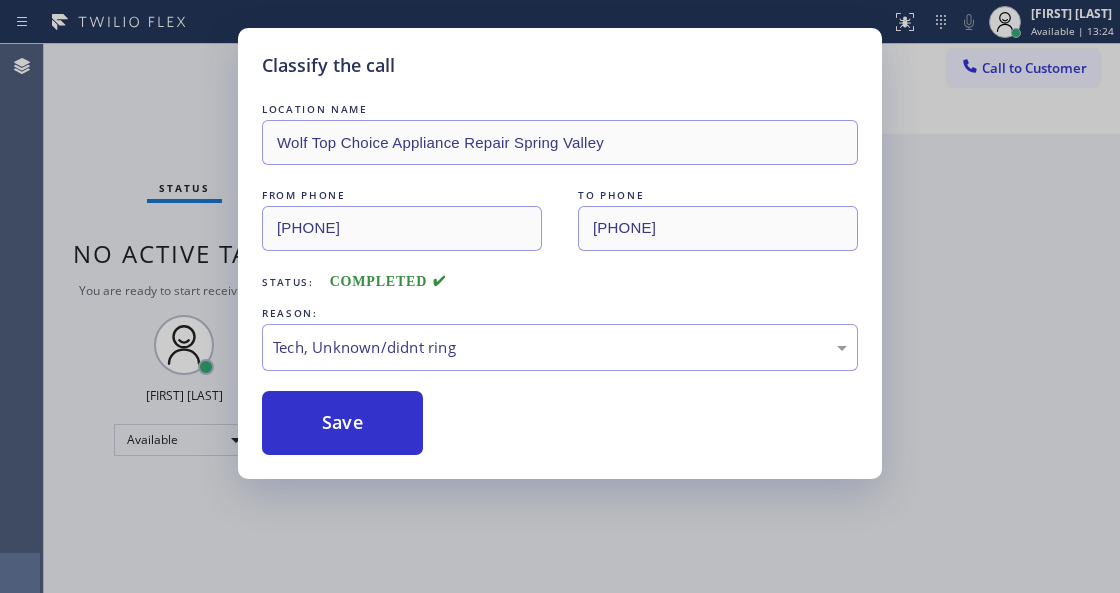 click on "Classify the call LOCATION NAME Wolf Top Choice Appliance Repair [CITY] FROM PHONE [PHONE] TO PHONE [PHONE] Status: COMPLETED REASON: Tech, Unknown/didnt ring Save" at bounding box center (560, 296) 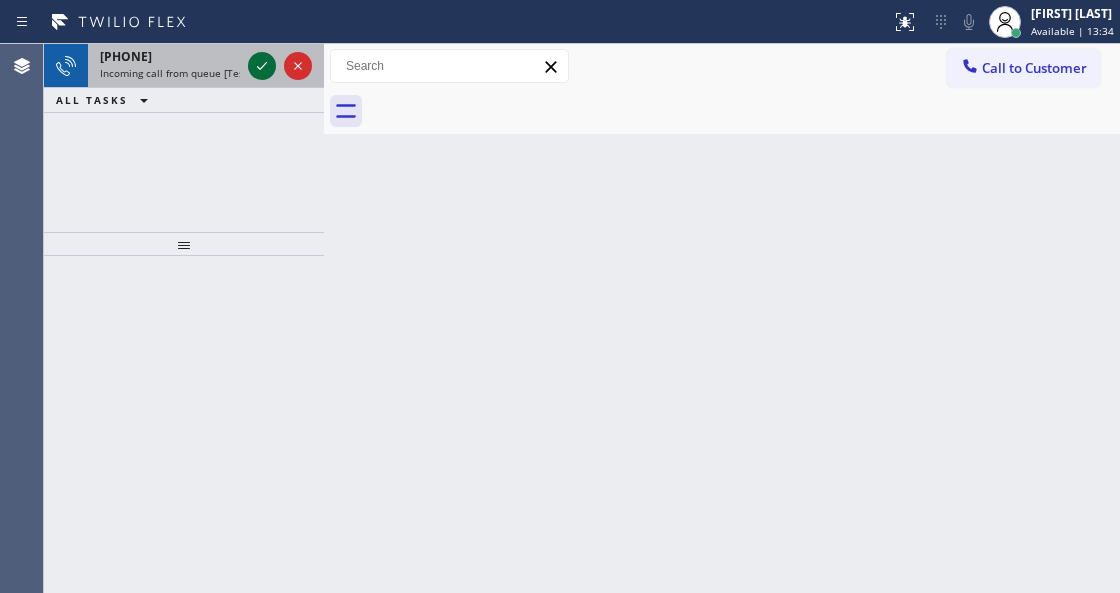 click 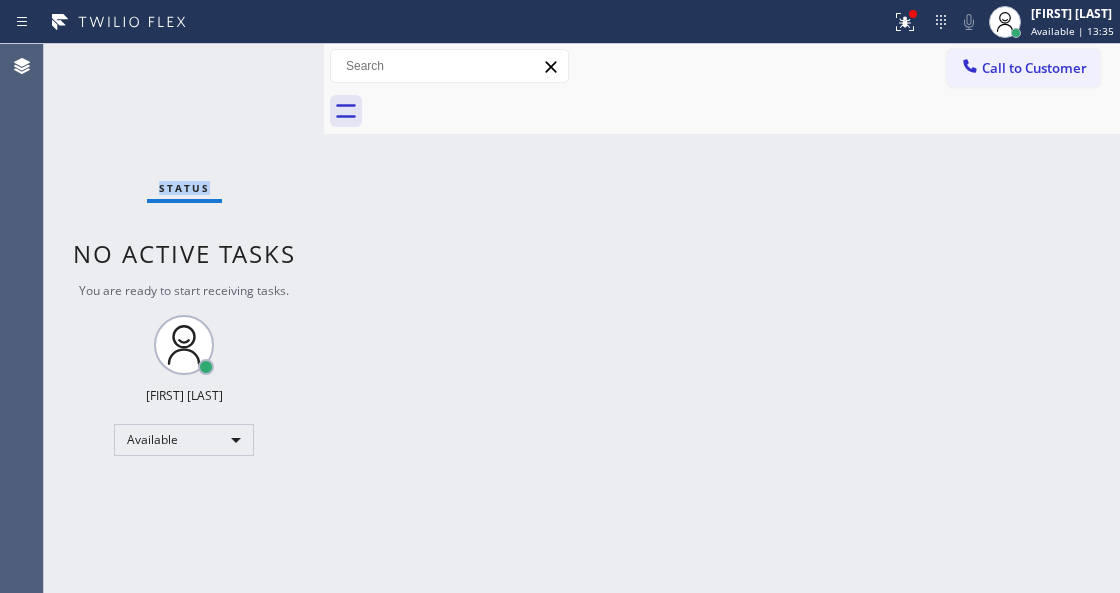 click on "Status   No active tasks     You are ready to start receiving tasks.   Venezza Koren Intas Available" at bounding box center (184, 318) 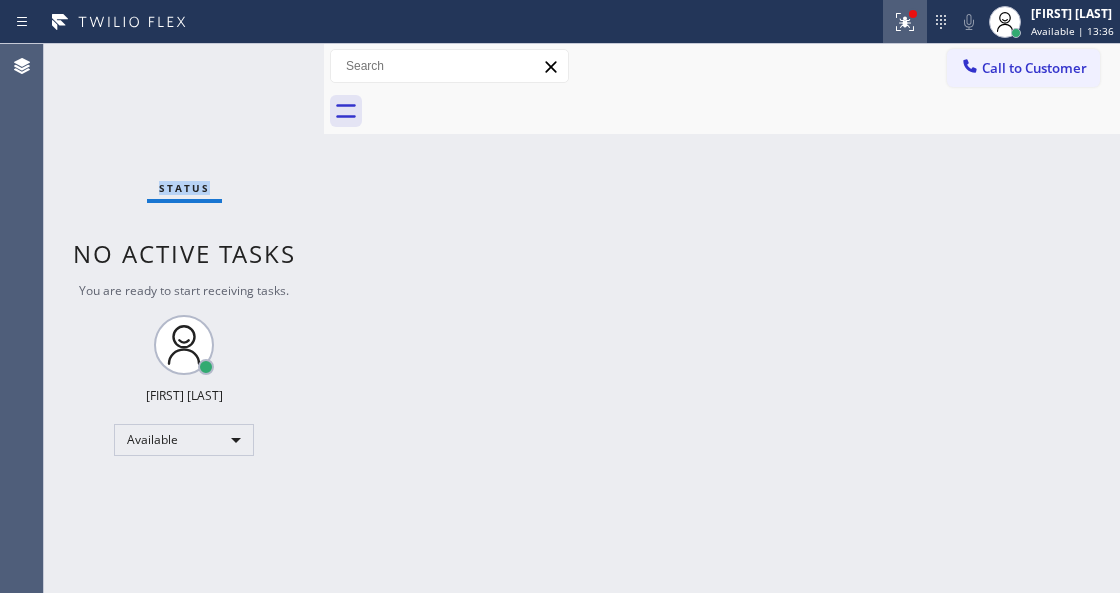 click 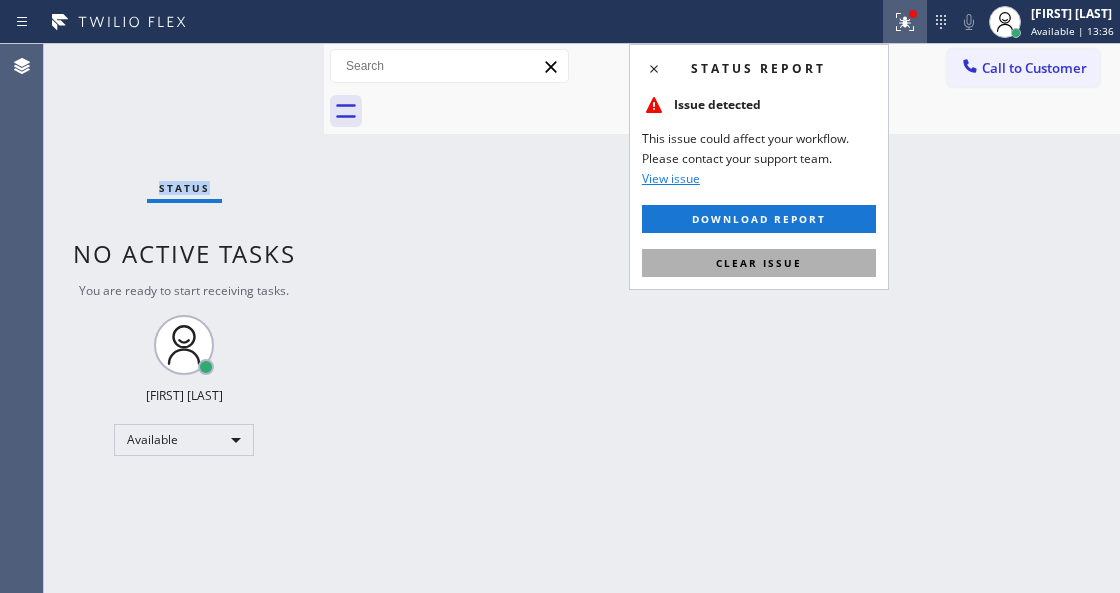 click on "Clear issue" at bounding box center (759, 263) 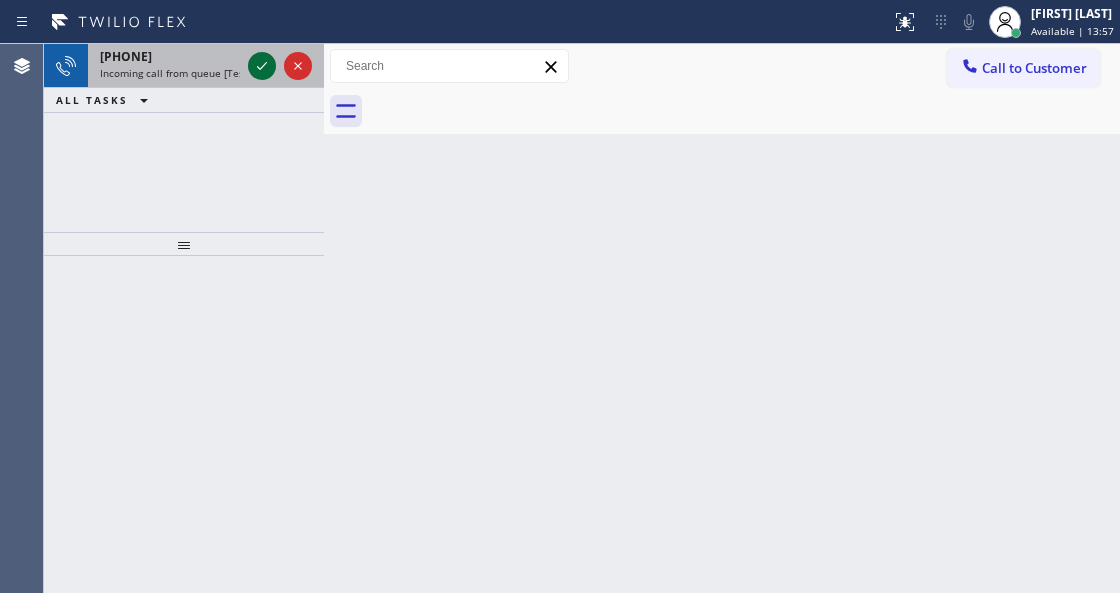 click 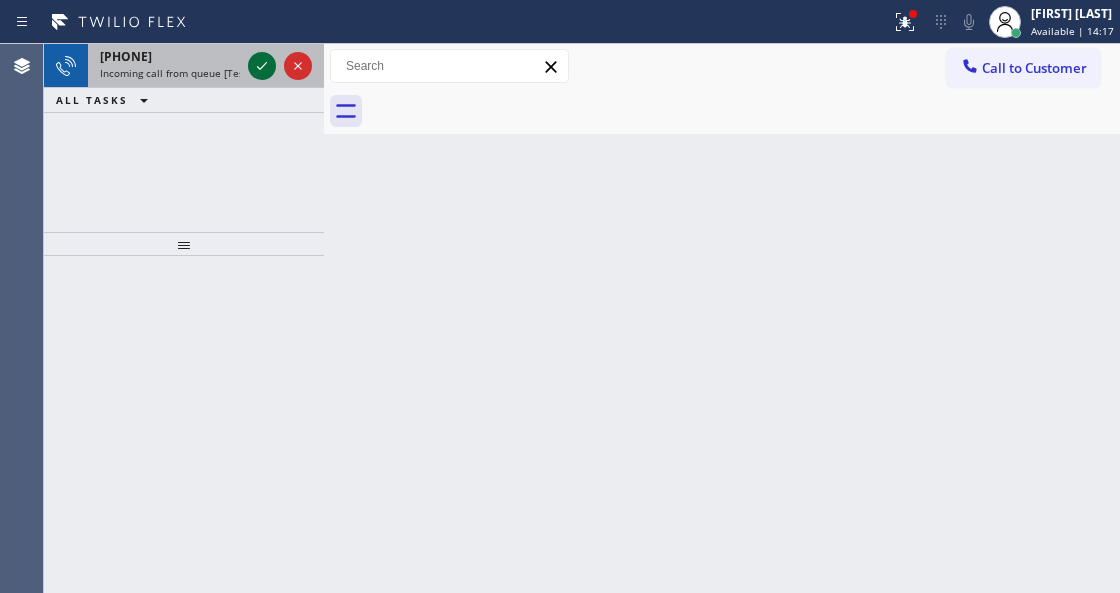 click 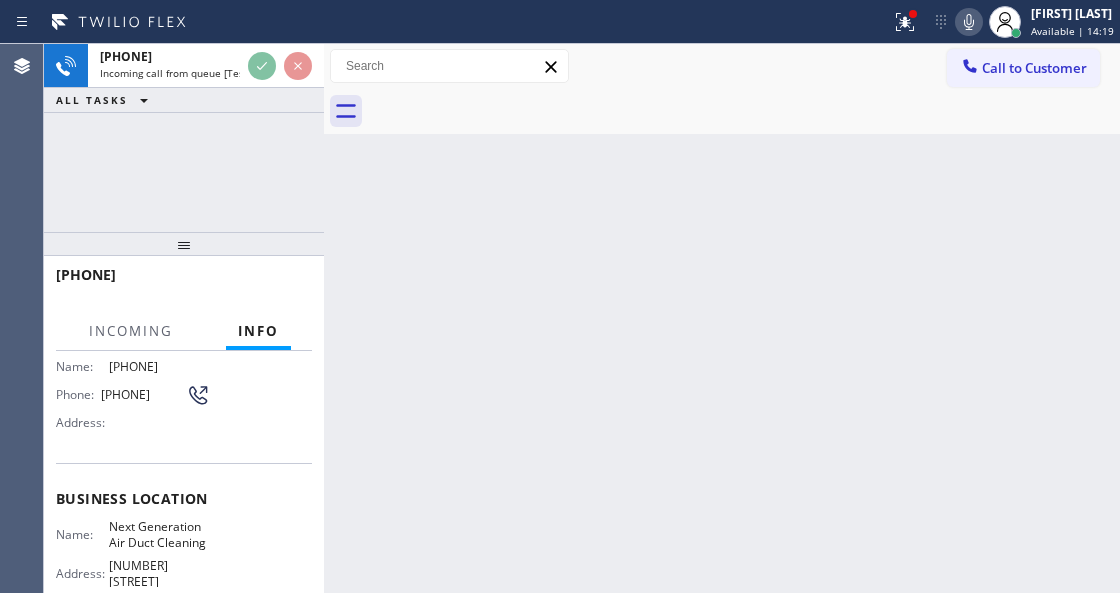 scroll, scrollTop: 200, scrollLeft: 0, axis: vertical 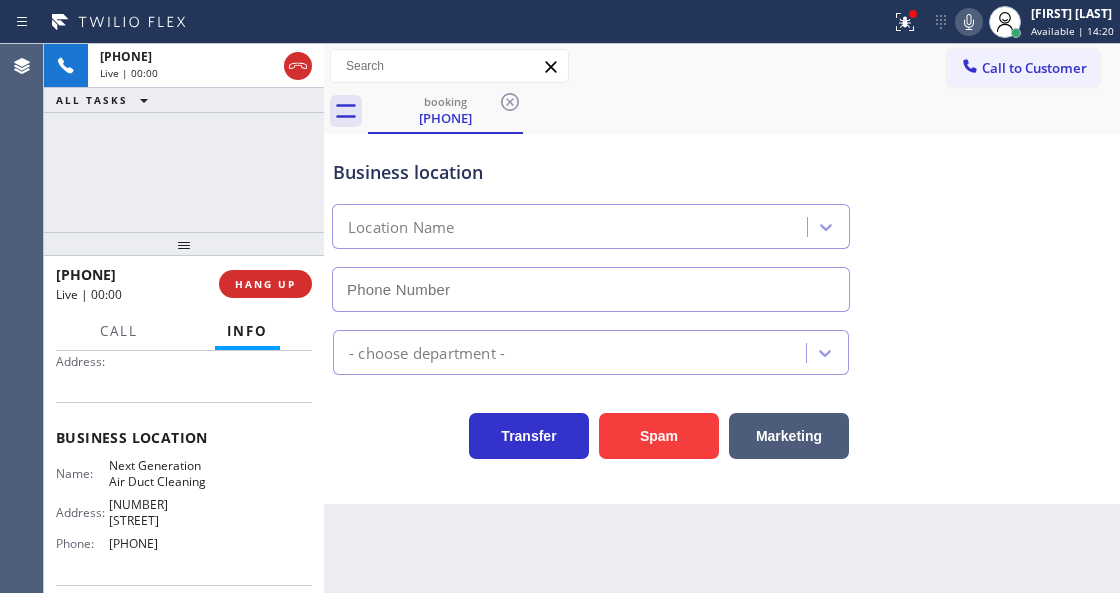 type on "[PHONE]" 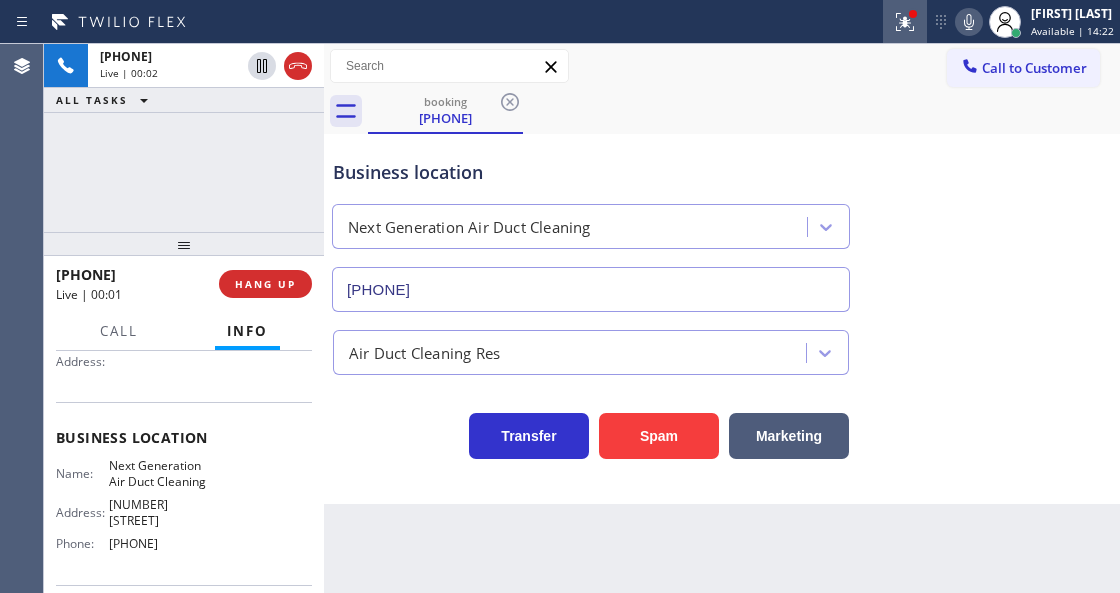 click 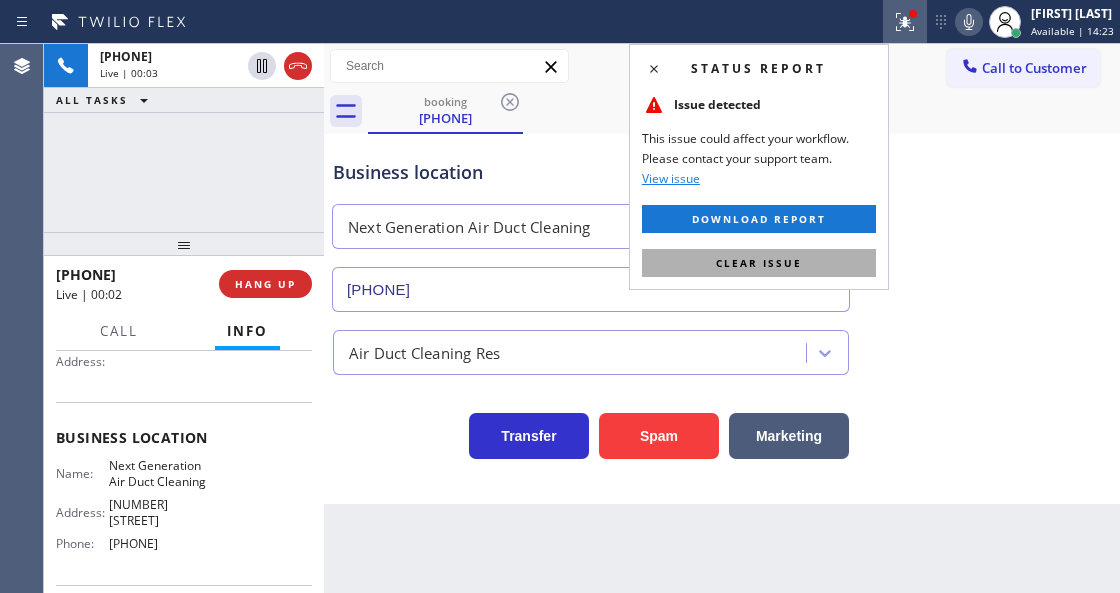 click on "Clear issue" at bounding box center [759, 263] 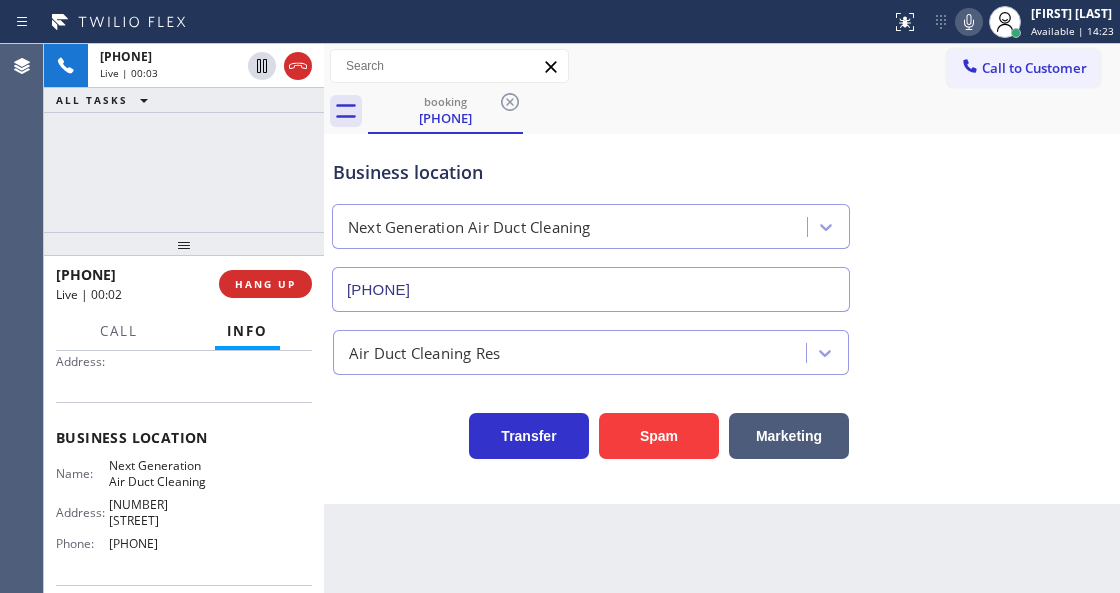 click on "Business location Next Generation Air Duct Cleaning [PHONE]" at bounding box center [722, 221] 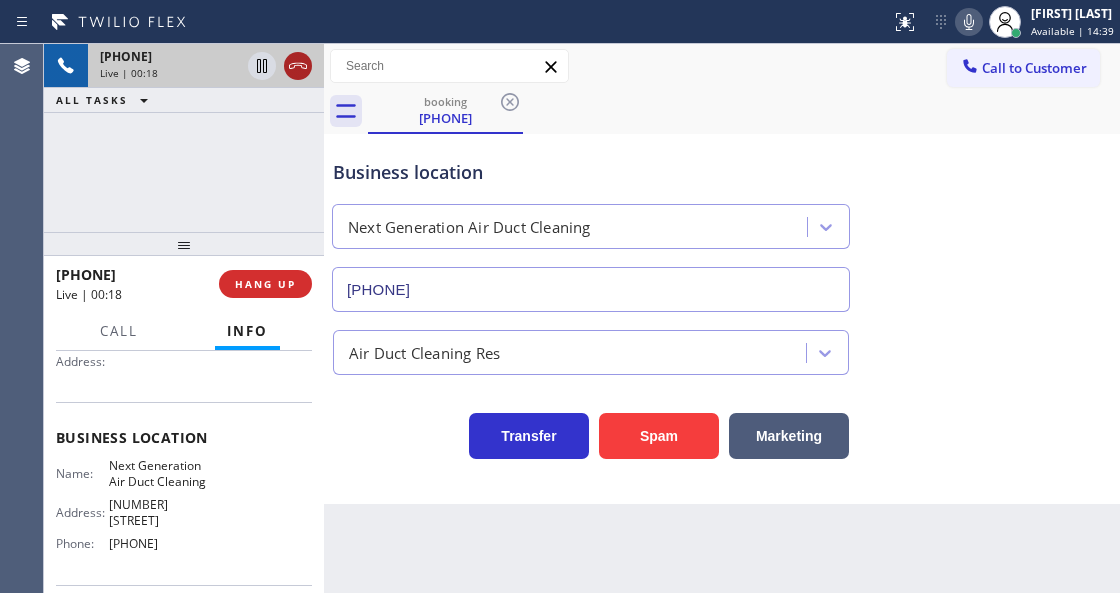 click 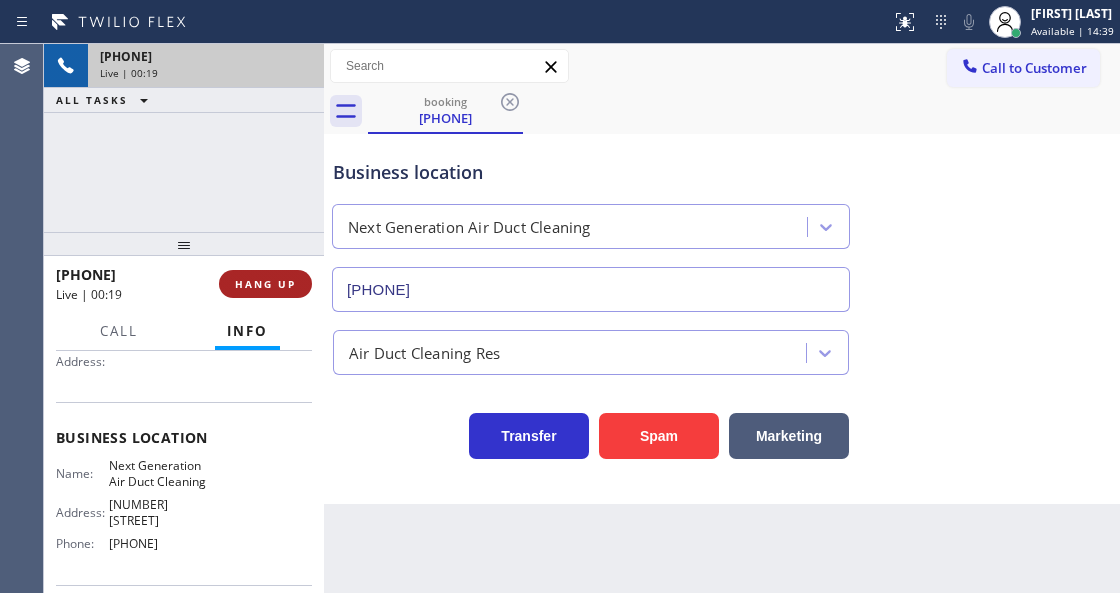 click on "HANG UP" at bounding box center [265, 284] 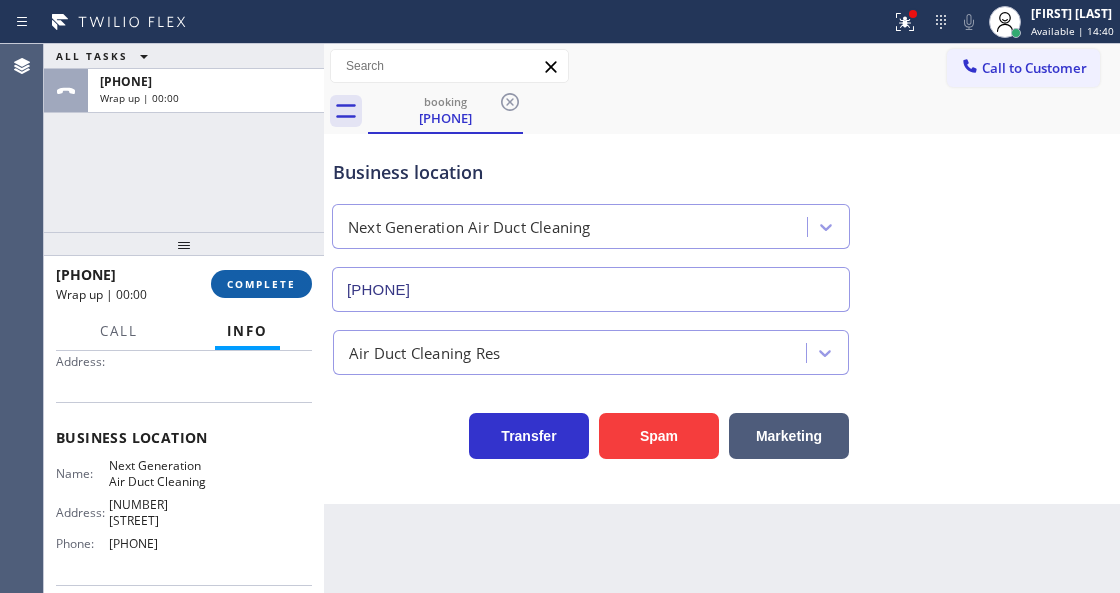 click on "COMPLETE" at bounding box center (261, 284) 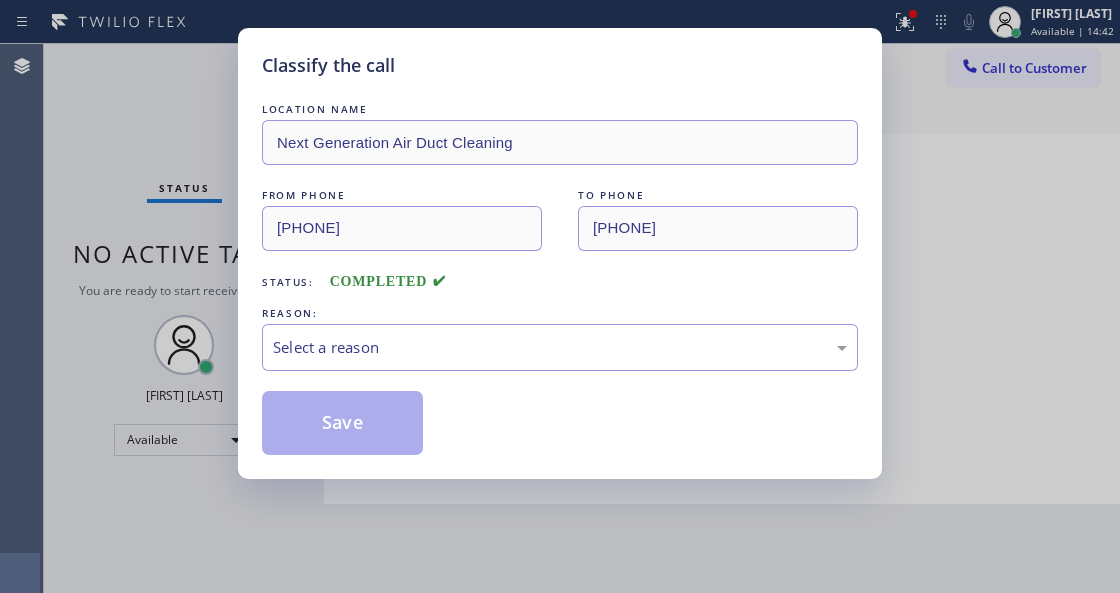 click on "REASON:" at bounding box center [560, 313] 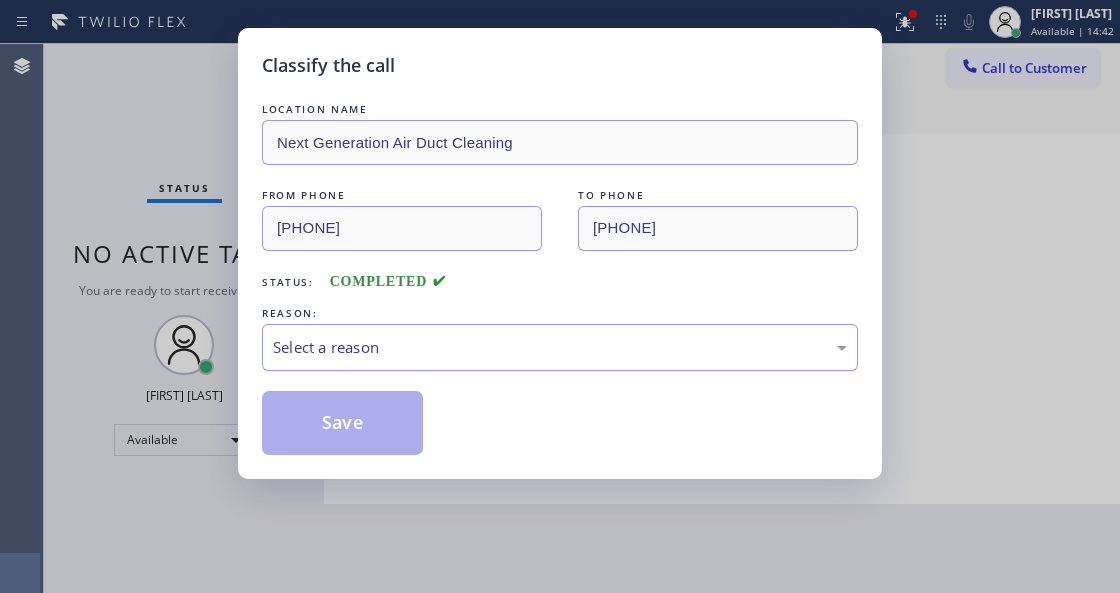 click on "Select a reason" at bounding box center (560, 347) 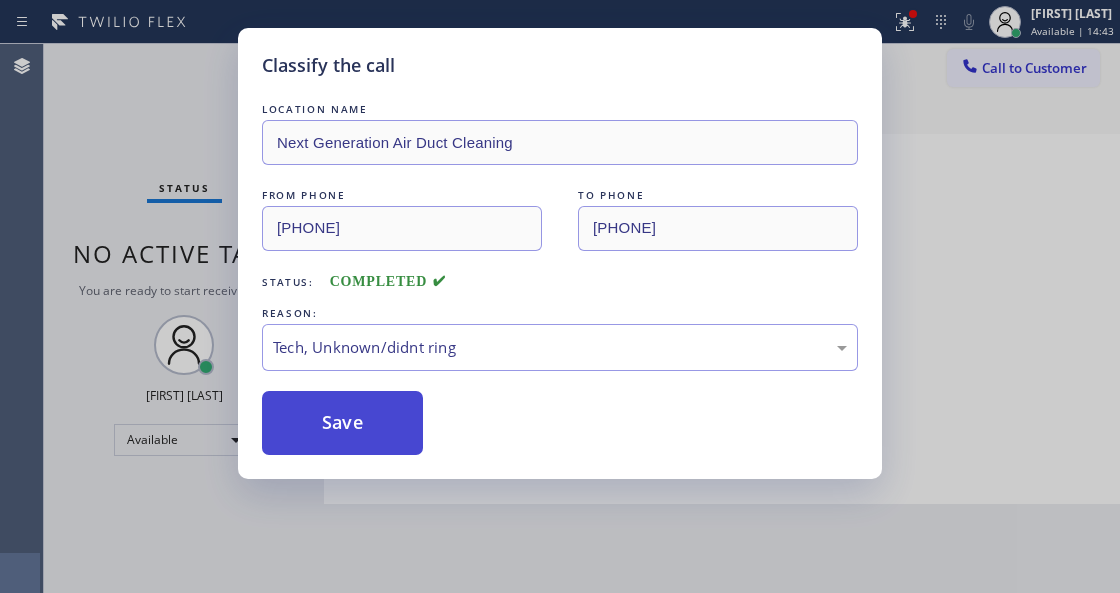 click on "Save" at bounding box center (342, 423) 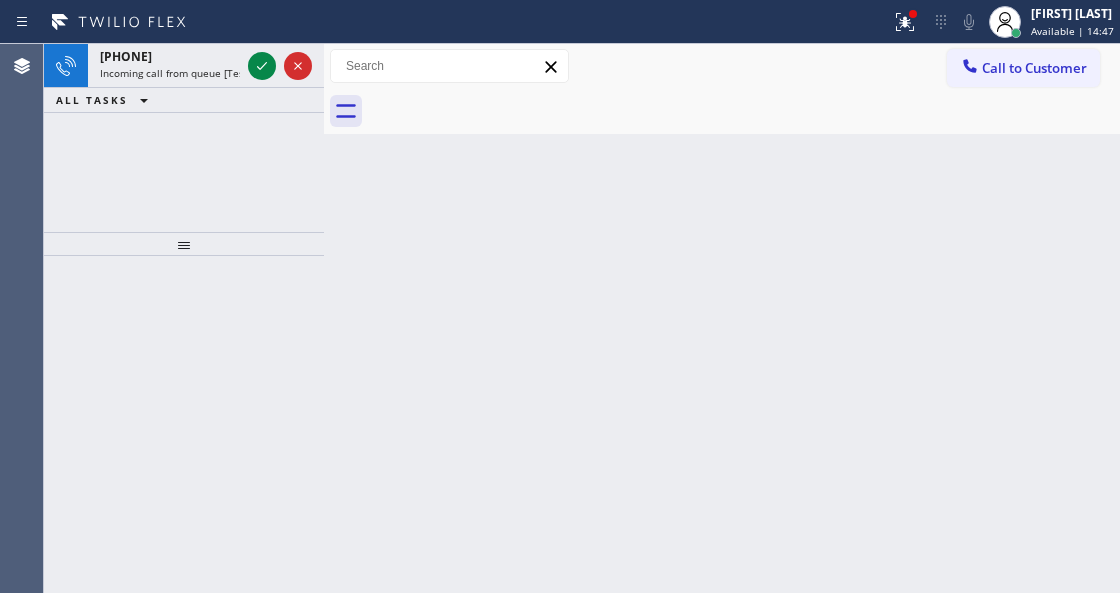 click on "Back to Dashboard Change Sender ID Customers Technicians Select a contact Outbound call Technician Search Technician Your caller id phone number Your caller id phone number Call Technician info Name   Phone none Address none Change Sender ID HVAC +18559994417 5 Star Appliance +18557314952 Appliance Repair +18554611149 Plumbing +18889090120 Air Duct Cleaning +18006865038  Electricians +18005688664 Cancel Change Check personal SMS Reset Change No tabs Call to Customer Outbound call Location Search location Your caller id phone number Customer number Call Outbound call Technician Search Technician Your caller id phone number Your caller id phone number Call" at bounding box center (722, 318) 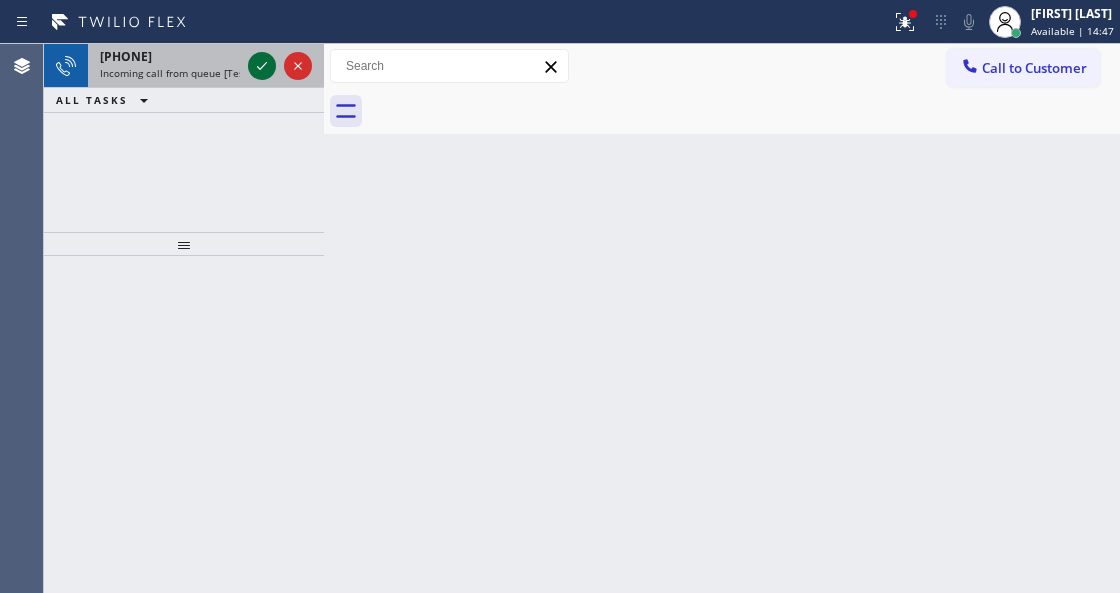 click 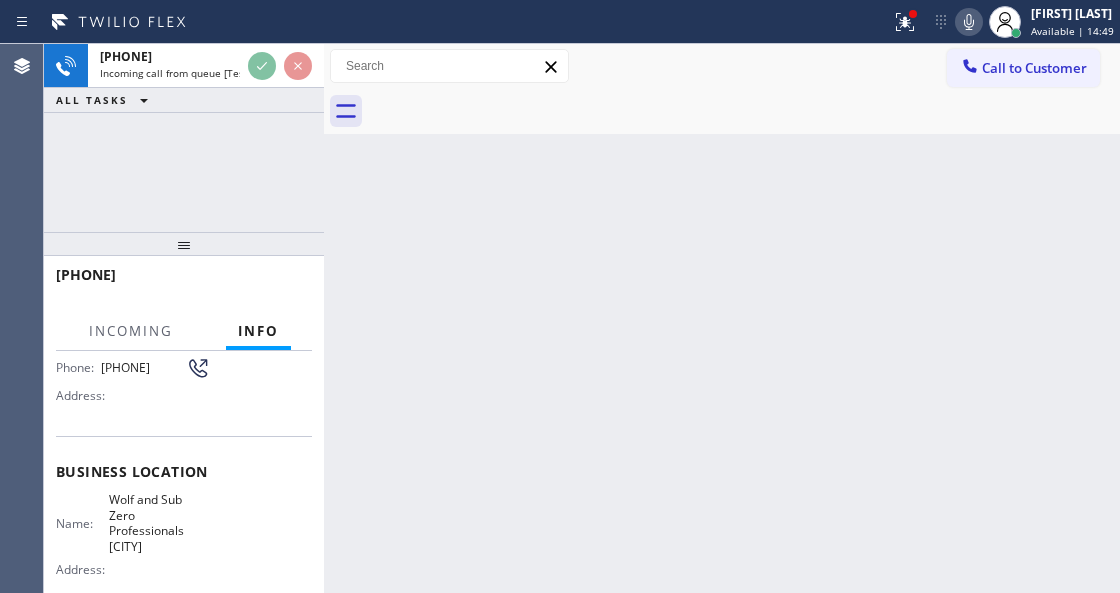 scroll, scrollTop: 266, scrollLeft: 0, axis: vertical 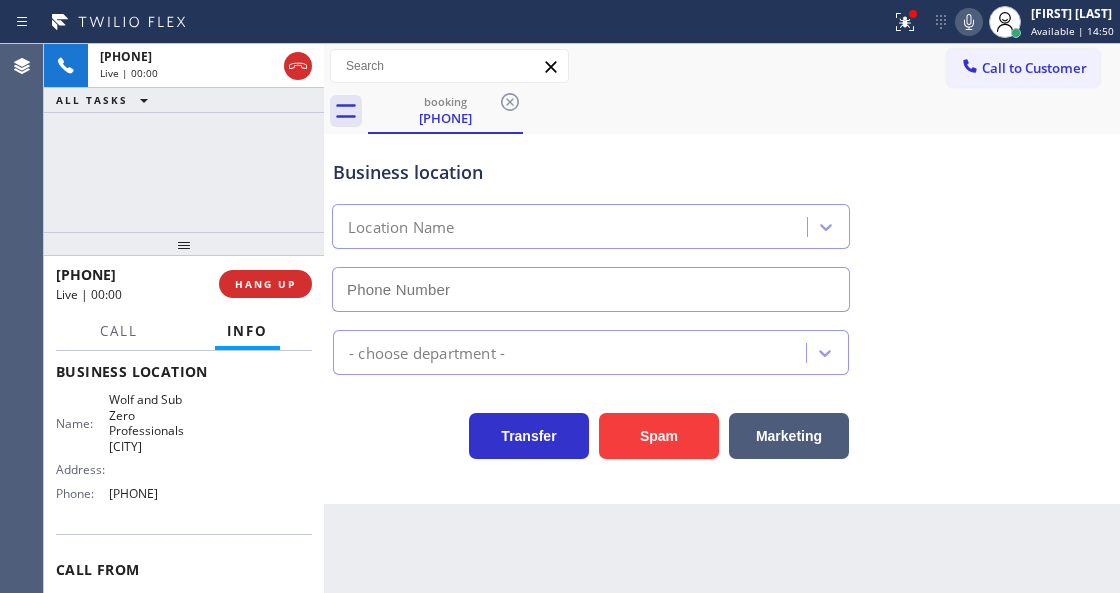 type on "[PHONE]" 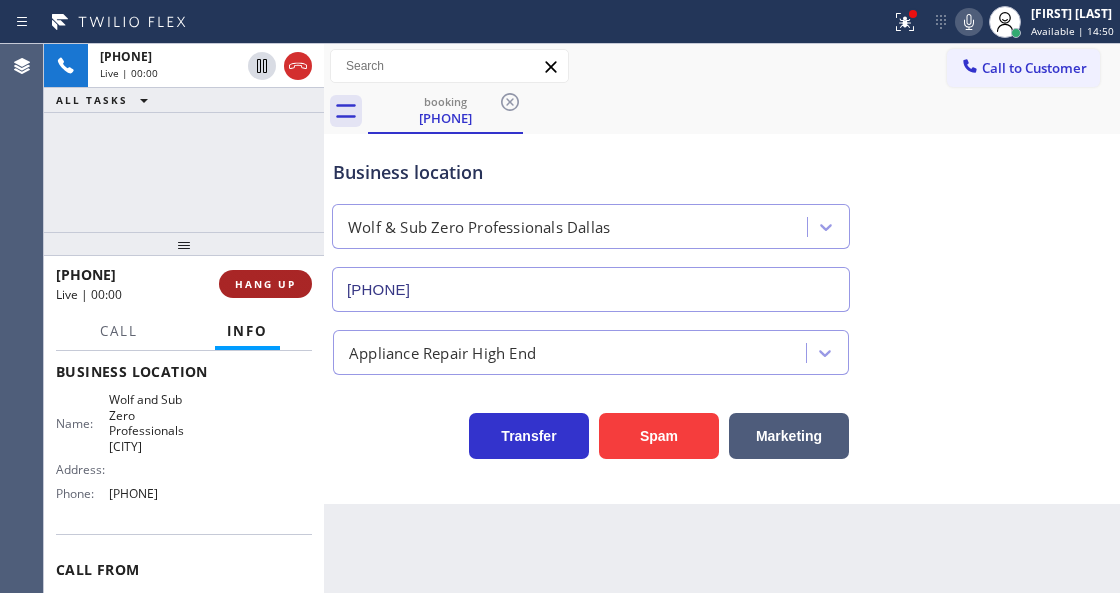 click on "HANG UP" at bounding box center (265, 284) 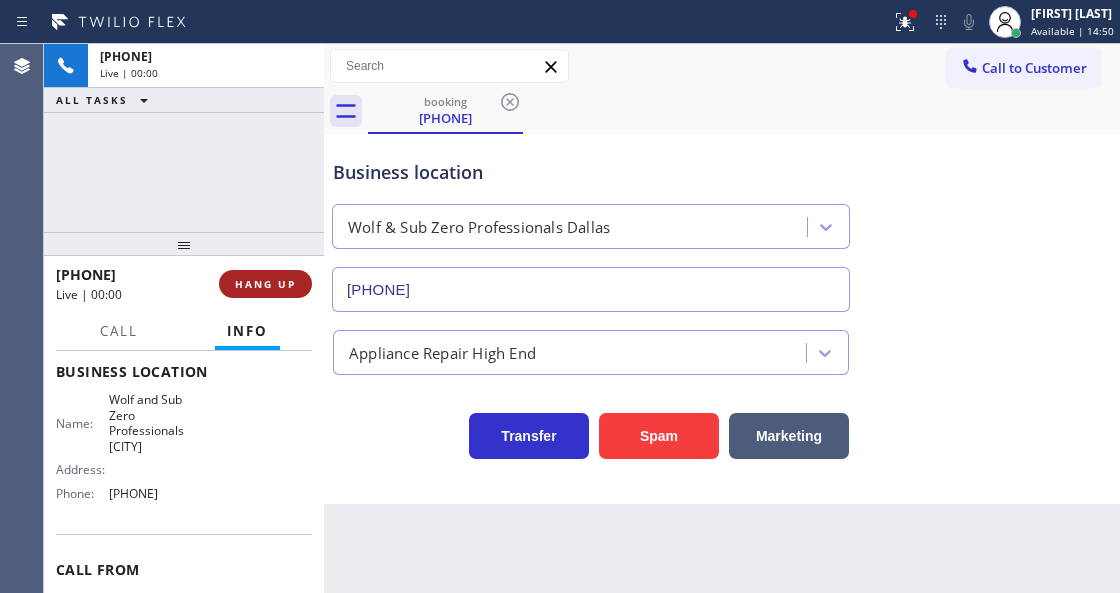 click on "HANG UP" at bounding box center (265, 284) 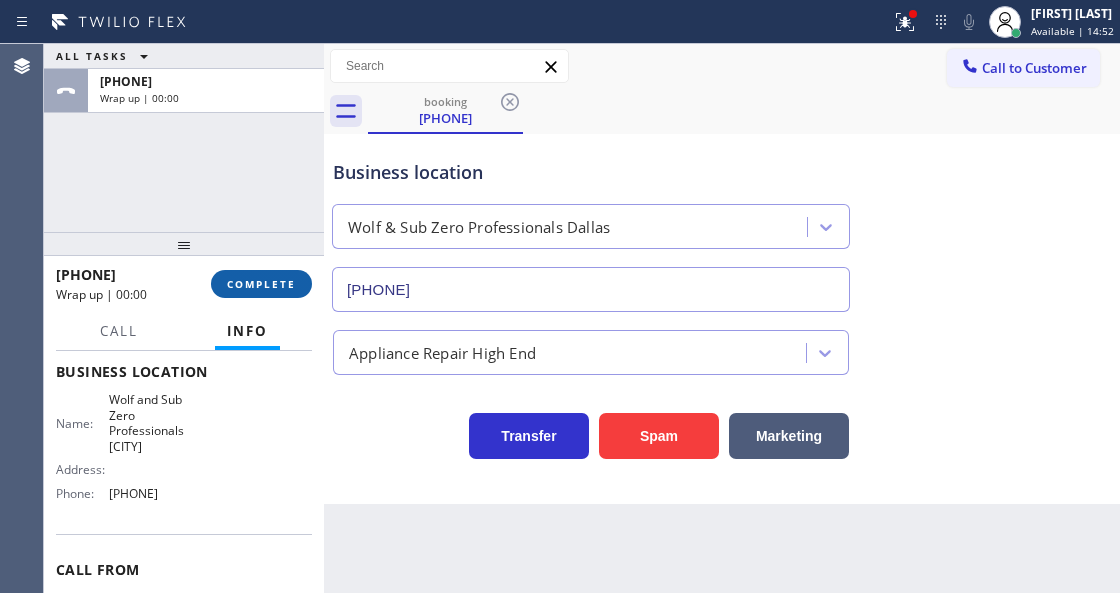 click on "COMPLETE" at bounding box center (261, 284) 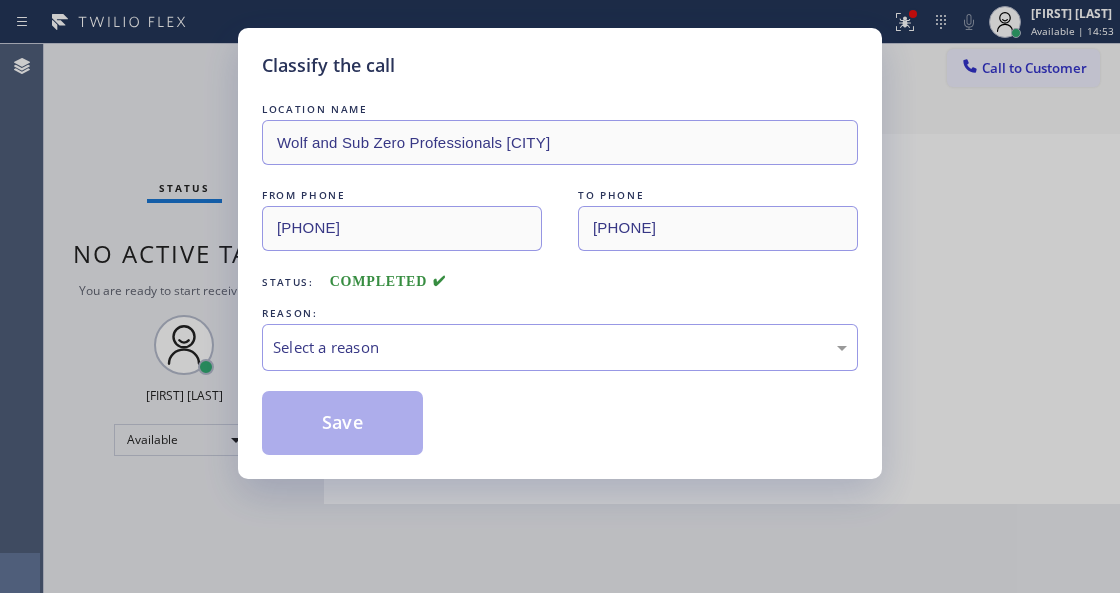 click on "Select a reason" at bounding box center (560, 347) 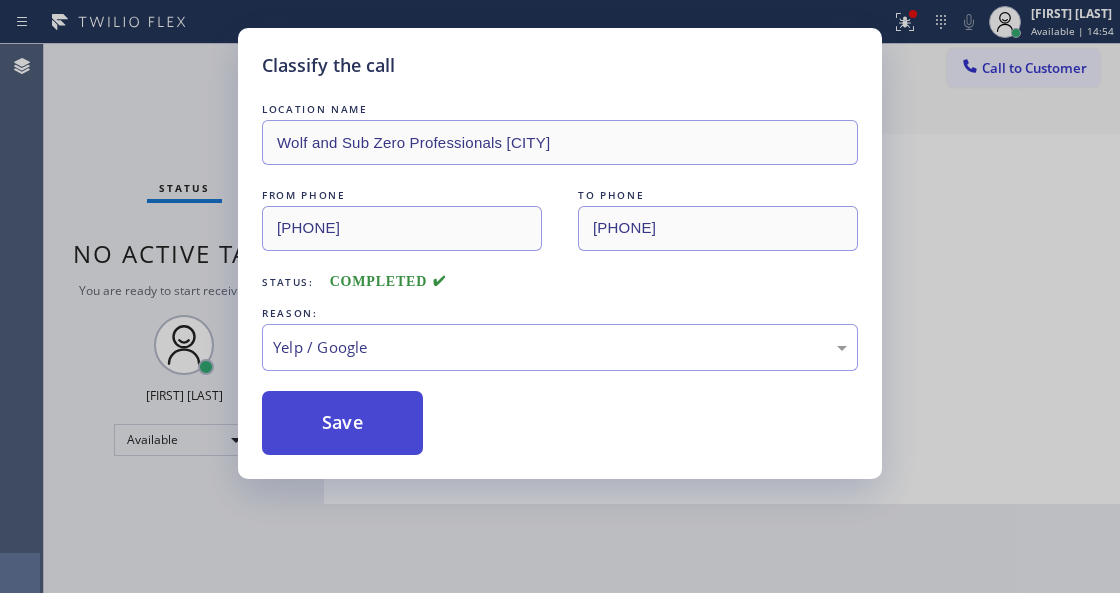 click on "Save" at bounding box center [342, 423] 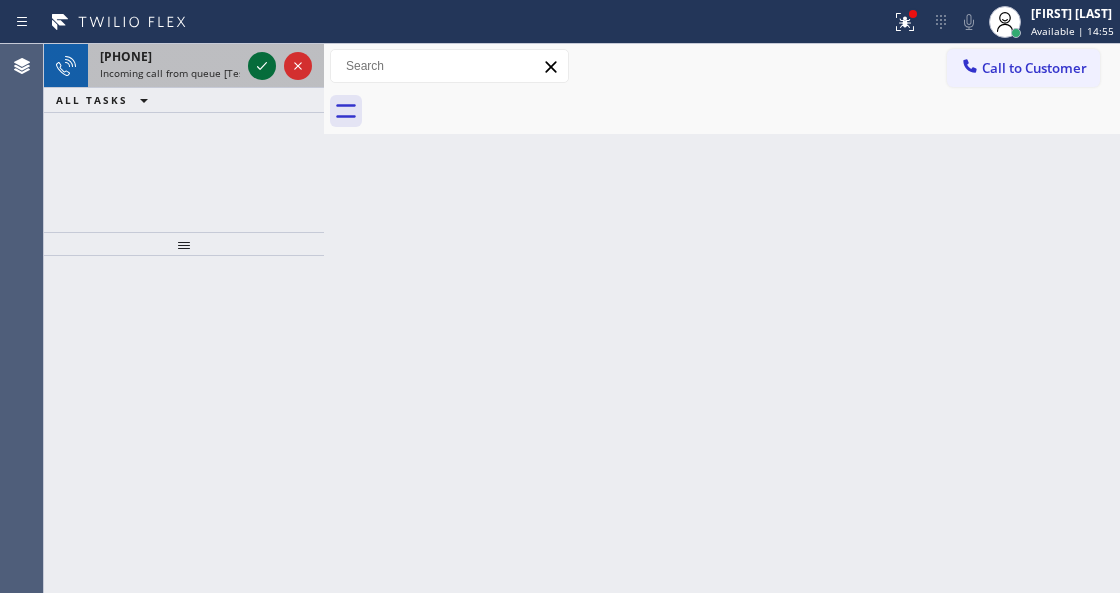 click 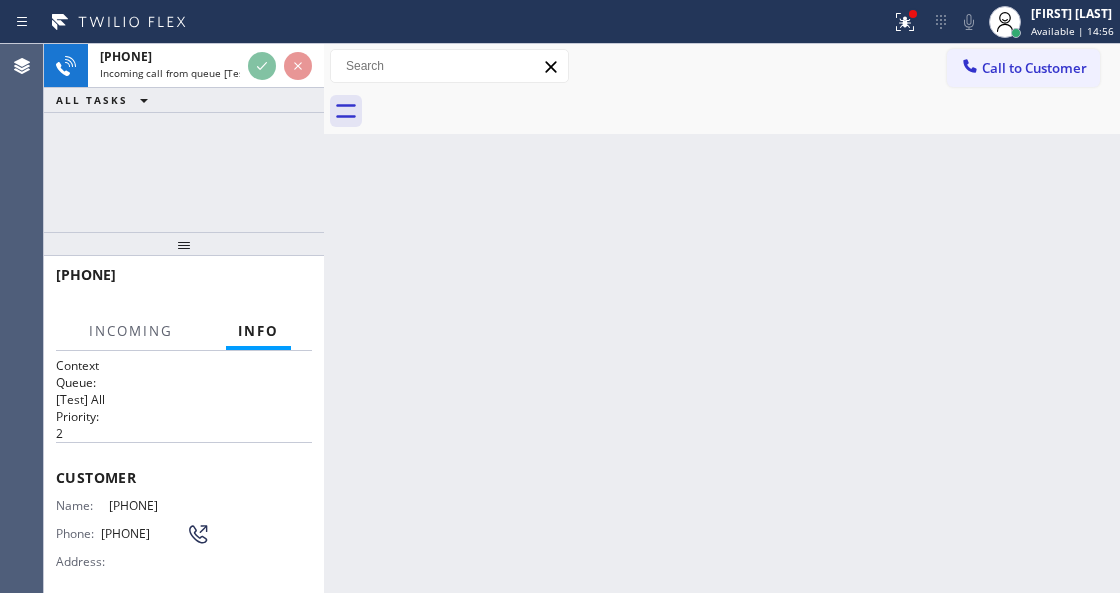 scroll, scrollTop: 200, scrollLeft: 0, axis: vertical 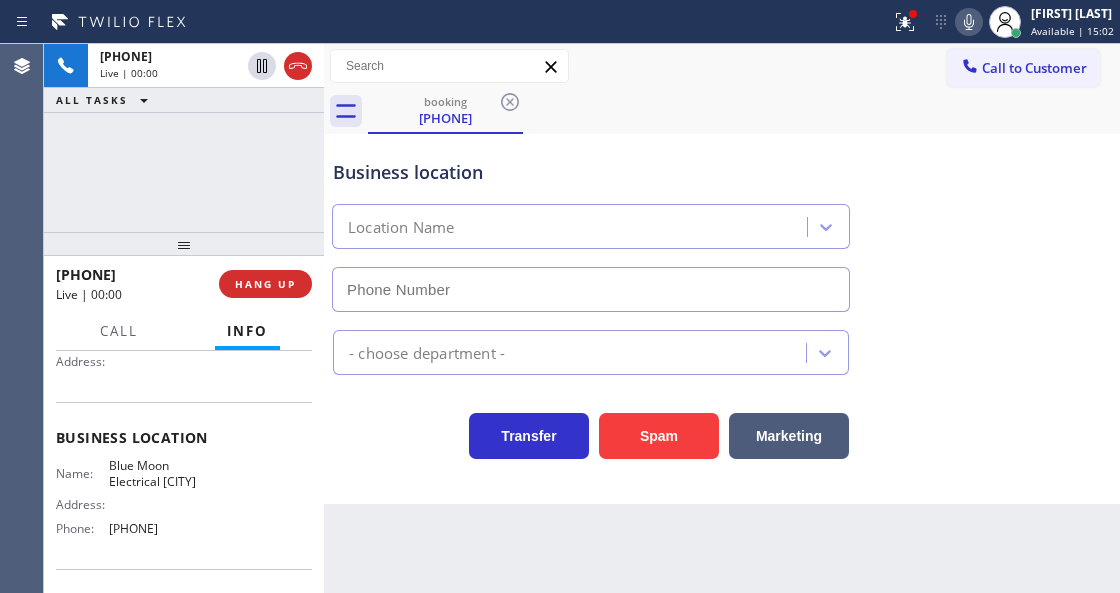 type on "[PHONE]" 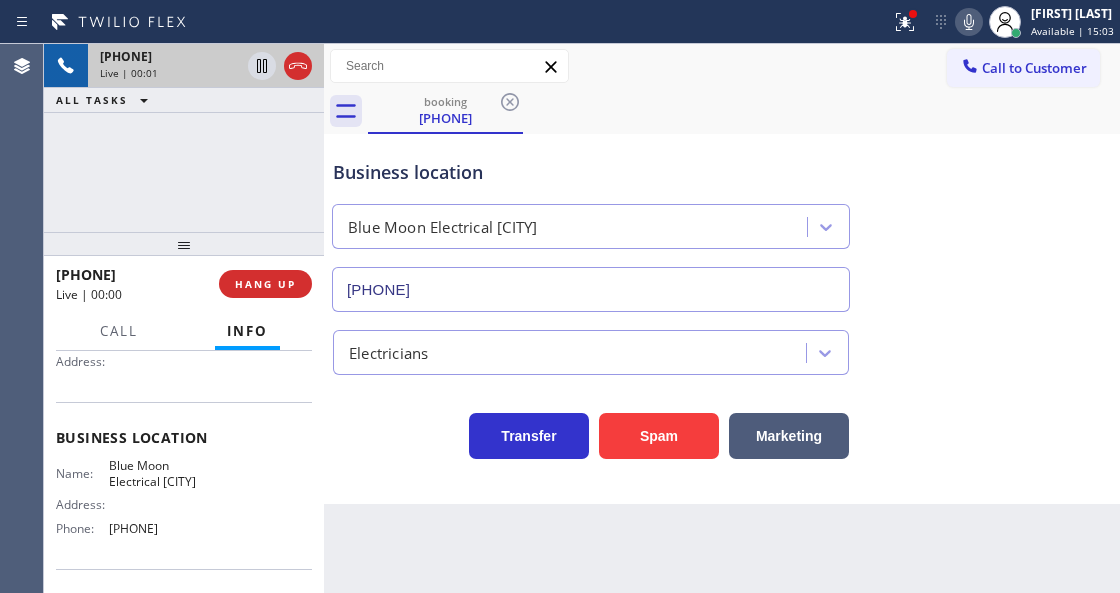 click 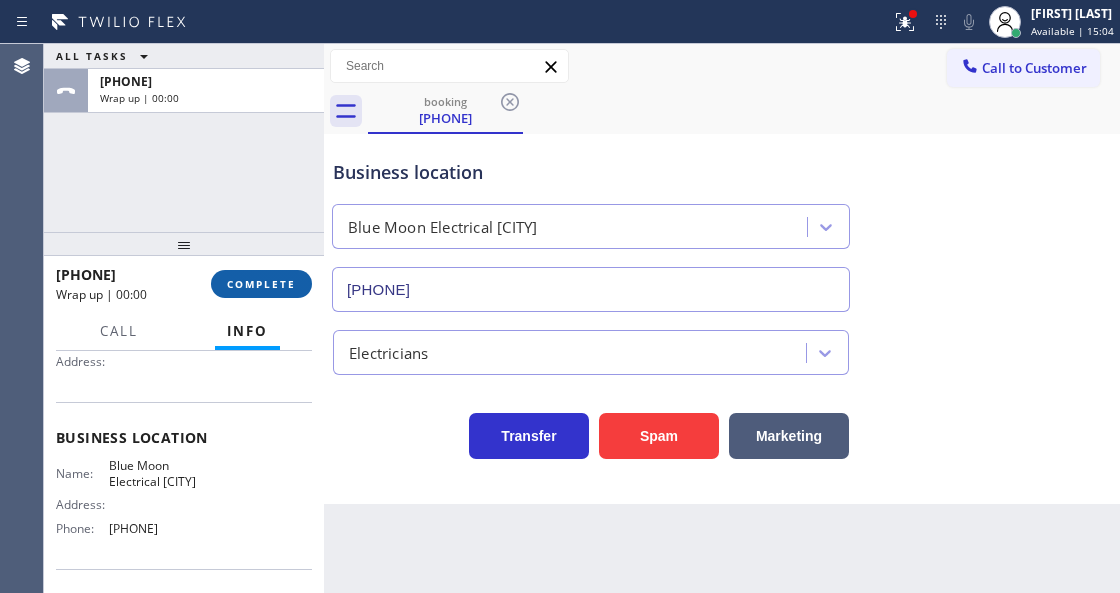 click on "COMPLETE" at bounding box center [261, 284] 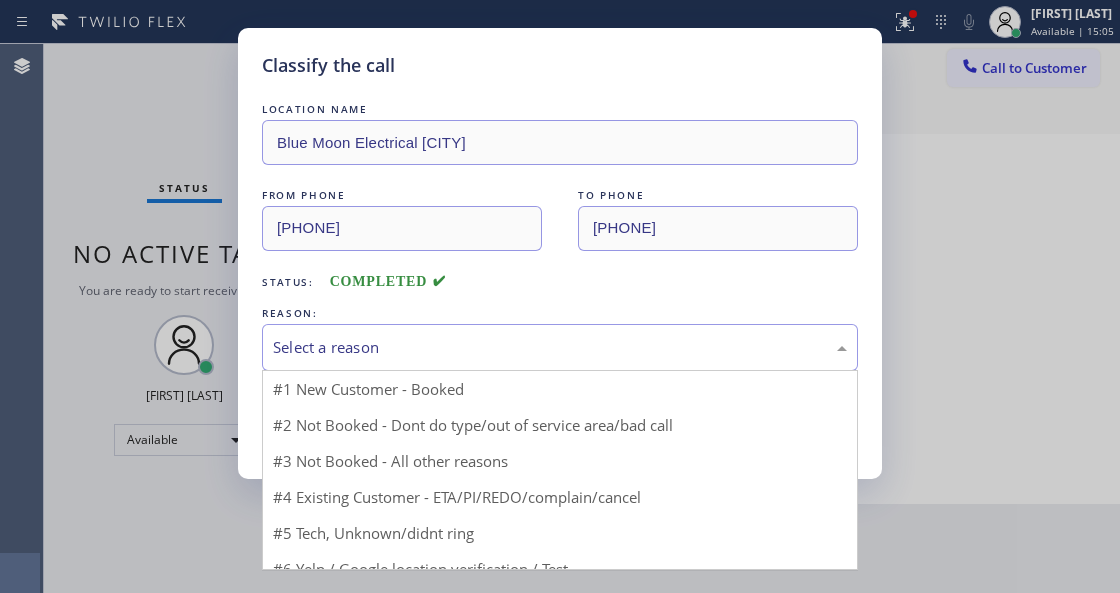 click on "Select a reason" at bounding box center (560, 347) 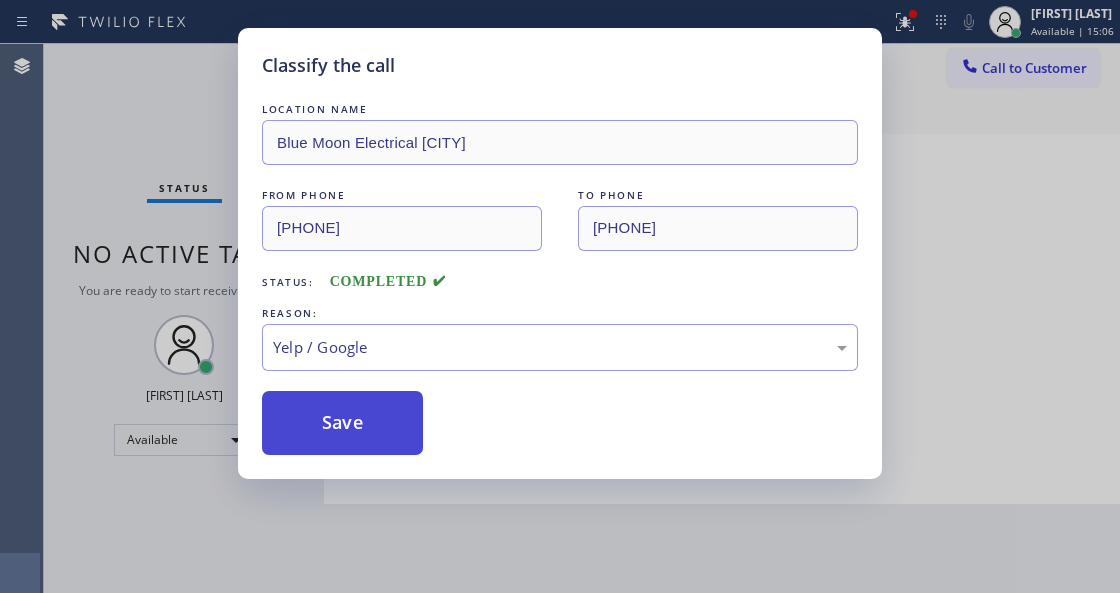 click on "Save" at bounding box center (342, 423) 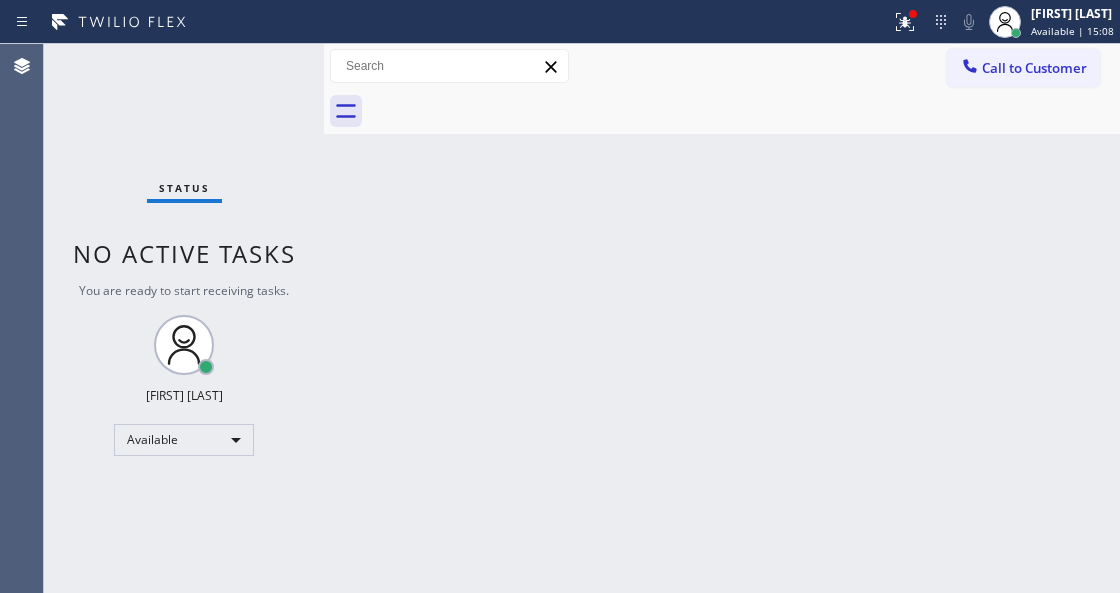 click on "Back to Dashboard Change Sender ID Customers Technicians Select a contact Outbound call Technician Search Technician Your caller id phone number Your caller id phone number Call Technician info Name   Phone none Address none Change Sender ID HVAC +18559994417 5 Star Appliance +18557314952 Appliance Repair +18554611149 Plumbing +18889090120 Air Duct Cleaning +18006865038  Electricians +18005688664 Cancel Change Check personal SMS Reset Change No tabs Call to Customer Outbound call Location Search location Your caller id phone number Customer number Call Outbound call Technician Search Technician Your caller id phone number Your caller id phone number Call" at bounding box center (722, 318) 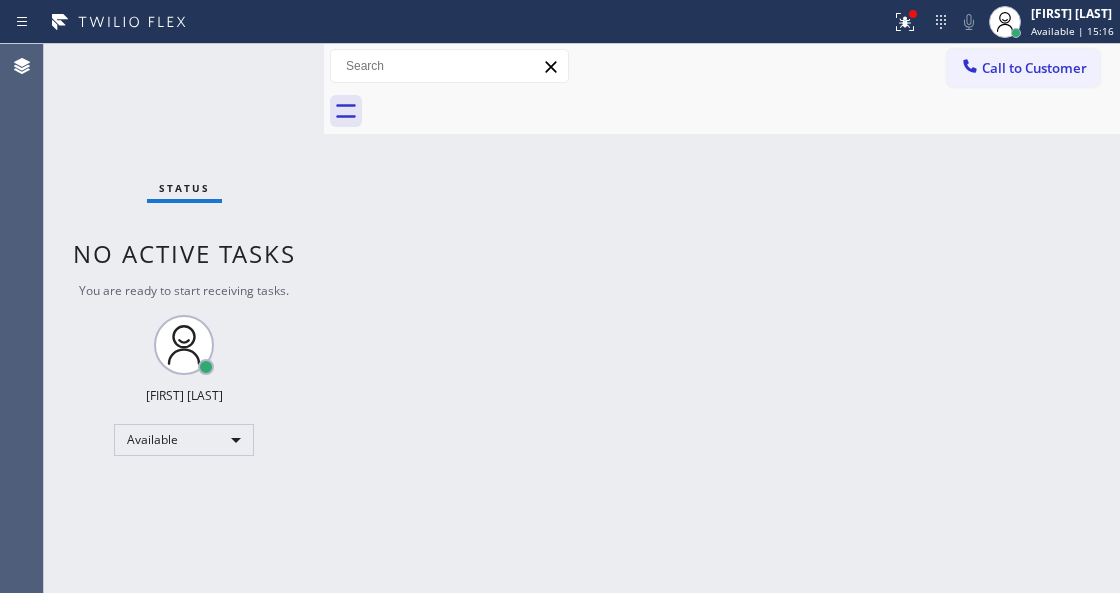 click on "Back to Dashboard Change Sender ID Customers Technicians Select a contact Outbound call Technician Search Technician Your caller id phone number Your caller id phone number Call Technician info Name   Phone none Address none Change Sender ID HVAC +18559994417 5 Star Appliance +18557314952 Appliance Repair +18554611149 Plumbing +18889090120 Air Duct Cleaning +18006865038  Electricians +18005688664 Cancel Change Check personal SMS Reset Change No tabs Call to Customer Outbound call Location Search location Your caller id phone number Customer number Call Outbound call Technician Search Technician Your caller id phone number Your caller id phone number Call" at bounding box center [722, 318] 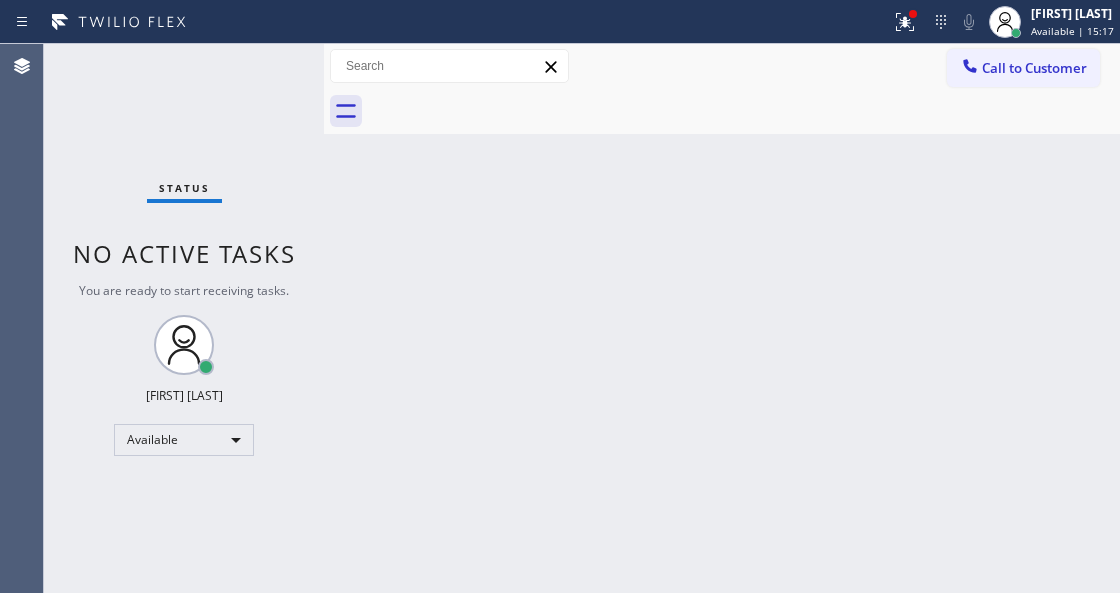 click on "Status   No active tasks     You are ready to start receiving tasks.   Venezza Koren Intas Available" at bounding box center (184, 318) 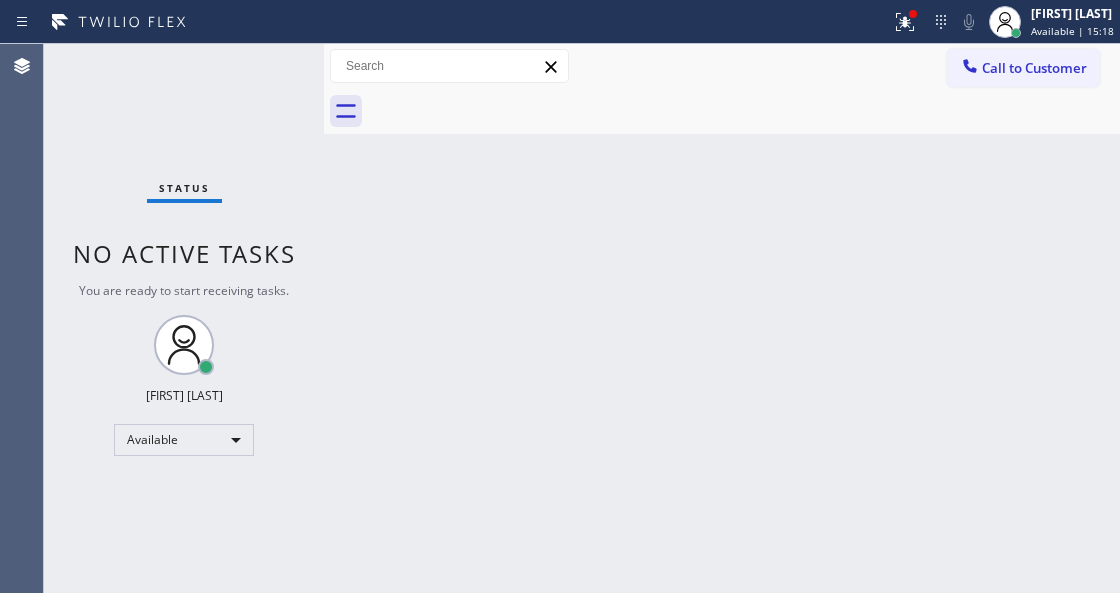 drag, startPoint x: 269, startPoint y: 125, endPoint x: 277, endPoint y: 138, distance: 15.264338 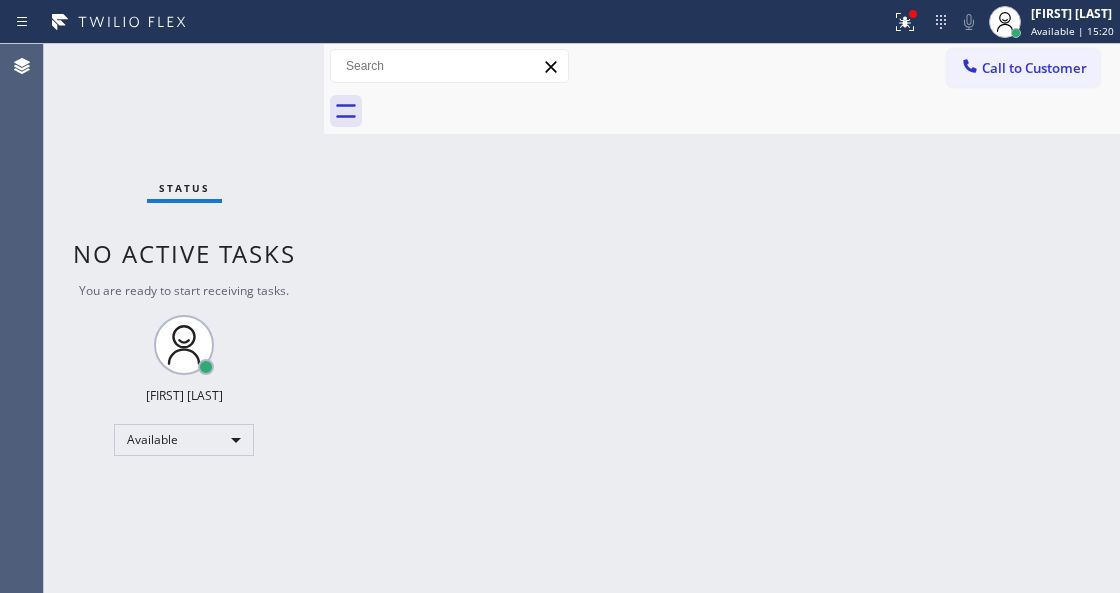 drag, startPoint x: 871, startPoint y: 11, endPoint x: 814, endPoint y: 201, distance: 198.36583 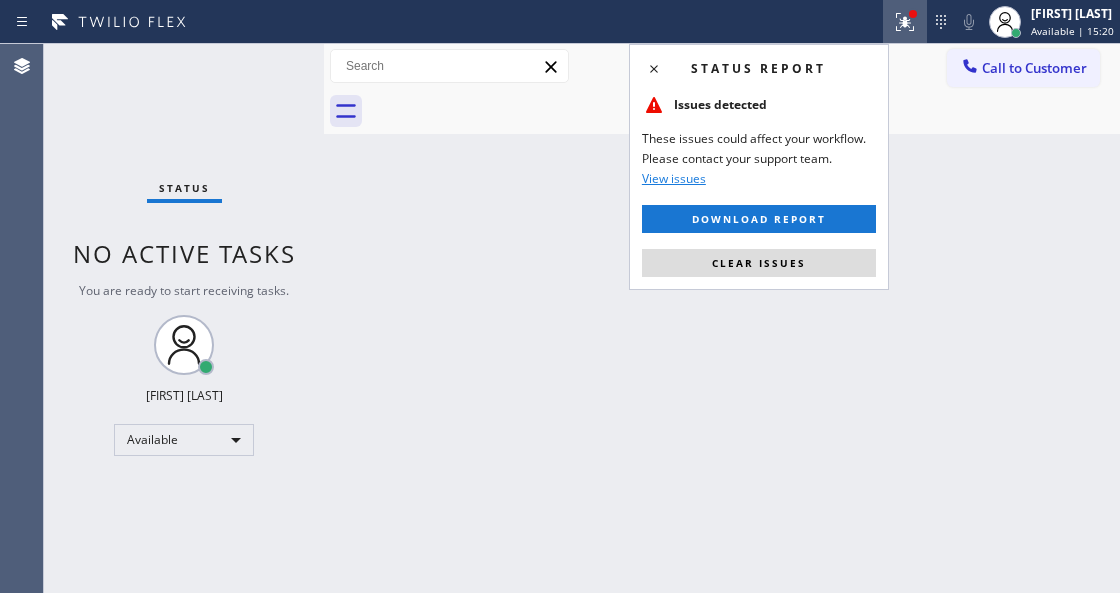 drag, startPoint x: 790, startPoint y: 259, endPoint x: 583, endPoint y: 224, distance: 209.93808 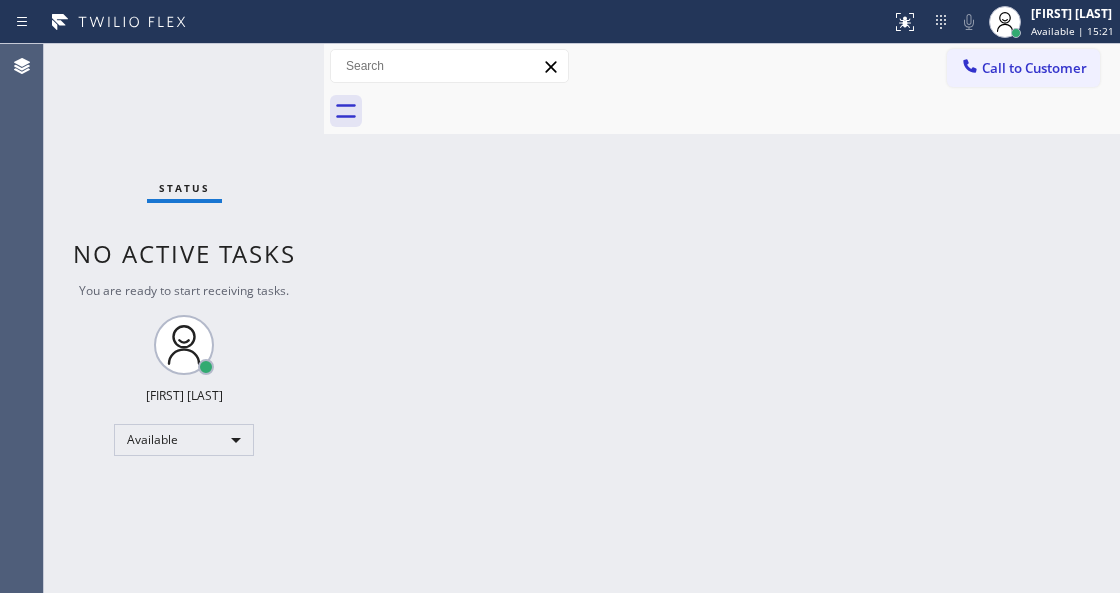 click on "Status   No active tasks     You are ready to start receiving tasks.   Venezza Koren Intas Available" at bounding box center [184, 318] 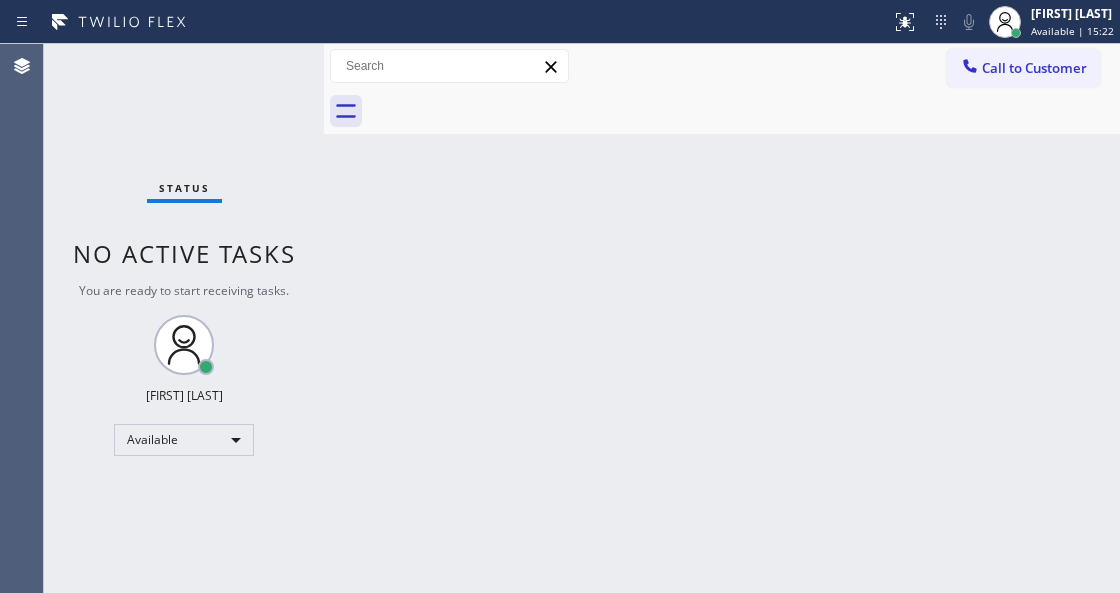 click on "Status   No active tasks     You are ready to start receiving tasks.   Venezza Koren Intas Available" at bounding box center [184, 318] 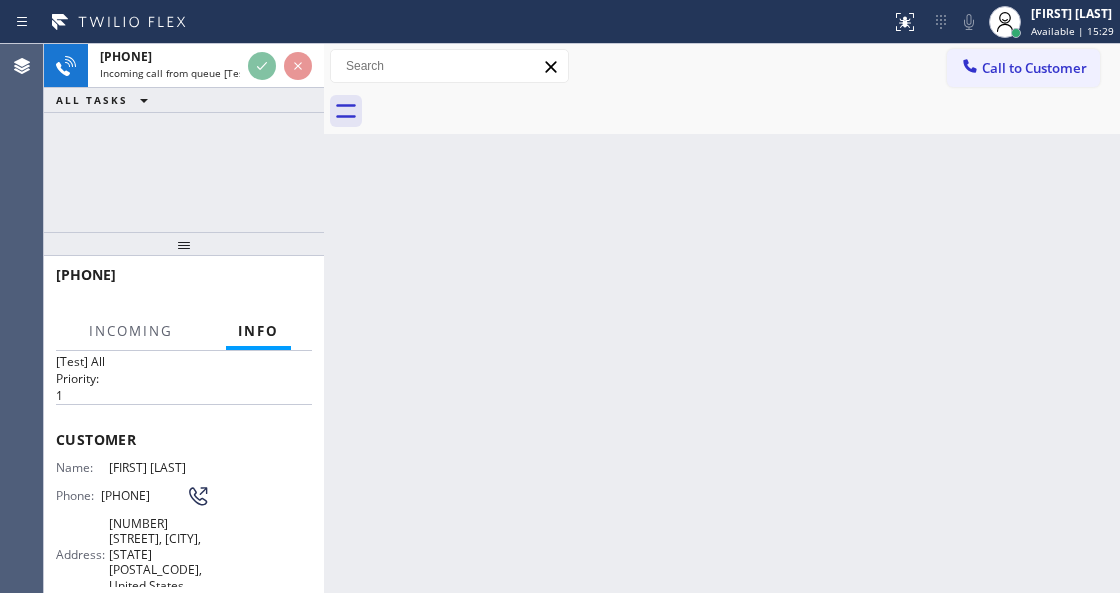 scroll, scrollTop: 200, scrollLeft: 0, axis: vertical 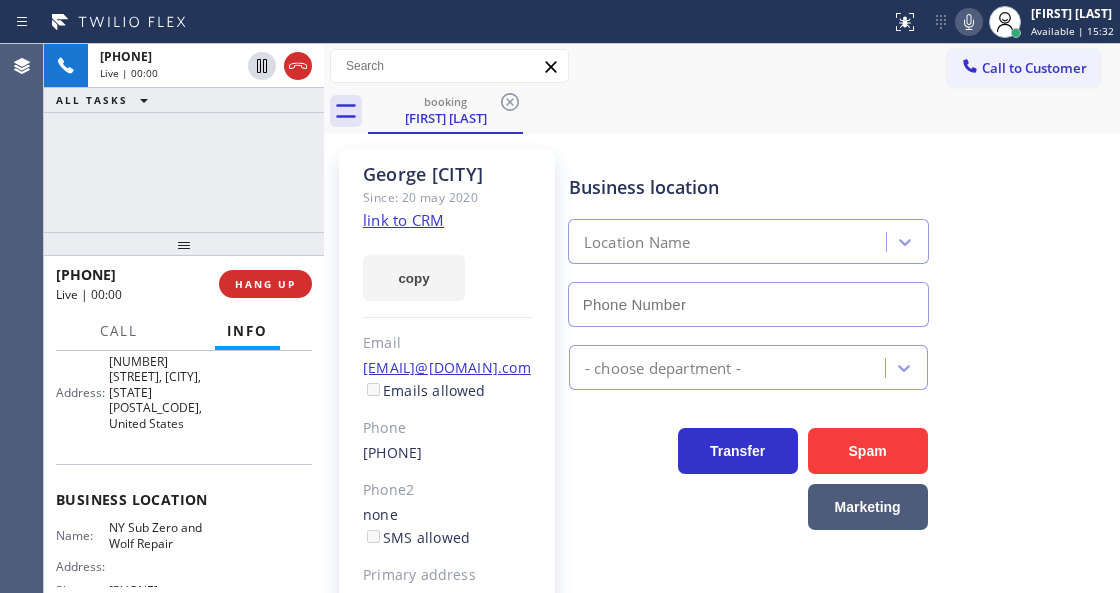 type on "[PHONE]" 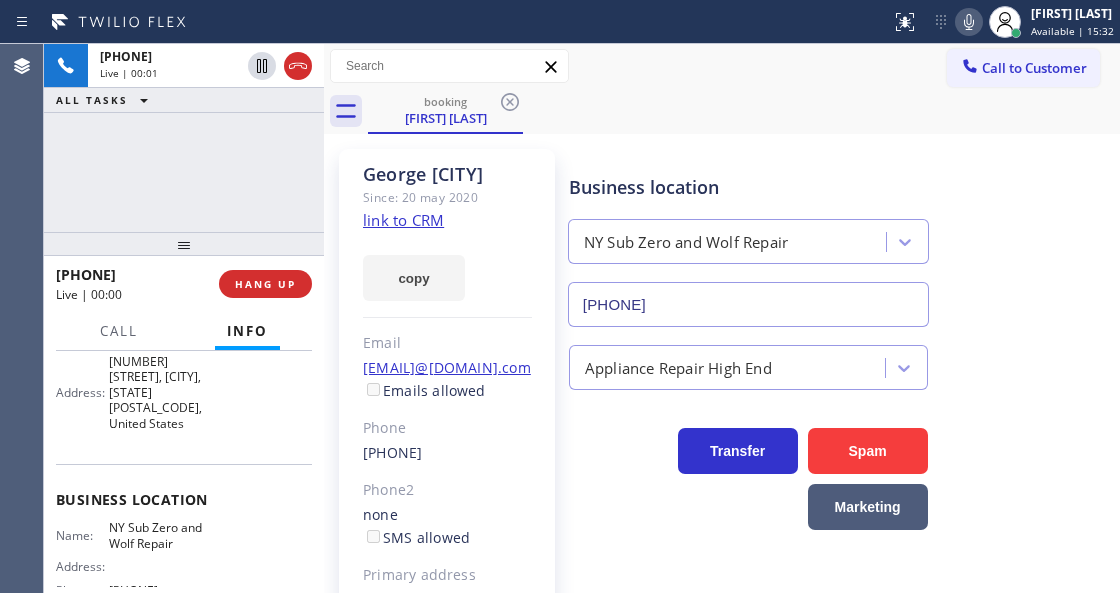 click on "link to CRM" 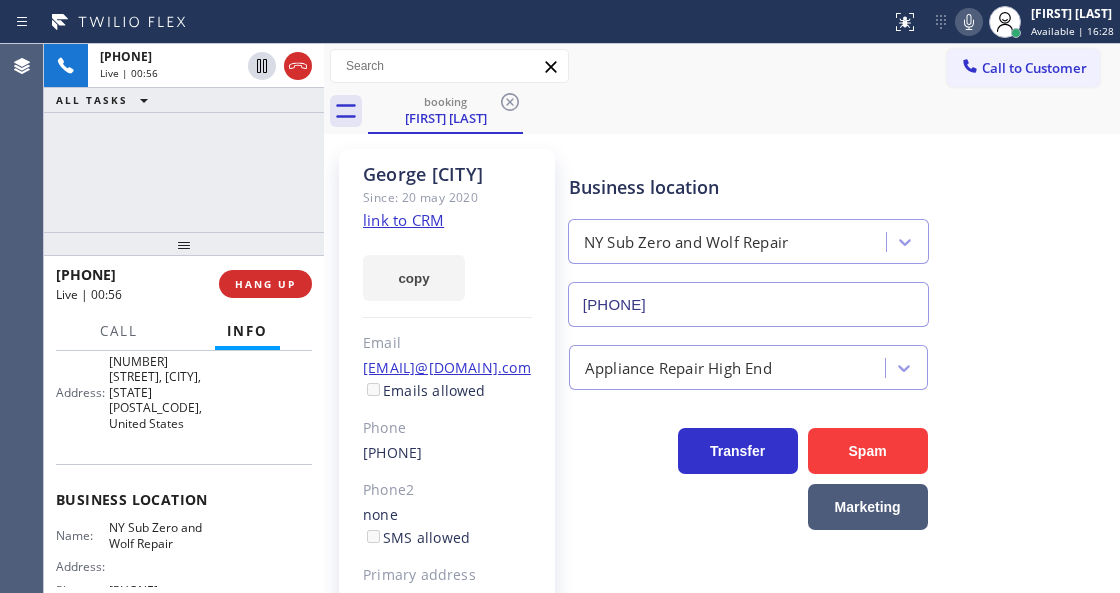 click 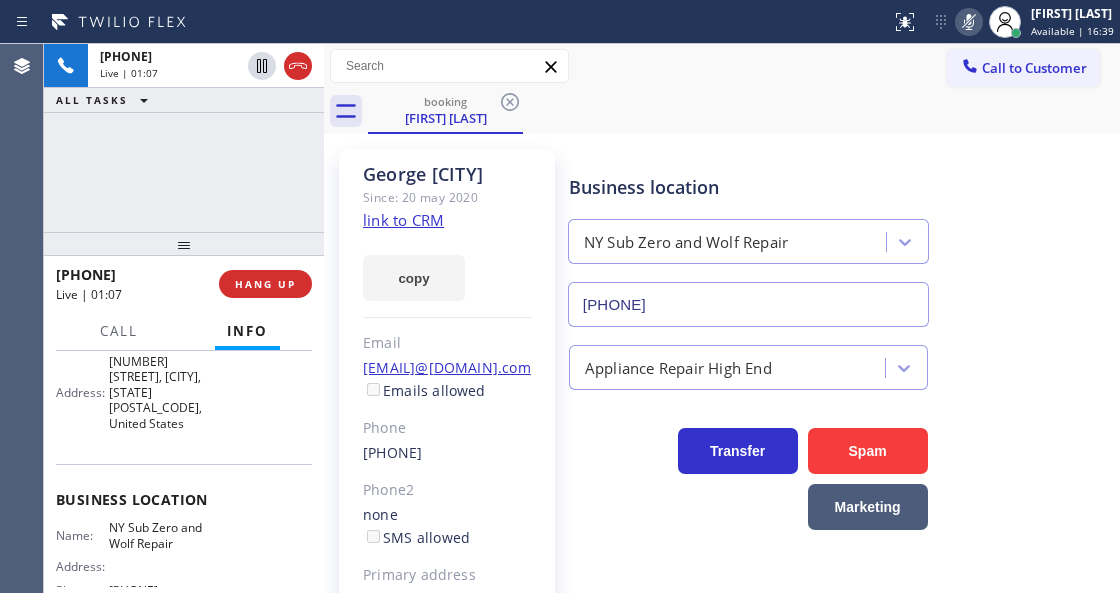 click 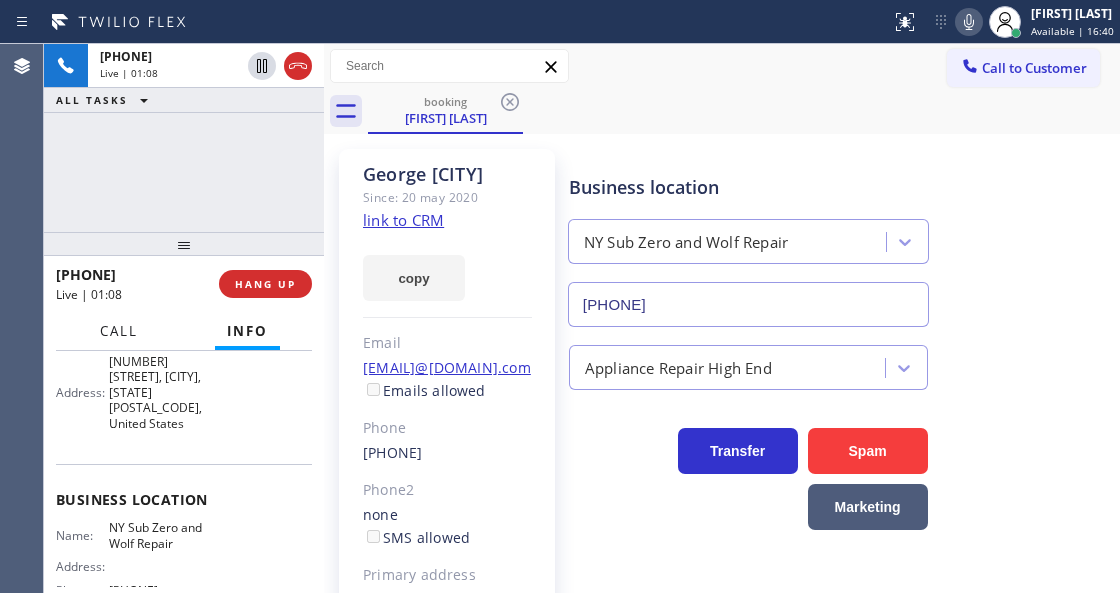 click on "Call" at bounding box center (119, 331) 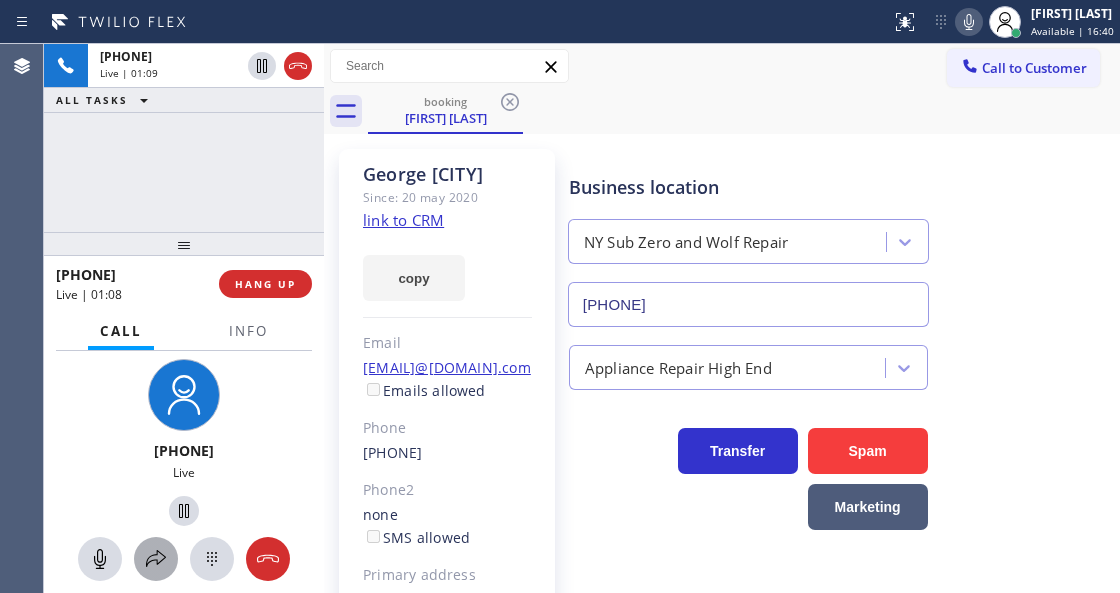 click 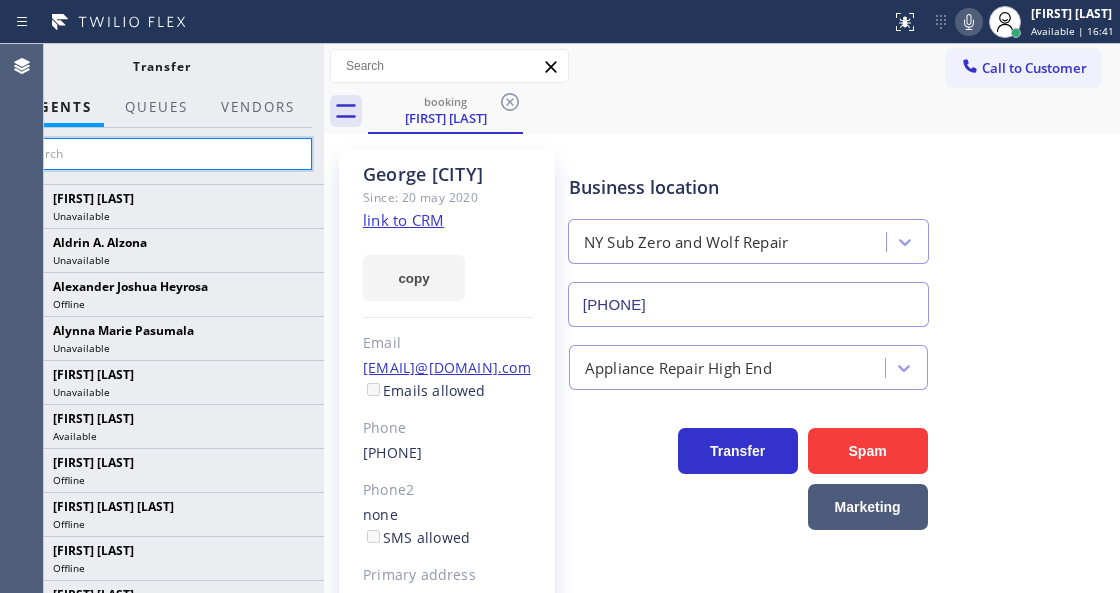 click at bounding box center [161, 154] 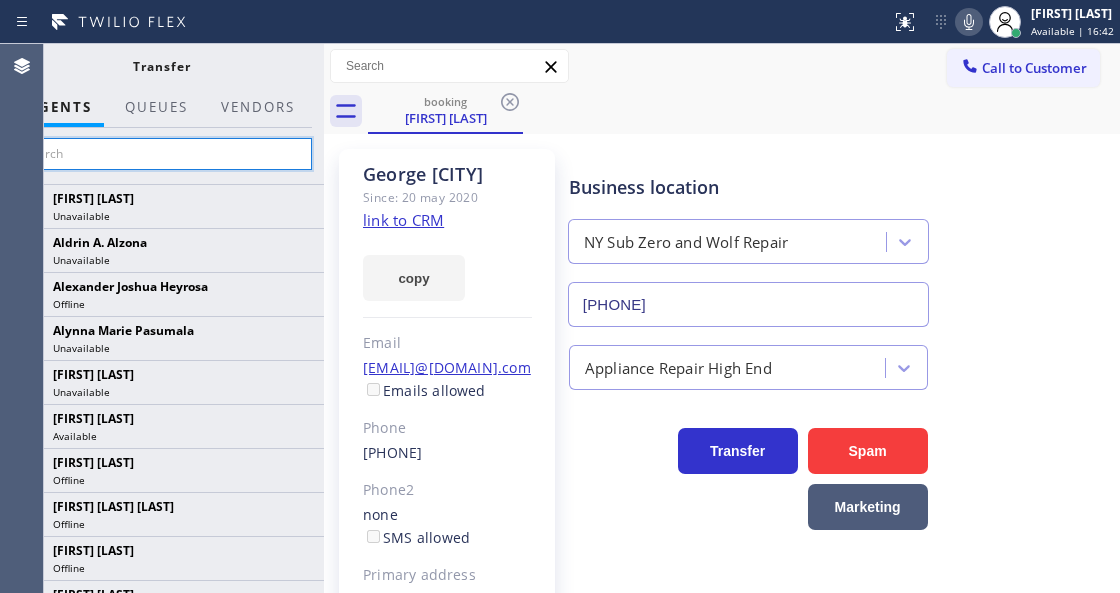 type on "d" 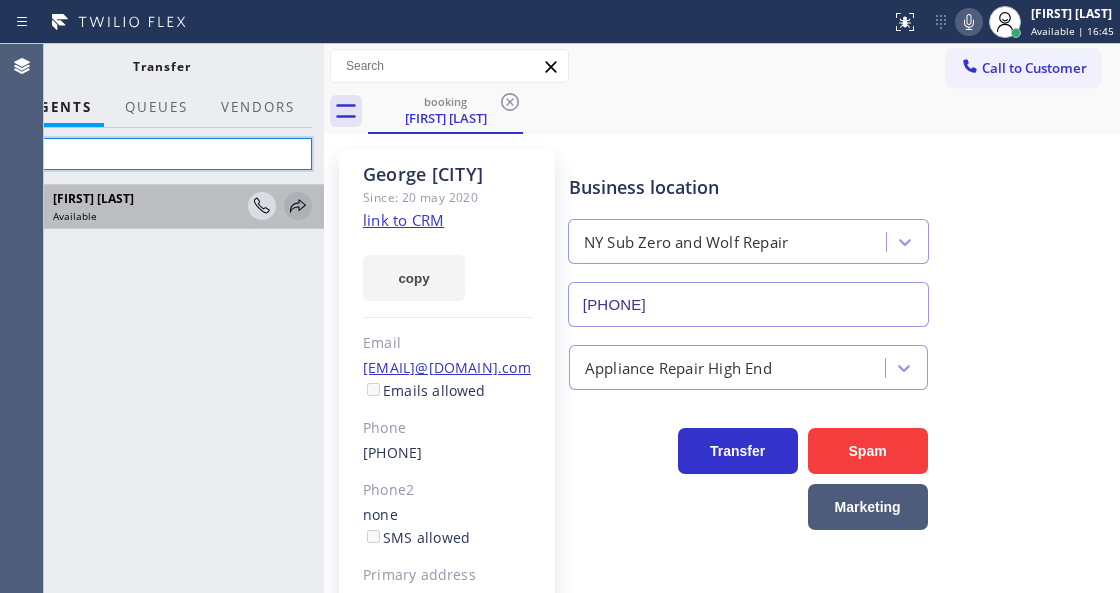 type on "feli" 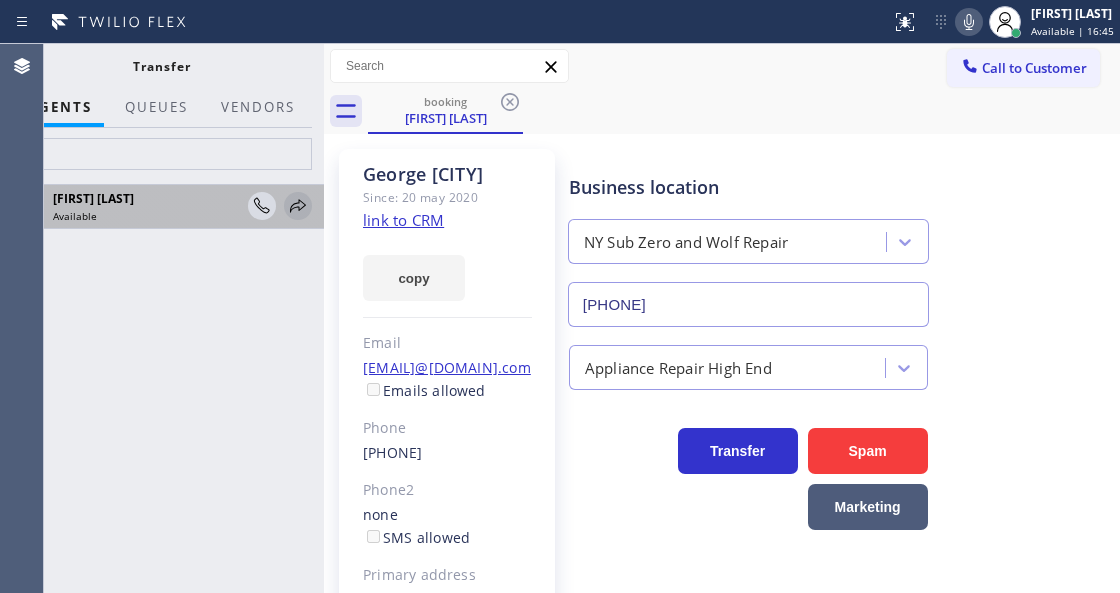 click 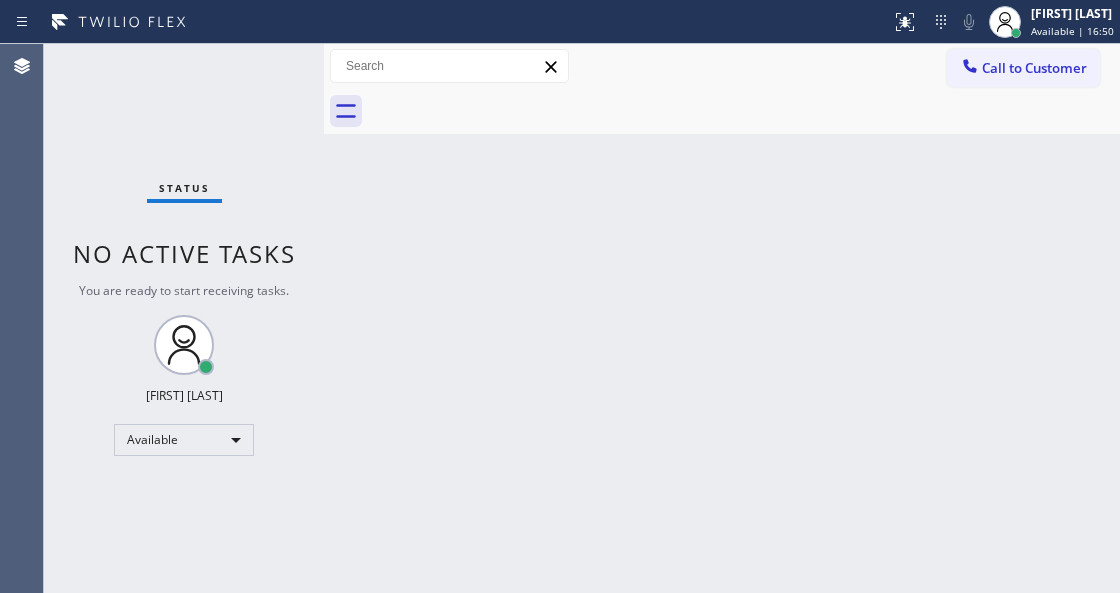 click on "Back to Dashboard Change Sender ID Customers Technicians Select a contact Outbound call Technician Search Technician Your caller id phone number Your caller id phone number Call Technician info Name   Phone none Address none Change Sender ID HVAC +18559994417 5 Star Appliance +18557314952 Appliance Repair +18554611149 Plumbing +18889090120 Air Duct Cleaning +18006865038  Electricians +18005688664 Cancel Change Check personal SMS Reset Change No tabs Call to Customer Outbound call Location Search location Your caller id phone number Customer number Call Outbound call Technician Search Technician Your caller id phone number Your caller id phone number Call" at bounding box center [722, 318] 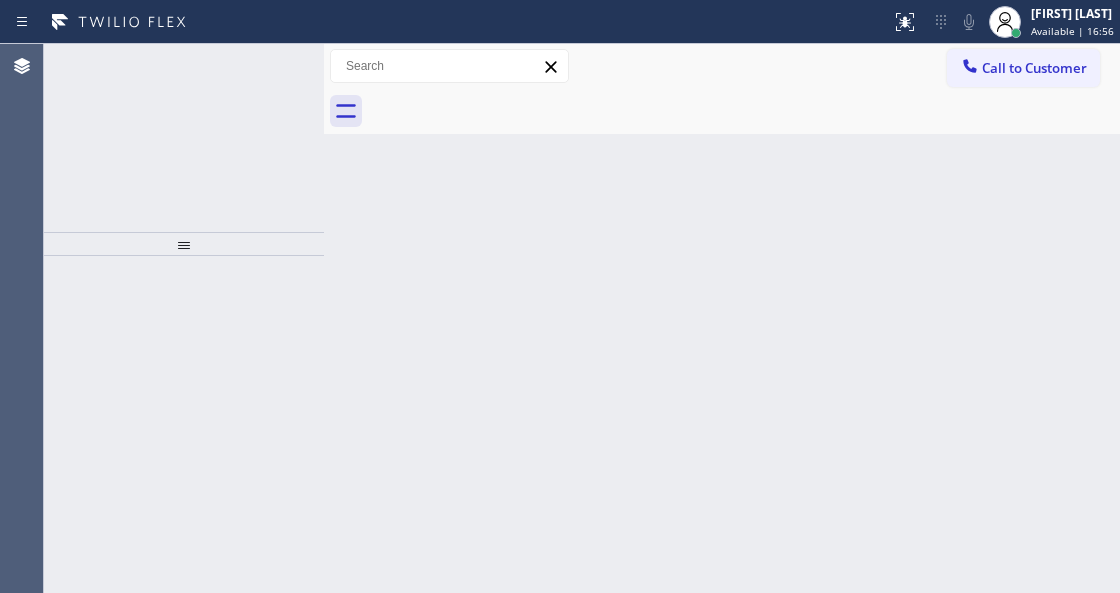 click on "Back to Dashboard Change Sender ID Customers Technicians Select a contact Outbound call Technician Search Technician Your caller id phone number Your caller id phone number Call Technician info Name   Phone none Address none Change Sender ID HVAC +18559994417 5 Star Appliance +18557314952 Appliance Repair +18554611149 Plumbing +18889090120 Air Duct Cleaning +18006865038  Electricians +18005688664 Cancel Change Check personal SMS Reset Change No tabs Call to Customer Outbound call Location Search location Your caller id phone number Customer number Call Outbound call Technician Search Technician Your caller id phone number Your caller id phone number Call" at bounding box center (722, 318) 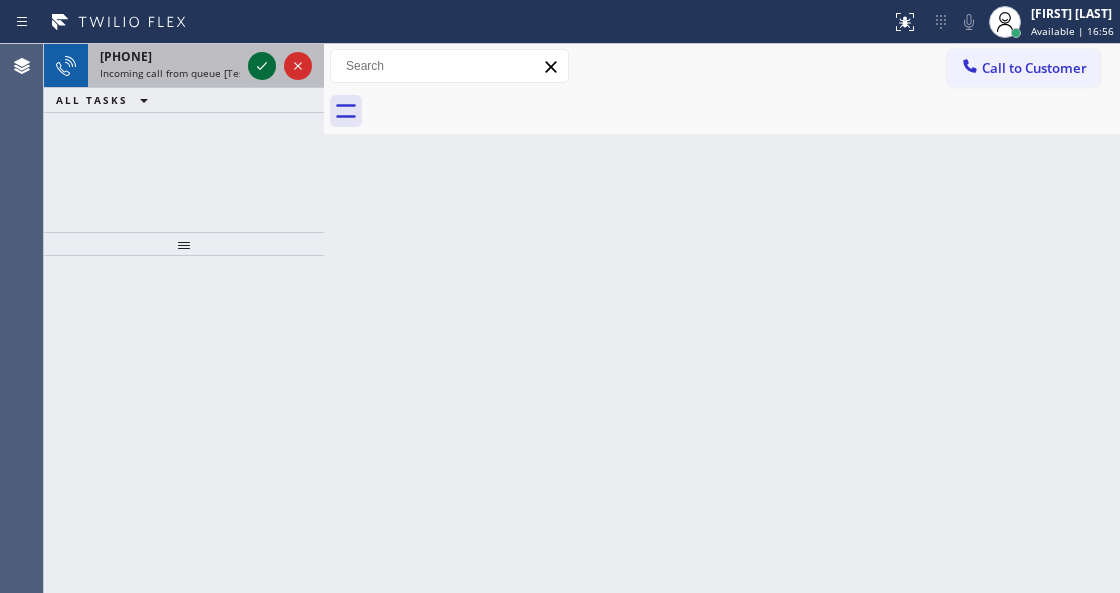 click 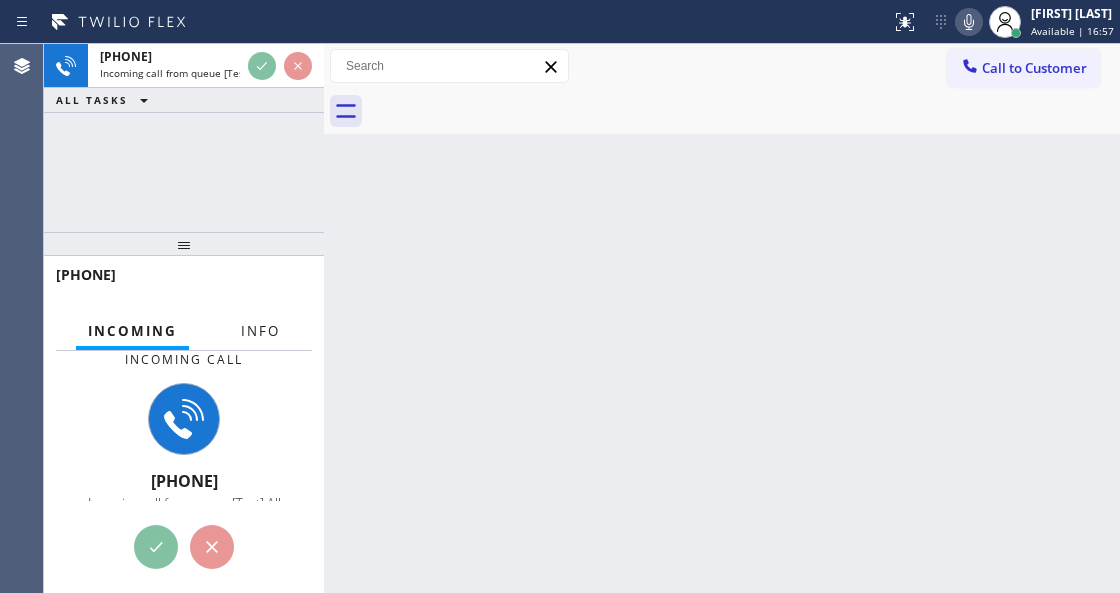 click on "Info" at bounding box center [260, 331] 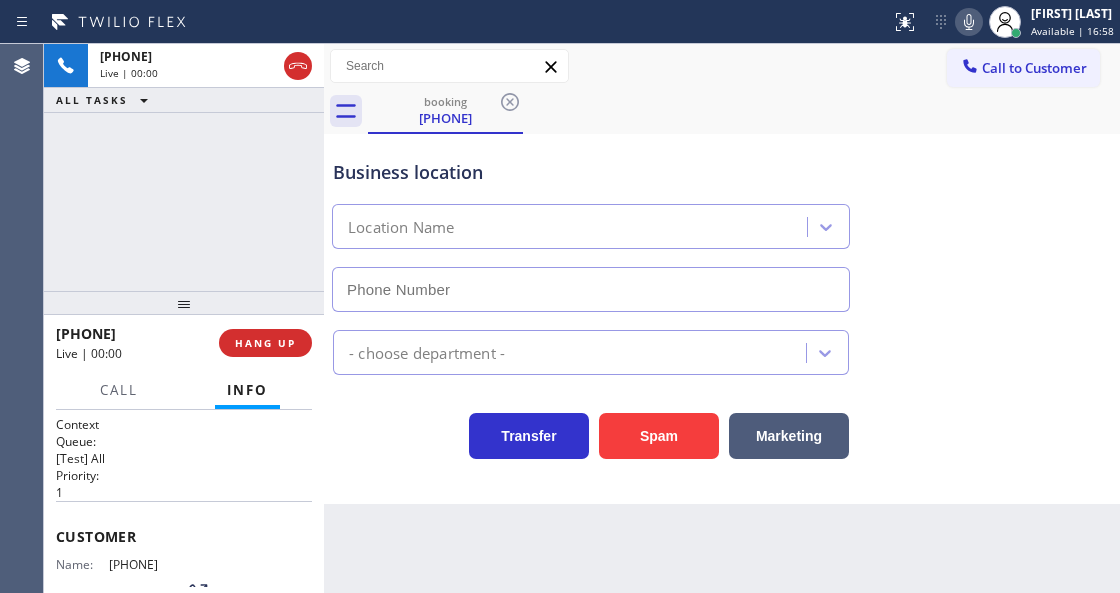 drag, startPoint x: 203, startPoint y: 239, endPoint x: 212, endPoint y: 302, distance: 63.63961 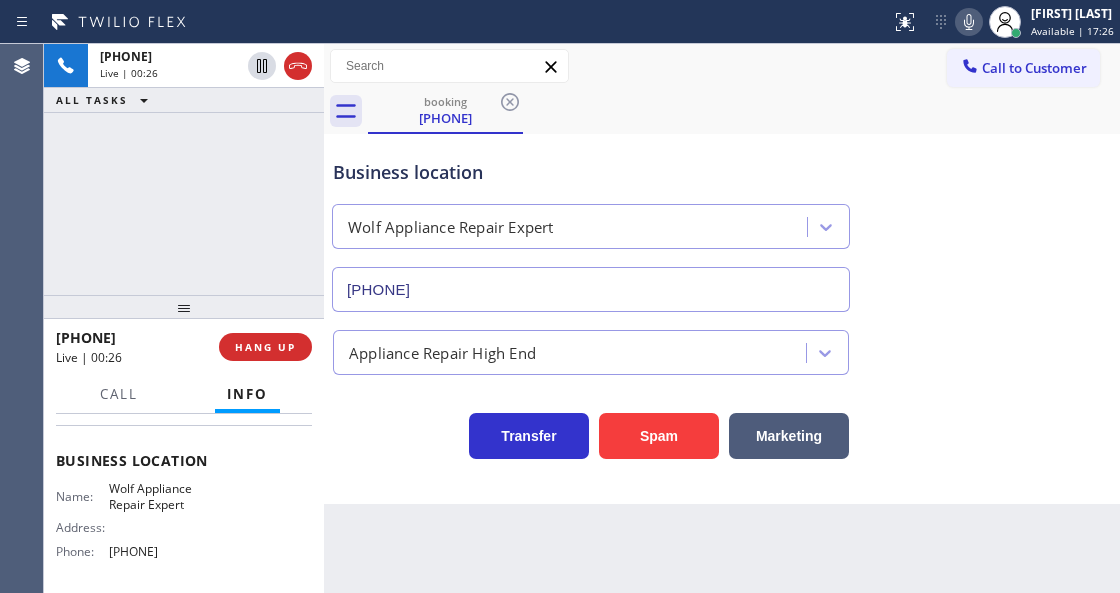 scroll, scrollTop: 263, scrollLeft: 0, axis: vertical 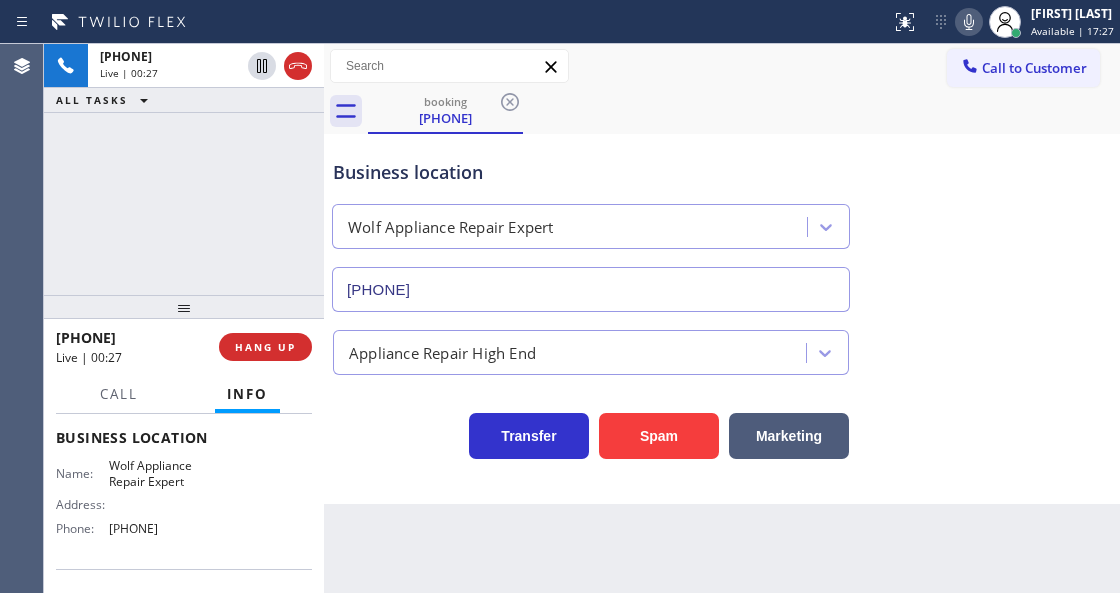 click on "Name: Wolf Appliance Repair Expert Address: Phone: [PHONE]" at bounding box center [184, 501] 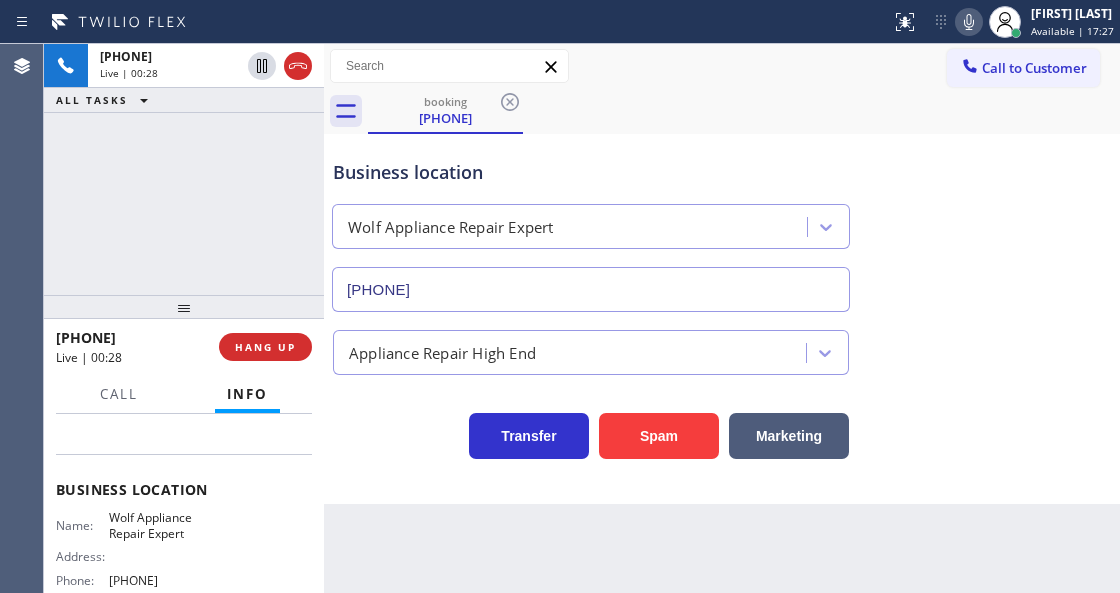 scroll, scrollTop: 130, scrollLeft: 0, axis: vertical 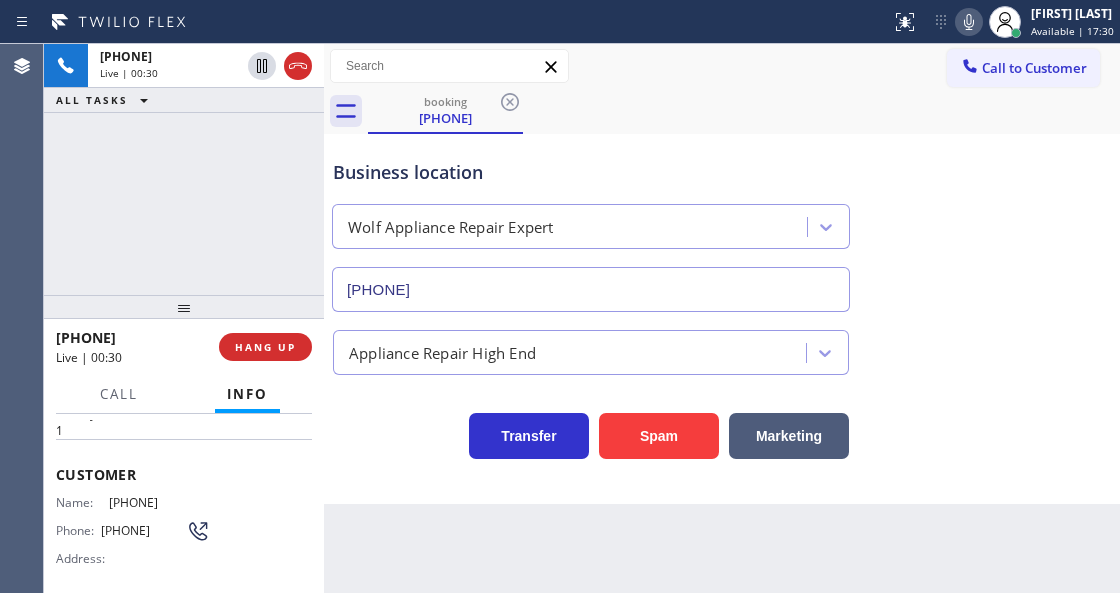 drag, startPoint x: 199, startPoint y: 437, endPoint x: 109, endPoint y: 496, distance: 107.61505 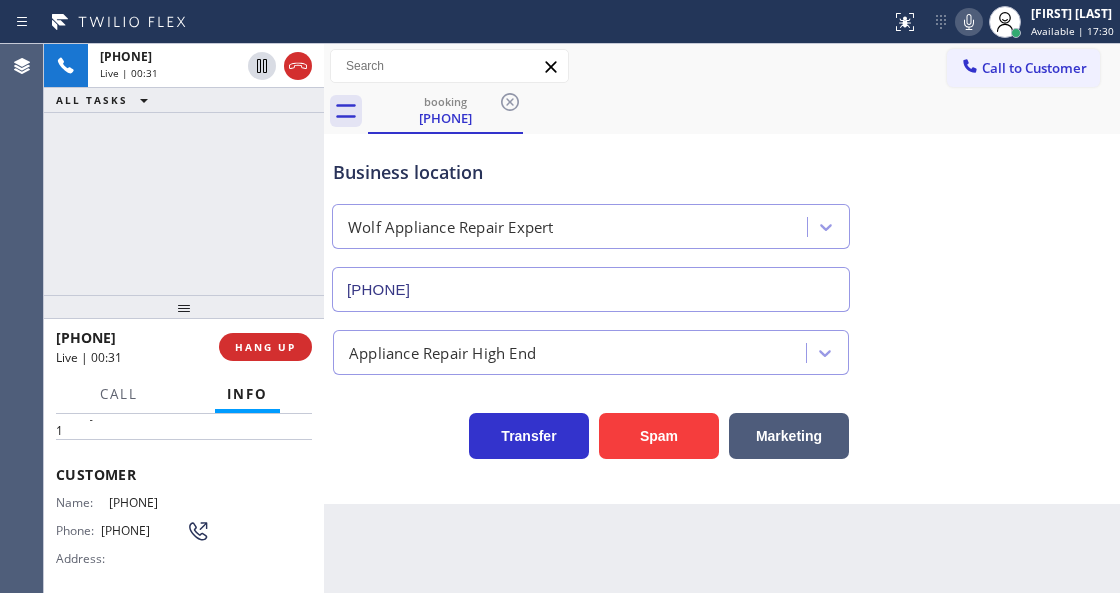 copy on "[PHONE]" 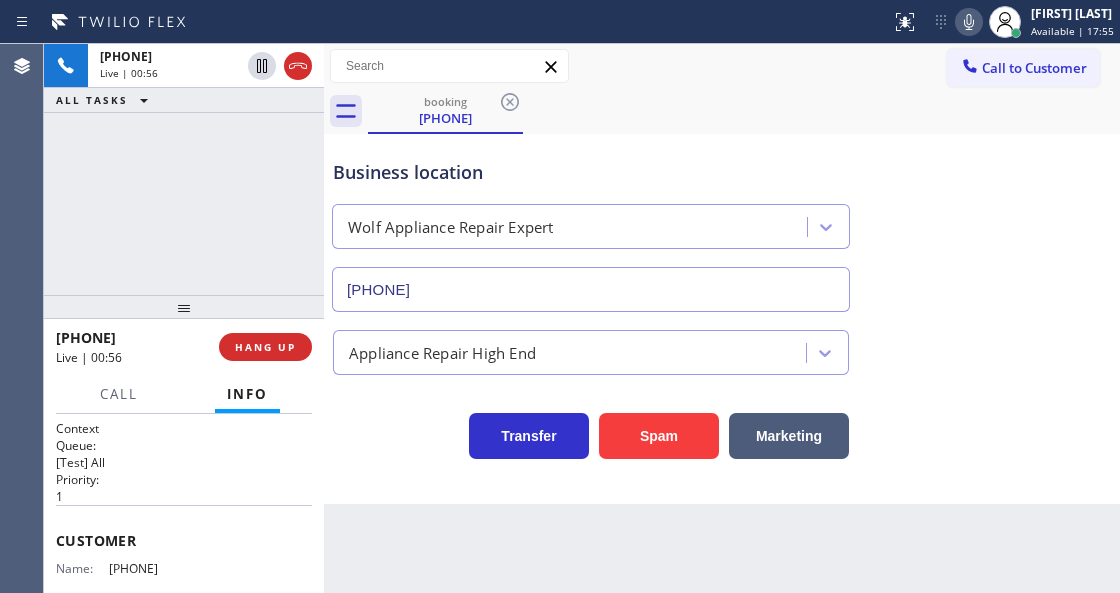 scroll, scrollTop: 0, scrollLeft: 0, axis: both 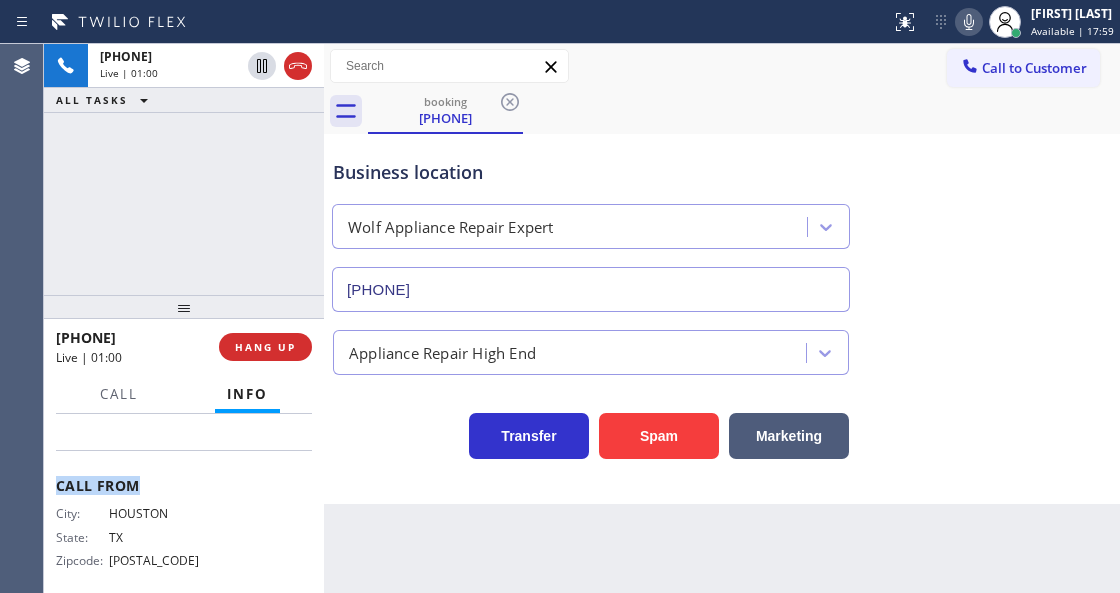 drag, startPoint x: 58, startPoint y: 532, endPoint x: 228, endPoint y: 452, distance: 187.88295 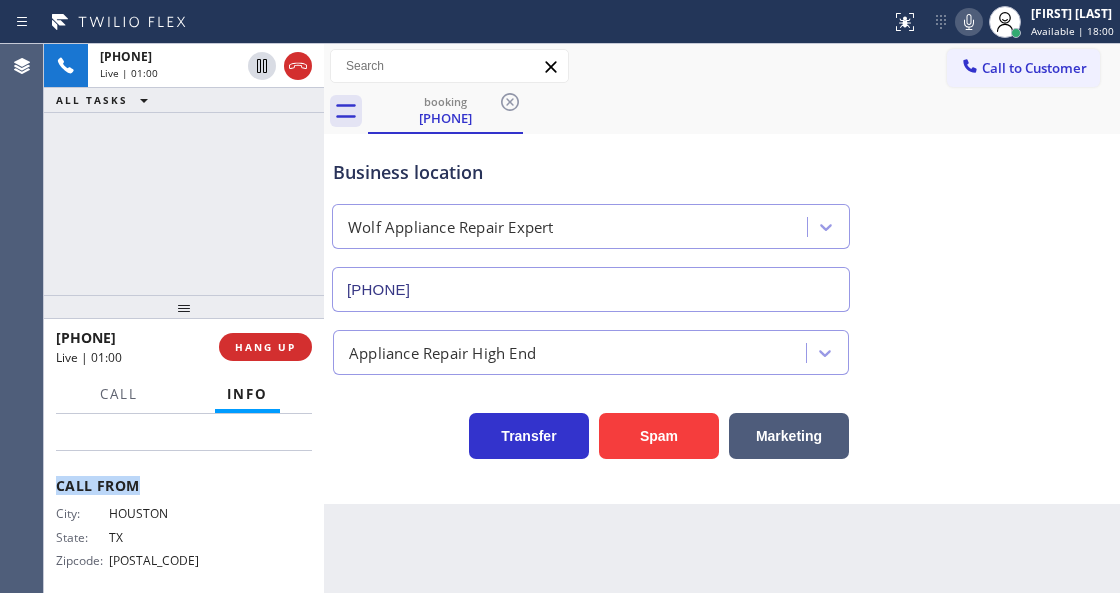 click on "Call From City: HOUSTON State: TX Zipcode: [POSTAL_CODE]" at bounding box center (184, 525) 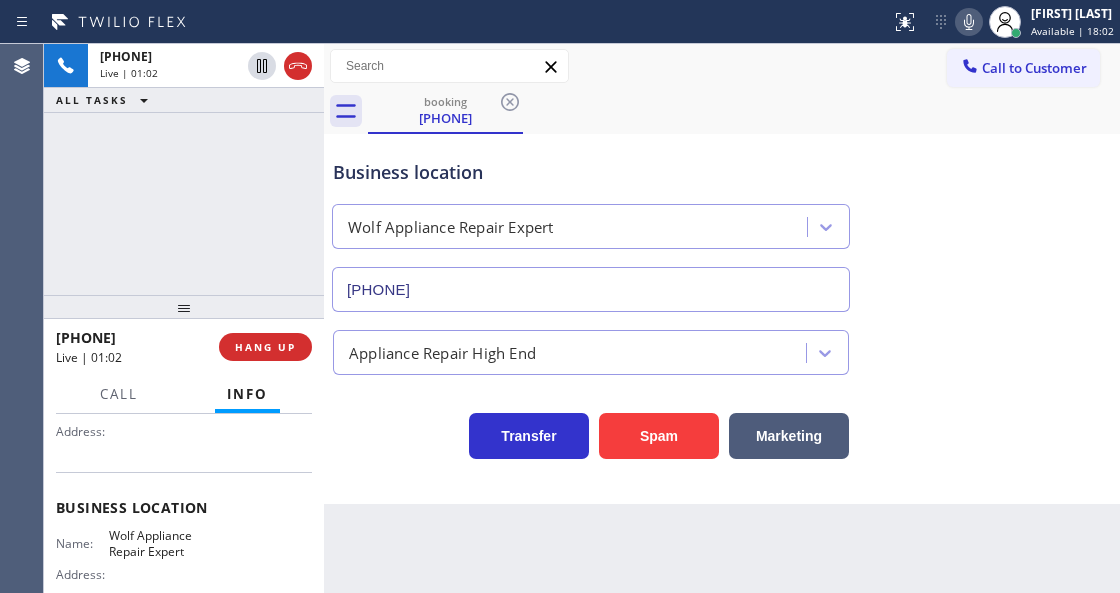 scroll, scrollTop: 0, scrollLeft: 0, axis: both 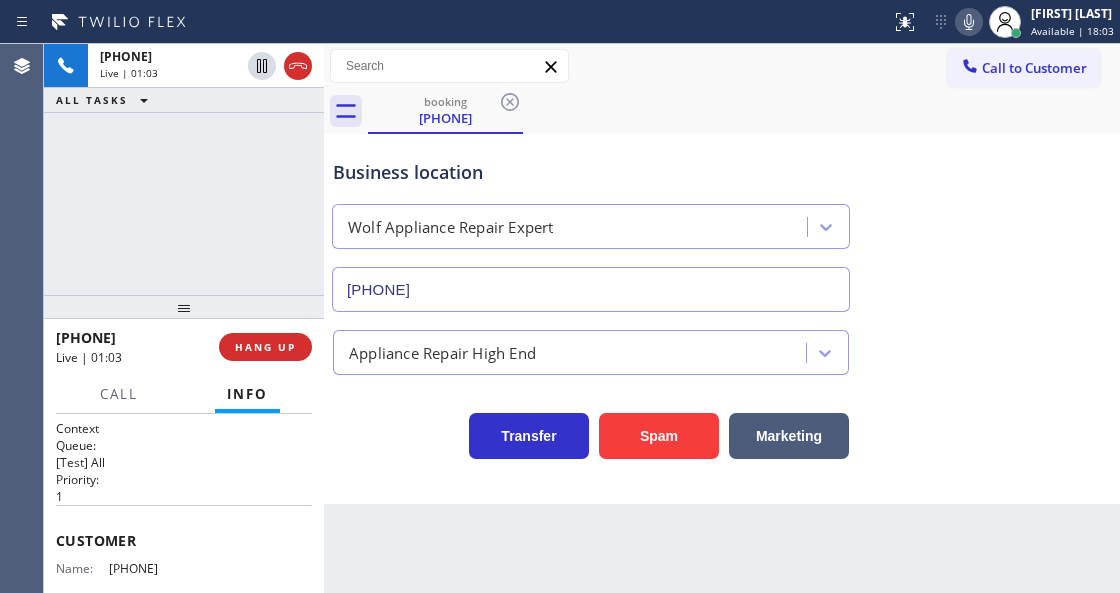 drag, startPoint x: 210, startPoint y: 543, endPoint x: 58, endPoint y: 518, distance: 154.0422 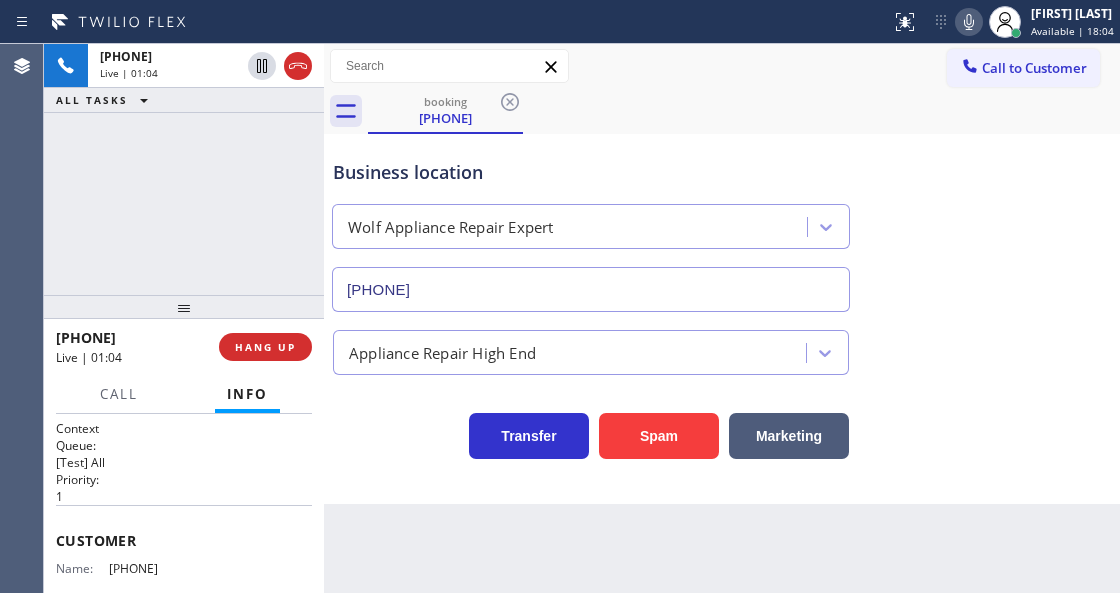 copy on "Customer Name: [PHONE] Phone: [PHONE] Address: Business location Name: Wolf Appliance Repair Expert Address:   Phone: [PHONE]" 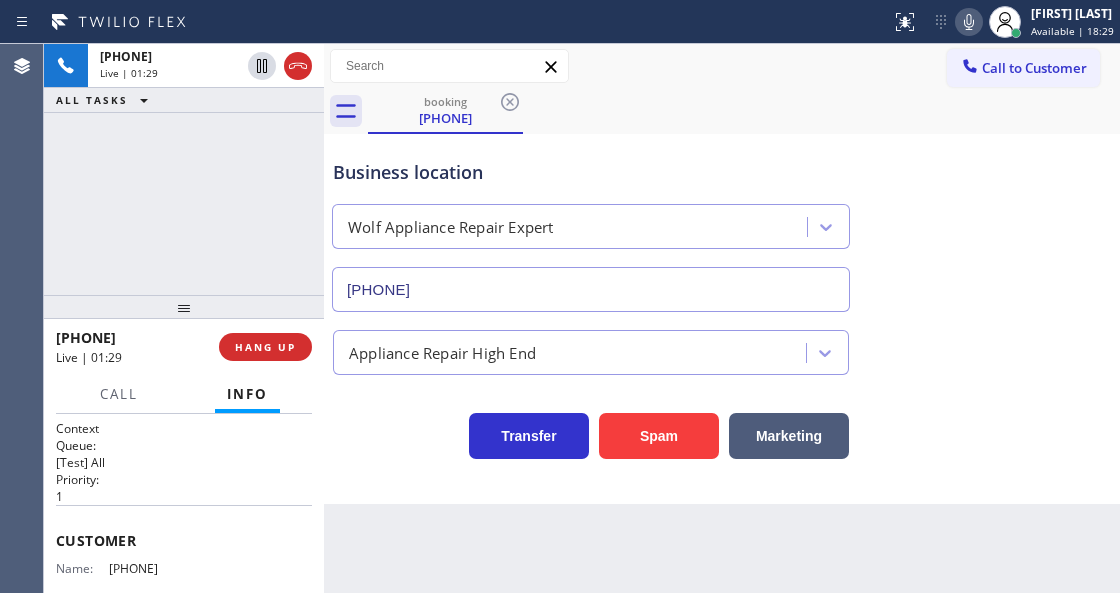 click on "[Test] All" at bounding box center [184, 462] 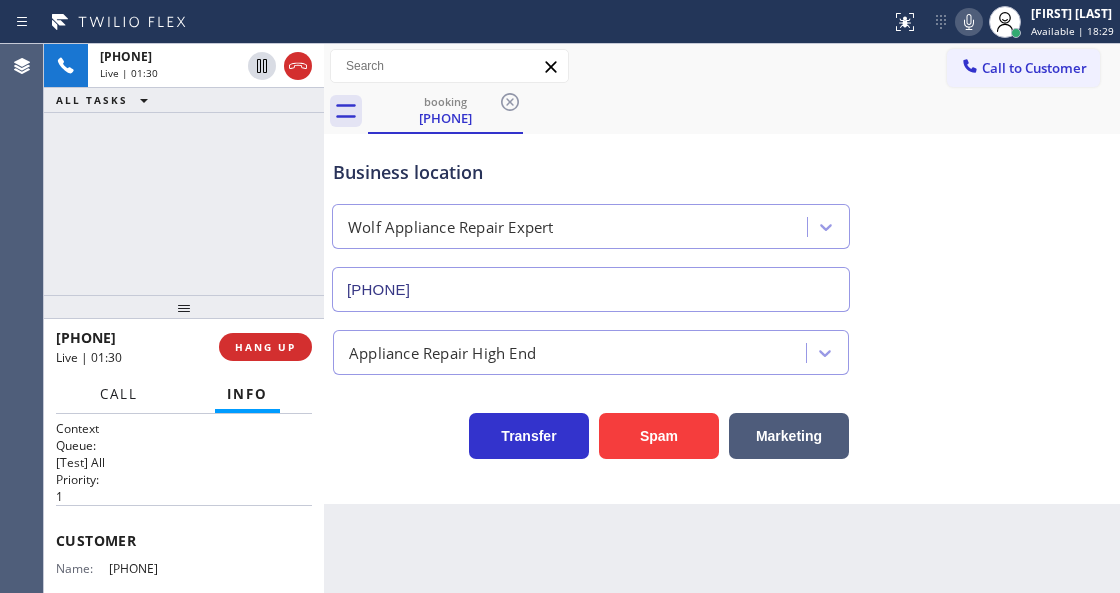 click on "Call" at bounding box center (119, 394) 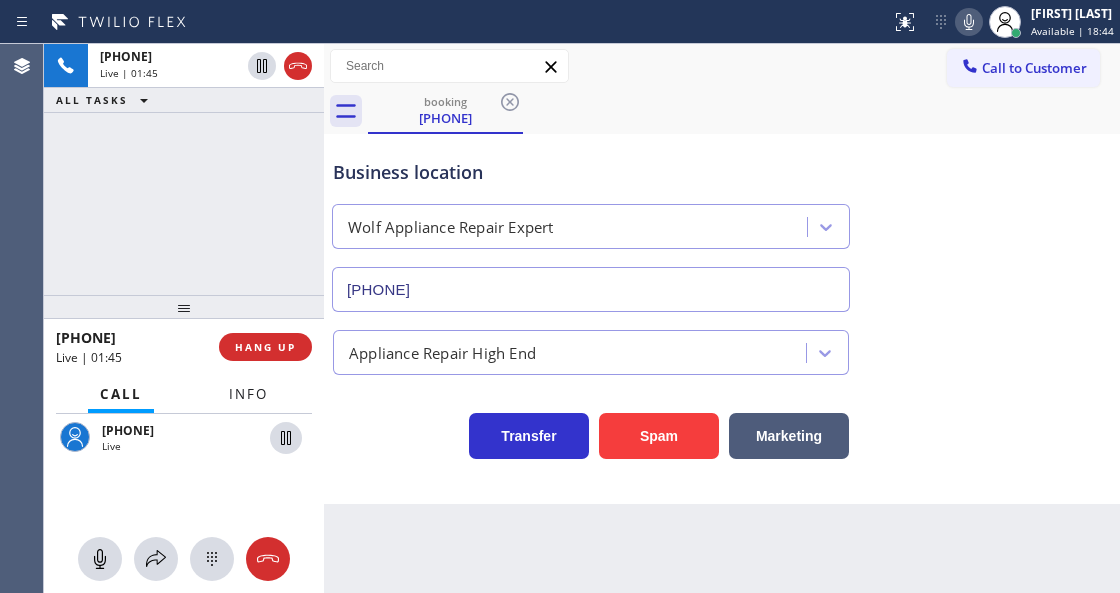 click on "Info" at bounding box center (248, 394) 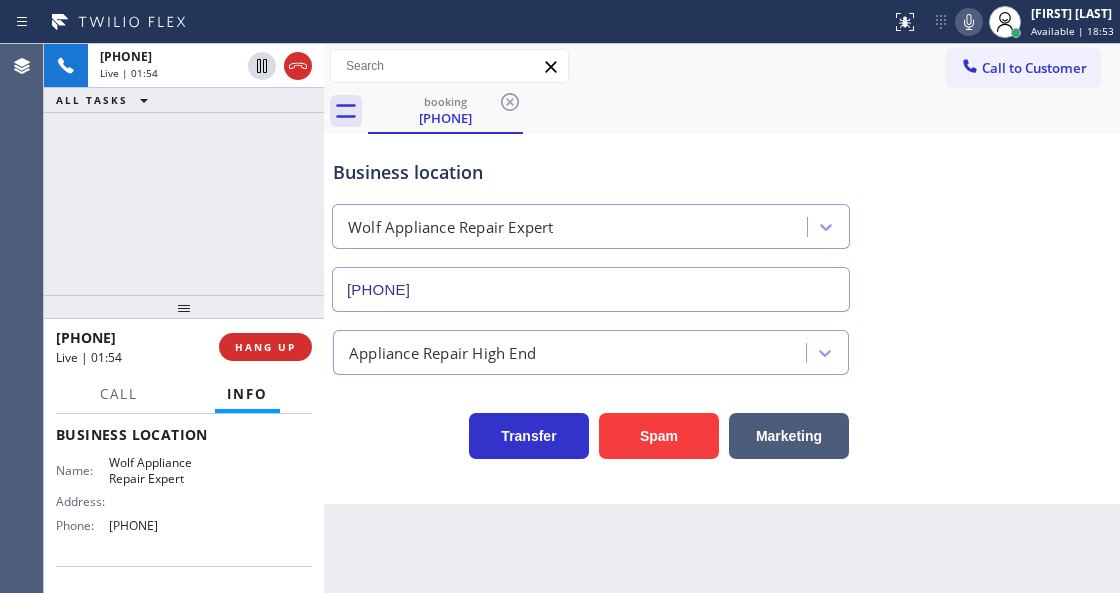scroll, scrollTop: 396, scrollLeft: 0, axis: vertical 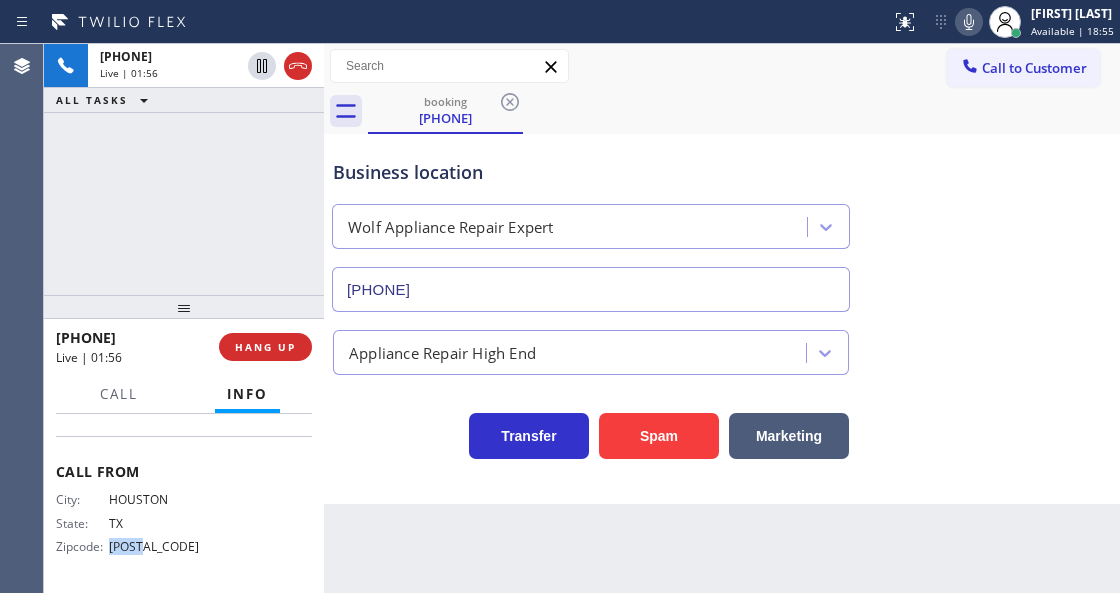 drag, startPoint x: 160, startPoint y: 554, endPoint x: 110, endPoint y: 548, distance: 50.358715 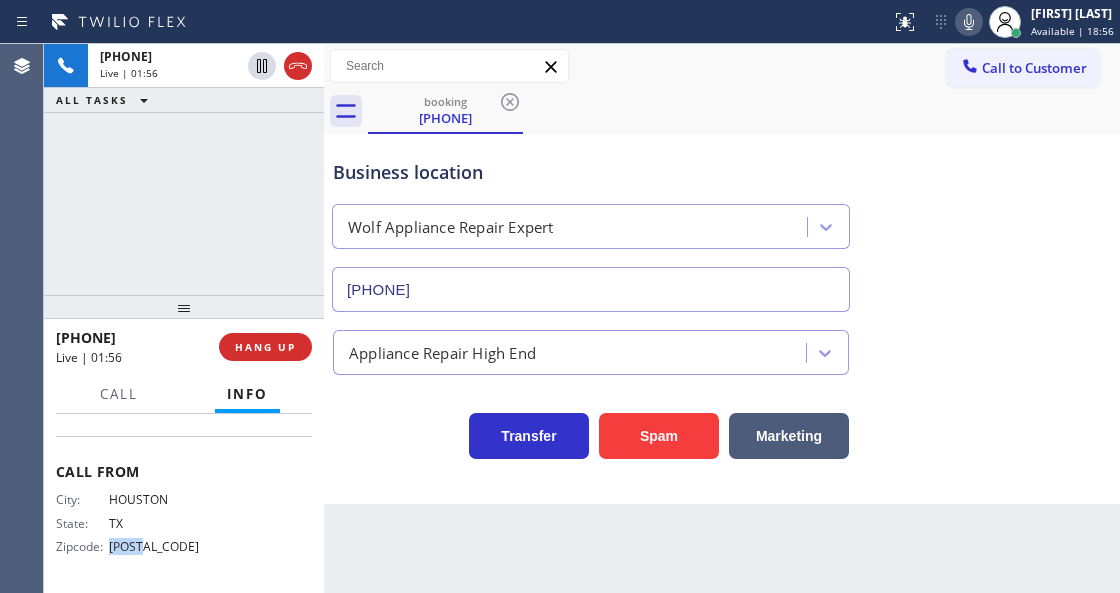 copy on "[POSTAL_CODE]" 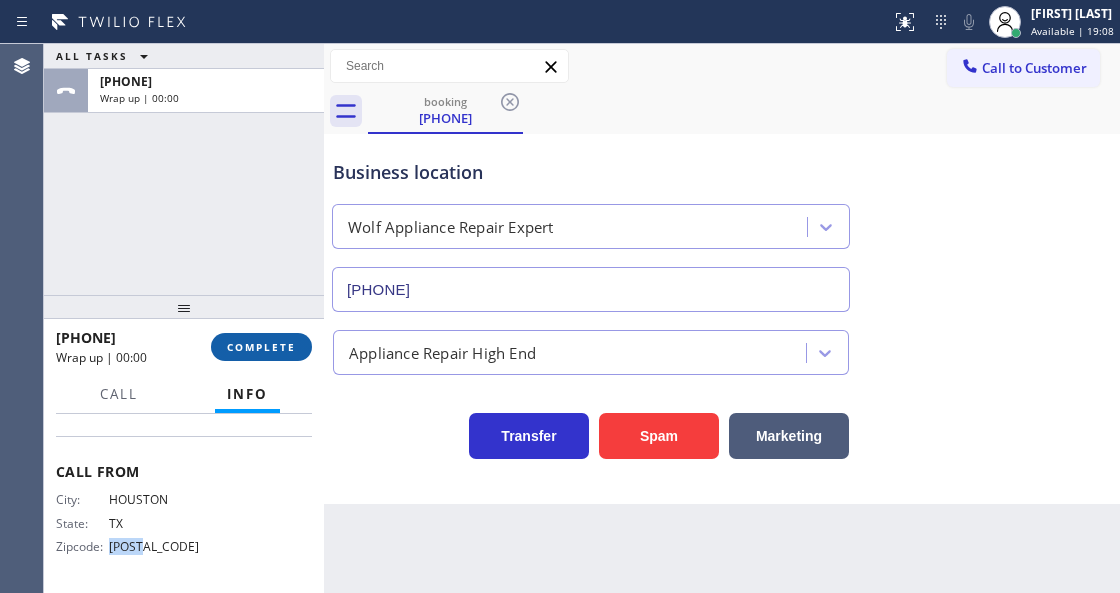 click on "COMPLETE" at bounding box center [261, 347] 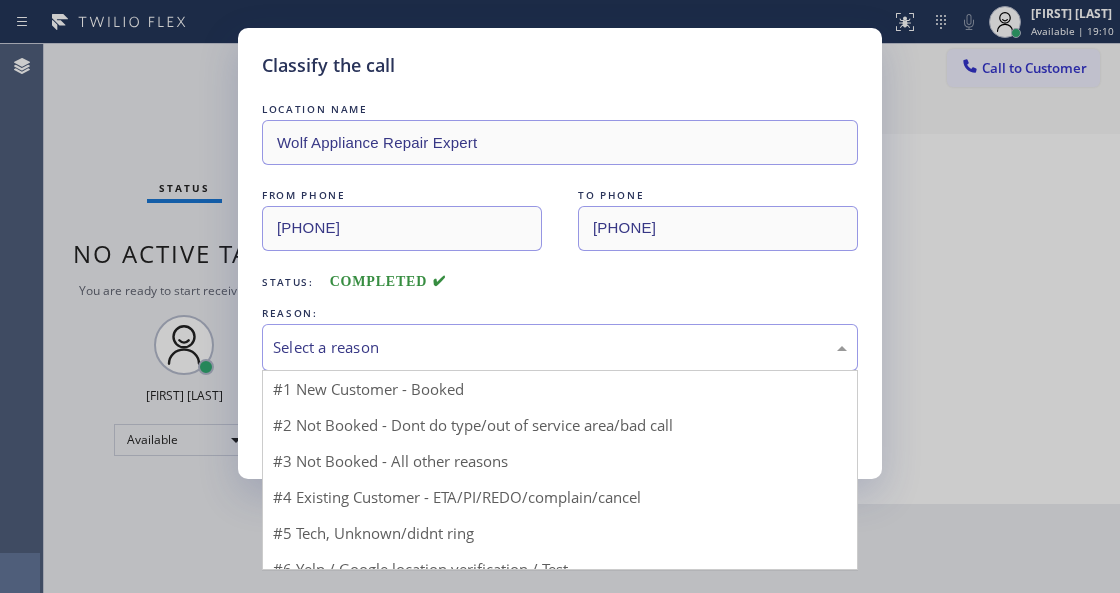 click on "Select a reason" at bounding box center [560, 347] 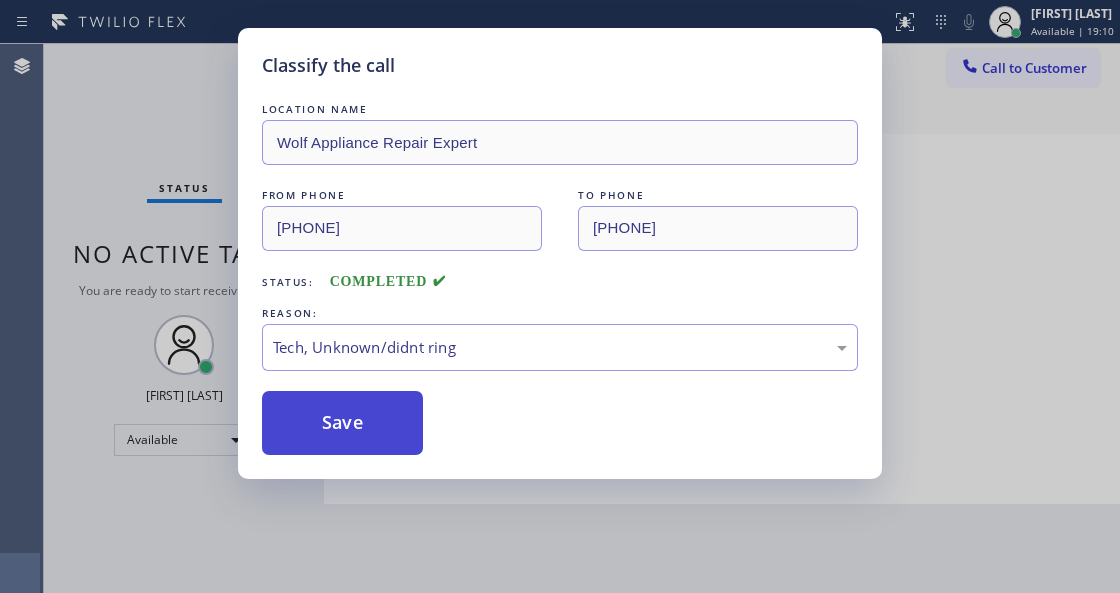 drag, startPoint x: 447, startPoint y: 492, endPoint x: 378, endPoint y: 418, distance: 101.17806 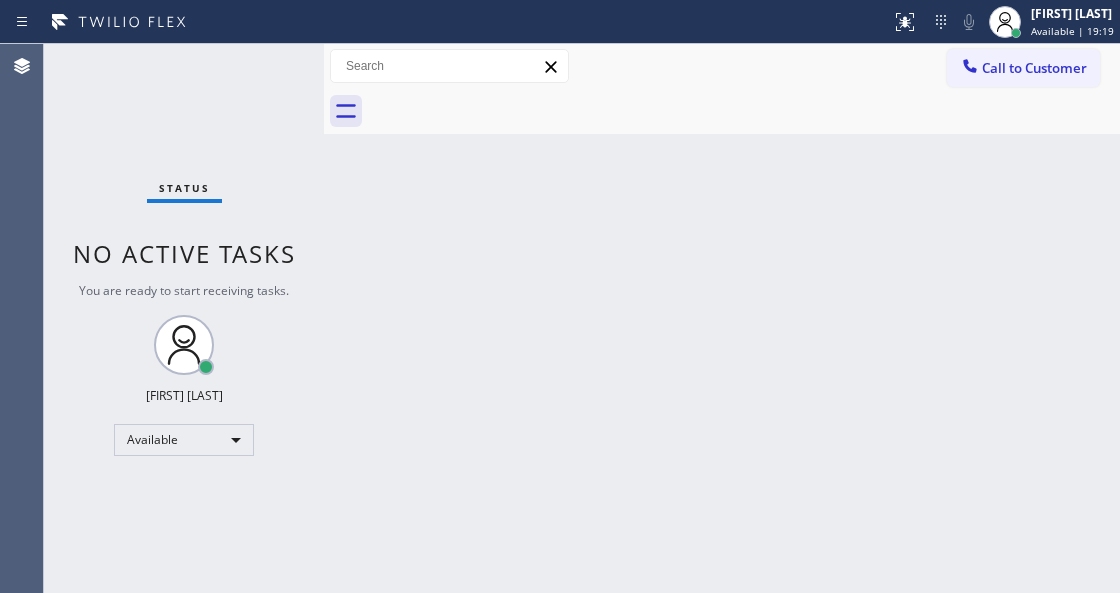 click on "Status   No active tasks     You are ready to start receiving tasks.   Venezza Koren Intas Available" at bounding box center [184, 318] 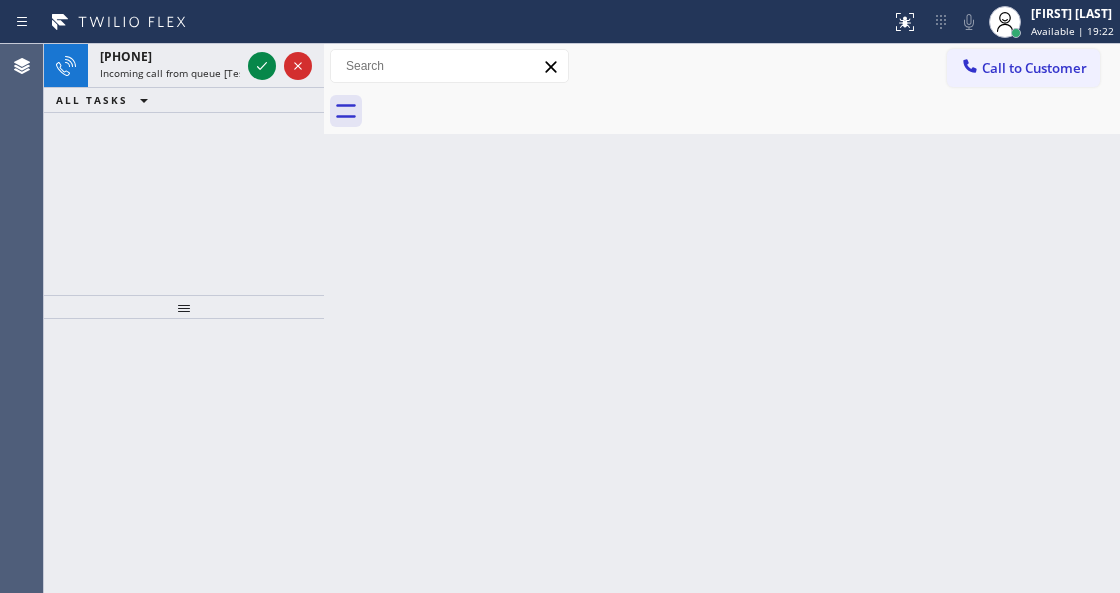 drag, startPoint x: 260, startPoint y: 66, endPoint x: 286, endPoint y: 216, distance: 152.23666 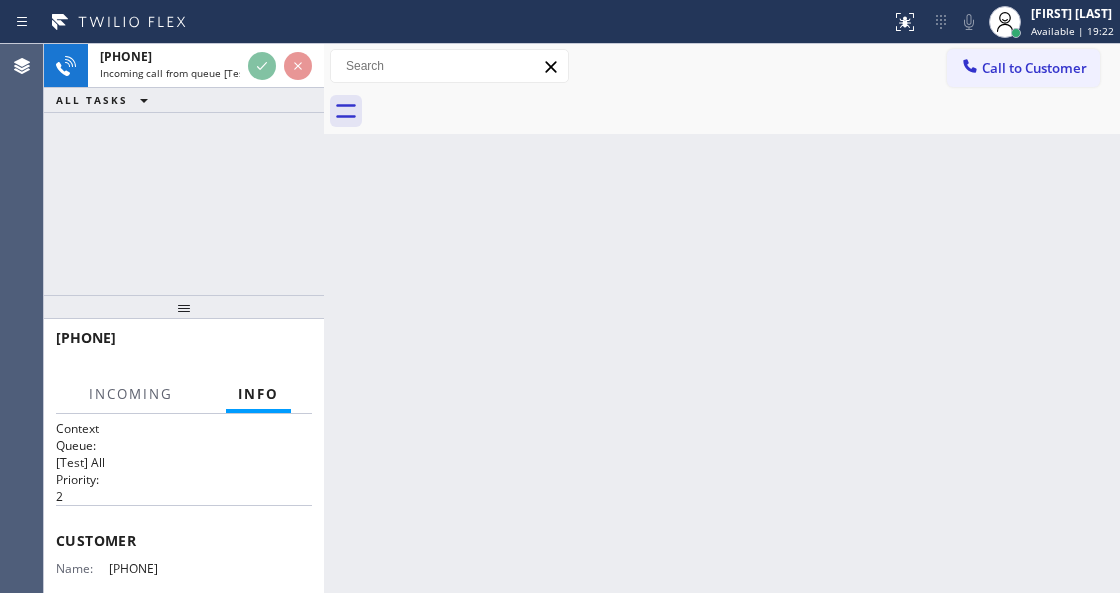 scroll, scrollTop: 90, scrollLeft: 0, axis: vertical 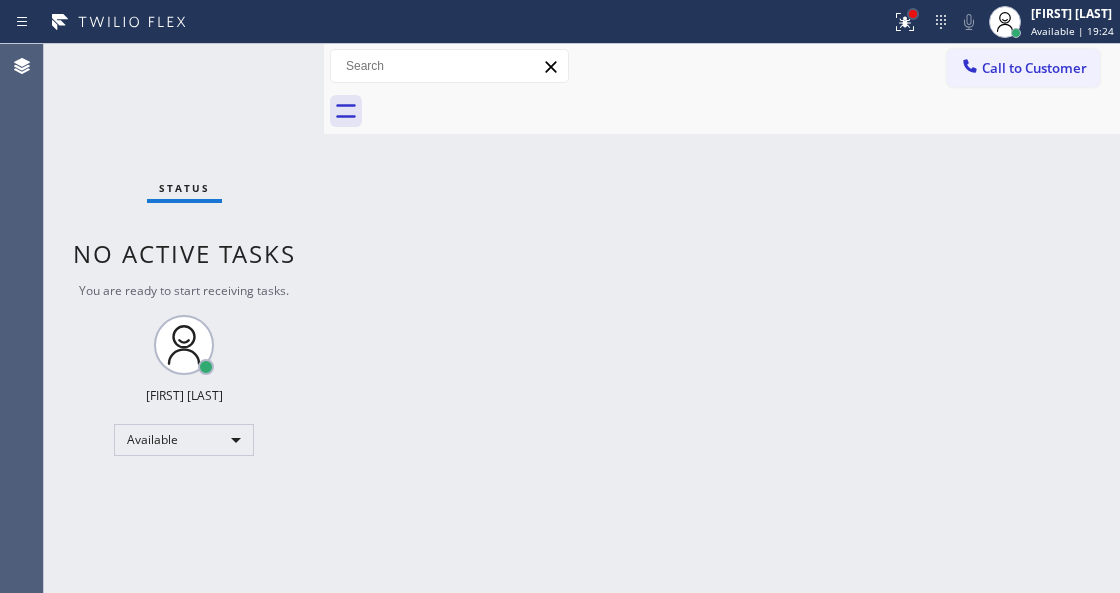 click at bounding box center (913, 14) 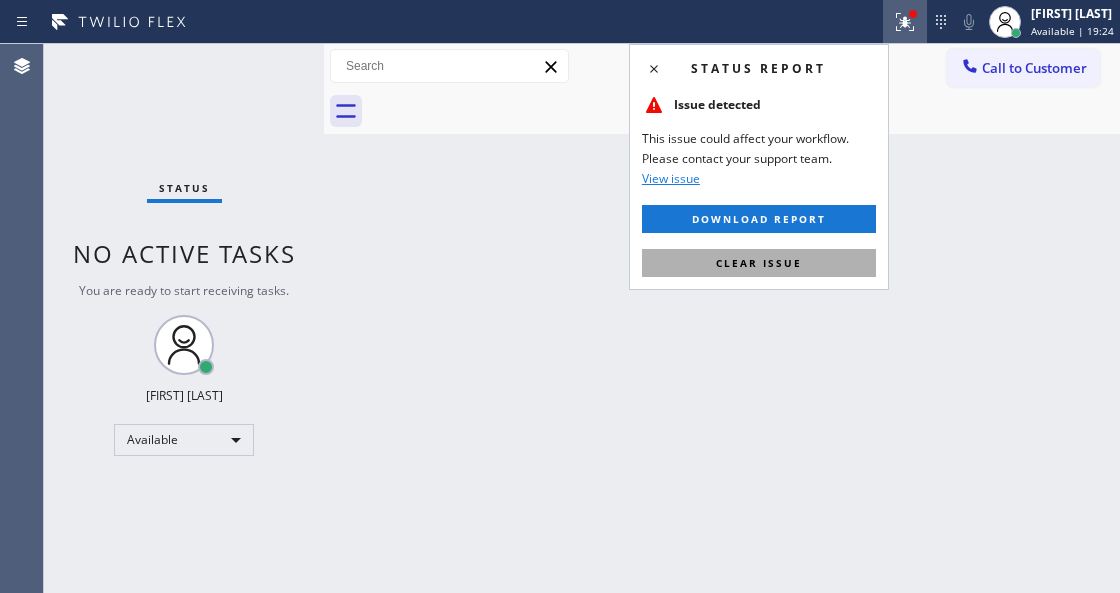 click on "Clear issue" at bounding box center [759, 263] 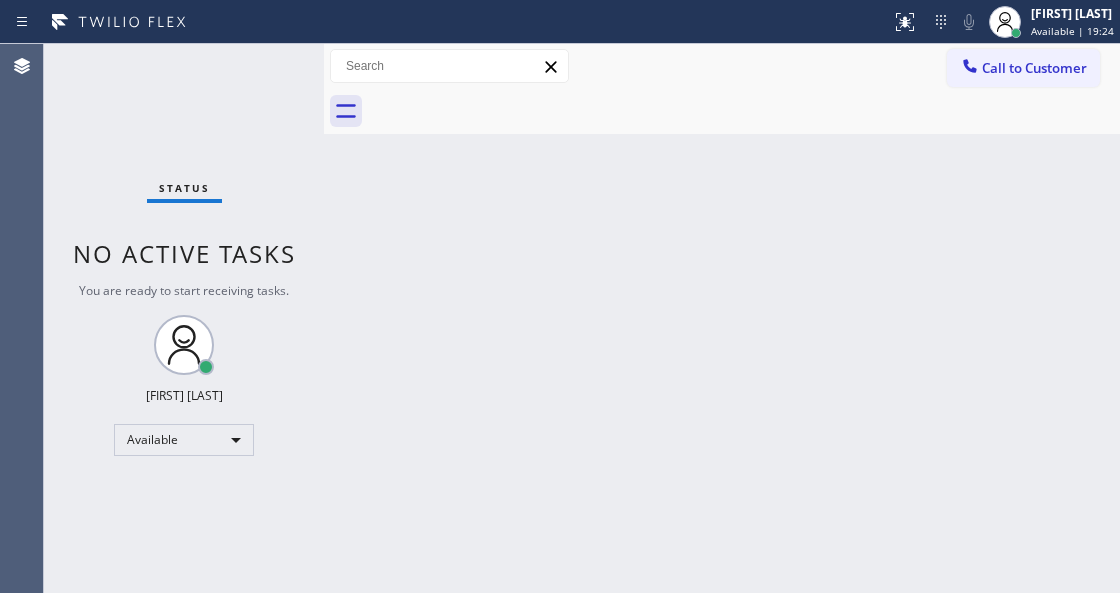 drag, startPoint x: 750, startPoint y: 333, endPoint x: 687, endPoint y: 376, distance: 76.27582 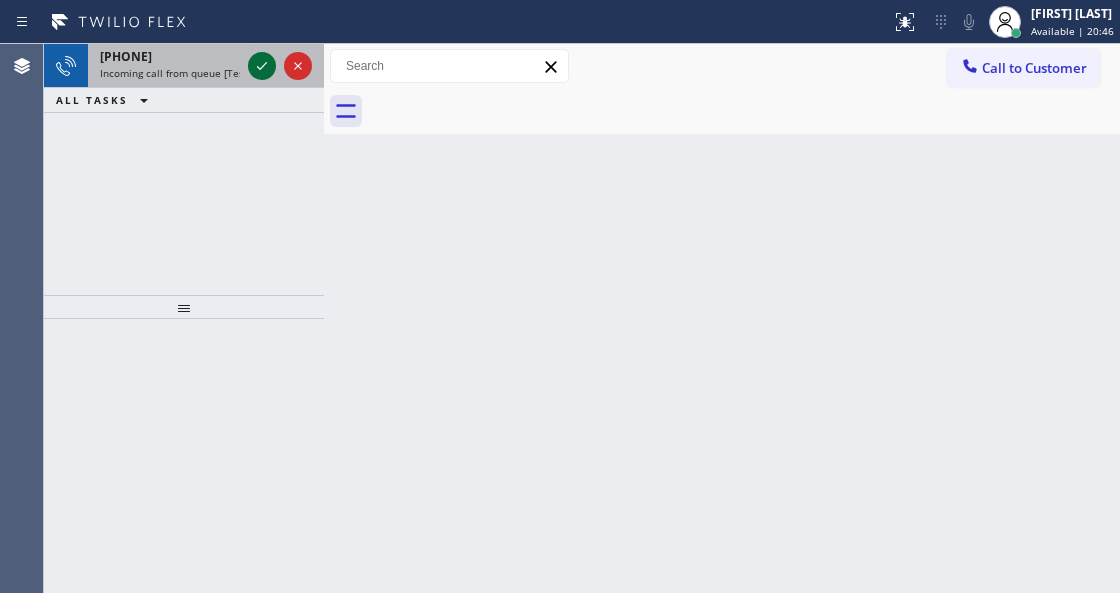 click 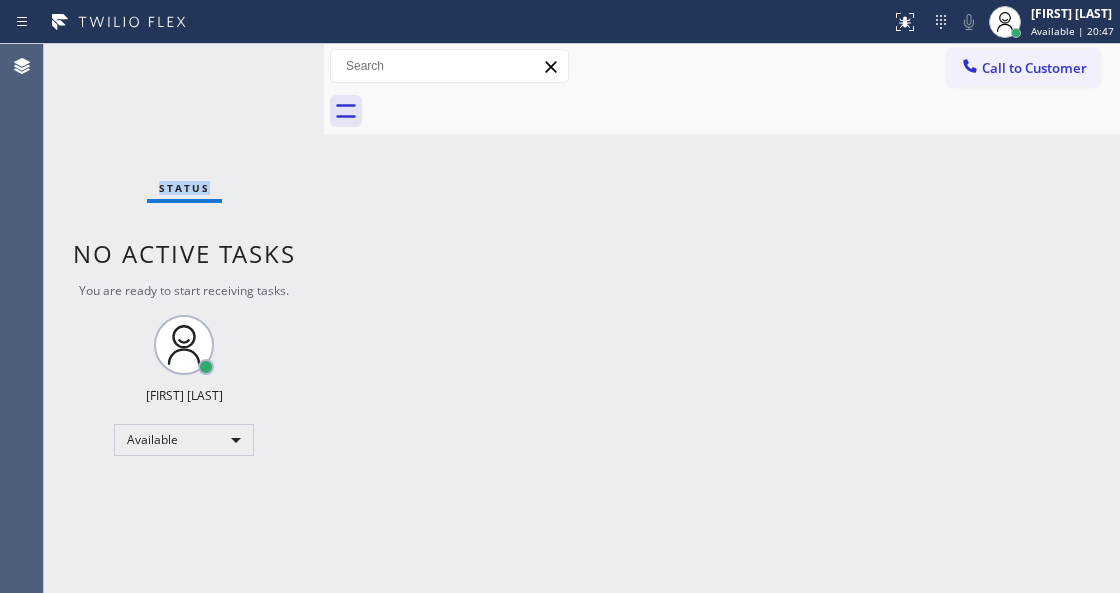 click on "Status   No active tasks     You are ready to start receiving tasks.   Venezza Koren Intas Available" at bounding box center [184, 318] 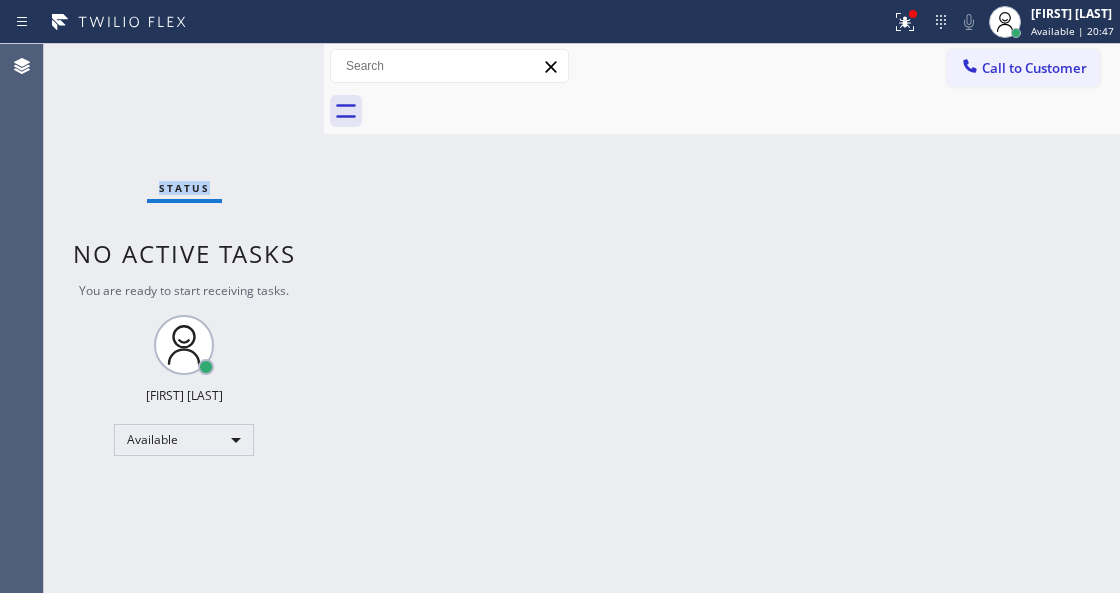 click on "Status   No active tasks     You are ready to start receiving tasks.   Venezza Koren Intas Available" at bounding box center (184, 318) 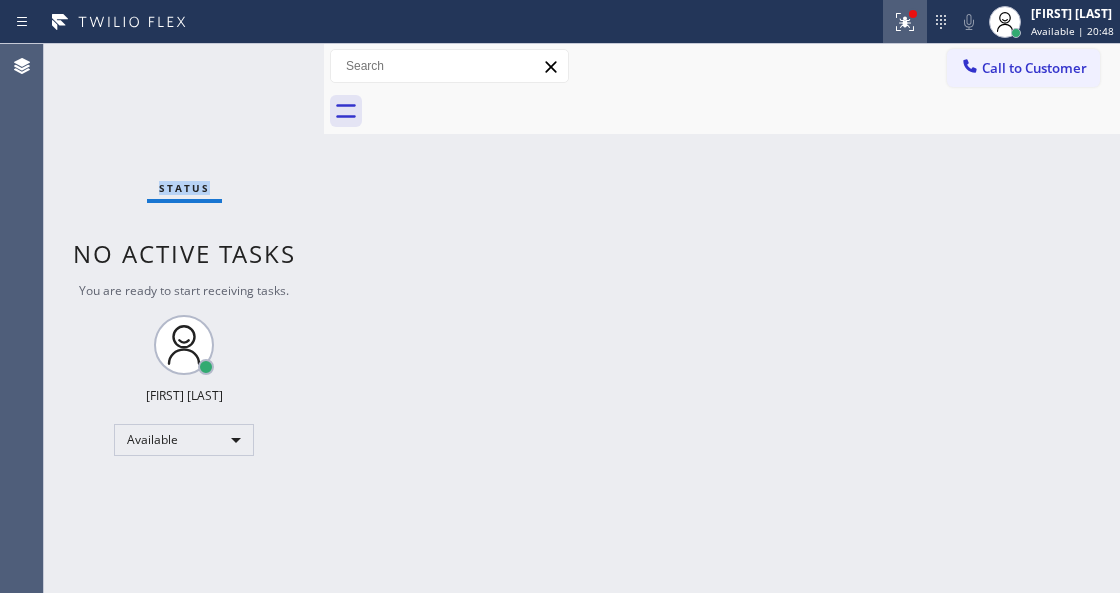 click 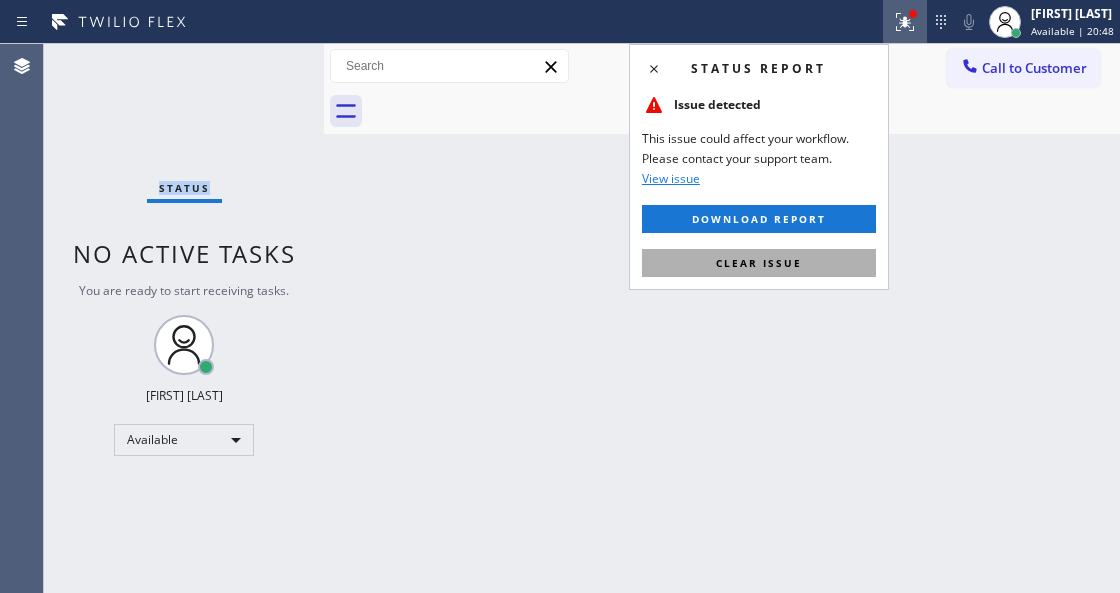 click on "Clear issue" at bounding box center (759, 263) 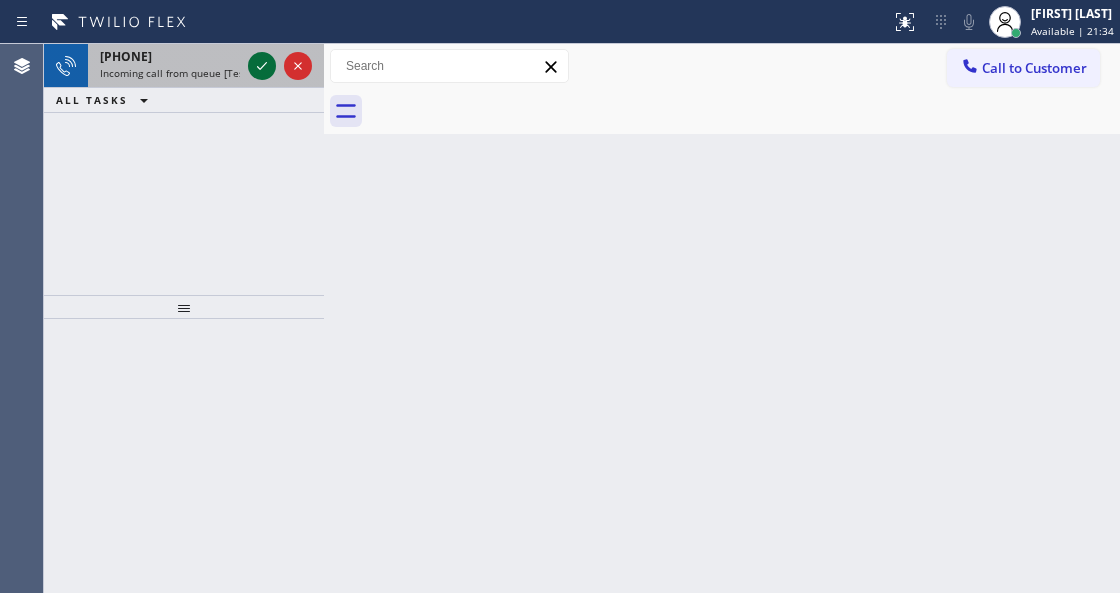 click 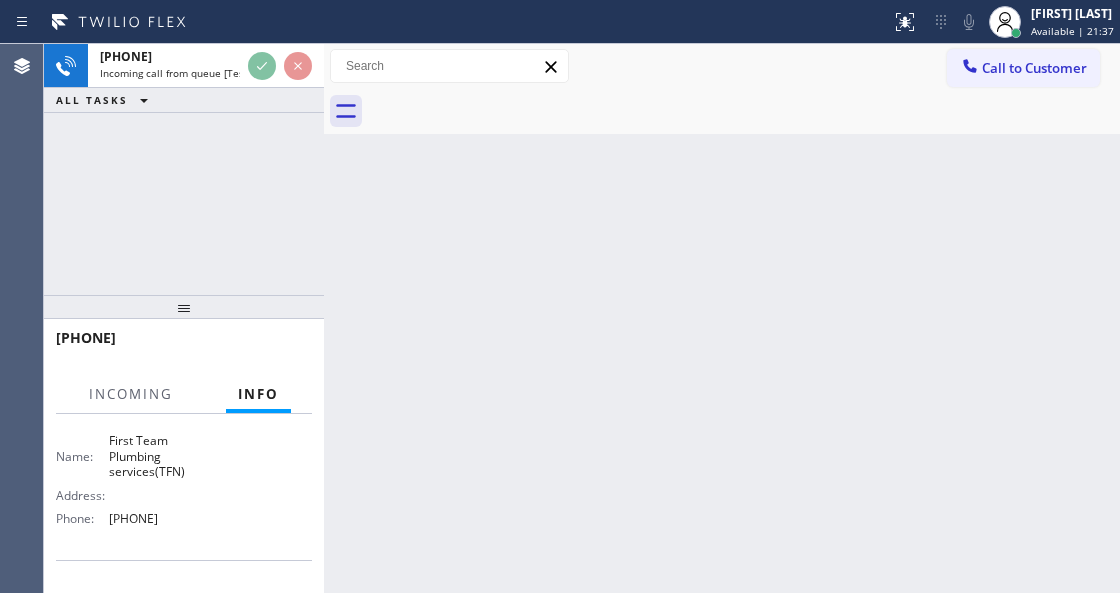 scroll, scrollTop: 266, scrollLeft: 0, axis: vertical 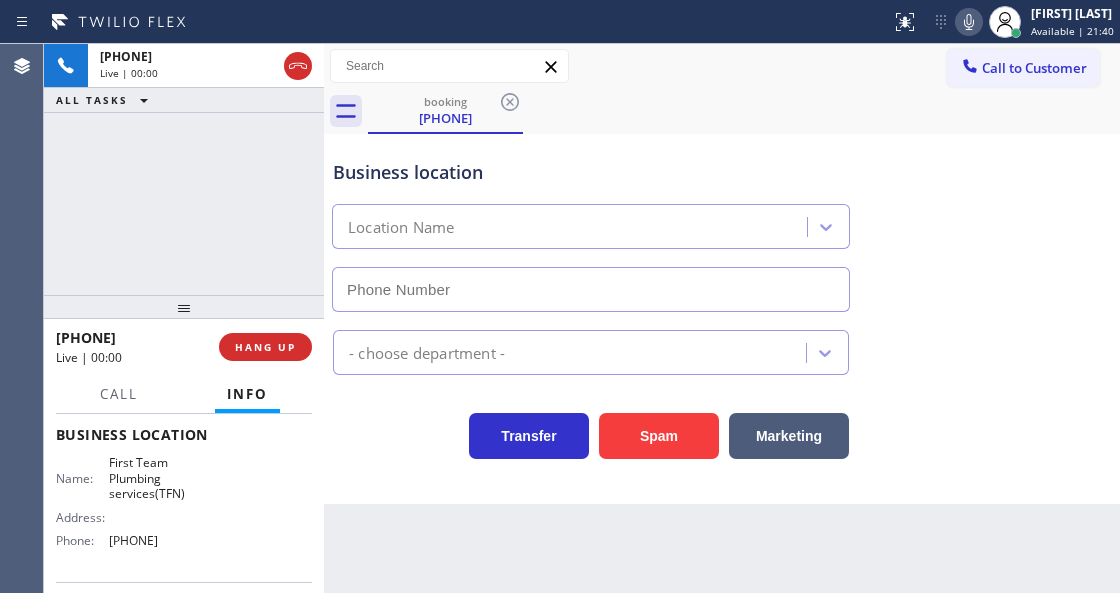 type on "[PHONE]" 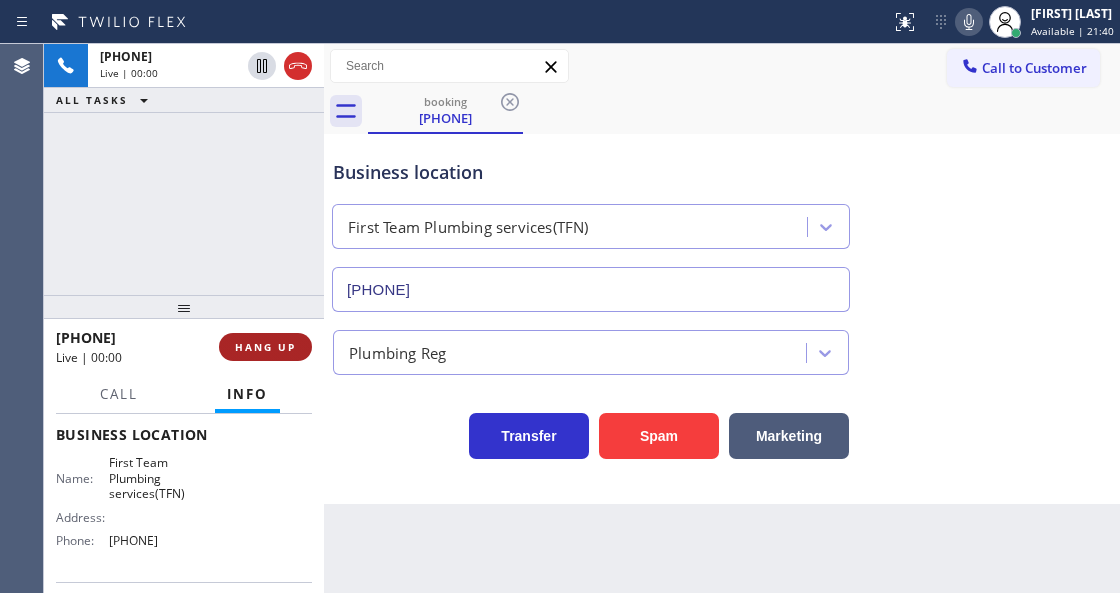 click on "HANG UP" at bounding box center (265, 347) 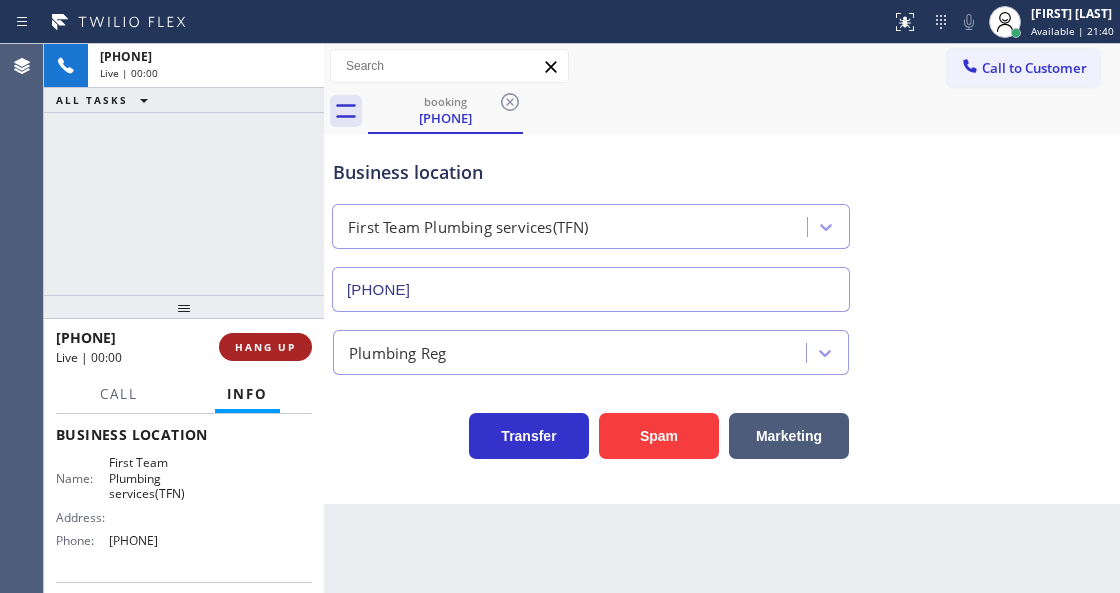 click on "HANG UP" at bounding box center [265, 347] 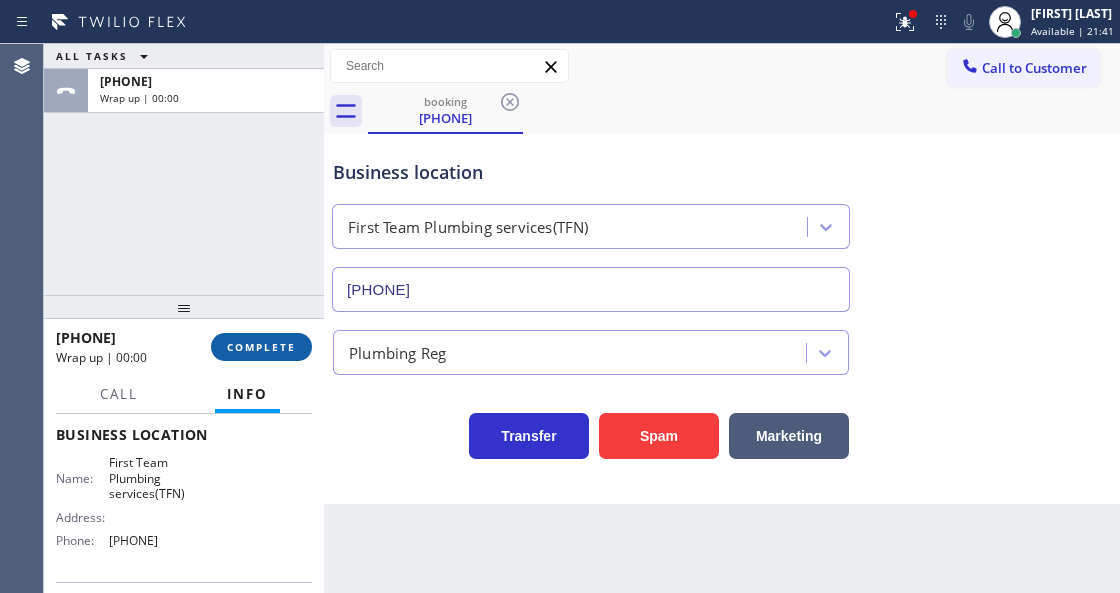 click on "COMPLETE" at bounding box center [261, 347] 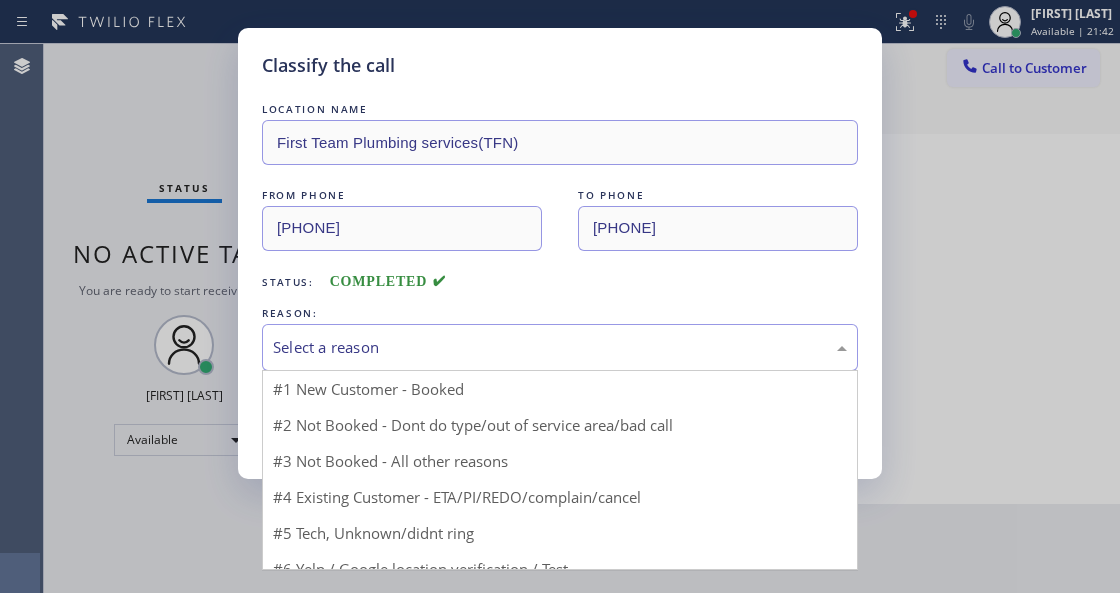 click on "Select a reason" at bounding box center [560, 347] 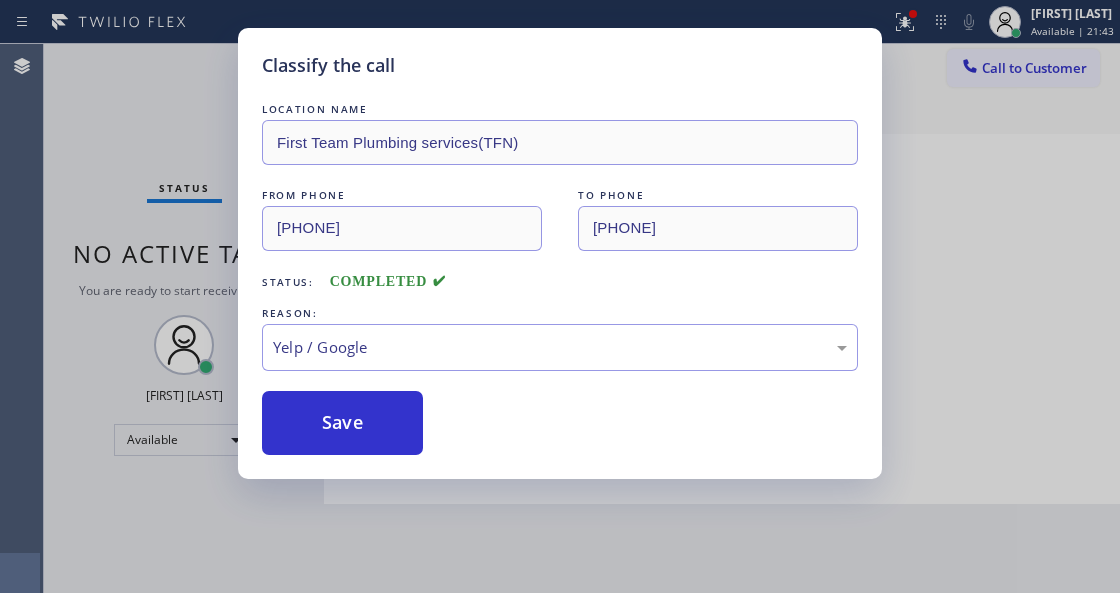 click on "Save" at bounding box center [342, 423] 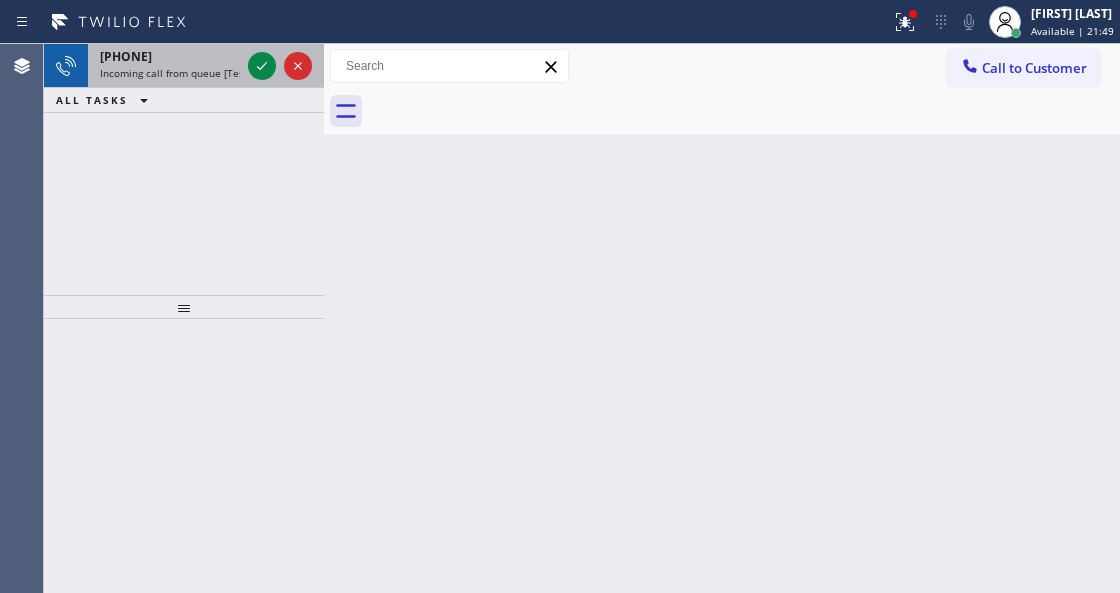 drag, startPoint x: 252, startPoint y: 50, endPoint x: 274, endPoint y: 75, distance: 33.30165 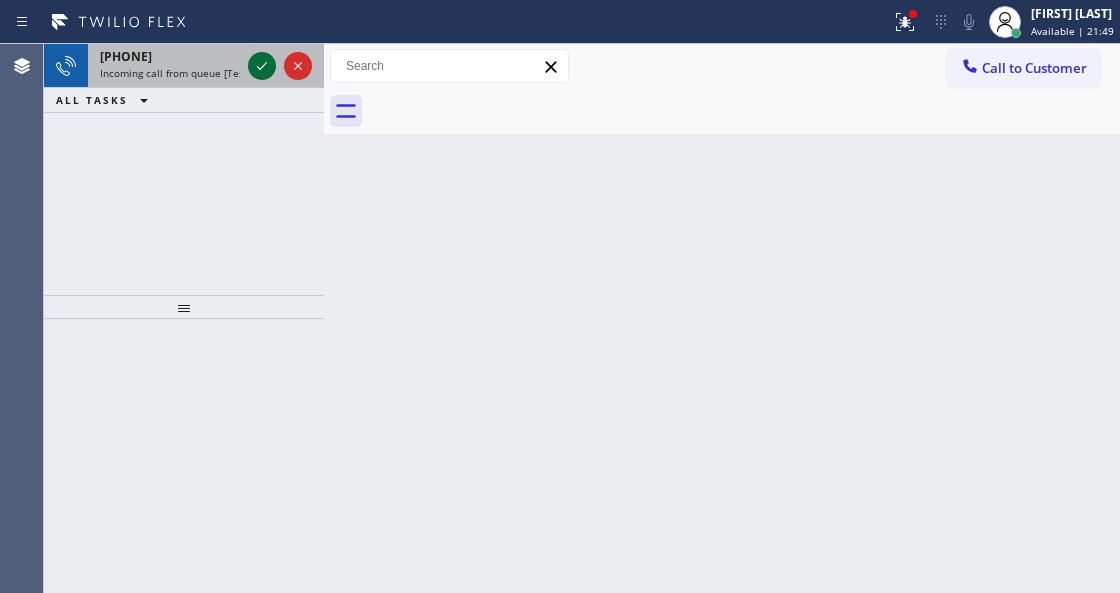 click at bounding box center [280, 66] 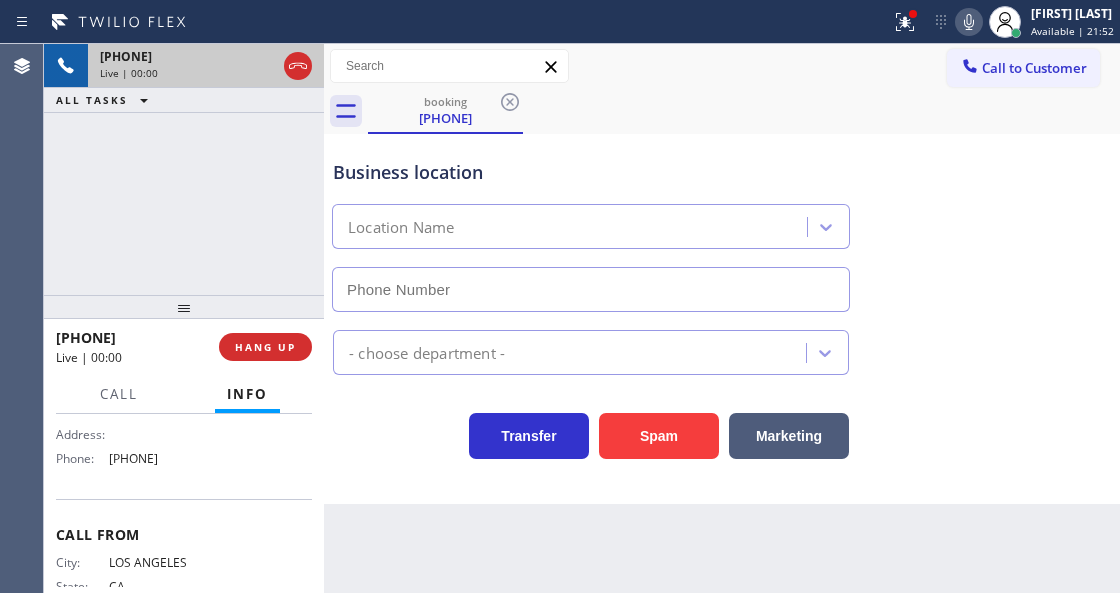 type on "[PHONE]" 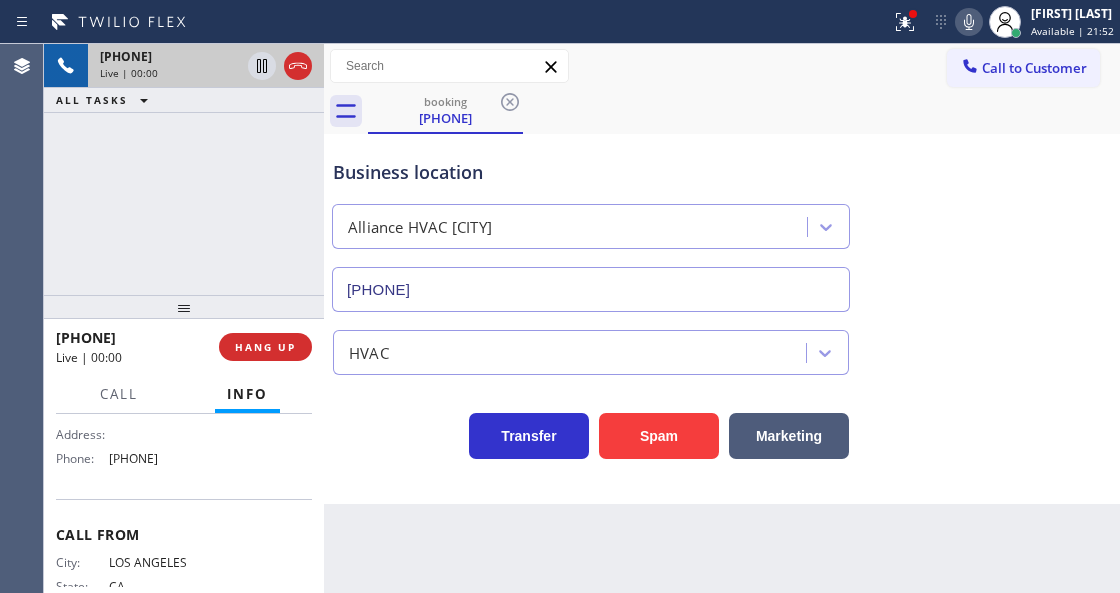 scroll, scrollTop: 266, scrollLeft: 0, axis: vertical 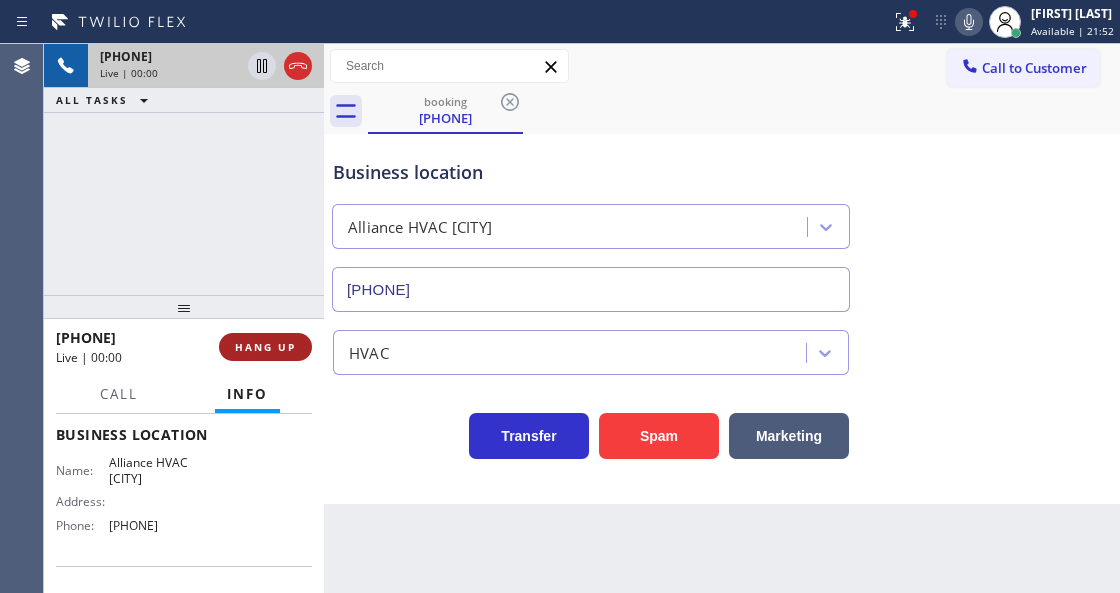 click on "HANG UP" at bounding box center [265, 347] 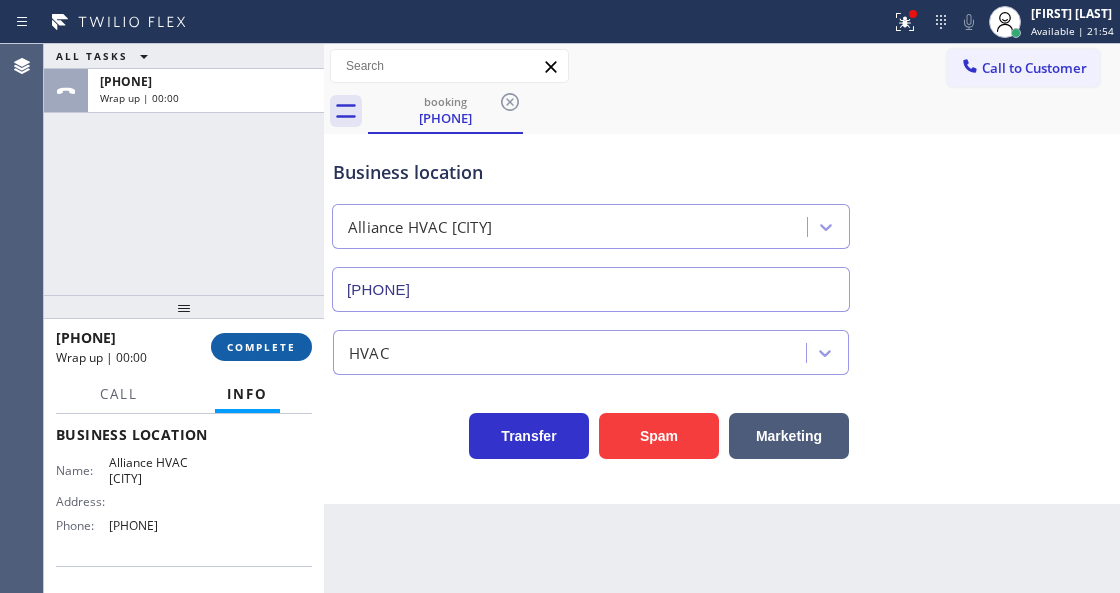 click on "COMPLETE" at bounding box center [261, 347] 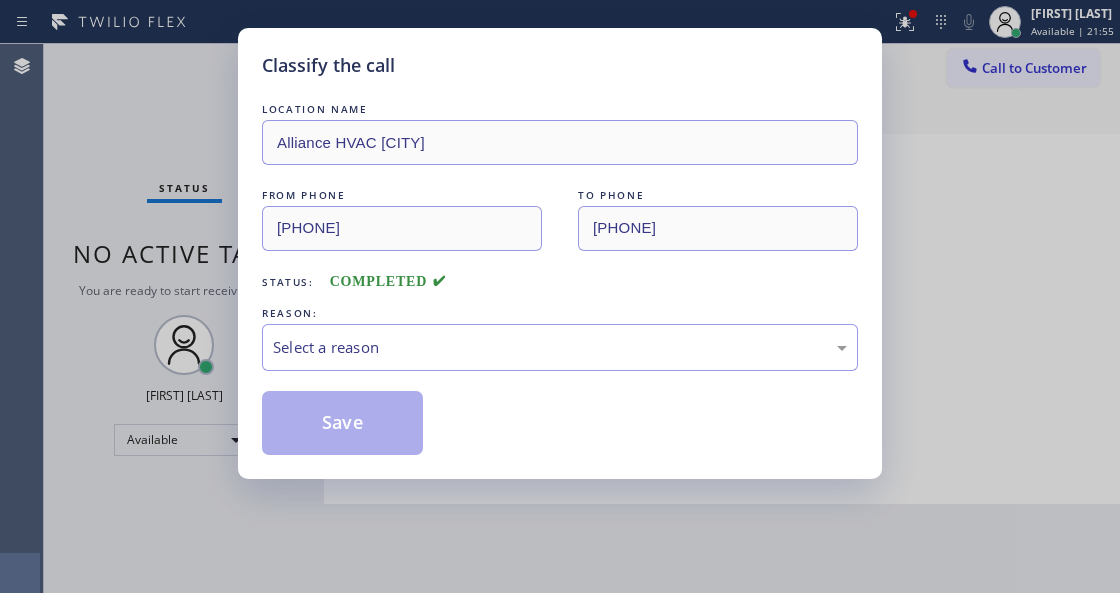 click on "Select a reason" at bounding box center [560, 347] 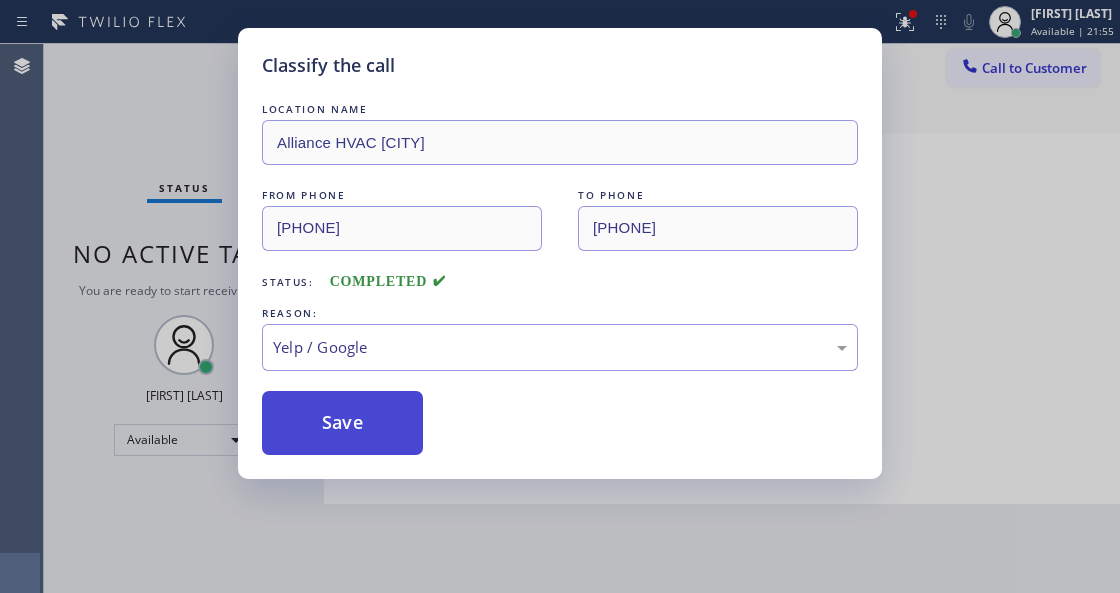 click on "Save" at bounding box center (342, 423) 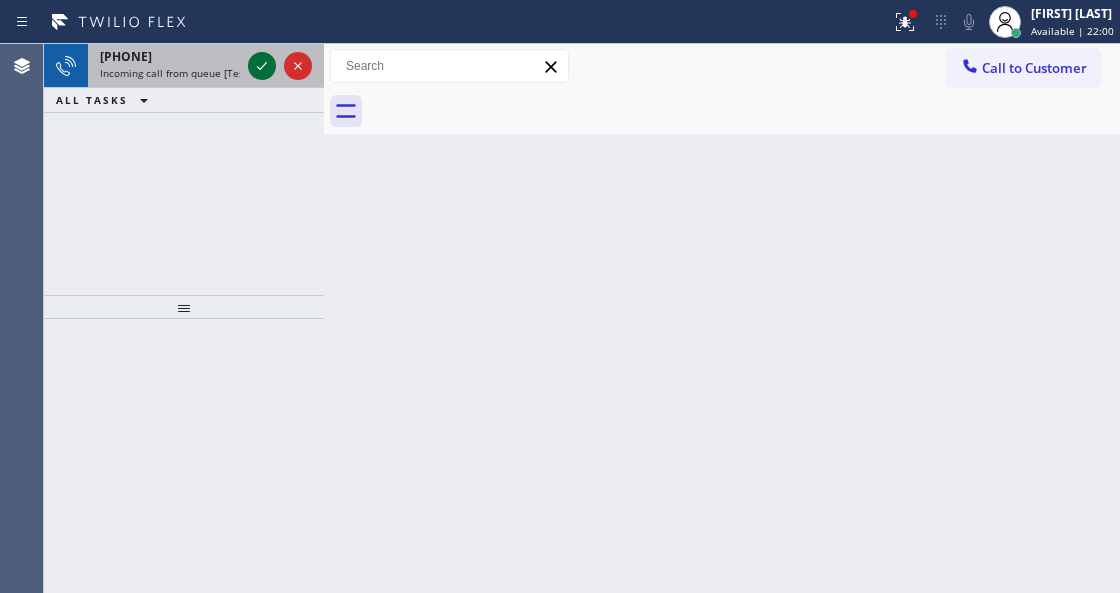 click 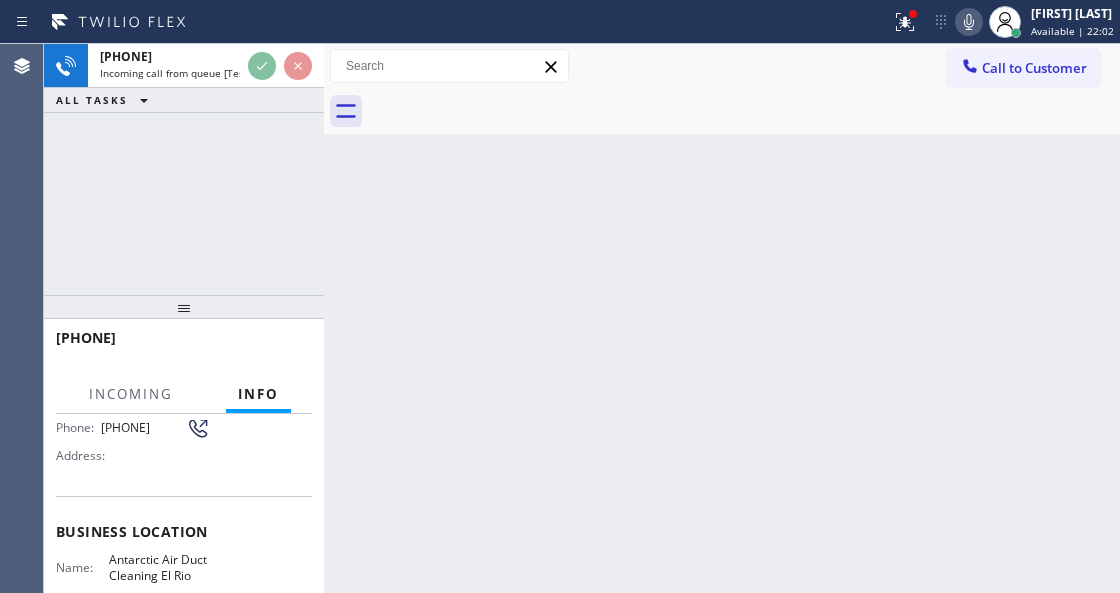 scroll, scrollTop: 266, scrollLeft: 0, axis: vertical 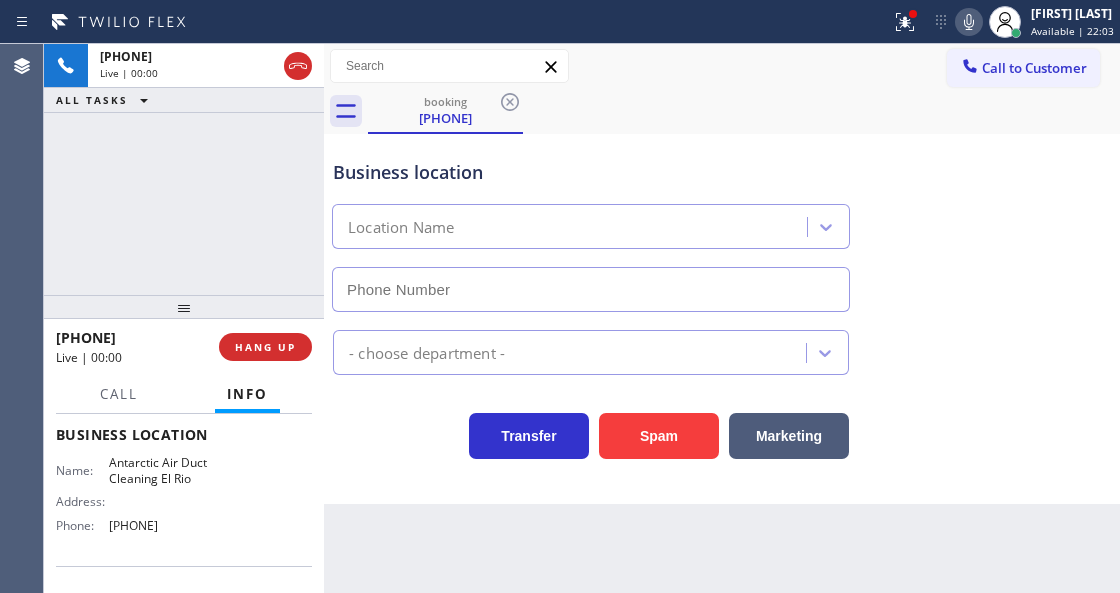 type on "[PHONE]" 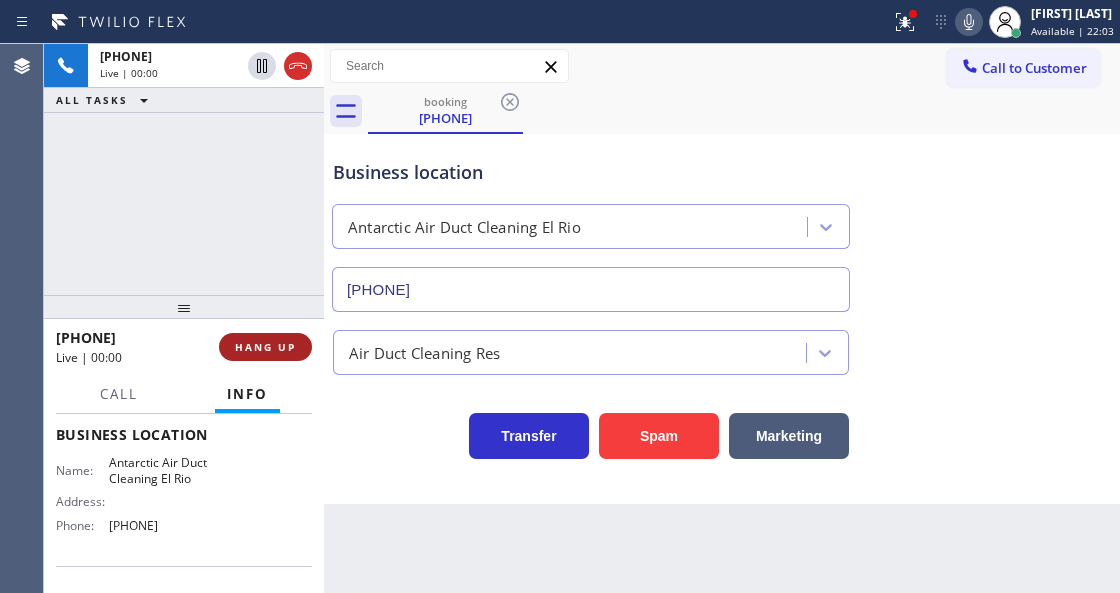 click on "HANG UP" at bounding box center (265, 347) 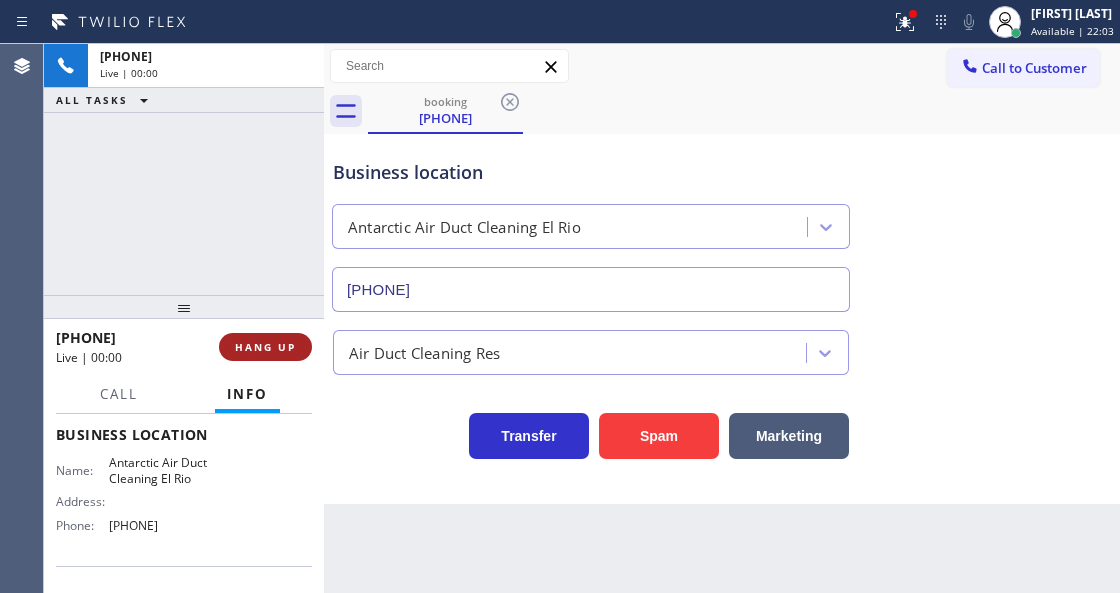 click on "HANG UP" at bounding box center [265, 347] 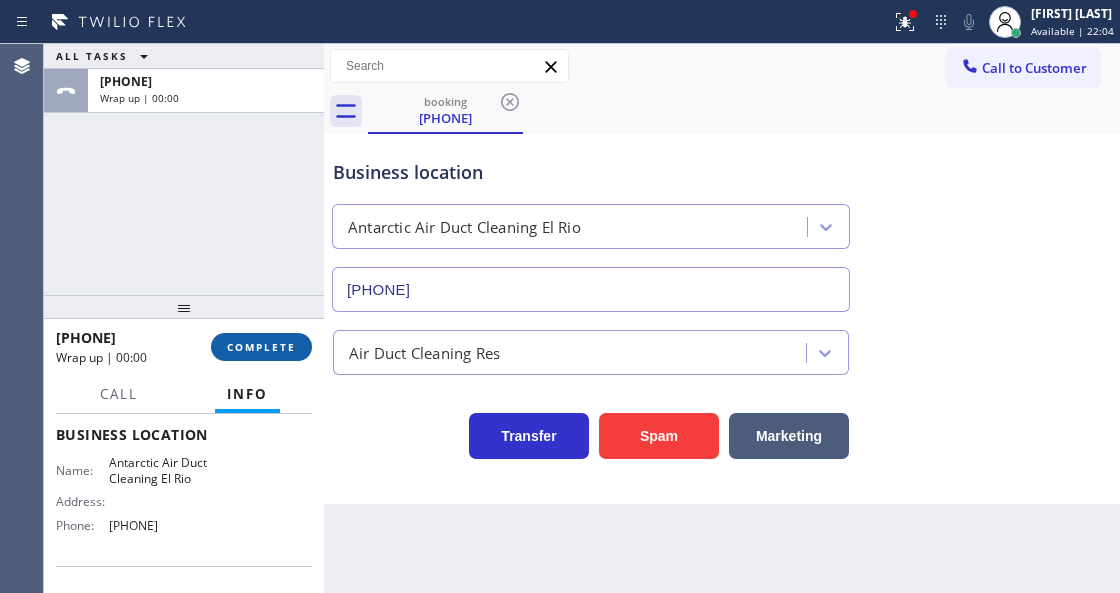 click on "COMPLETE" at bounding box center [261, 347] 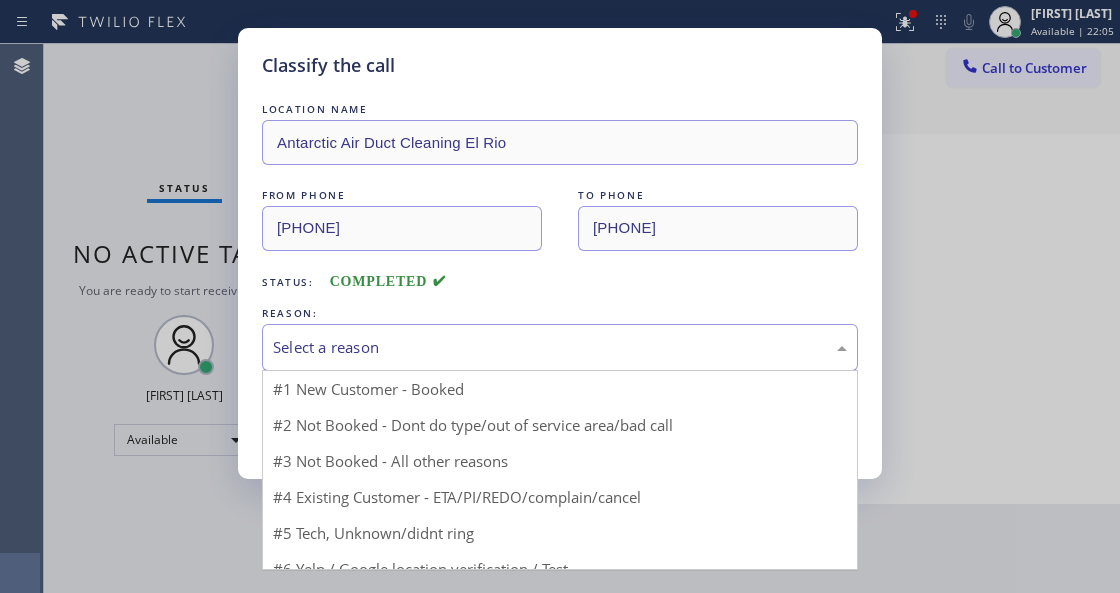 click on "Select a reason" at bounding box center (560, 347) 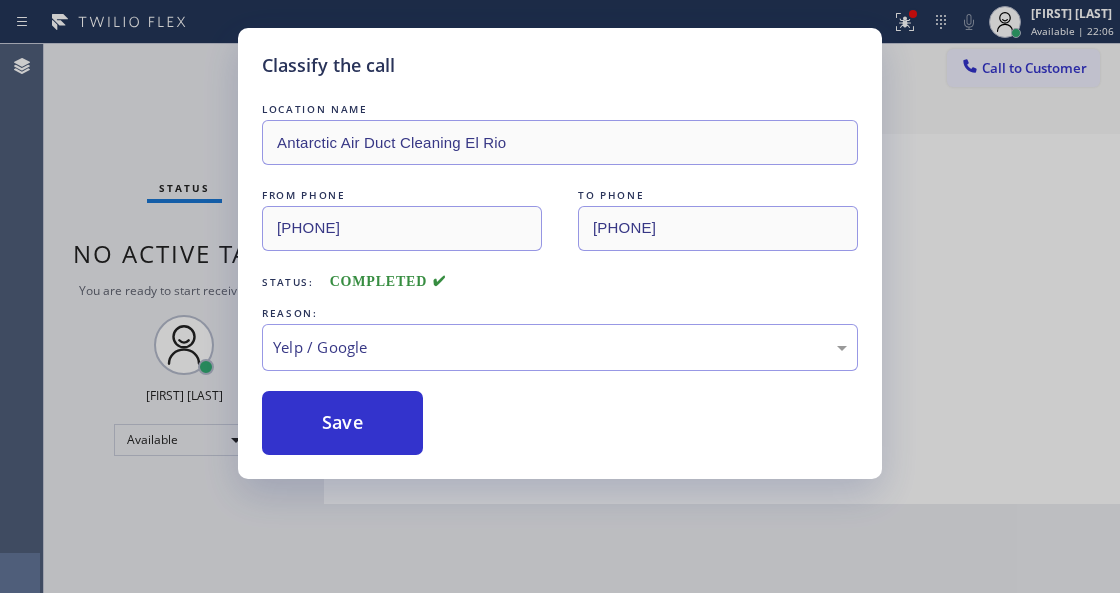 click on "Save" at bounding box center (342, 423) 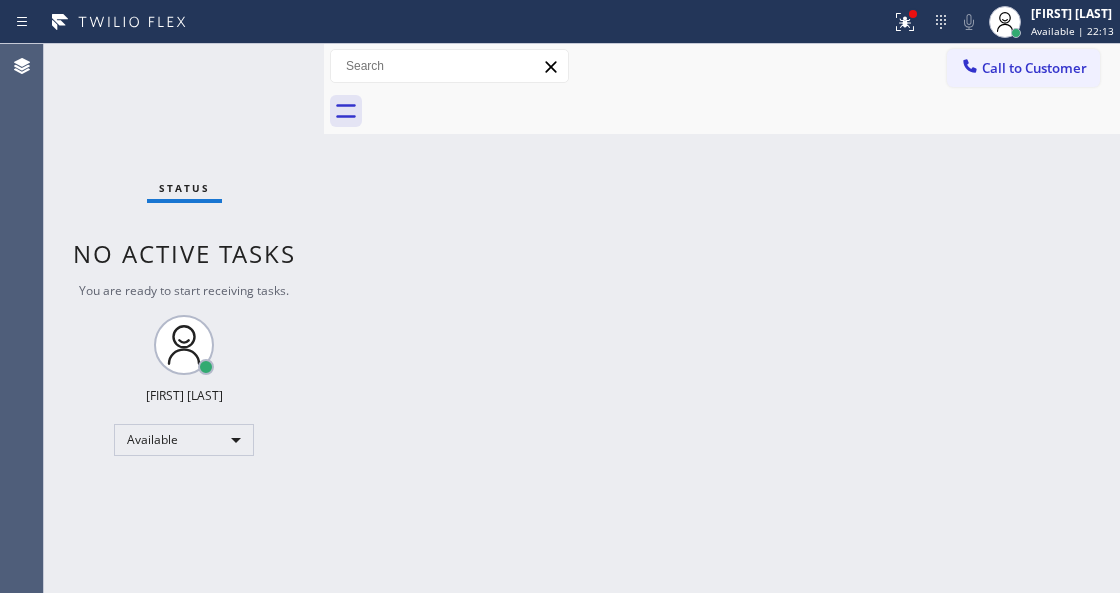 click on "Back to Dashboard Change Sender ID Customers Technicians Select a contact Outbound call Technician Search Technician Your caller id phone number Your caller id phone number Call Technician info Name   Phone none Address none Change Sender ID HVAC +18559994417 5 Star Appliance +18557314952 Appliance Repair +18554611149 Plumbing +18889090120 Air Duct Cleaning +18006865038  Electricians +18005688664 Cancel Change Check personal SMS Reset Change No tabs Call to Customer Outbound call Location Search location Your caller id phone number Customer number Call Outbound call Technician Search Technician Your caller id phone number Your caller id phone number Call" at bounding box center (722, 318) 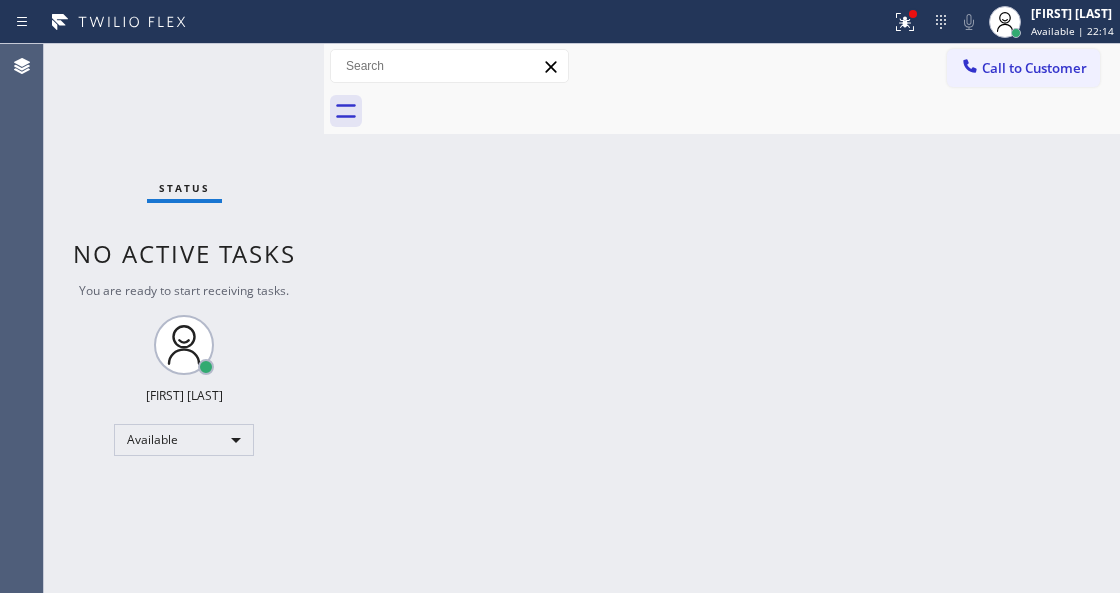 drag, startPoint x: 318, startPoint y: 232, endPoint x: 310, endPoint y: 174, distance: 58.549126 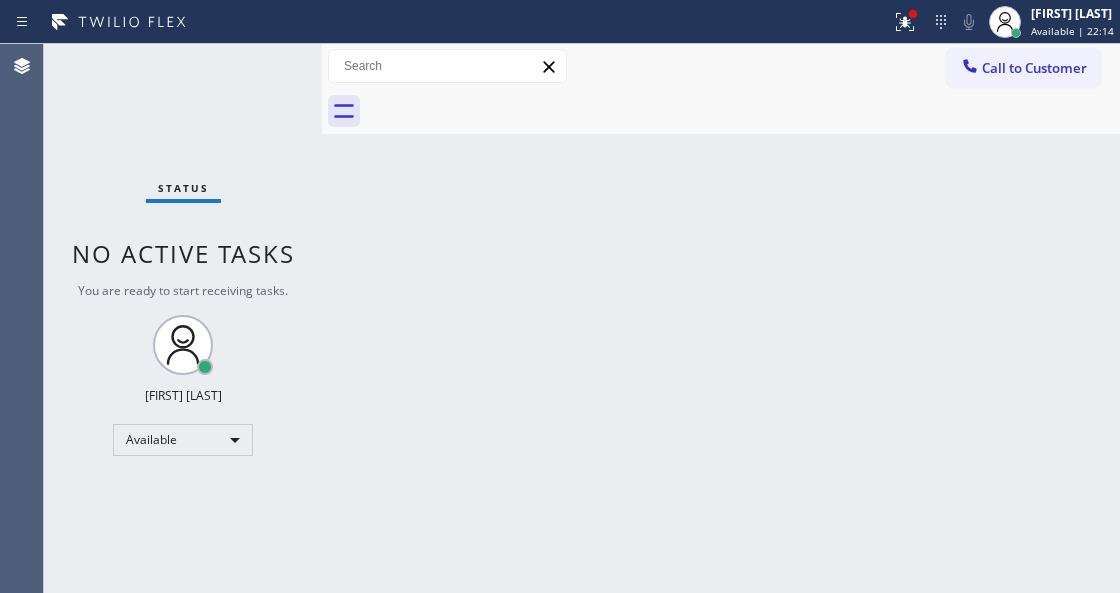 drag, startPoint x: 310, startPoint y: 174, endPoint x: 284, endPoint y: 90, distance: 87.93179 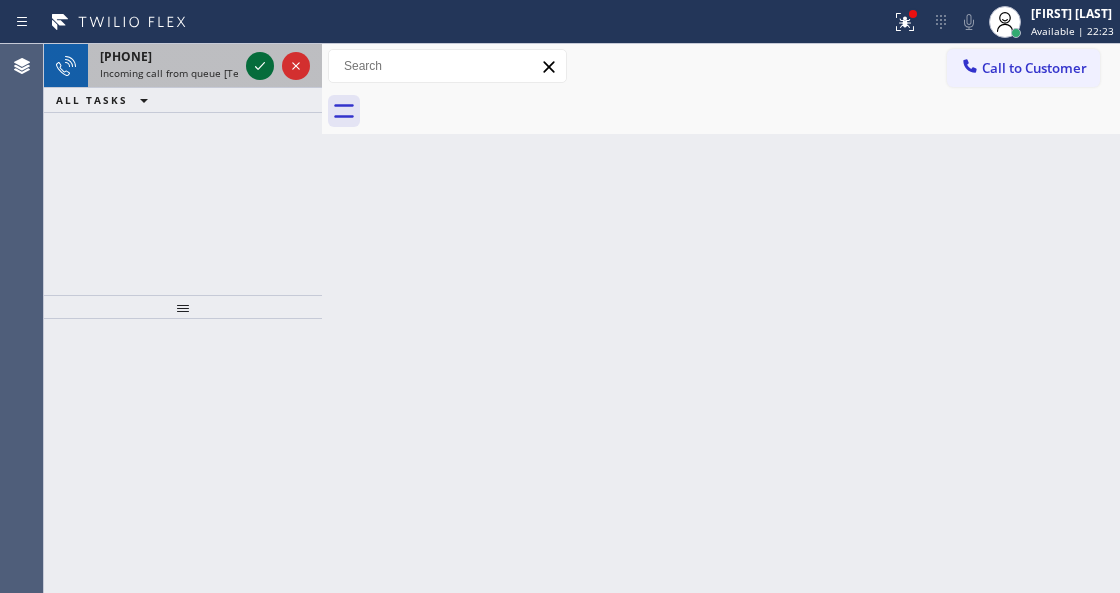 click 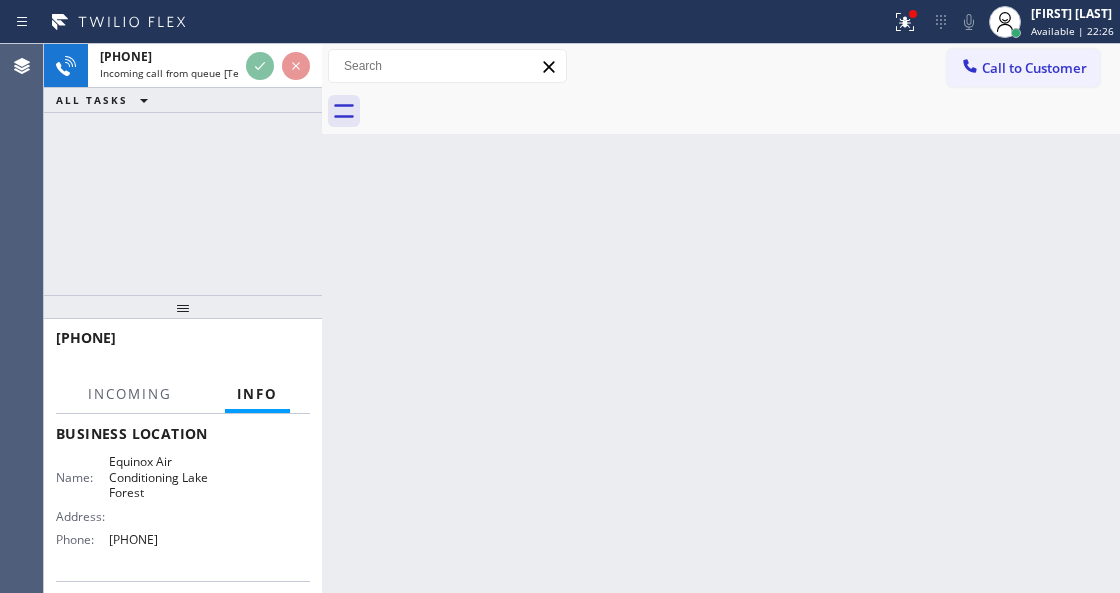 scroll, scrollTop: 266, scrollLeft: 0, axis: vertical 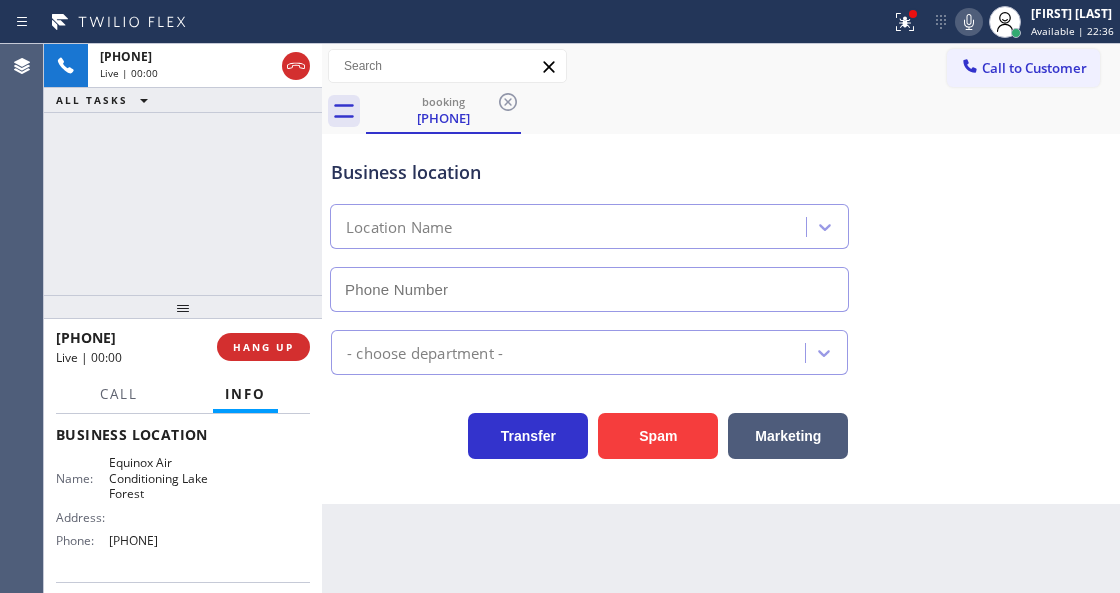 type on "[PHONE]" 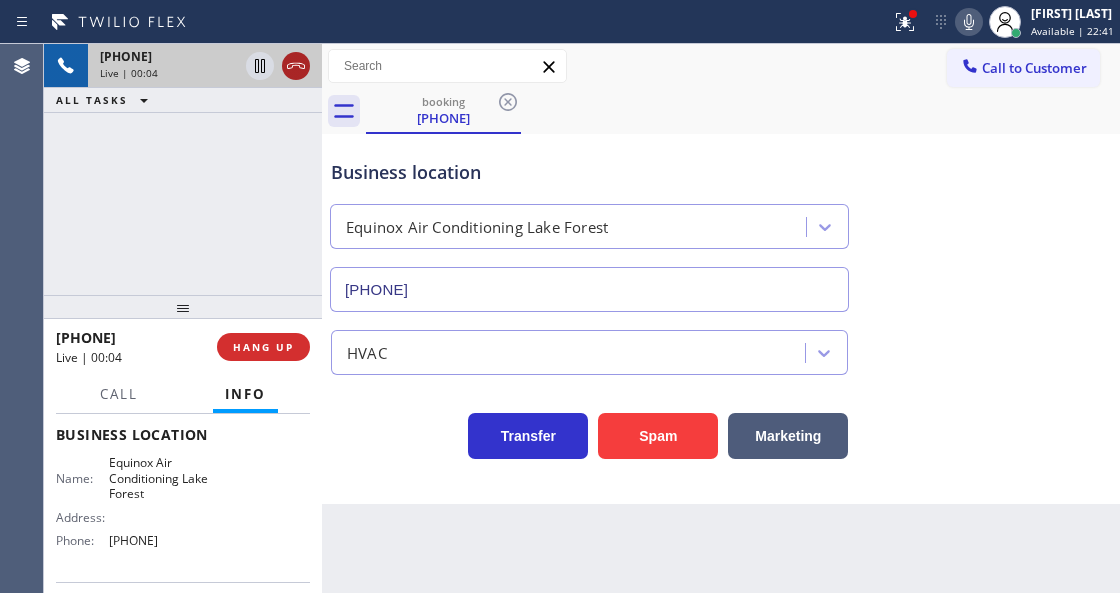 click 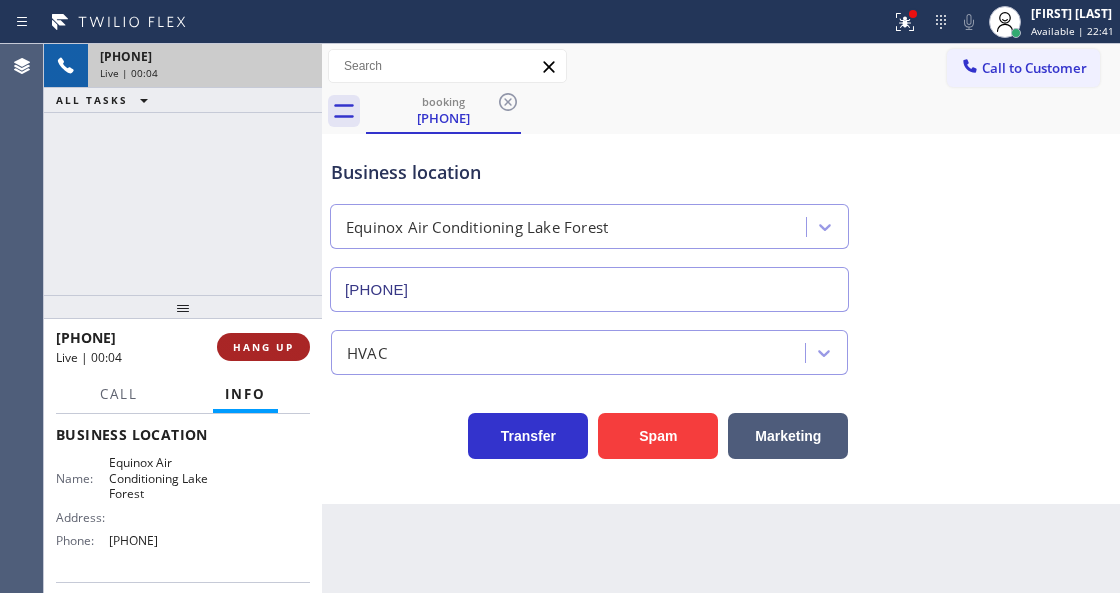 click on "HANG UP" at bounding box center [263, 347] 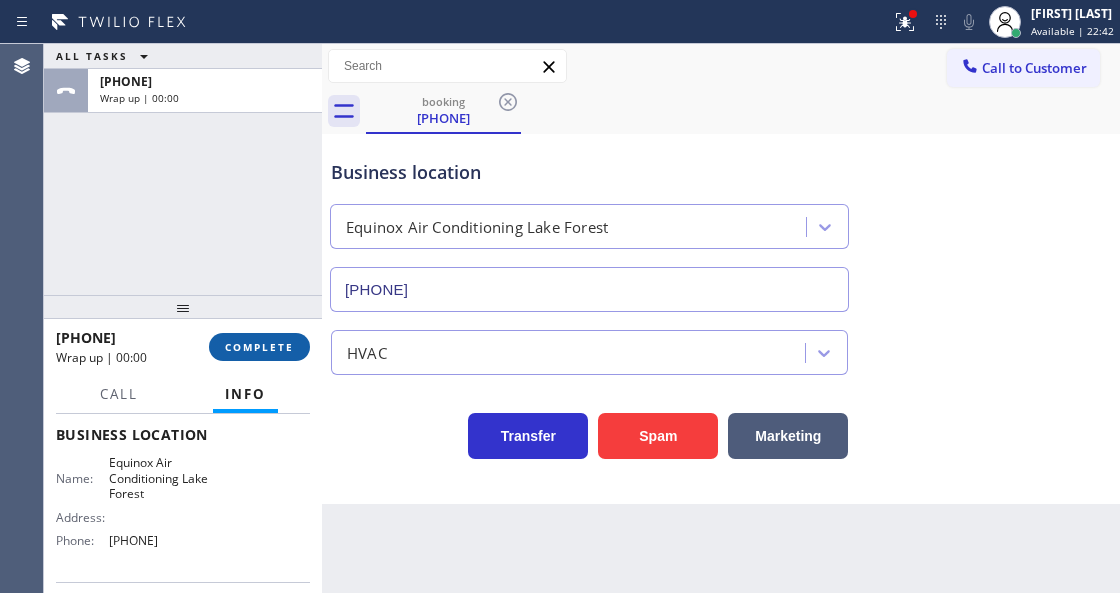 click on "COMPLETE" at bounding box center (259, 347) 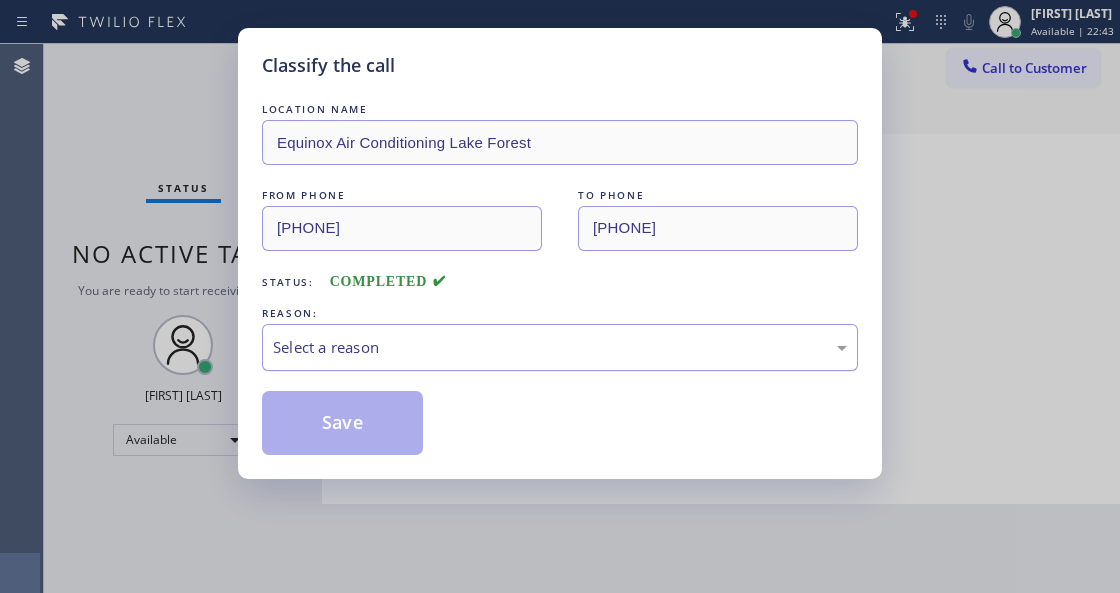 click on "Select a reason" at bounding box center [560, 347] 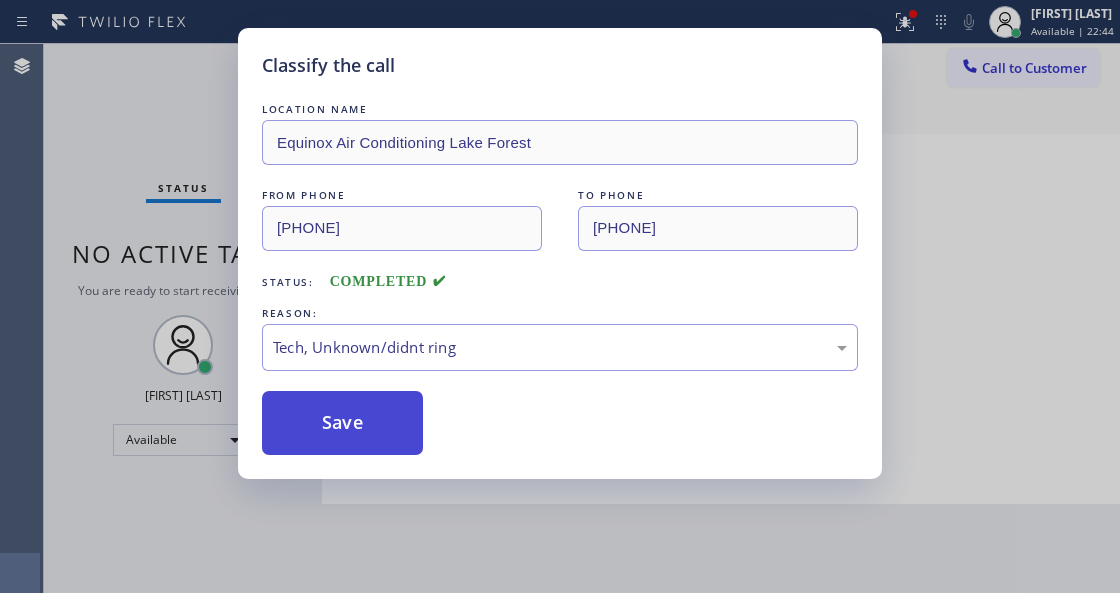 click on "Save" at bounding box center [342, 423] 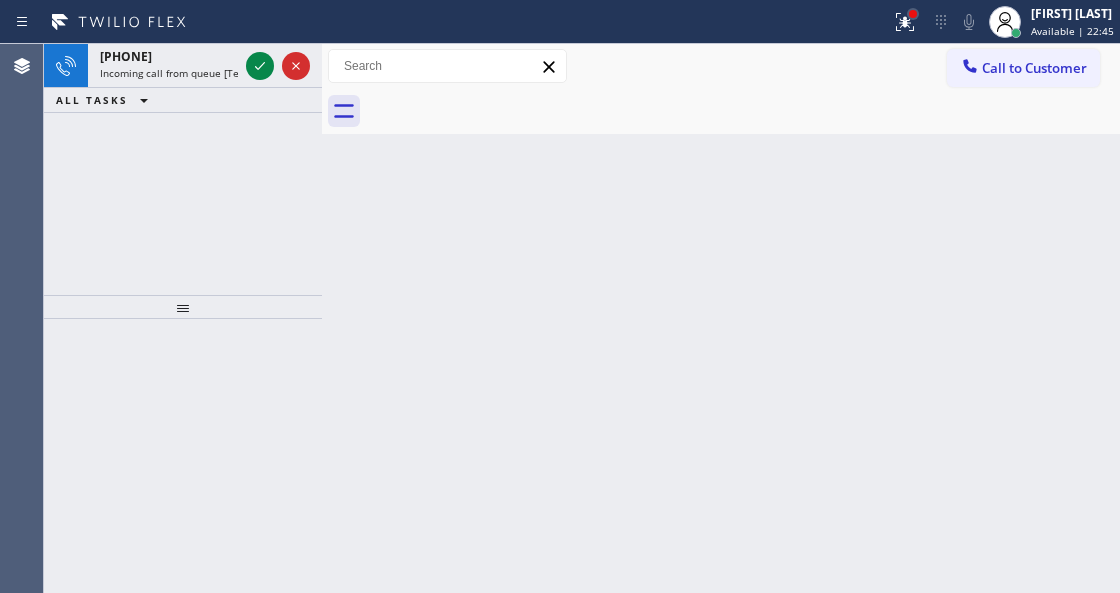 click at bounding box center [913, 14] 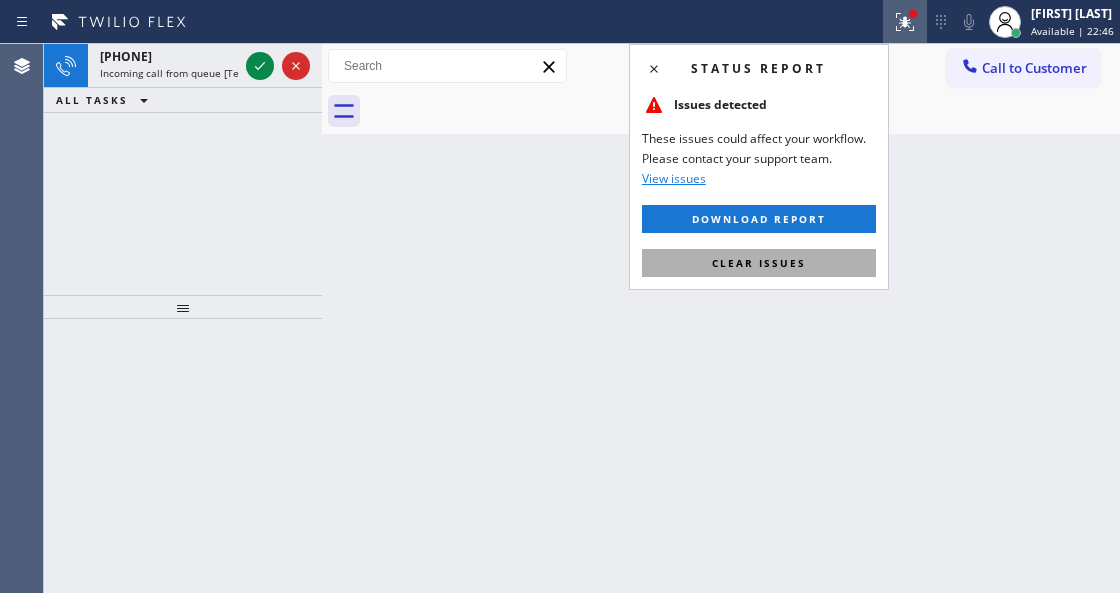 click on "Clear issues" at bounding box center (759, 263) 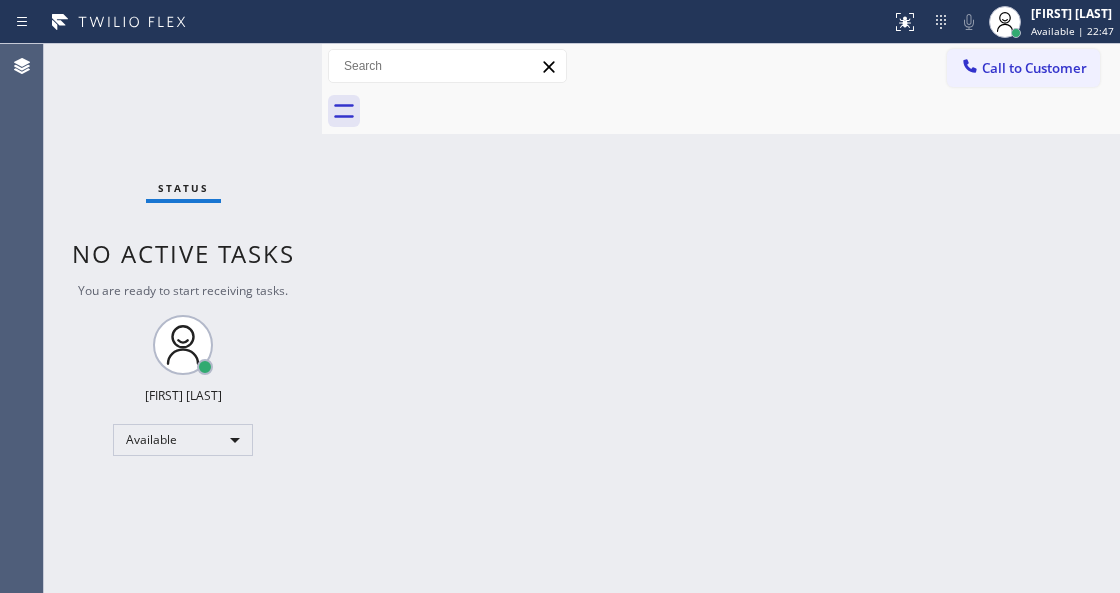 click on "Status   No active tasks     You are ready to start receiving tasks.   Venezza Koren Intas Available" at bounding box center (183, 318) 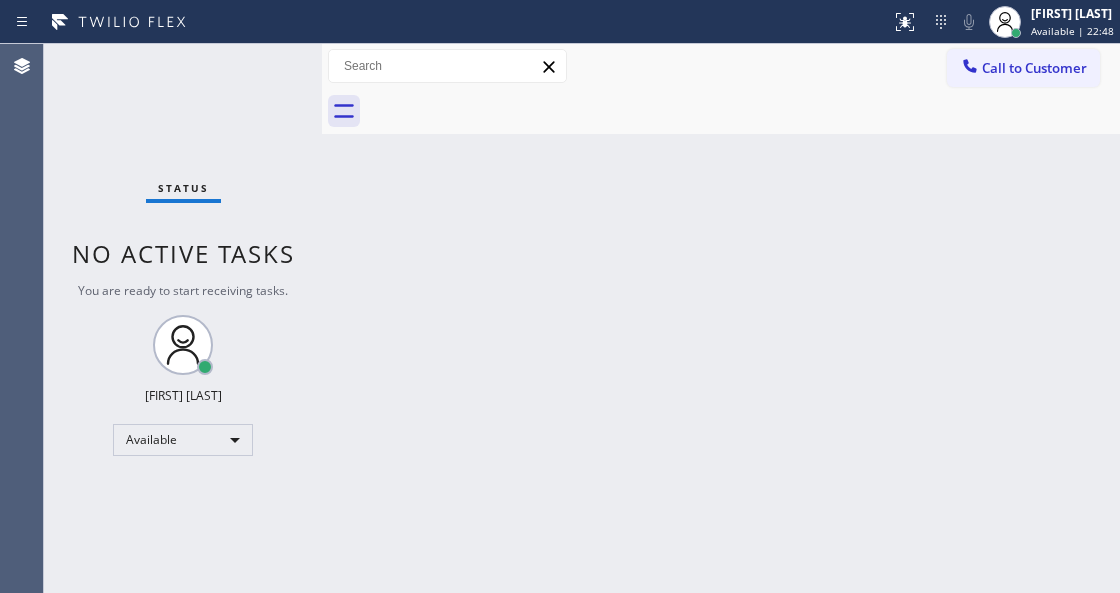 drag, startPoint x: 255, startPoint y: 93, endPoint x: 386, endPoint y: 397, distance: 331.02417 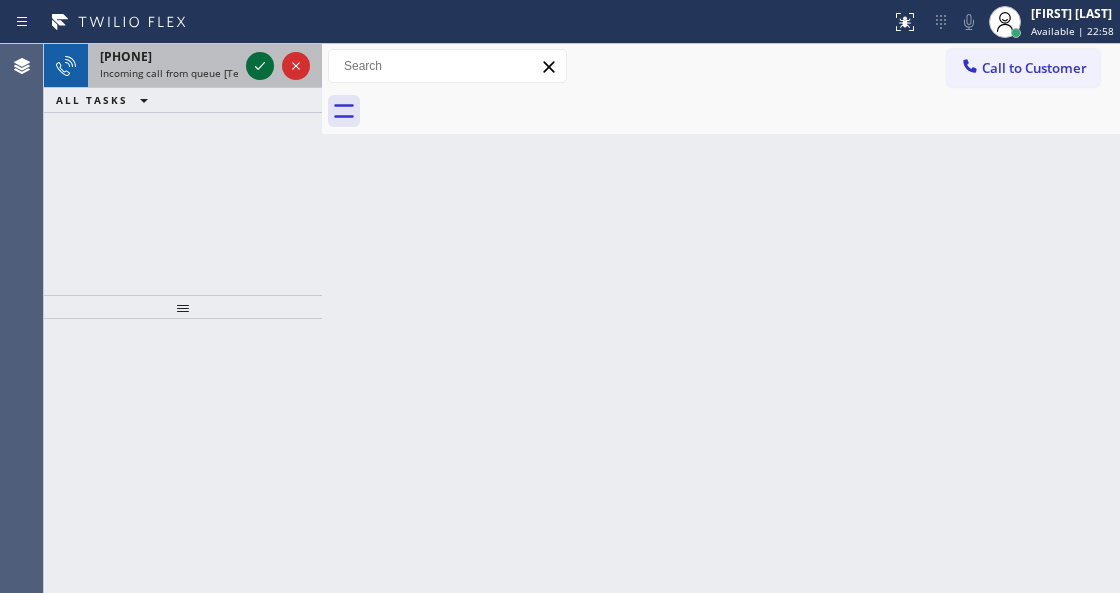 click 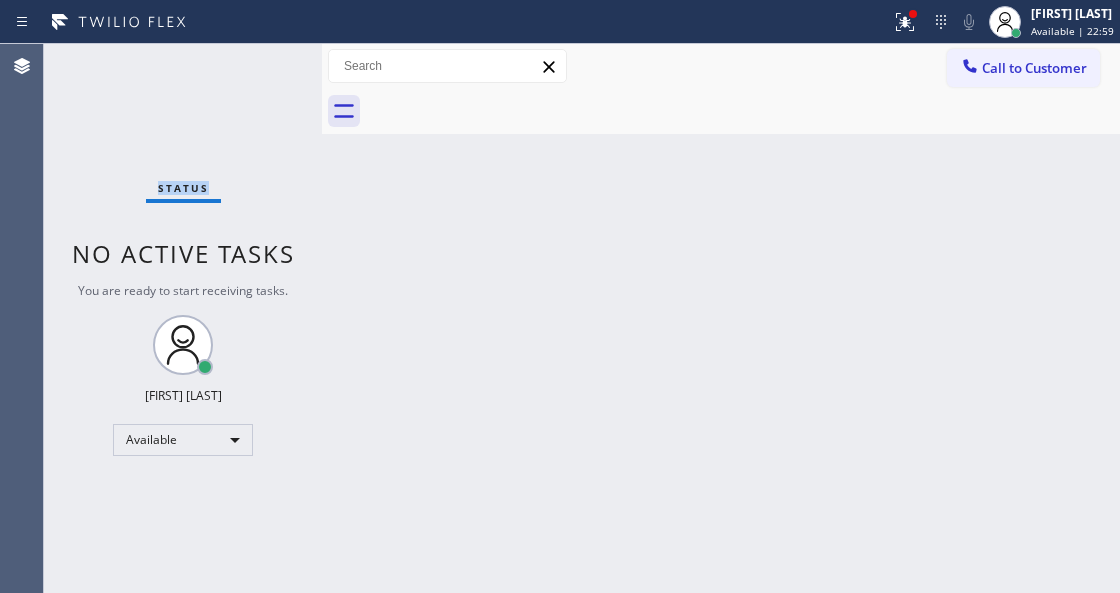 click on "Status   No active tasks     You are ready to start receiving tasks.   Venezza Koren Intas Available" at bounding box center [183, 318] 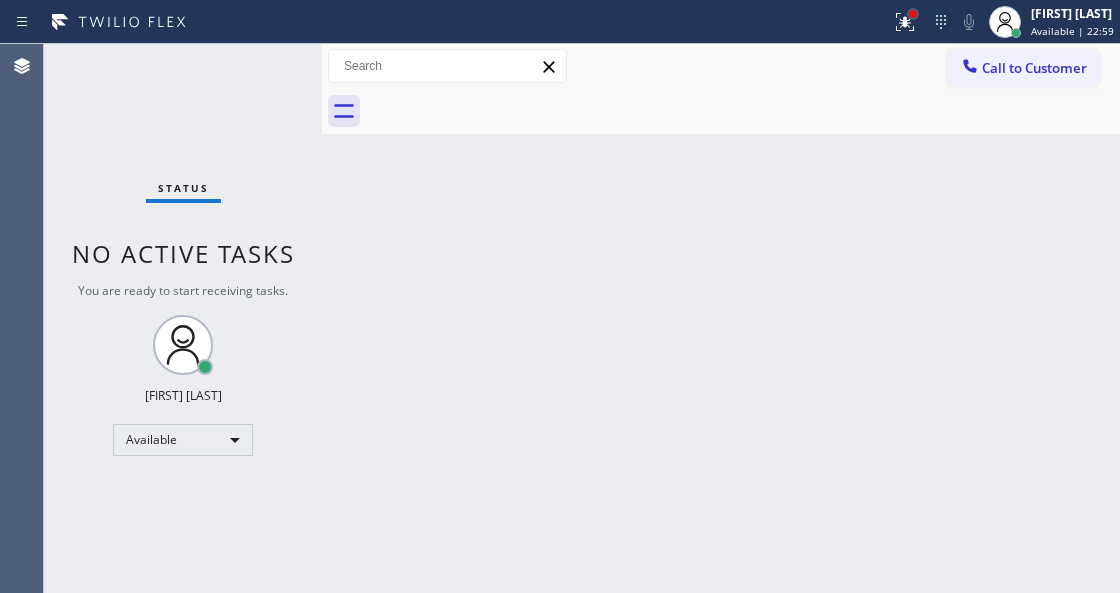 click at bounding box center [913, 14] 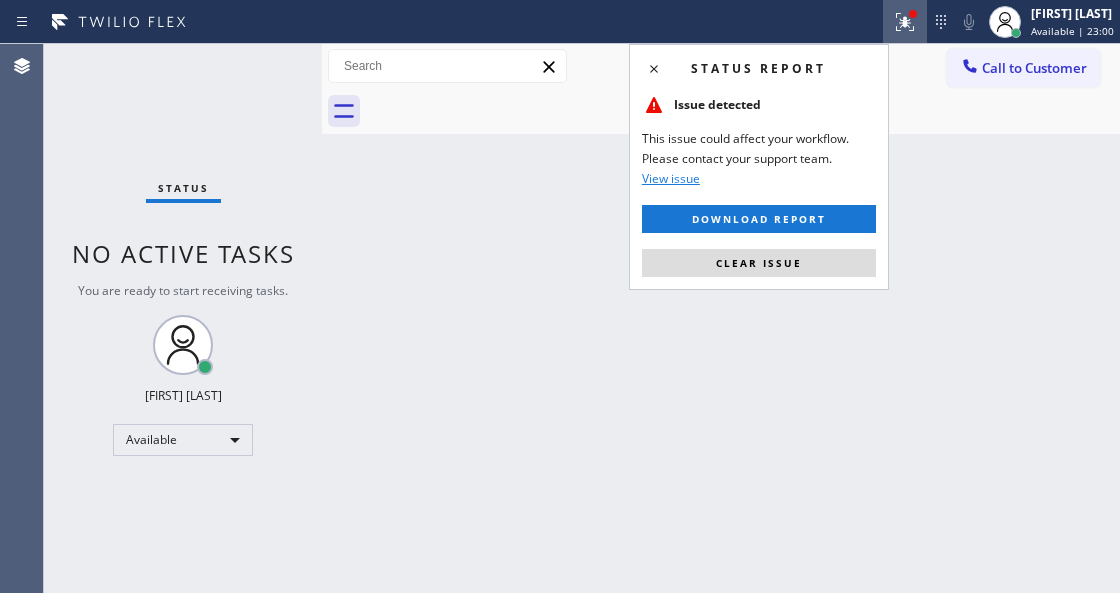 click on "Status report Issue detected This issue could affect your workflow. Please contact your support team. View issue Download report Clear issue" at bounding box center [759, 167] 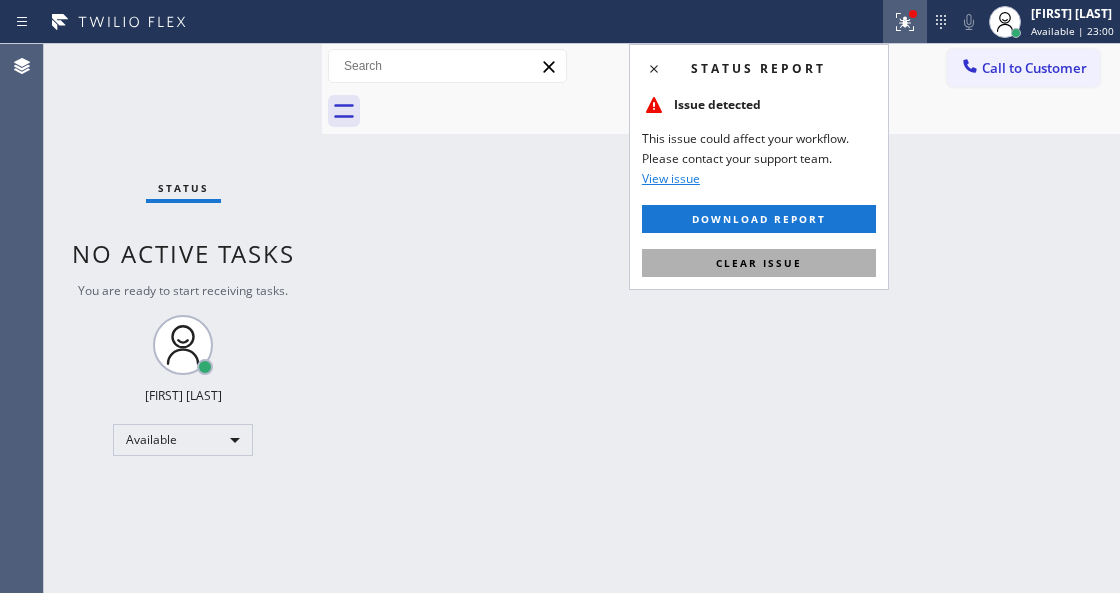 click on "Clear issue" at bounding box center (759, 263) 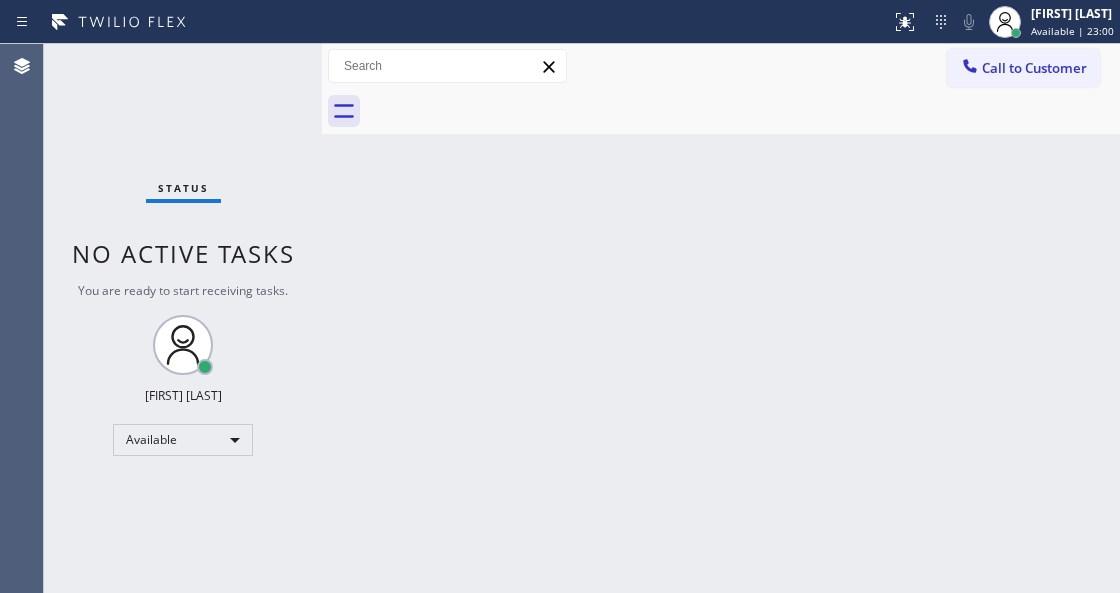 click on "Back to Dashboard Change Sender ID Customers Technicians Select a contact Outbound call Technician Search Technician Your caller id phone number Your caller id phone number Call Technician info Name   Phone none Address none Change Sender ID HVAC +18559994417 5 Star Appliance +18557314952 Appliance Repair +18554611149 Plumbing +18889090120 Air Duct Cleaning +18006865038  Electricians +18005688664 Cancel Change Check personal SMS Reset Change No tabs Call to Customer Outbound call Location Search location Your caller id phone number Customer number Call Outbound call Technician Search Technician Your caller id phone number Your caller id phone number Call" at bounding box center (721, 318) 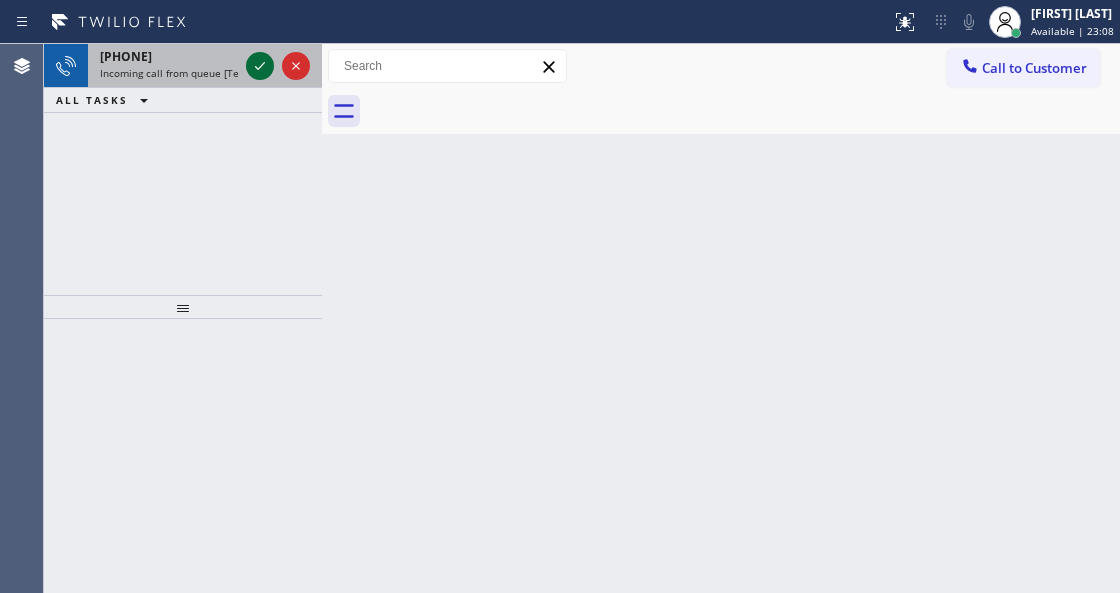 click 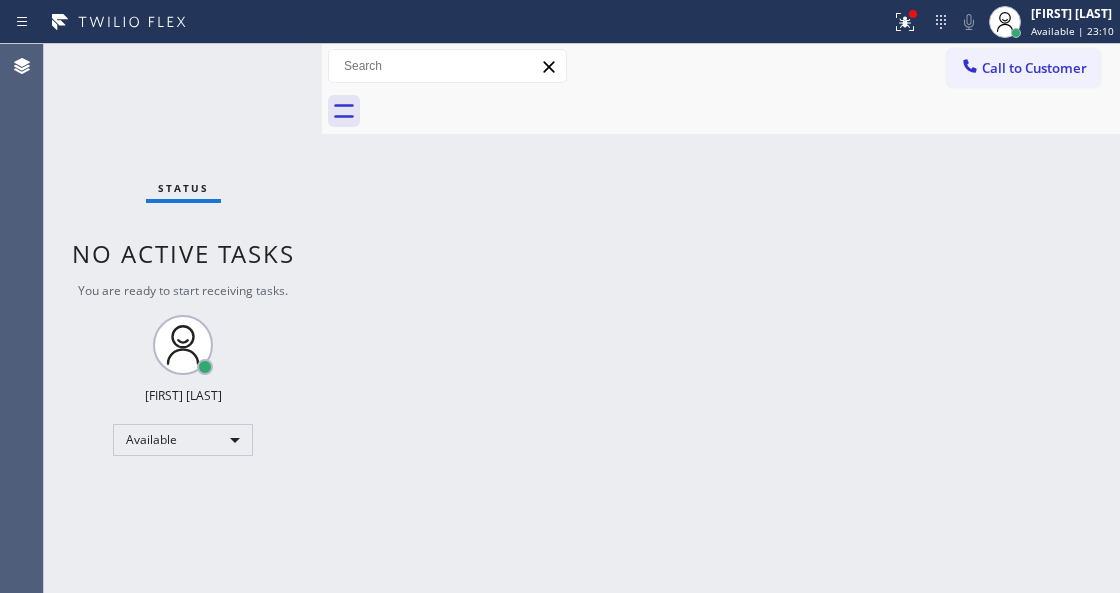 click on "Back to Dashboard Change Sender ID Customers Technicians Select a contact Outbound call Technician Search Technician Your caller id phone number Your caller id phone number Call Technician info Name   Phone none Address none Change Sender ID HVAC +18559994417 5 Star Appliance +18557314952 Appliance Repair +18554611149 Plumbing +18889090120 Air Duct Cleaning +18006865038  Electricians +18005688664 Cancel Change Check personal SMS Reset Change No tabs Call to Customer Outbound call Location Search location Your caller id phone number Customer number Call Outbound call Technician Search Technician Your caller id phone number Your caller id phone number Call" at bounding box center [721, 318] 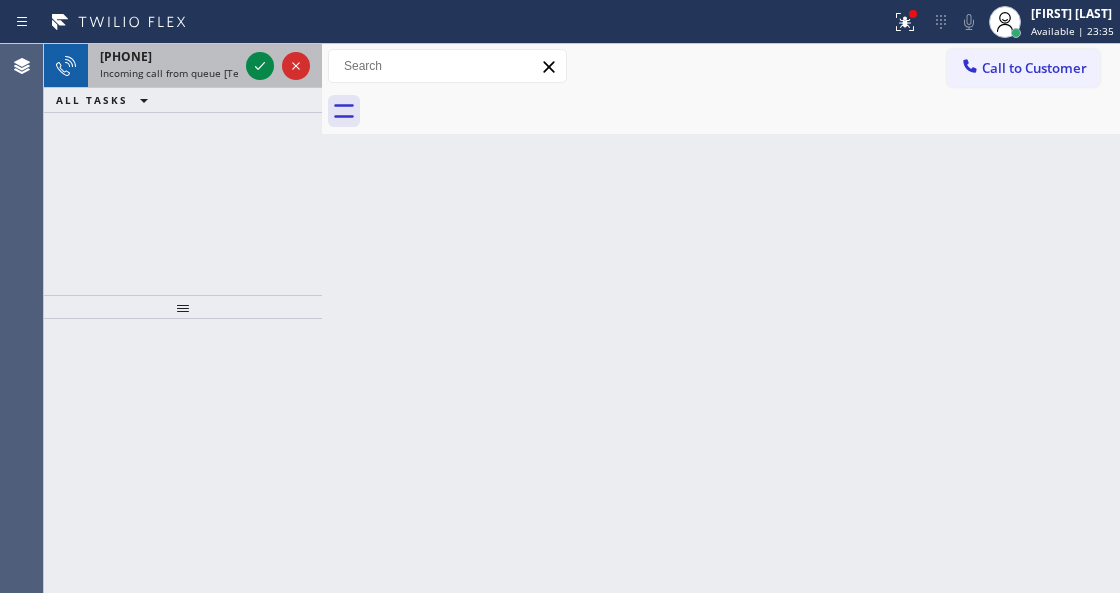 drag, startPoint x: 256, startPoint y: 50, endPoint x: 262, endPoint y: 66, distance: 17.088007 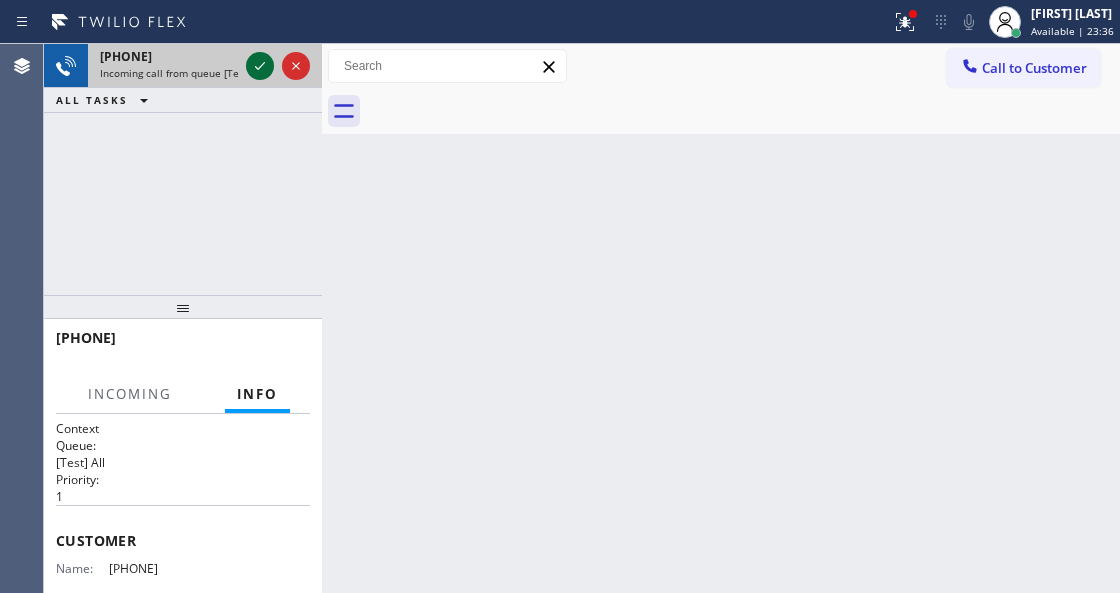 click 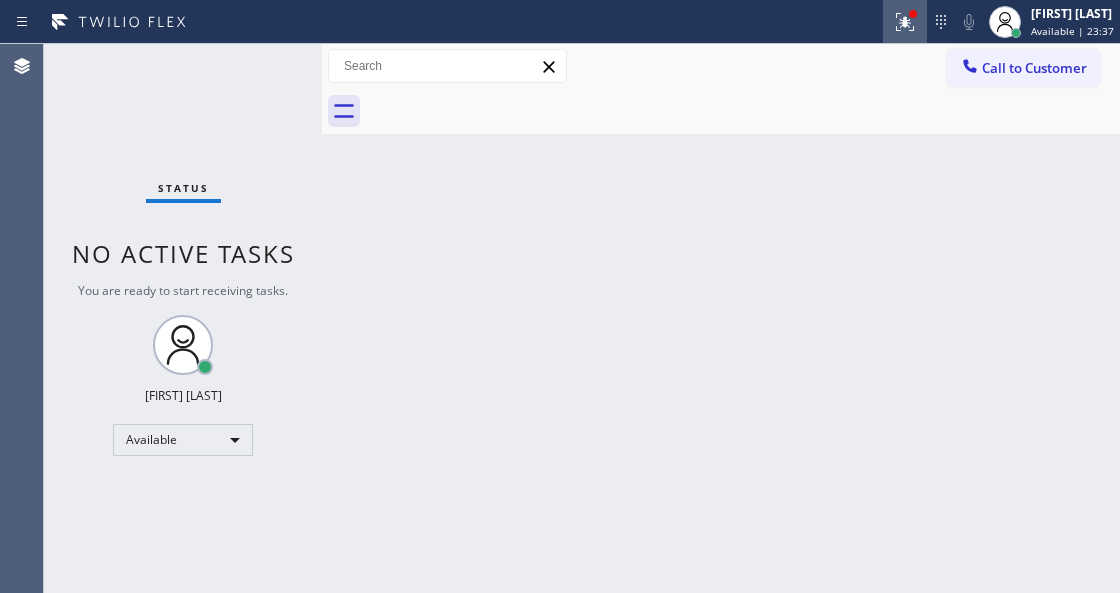 click 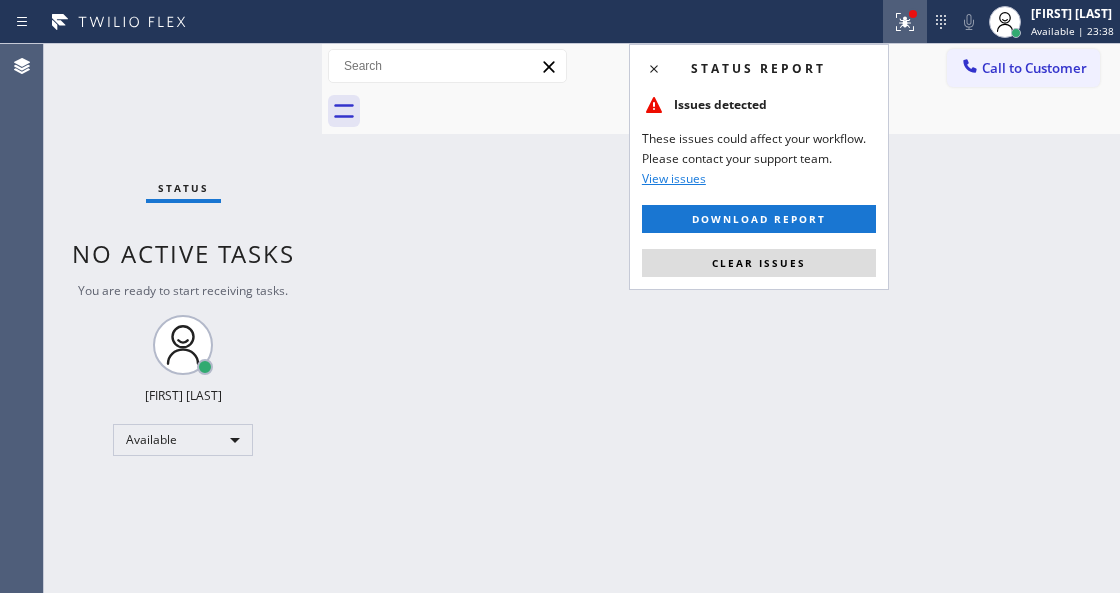 drag, startPoint x: 775, startPoint y: 260, endPoint x: 608, endPoint y: 465, distance: 264.41257 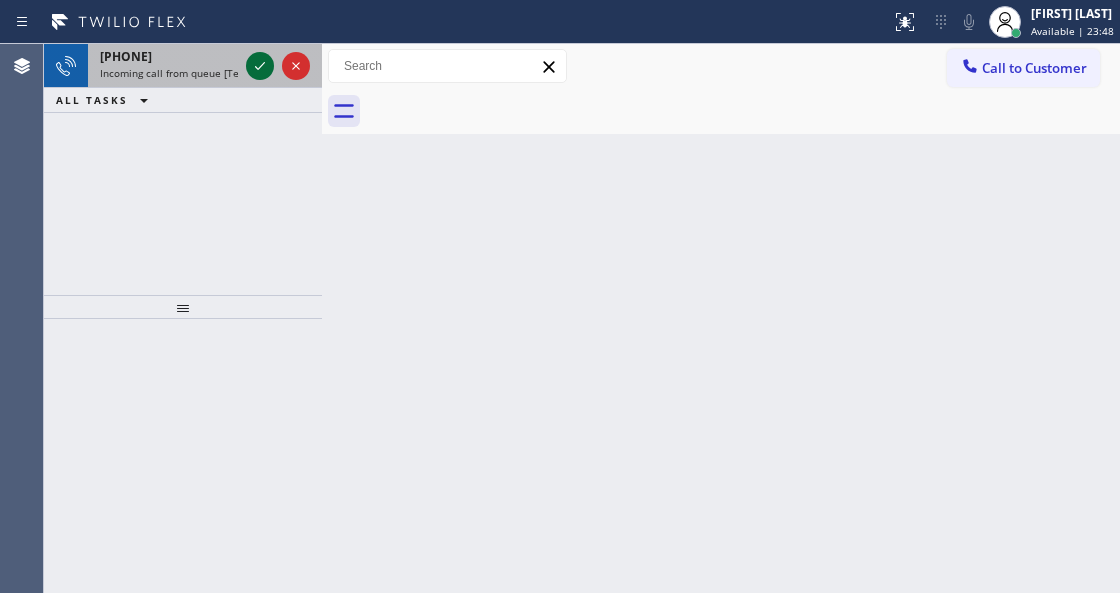 click 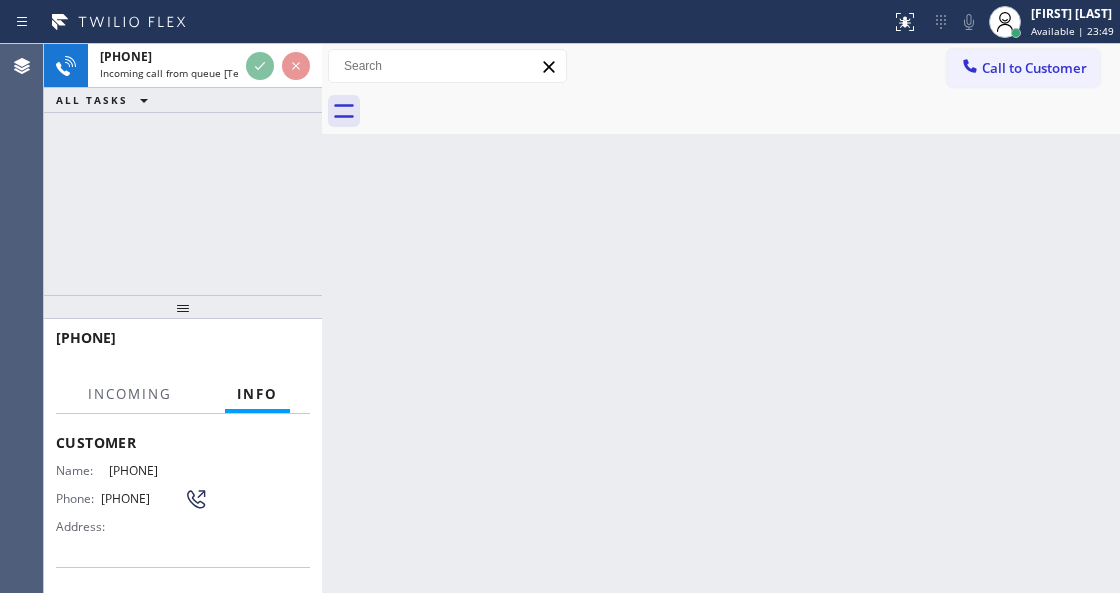 scroll, scrollTop: 200, scrollLeft: 0, axis: vertical 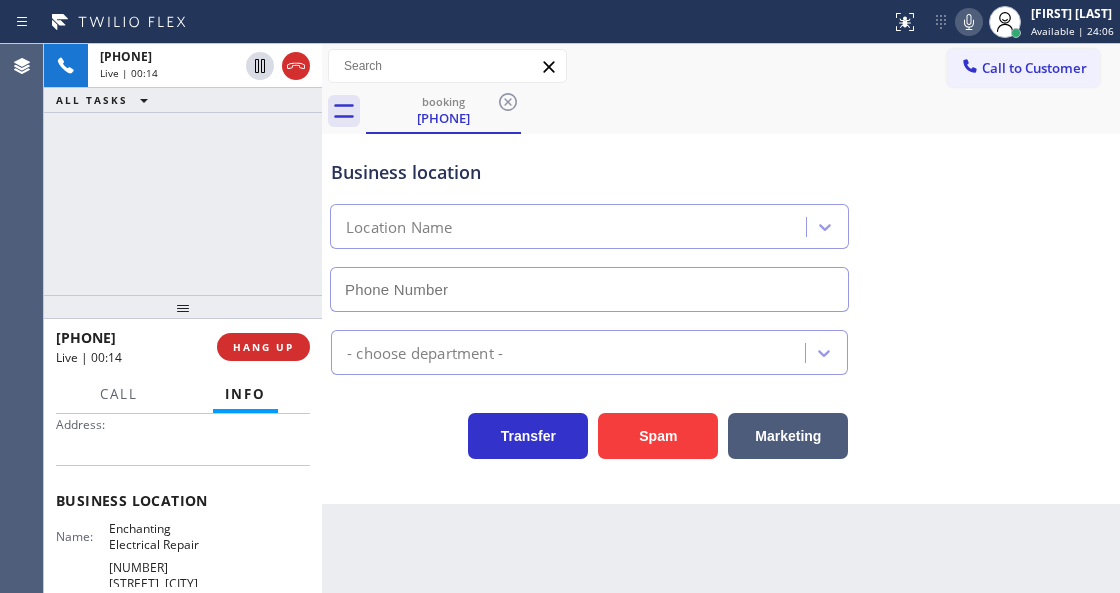 type on "[PHONE]" 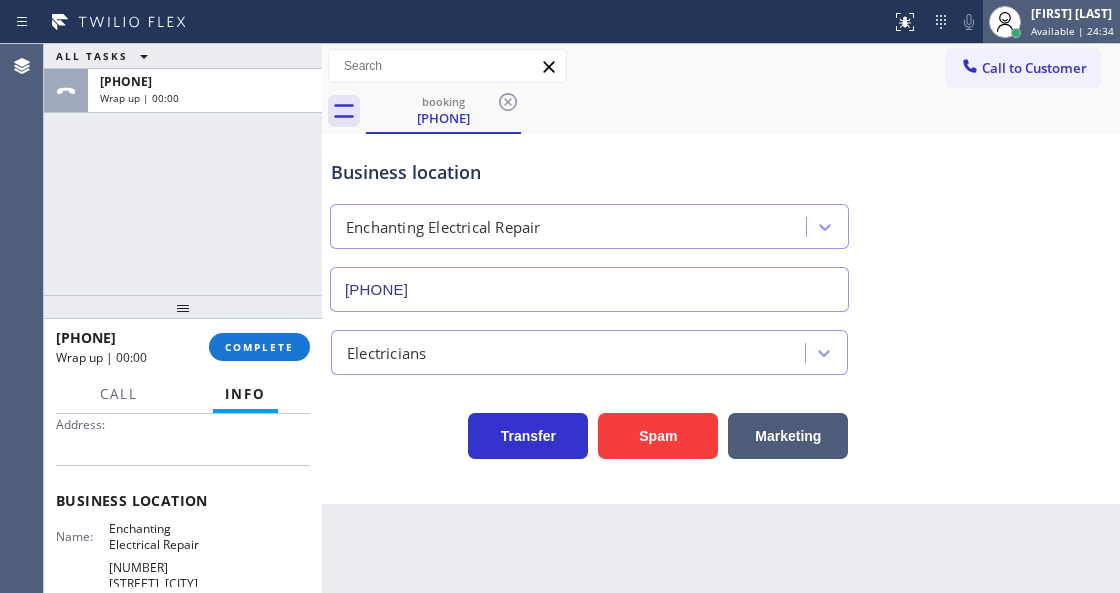 click on "[FIRST] [LAST]" at bounding box center (1072, 13) 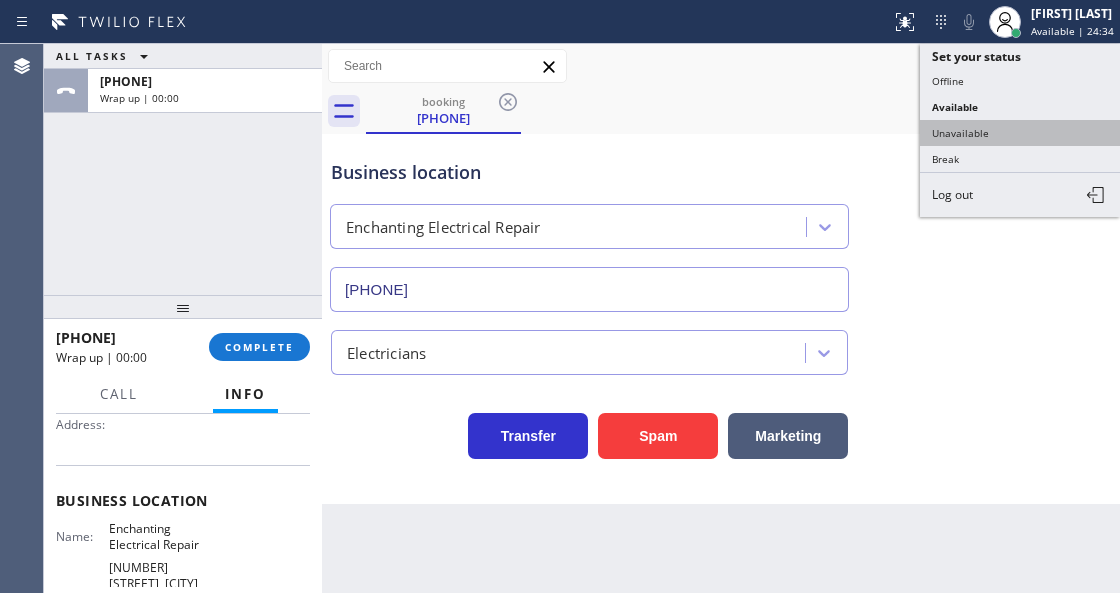 click on "Unavailable" at bounding box center [1020, 133] 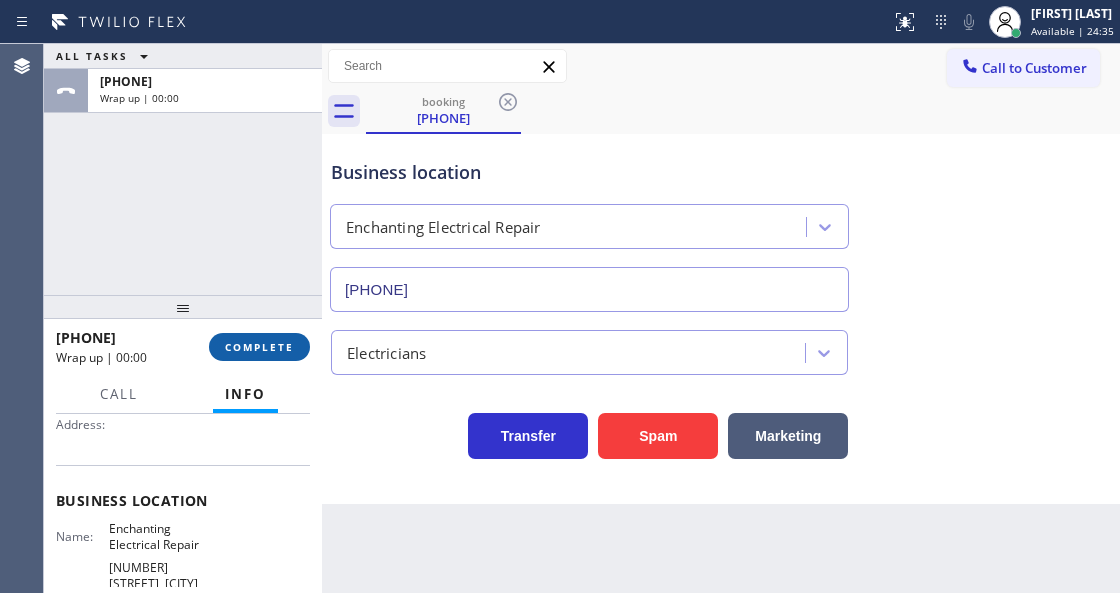 click on "COMPLETE" at bounding box center [259, 347] 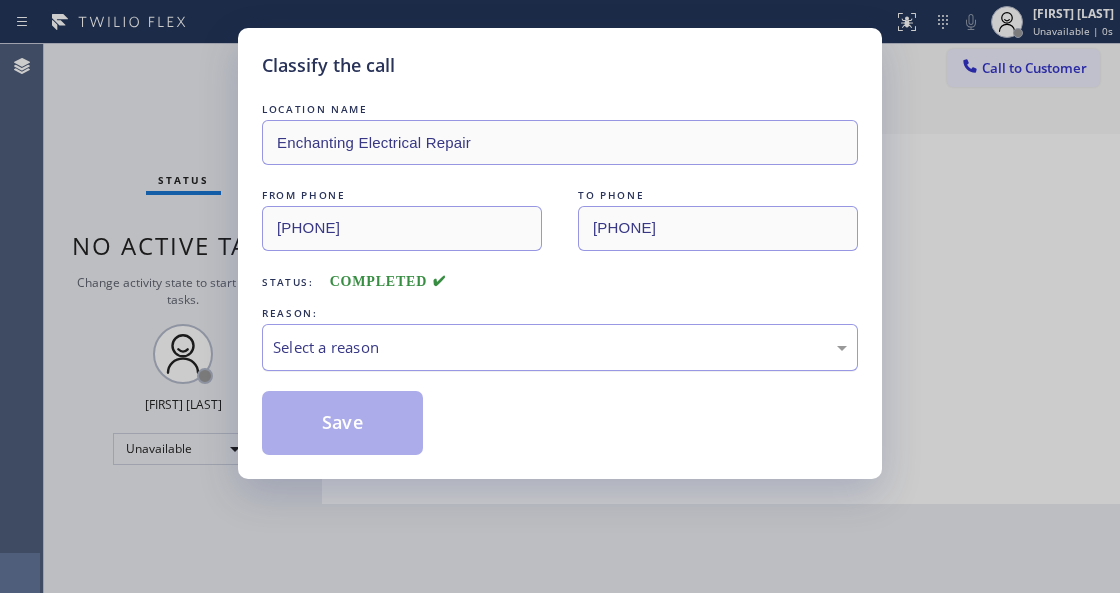 click on "Select a reason" at bounding box center (560, 347) 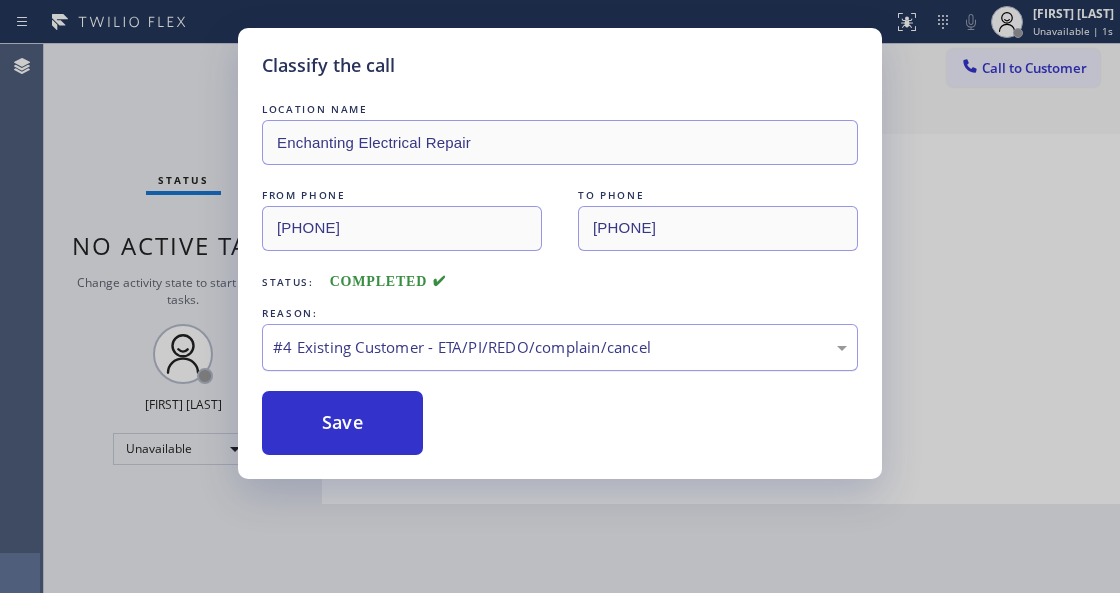 click on "#4 Existing Customer - ETA/PI/REDO/complain/cancel" at bounding box center (560, 347) 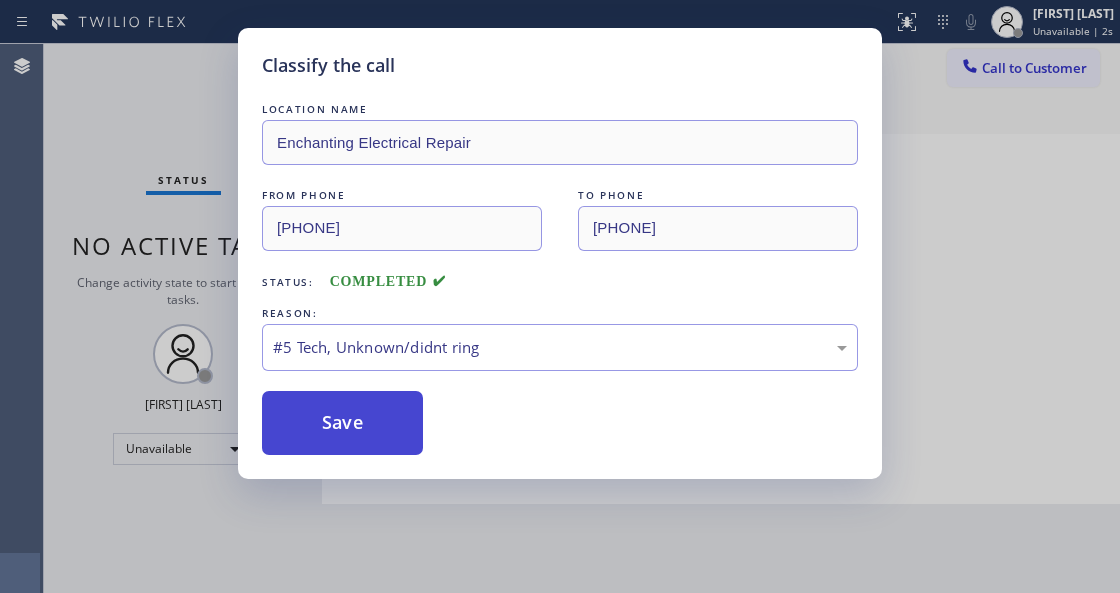 click on "Save" at bounding box center [342, 423] 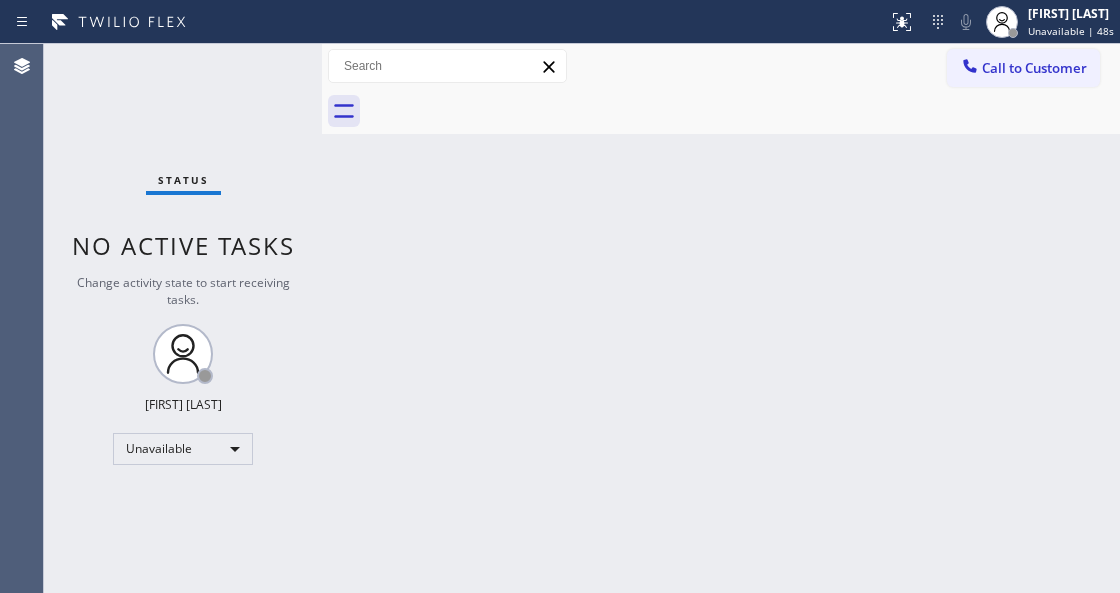 click on "Back to Dashboard Change Sender ID Customers Technicians Select a contact Outbound call Technician Search Technician Your caller id phone number Your caller id phone number Call Technician info Name   Phone none Address none Change Sender ID HVAC +18559994417 5 Star Appliance +18557314952 Appliance Repair +18554611149 Plumbing +18889090120 Air Duct Cleaning +18006865038  Electricians +18005688664 Cancel Change Check personal SMS Reset Change No tabs Call to Customer Outbound call Location Search location Your caller id phone number Customer number Call Outbound call Technician Search Technician Your caller id phone number Your caller id phone number Call" at bounding box center (721, 318) 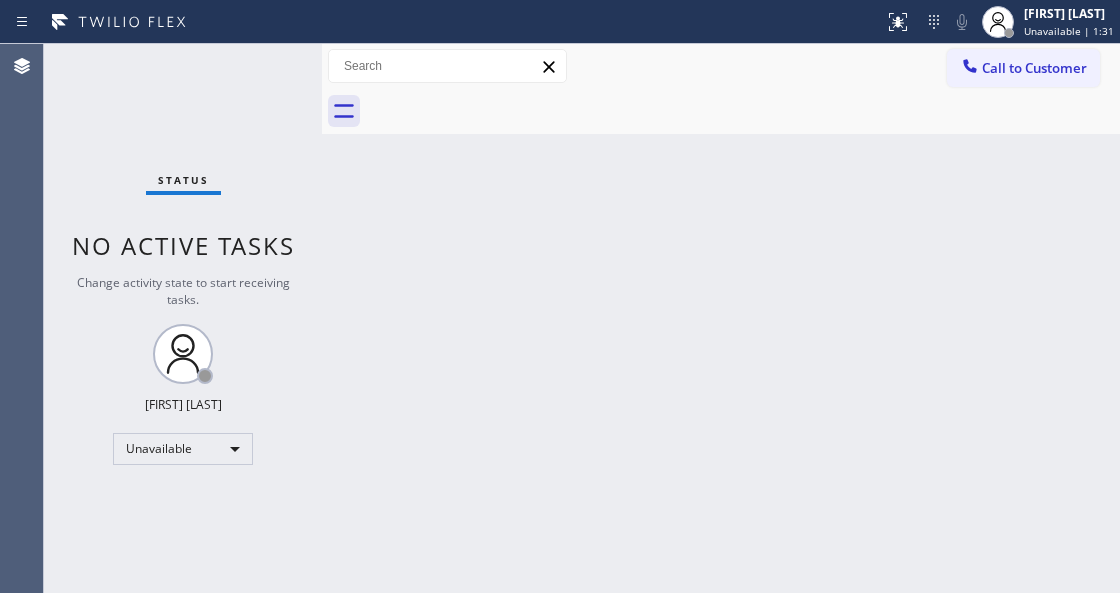 drag, startPoint x: 325, startPoint y: 347, endPoint x: 433, endPoint y: 310, distance: 114.16216 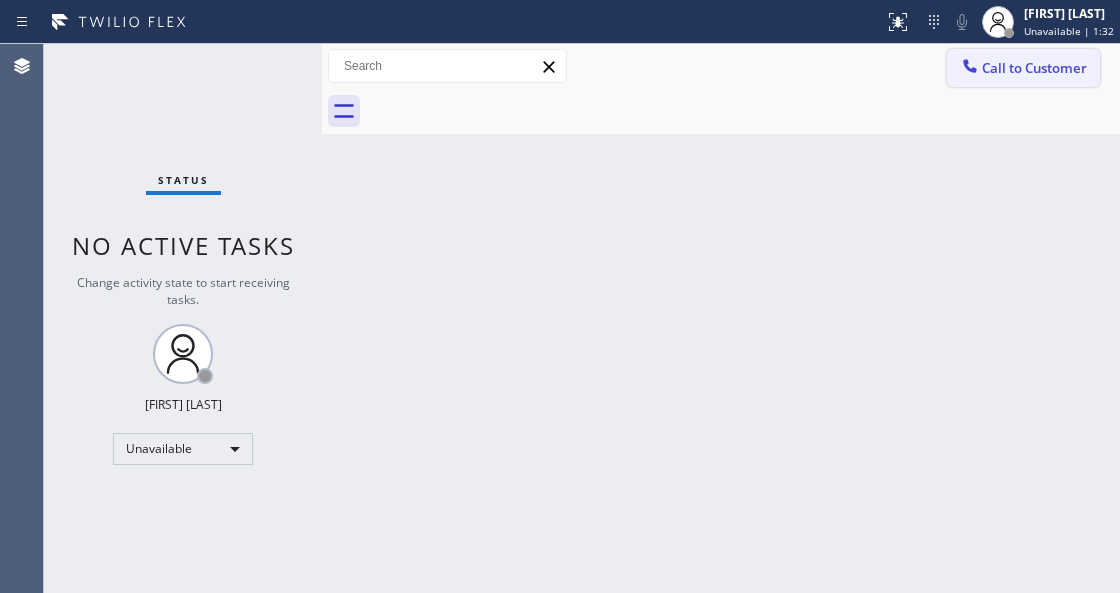 click on "Call to Customer" at bounding box center [1023, 68] 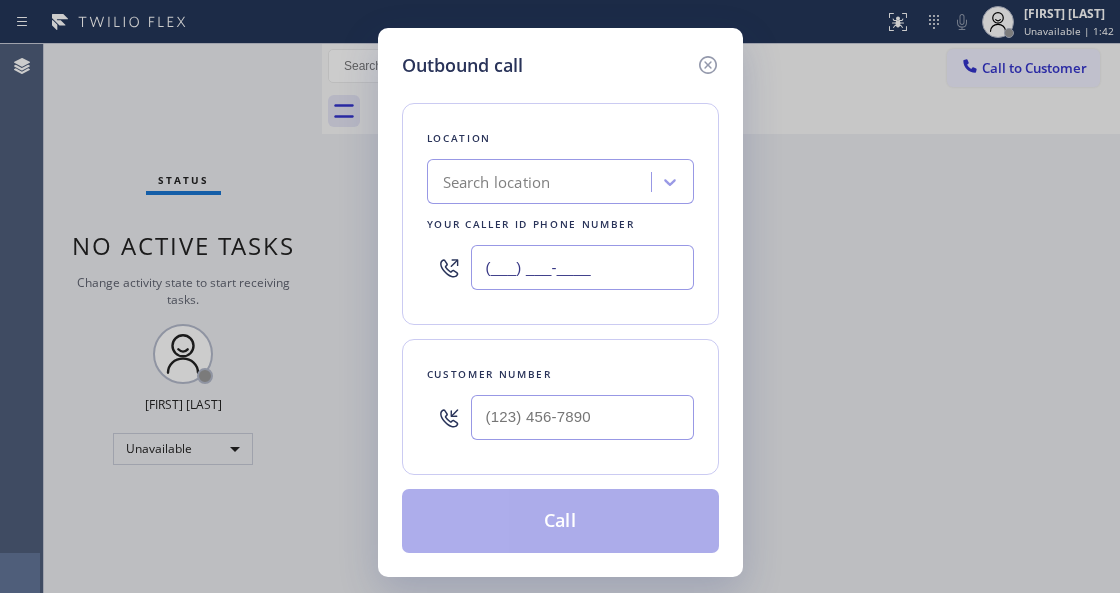 click on "(___) ___-____" at bounding box center [582, 267] 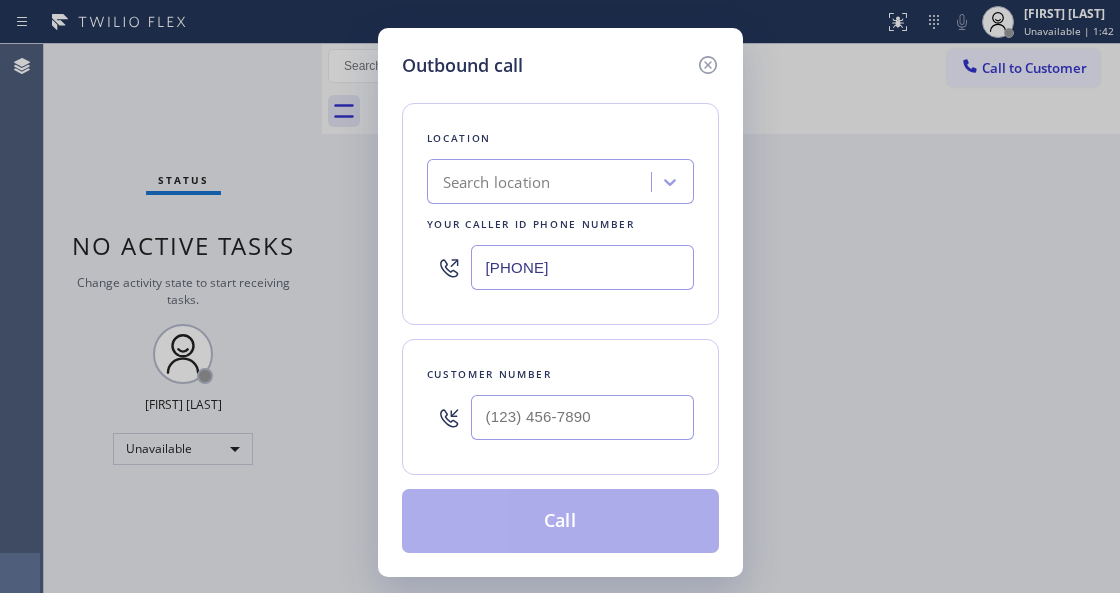 type on "[PHONE]" 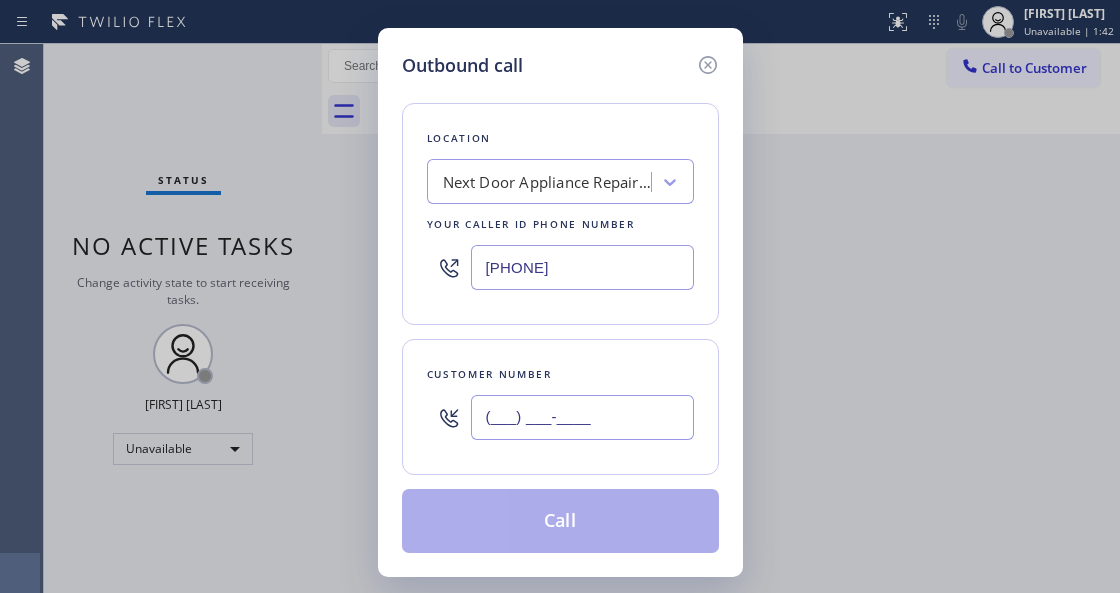 click on "(___) ___-____" at bounding box center (582, 417) 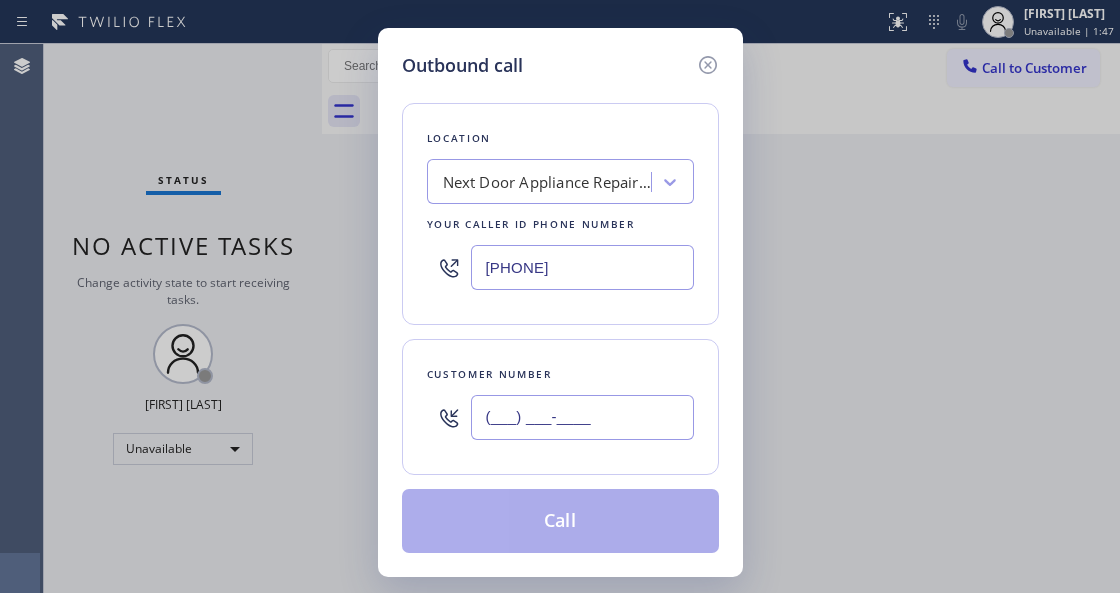 paste on "[PHONE]" 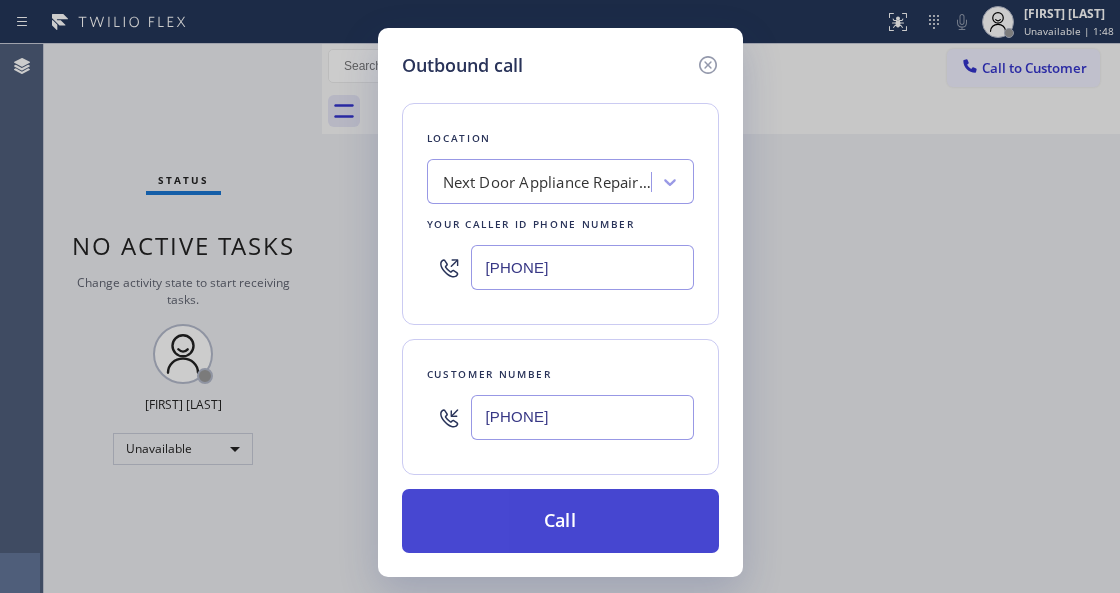 type on "[PHONE]" 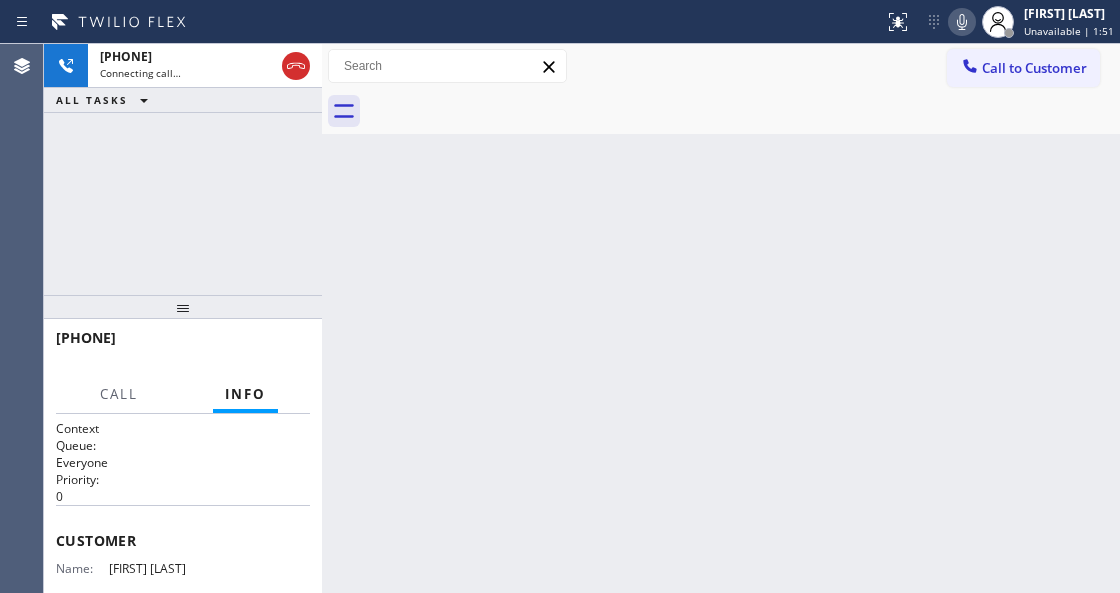 scroll, scrollTop: 200, scrollLeft: 0, axis: vertical 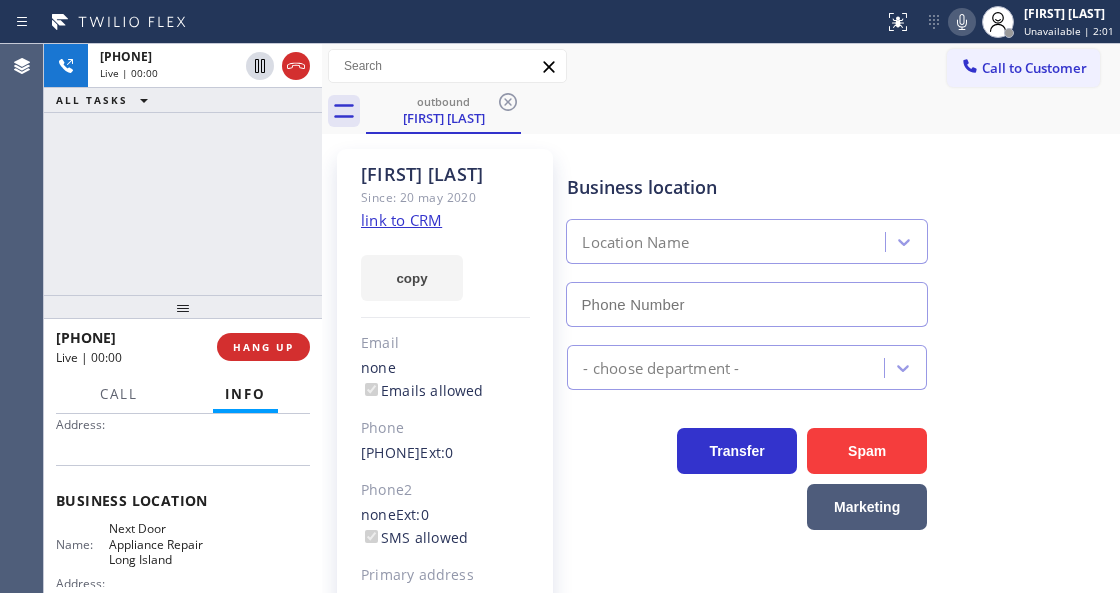 type on "[PHONE]" 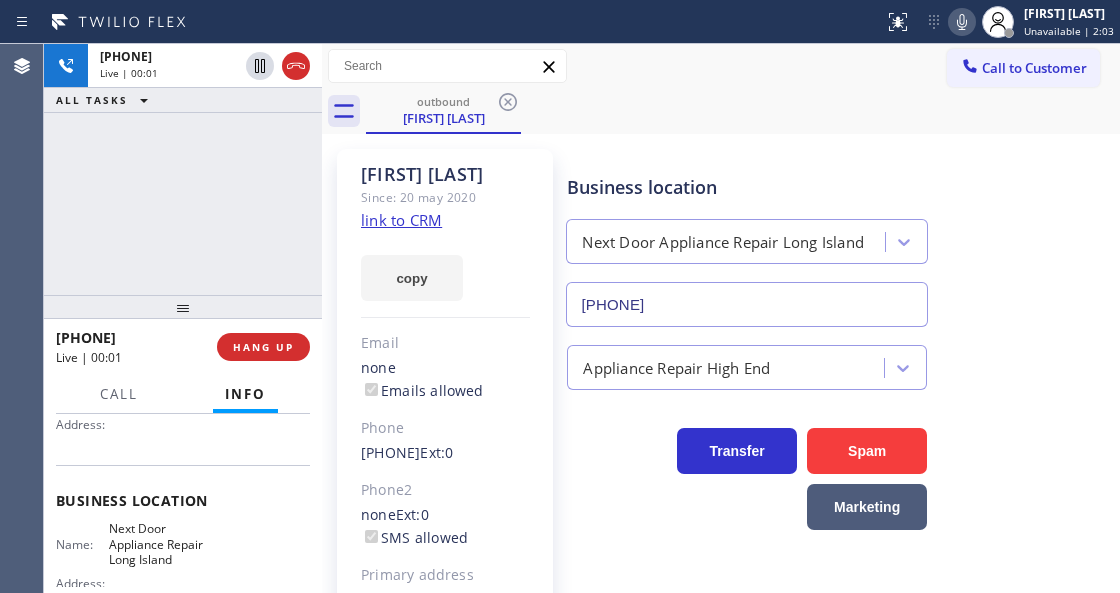 click on "[PHONE] Live | 00:01 ALL TASKS ALL TASKS ACTIVE TASKS TASKS IN WRAP UP" at bounding box center (183, 169) 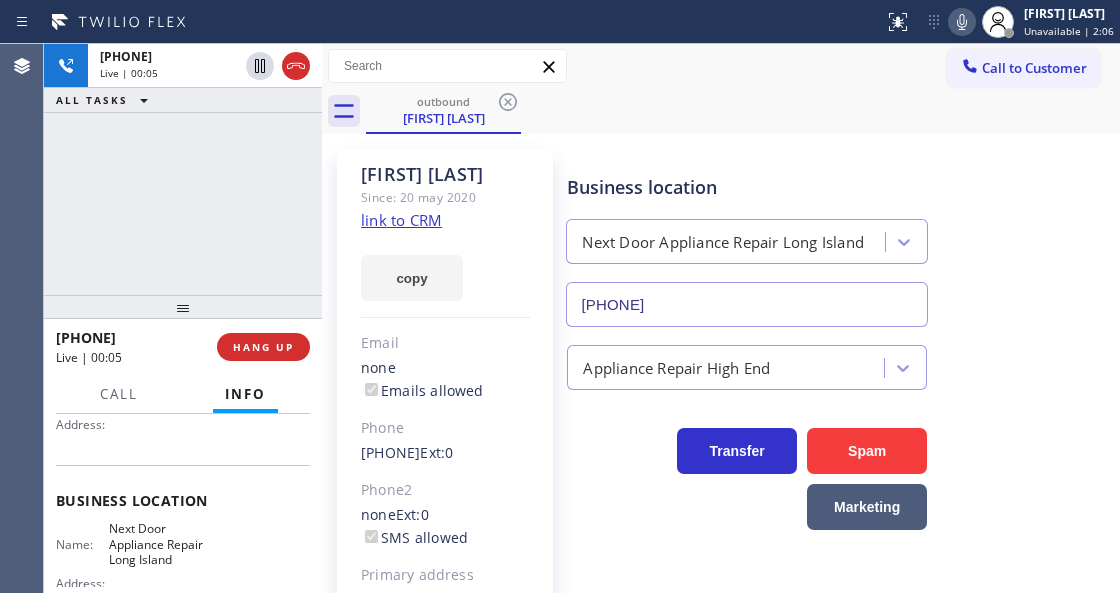 click on "[PHONE] Live | 00:05 ALL TASKS ALL TASKS ACTIVE TASKS TASKS IN WRAP UP" at bounding box center (183, 169) 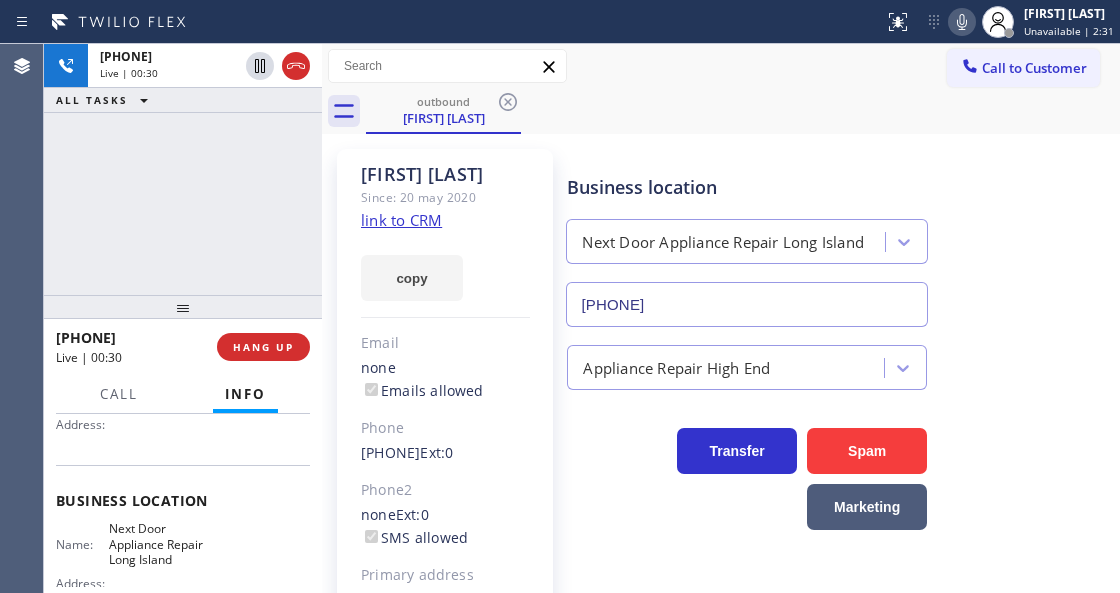 click on "[FIRST] [LAST] Since: [DATE] link to CRM copy Email none Emails allowed Phone [PHONE] Ext: 0 Phone2 none Ext: 0 SMS allowed Primary address [NUMBER] [STREET] [CITY], [POSTAL_CODE] [STATE] EDIT Outbound call Location Next Door Appliance Repair Long Island Your caller id phone number [PHONE] Customer number Call Benefits Business location Next Door Appliance Repair Long Island [PHONE] Appliance Repair High End Transfer Spam Marketing" at bounding box center [721, 458] 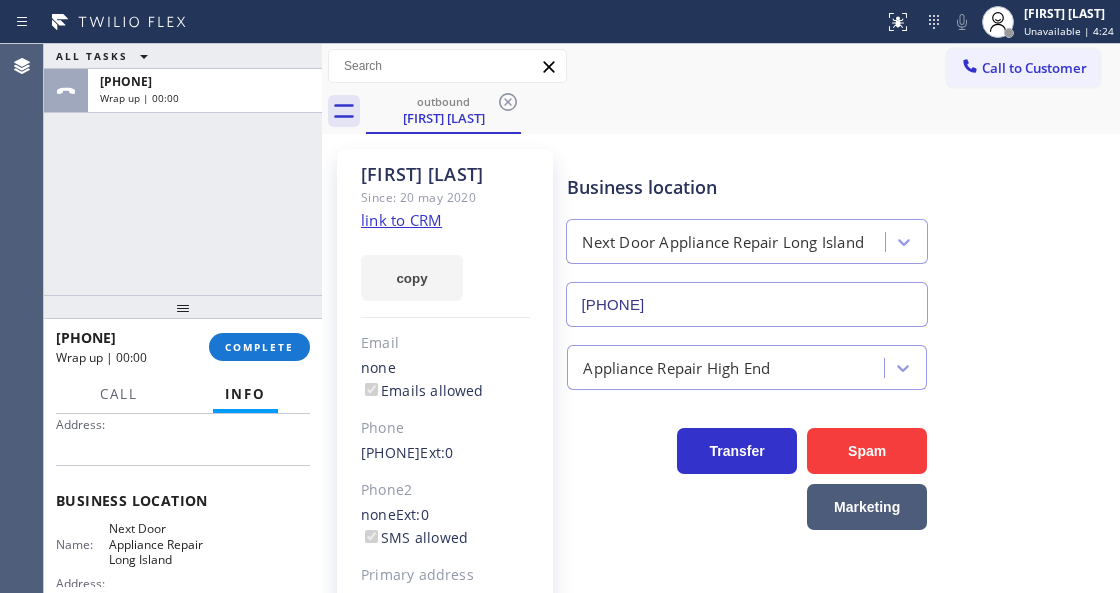 drag, startPoint x: 268, startPoint y: 348, endPoint x: 464, endPoint y: 372, distance: 197.46393 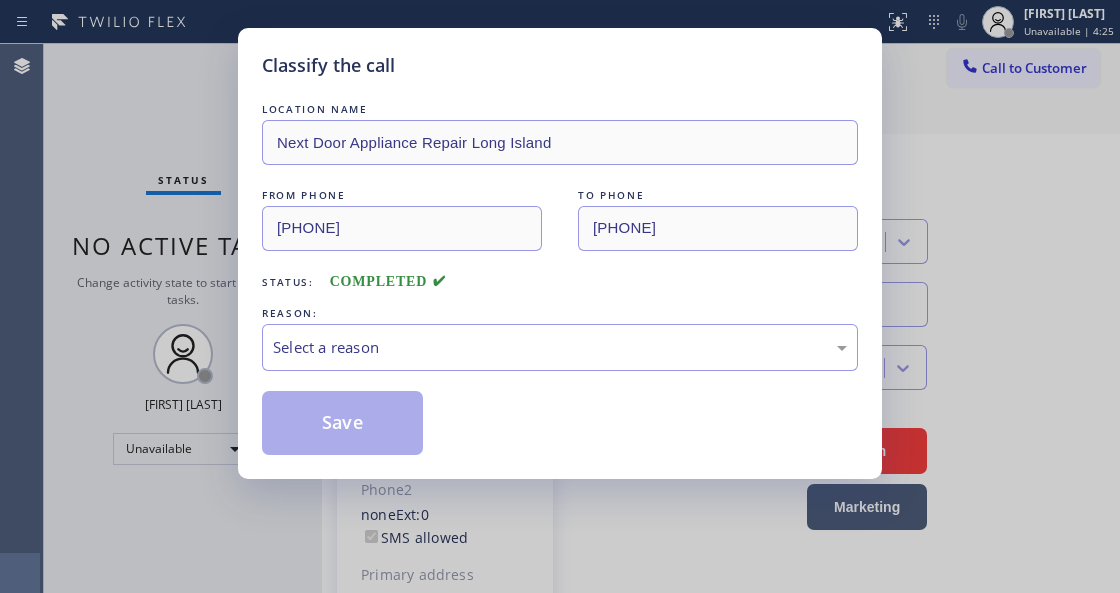 click on "Select a reason" at bounding box center [560, 347] 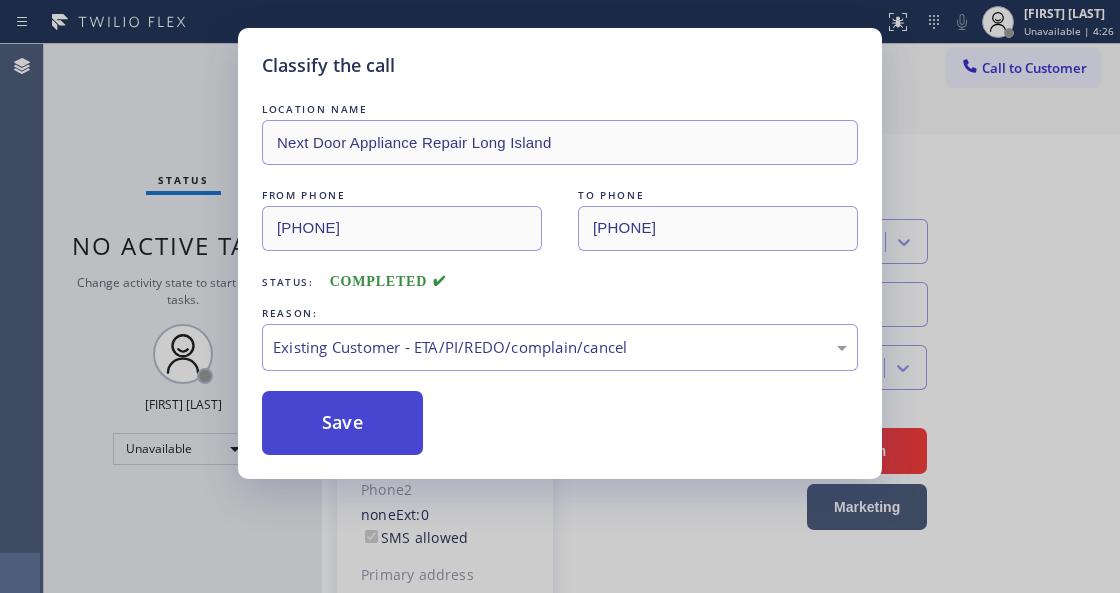 click on "Save" at bounding box center [342, 423] 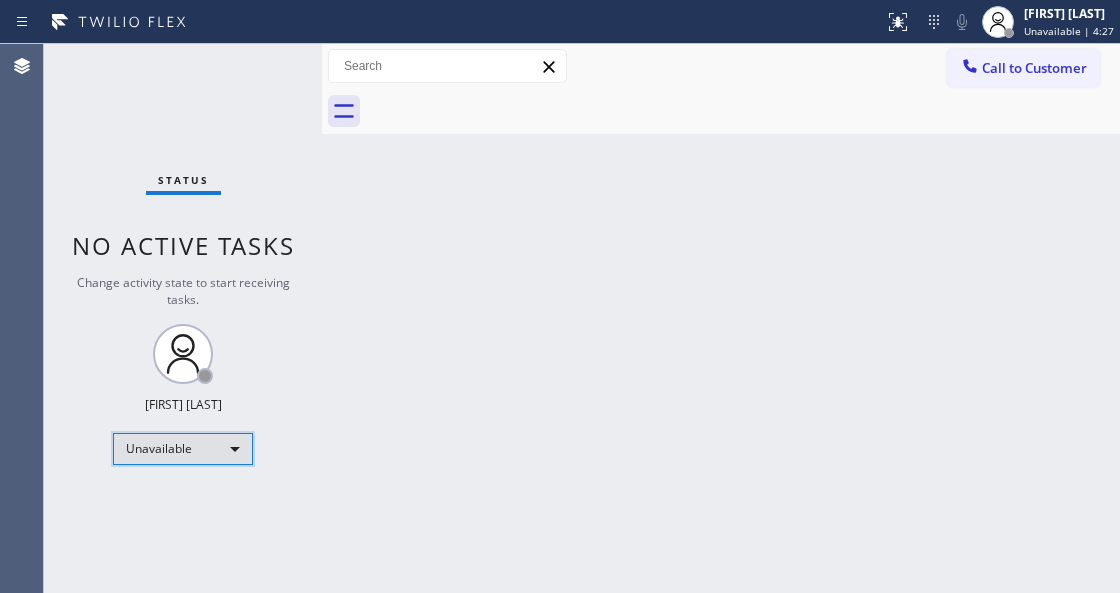 click on "Unavailable" at bounding box center [183, 449] 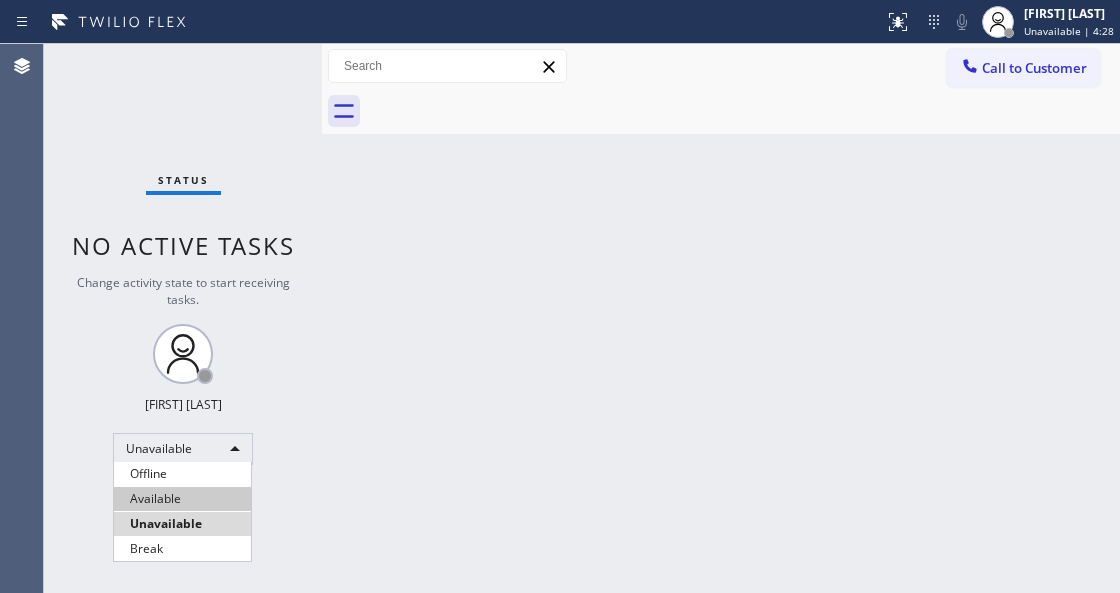 click on "Available" at bounding box center (182, 499) 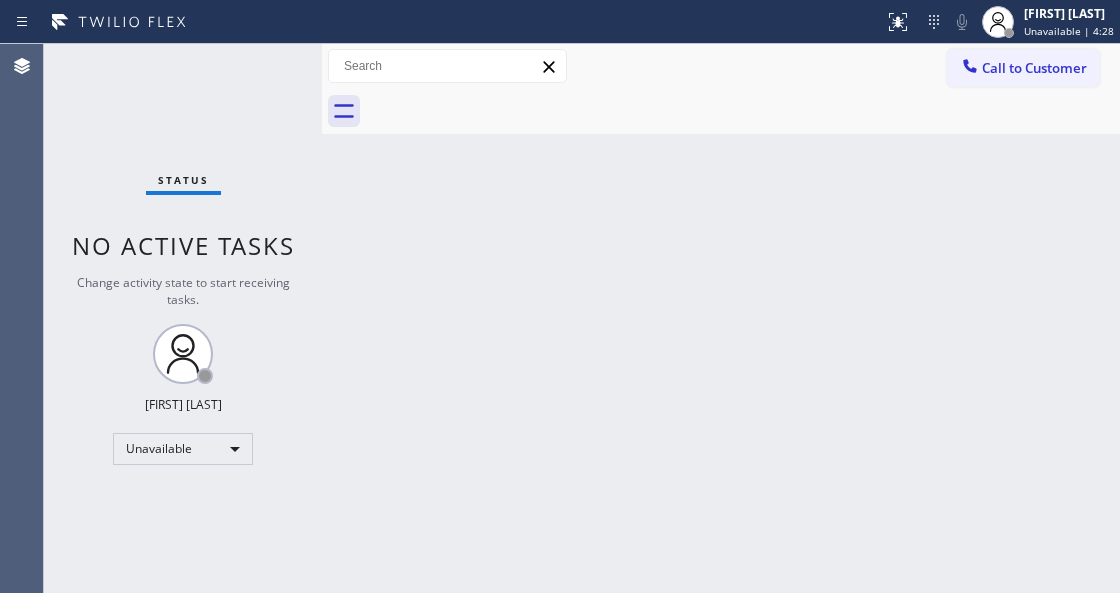 click on "Back to Dashboard Change Sender ID Customers Technicians Select a contact Outbound call Technician Search Technician Your caller id phone number Your caller id phone number Call Technician info Name Phone none Address none Change Sender ID HVAC [PHONE] 5 Star Appliance [PHONE] Appliance Repair [PHONE] Plumbing [PHONE] Air Duct Cleaning [PHONE] Electricians [PHONE] Cancel Change Check personal SMS Reset Change No tabs Call to Customer Outbound call Location Next Door Appliance Repair [CITY] Your caller id phone number [PHONE] Customer number Call Outbound call Technician Search Technician Your caller id phone number Your caller id phone number Call" at bounding box center [721, 318] 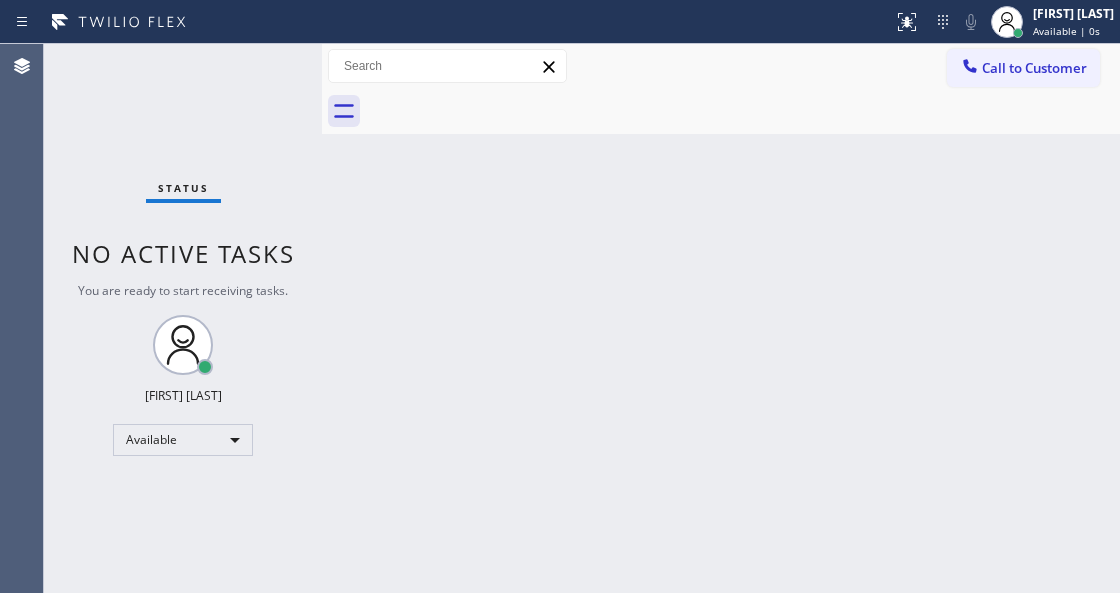 click on "Back to Dashboard Change Sender ID Customers Technicians Select a contact Outbound call Technician Search Technician Your caller id phone number Your caller id phone number Call Technician info Name Phone none Address none Change Sender ID HVAC [PHONE] 5 Star Appliance [PHONE] Appliance Repair [PHONE] Plumbing [PHONE] Air Duct Cleaning [PHONE] Electricians [PHONE] Cancel Change Check personal SMS Reset Change No tabs Call to Customer Outbound call Location Next Door Appliance Repair [CITY] Your caller id phone number [PHONE] Customer number Call Outbound call Technician Search Technician Your caller id phone number Your caller id phone number Call" at bounding box center (721, 318) 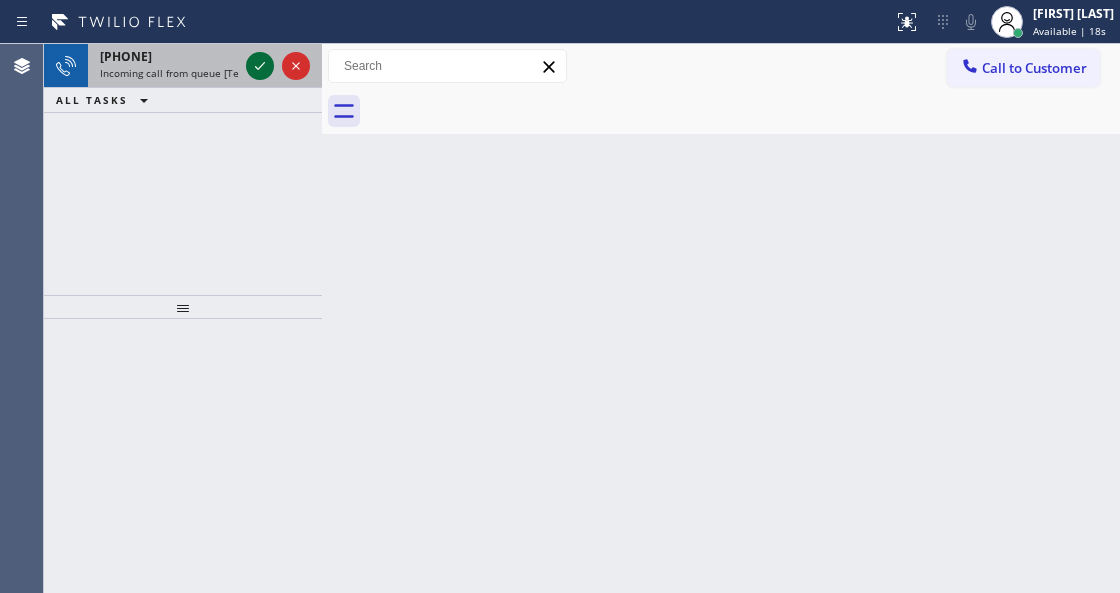 click 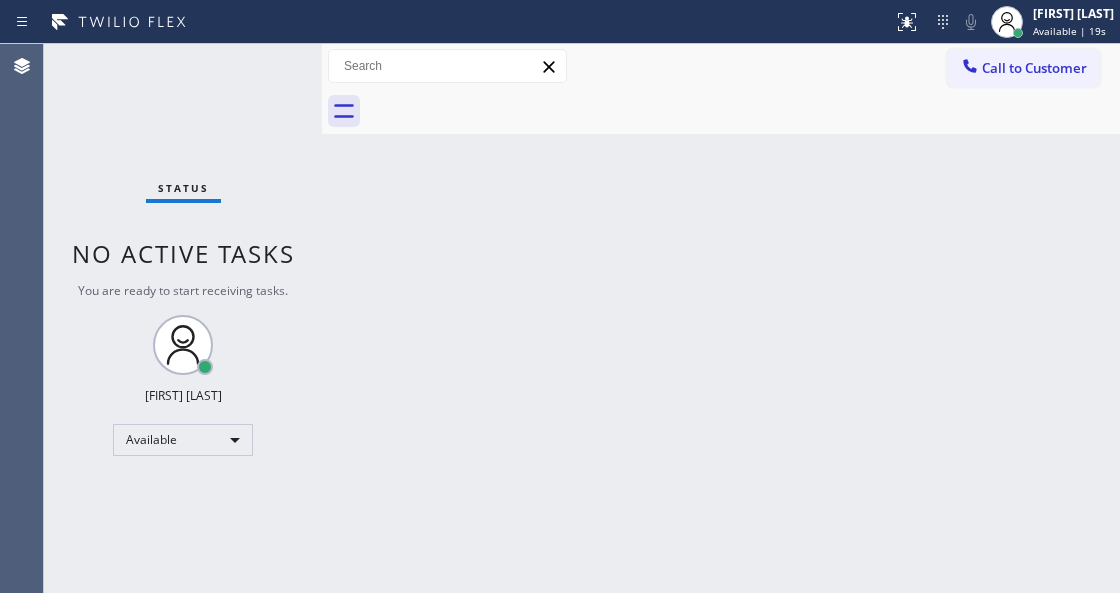 click on "Status   No active tasks     You are ready to start receiving tasks.   Venezza Koren Intas Available" at bounding box center (183, 318) 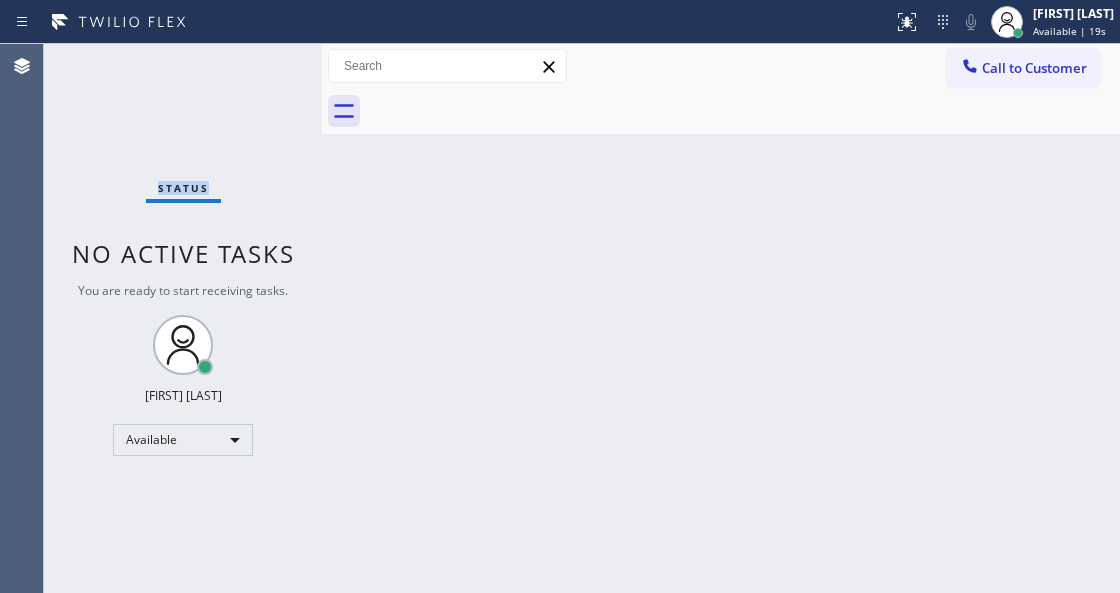 click on "Status   No active tasks     You are ready to start receiving tasks.   Venezza Koren Intas Available" at bounding box center [183, 318] 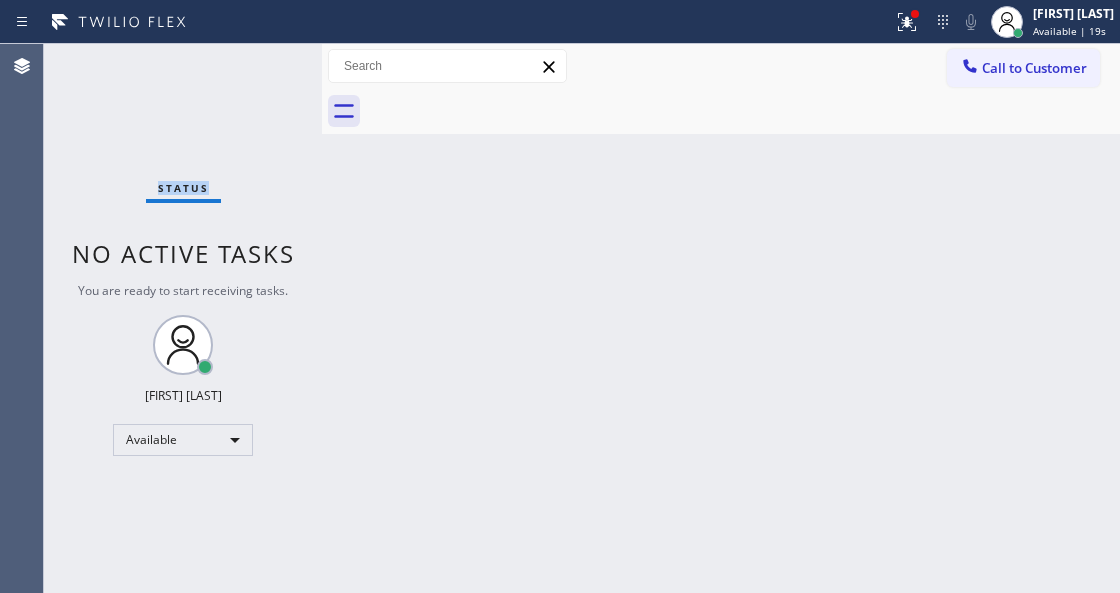 click on "Status   No active tasks     You are ready to start receiving tasks.   Venezza Koren Intas Available" at bounding box center (183, 318) 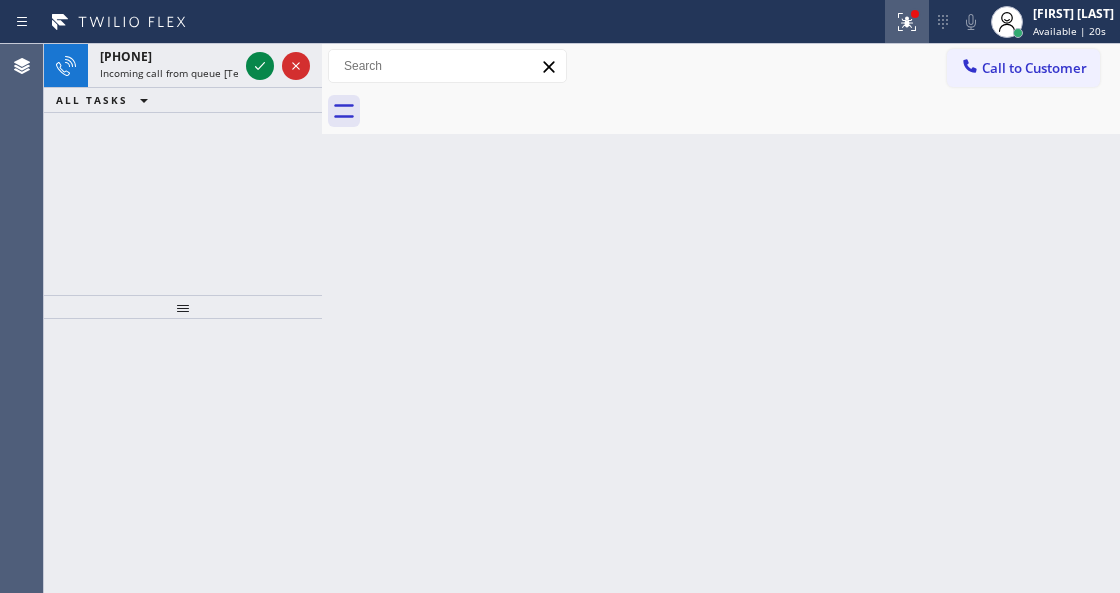 click 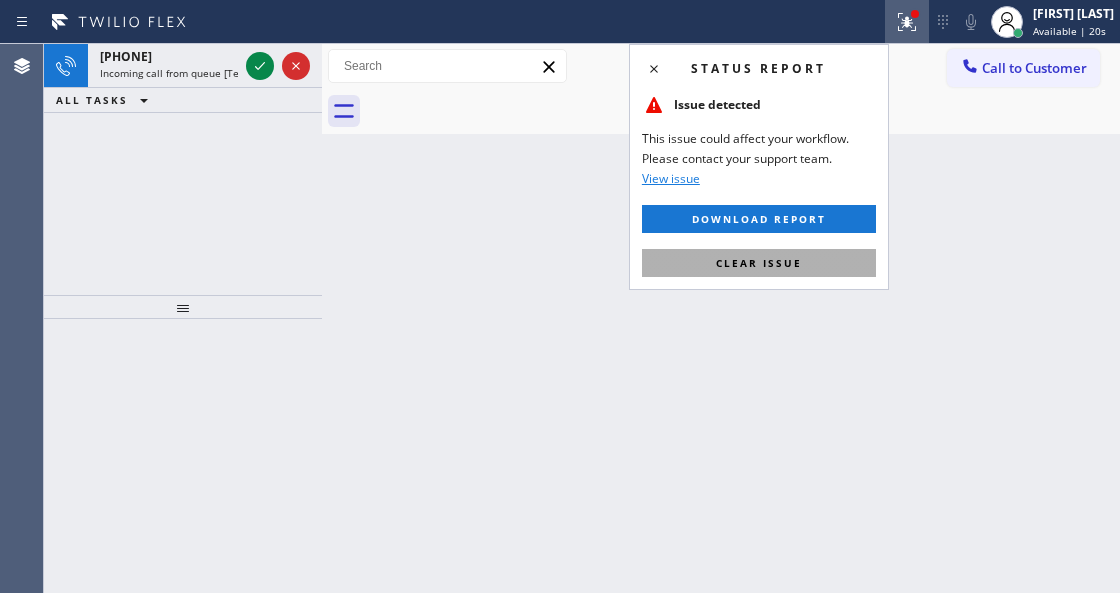 click on "Clear issue" at bounding box center [759, 263] 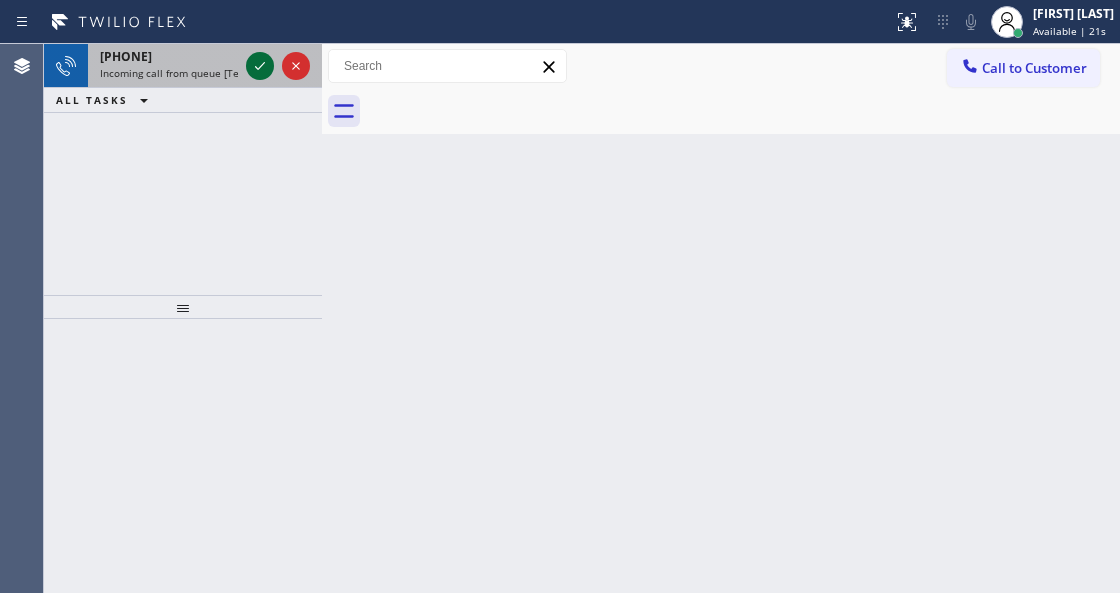 click 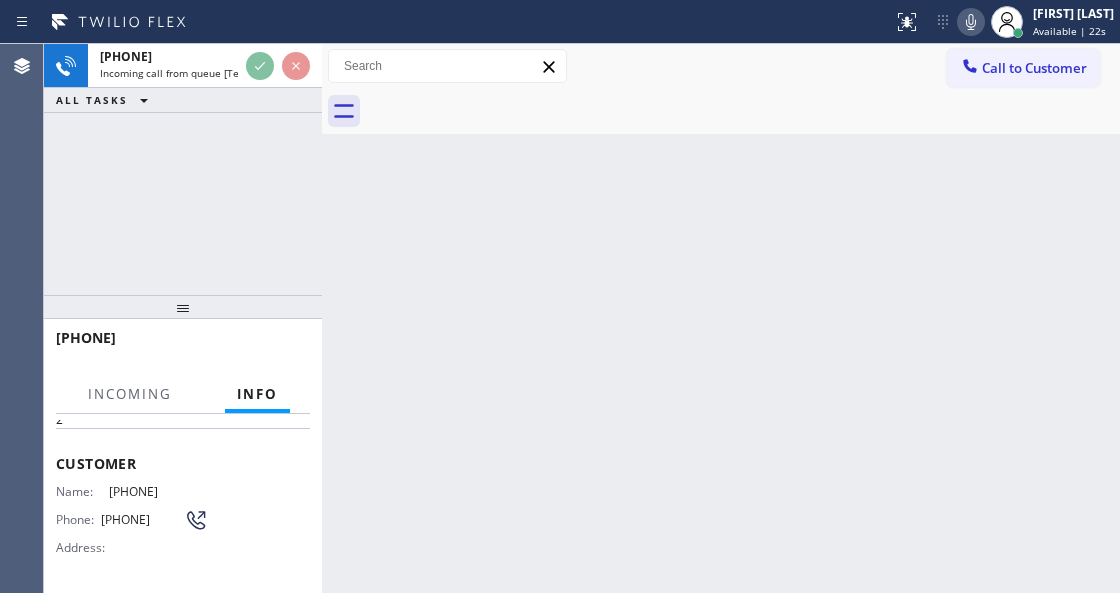 scroll, scrollTop: 200, scrollLeft: 0, axis: vertical 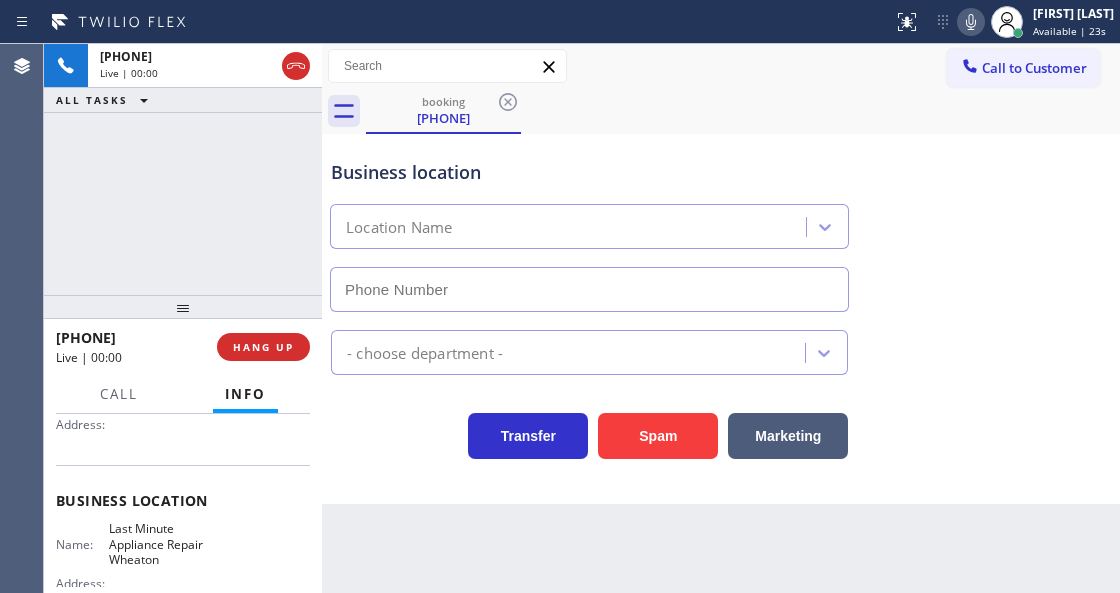 type on "[PHONE]" 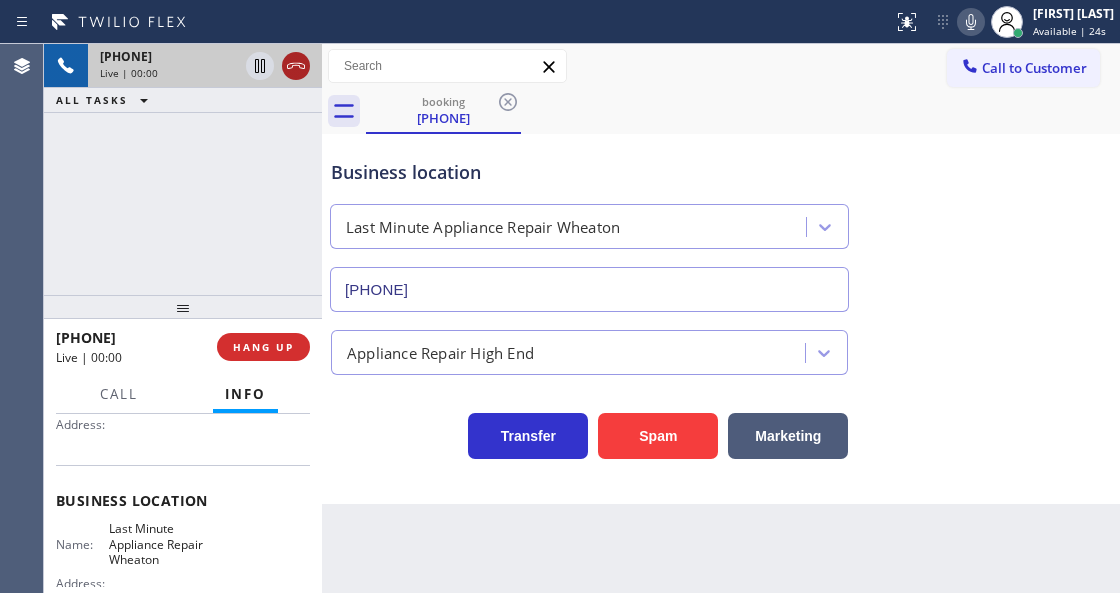 click 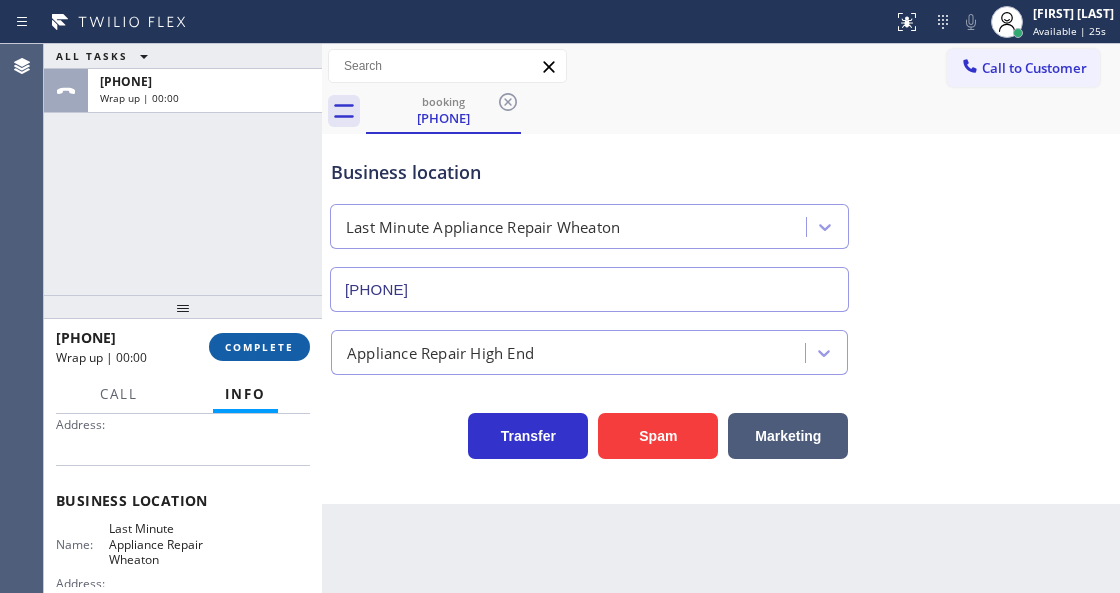 click on "COMPLETE" at bounding box center (259, 347) 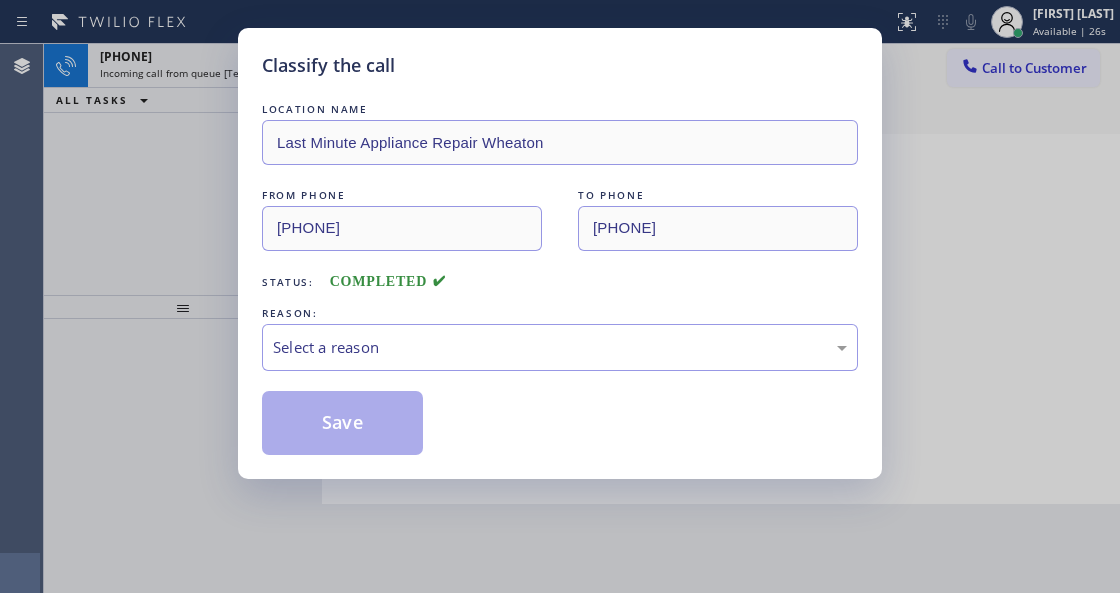 click on "Select a reason" at bounding box center (560, 347) 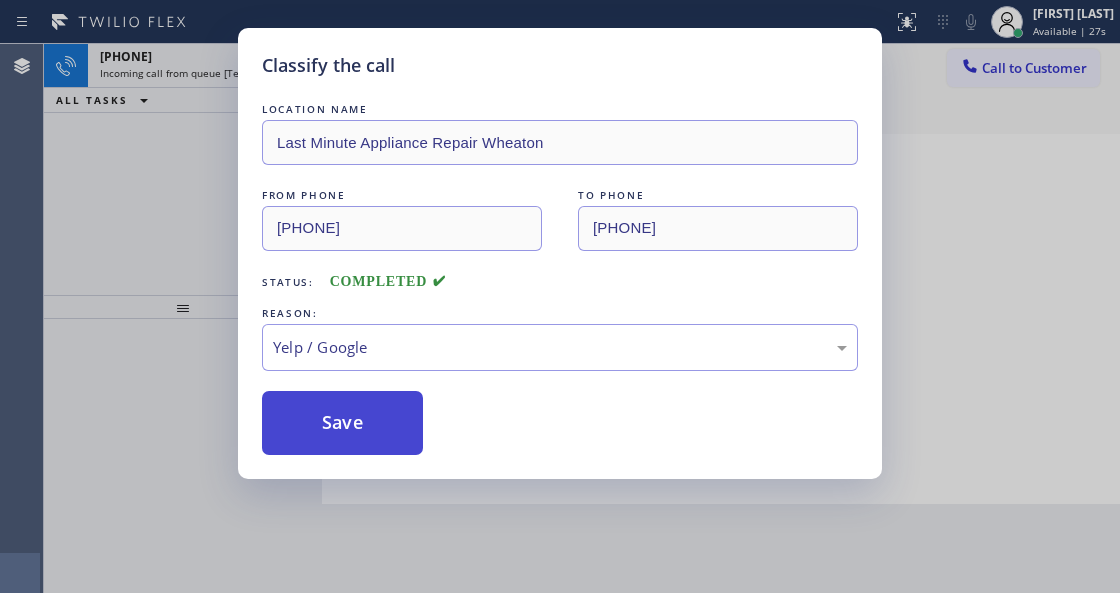 click on "Save" at bounding box center [342, 423] 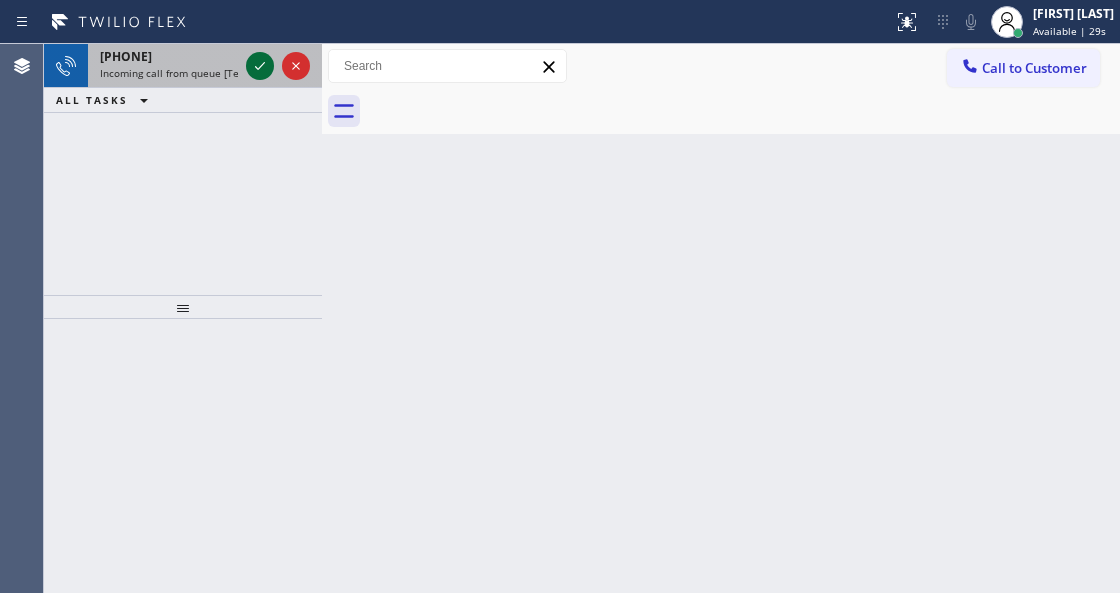 click 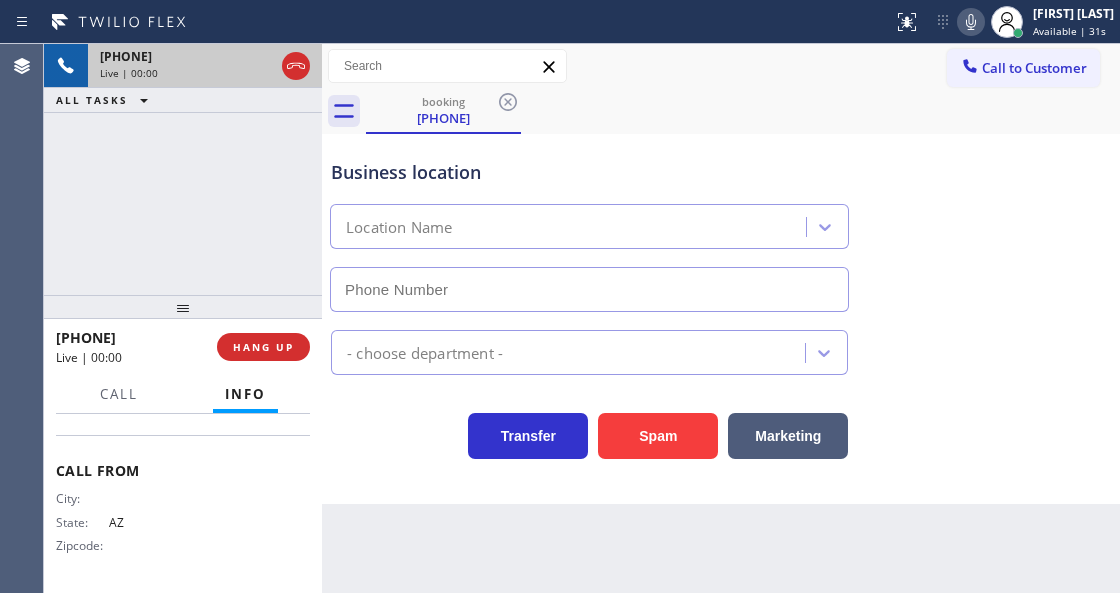 type on "[PHONE]" 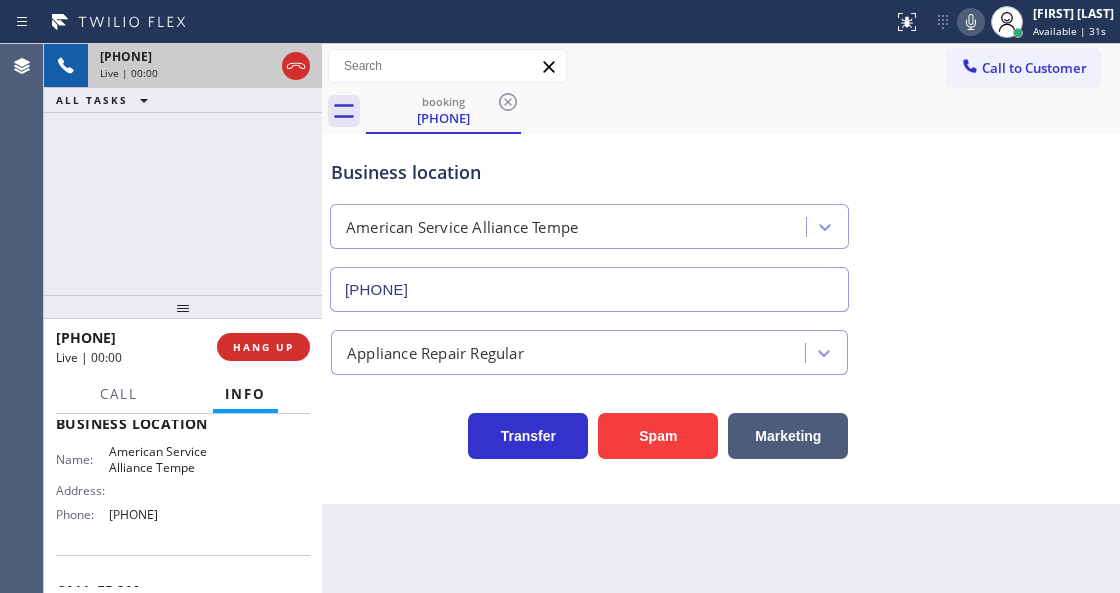 scroll, scrollTop: 266, scrollLeft: 0, axis: vertical 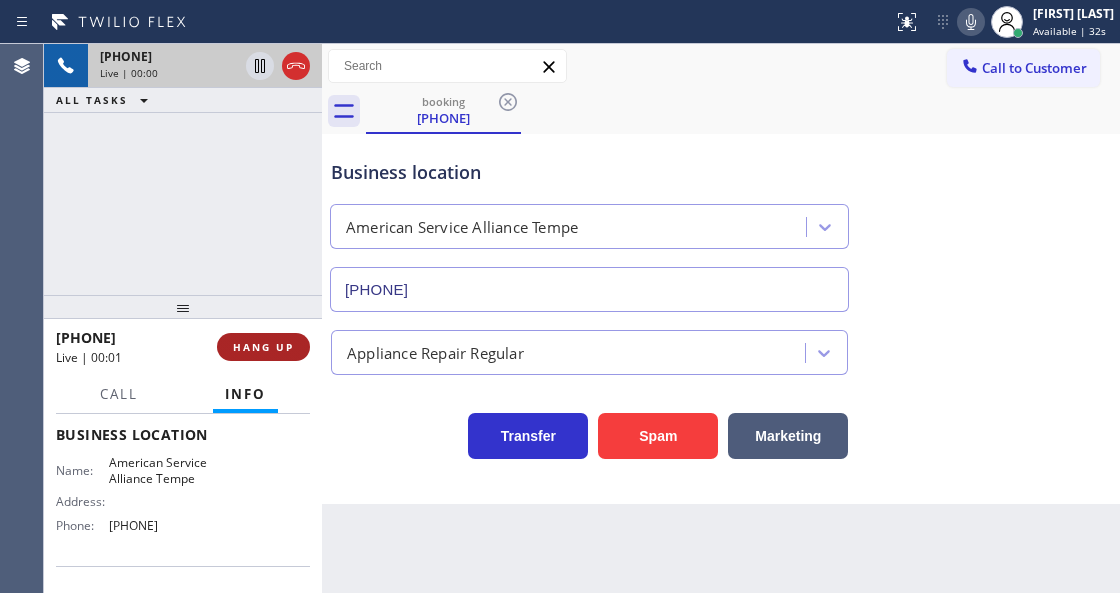 click on "HANG UP" at bounding box center [263, 347] 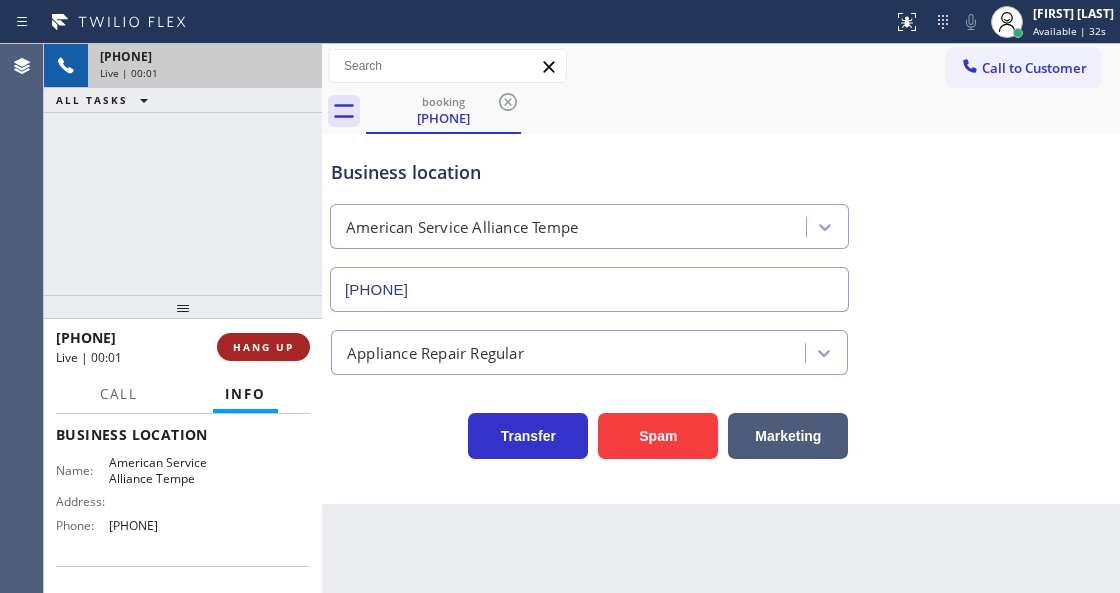 click on "HANG UP" at bounding box center [263, 347] 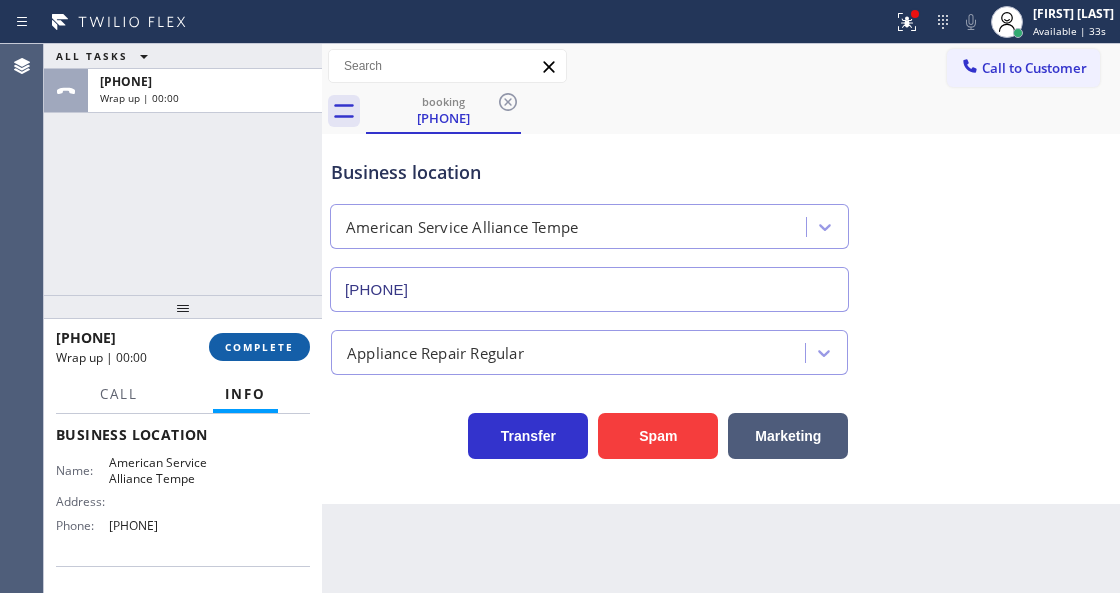 click on "COMPLETE" at bounding box center (259, 347) 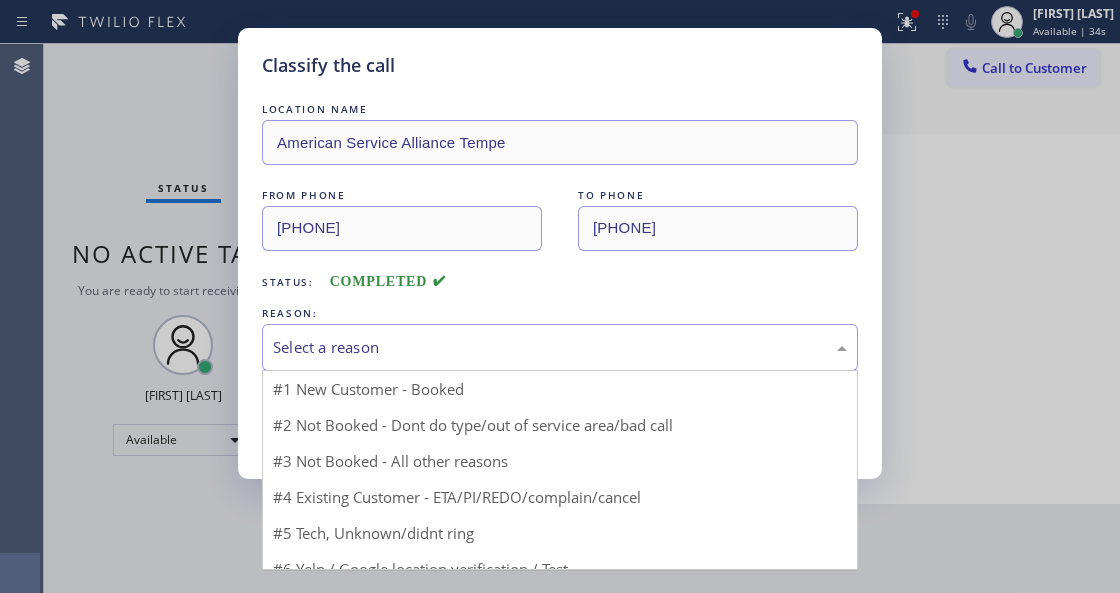 click on "Select a reason" at bounding box center [560, 347] 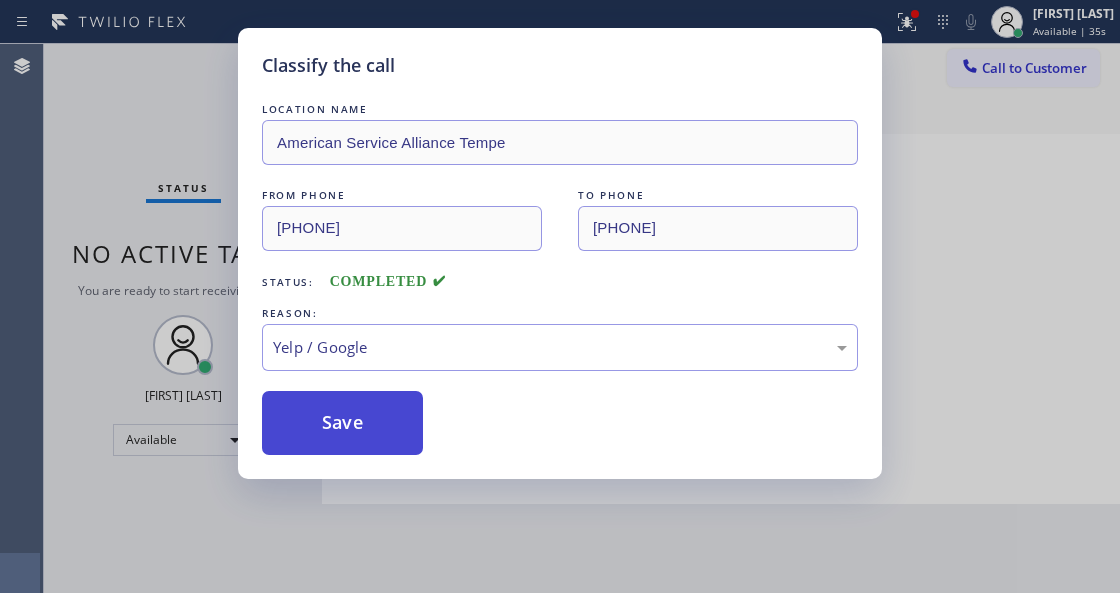 click on "Save" at bounding box center [342, 423] 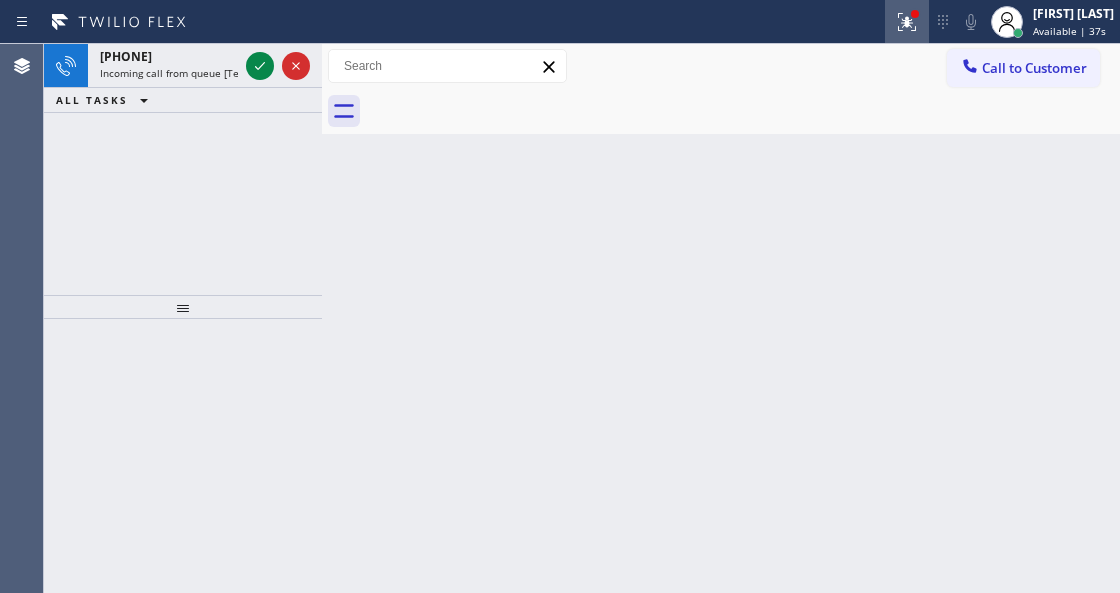 click at bounding box center [907, 22] 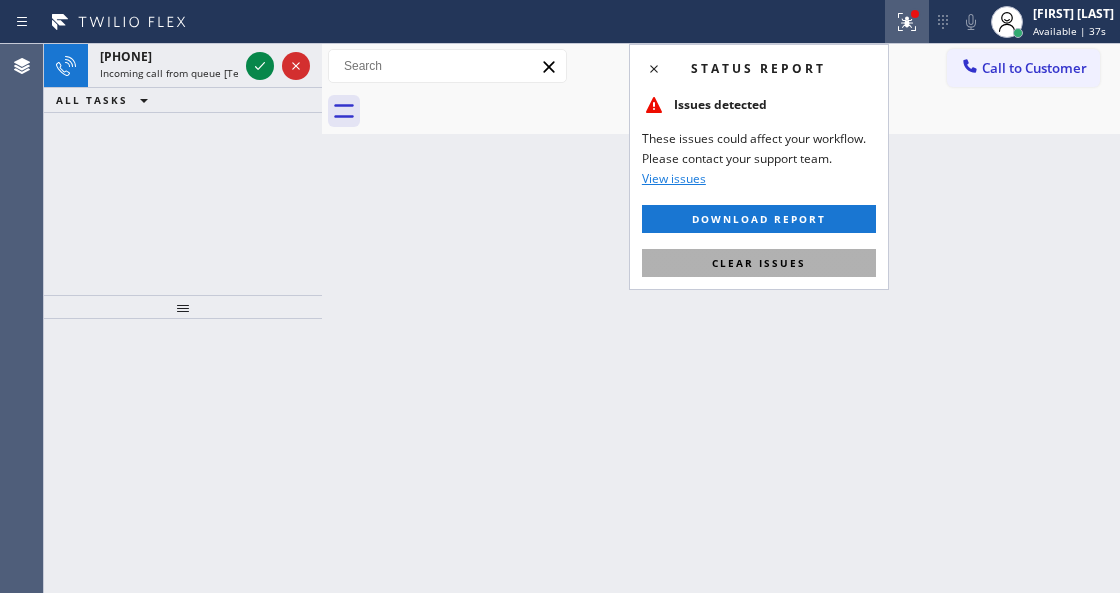 click on "Clear issues" at bounding box center [759, 263] 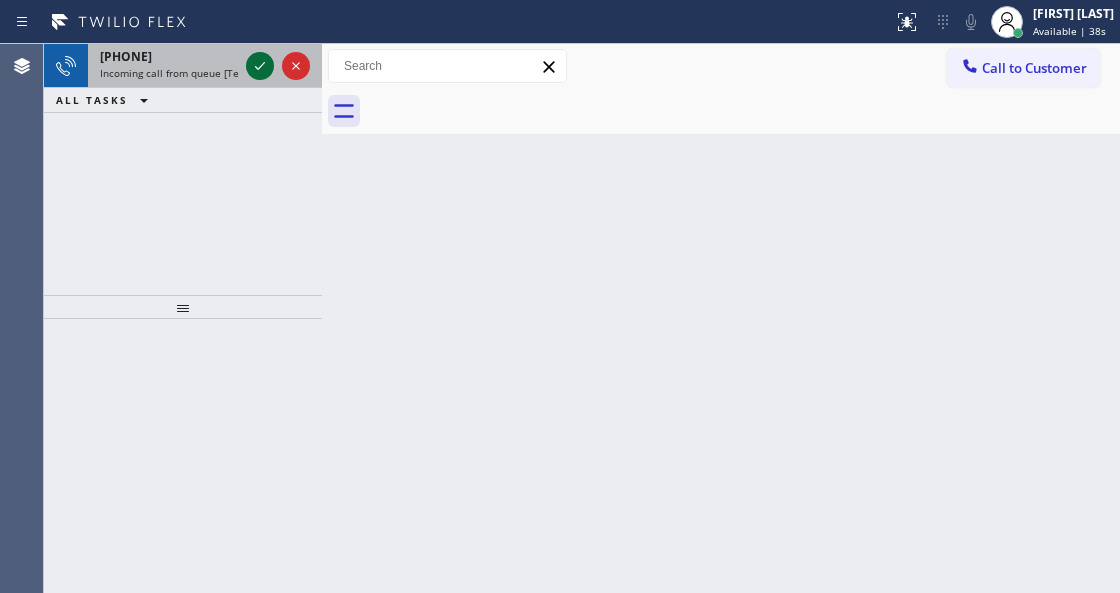 click 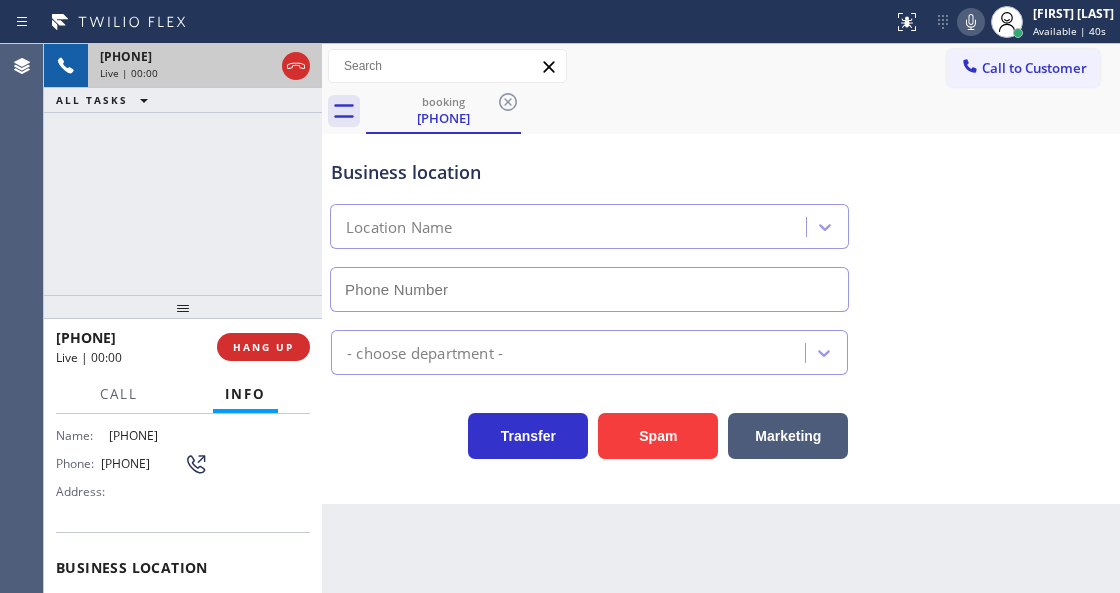 type on "[PHONE]" 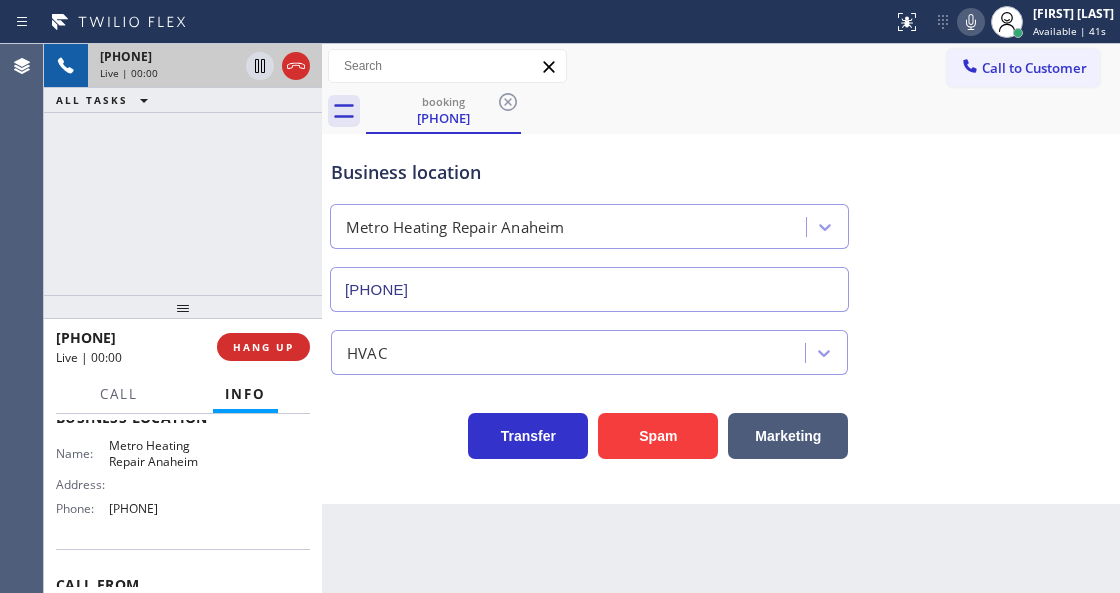 scroll, scrollTop: 200, scrollLeft: 0, axis: vertical 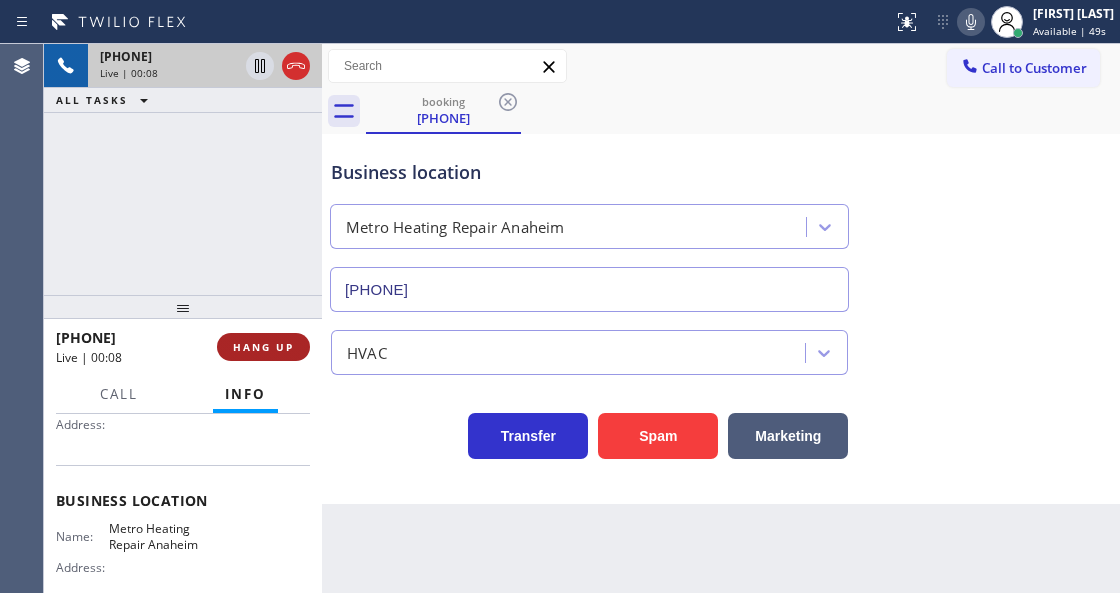 click on "HANG UP" at bounding box center (263, 347) 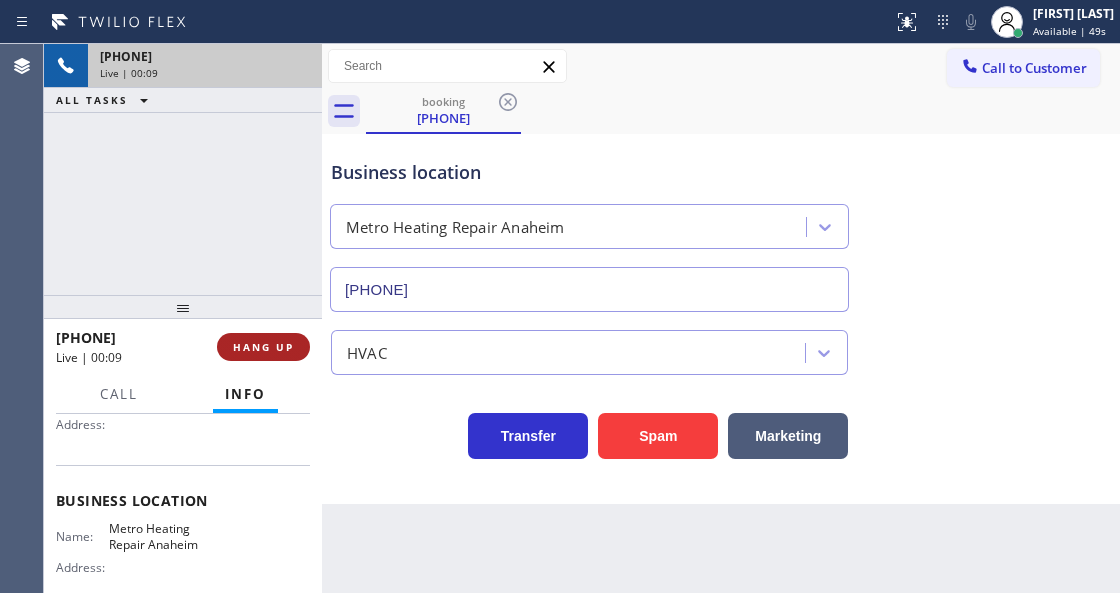 click on "HANG UP" at bounding box center [263, 347] 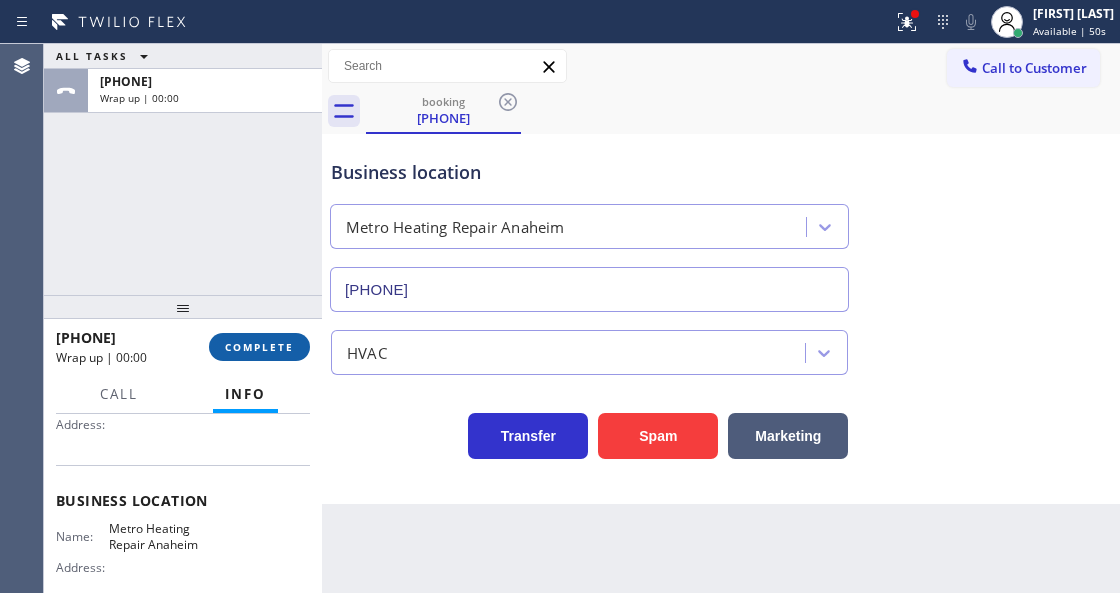 click on "COMPLETE" at bounding box center (259, 347) 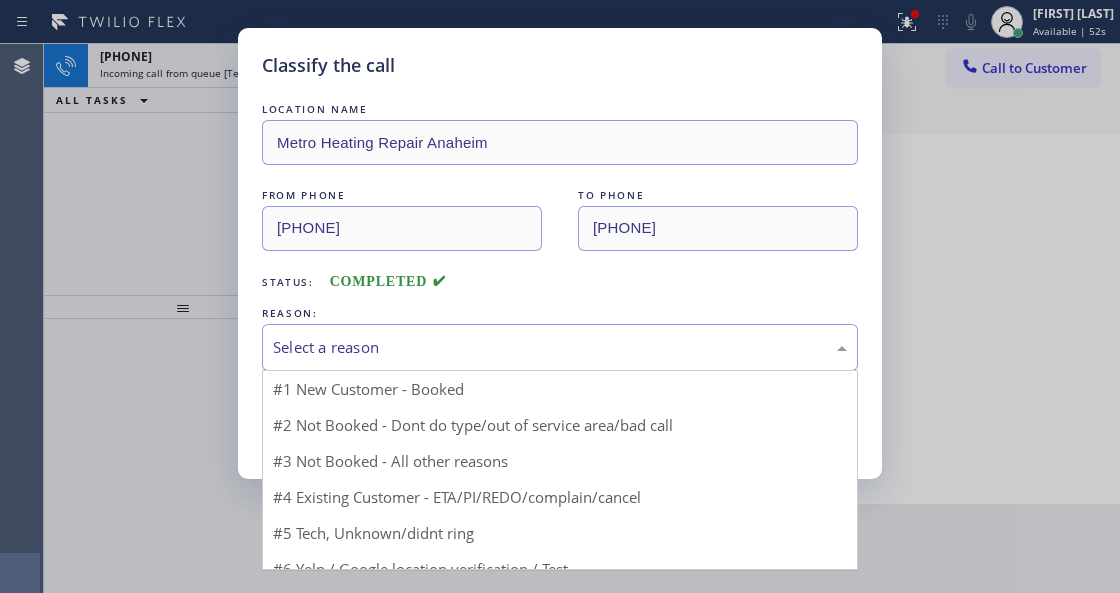 click on "Select a reason" at bounding box center [560, 347] 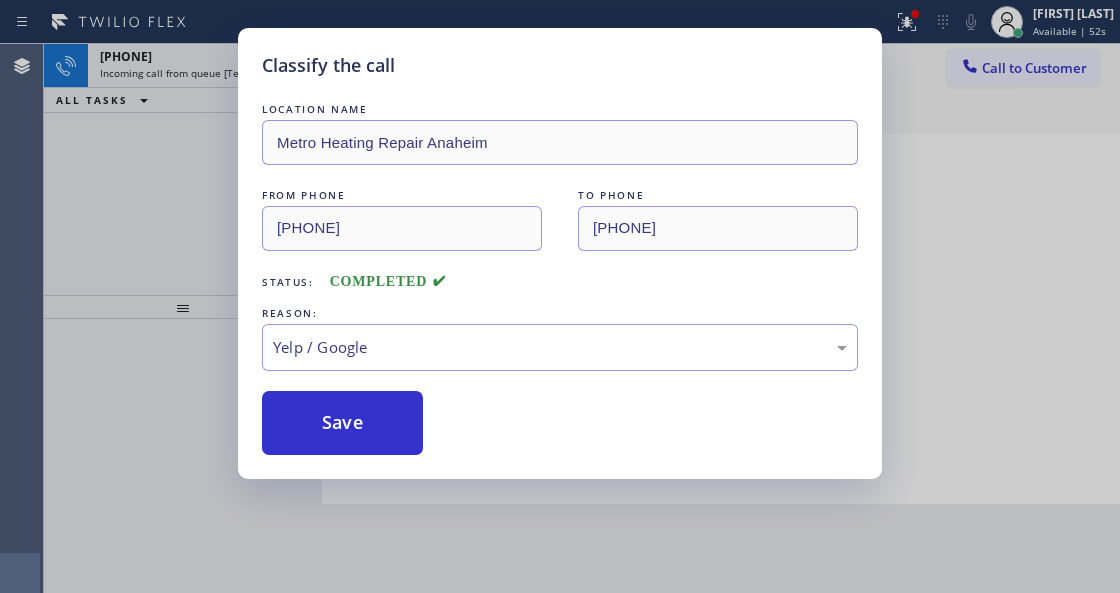 click on "Save" at bounding box center (342, 423) 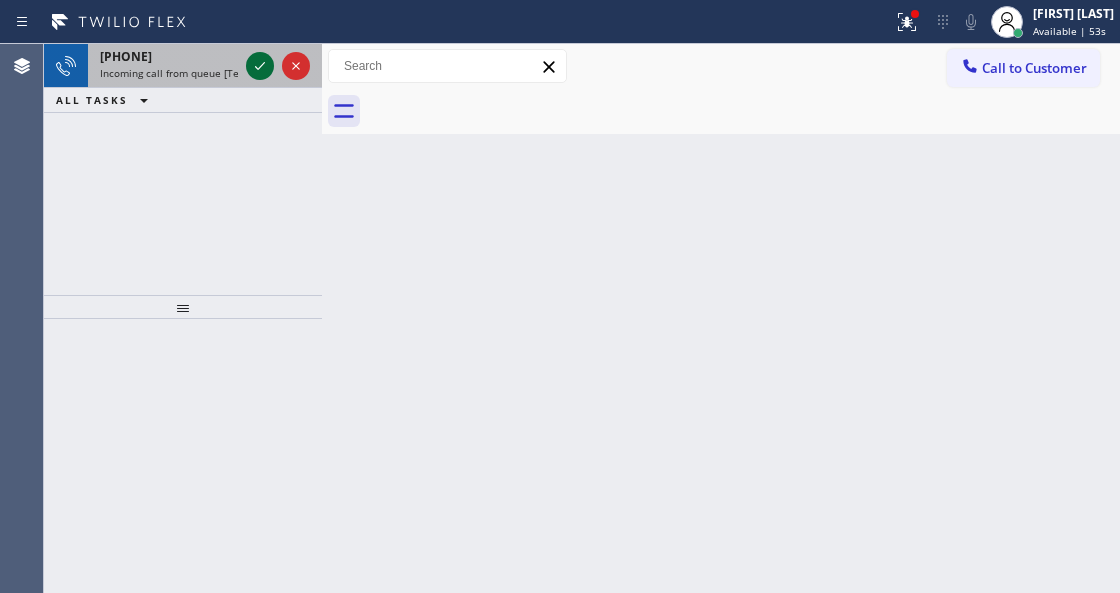click 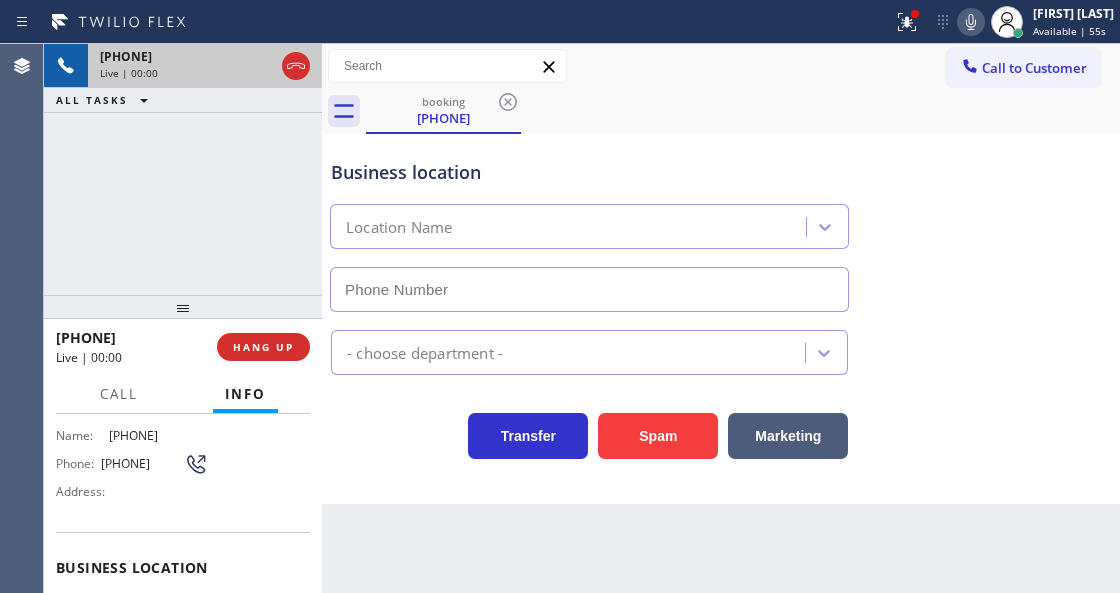 scroll, scrollTop: 266, scrollLeft: 0, axis: vertical 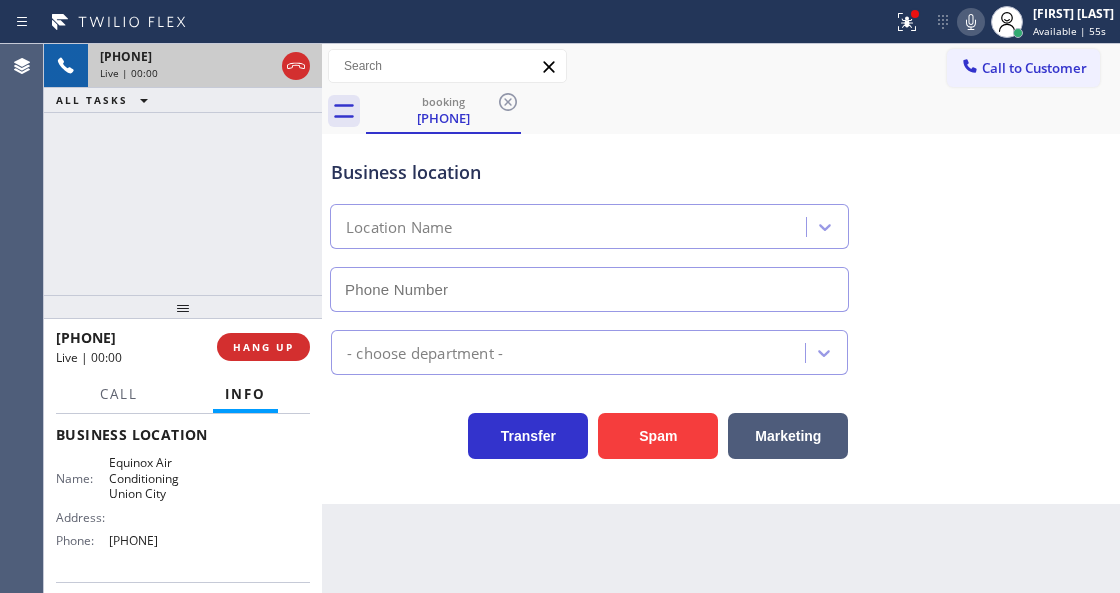 type on "[PHONE]" 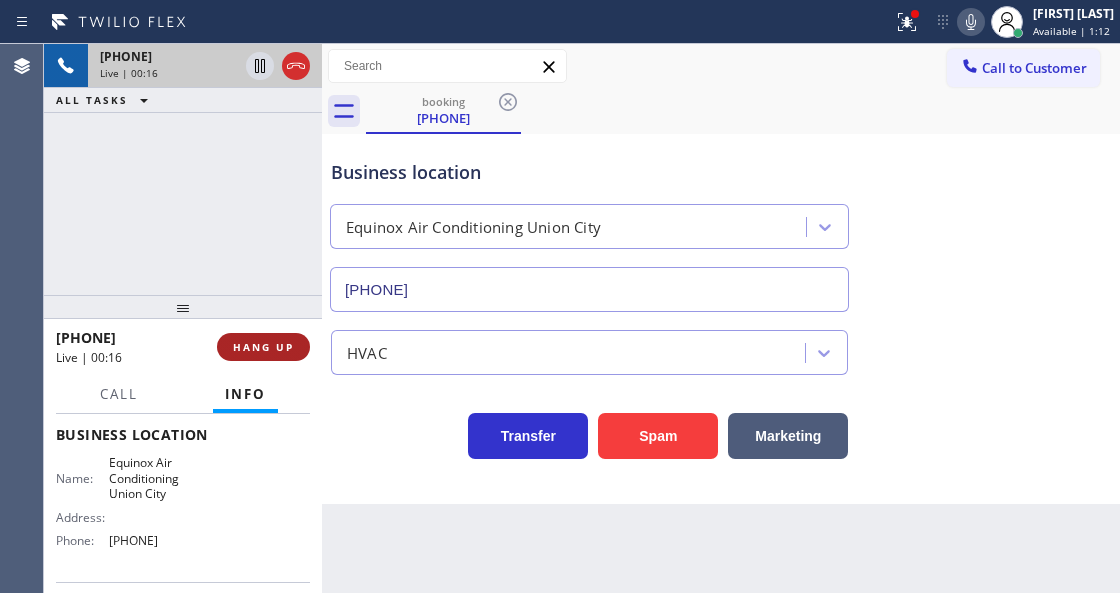 click on "HANG UP" at bounding box center [263, 347] 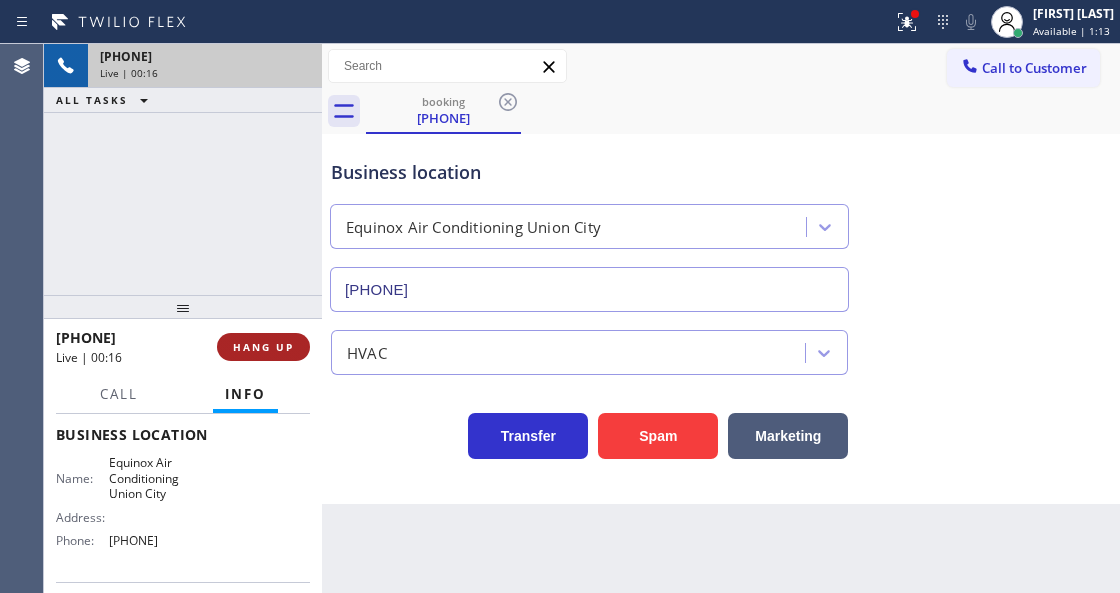 click on "HANG UP" at bounding box center (263, 347) 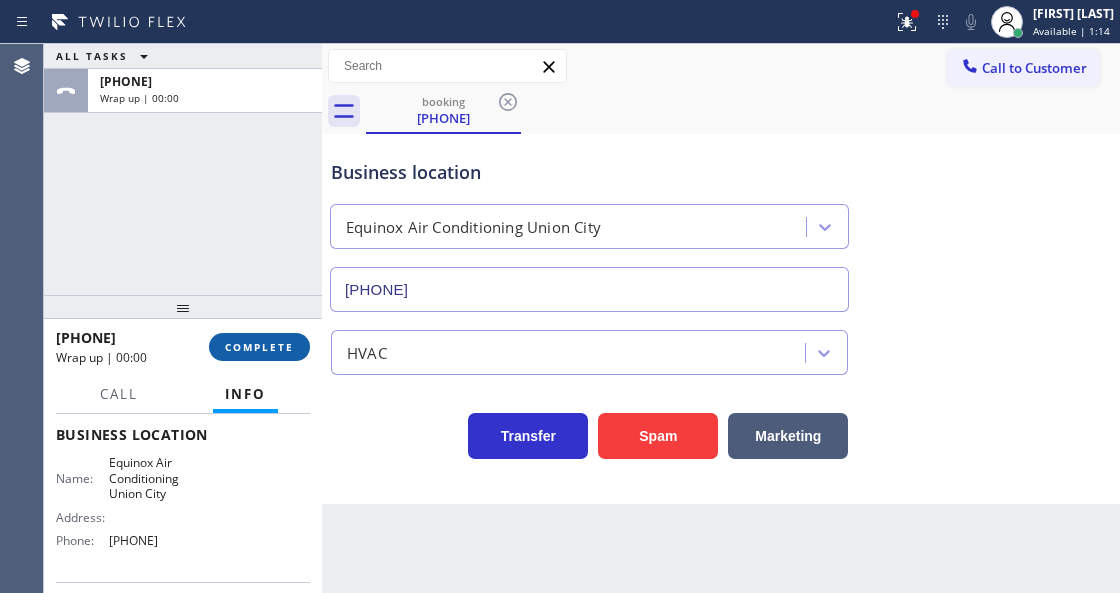 click on "COMPLETE" at bounding box center [259, 347] 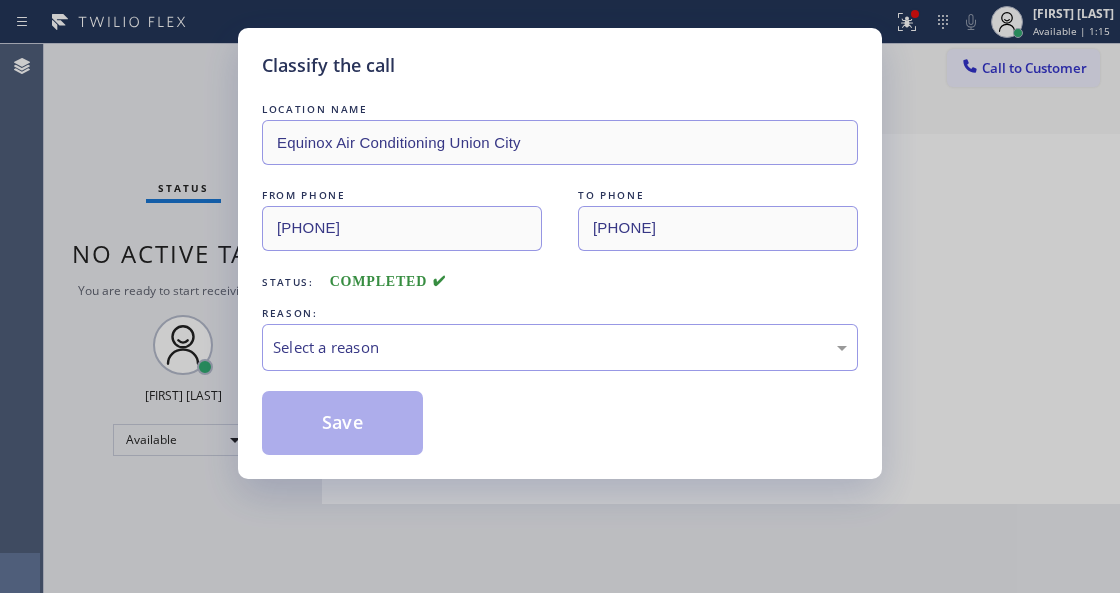 click on "Select a reason" at bounding box center [560, 347] 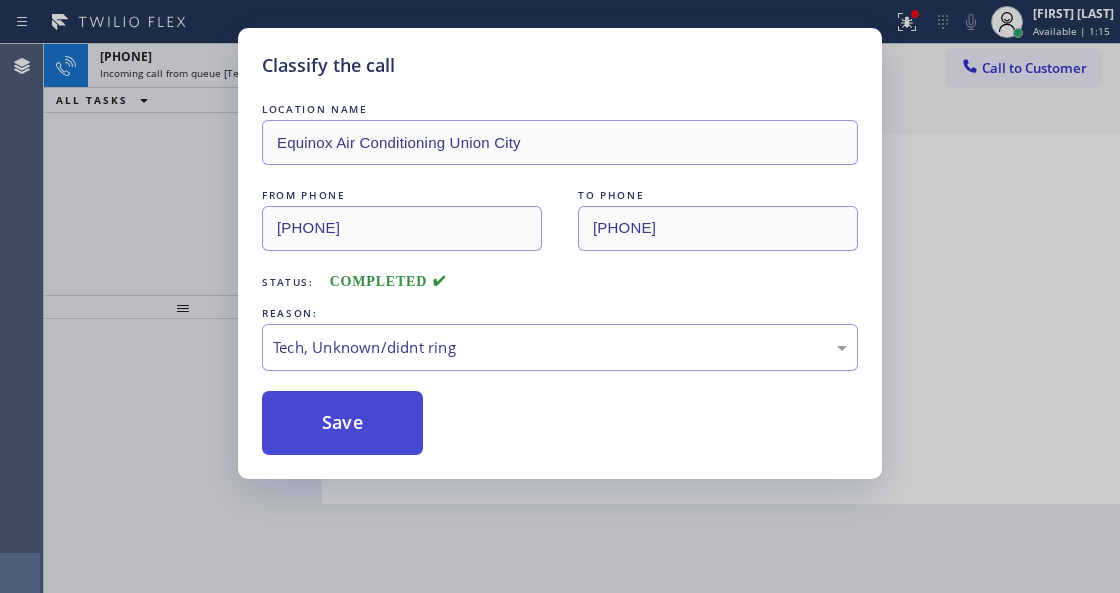 click on "Save" at bounding box center (342, 423) 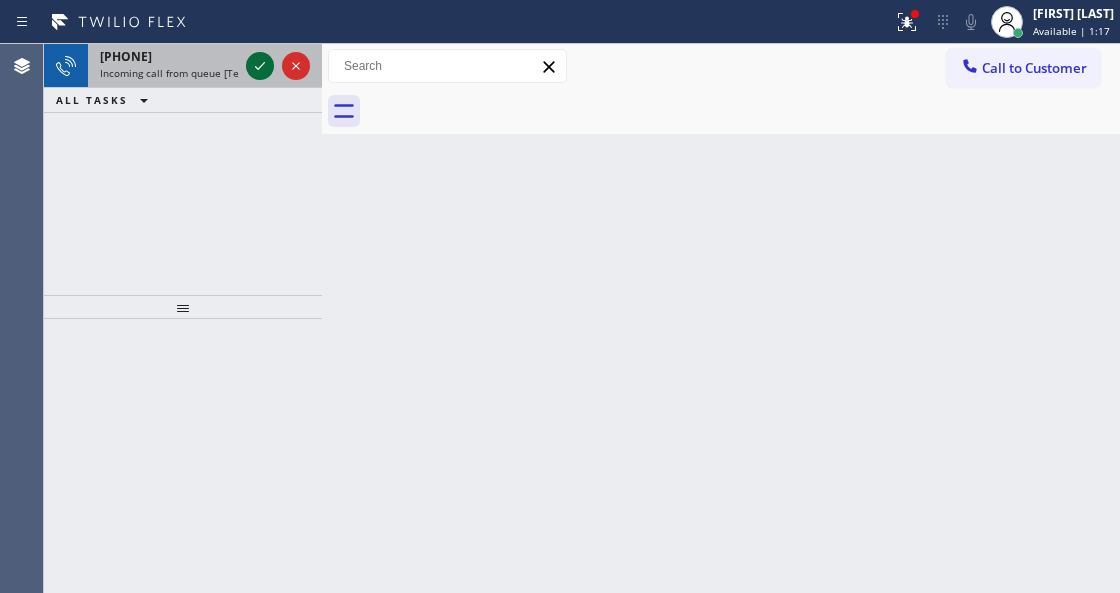 click 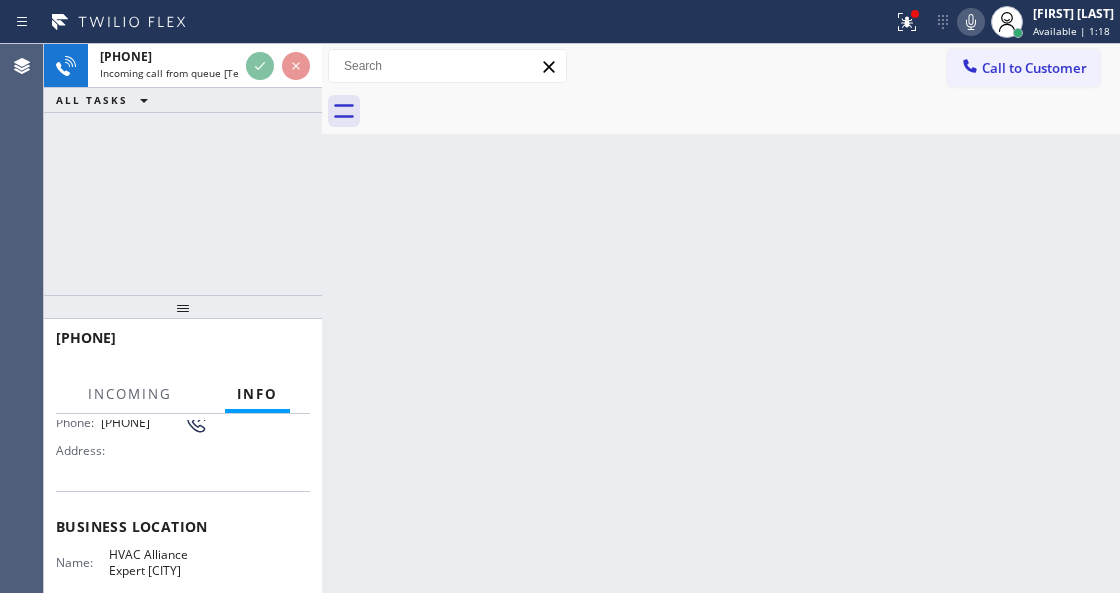 scroll, scrollTop: 200, scrollLeft: 0, axis: vertical 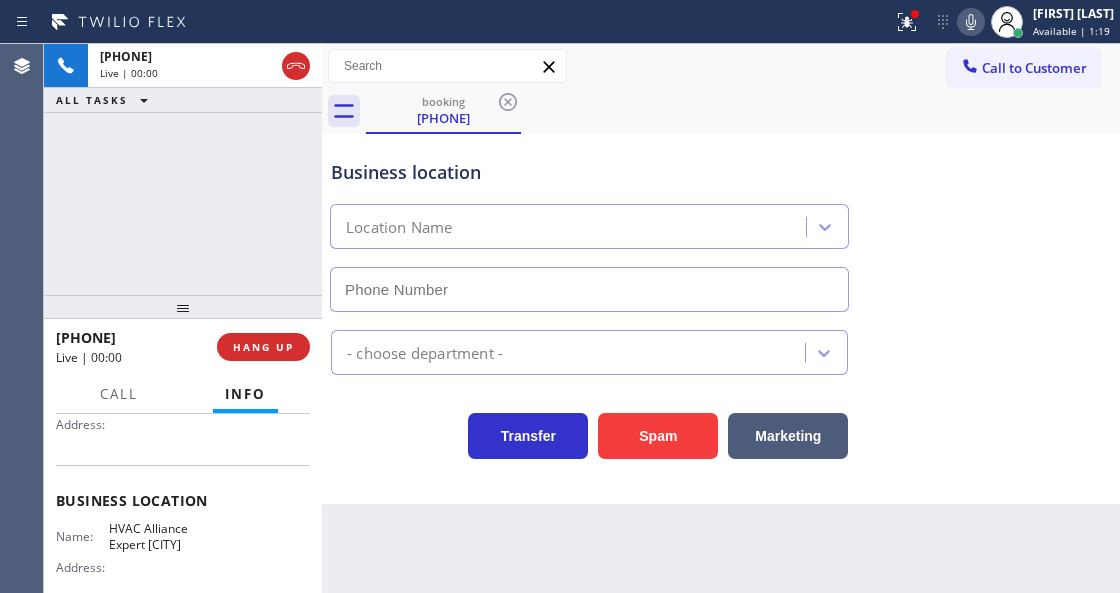 type on "[PHONE]" 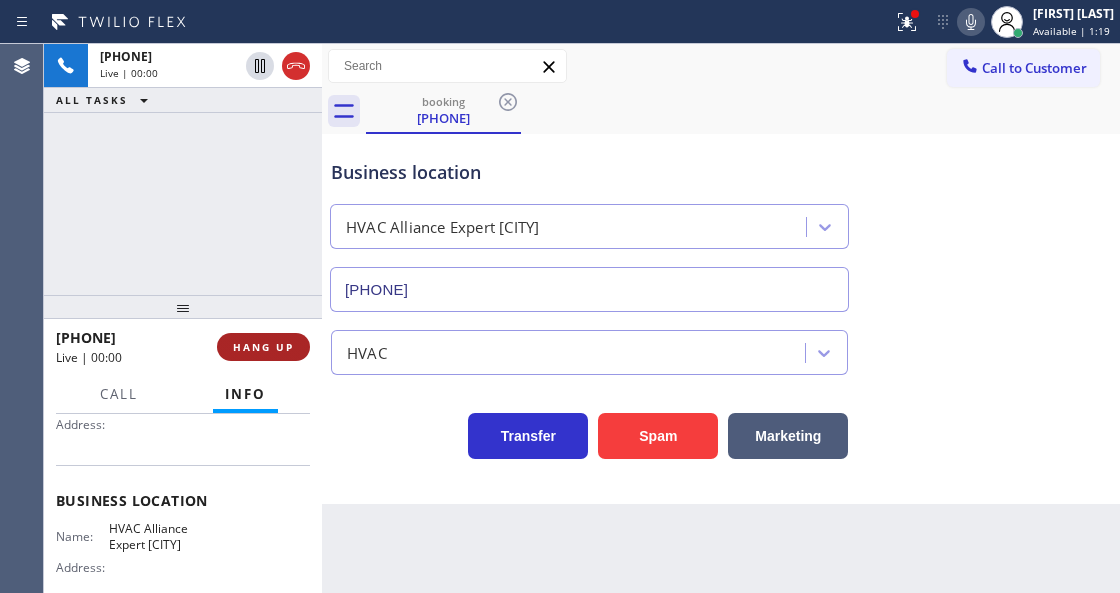 click on "HANG UP" at bounding box center (263, 347) 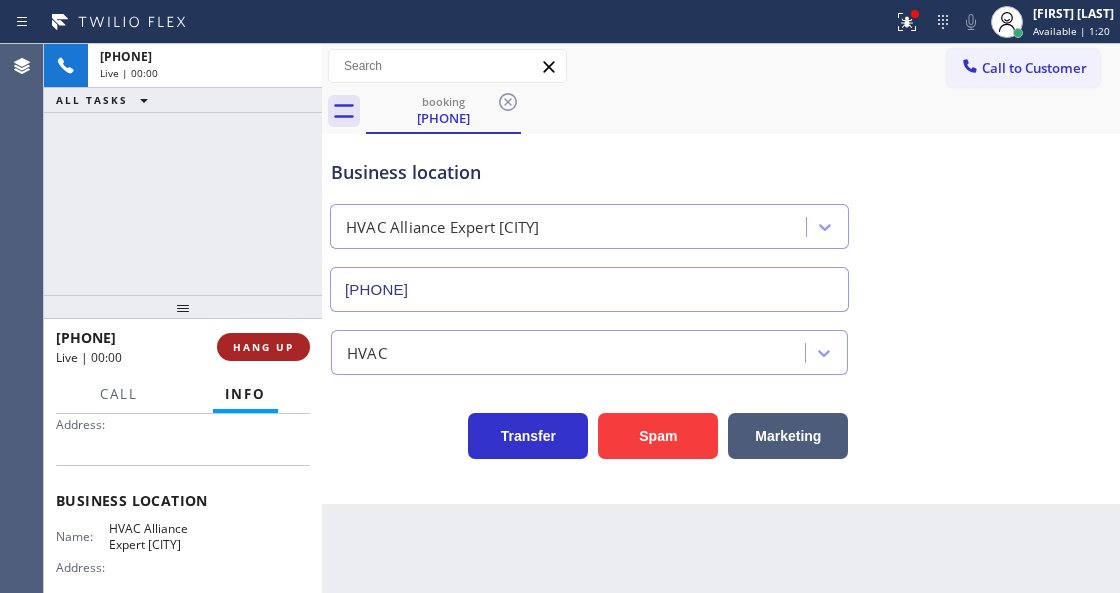 click on "HANG UP" at bounding box center (263, 347) 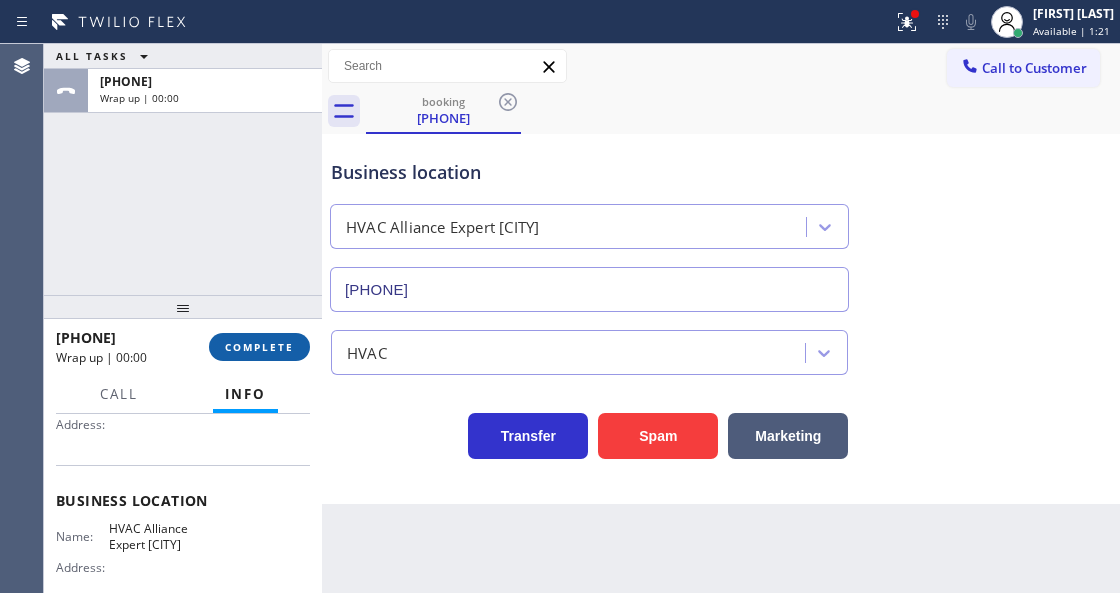 click on "COMPLETE" at bounding box center (259, 347) 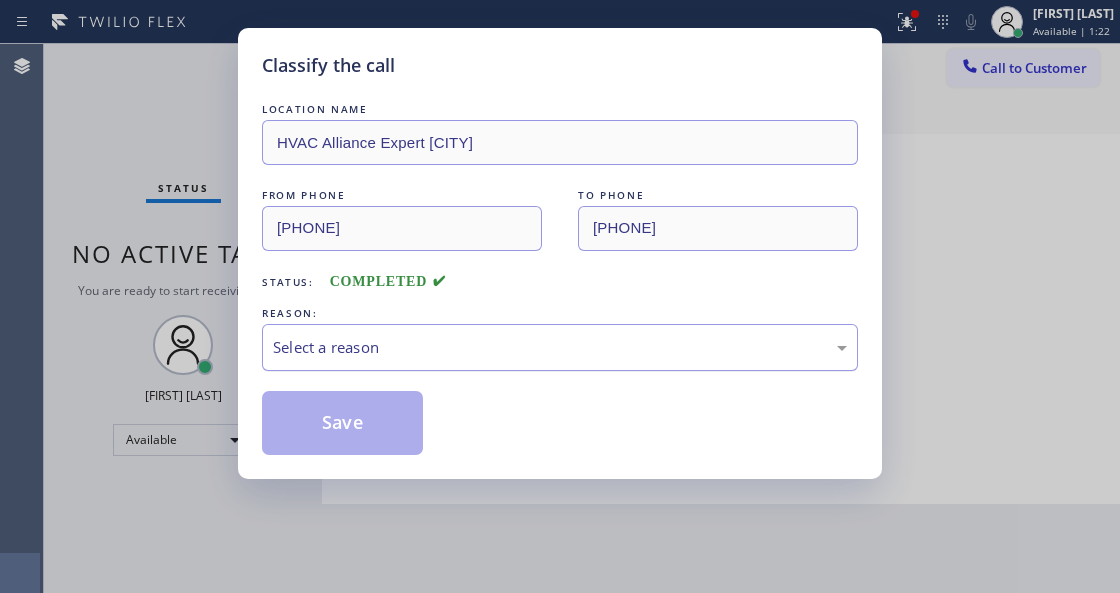 click on "Select a reason" at bounding box center (560, 347) 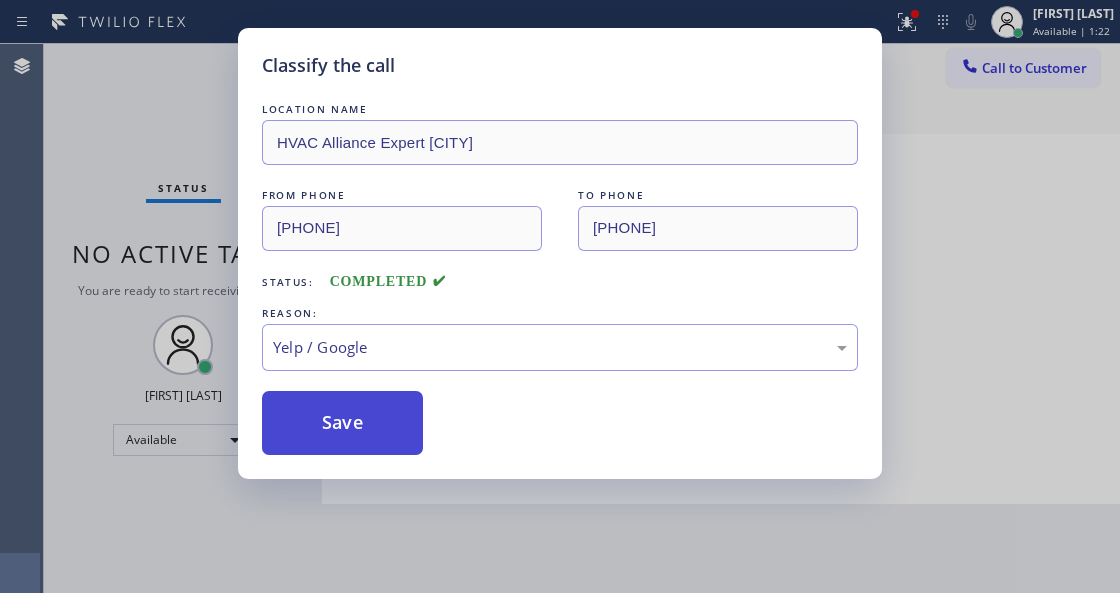 click on "Save" at bounding box center (342, 423) 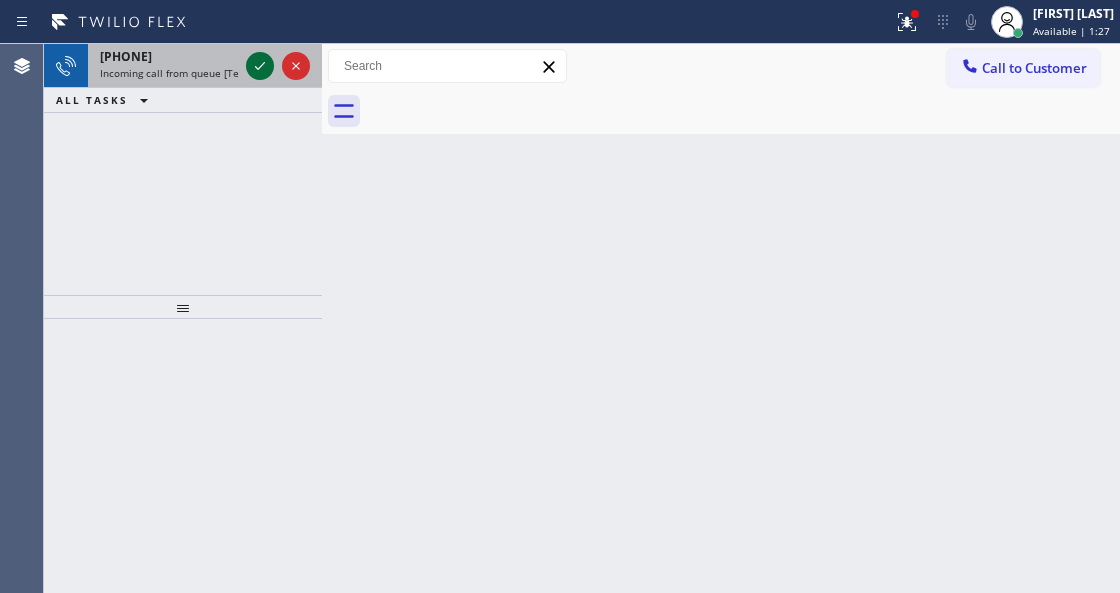 click 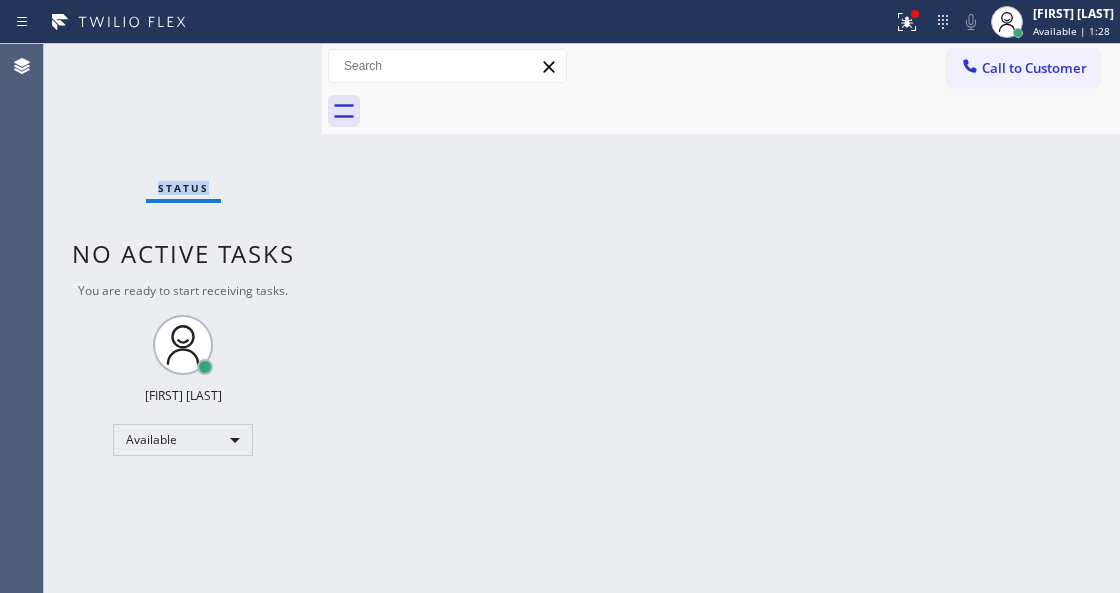 click on "Status   No active tasks     You are ready to start receiving tasks.   Venezza Koren Intas Available" at bounding box center [183, 318] 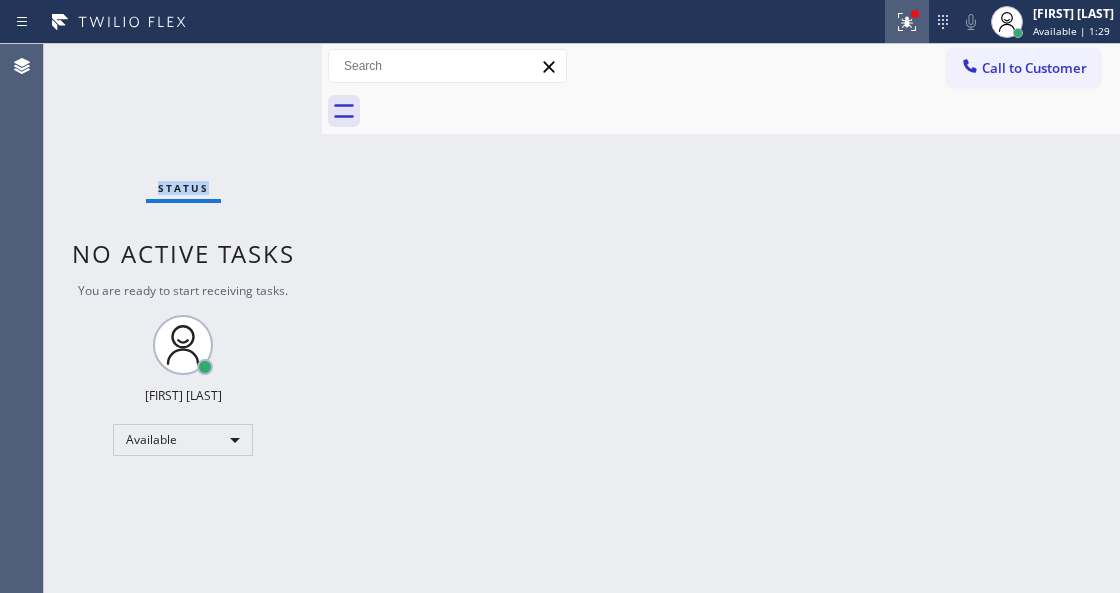 click at bounding box center (907, 22) 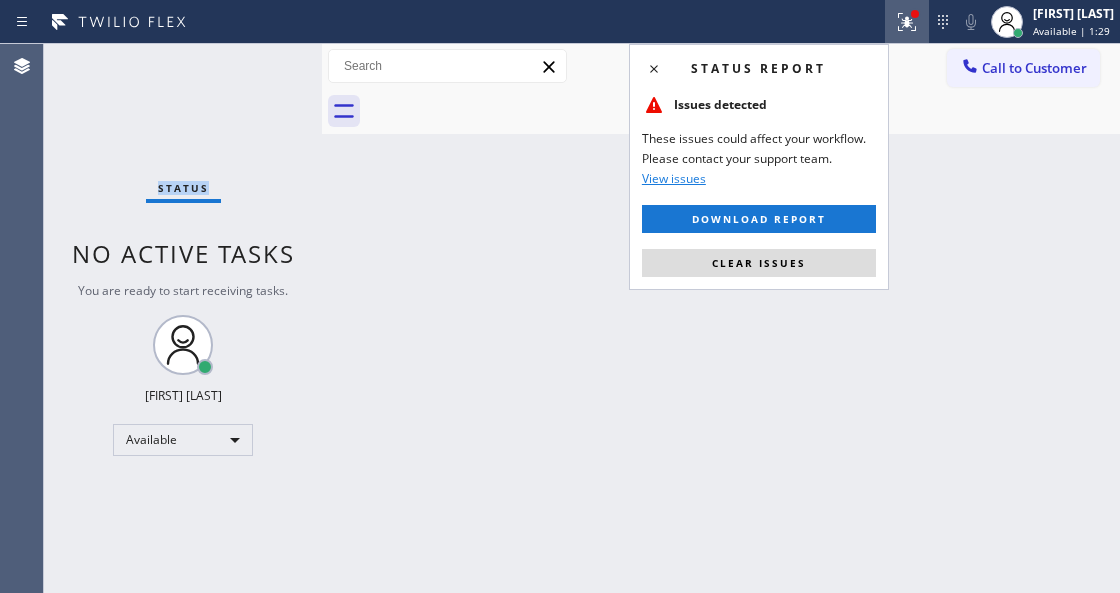 click on "Clear issues" at bounding box center [759, 263] 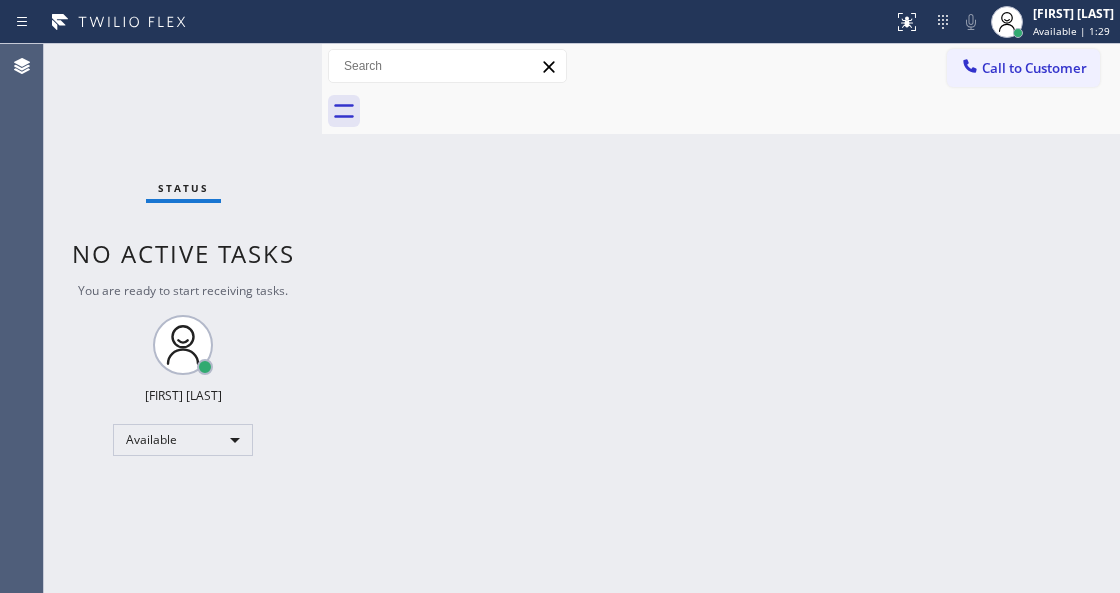 click on "Back to Dashboard Change Sender ID Customers Technicians Select a contact Outbound call Technician Search Technician Your caller id phone number Your caller id phone number Call Technician info Name Phone none Address none Change Sender ID HVAC [PHONE] 5 Star Appliance [PHONE] Appliance Repair [PHONE] Plumbing [PHONE] Air Duct Cleaning [PHONE] Electricians [PHONE] Cancel Change Check personal SMS Reset Change No tabs Call to Customer Outbound call Location Next Door Appliance Repair [CITY] Your caller id phone number [PHONE] Customer number Call Outbound call Technician Search Technician Your caller id phone number Your caller id phone number Call" at bounding box center (721, 318) 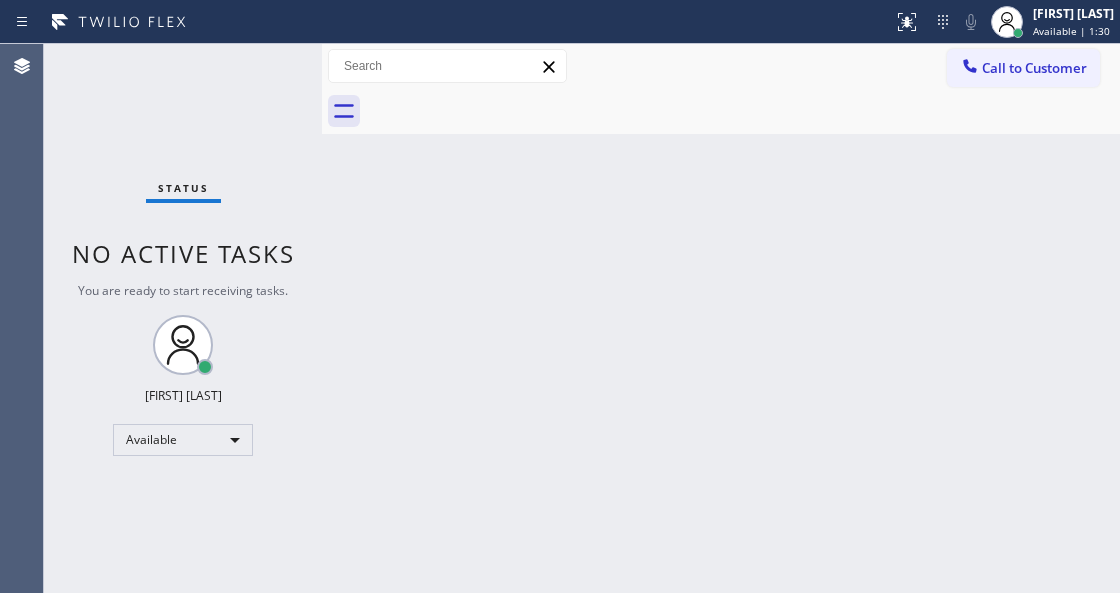 click on "Status   No active tasks     You are ready to start receiving tasks.   Venezza Koren Intas Available" at bounding box center (183, 318) 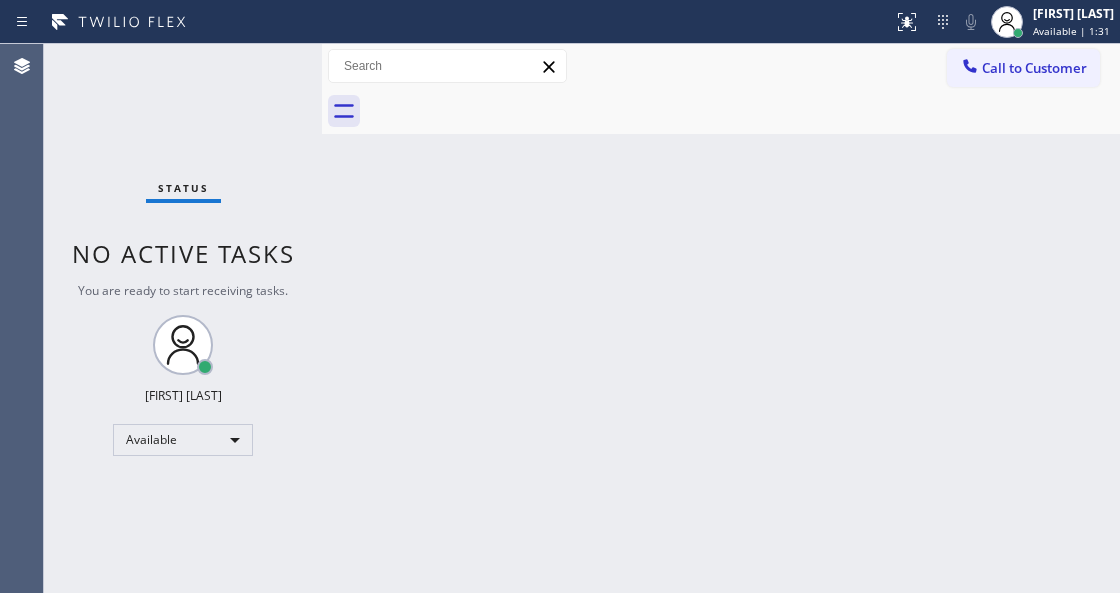 drag, startPoint x: 389, startPoint y: 228, endPoint x: 770, endPoint y: 106, distance: 400.05624 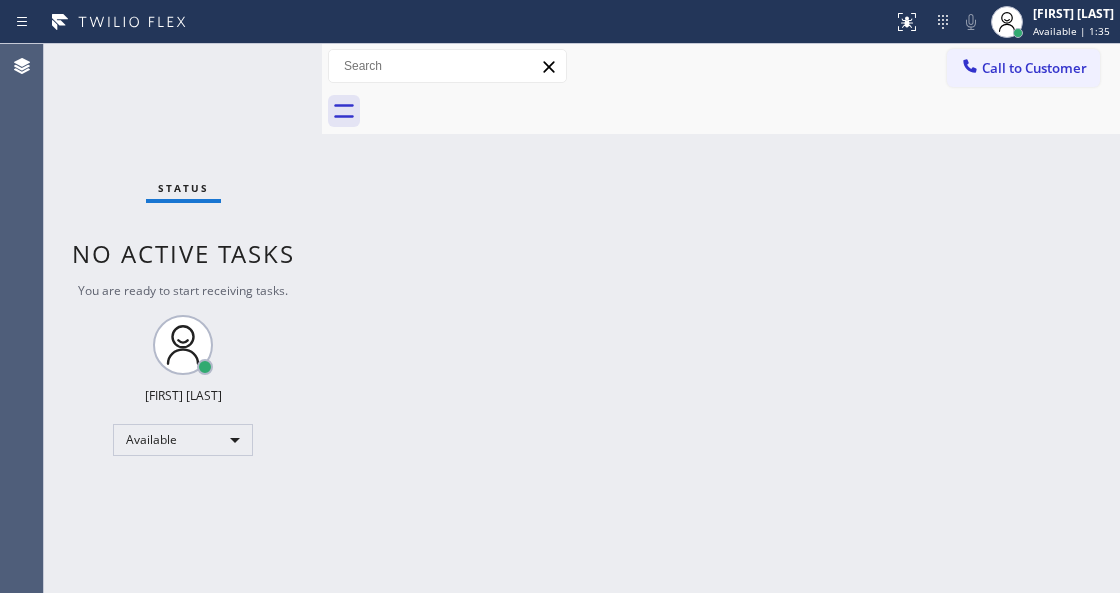 click on "Back to Dashboard Change Sender ID Customers Technicians Select a contact Outbound call Technician Search Technician Your caller id phone number Your caller id phone number Call Technician info Name Phone none Address none Change Sender ID HVAC [PHONE] 5 Star Appliance [PHONE] Appliance Repair [PHONE] Plumbing [PHONE] Air Duct Cleaning [PHONE] Electricians [PHONE] Cancel Change Check personal SMS Reset Change No tabs Call to Customer Outbound call Location Next Door Appliance Repair [CITY] Your caller id phone number [PHONE] Customer number Call Outbound call Technician Search Technician Your caller id phone number Your caller id phone number Call" at bounding box center [721, 318] 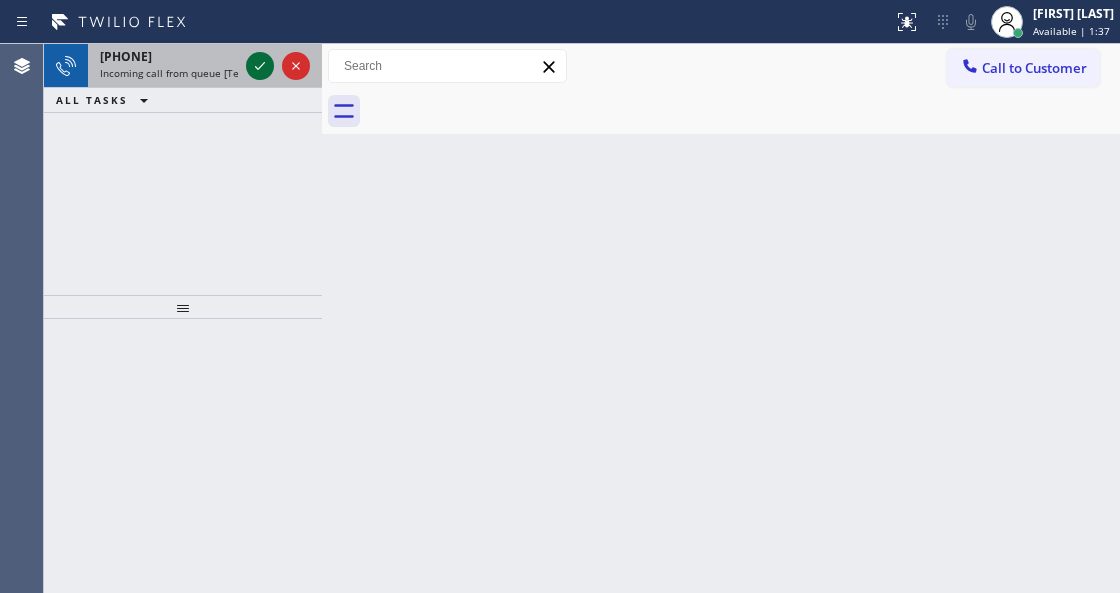 click 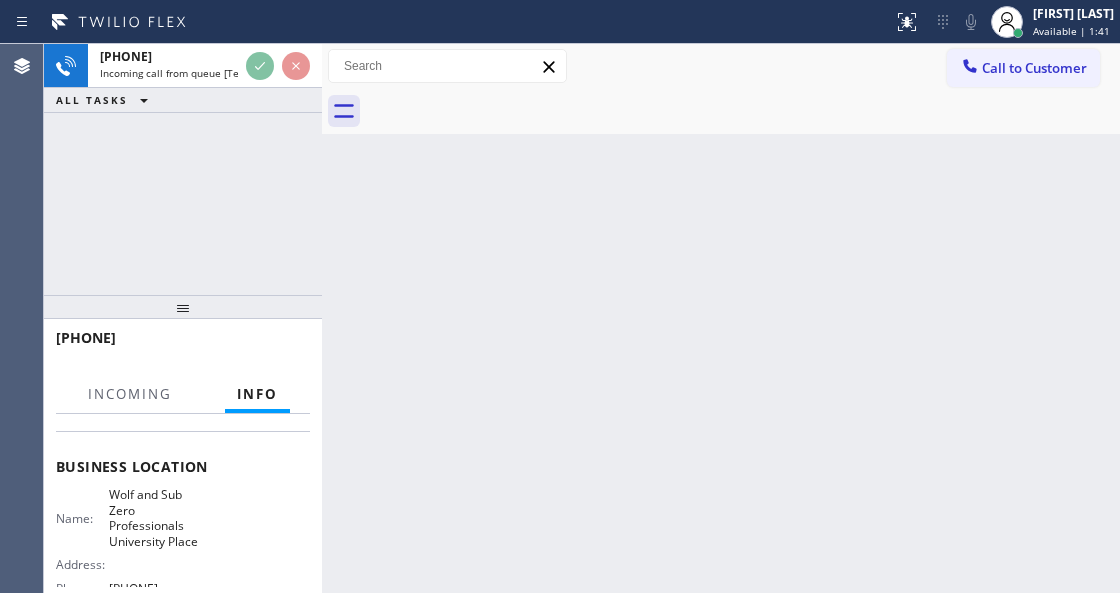 scroll, scrollTop: 266, scrollLeft: 0, axis: vertical 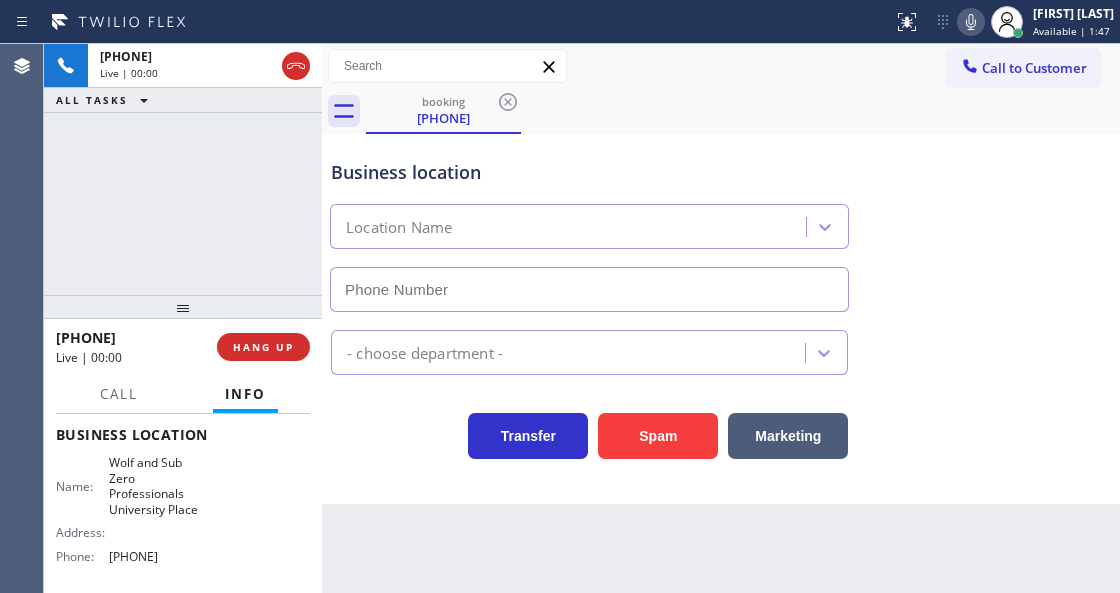 type on "[PHONE]" 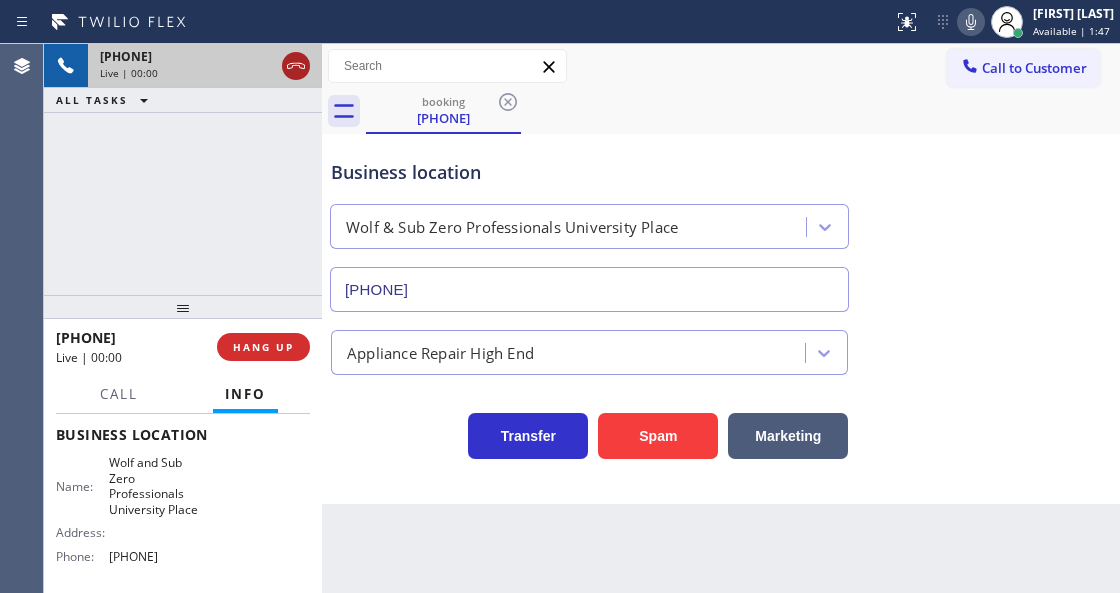 click 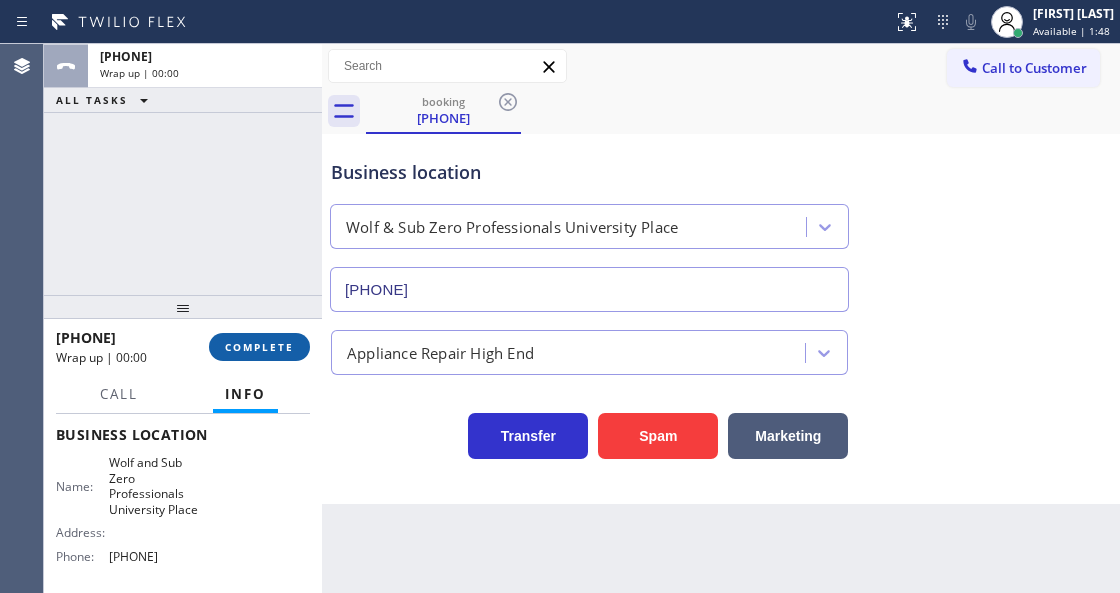 click on "COMPLETE" at bounding box center [259, 347] 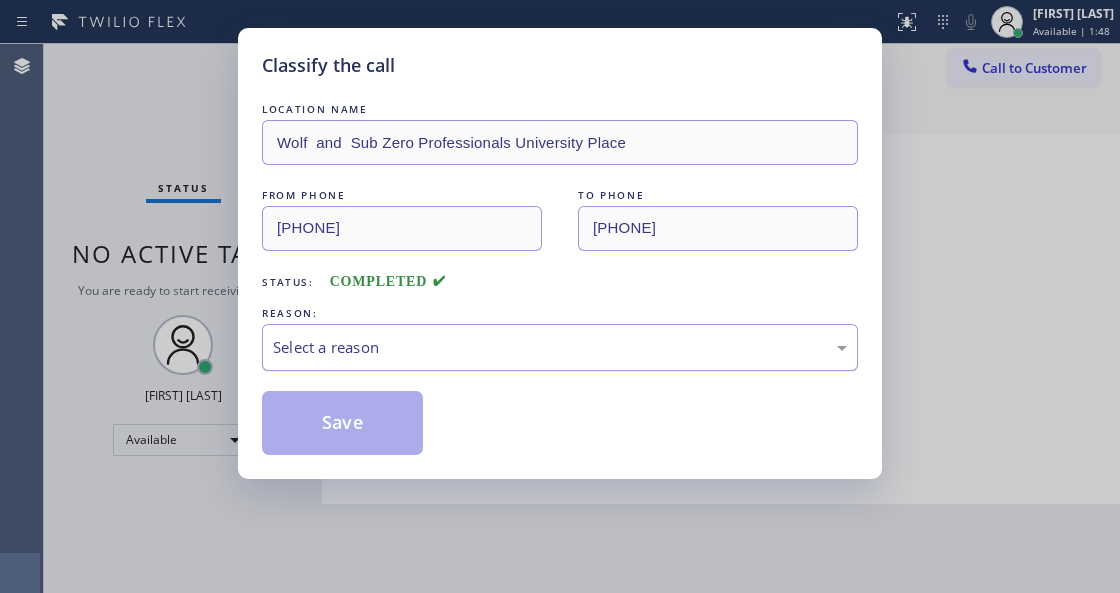 click on "Select a reason" at bounding box center (560, 347) 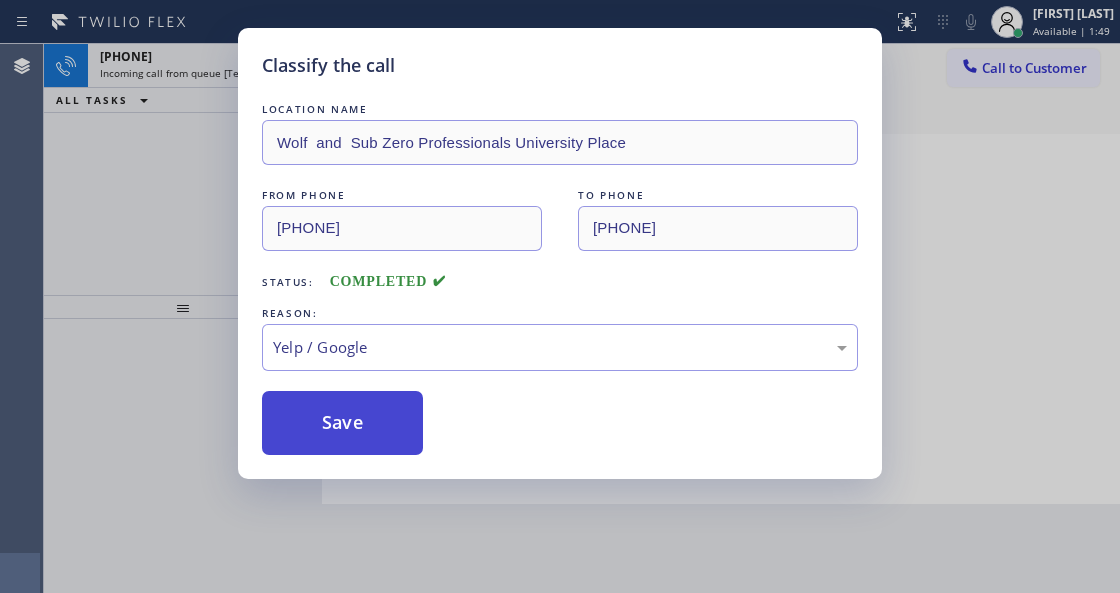 click on "Save" at bounding box center (342, 423) 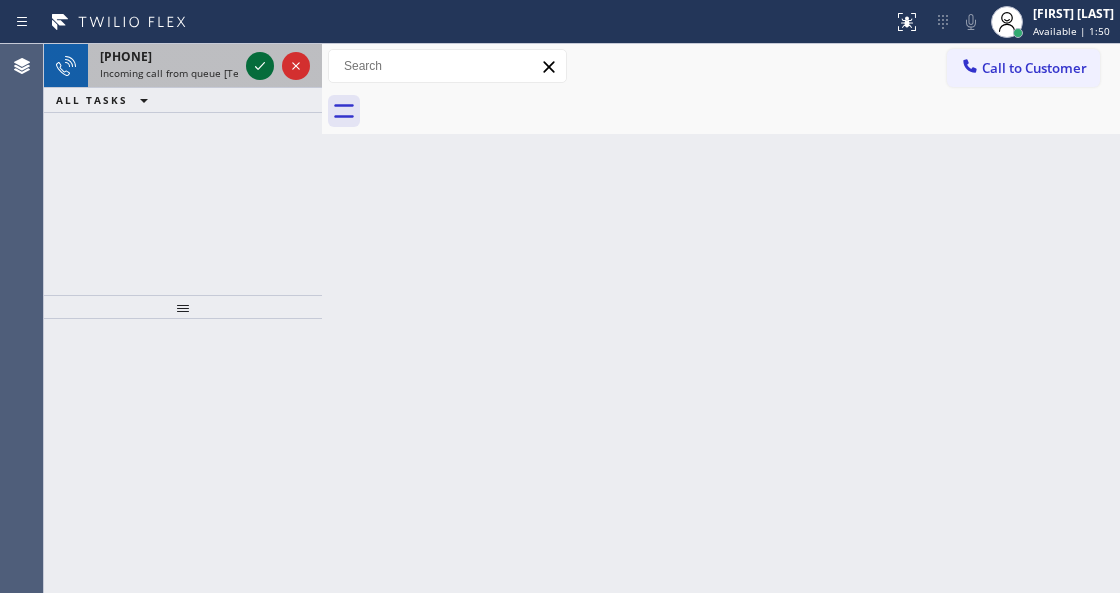 click 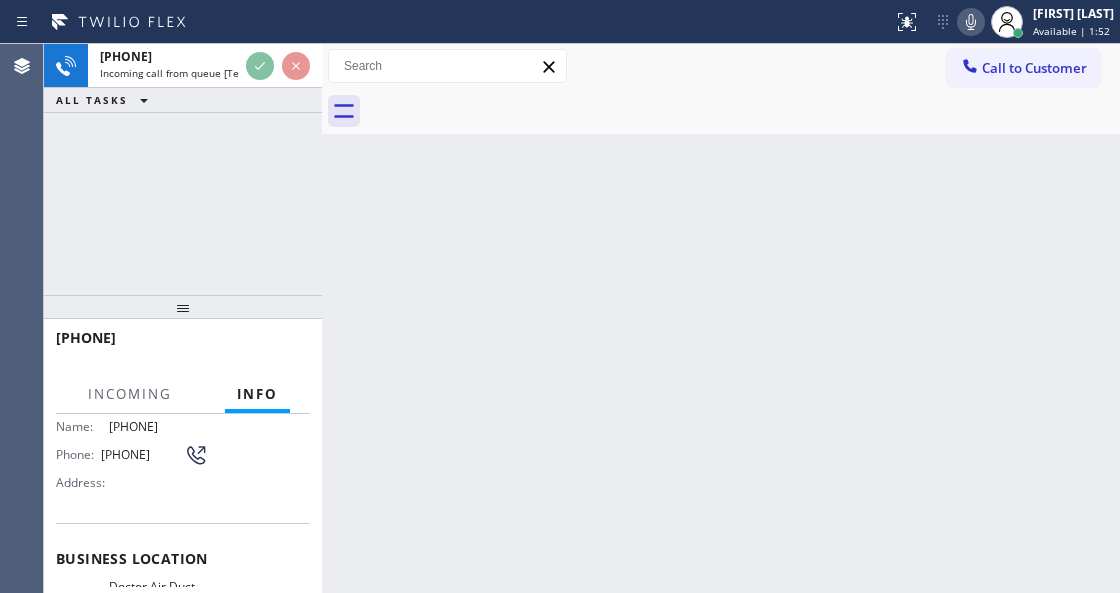 scroll, scrollTop: 266, scrollLeft: 0, axis: vertical 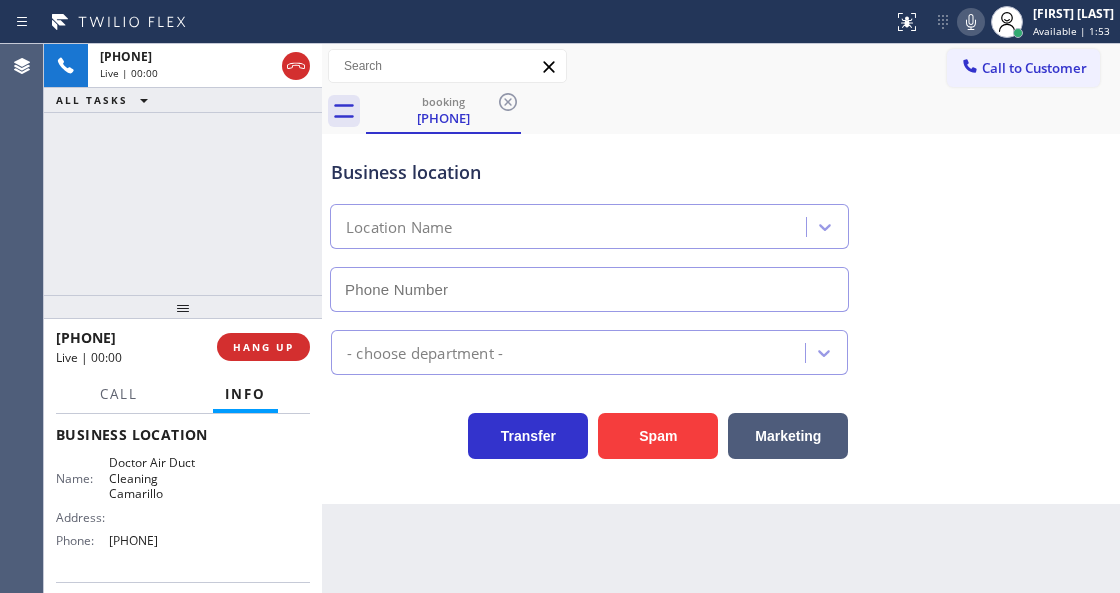 type on "[PHONE]" 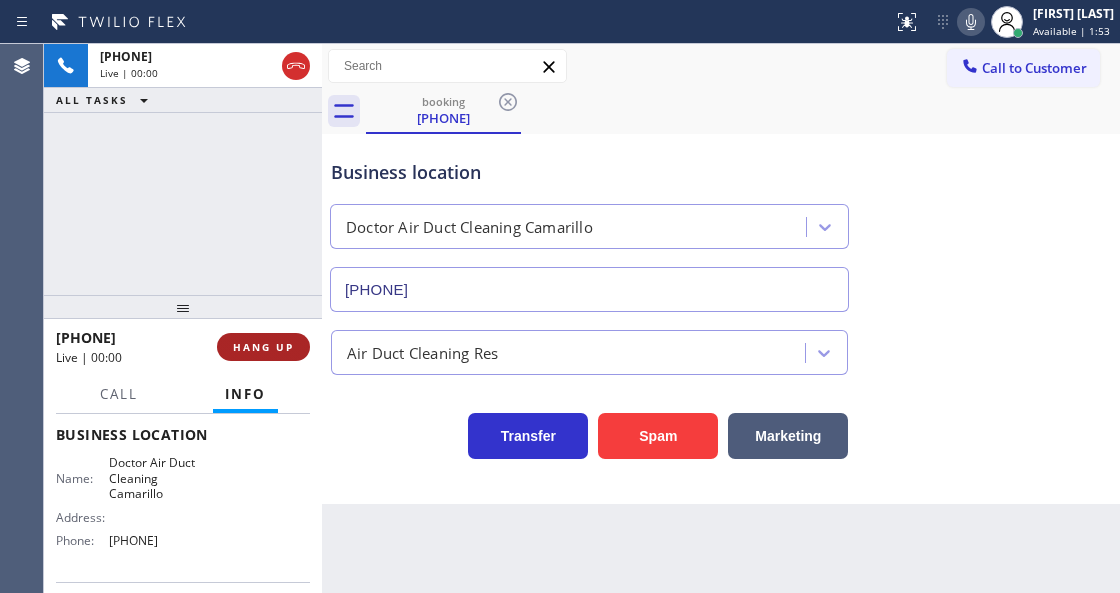 click on "HANG UP" at bounding box center (263, 347) 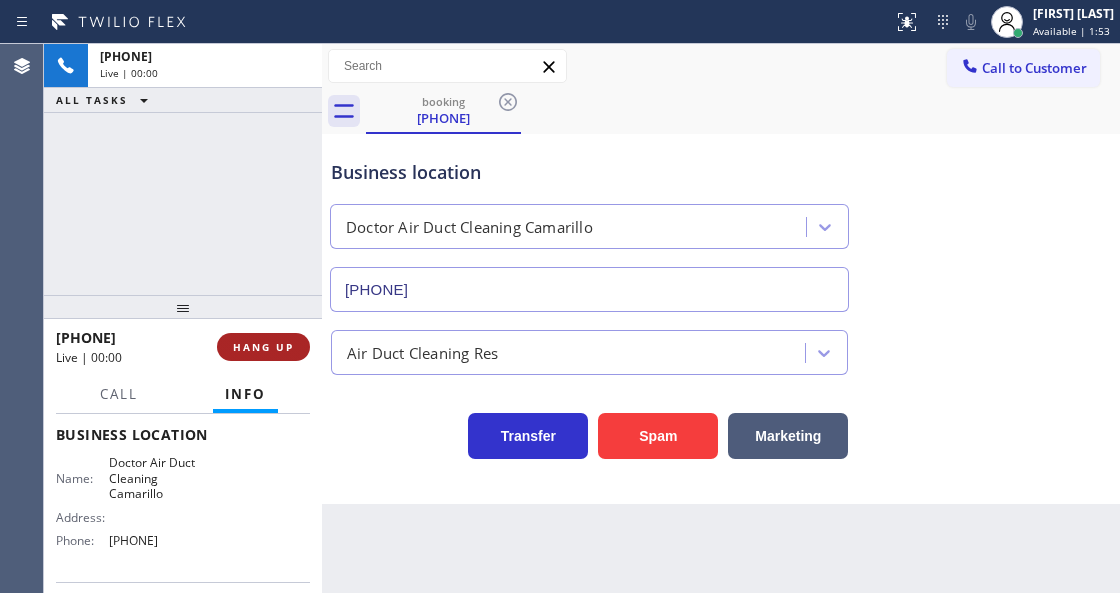 click on "HANG UP" at bounding box center [263, 347] 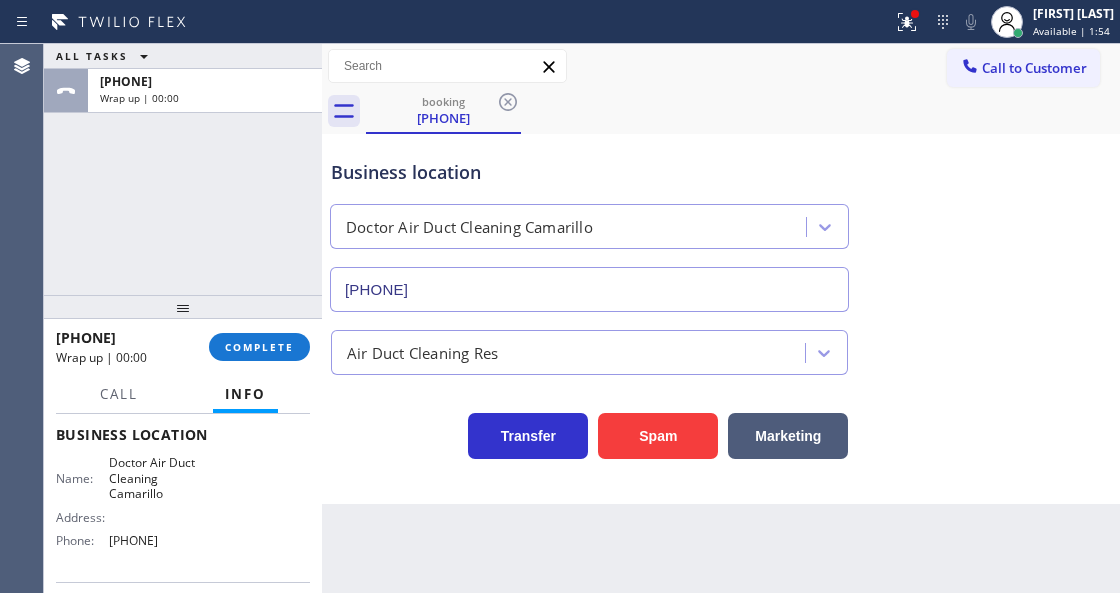 drag, startPoint x: 289, startPoint y: 348, endPoint x: 371, endPoint y: 380, distance: 88.02273 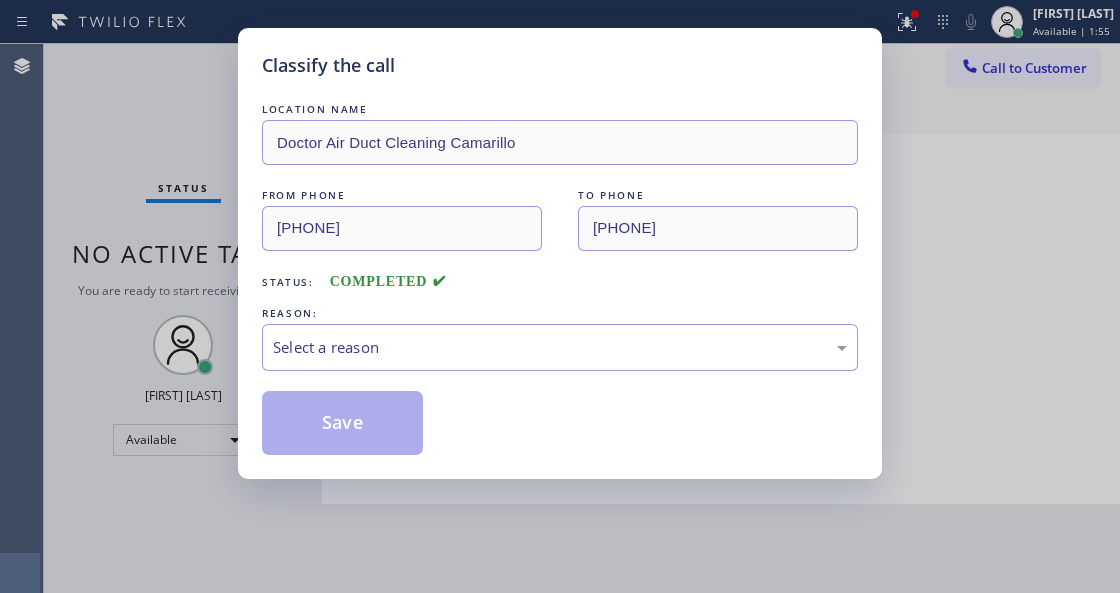 click on "Select a reason" at bounding box center (560, 347) 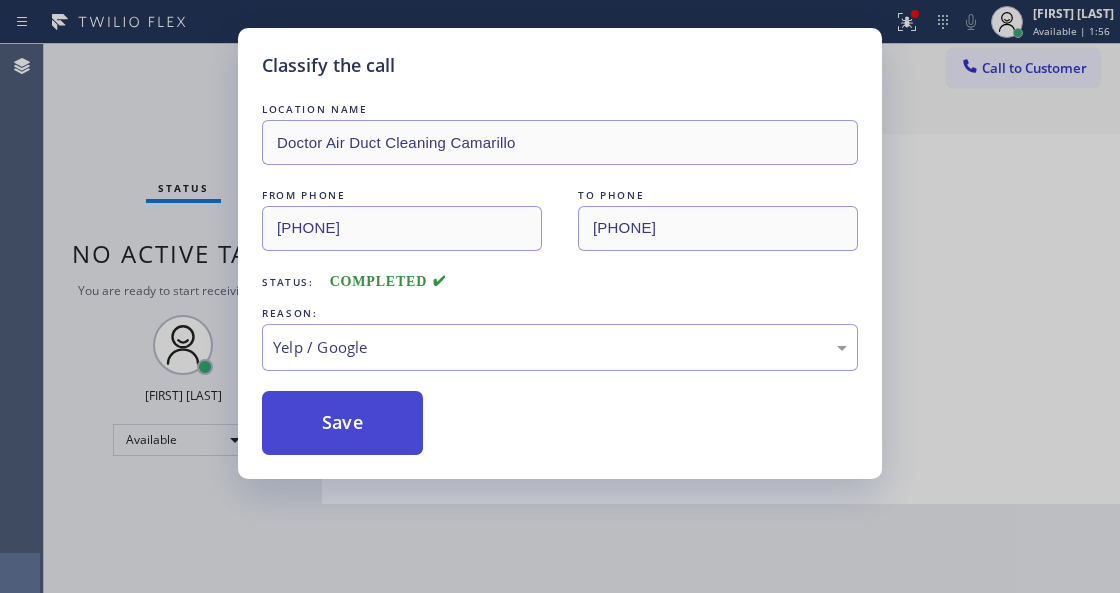 click on "Save" at bounding box center (342, 423) 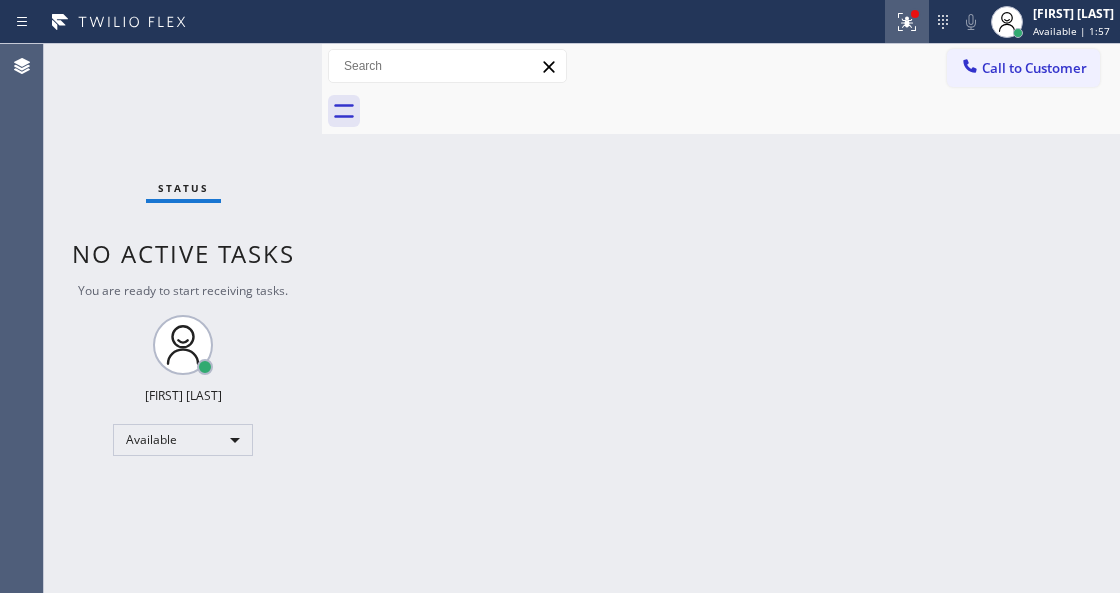 click 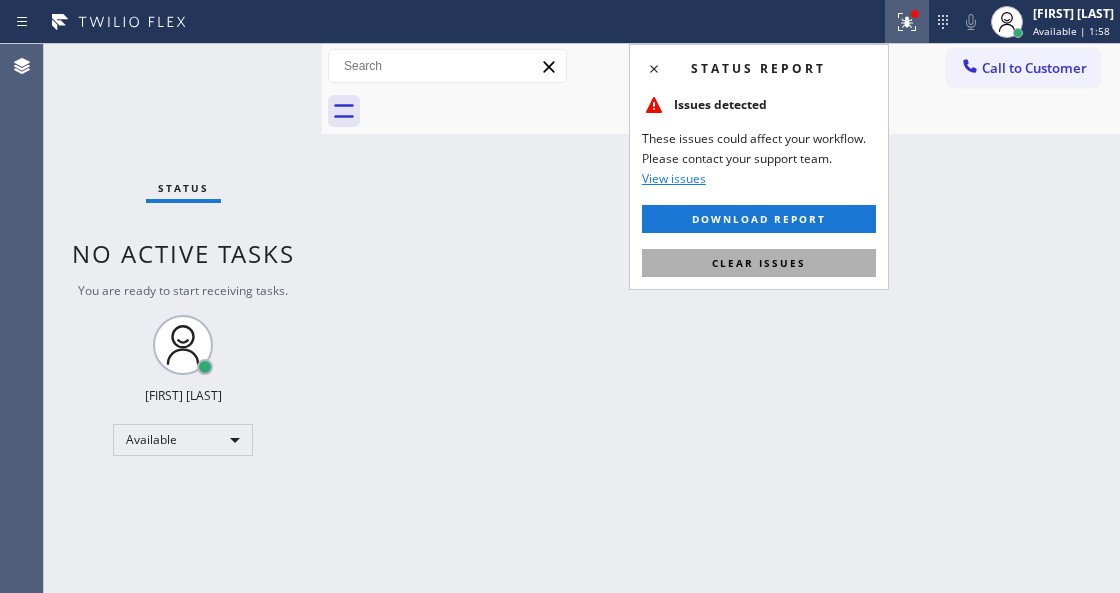 click on "Clear issues" at bounding box center (759, 263) 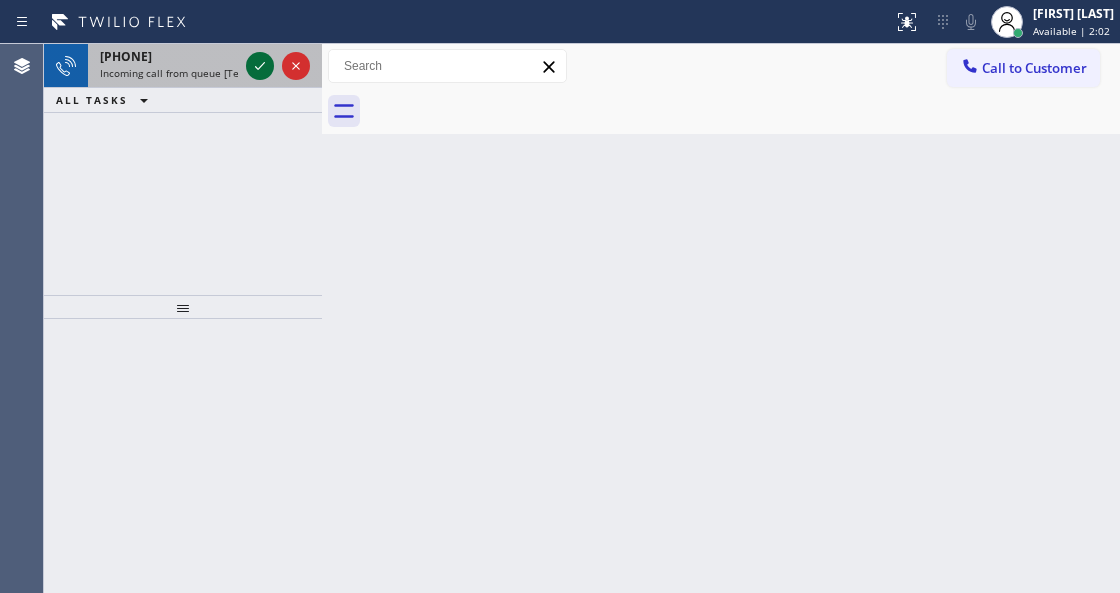 click 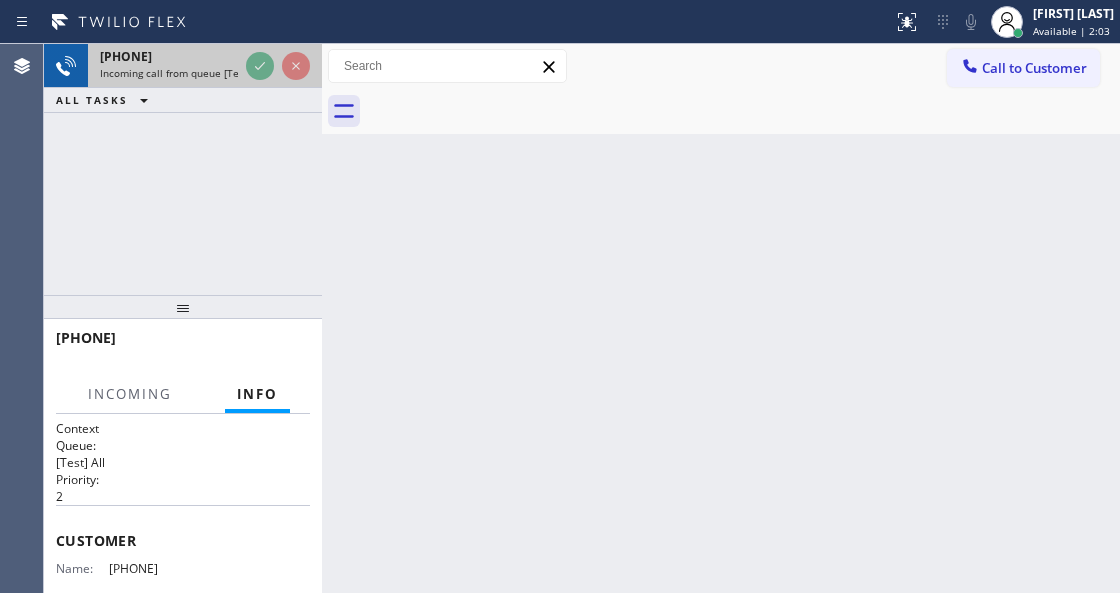 click 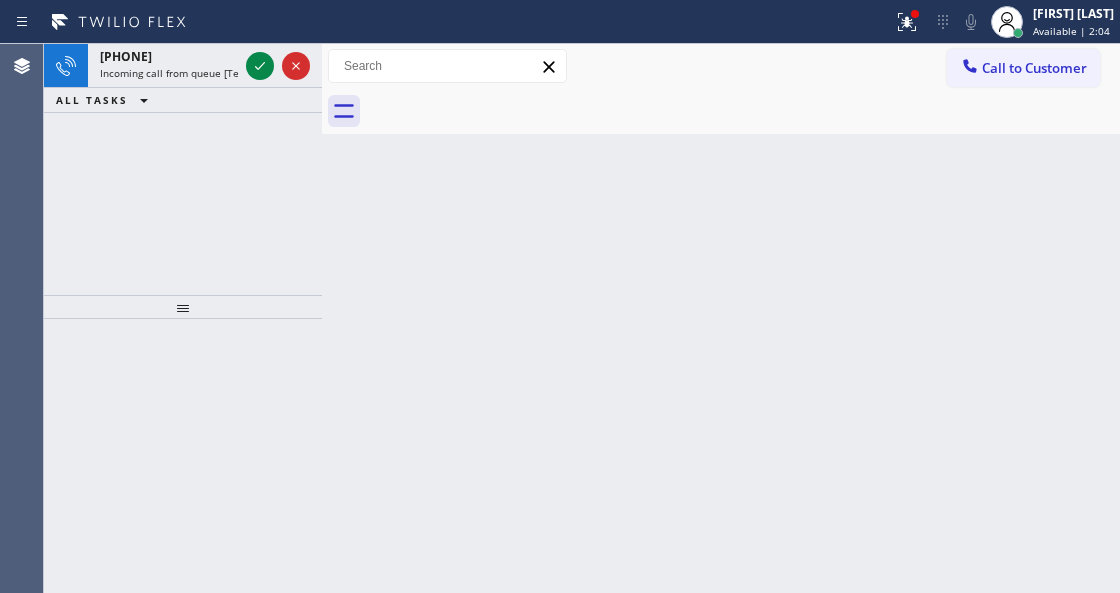 click 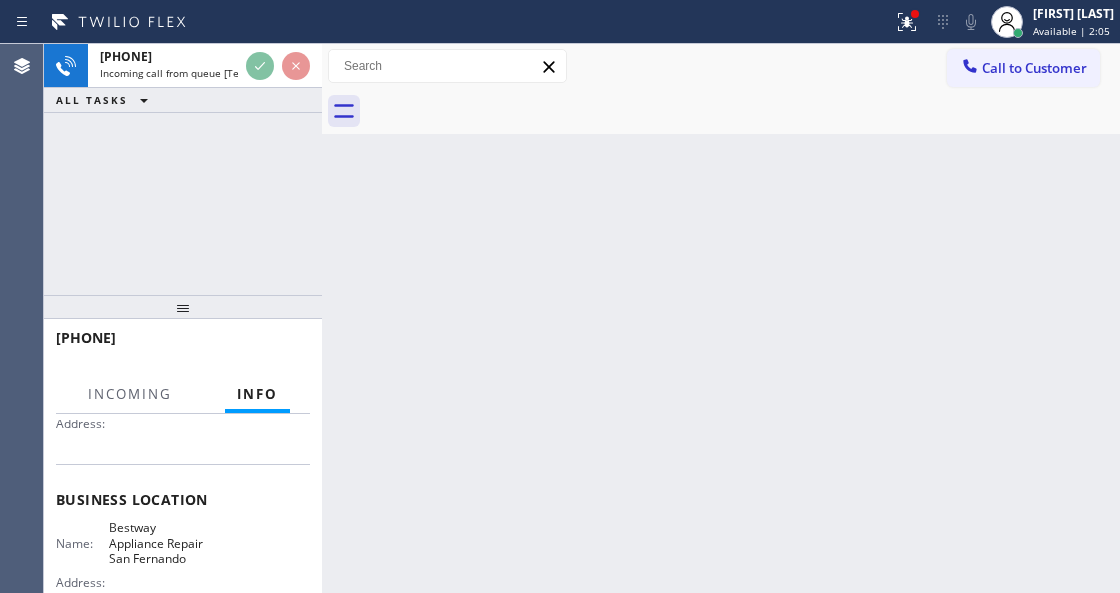 scroll, scrollTop: 266, scrollLeft: 0, axis: vertical 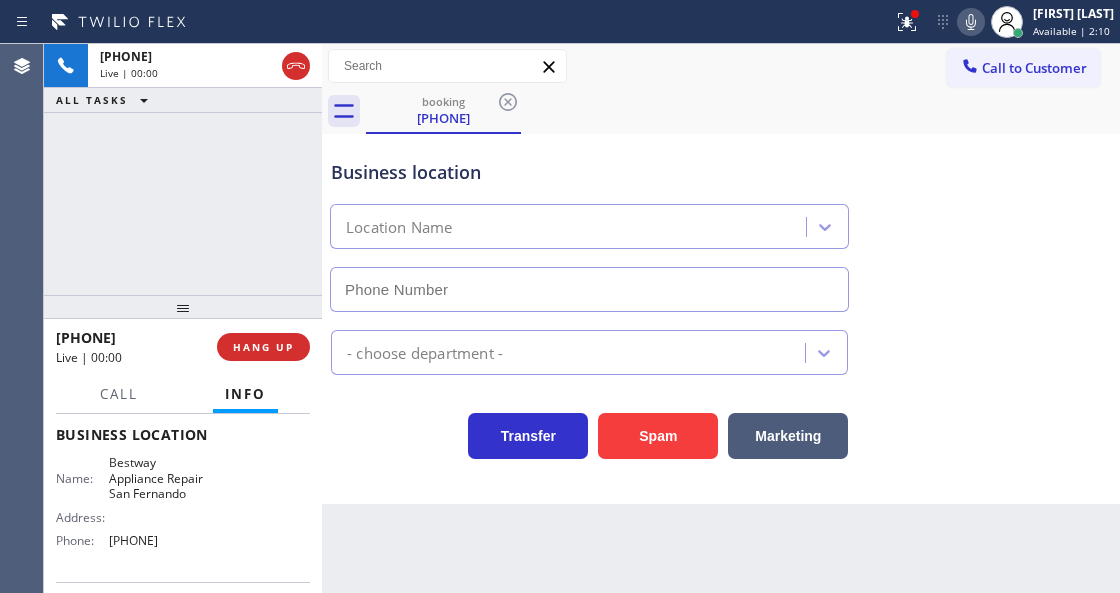 type on "[PHONE]" 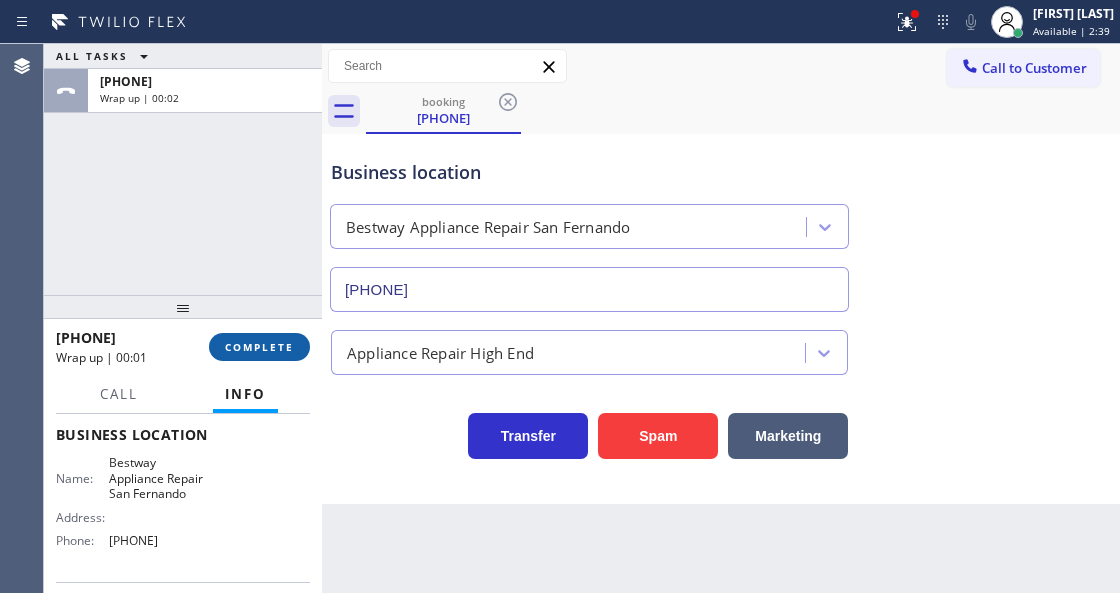 click on "COMPLETE" at bounding box center [259, 347] 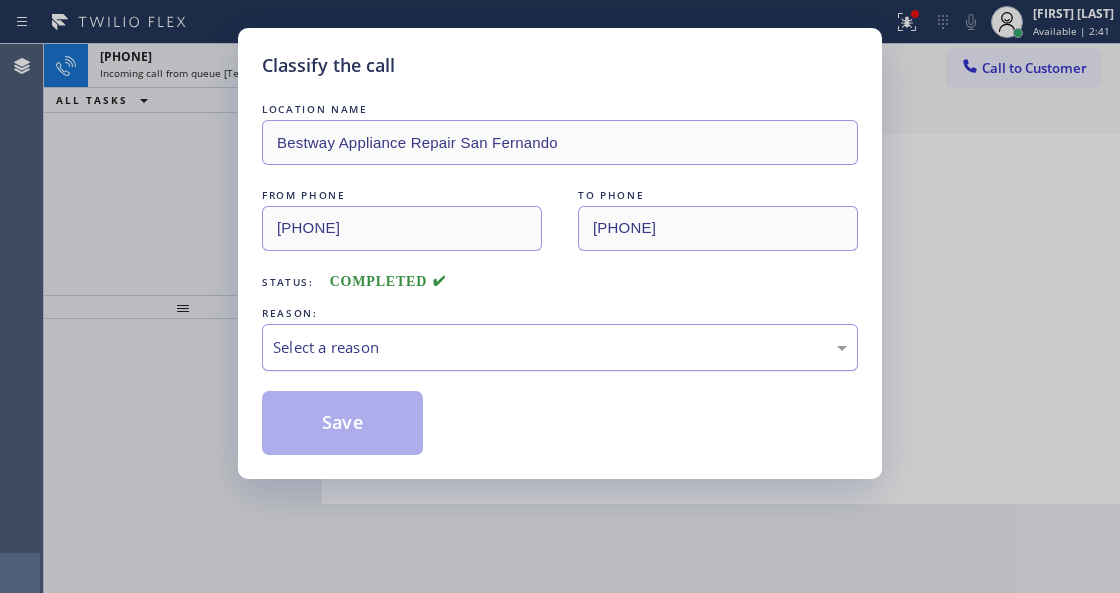 click on "Select a reason" at bounding box center (560, 347) 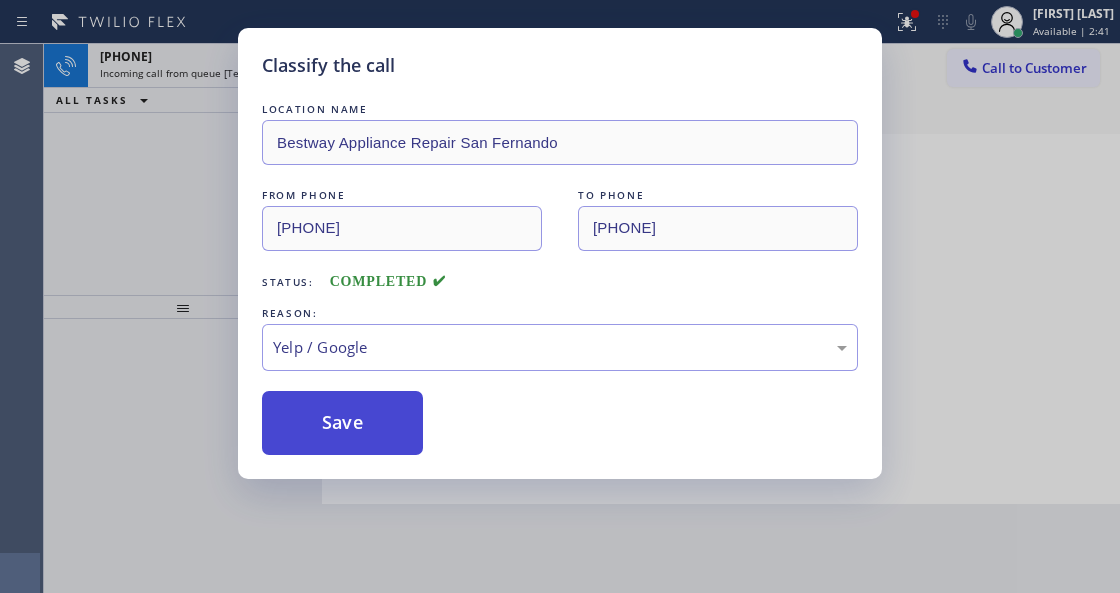 click on "Save" at bounding box center [342, 423] 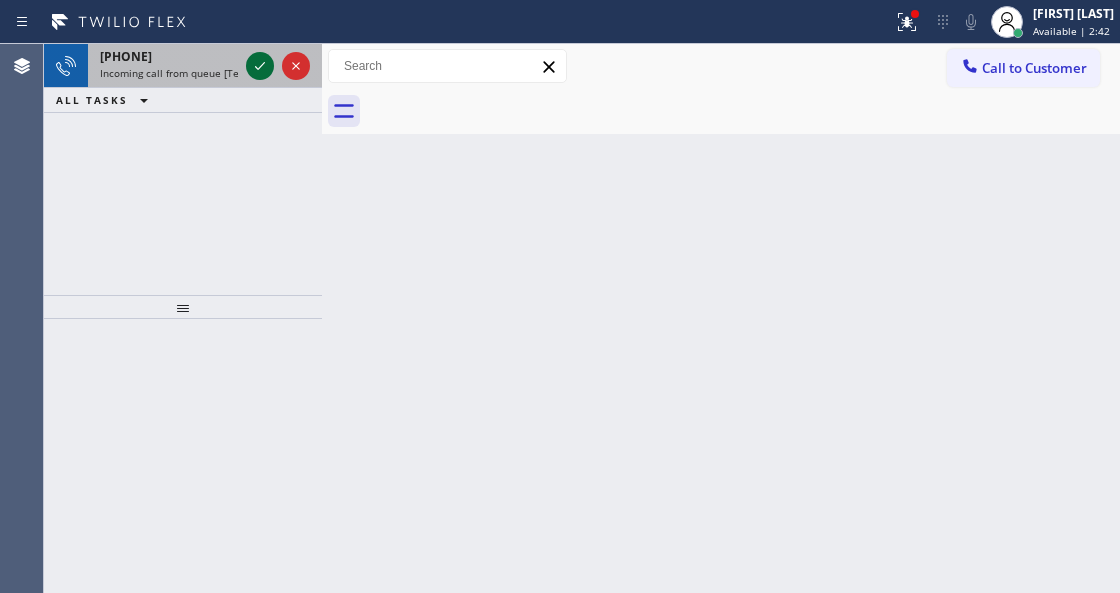 click 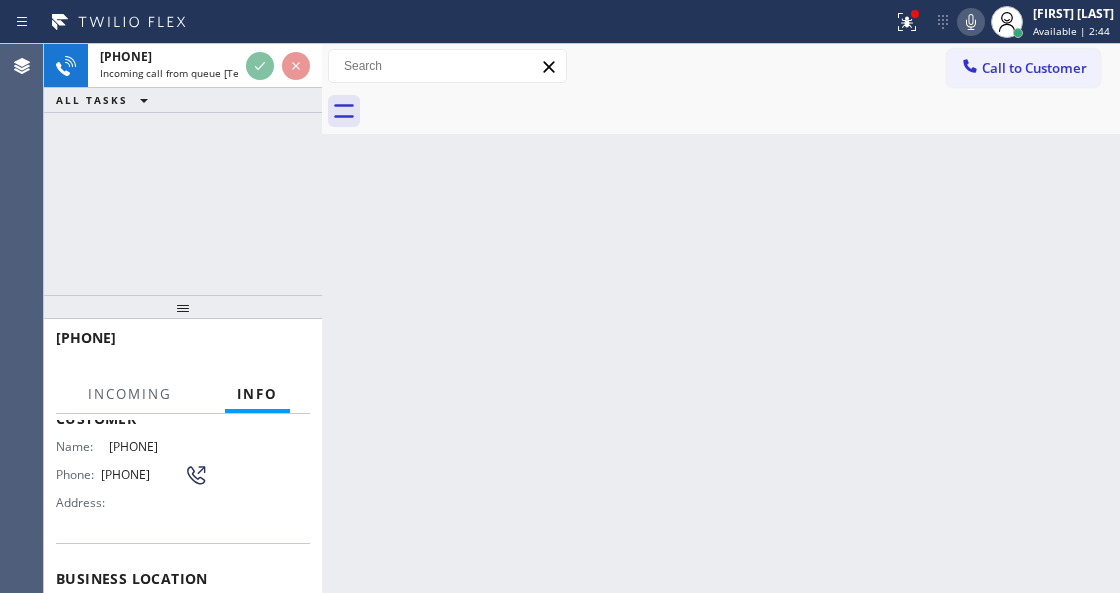 scroll, scrollTop: 200, scrollLeft: 0, axis: vertical 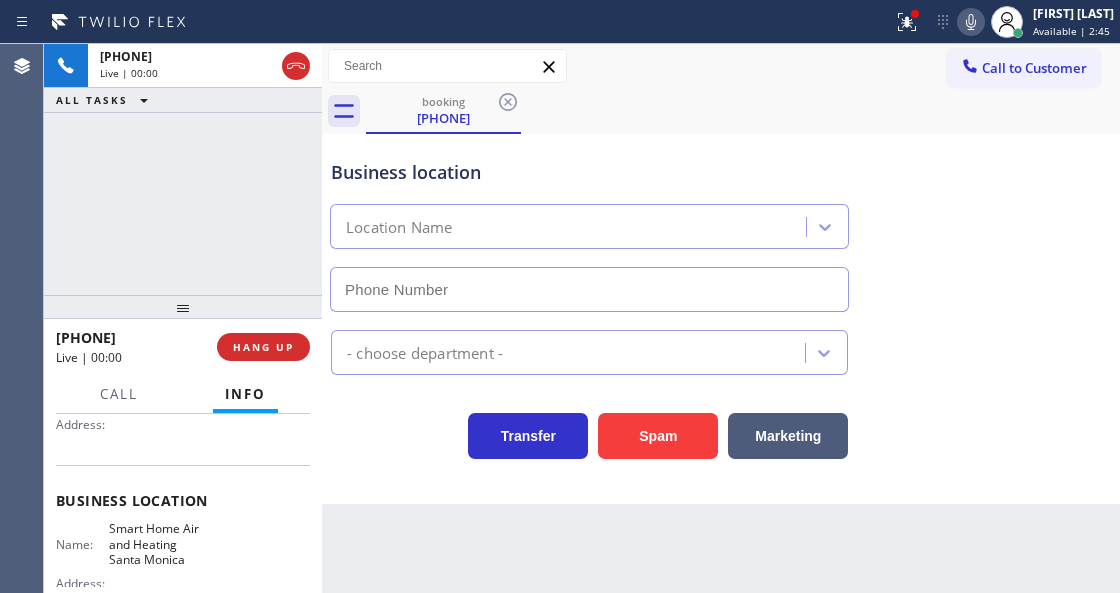 type on "[PHONE]" 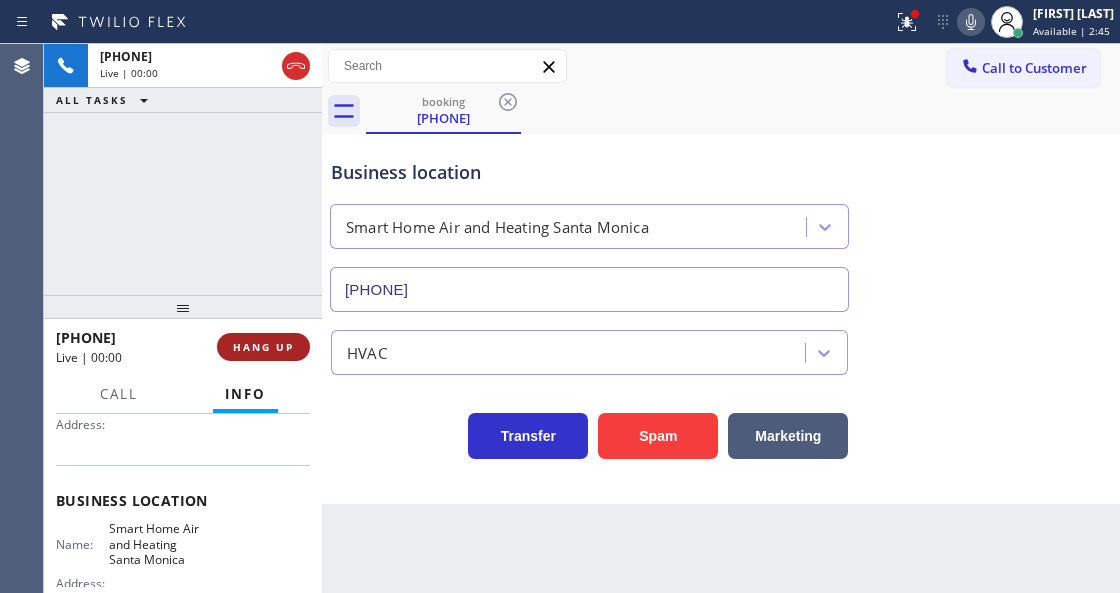 click on "HANG UP" at bounding box center [263, 347] 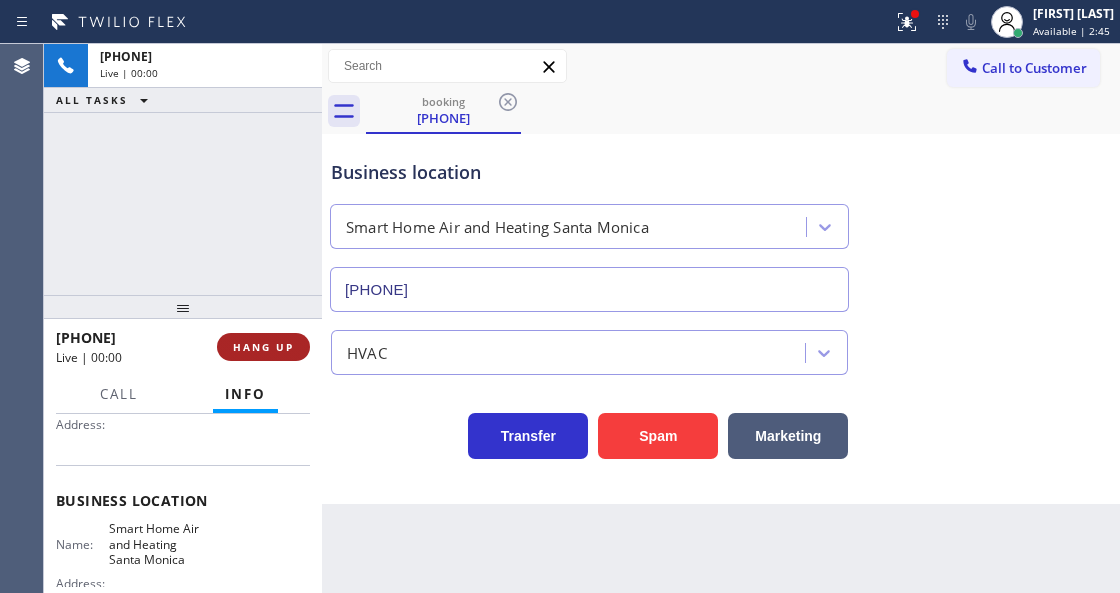 click on "HANG UP" at bounding box center [263, 347] 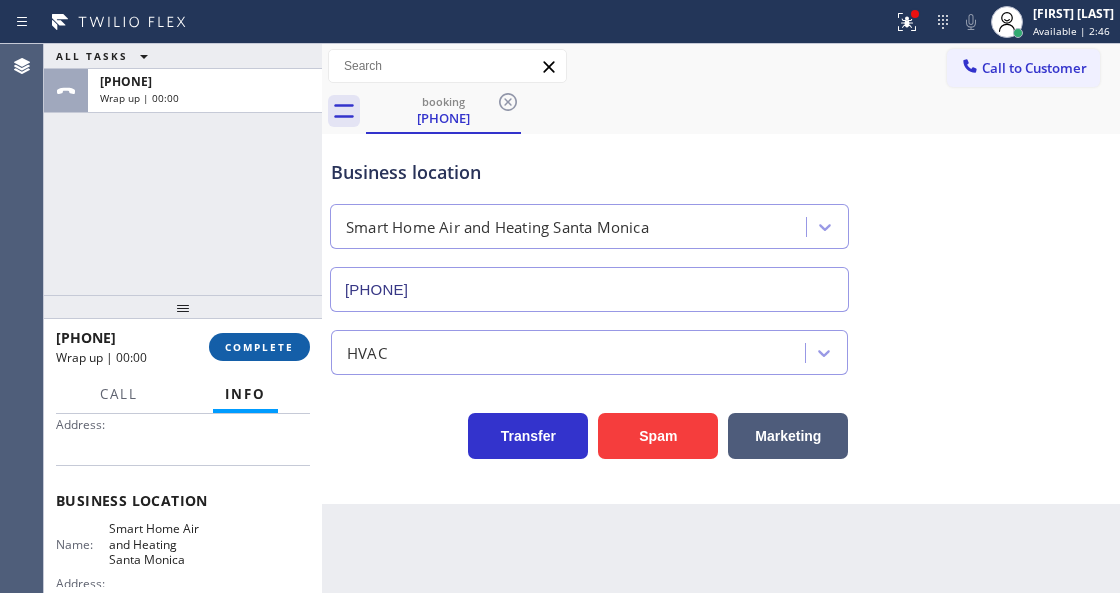click on "COMPLETE" at bounding box center (259, 347) 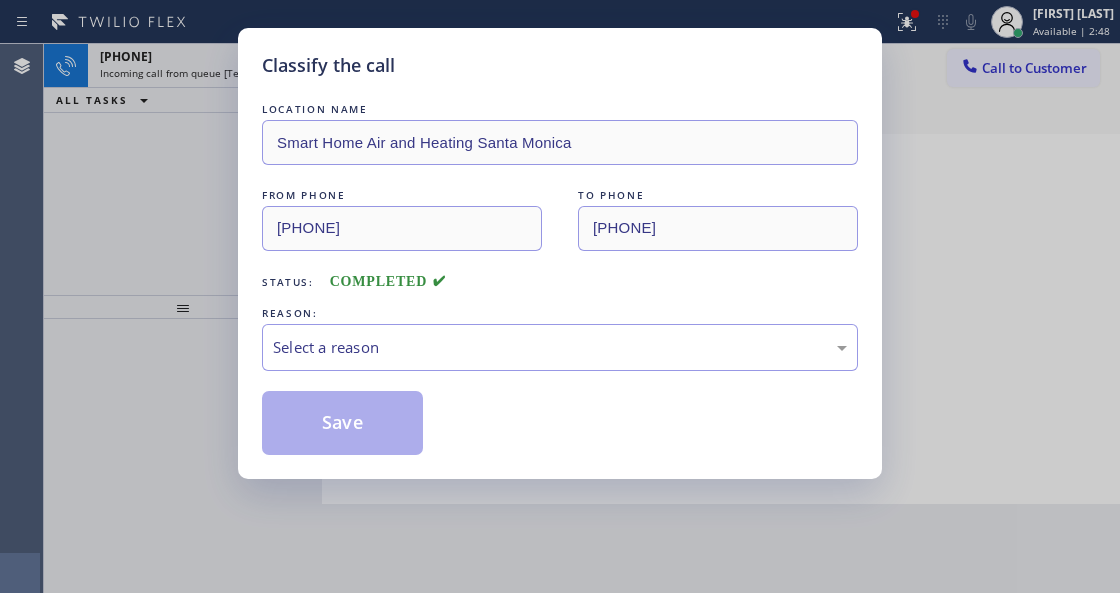 click on "Select a reason" at bounding box center [560, 347] 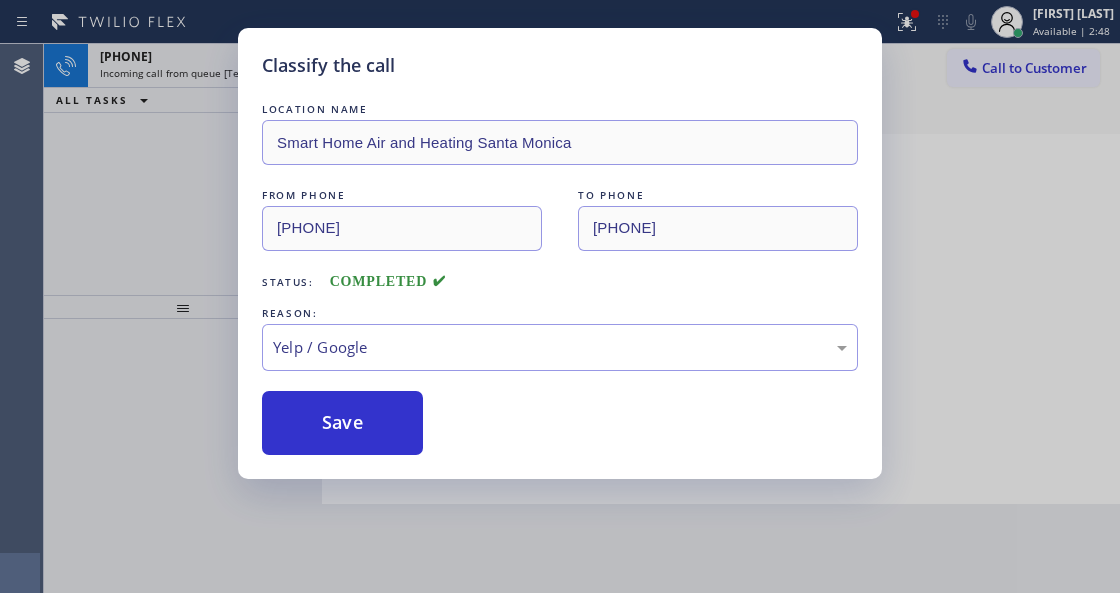 click on "LOCATION NAME Smart Home Air and Heating Santa Monica FROM PHONE [PHONE] TO PHONE [PHONE] Status: COMPLETED REASON: Yelp / Google  Save" at bounding box center [560, 277] 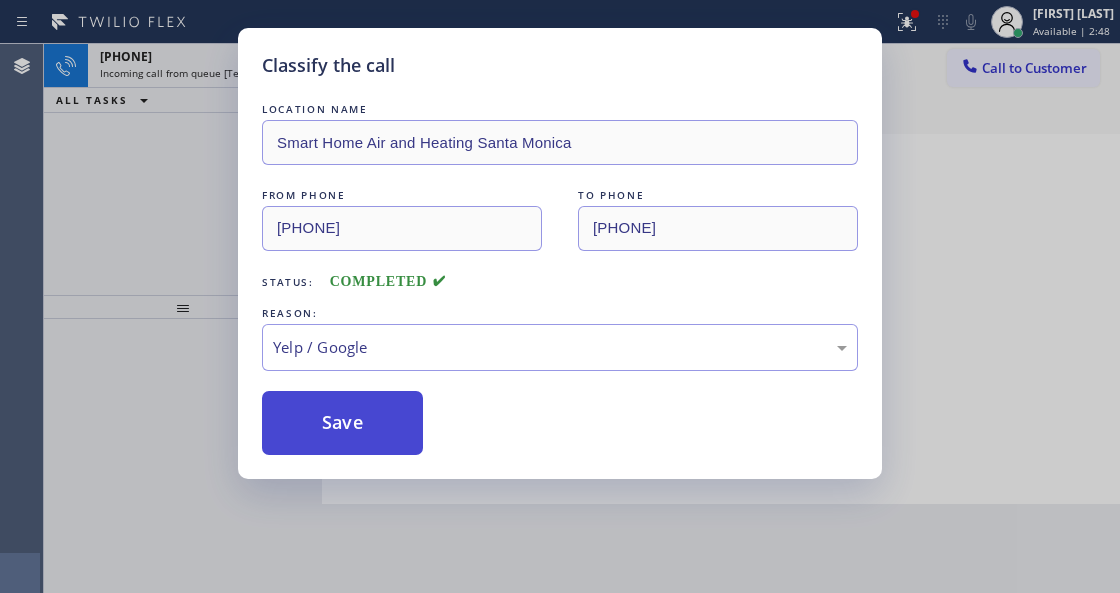 click on "Save" at bounding box center [342, 423] 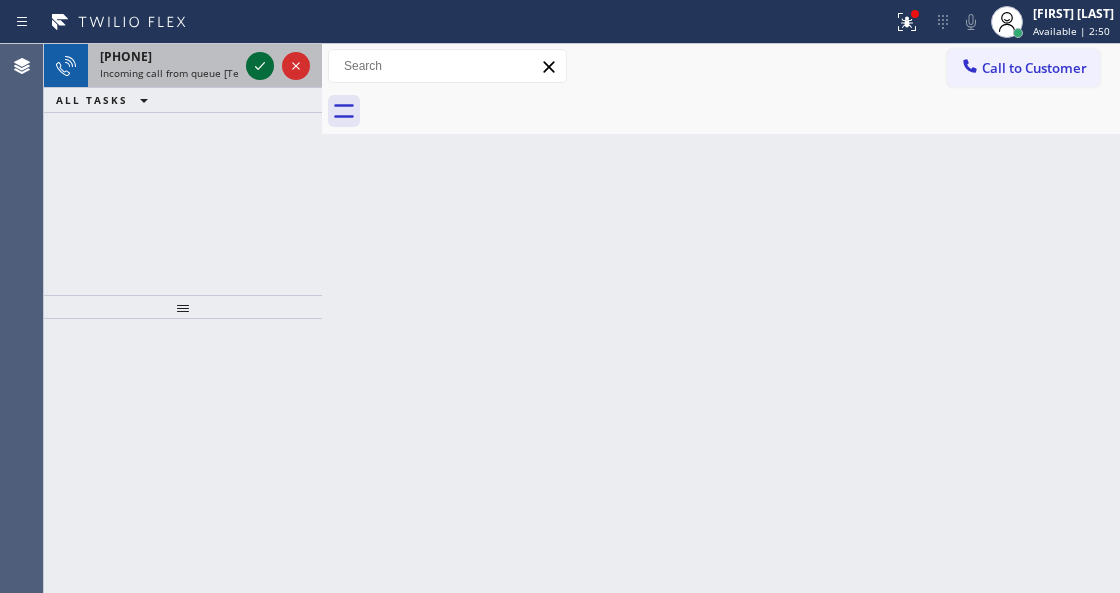 click 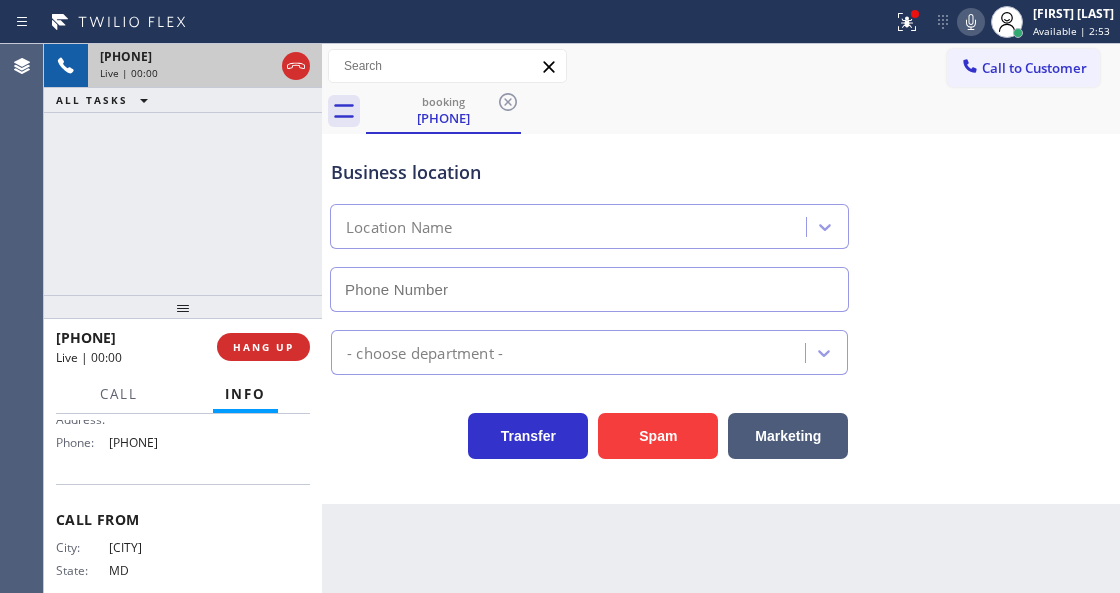type on "[PHONE]" 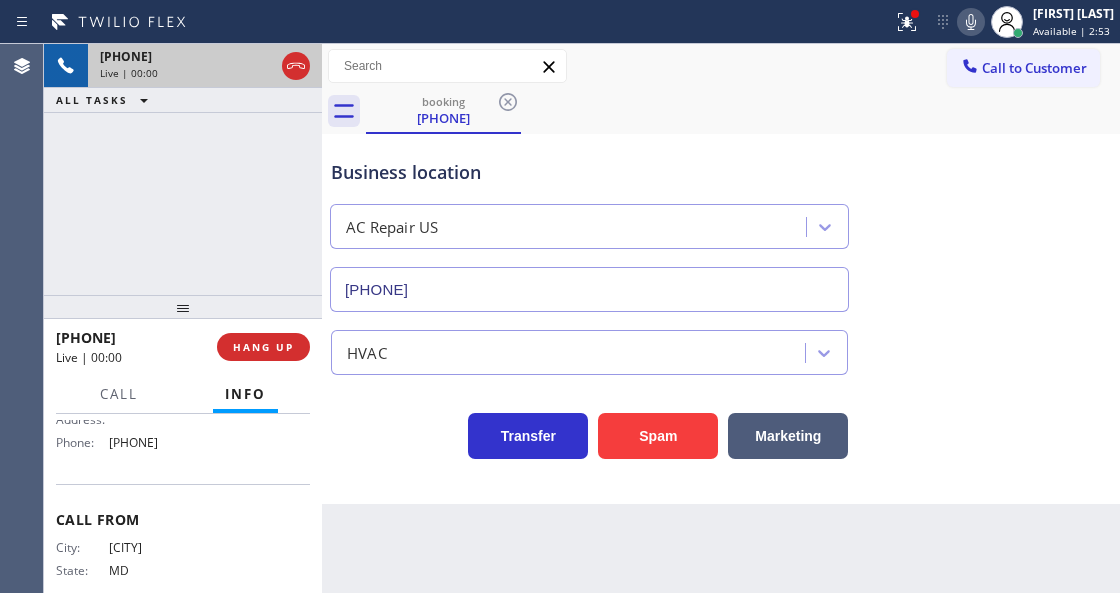 scroll, scrollTop: 200, scrollLeft: 0, axis: vertical 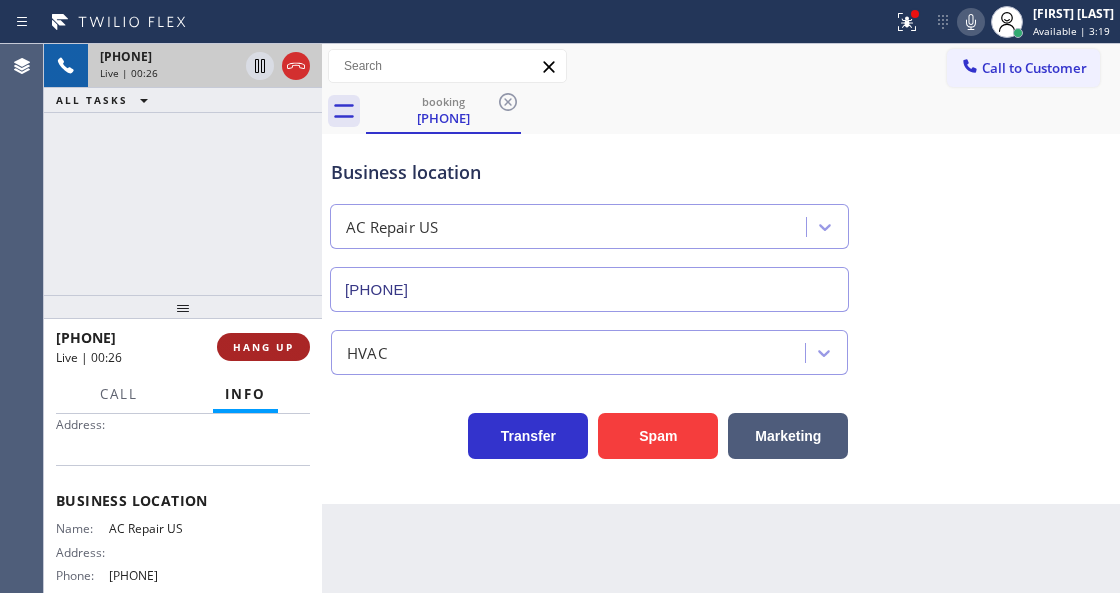 click on "HANG UP" at bounding box center (263, 347) 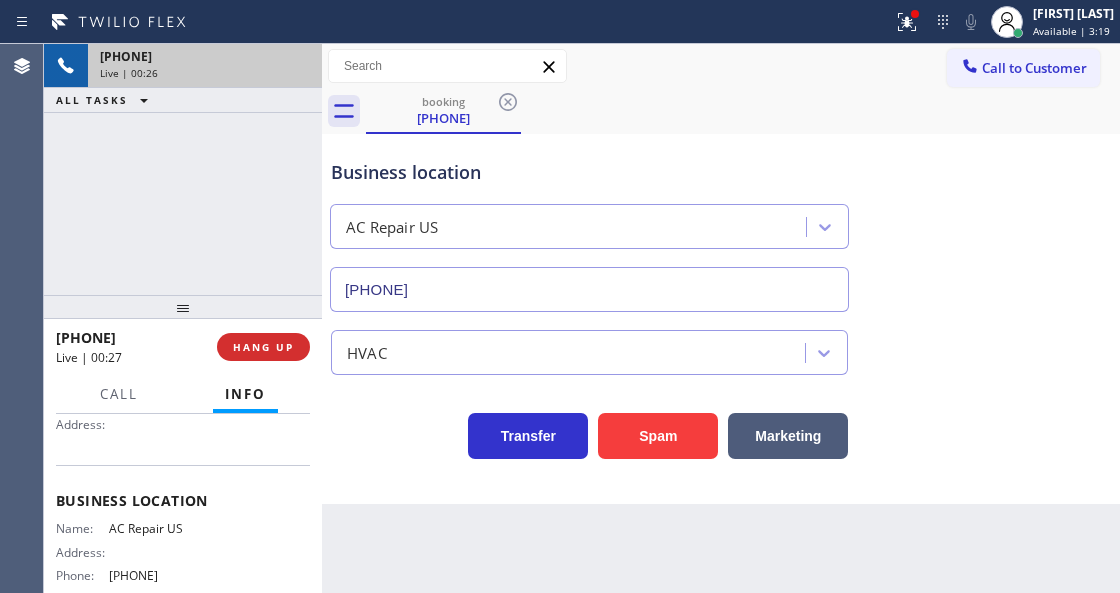 click on "[PHONE] Live | 00:27 HANG UP" at bounding box center [183, 347] 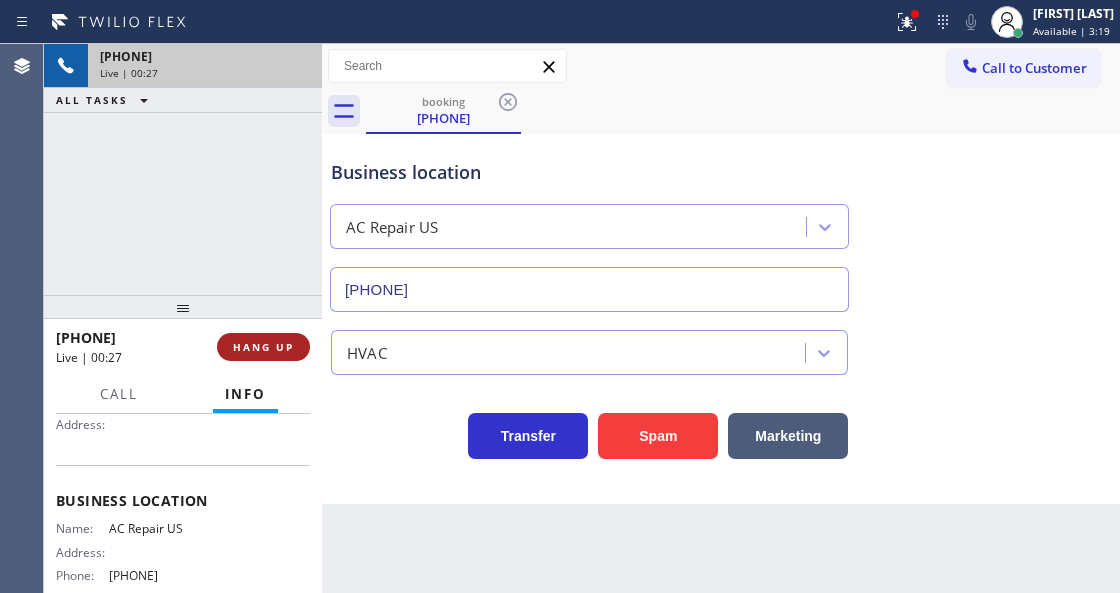 click on "HANG UP" at bounding box center (263, 347) 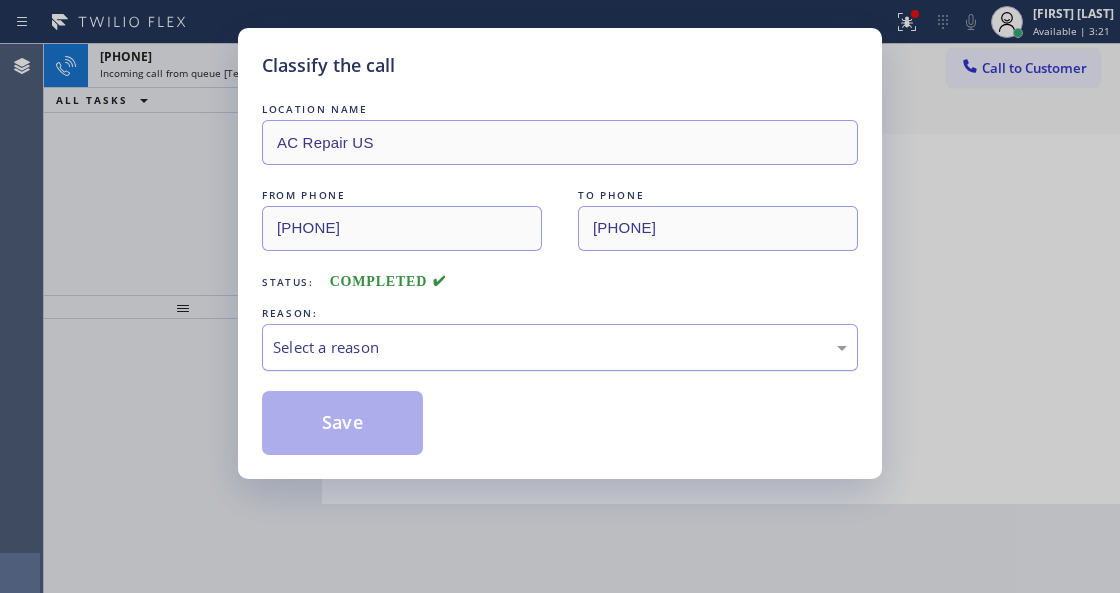 click on "Select a reason" at bounding box center [560, 347] 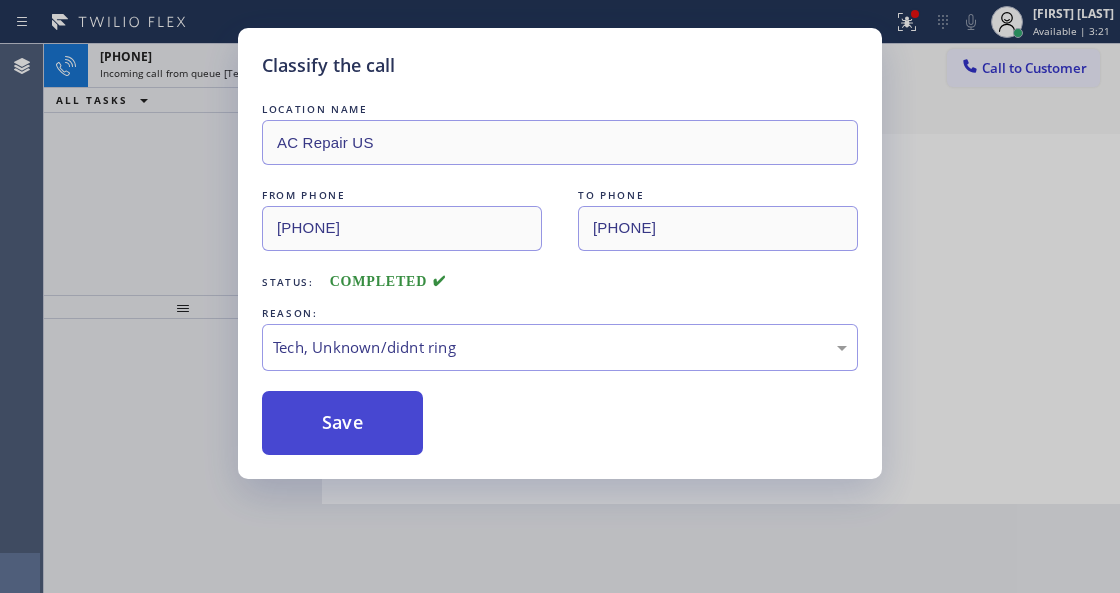 click on "Save" at bounding box center [342, 423] 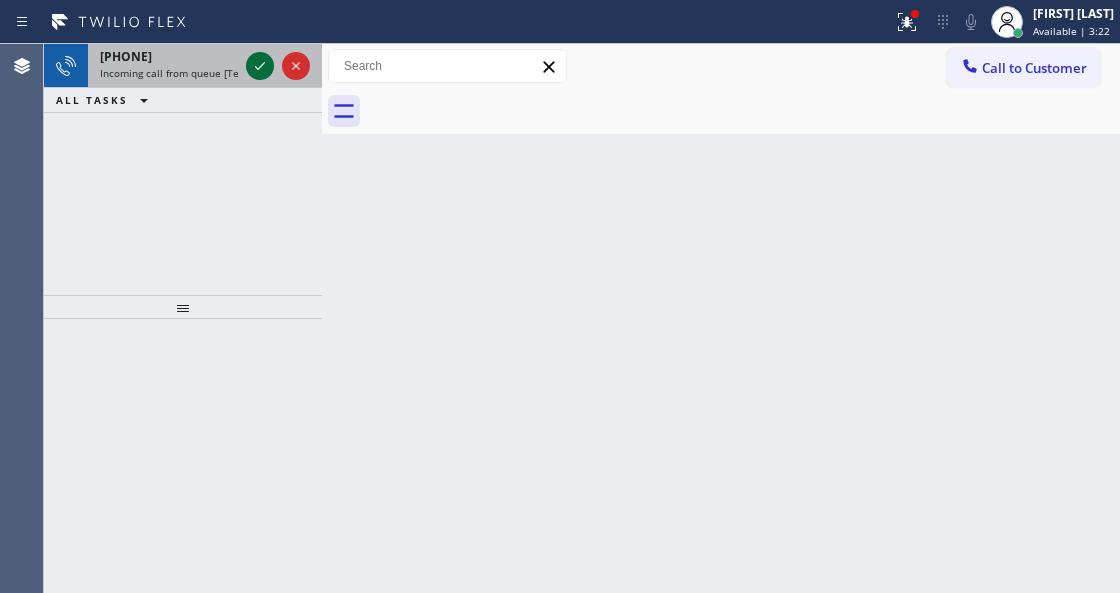 click 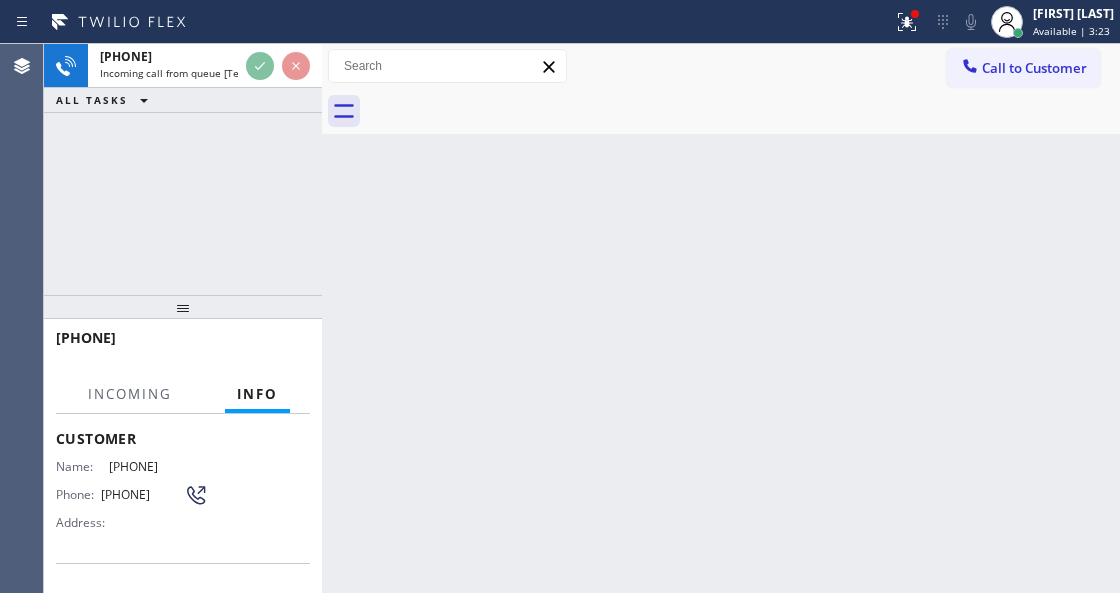 scroll, scrollTop: 200, scrollLeft: 0, axis: vertical 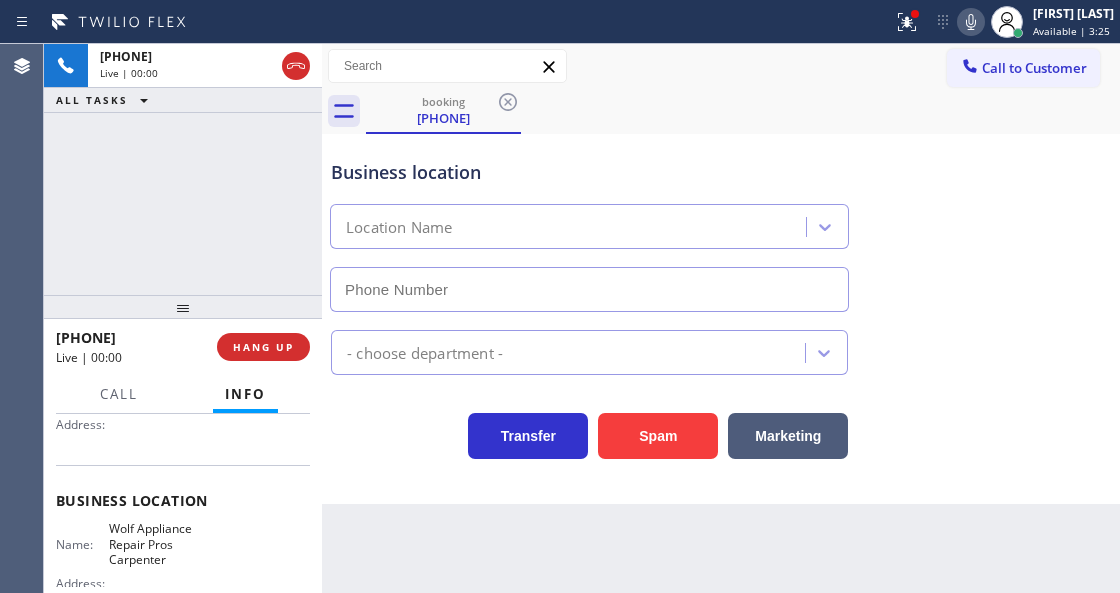 type on "[PHONE]" 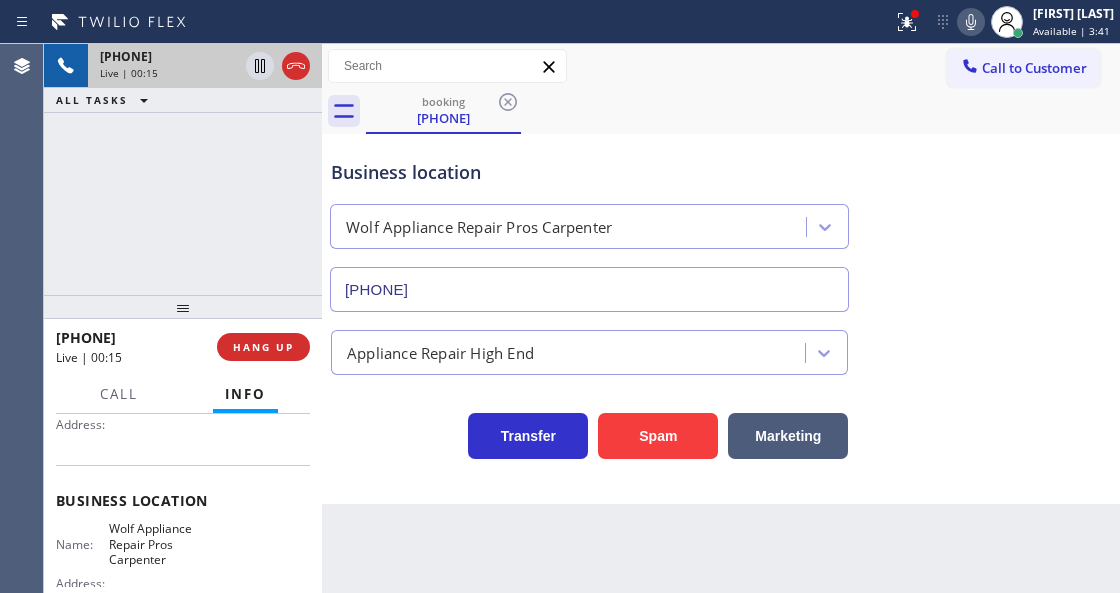 click 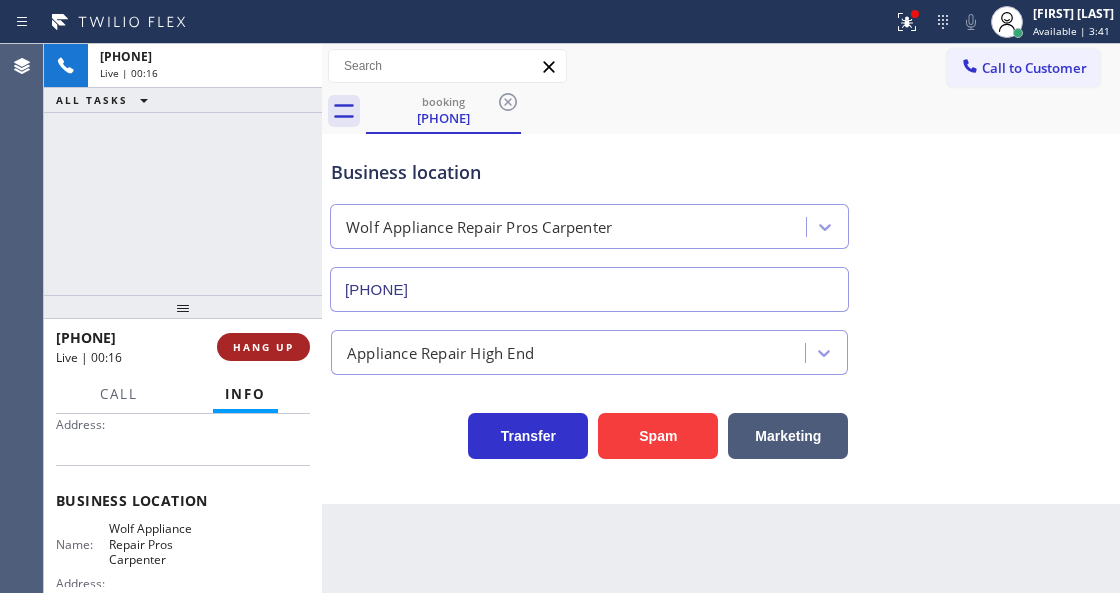 click on "HANG UP" at bounding box center (263, 347) 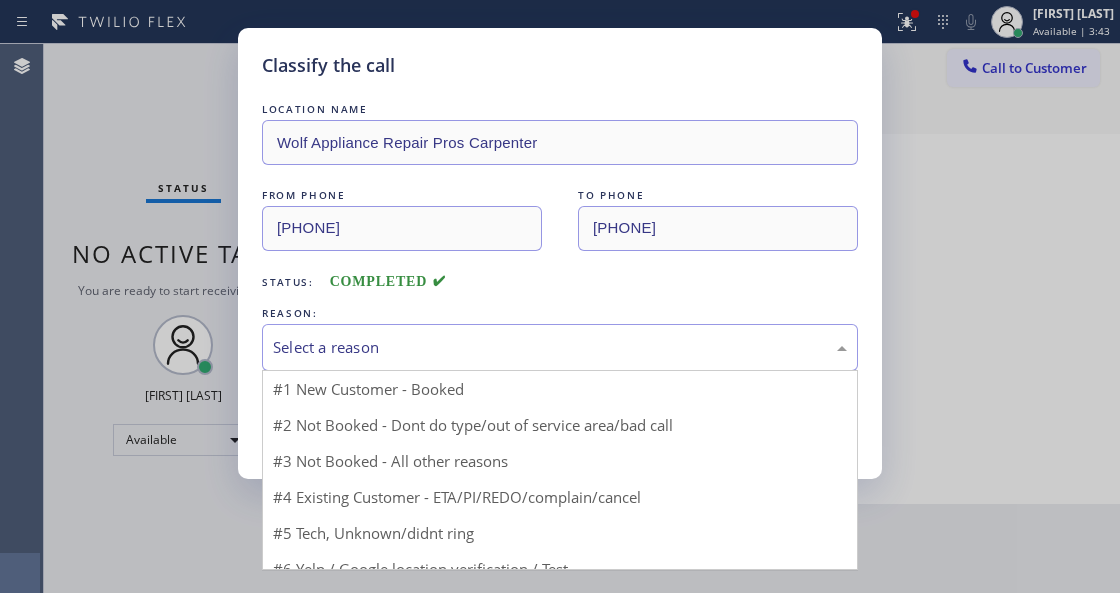 click on "Select a reason" at bounding box center (560, 347) 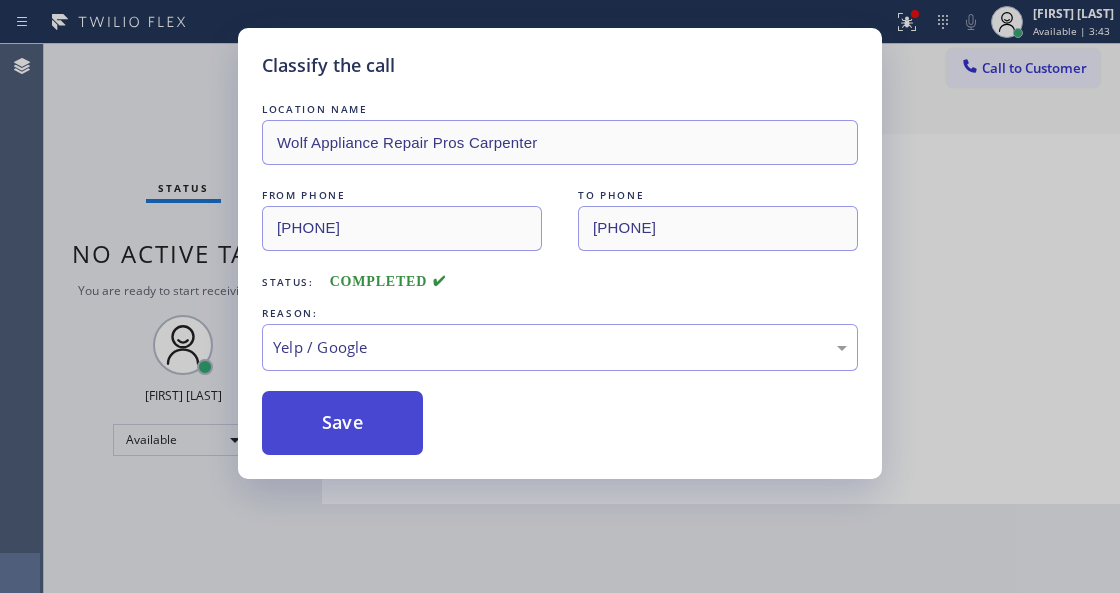 click on "Save" at bounding box center [342, 423] 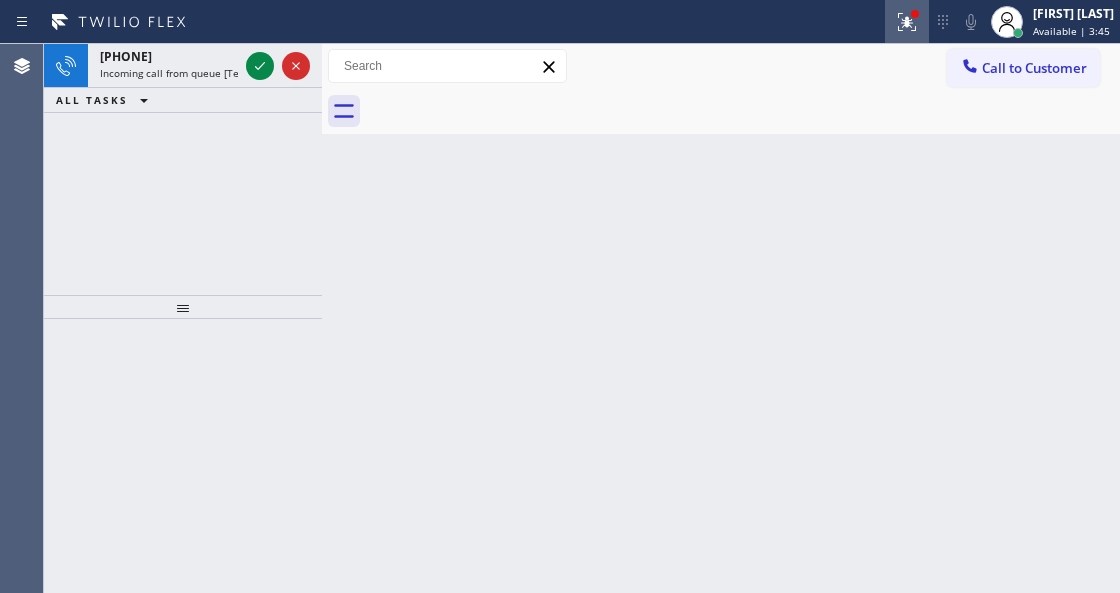 click 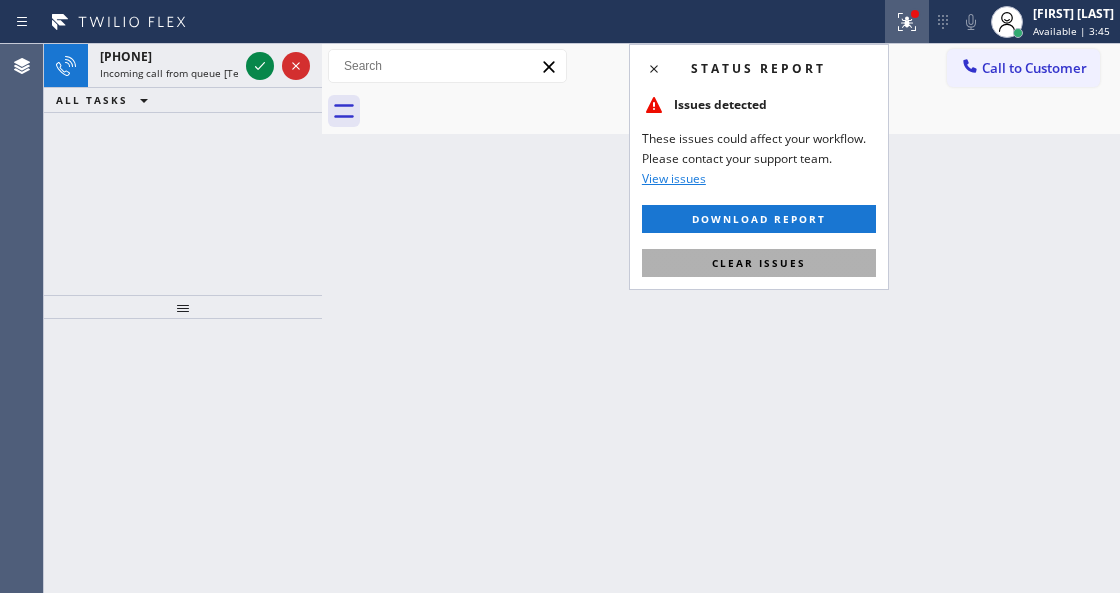 click on "Clear issues" at bounding box center [759, 263] 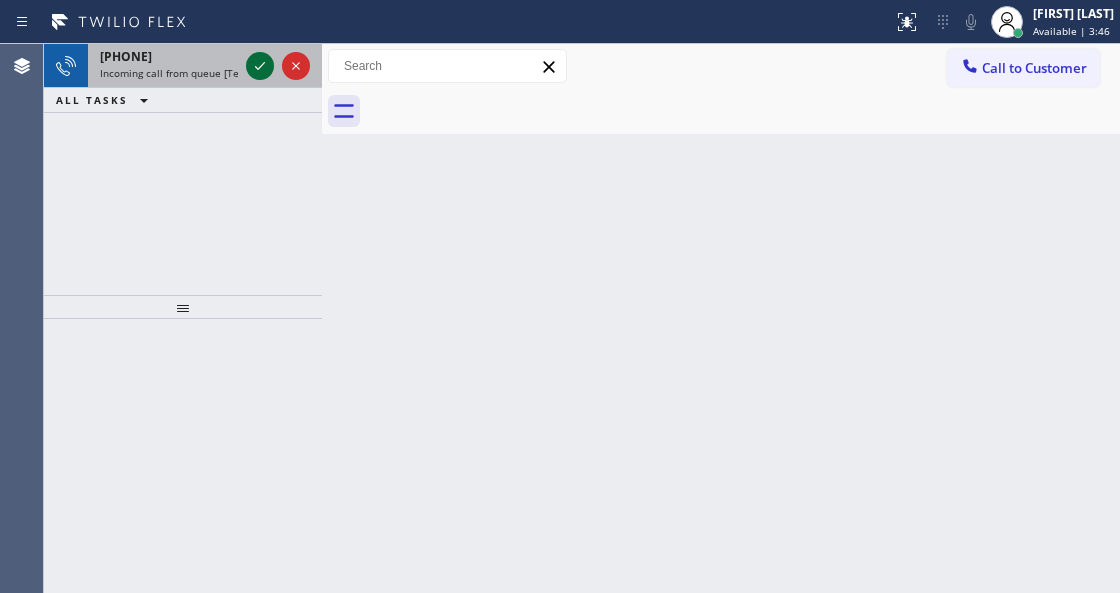 click 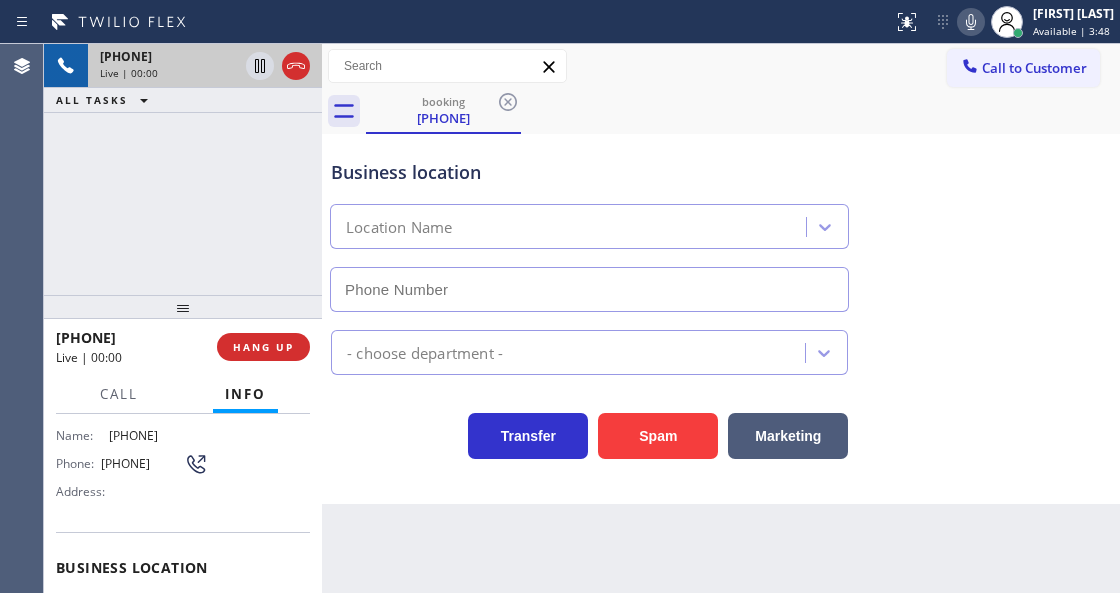 type on "[PHONE]" 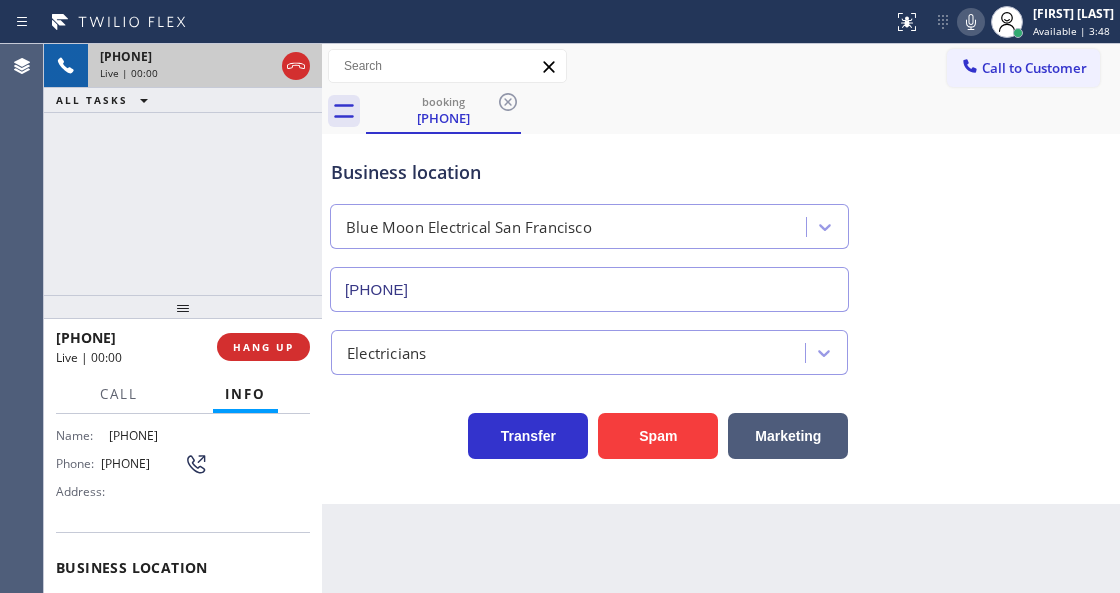 scroll, scrollTop: 333, scrollLeft: 0, axis: vertical 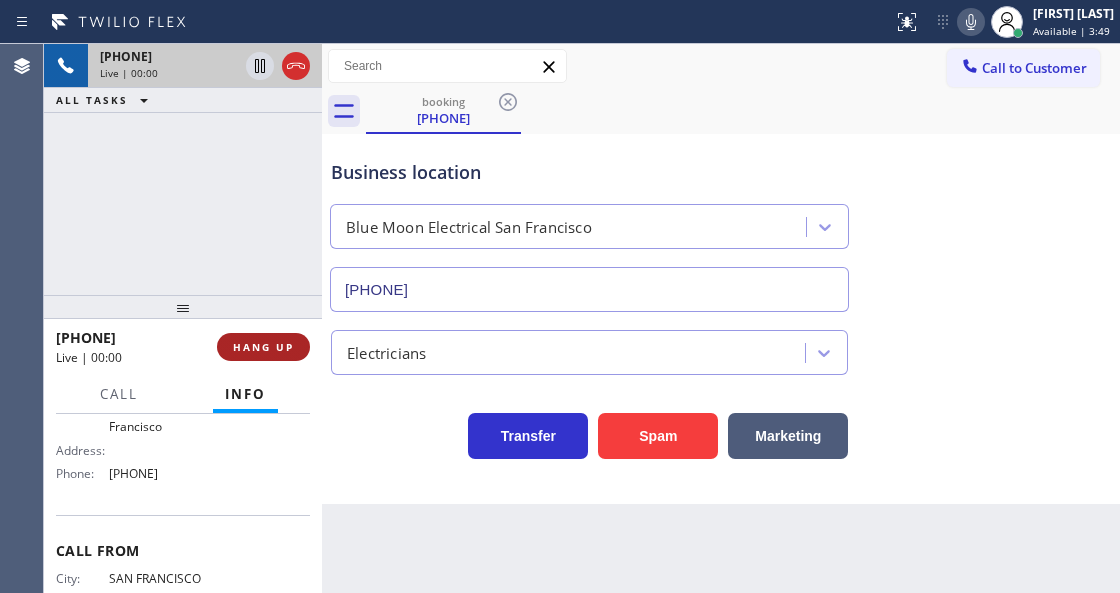 click on "HANG UP" at bounding box center (263, 347) 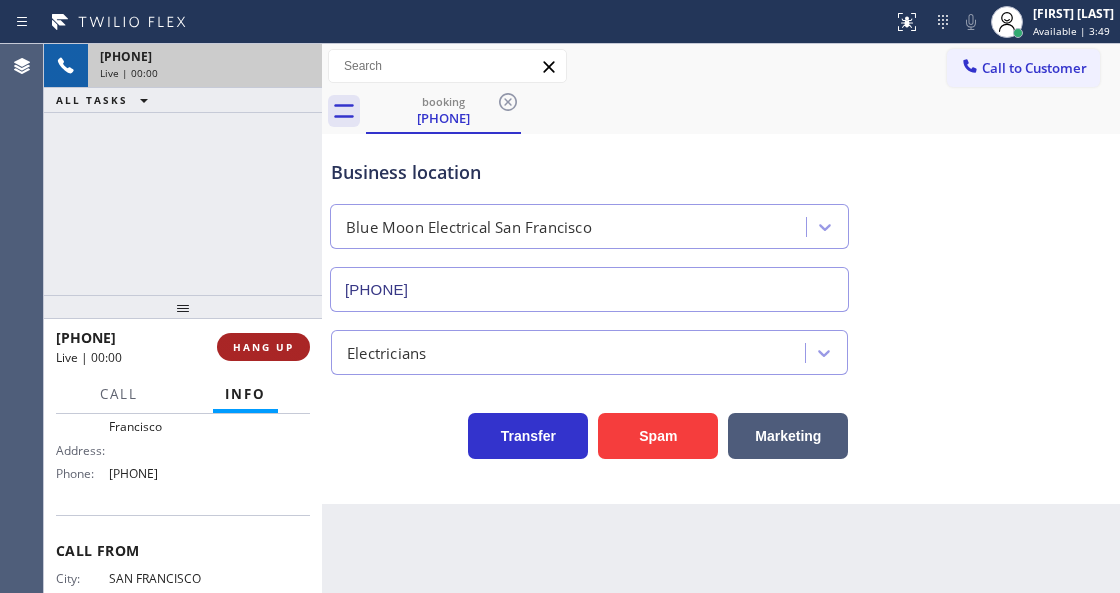 click on "HANG UP" at bounding box center [263, 347] 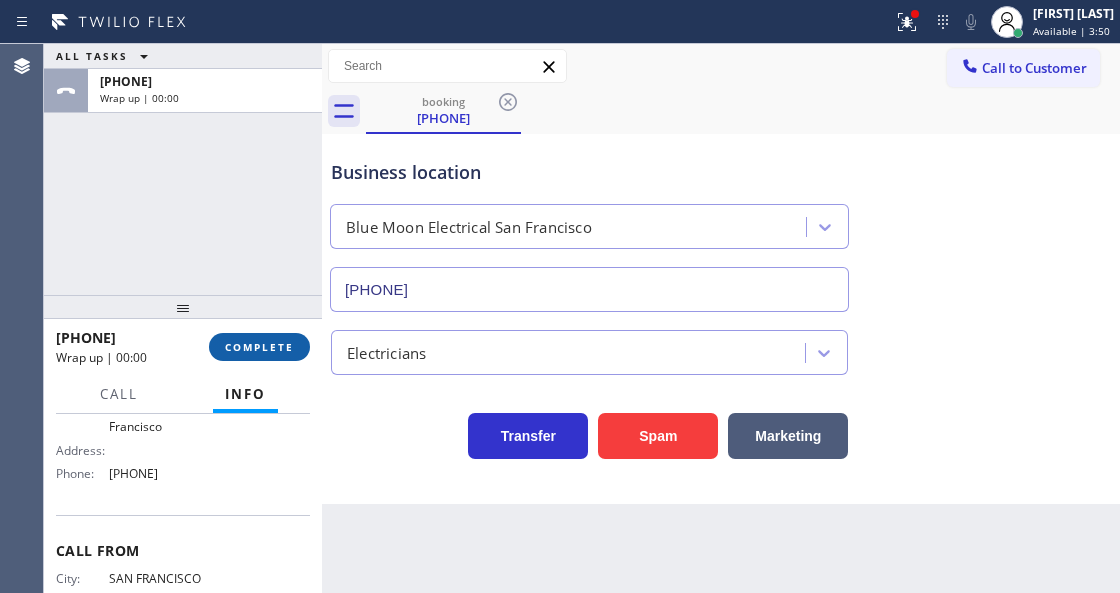 click on "COMPLETE" at bounding box center [259, 347] 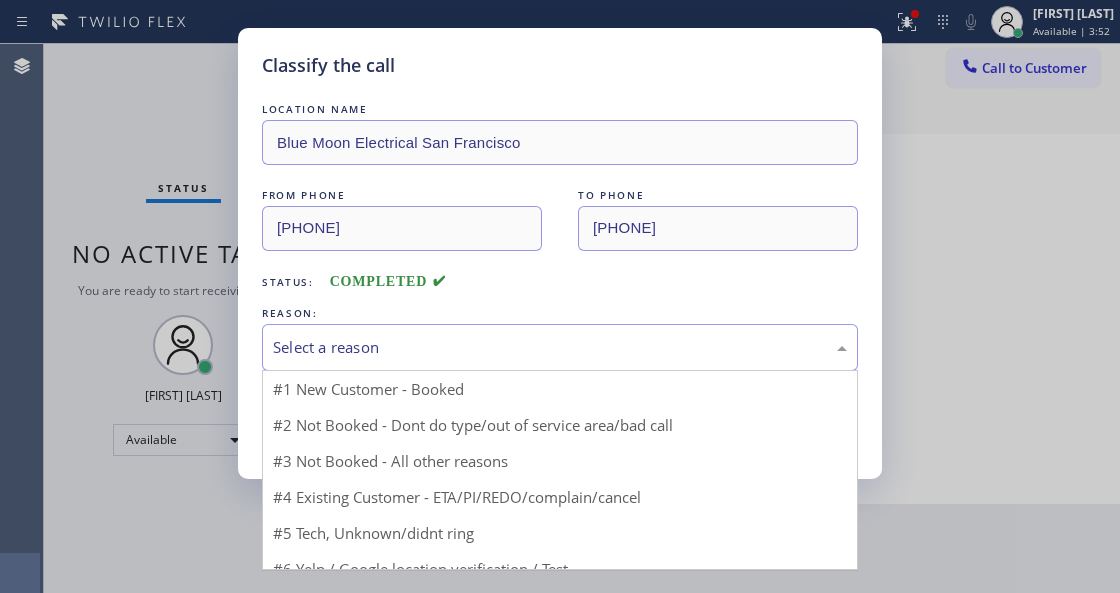 click on "Select a reason" at bounding box center (560, 347) 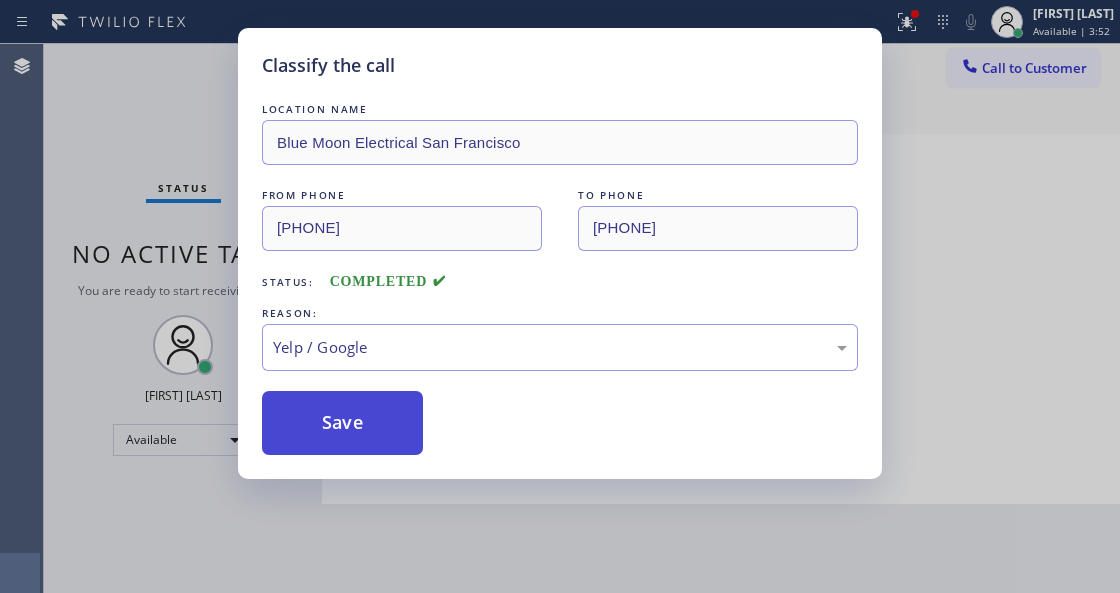 click on "Save" at bounding box center (342, 423) 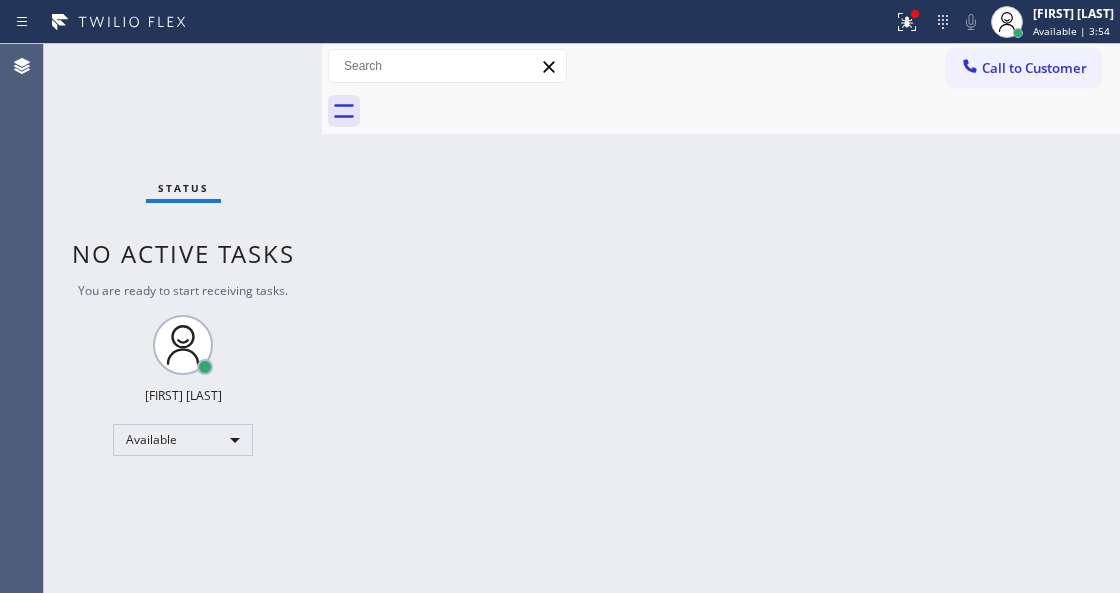 click on "Back to Dashboard Change Sender ID Customers Technicians Select a contact Outbound call Technician Search Technician Your caller id phone number Your caller id phone number Call Technician info Name Phone none Address none Change Sender ID HVAC [PHONE] 5 Star Appliance [PHONE] Appliance Repair [PHONE] Plumbing [PHONE] Air Duct Cleaning [PHONE] Electricians [PHONE] Cancel Change Check personal SMS Reset Change No tabs Call to Customer Outbound call Location Next Door Appliance Repair [CITY] Your caller id phone number [PHONE] Customer number Call Outbound call Technician Search Technician Your caller id phone number Your caller id phone number Call" at bounding box center [721, 318] 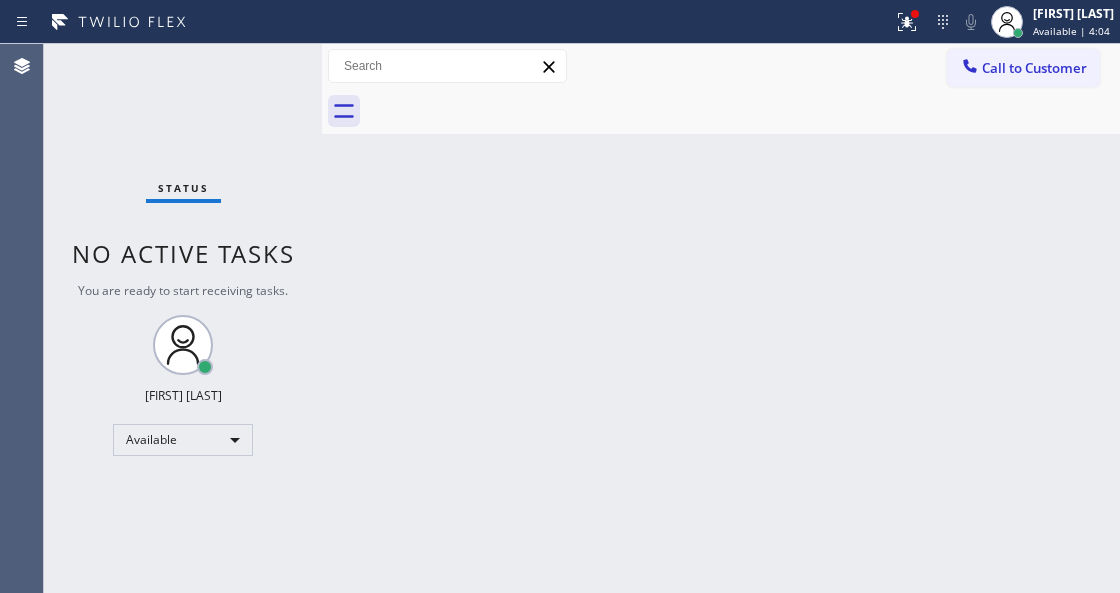 click on "Status   No active tasks     You are ready to start receiving tasks.   Venezza Koren Intas Available" at bounding box center [183, 318] 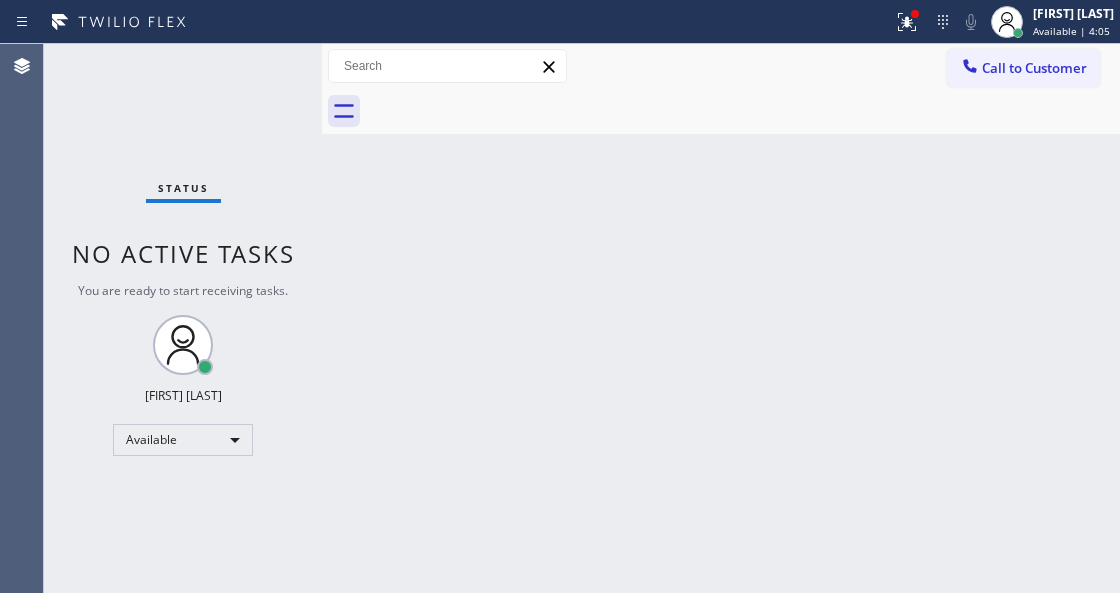 click on "Status   No active tasks     You are ready to start receiving tasks.   Venezza Koren Intas Available" at bounding box center (183, 318) 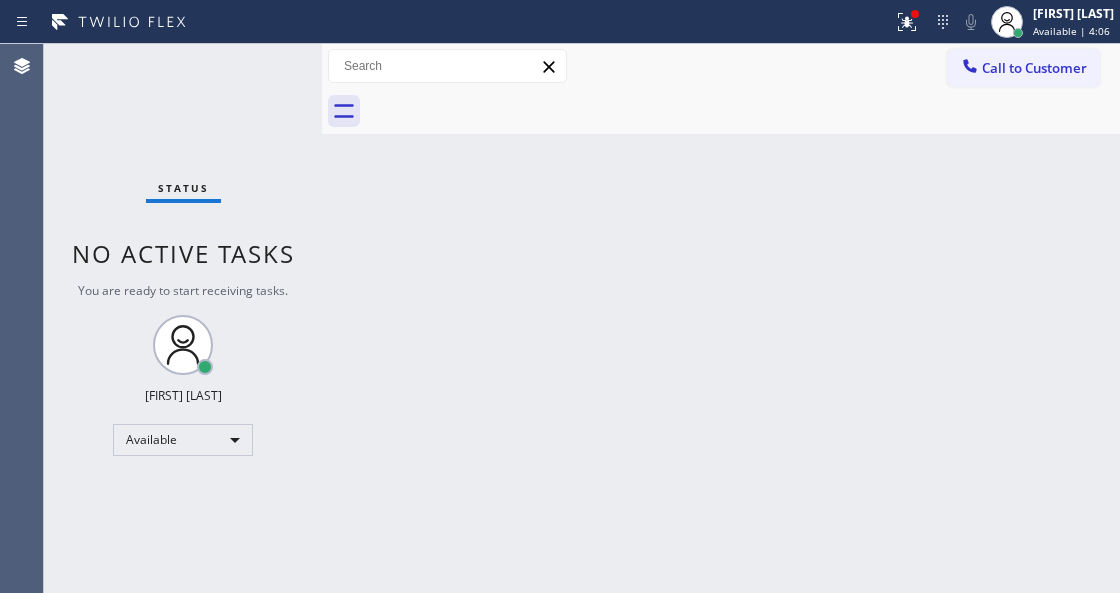 drag, startPoint x: 856, startPoint y: 36, endPoint x: 829, endPoint y: 186, distance: 152.41063 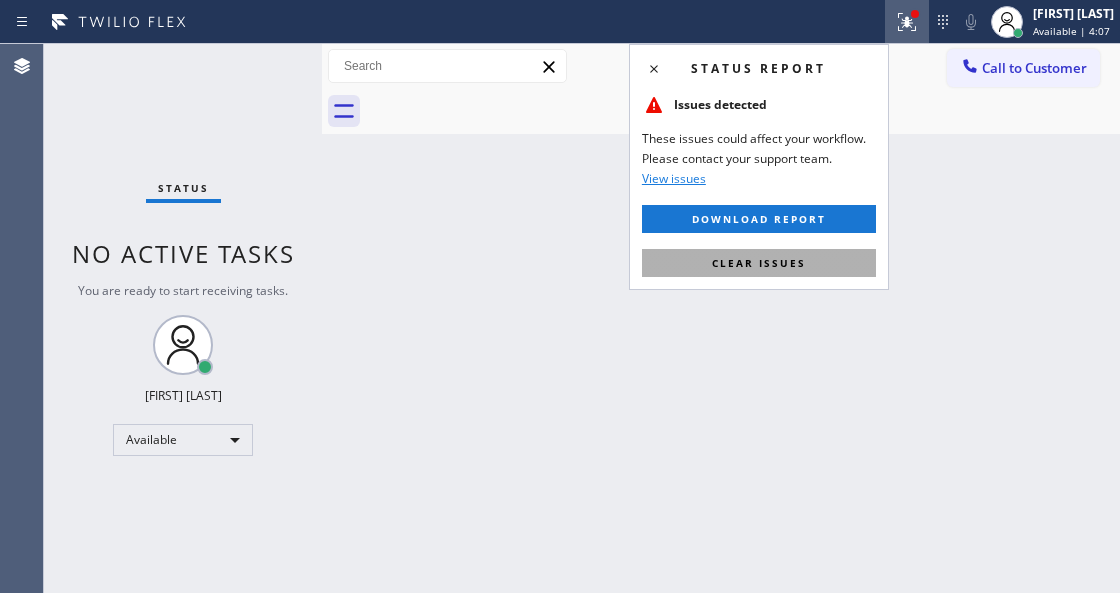 click on "Clear issues" at bounding box center [759, 263] 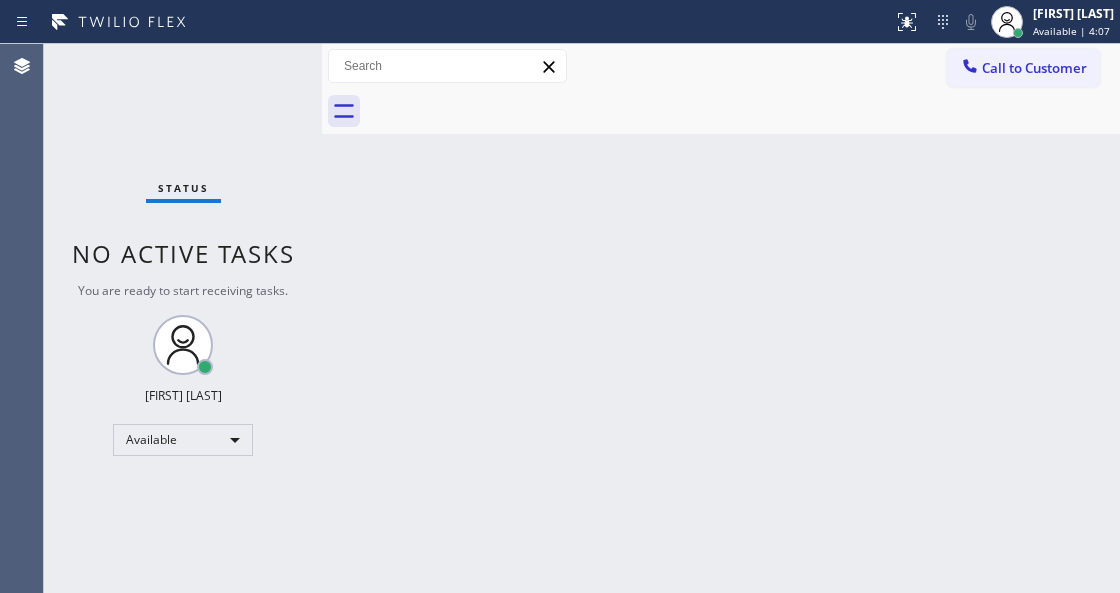 click on "Back to Dashboard Change Sender ID Customers Technicians Select a contact Outbound call Technician Search Technician Your caller id phone number Your caller id phone number Call Technician info Name Phone none Address none Change Sender ID HVAC [PHONE] 5 Star Appliance [PHONE] Appliance Repair [PHONE] Plumbing [PHONE] Air Duct Cleaning [PHONE] Electricians [PHONE] Cancel Change Check personal SMS Reset Change No tabs Call to Customer Outbound call Location Next Door Appliance Repair [CITY] Your caller id phone number [PHONE] Customer number Call Outbound call Technician Search Technician Your caller id phone number Your caller id phone number Call" at bounding box center (721, 318) 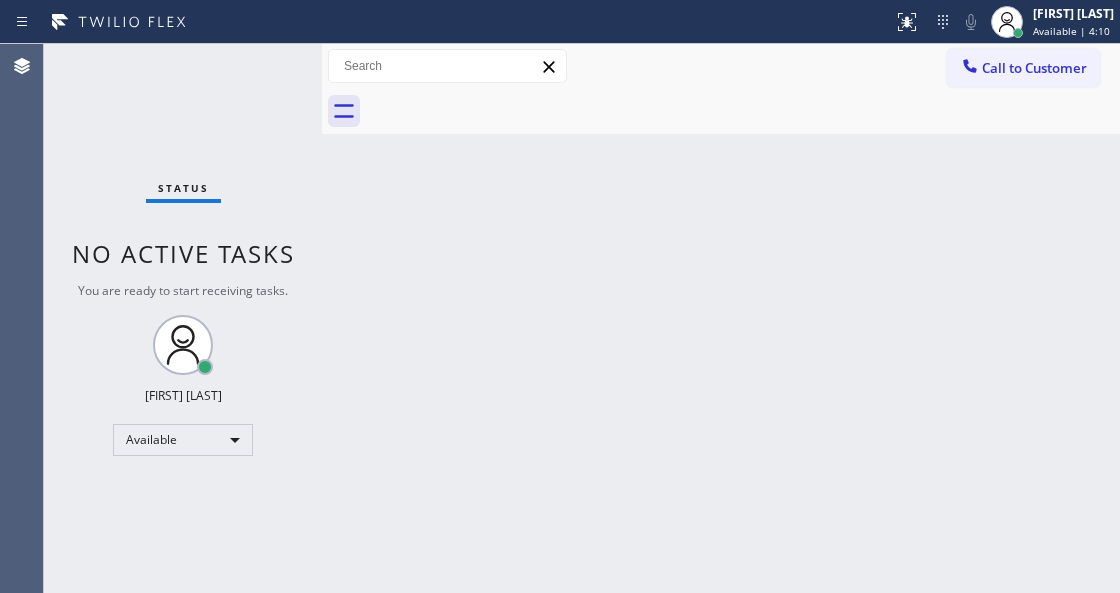 drag, startPoint x: 670, startPoint y: 145, endPoint x: 617, endPoint y: 316, distance: 179.02513 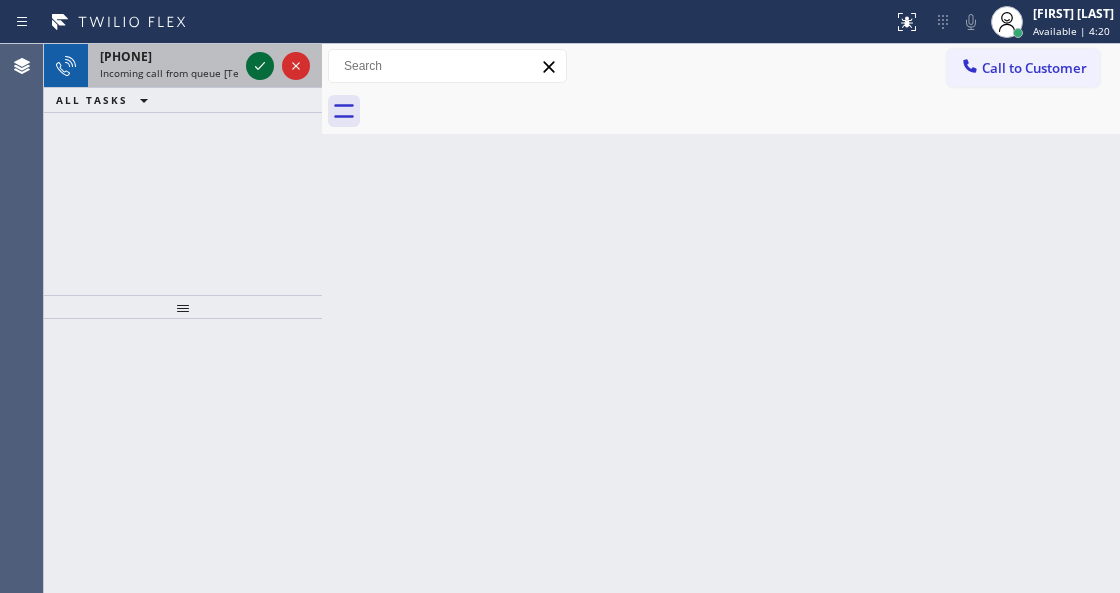 click at bounding box center (260, 66) 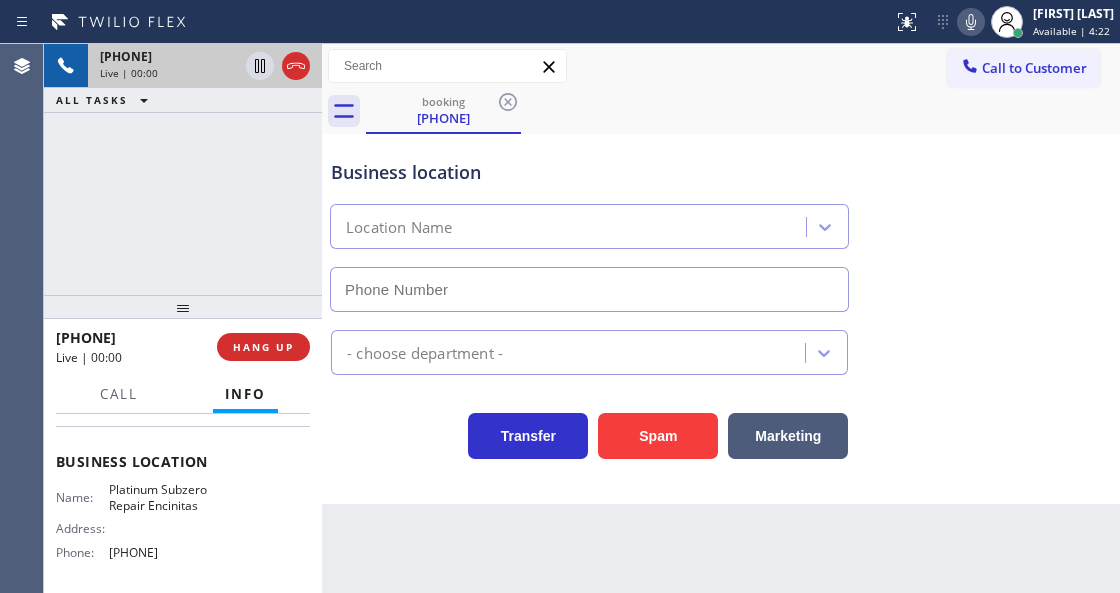 type on "[PHONE]" 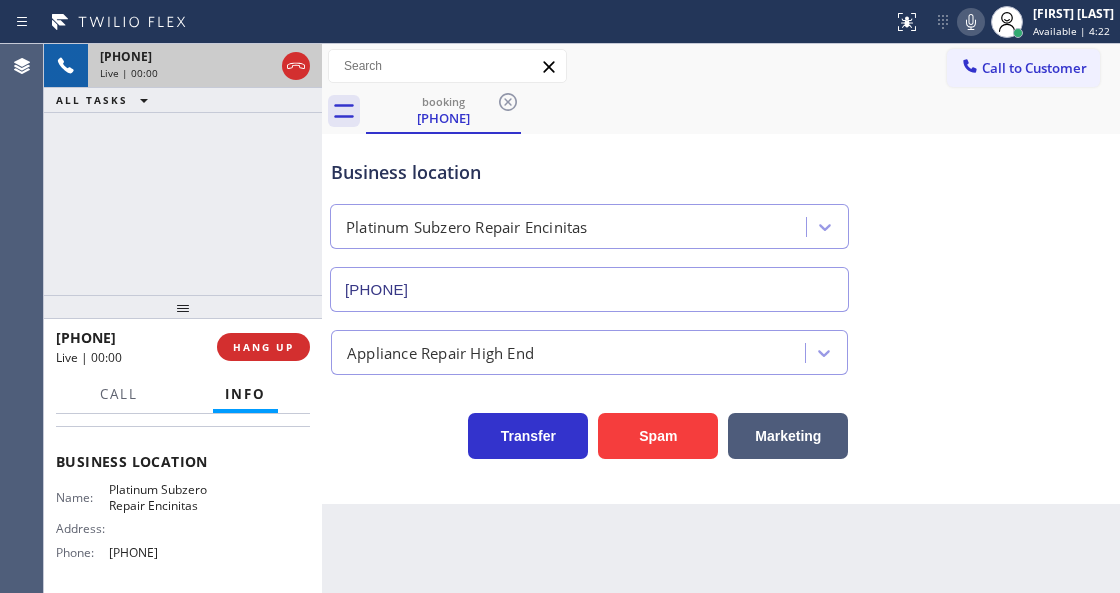 scroll, scrollTop: 333, scrollLeft: 0, axis: vertical 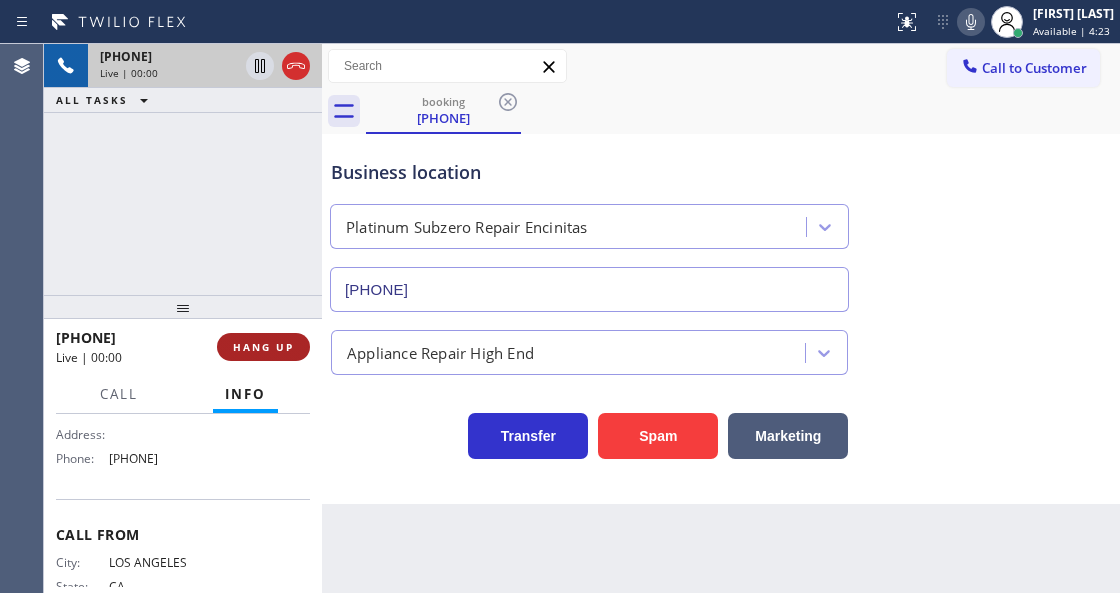 click on "HANG UP" at bounding box center [263, 347] 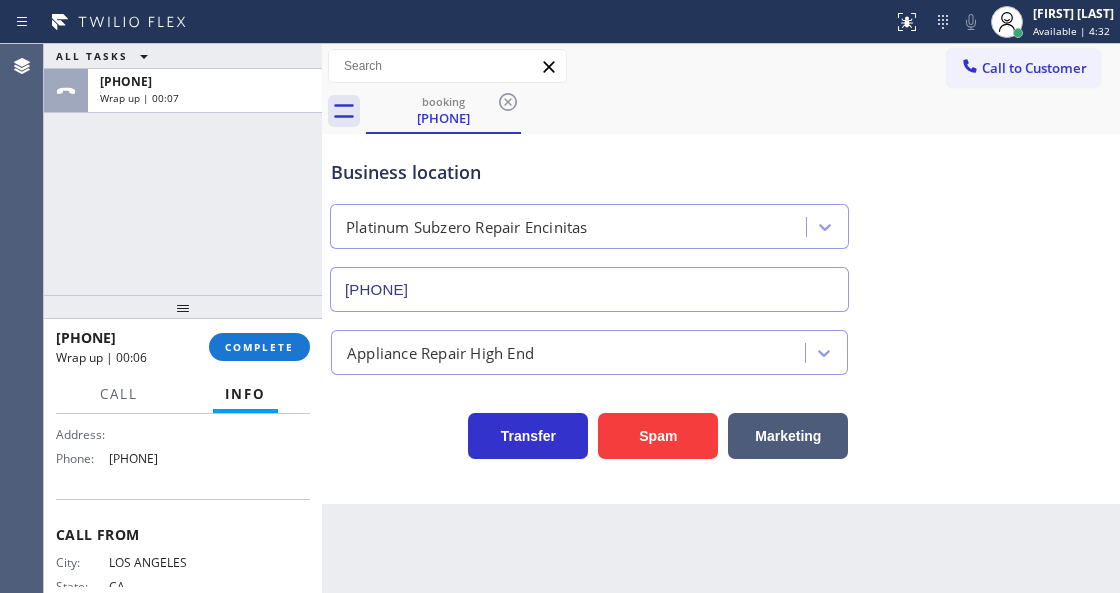 click on "[PHONE] Wrap up | 00:06 COMPLETE" at bounding box center [183, 347] 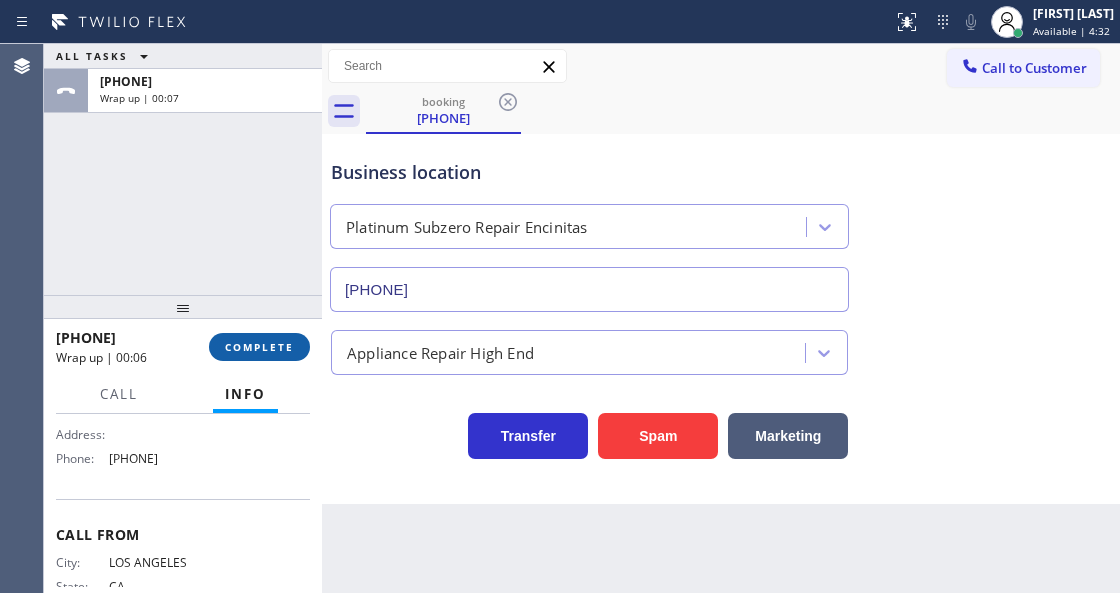 click on "COMPLETE" at bounding box center (259, 347) 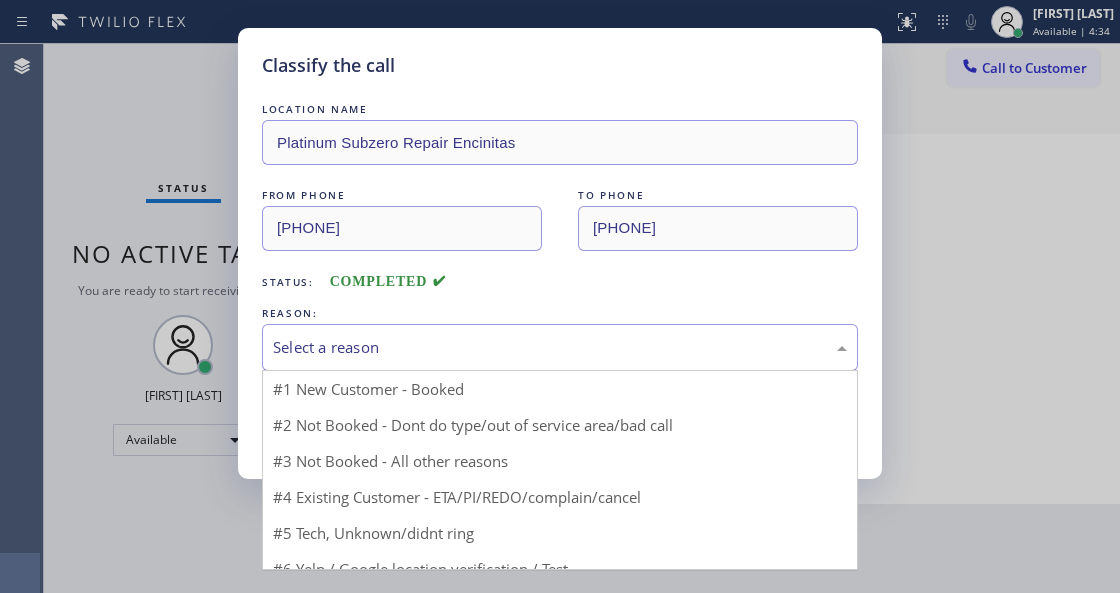 click on "Select a reason" at bounding box center (560, 347) 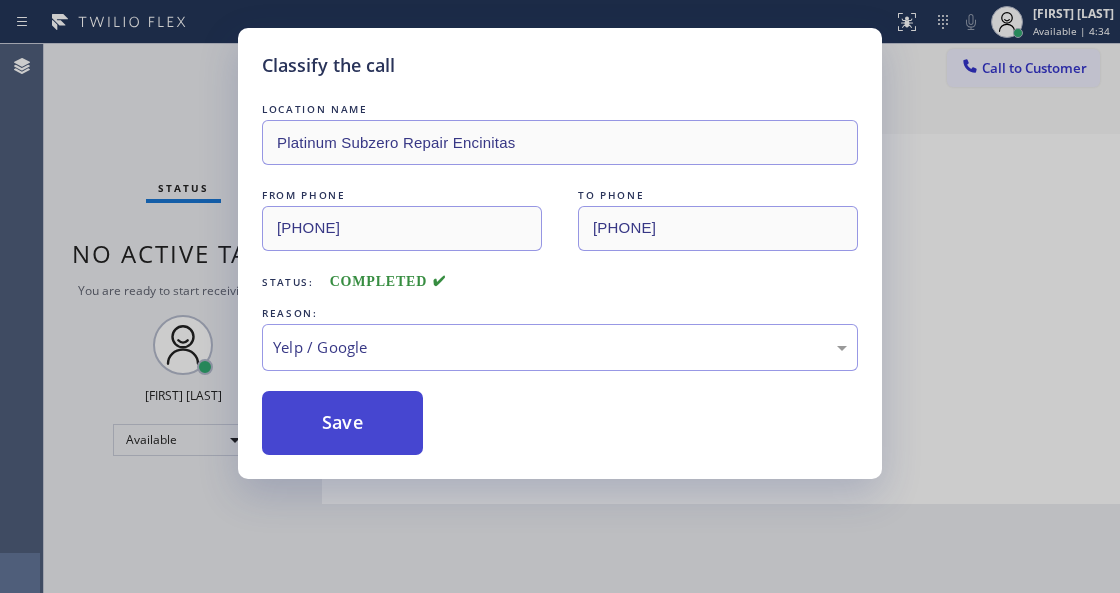 click on "Save" at bounding box center [342, 423] 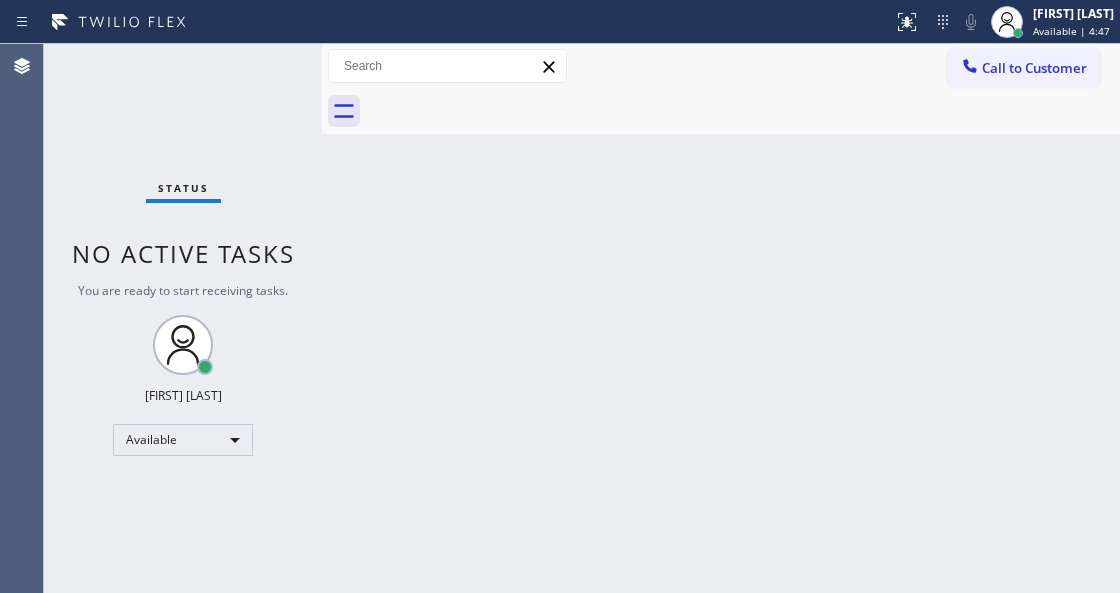 drag, startPoint x: 561, startPoint y: 308, endPoint x: 458, endPoint y: 523, distance: 238.39882 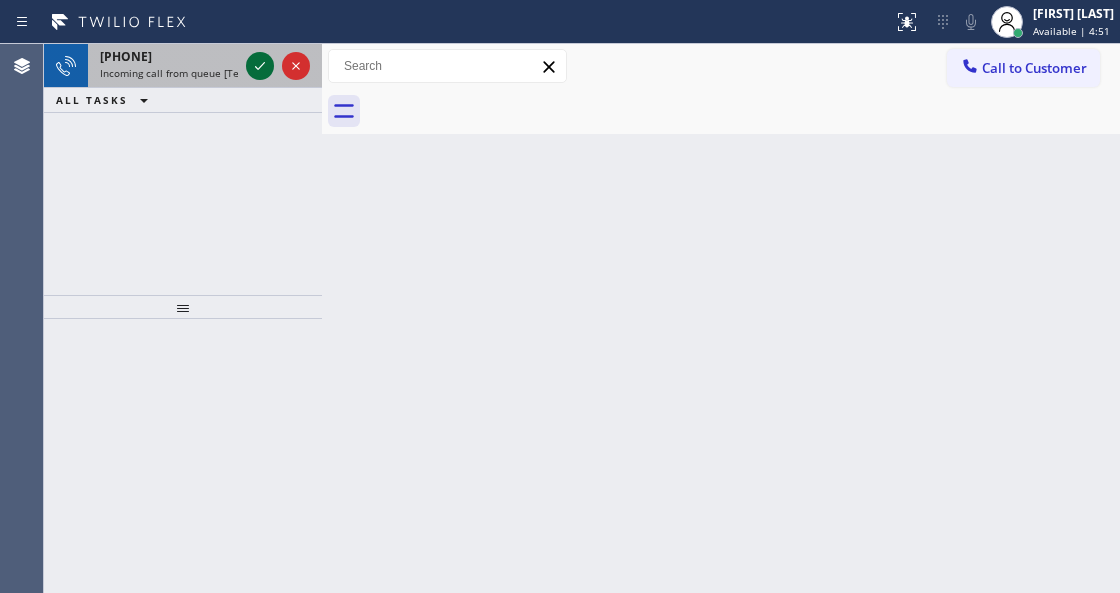 click 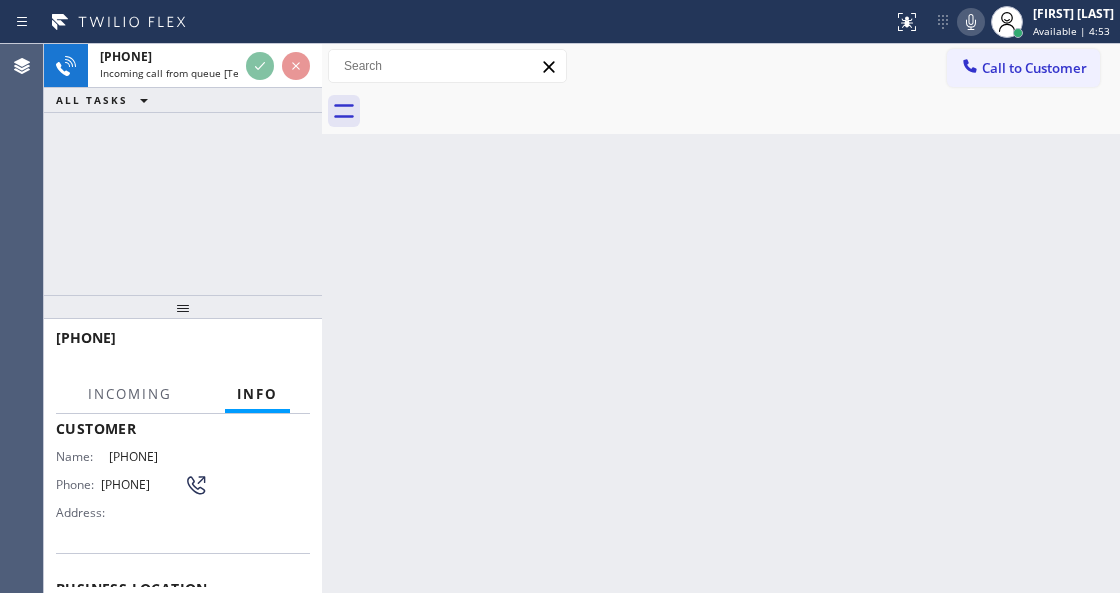 scroll, scrollTop: 200, scrollLeft: 0, axis: vertical 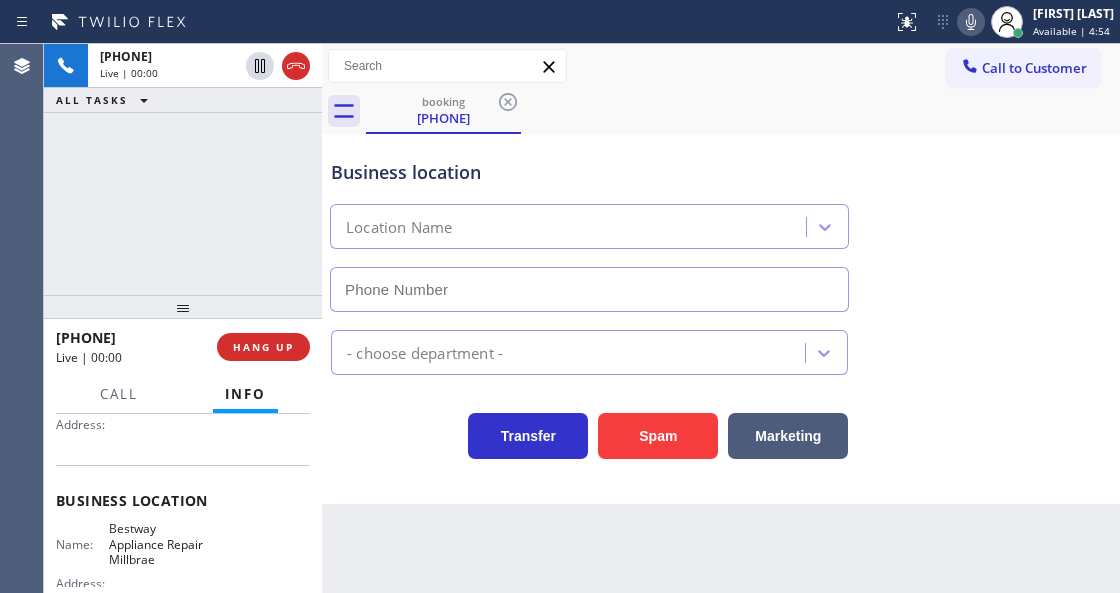 type on "[PHONE]" 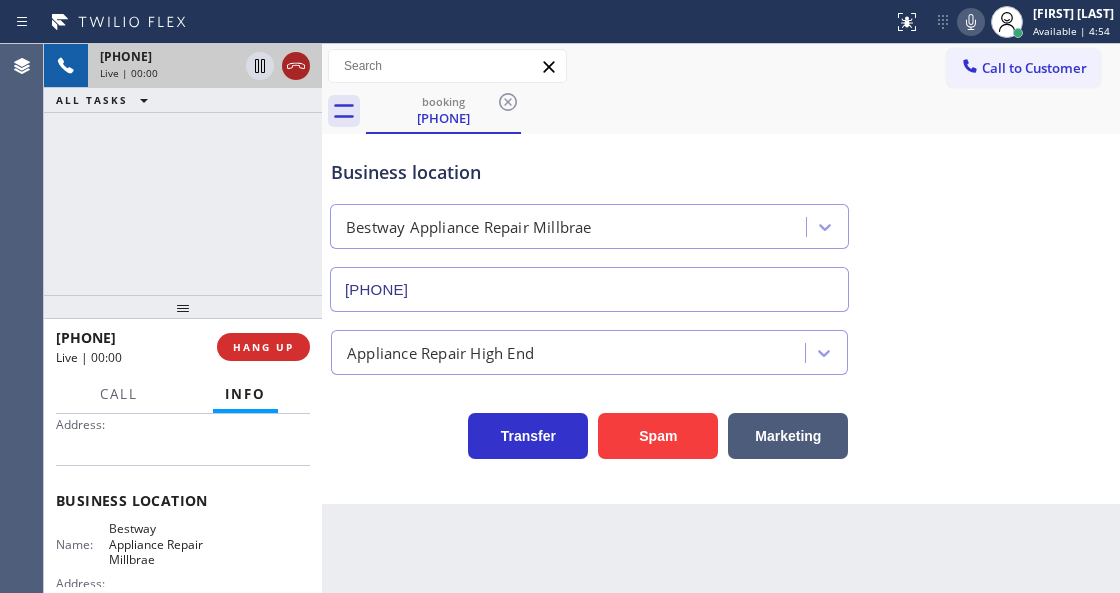 click 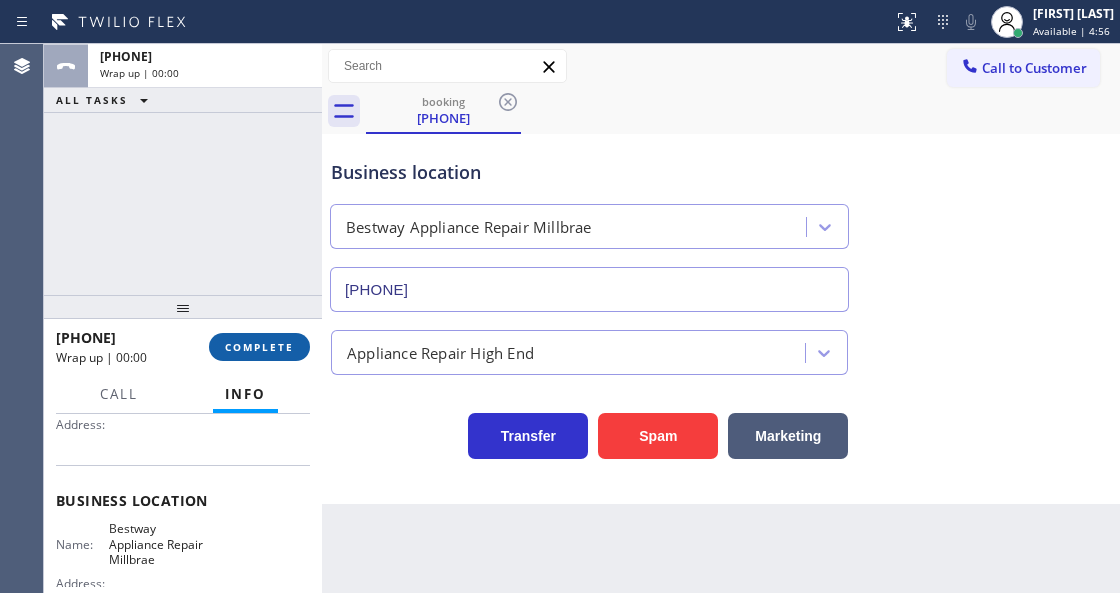 click on "COMPLETE" at bounding box center [259, 347] 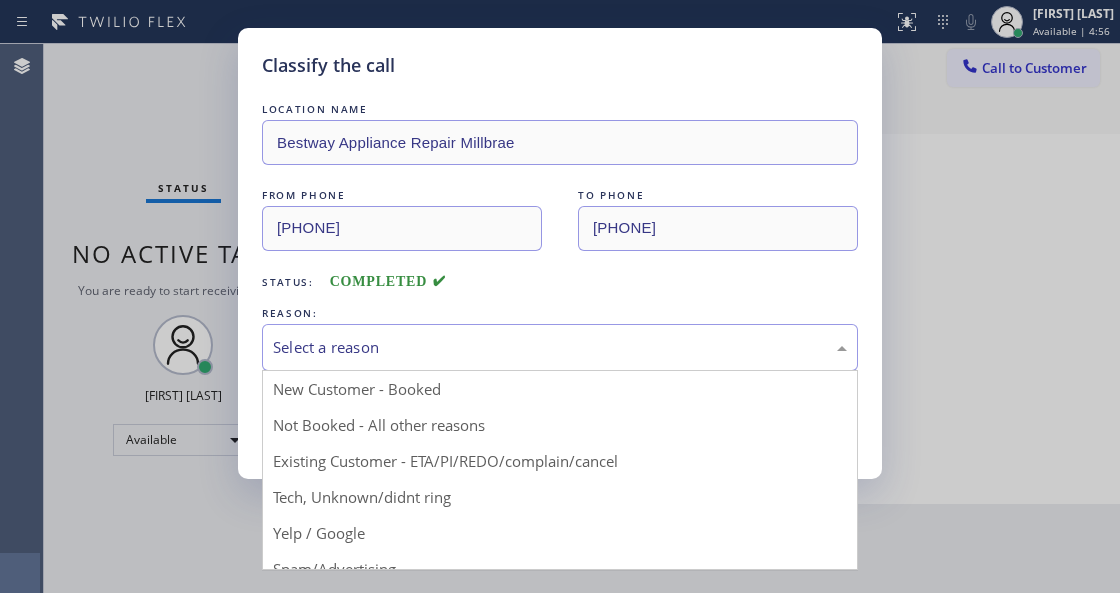 click on "Select a reason" at bounding box center (560, 347) 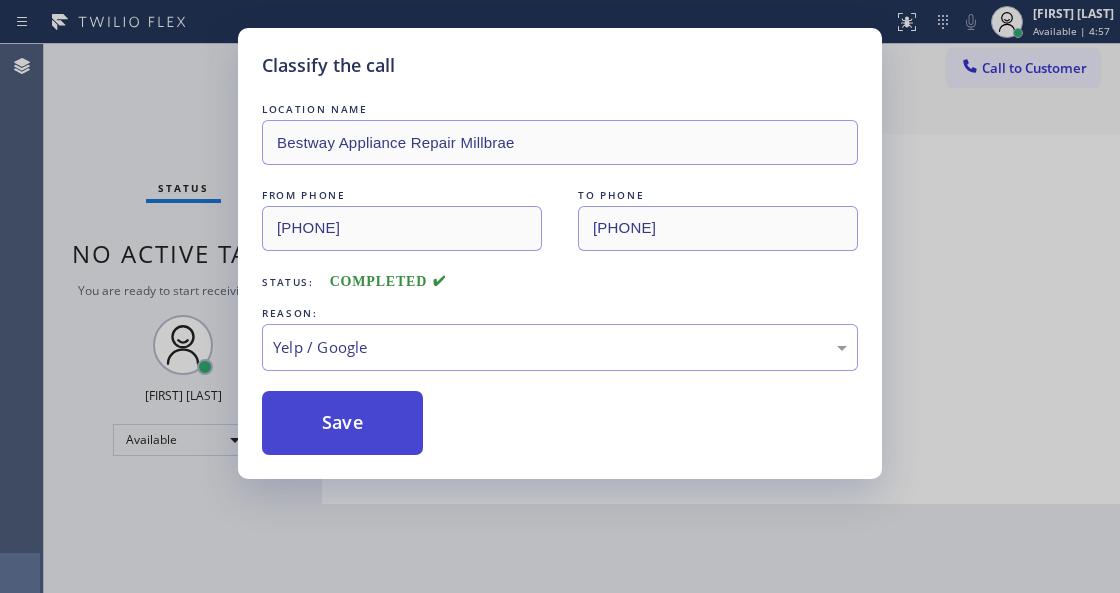 click on "Save" at bounding box center (342, 423) 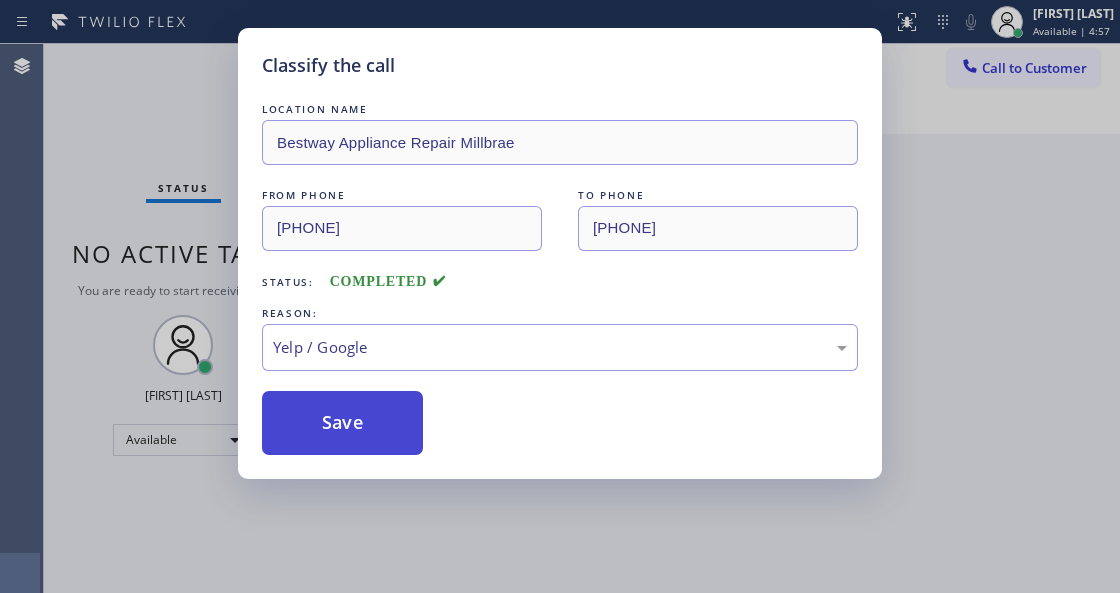 click on "Save" at bounding box center [342, 423] 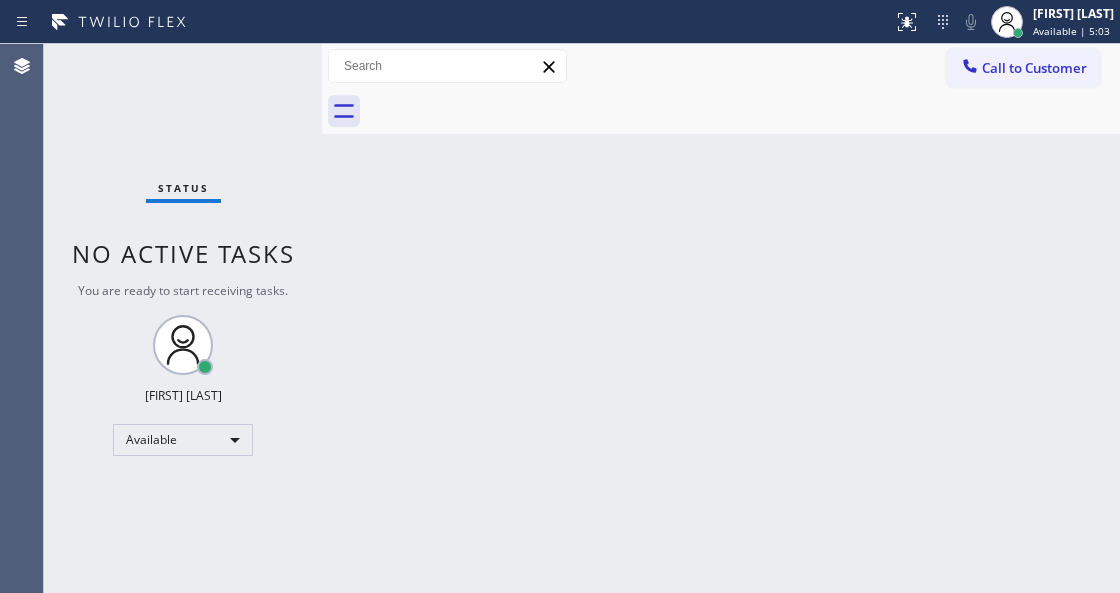 click on "Back to Dashboard Change Sender ID Customers Technicians Select a contact Outbound call Technician Search Technician Your caller id phone number Your caller id phone number Call Technician info Name Phone none Address none Change Sender ID HVAC [PHONE] 5 Star Appliance [PHONE] Appliance Repair [PHONE] Plumbing [PHONE] Air Duct Cleaning [PHONE] Electricians [PHONE] Cancel Change Check personal SMS Reset Change No tabs Call to Customer Outbound call Location Next Door Appliance Repair [CITY] Your caller id phone number [PHONE] Customer number Call Outbound call Technician Search Technician Your caller id phone number Your caller id phone number Call" at bounding box center (721, 318) 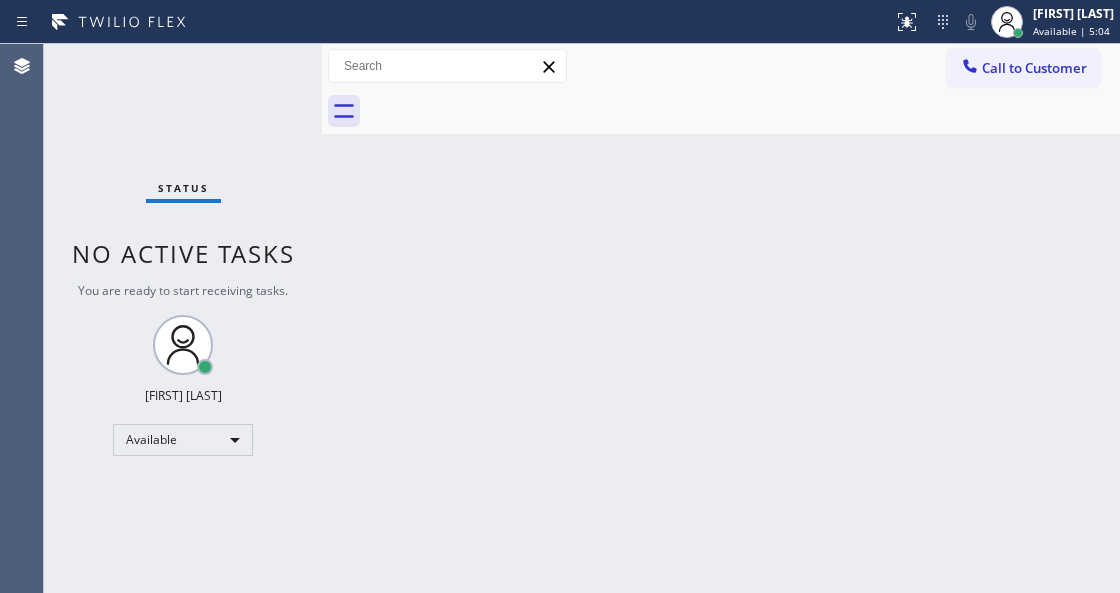 click on "Agent Desktop" at bounding box center (21, 318) 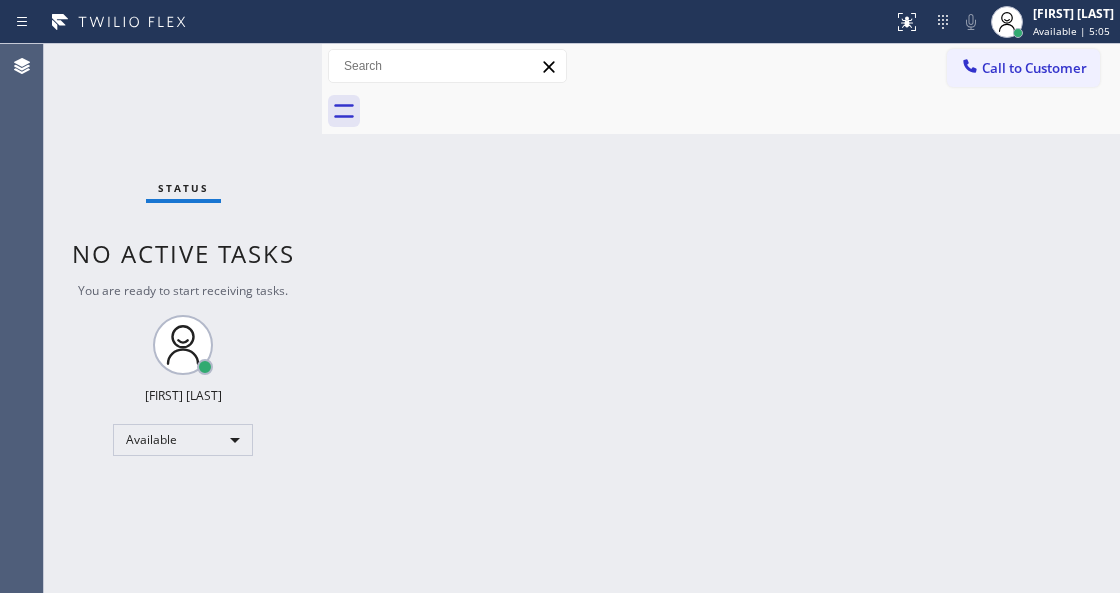 click on "Status   No active tasks     You are ready to start receiving tasks.   Venezza Koren Intas Available" at bounding box center (183, 318) 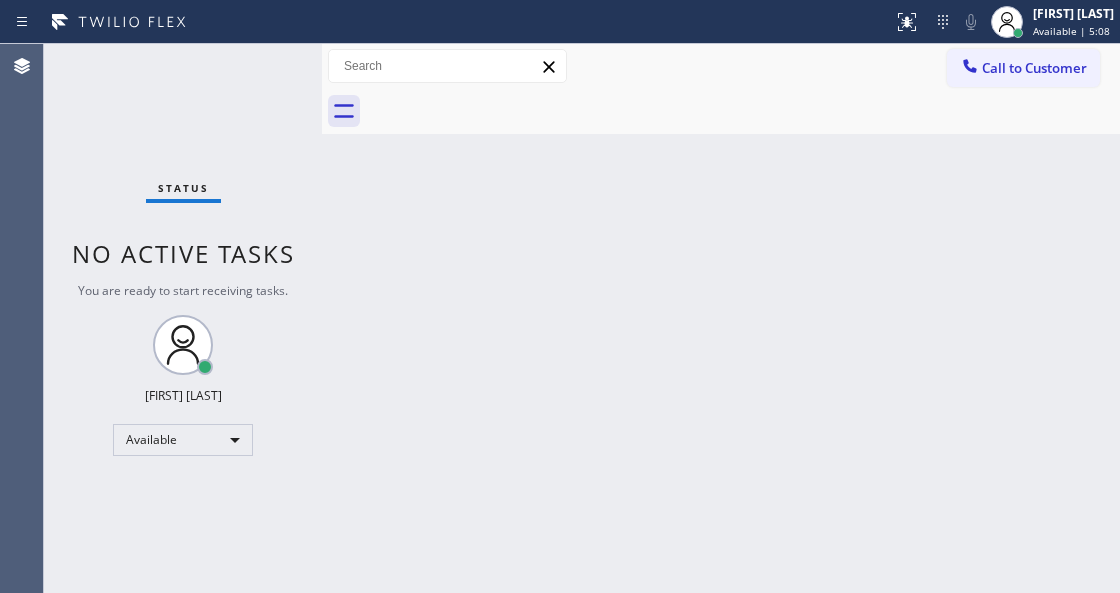 click on "Status   No active tasks     You are ready to start receiving tasks.   Venezza Koren Intas Available" at bounding box center (183, 318) 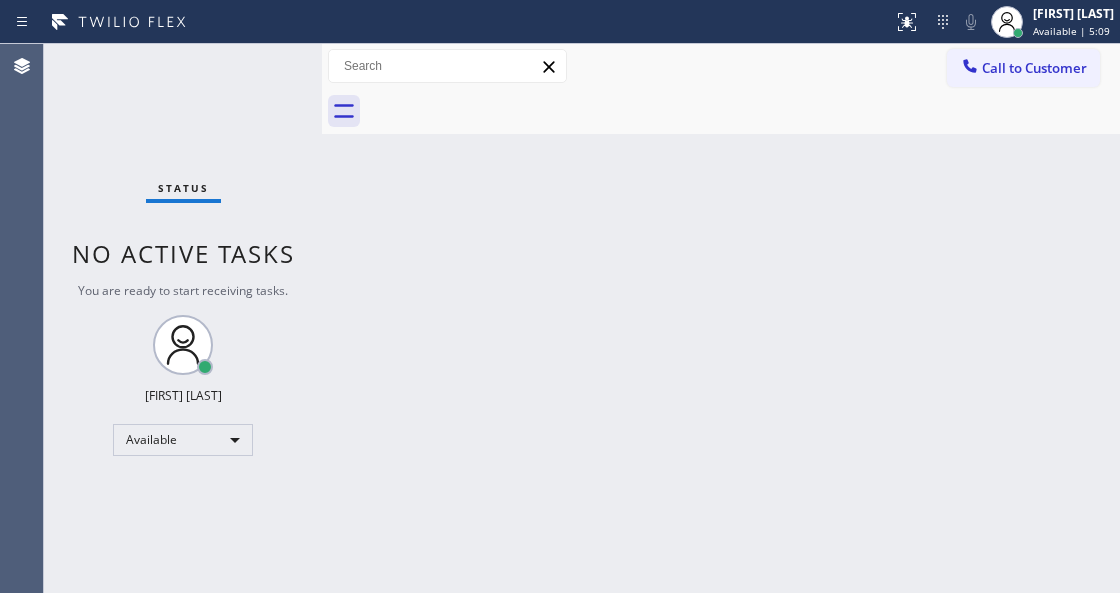 click on "Status   No active tasks     You are ready to start receiving tasks.   Venezza Koren Intas Available" at bounding box center (183, 318) 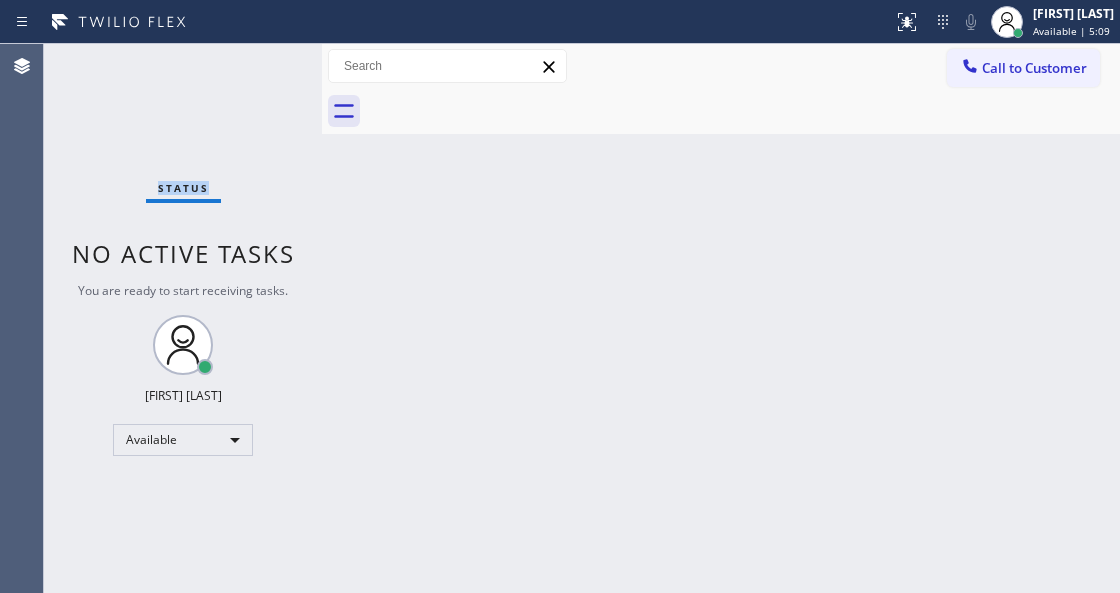 click on "Status   No active tasks     You are ready to start receiving tasks.   Venezza Koren Intas Available" at bounding box center (183, 318) 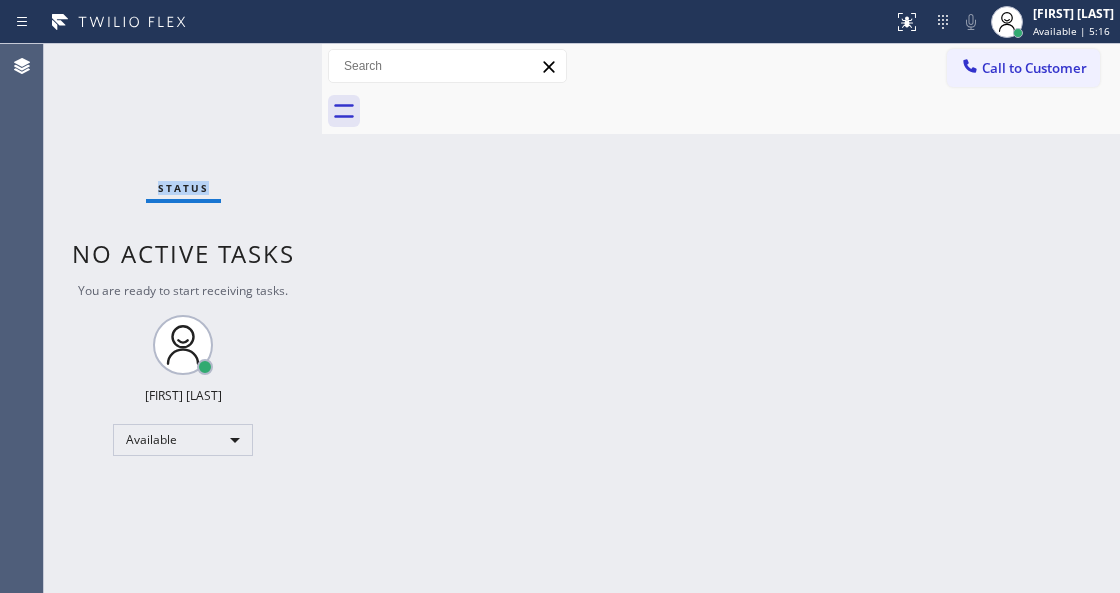 click on "Status   No active tasks     You are ready to start receiving tasks.   Venezza Koren Intas Available" at bounding box center [183, 318] 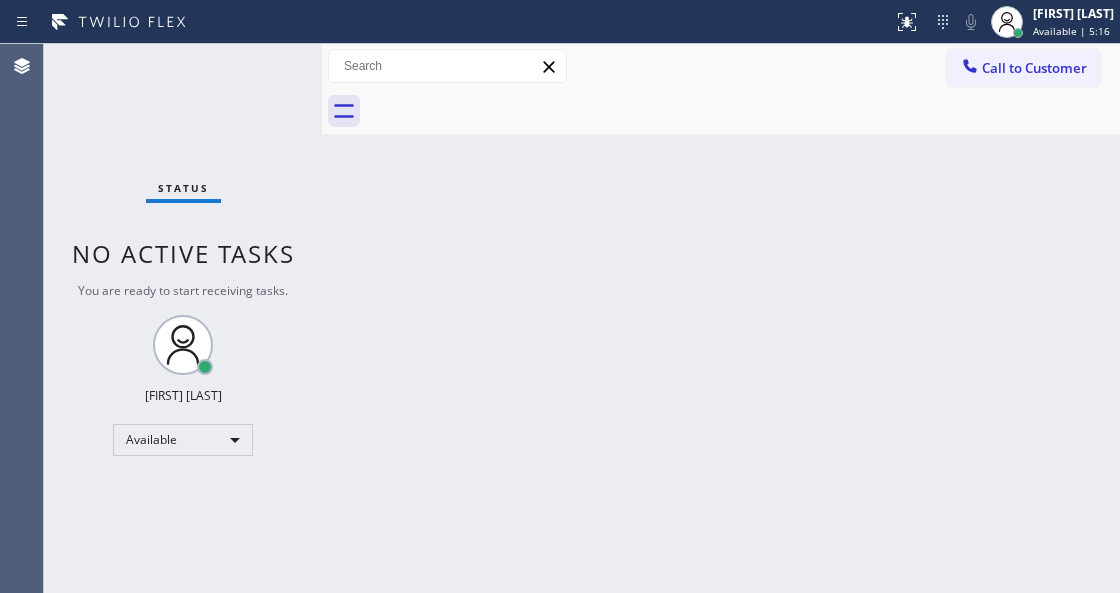 click on "Status   No active tasks     You are ready to start receiving tasks.   Venezza Koren Intas Available" at bounding box center (183, 318) 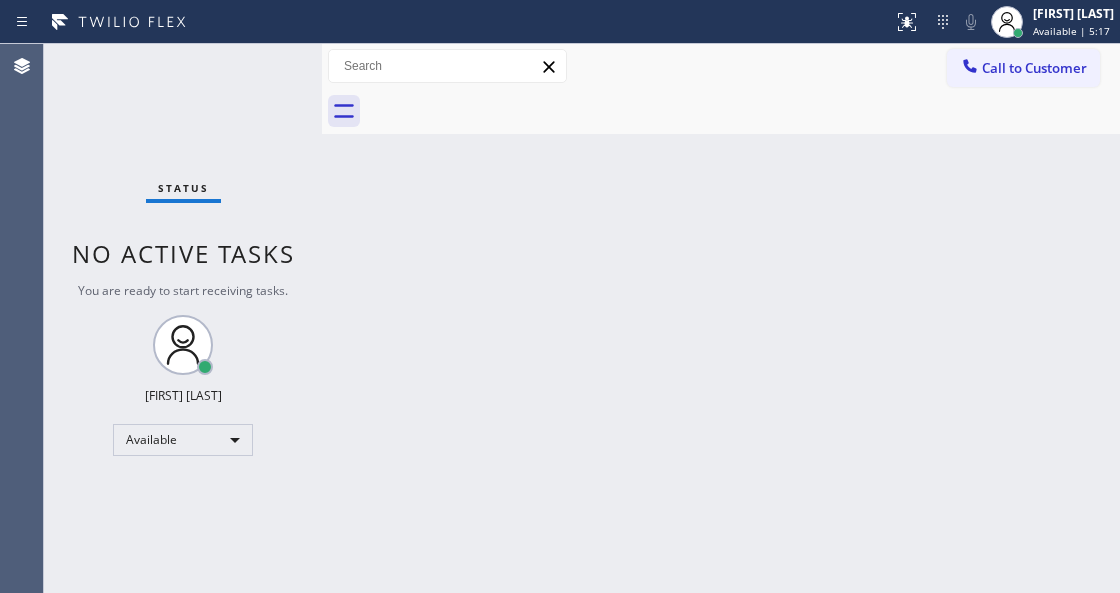 click on "Status   No active tasks     You are ready to start receiving tasks.   Venezza Koren Intas Available" at bounding box center [183, 318] 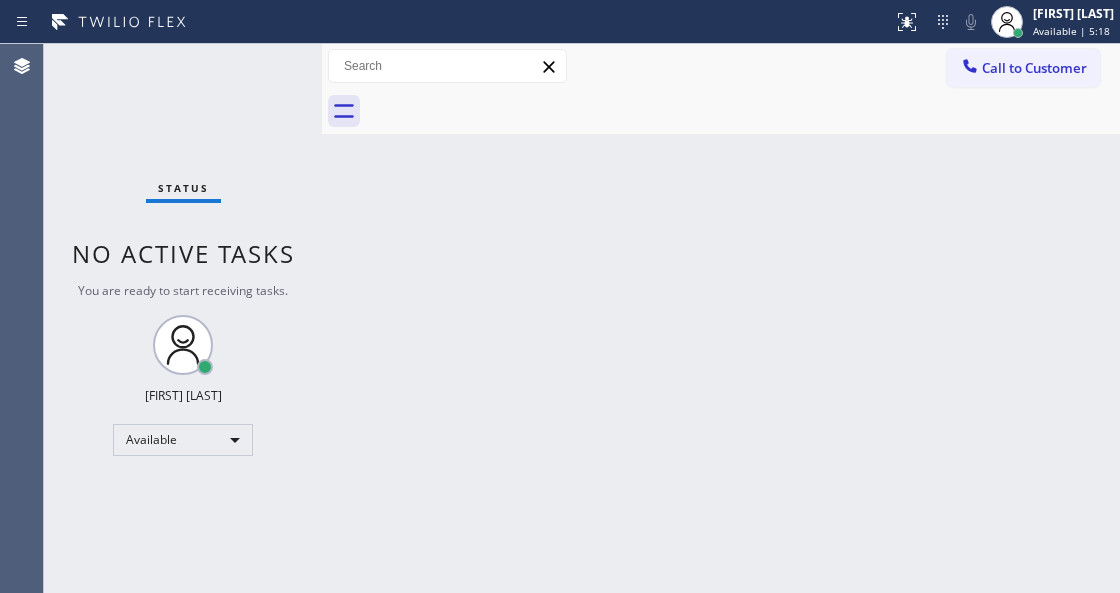 drag, startPoint x: 367, startPoint y: 314, endPoint x: 362, endPoint y: 342, distance: 28.442924 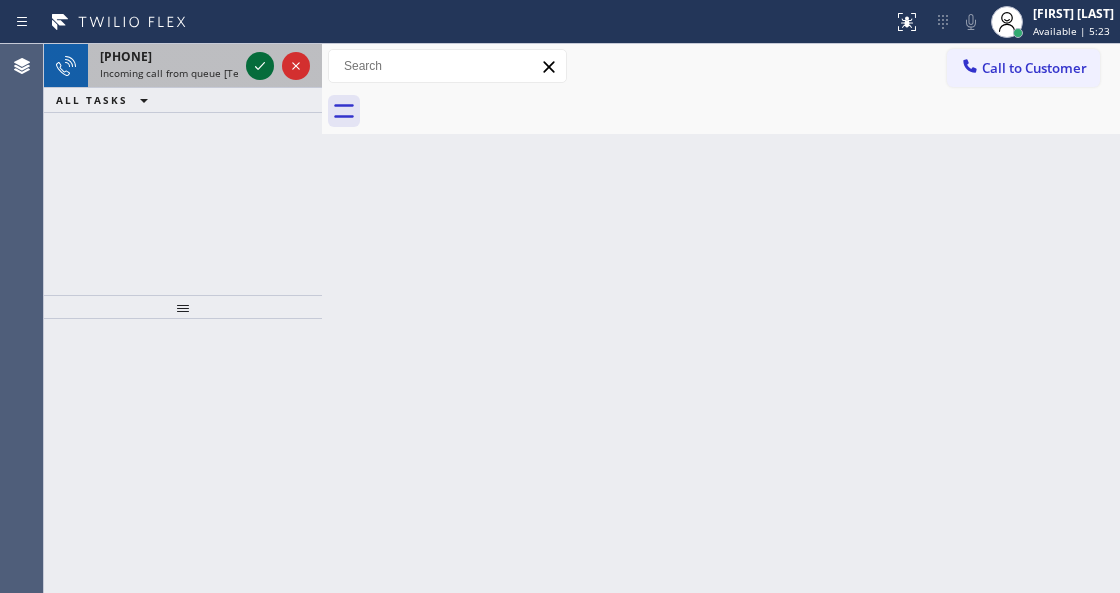 click 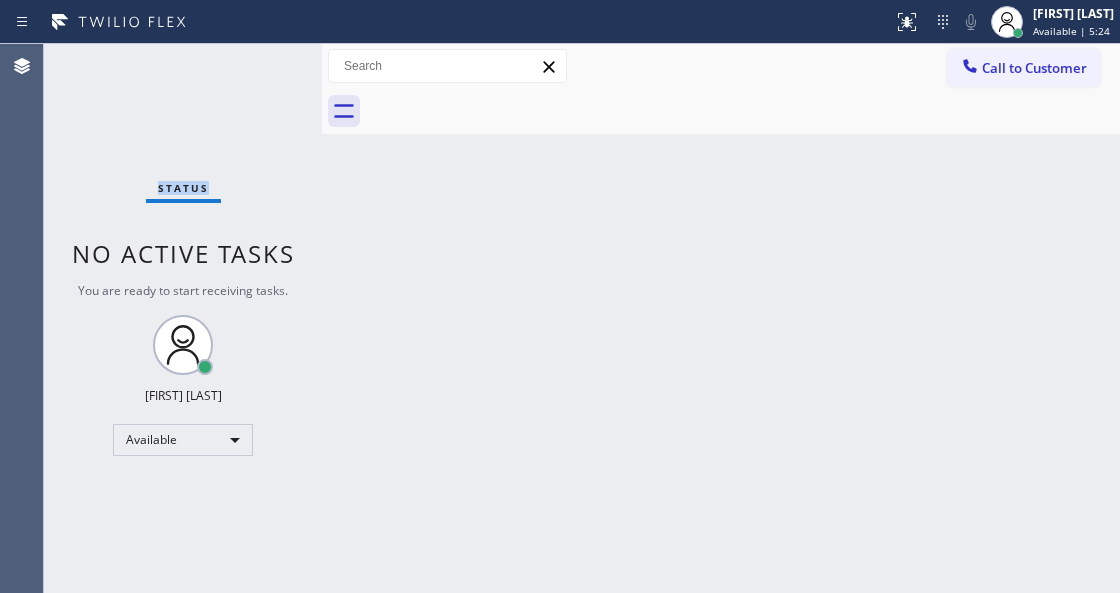 click on "Status   No active tasks     You are ready to start receiving tasks.   Venezza Koren Intas Available" at bounding box center [183, 318] 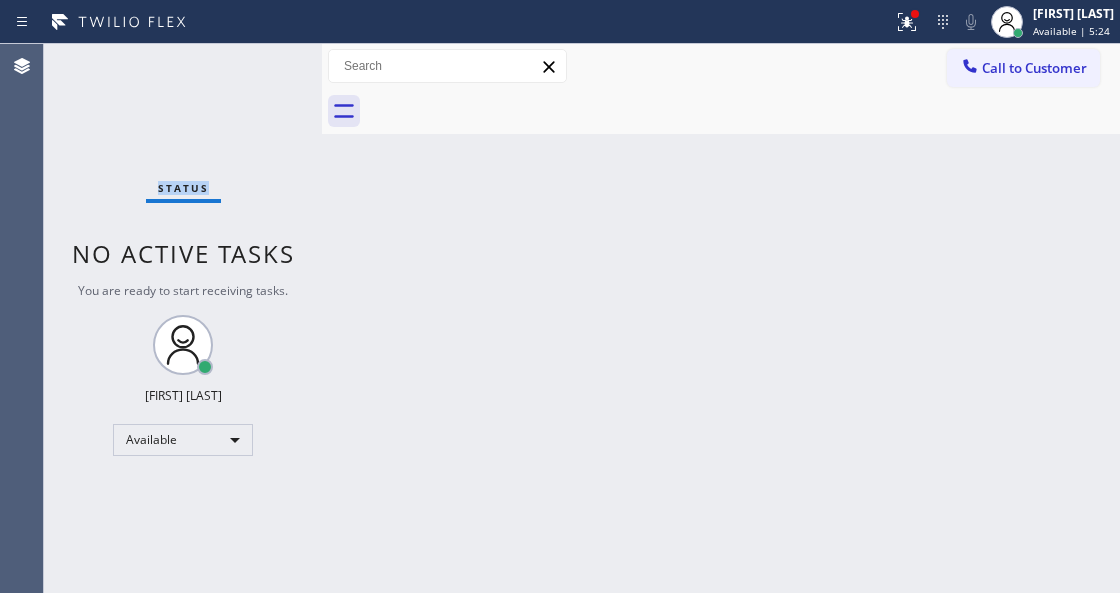 click on "Status   No active tasks     You are ready to start receiving tasks.   Venezza Koren Intas Available" at bounding box center (183, 318) 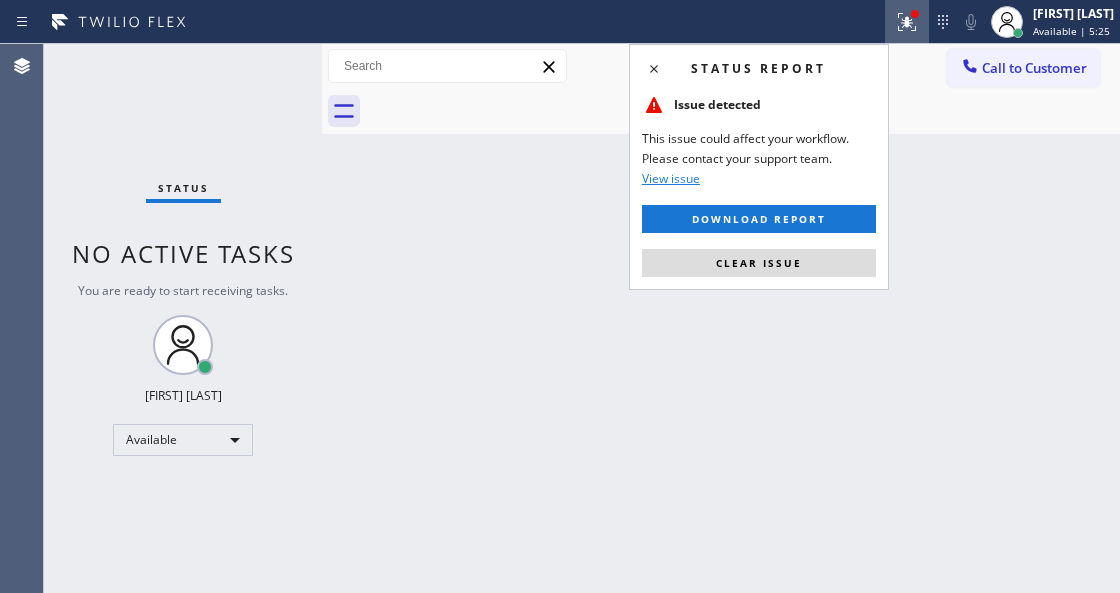 click on "Status report Issue detected This issue could affect your workflow. Please contact your support team. View issue Download report Clear issue" at bounding box center [759, 167] 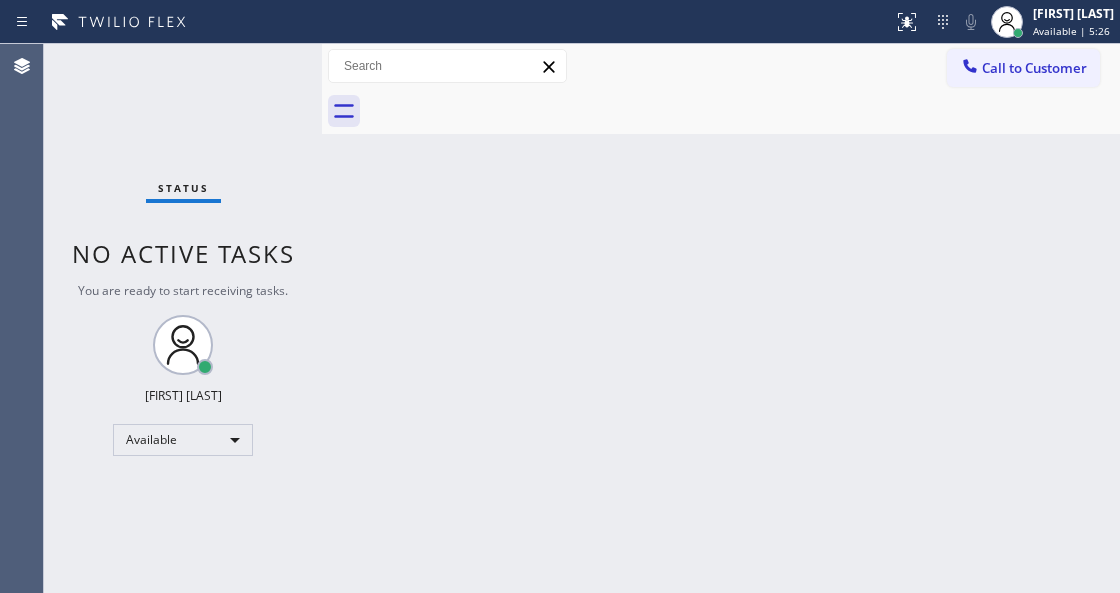 click on "Back to Dashboard Change Sender ID Customers Technicians Select a contact Outbound call Technician Search Technician Your caller id phone number Your caller id phone number Call Technician info Name Phone none Address none Change Sender ID HVAC [PHONE] 5 Star Appliance [PHONE] Appliance Repair [PHONE] Plumbing [PHONE] Air Duct Cleaning [PHONE] Electricians [PHONE] Cancel Change Check personal SMS Reset Change No tabs Call to Customer Outbound call Location Next Door Appliance Repair [CITY] Your caller id phone number [PHONE] Customer number Call Outbound call Technician Search Technician Your caller id phone number Your caller id phone number Call" at bounding box center (721, 318) 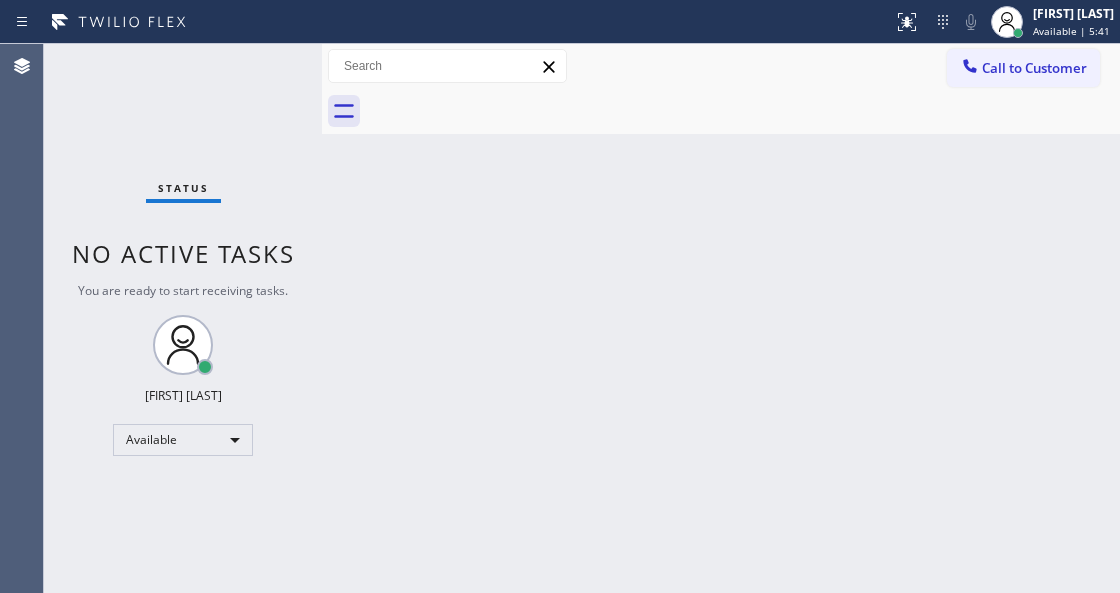 click on "Status   No active tasks     You are ready to start receiving tasks.   Venezza Koren Intas Available" at bounding box center [183, 318] 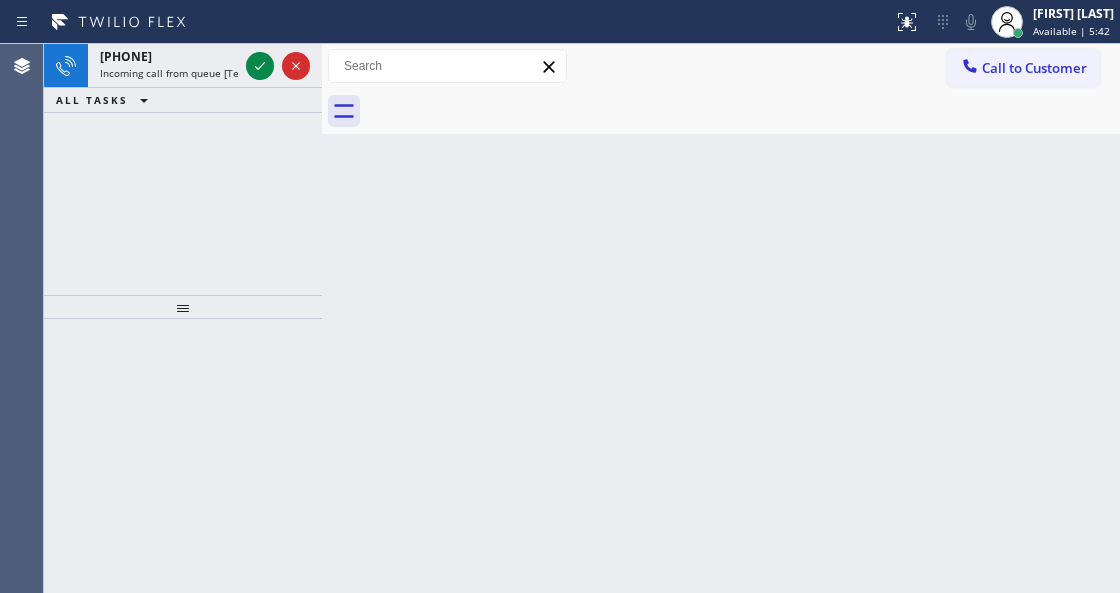 click 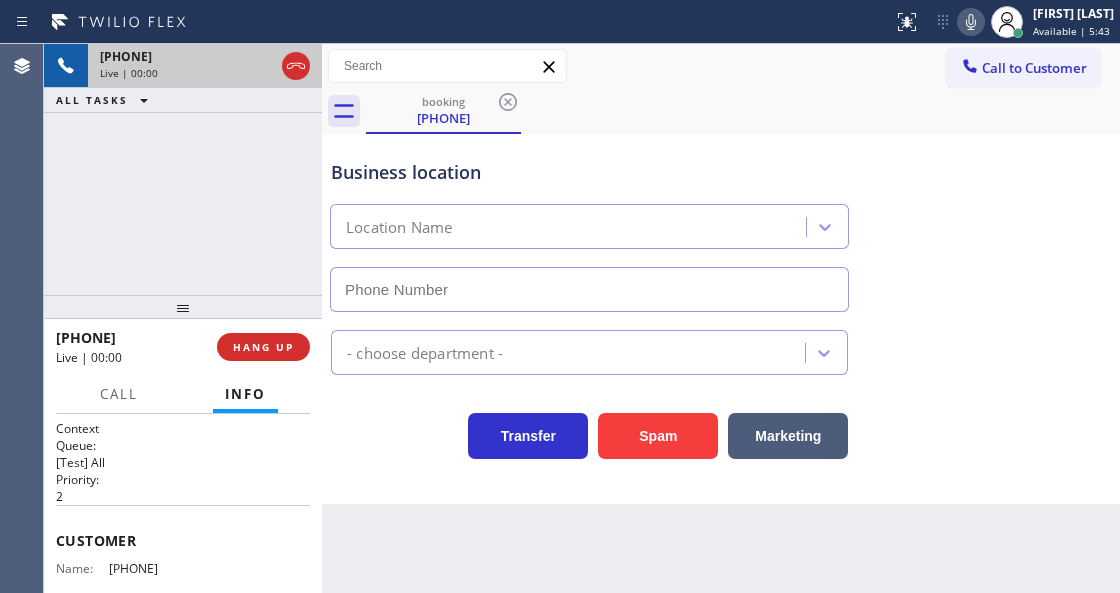 type on "[PHONE]" 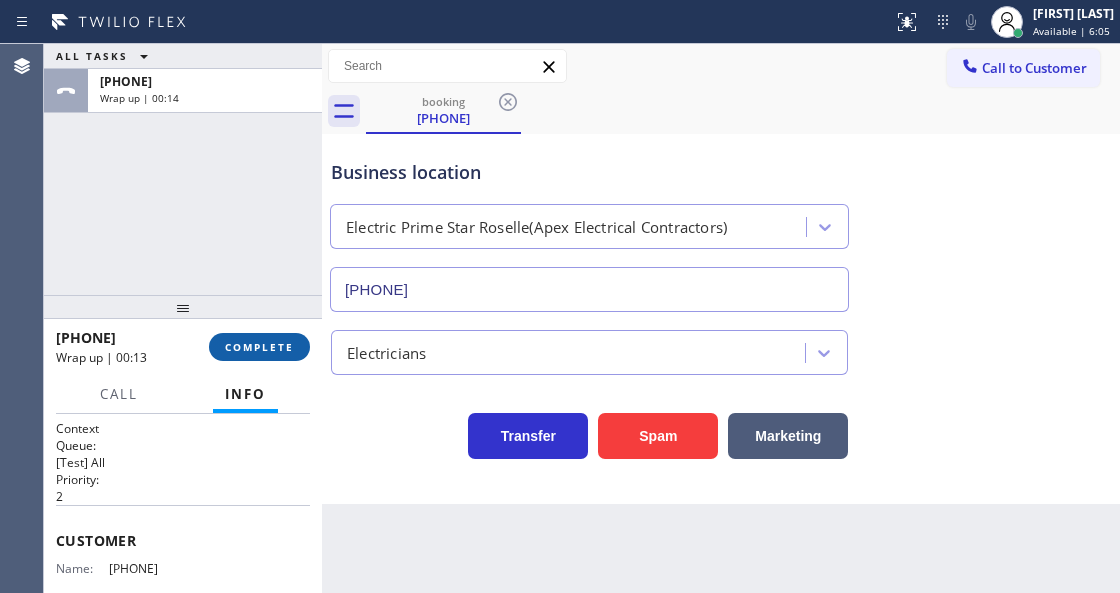 click on "COMPLETE" at bounding box center [259, 347] 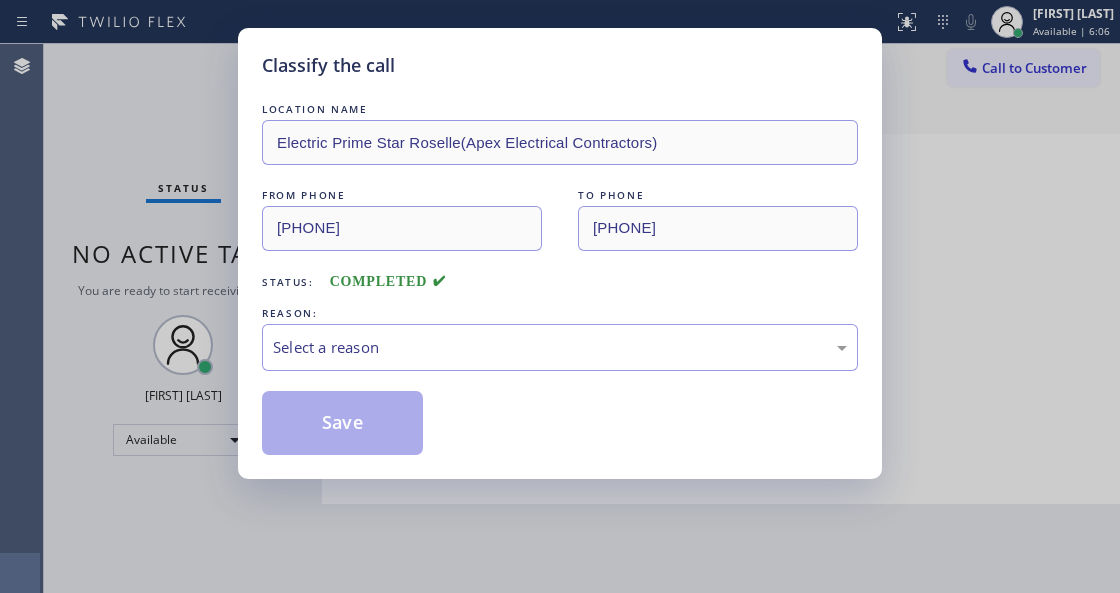 click on "Select a reason" at bounding box center (560, 347) 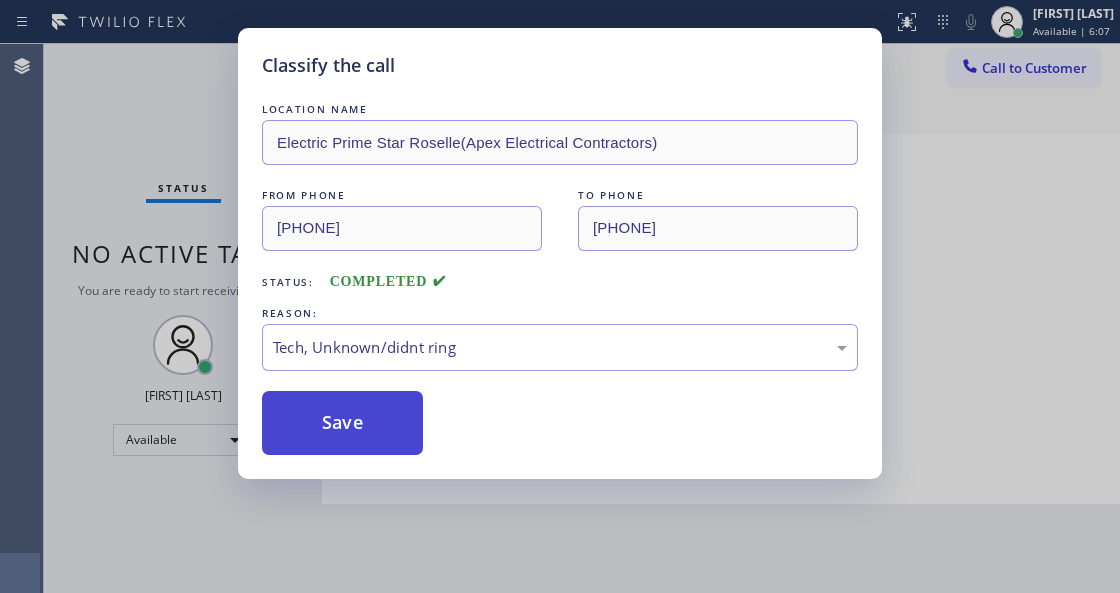 click on "Save" at bounding box center [342, 423] 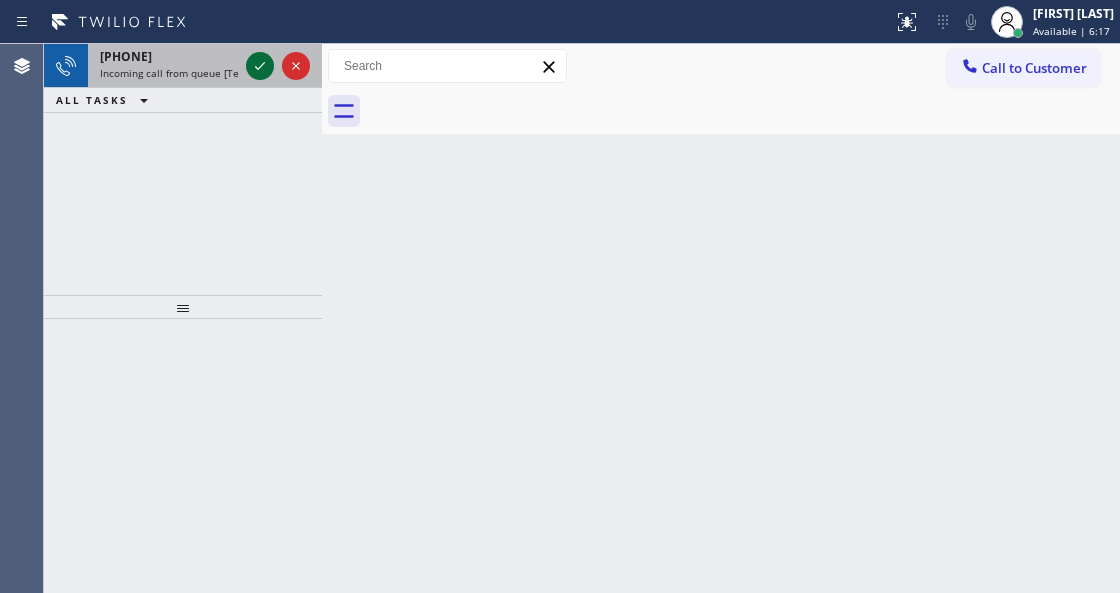 click at bounding box center (278, 66) 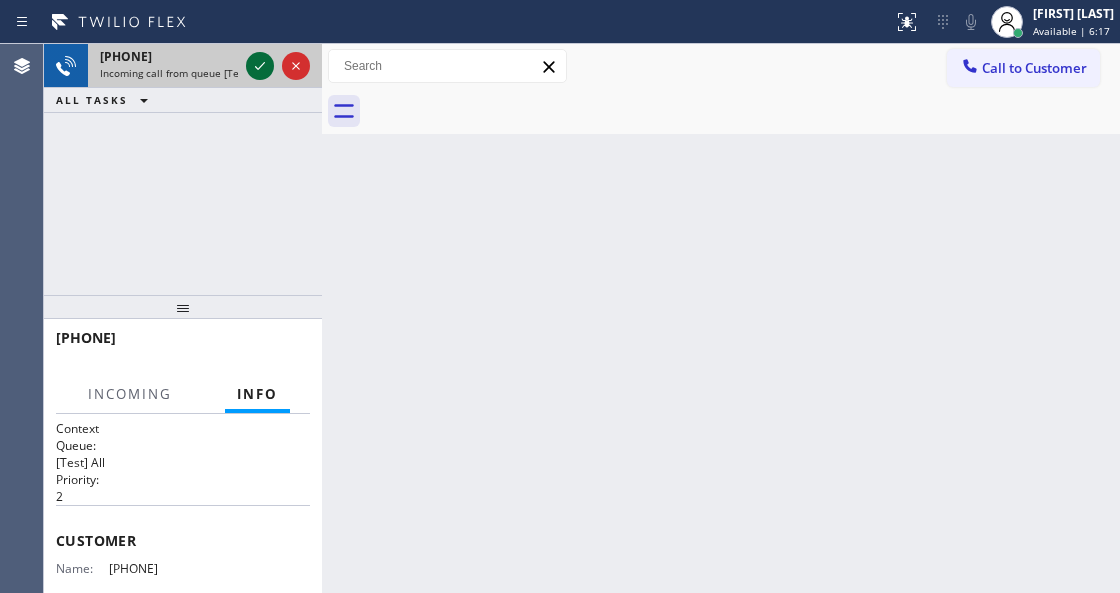 click 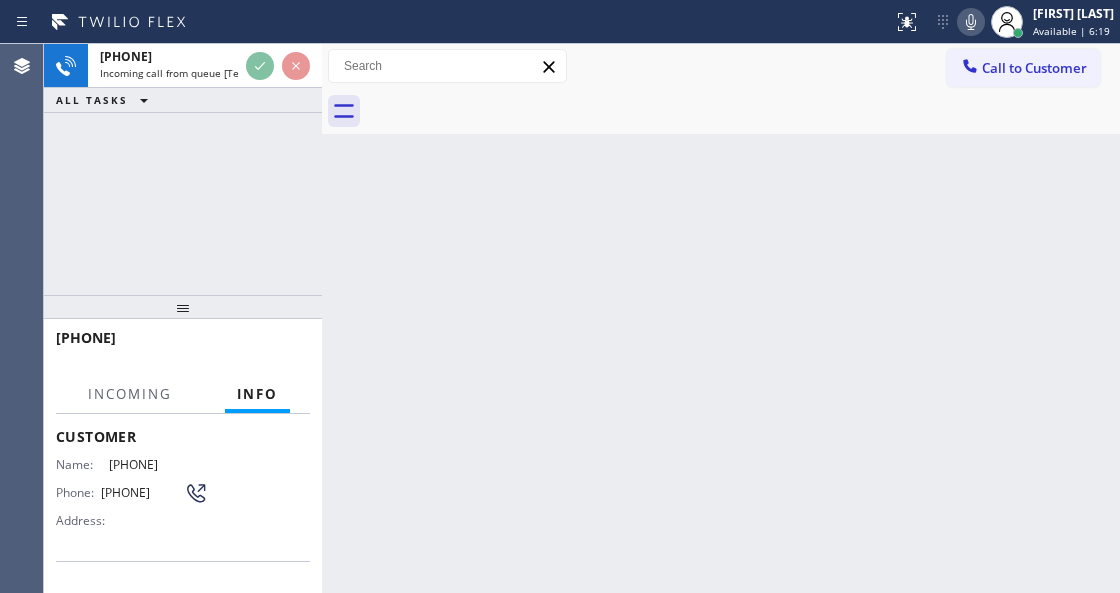 scroll, scrollTop: 200, scrollLeft: 0, axis: vertical 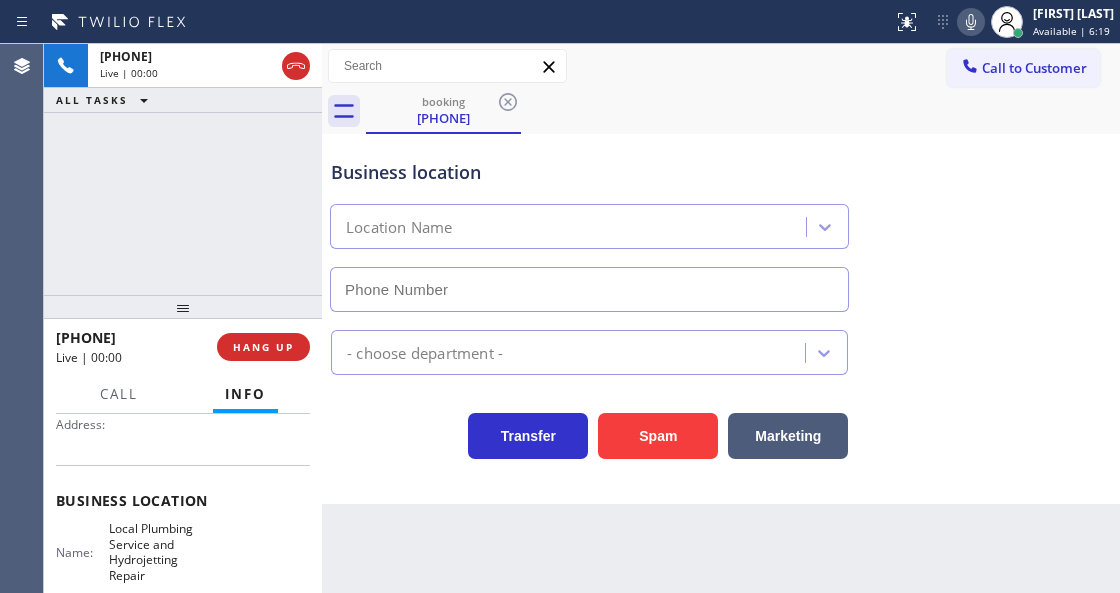 type on "[PHONE]" 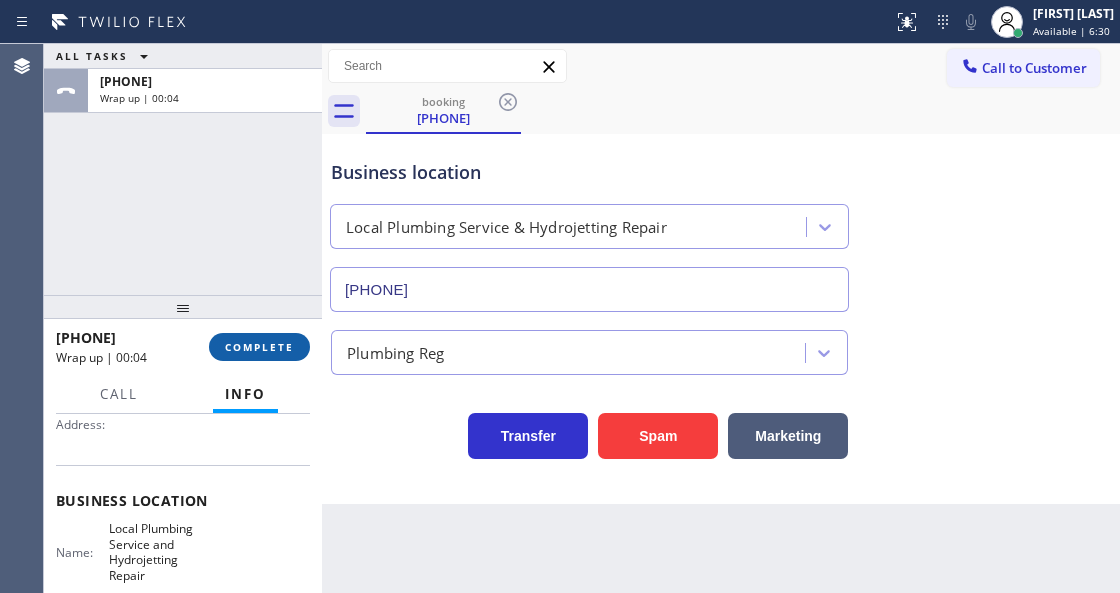 click on "COMPLETE" at bounding box center [259, 347] 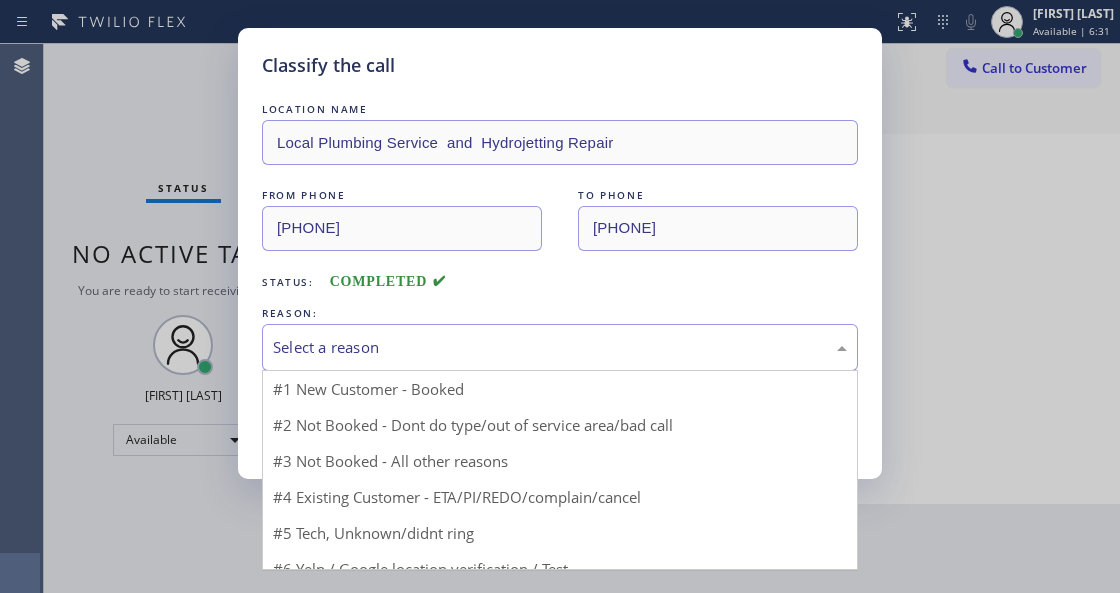 click on "Select a reason #1 New Customer - Booked #2 Not Booked - Dont do type/out of service area/bad call #3 Not Booked - All other reasons #4 Existing Customer - ETA/PI/REDO/complain/cancel #5 Tech, Unknown/didnt ring #6 Yelp / Google location verification / Test #7 Spam/Advertising" at bounding box center (560, 347) 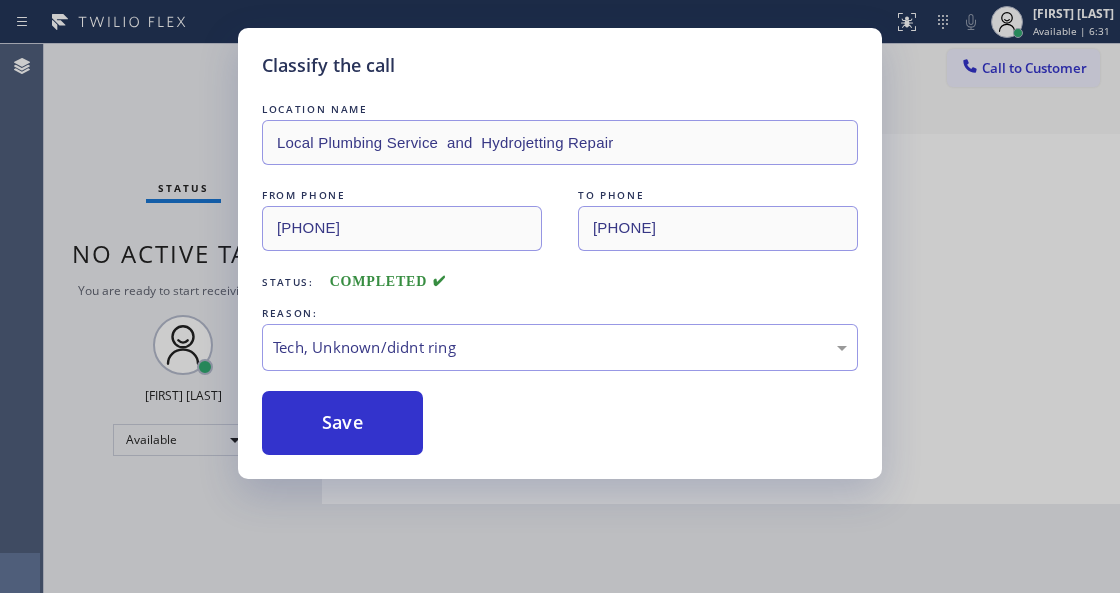 click on "Save" at bounding box center [342, 423] 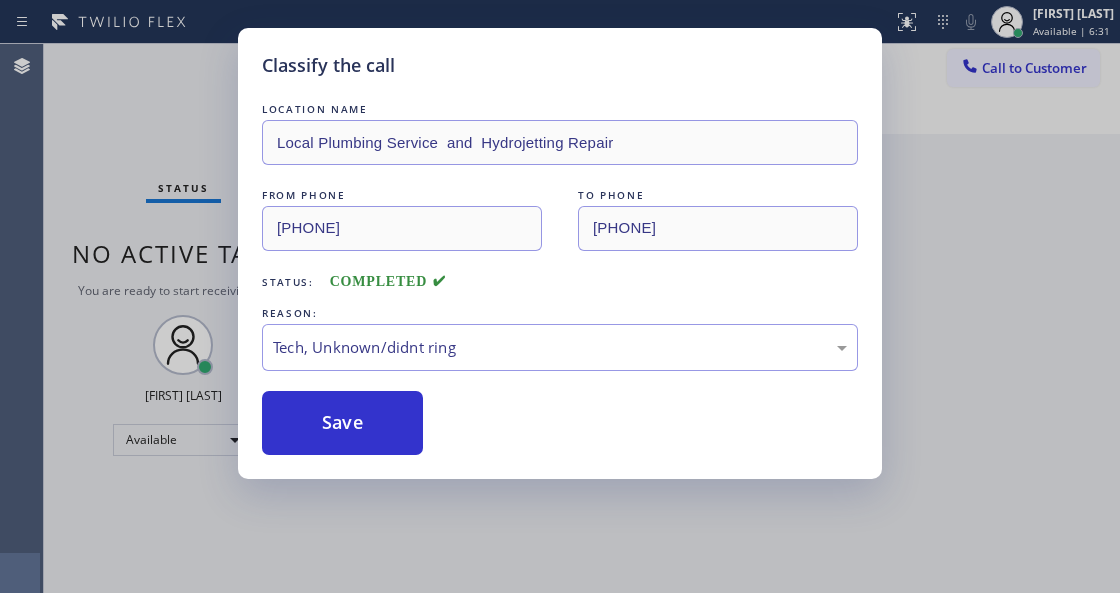 click on "Classify the call LOCATION NAME Local Plumbing Service and Hydrojetting Repair FROM PHONE [PHONE] TO PHONE [PHONE] Status: COMPLETED REASON: Tech, Unknown/didnt ring Save" at bounding box center [560, 296] 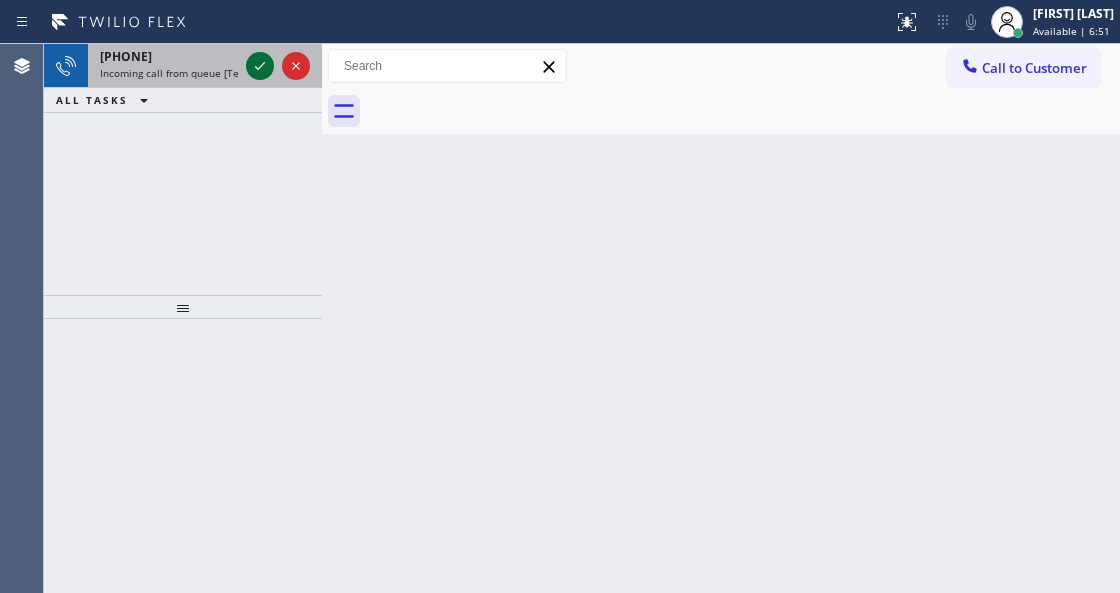 click 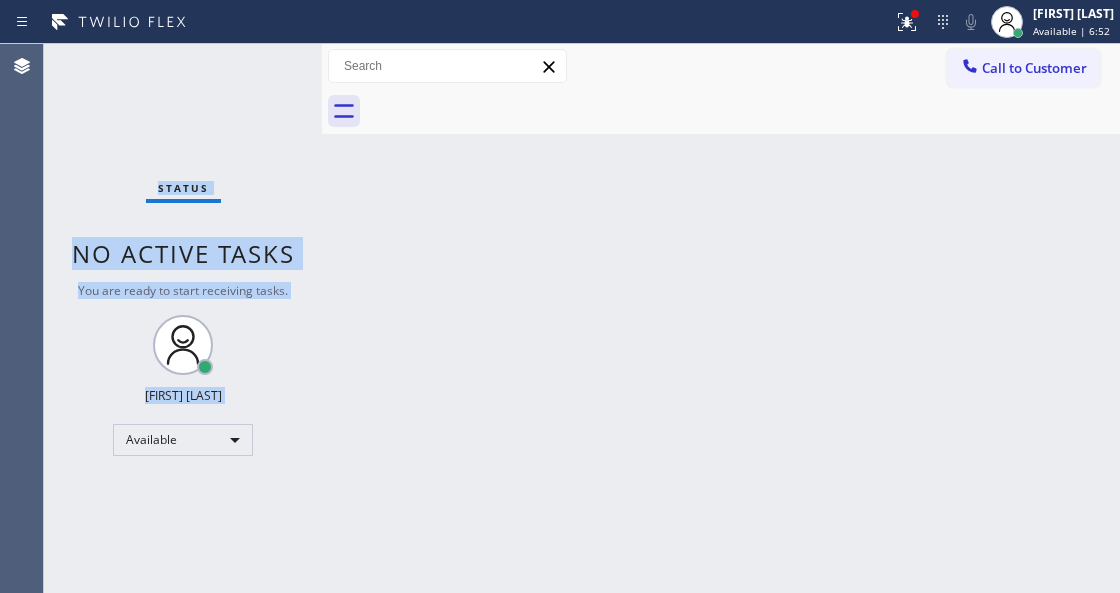 click on "Status   No active tasks     You are ready to start receiving tasks.   Venezza Koren Intas Available" at bounding box center [183, 318] 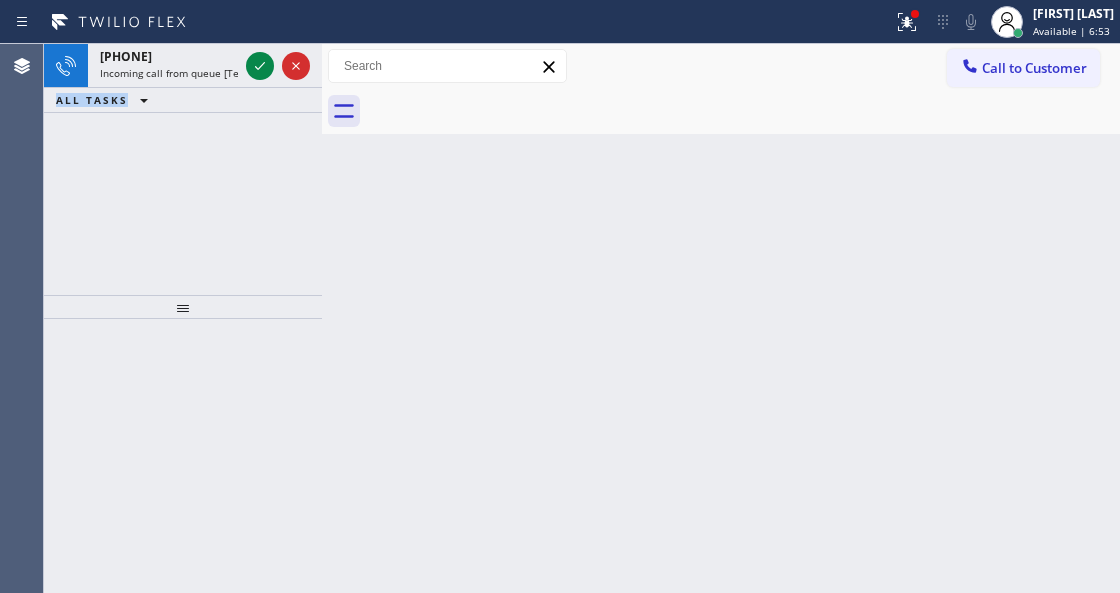 click 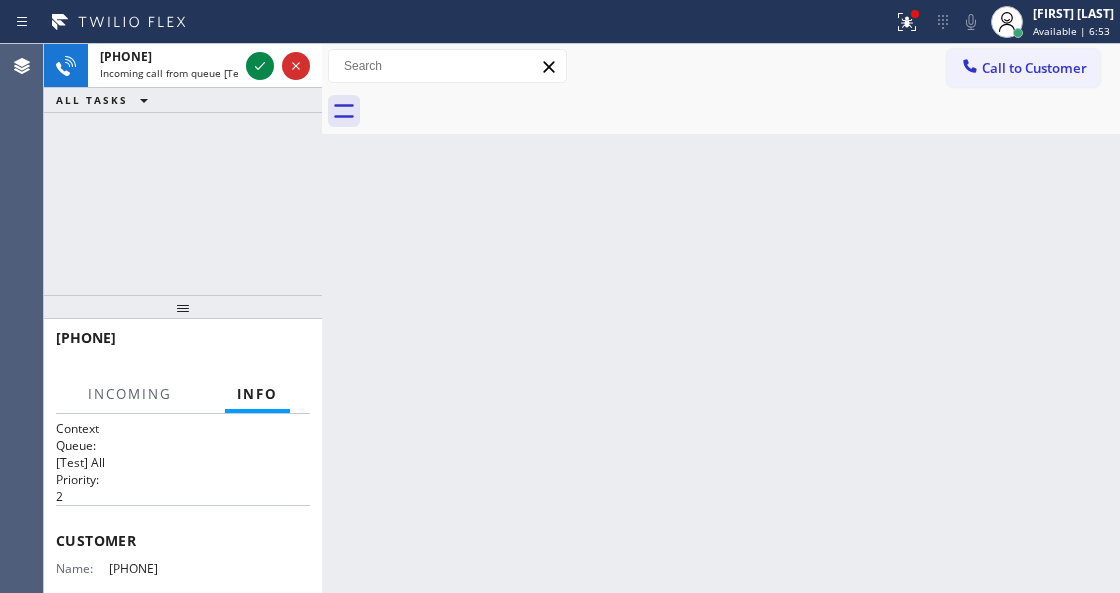 click 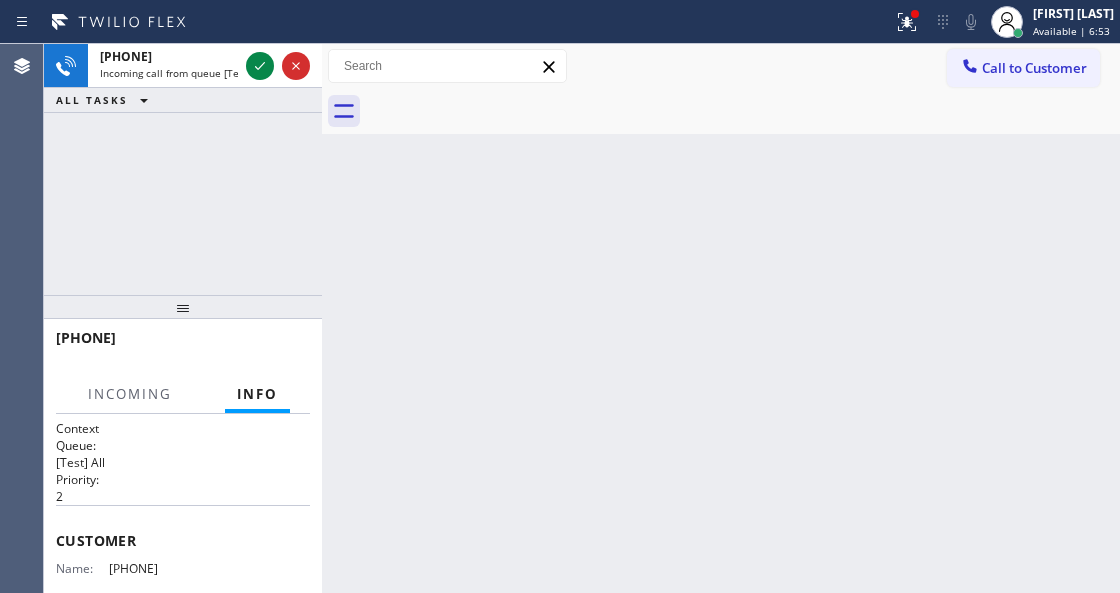 click 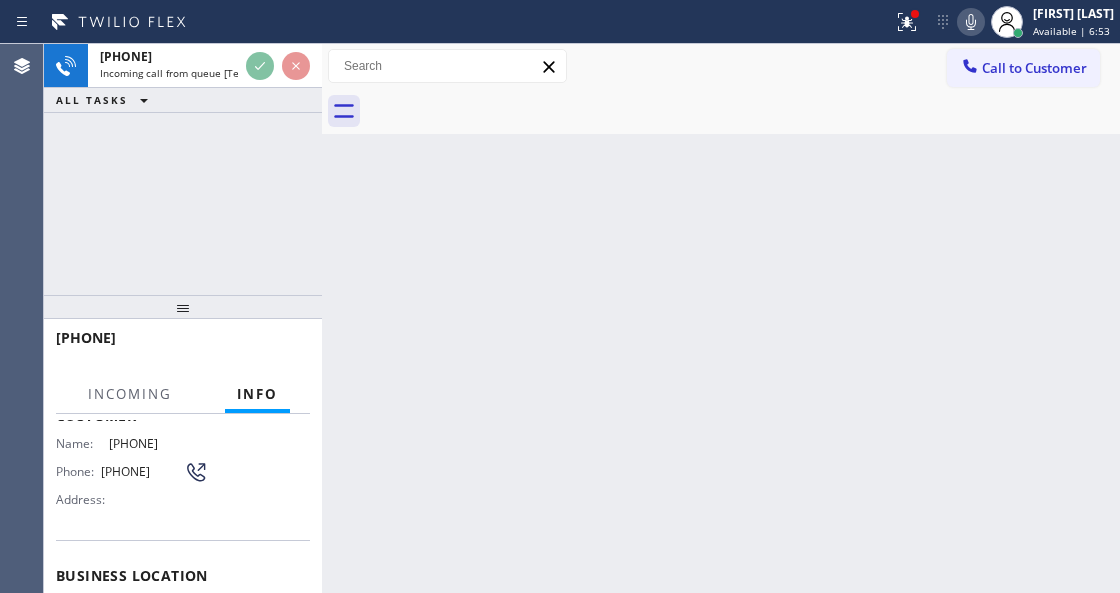 scroll, scrollTop: 266, scrollLeft: 0, axis: vertical 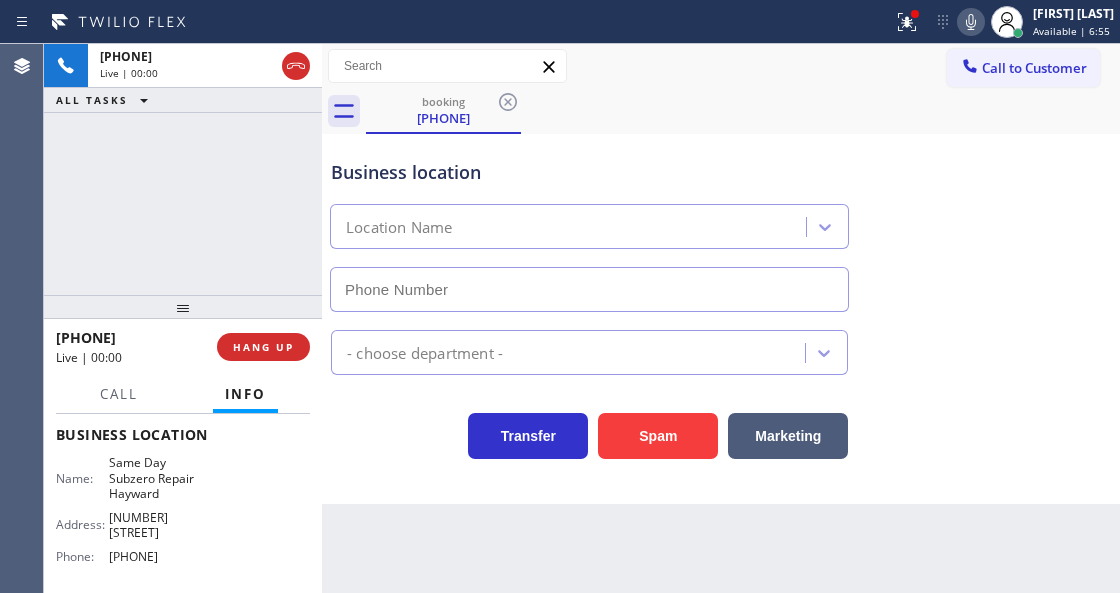 type on "[PHONE]" 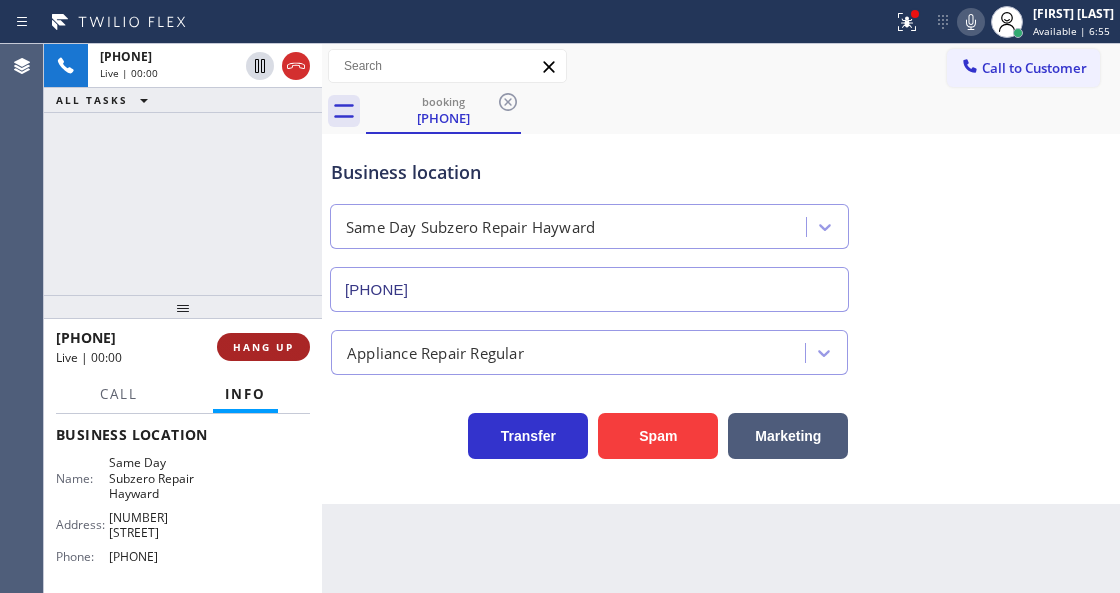 click on "HANG UP" at bounding box center (263, 347) 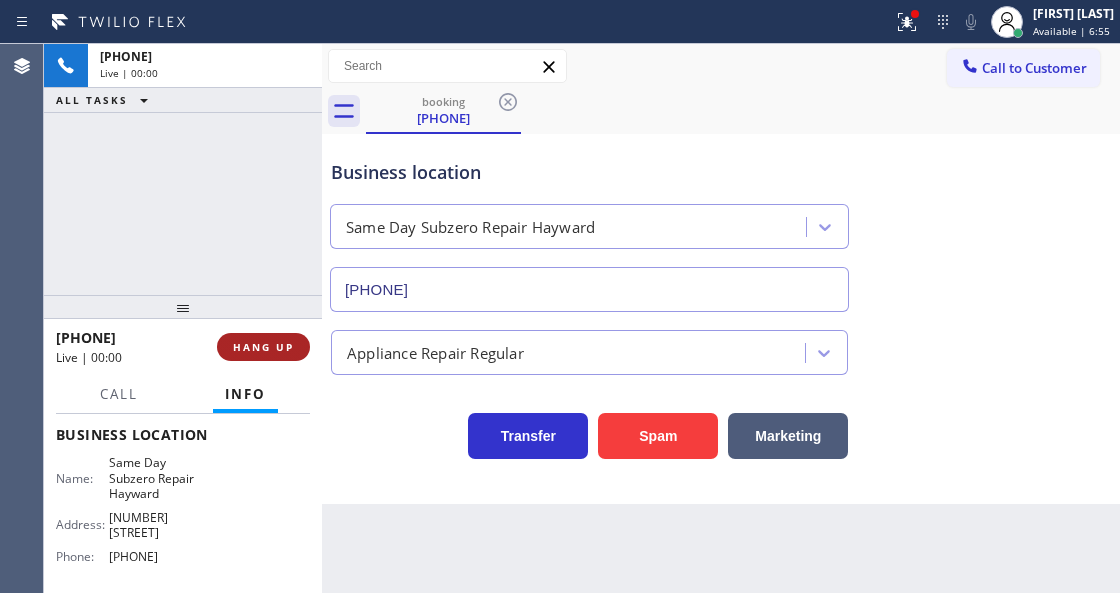 click on "HANG UP" at bounding box center [263, 347] 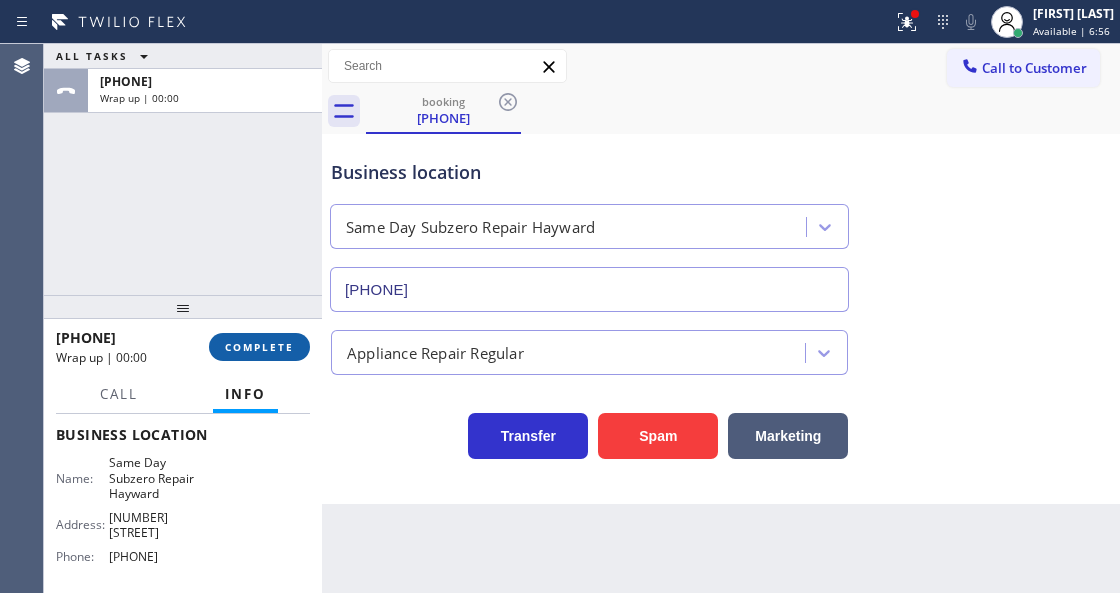 click on "COMPLETE" at bounding box center (259, 347) 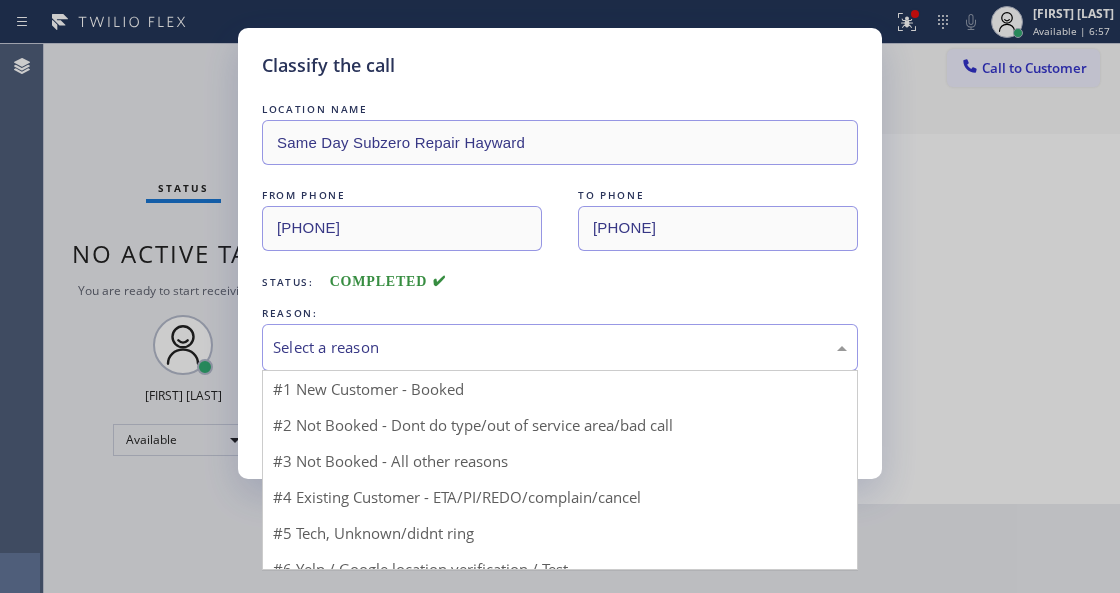 click on "Select a reason" at bounding box center (560, 347) 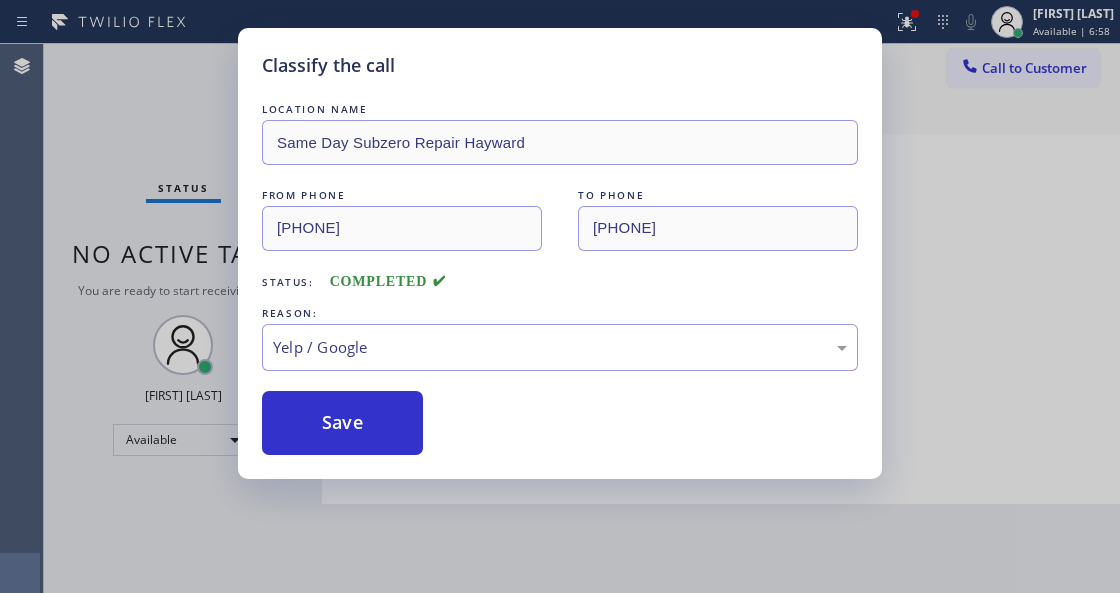 click on "Save" at bounding box center [342, 423] 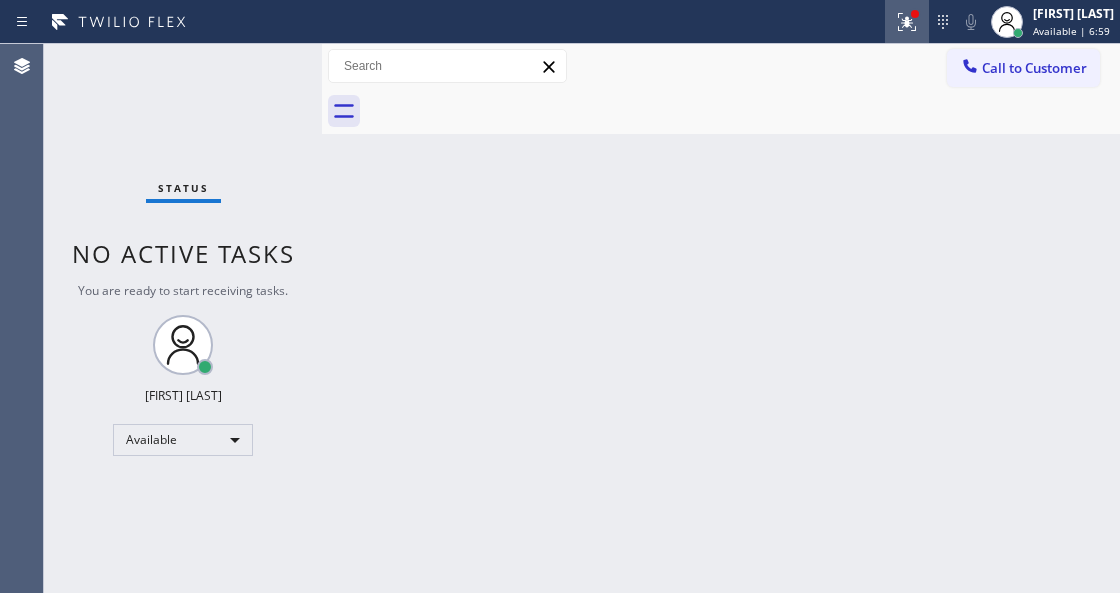 click 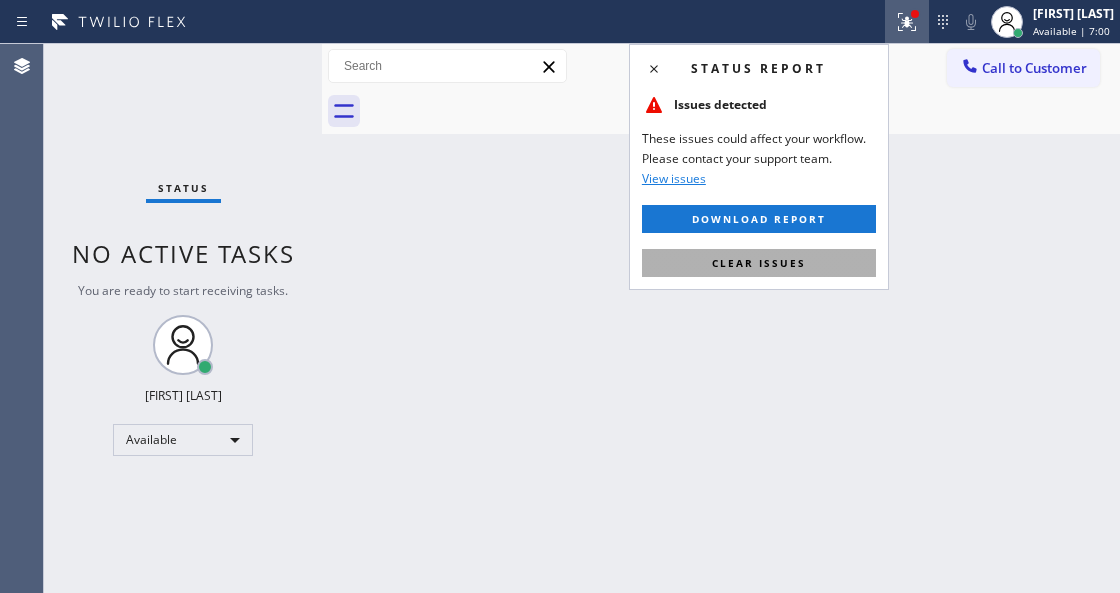 click on "Clear issues" at bounding box center [759, 263] 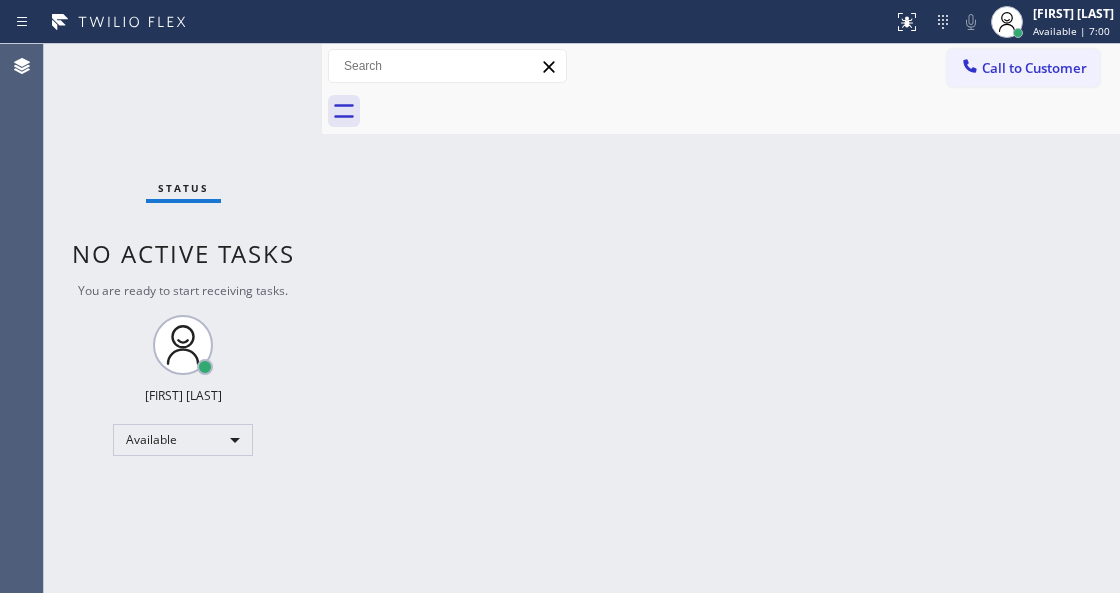 click on "Back to Dashboard Change Sender ID Customers Technicians Select a contact Outbound call Technician Search Technician Your caller id phone number Your caller id phone number Call Technician info Name Phone none Address none Change Sender ID HVAC [PHONE] 5 Star Appliance [PHONE] Appliance Repair [PHONE] Plumbing [PHONE] Air Duct Cleaning [PHONE] Electricians [PHONE] Cancel Change Check personal SMS Reset Change No tabs Call to Customer Outbound call Location Next Door Appliance Repair [CITY] Your caller id phone number [PHONE] Customer number Call Outbound call Technician Search Technician Your caller id phone number Your caller id phone number Call" at bounding box center [721, 318] 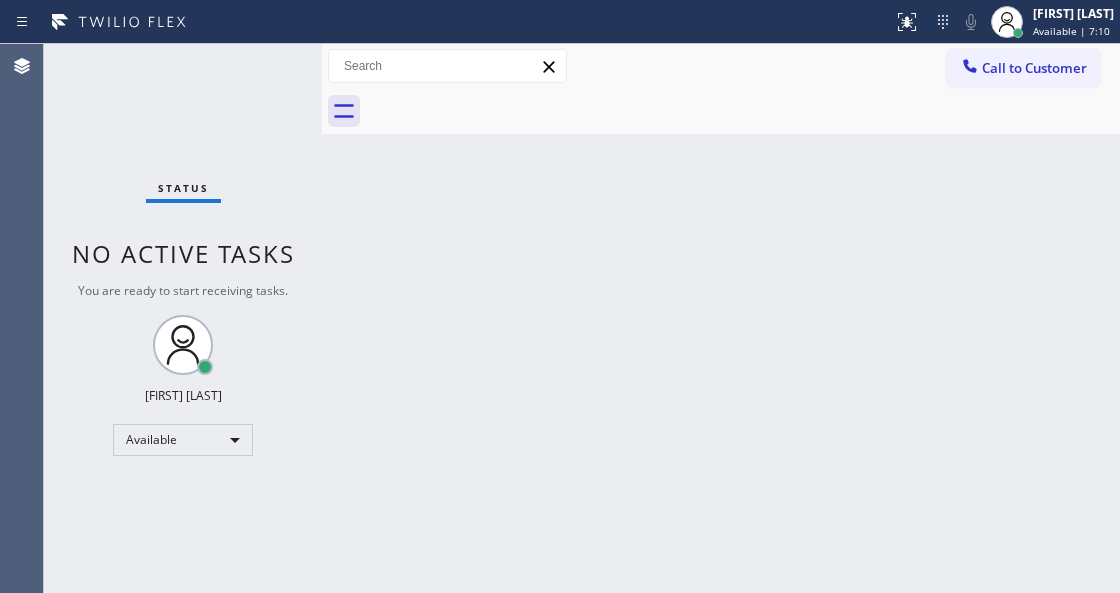 click on "Back to Dashboard Change Sender ID Customers Technicians Select a contact Outbound call Technician Search Technician Your caller id phone number Your caller id phone number Call Technician info Name Phone none Address none Change Sender ID HVAC [PHONE] 5 Star Appliance [PHONE] Appliance Repair [PHONE] Plumbing [PHONE] Air Duct Cleaning [PHONE] Electricians [PHONE] Cancel Change Check personal SMS Reset Change No tabs Call to Customer Outbound call Location Next Door Appliance Repair [CITY] Your caller id phone number [PHONE] Customer number Call Outbound call Technician Search Technician Your caller id phone number Your caller id phone number Call" at bounding box center (721, 318) 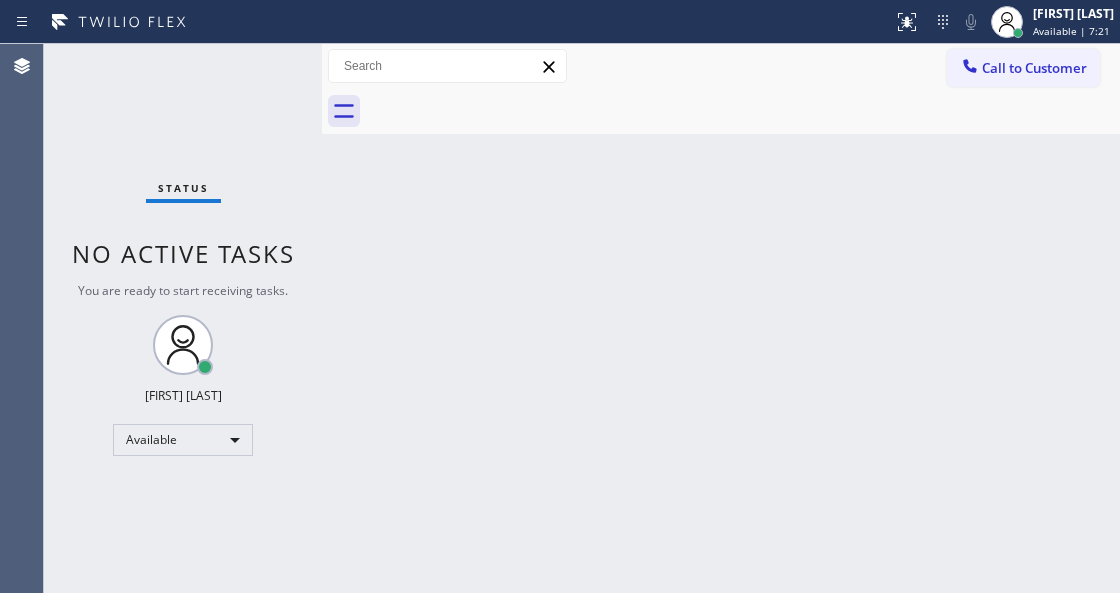 drag, startPoint x: 568, startPoint y: 316, endPoint x: 618, endPoint y: 523, distance: 212.95305 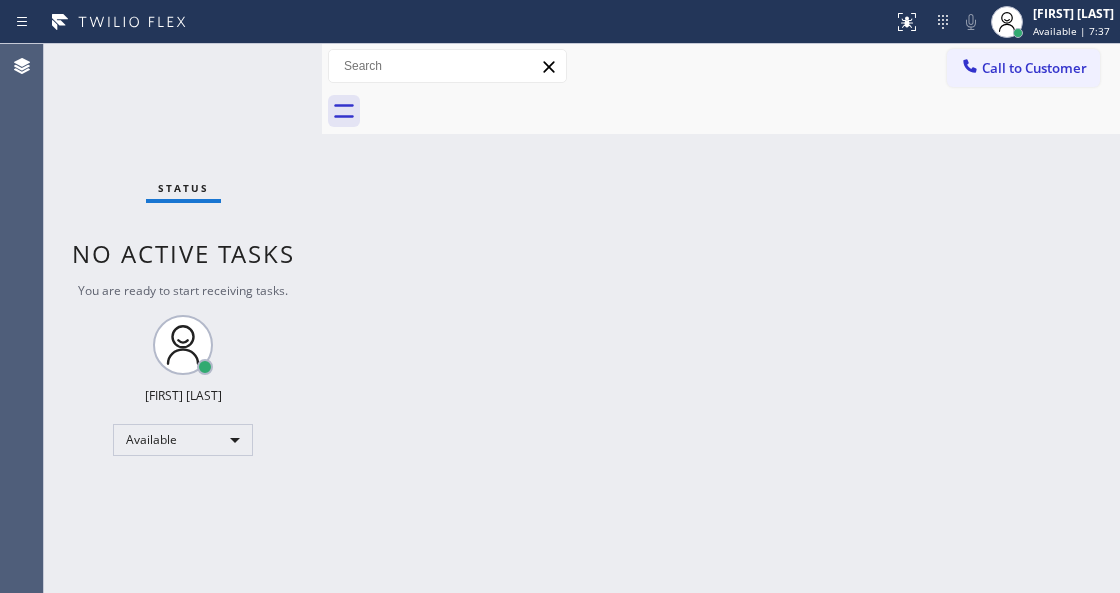 click on "Back to Dashboard Change Sender ID Customers Technicians Select a contact Outbound call Technician Search Technician Your caller id phone number Your caller id phone number Call Technician info Name Phone none Address none Change Sender ID HVAC [PHONE] 5 Star Appliance [PHONE] Appliance Repair [PHONE] Plumbing [PHONE] Air Duct Cleaning [PHONE] Electricians [PHONE] Cancel Change Check personal SMS Reset Change No tabs Call to Customer Outbound call Location Next Door Appliance Repair [CITY] Your caller id phone number [PHONE] Customer number Call Outbound call Technician Search Technician Your caller id phone number Your caller id phone number Call" at bounding box center (721, 318) 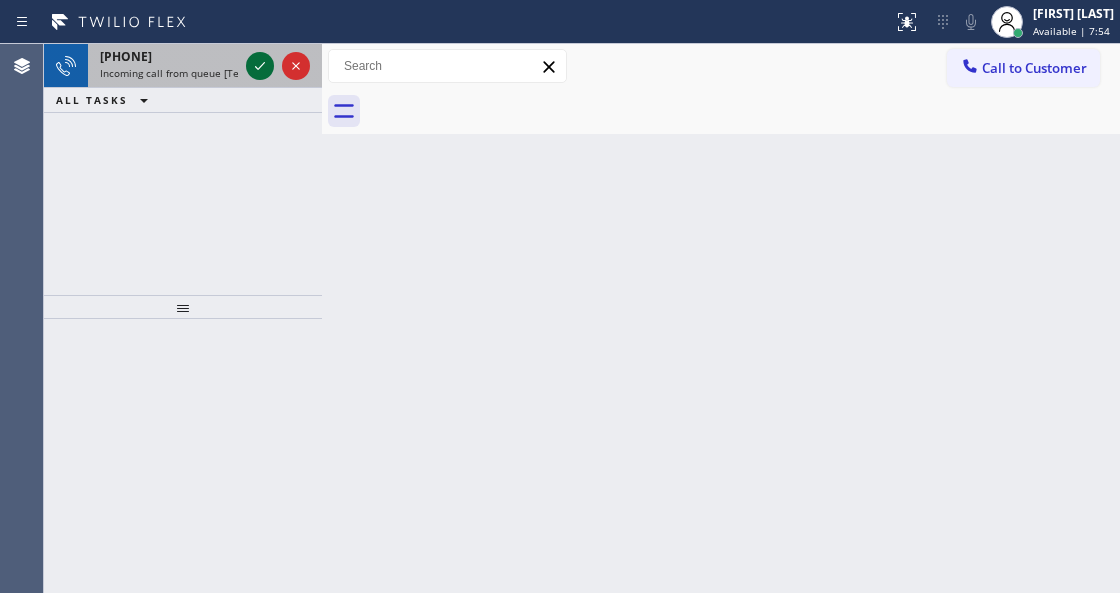 click 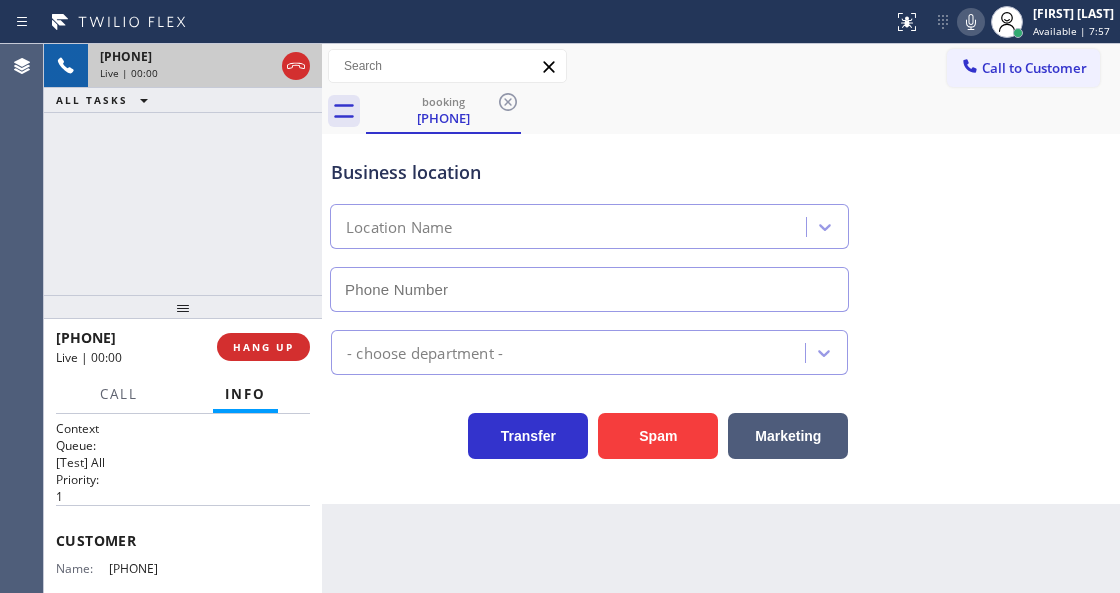 type on "[PHONE]" 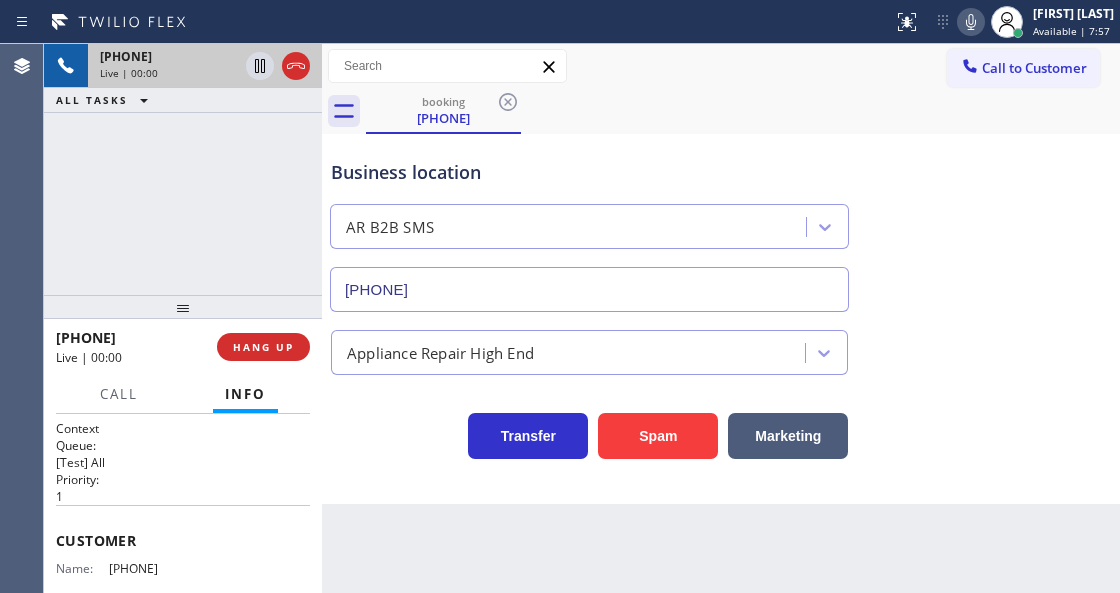 click on "Business location" at bounding box center (589, 172) 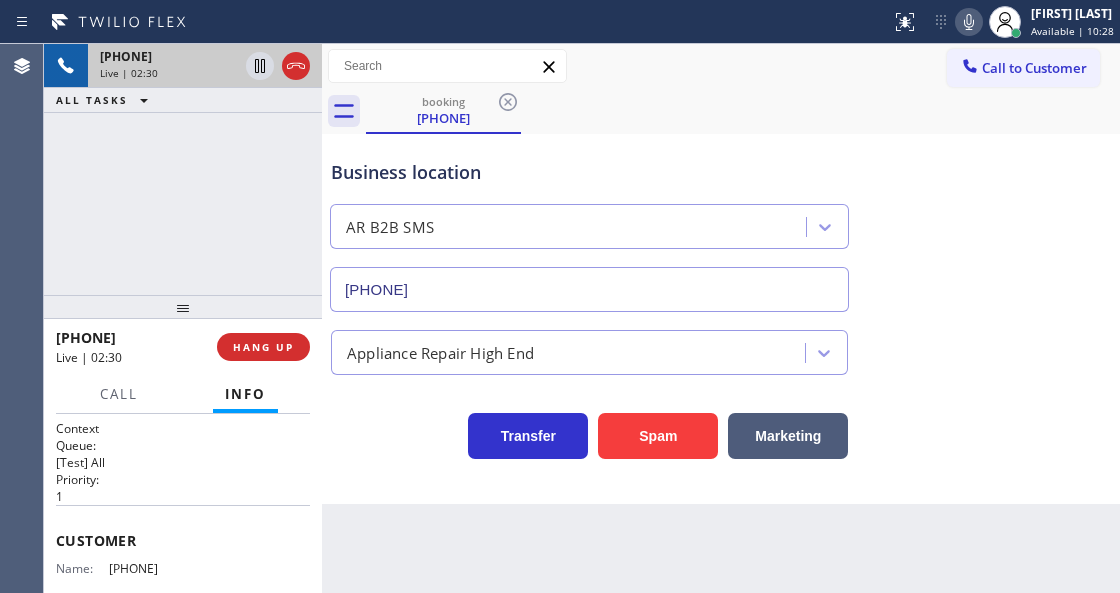 click 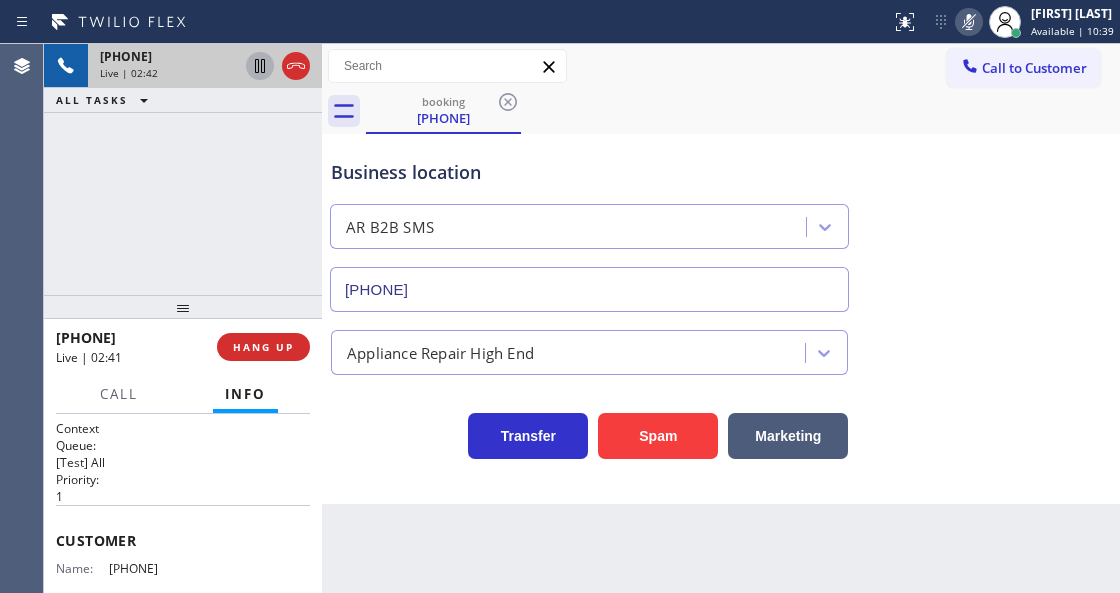 click 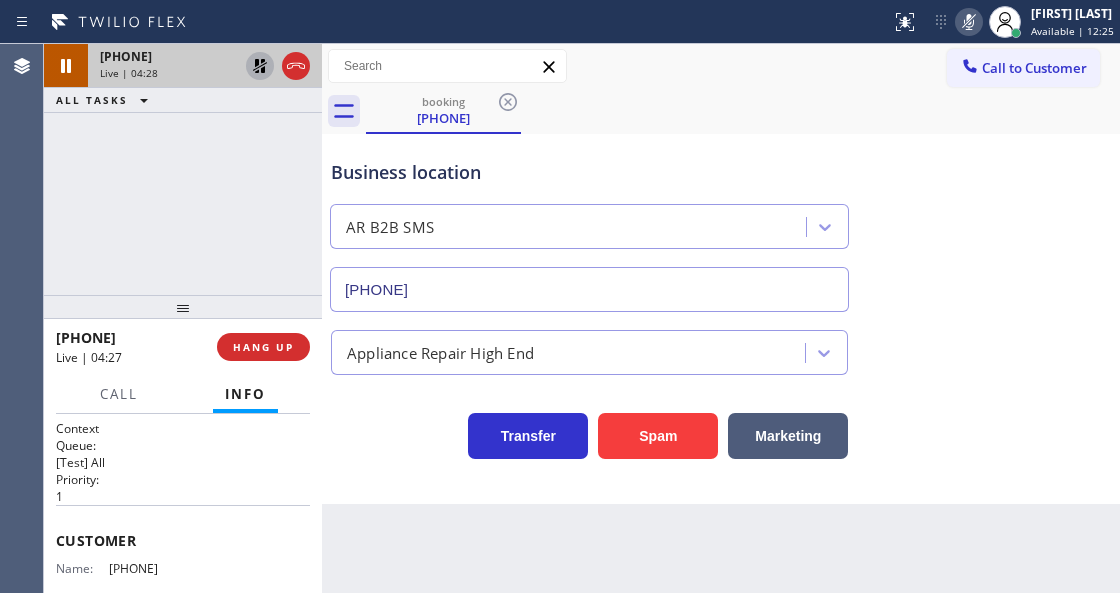 click on "Call to Customer Outbound call Location Next Door Appliance Repair Long Island Your caller id phone number [PHONE] Customer number Call Outbound call Technician Search Technician Your caller id phone number Your caller id phone number Call" at bounding box center (721, 66) 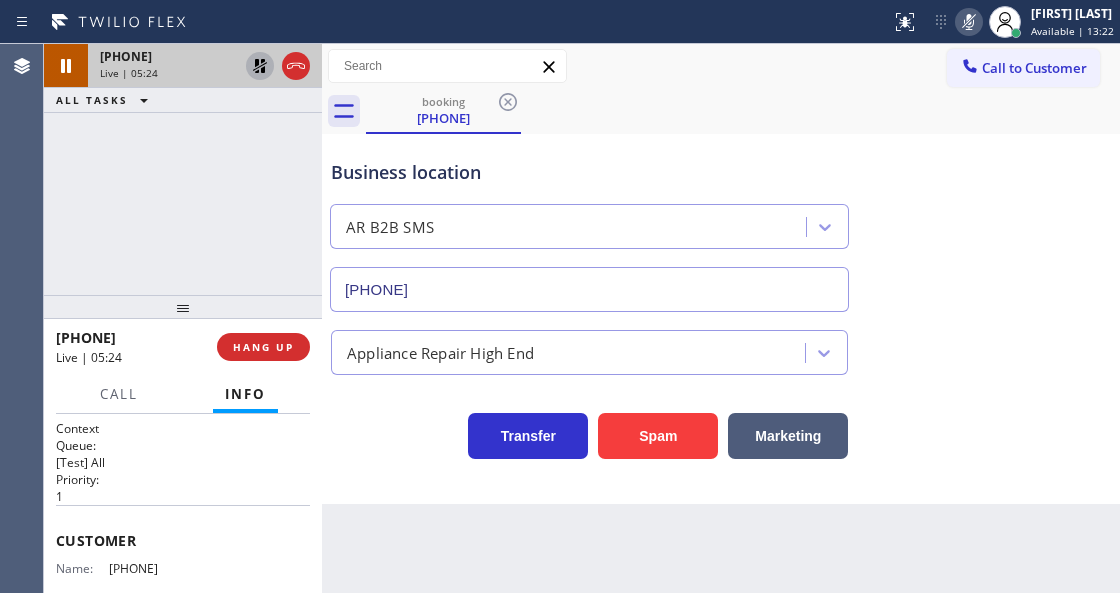 click 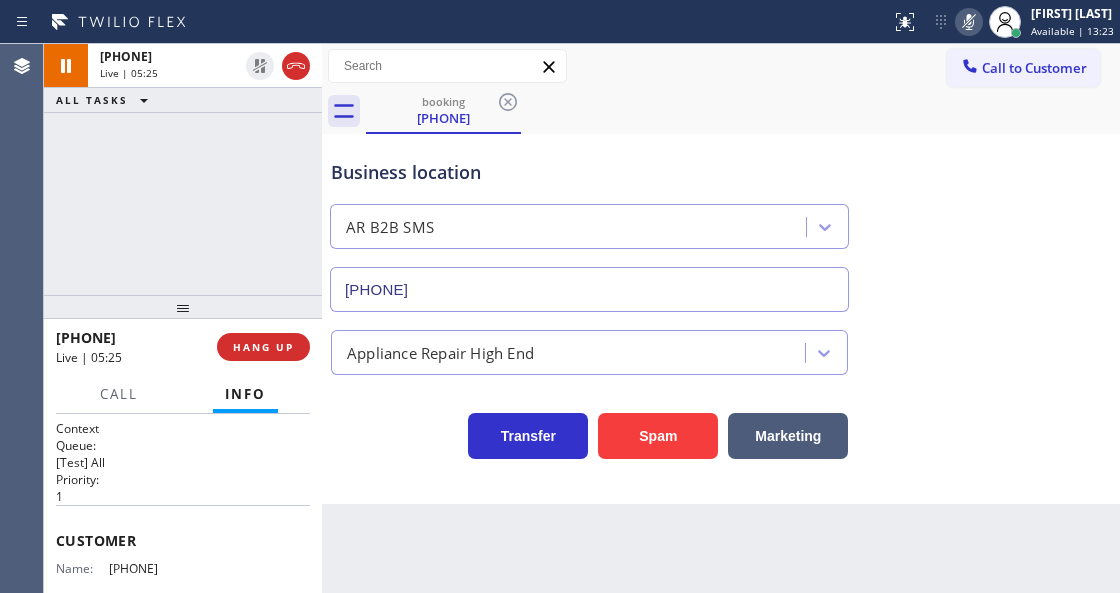 click 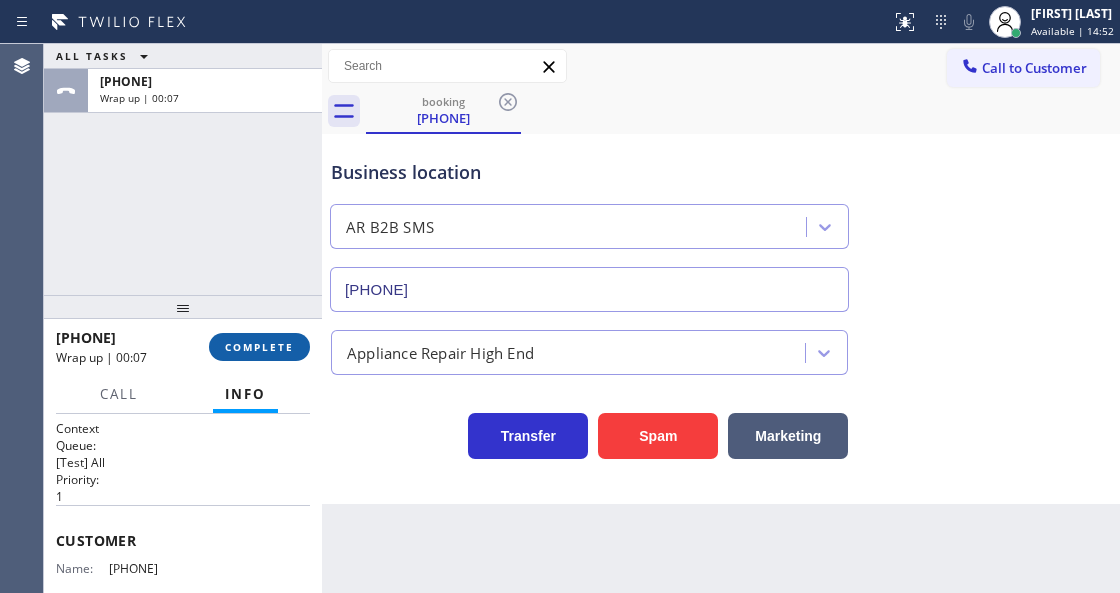 click on "COMPLETE" at bounding box center (259, 347) 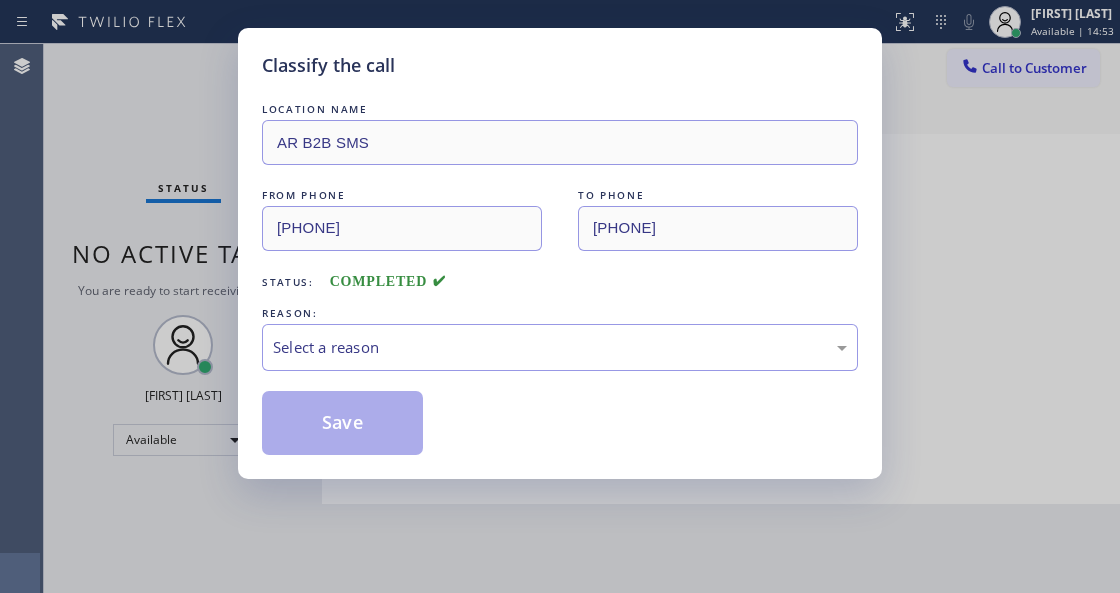 click on "Select a reason" at bounding box center (560, 347) 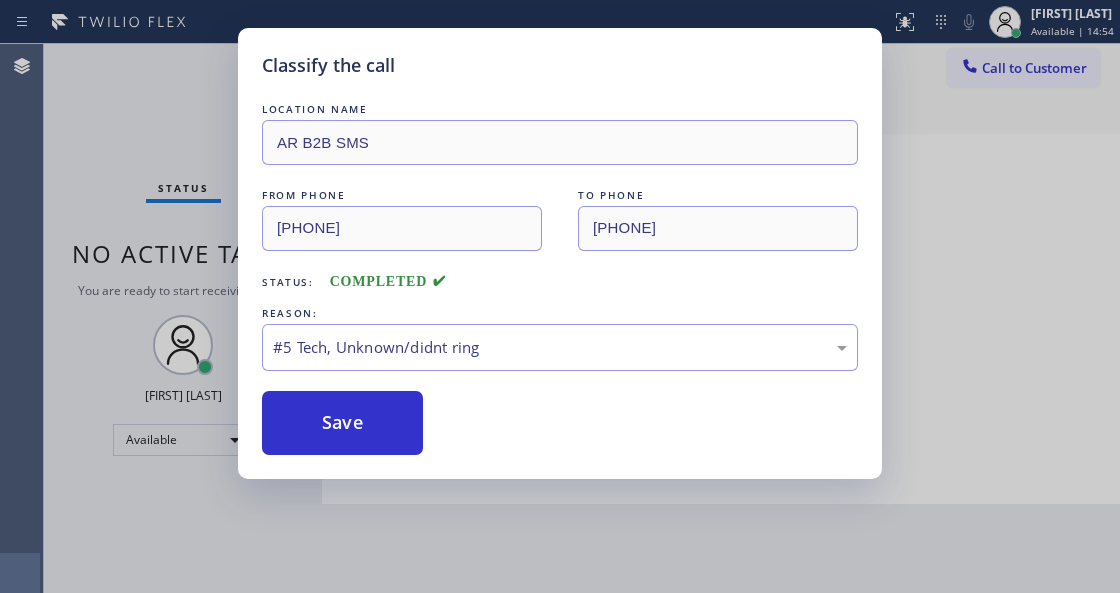 click on "Classify the call LOCATION NAME AR B2B SMS FROM PHONE [PHONE] TO PHONE [PHONE] Status: COMPLETED REASON: #5 Tech, Unknown/didnt ring Save" at bounding box center (560, 253) 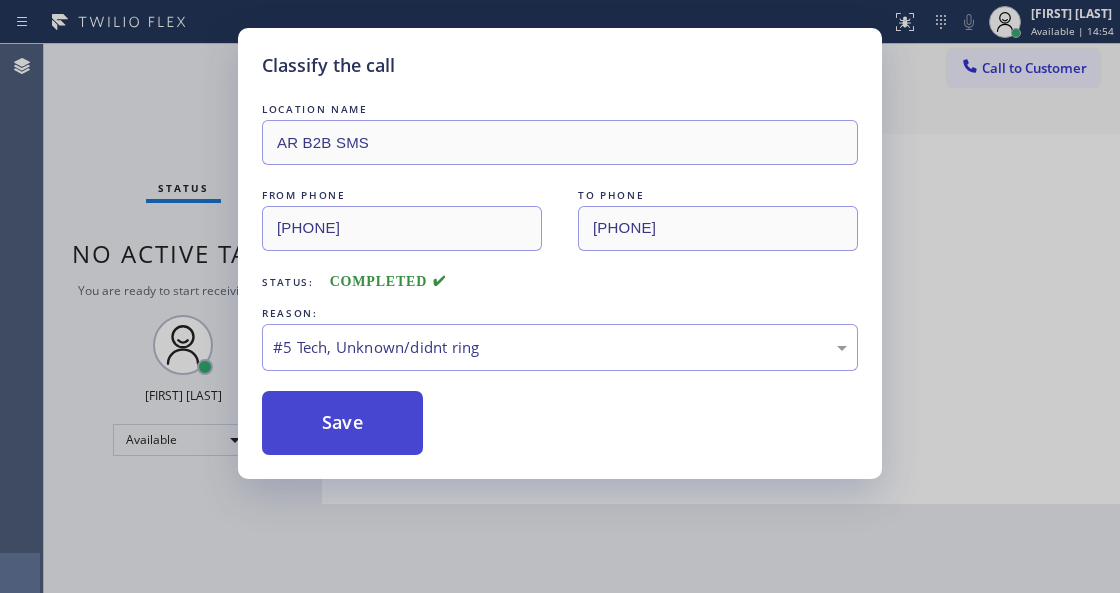click on "Save" at bounding box center (342, 423) 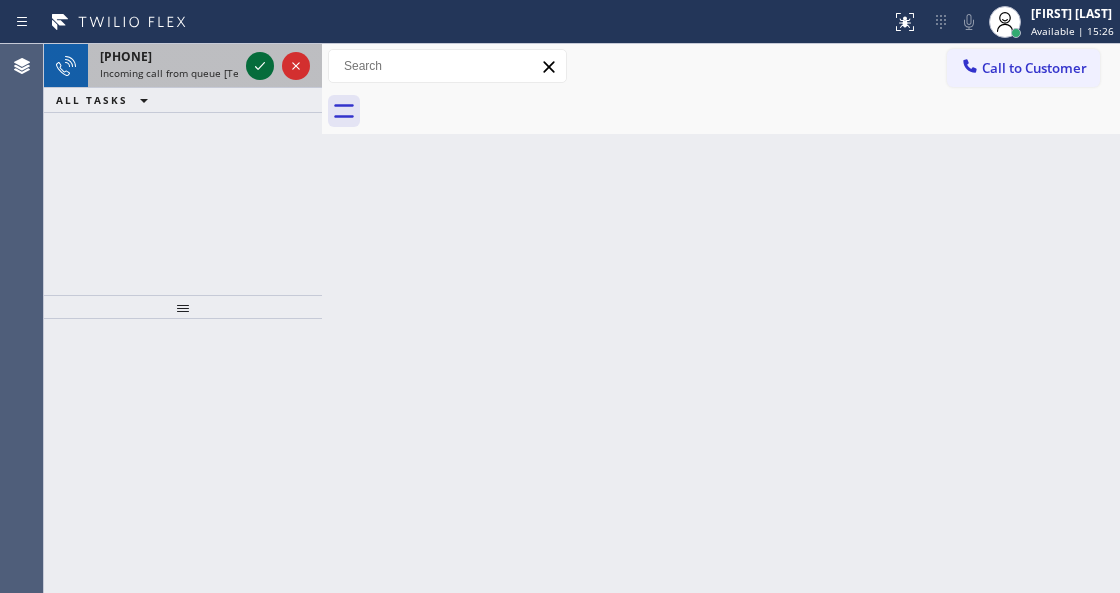 click 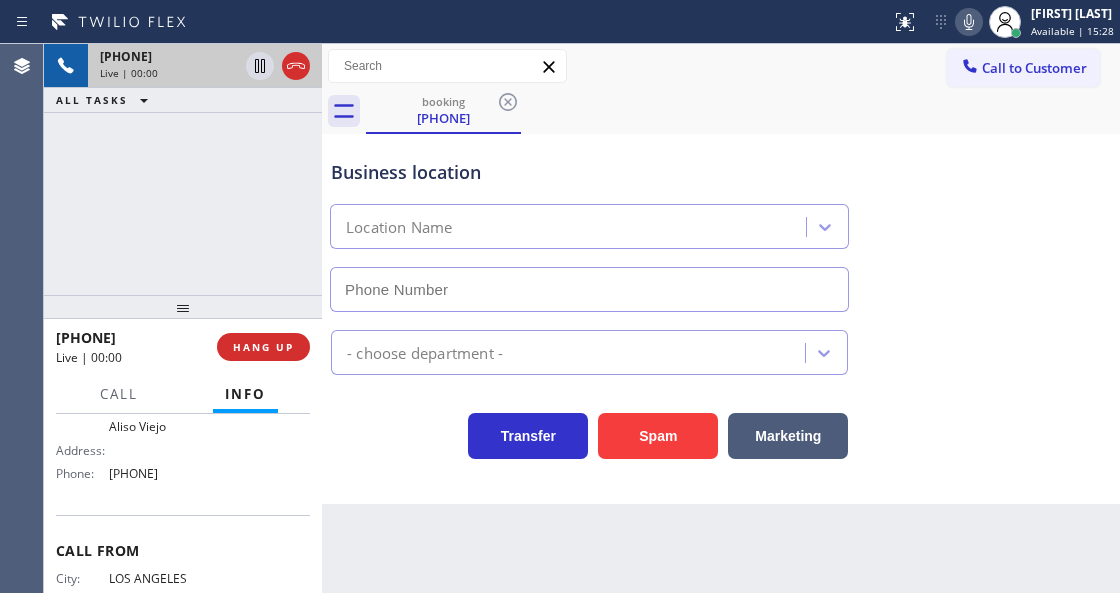scroll, scrollTop: 200, scrollLeft: 0, axis: vertical 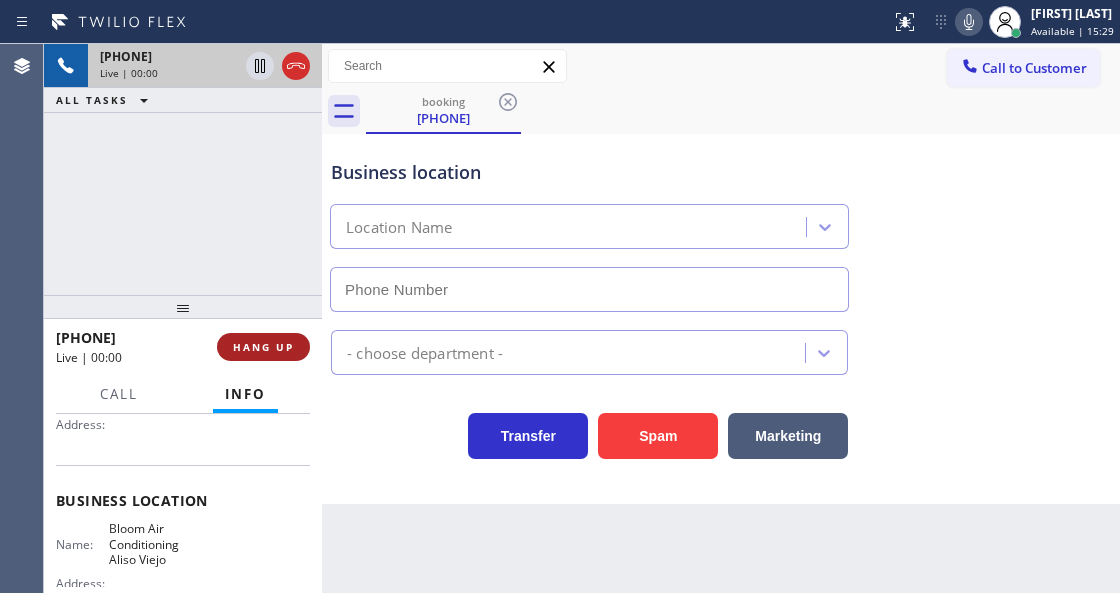 click on "HANG UP" at bounding box center (263, 347) 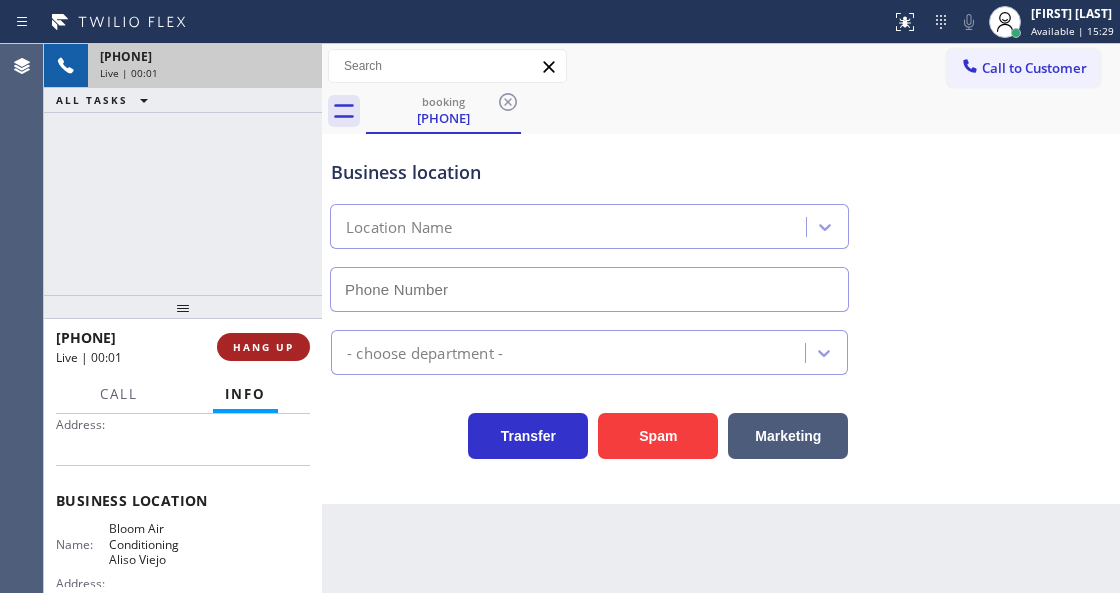 click on "HANG UP" at bounding box center (263, 347) 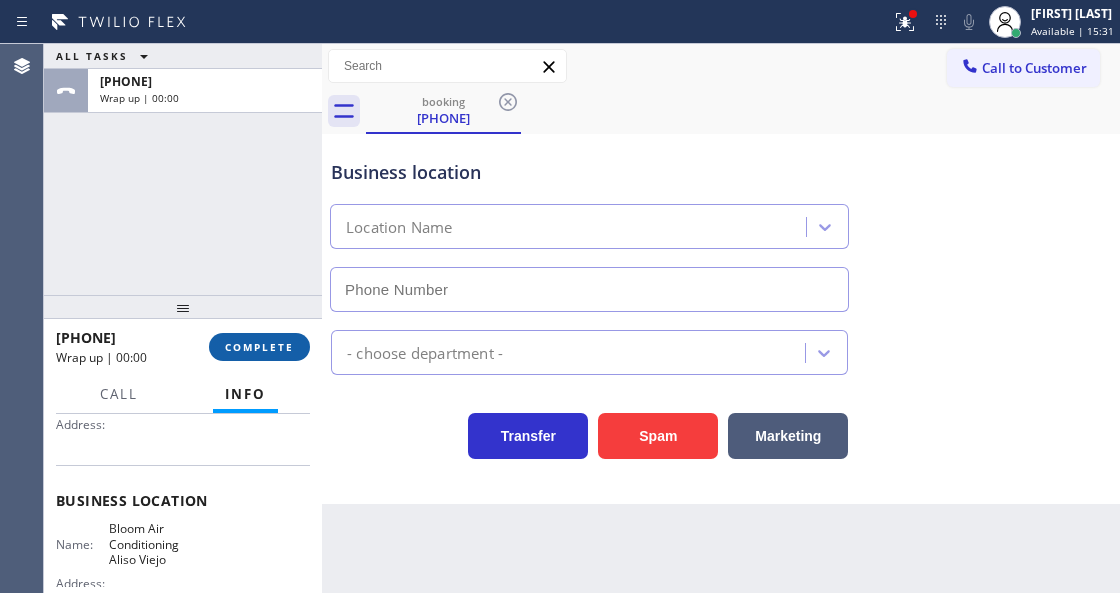 click on "COMPLETE" at bounding box center [259, 347] 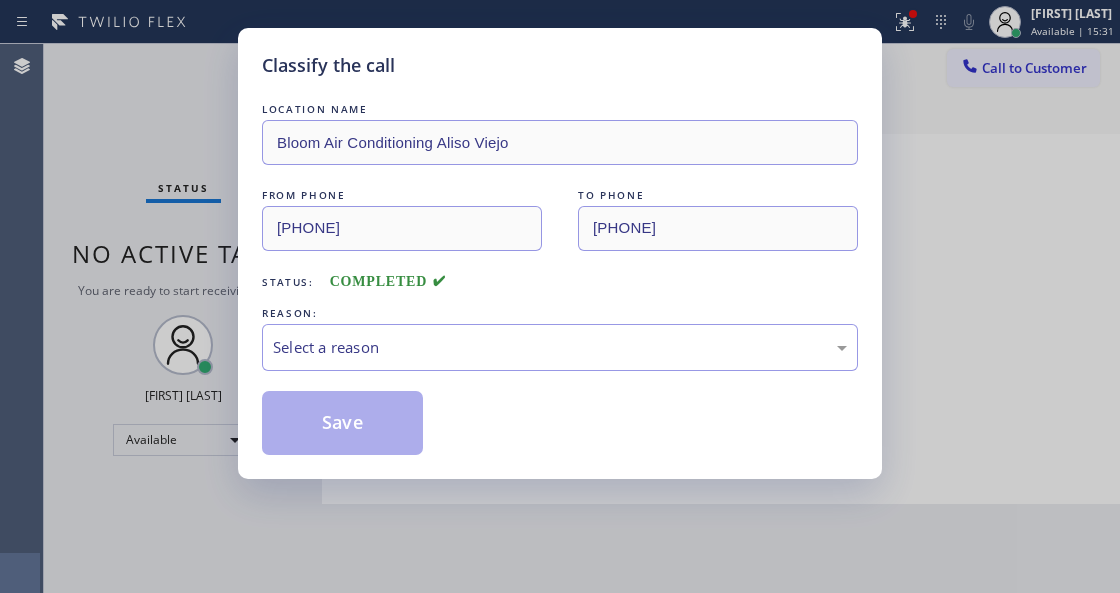 click on "Select a reason" at bounding box center (560, 347) 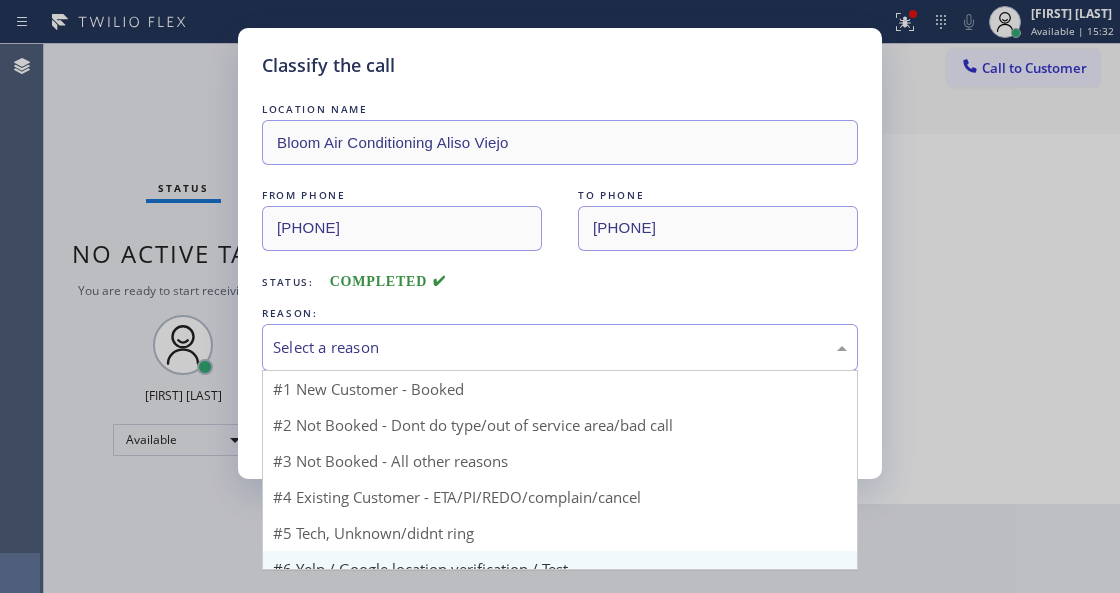 scroll, scrollTop: 21, scrollLeft: 0, axis: vertical 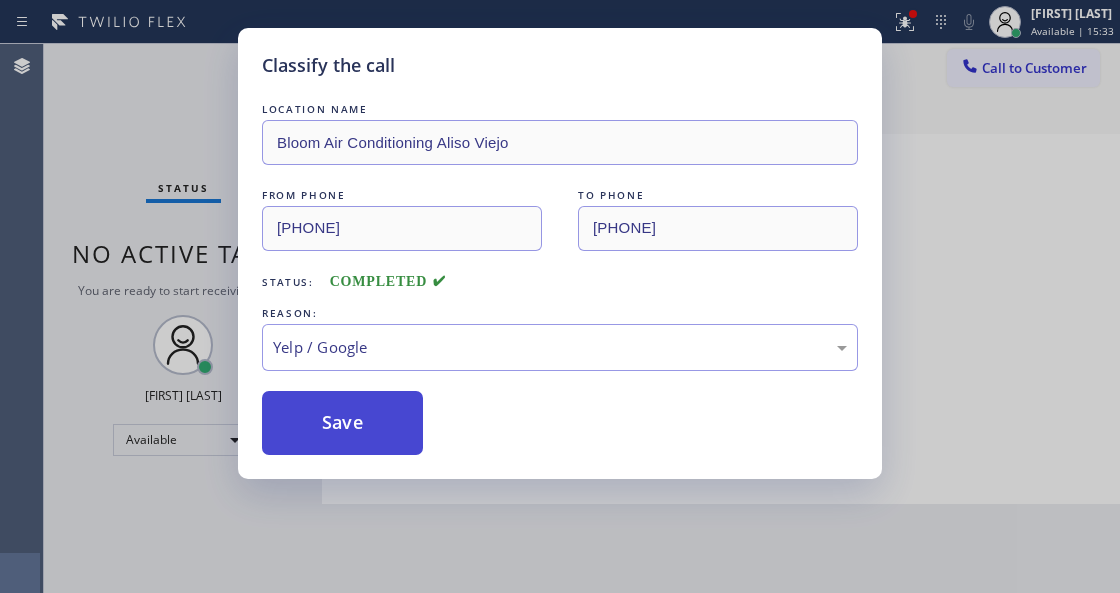 click on "Save" at bounding box center [342, 423] 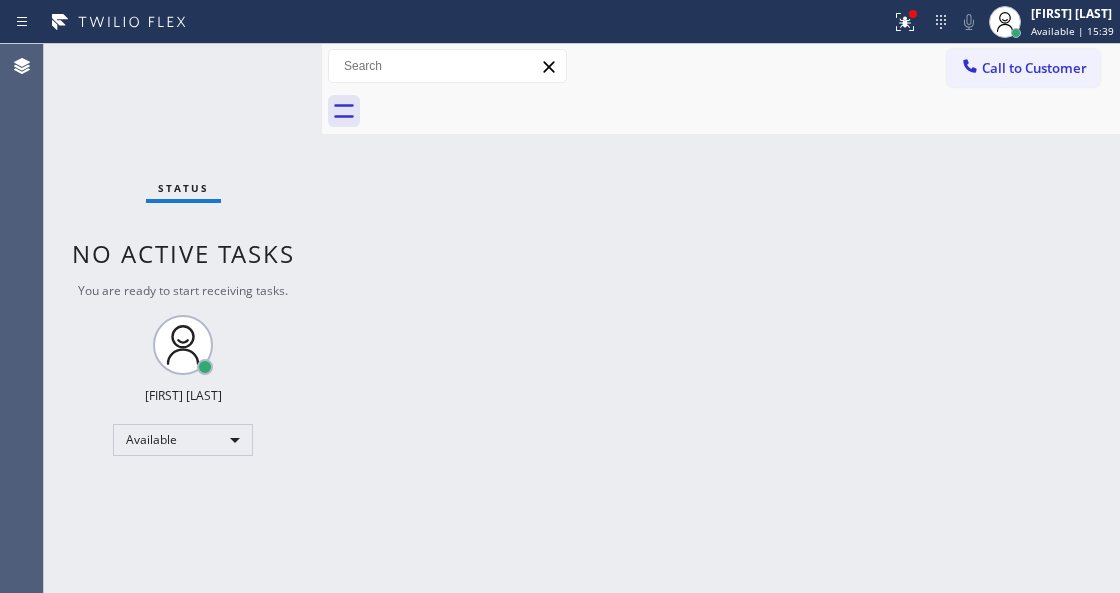 click at bounding box center (322, 318) 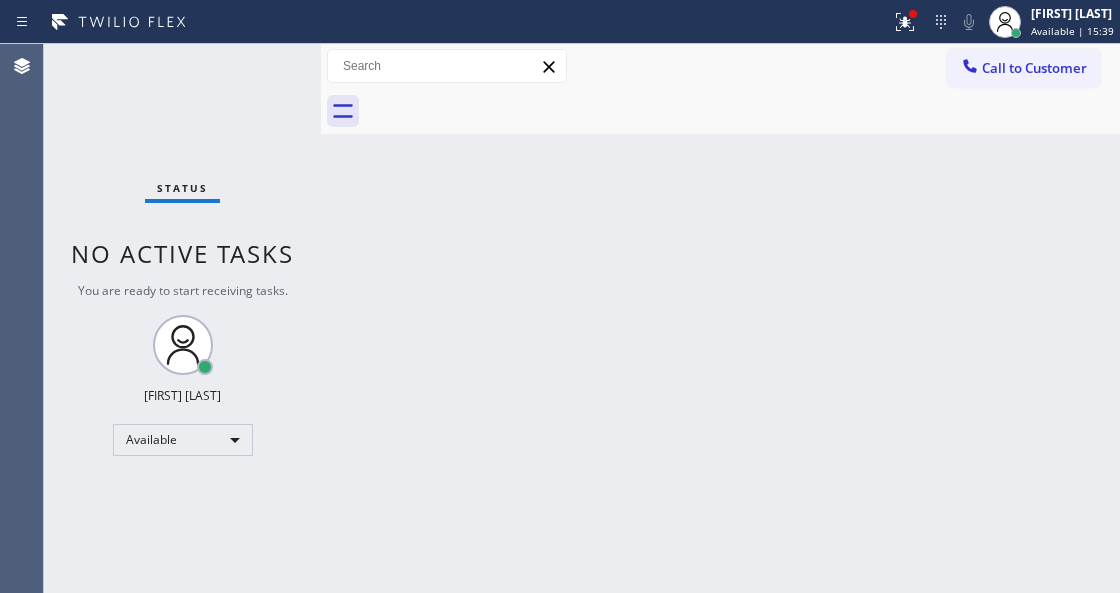 click on "Status   No active tasks     You are ready to start receiving tasks.   Venezza Koren Intas Available" at bounding box center (182, 318) 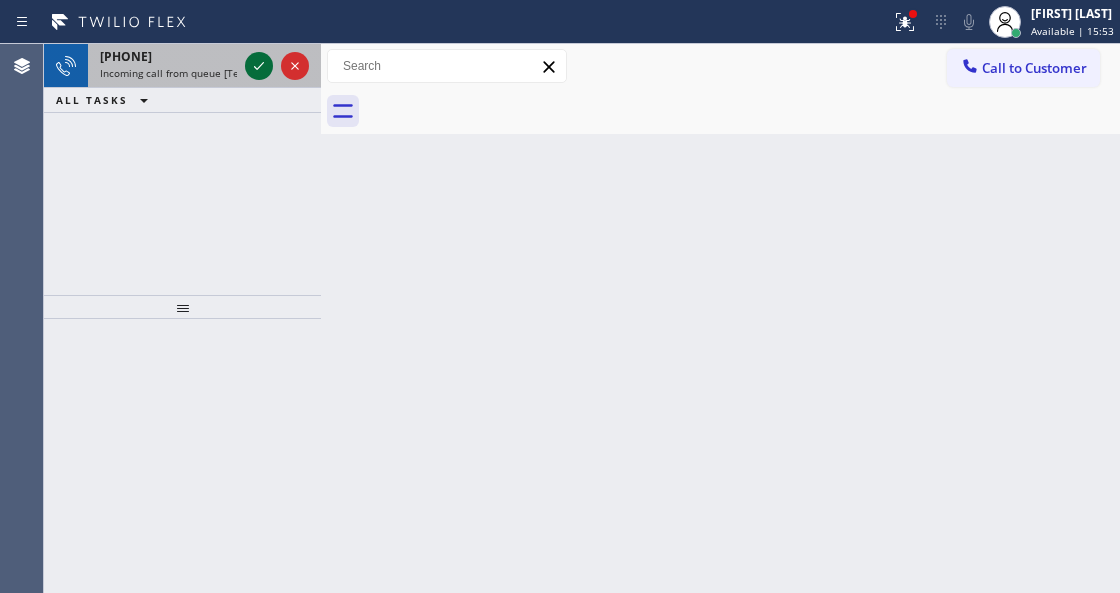click 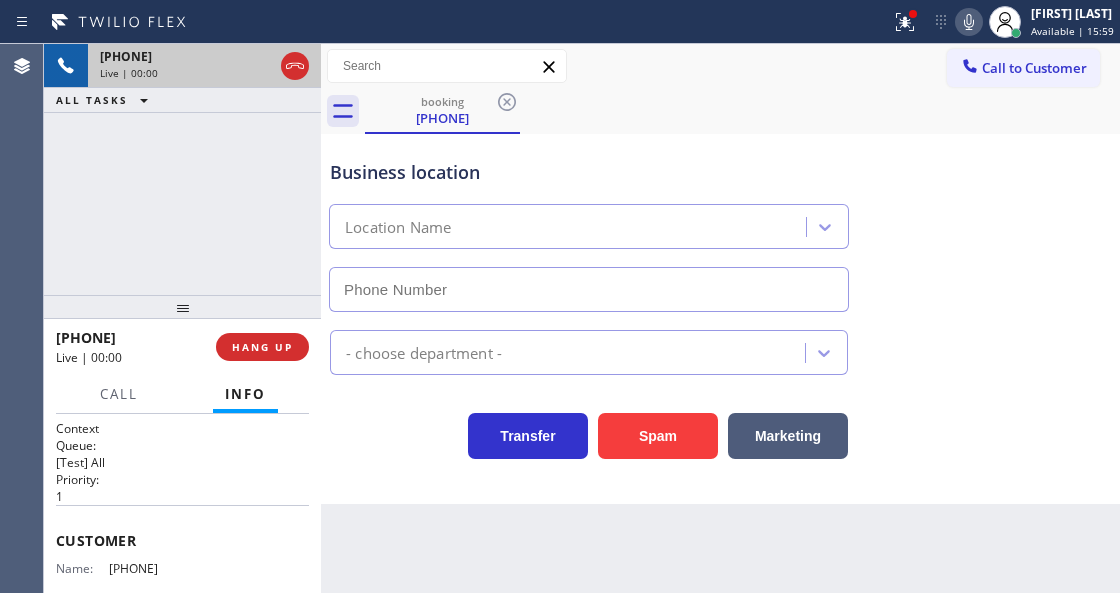 type on "[PHONE]" 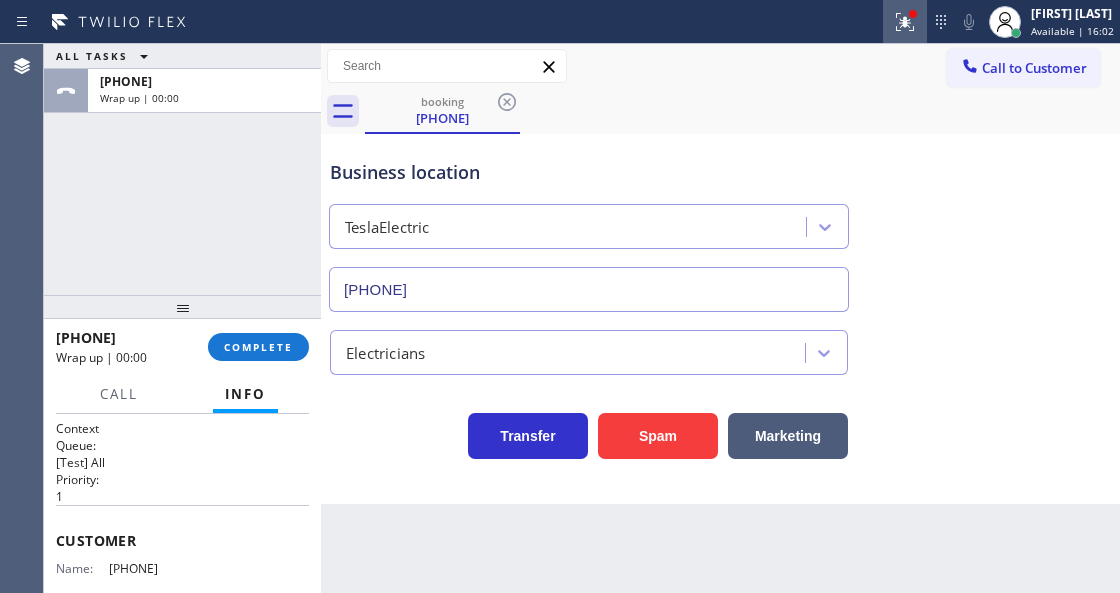 click at bounding box center (905, 22) 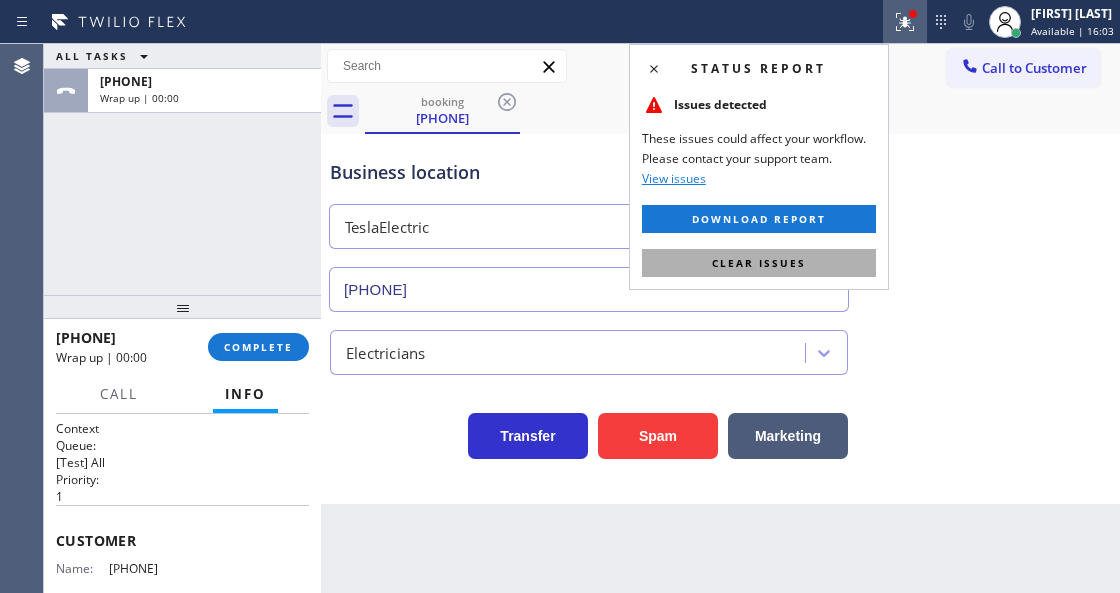 click on "Clear issues" at bounding box center (759, 263) 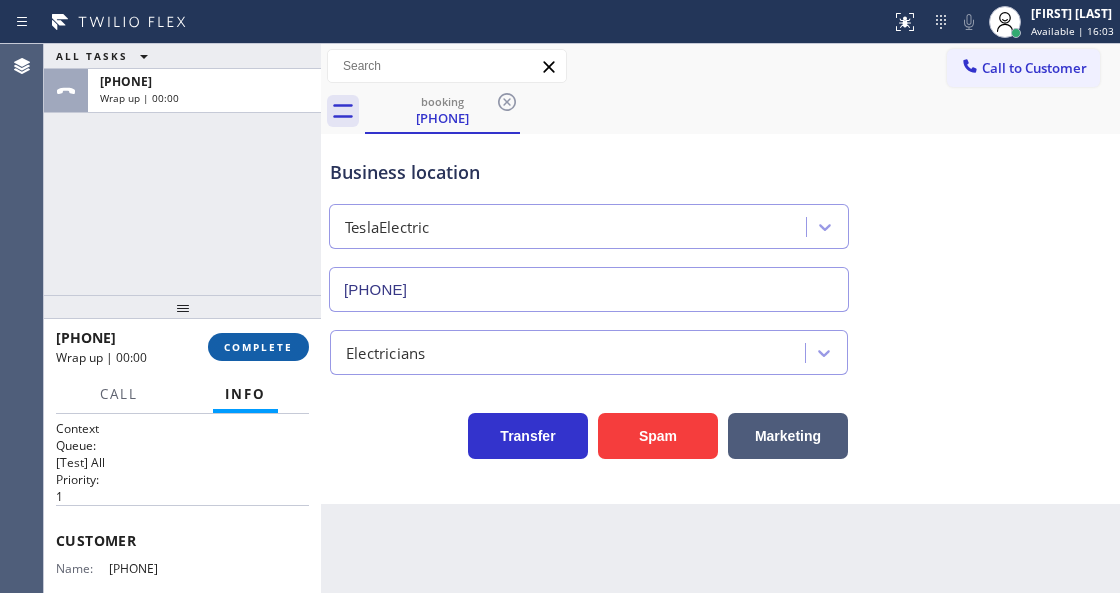 click on "COMPLETE" at bounding box center [258, 347] 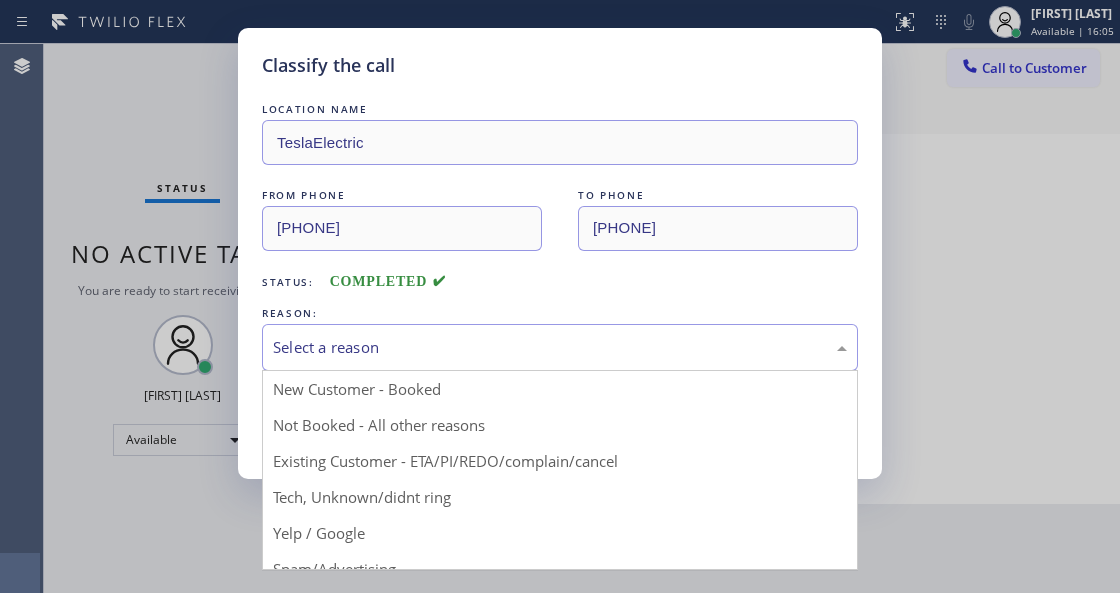 click on "Select a reason" at bounding box center (560, 347) 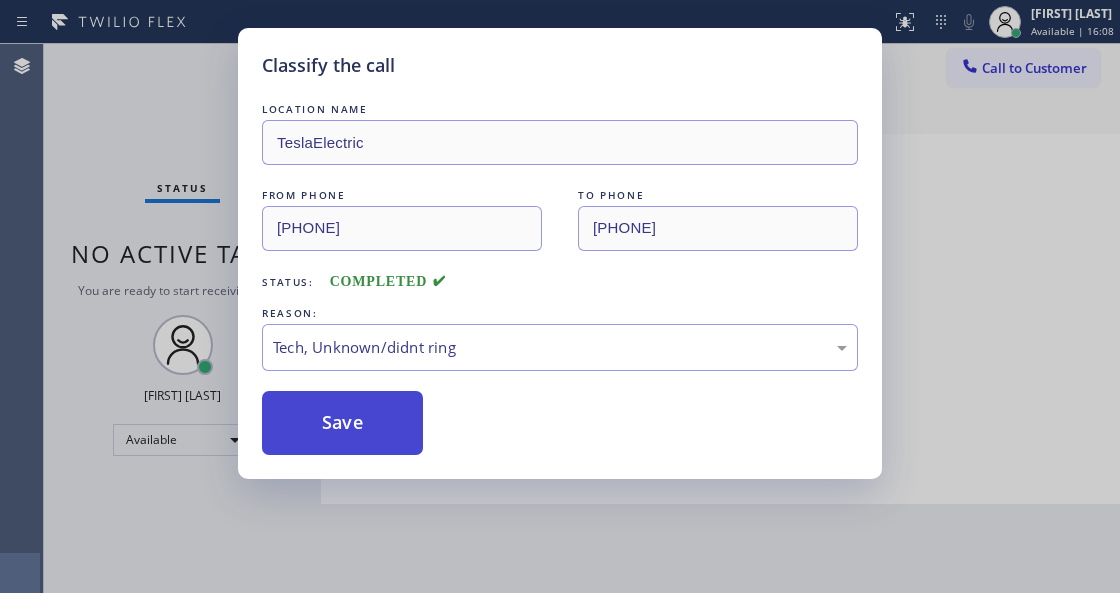 click on "Save" at bounding box center [342, 423] 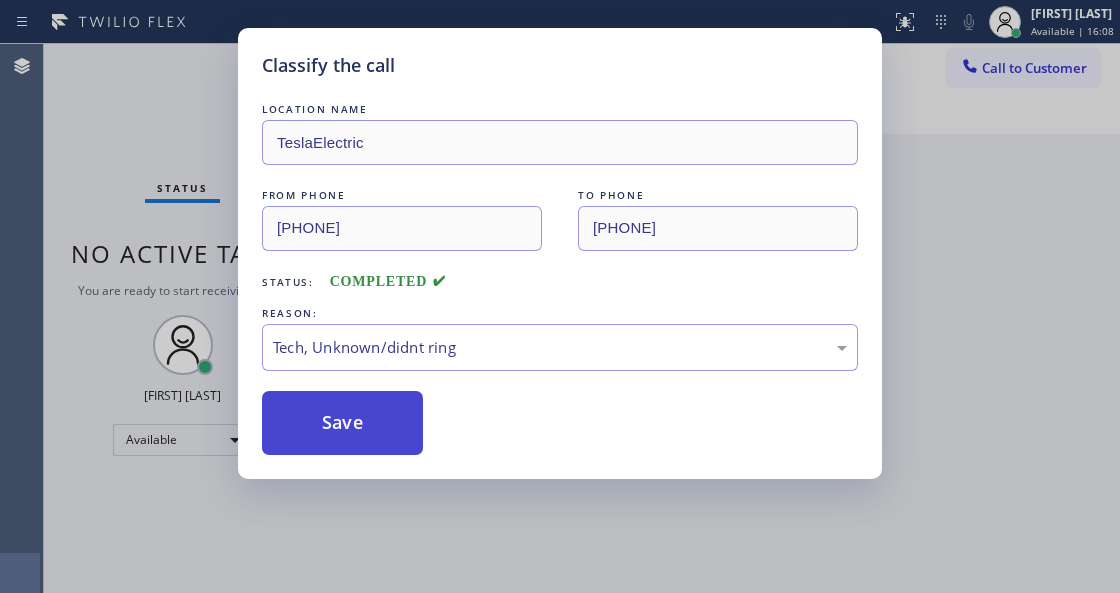 click on "Save" at bounding box center [342, 423] 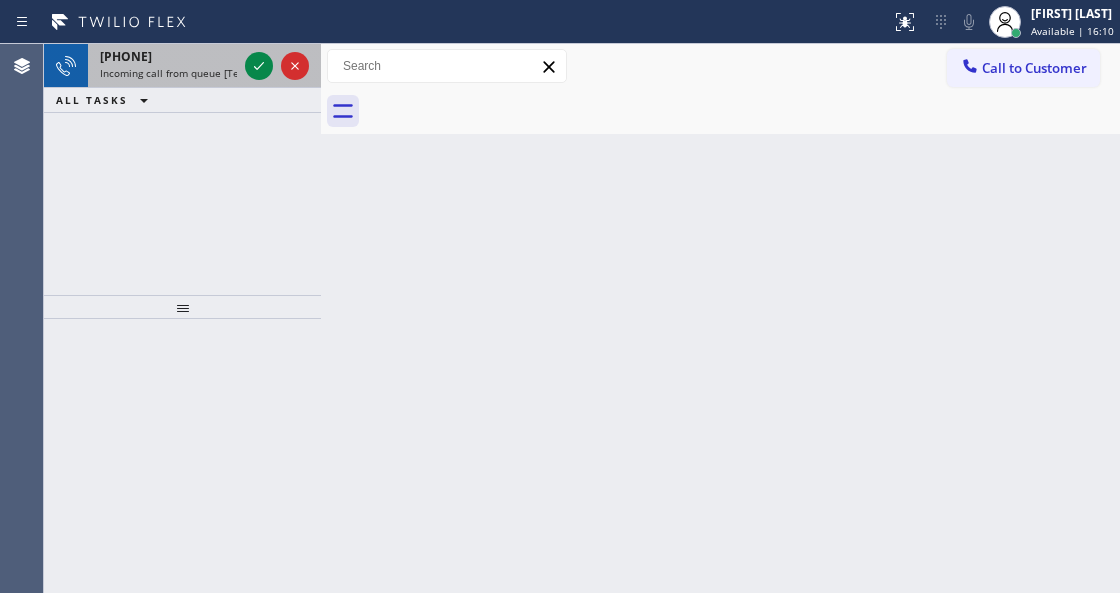 drag, startPoint x: 245, startPoint y: 60, endPoint x: 272, endPoint y: 80, distance: 33.600594 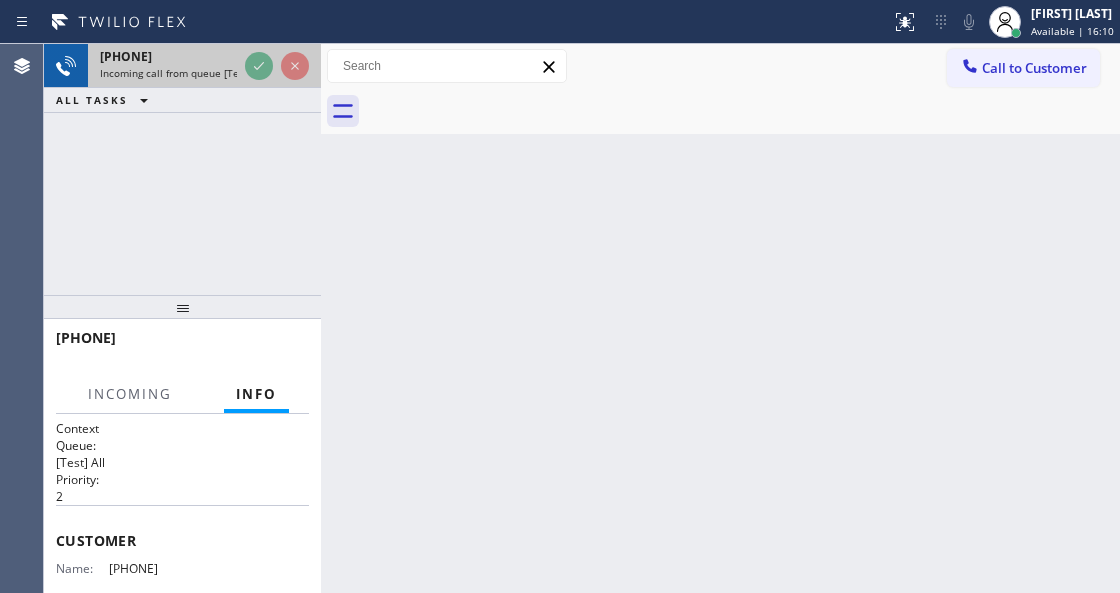 click at bounding box center [277, 66] 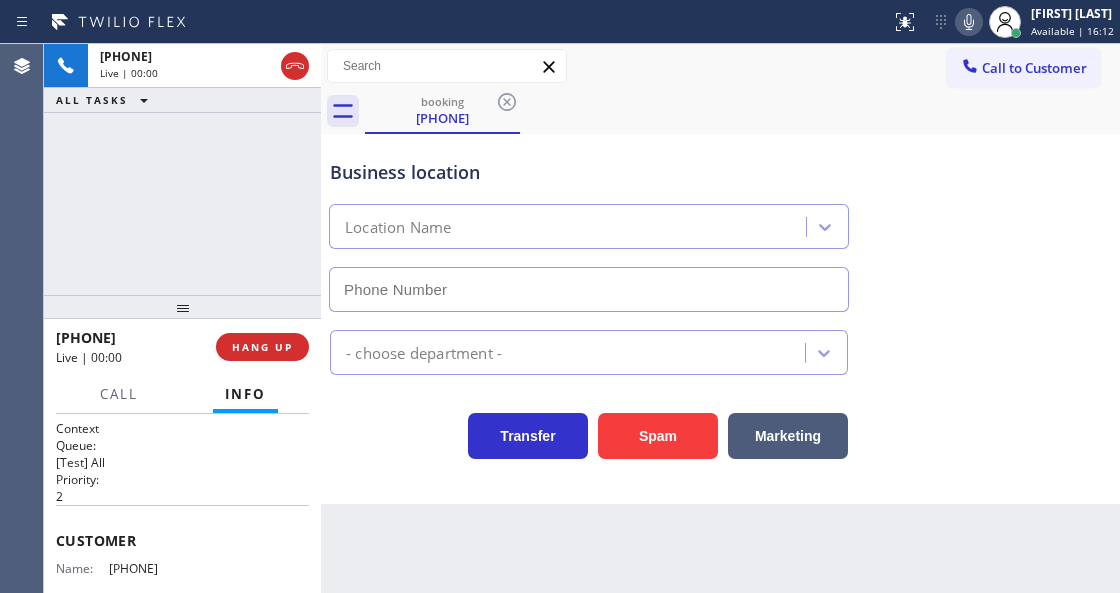 type on "[PHONE]" 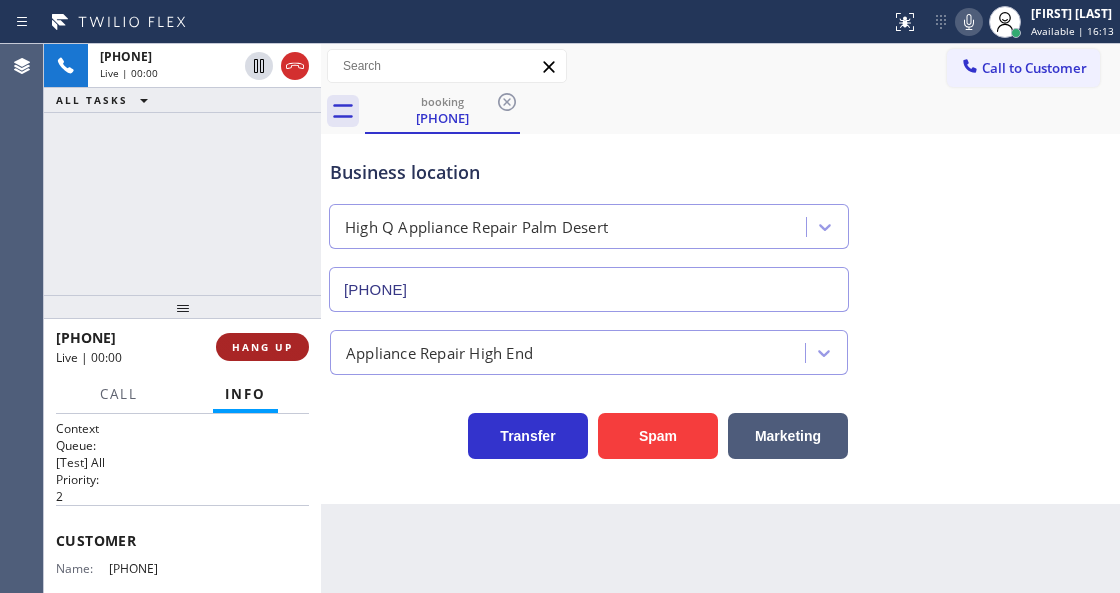 click on "HANG UP" at bounding box center [262, 347] 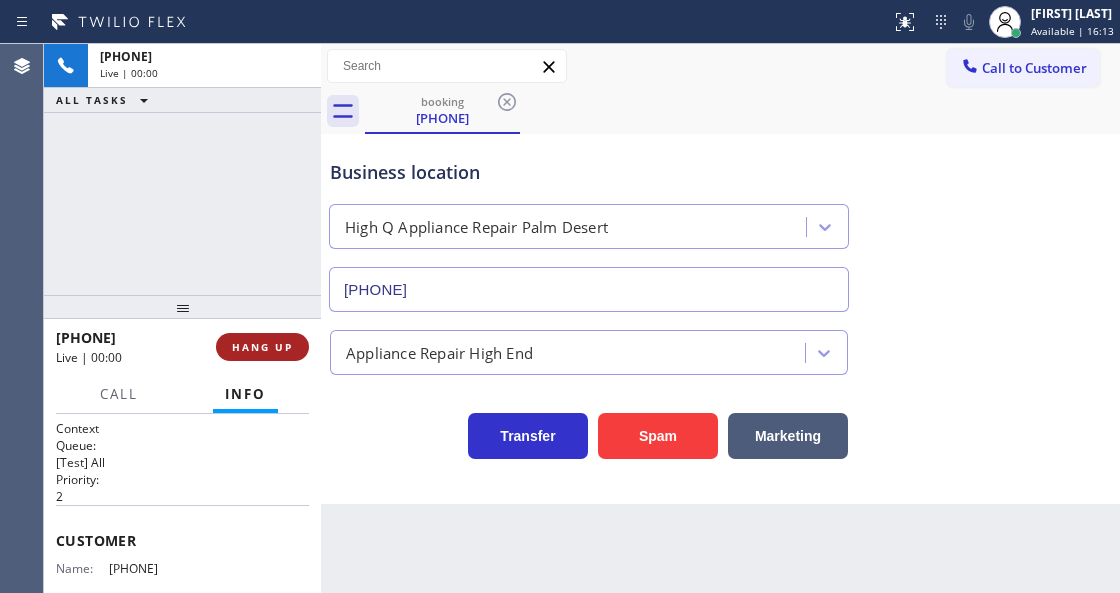 click on "HANG UP" at bounding box center [262, 347] 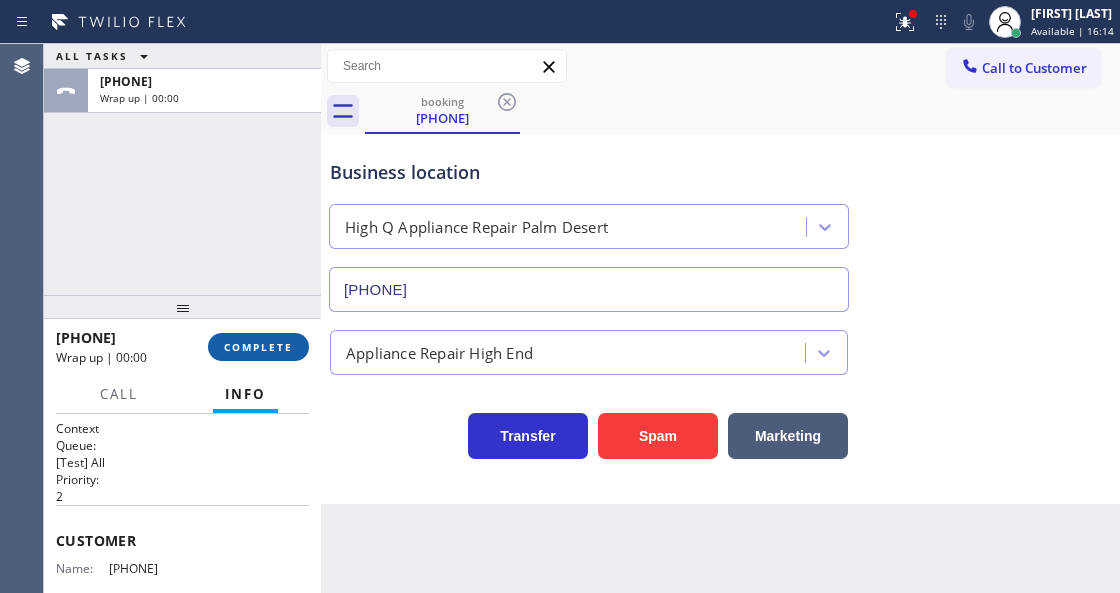 click on "COMPLETE" at bounding box center (258, 347) 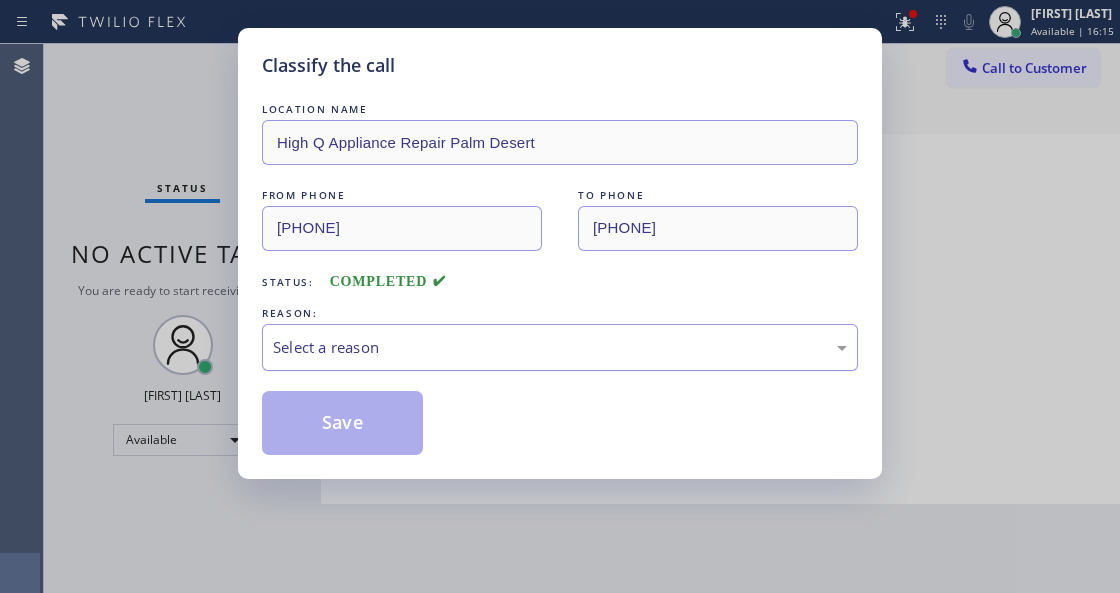 drag, startPoint x: 409, startPoint y: 380, endPoint x: 414, endPoint y: 359, distance: 21.587032 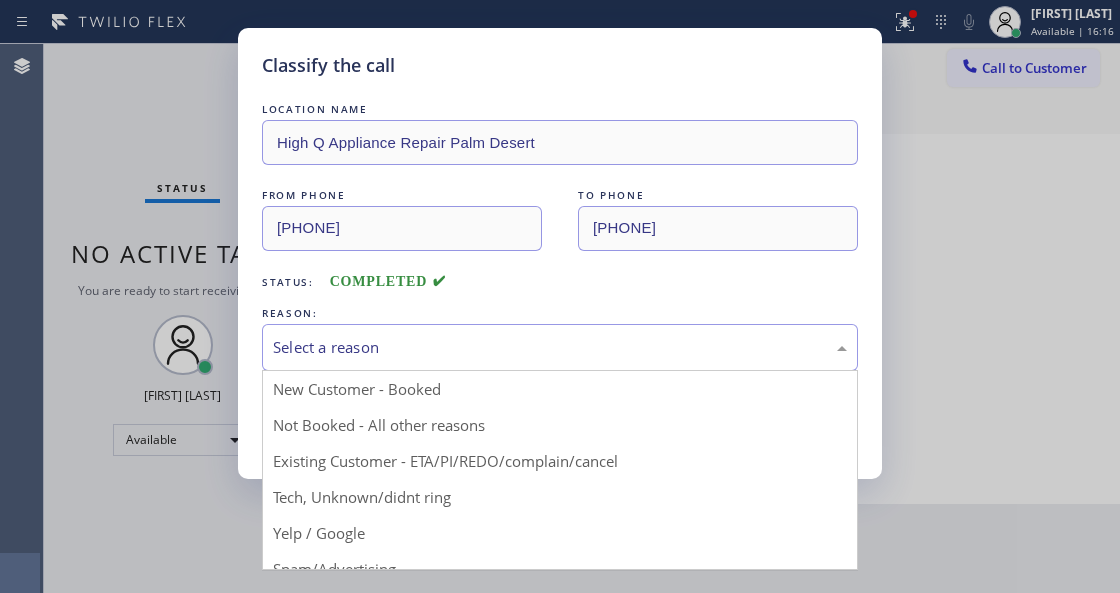 click on "REASON:" at bounding box center [560, 313] 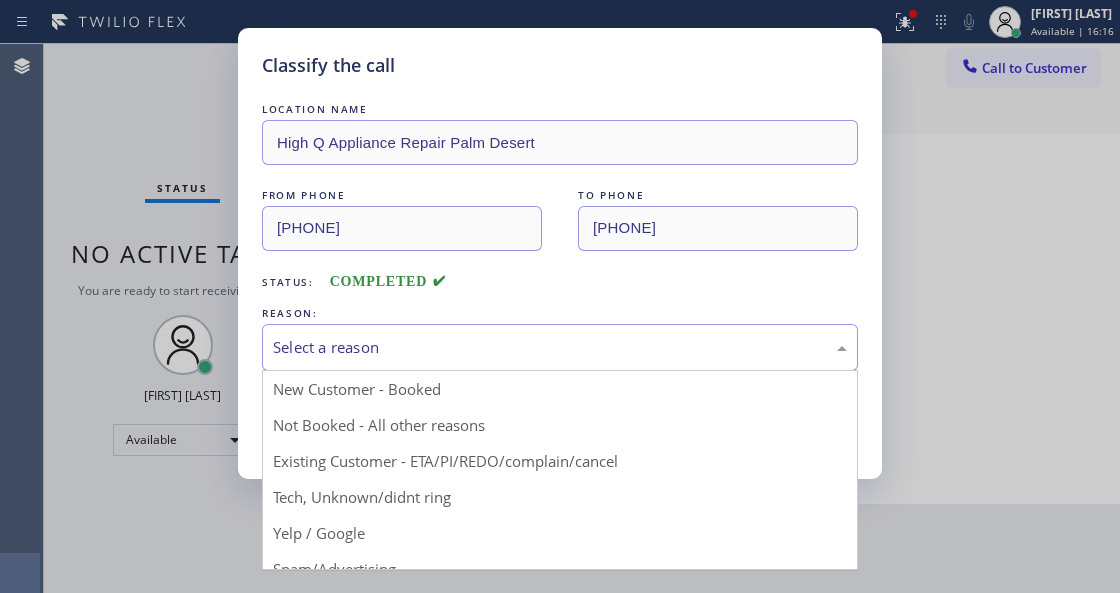 click on "Select a reason" at bounding box center [560, 347] 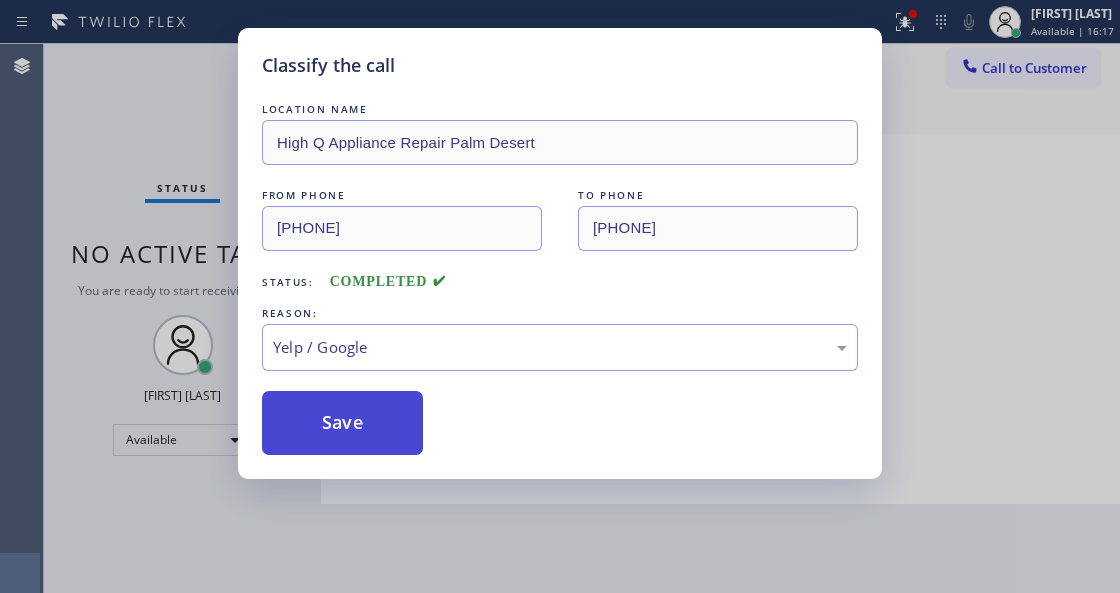 click on "Save" at bounding box center (342, 423) 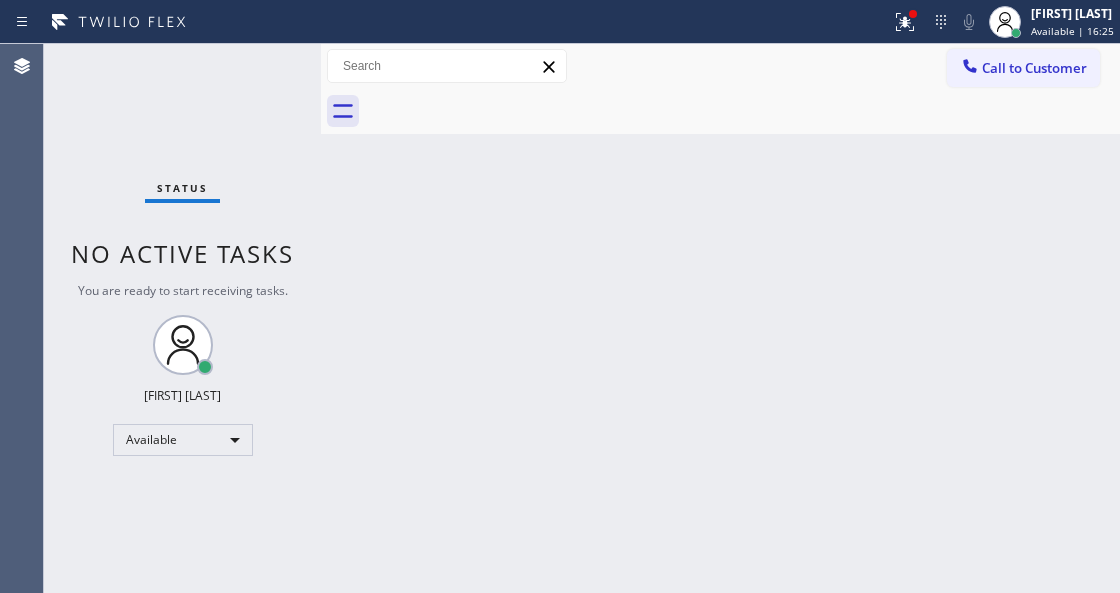 drag, startPoint x: 296, startPoint y: 396, endPoint x: 278, endPoint y: 328, distance: 70.34202 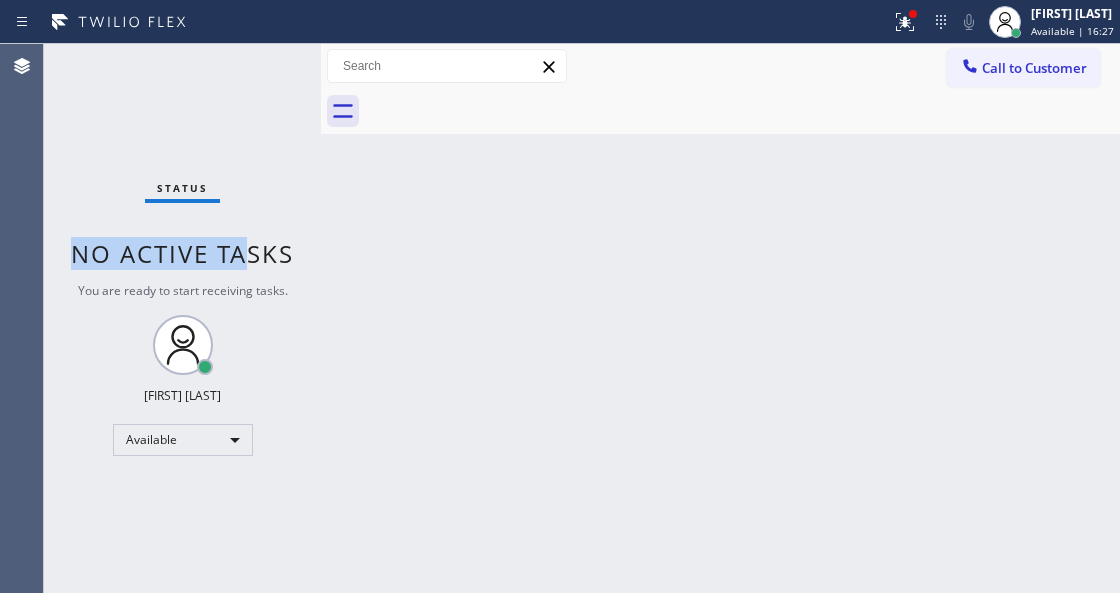click on "Status   No active tasks     You are ready to start receiving tasks.   Venezza Koren Intas Available" at bounding box center (182, 318) 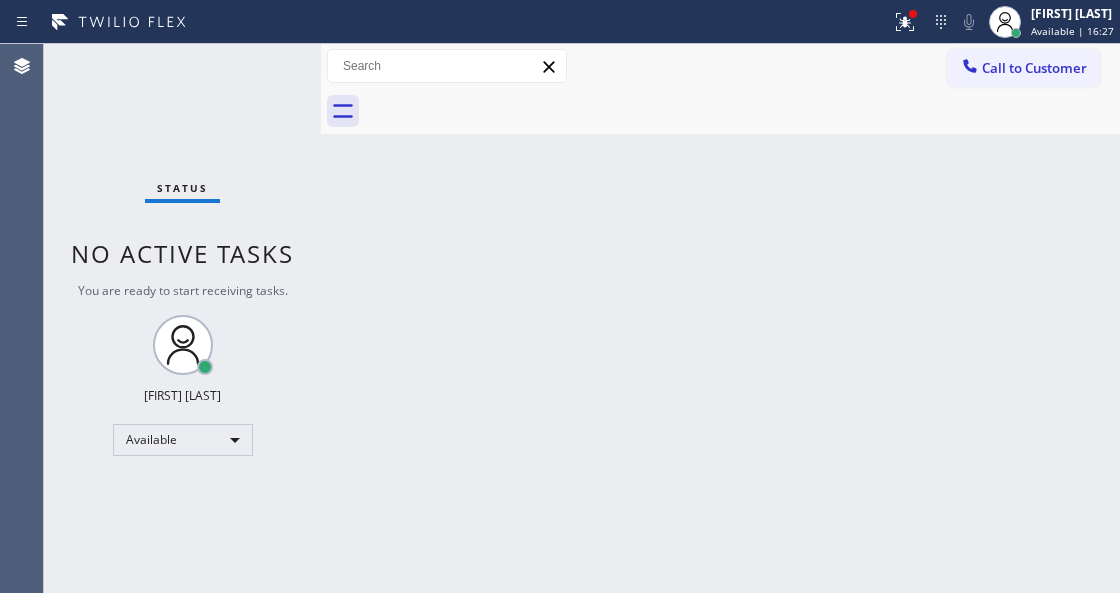 click on "Status   No active tasks     You are ready to start receiving tasks.   Venezza Koren Intas Available" at bounding box center (182, 318) 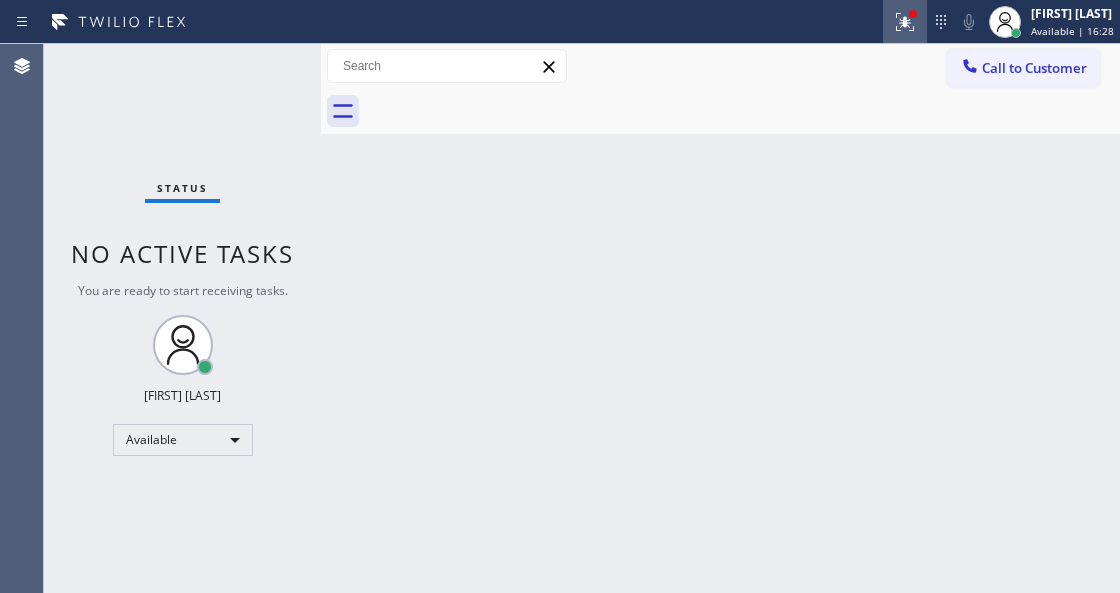 click 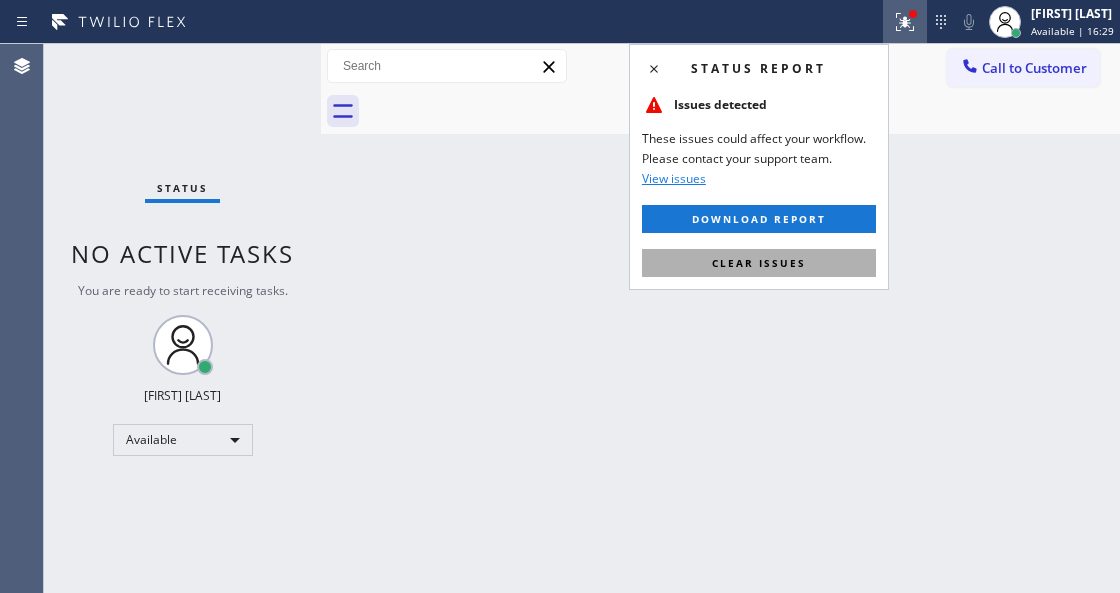 click on "Clear issues" at bounding box center [759, 263] 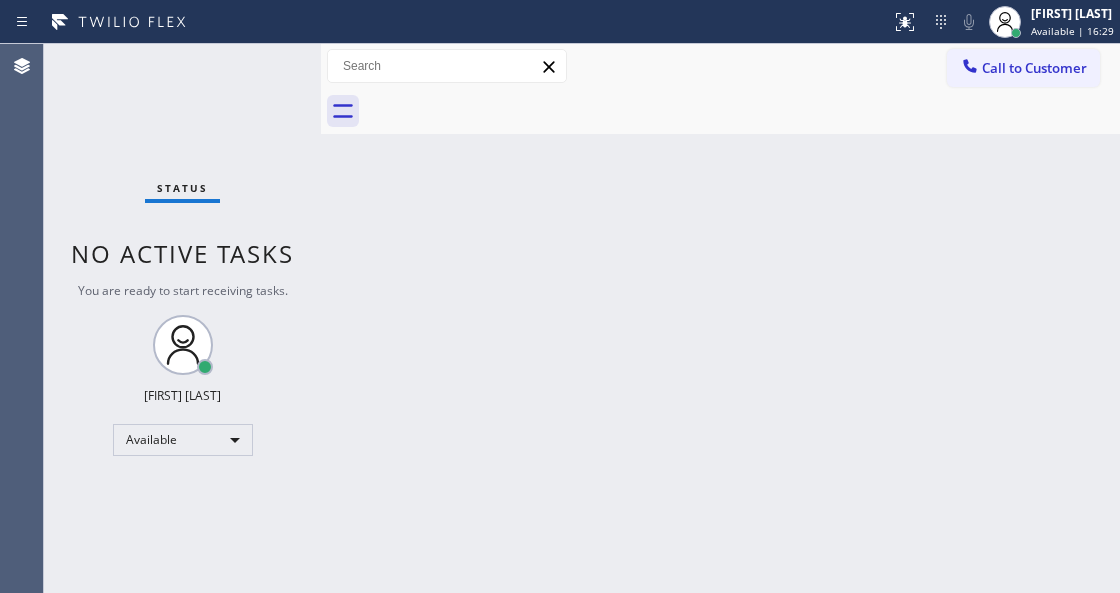 click on "Back to Dashboard Change Sender ID Customers Technicians Select a contact Outbound call Technician Search Technician Your caller id phone number Your caller id phone number Call Technician info Name Phone none Address none Change Sender ID HVAC [PHONE] 5 Star Appliance [PHONE] Appliance Repair [PHONE] Plumbing [PHONE] Air Duct Cleaning [PHONE] Electricians [PHONE] Cancel Change Check personal SMS Reset Change No tabs Call to Customer Outbound call Location Next Door Appliance Repair [CITY] Your caller id phone number [PHONE] Customer number Call Outbound call Technician Search Technician Your caller id phone number Your caller id phone number Call" at bounding box center (720, 318) 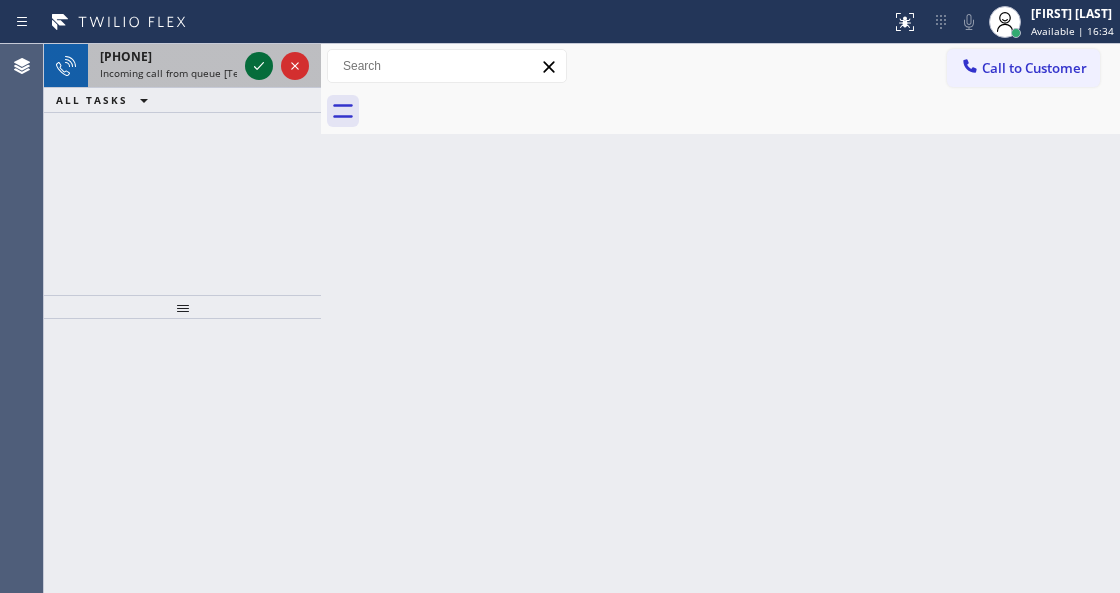 click 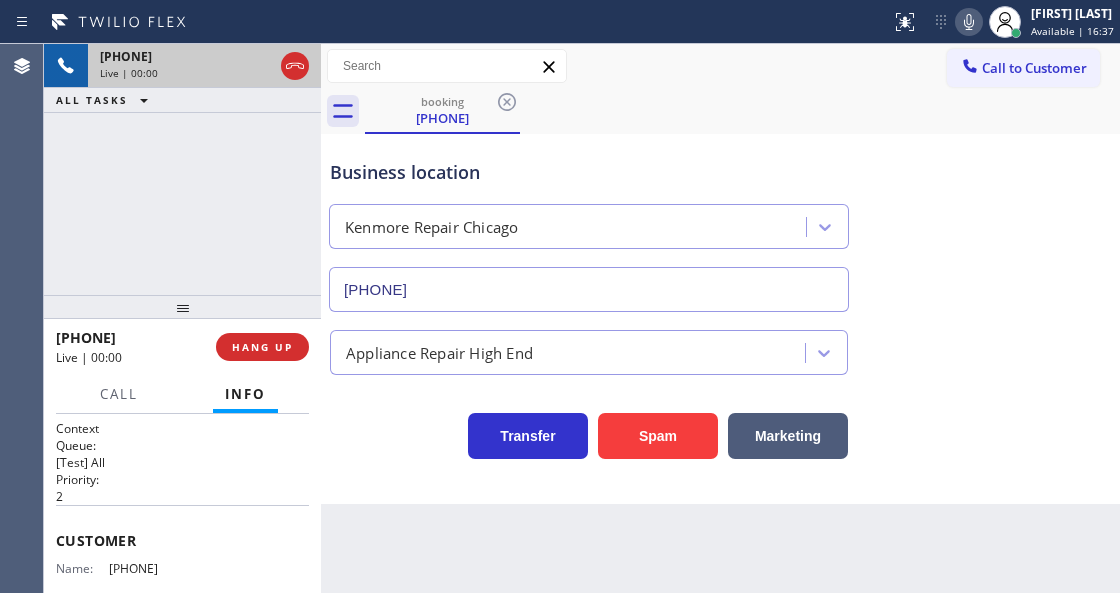 type on "[PHONE]" 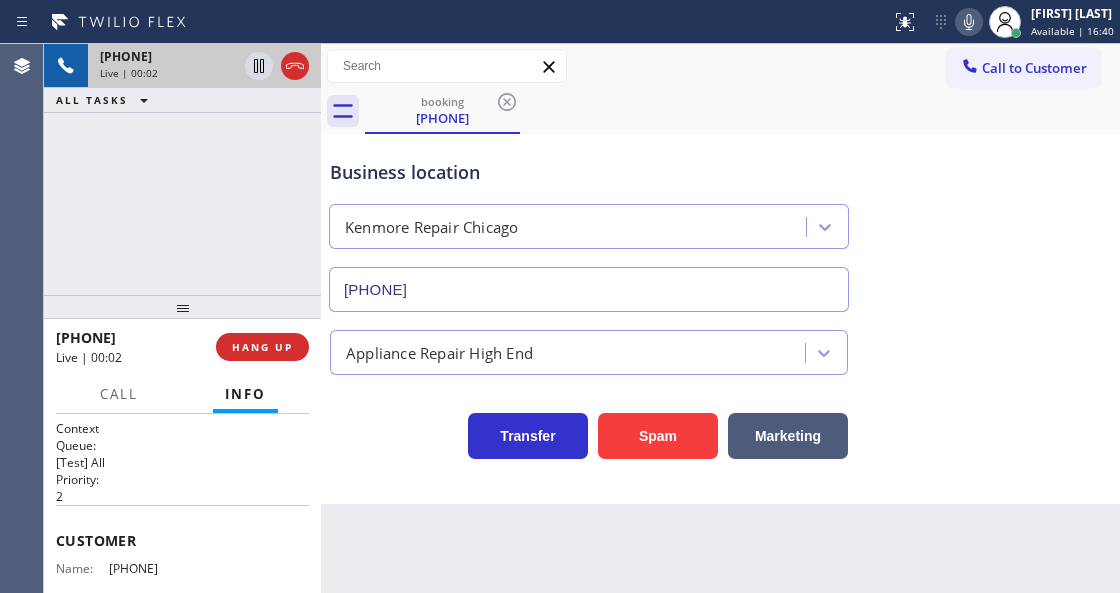click on "Transfer Spam Marketing" at bounding box center (589, 431) 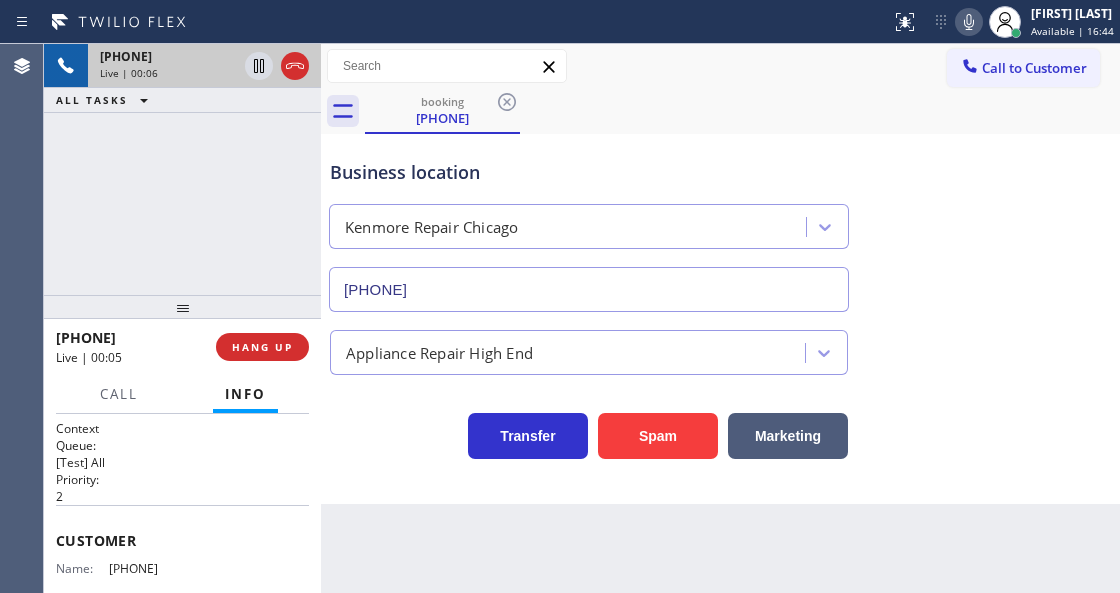 click on "[PHONE] Live | 00:06 ALL TASKS ALL TASKS ACTIVE TASKS TASKS IN WRAP UP" at bounding box center [182, 169] 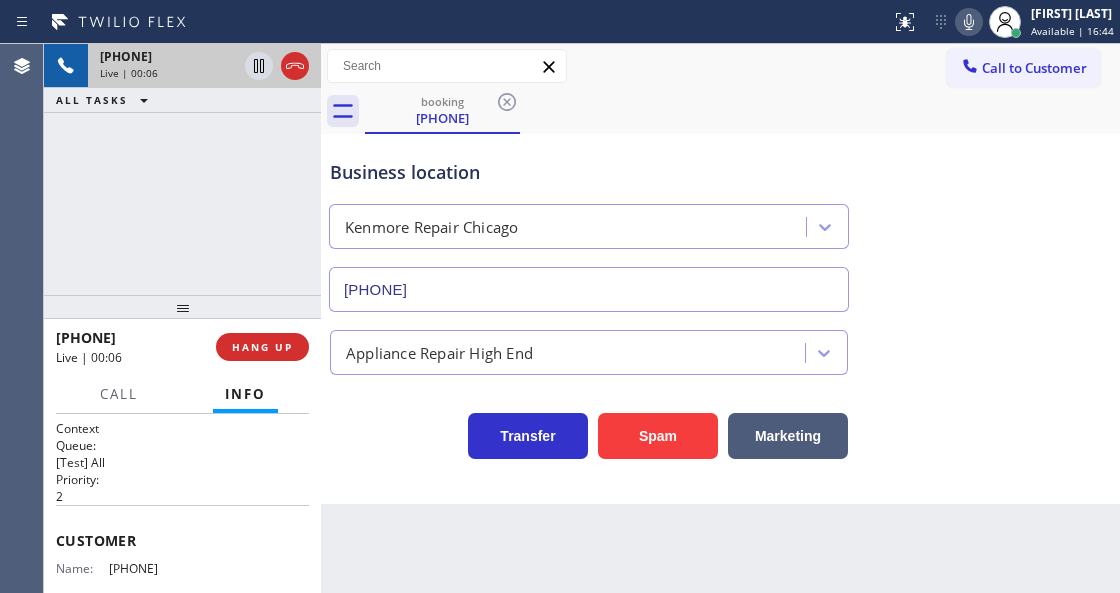 click on "[PHONE] Live | 00:06 ALL TASKS ALL TASKS ACTIVE TASKS TASKS IN WRAP UP" at bounding box center (182, 169) 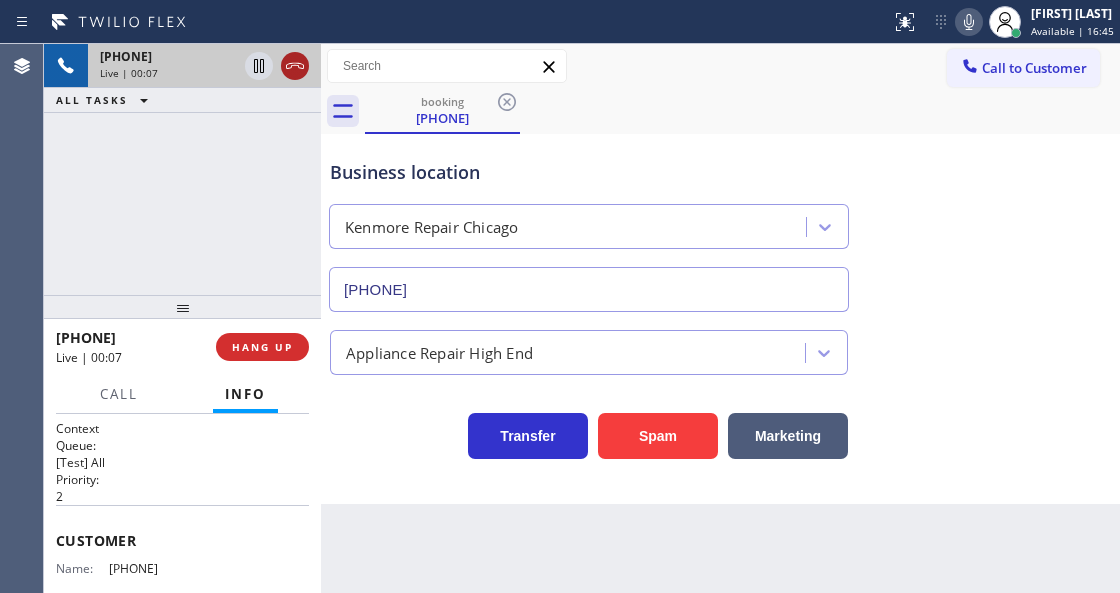 click 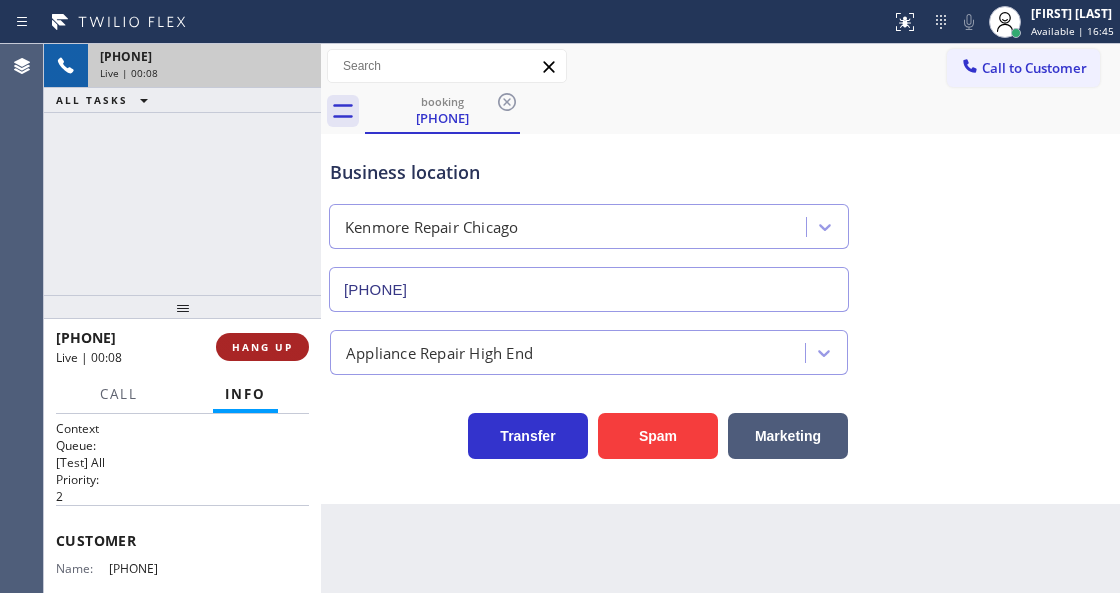 click on "HANG UP" at bounding box center [262, 347] 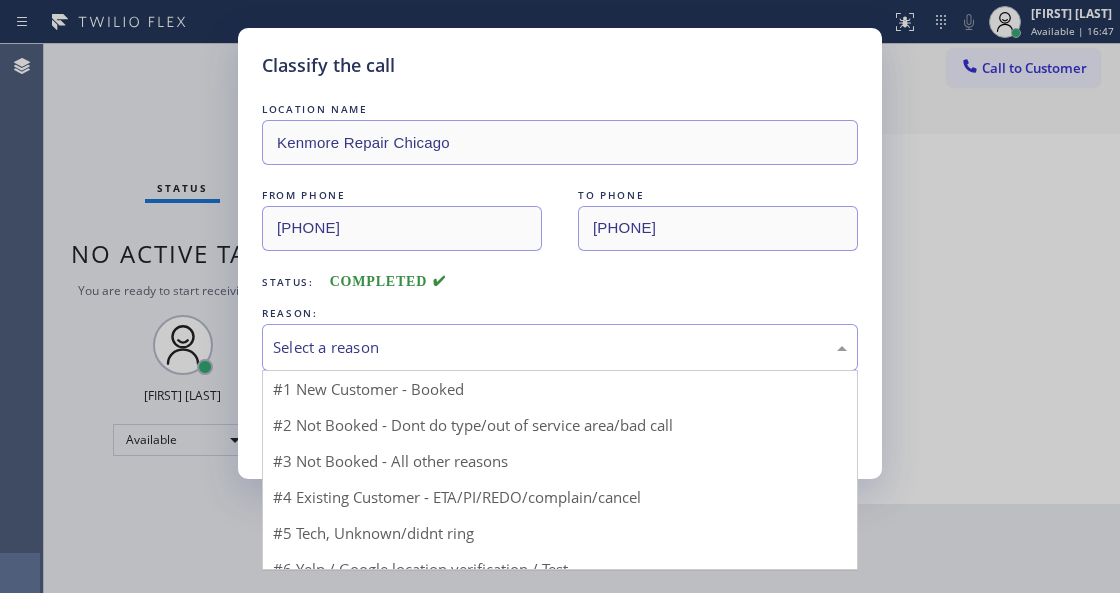 click on "Select a reason" at bounding box center [560, 347] 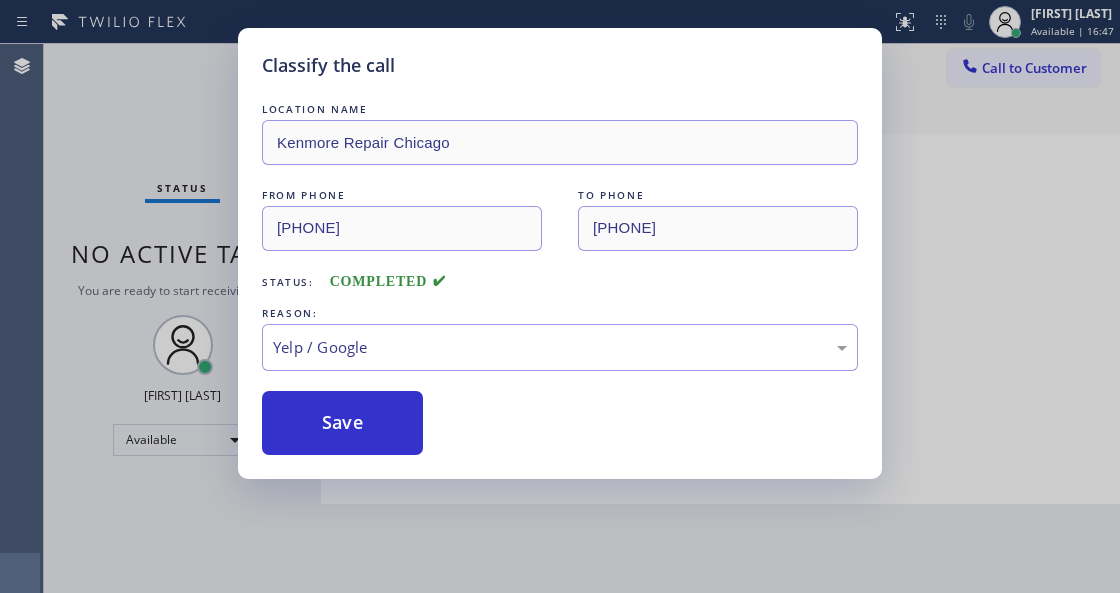 click on "Save" at bounding box center [342, 423] 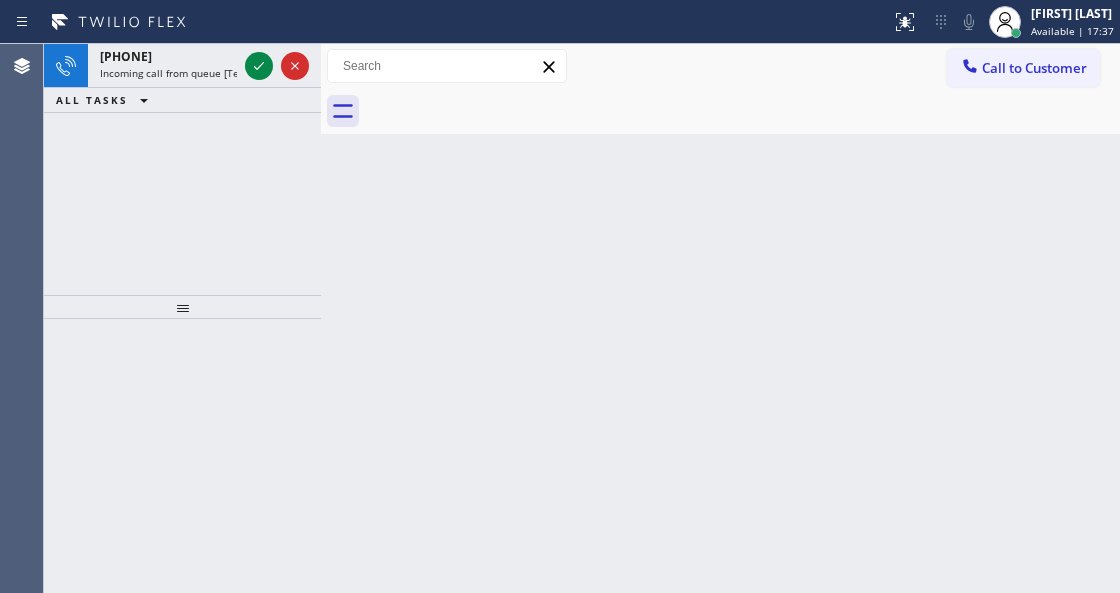 click on "Back to Dashboard Change Sender ID Customers Technicians Select a contact Outbound call Technician Search Technician Your caller id phone number Your caller id phone number Call Technician info Name Phone none Address none Change Sender ID HVAC [PHONE] 5 Star Appliance [PHONE] Appliance Repair [PHONE] Plumbing [PHONE] Air Duct Cleaning [PHONE] Electricians [PHONE] Cancel Change Check personal SMS Reset Change No tabs Call to Customer Outbound call Location Next Door Appliance Repair [CITY] Your caller id phone number [PHONE] Customer number Call Outbound call Technician Search Technician Your caller id phone number Your caller id phone number Call" at bounding box center (720, 318) 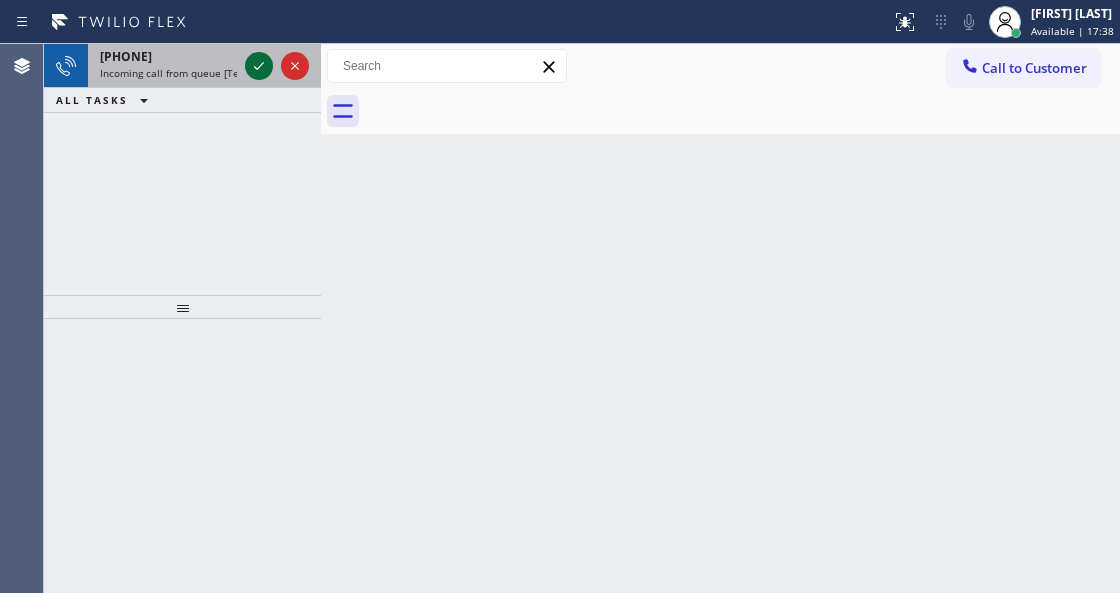 click 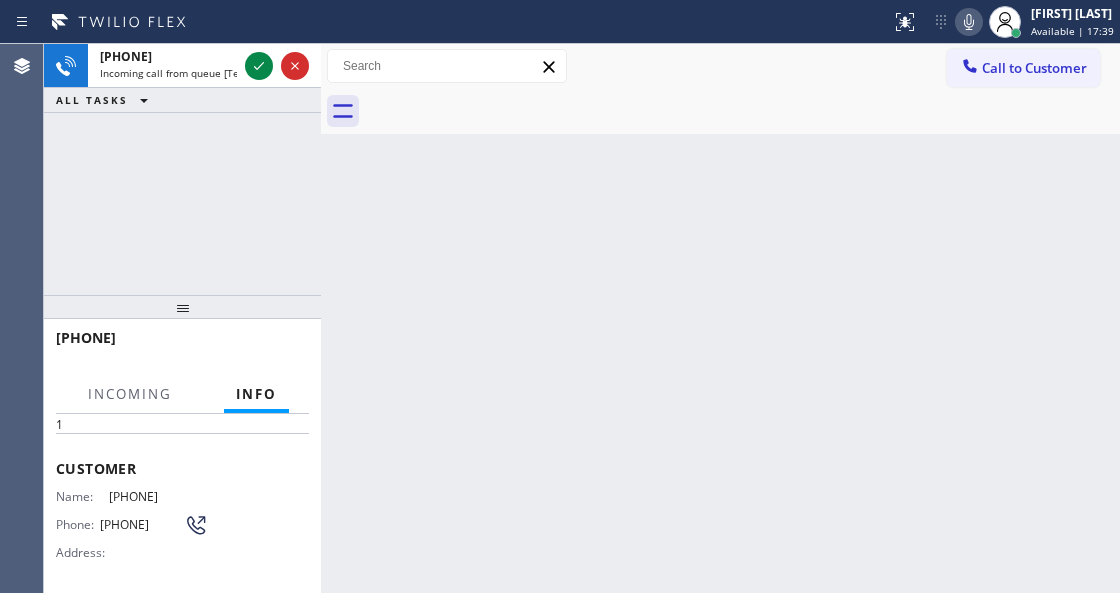 scroll, scrollTop: 200, scrollLeft: 0, axis: vertical 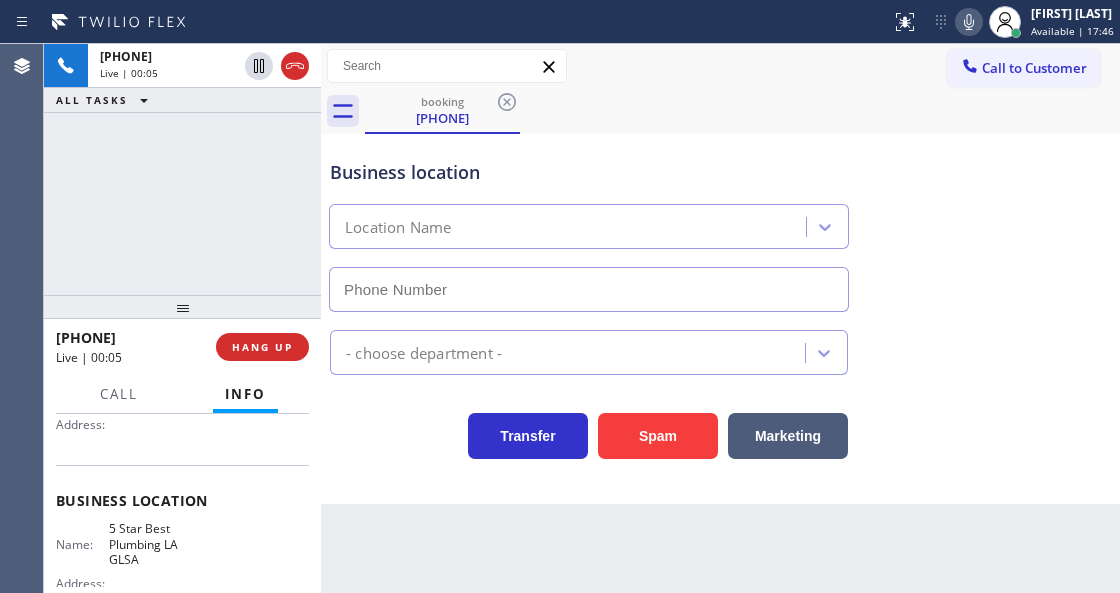 type on "(213) 444-7988" 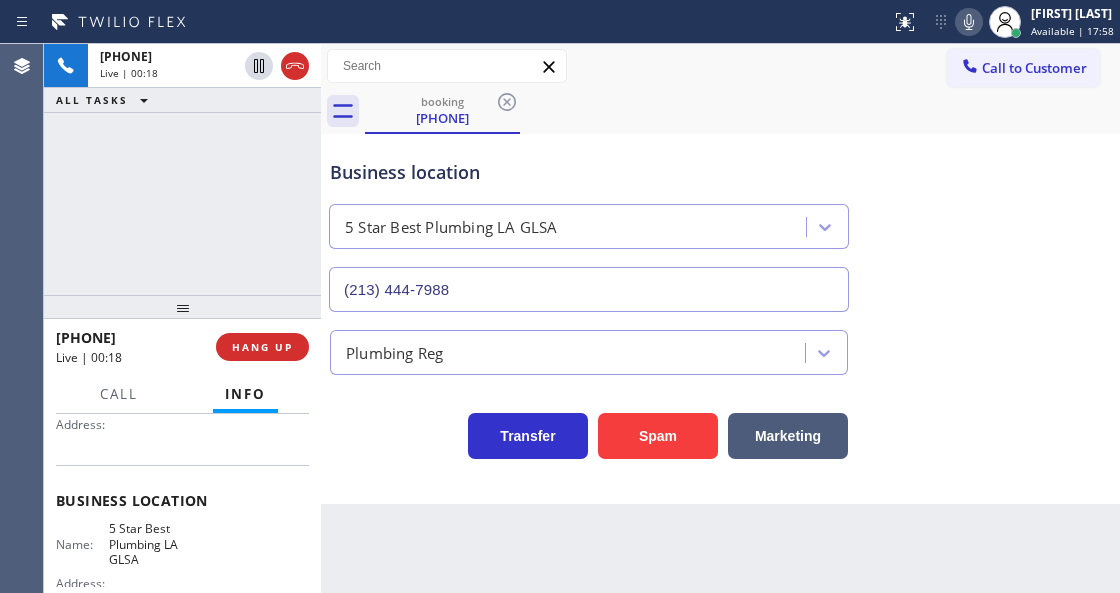 drag, startPoint x: 296, startPoint y: 69, endPoint x: 319, endPoint y: 128, distance: 63.324562 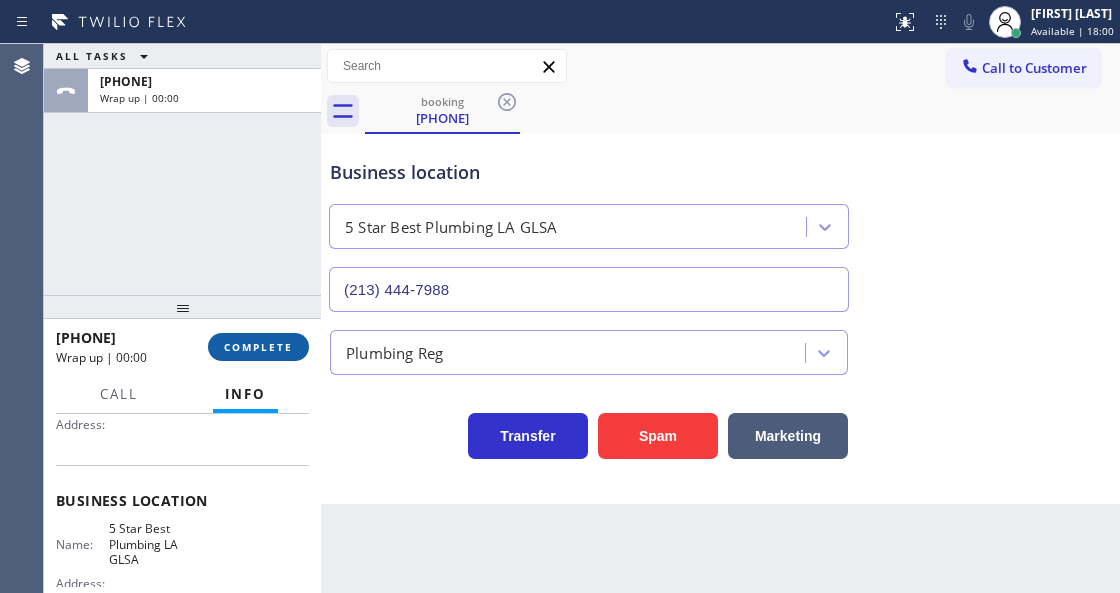 click on "COMPLETE" at bounding box center [258, 347] 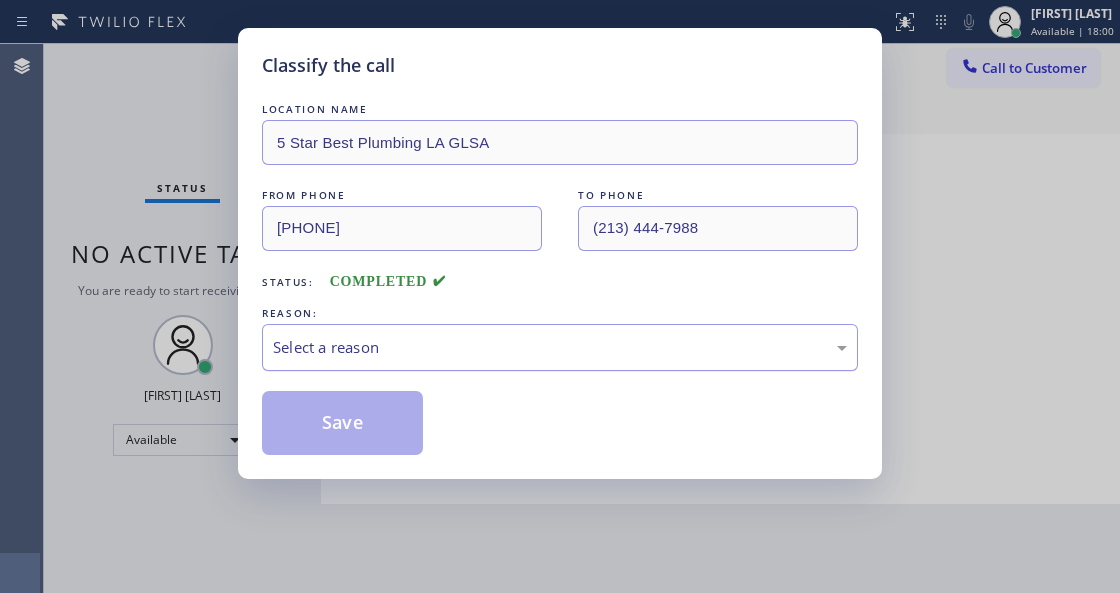 click on "Select a reason" at bounding box center [560, 347] 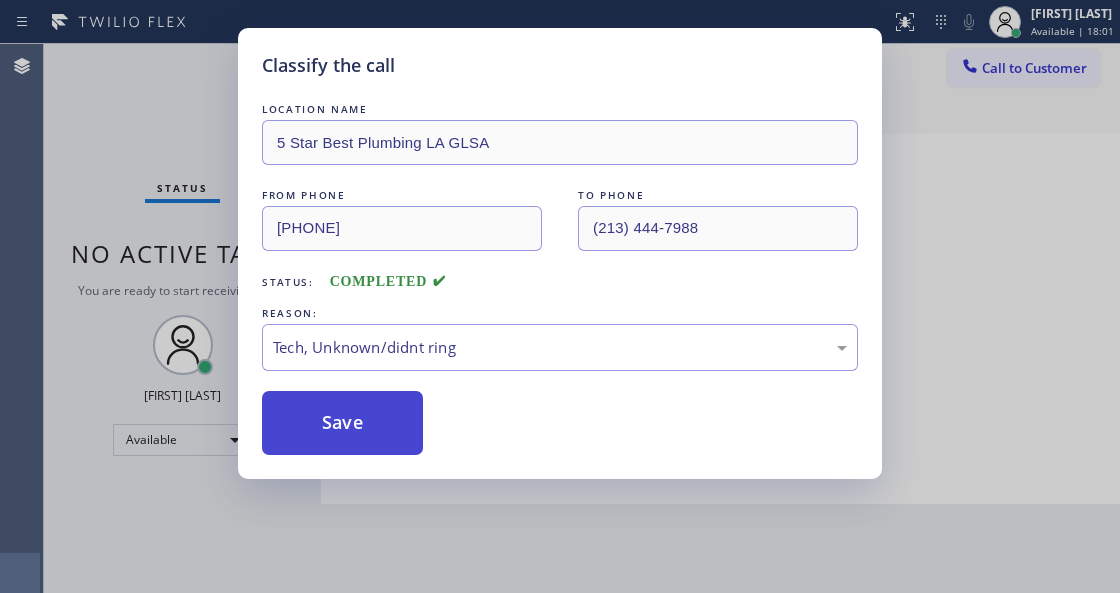 click on "Save" at bounding box center (342, 423) 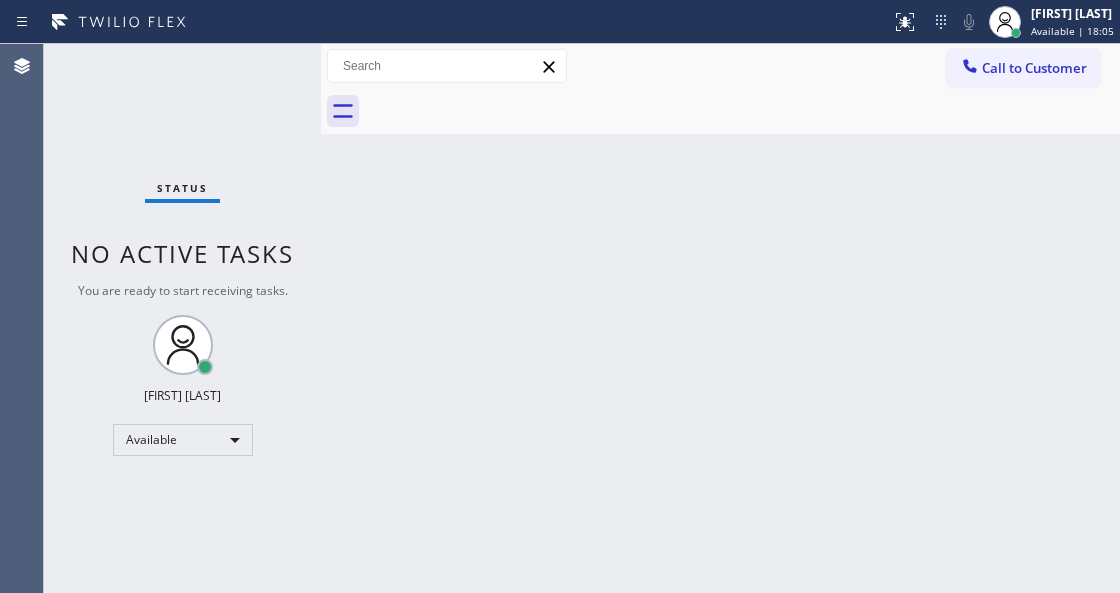 click on "Back to Dashboard Change Sender ID Customers Technicians Select a contact Outbound call Technician Search Technician Your caller id phone number Your caller id phone number Call Technician info Name Phone none Address none Change Sender ID HVAC [PHONE] 5 Star Appliance [PHONE] Appliance Repair [PHONE] Plumbing [PHONE] Air Duct Cleaning [PHONE] Electricians [PHONE] Cancel Change Check personal SMS Reset Change No tabs Call to Customer Outbound call Location Next Door Appliance Repair [CITY] Your caller id phone number [PHONE] Customer number Call Outbound call Technician Search Technician Your caller id phone number Your caller id phone number Call" at bounding box center (720, 318) 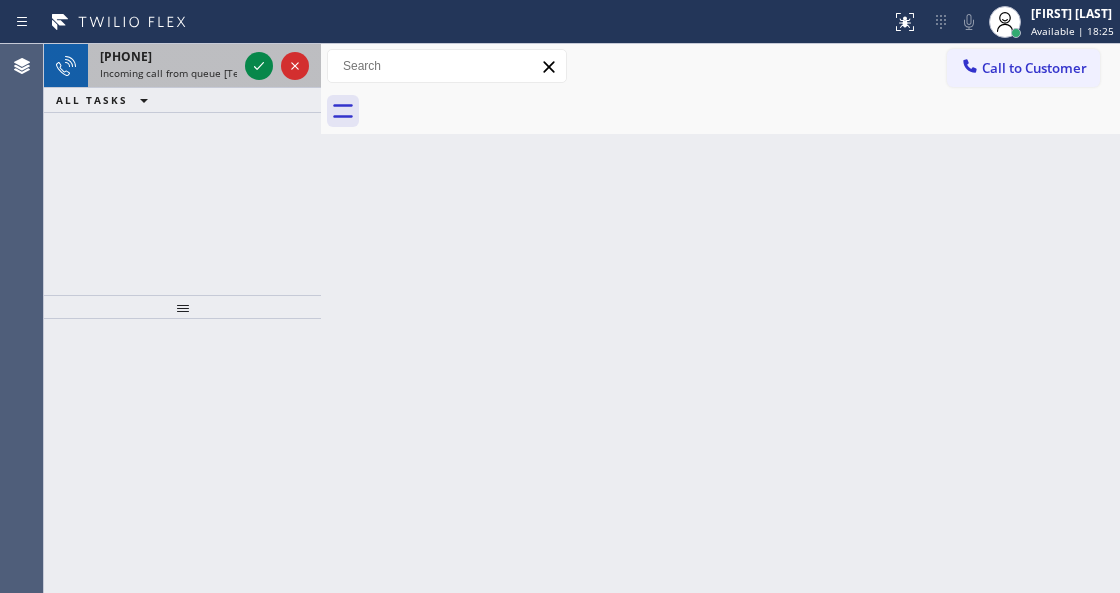 click on "Incoming call from queue [Test] All" at bounding box center [183, 73] 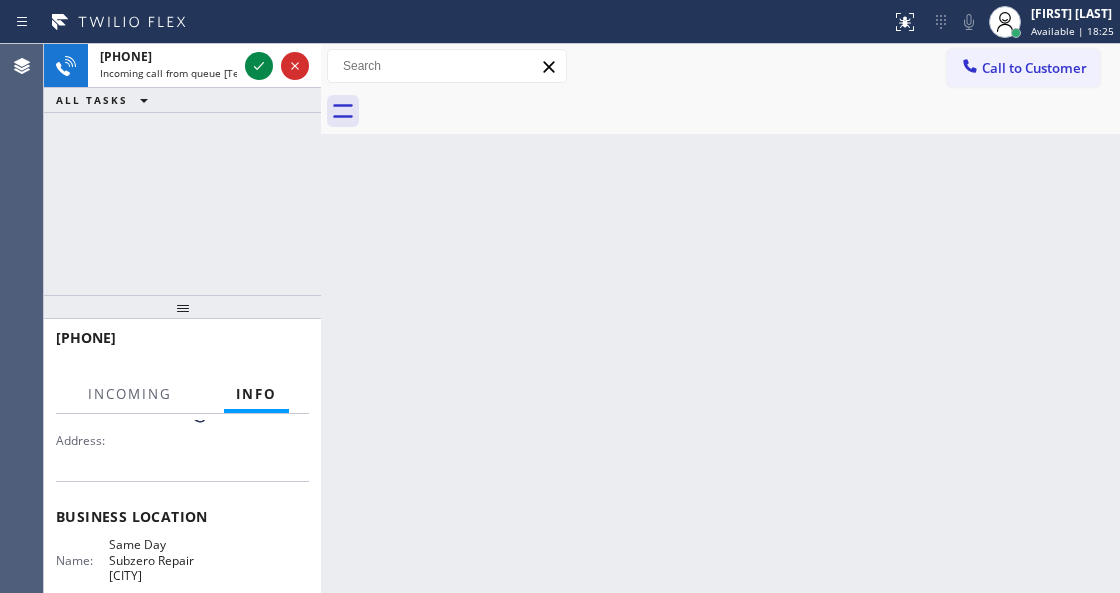 scroll, scrollTop: 266, scrollLeft: 0, axis: vertical 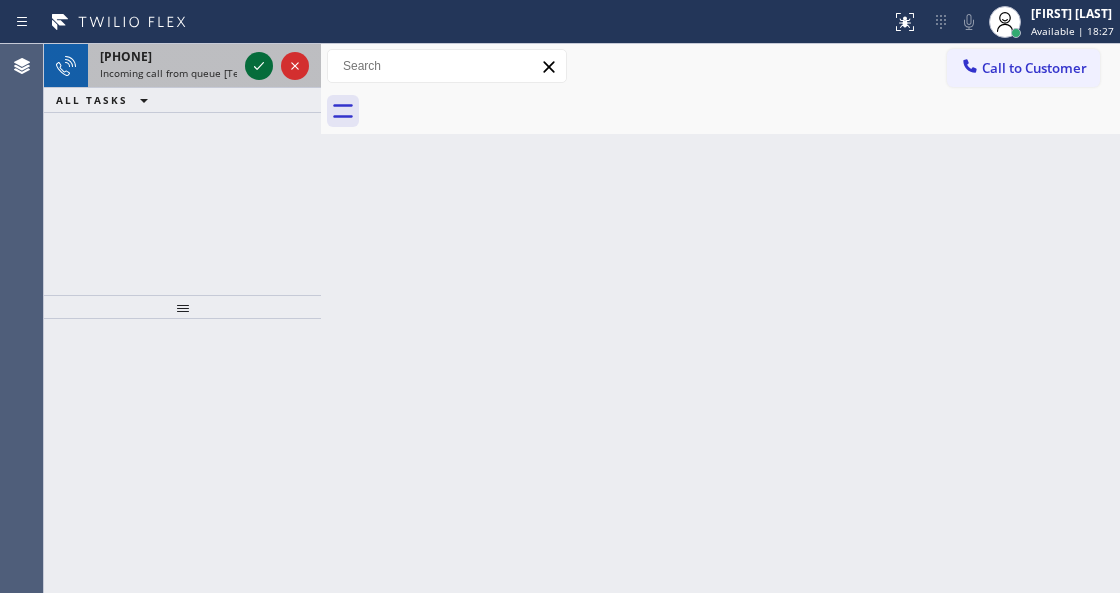 click 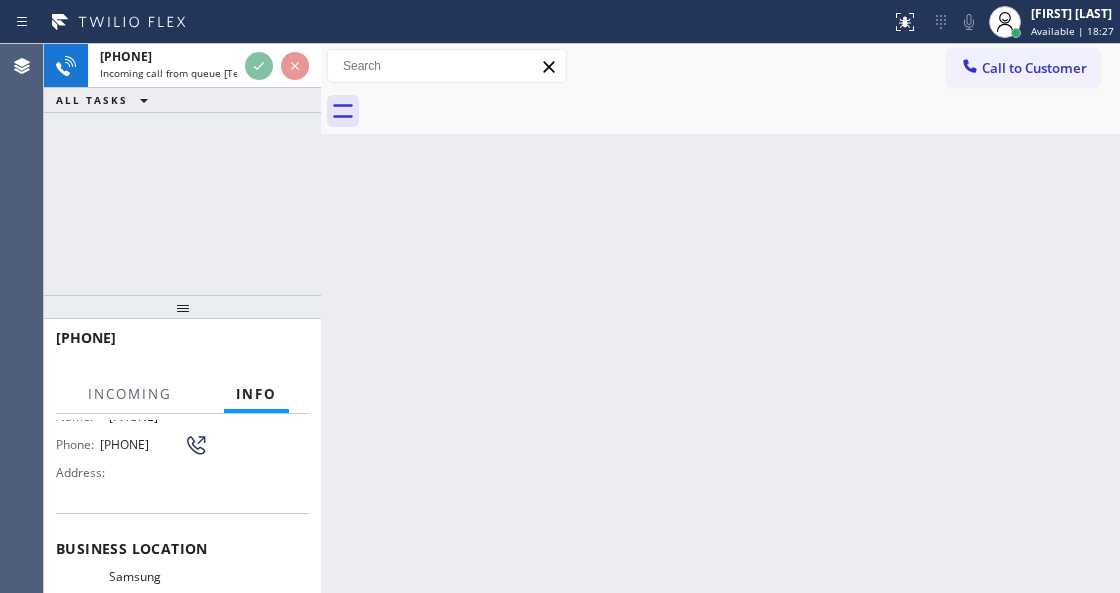 scroll, scrollTop: 266, scrollLeft: 0, axis: vertical 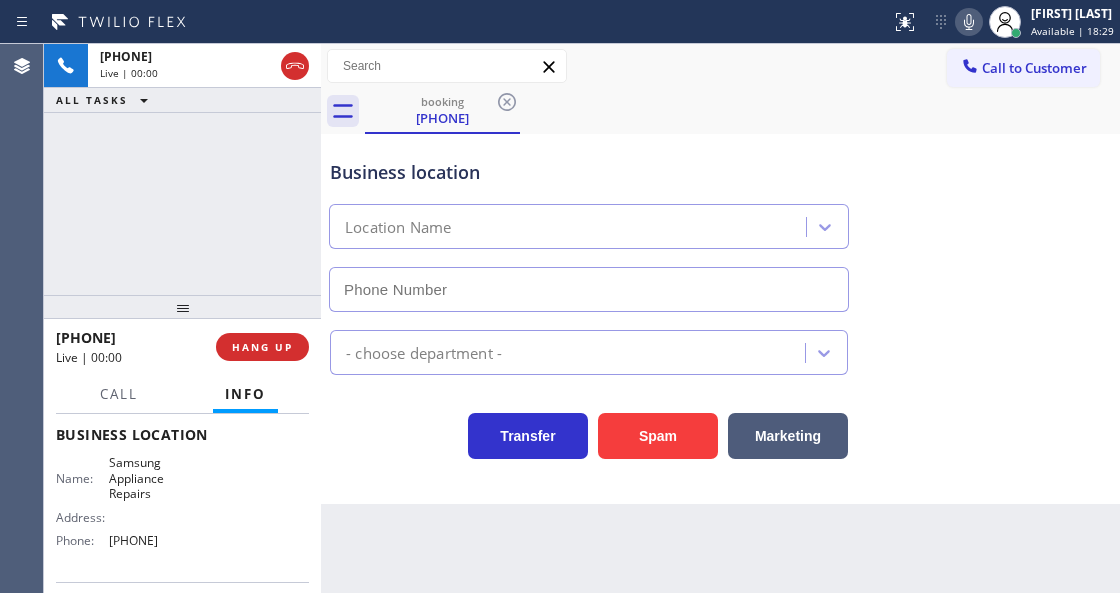 type on "[PHONE]" 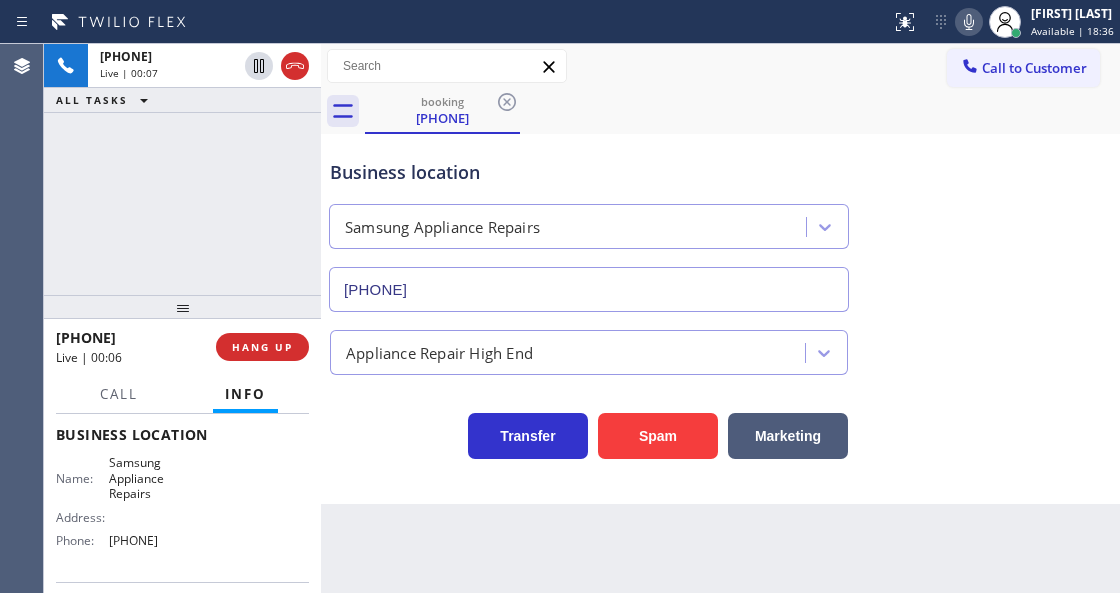 click on "Transfer Spam Marketing" at bounding box center (589, 431) 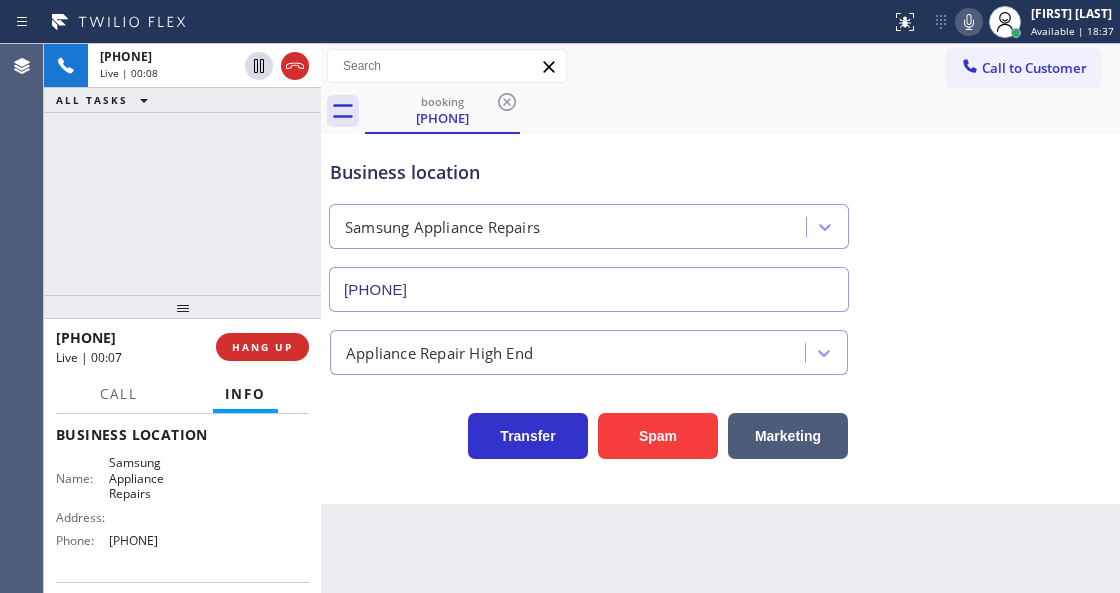 scroll, scrollTop: 412, scrollLeft: 0, axis: vertical 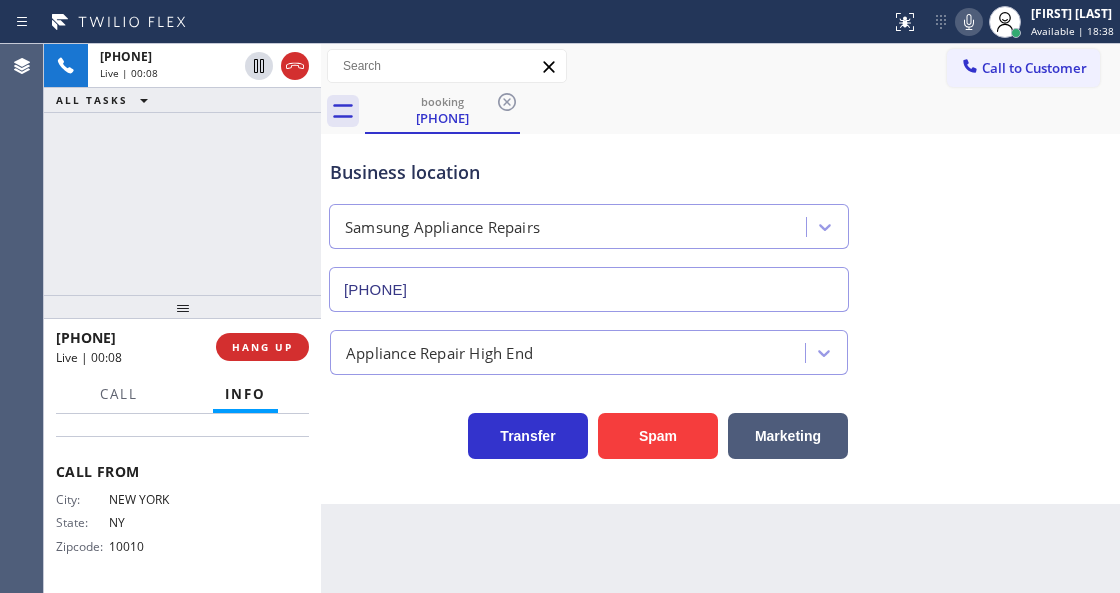 click on "Business location Samsung Appliance Repairs [PHONE] Appliance Repair High End Transfer Spam Marketing" at bounding box center [720, 319] 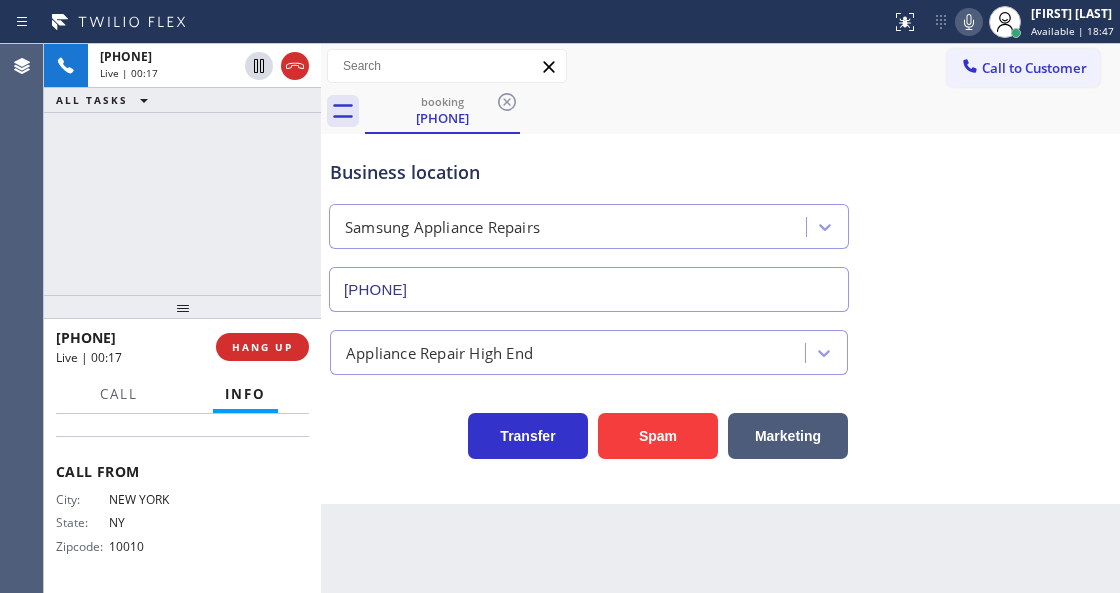 click on "Transfer Spam Marketing" at bounding box center [589, 431] 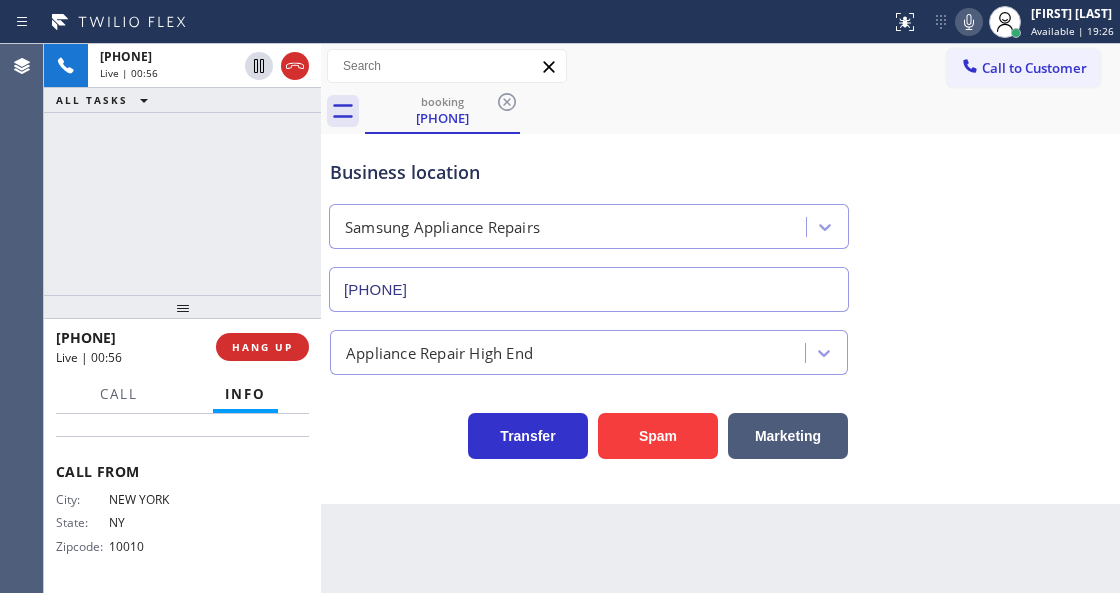 click 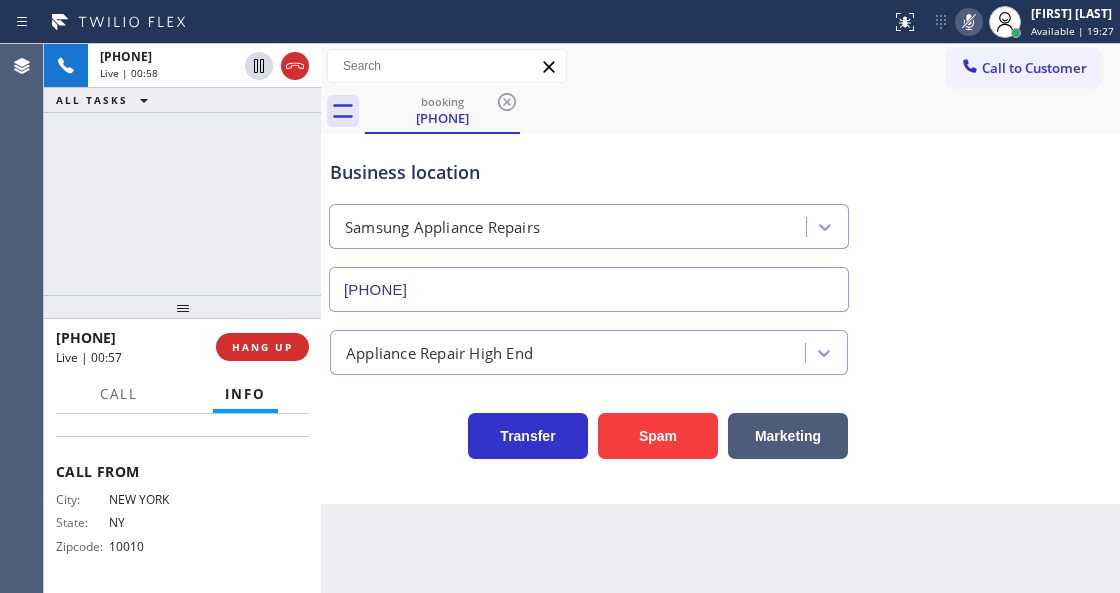 click 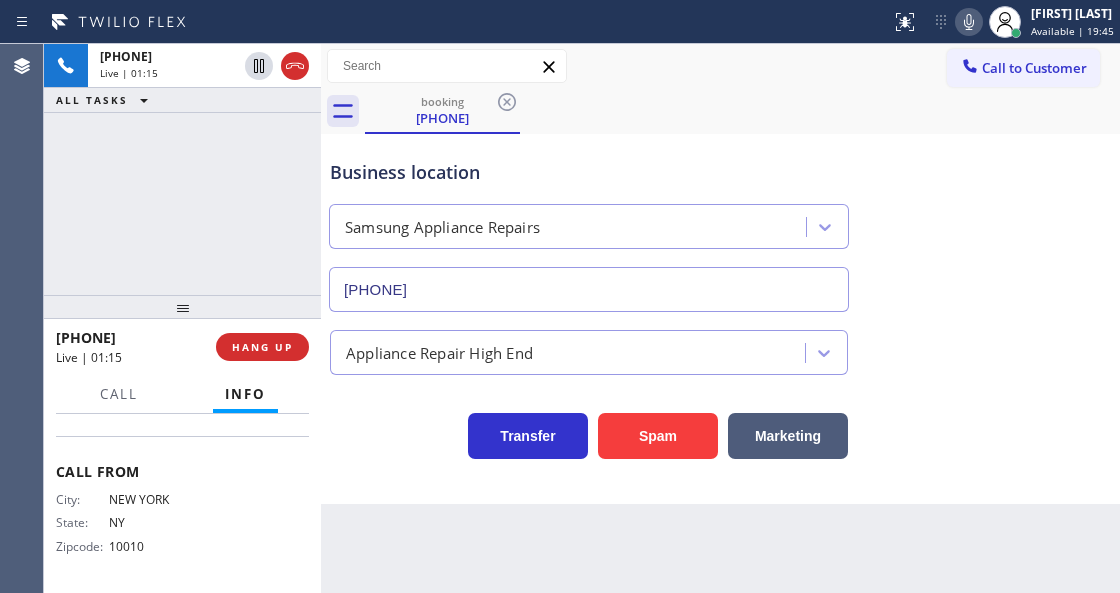 click on "Business location Samsung Appliance Repairs [PHONE] Appliance Repair High End Transfer Spam Marketing" at bounding box center [720, 319] 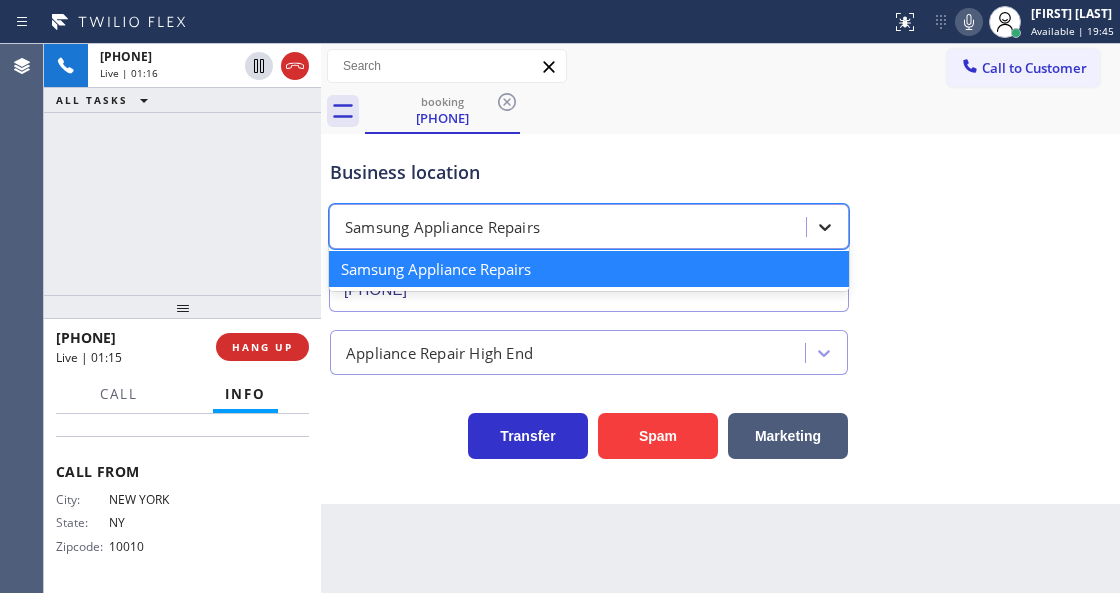 click at bounding box center [825, 227] 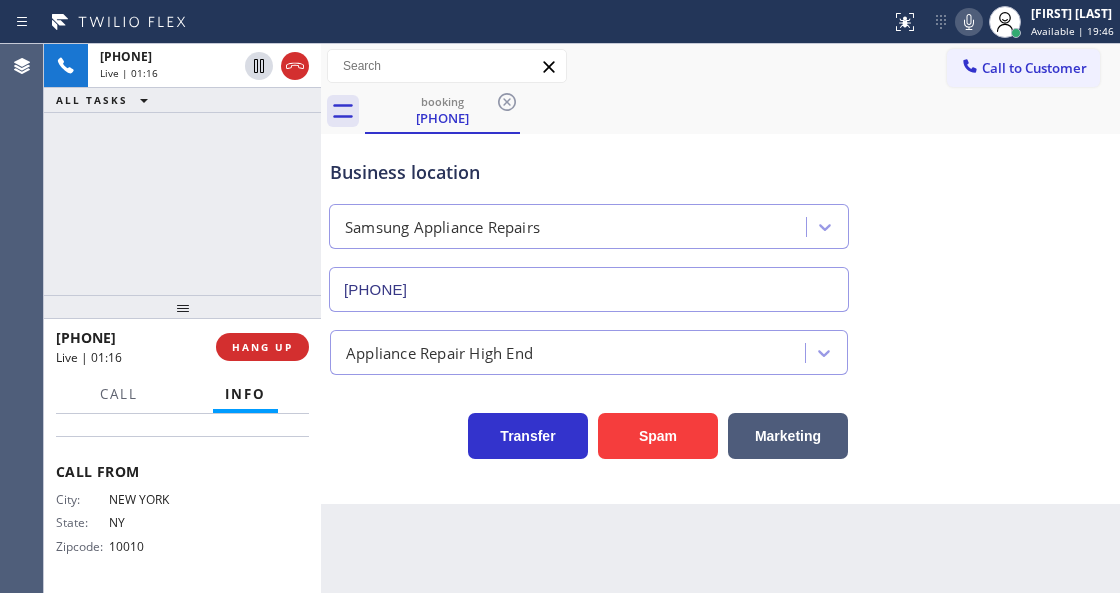 click on "booking [PHONE]" at bounding box center [742, 111] 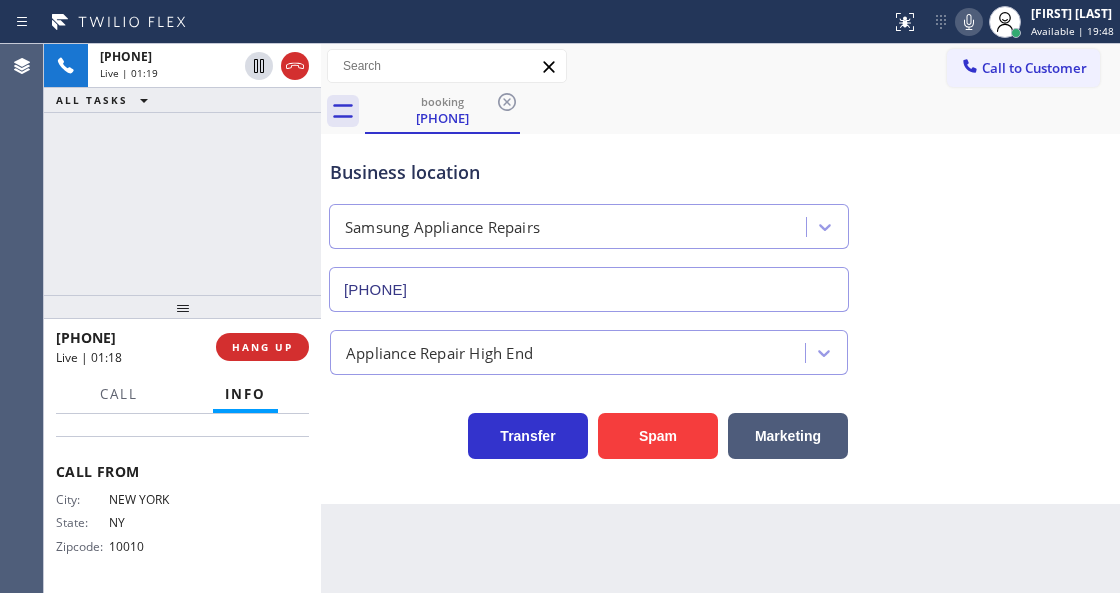 click 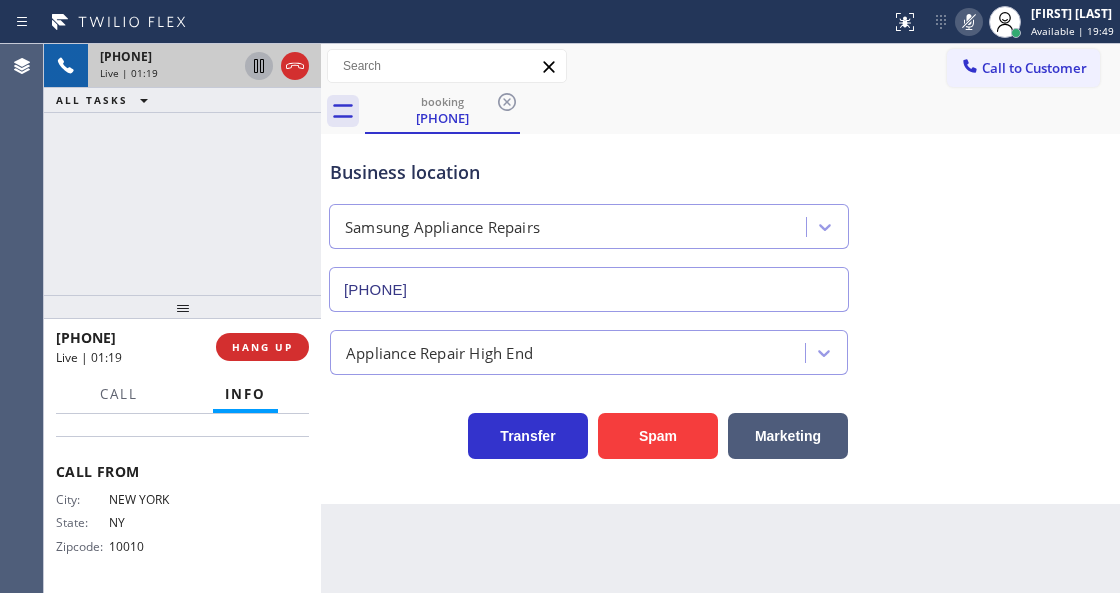 click 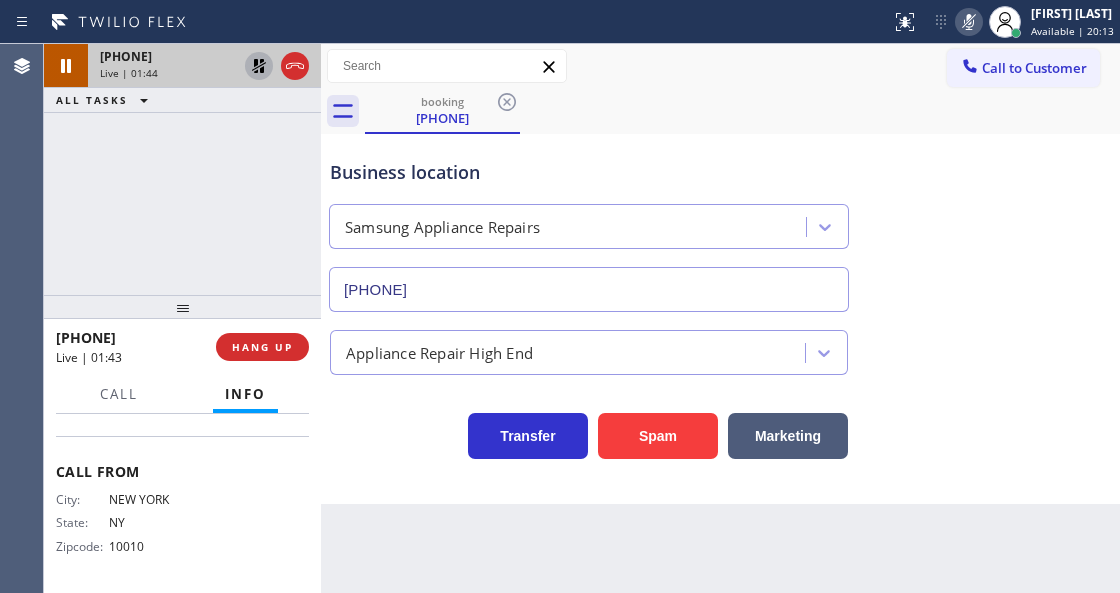 click 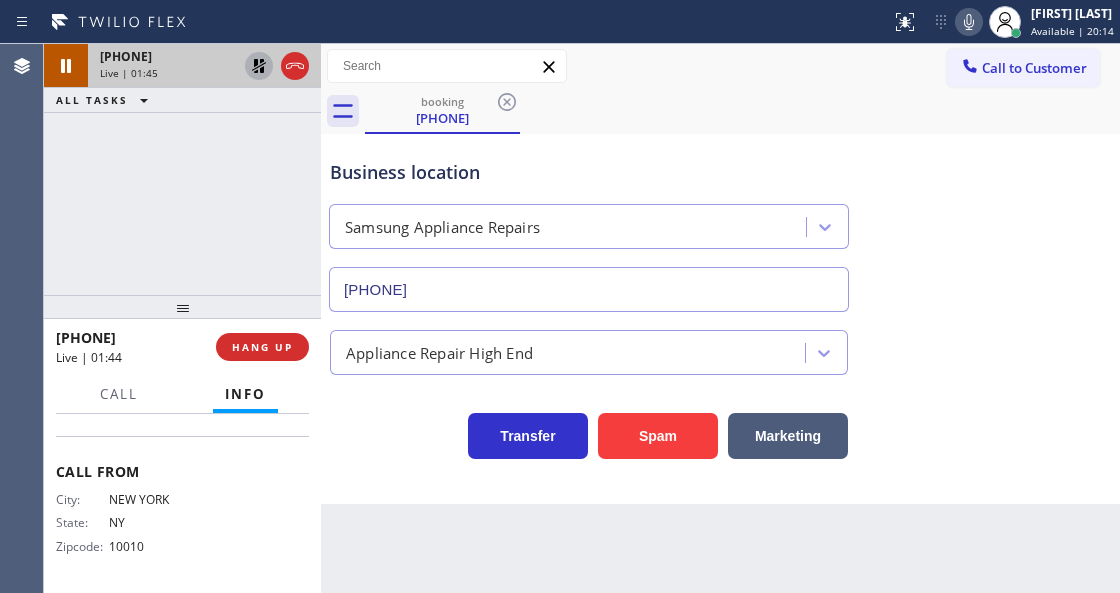 click 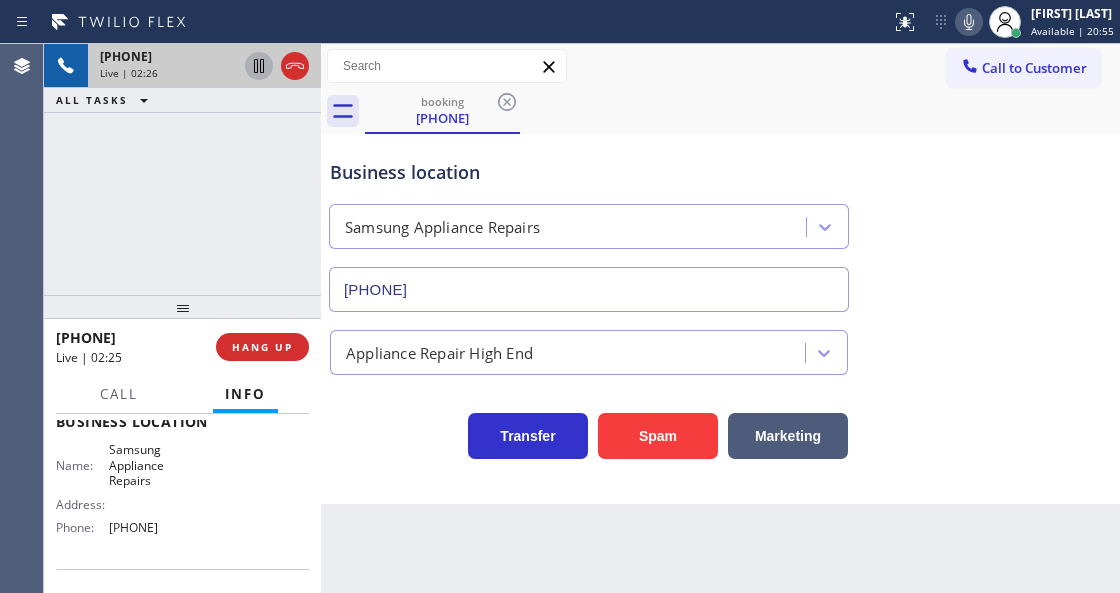 scroll, scrollTop: 278, scrollLeft: 0, axis: vertical 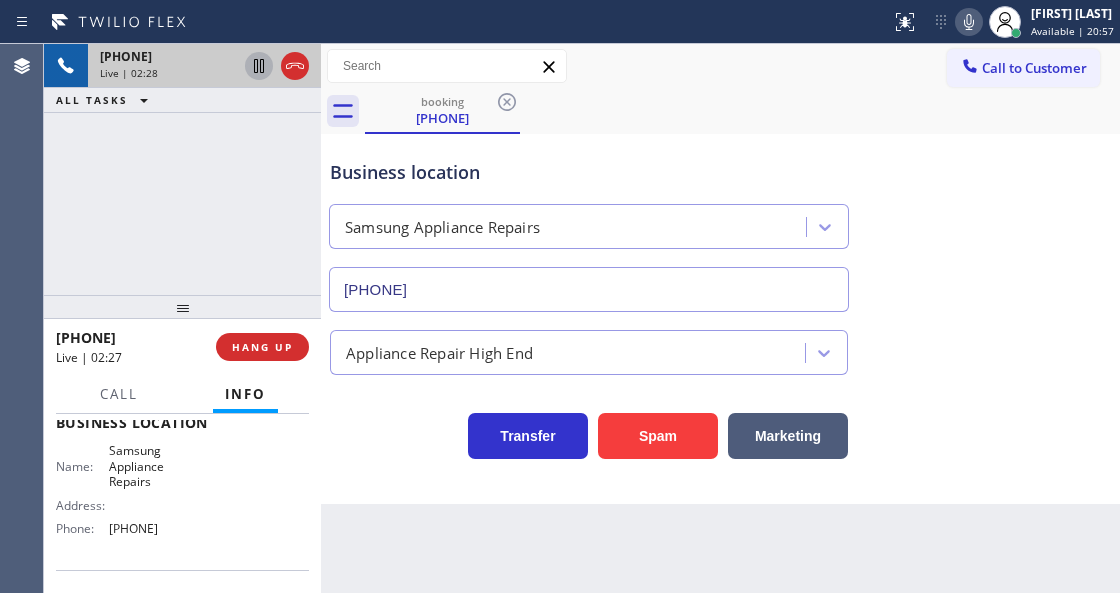 drag, startPoint x: 198, startPoint y: 531, endPoint x: 106, endPoint y: 527, distance: 92.086914 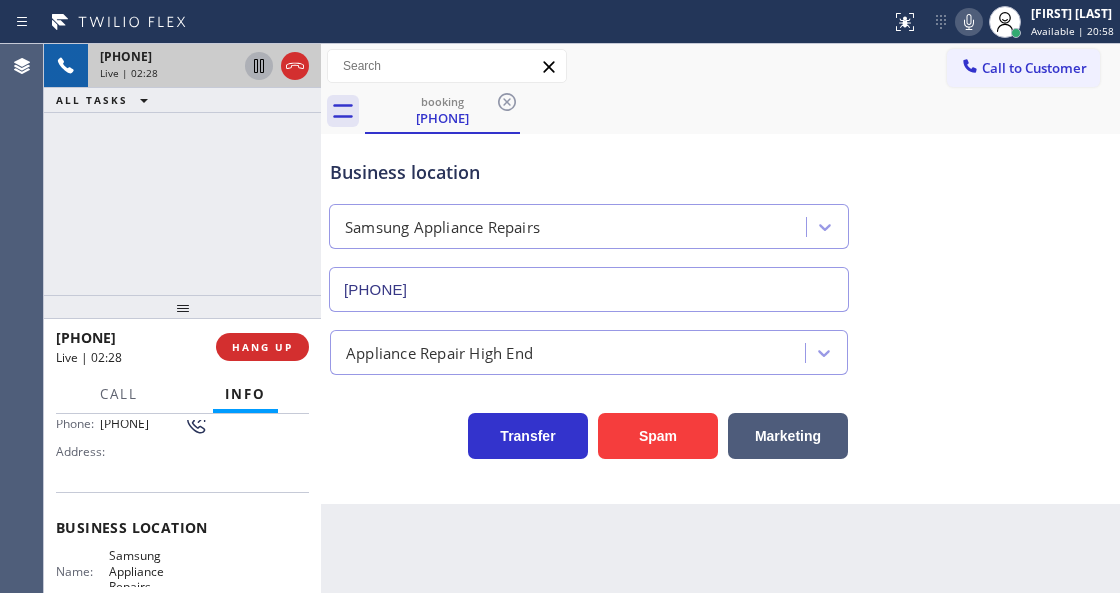 scroll, scrollTop: 78, scrollLeft: 0, axis: vertical 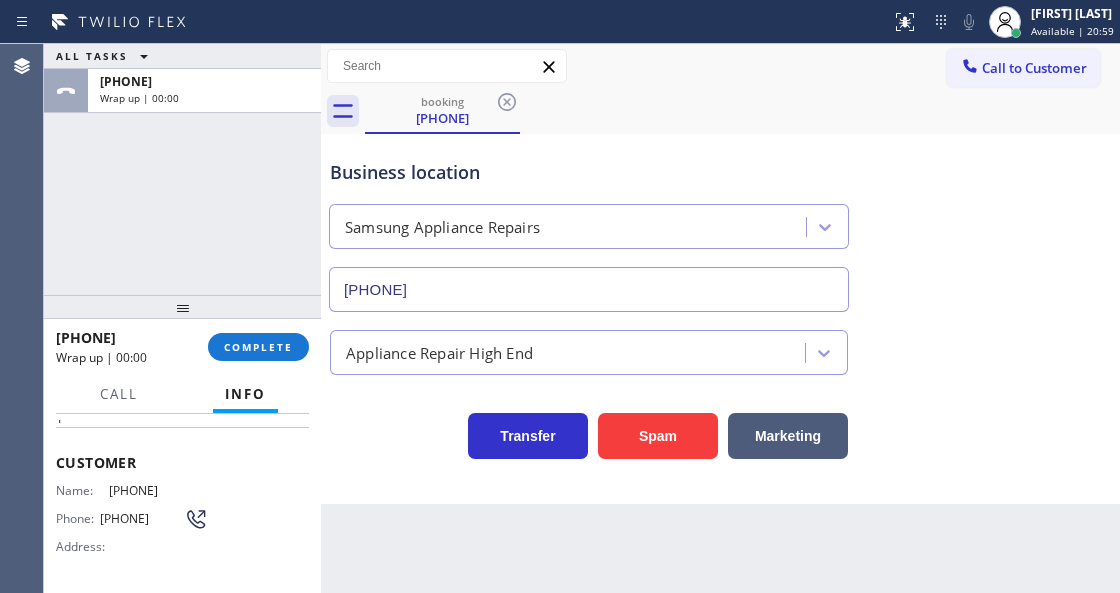 drag, startPoint x: 218, startPoint y: 489, endPoint x: 104, endPoint y: 486, distance: 114.03947 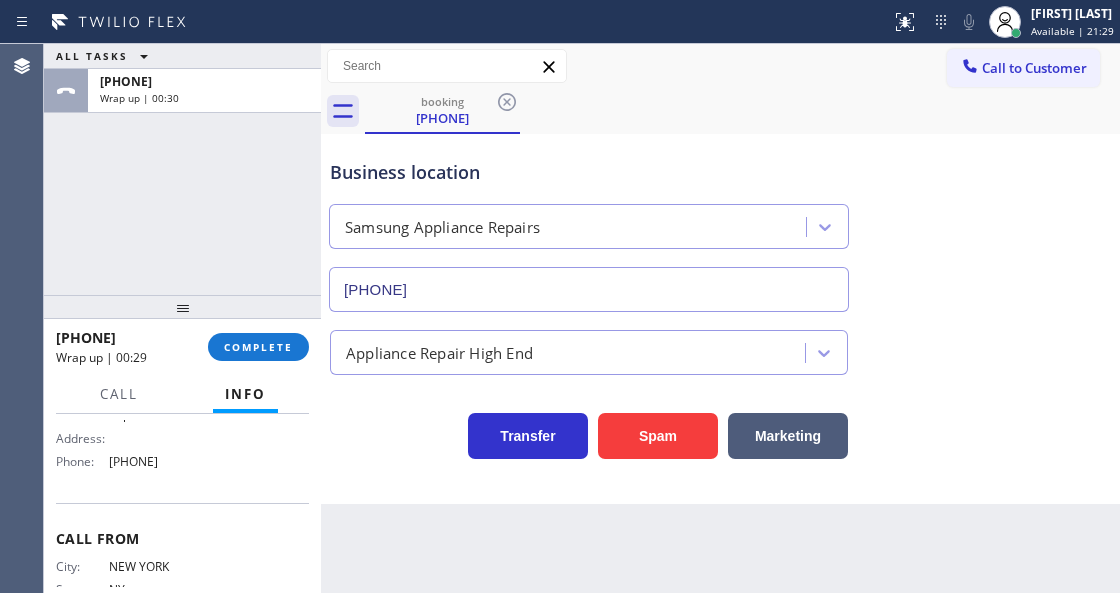 scroll, scrollTop: 278, scrollLeft: 0, axis: vertical 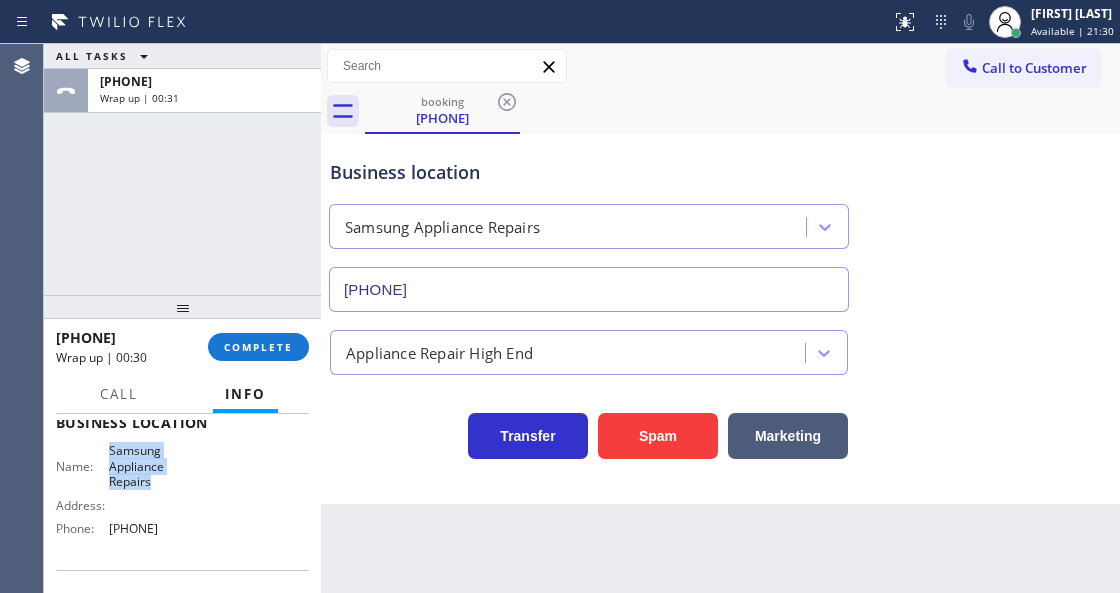 drag, startPoint x: 155, startPoint y: 482, endPoint x: 162, endPoint y: 492, distance: 12.206555 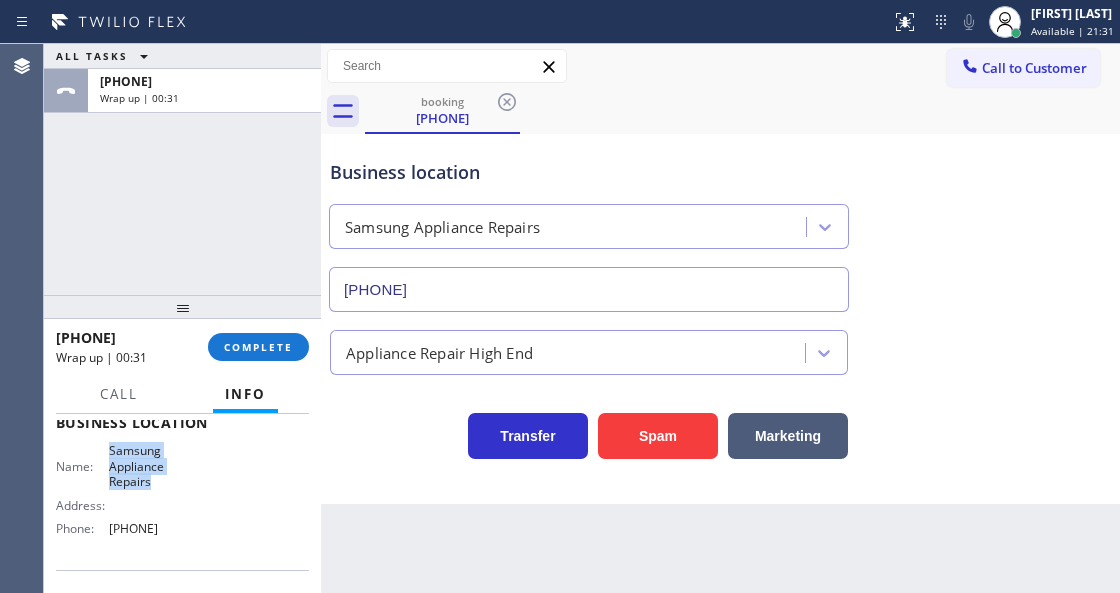 copy on "Samsung Appliance  Repairs" 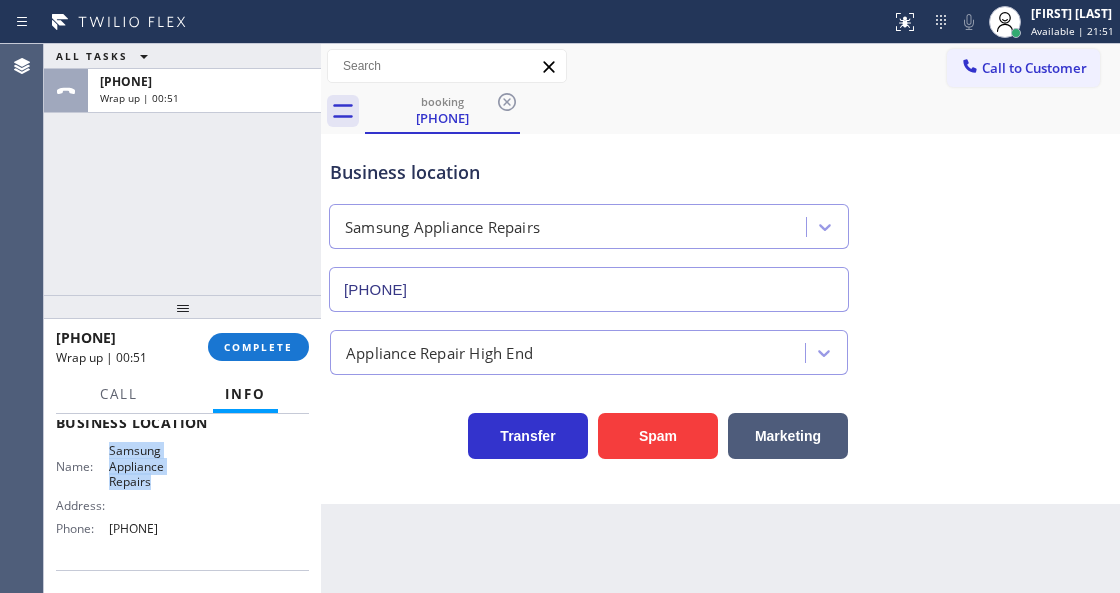 drag, startPoint x: 207, startPoint y: 517, endPoint x: 108, endPoint y: 528, distance: 99.60924 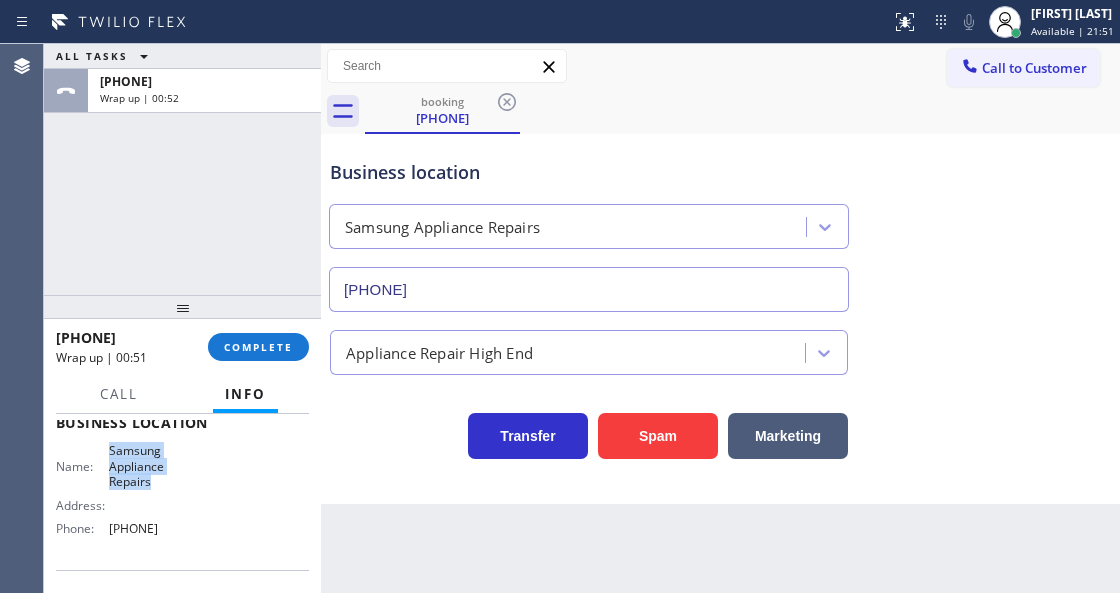 copy on "[PHONE]" 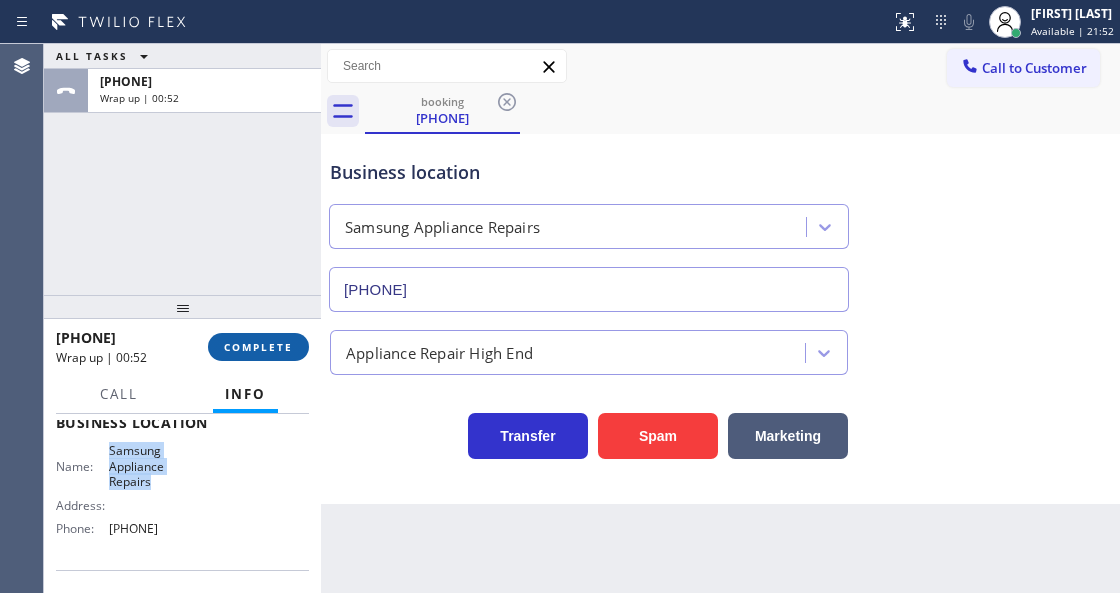 click on "COMPLETE" at bounding box center (258, 347) 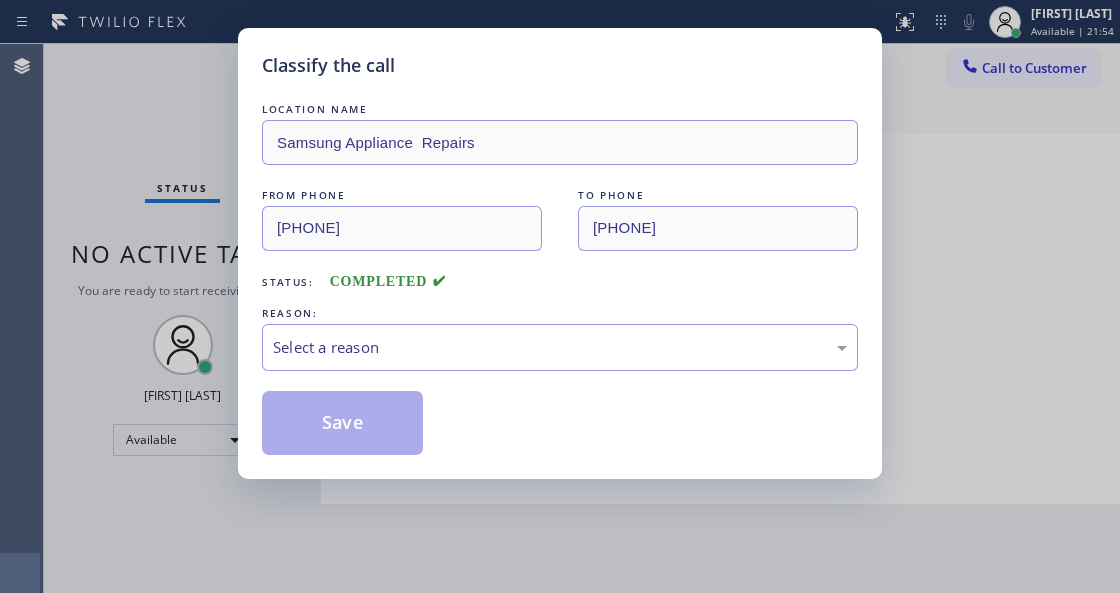 click on "Select a reason" at bounding box center [560, 347] 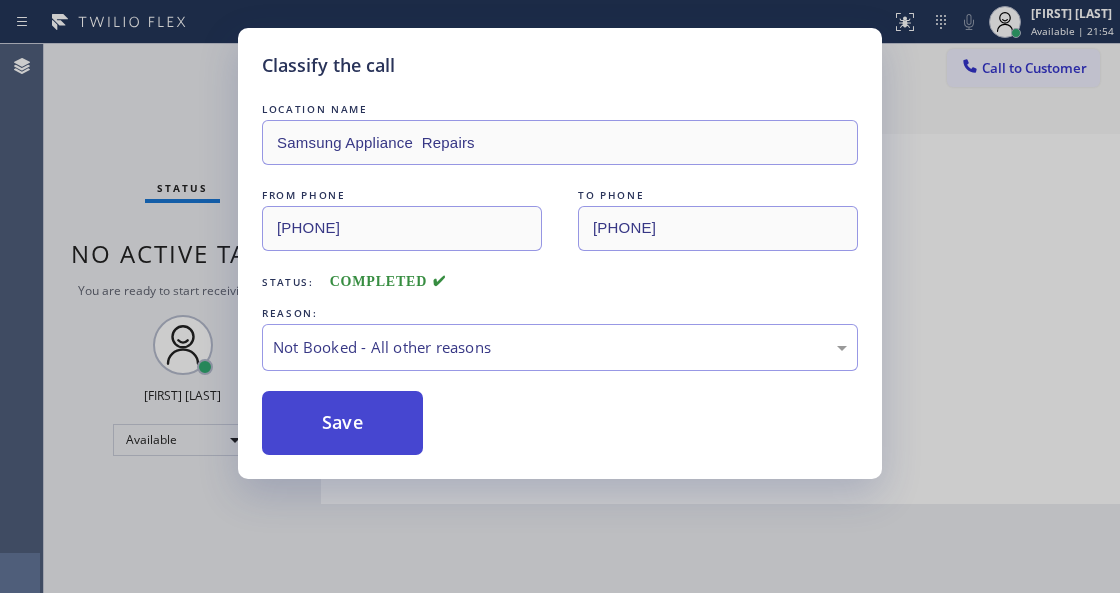click on "Save" at bounding box center (342, 423) 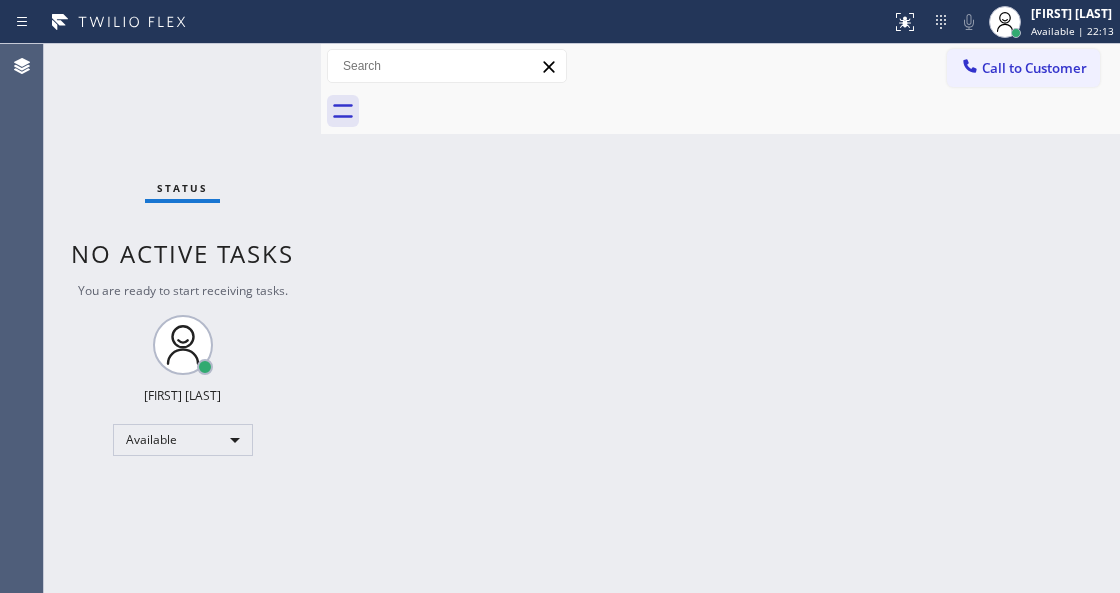 click on "Status   No active tasks     You are ready to start receiving tasks.   Venezza Koren Intas Available" at bounding box center (182, 318) 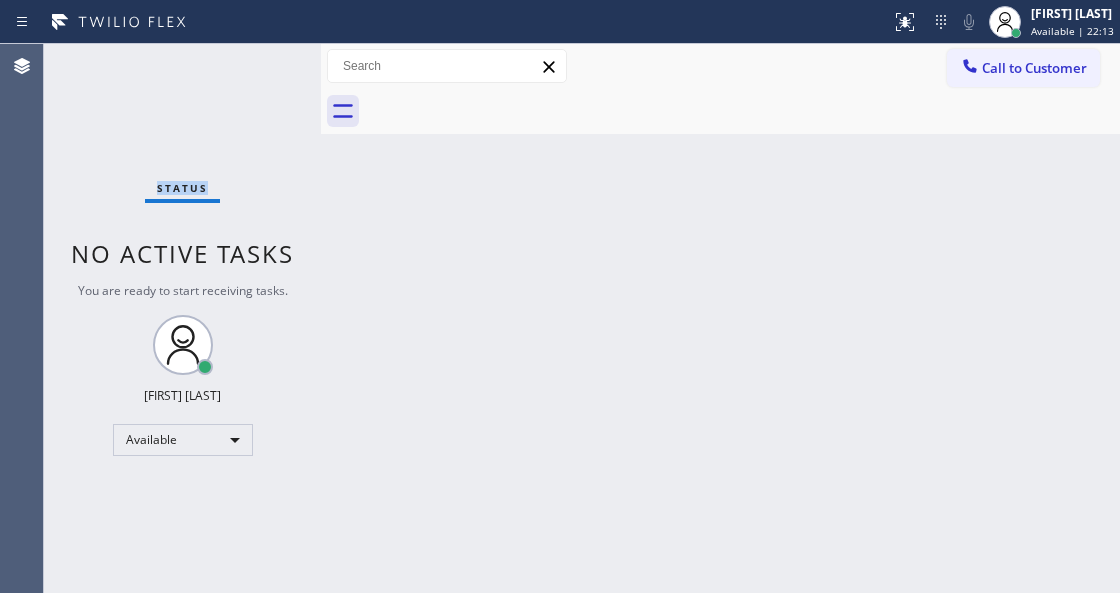 click on "Status   No active tasks     You are ready to start receiving tasks.   Venezza Koren Intas Available" at bounding box center (182, 318) 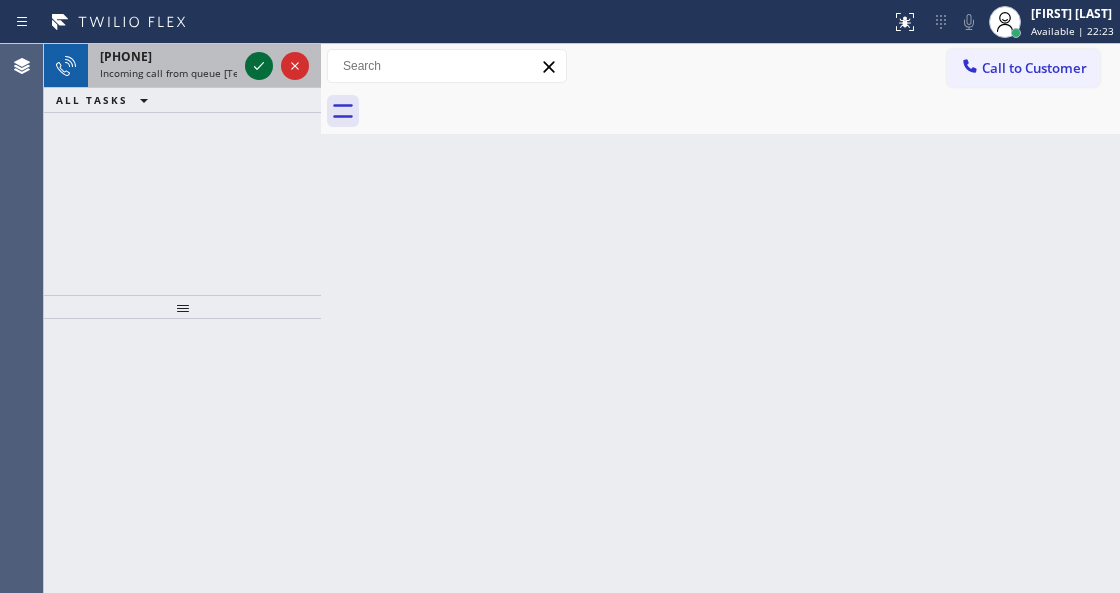 click 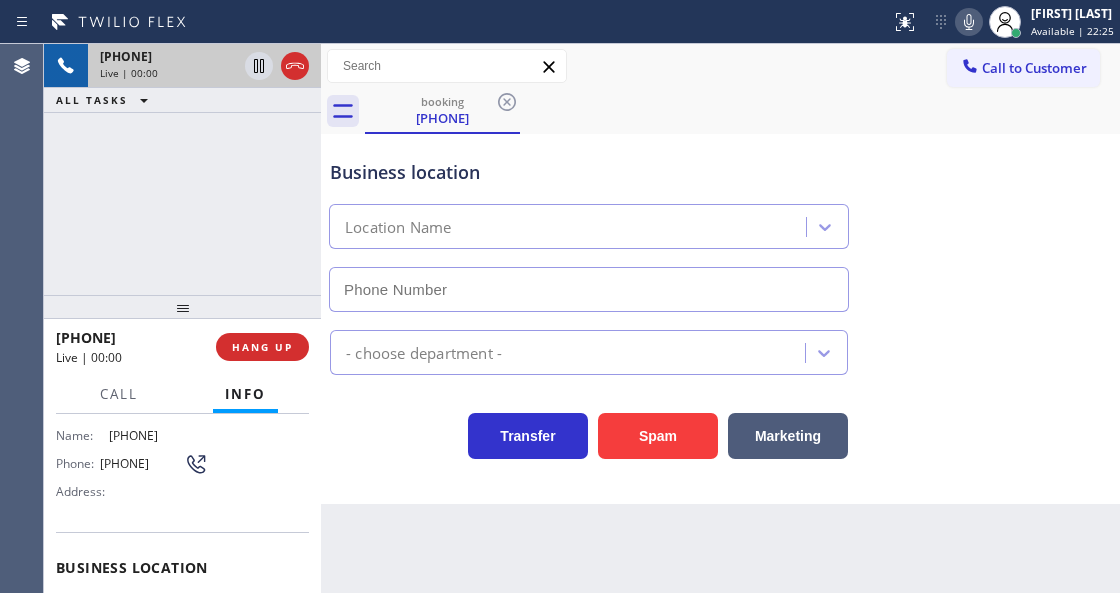 scroll, scrollTop: 266, scrollLeft: 0, axis: vertical 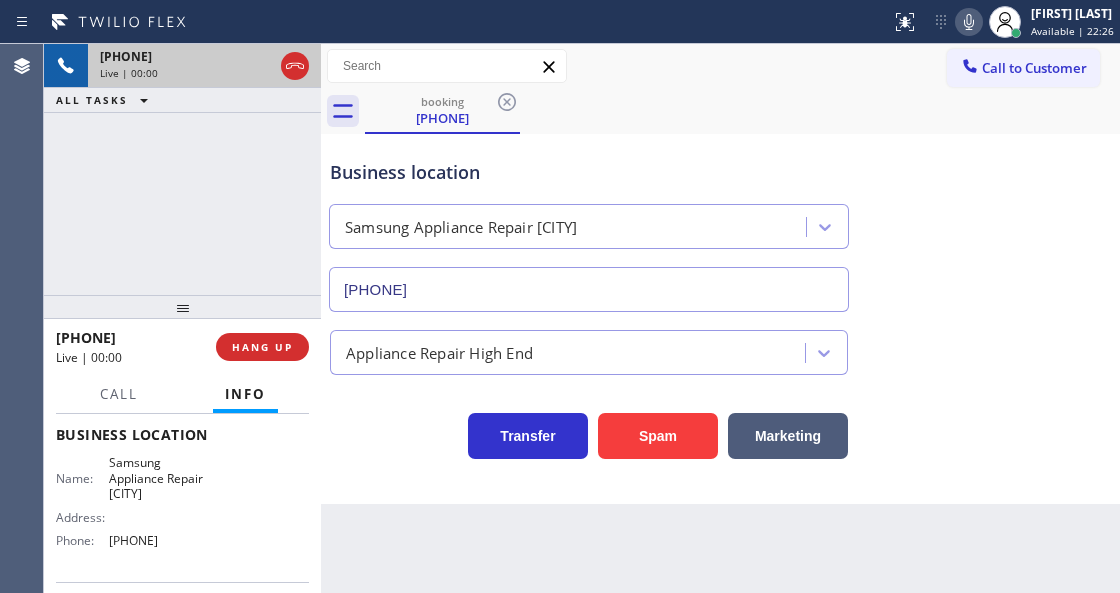 type on "[PHONE]" 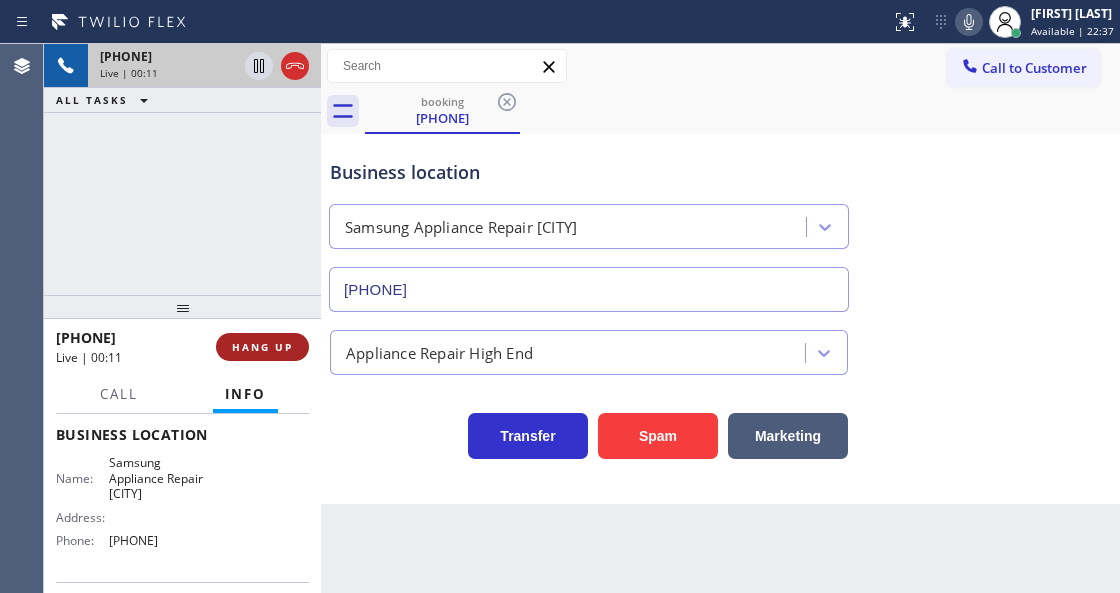click on "HANG UP" at bounding box center (262, 347) 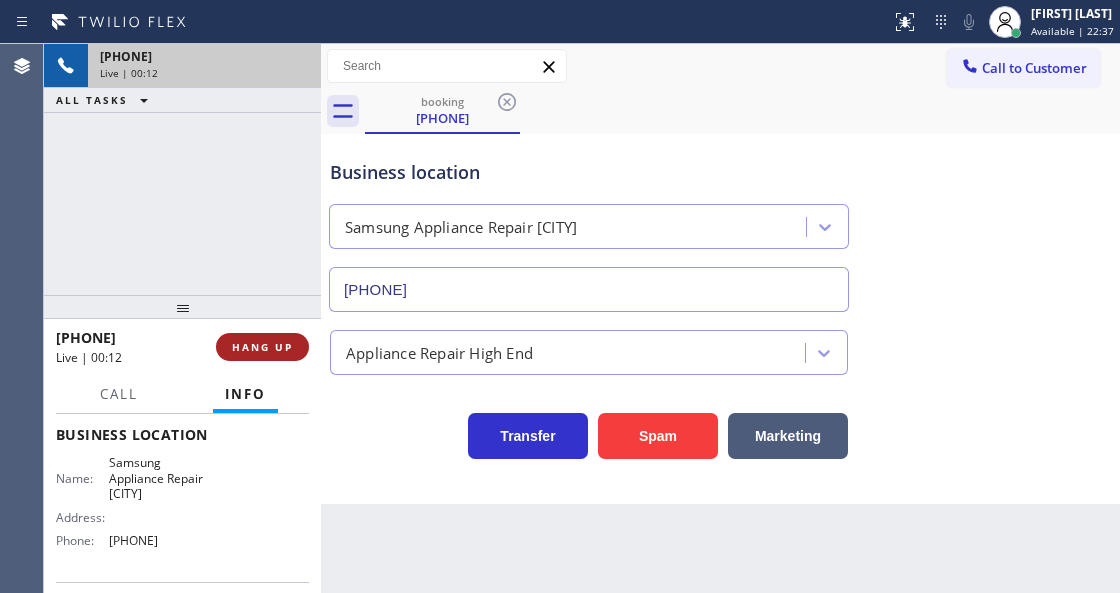 click on "HANG UP" at bounding box center (262, 347) 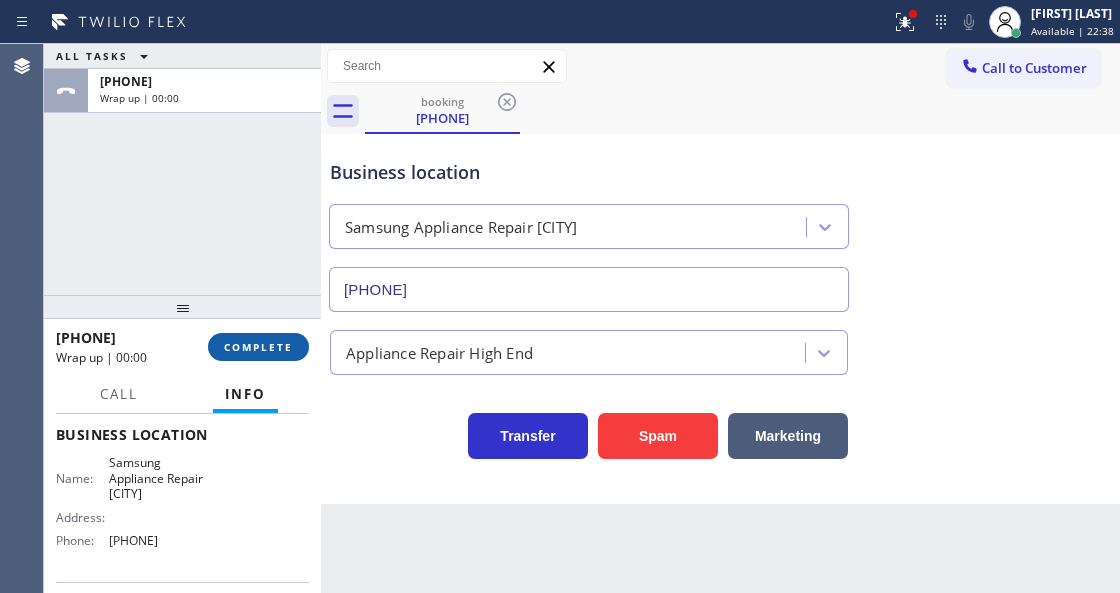 click on "COMPLETE" at bounding box center [258, 347] 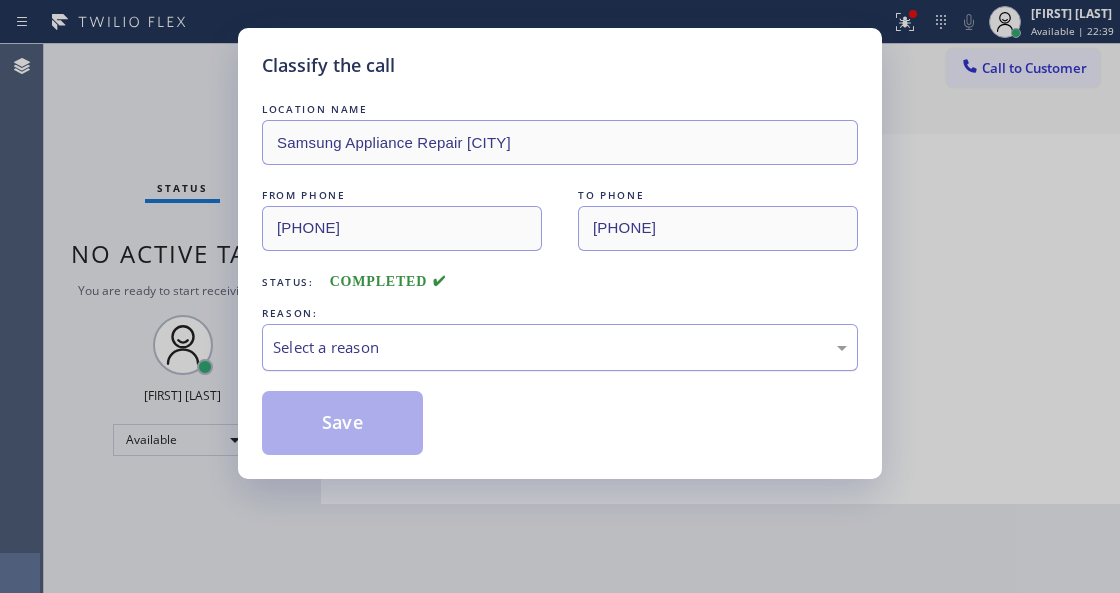 click on "Select a reason" at bounding box center [560, 347] 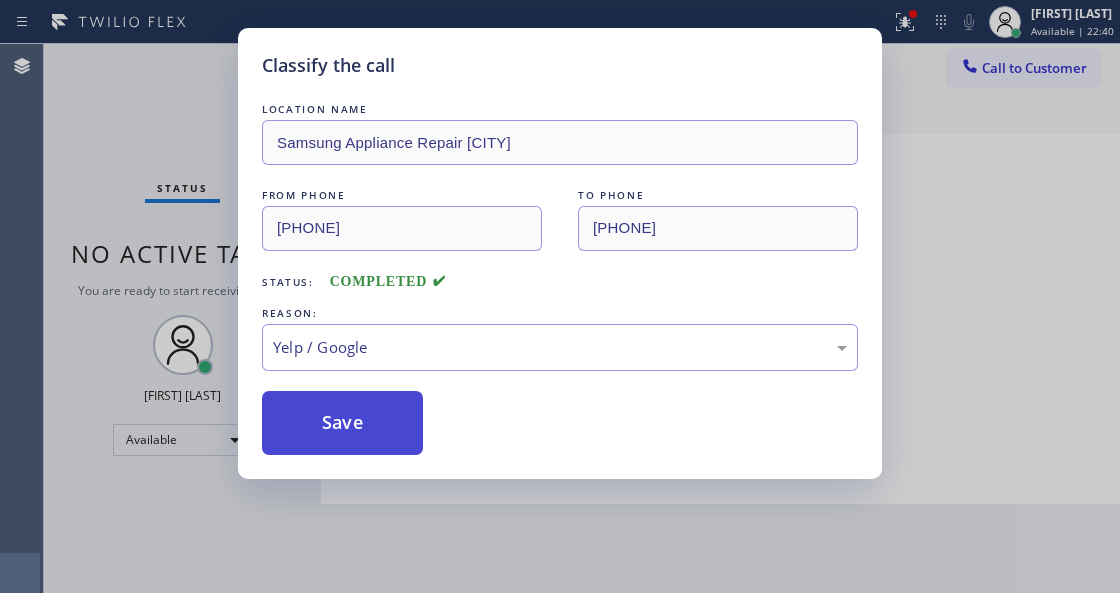 click on "Save" at bounding box center (342, 423) 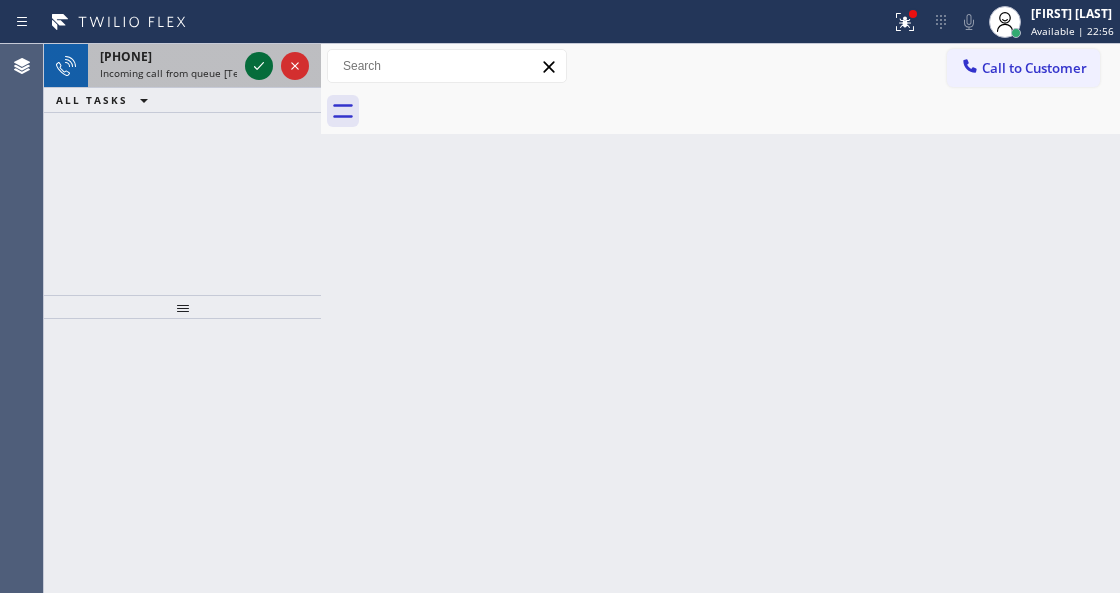 click 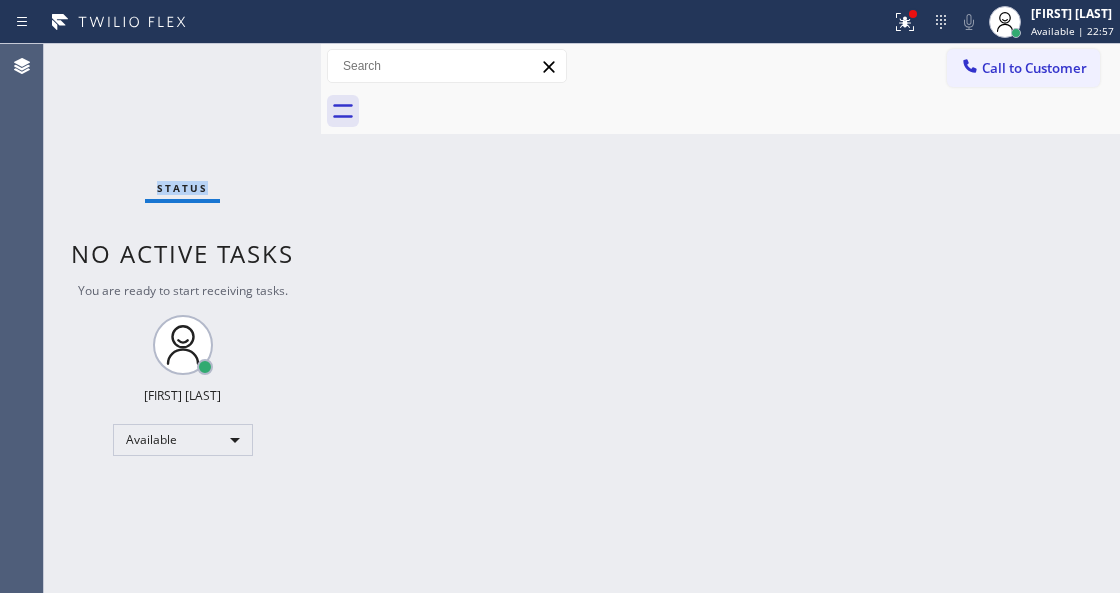 click on "Status   No active tasks     You are ready to start receiving tasks.   Venezza Koren Intas Available" at bounding box center [182, 318] 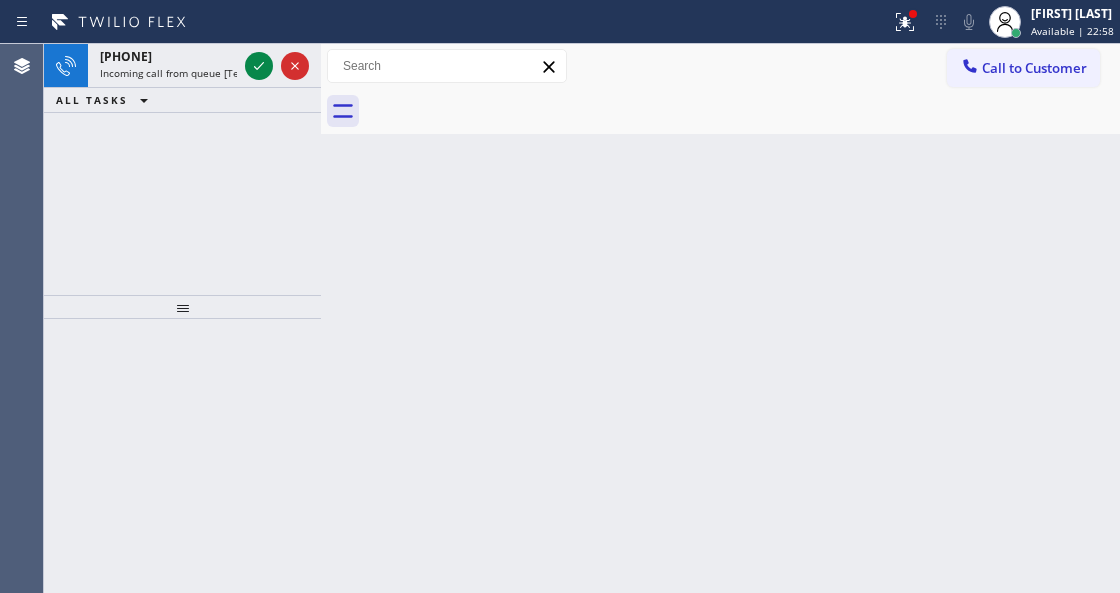 click 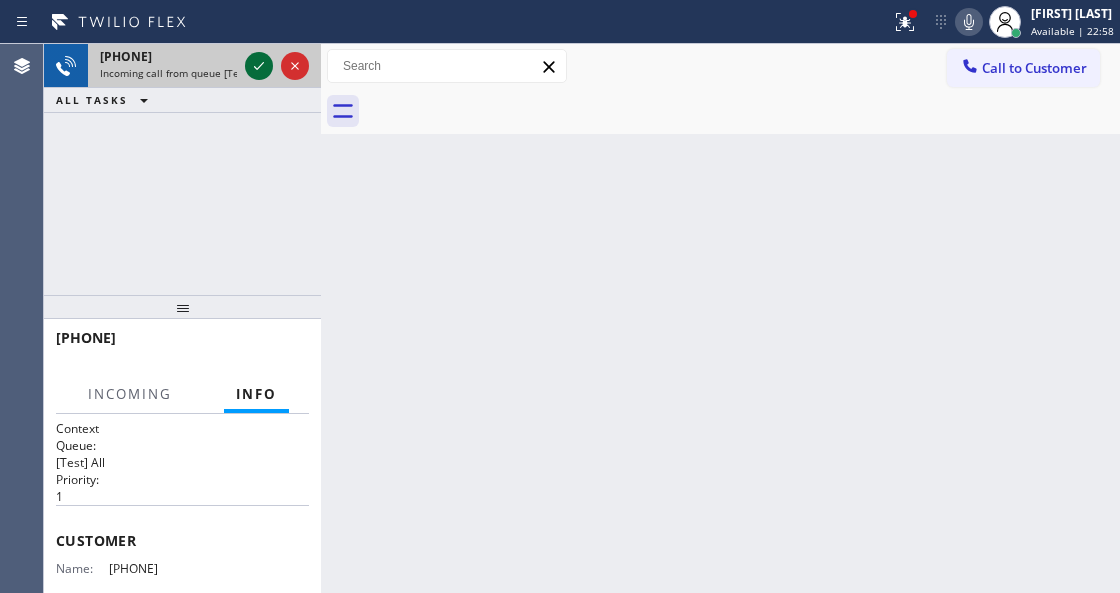 click 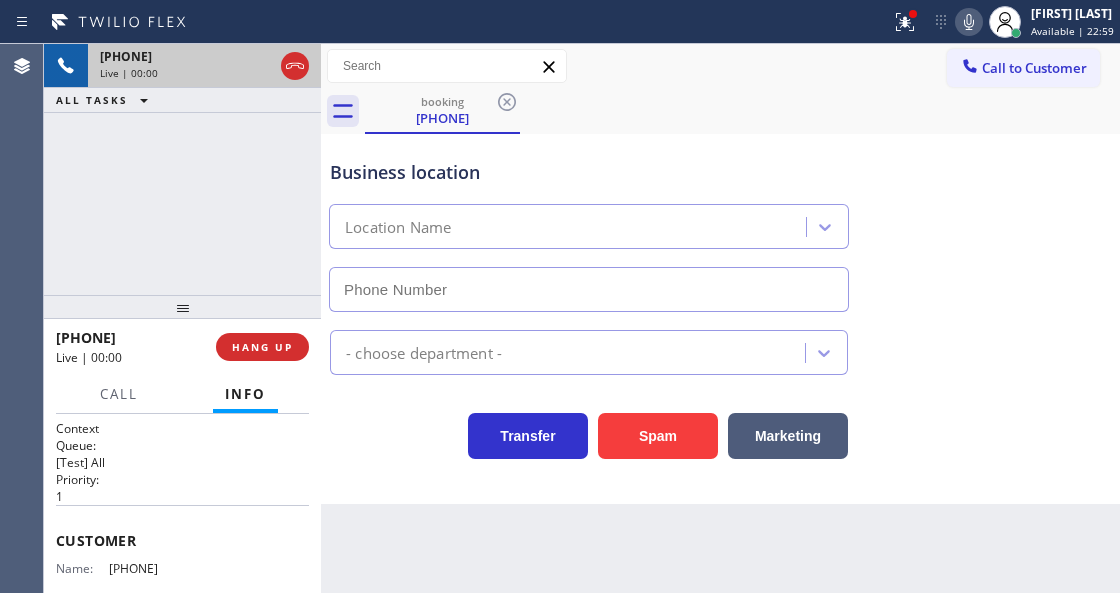 type on "[PHONE]" 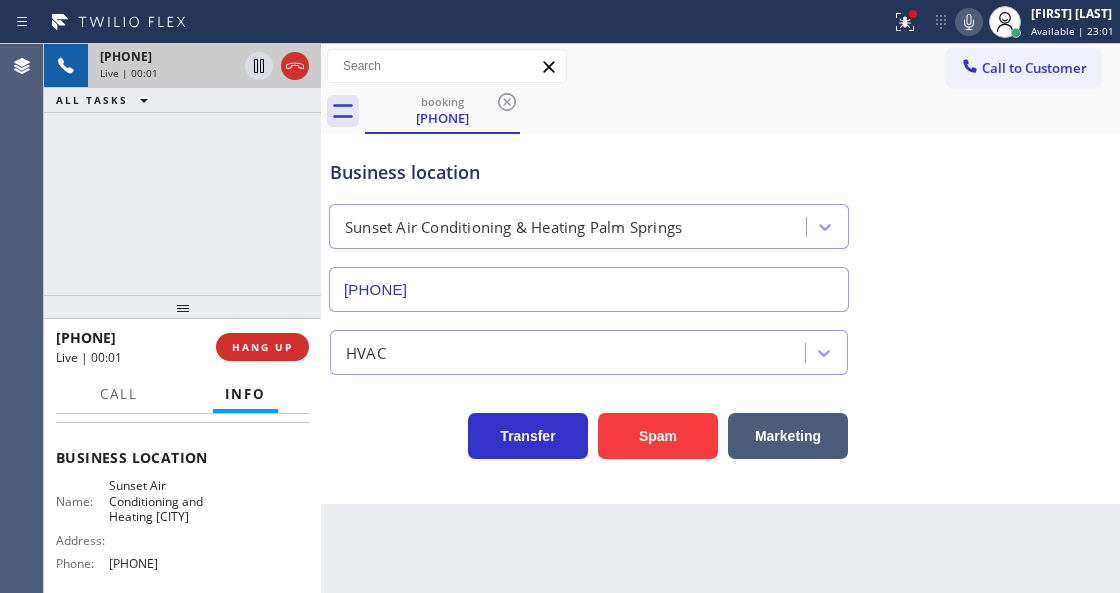 scroll, scrollTop: 266, scrollLeft: 0, axis: vertical 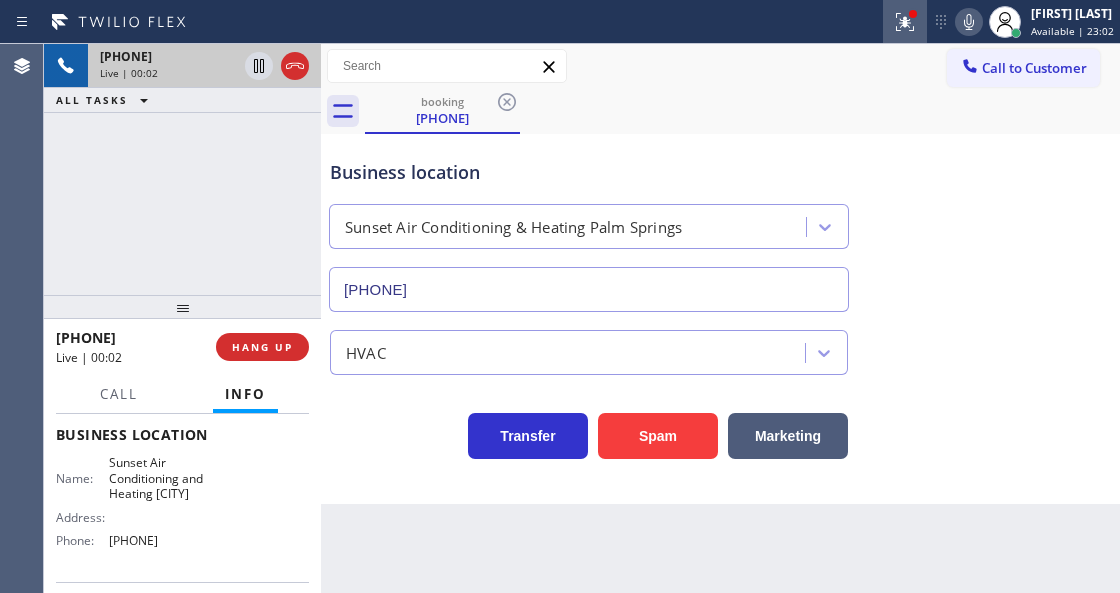 click 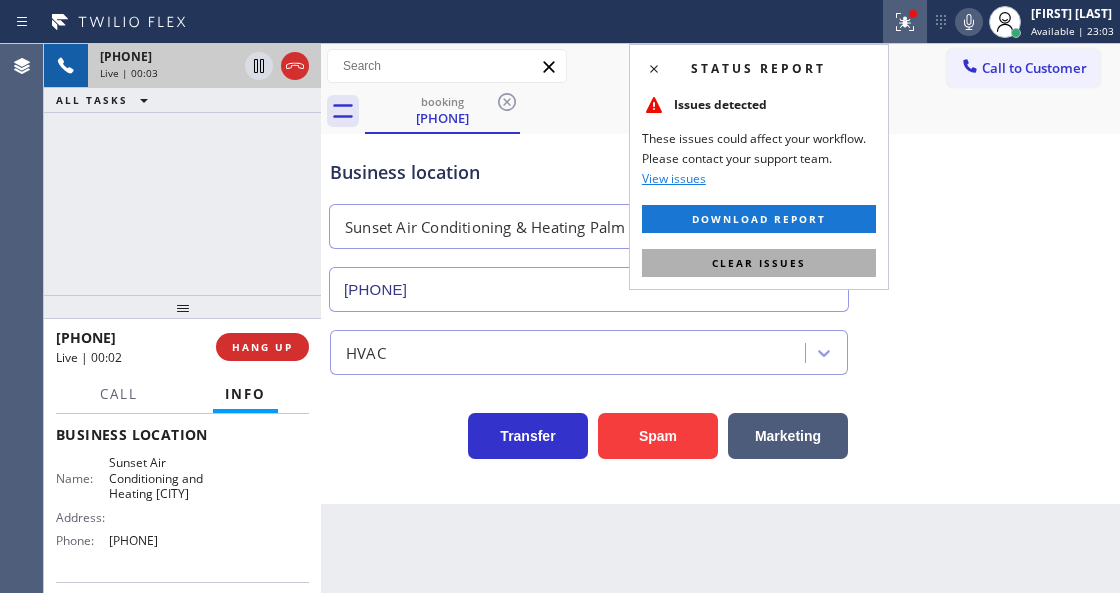 click on "Clear issues" at bounding box center [759, 263] 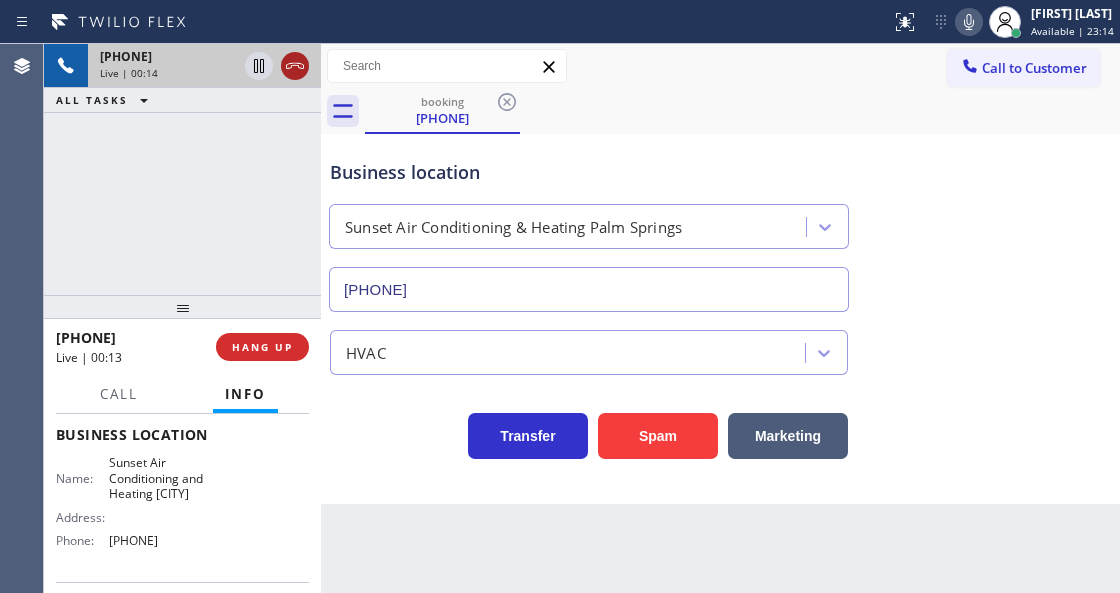 click 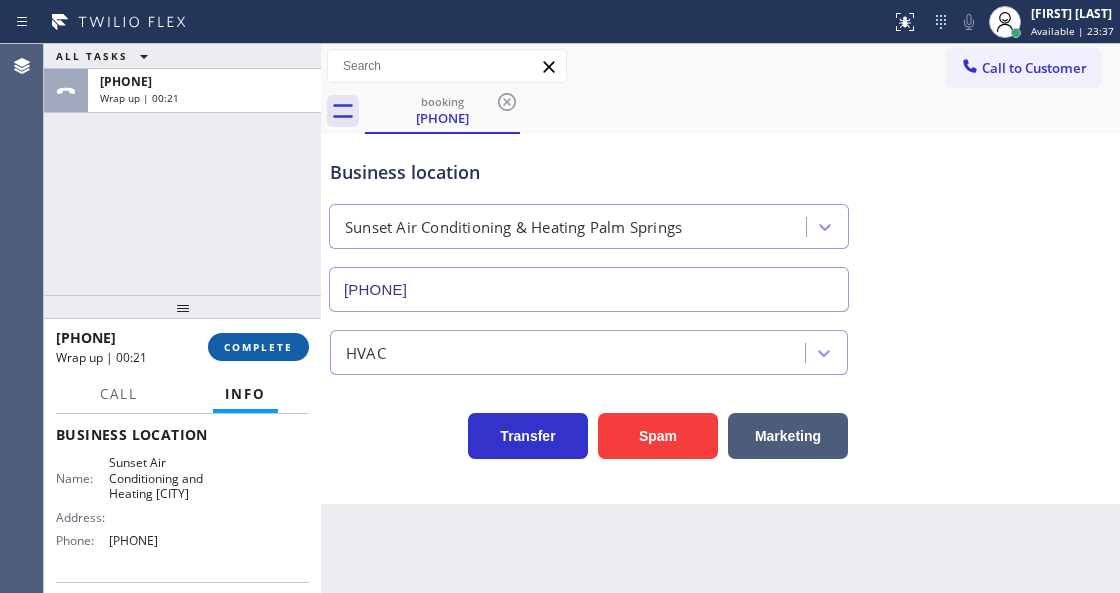 drag, startPoint x: 227, startPoint y: 316, endPoint x: 227, endPoint y: 334, distance: 18 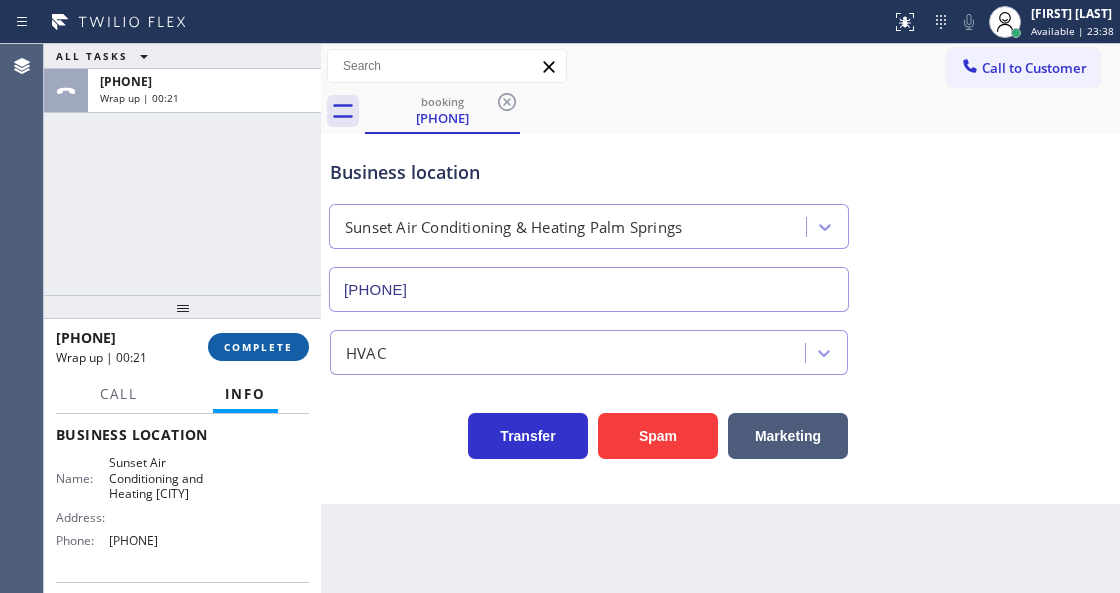 click on "COMPLETE" at bounding box center [258, 347] 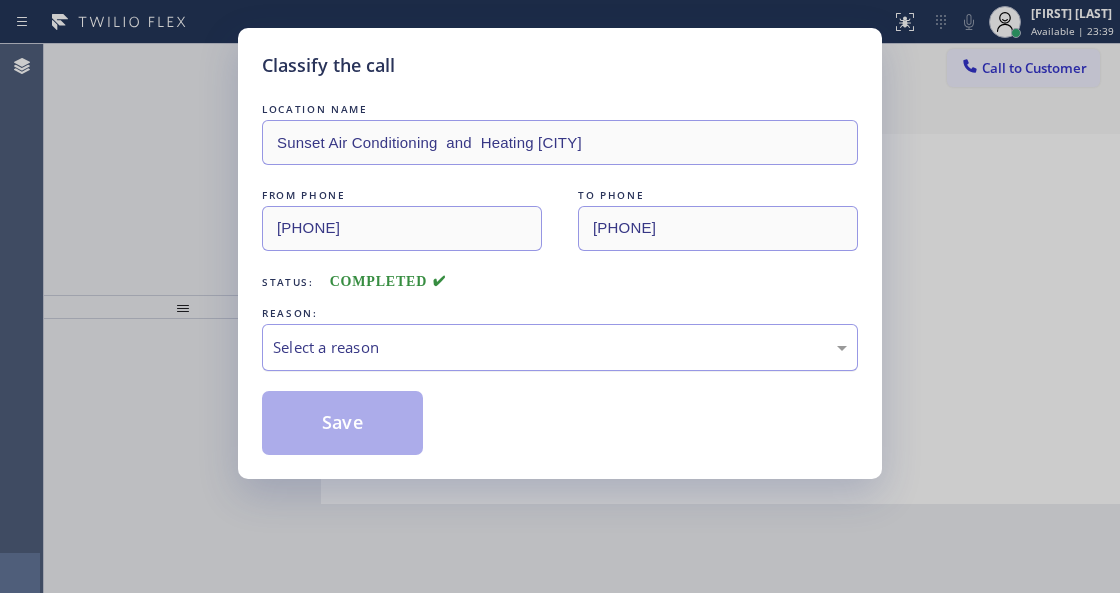click on "Select a reason" at bounding box center (560, 347) 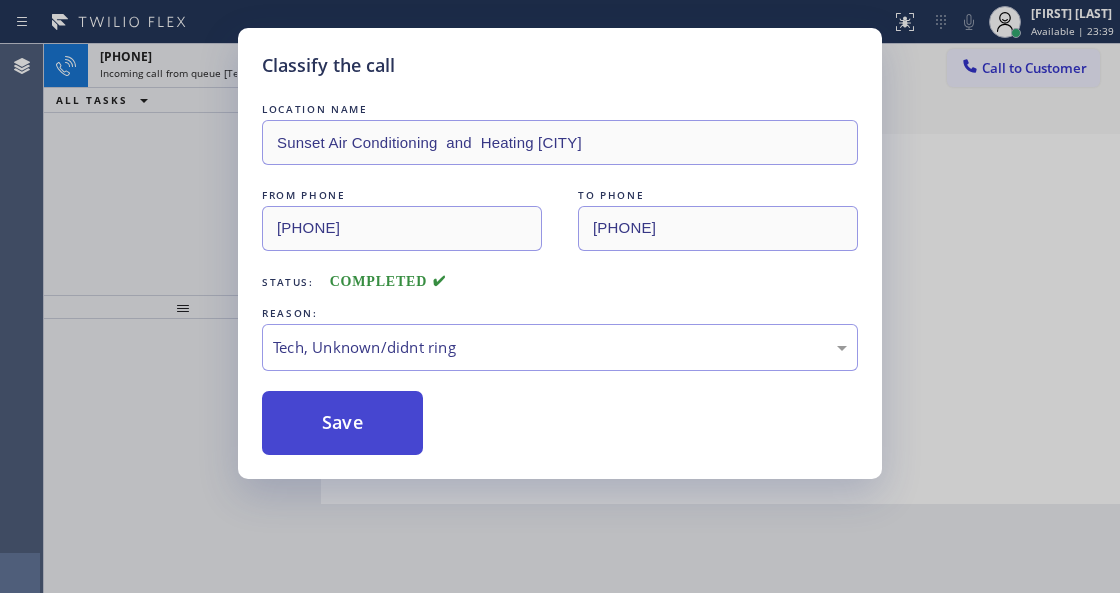 click on "Save" at bounding box center [342, 423] 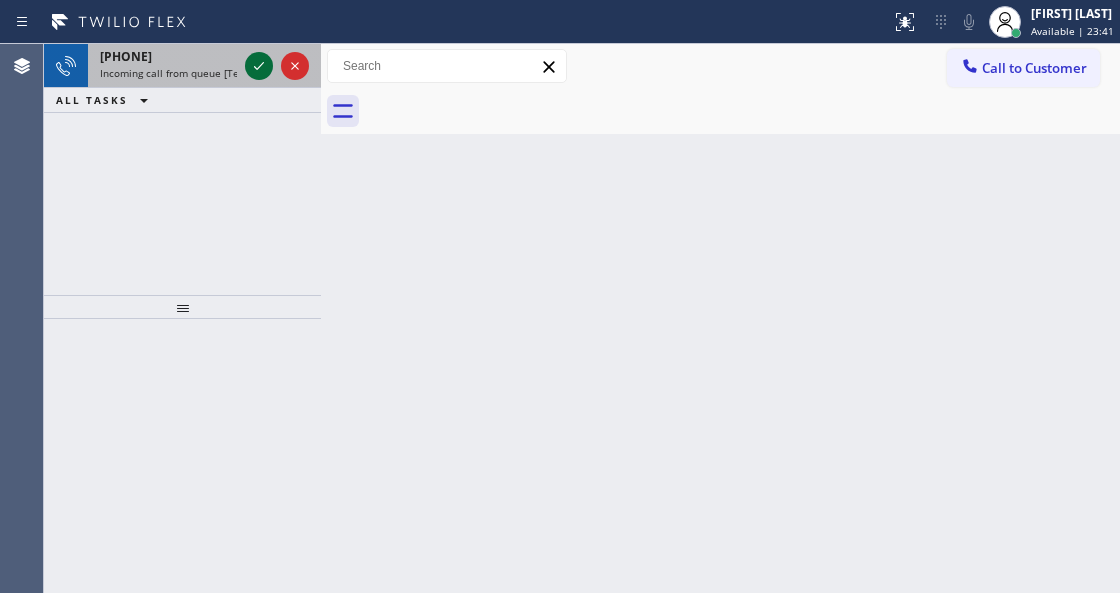 click 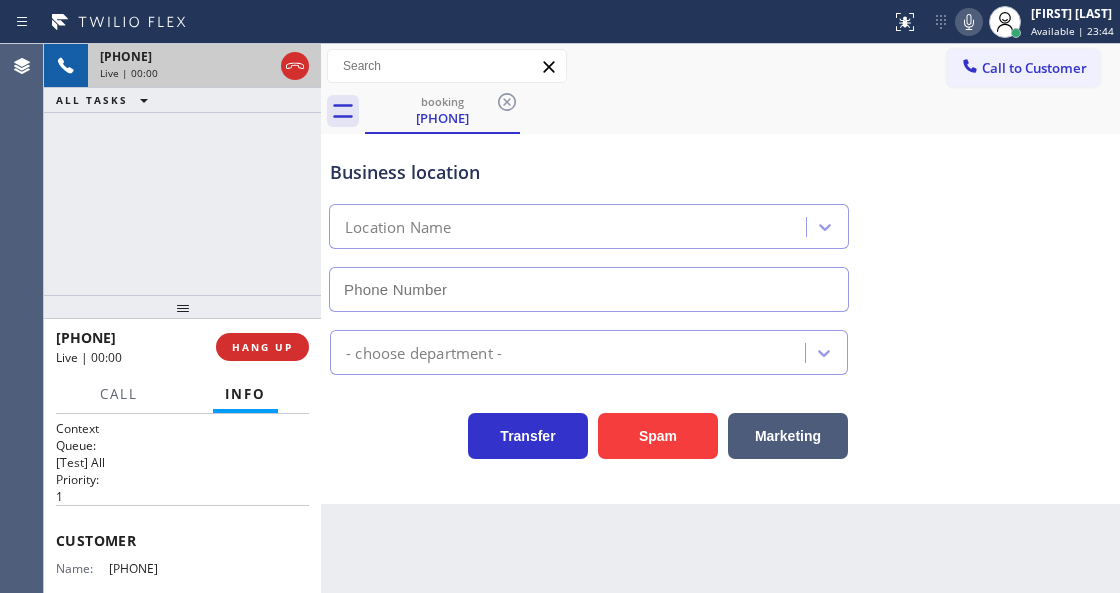 type on "[PHONE]" 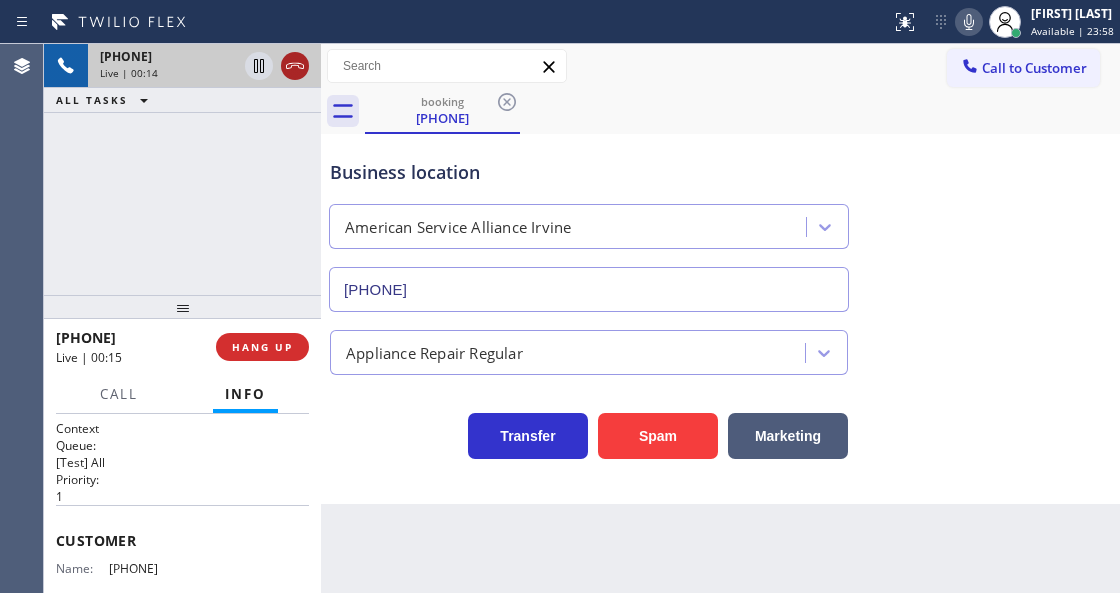 click 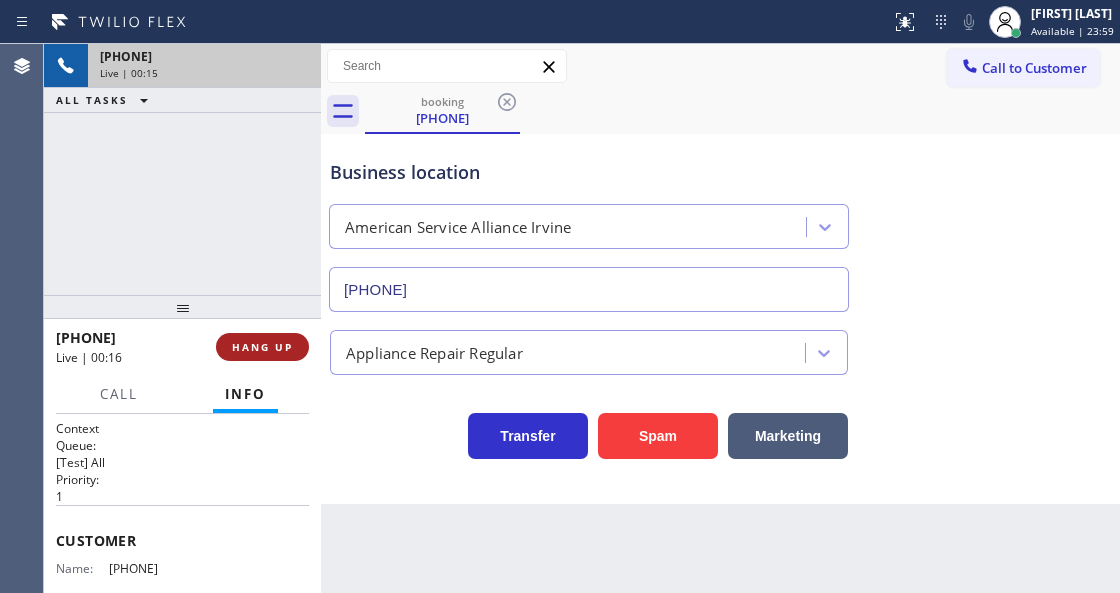 click on "HANG UP" at bounding box center [262, 347] 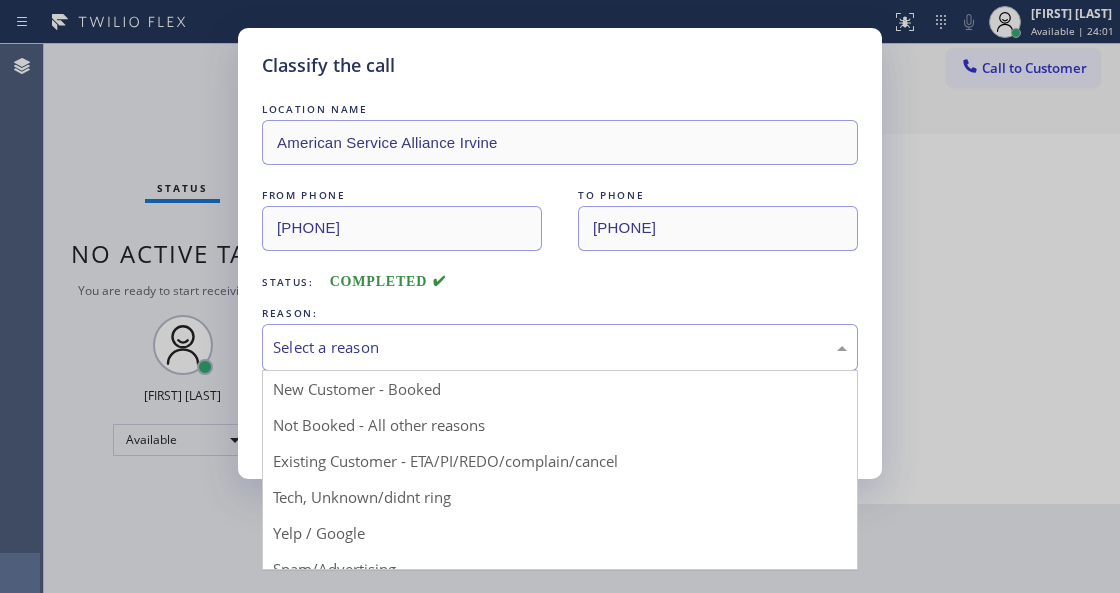 click on "Select a reason" at bounding box center (560, 347) 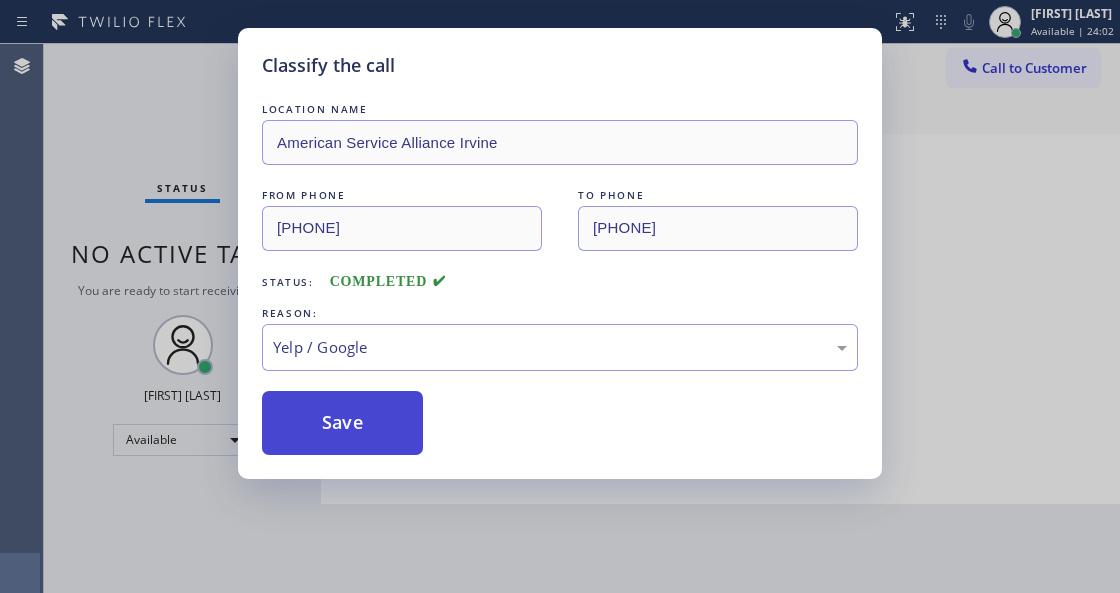click on "Save" at bounding box center (342, 423) 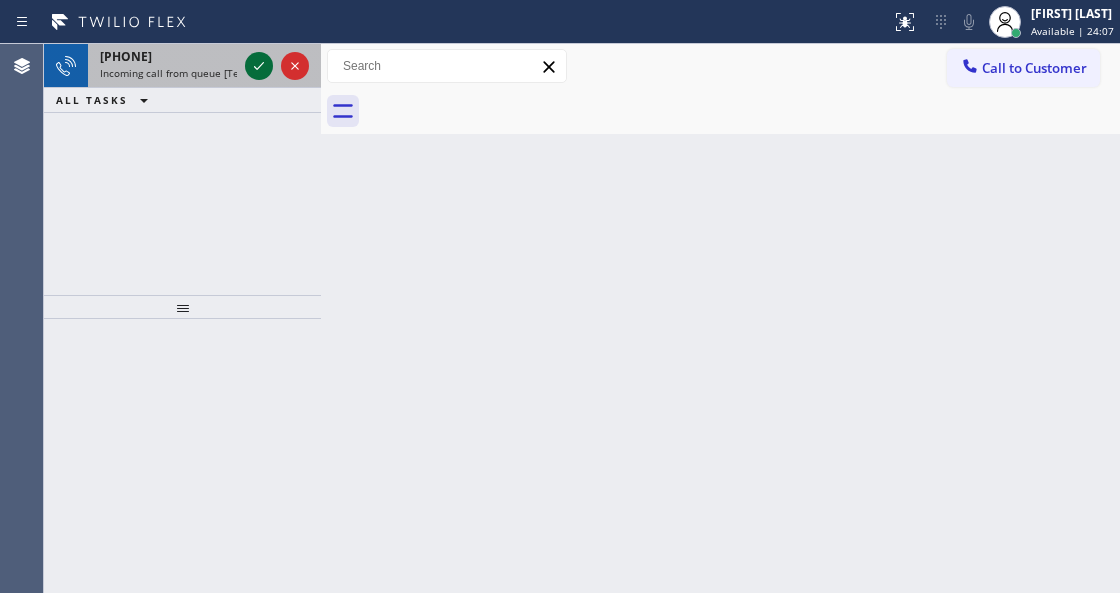 click 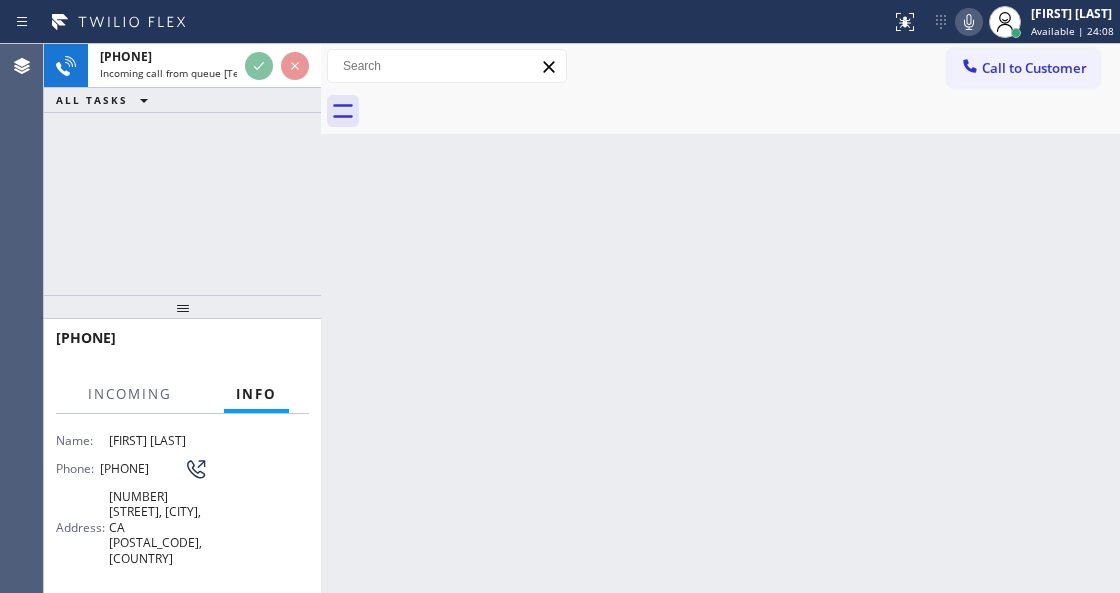scroll, scrollTop: 200, scrollLeft: 0, axis: vertical 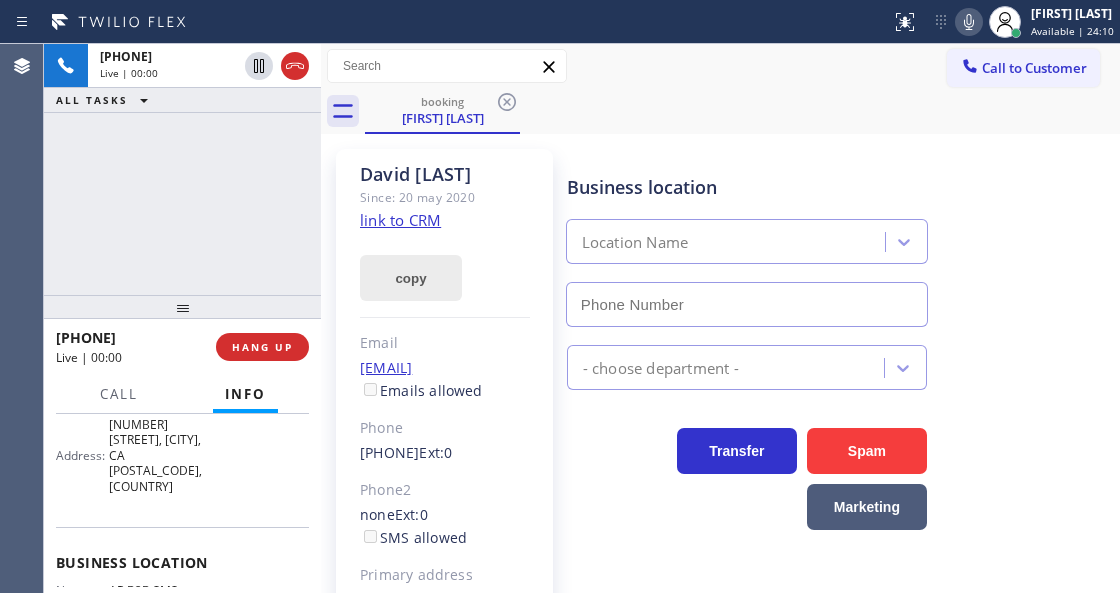 type on "[PHONE]" 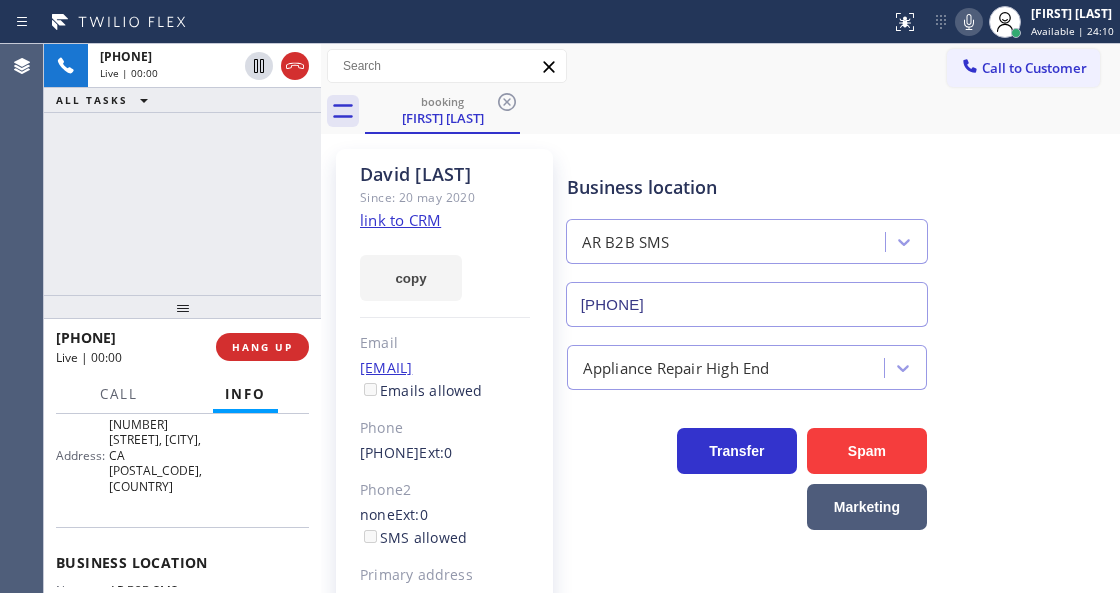click on "link to CRM" 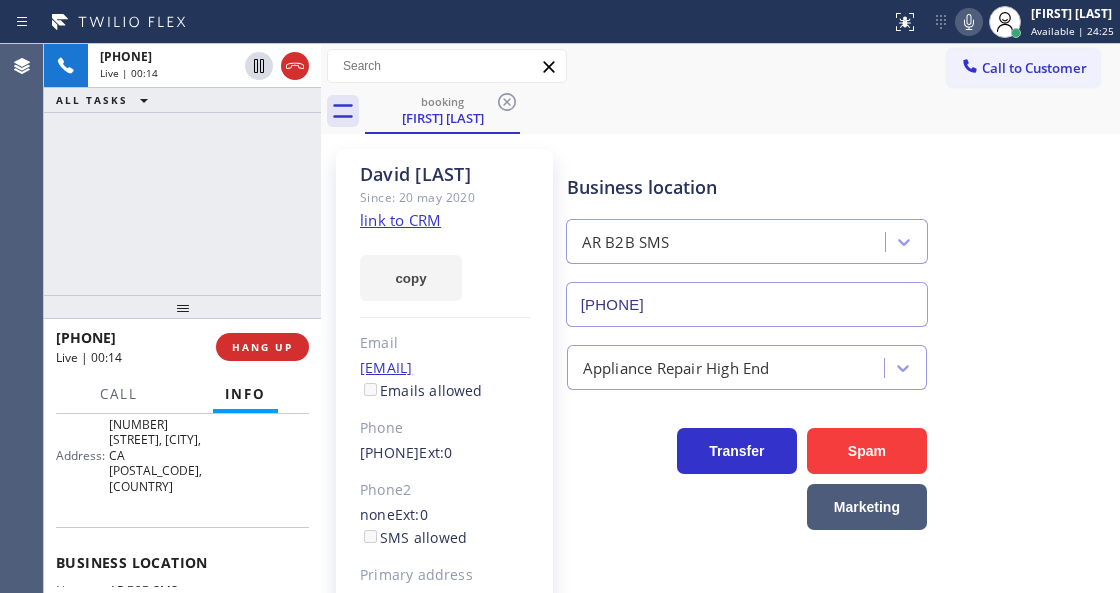 click on "Business location" at bounding box center [747, 187] 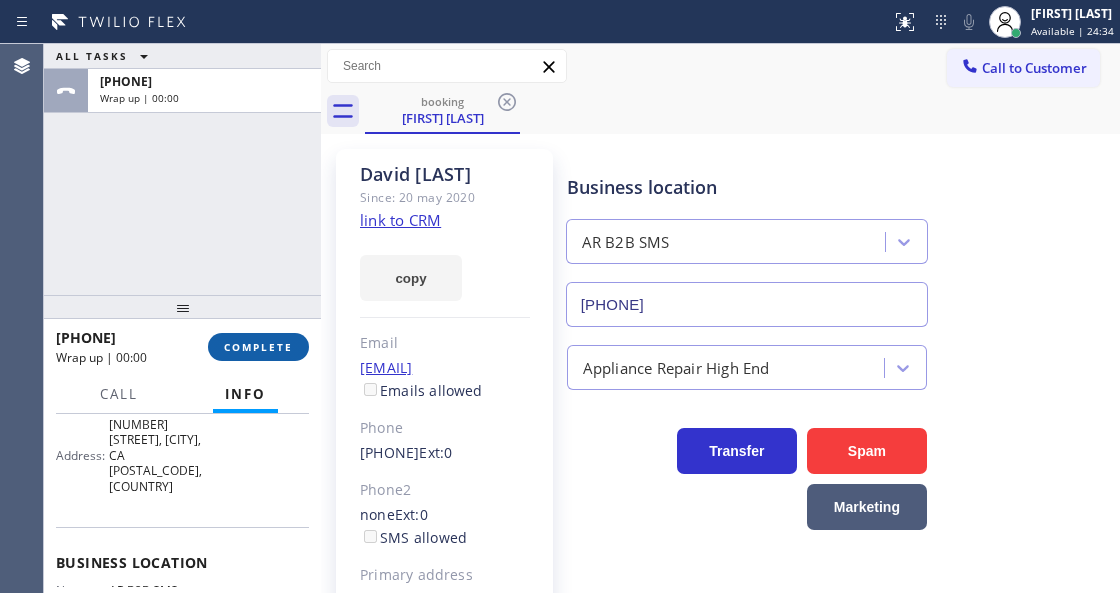 click on "COMPLETE" at bounding box center (258, 347) 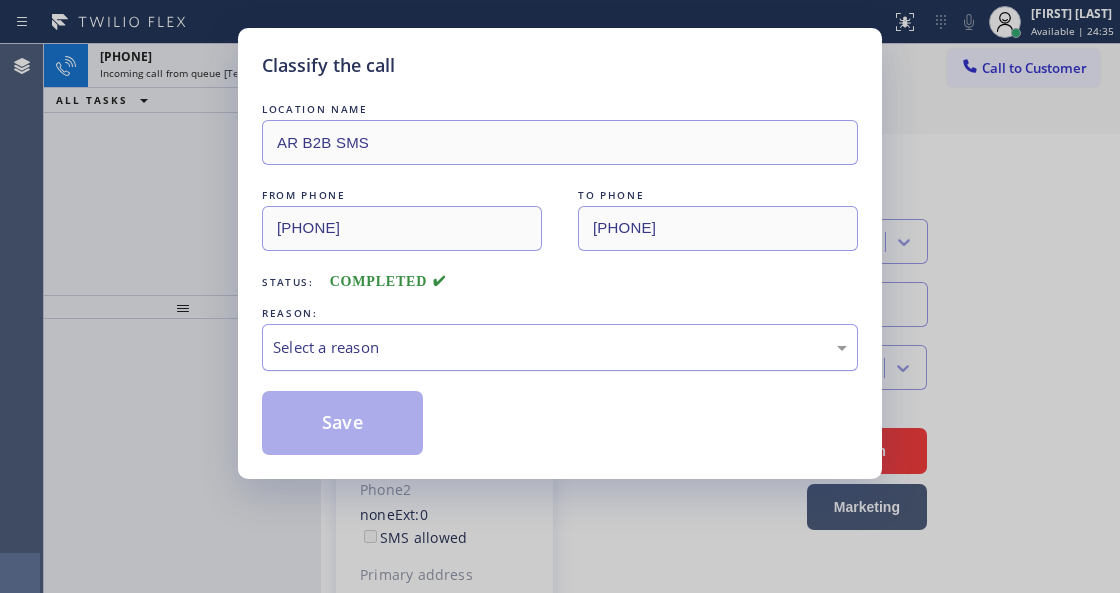 click on "Select a reason" at bounding box center [560, 347] 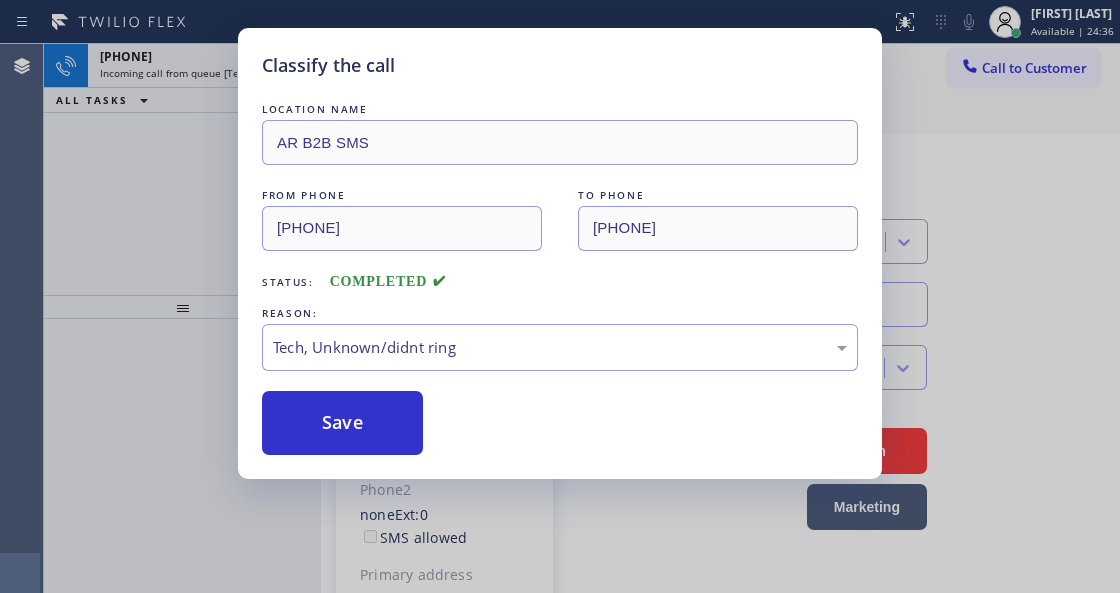 click on "Save" at bounding box center [560, 423] 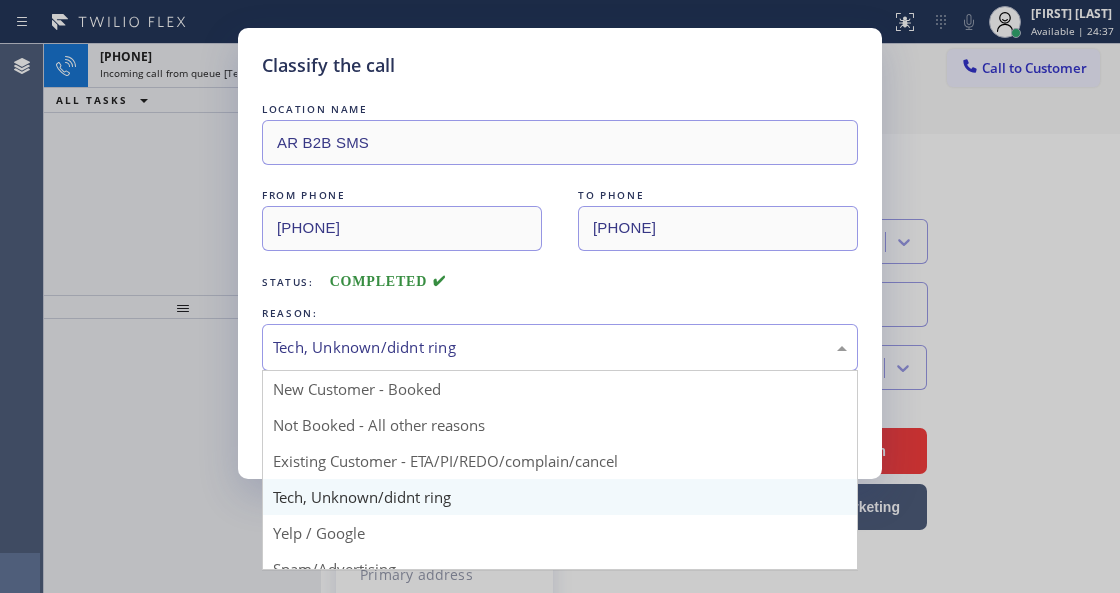 click on "Tech, Unknown/didnt ring" at bounding box center (560, 347) 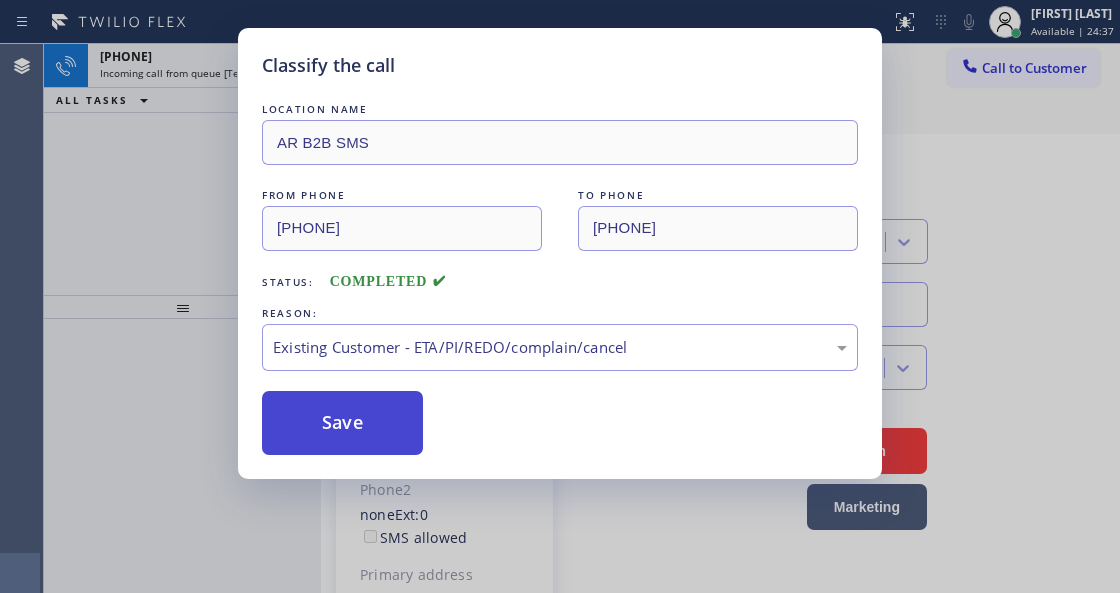 click on "Save" at bounding box center [342, 423] 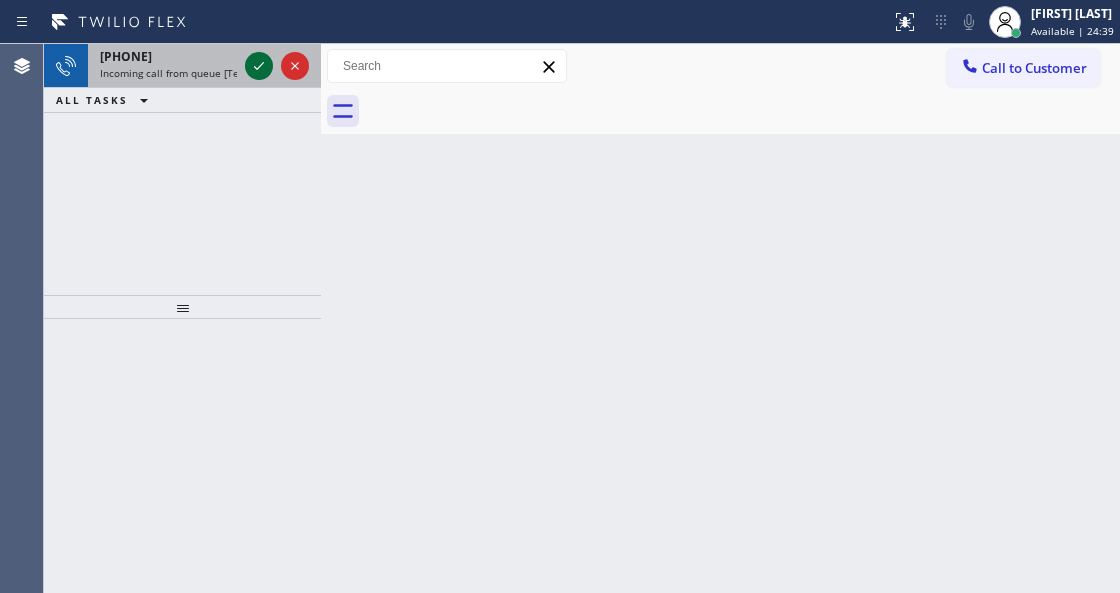 click 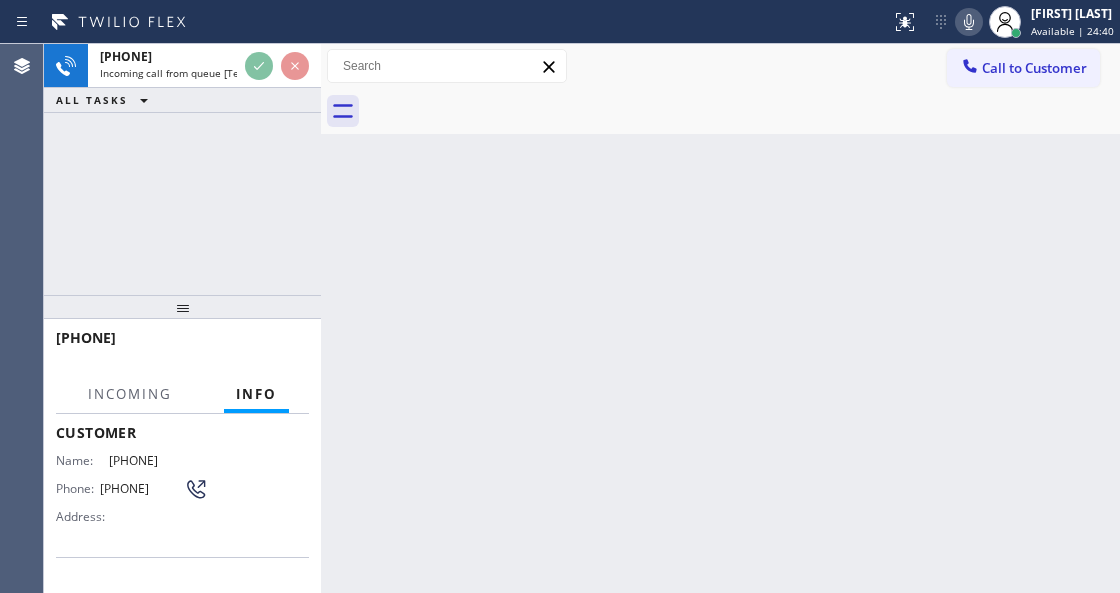scroll, scrollTop: 200, scrollLeft: 0, axis: vertical 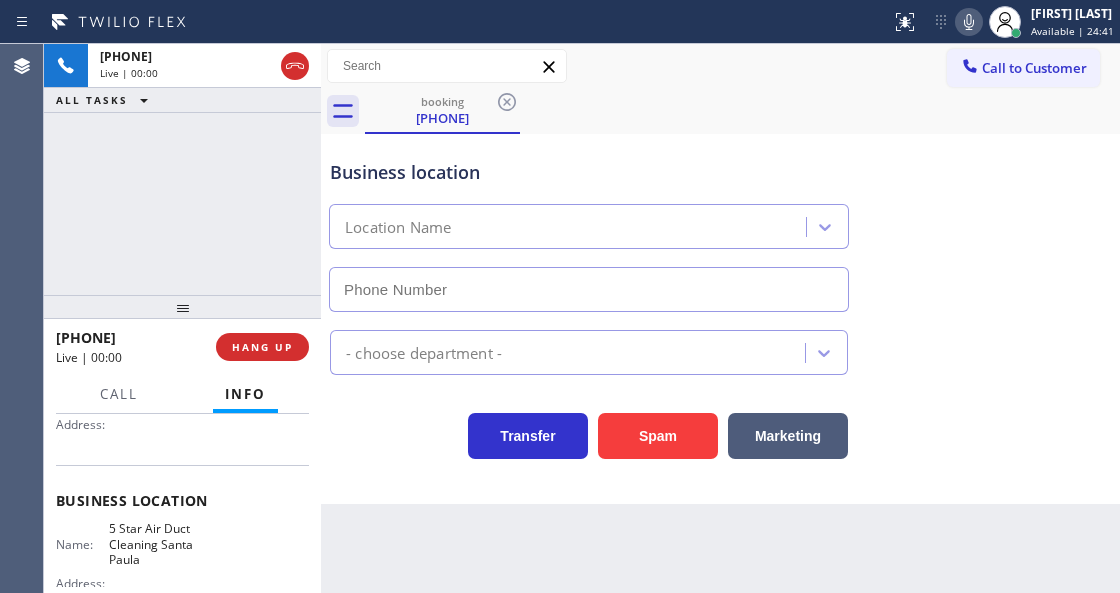 type on "[PHONE]" 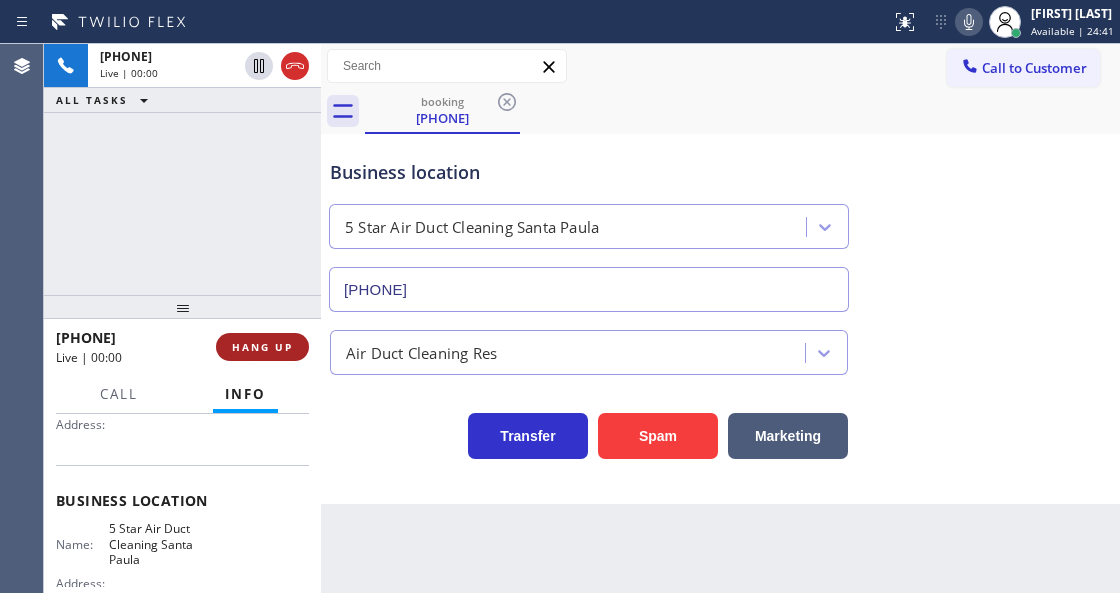 click on "HANG UP" at bounding box center [262, 347] 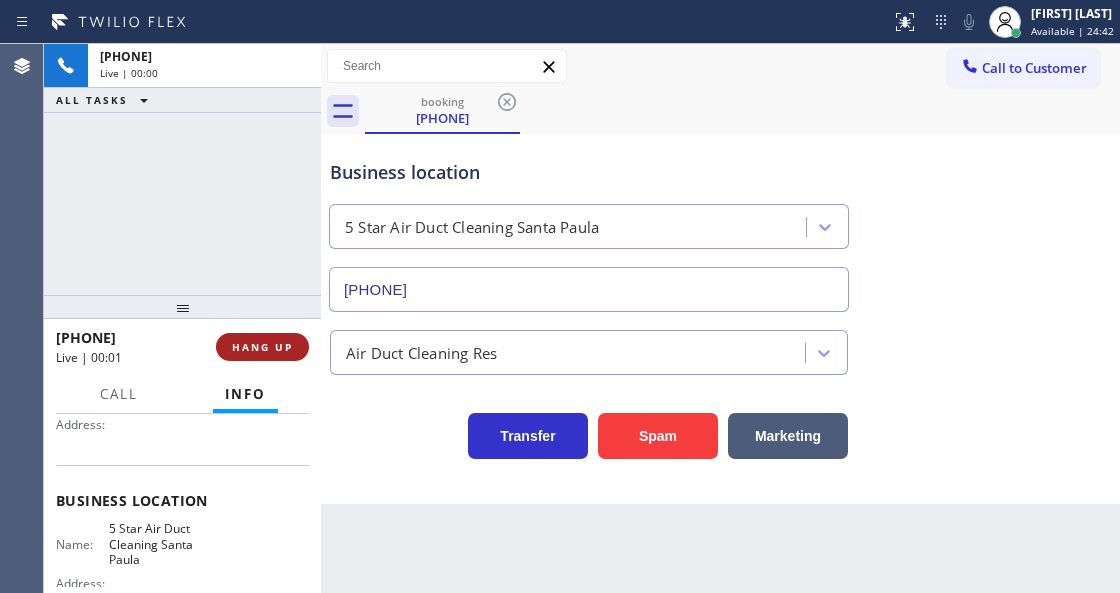 click on "HANG UP" at bounding box center (262, 347) 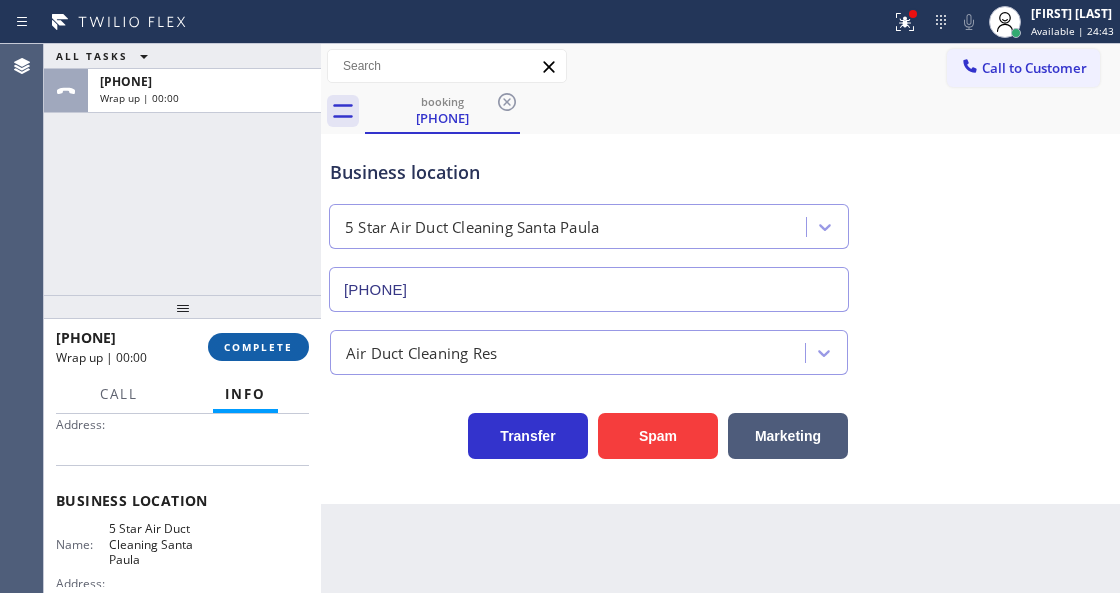 click on "COMPLETE" at bounding box center (258, 347) 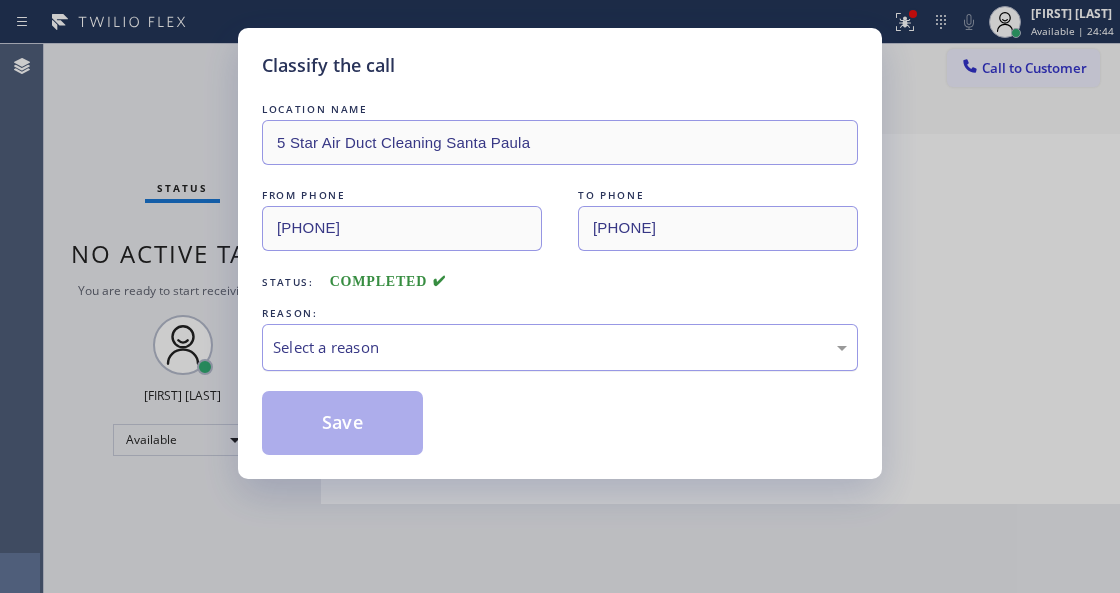 click on "Select a reason" at bounding box center [560, 347] 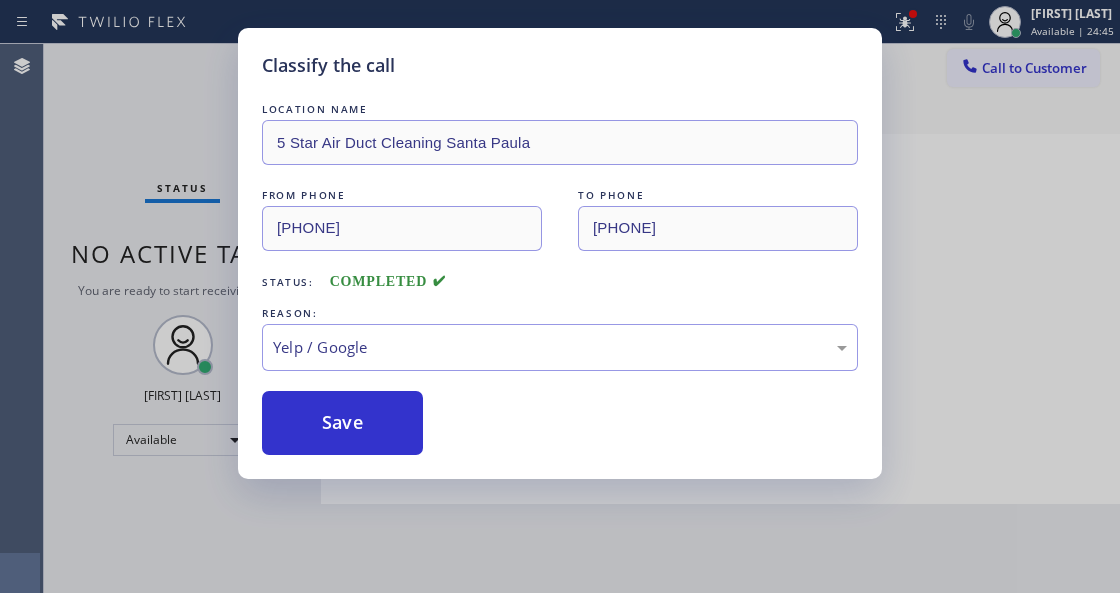 click on "Save" at bounding box center (342, 423) 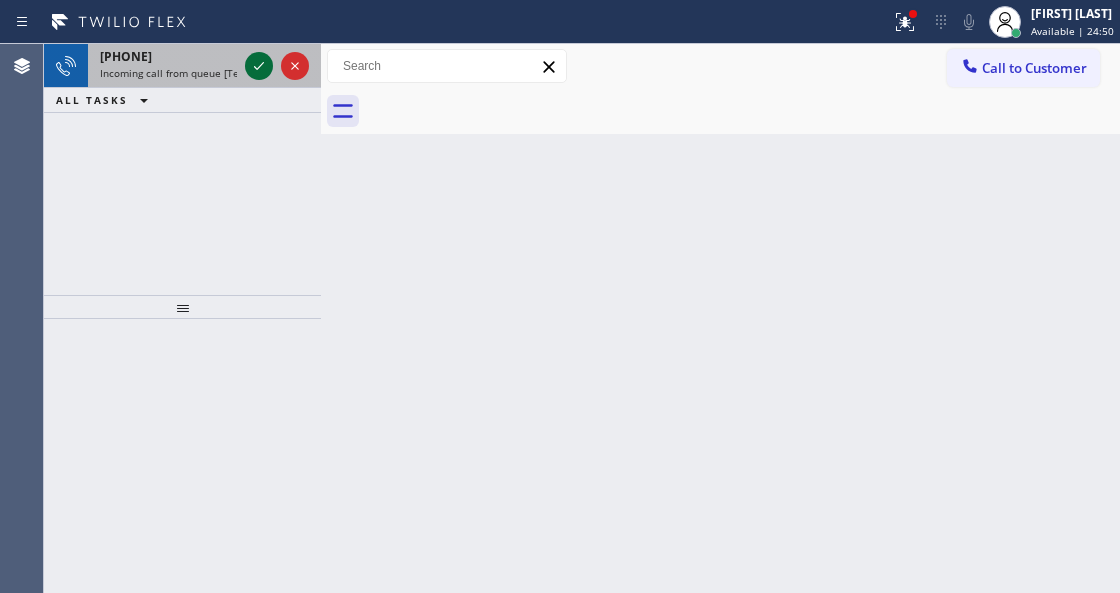 click 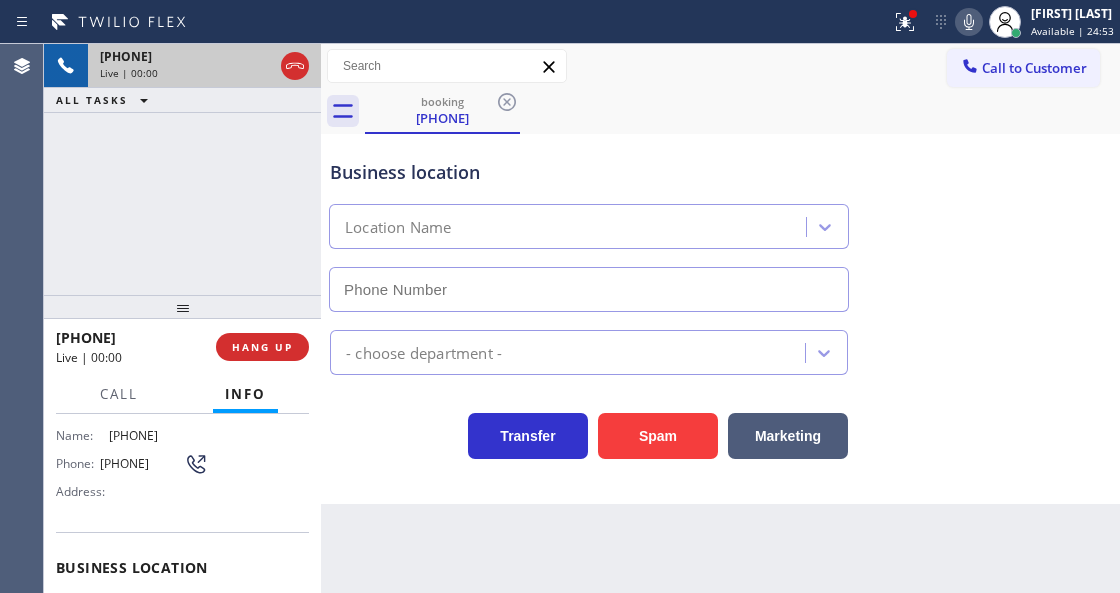 scroll, scrollTop: 333, scrollLeft: 0, axis: vertical 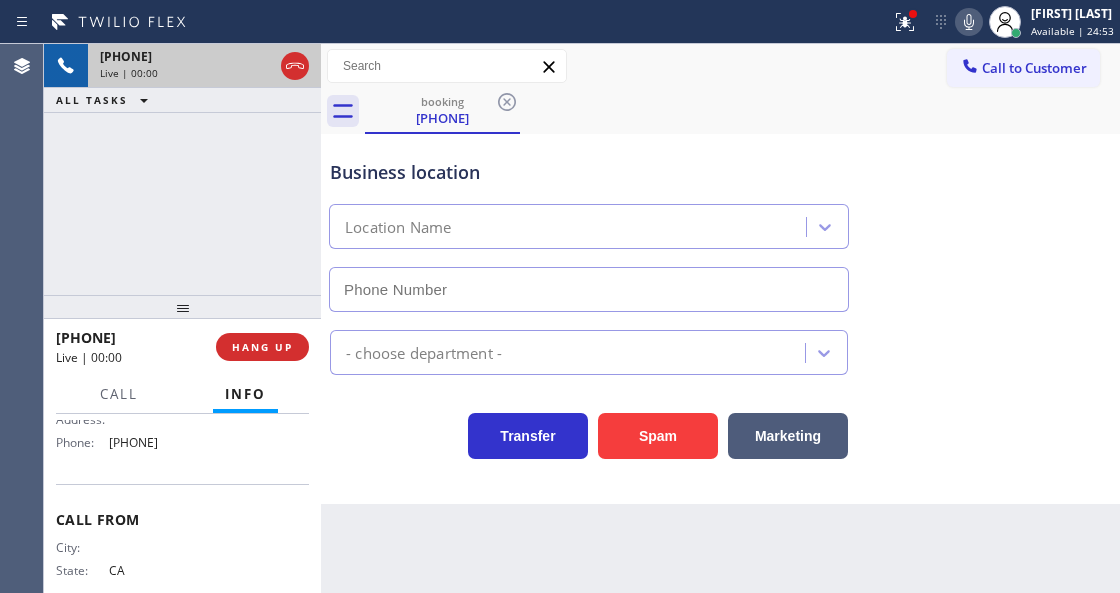 type on "[PHONE]" 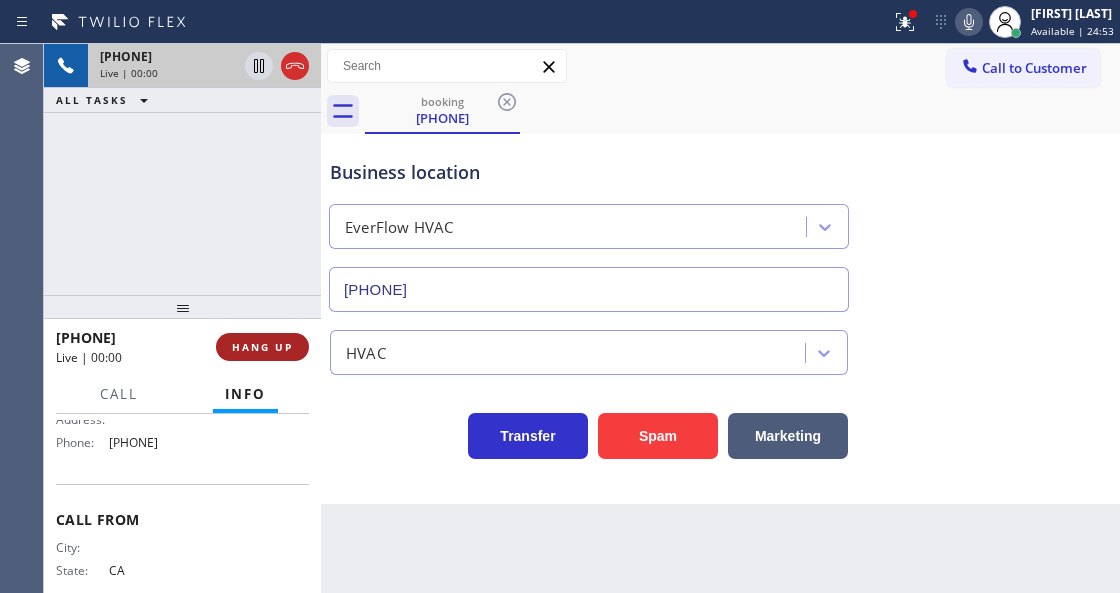 click on "HANG UP" at bounding box center (262, 347) 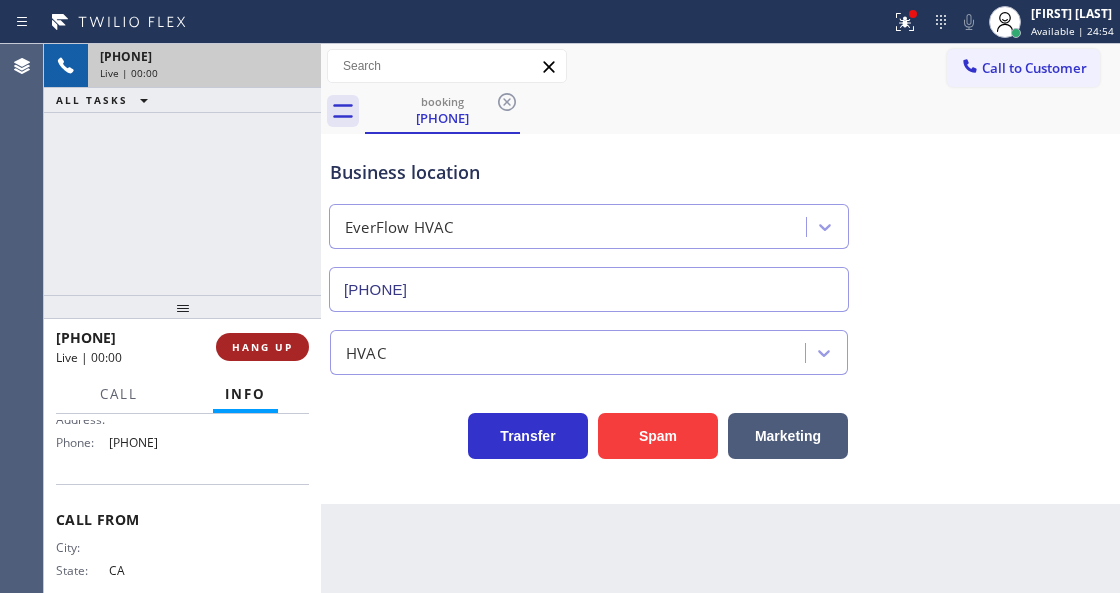 click on "HANG UP" at bounding box center [262, 347] 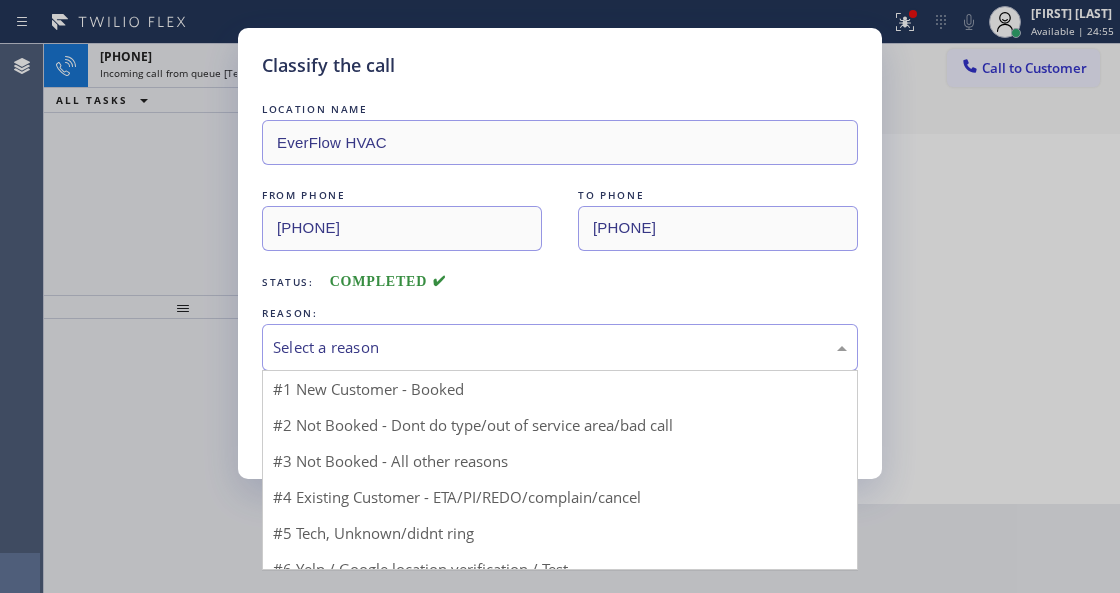 click on "Select a reason" at bounding box center [560, 347] 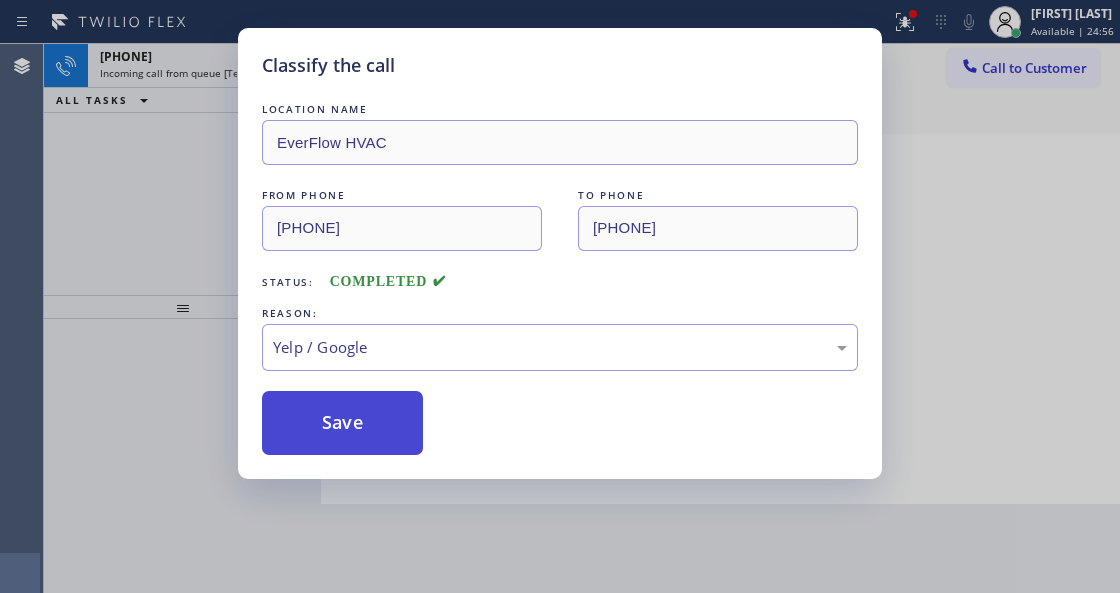 click on "Save" at bounding box center [342, 423] 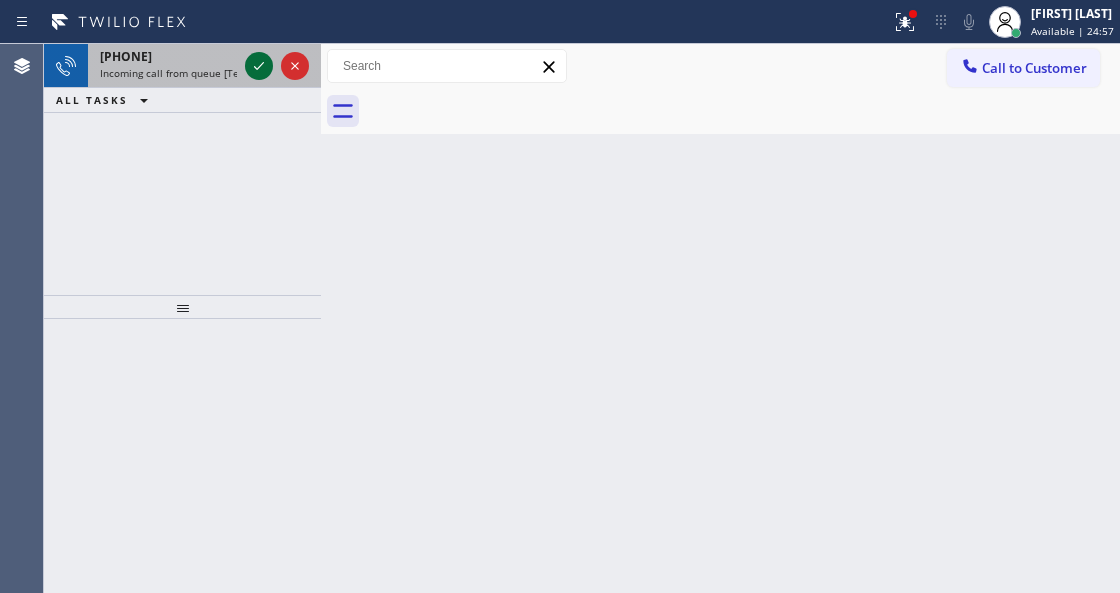 click 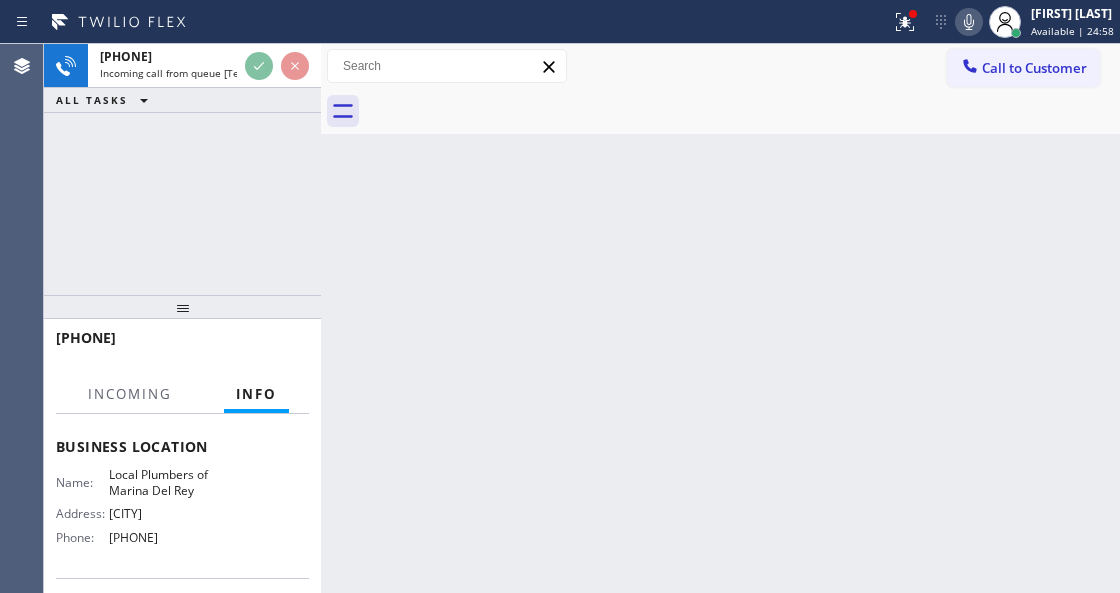 scroll, scrollTop: 266, scrollLeft: 0, axis: vertical 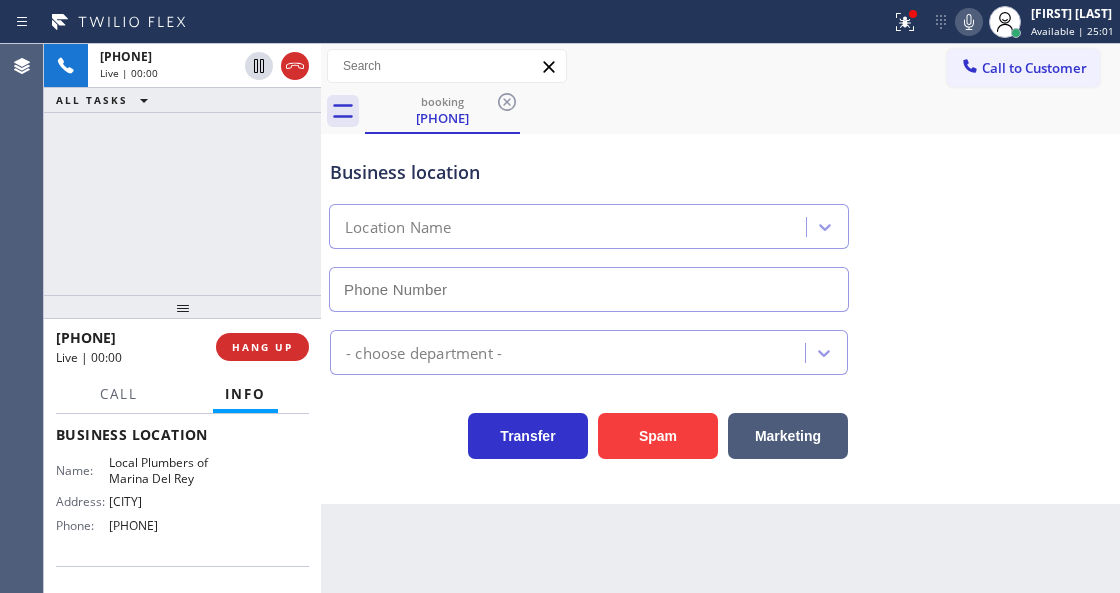 type on "[PHONE]" 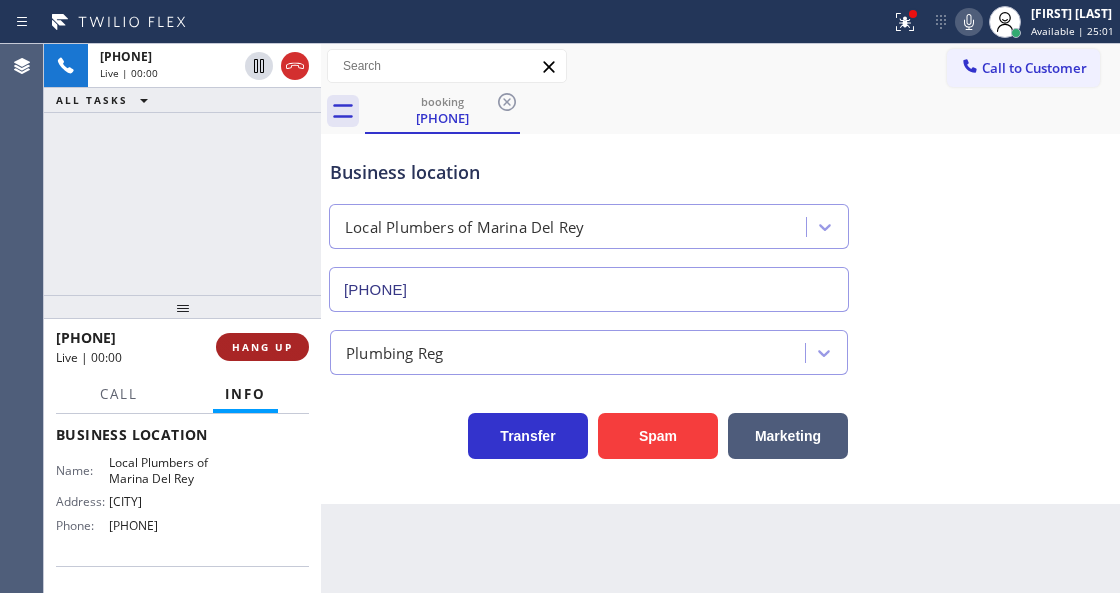 click on "HANG UP" at bounding box center (262, 347) 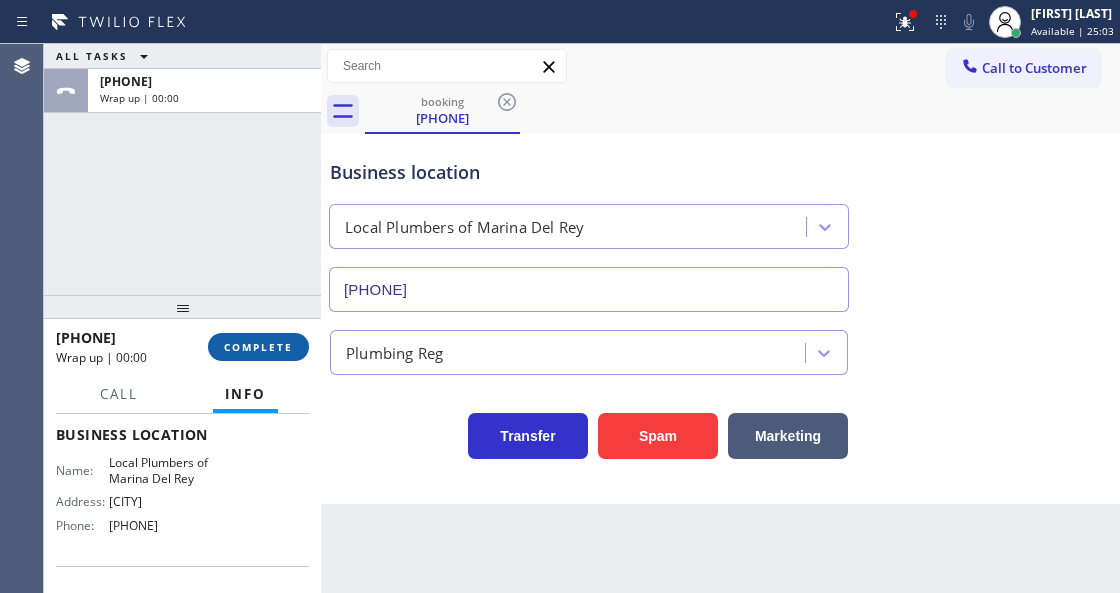 drag, startPoint x: 334, startPoint y: 358, endPoint x: 302, endPoint y: 346, distance: 34.176014 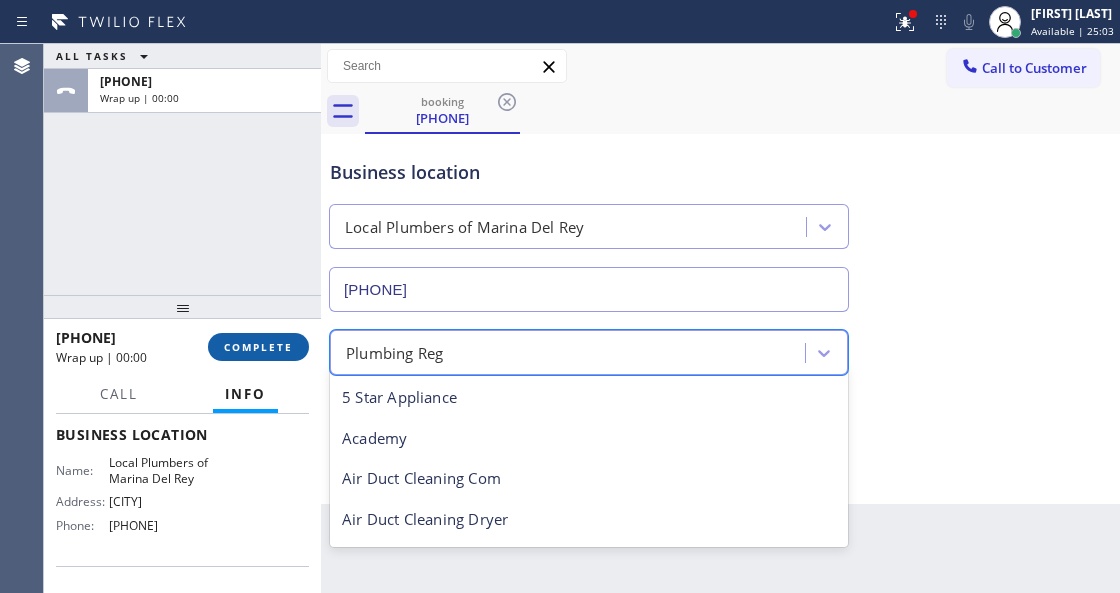 click on "COMPLETE" at bounding box center (258, 347) 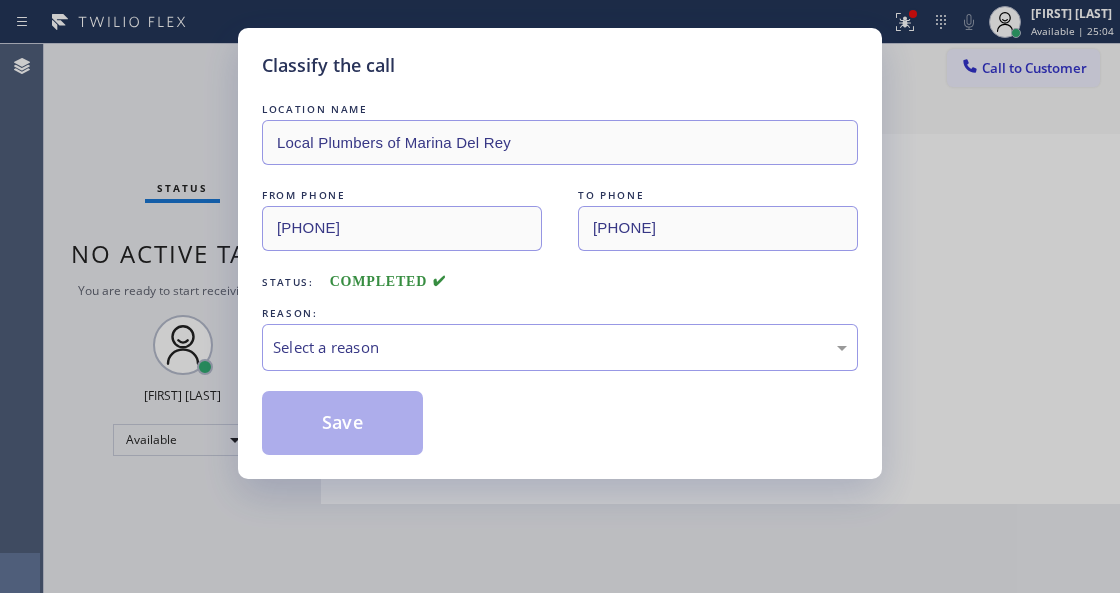 click on "Select a reason" at bounding box center (560, 347) 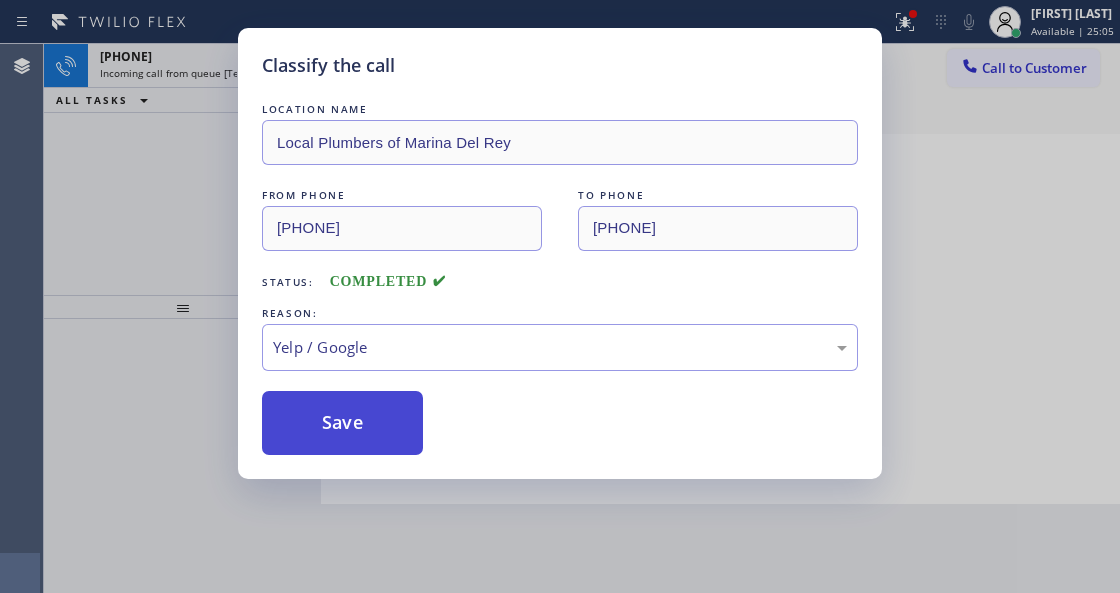 click on "Save" at bounding box center (342, 423) 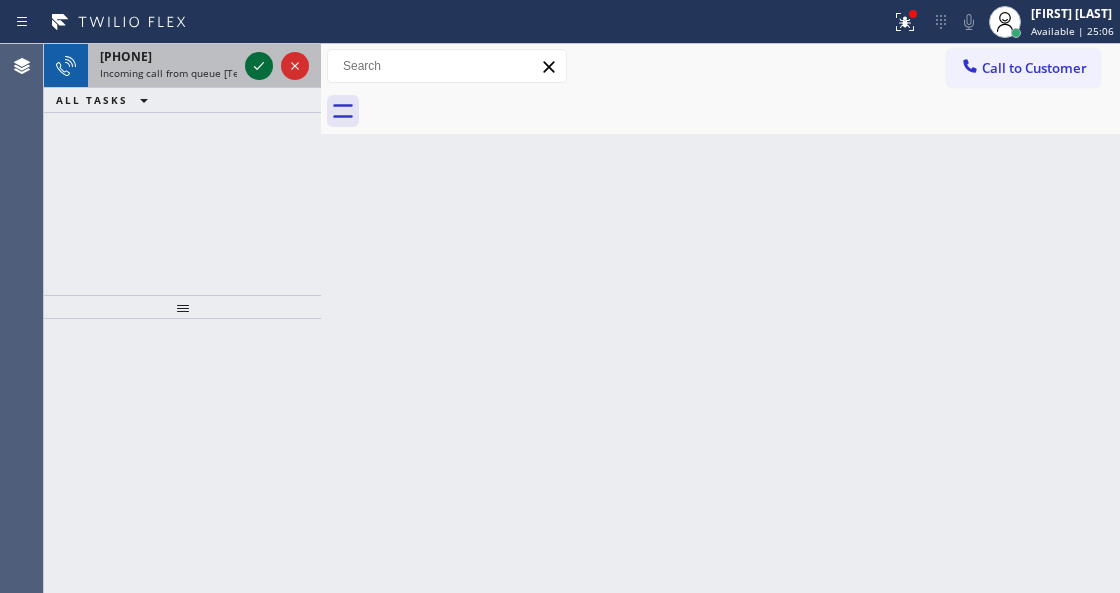 click 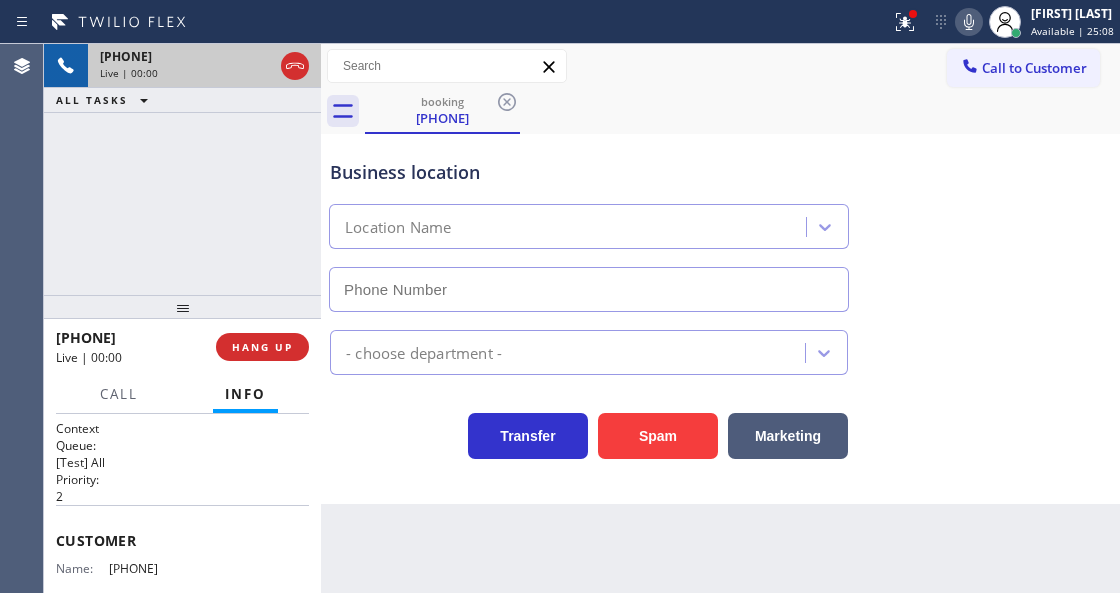 scroll, scrollTop: 133, scrollLeft: 0, axis: vertical 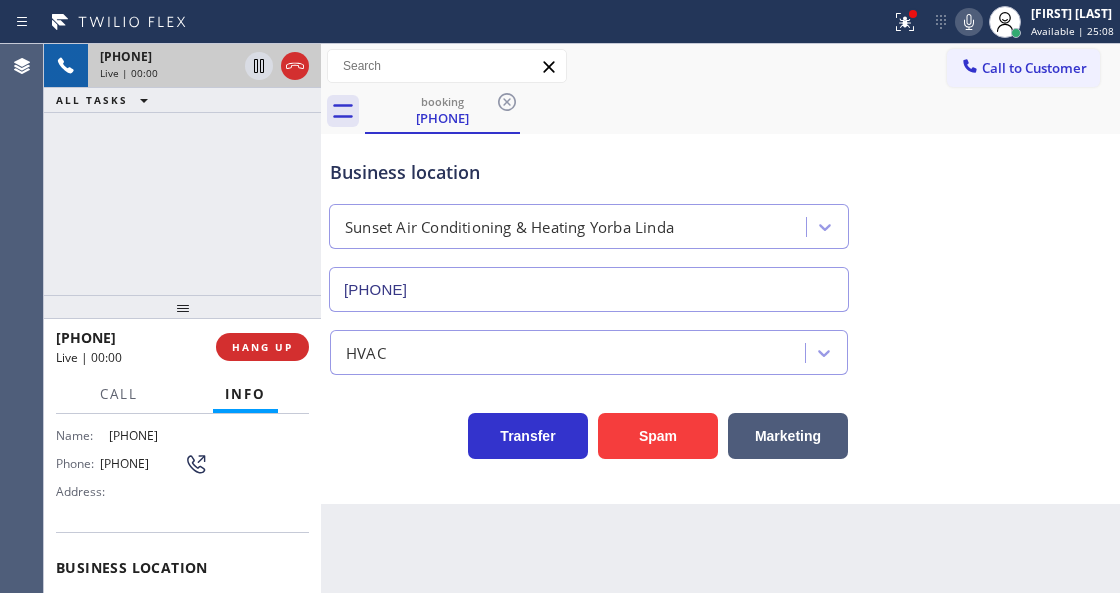 type on "[PHONE]" 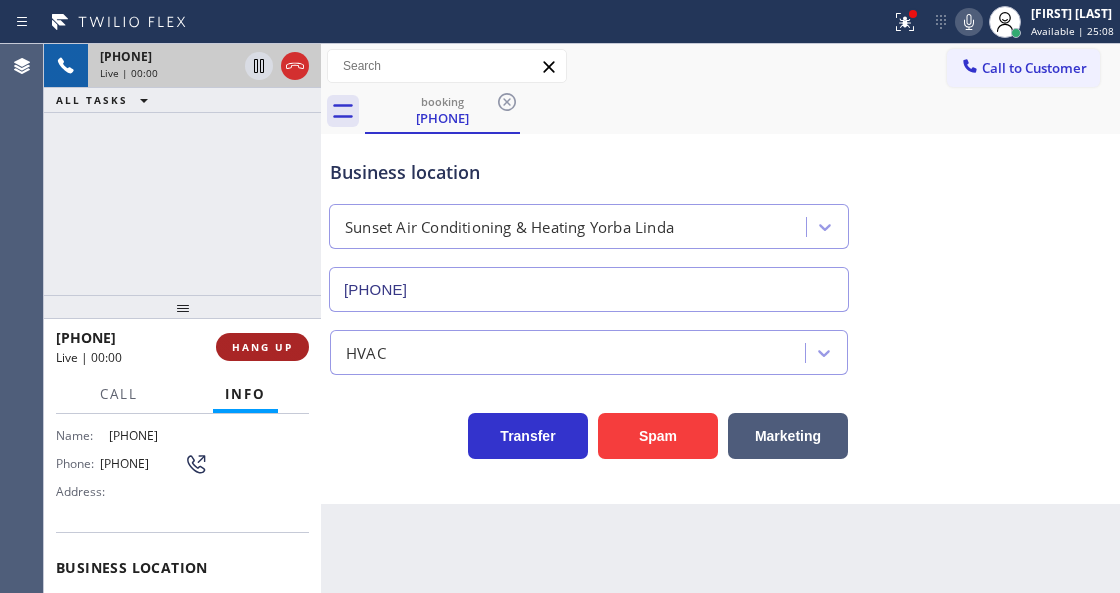 click on "HANG UP" at bounding box center [262, 347] 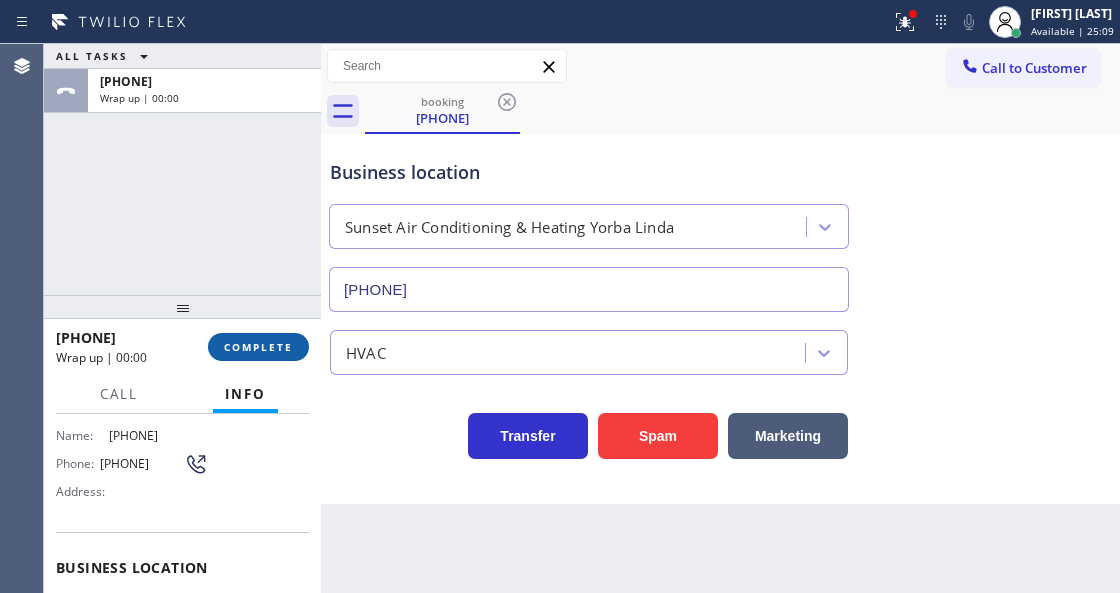 click on "COMPLETE" at bounding box center [258, 347] 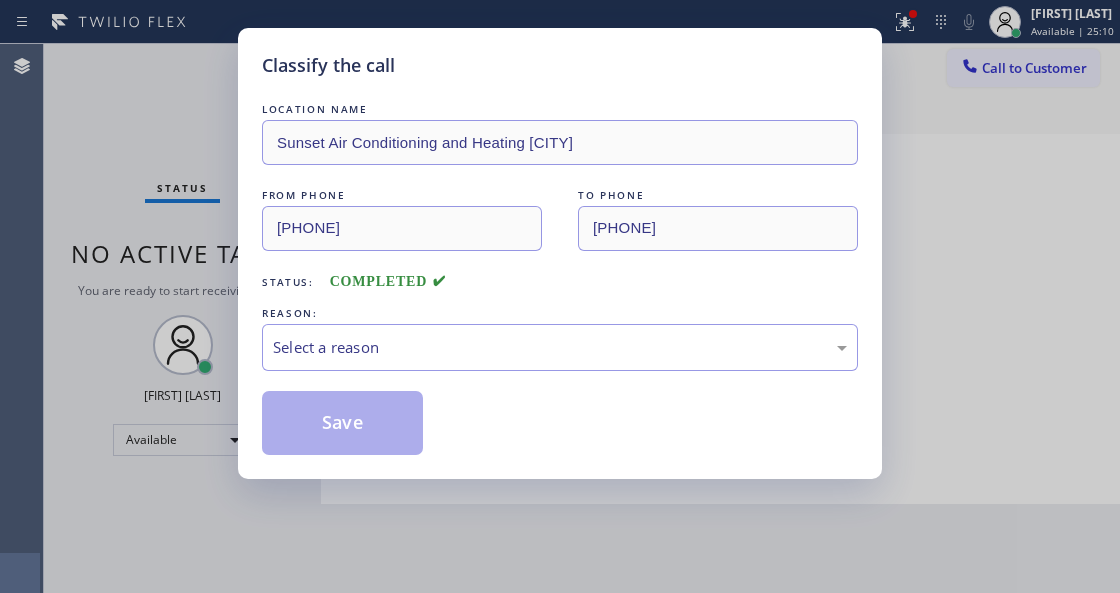click on "Select a reason" at bounding box center (560, 347) 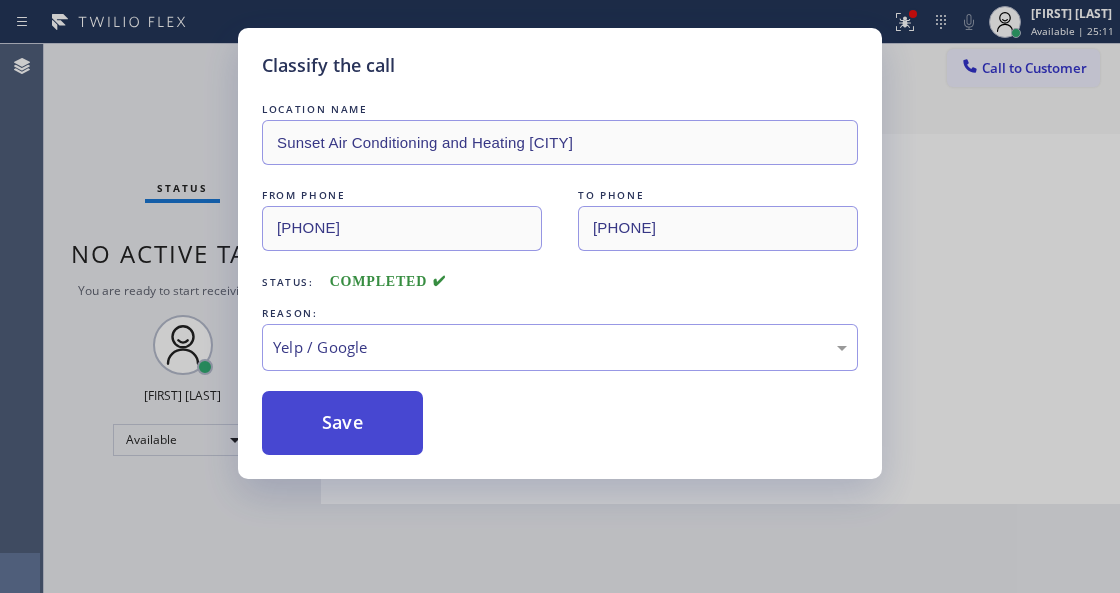 click on "Save" at bounding box center (342, 423) 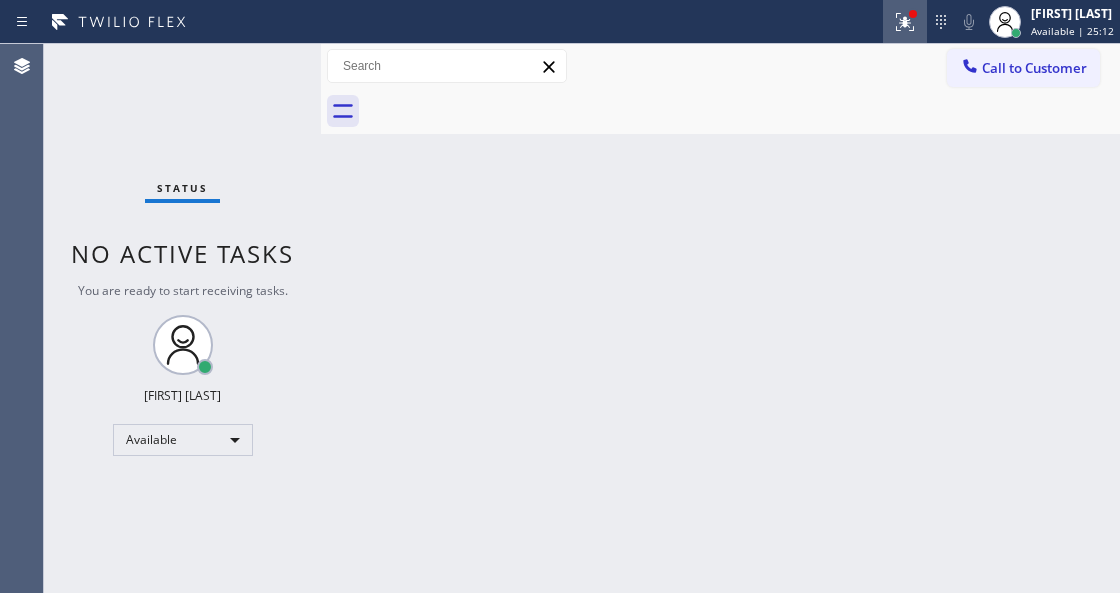 click 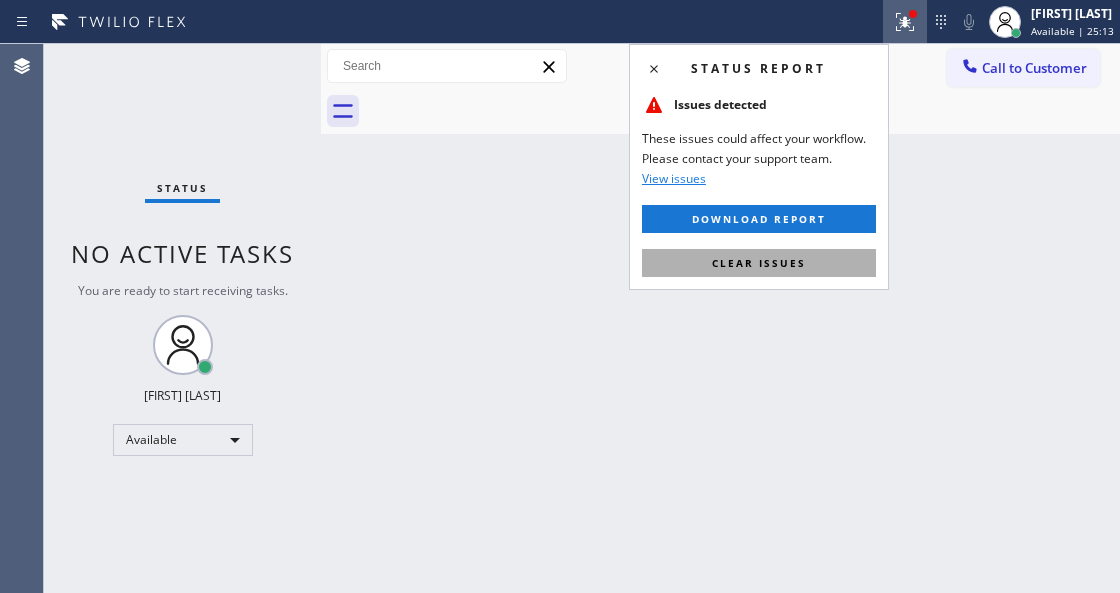 click on "Clear issues" at bounding box center [759, 263] 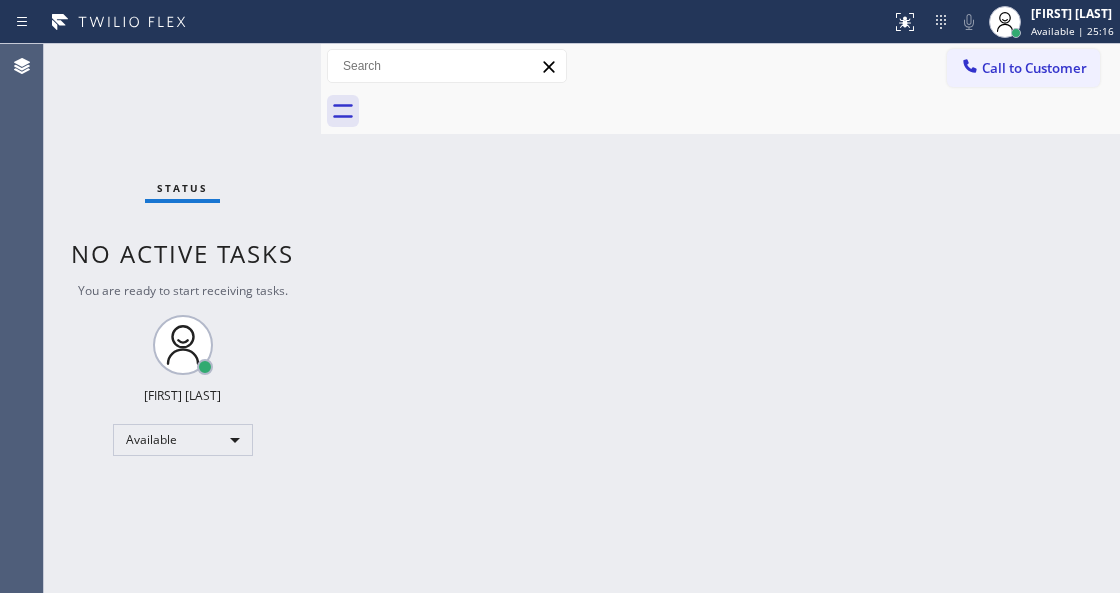 click on "Back to Dashboard Change Sender ID Customers Technicians Select a contact Outbound call Technician Search Technician Your caller id phone number Your caller id phone number Call Technician info Name Phone none Address none Change Sender ID HVAC [PHONE] 5 Star Appliance [PHONE] Appliance Repair [PHONE] Plumbing [PHONE] Air Duct Cleaning [PHONE] Electricians [PHONE] Cancel Change Check personal SMS Reset Change No tabs Call to Customer Outbound call Location Next Door Appliance Repair [CITY] Your caller id phone number [PHONE] Customer number Call Outbound call Technician Search Technician Your caller id phone number Your caller id phone number Call" at bounding box center [720, 318] 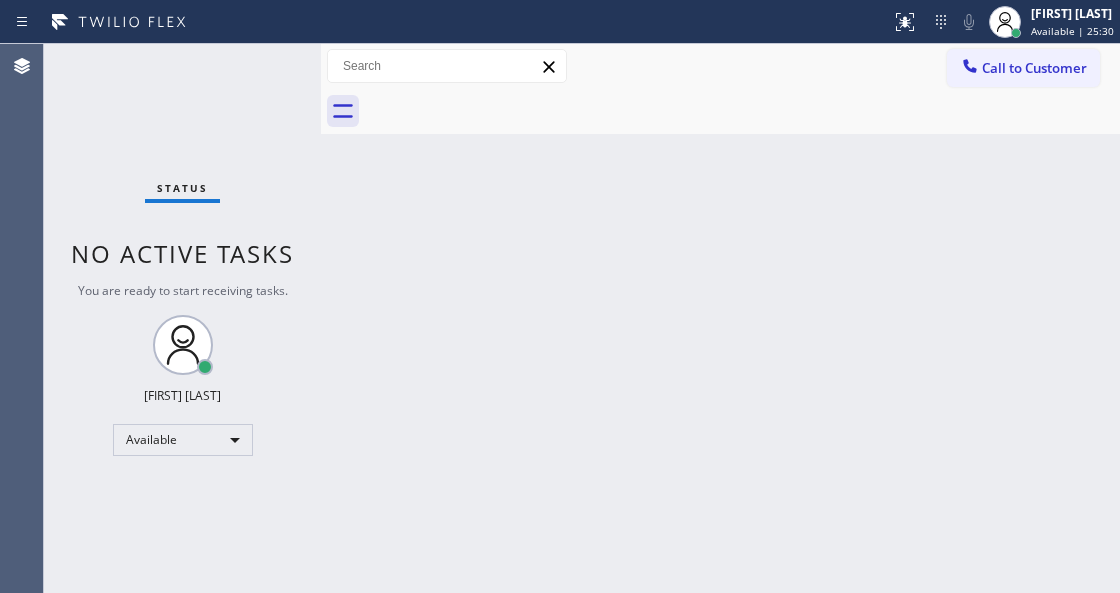 click on "Status   No active tasks     You are ready to start receiving tasks.   Venezza Koren Intas Available" at bounding box center (182, 318) 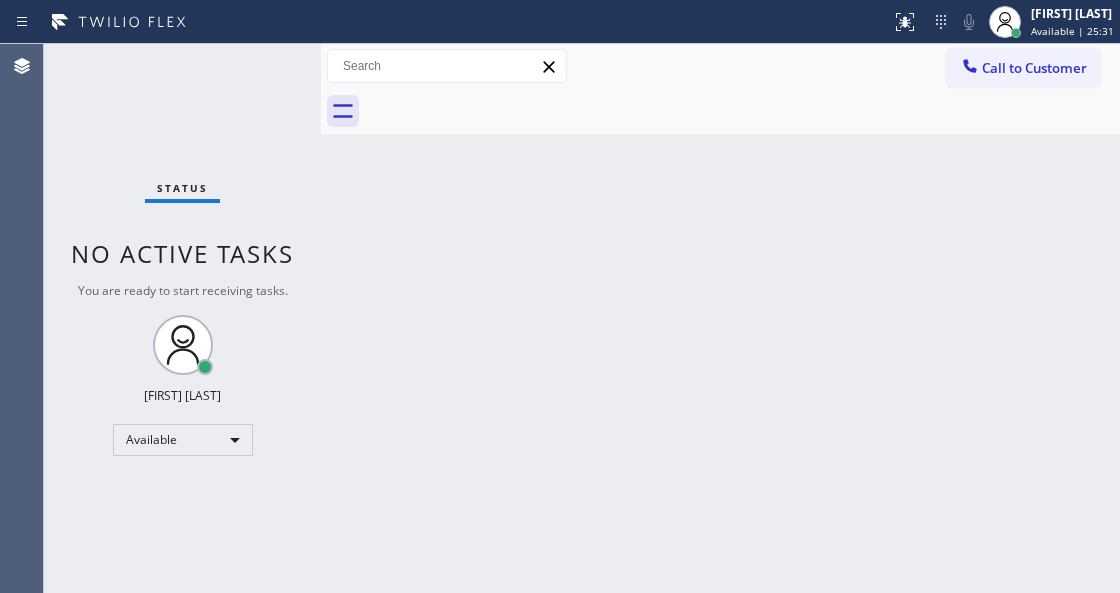drag, startPoint x: 217, startPoint y: 300, endPoint x: 24, endPoint y: 241, distance: 201.81674 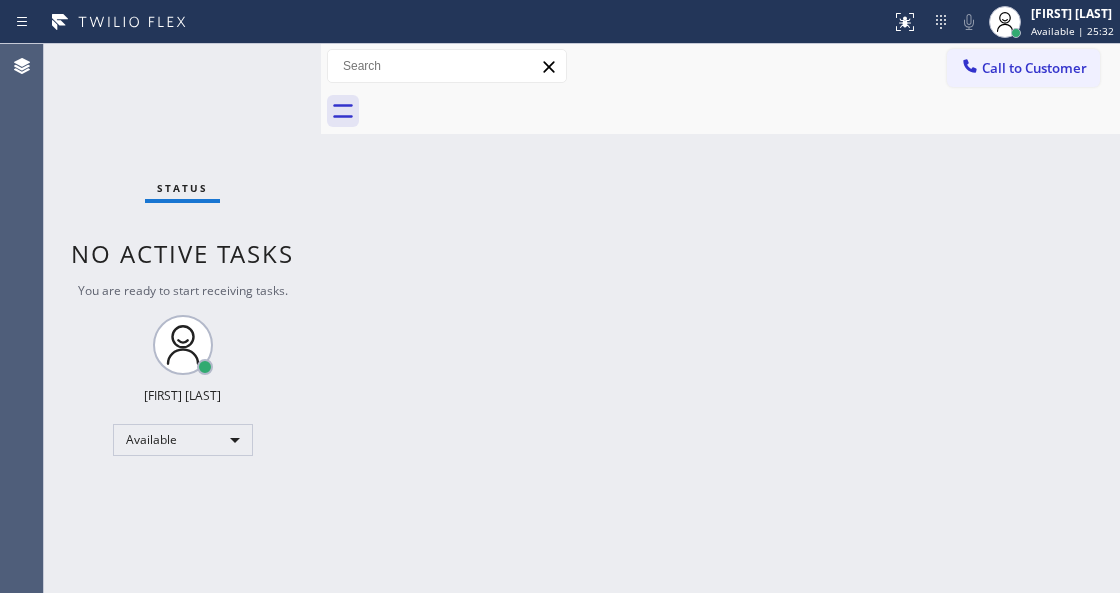 click on "Status   No active tasks     You are ready to start receiving tasks.   Venezza Koren Intas Available" at bounding box center (182, 318) 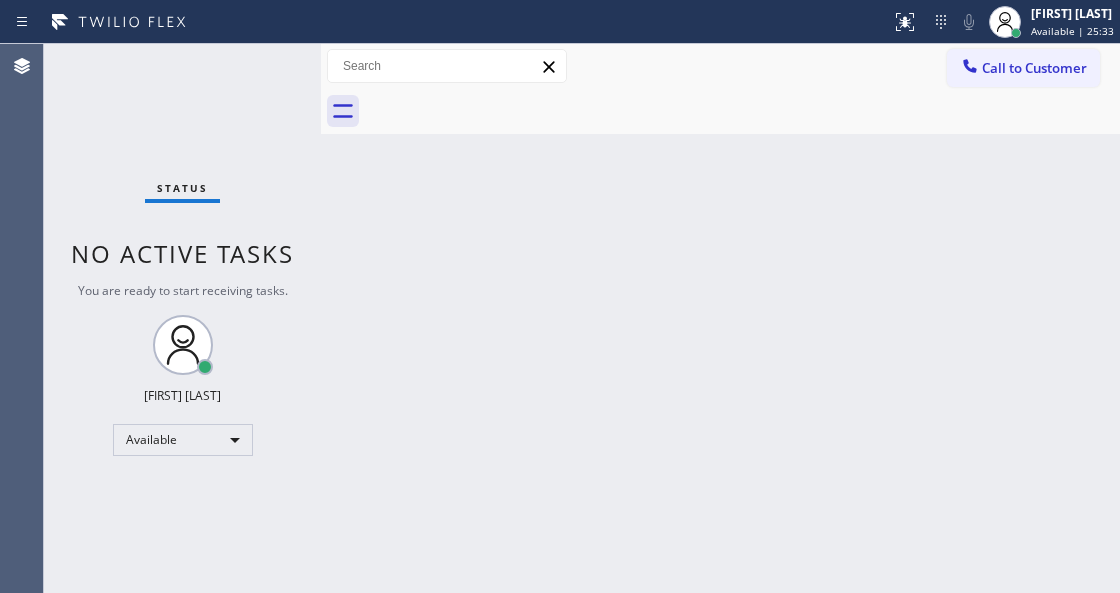 click on "Back to Dashboard Change Sender ID Customers Technicians Select a contact Outbound call Technician Search Technician Your caller id phone number Your caller id phone number Call Technician info Name Phone none Address none Change Sender ID HVAC [PHONE] 5 Star Appliance [PHONE] Appliance Repair [PHONE] Plumbing [PHONE] Air Duct Cleaning [PHONE] Electricians [PHONE] Cancel Change Check personal SMS Reset Change No tabs Call to Customer Outbound call Location Next Door Appliance Repair [CITY] Your caller id phone number [PHONE] Customer number Call Outbound call Technician Search Technician Your caller id phone number Your caller id phone number Call" at bounding box center (720, 318) 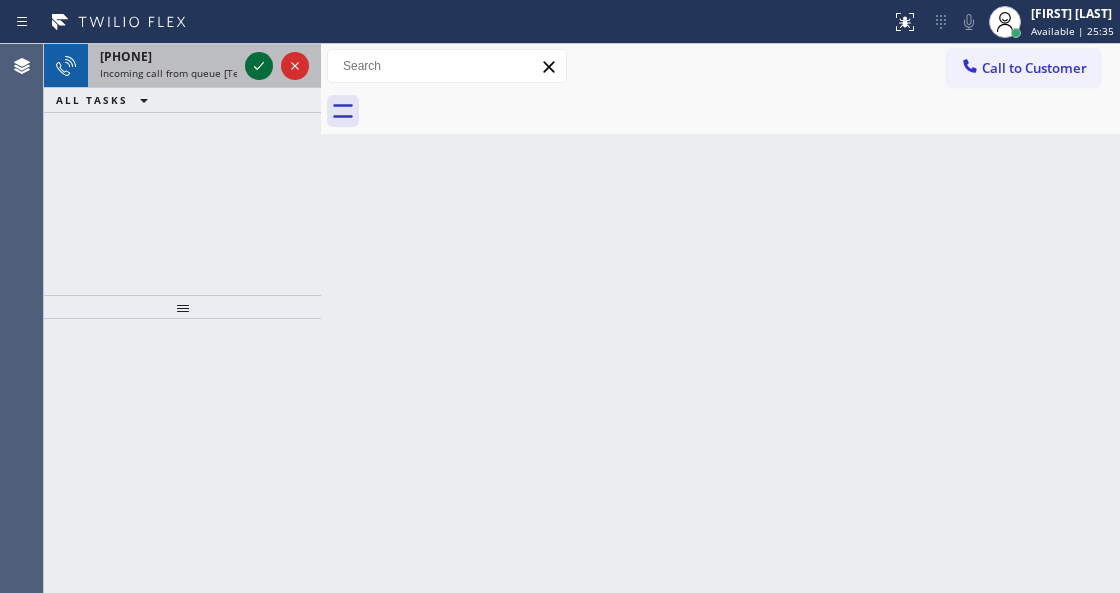 click 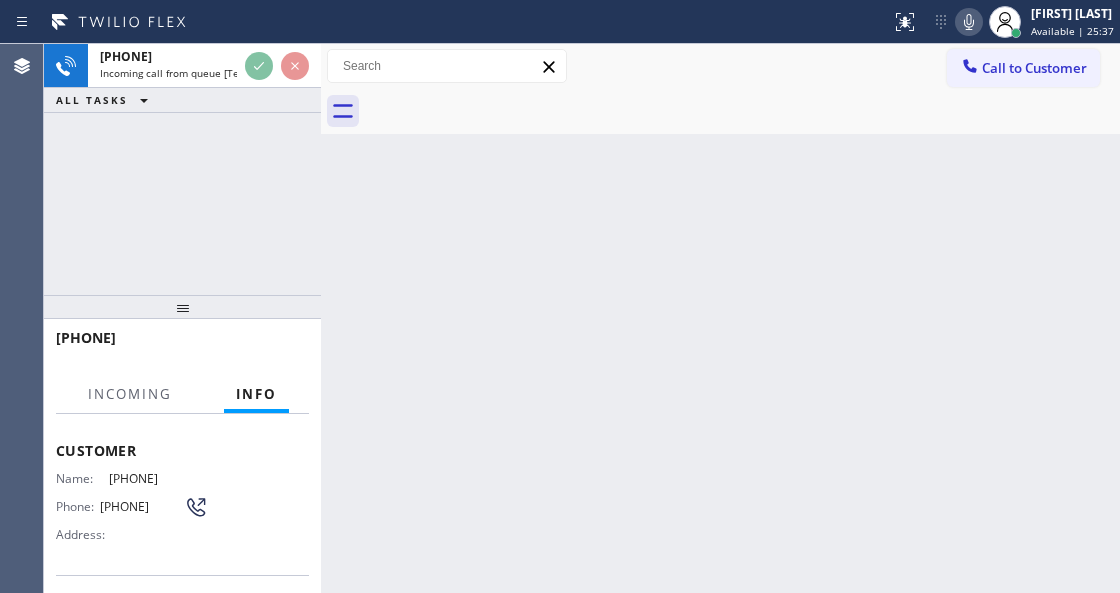 scroll, scrollTop: 200, scrollLeft: 0, axis: vertical 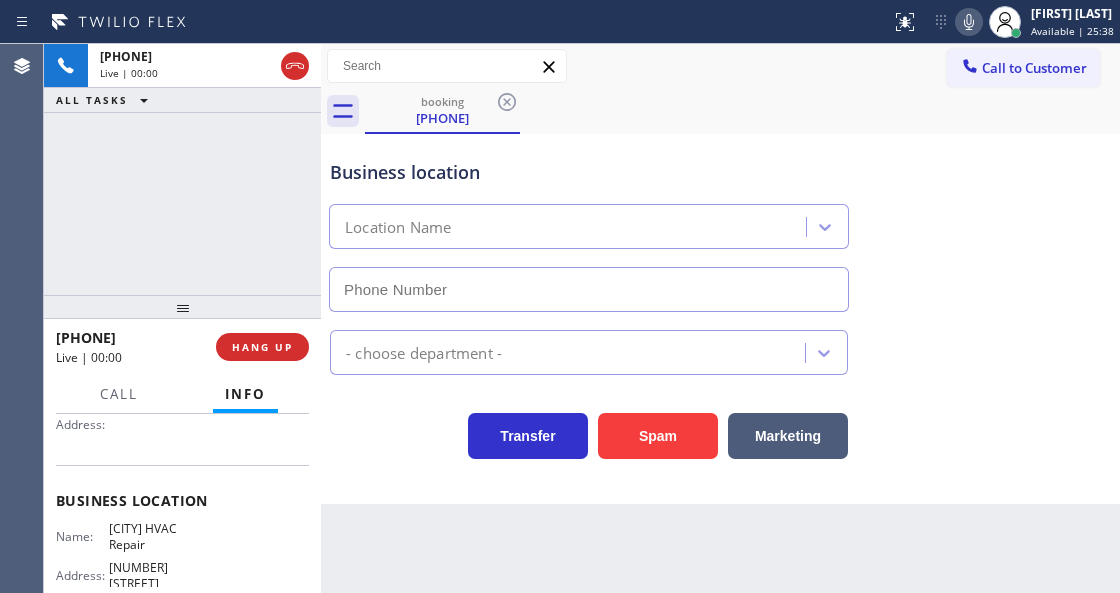 type on "[PHONE]" 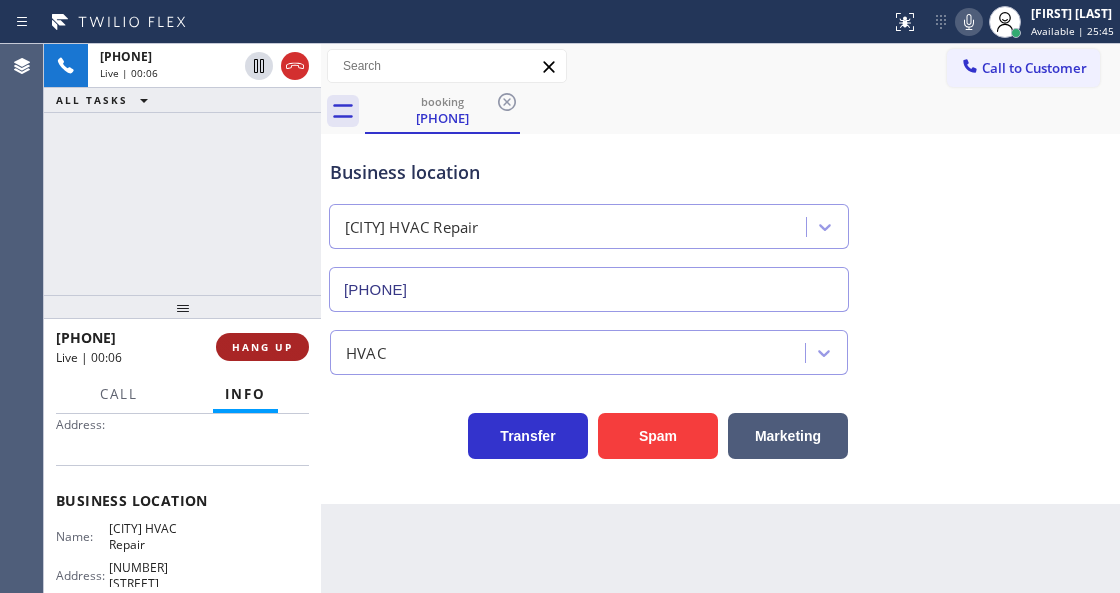 click on "HANG UP" at bounding box center [262, 347] 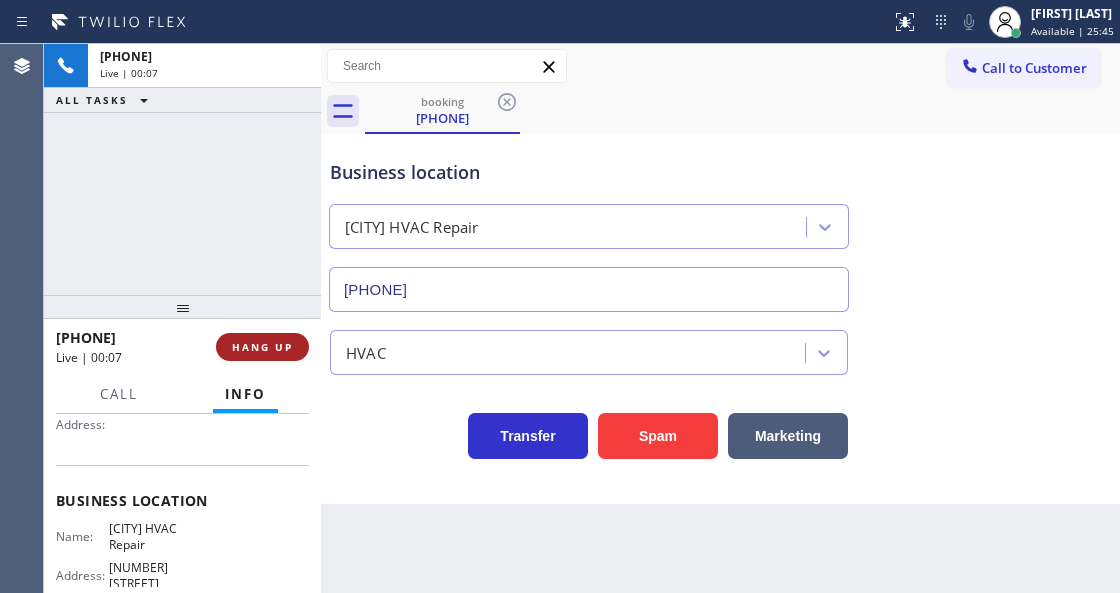 click on "HANG UP" at bounding box center [262, 347] 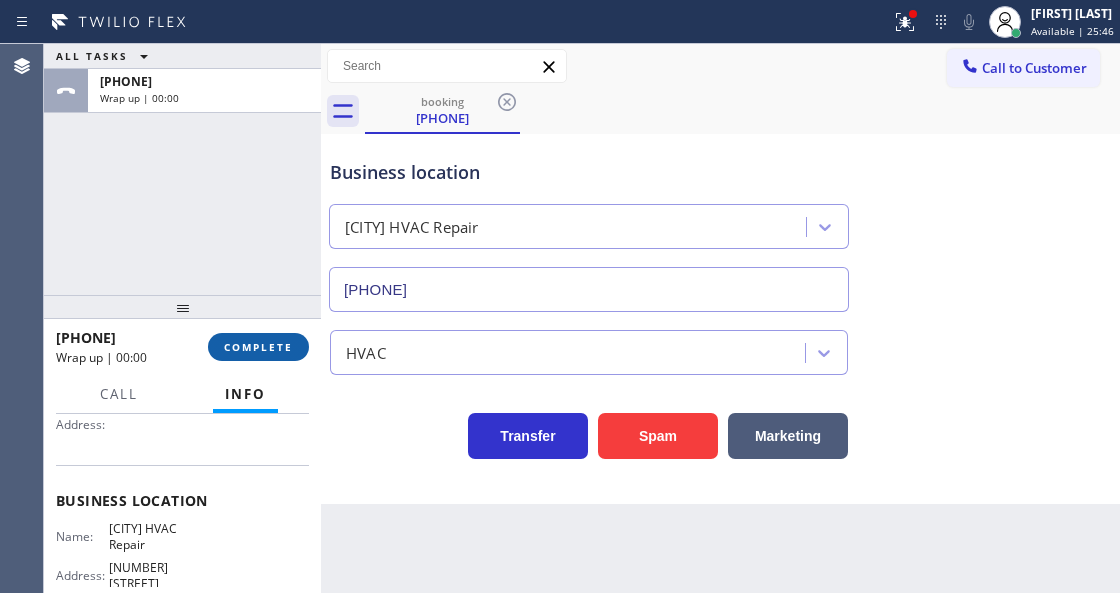 click on "COMPLETE" at bounding box center [258, 347] 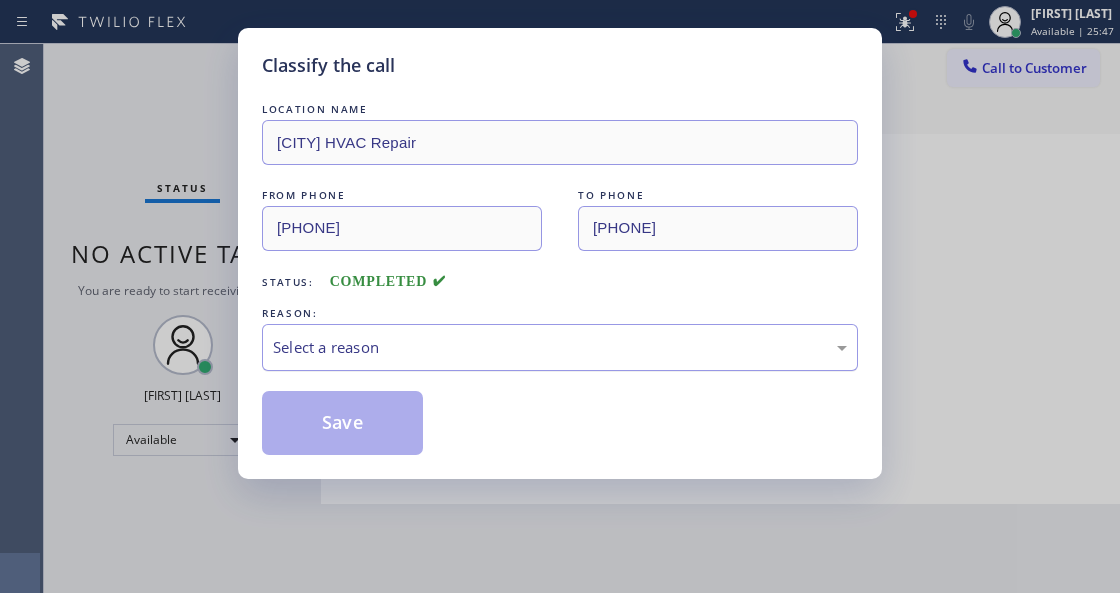 click on "Select a reason" at bounding box center [560, 347] 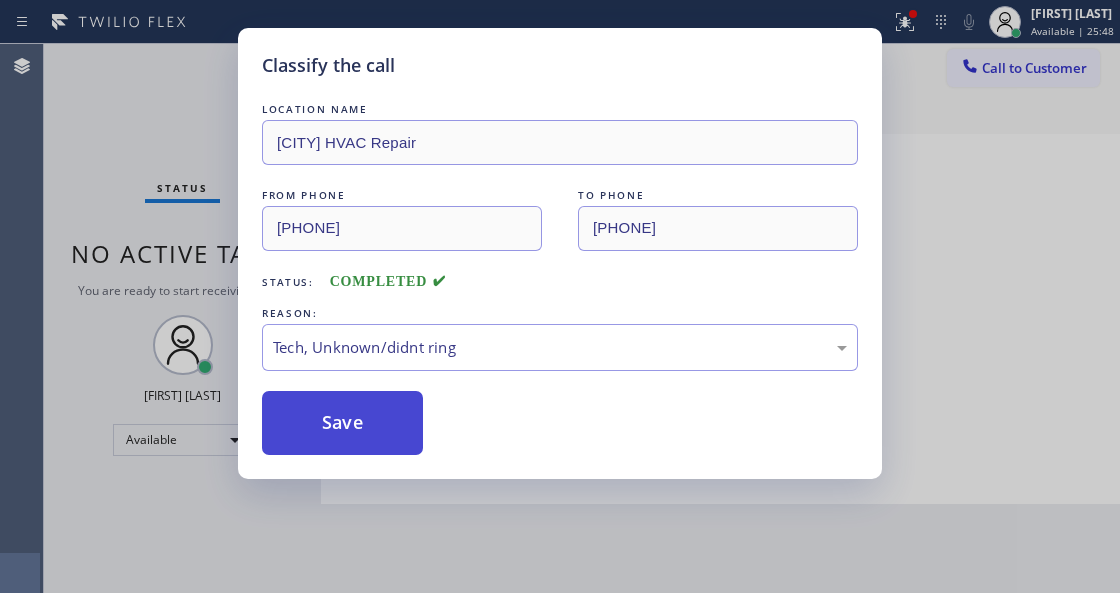 click on "Save" at bounding box center [342, 423] 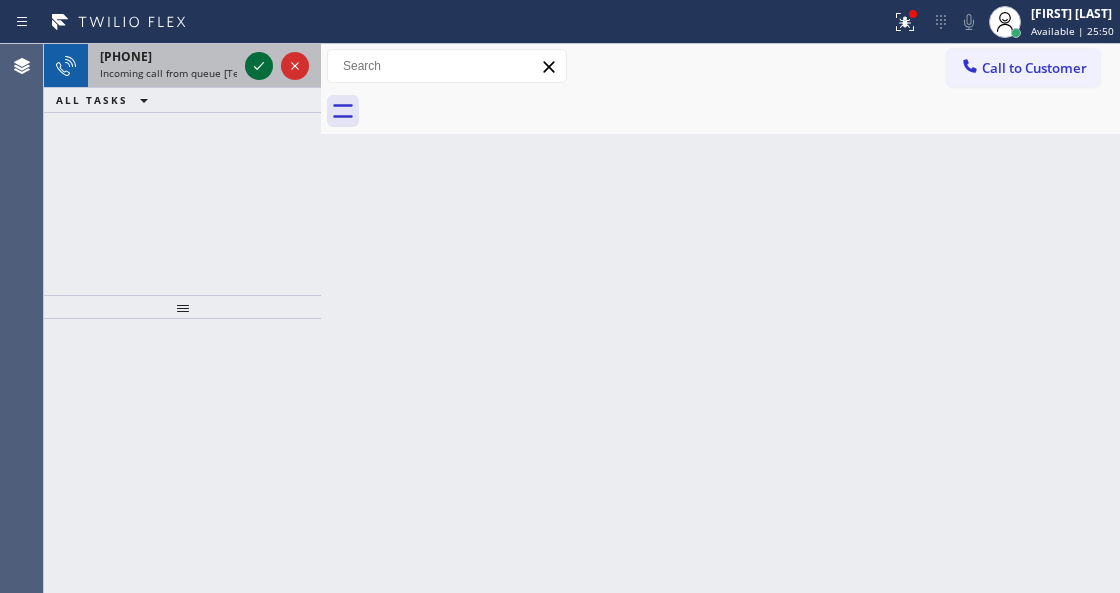click 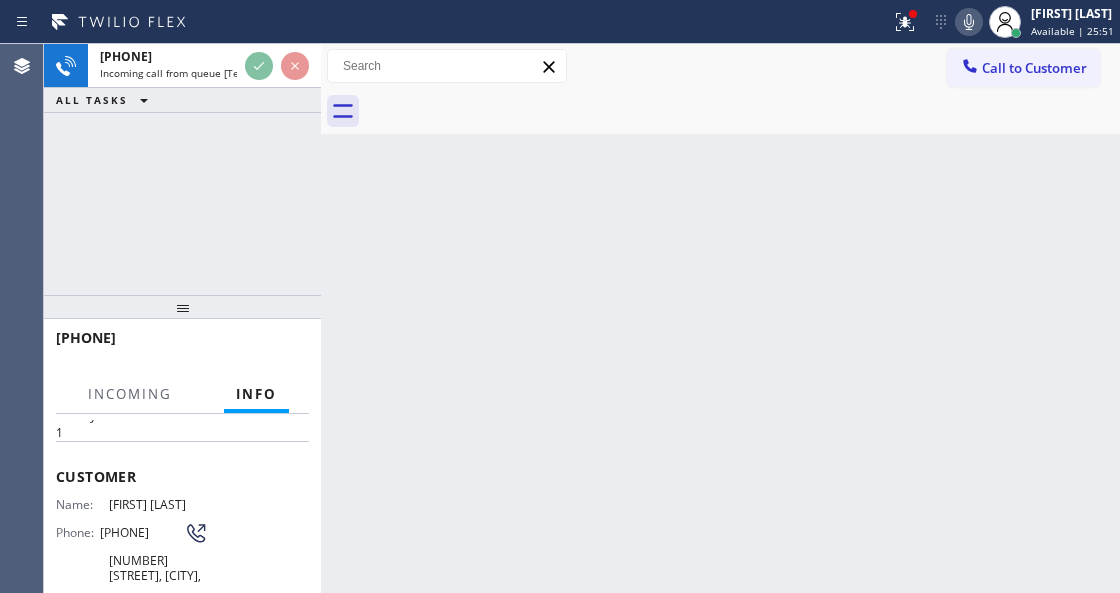 scroll, scrollTop: 133, scrollLeft: 0, axis: vertical 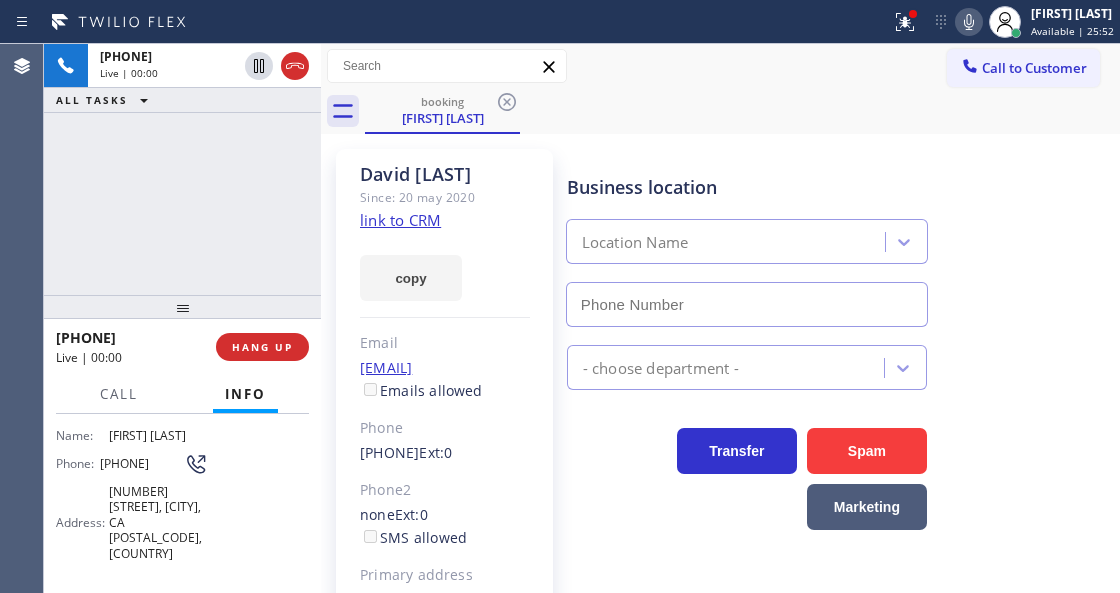 type on "[PHONE]" 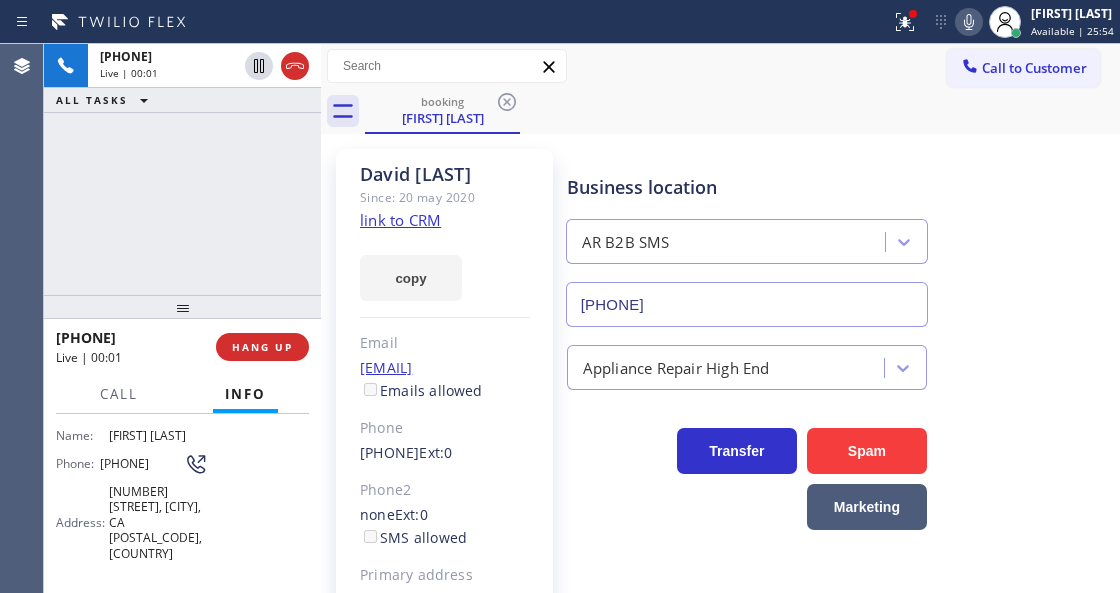 click on "link to CRM" 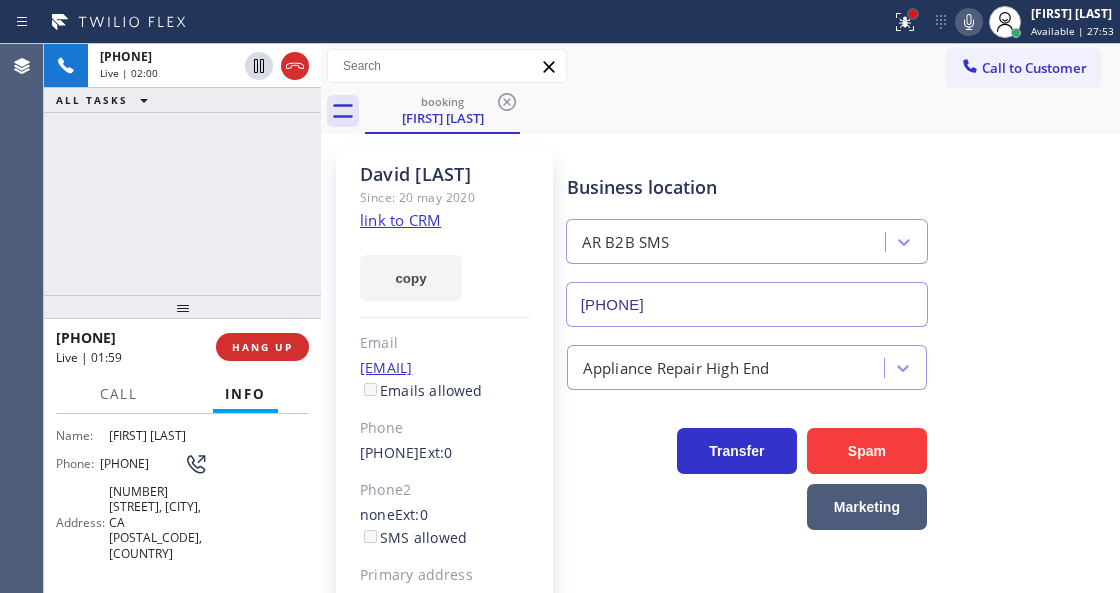 click at bounding box center [913, 14] 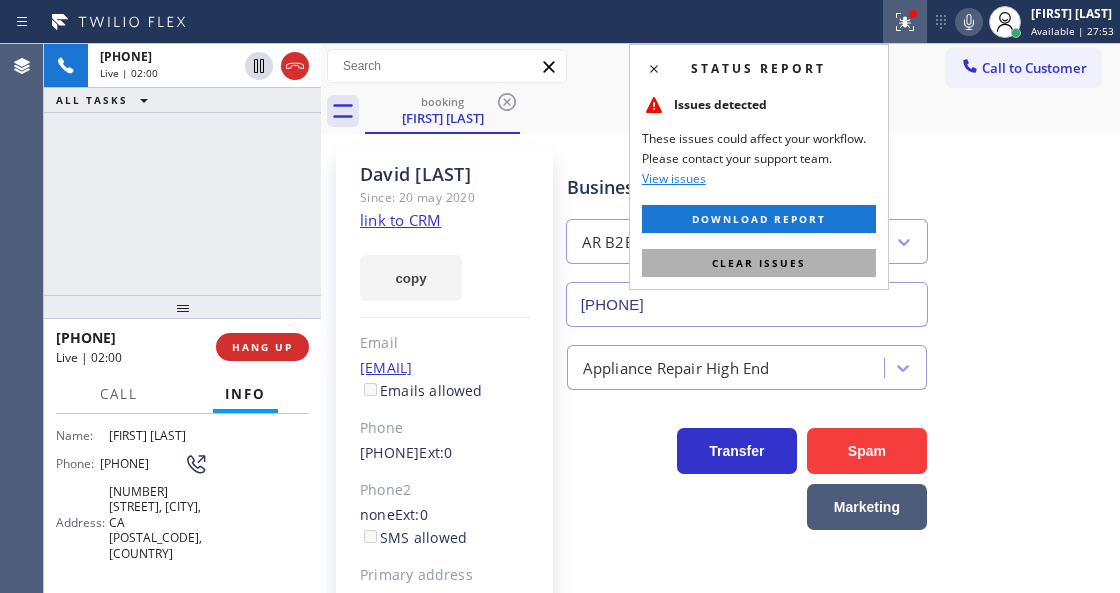 click on "Clear issues" at bounding box center [759, 263] 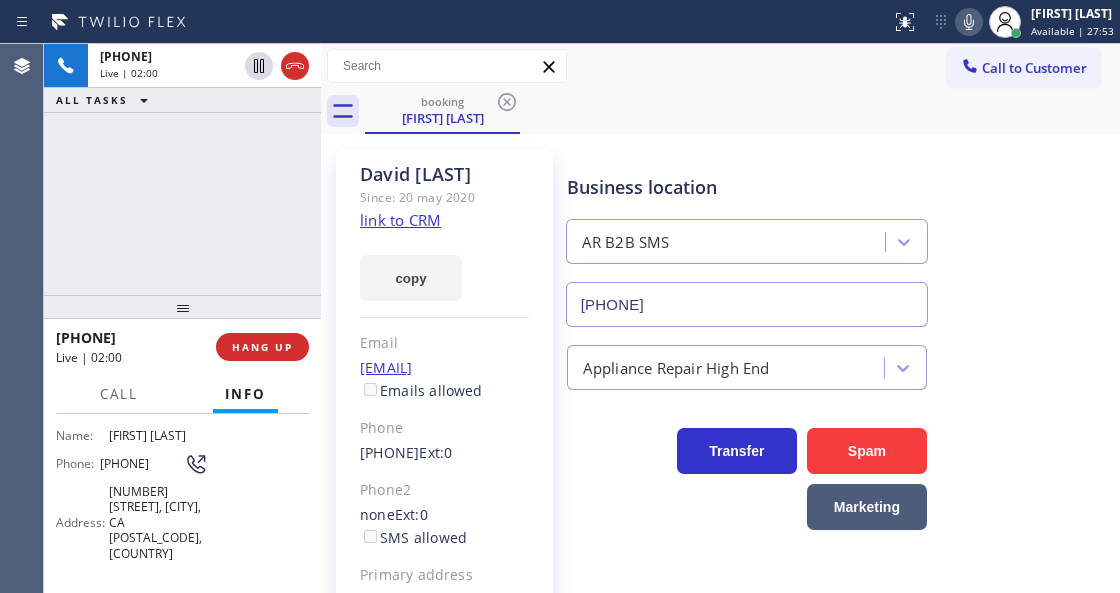click on "Business location AR B2B SMS [PHONE]" at bounding box center [839, 236] 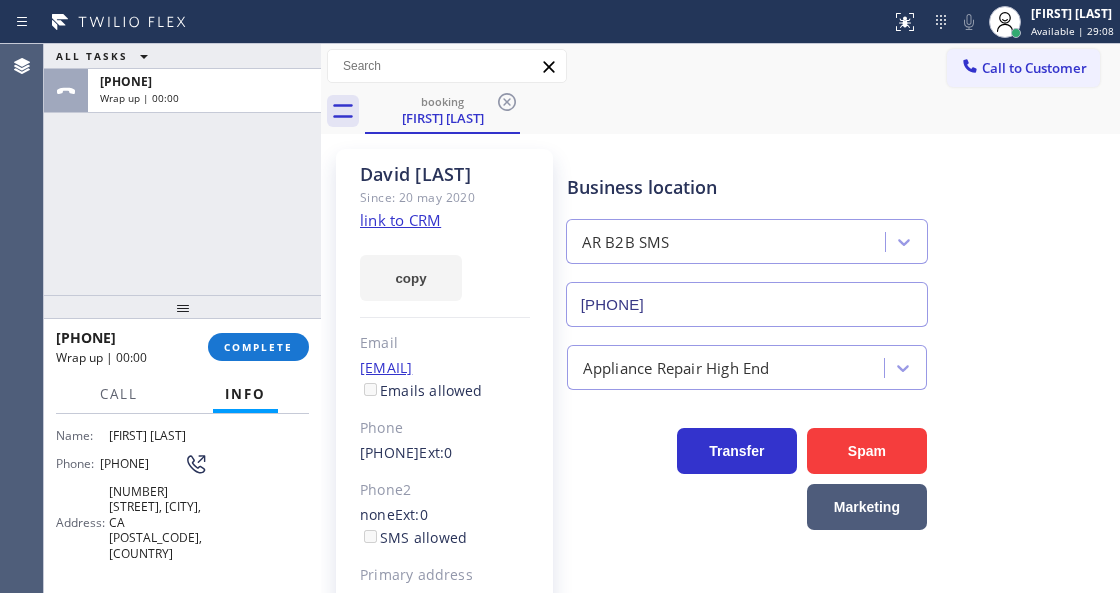 click on "ALL TASKS ALL TASKS ACTIVE TASKS TASKS IN WRAP UP [PHONE] Wrap up | 00:00" at bounding box center (182, 169) 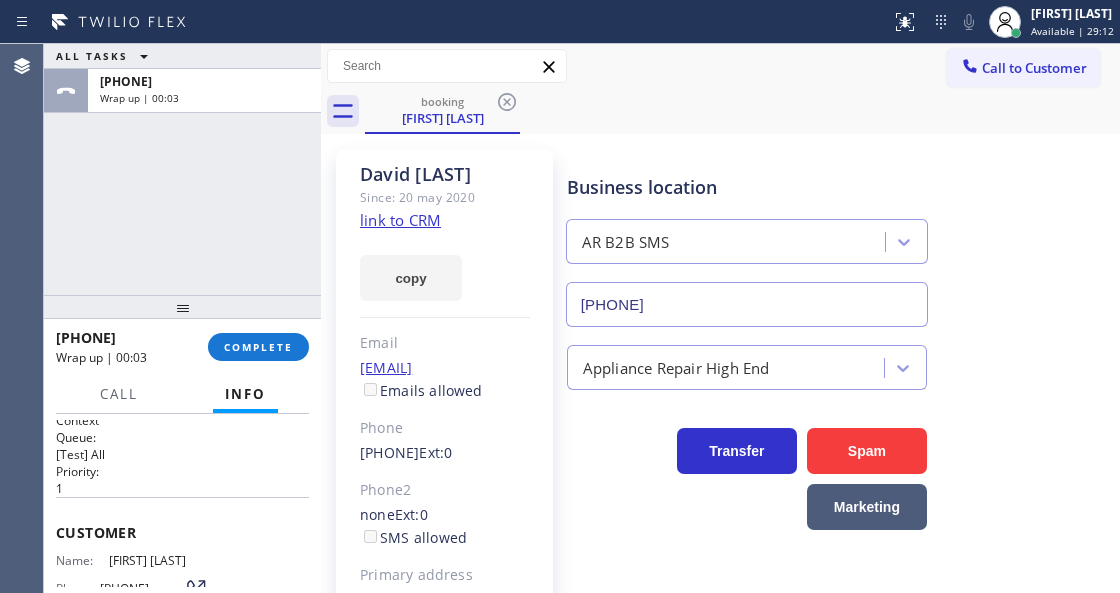 scroll, scrollTop: 0, scrollLeft: 0, axis: both 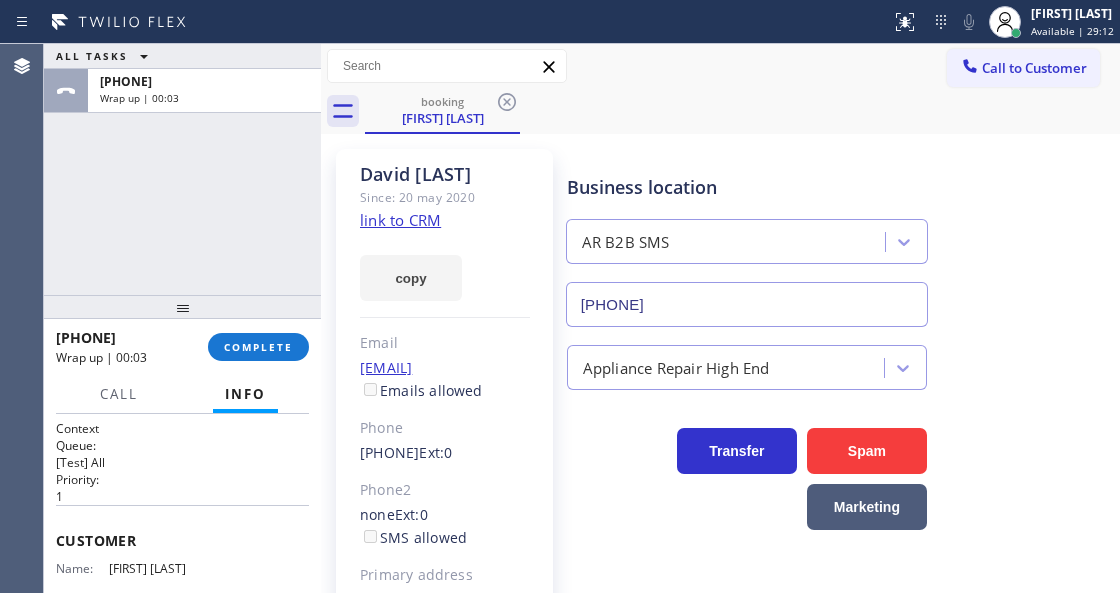 click on "Customer" at bounding box center (182, 540) 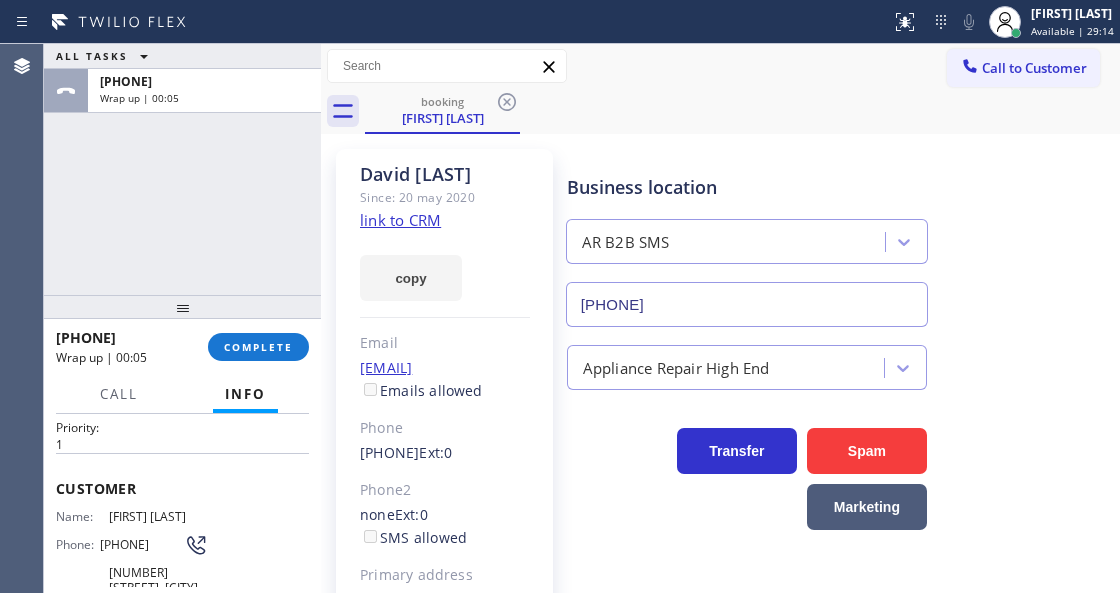 scroll, scrollTop: 133, scrollLeft: 0, axis: vertical 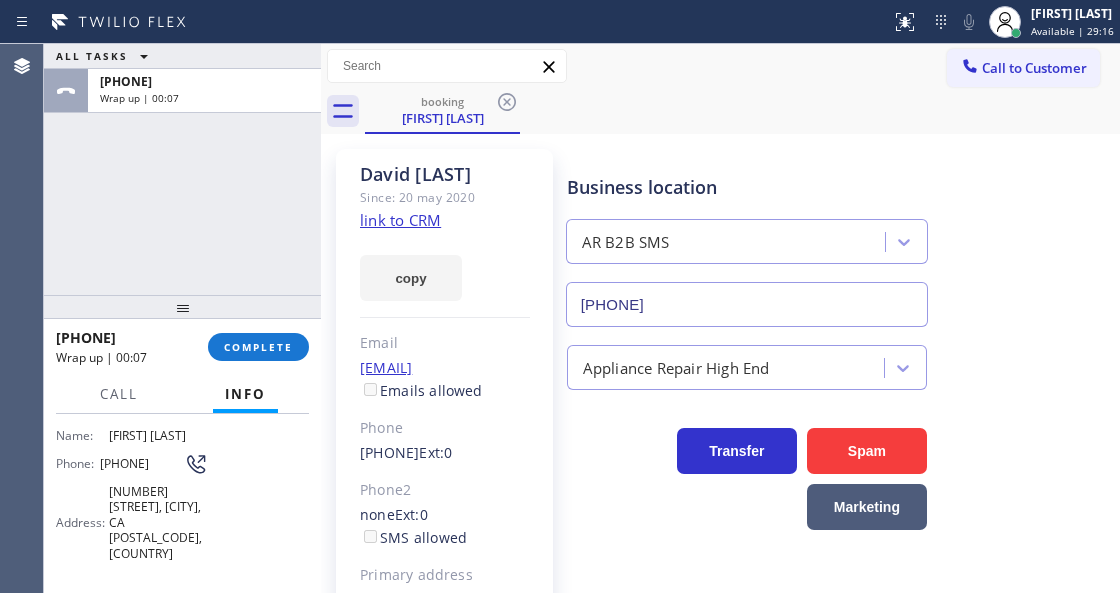 drag, startPoint x: 132, startPoint y: 474, endPoint x: 99, endPoint y: 446, distance: 43.27817 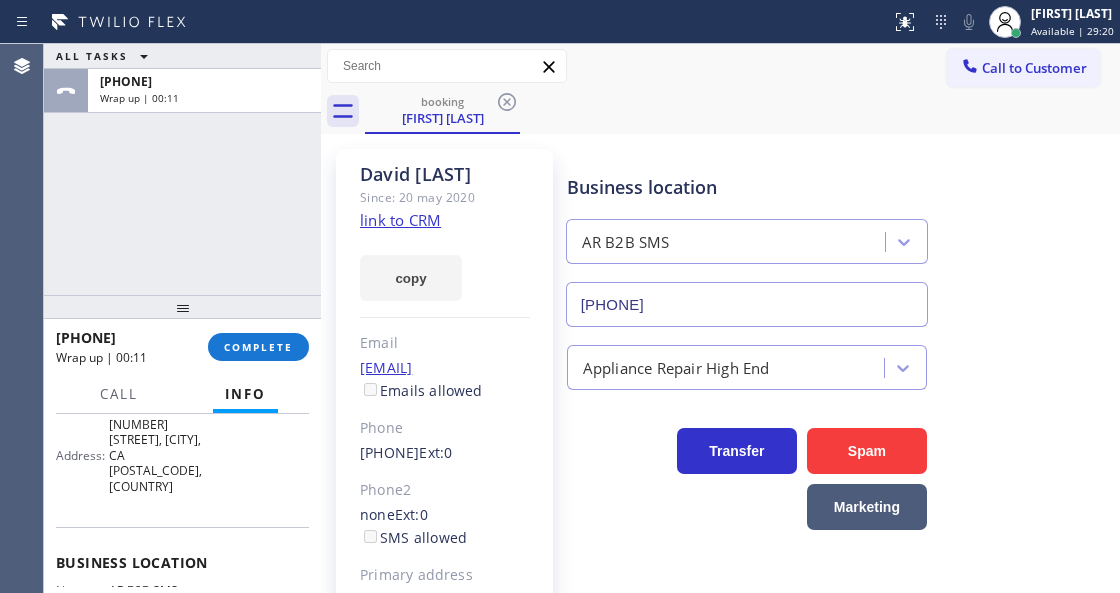scroll, scrollTop: 266, scrollLeft: 0, axis: vertical 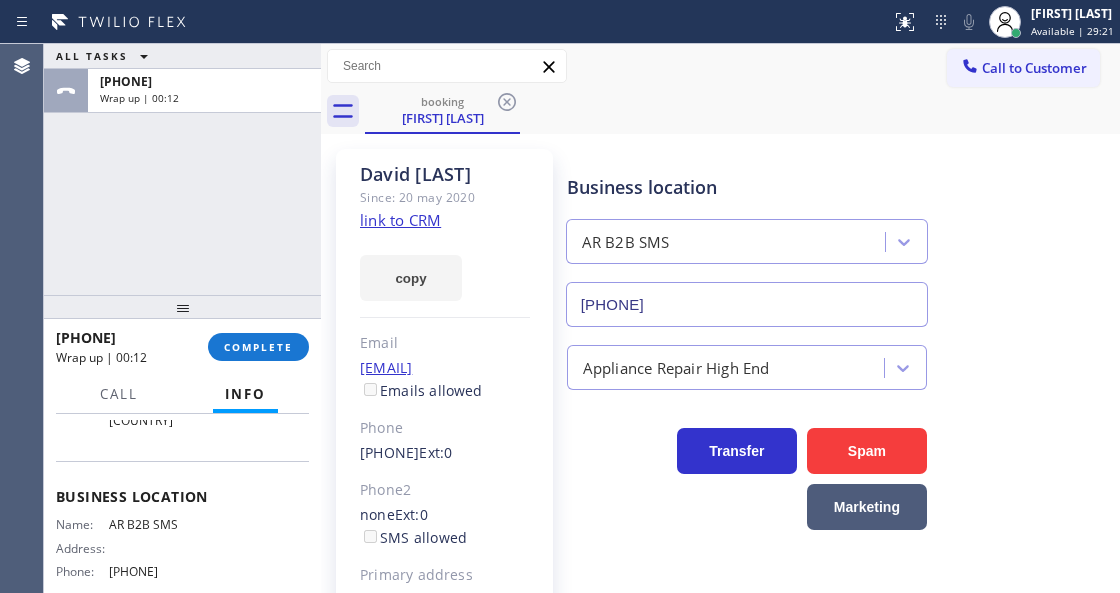 drag, startPoint x: 198, startPoint y: 546, endPoint x: 102, endPoint y: 538, distance: 96.332756 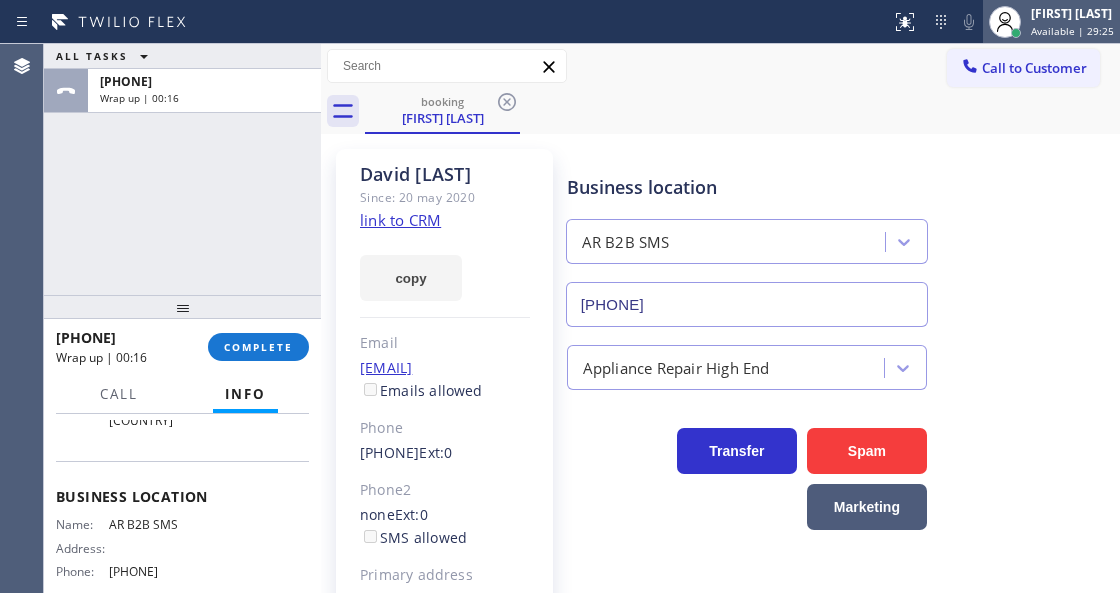 click on "Available | 29:25" at bounding box center (1072, 31) 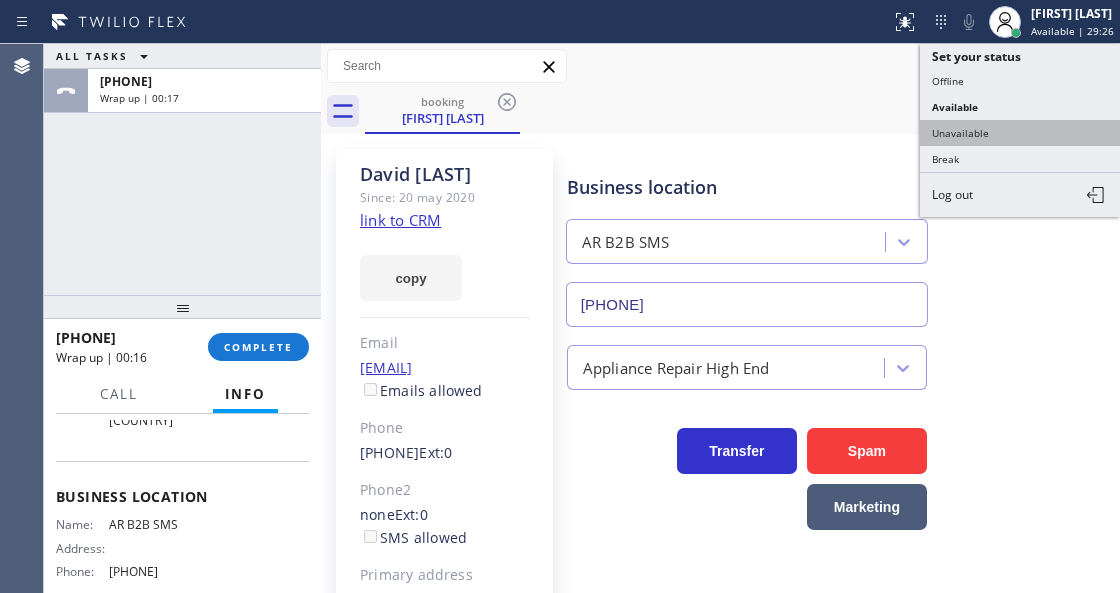 click on "Unavailable" at bounding box center [1020, 133] 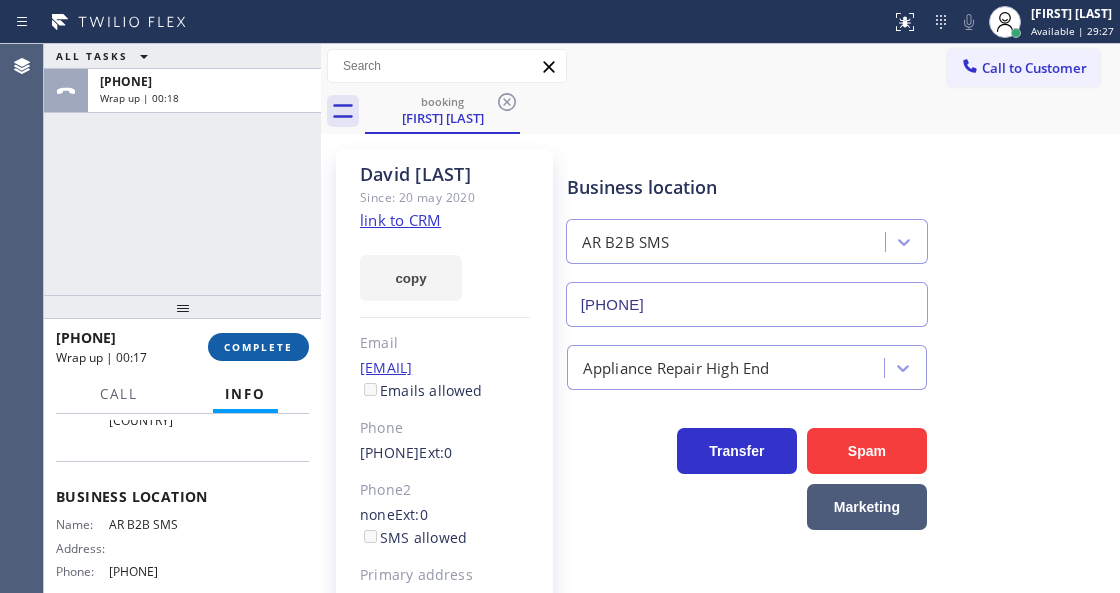 click on "COMPLETE" at bounding box center (258, 347) 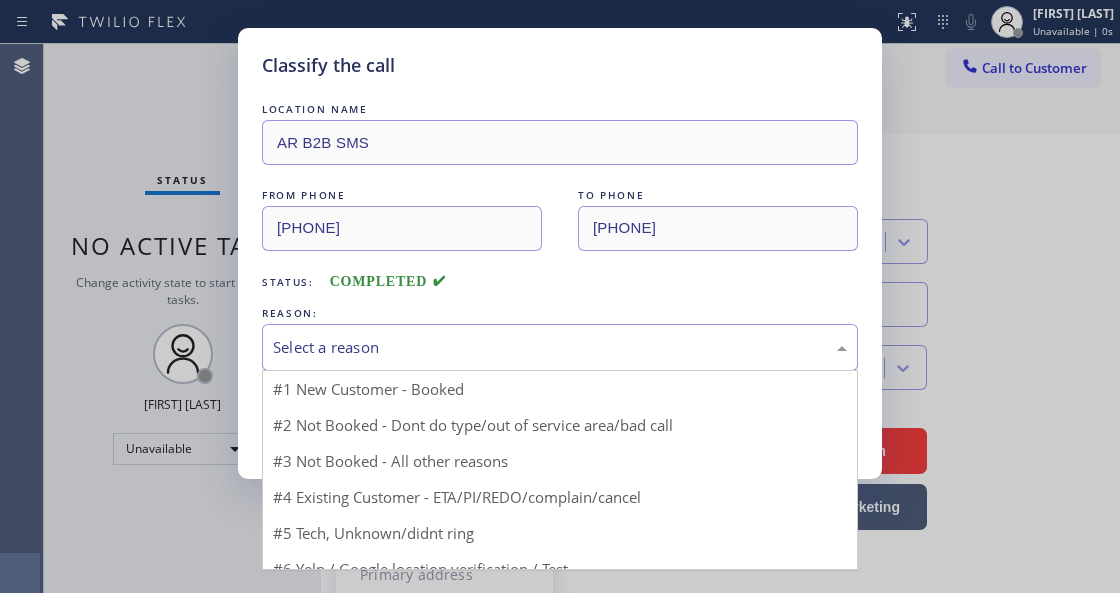 click on "Select a reason" at bounding box center (560, 347) 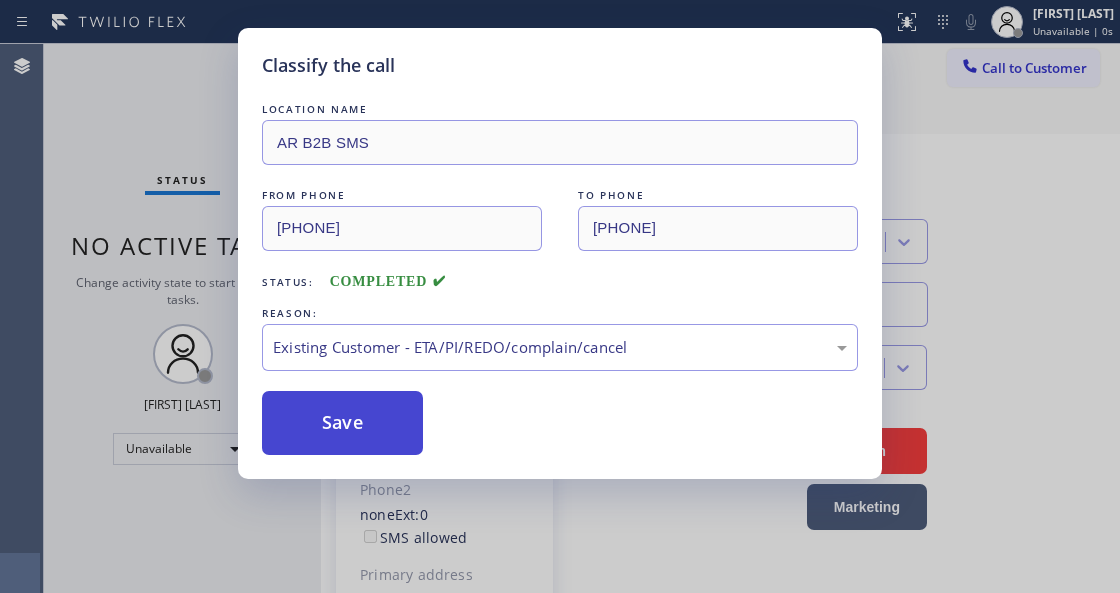 click on "Save" at bounding box center (342, 423) 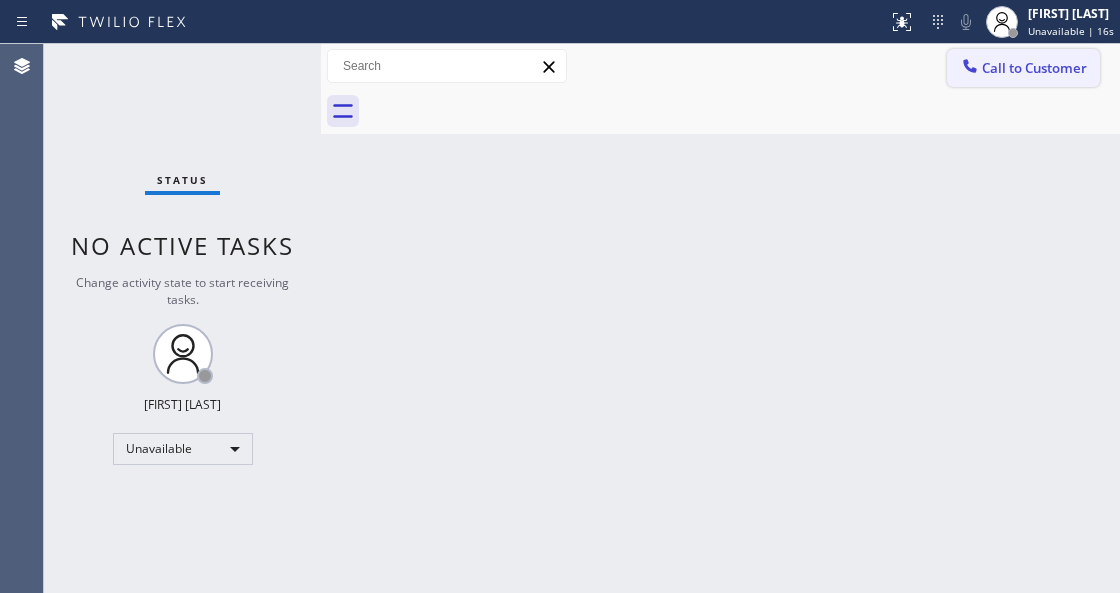click on "Call to Customer" at bounding box center [1023, 68] 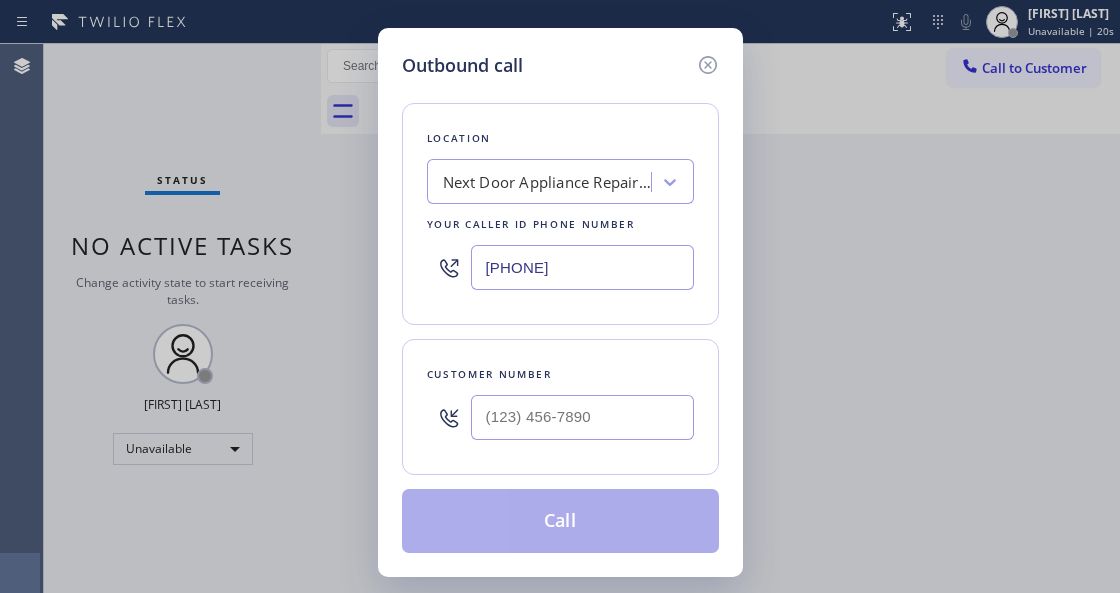 drag, startPoint x: 606, startPoint y: 266, endPoint x: 487, endPoint y: 252, distance: 119.8207 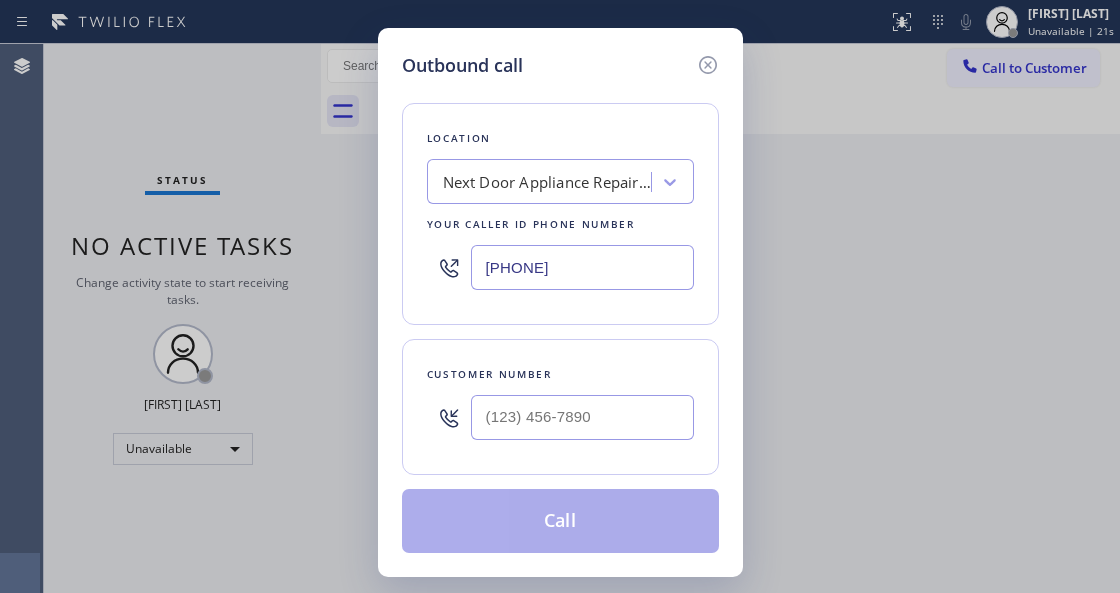 paste on "[PHONE]" 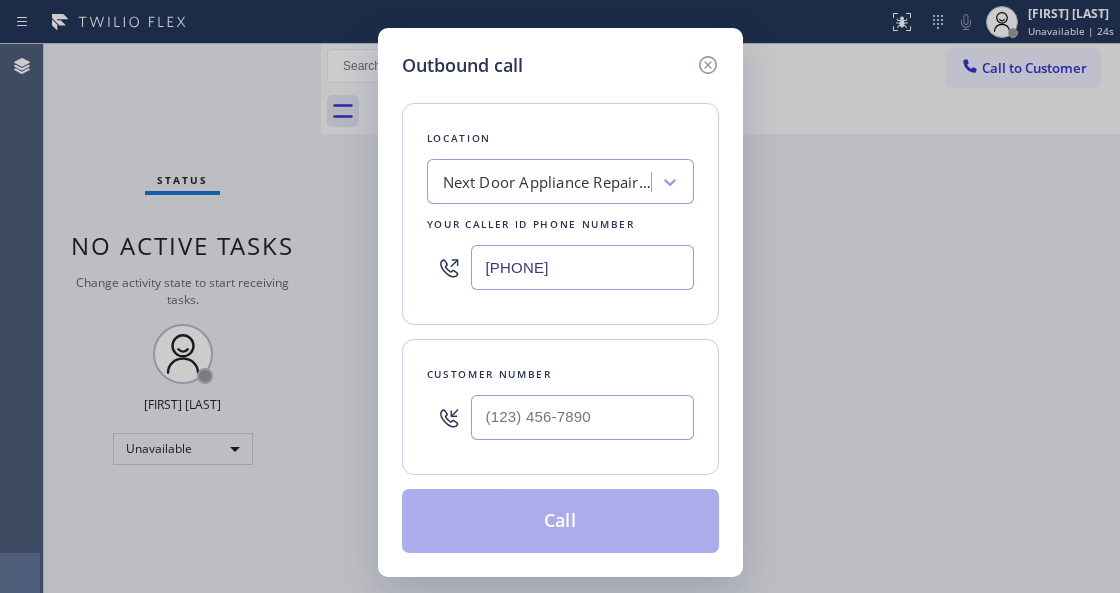 click on "Location Next Door Appliance Repair Long Island Your caller id phone number [PHONE]" at bounding box center (560, 214) 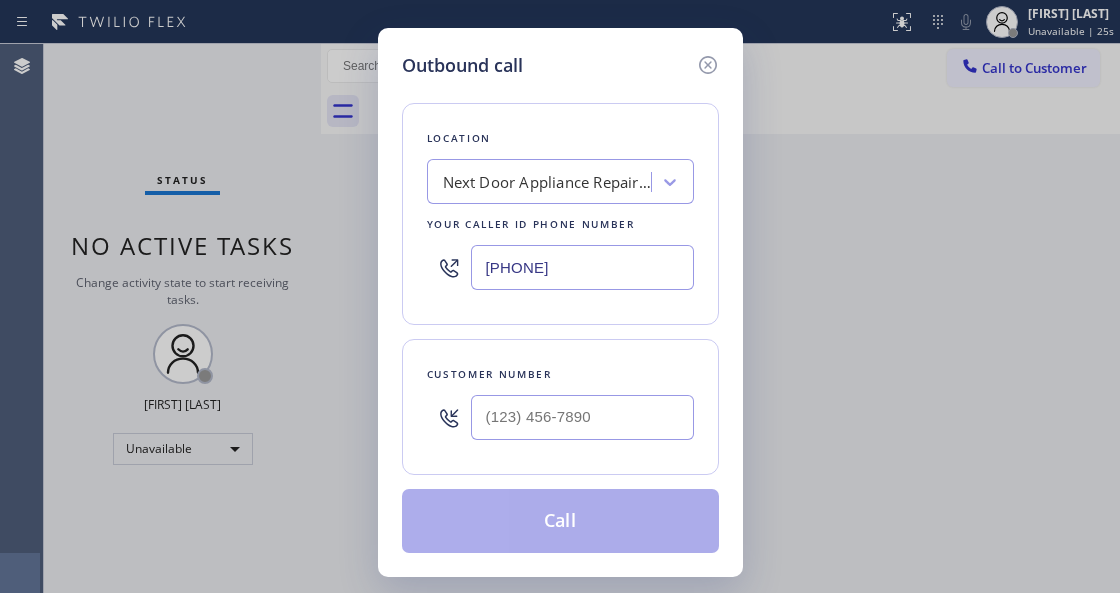 paste on "[PHONE]" 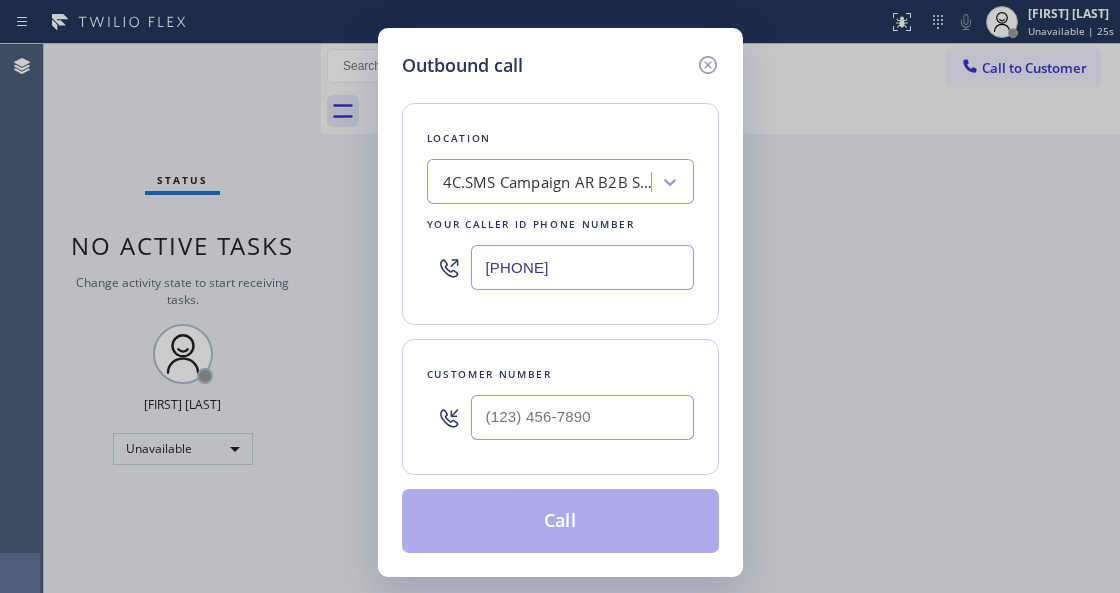 type on "[PHONE]" 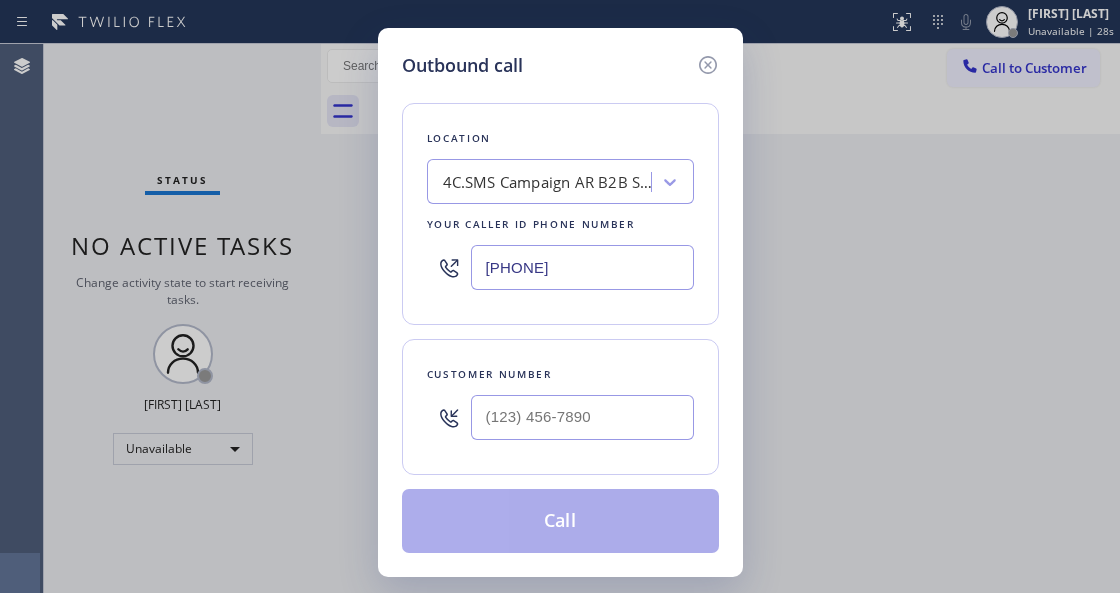 click at bounding box center [582, 417] 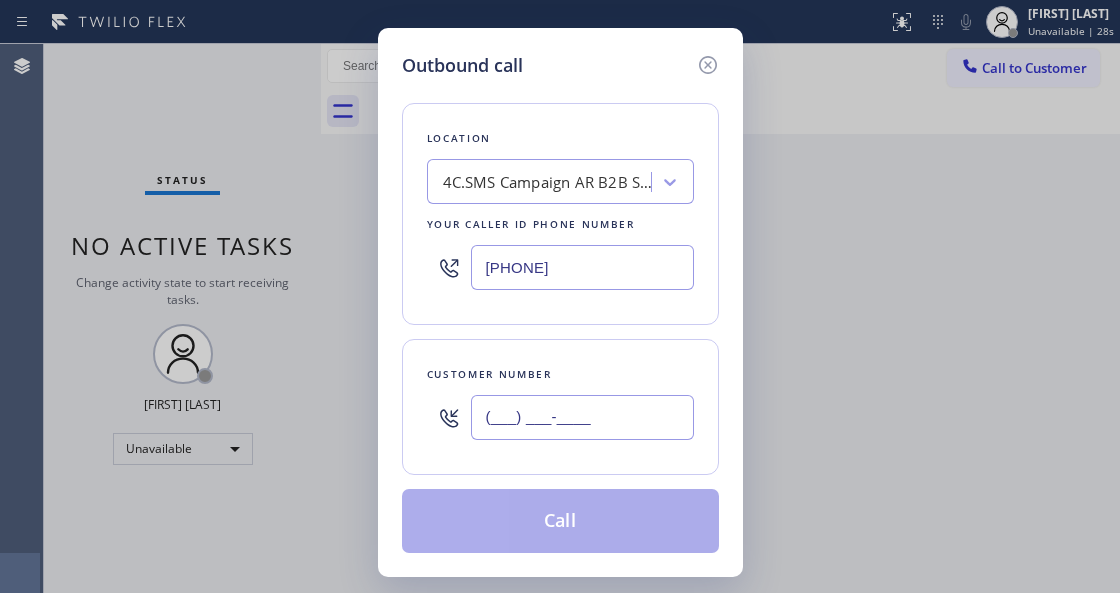 paste on "[PHONE]" 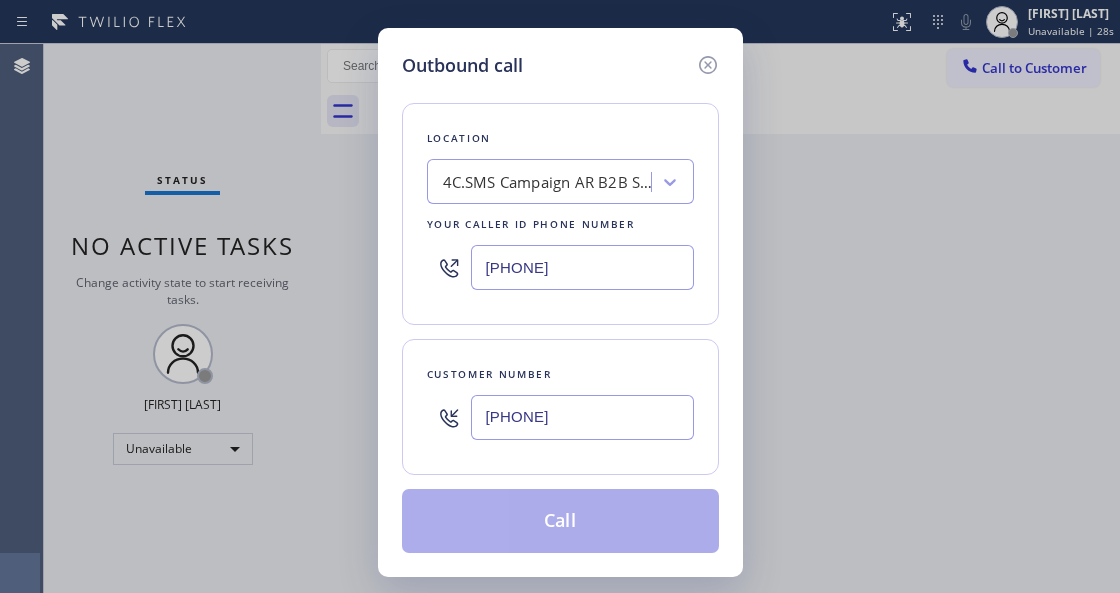 type on "[PHONE]" 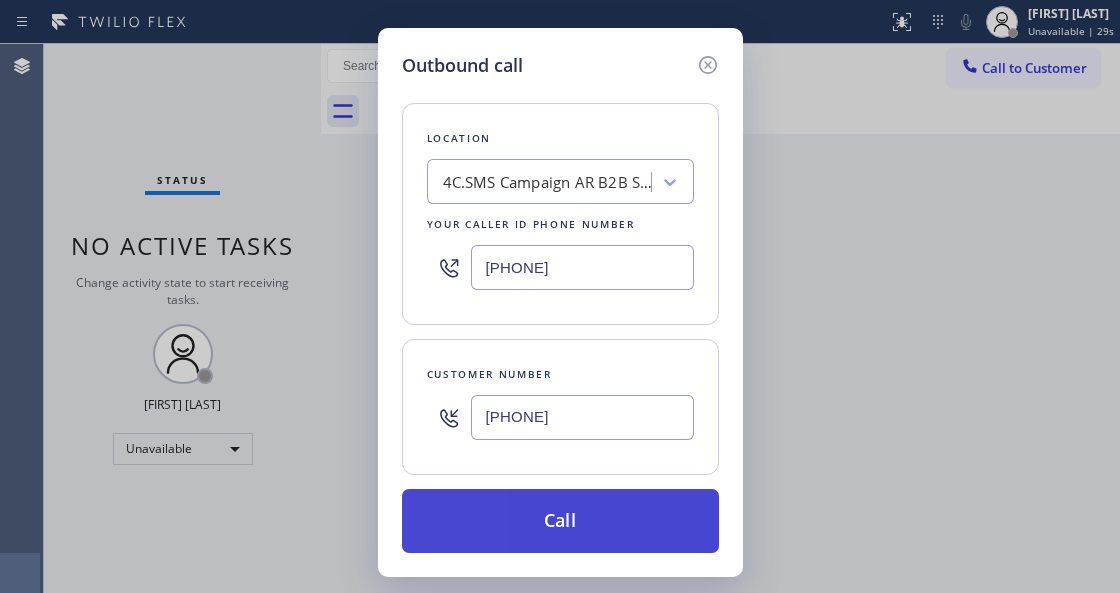 click on "Call" at bounding box center [560, 521] 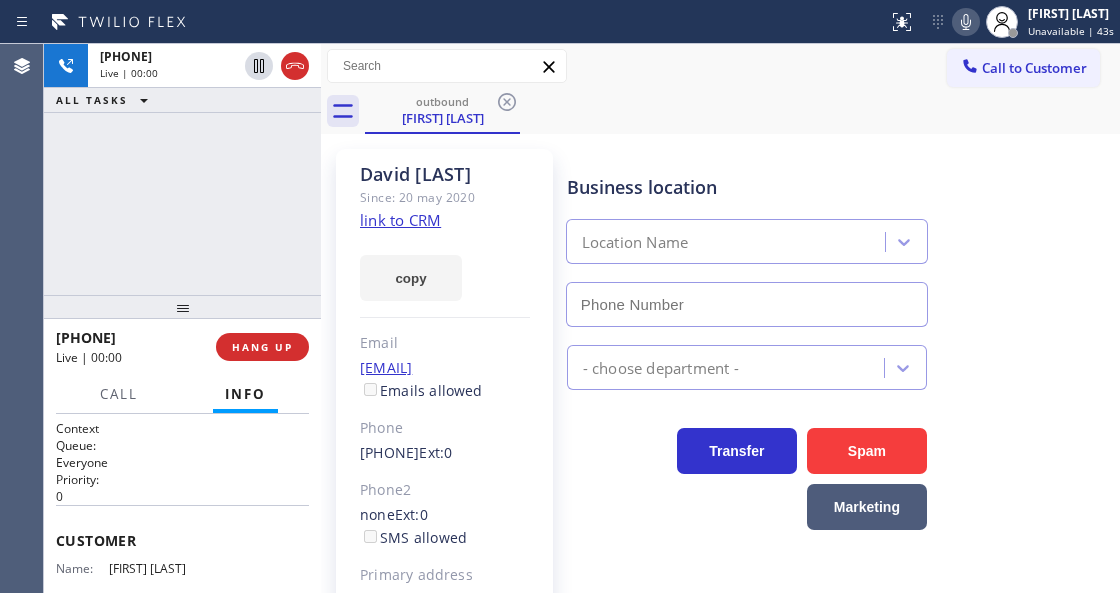 type on "[PHONE]" 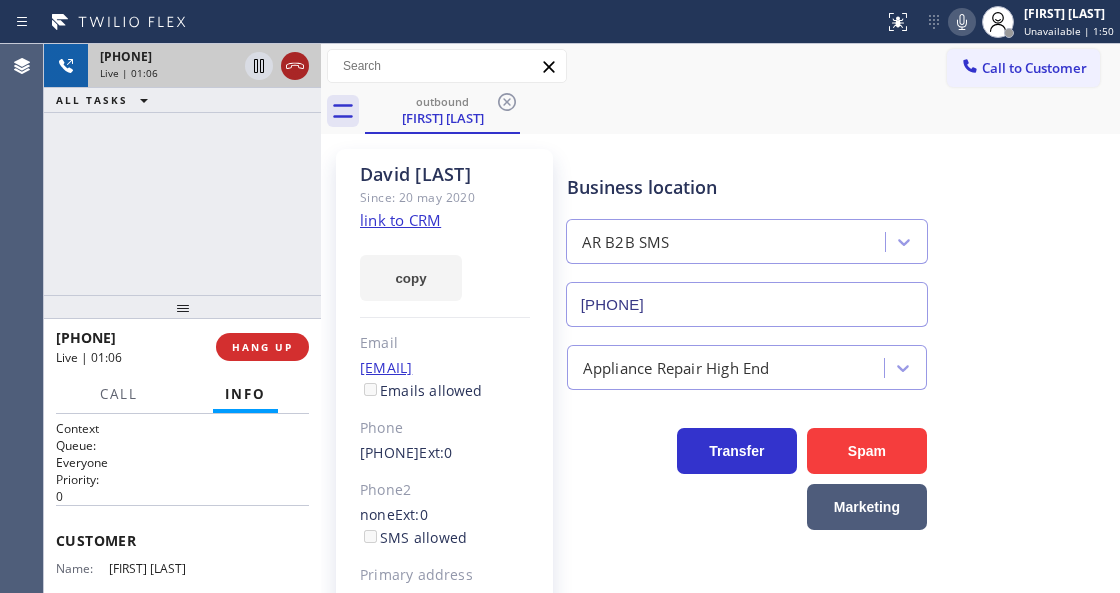 click 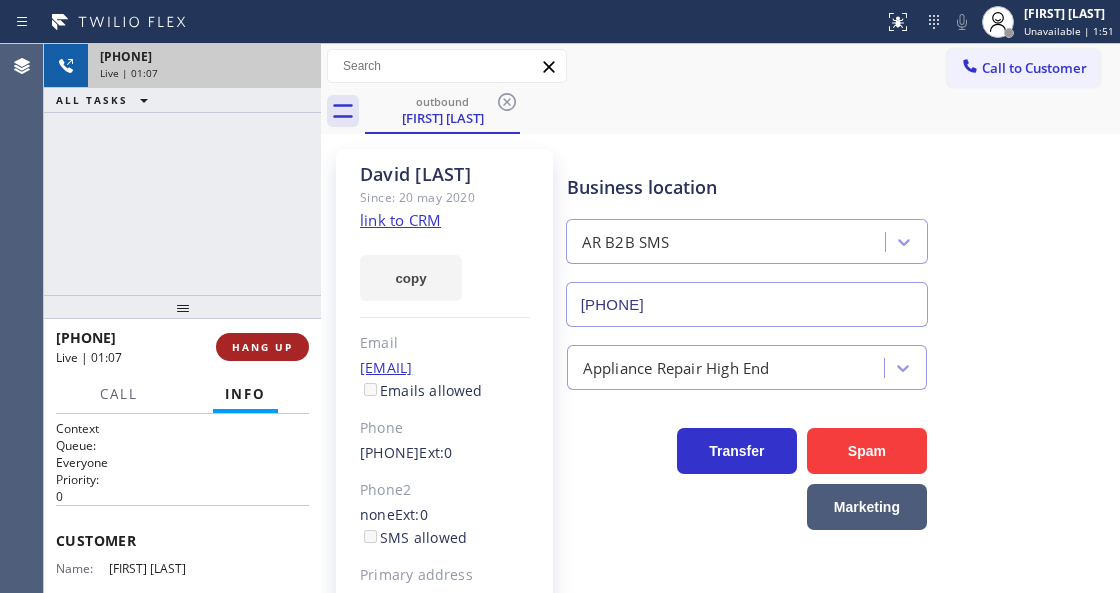 click on "HANG UP" at bounding box center [262, 347] 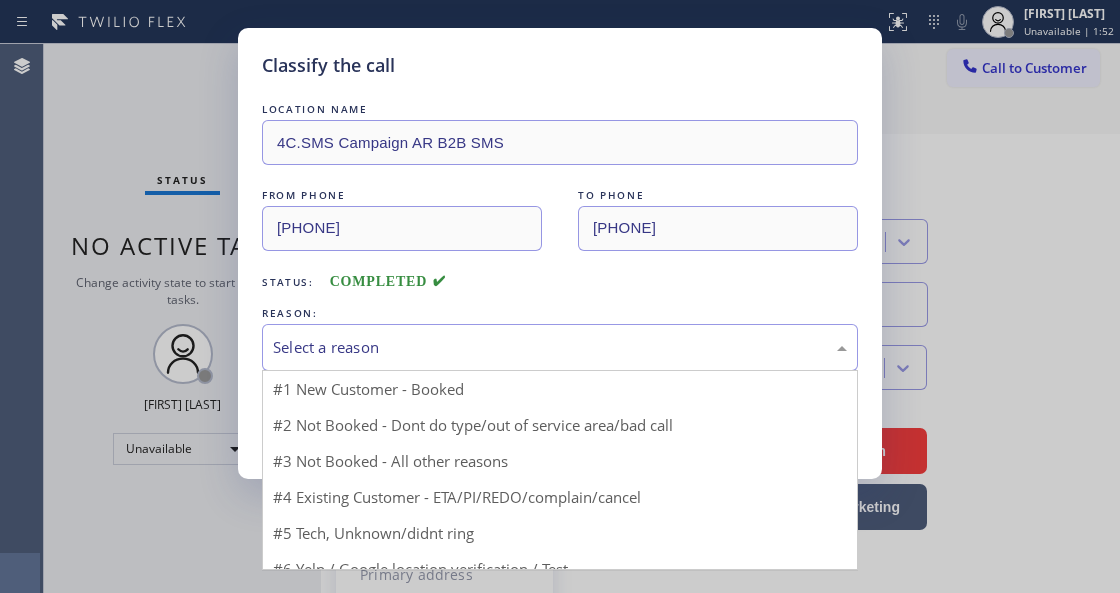 click on "Select a reason" at bounding box center [560, 347] 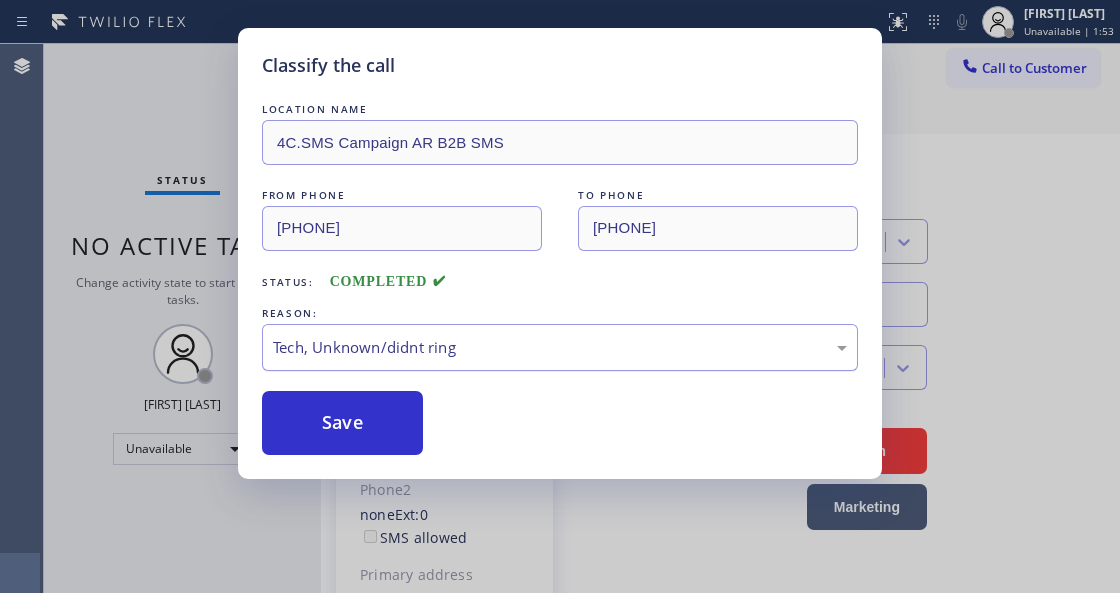 click on "Tech, Unknown/didnt ring" at bounding box center [560, 347] 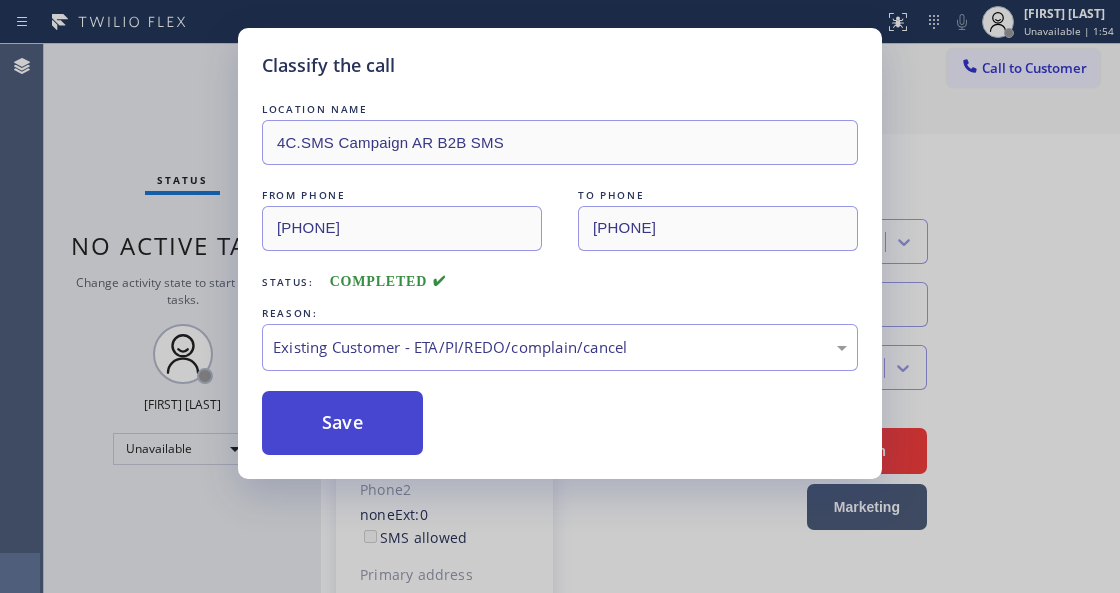 click on "Save" at bounding box center (342, 423) 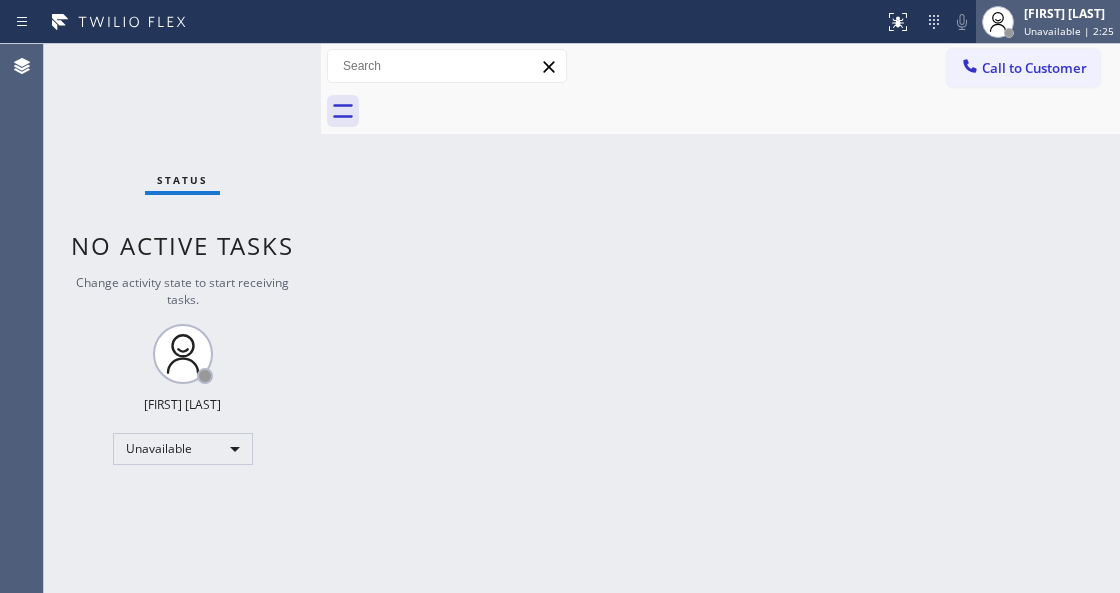 click at bounding box center [998, 22] 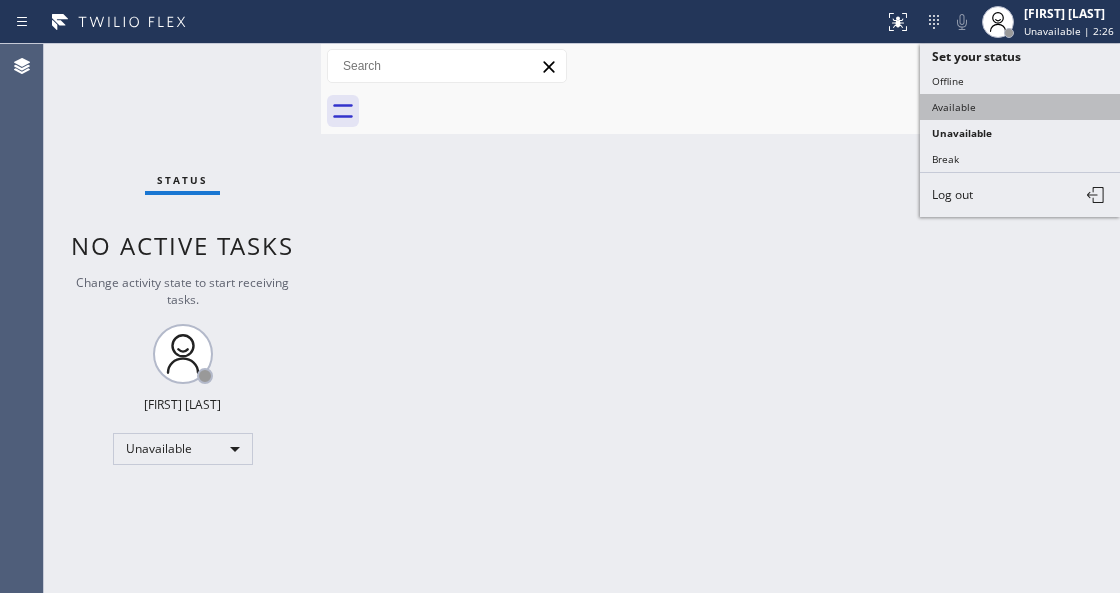 click on "Available" at bounding box center (1020, 107) 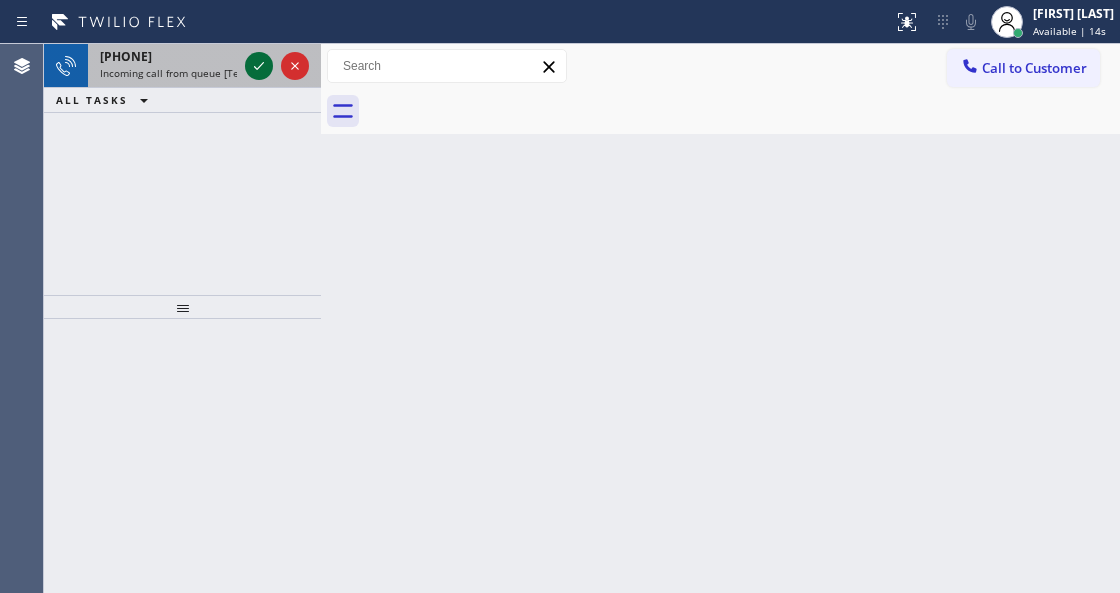 click 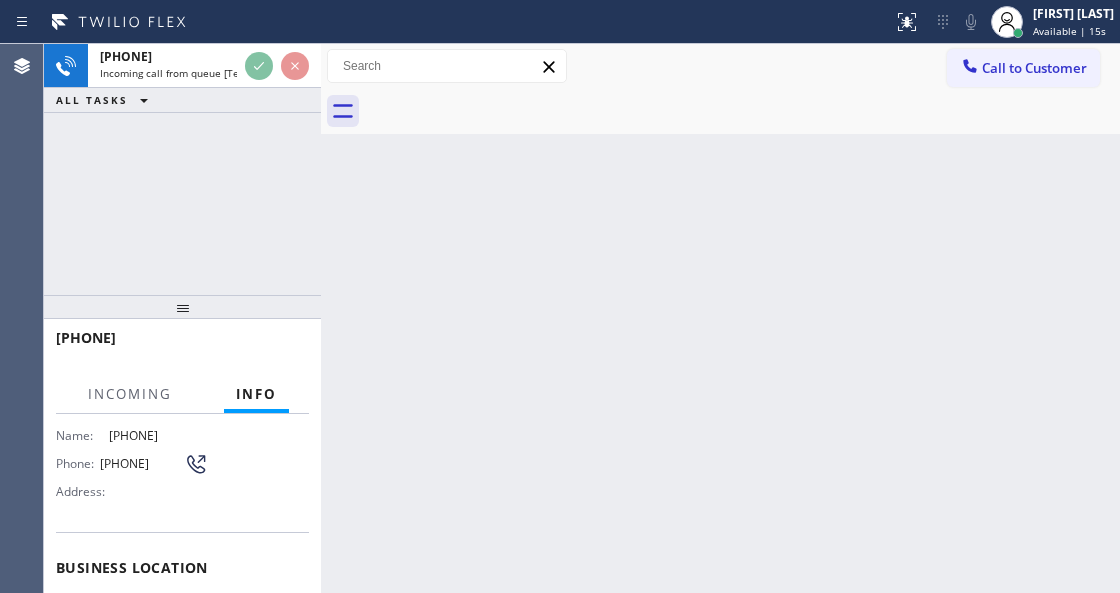scroll, scrollTop: 266, scrollLeft: 0, axis: vertical 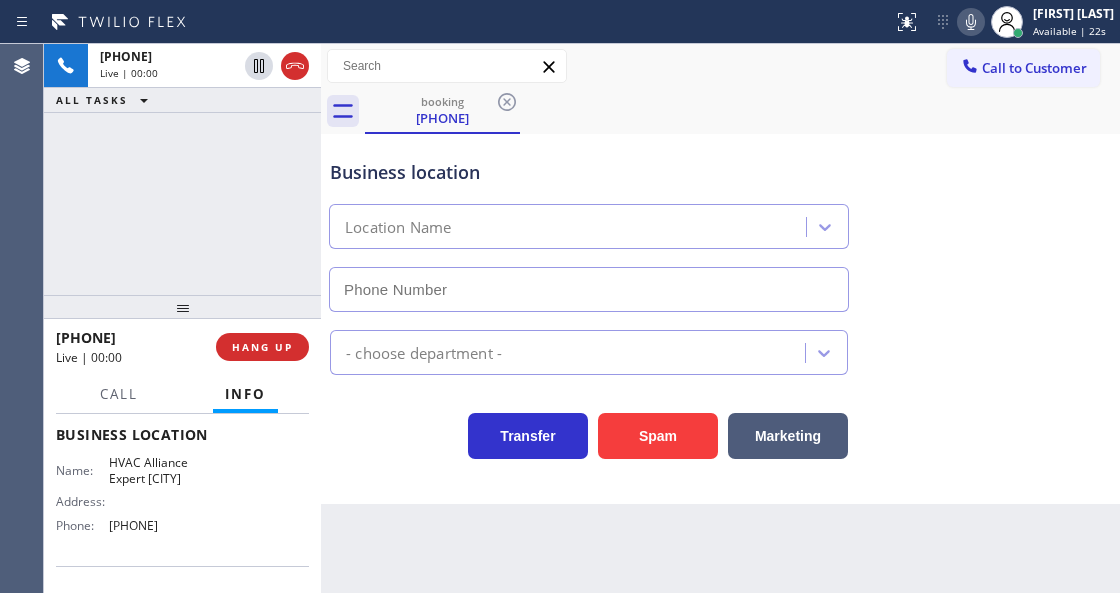 type on "[PHONE]" 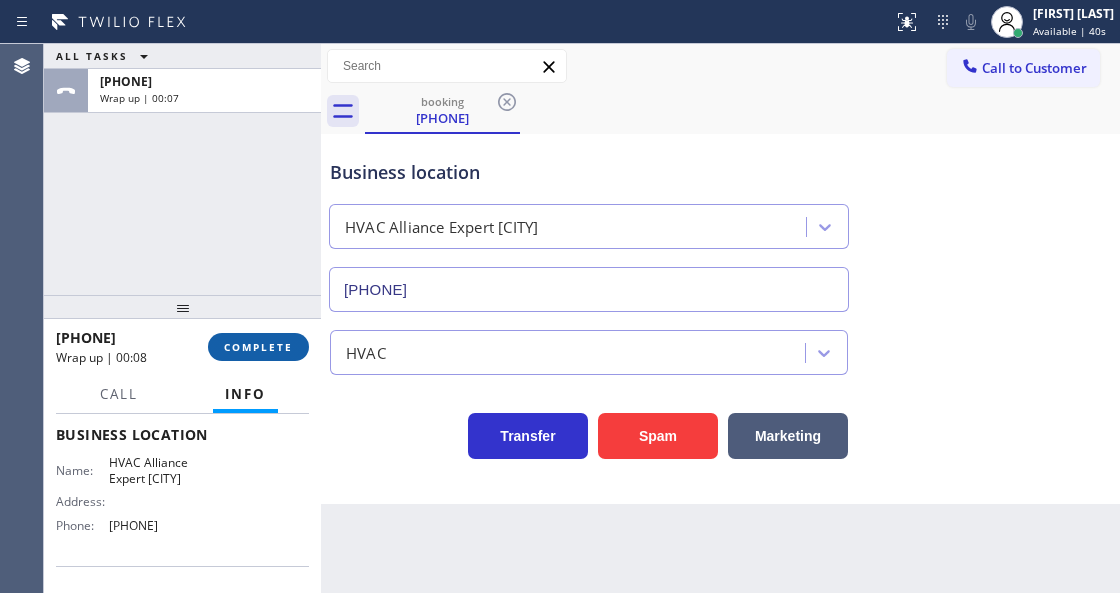 click on "[PHONE] Wrap up | 00:08 COMPLETE" at bounding box center (182, 347) 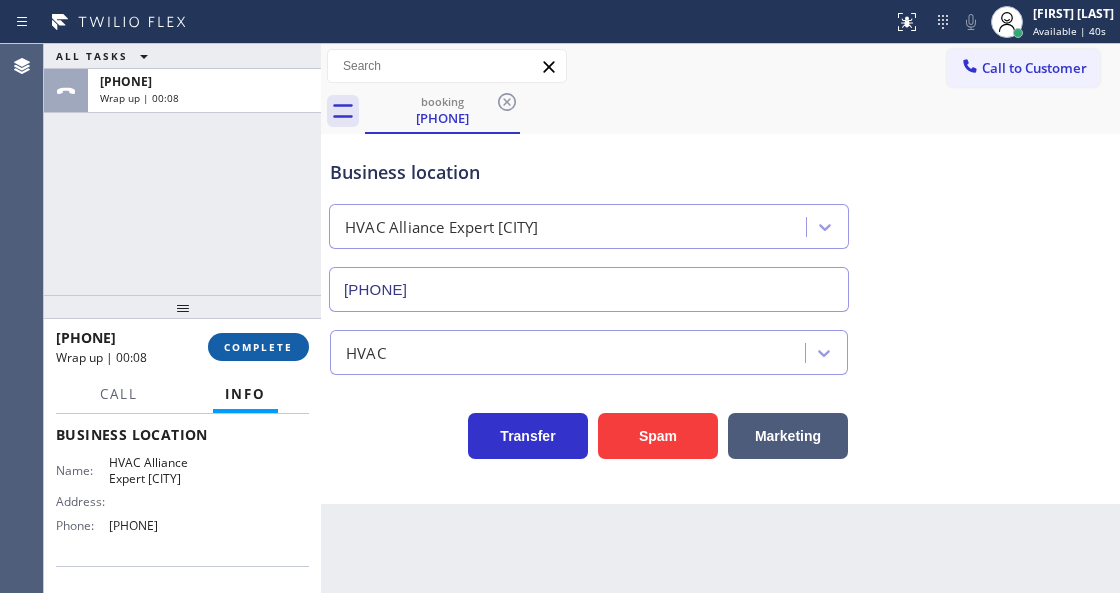 click on "COMPLETE" at bounding box center (258, 347) 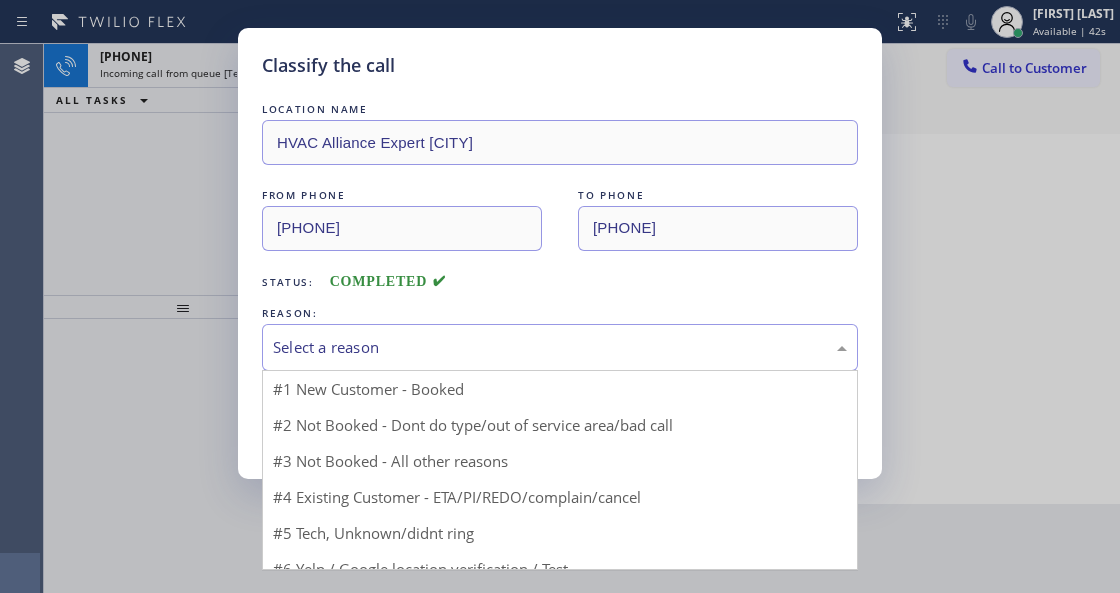 click on "Select a reason" at bounding box center [560, 347] 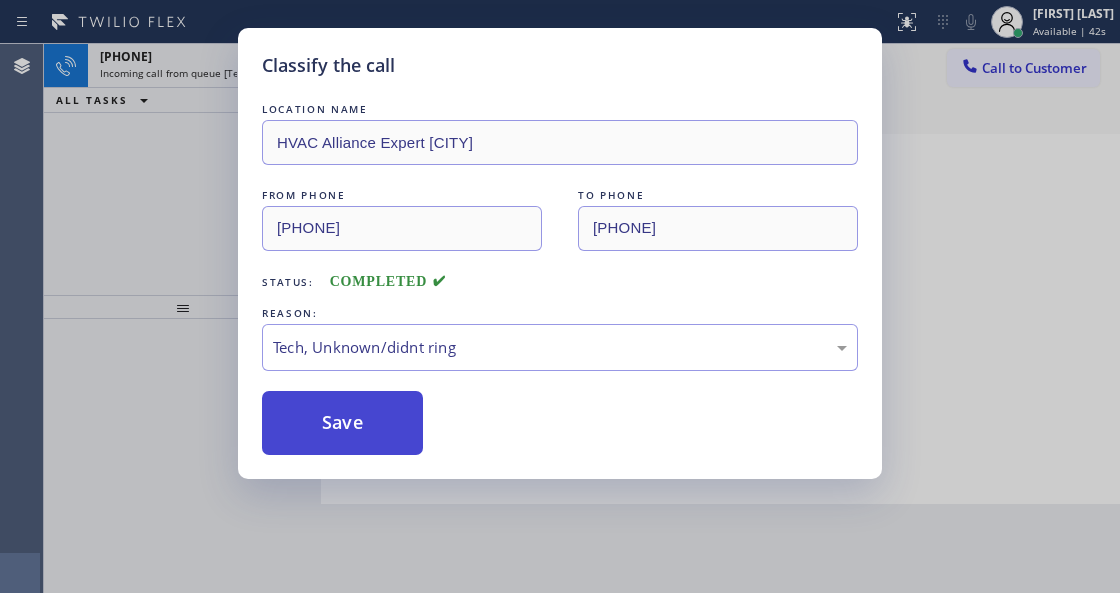 click on "Save" at bounding box center [342, 423] 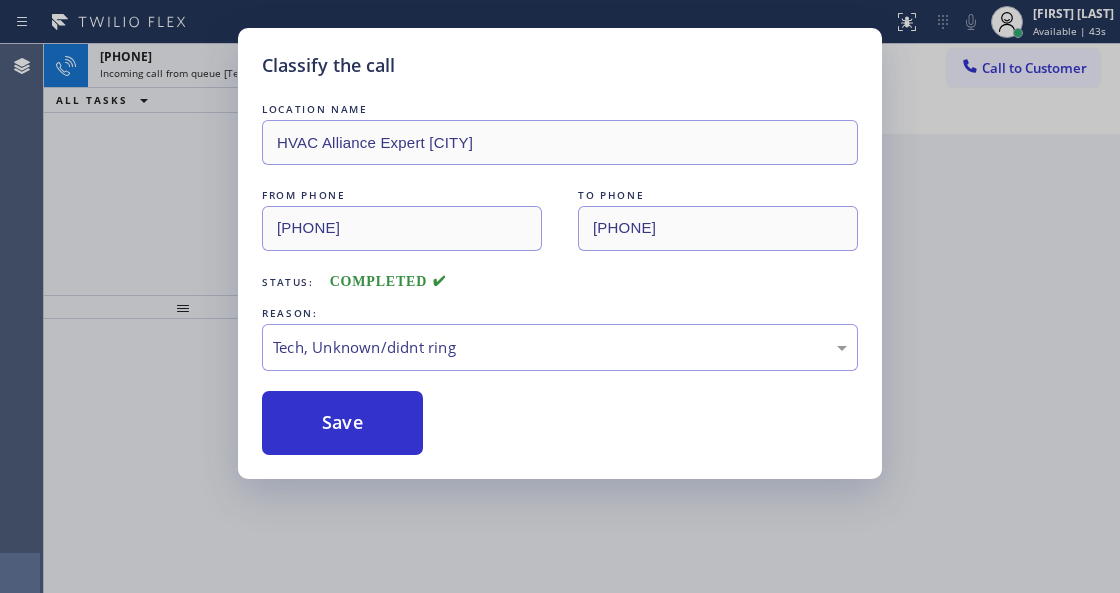 click on "Classify the call LOCATION NAME Thermador Repair Group North Bergen FROM PHONE [PHONE] TO PHONE [PHONE] Status: COMPLETED REASON: Tech, Unknown/didnt ring Save Classify the call LOCATION NAME Vent Tech Pro Solutions FROM PHONE [PHONE] TO PHONE [PHONE] Status: COMPLETED REASON: Tech, Unknown/didnt ring Save Classify the call LOCATION NAME Flash Electric FROM PHONE [PHONE] TO PHONE [PHONE] Status: COMPLETED REASON: Yelp / Google  Save Classify the call LOCATION NAME GE Monogram Inc Repair Phoenix FROM PHONE [PHONE] TO PHONE [PHONE] Status: COMPLETED REASON: Not Booked - All other reasons Save Classify the call LOCATION NAME 5 Star Air Orange County FROM PHONE [PHONE] TO PHONE [PHONE] Status: COMPLETED REASON: Yelp / Google  Save Classify the call LOCATION NAME High-Qualitative HVAC Repair San Mateo FROM PHONE [PHONE] TO PHONE [PHONE] Status: COMPLETED REASON: Tech, Unknown/didnt ring Save Classify the call LOCATION NAME TO PHONE" at bounding box center [582, 318] 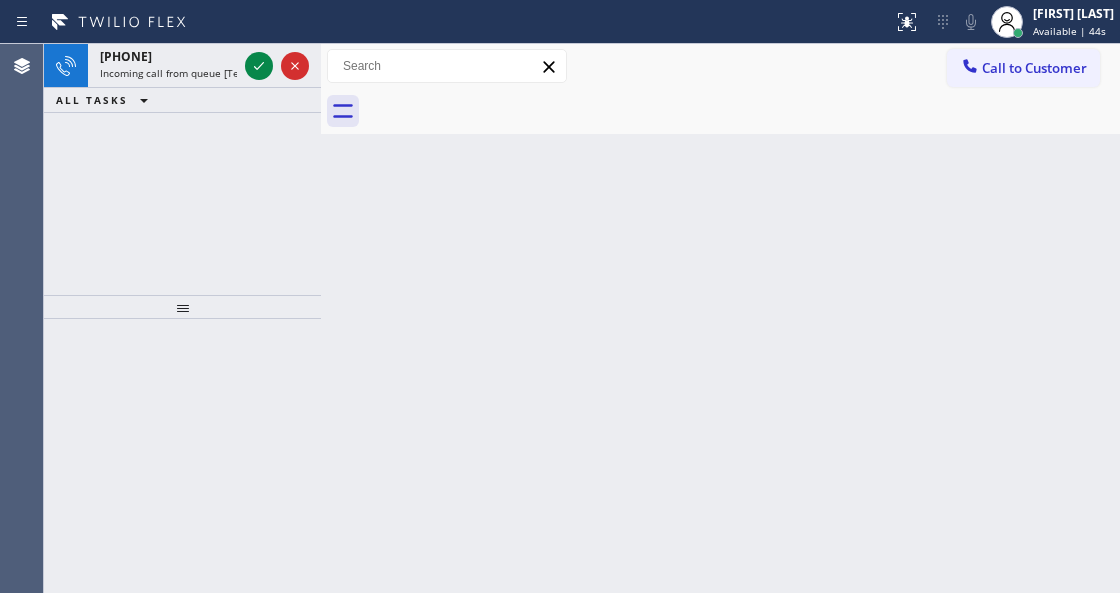 click 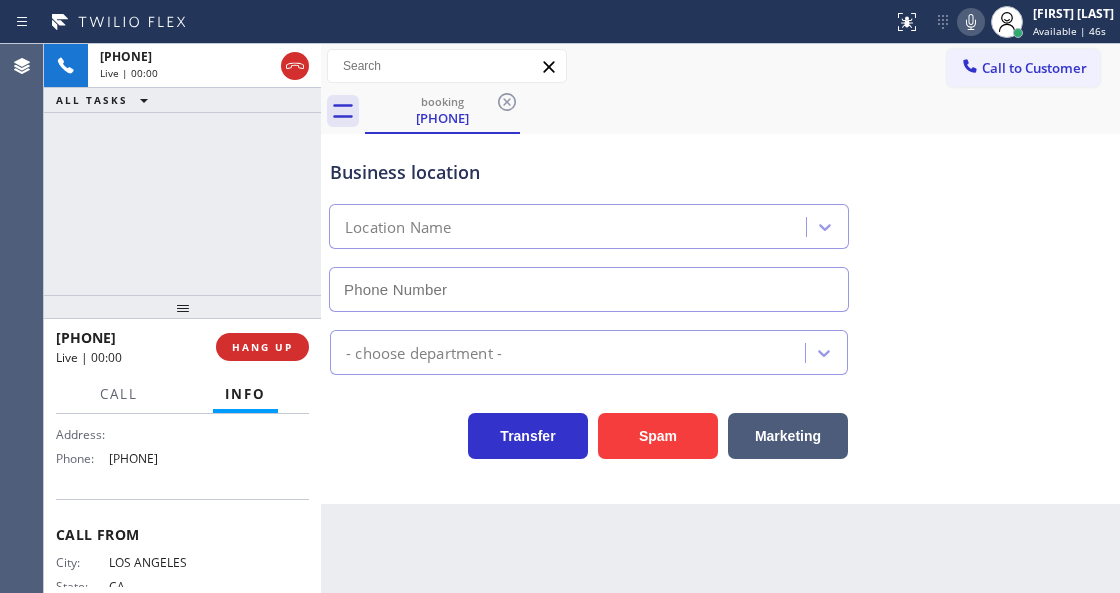 type on "[PHONE]" 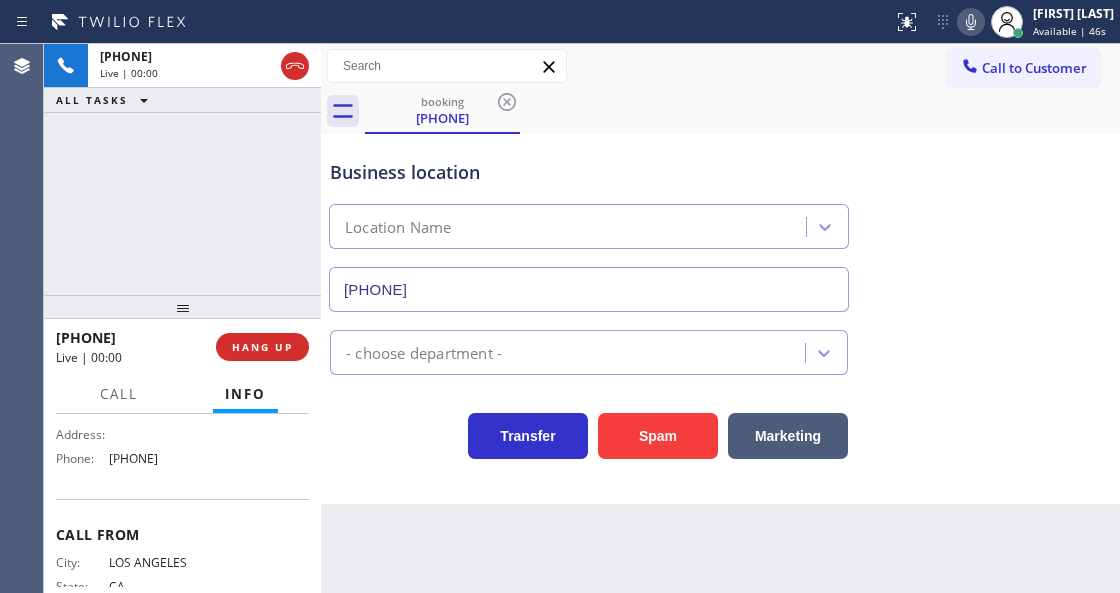 scroll, scrollTop: 200, scrollLeft: 0, axis: vertical 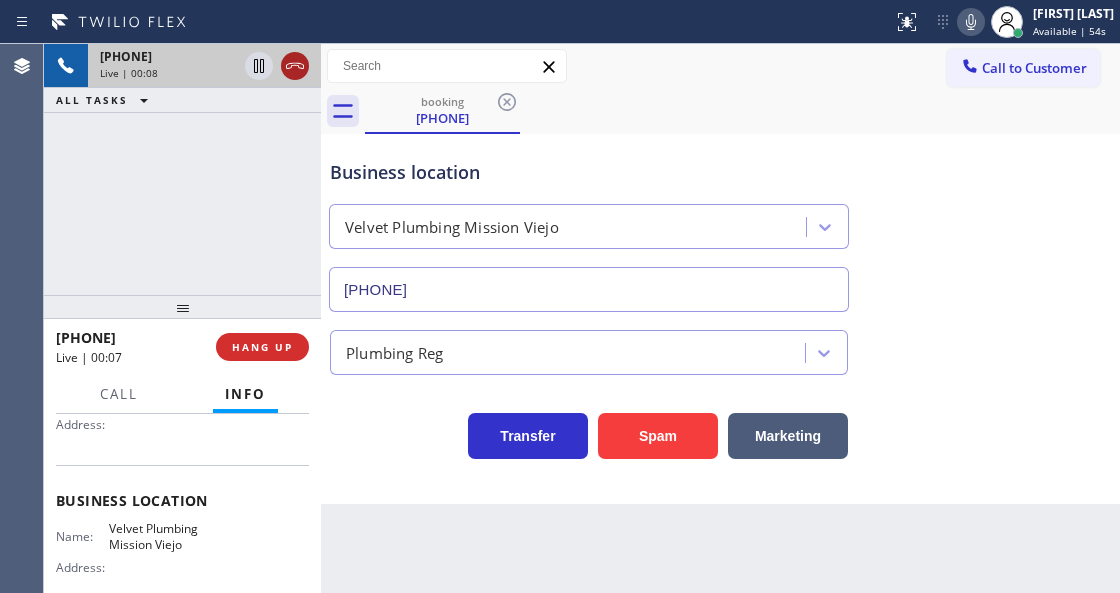 click 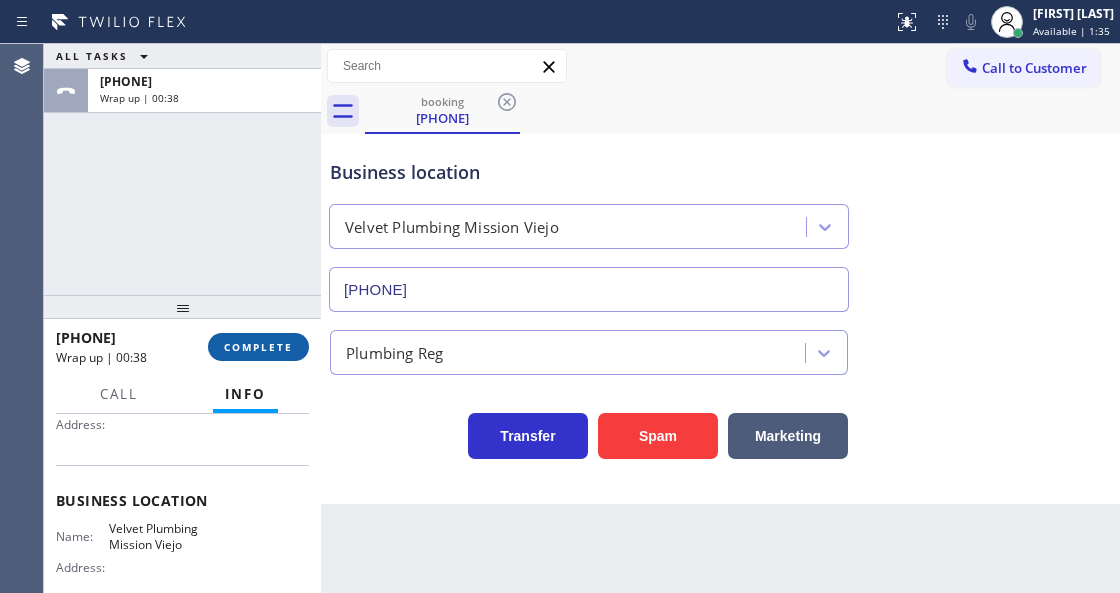 click on "COMPLETE" at bounding box center (258, 347) 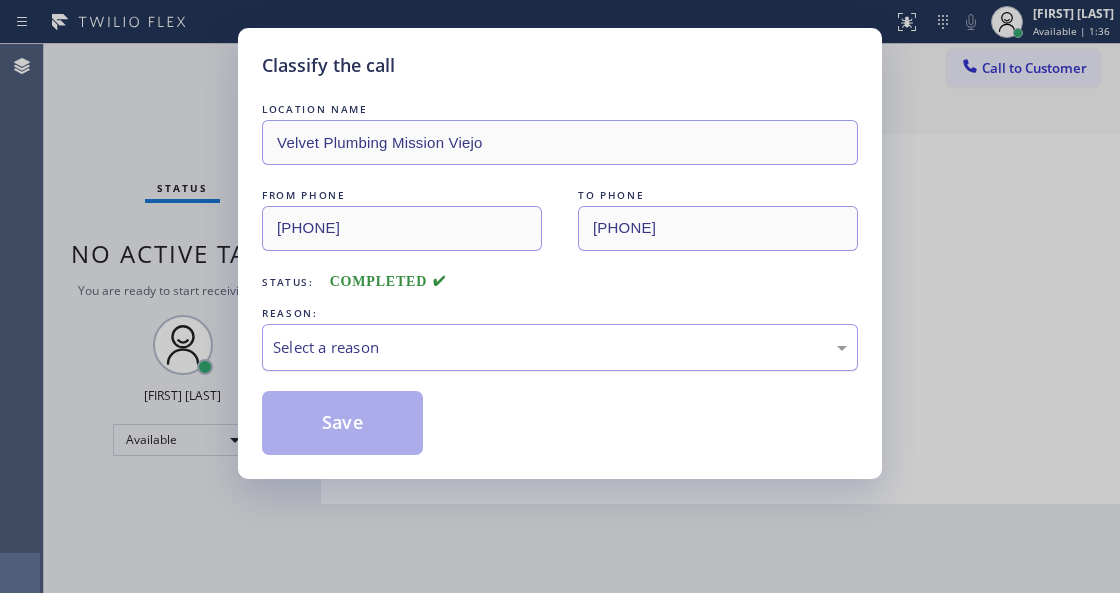 click on "Select a reason" at bounding box center (560, 347) 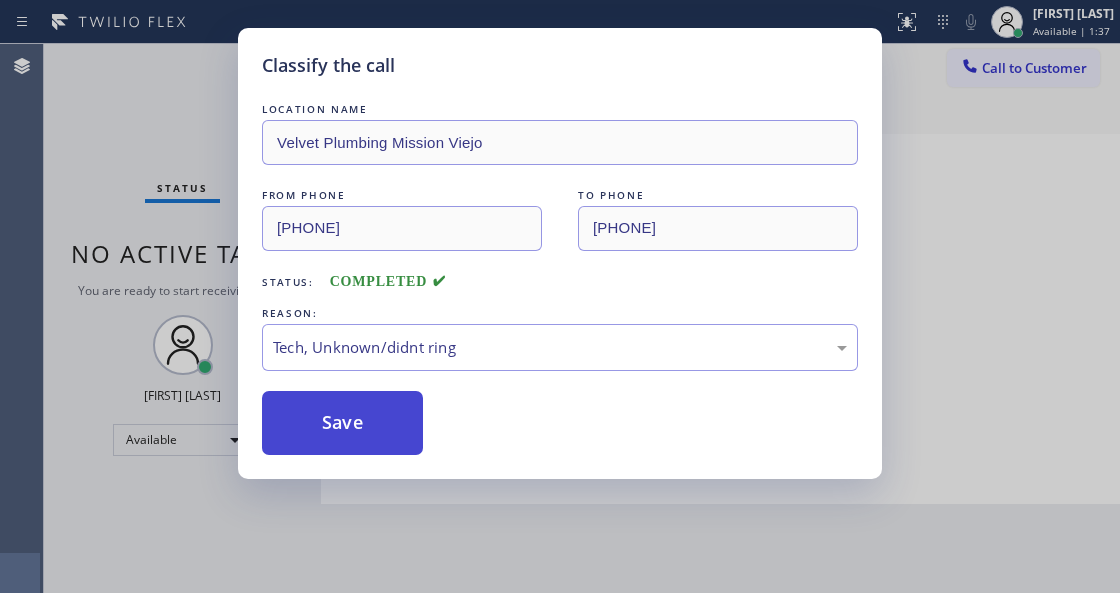 click on "Save" at bounding box center [342, 423] 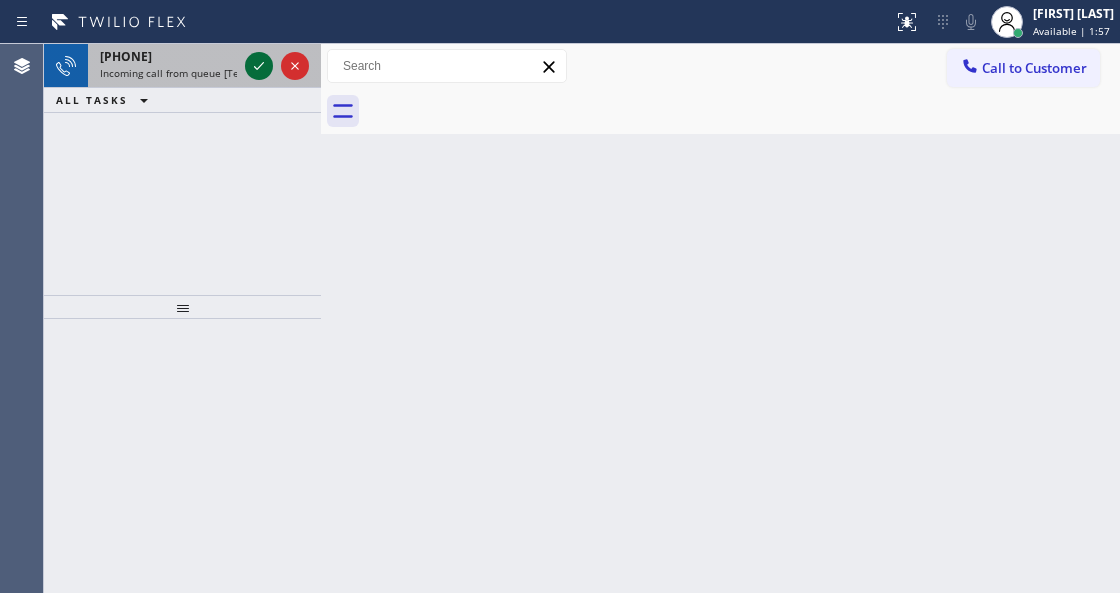 click 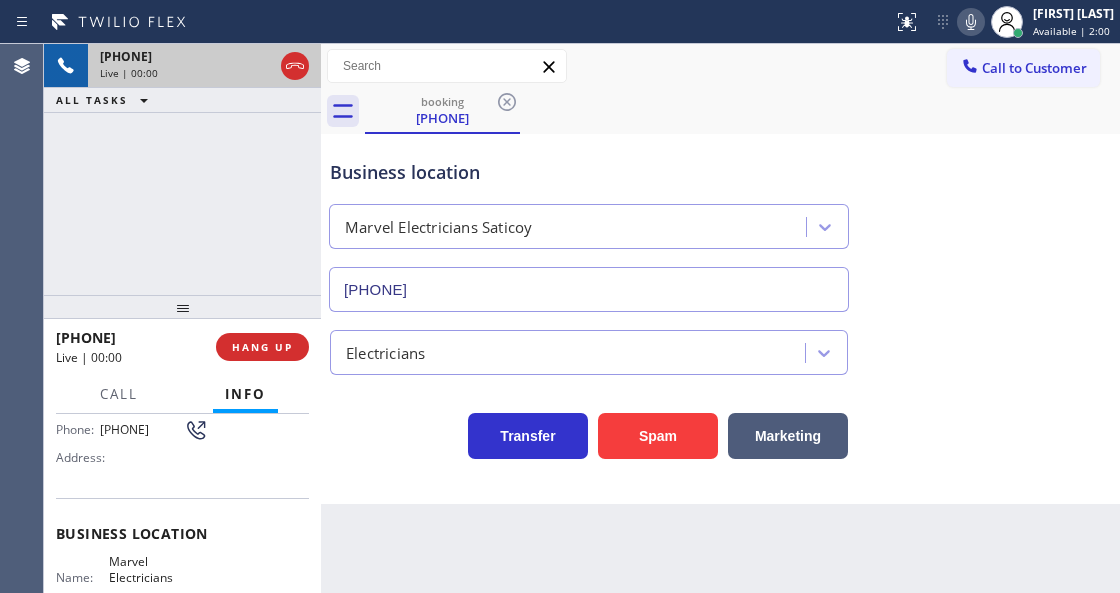 type on "[PHONE]" 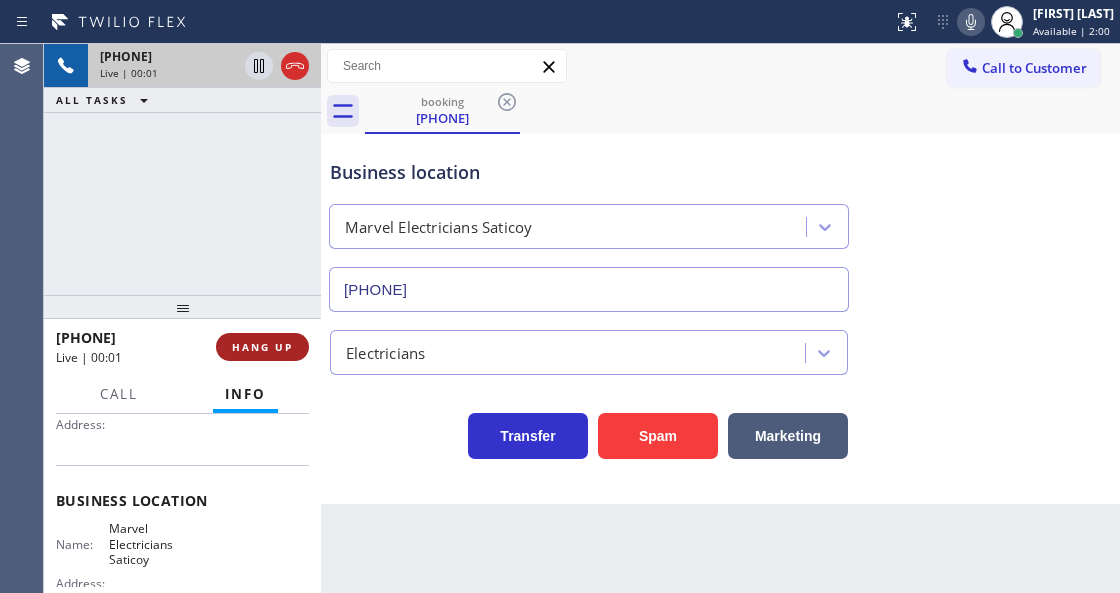 click on "HANG UP" at bounding box center [262, 347] 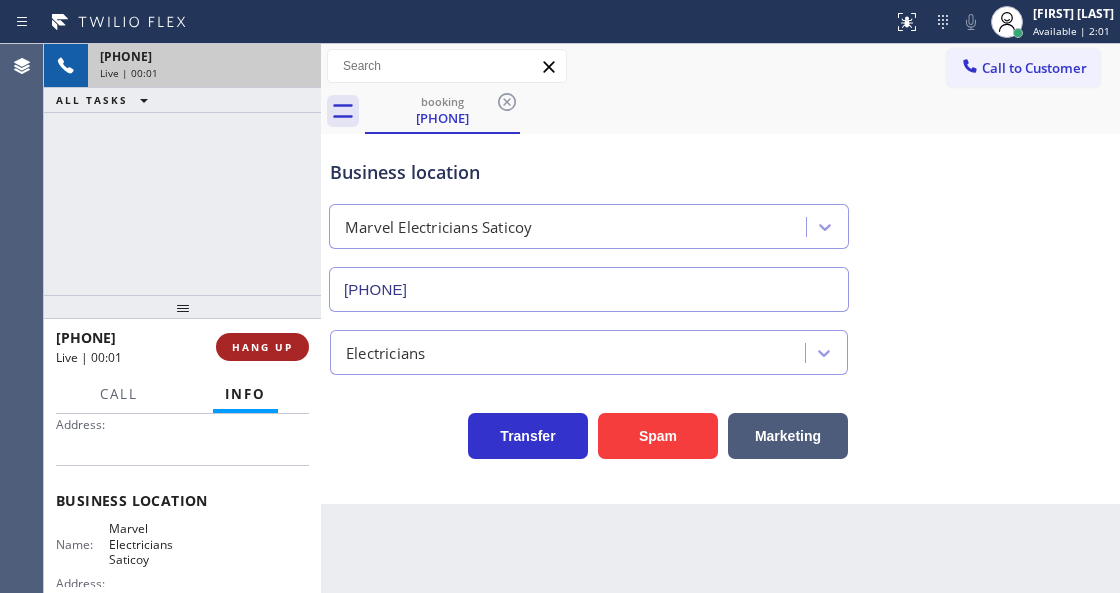click on "HANG UP" at bounding box center (262, 347) 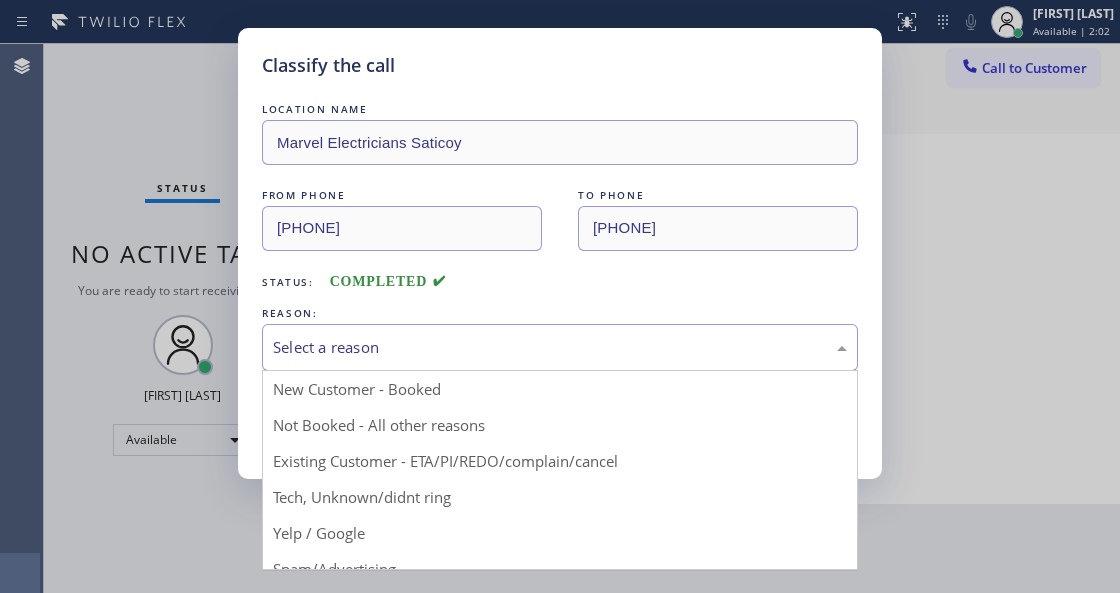 click on "Select a reason" at bounding box center [560, 347] 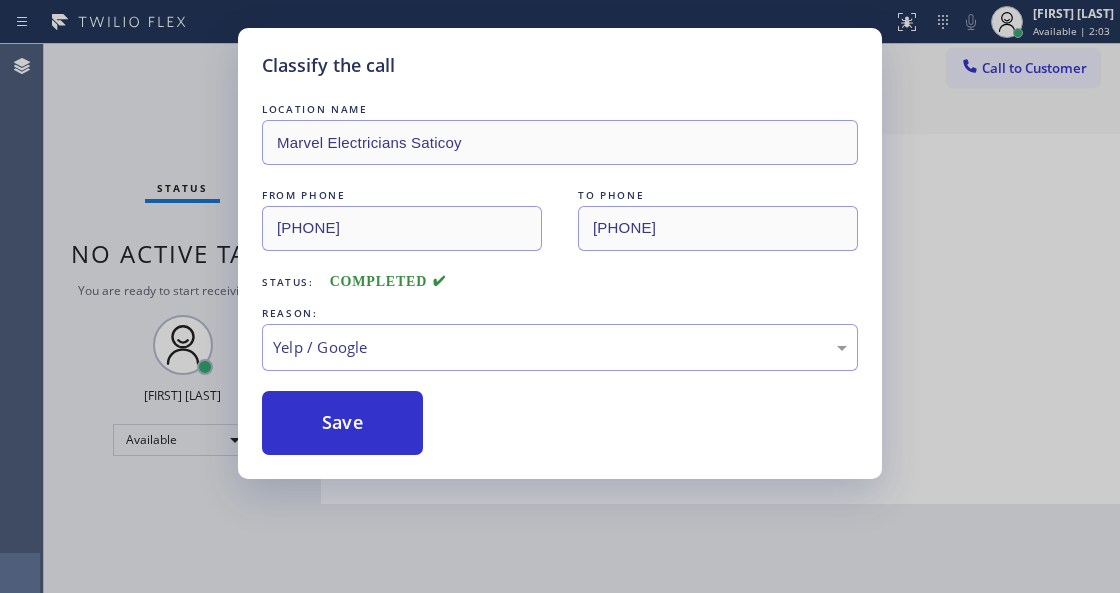 click on "Save" at bounding box center [342, 423] 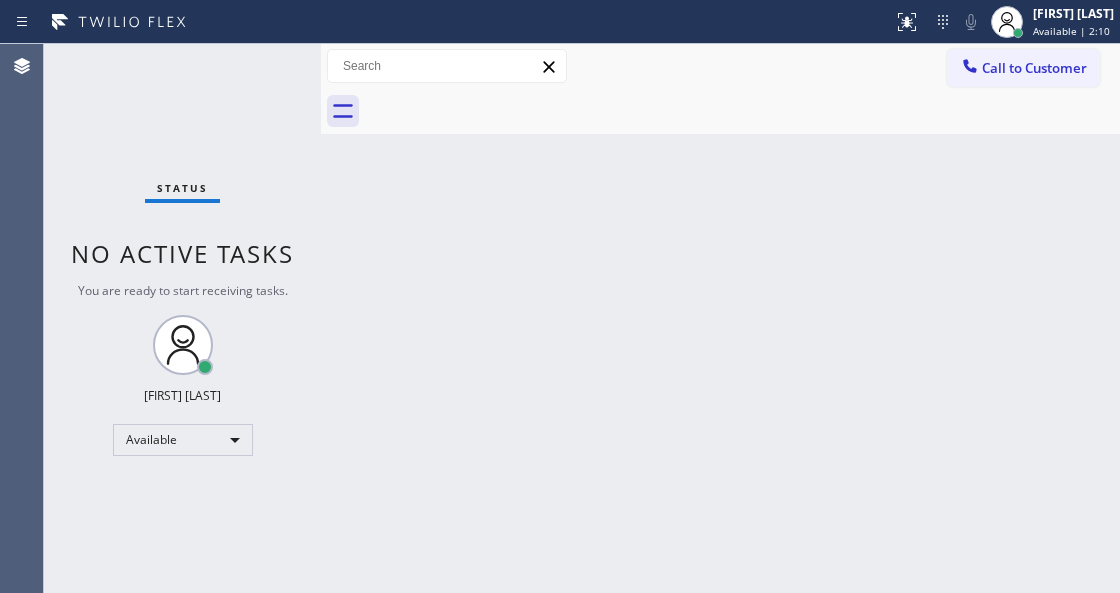 click on "Back to Dashboard Change Sender ID Customers Technicians Select a contact Outbound call Technician Search Technician Your caller id phone number Your caller id phone number Call Technician info Name   Phone none Address none Change Sender ID HVAC [PHONE] 5 Star Appliance [PHONE] Appliance Repair [PHONE] Plumbing [PHONE] Air Duct Cleaning [PHONE]  Electricians [PHONE] Cancel Change Check personal SMS Reset Change No tabs Call to Customer Outbound call Technician Search Technician Your caller id phone number Your caller id phone number Call" at bounding box center (720, 318) 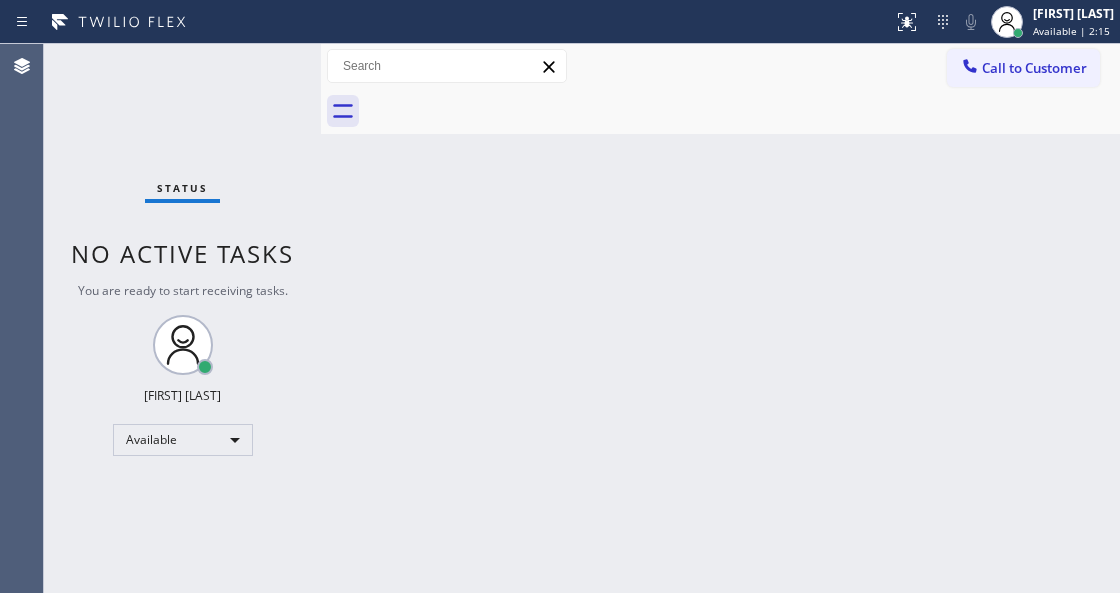 click at bounding box center [446, 22] 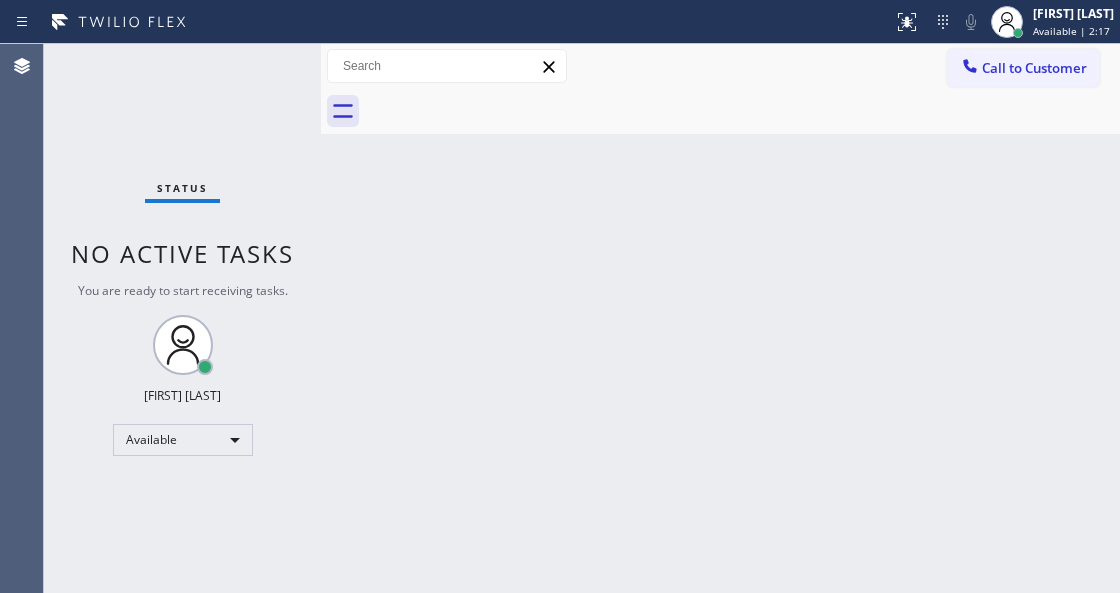 click on "Back to Dashboard Change Sender ID Customers Technicians Select a contact Outbound call Technician Search Technician Your caller id phone number Your caller id phone number Call Technician info Name   Phone none Address none Change Sender ID HVAC [PHONE] 5 Star Appliance [PHONE] Appliance Repair [PHONE] Plumbing [PHONE] Air Duct Cleaning [PHONE]  Electricians [PHONE] Cancel Change Check personal SMS Reset Change No tabs Call to Customer Outbound call Technician Search Technician Your caller id phone number Your caller id phone number Call" at bounding box center [720, 318] 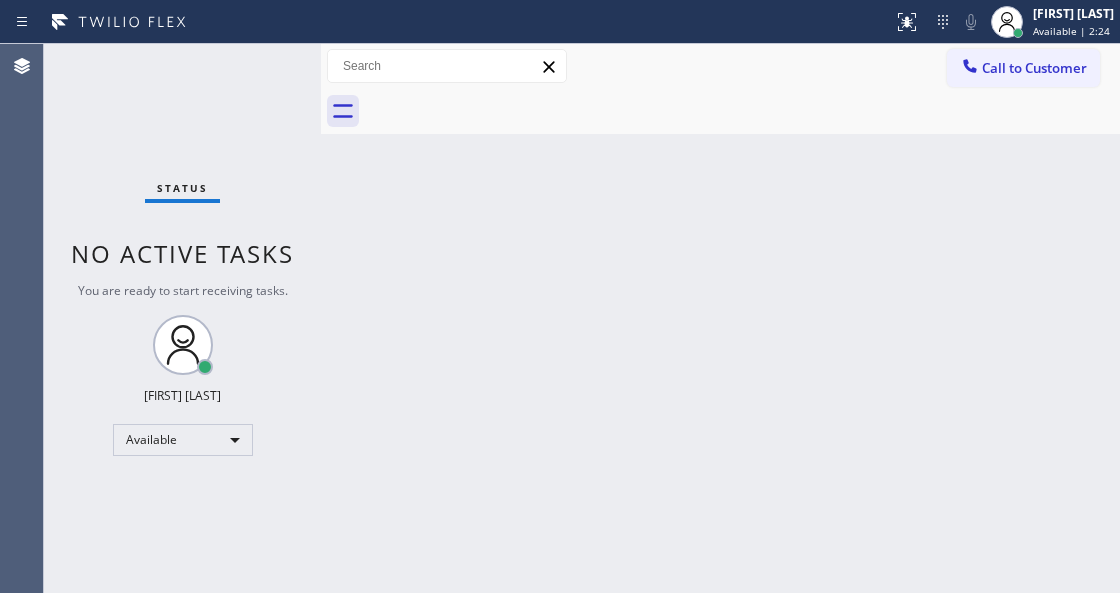 click on "Back to Dashboard Change Sender ID Customers Technicians Select a contact Outbound call Technician Search Technician Your caller id phone number Your caller id phone number Call Technician info Name   Phone none Address none Change Sender ID HVAC [PHONE] 5 Star Appliance [PHONE] Appliance Repair [PHONE] Plumbing [PHONE] Air Duct Cleaning [PHONE]  Electricians [PHONE] Cancel Change Check personal SMS Reset Change No tabs Call to Customer Outbound call Technician Search Technician Your caller id phone number Your caller id phone number Call" at bounding box center [720, 318] 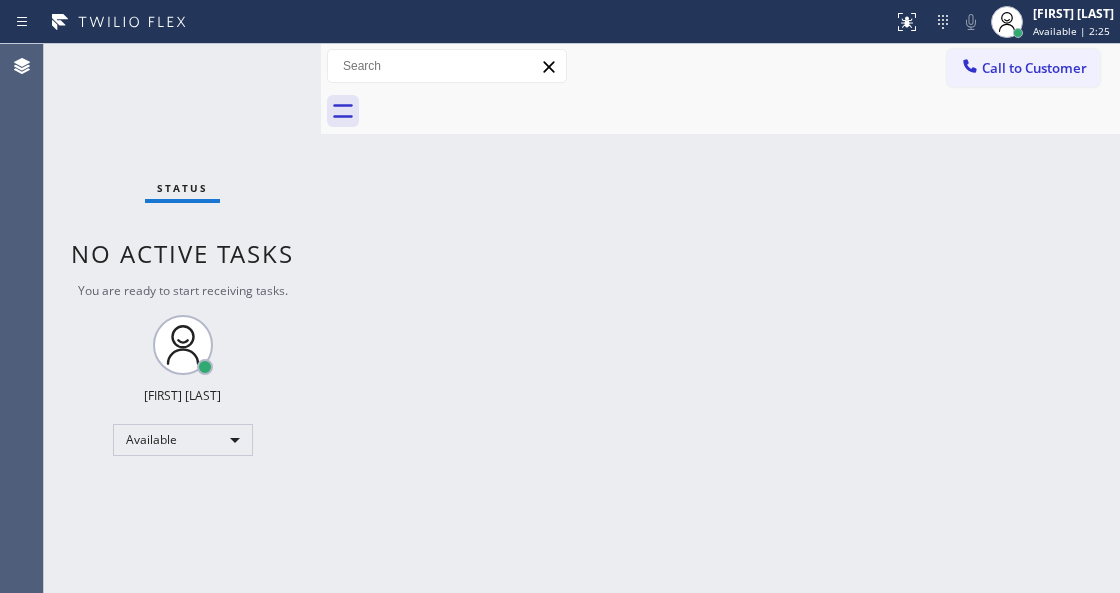 drag, startPoint x: 338, startPoint y: 210, endPoint x: 302, endPoint y: 134, distance: 84.095184 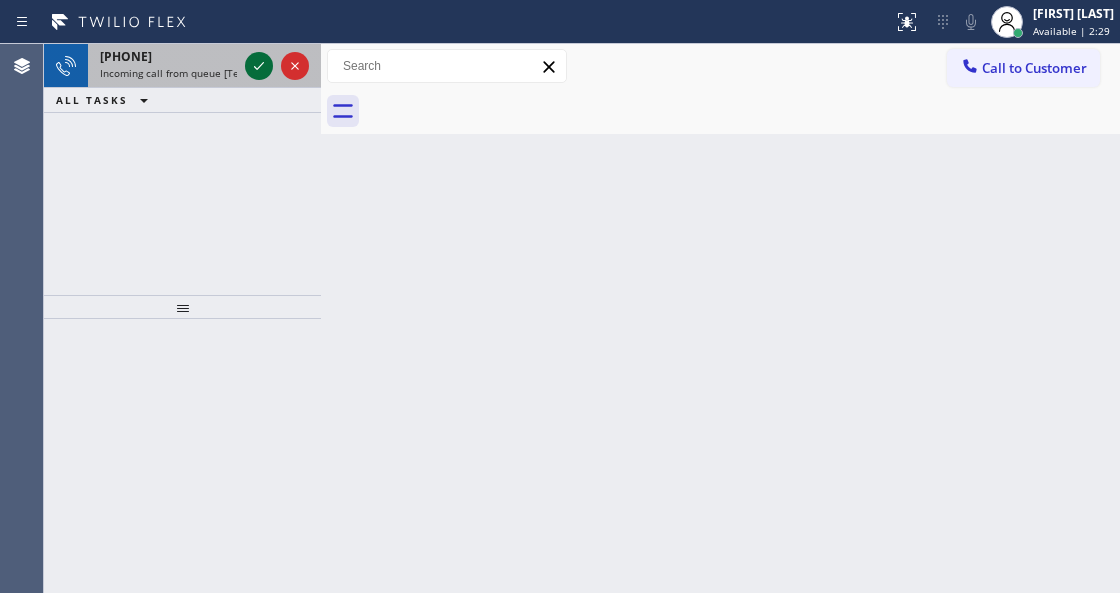 click 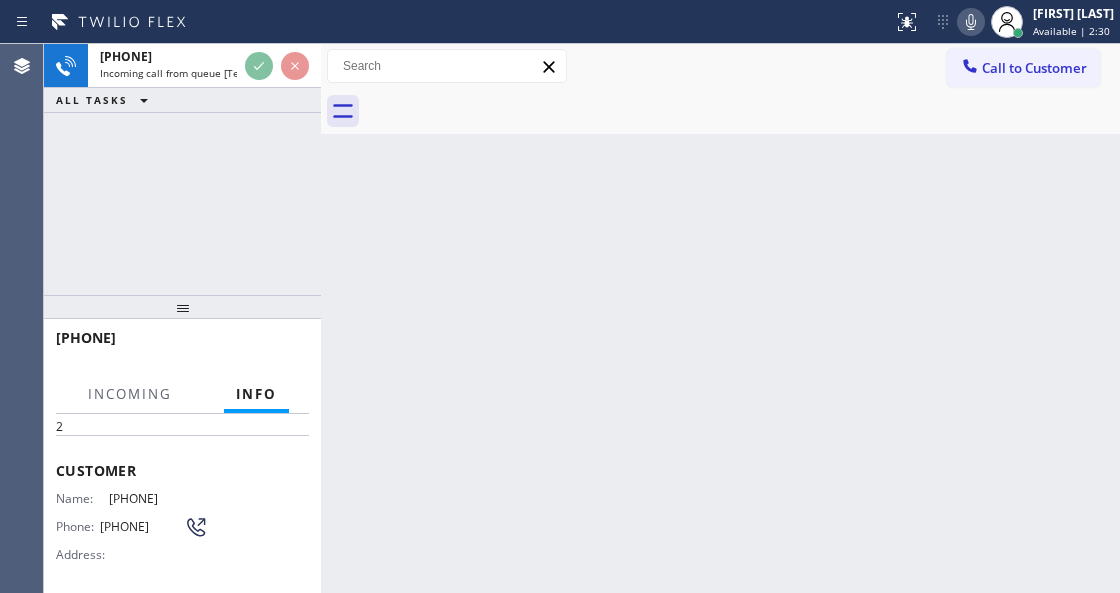 scroll, scrollTop: 200, scrollLeft: 0, axis: vertical 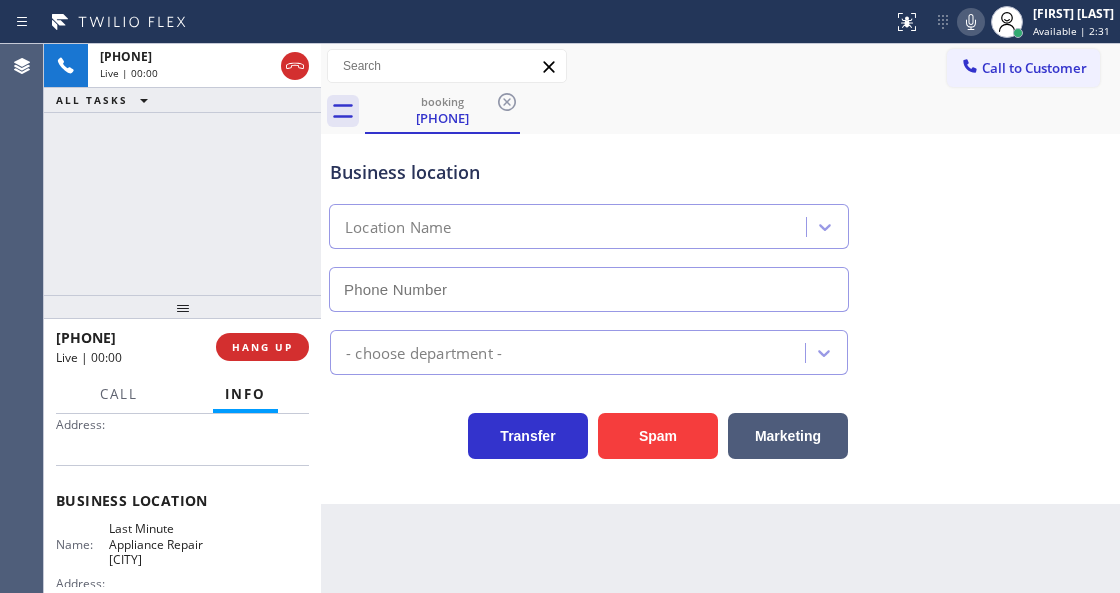 type on "[PHONE]" 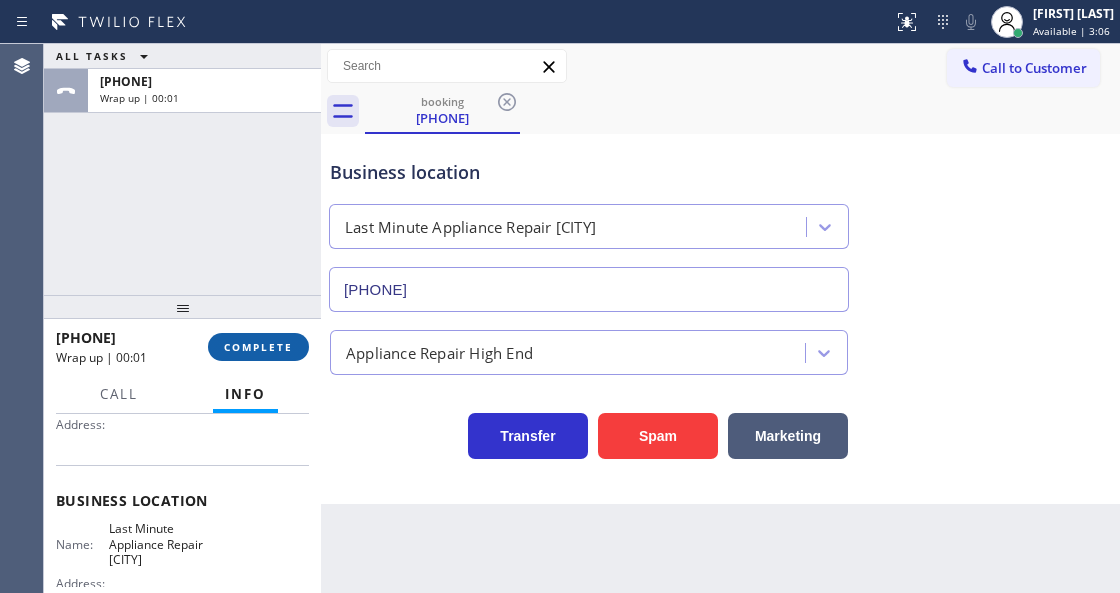 click on "COMPLETE" at bounding box center [258, 347] 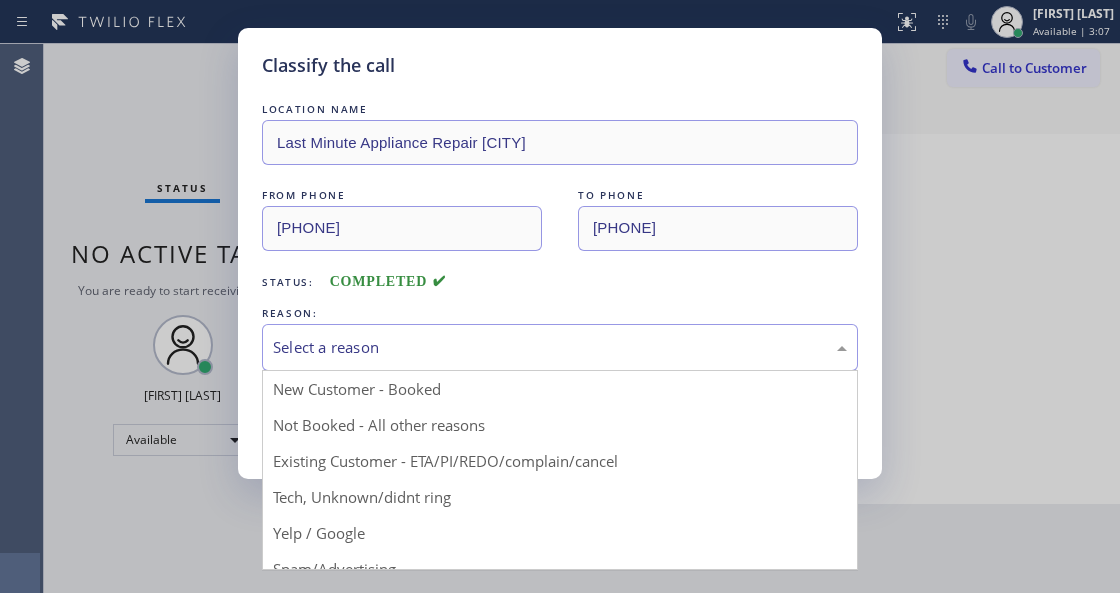 click on "Select a reason" at bounding box center [560, 347] 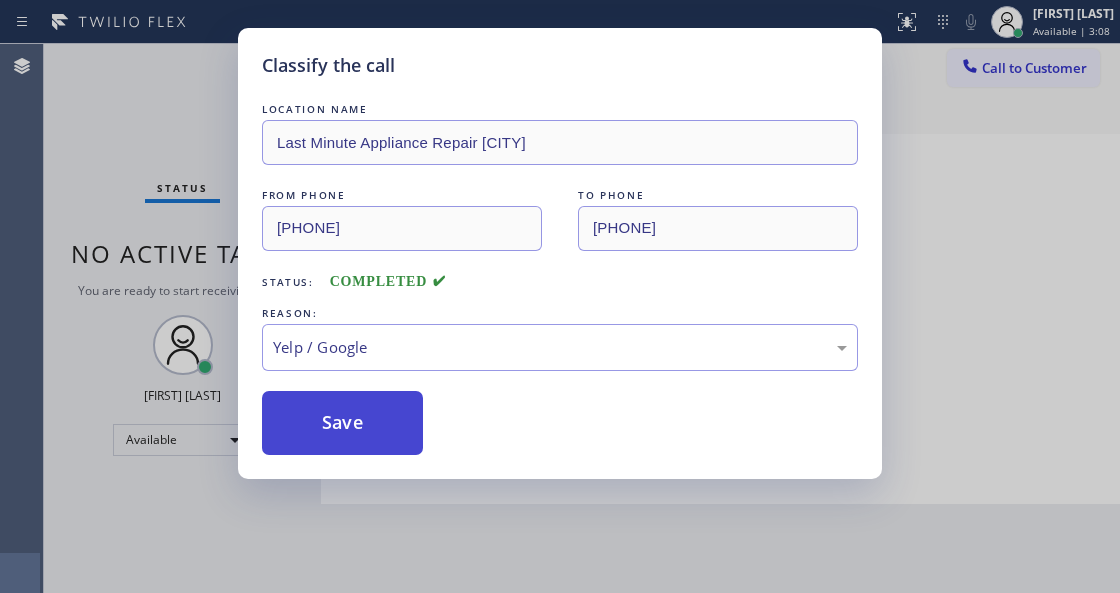 click on "Save" at bounding box center [342, 423] 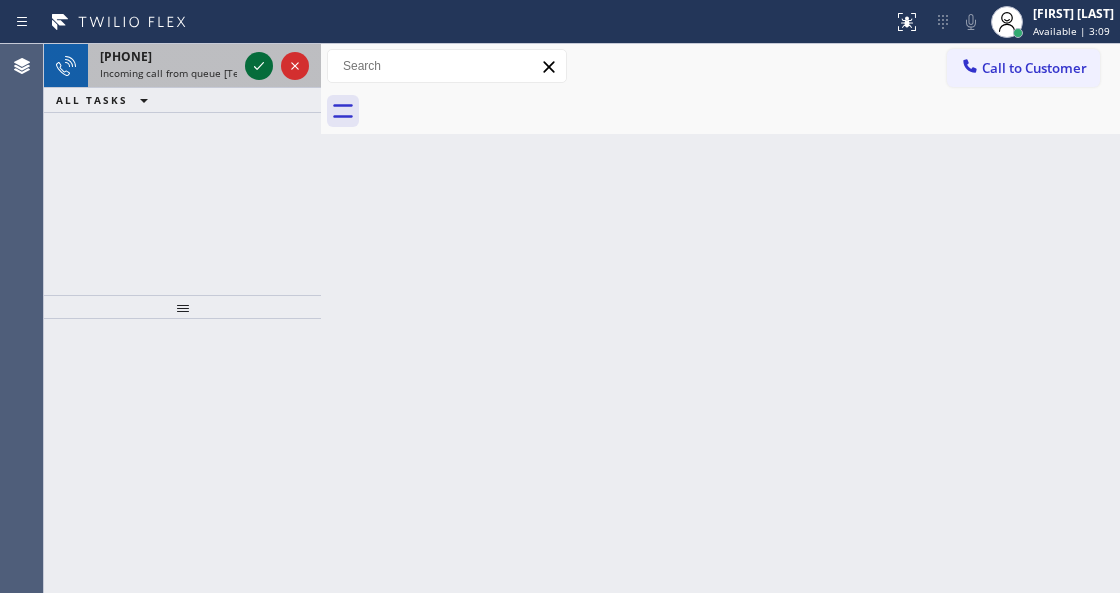 click 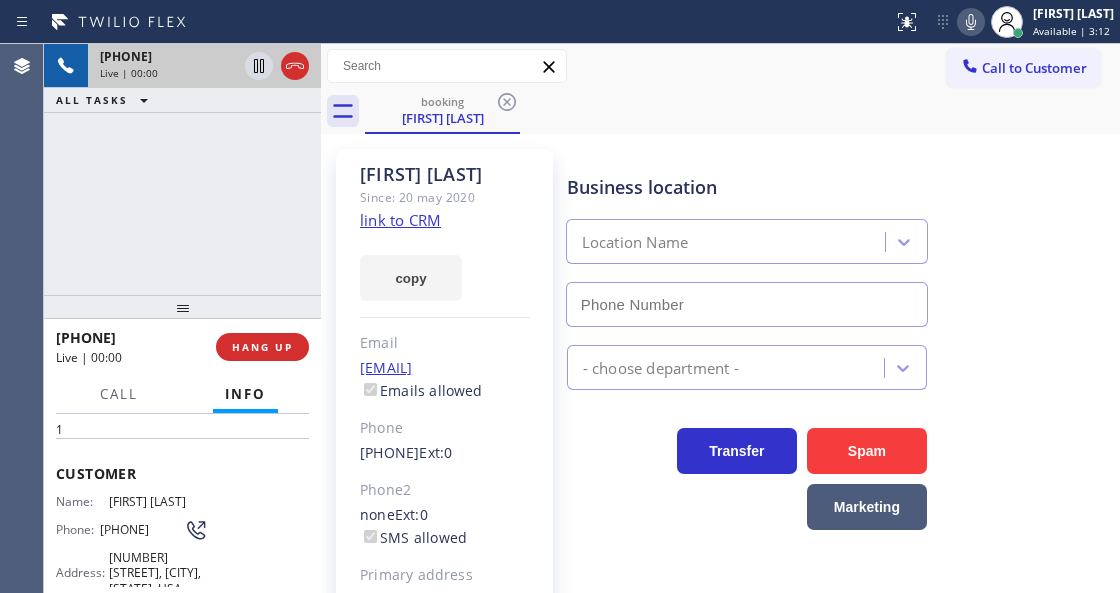 scroll, scrollTop: 66, scrollLeft: 0, axis: vertical 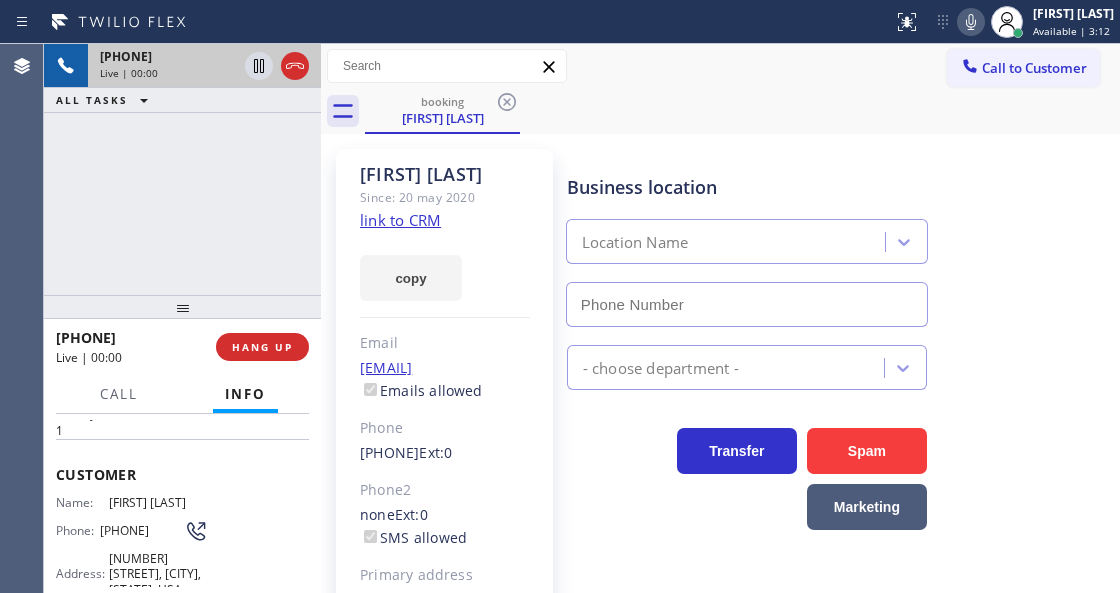 type on "[PHONE]" 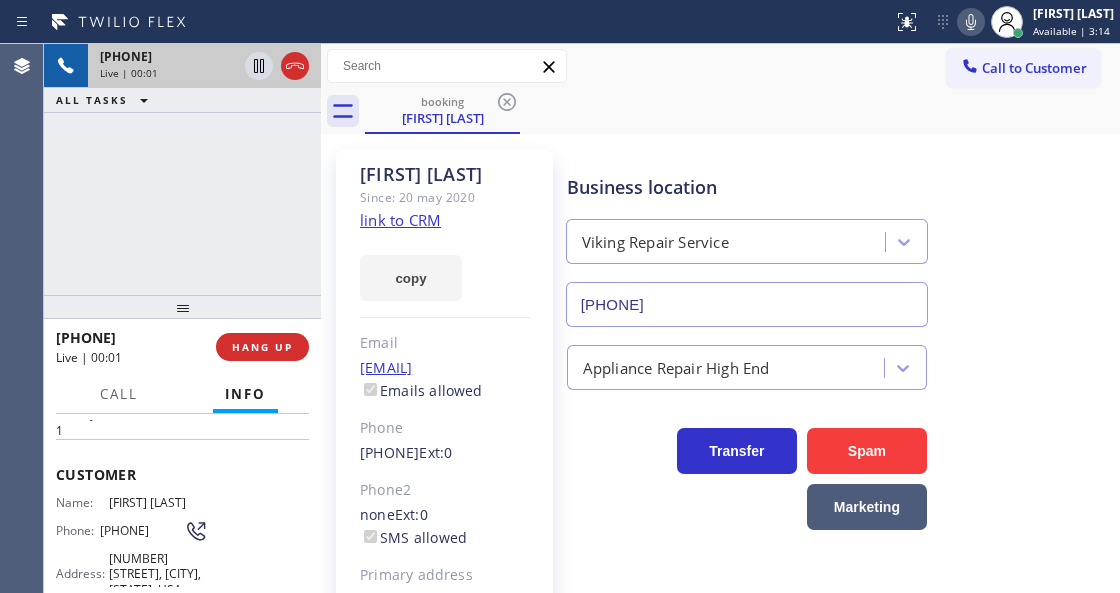 click on "link to CRM" 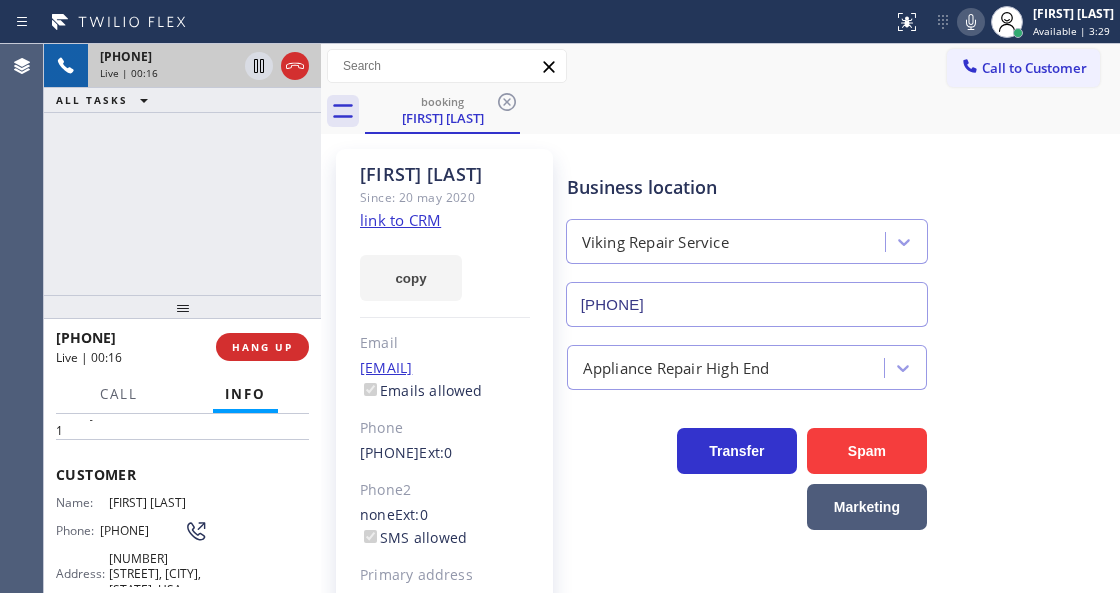 click 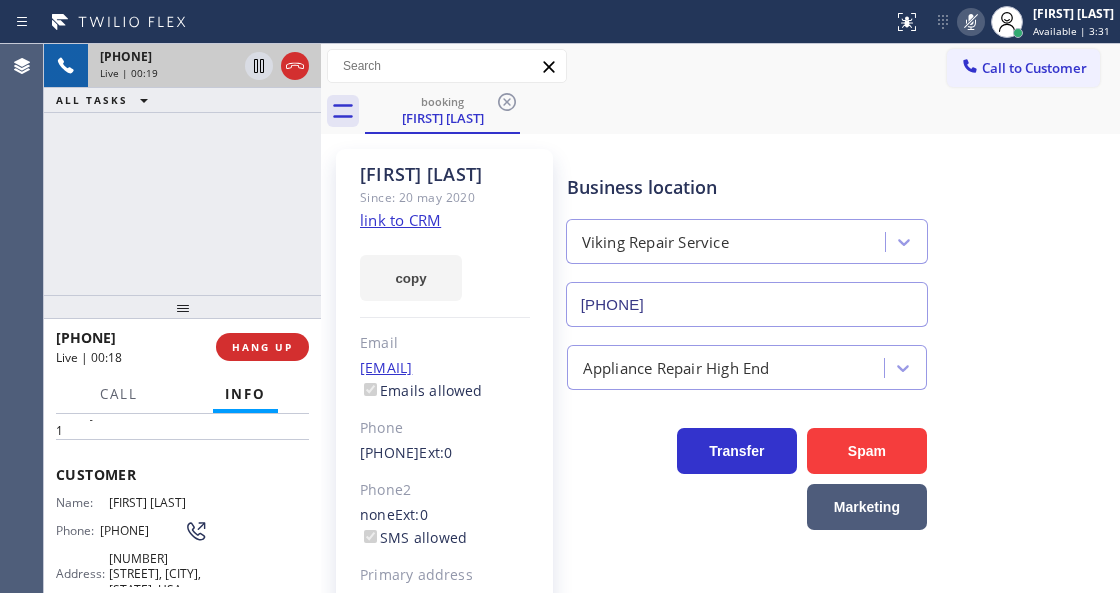 click 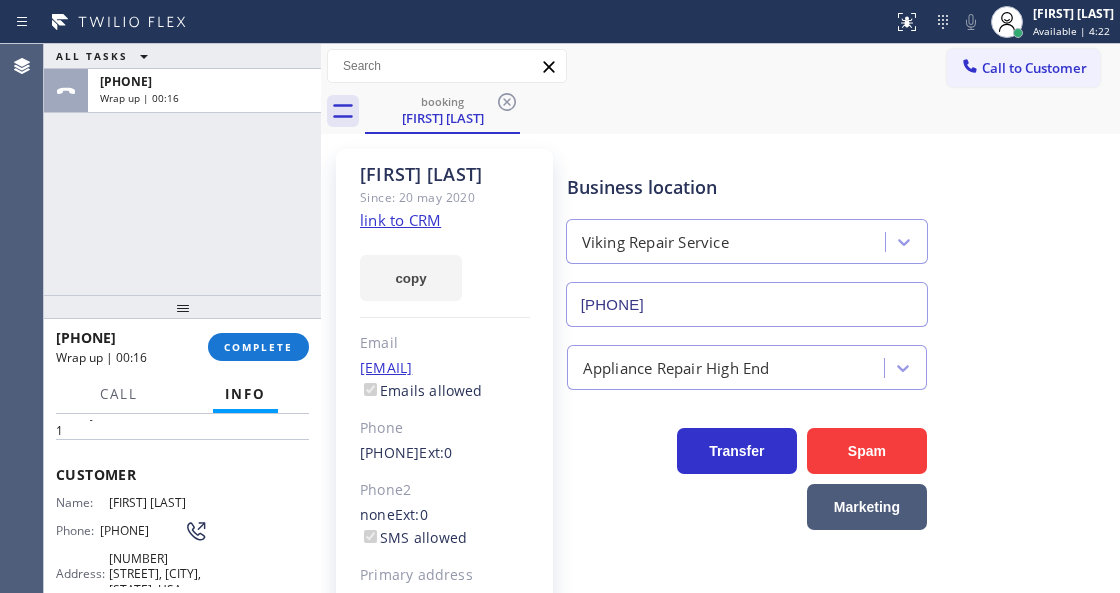click on "[PHONE] Wrap up | 00:16 COMPLETE" at bounding box center [182, 347] 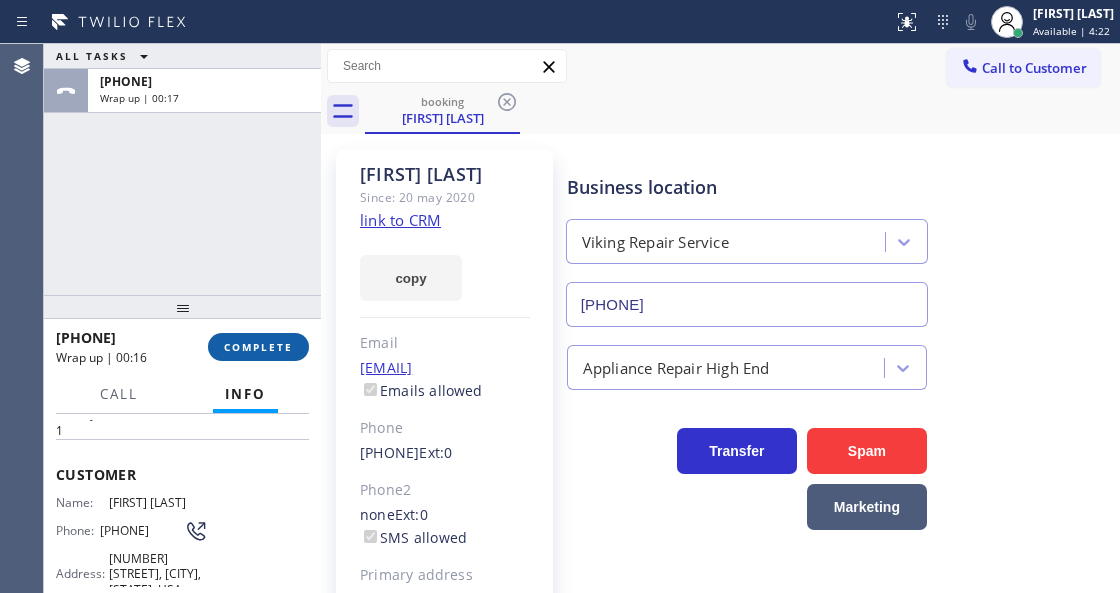 click on "COMPLETE" at bounding box center (258, 347) 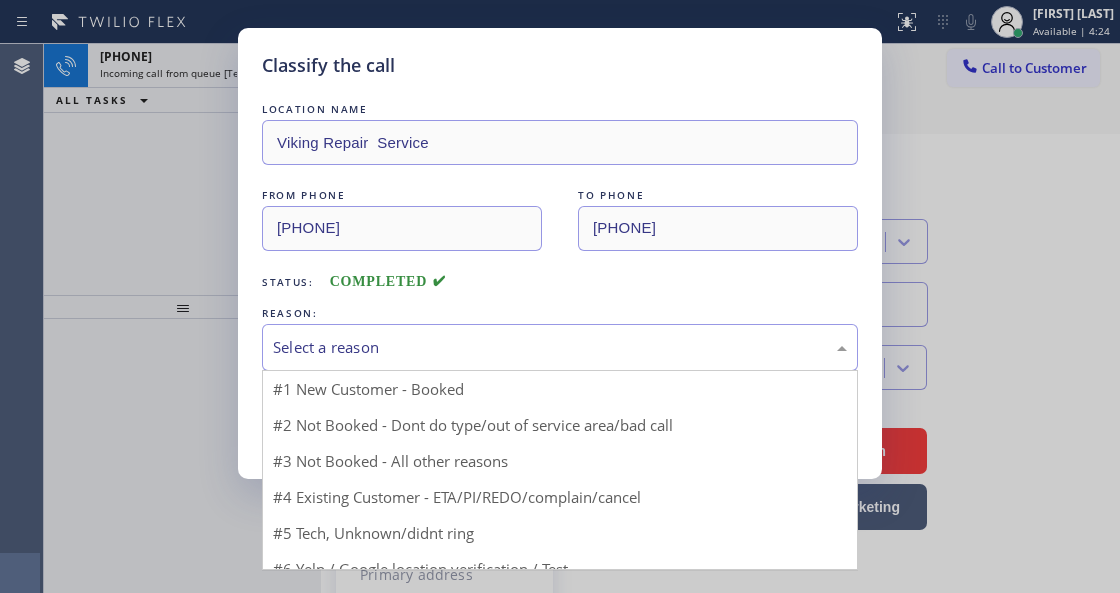 click on "Select a reason" at bounding box center [560, 347] 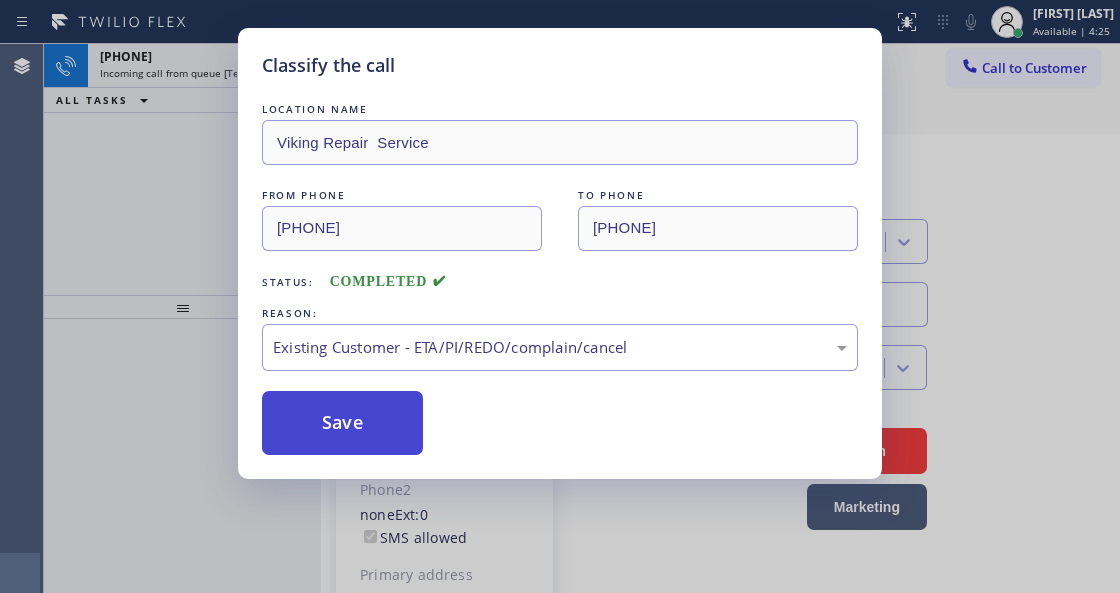 click on "Save" at bounding box center (342, 423) 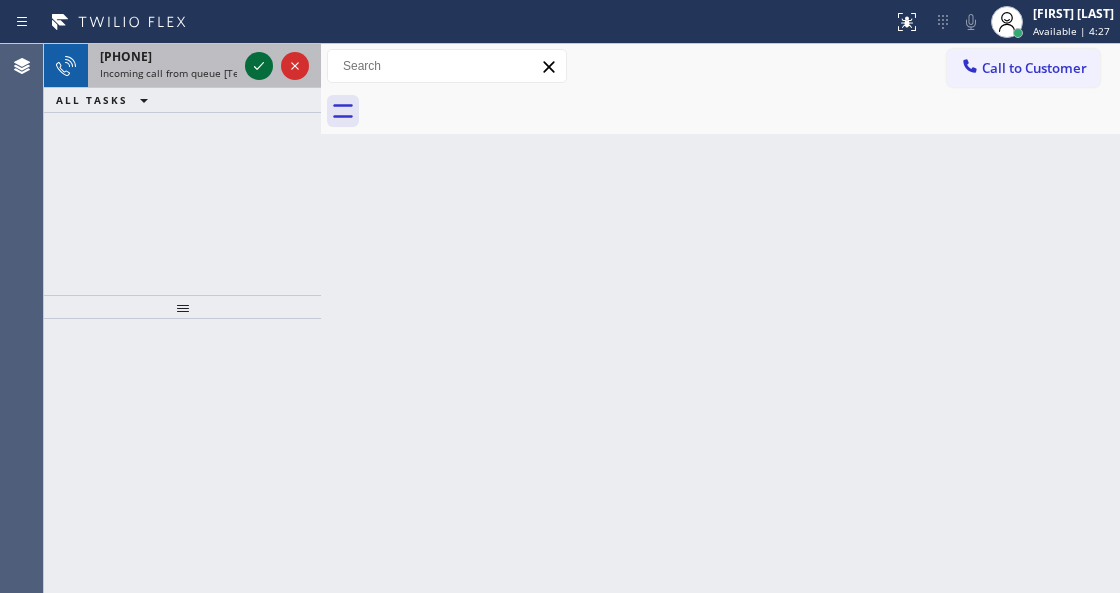 click 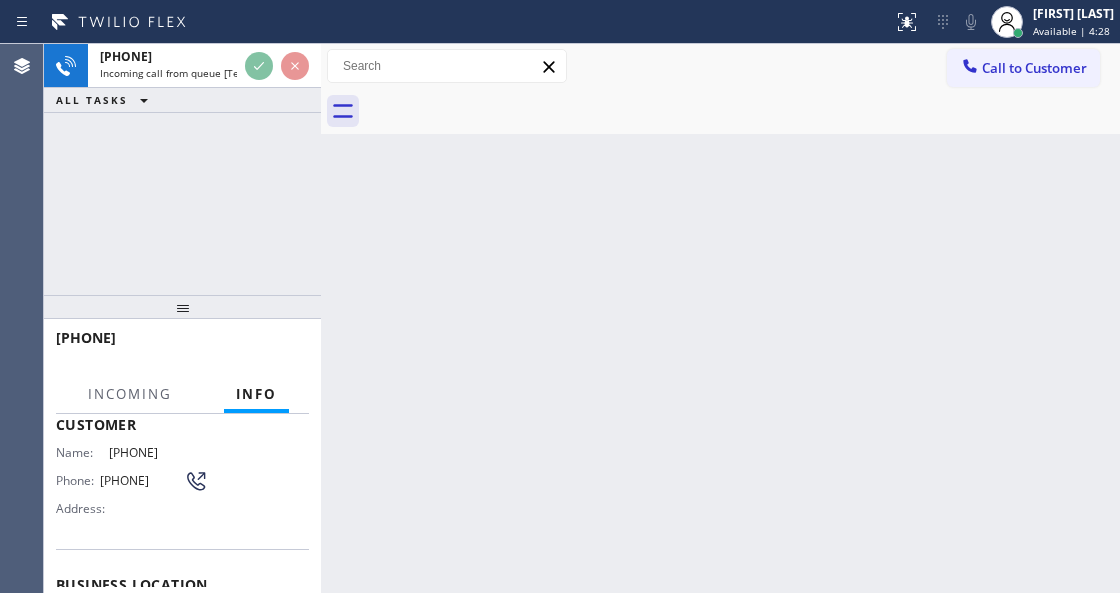 scroll, scrollTop: 266, scrollLeft: 0, axis: vertical 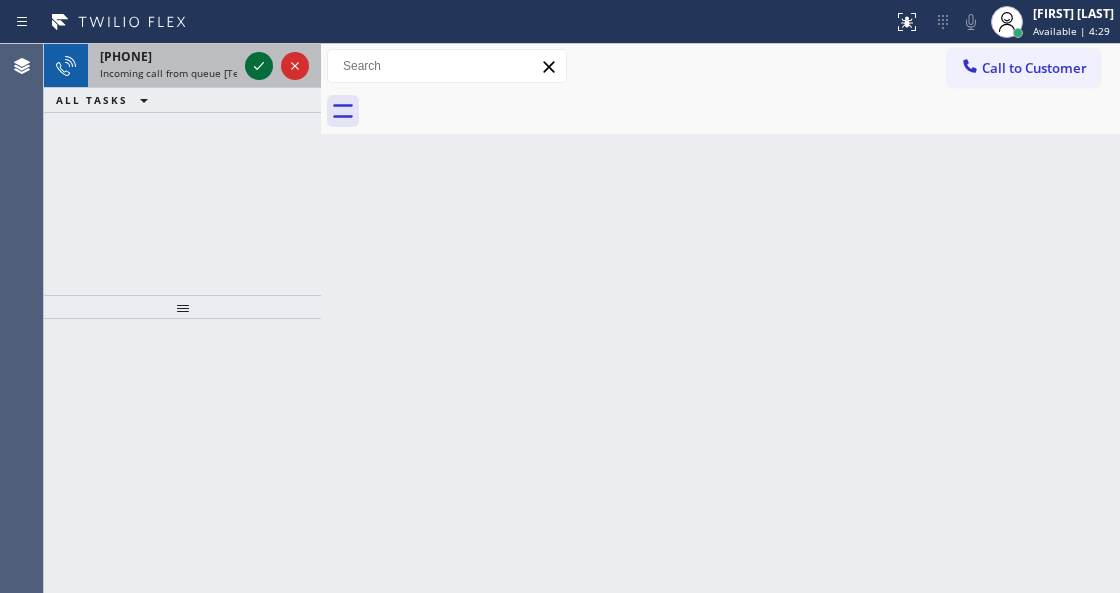 click 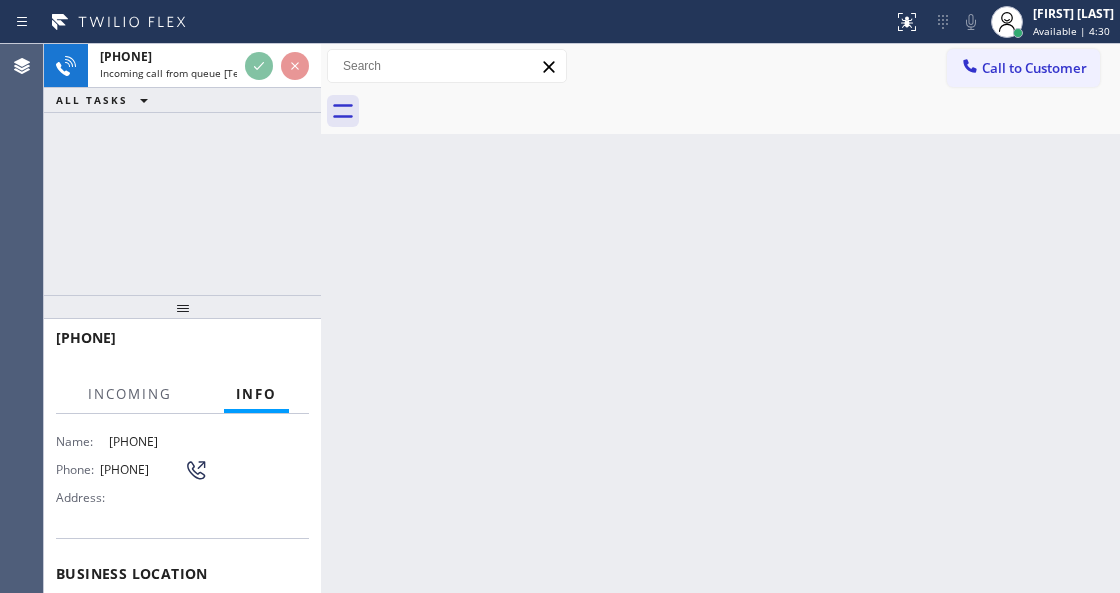 scroll, scrollTop: 200, scrollLeft: 0, axis: vertical 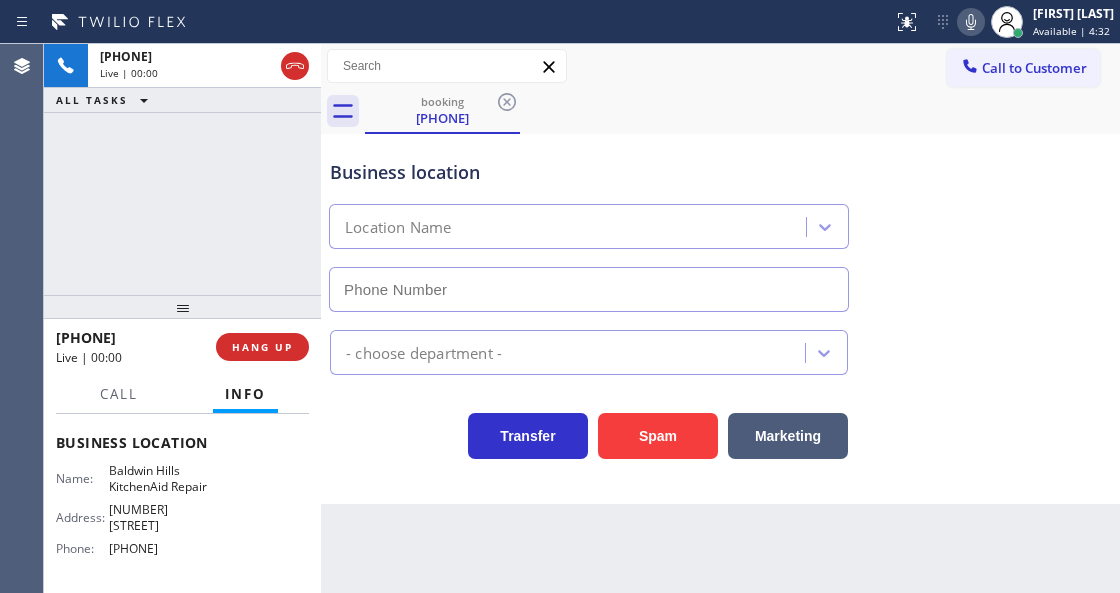 type on "[PHONE]" 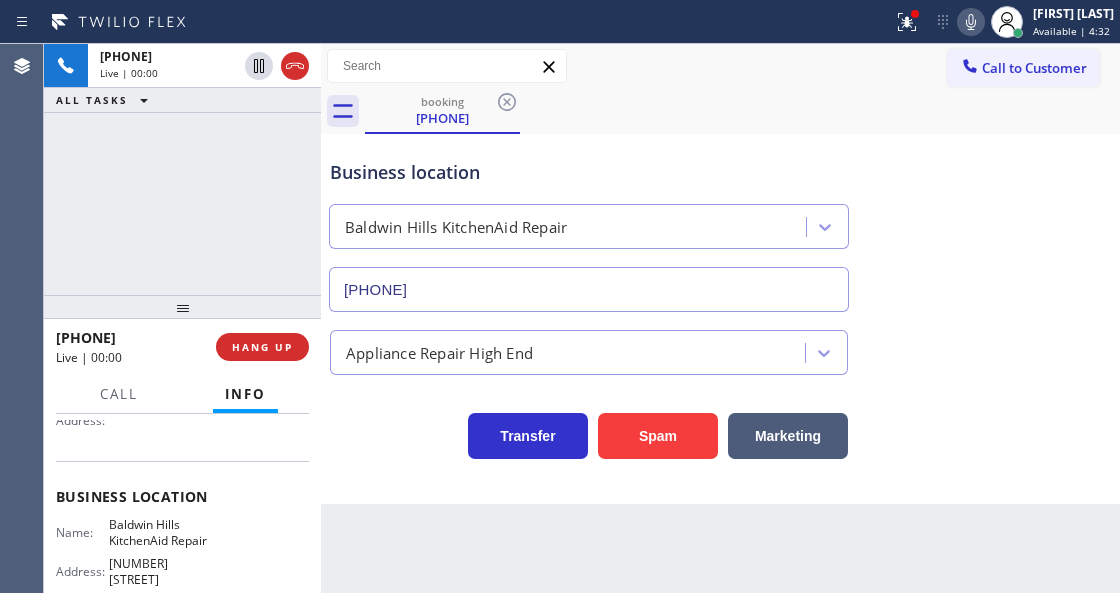 scroll, scrollTop: 200, scrollLeft: 0, axis: vertical 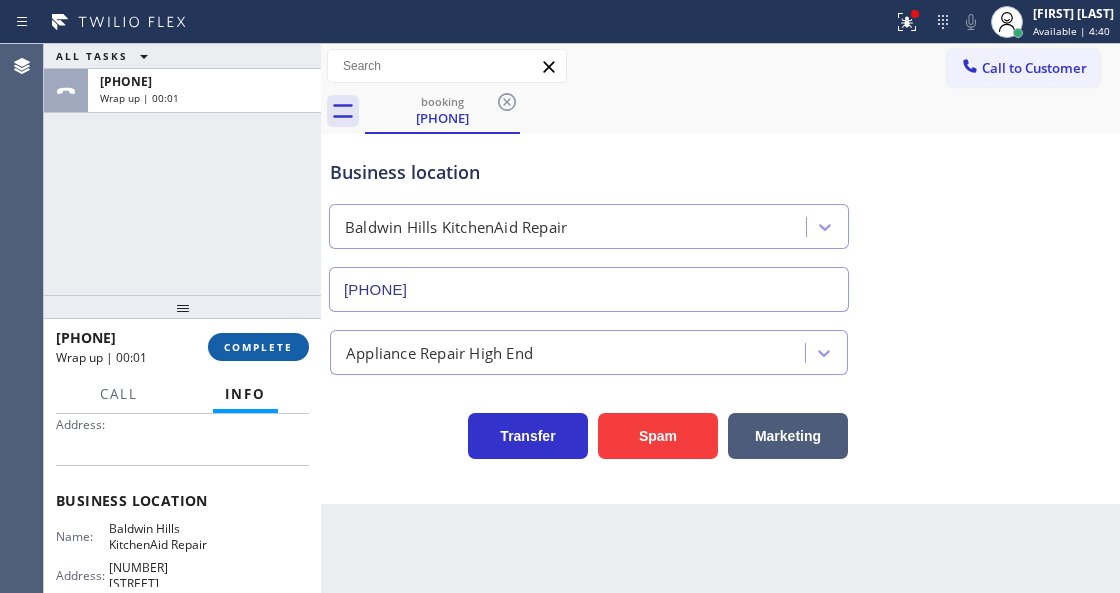 click on "COMPLETE" at bounding box center (258, 347) 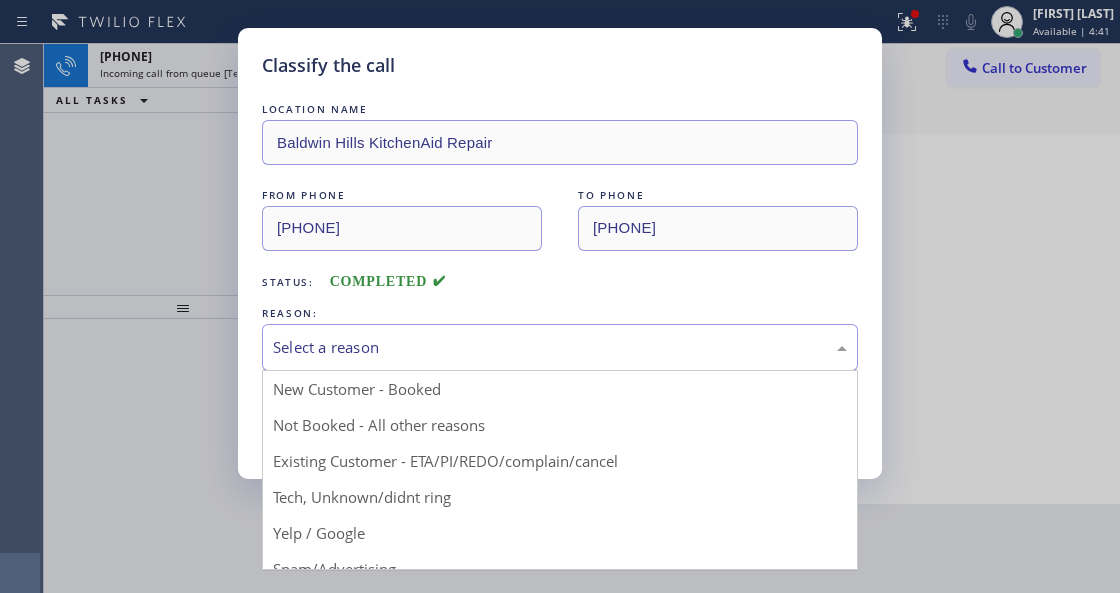click on "Select a reason" at bounding box center (560, 347) 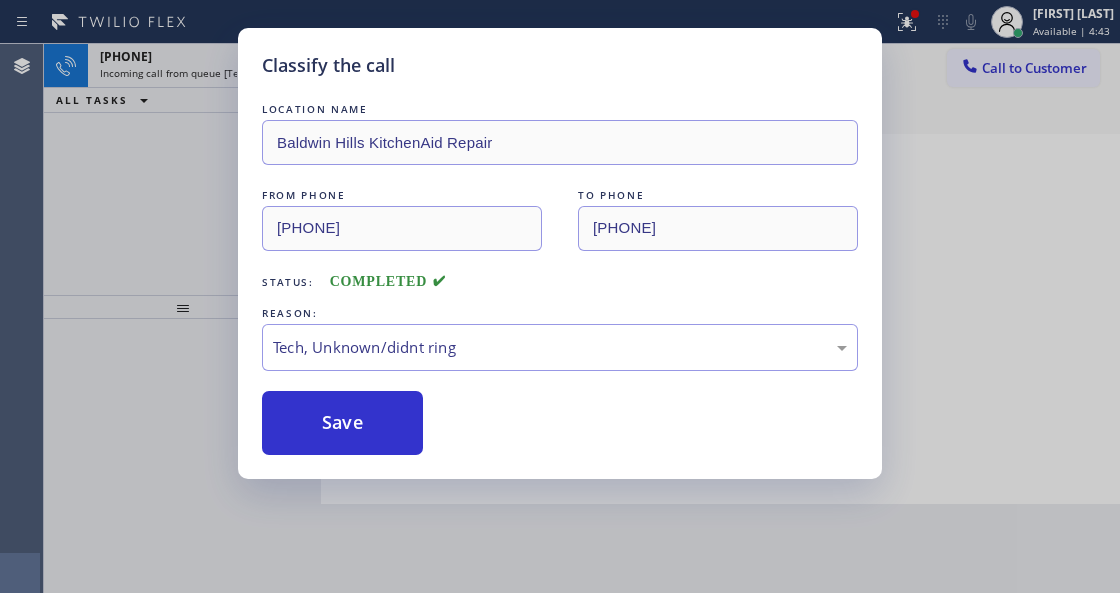 click on "Classify the call LOCATION NAME Baldwin Hills KitchenAid Repair FROM PHONE [PHONE] TO PHONE [PHONE] Status: COMPLETED REASON: Tech, Unknown/didnt ring Save" at bounding box center [560, 253] 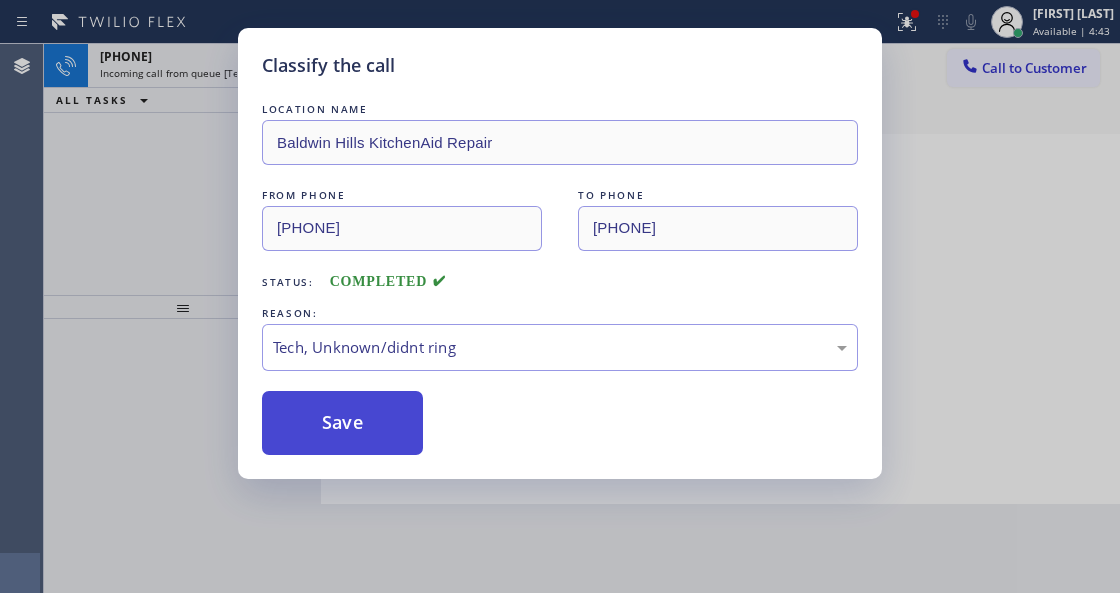 click on "Save" at bounding box center (342, 423) 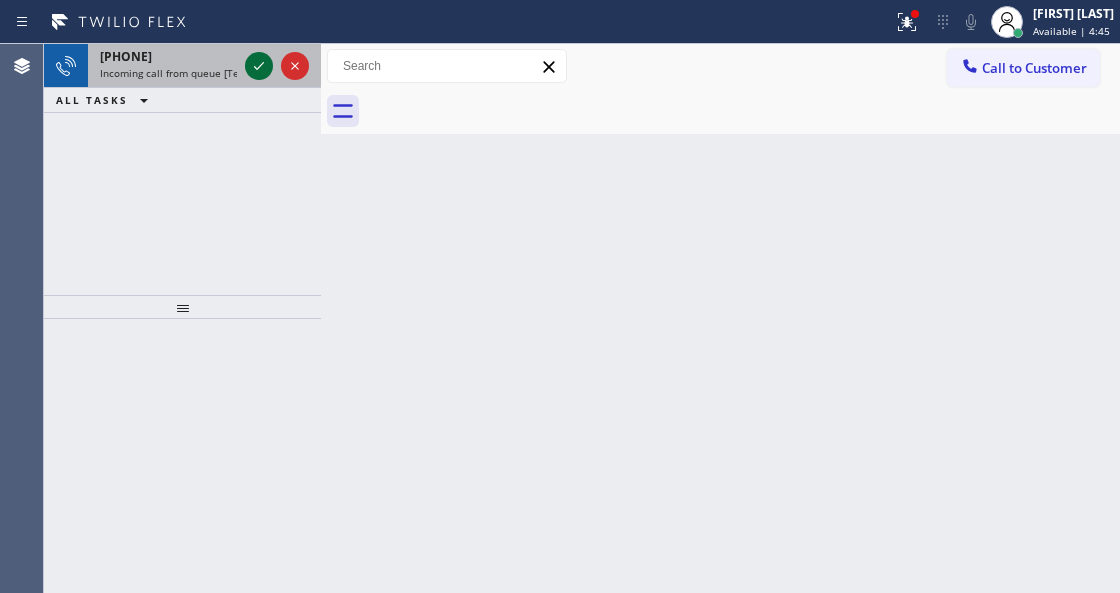 click 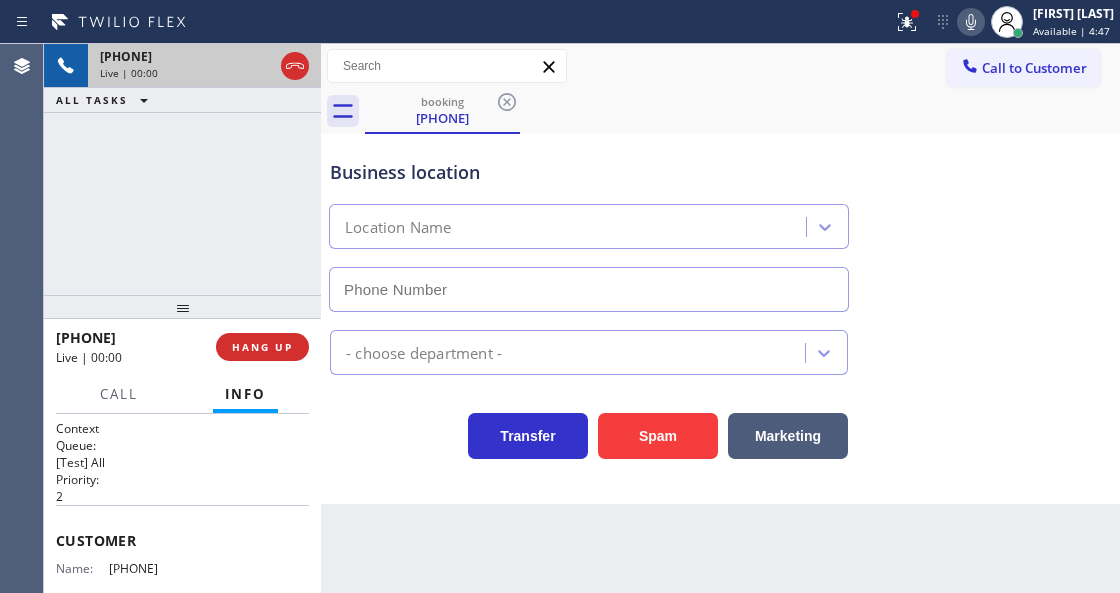 scroll, scrollTop: 133, scrollLeft: 0, axis: vertical 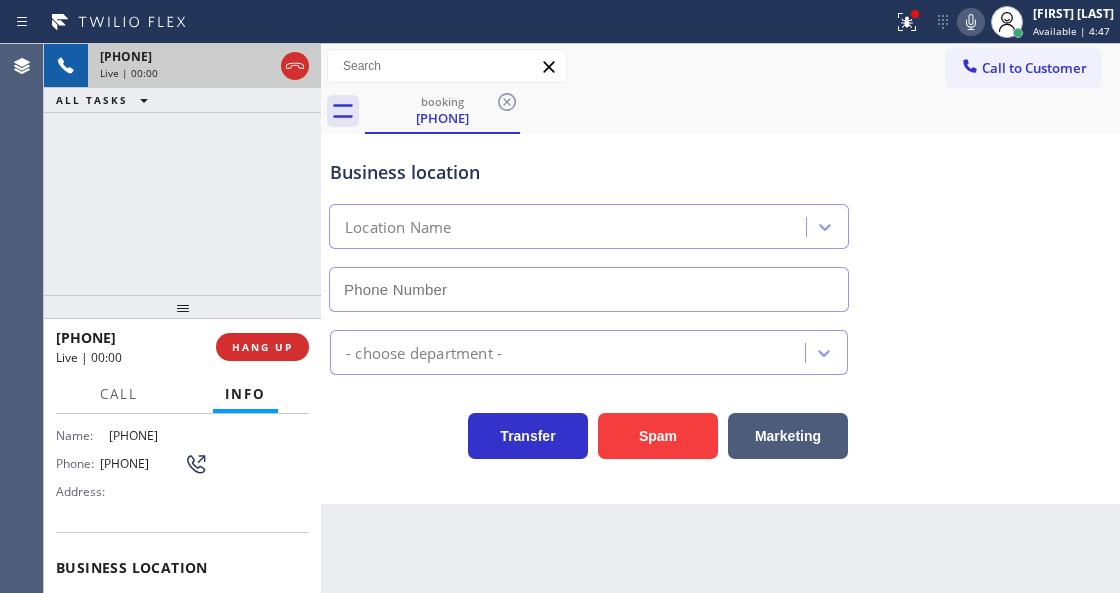 type on "[PHONE]" 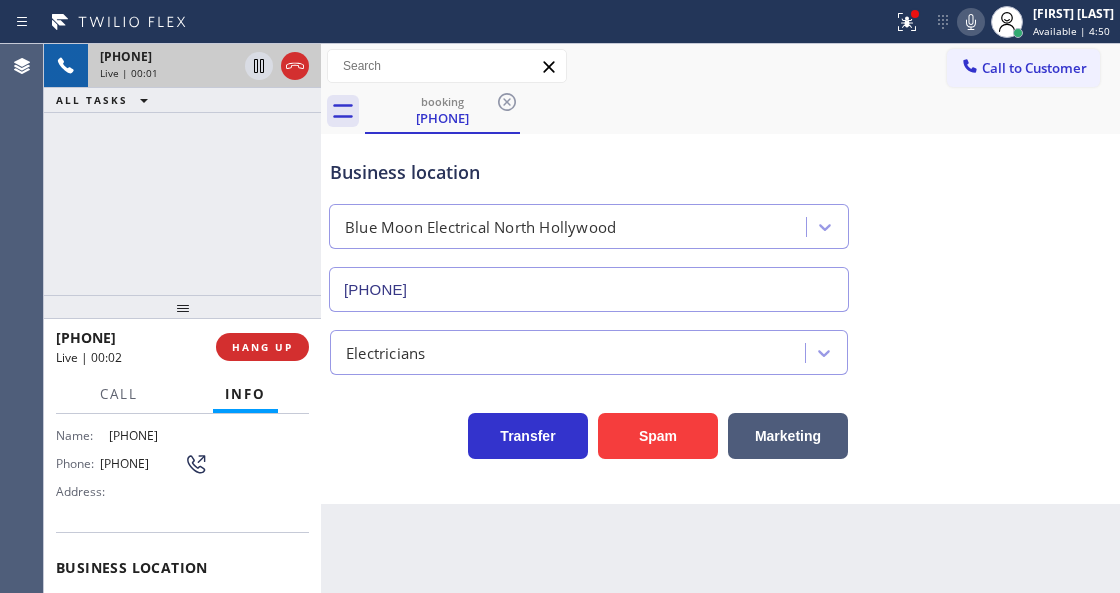 drag, startPoint x: 877, startPoint y: 35, endPoint x: 880, endPoint y: 61, distance: 26.172504 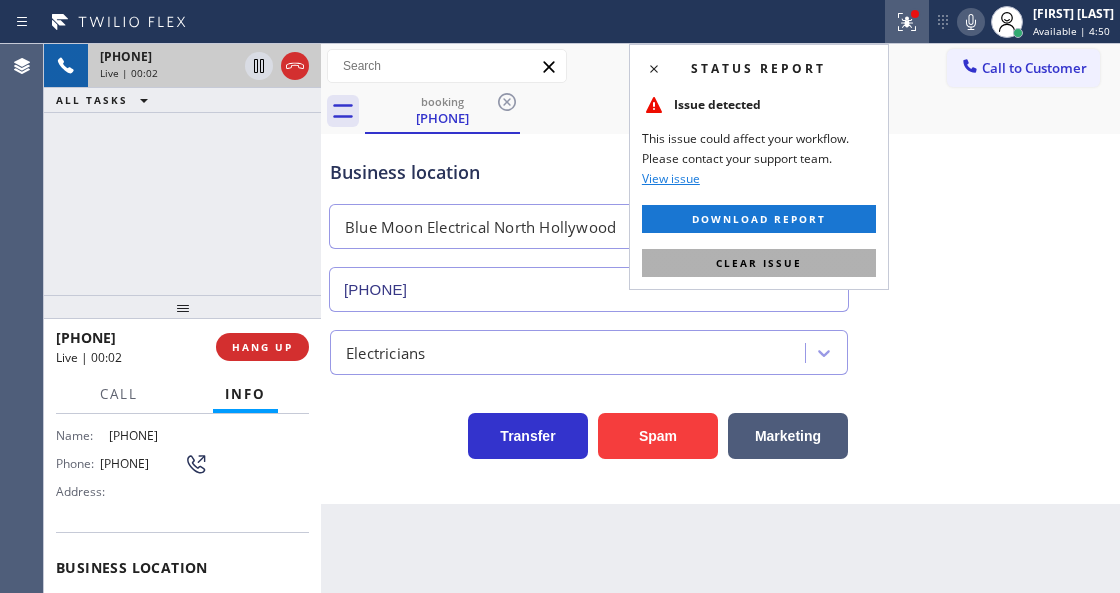 click on "Clear issue" at bounding box center [759, 263] 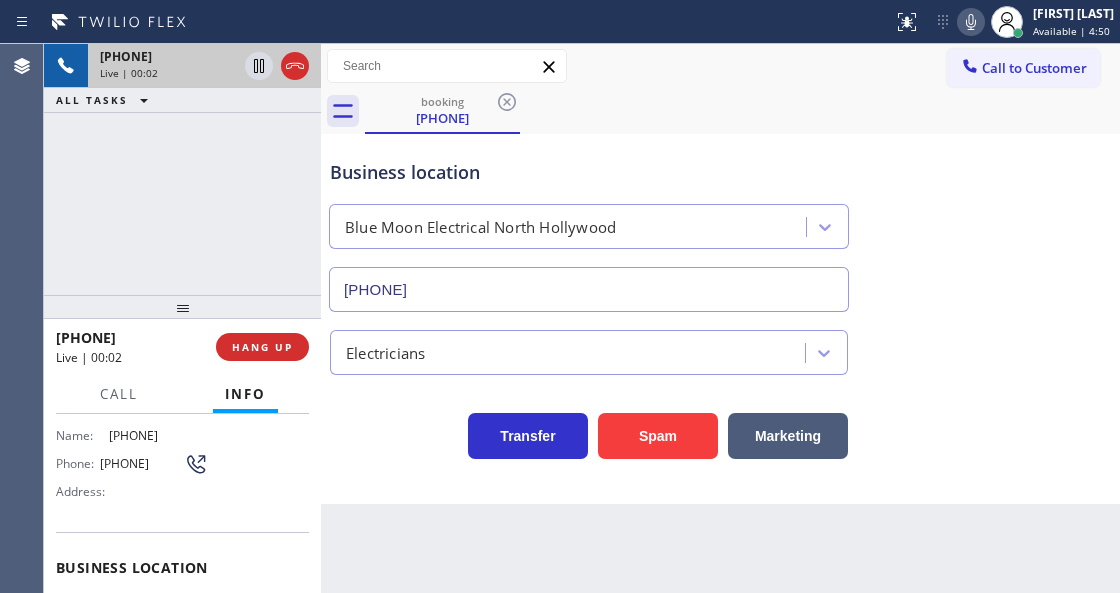 drag, startPoint x: 1008, startPoint y: 259, endPoint x: 867, endPoint y: 56, distance: 247.16391 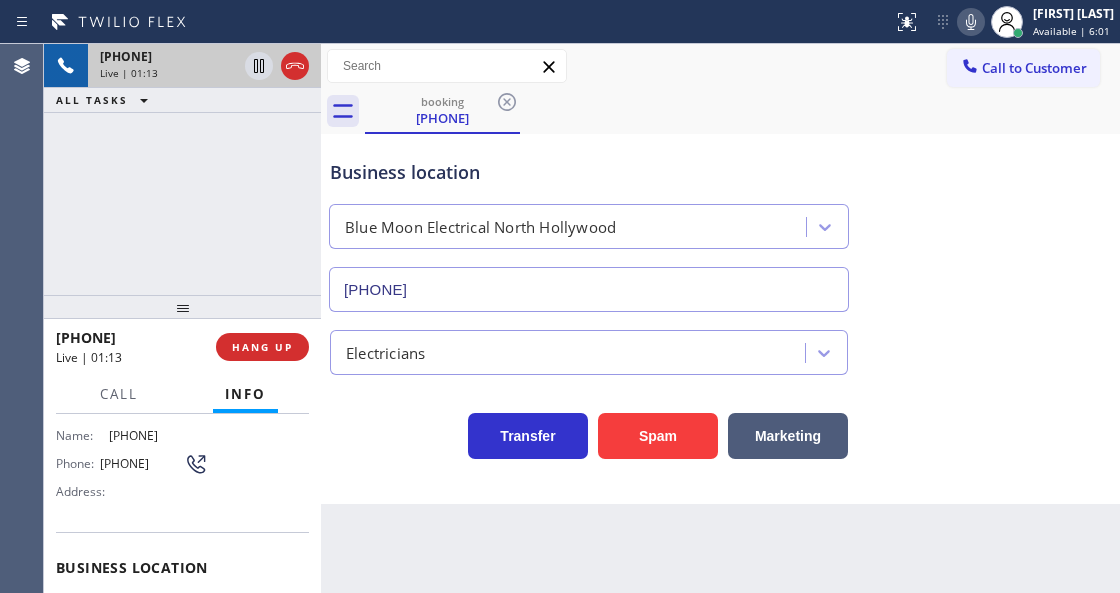 click 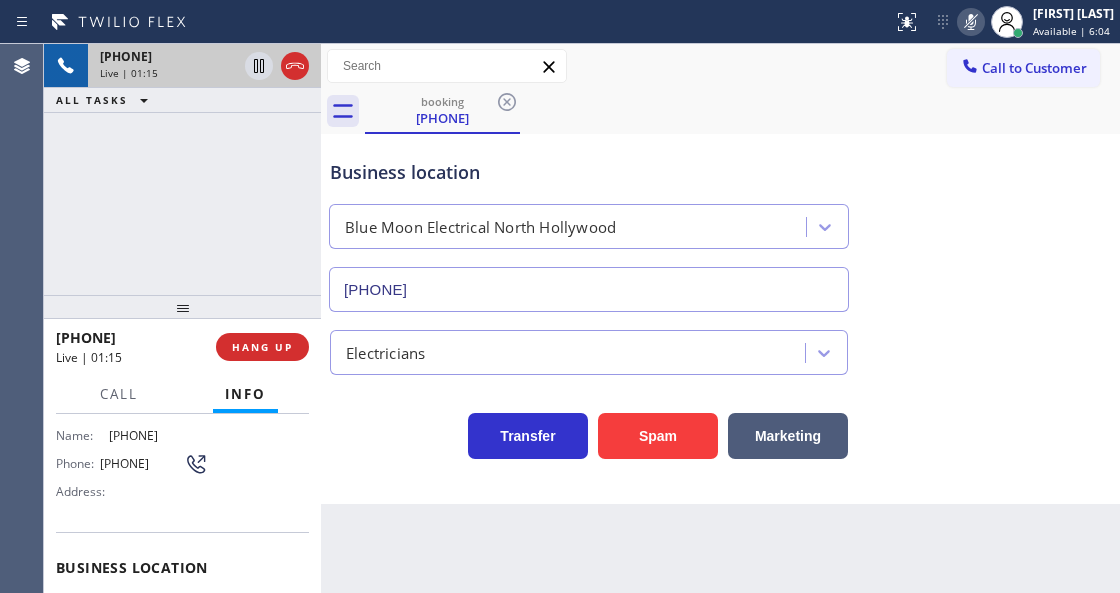 click 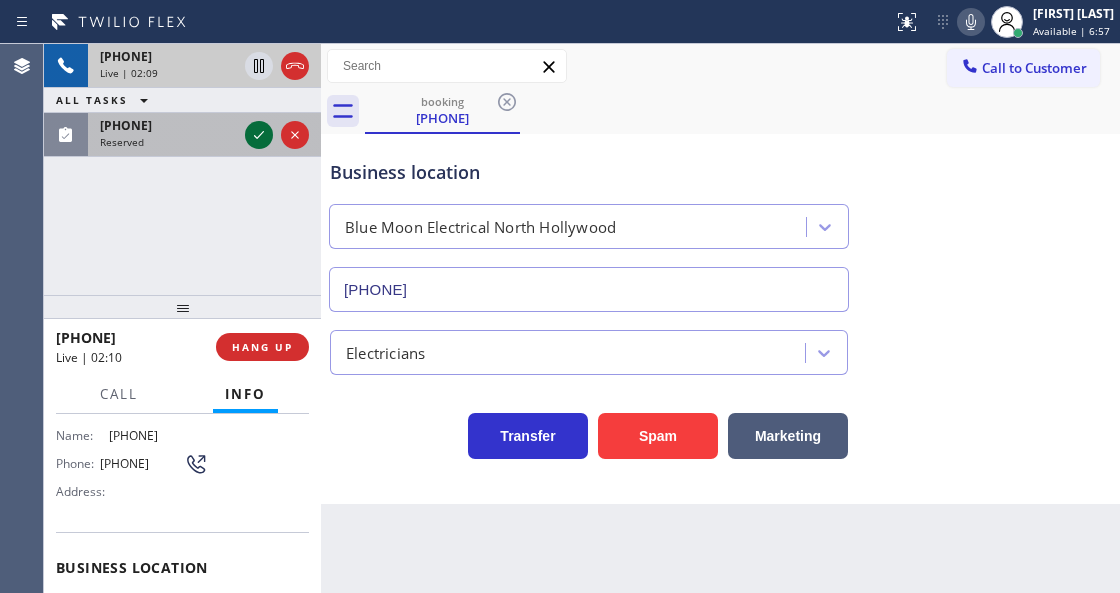 click 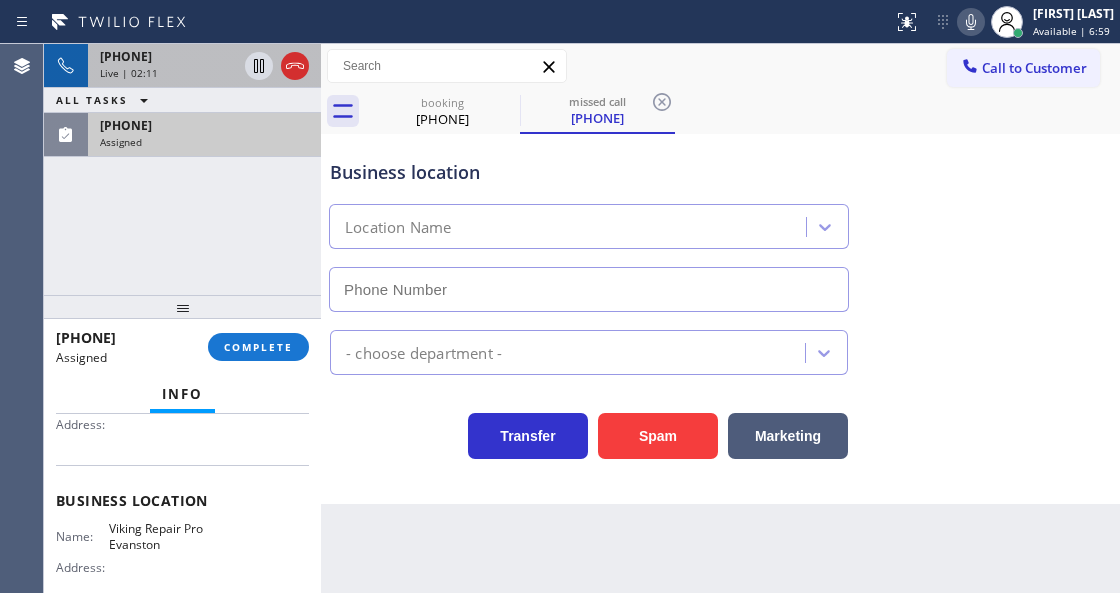 scroll, scrollTop: 282, scrollLeft: 0, axis: vertical 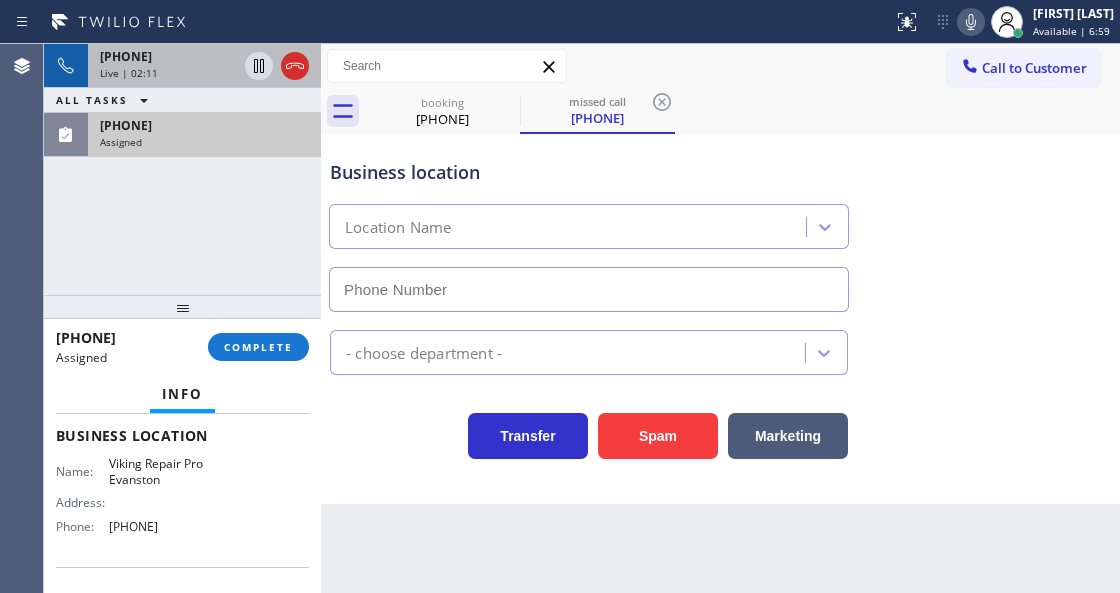 type on "[PHONE]" 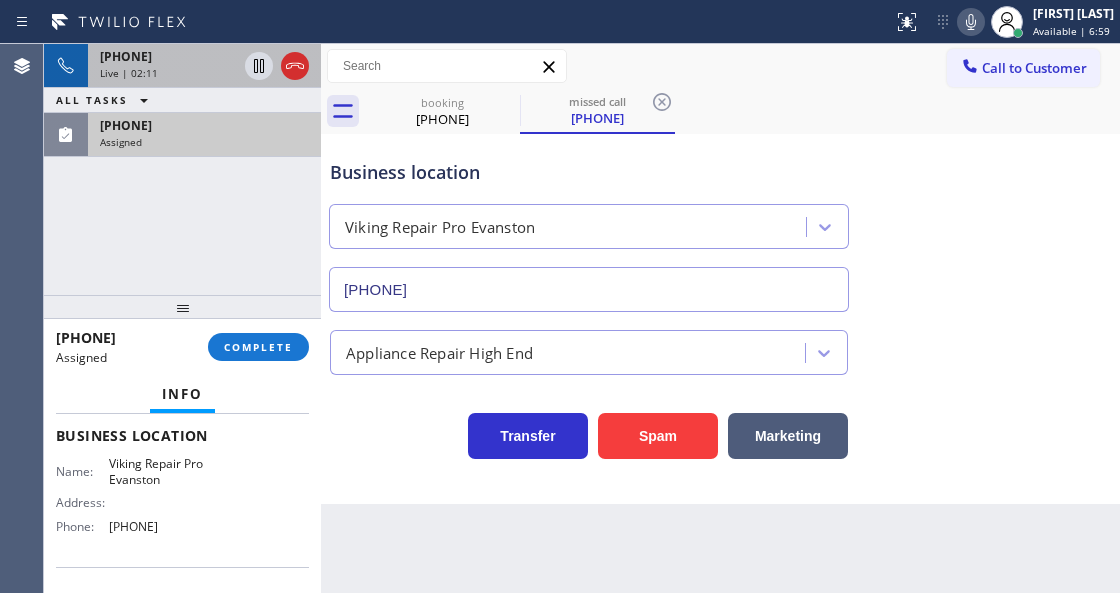 click on "[PHONE]" at bounding box center (204, 125) 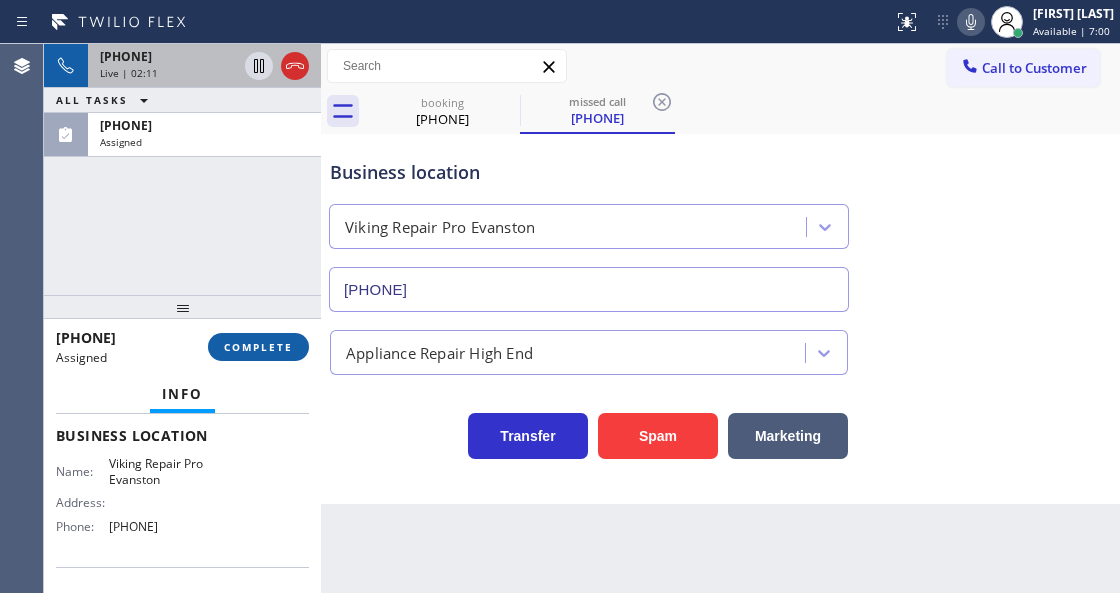 click on "COMPLETE" at bounding box center [258, 347] 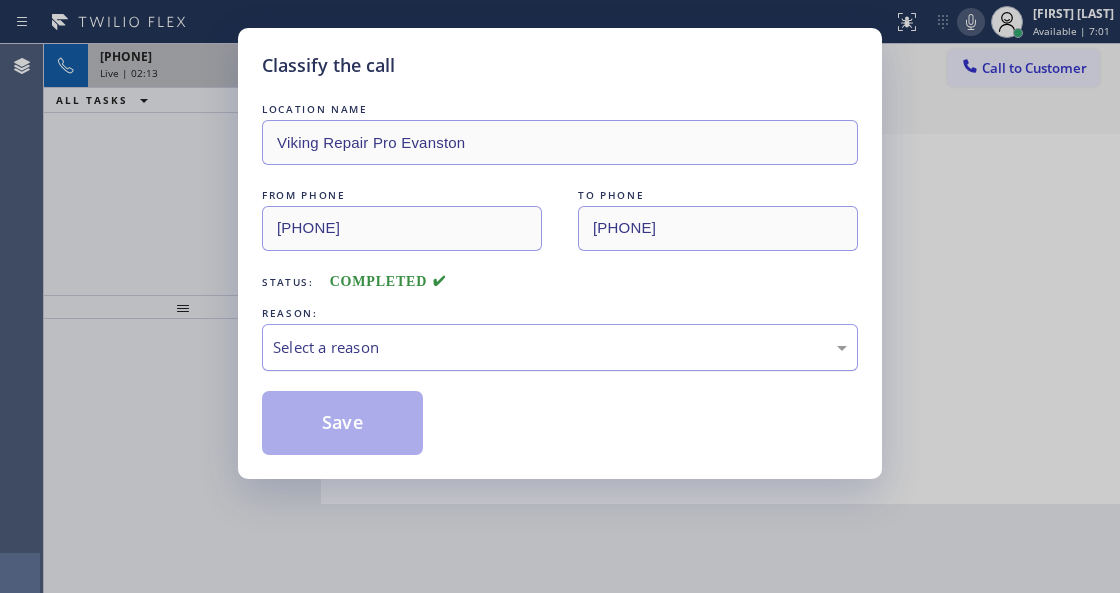 click on "Select a reason" at bounding box center (560, 347) 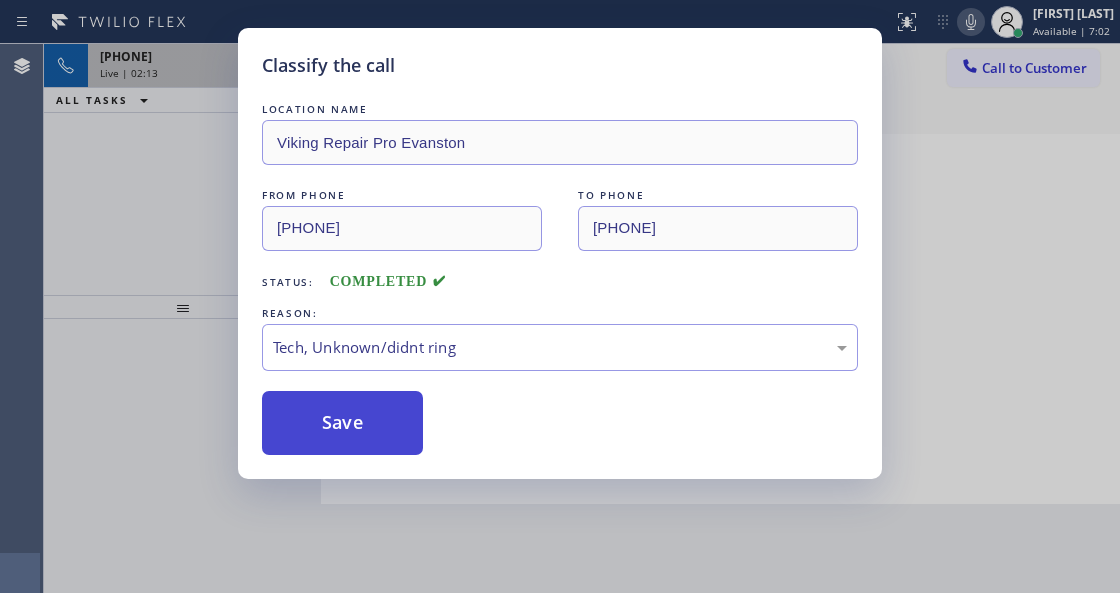 click on "Save" at bounding box center [342, 423] 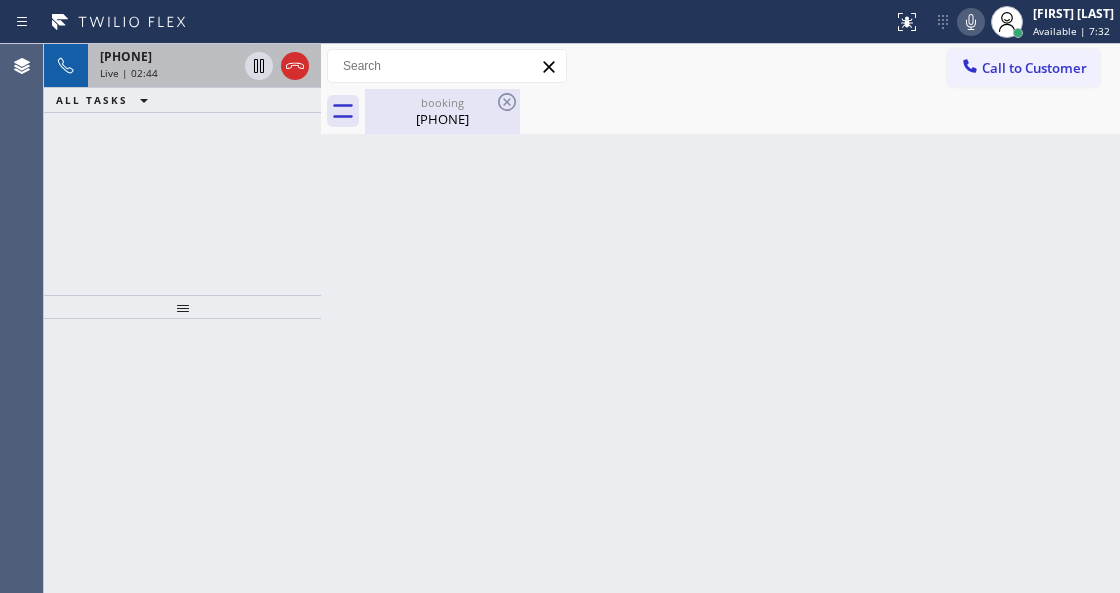 click on "booking" at bounding box center (442, 102) 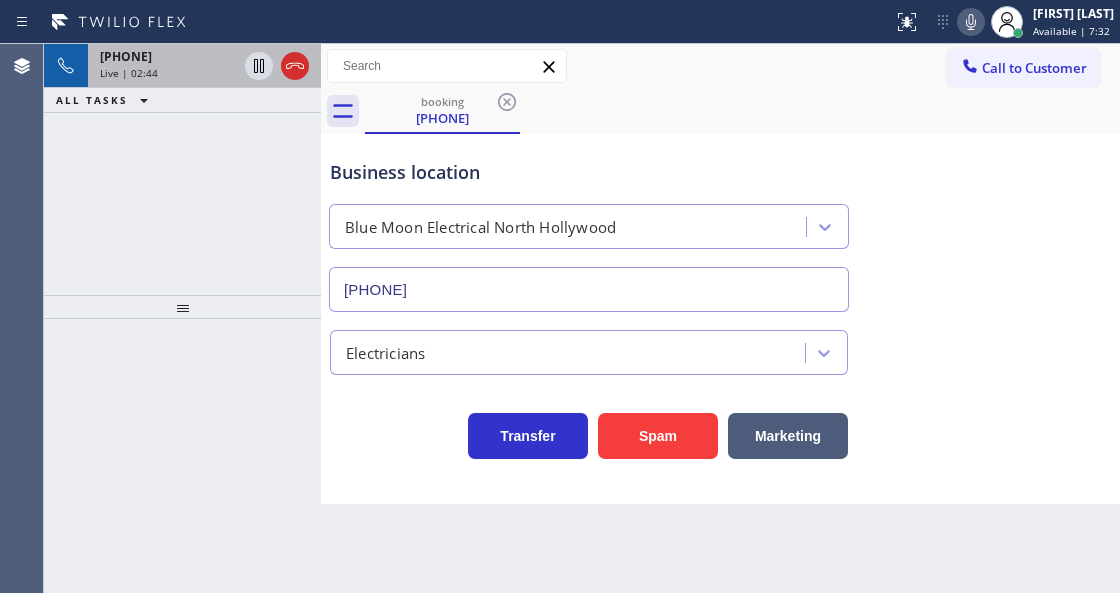 click on "[PHONE]" at bounding box center [126, 56] 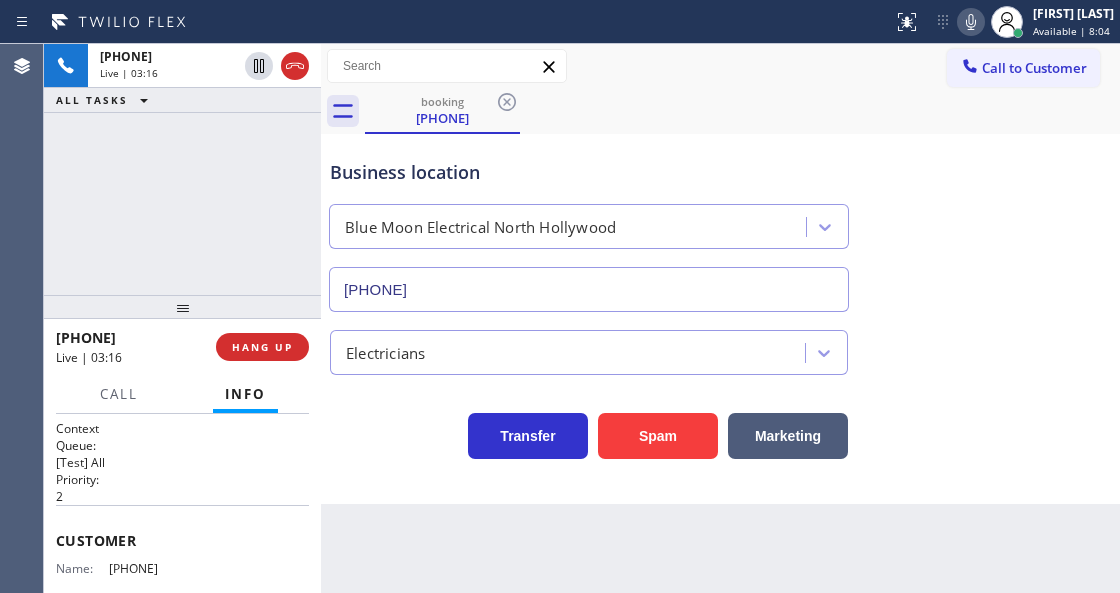 click at bounding box center [971, 22] 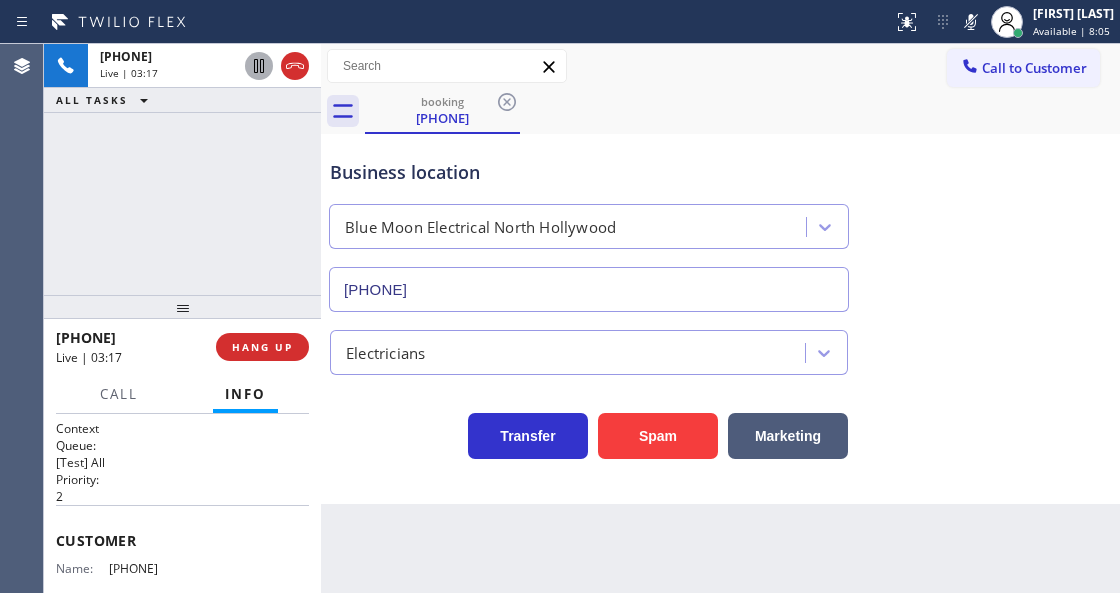 click 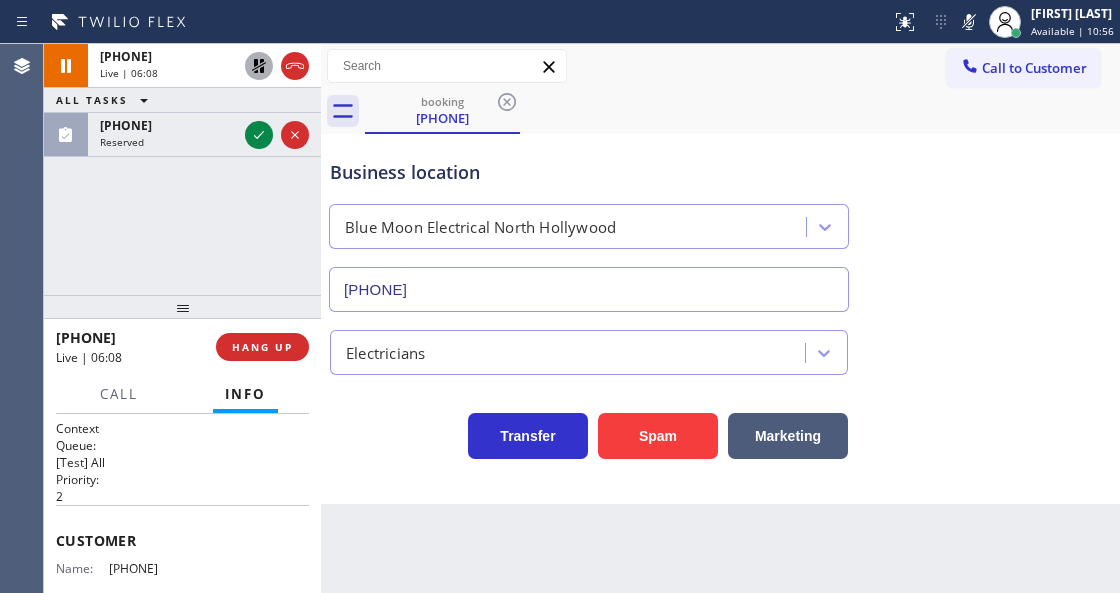 drag, startPoint x: 260, startPoint y: 129, endPoint x: 264, endPoint y: 331, distance: 202.0396 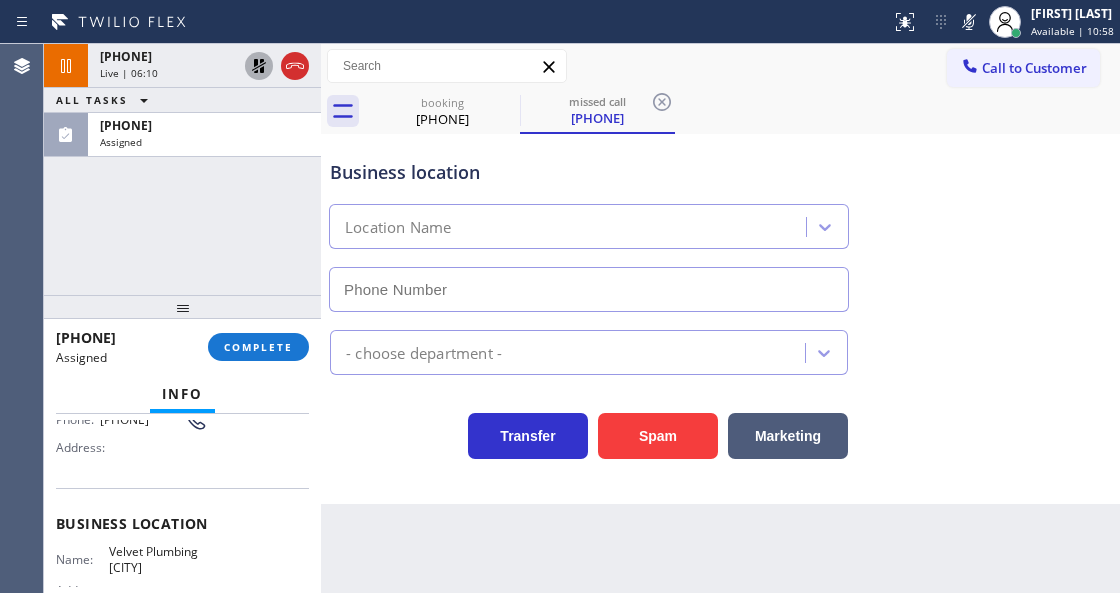 scroll, scrollTop: 266, scrollLeft: 0, axis: vertical 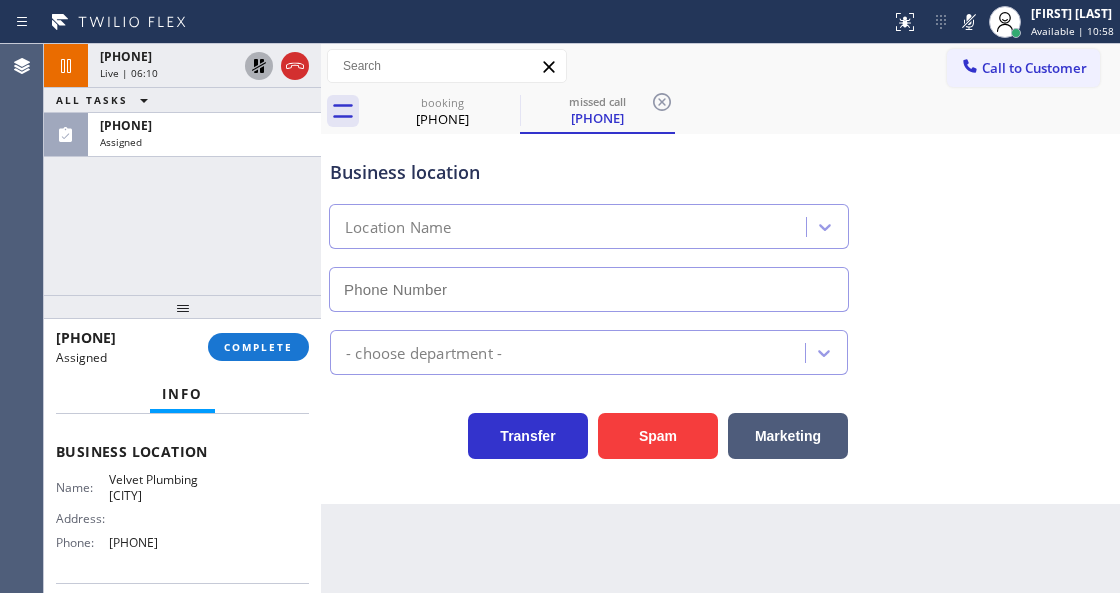 type on "[PHONE]" 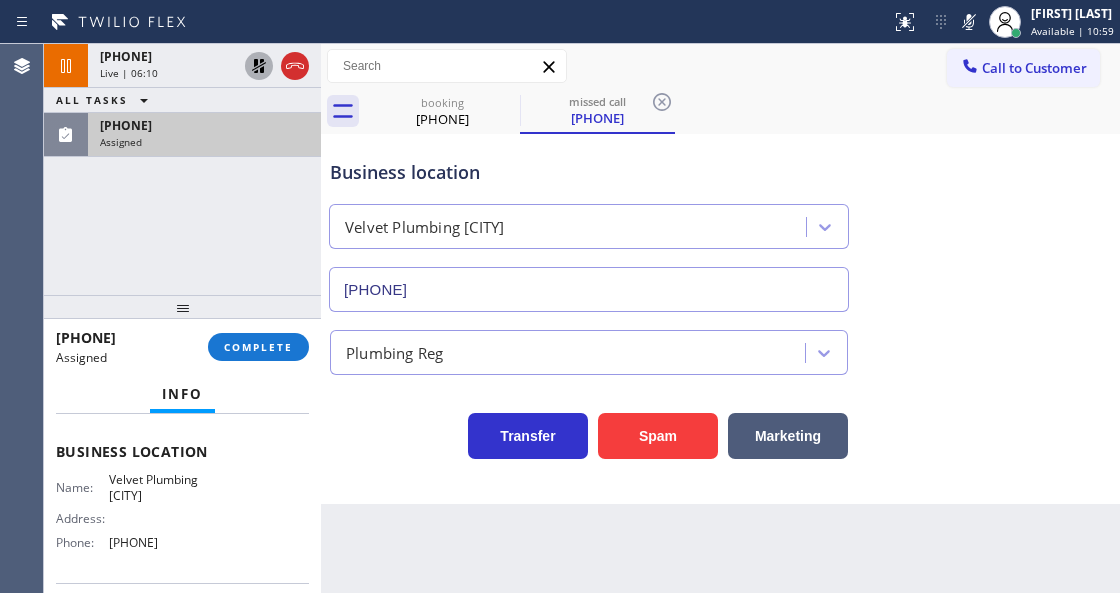 click on "Assigned" at bounding box center [204, 142] 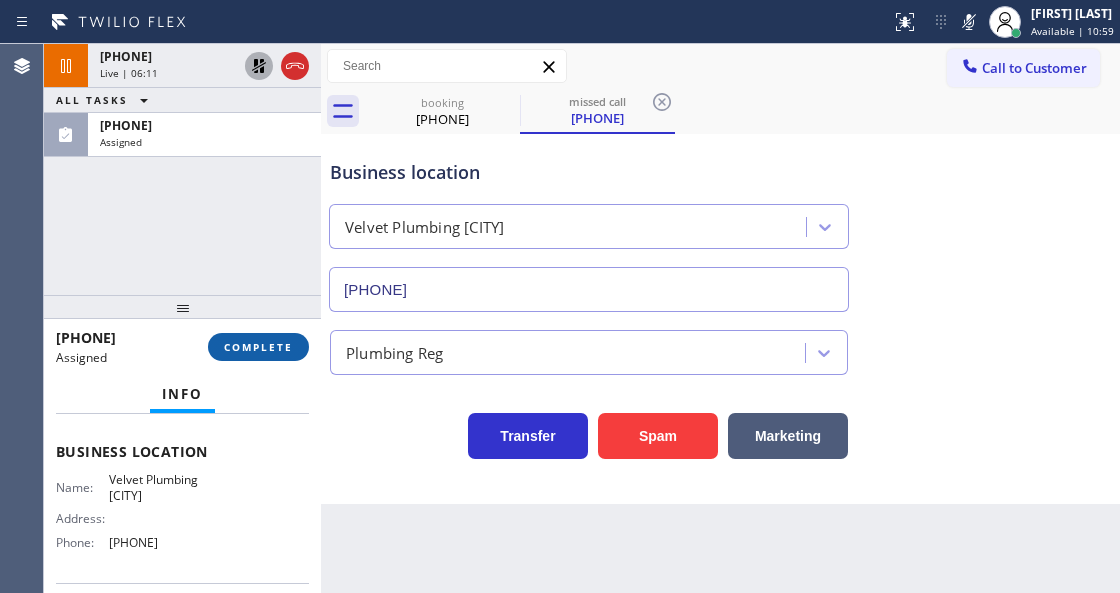 click on "COMPLETE" at bounding box center (258, 347) 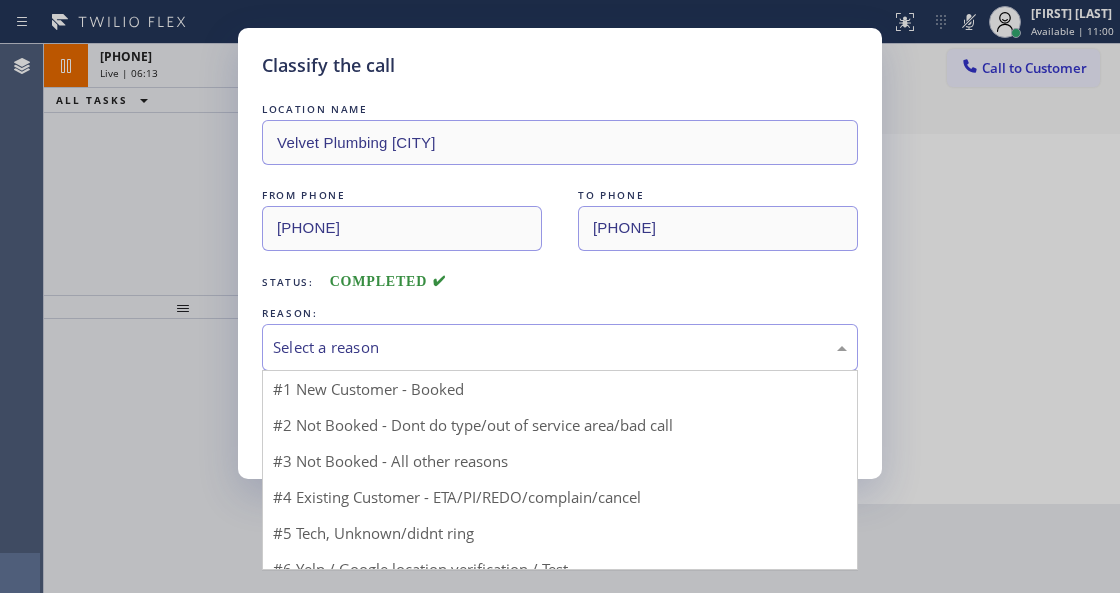 click on "Select a reason" at bounding box center [560, 347] 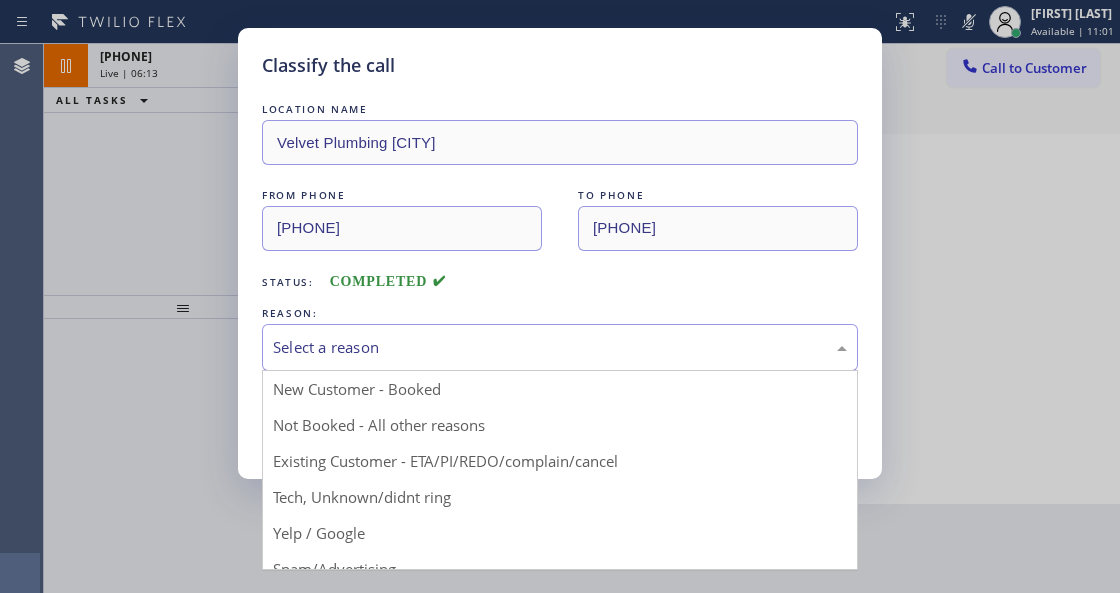 drag, startPoint x: 462, startPoint y: 497, endPoint x: 366, endPoint y: 438, distance: 112.68097 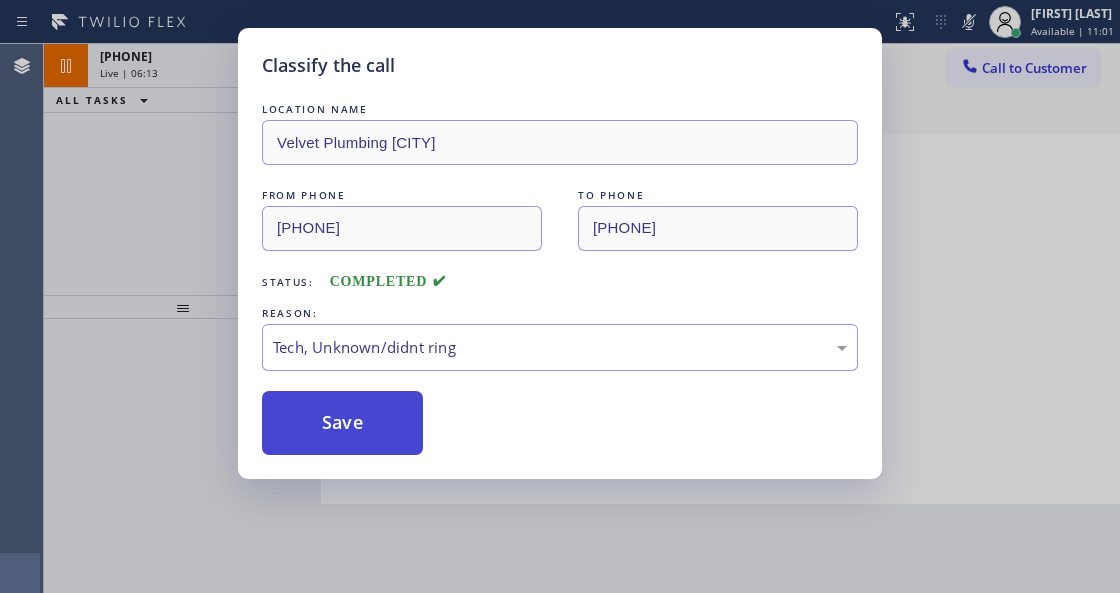 click on "Save" at bounding box center [342, 423] 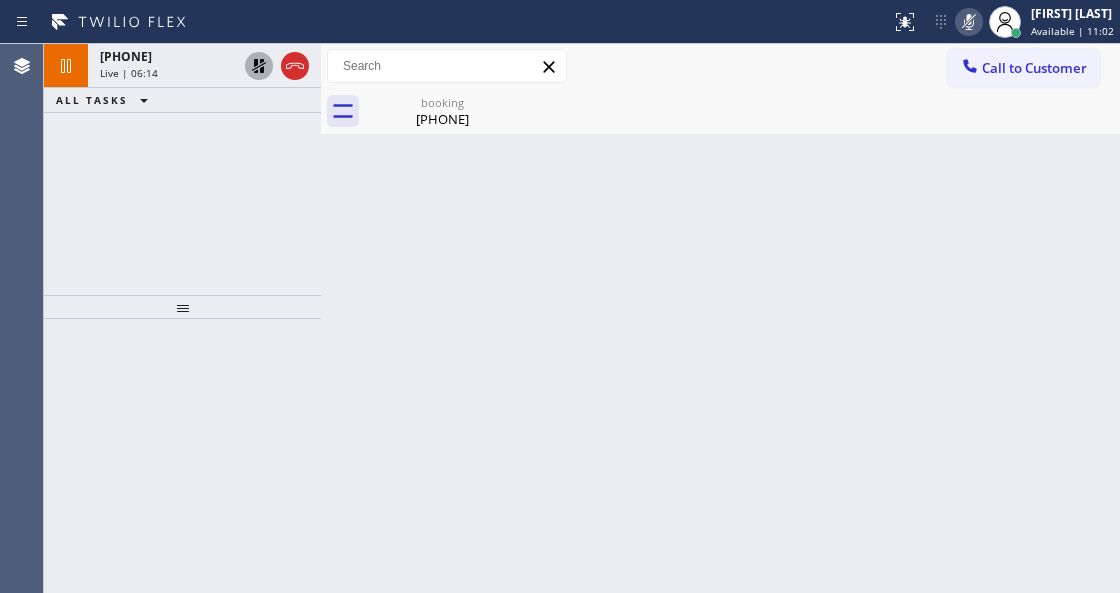 click 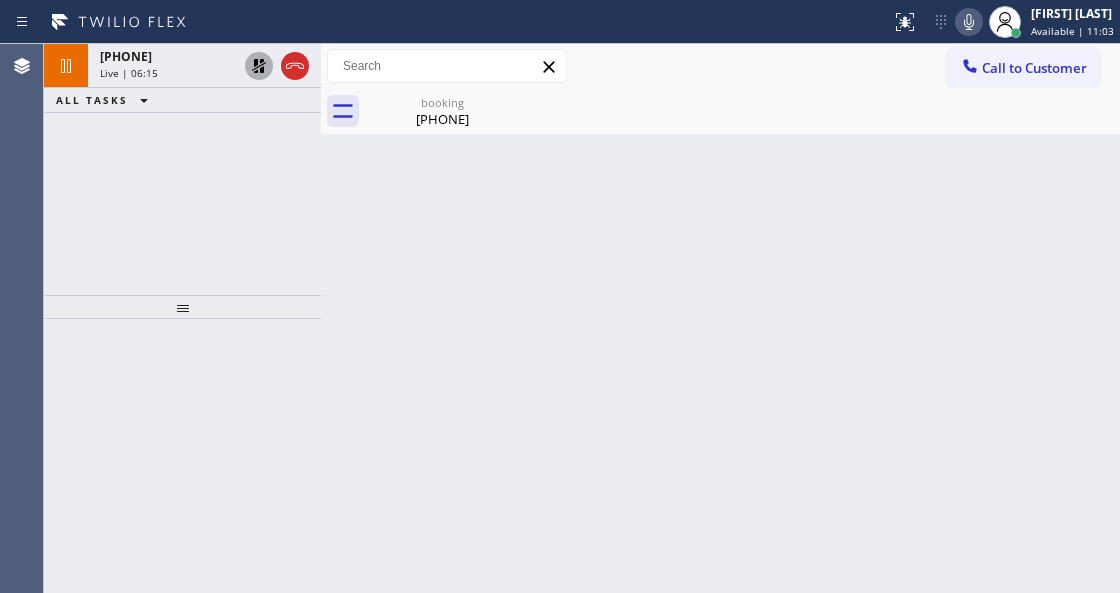 click 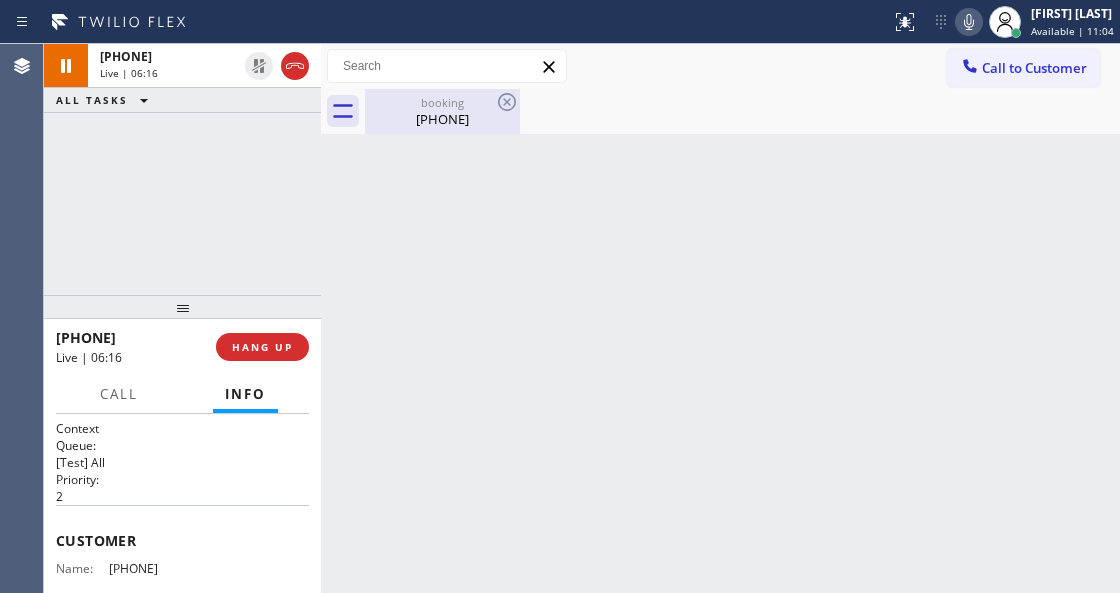 click on "[PHONE]" at bounding box center (442, 119) 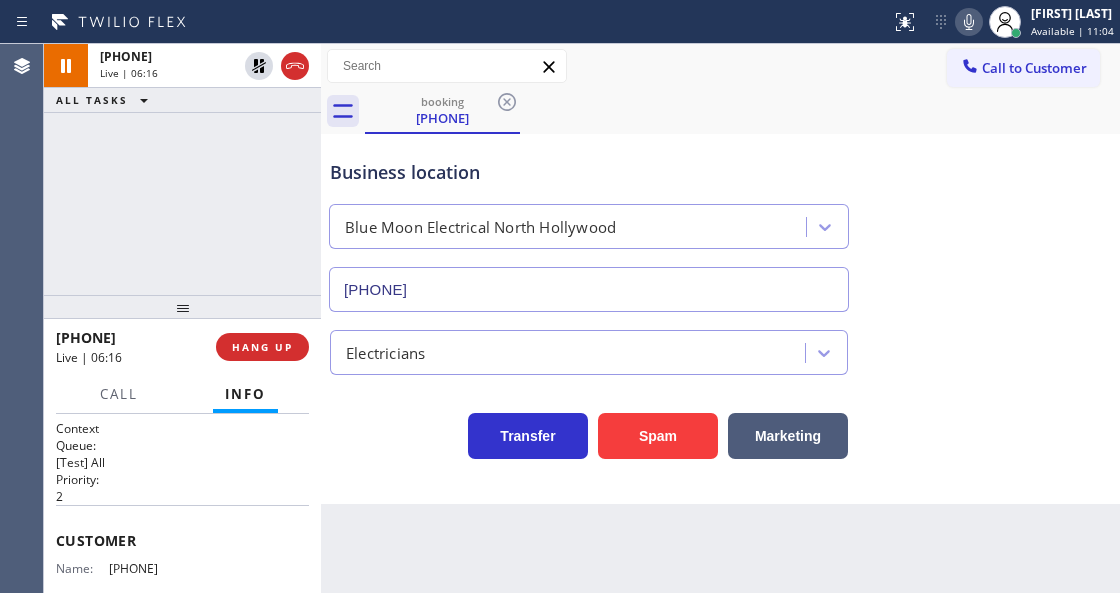 click on "Status report No issues detected If you experience an issue, please download the report and send it to your support team. Download report [FIRST] [LAST] Available | 11:04 Set your status Offline Available Unavailable Break Log out Agent Desktop Classify the call LOCATION NAME Thermador Repair Group North Bergen FROM PHONE [PHONE] TO PHONE [PHONE] Status: COMPLETED REASON: Tech, Unknown/didnt ring Save Classify the call LOCATION NAME Vent Tech Pro Solutions FROM PHONE [PHONE] TO PHONE [PHONE] Status: COMPLETED REASON: Tech, Unknown/didnt ring Save Classify the call LOCATION NAME Flash Electric FROM PHONE [PHONE] TO PHONE [PHONE] Status: COMPLETED REASON: Yelp / Google  Save Classify the call LOCATION NAME GE Monogram Inc Repair Phoenix FROM PHONE [PHONE] TO PHONE [PHONE] Status: COMPLETED REASON: Not Booked - All other reasons Save Classify the call LOCATION NAME 5 Star Air Orange County FROM PHONE [PHONE] TO PHONE [PHONE] Status: Save" at bounding box center (560, 296) 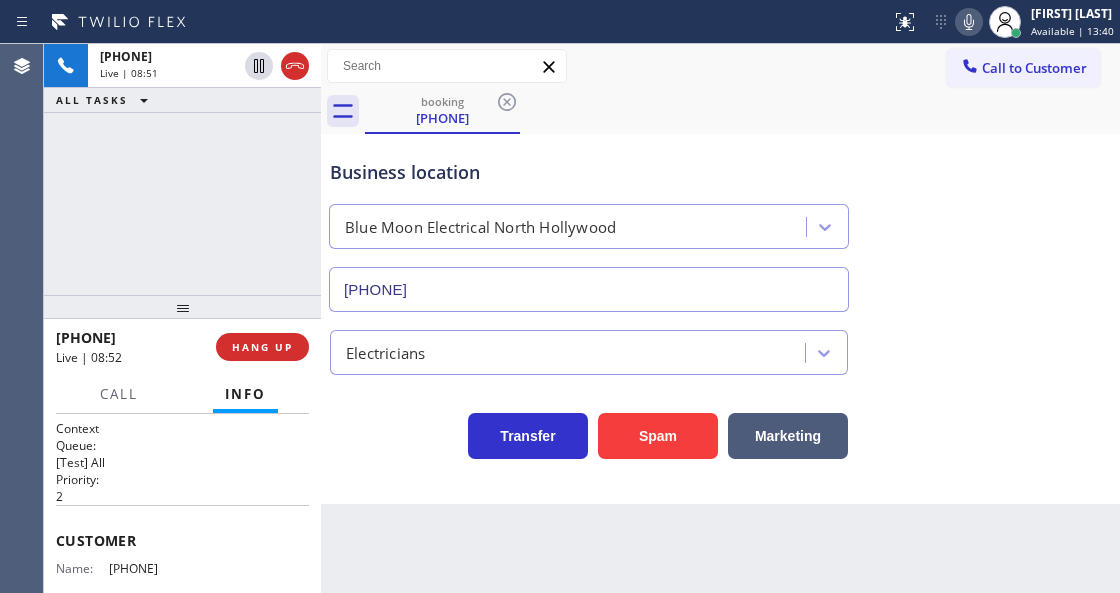 click 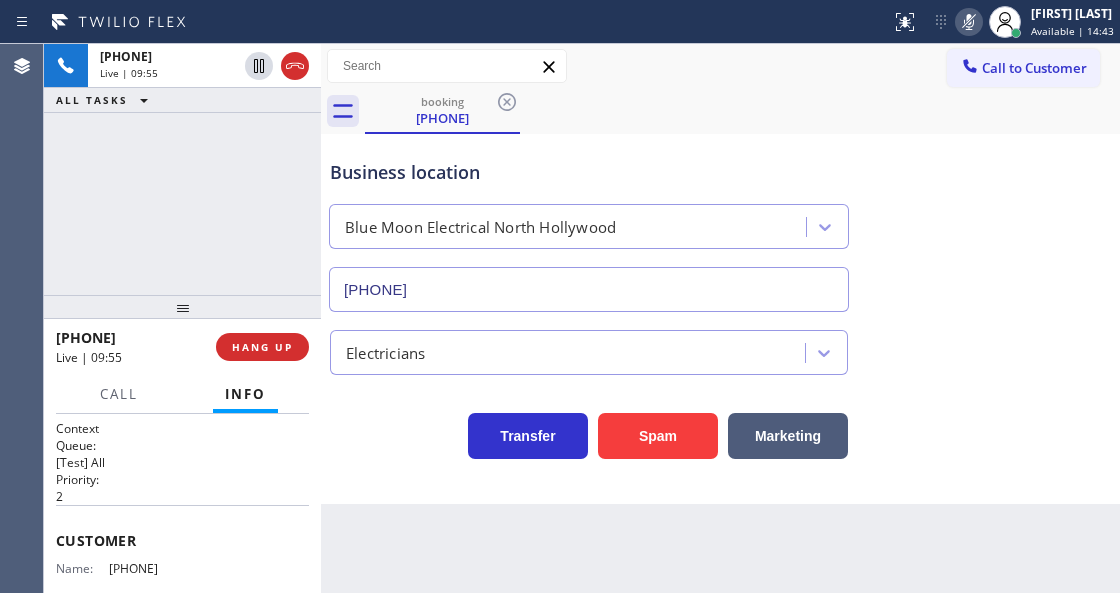 click 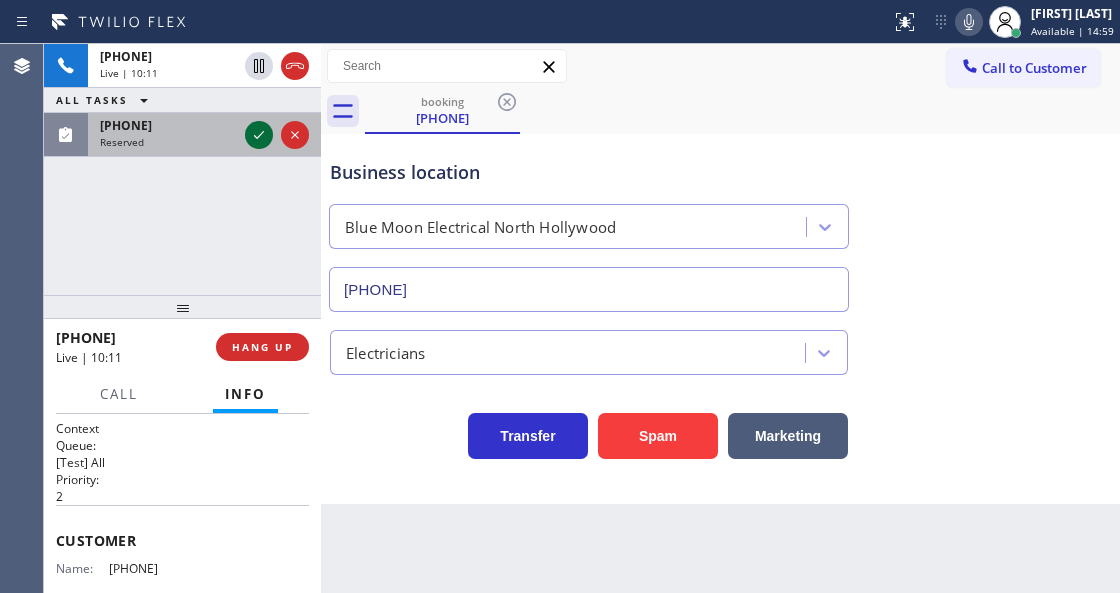 click 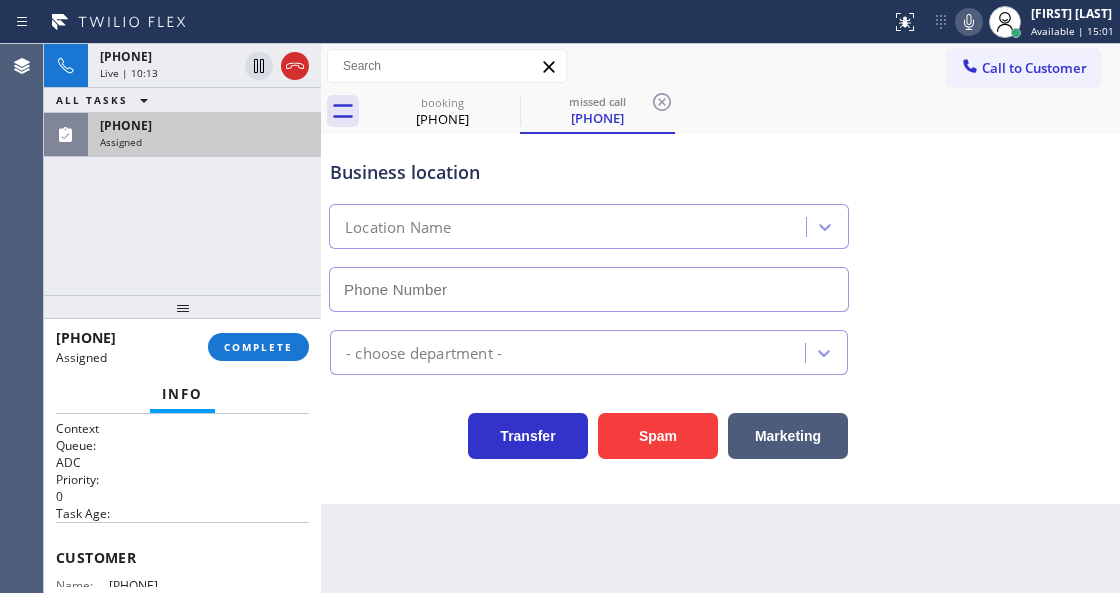 type on "[PHONE]" 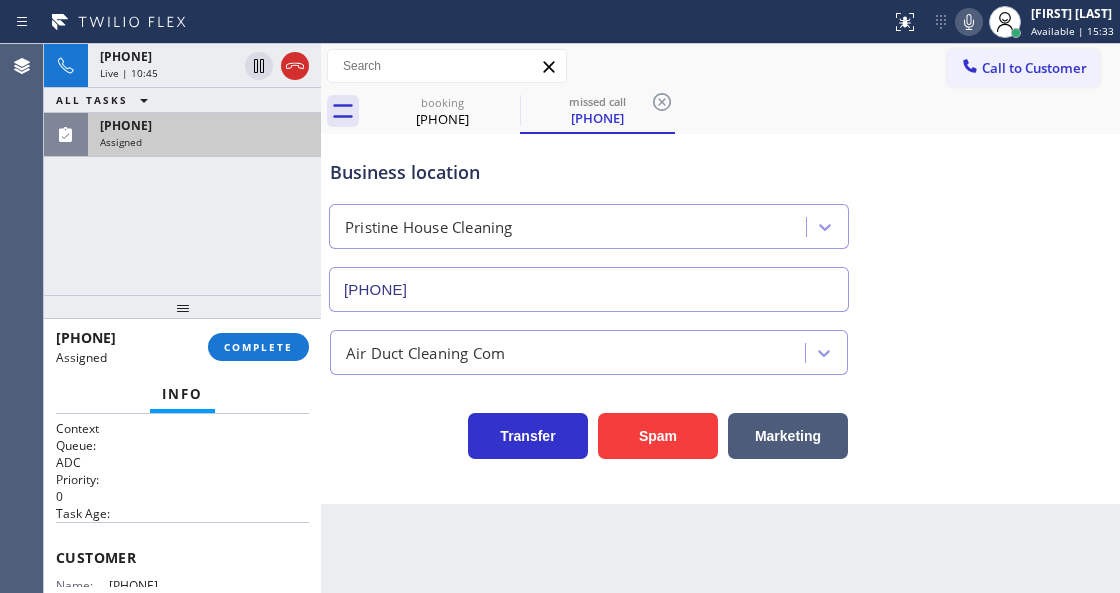 click on "Assigned" at bounding box center [204, 142] 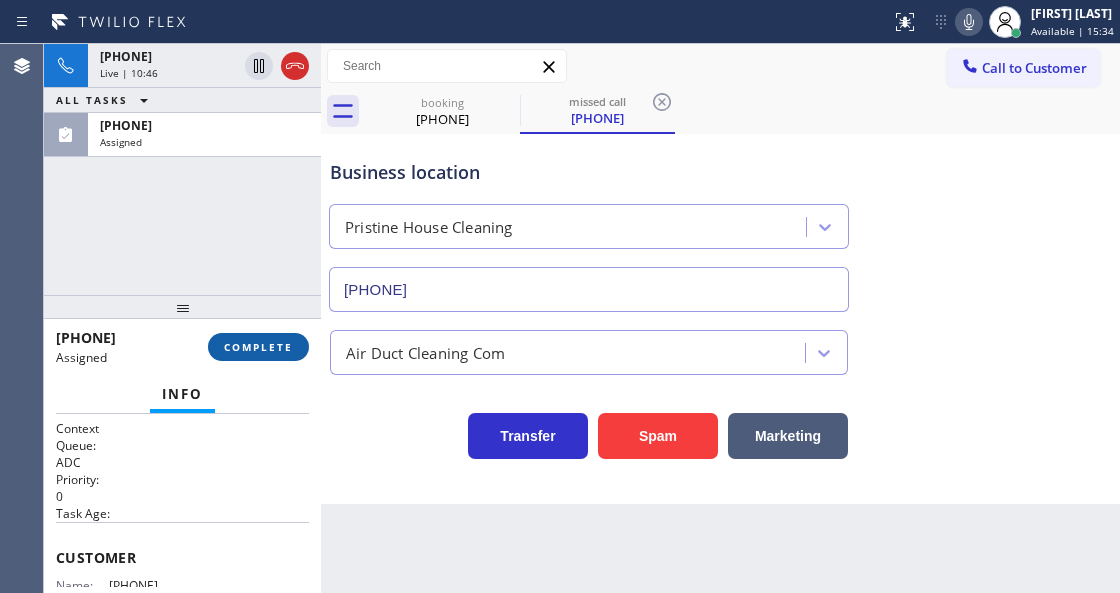 click on "COMPLETE" at bounding box center (258, 347) 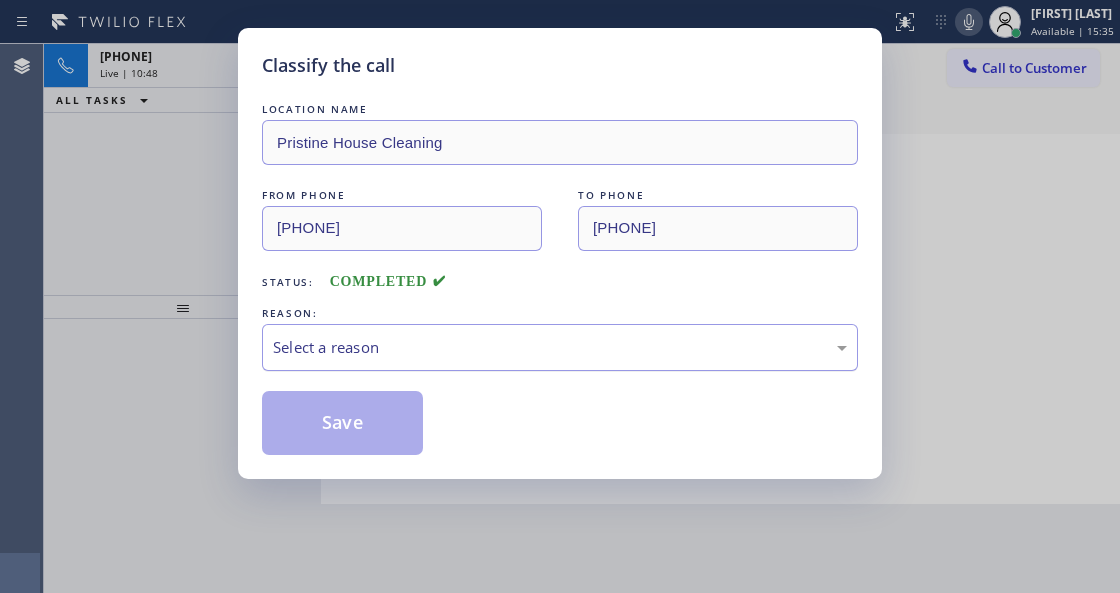 click on "Select a reason" at bounding box center [560, 347] 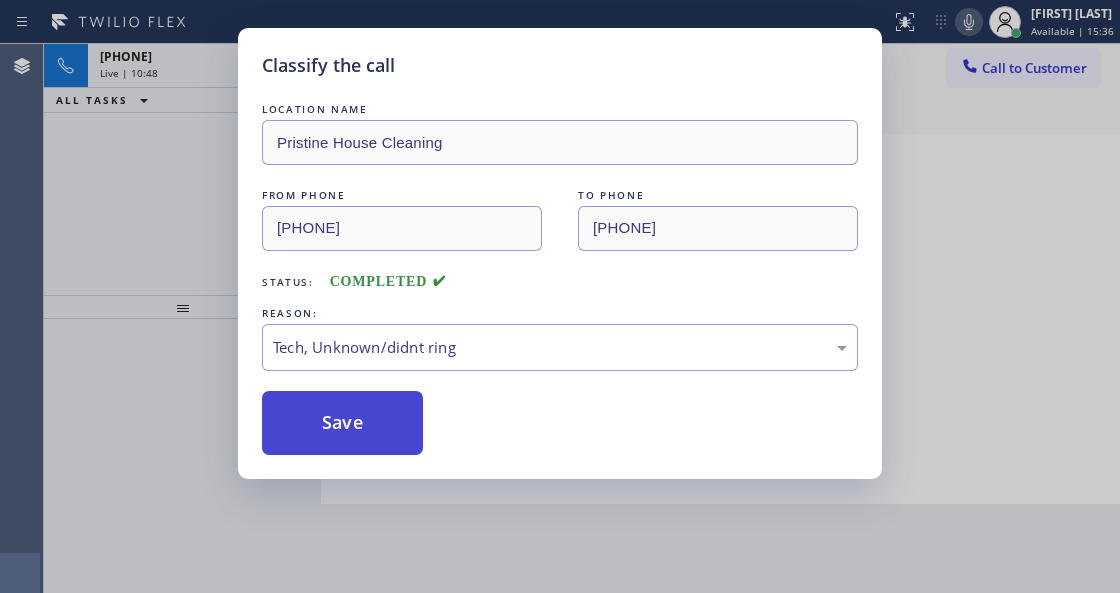 click on "Save" at bounding box center (342, 423) 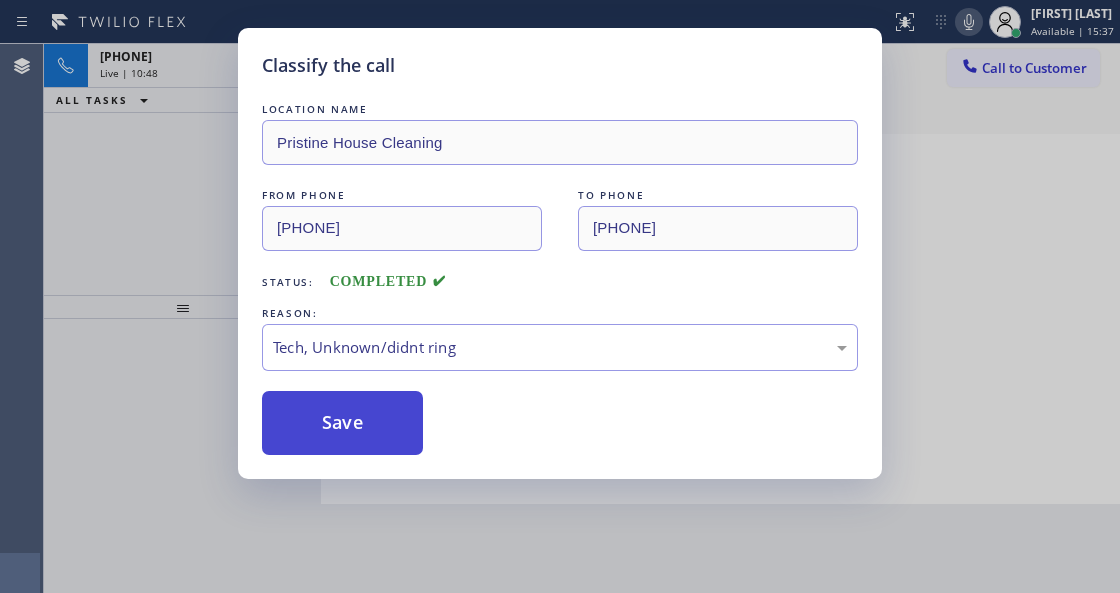click on "Save" at bounding box center [342, 423] 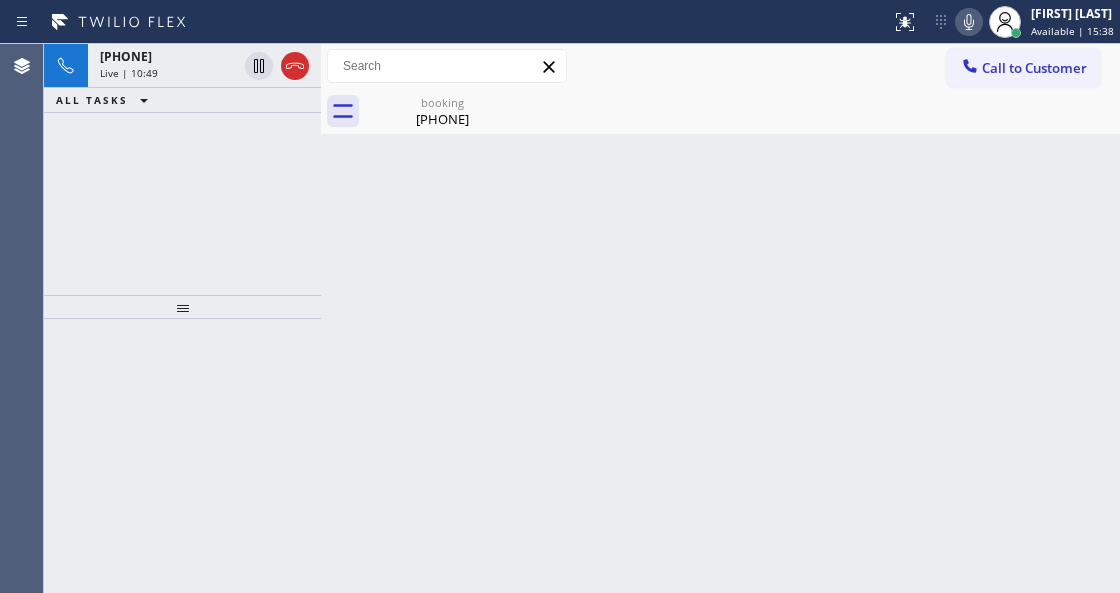 drag, startPoint x: 192, startPoint y: 78, endPoint x: 272, endPoint y: 122, distance: 91.3017 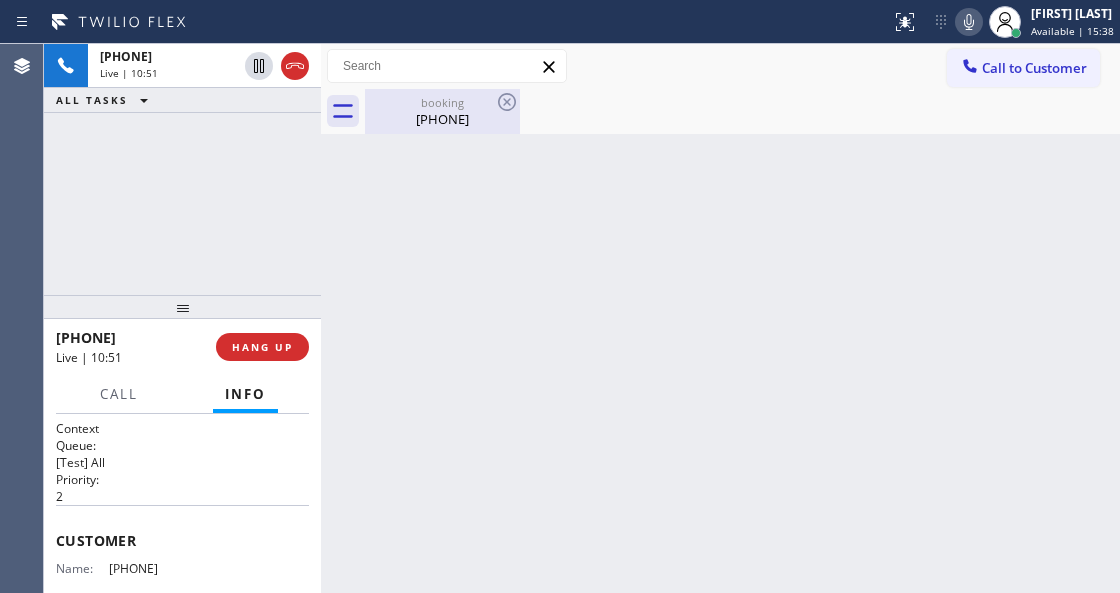 click on "[PHONE]" at bounding box center (442, 119) 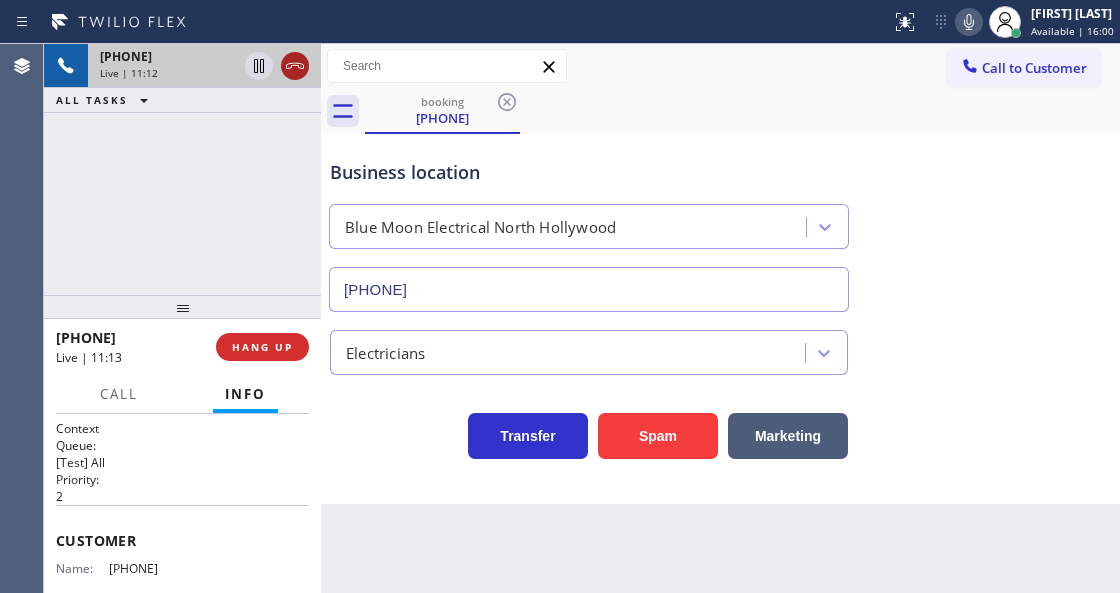 click 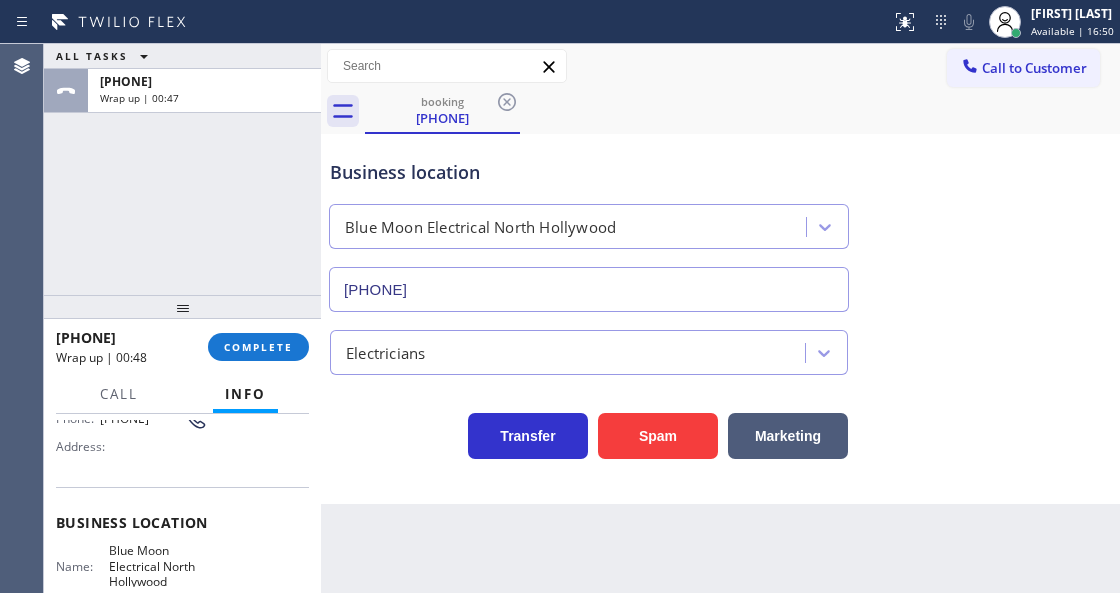 scroll, scrollTop: 266, scrollLeft: 0, axis: vertical 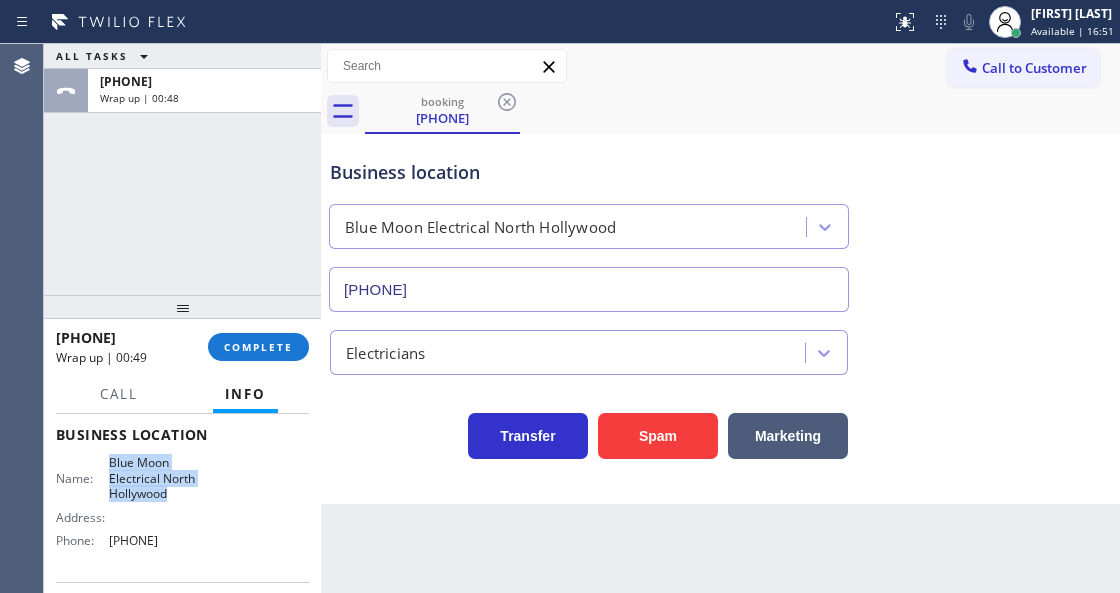 drag, startPoint x: 124, startPoint y: 460, endPoint x: 180, endPoint y: 500, distance: 68.8186 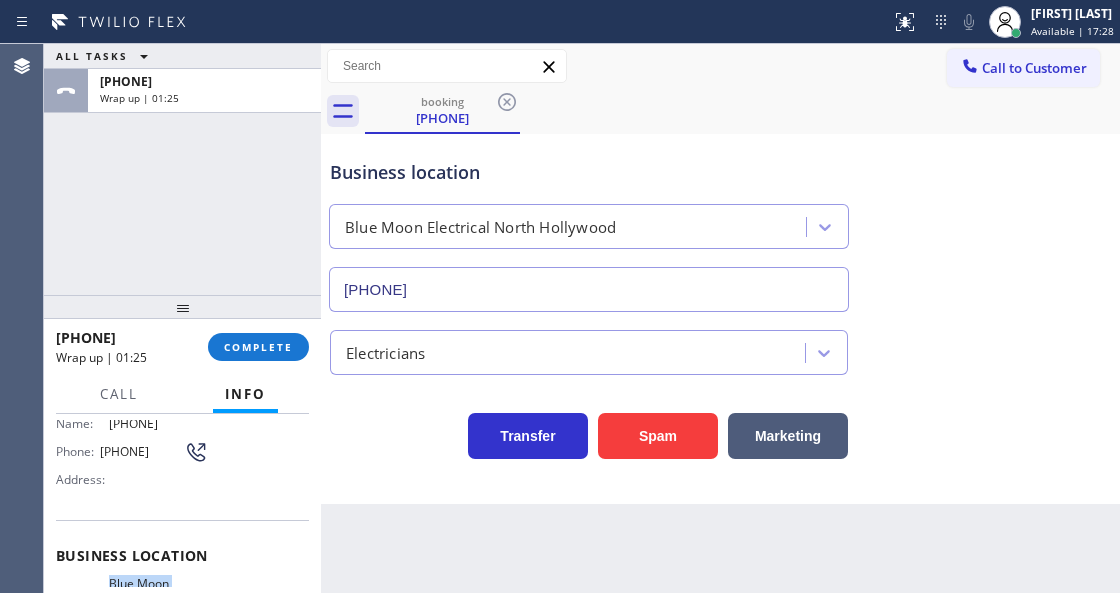 scroll, scrollTop: 0, scrollLeft: 0, axis: both 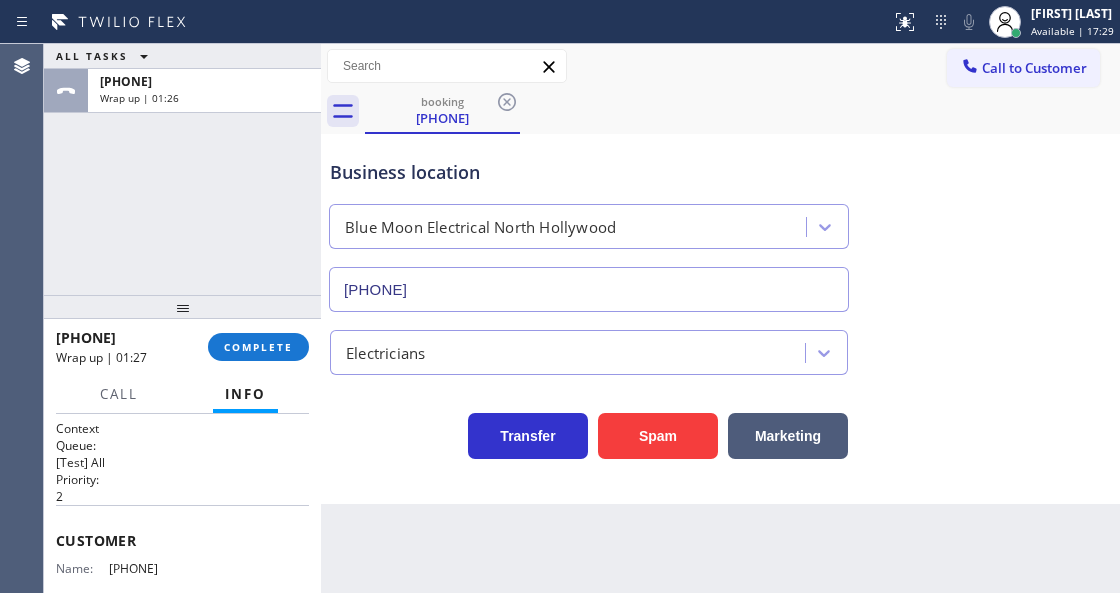 drag, startPoint x: 209, startPoint y: 562, endPoint x: 108, endPoint y: 562, distance: 101 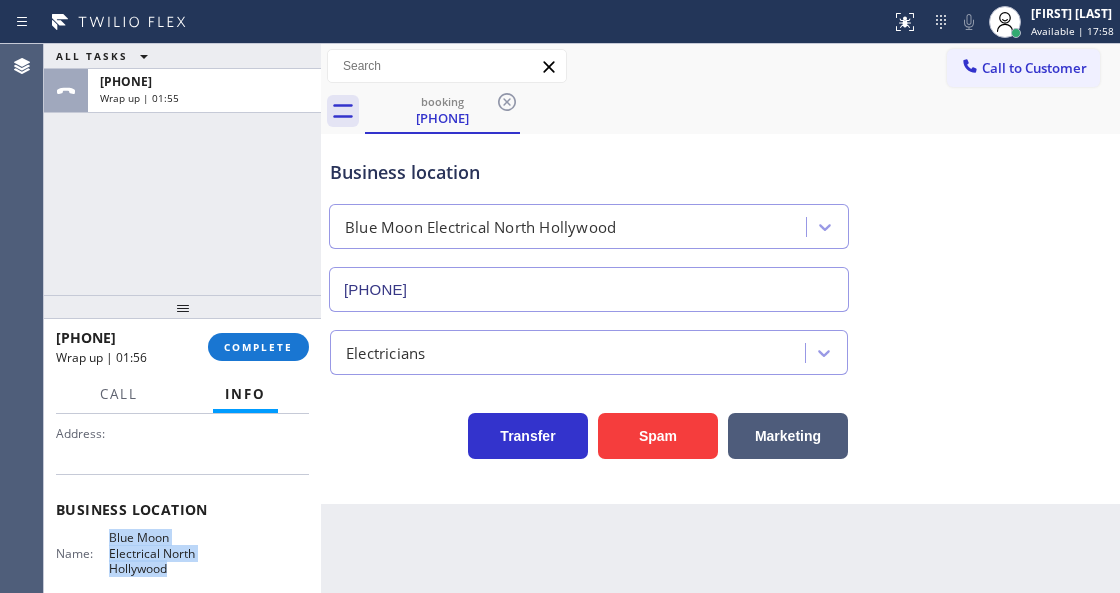 scroll, scrollTop: 266, scrollLeft: 0, axis: vertical 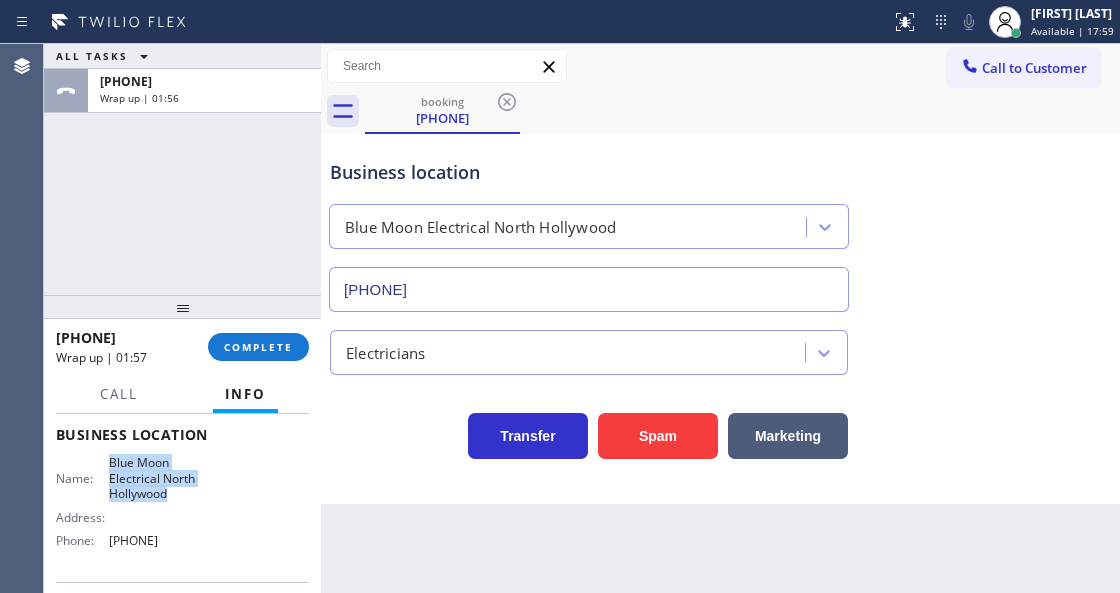 drag, startPoint x: 226, startPoint y: 538, endPoint x: 104, endPoint y: 536, distance: 122.016396 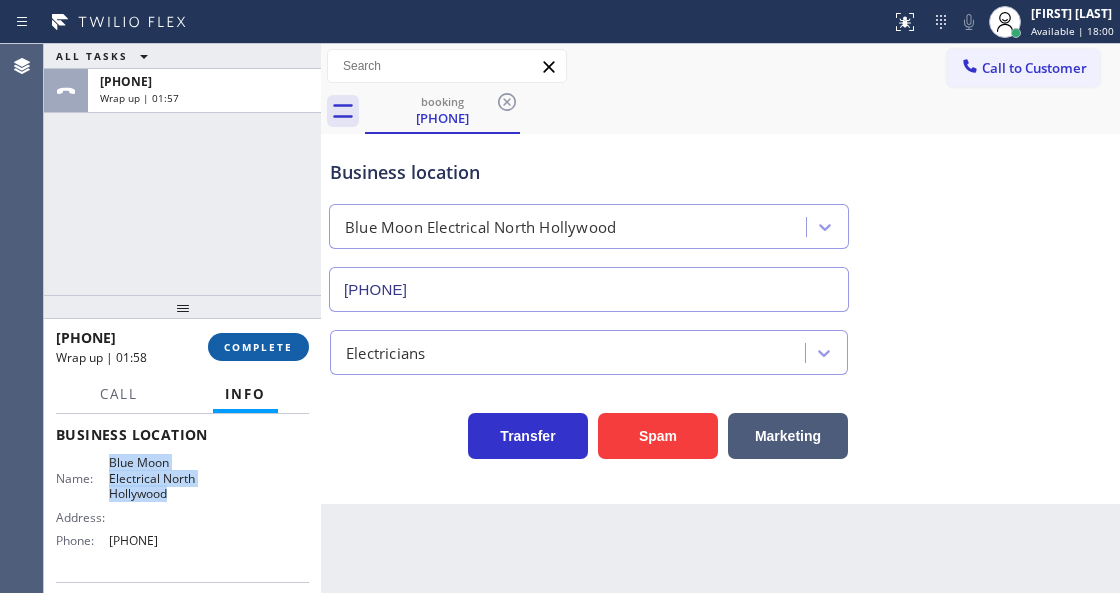 click on "COMPLETE" at bounding box center [258, 347] 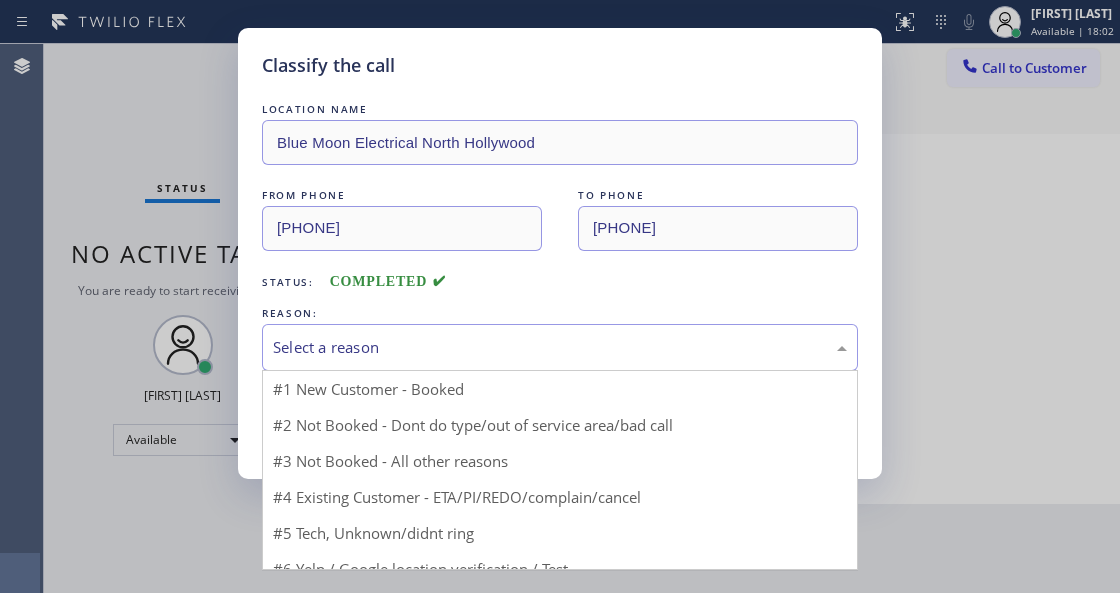 click on "Select a reason" at bounding box center (560, 347) 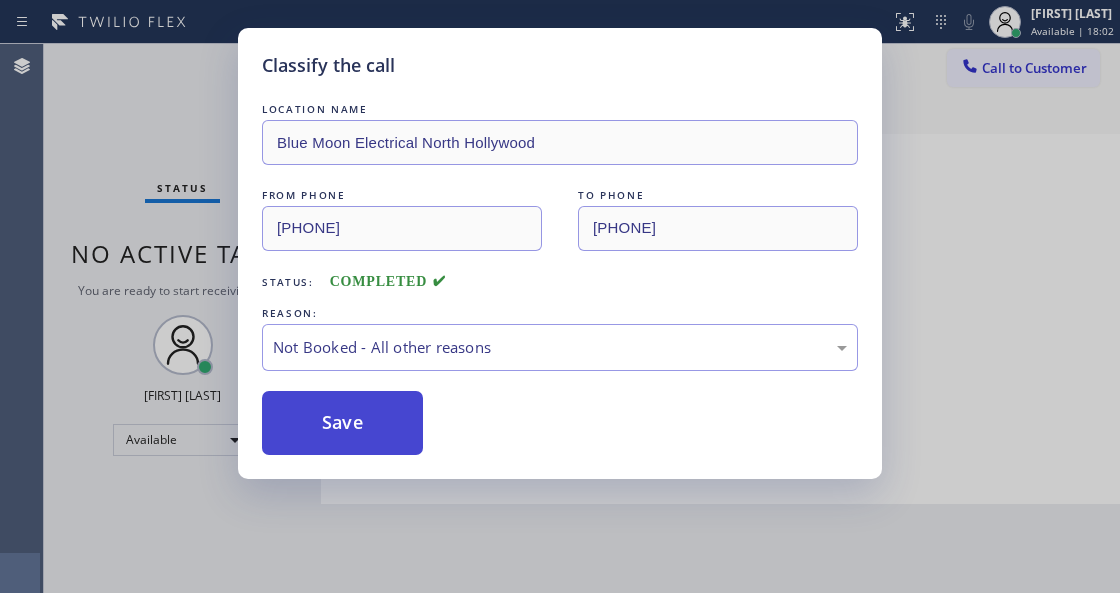 click on "Save" at bounding box center [342, 423] 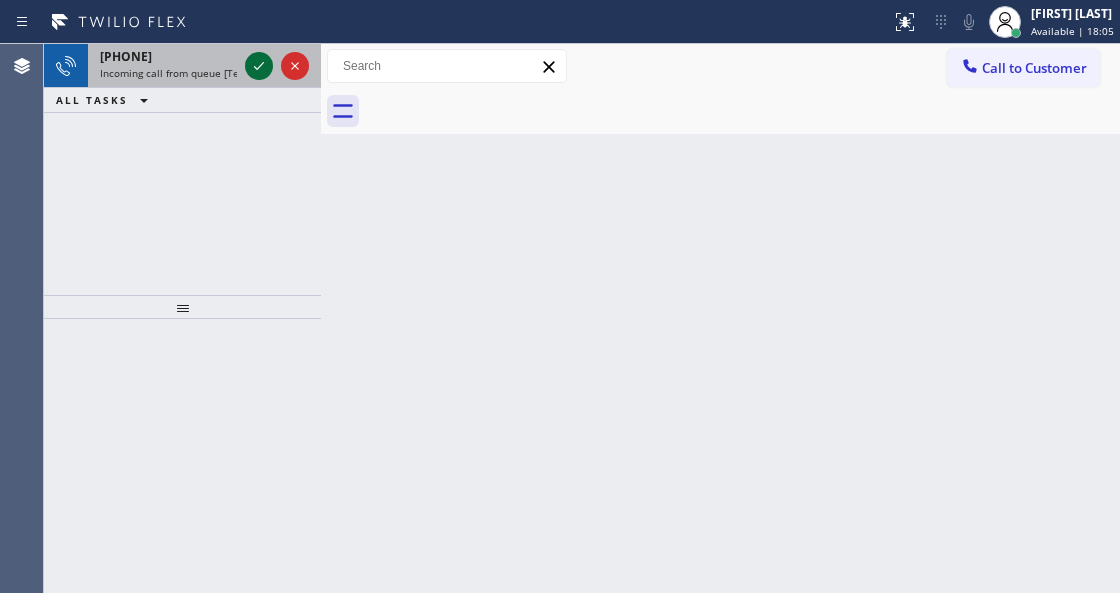 click 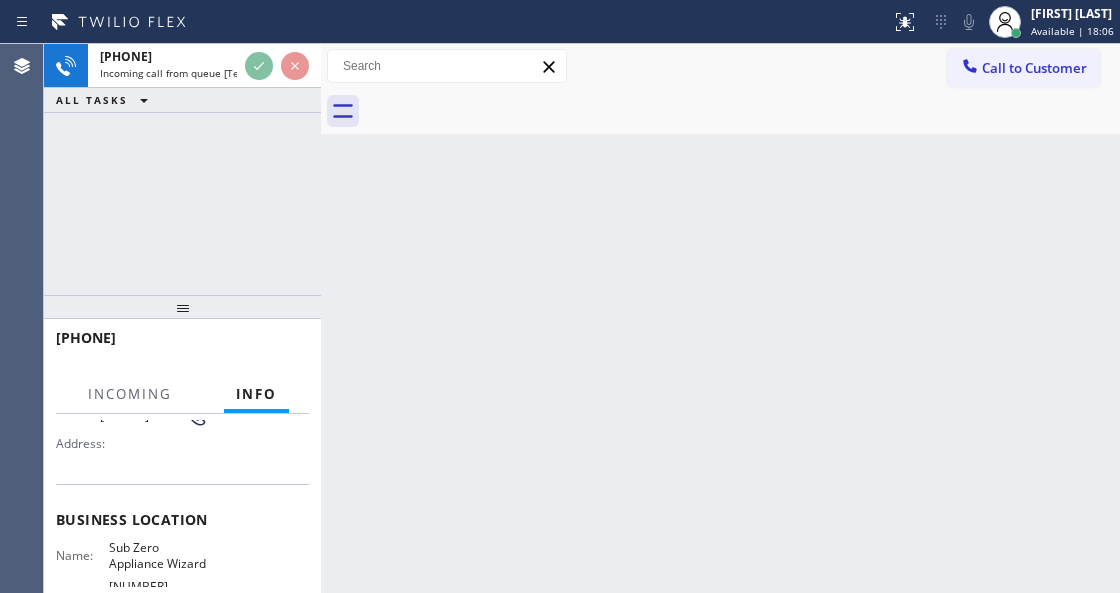 scroll, scrollTop: 200, scrollLeft: 0, axis: vertical 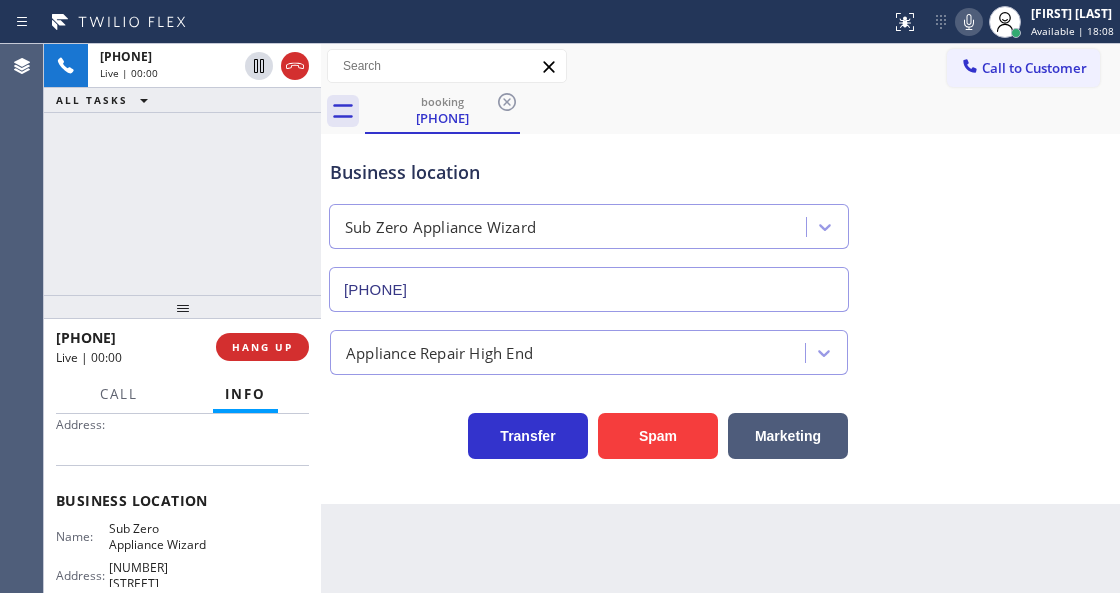 type on "[PHONE]" 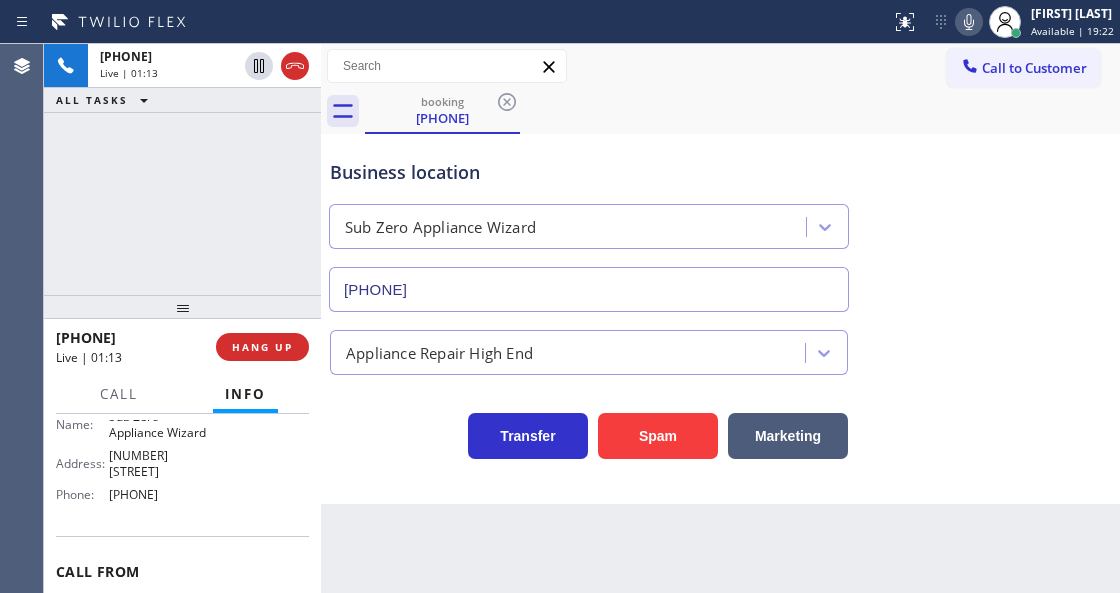 scroll, scrollTop: 200, scrollLeft: 0, axis: vertical 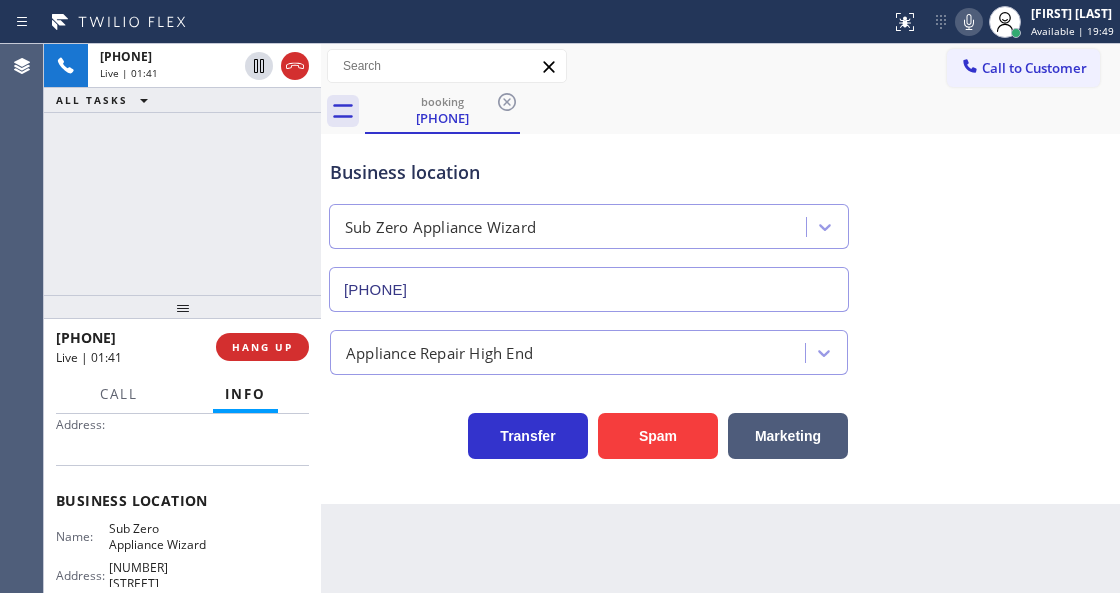 click 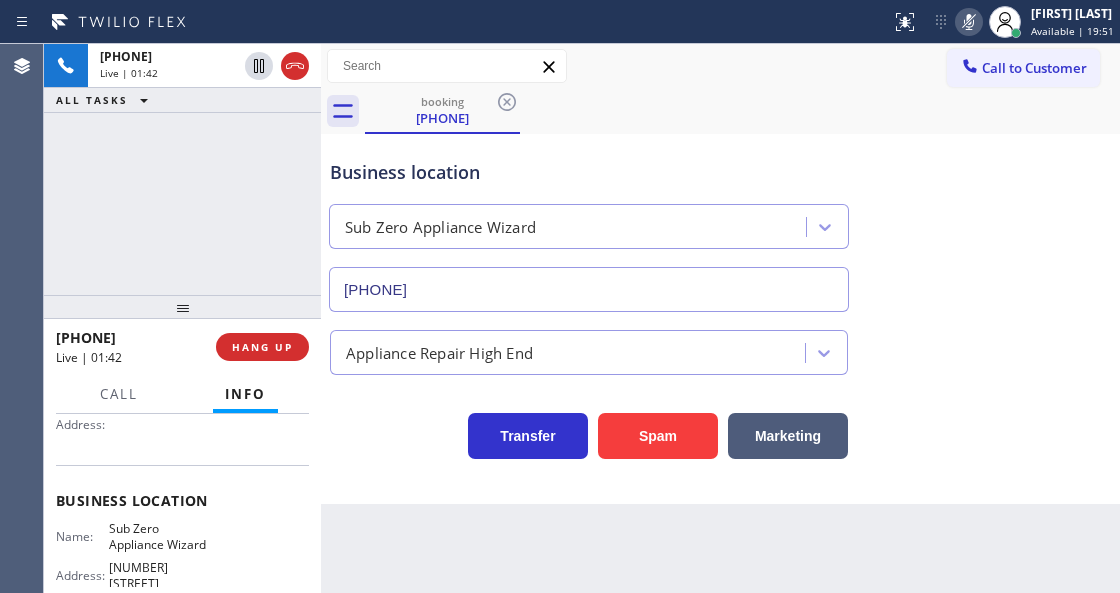 click 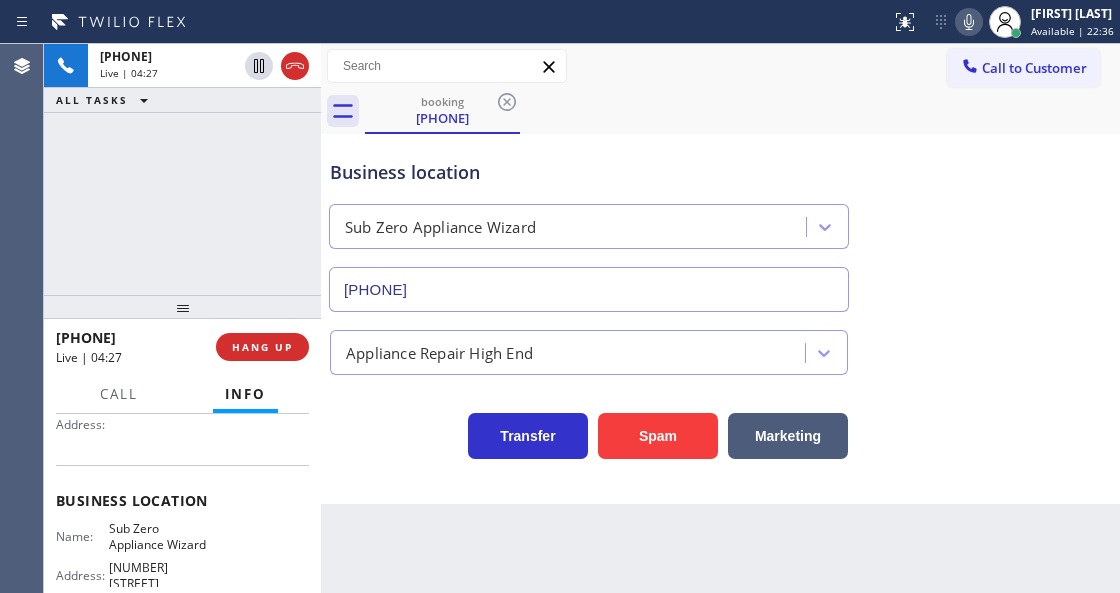 click 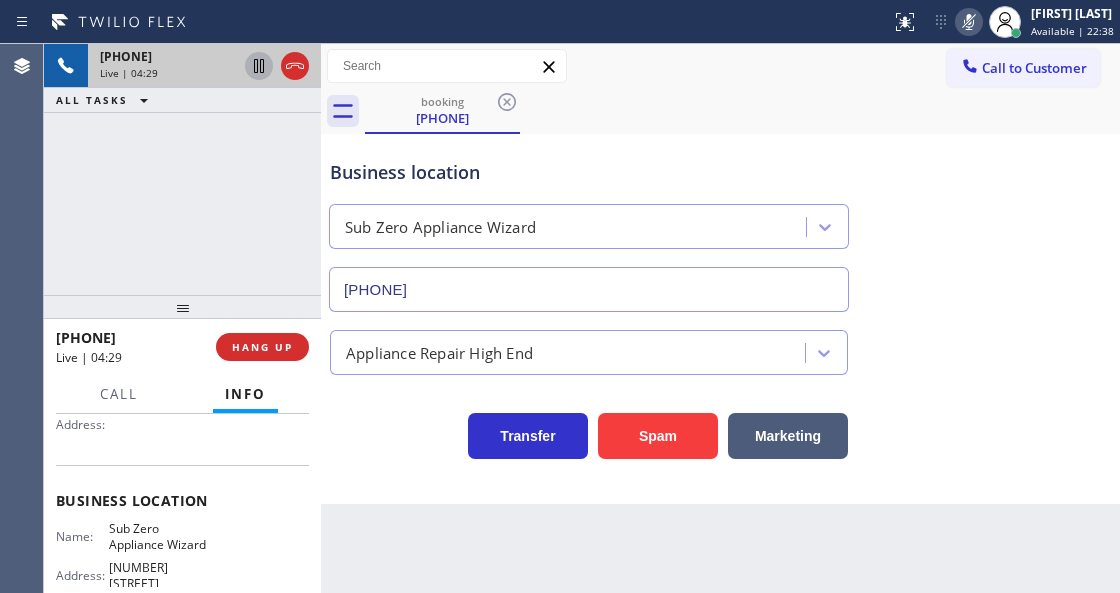 click 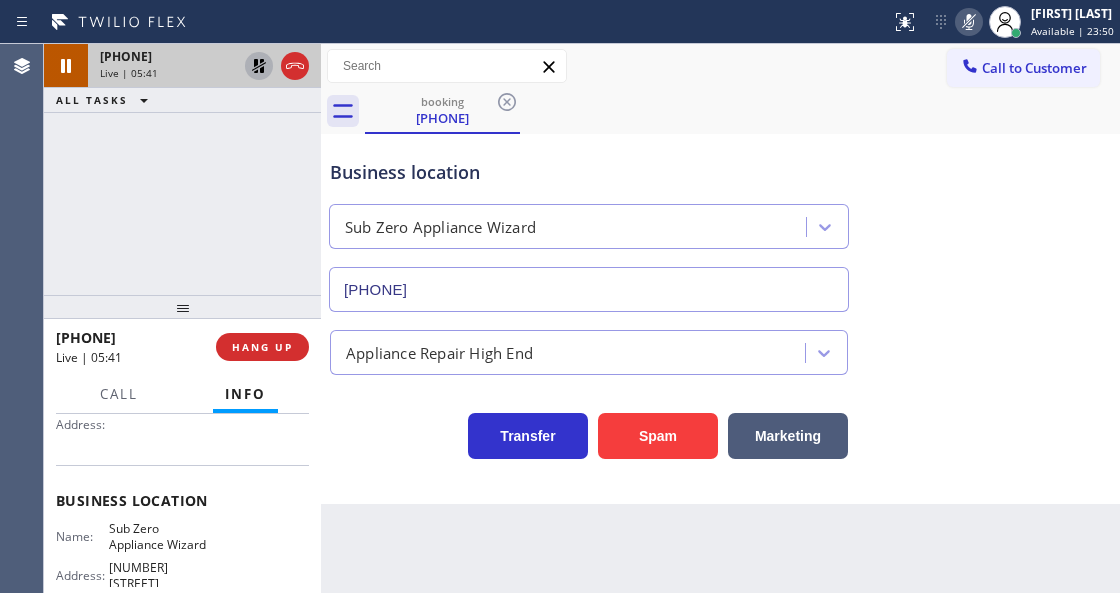 click 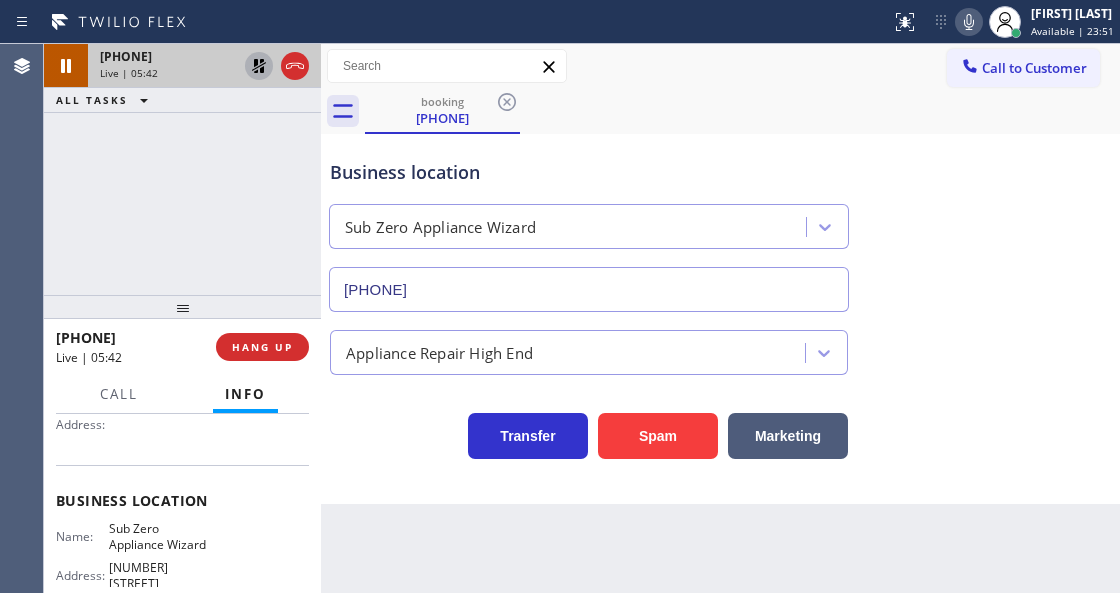 click 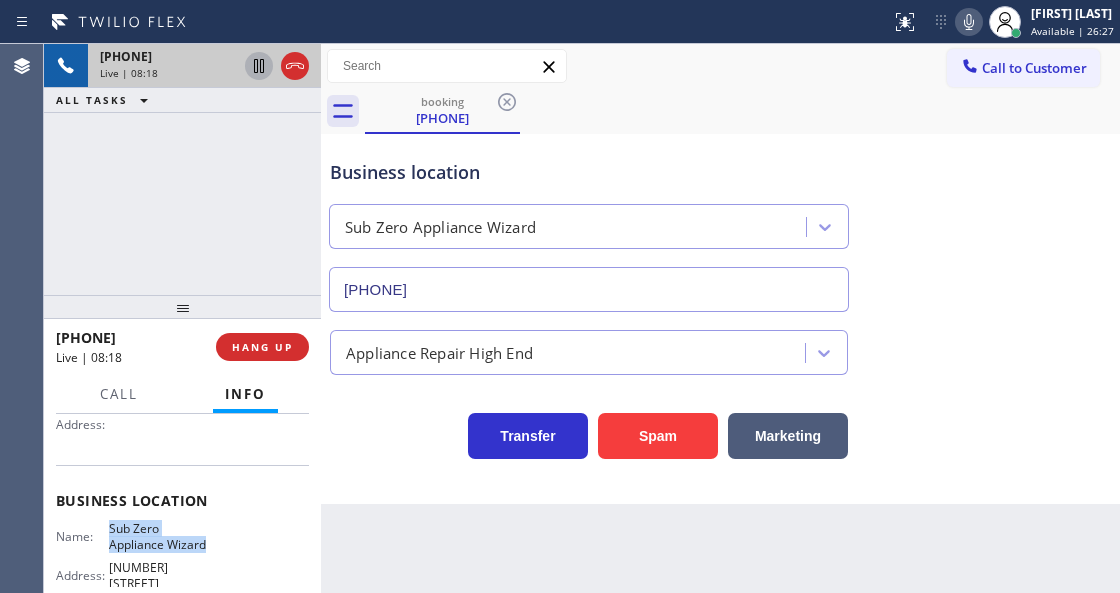 drag, startPoint x: 108, startPoint y: 523, endPoint x: 148, endPoint y: 562, distance: 55.86591 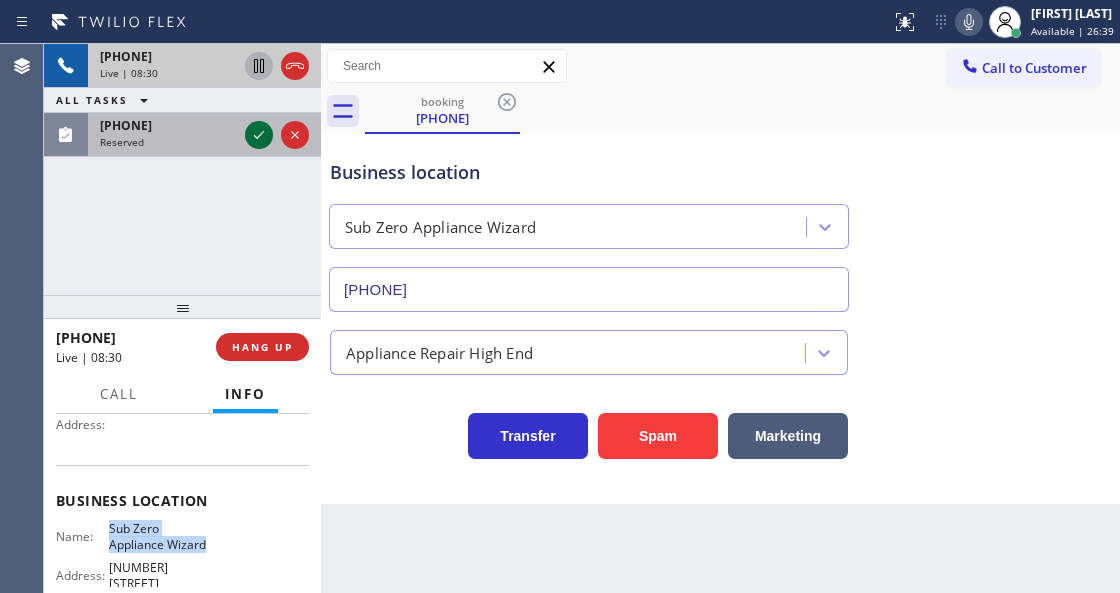 click 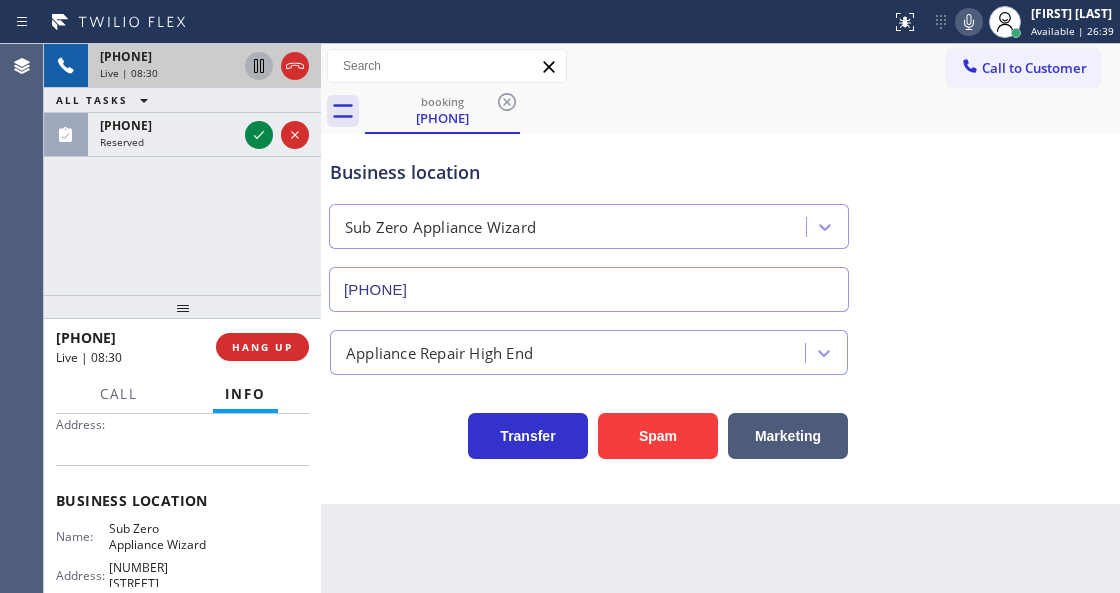 scroll, scrollTop: 216, scrollLeft: 0, axis: vertical 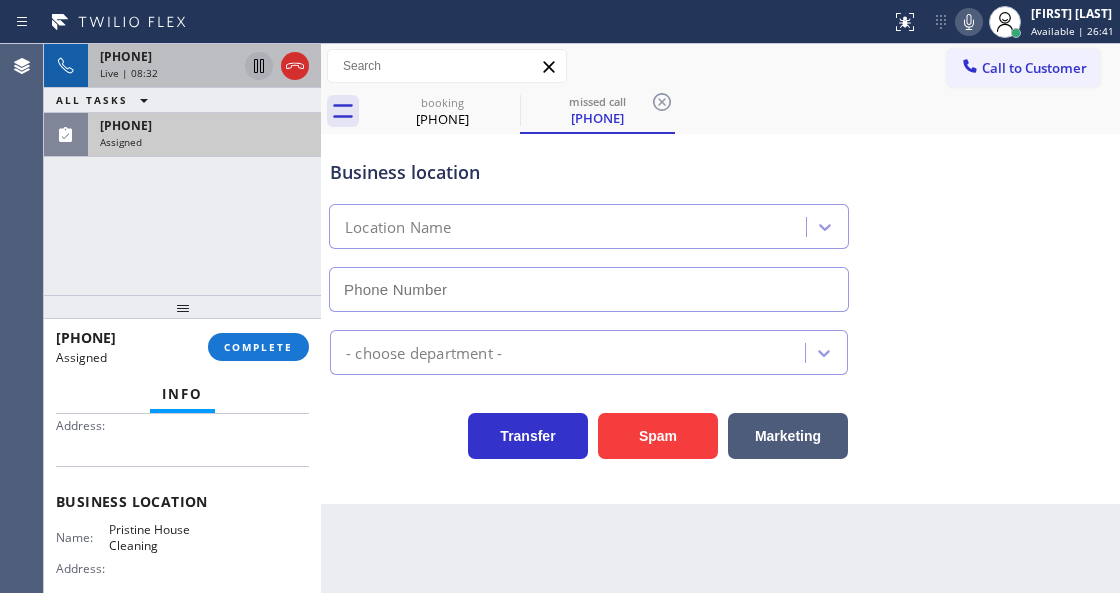type on "[PHONE]" 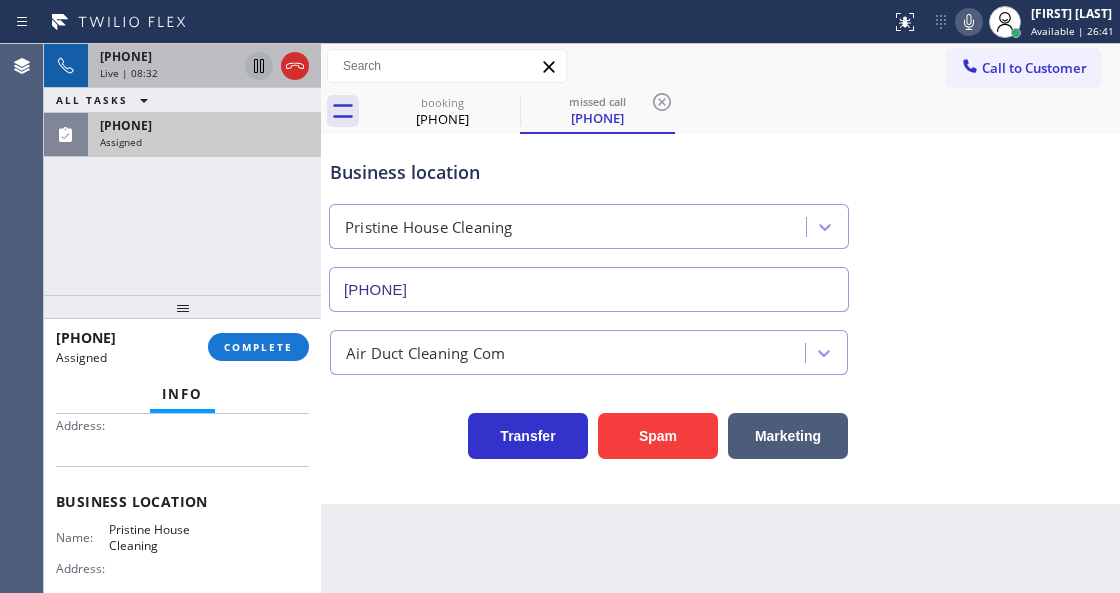 click on "Assigned" at bounding box center [204, 142] 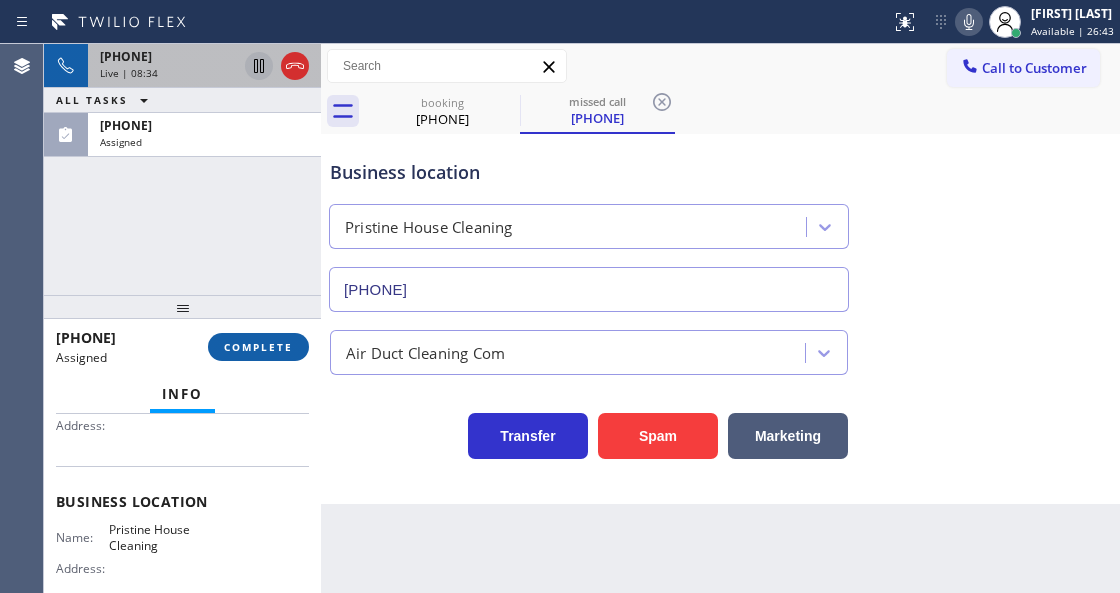 click on "COMPLETE" at bounding box center (258, 347) 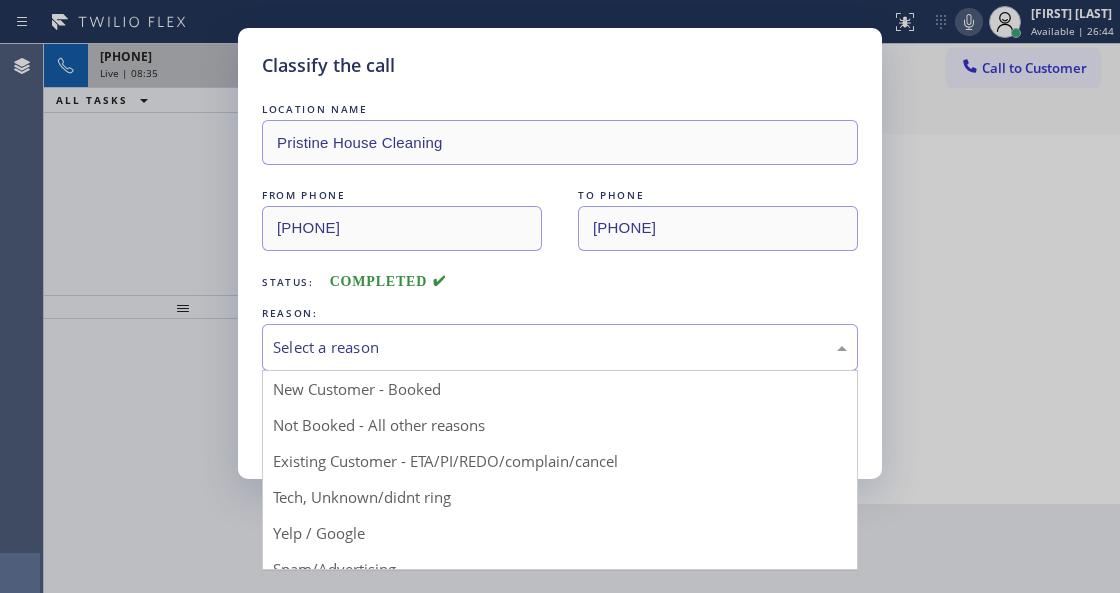 click on "Select a reason" at bounding box center [560, 347] 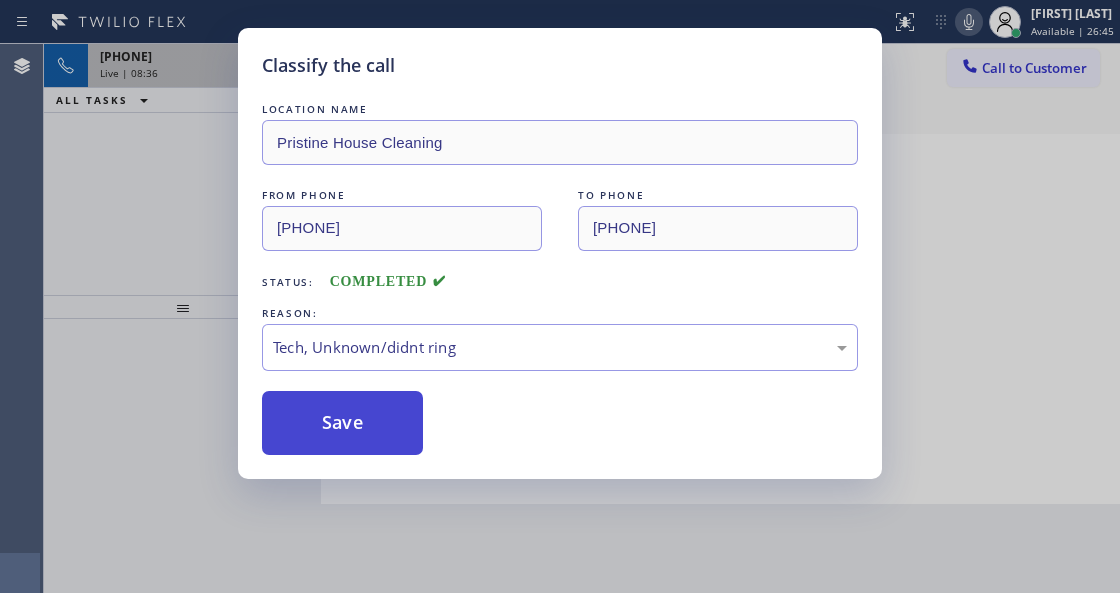 click on "Save" at bounding box center (342, 423) 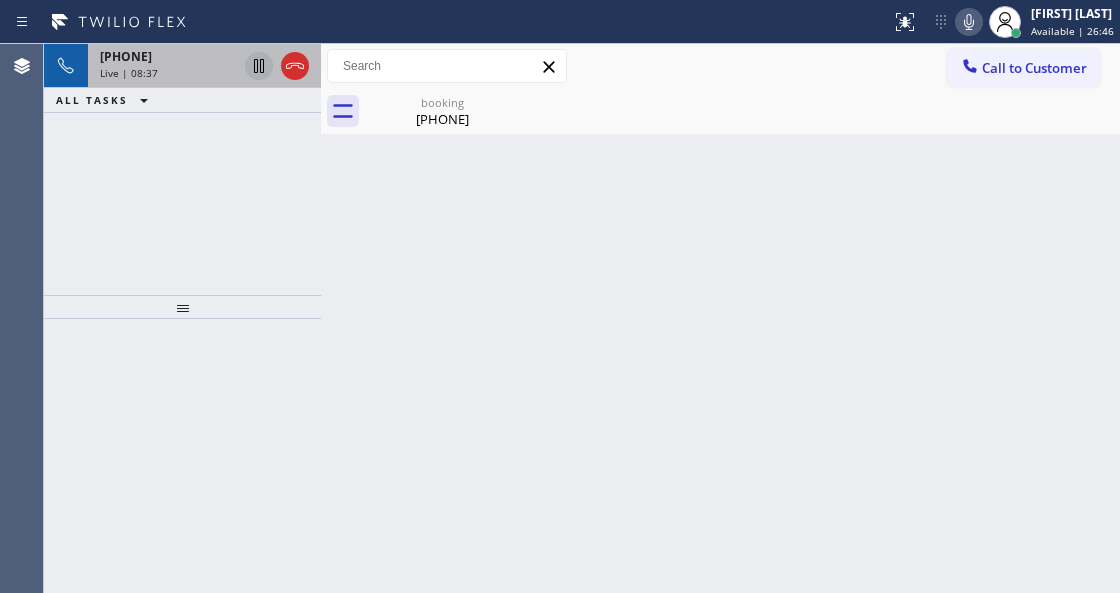 click on "Live | 08:37" at bounding box center (129, 73) 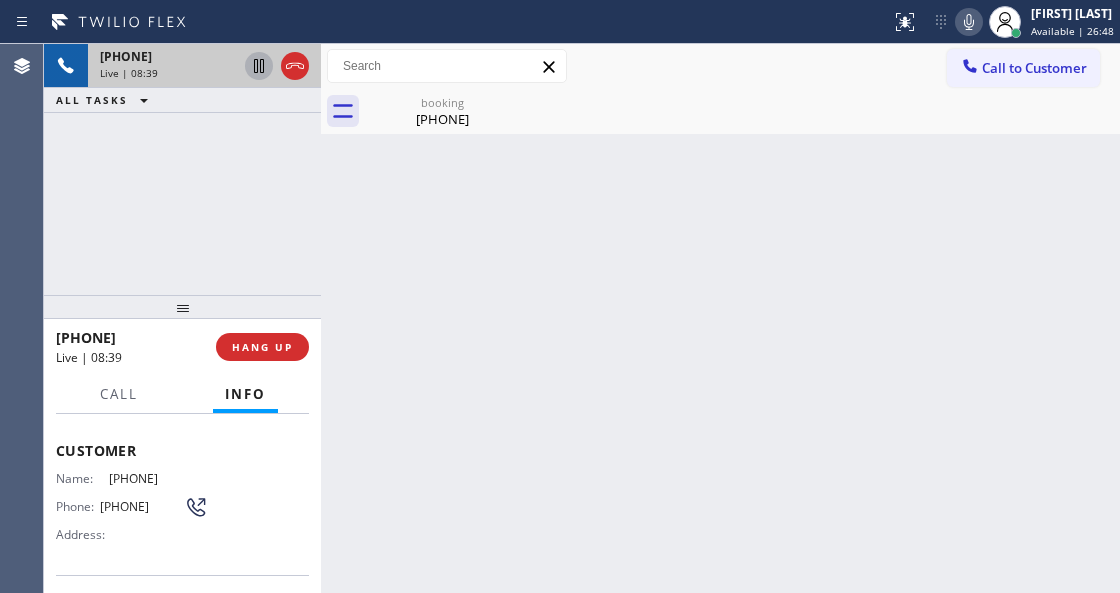 scroll, scrollTop: 66, scrollLeft: 0, axis: vertical 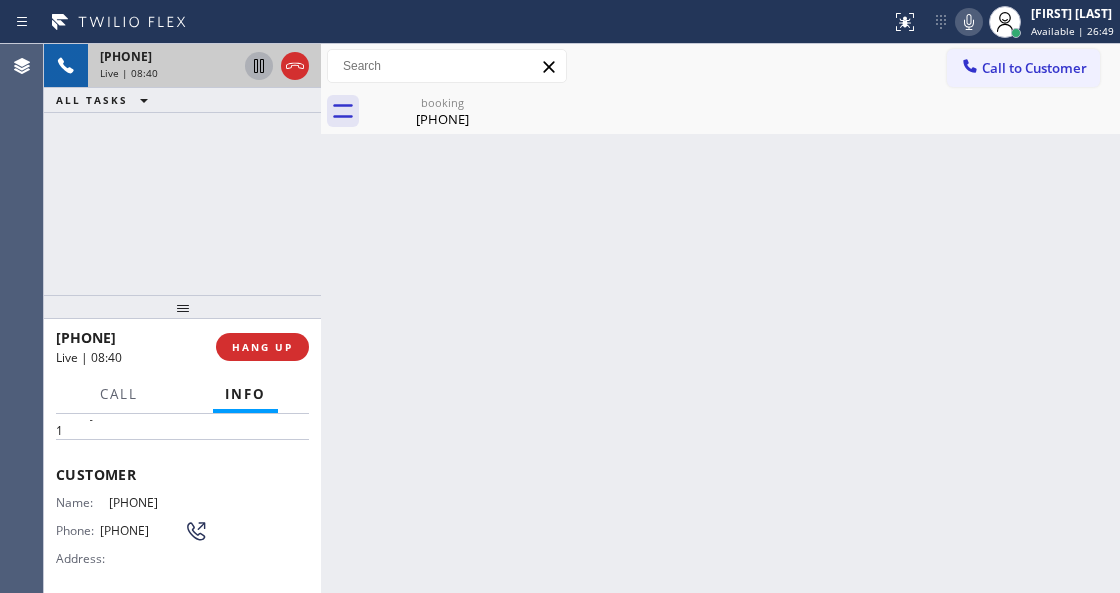 drag, startPoint x: 204, startPoint y: 496, endPoint x: 108, endPoint y: 487, distance: 96.42095 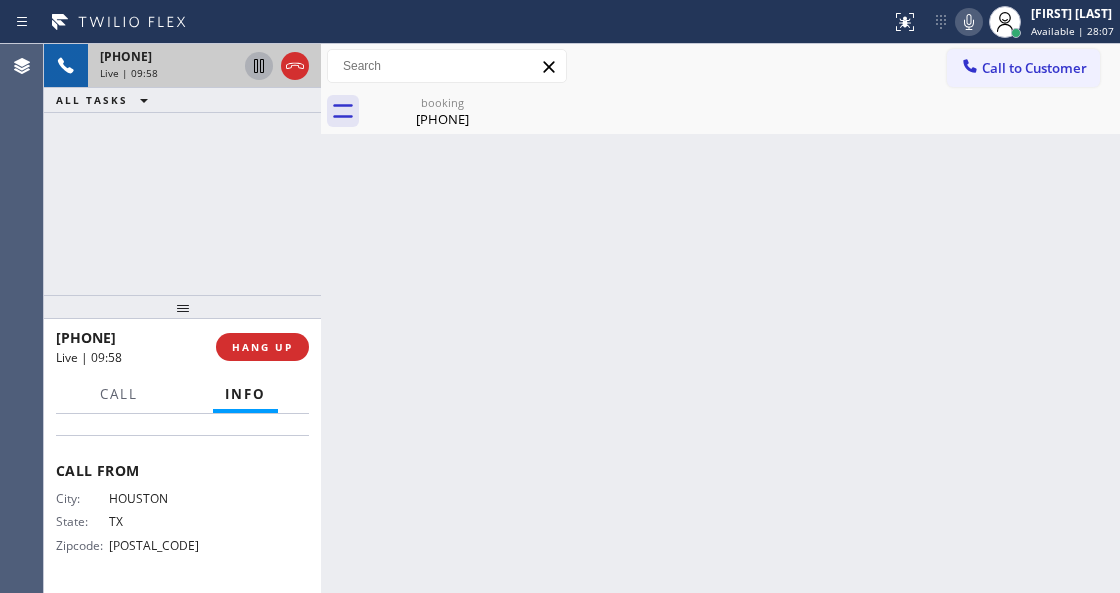 scroll, scrollTop: 427, scrollLeft: 0, axis: vertical 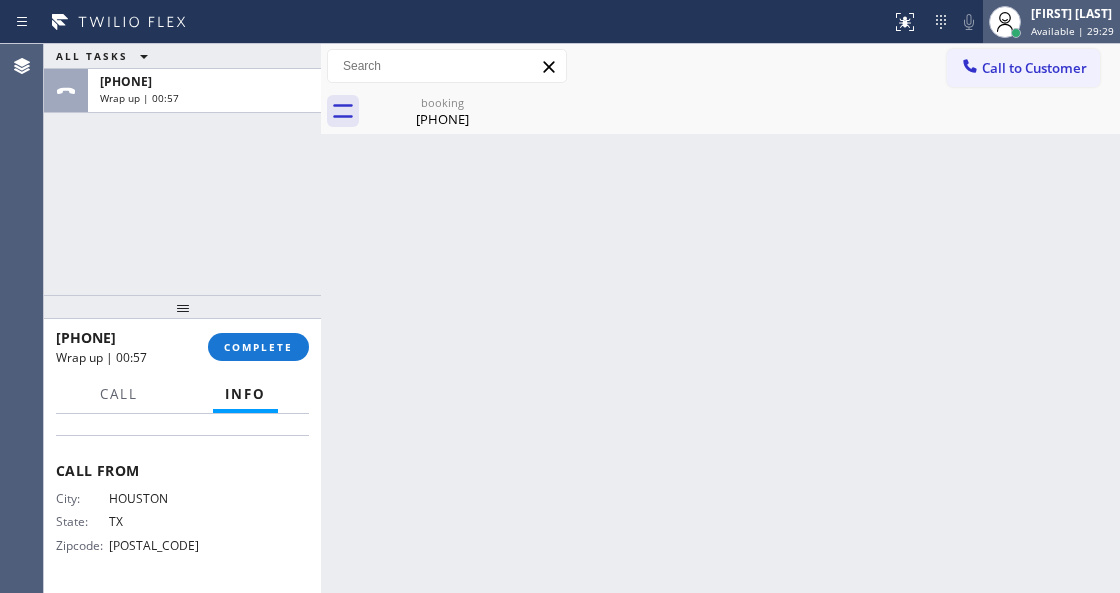 click at bounding box center (1016, 33) 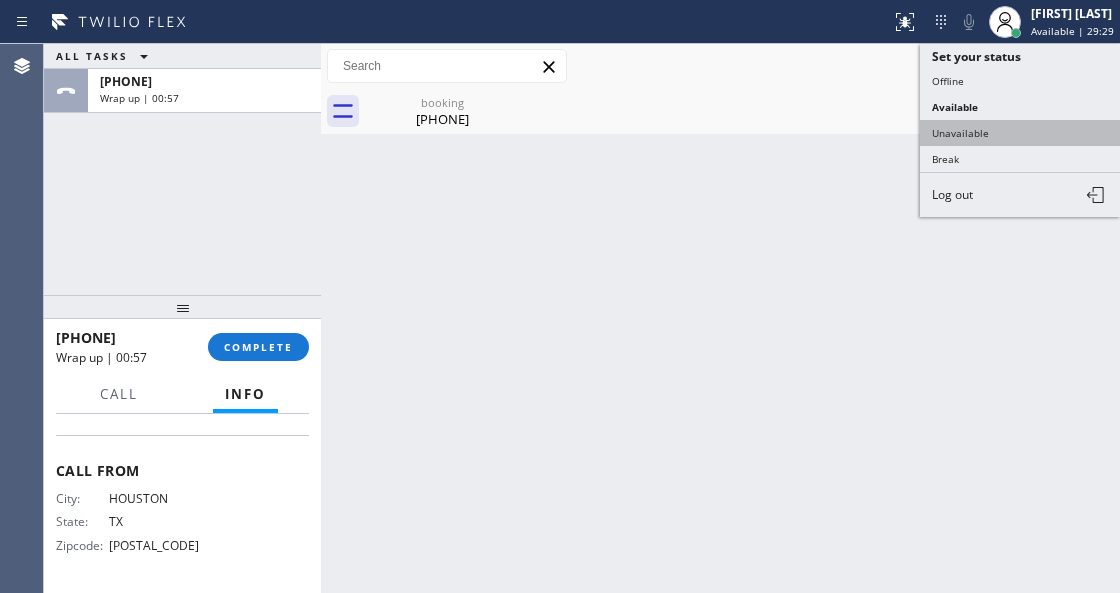 click on "Unavailable" at bounding box center (1020, 133) 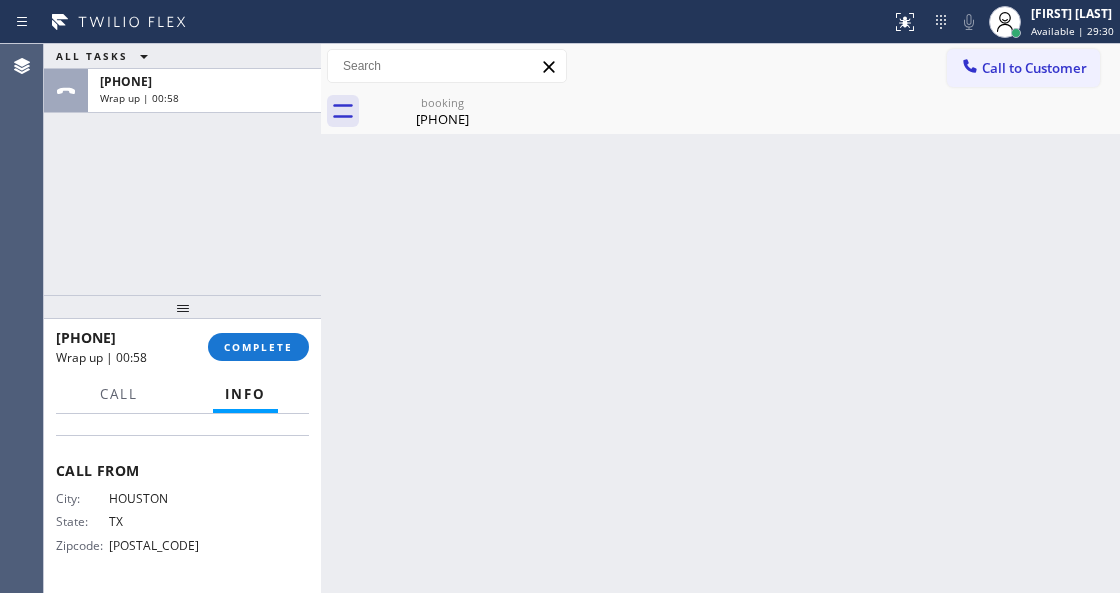 click on "[PHONE] Wrap up | 00:58 COMPLETE" at bounding box center (182, 347) 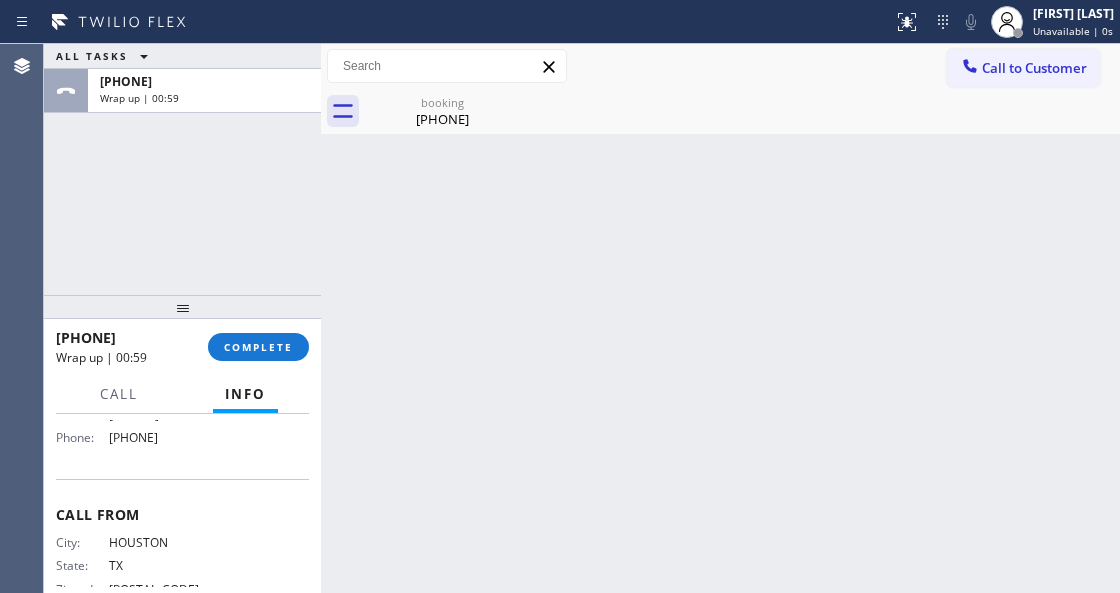 scroll, scrollTop: 294, scrollLeft: 0, axis: vertical 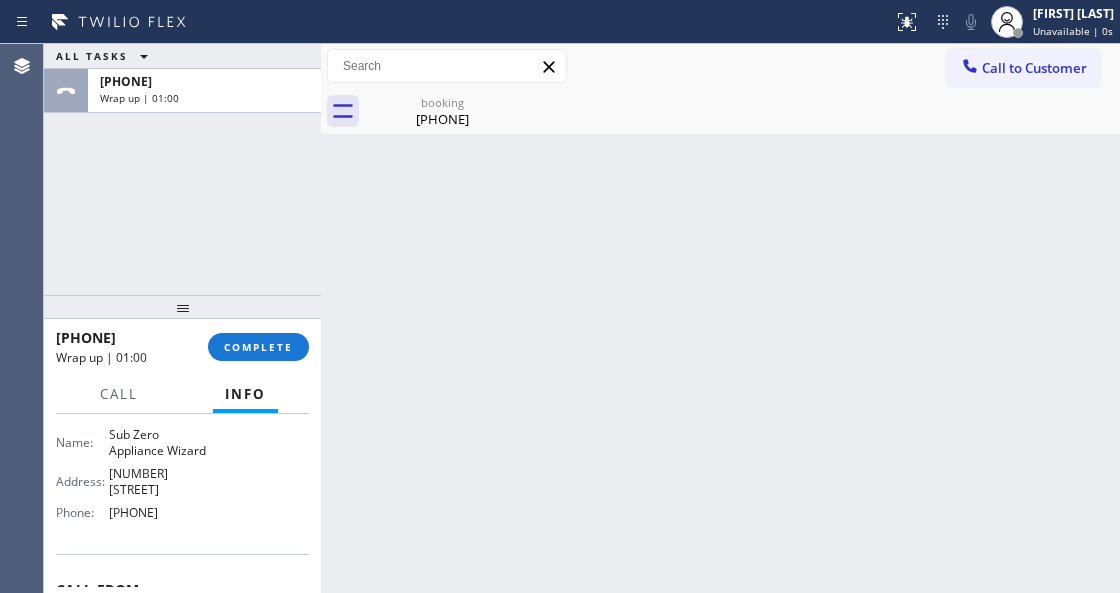drag, startPoint x: 199, startPoint y: 526, endPoint x: 102, endPoint y: 529, distance: 97.04638 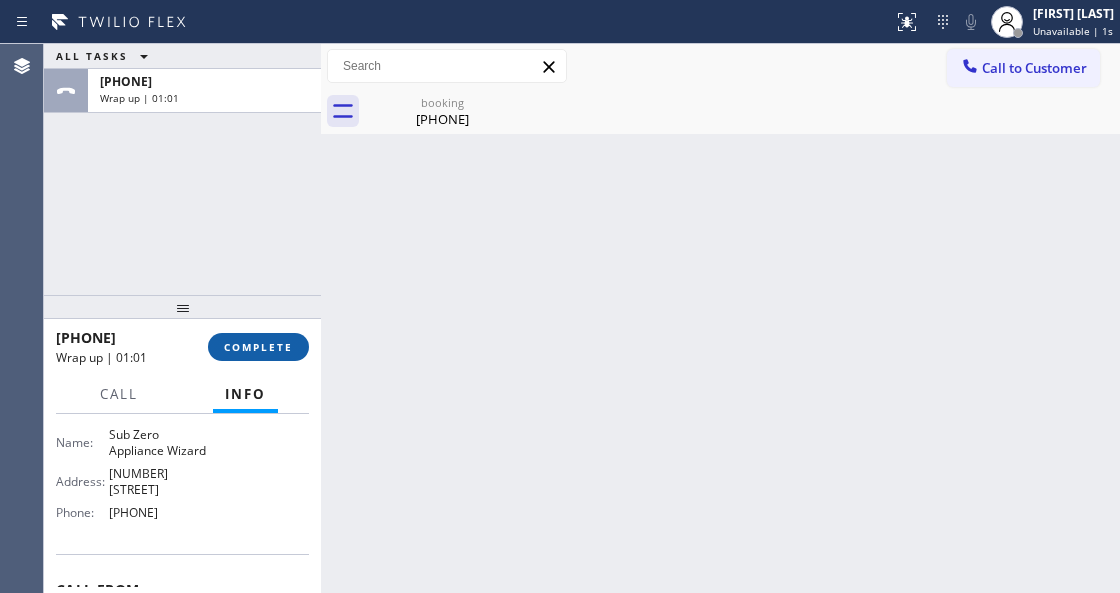 click on "COMPLETE" at bounding box center [258, 347] 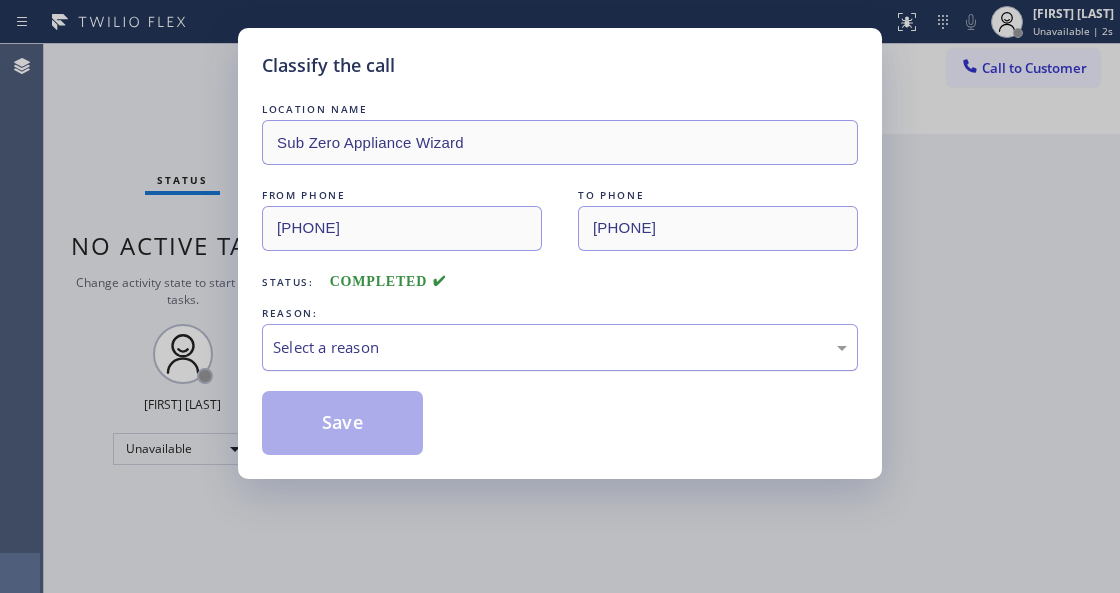 click on "Select a reason" at bounding box center (560, 347) 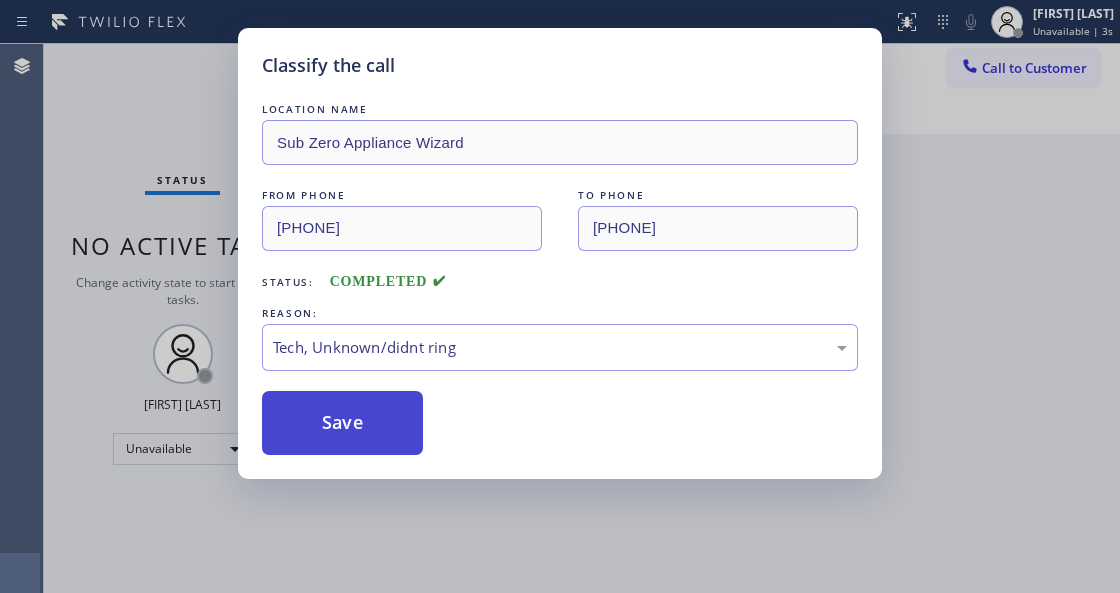 click on "Save" at bounding box center [342, 423] 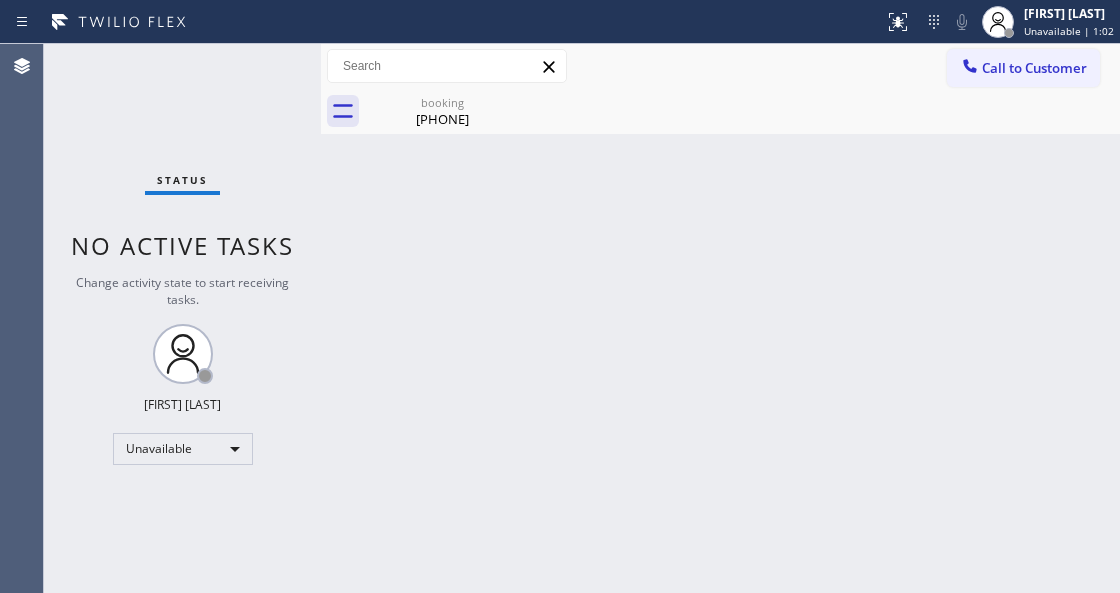 click on "Back to Dashboard Change Sender ID Customers Technicians Select a contact Outbound call Technician Search Technician Your caller id phone number Your caller id phone number Call Technician info Name   Phone none Address none Change Sender ID HVAC [PHONE] 5 Star Appliance [PHONE] Appliance Repair [PHONE] Plumbing [PHONE] Air Duct Cleaning [PHONE]  Electricians [PHONE] Cancel Change Check personal SMS Reset Change booking [PHONE] Call to Customer Outbound call Technician Search Technician Your caller id phone number Your caller id phone number Call booking [PHONE]" at bounding box center (720, 318) 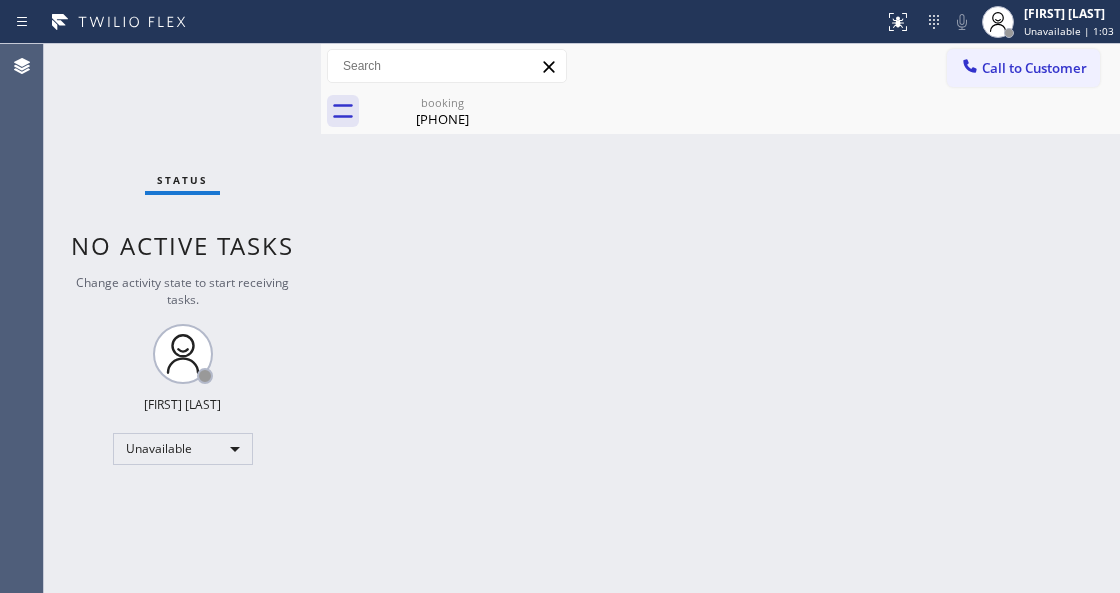 click on "Back to Dashboard Change Sender ID Customers Technicians Select a contact Outbound call Technician Search Technician Your caller id phone number Your caller id phone number Call Technician info Name   Phone none Address none Change Sender ID HVAC [PHONE] 5 Star Appliance [PHONE] Appliance Repair [PHONE] Plumbing [PHONE] Air Duct Cleaning [PHONE]  Electricians [PHONE] Cancel Change Check personal SMS Reset Change booking [PHONE] Call to Customer Outbound call Technician Search Technician Your caller id phone number Your caller id phone number Call booking [PHONE]" at bounding box center [720, 318] 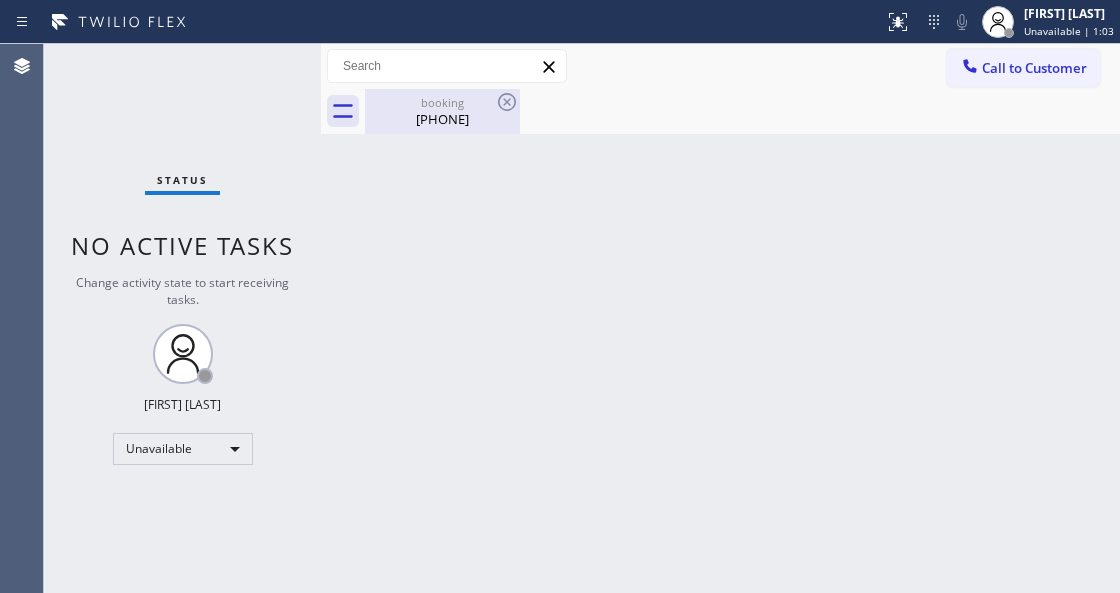 click on "[PHONE]" at bounding box center (442, 119) 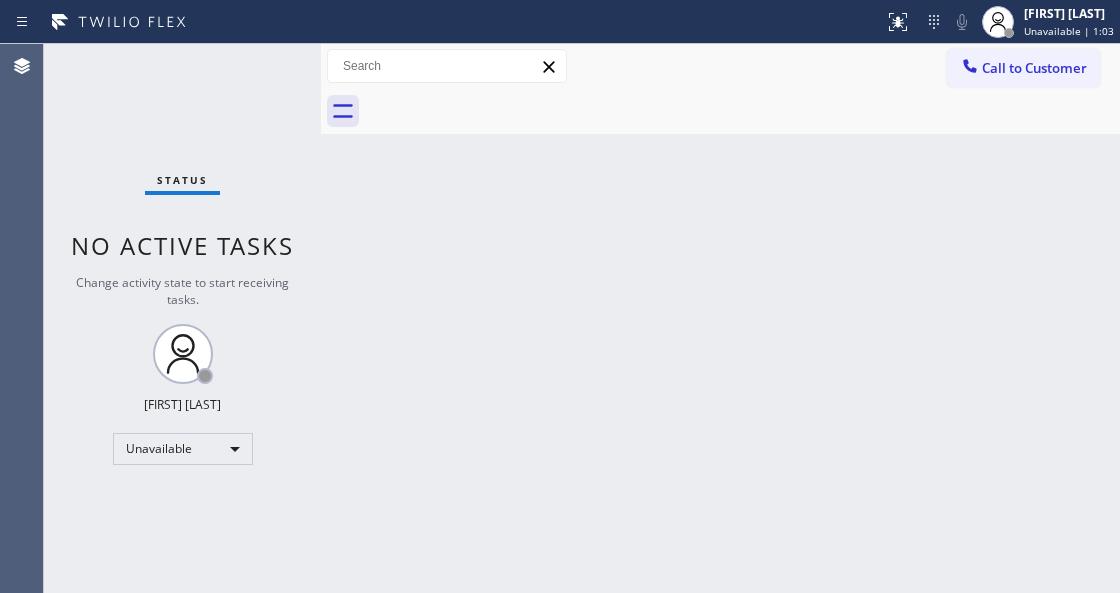 click on "Back to Dashboard Change Sender ID Customers Technicians Select a contact Outbound call Technician Search Technician Your caller id phone number Your caller id phone number Call Technician info Name   Phone none Address none Change Sender ID HVAC [PHONE] 5 Star Appliance [PHONE] Appliance Repair [PHONE] Plumbing [PHONE] Air Duct Cleaning [PHONE]  Electricians [PHONE] Cancel Change Check personal SMS Reset Change No tabs Call to Customer Outbound call Technician Search Technician Your caller id phone number Your caller id phone number Call" at bounding box center [720, 318] 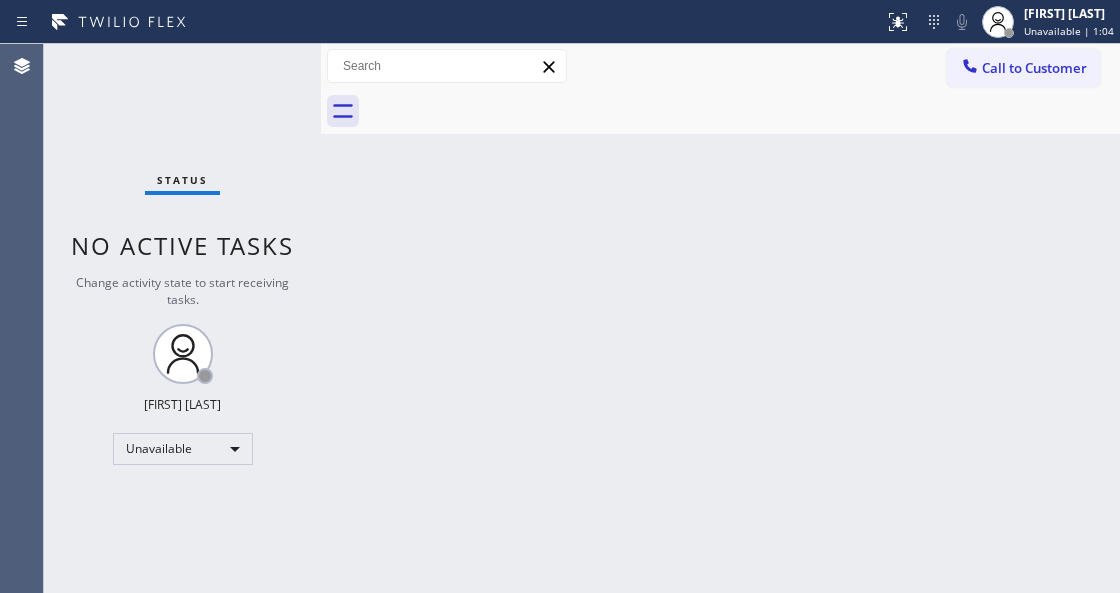click on "Back to Dashboard Change Sender ID Customers Technicians Select a contact Outbound call Technician Search Technician Your caller id phone number Your caller id phone number Call Technician info Name   Phone none Address none Change Sender ID HVAC [PHONE] 5 Star Appliance [PHONE] Appliance Repair [PHONE] Plumbing [PHONE] Air Duct Cleaning [PHONE]  Electricians [PHONE] Cancel Change Check personal SMS Reset Change No tabs Call to Customer Outbound call Technician Search Technician Your caller id phone number Your caller id phone number Call" at bounding box center [720, 318] 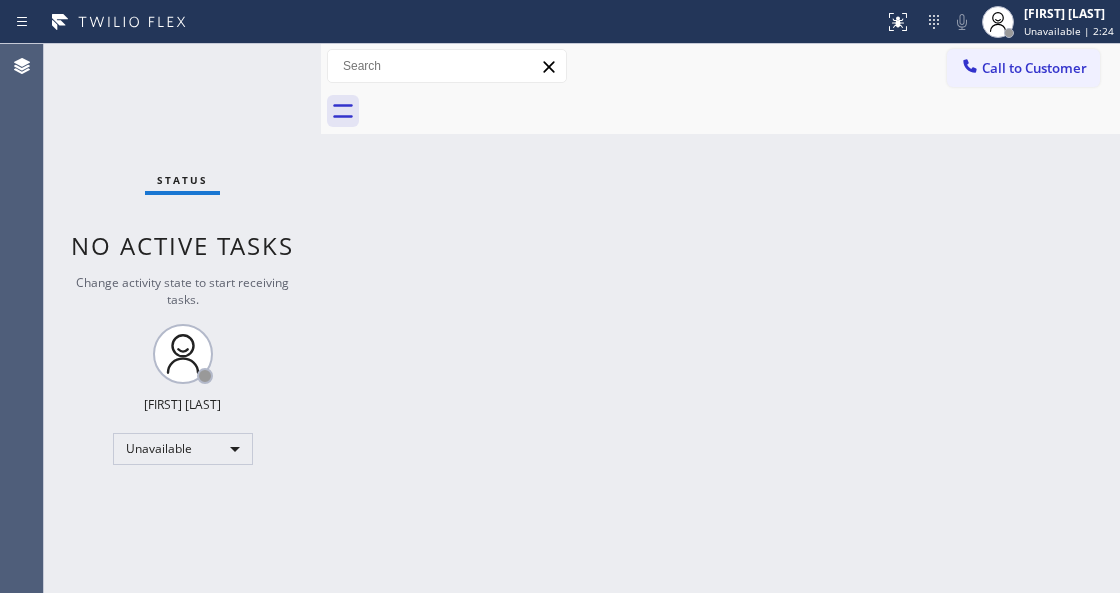click on "Back to Dashboard Change Sender ID Customers Technicians Select a contact Outbound call Technician Search Technician Your caller id phone number Your caller id phone number Call Technician info Name   Phone none Address none Change Sender ID HVAC [PHONE] 5 Star Appliance [PHONE] Appliance Repair [PHONE] Plumbing [PHONE] Air Duct Cleaning [PHONE]  Electricians [PHONE] Cancel Change Check personal SMS Reset Change No tabs Call to Customer Outbound call Technician Search Technician Your caller id phone number Your caller id phone number Call" at bounding box center [720, 318] 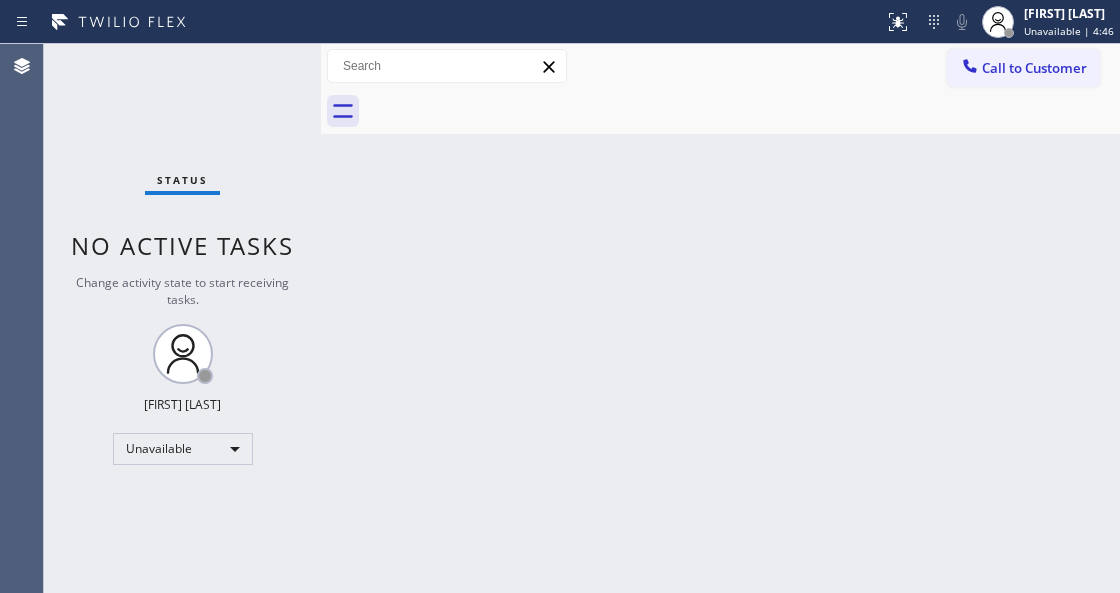 click on "Back to Dashboard Change Sender ID Customers Technicians Select a contact Outbound call Technician Search Technician Your caller id phone number Your caller id phone number Call Technician info Name   Phone none Address none Change Sender ID HVAC [PHONE] 5 Star Appliance [PHONE] Appliance Repair [PHONE] Plumbing [PHONE] Air Duct Cleaning [PHONE]  Electricians [PHONE] Cancel Change Check personal SMS Reset Change No tabs Call to Customer Outbound call Technician Search Technician Your caller id phone number Your caller id phone number Call" at bounding box center [720, 318] 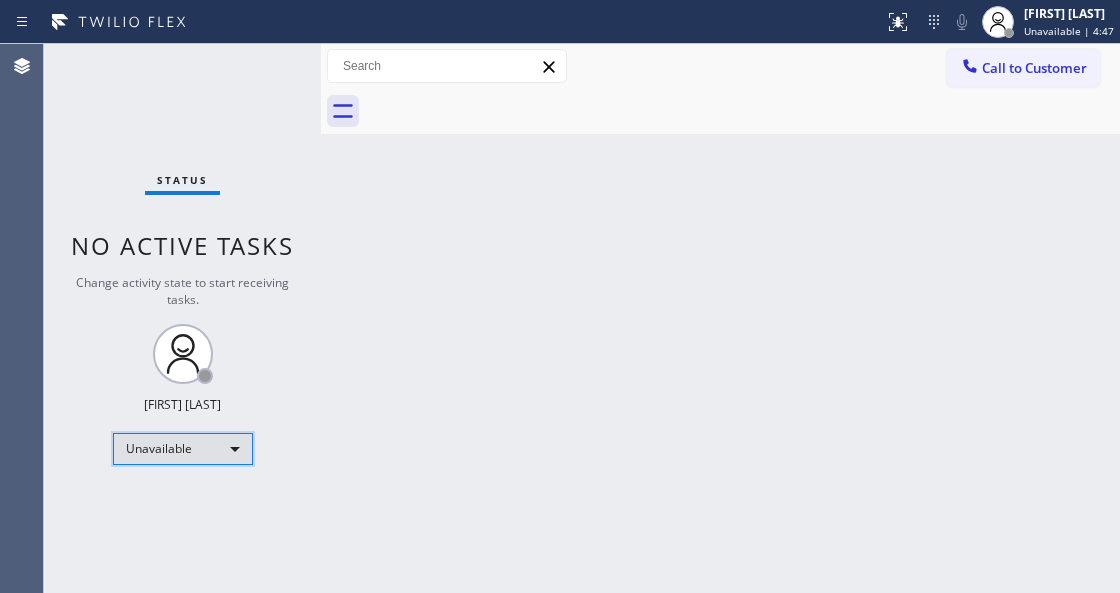 click on "Unavailable" at bounding box center (183, 449) 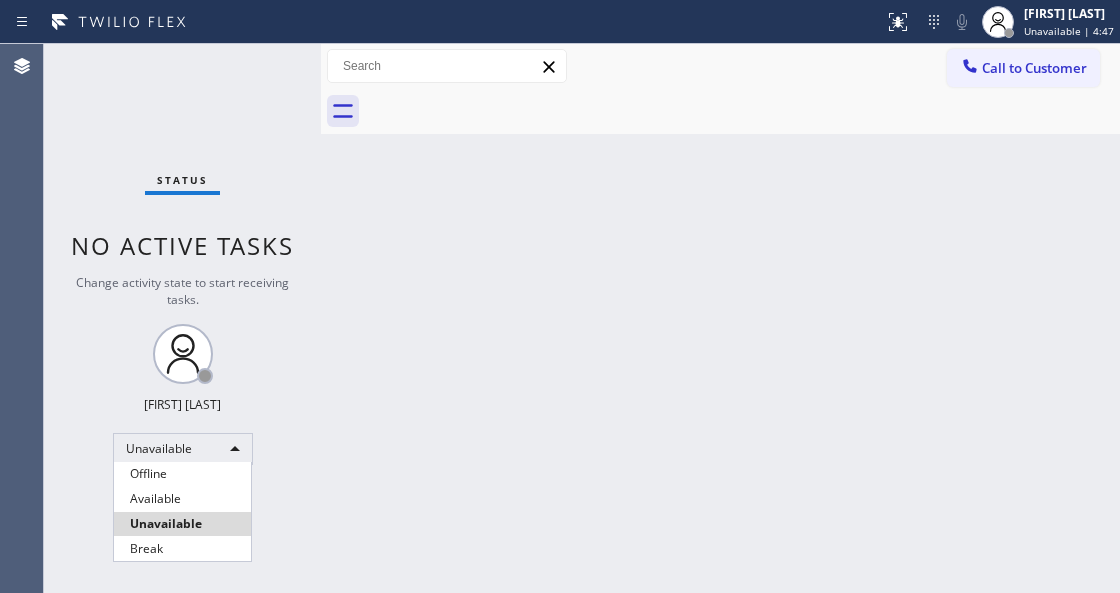 click on "Available" at bounding box center [182, 499] 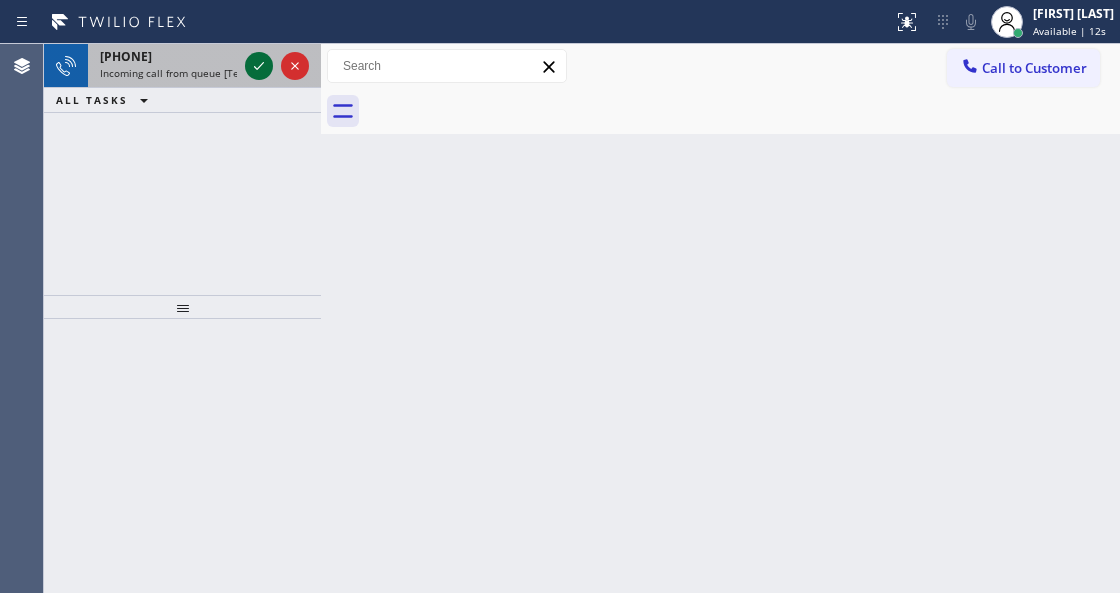 click 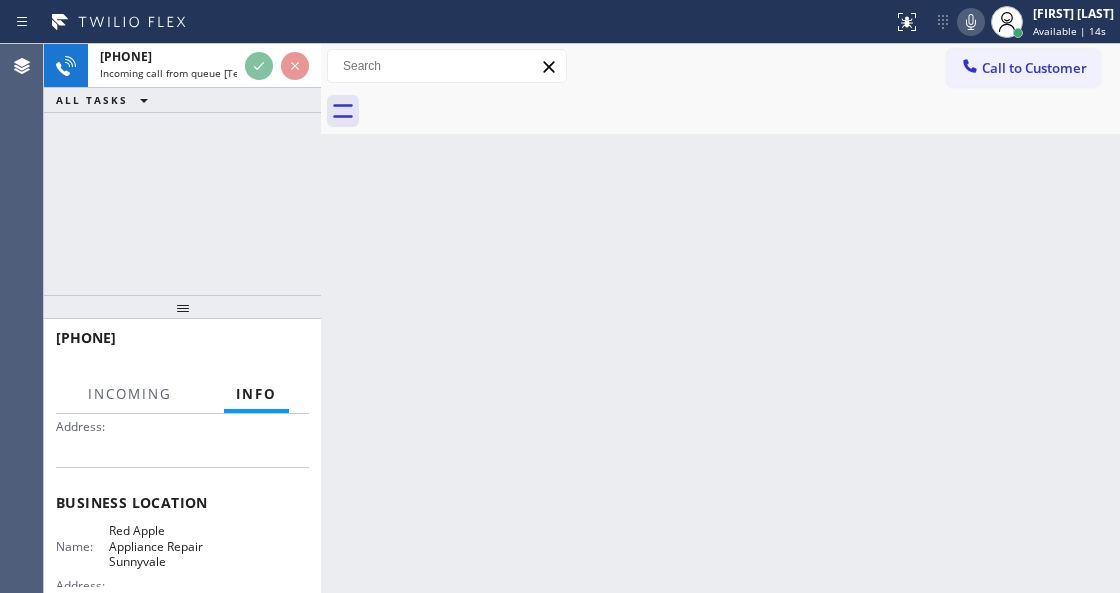 scroll, scrollTop: 200, scrollLeft: 0, axis: vertical 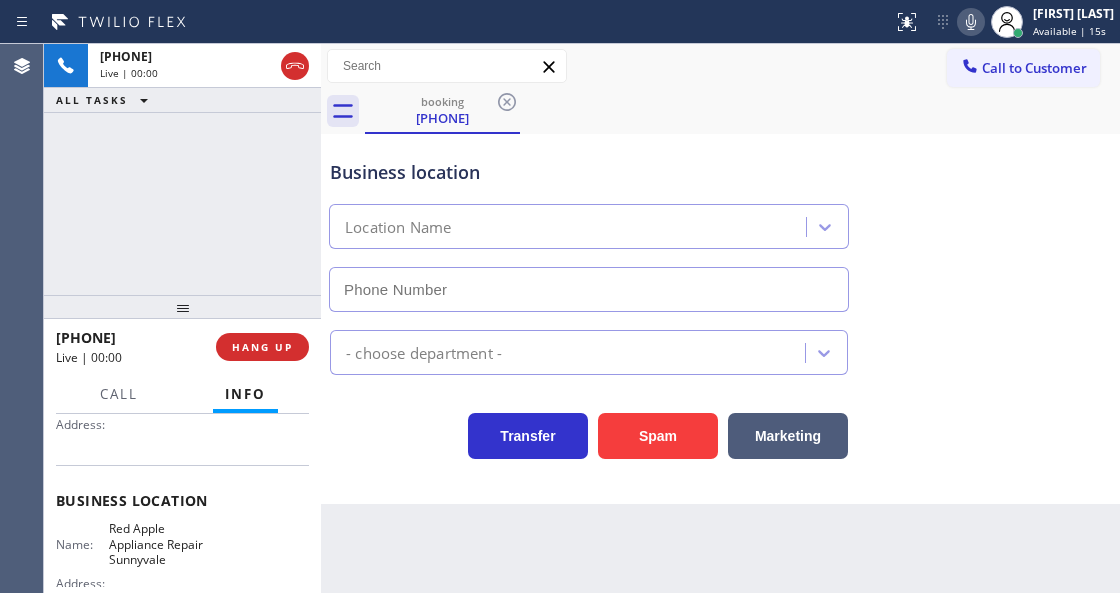 type on "[PHONE]" 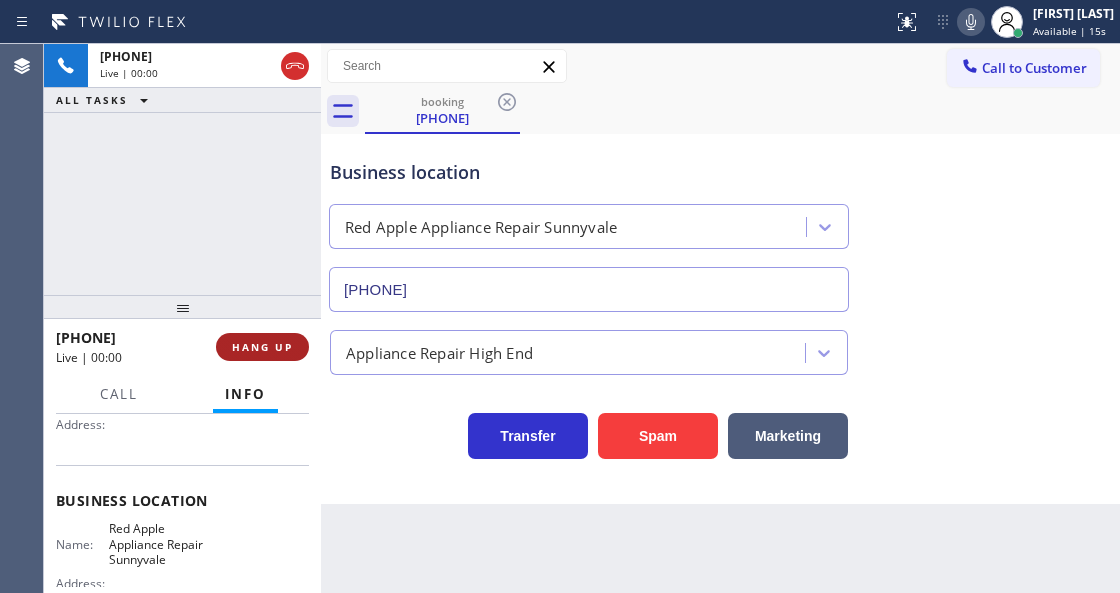 click on "HANG UP" at bounding box center (262, 347) 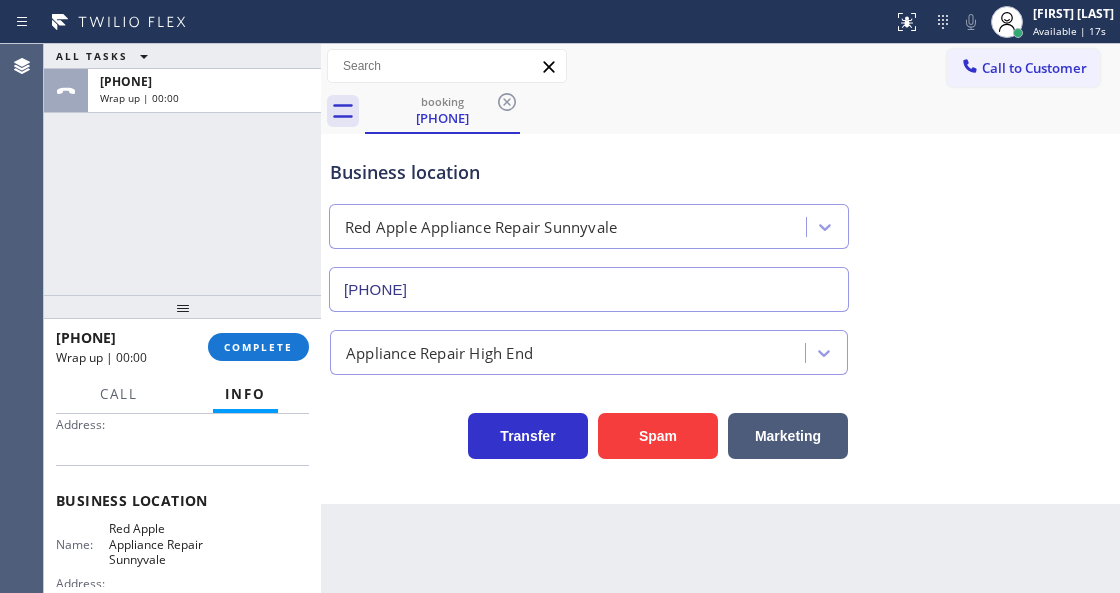 click on "[PHONE] Wrap up | 00:00 COMPLETE" at bounding box center [182, 347] 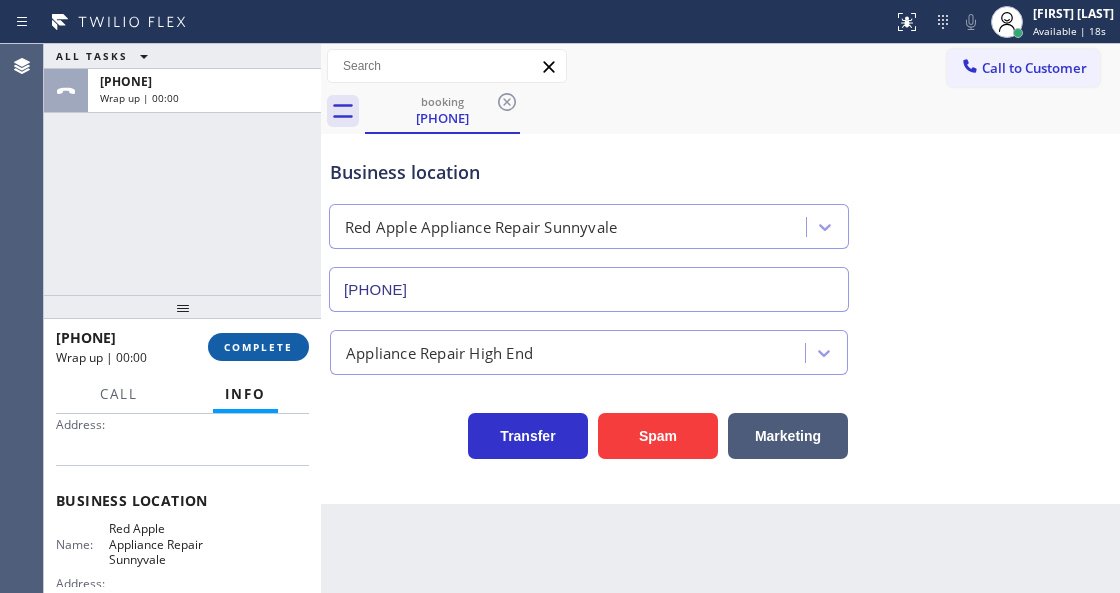 click on "COMPLETE" at bounding box center (258, 347) 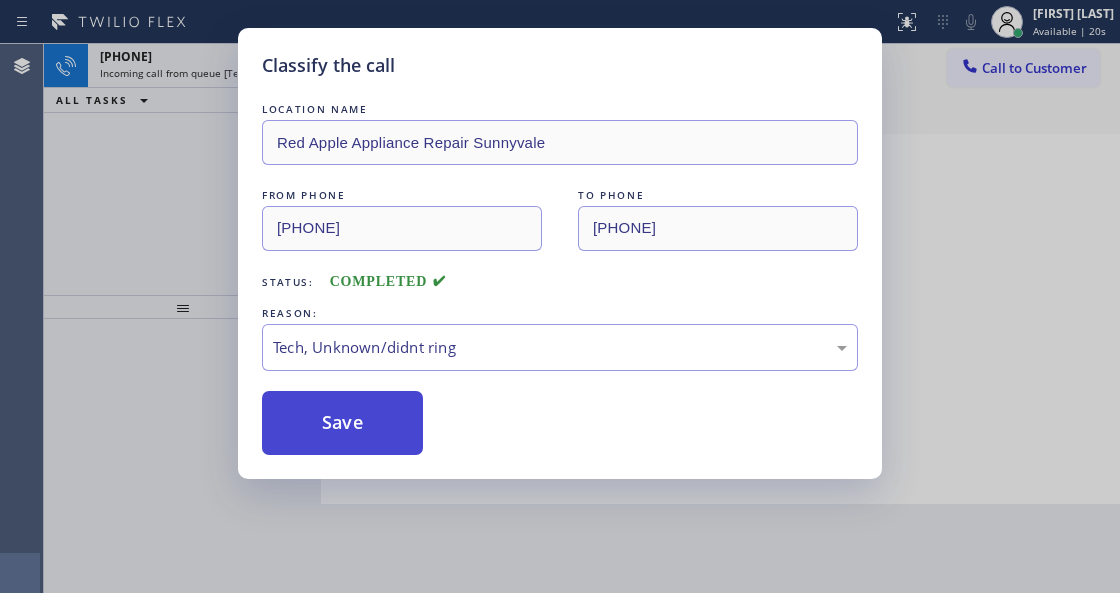 click on "Save" at bounding box center [342, 423] 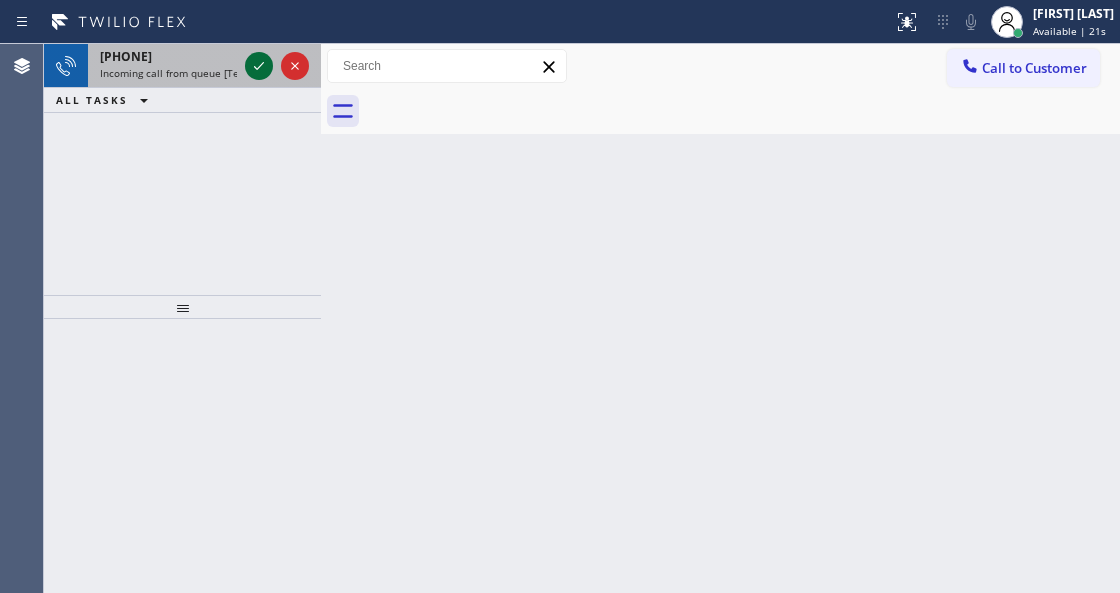 click 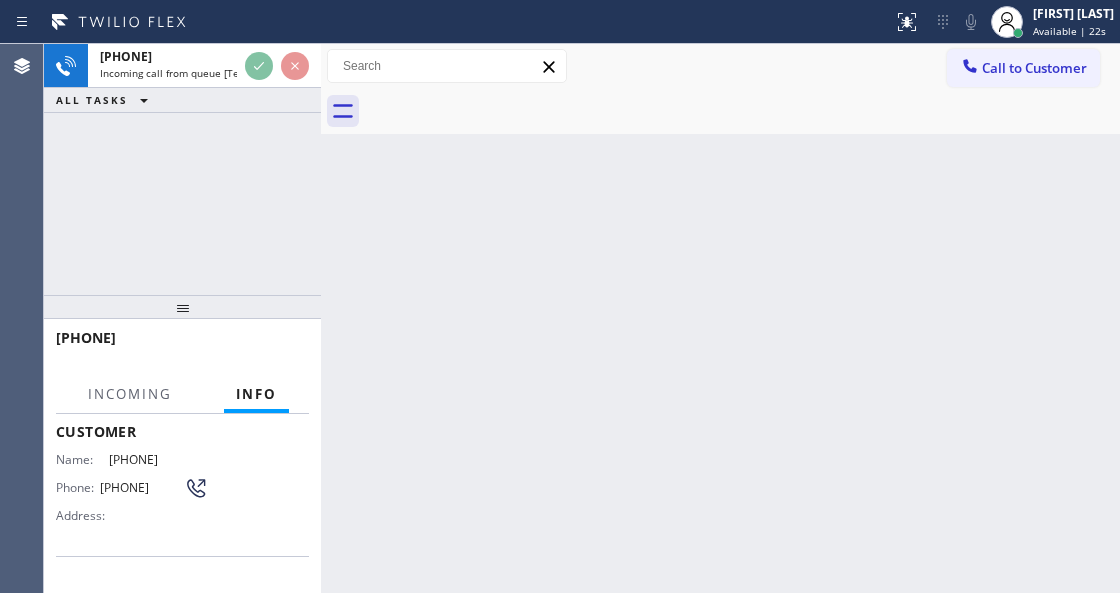 scroll, scrollTop: 200, scrollLeft: 0, axis: vertical 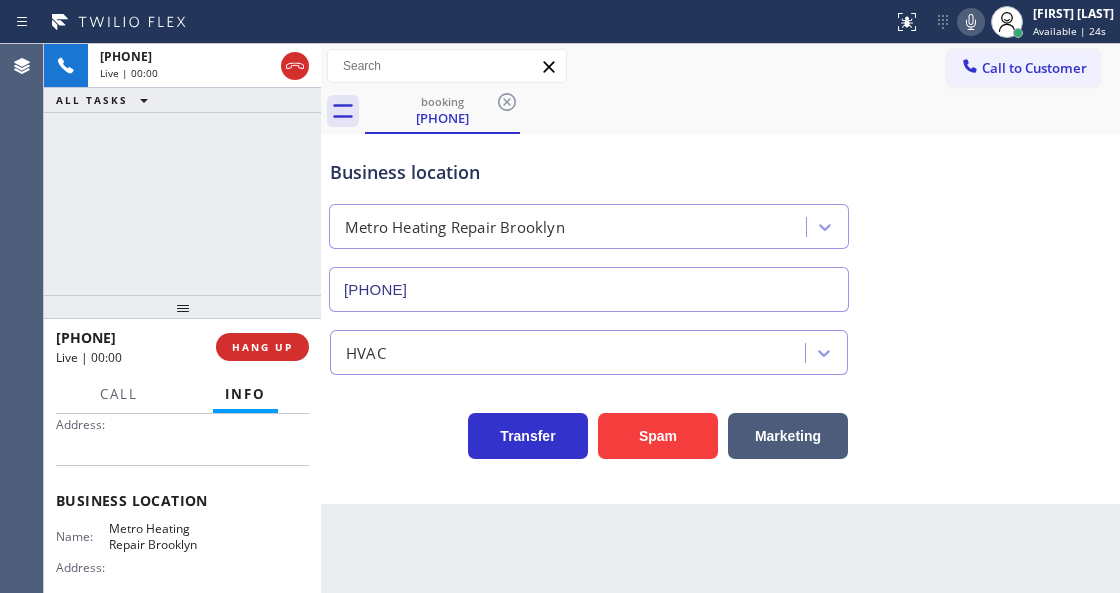 type on "[PHONE]" 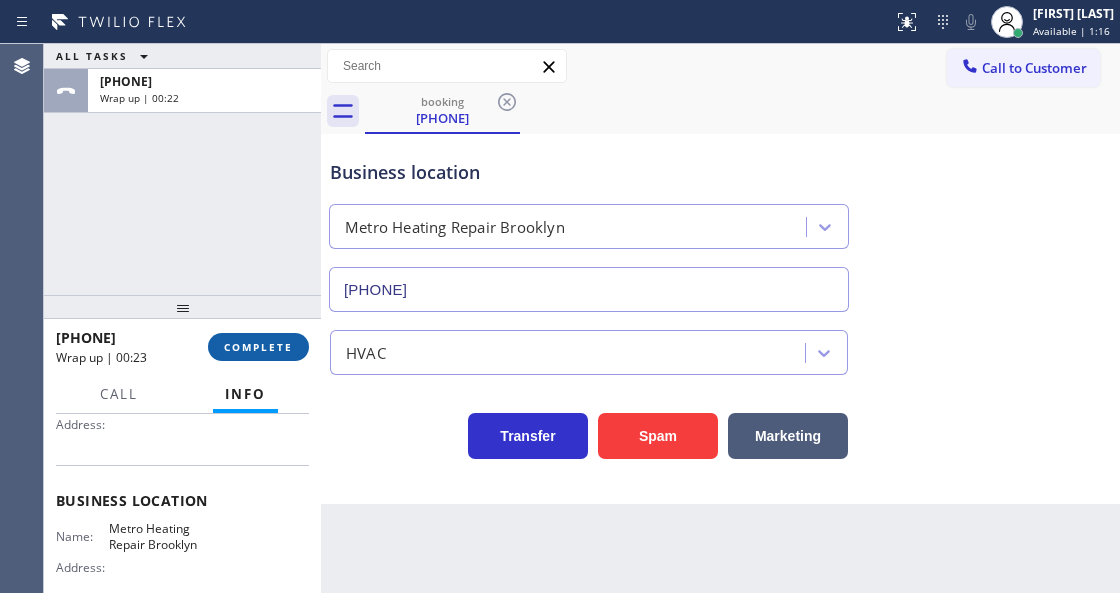 click on "COMPLETE" at bounding box center [258, 347] 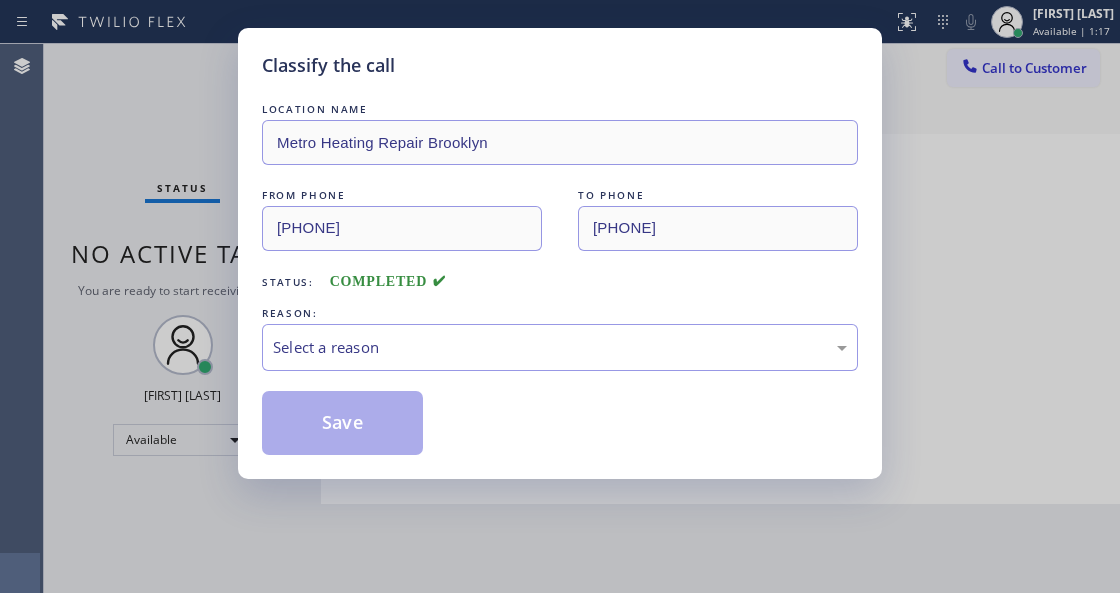 click on "Select a reason" at bounding box center [560, 347] 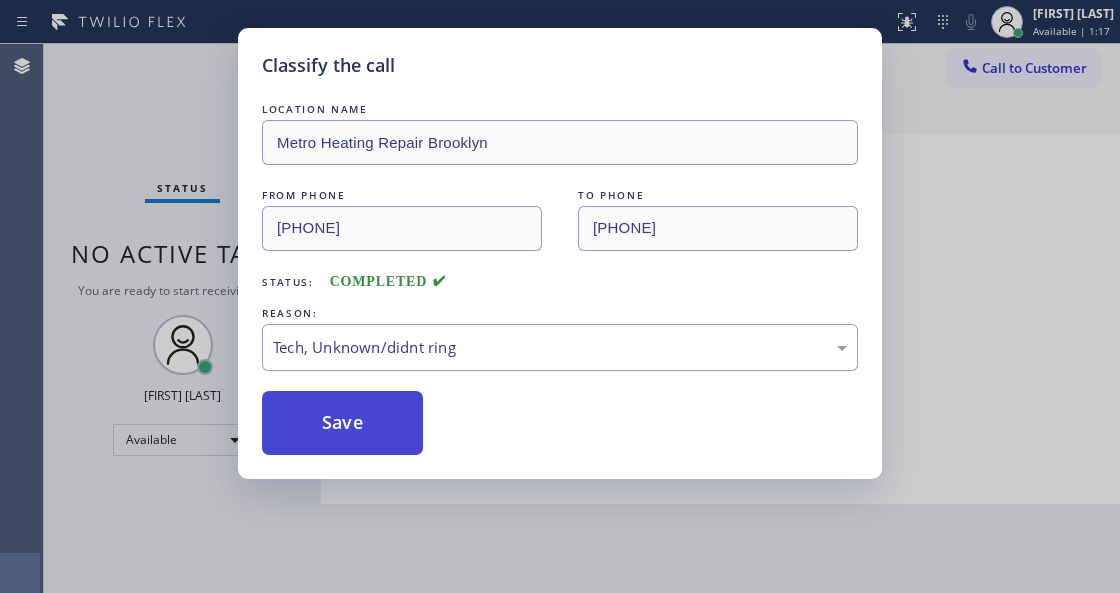 click on "Save" at bounding box center (342, 423) 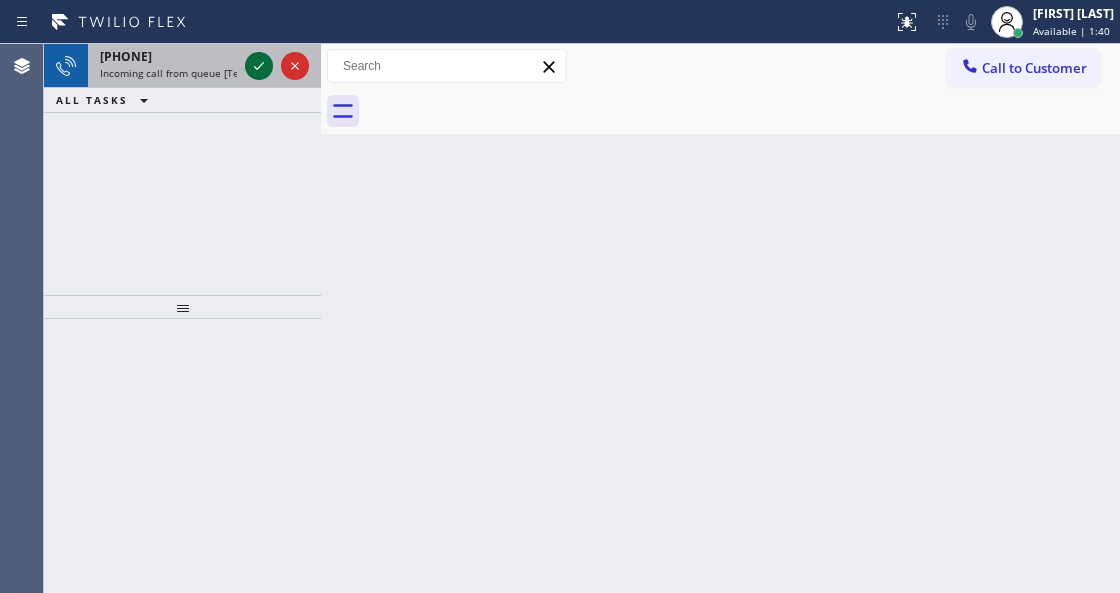 drag, startPoint x: 261, startPoint y: 97, endPoint x: 258, endPoint y: 68, distance: 29.15476 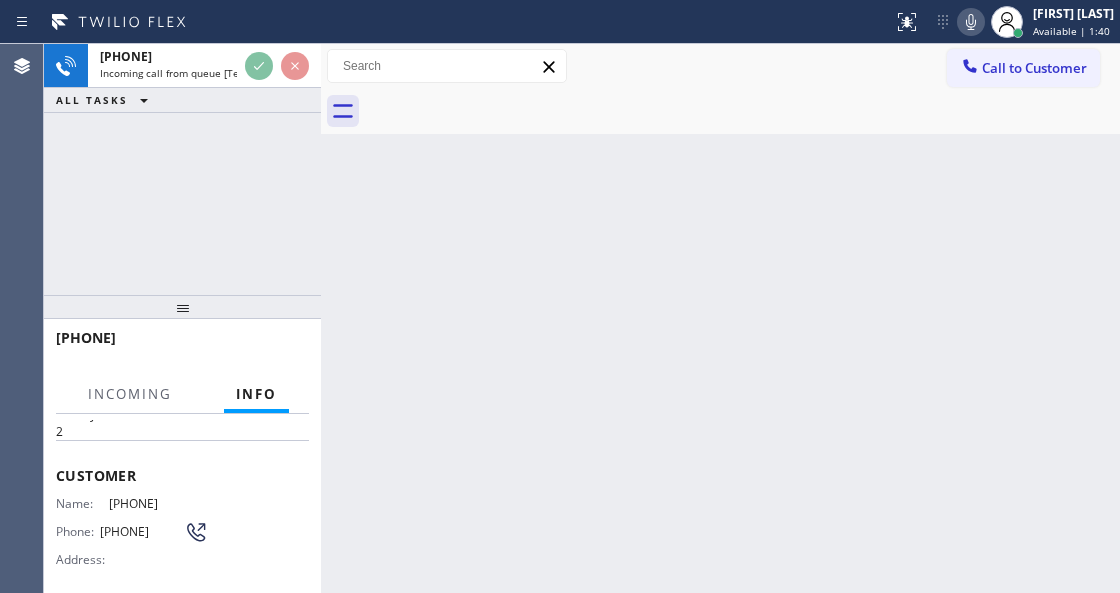 scroll, scrollTop: 200, scrollLeft: 0, axis: vertical 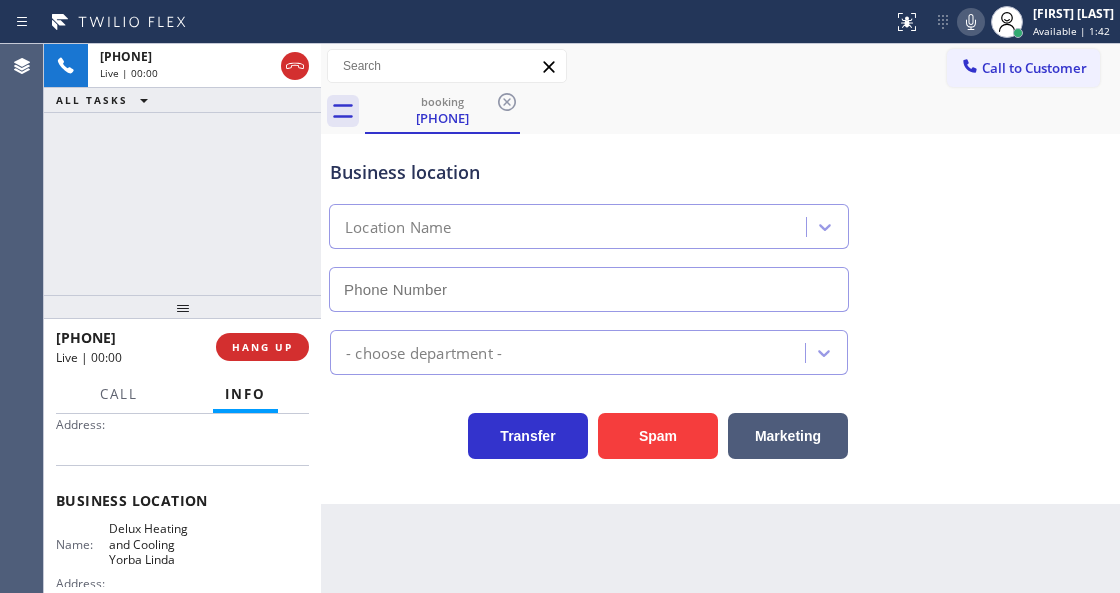 type on "[PHONE]" 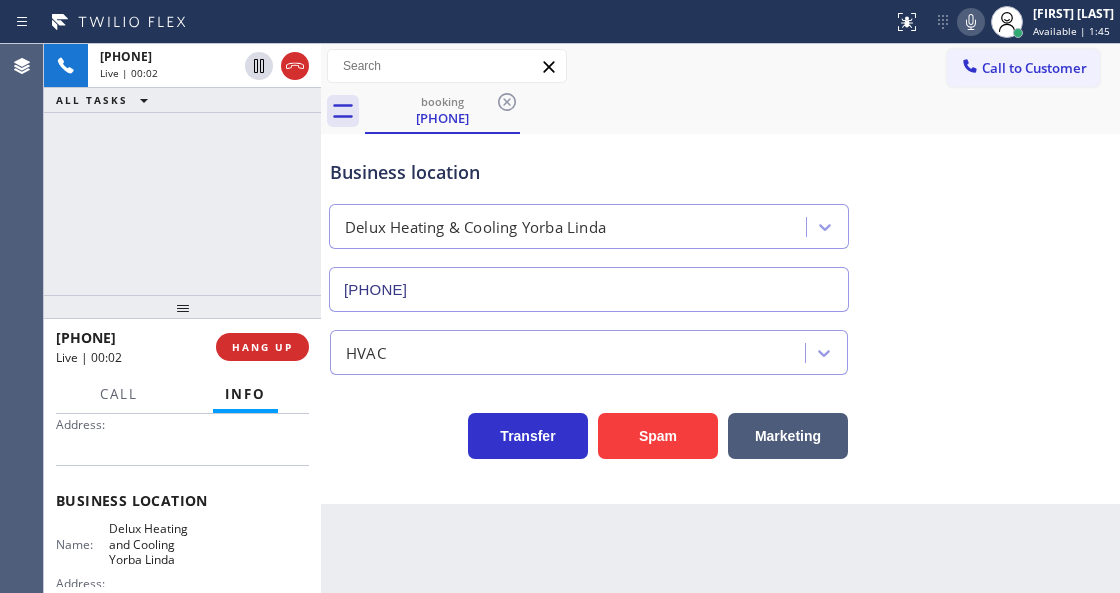 click 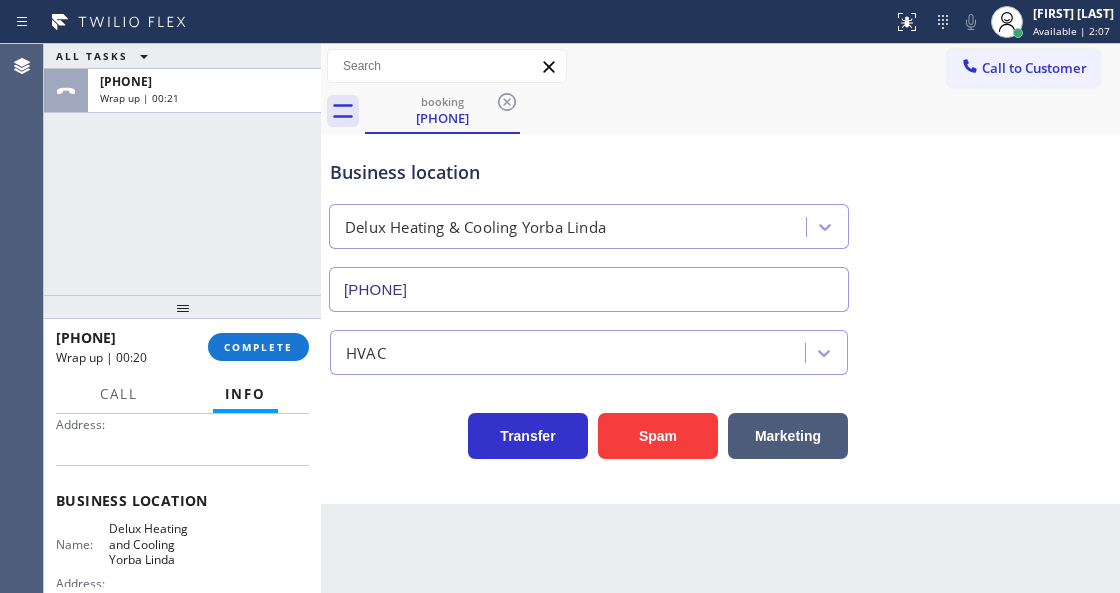 drag, startPoint x: 275, startPoint y: 344, endPoint x: 370, endPoint y: 448, distance: 140.85808 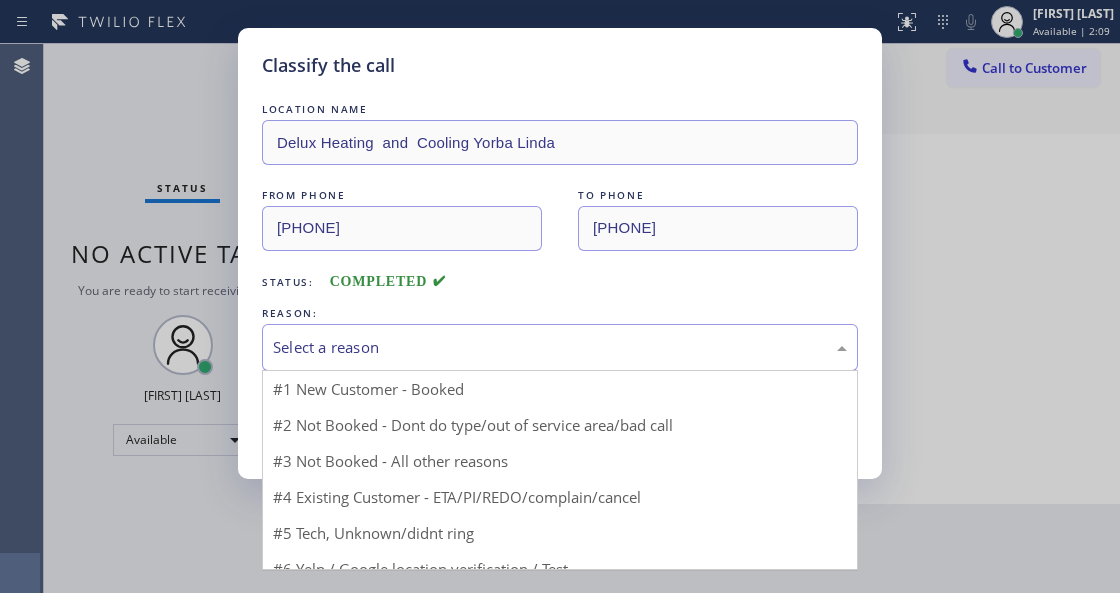 click on "Select a reason" at bounding box center (560, 347) 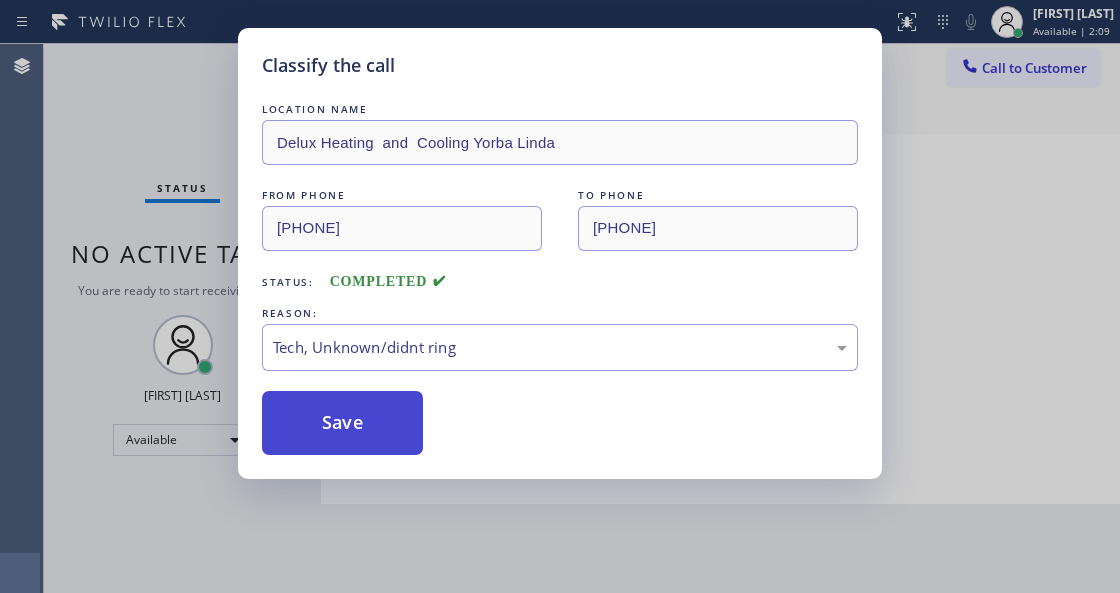 click on "Save" at bounding box center [342, 423] 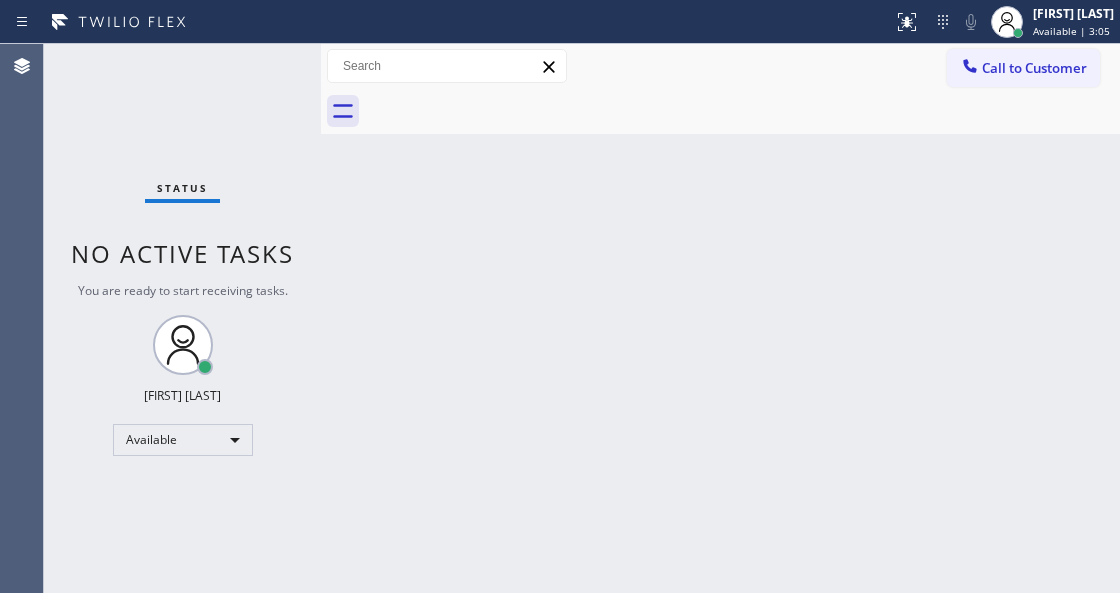 click on "Status   No active tasks     You are ready to start receiving tasks.   Venezza Koren Intas Available" at bounding box center [182, 318] 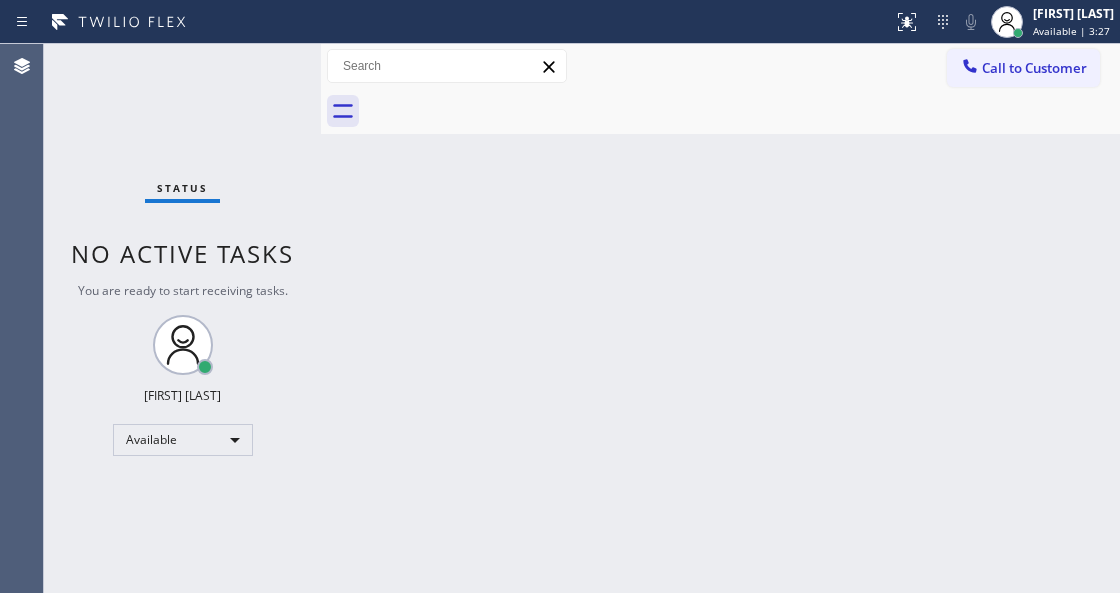 click on "Status   No active tasks     You are ready to start receiving tasks.   Venezza Koren Intas Available" at bounding box center [182, 318] 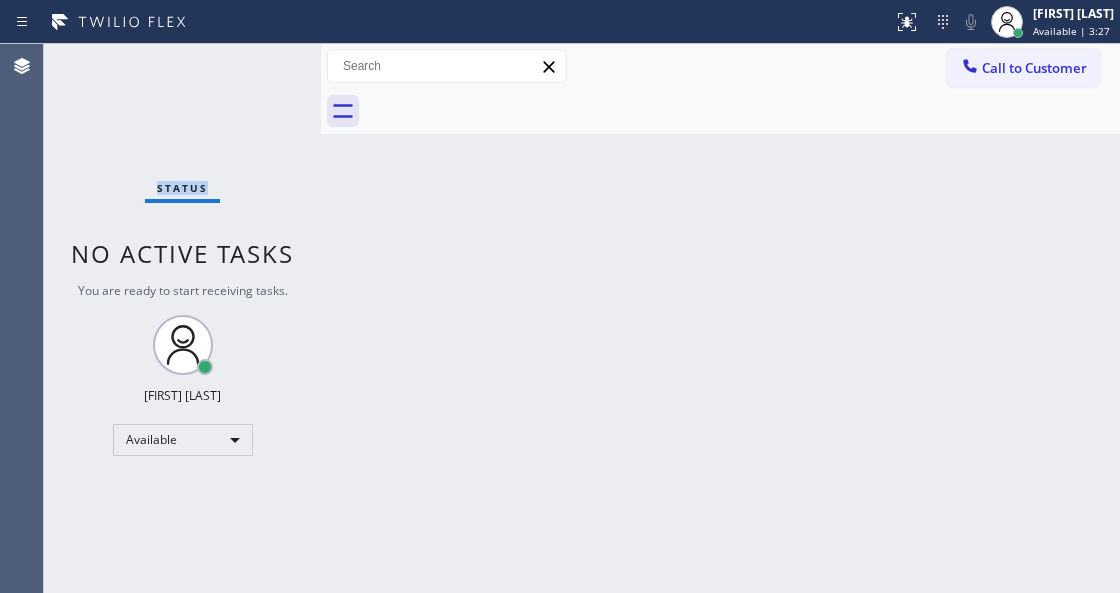click on "Status   No active tasks     You are ready to start receiving tasks.   Venezza Koren Intas Available" at bounding box center (182, 318) 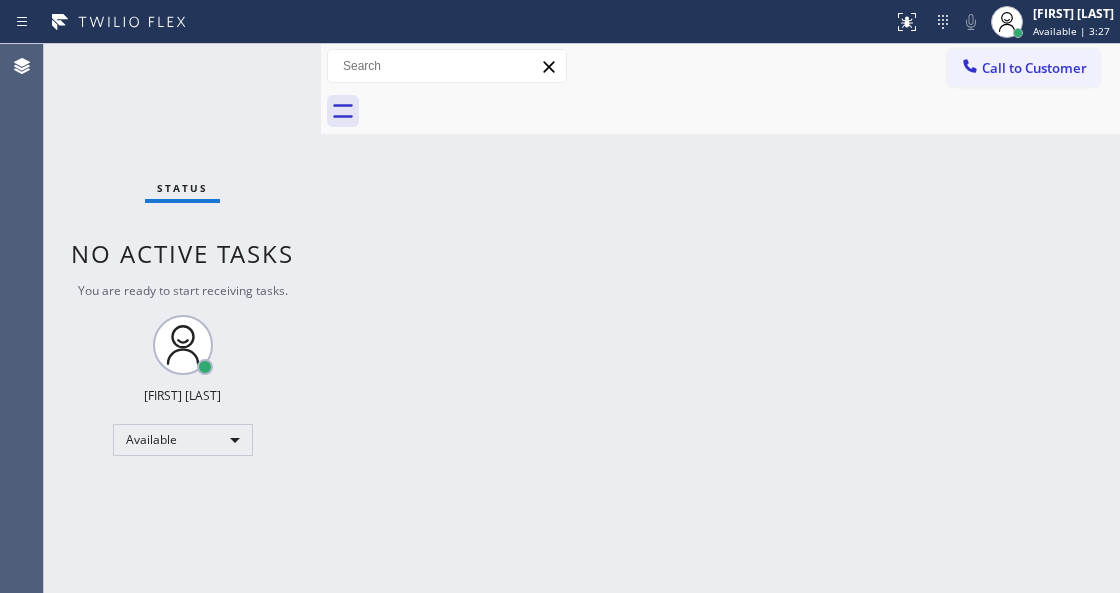 click on "Back to Dashboard Change Sender ID Customers Technicians Select a contact Outbound call Technician Search Technician Your caller id phone number Your caller id phone number Call Technician info Name   Phone none Address none Change Sender ID HVAC [PHONE] 5 Star Appliance [PHONE] Appliance Repair [PHONE] Plumbing [PHONE] Air Duct Cleaning [PHONE]  Electricians [PHONE] Cancel Change Check personal SMS Reset Change No tabs Call to Customer Outbound call Technician Search Technician Your caller id phone number Your caller id phone number Call" at bounding box center [720, 318] 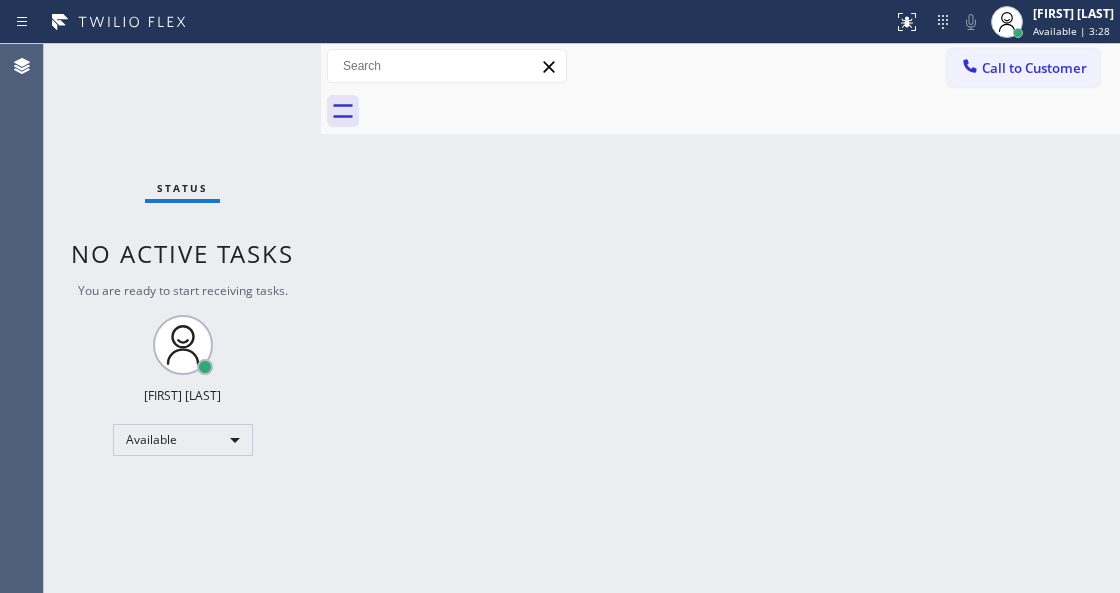 click on "Agent Desktop" at bounding box center (21, 318) 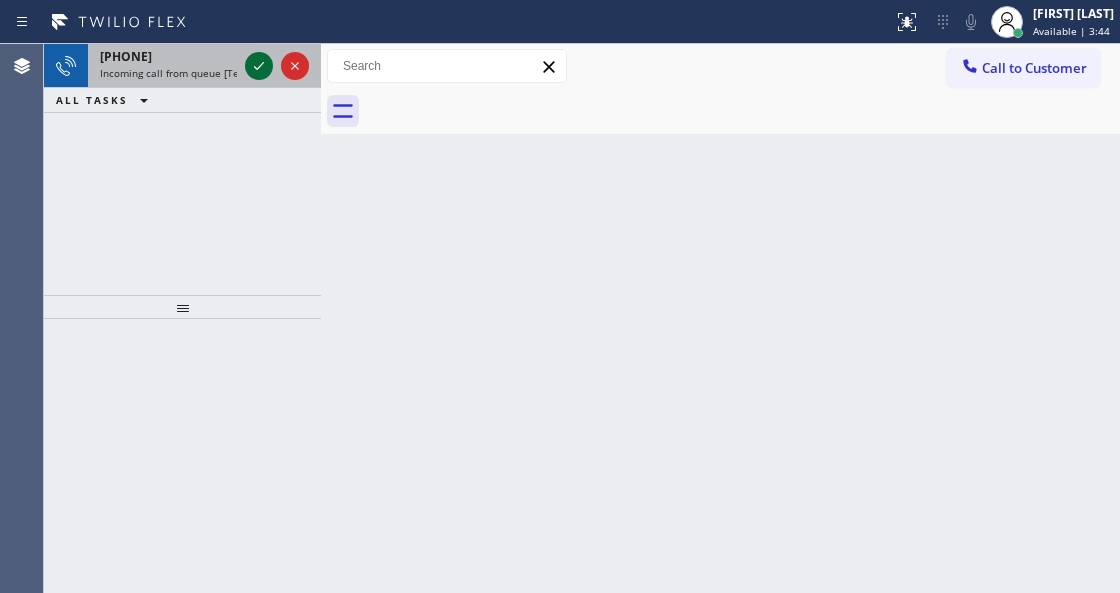 click 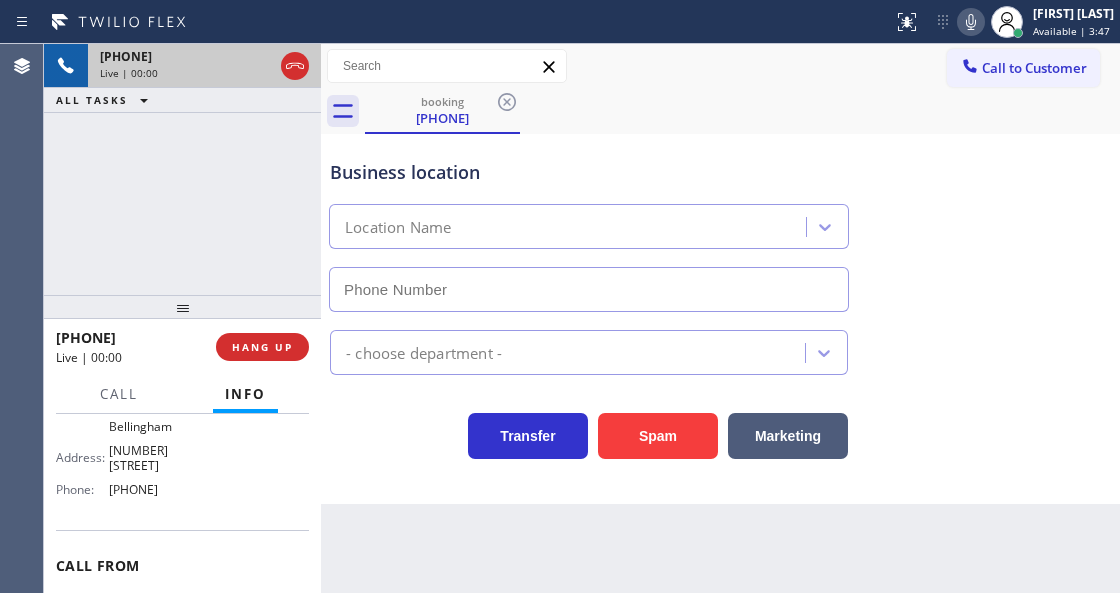 scroll, scrollTop: 200, scrollLeft: 0, axis: vertical 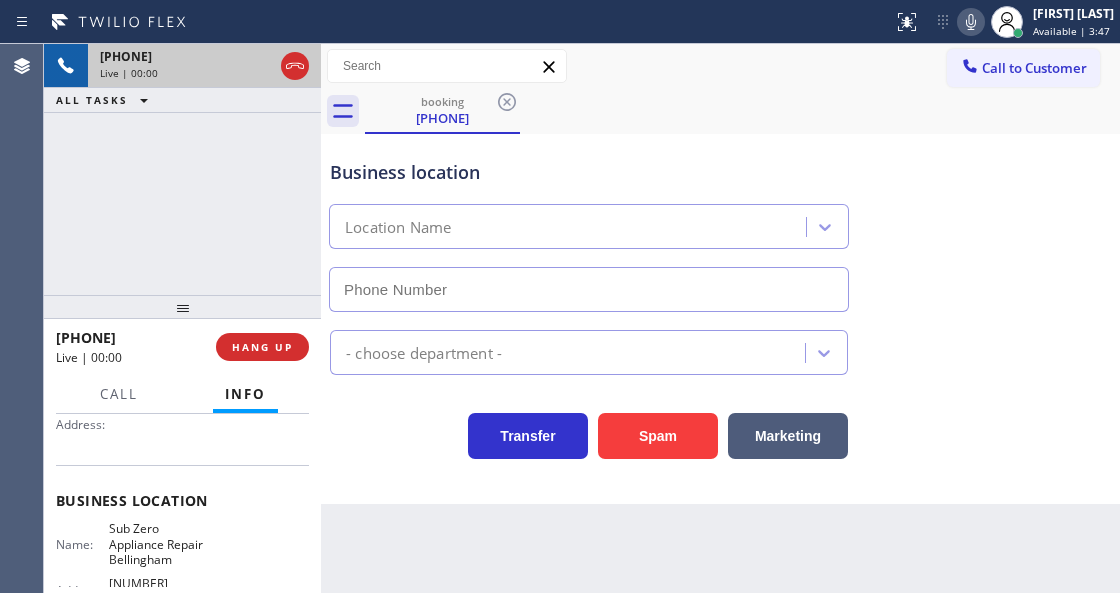 type on "[PHONE]" 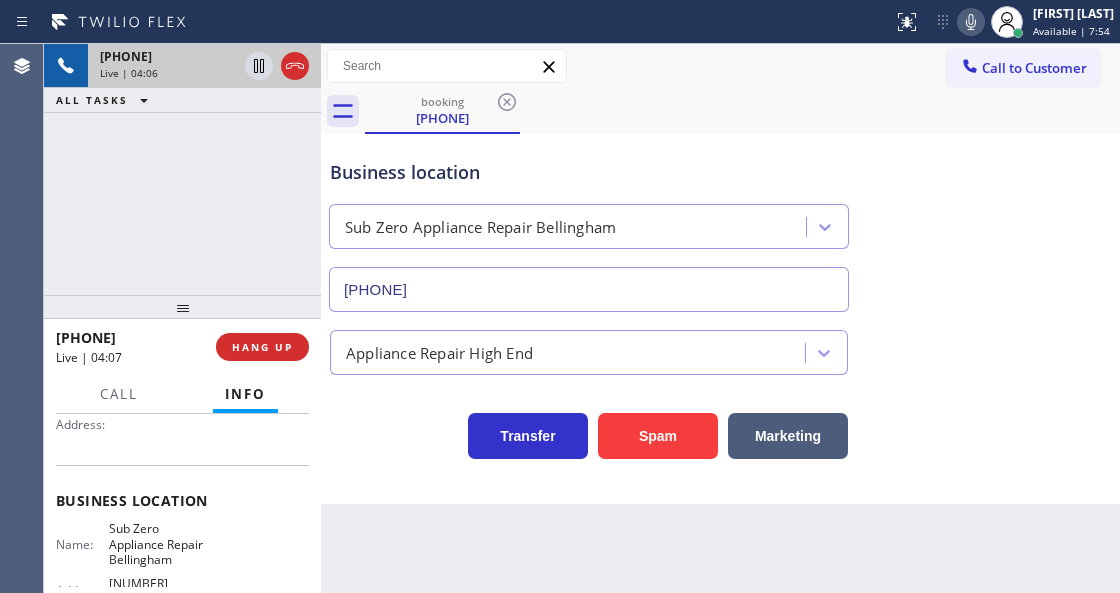 click on "Business location" at bounding box center (589, 172) 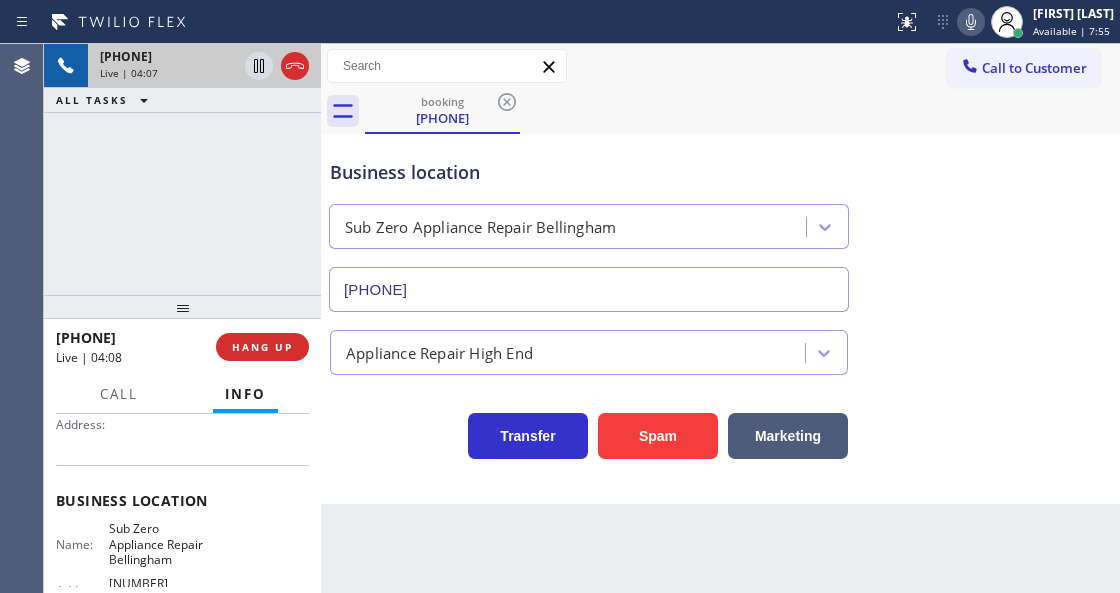 click 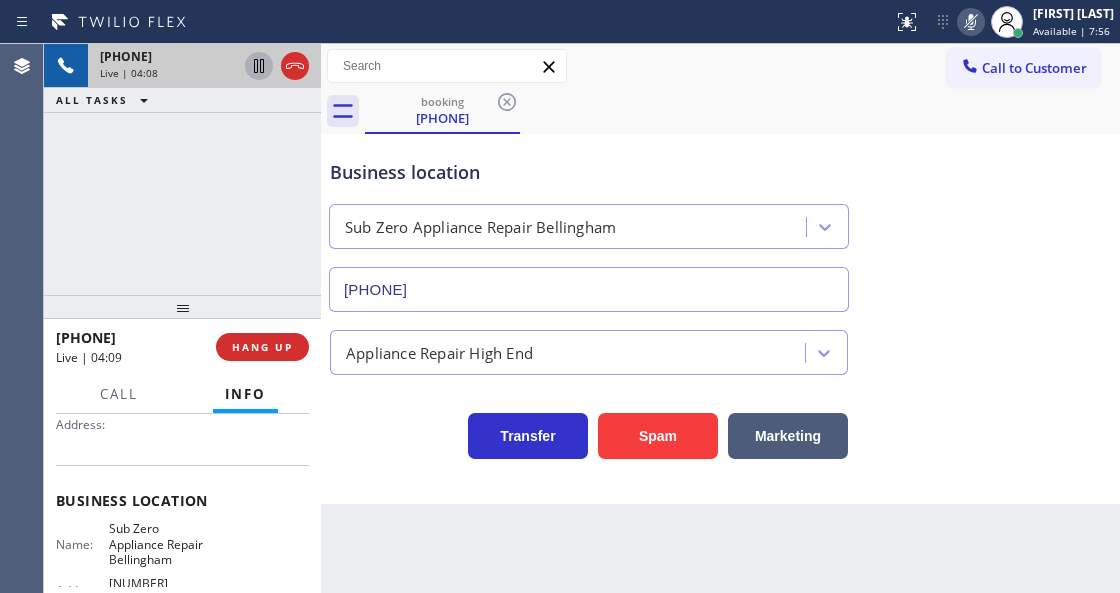 click 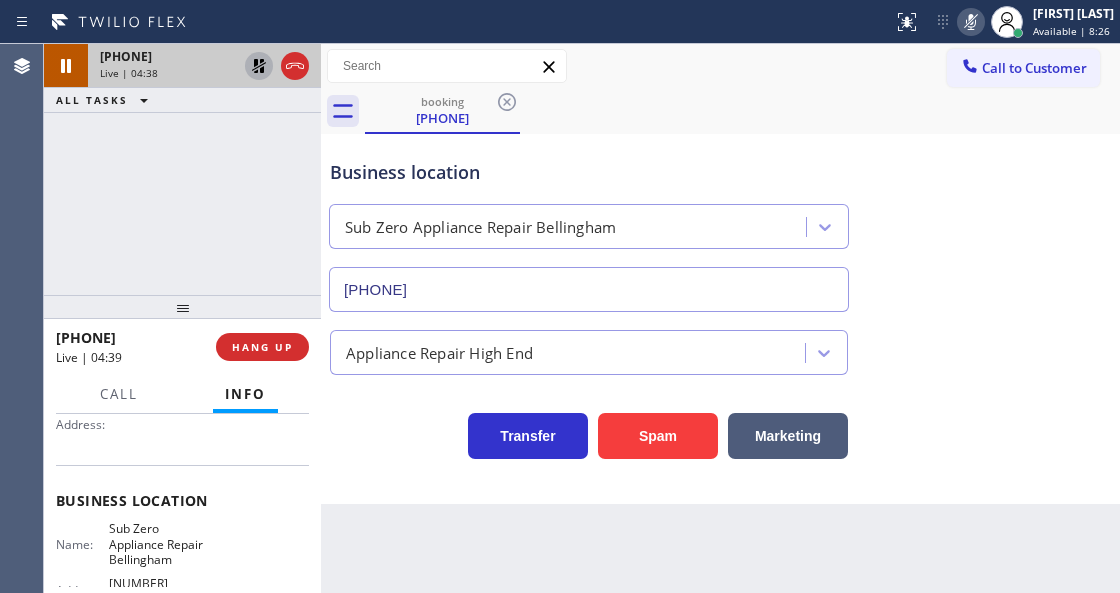click on "Back to Dashboard Change Sender ID Customers Technicians Select a contact Outbound call Technician Search Technician Your caller id phone number Your caller id phone number Call Technician info Name Phone none Address none Change Sender ID HVAC [PHONE] 5 Star Appliance [PHONE] Appliance Repair [PHONE] Plumbing [PHONE] Air Duct Cleaning [PHONE] Electricians [PHONE] Cancel Change Check personal SMS Reset Change booking [PHONE] Call to Customer Outbound call Location AR B2B SMS Your caller id phone number [PHONE] Customer number Call Outbound call Technician Search Technician Your caller id phone number Your caller id phone number Call booking [PHONE] Business location Sub Zero Appliance Repair Bellingham [PHONE] Appliance Repair High End Transfer Spam Marketing" at bounding box center [720, 318] 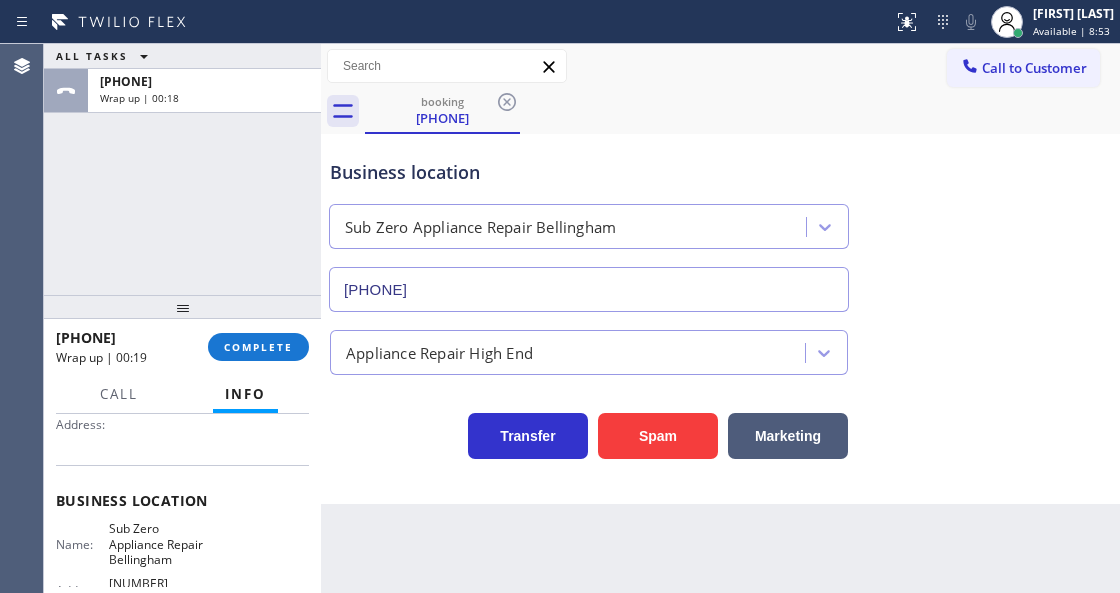 click on "ALL TASKS ALL TASKS ACTIVE TASKS TASKS IN WRAP UP +[PHONE] Wrap up | 00:18" at bounding box center [182, 169] 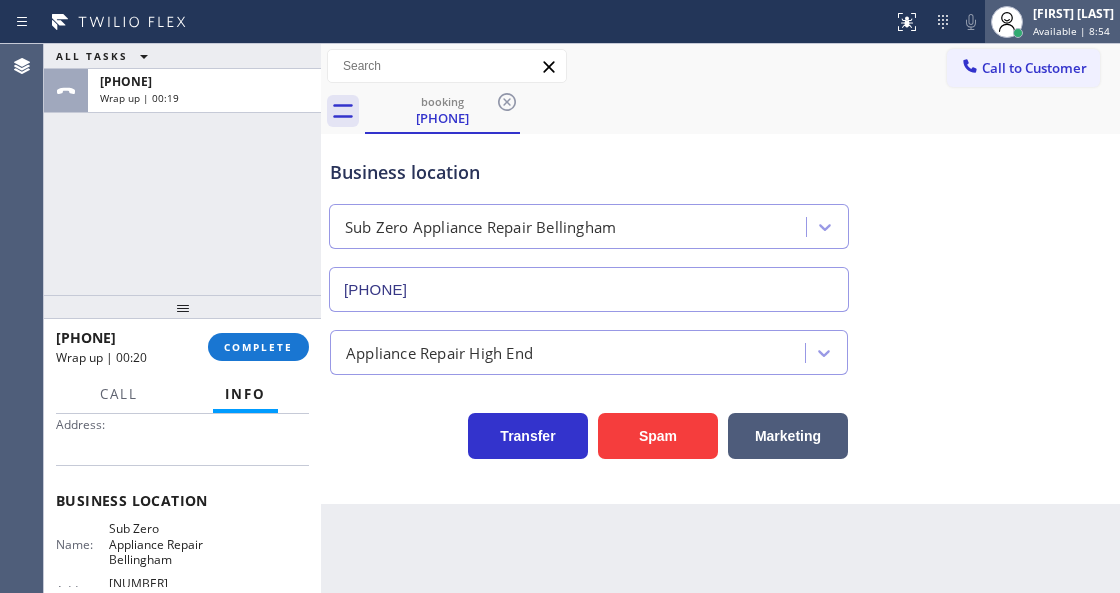 click on "[FIRST] [LAST]" at bounding box center [1073, 13] 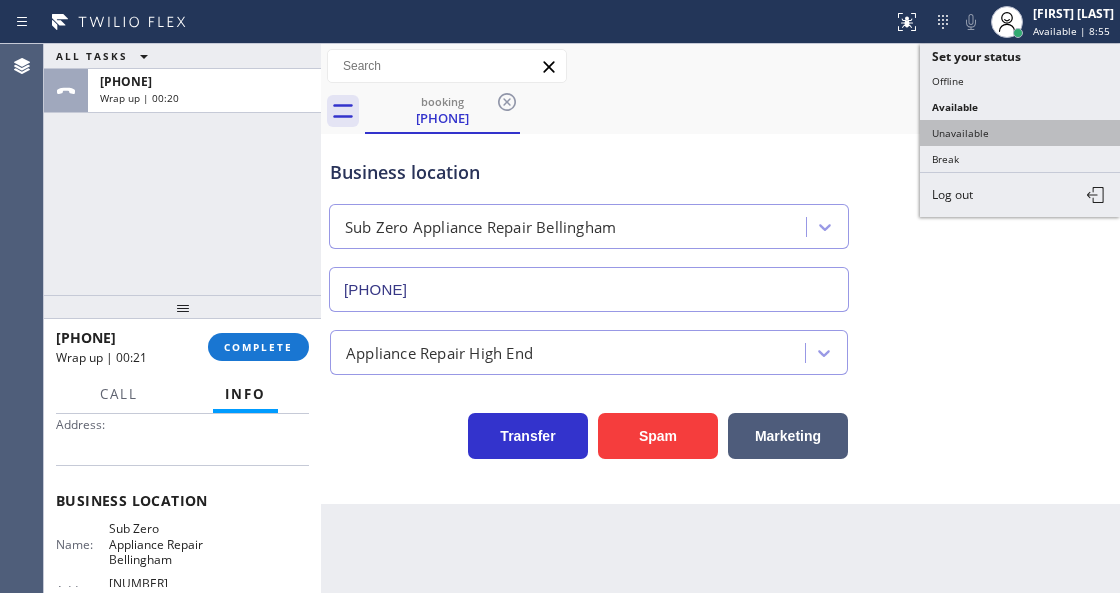 click on "Unavailable" at bounding box center (1020, 133) 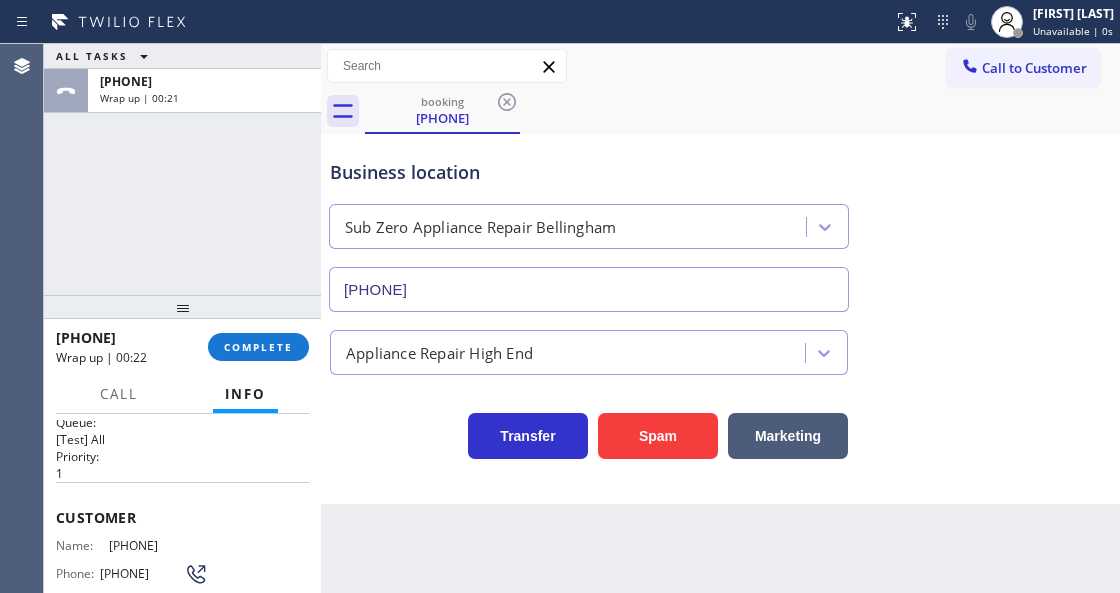 scroll, scrollTop: 0, scrollLeft: 0, axis: both 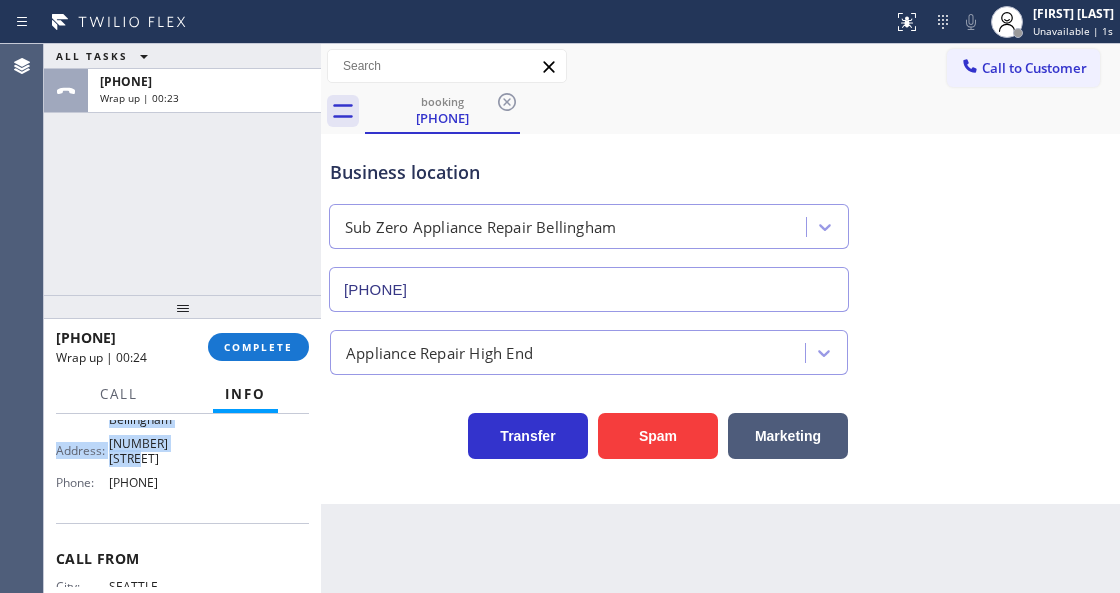 drag, startPoint x: 52, startPoint y: 530, endPoint x: 253, endPoint y: 485, distance: 205.97572 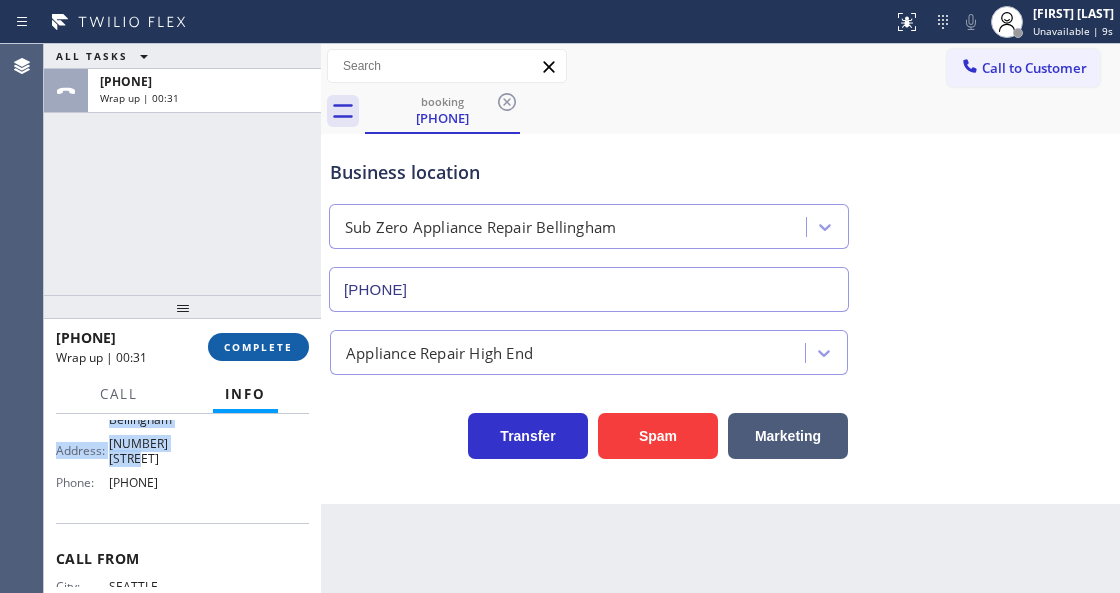 click on "COMPLETE" at bounding box center [258, 347] 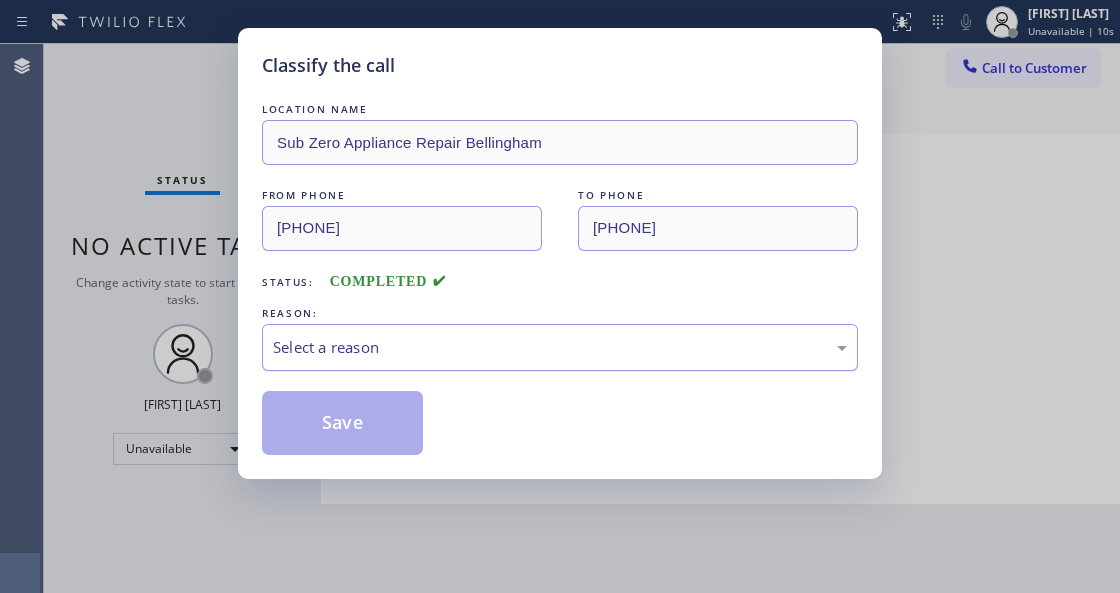 click on "Select a reason" at bounding box center [560, 347] 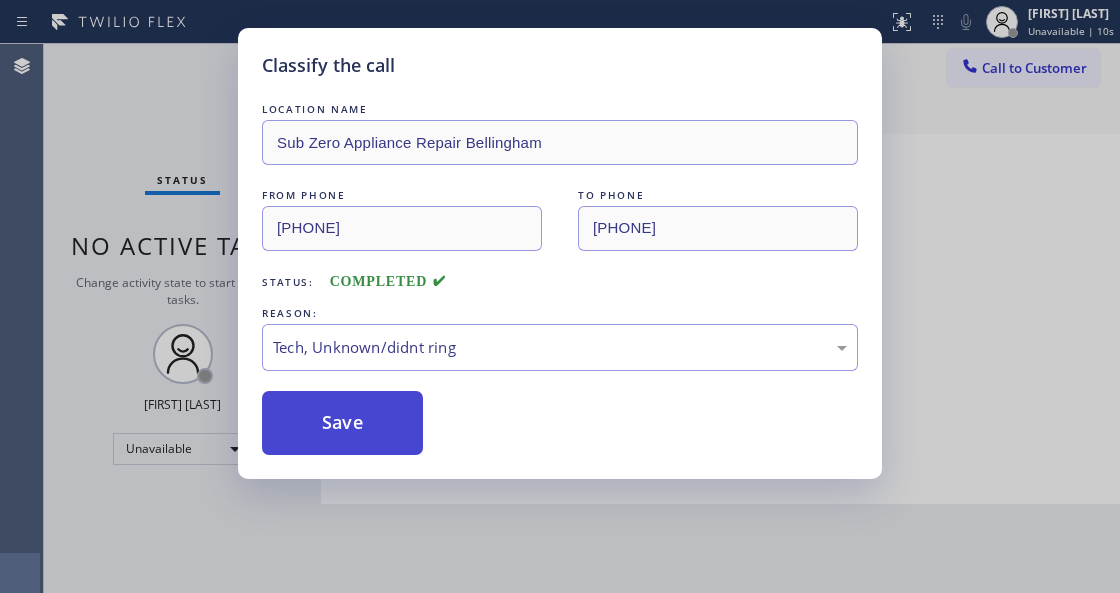 click on "Save" at bounding box center [342, 423] 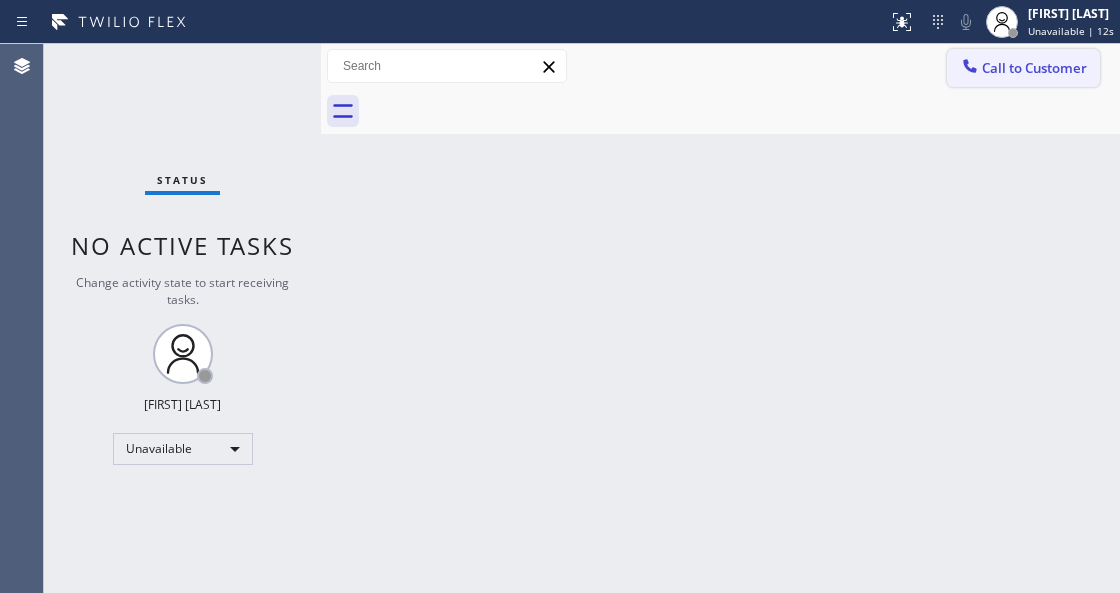 click on "Call to Customer" at bounding box center (1034, 68) 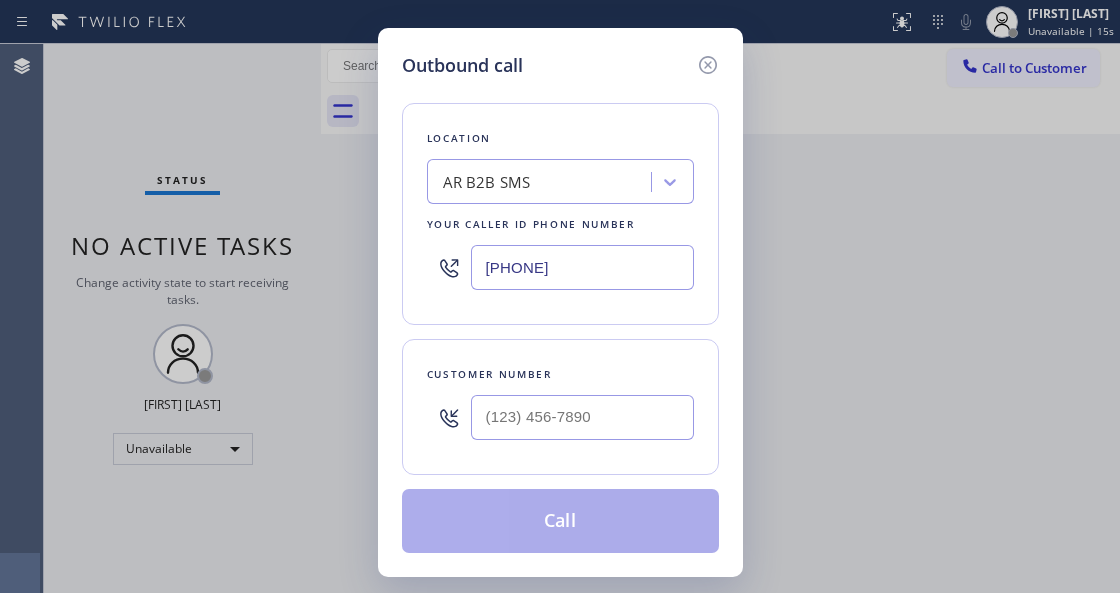 drag, startPoint x: 632, startPoint y: 281, endPoint x: 403, endPoint y: 254, distance: 230.58621 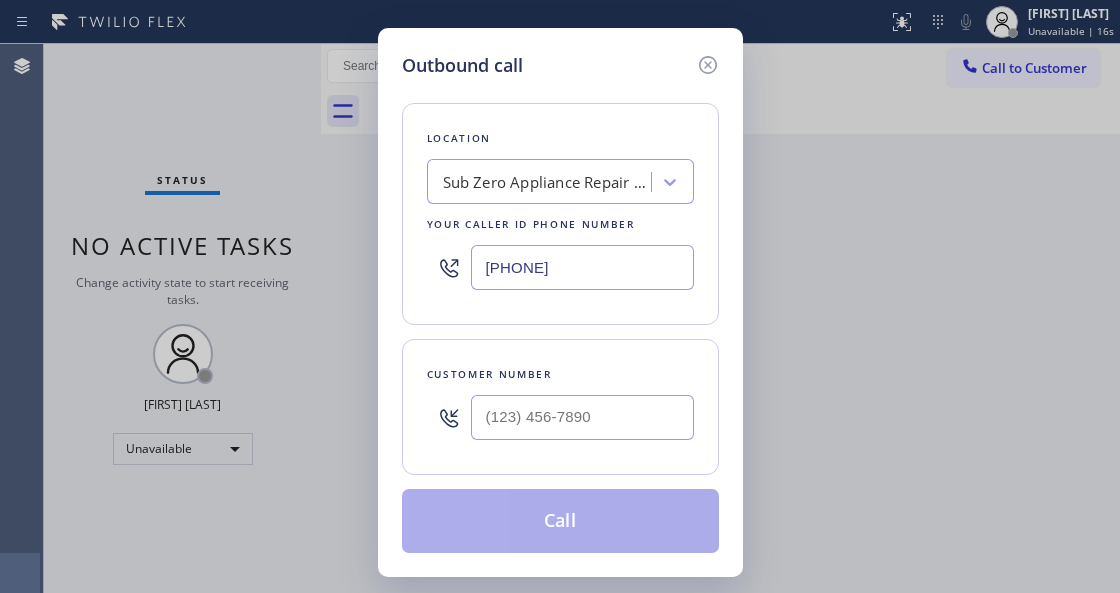 type on "[PHONE]" 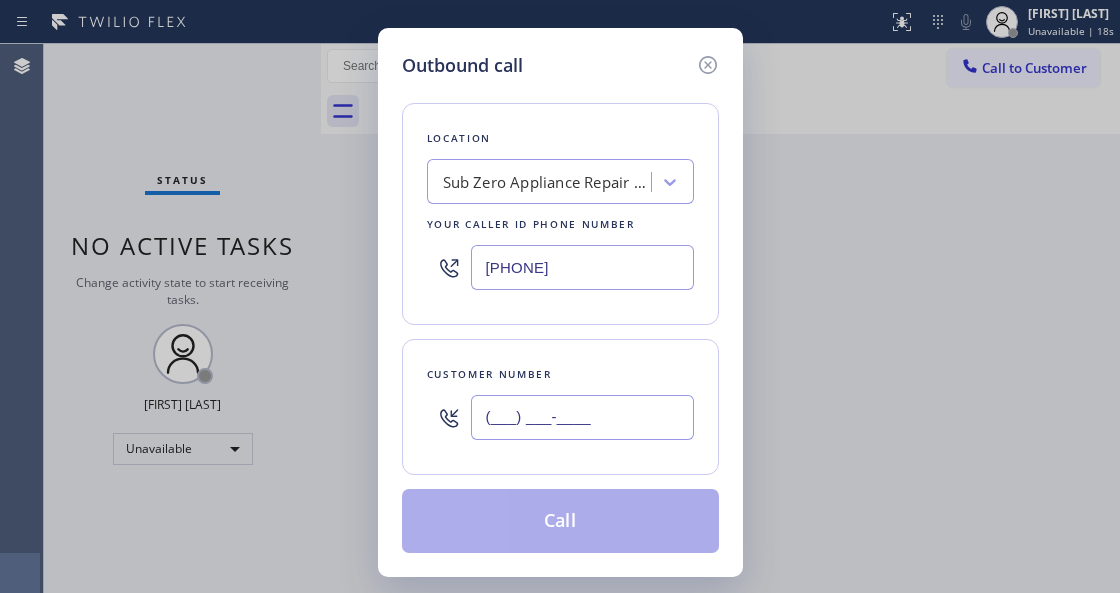 click on "(___) ___-____" at bounding box center [582, 417] 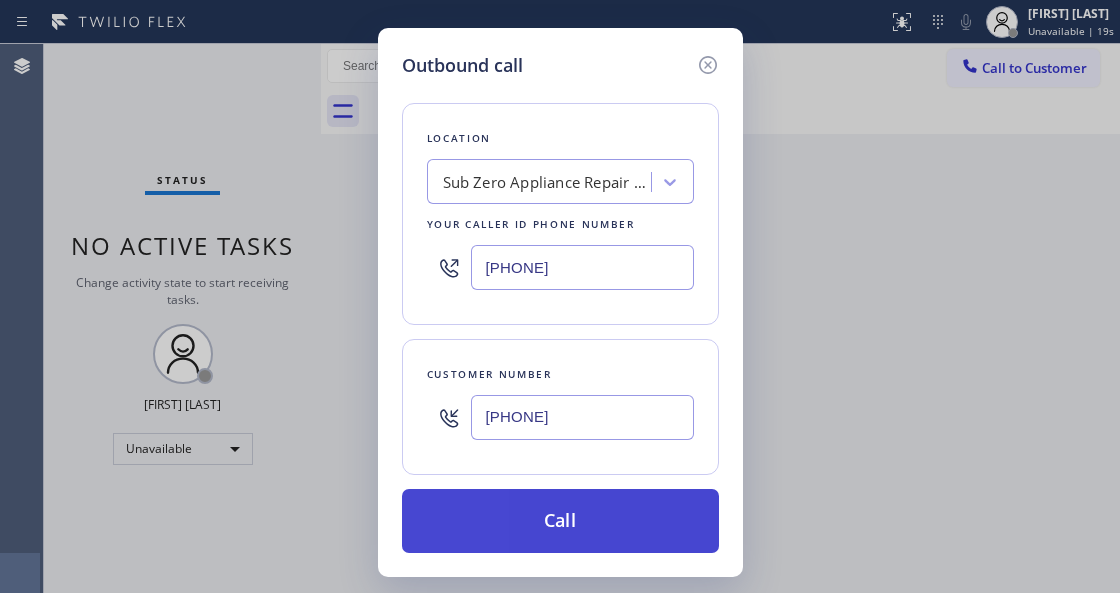 click on "Call" at bounding box center [560, 521] 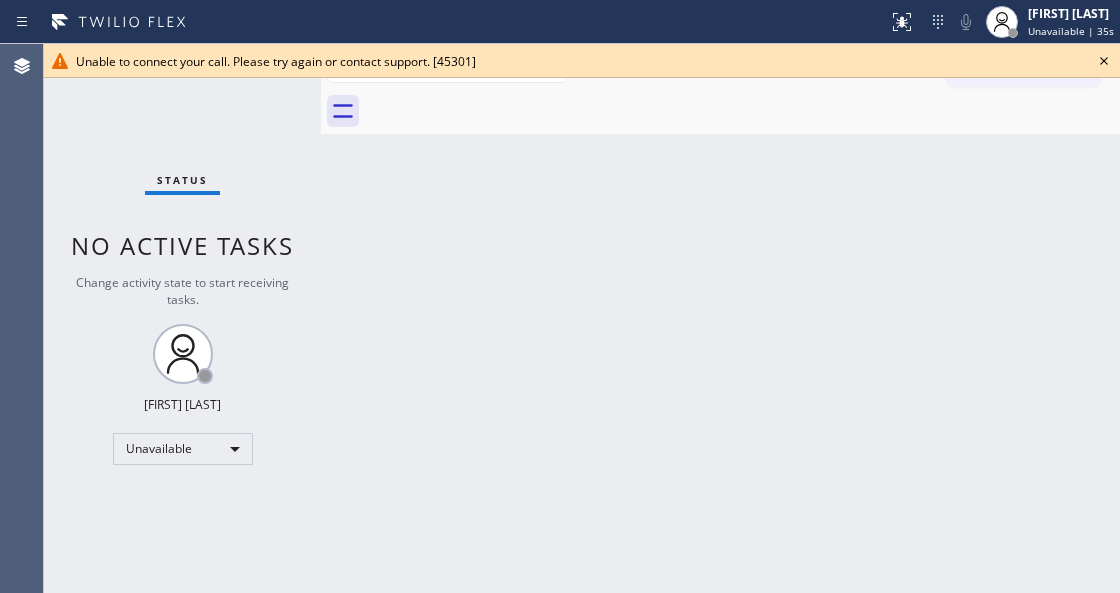 click on "Back to Dashboard Change Sender ID Customers Technicians Select a contact Outbound call Technician Search Technician Your caller id phone number Your caller id phone number Call Technician info Name Phone none Address none Change Sender ID HVAC [PHONE] 5 Star Appliance [PHONE] Appliance Repair [PHONE] Plumbing [PHONE] Air Duct Cleaning [PHONE] Electricians [PHONE] Cancel Change Check personal SMS Reset Change No tabs Call to Customer Outbound call Location Home Alliance Your caller id phone number [PHONE] Customer number Call Outbound call Technician Search Technician Your caller id phone number Your caller id phone number Call" at bounding box center (720, 318) 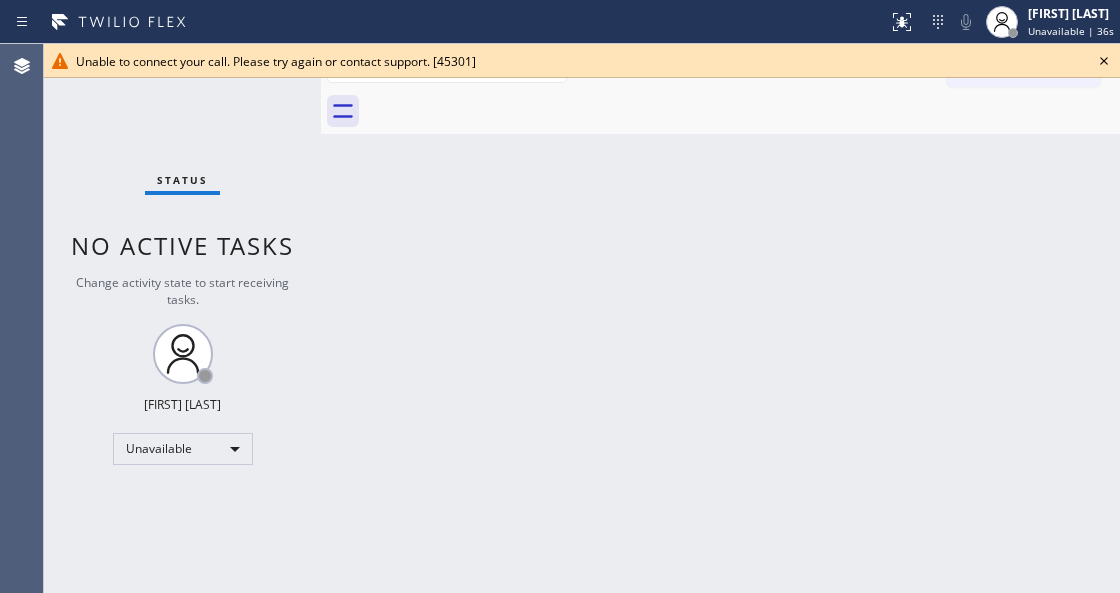 click 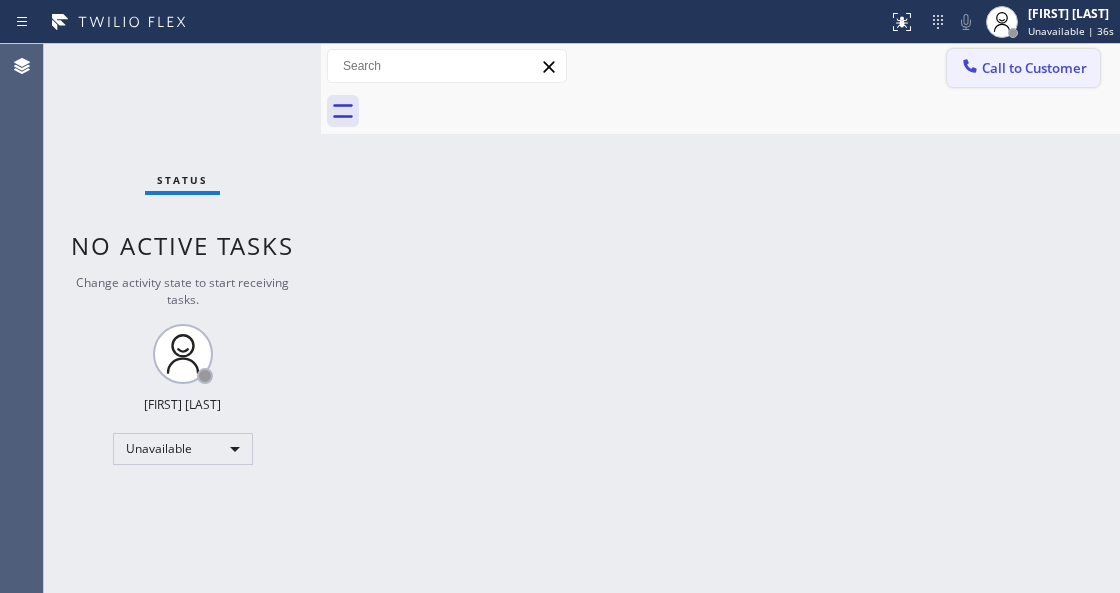click on "Call to Customer" at bounding box center [1034, 68] 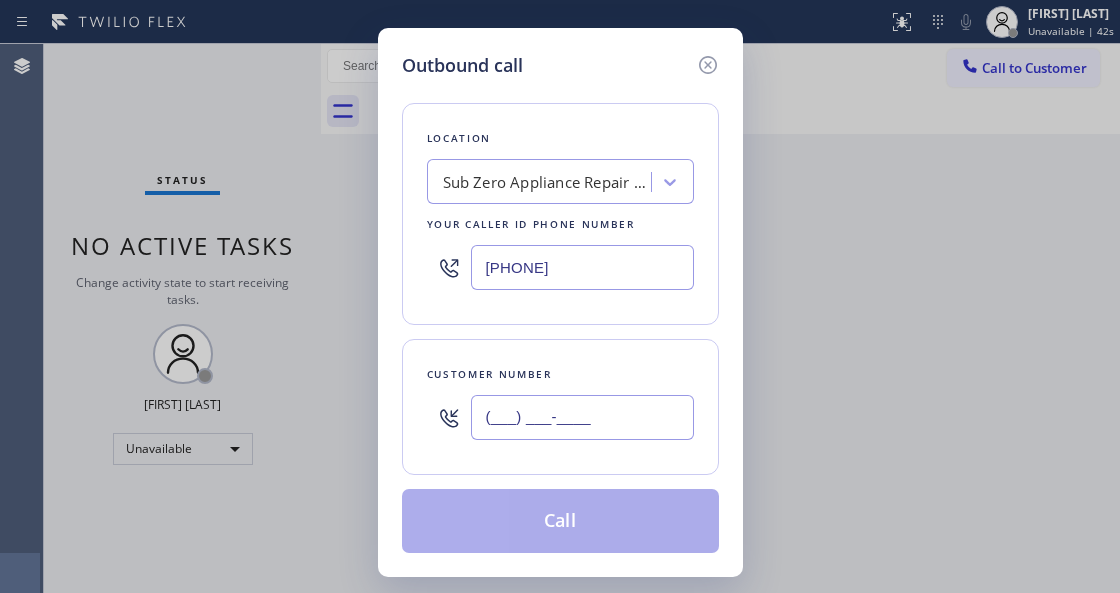 click on "(___) ___-____" at bounding box center [582, 417] 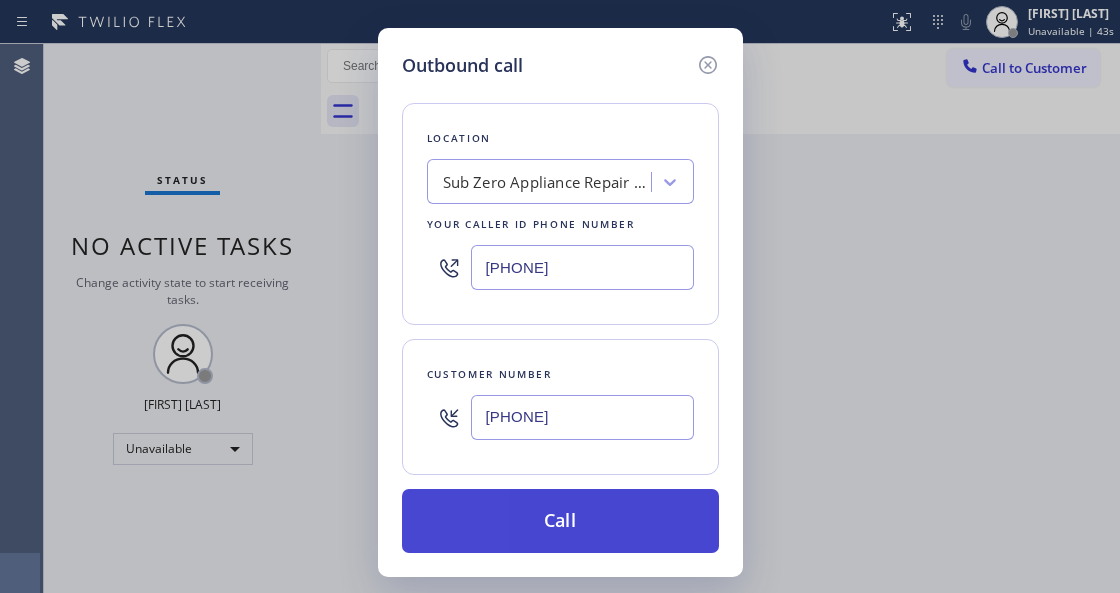 type on "[PHONE]" 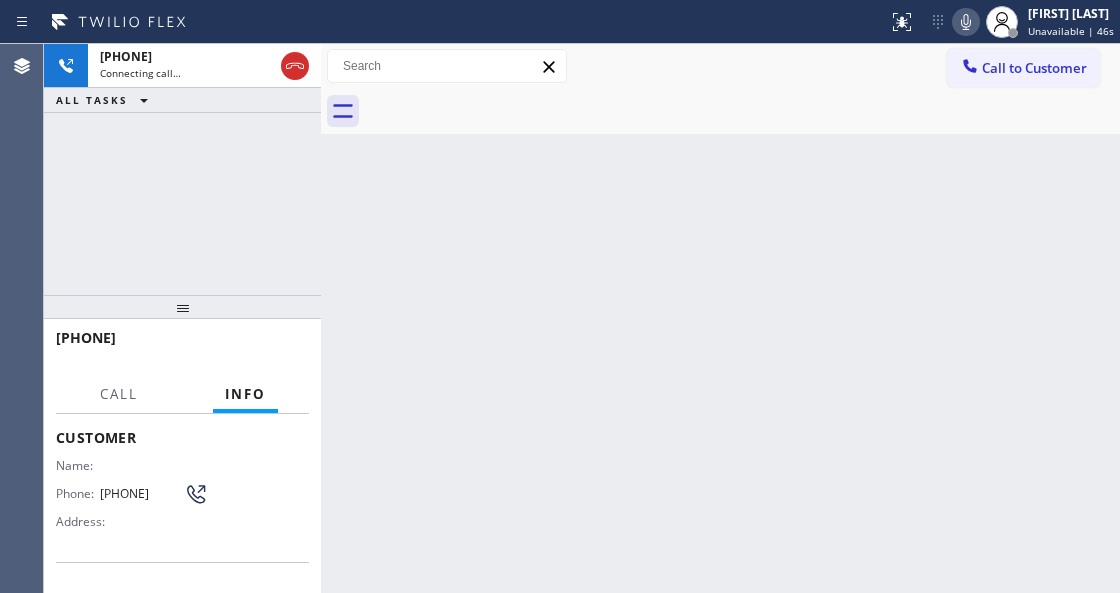 scroll, scrollTop: 200, scrollLeft: 0, axis: vertical 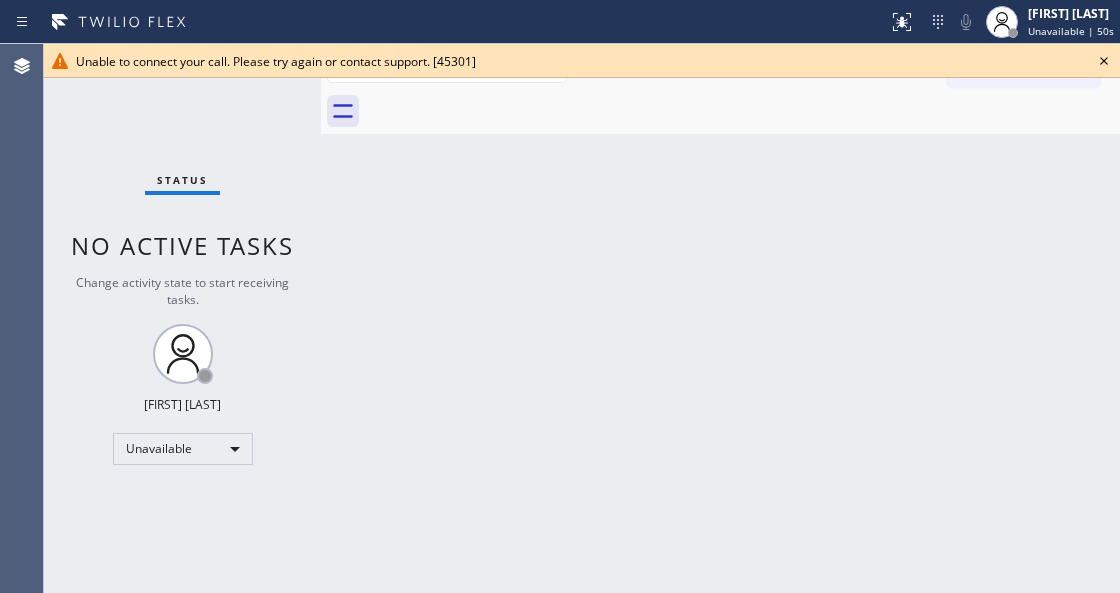 click on "Back to Dashboard Change Sender ID Customers Technicians Select a contact Outbound call Technician Search Technician Your caller id phone number Your caller id phone number Call Technician info Name Phone none Address none Change Sender ID HVAC [PHONE] 5 Star Appliance [PHONE] Appliance Repair [PHONE] Plumbing [PHONE] Air Duct Cleaning [PHONE] Electricians [PHONE] Cancel Change Check personal SMS Reset Change No tabs Call to Customer Outbound call Location Home Alliance Your caller id phone number [PHONE] Customer number Call Outbound call Technician Search Technician Your caller id phone number Your caller id phone number Call" at bounding box center (720, 318) 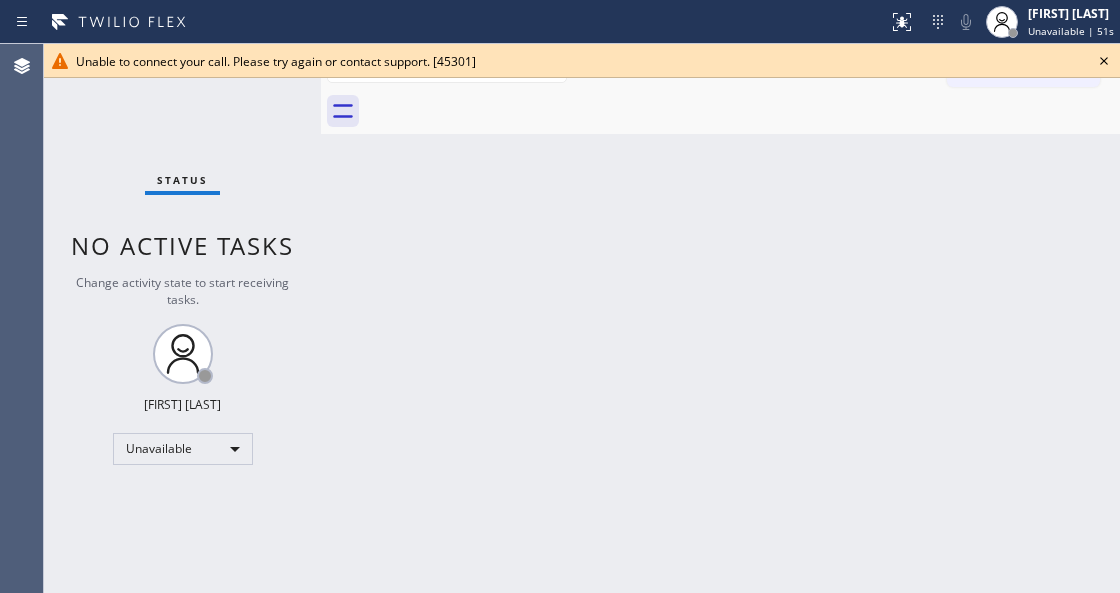 click 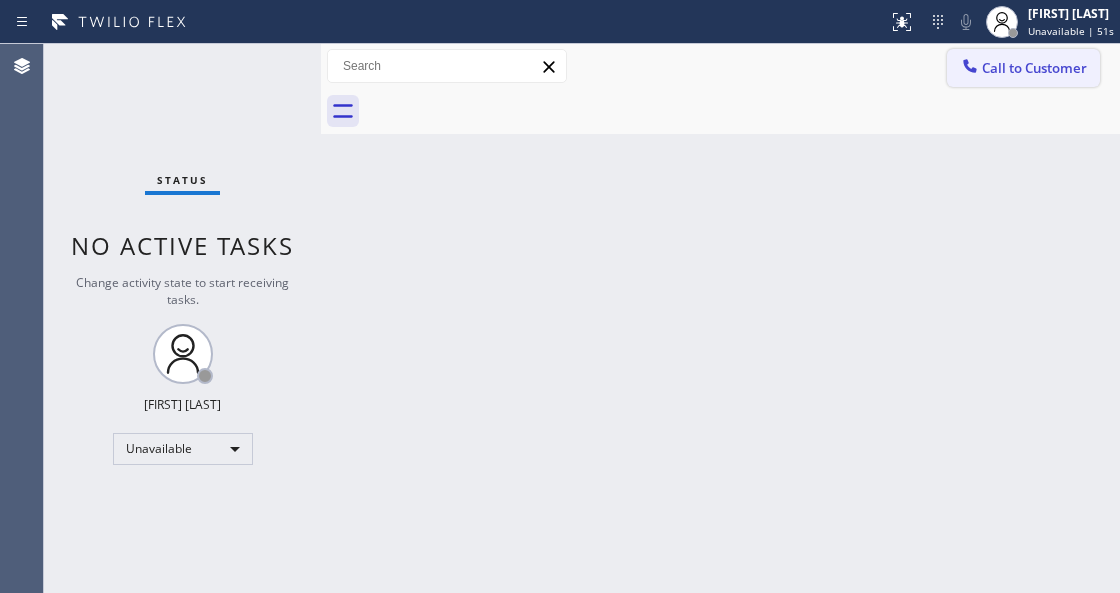 click on "Call to Customer" at bounding box center (1023, 68) 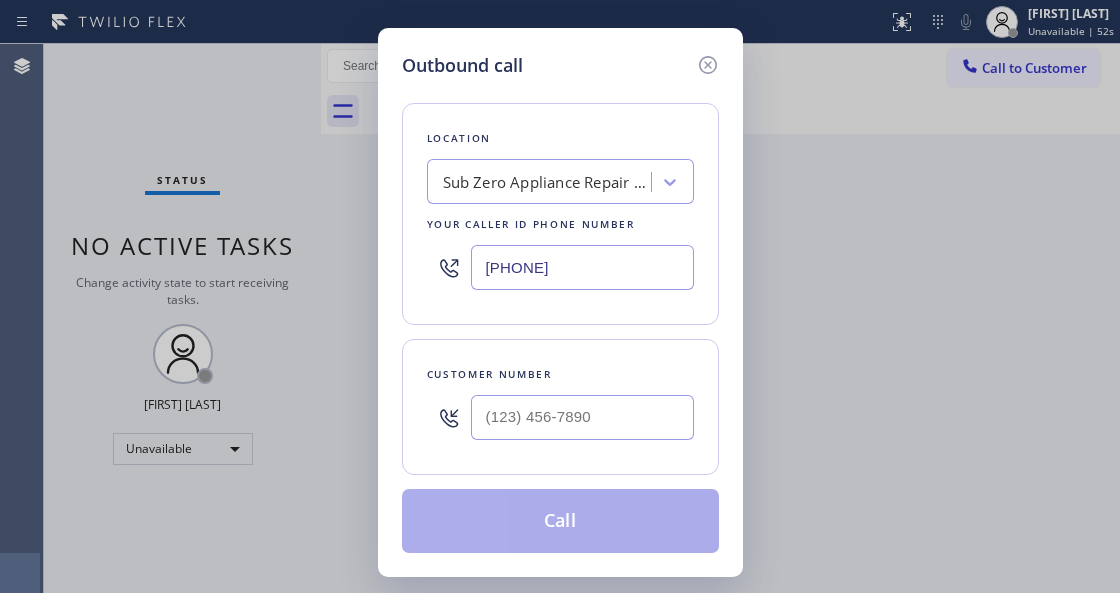 drag, startPoint x: 602, startPoint y: 268, endPoint x: 597, endPoint y: 182, distance: 86.145226 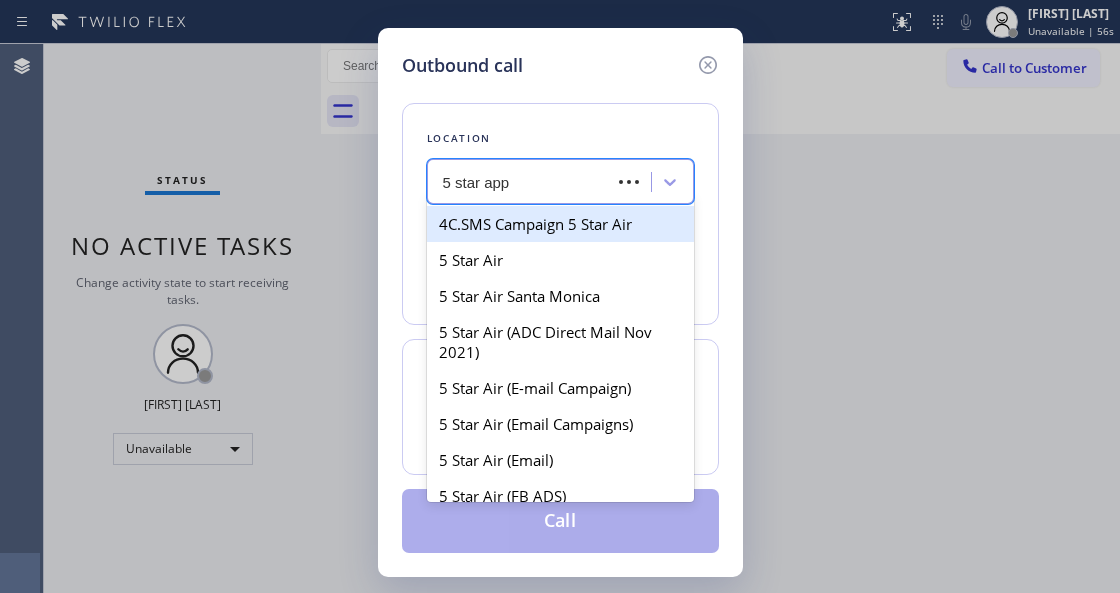type on "5 star appl" 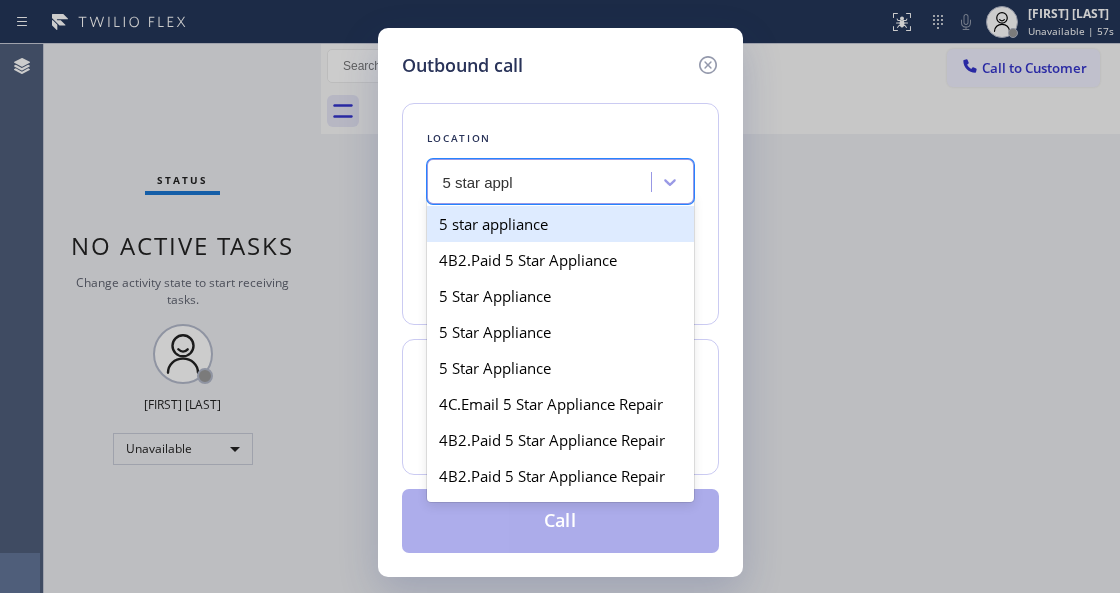 click on "5 star appliance" at bounding box center (560, 224) 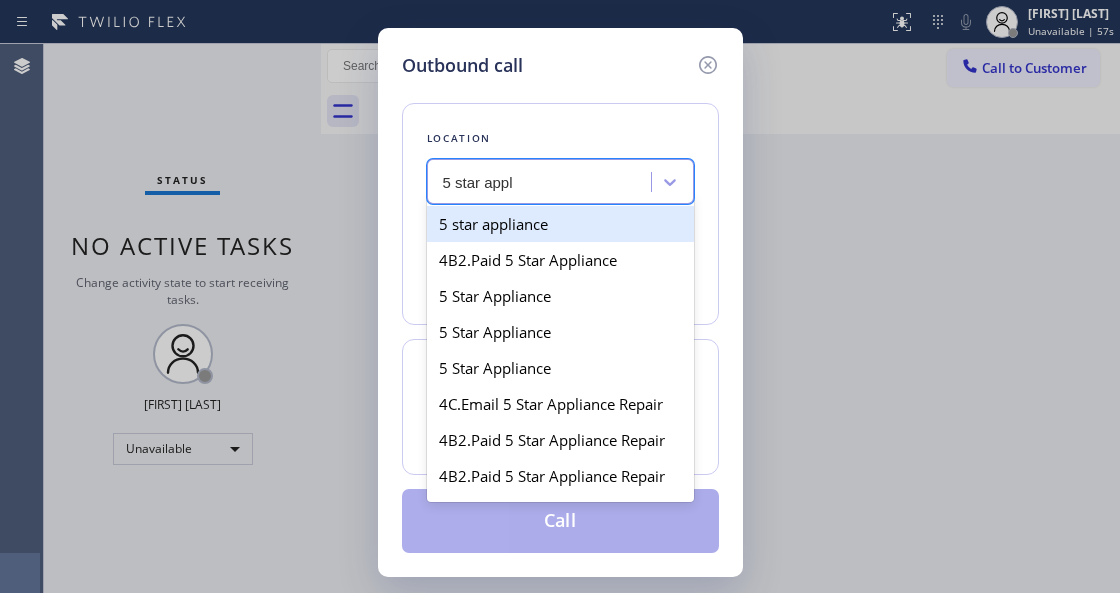 type 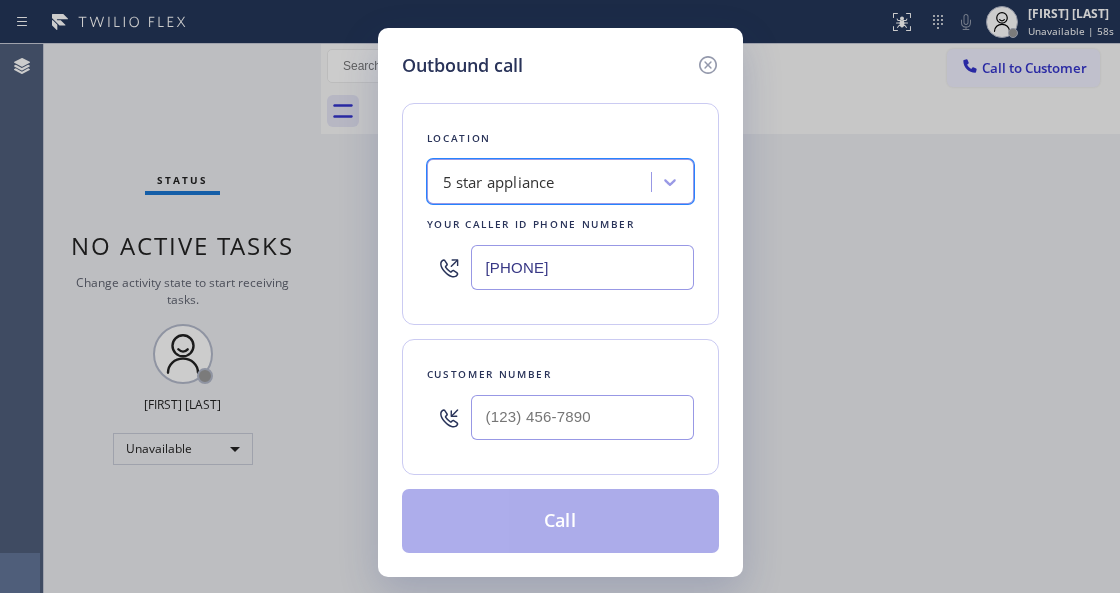 type on "(___) ___-____" 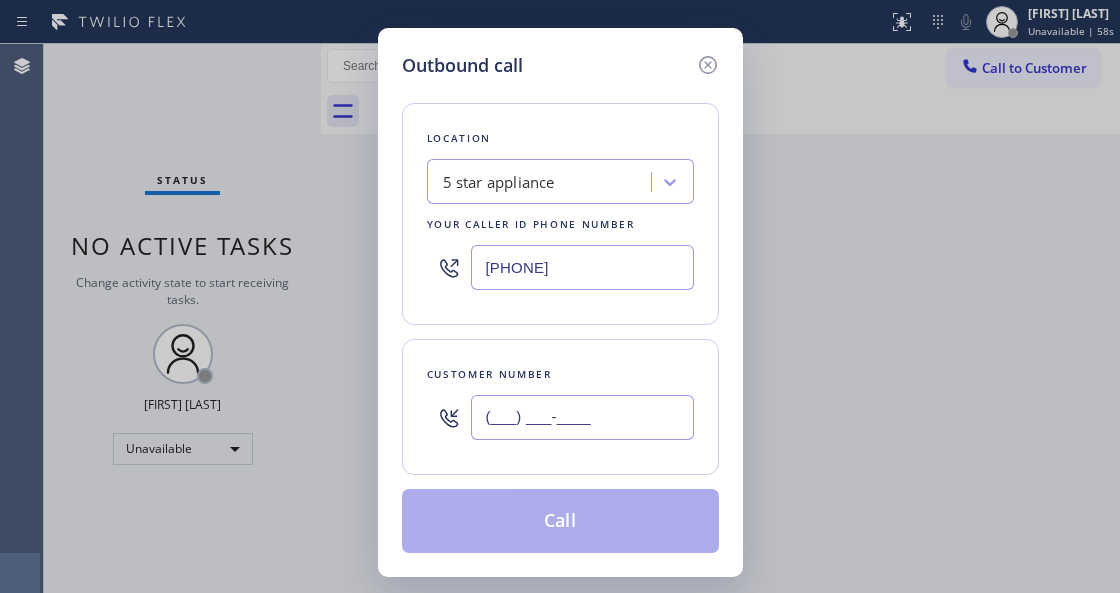 click on "(___) ___-____" at bounding box center [582, 417] 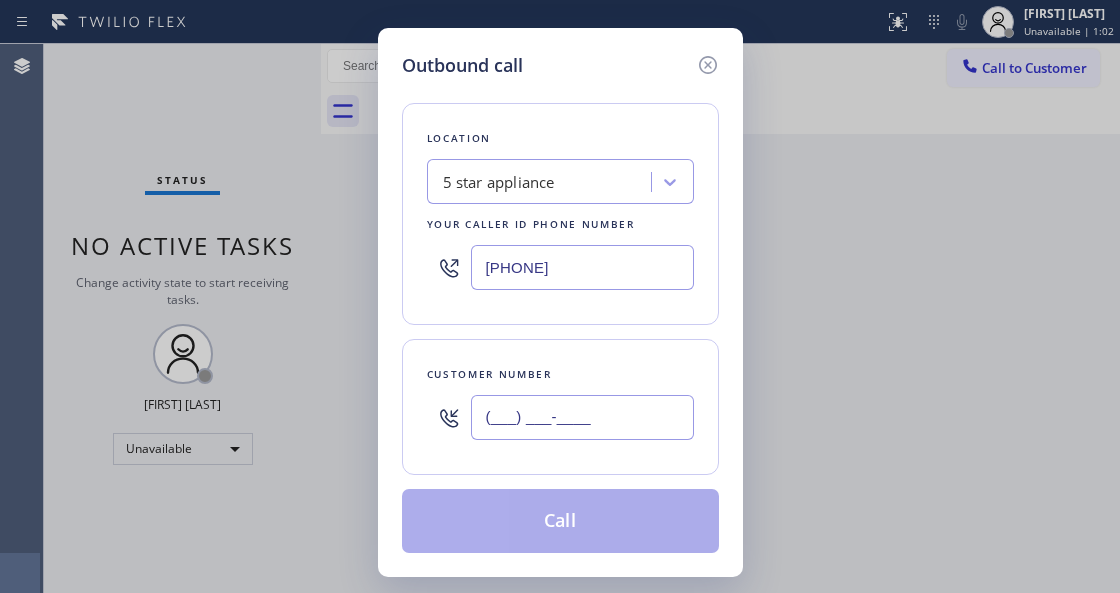 click on "(___) ___-____" at bounding box center (582, 417) 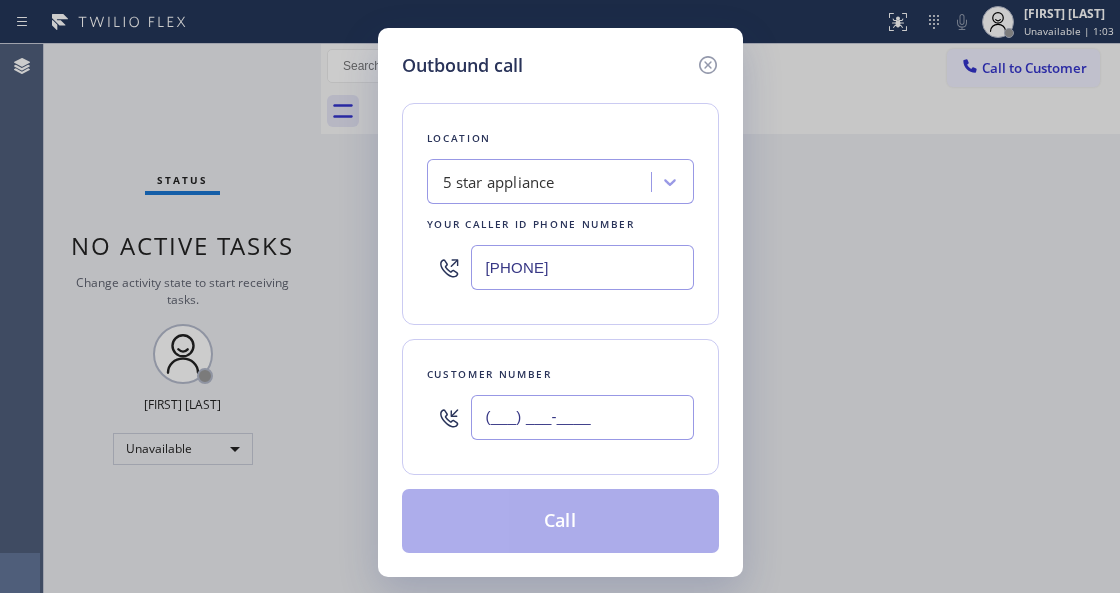paste on "[PHONE]" 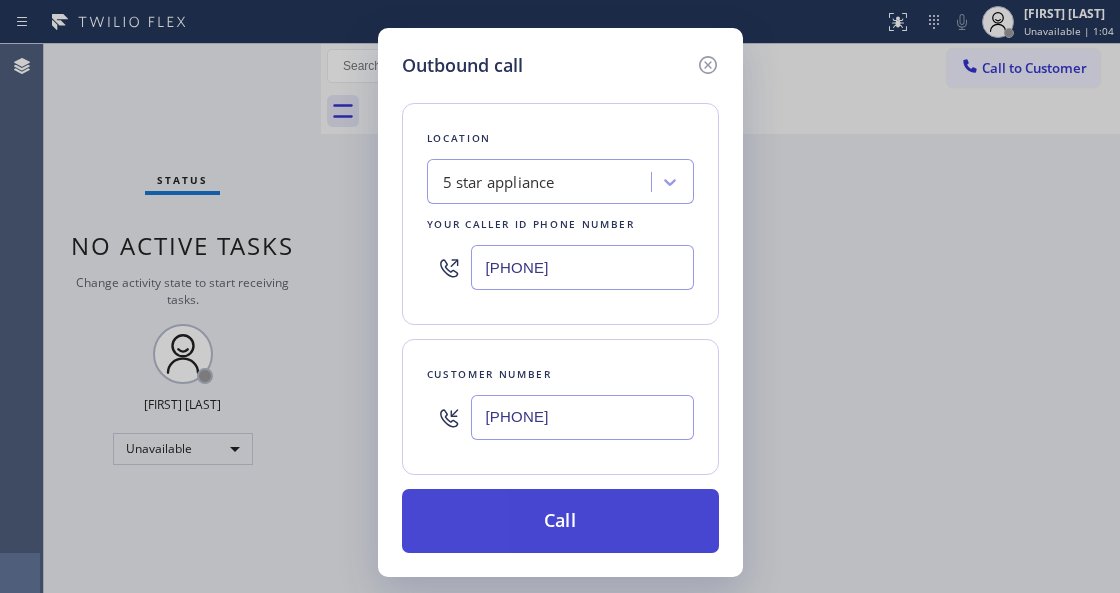 type on "[PHONE]" 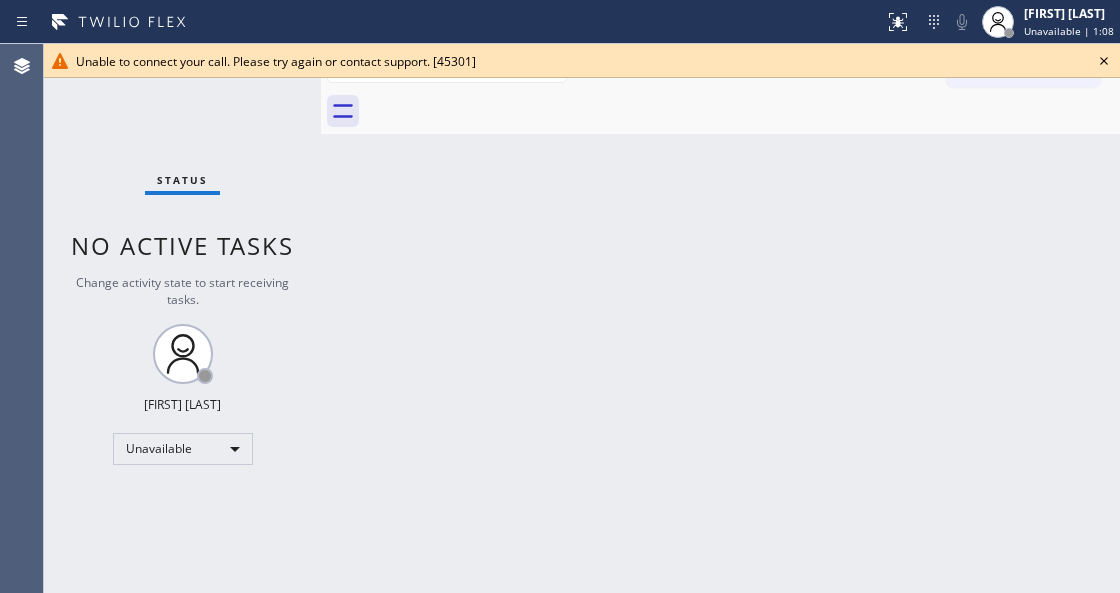 click on "Status   No active tasks     Change activity state to start receiving tasks.   Venezza Koren Intas Unavailable" at bounding box center (182, 318) 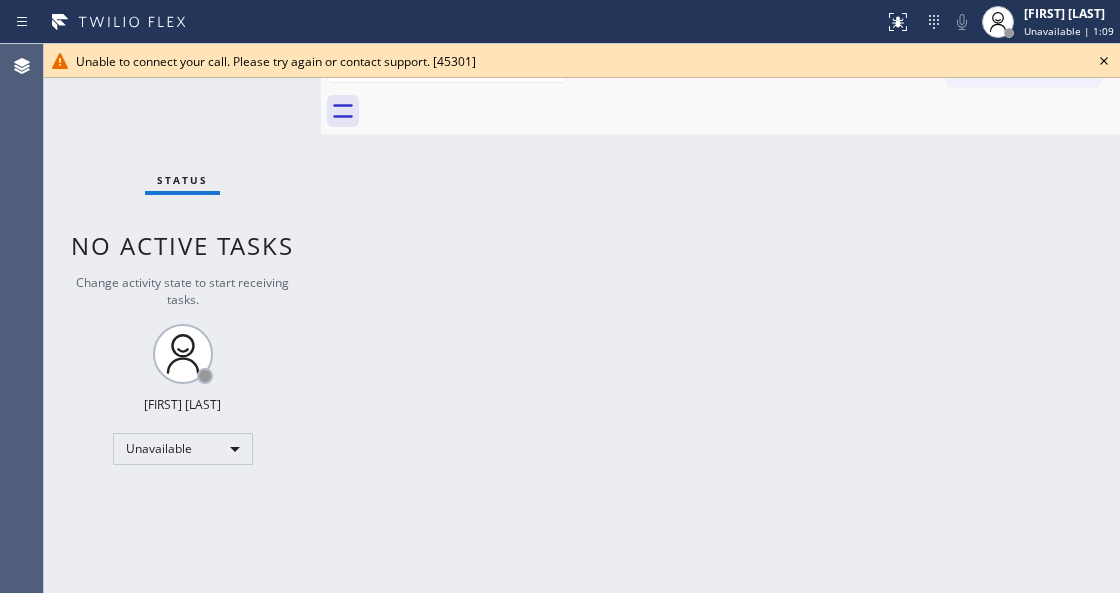 click 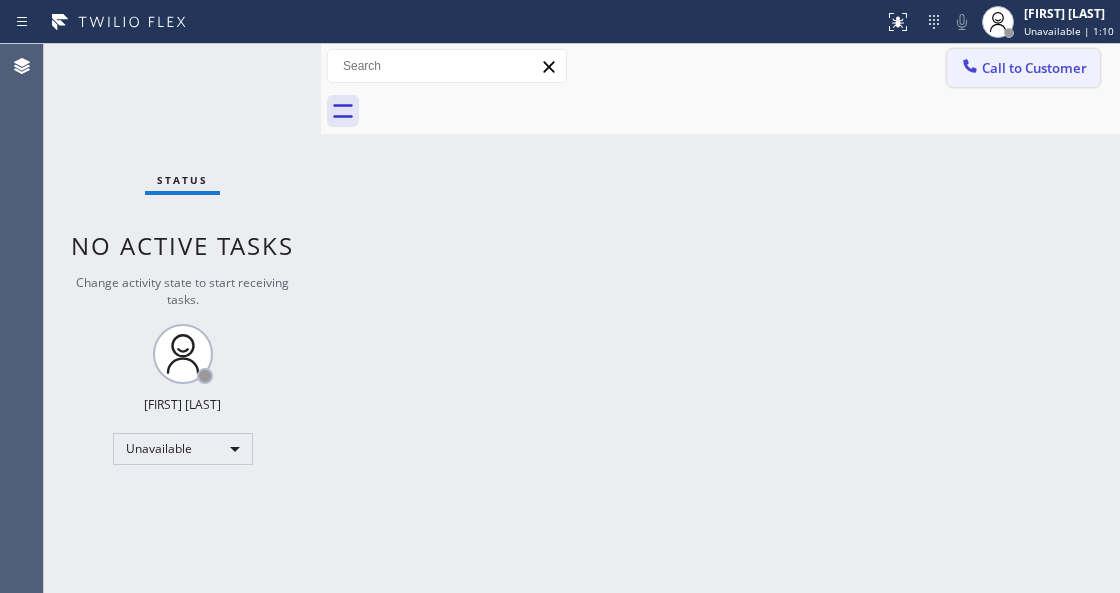click on "Call to Customer" at bounding box center [1034, 68] 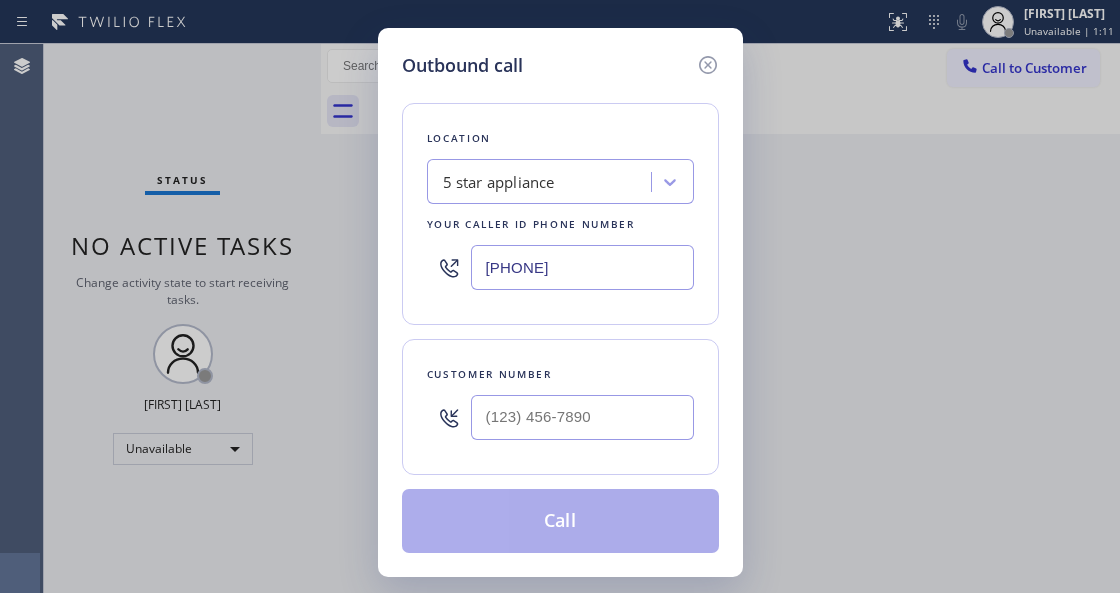 click on "Location 5 star appliance Your caller id phone number [PHONE]" at bounding box center (560, 214) 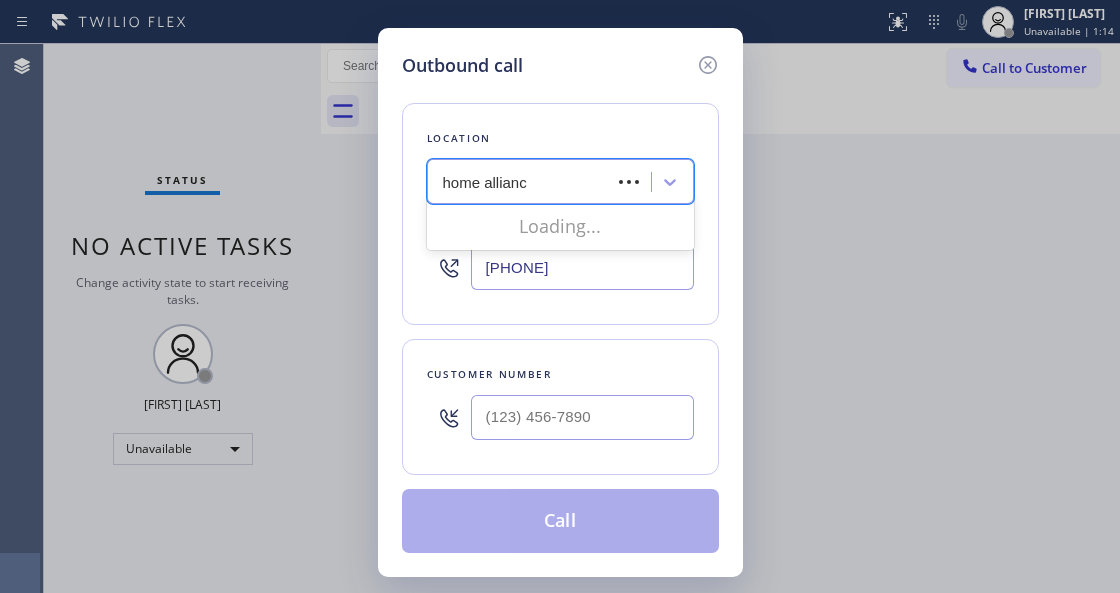 type on "home alliance" 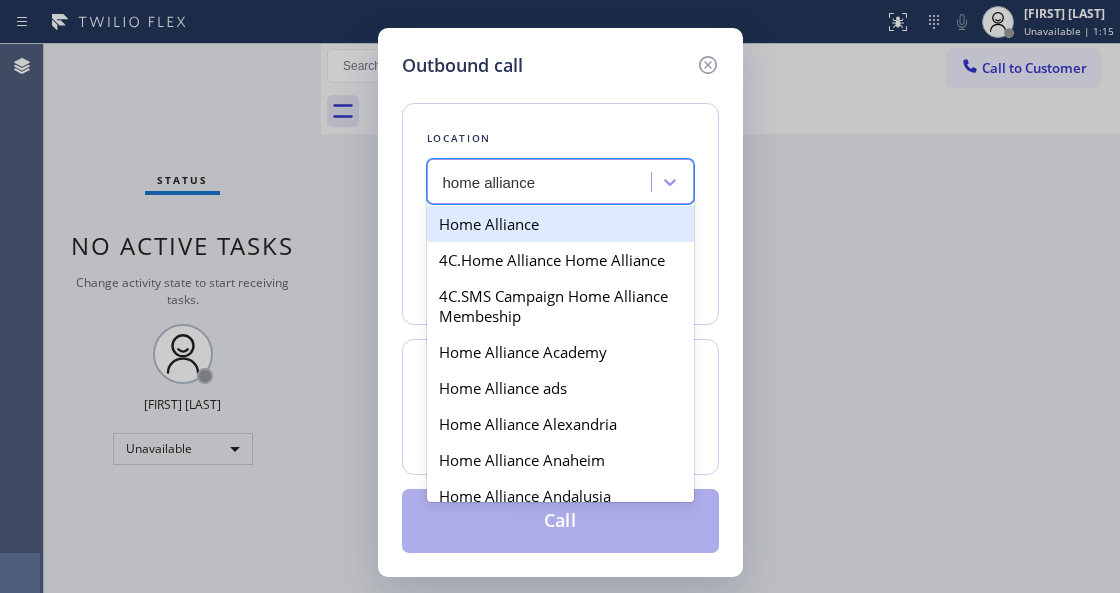 click on "Home Alliance" at bounding box center [560, 224] 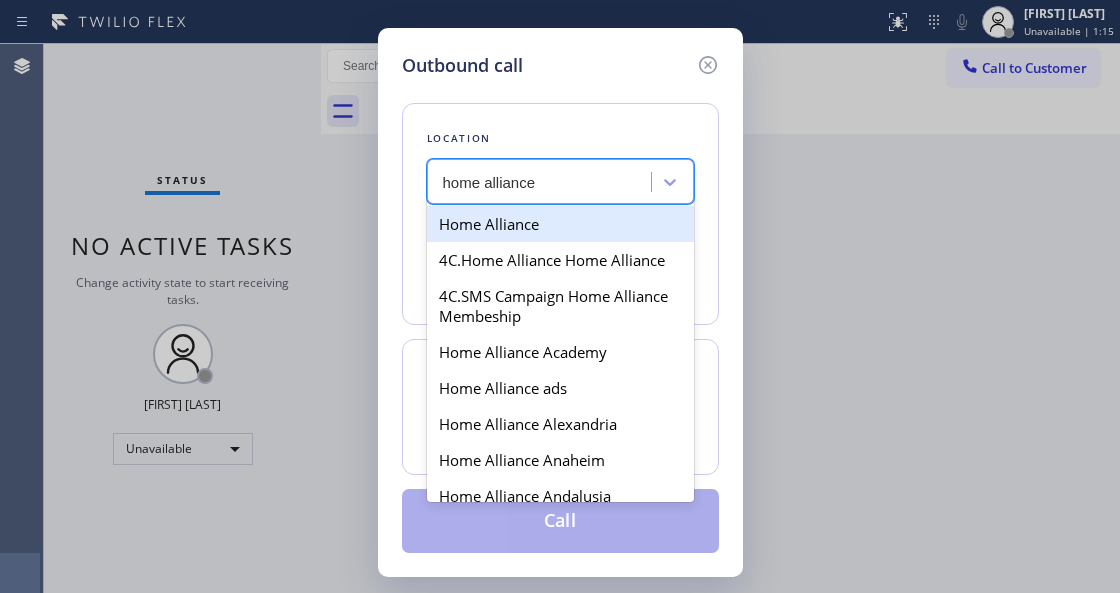 type 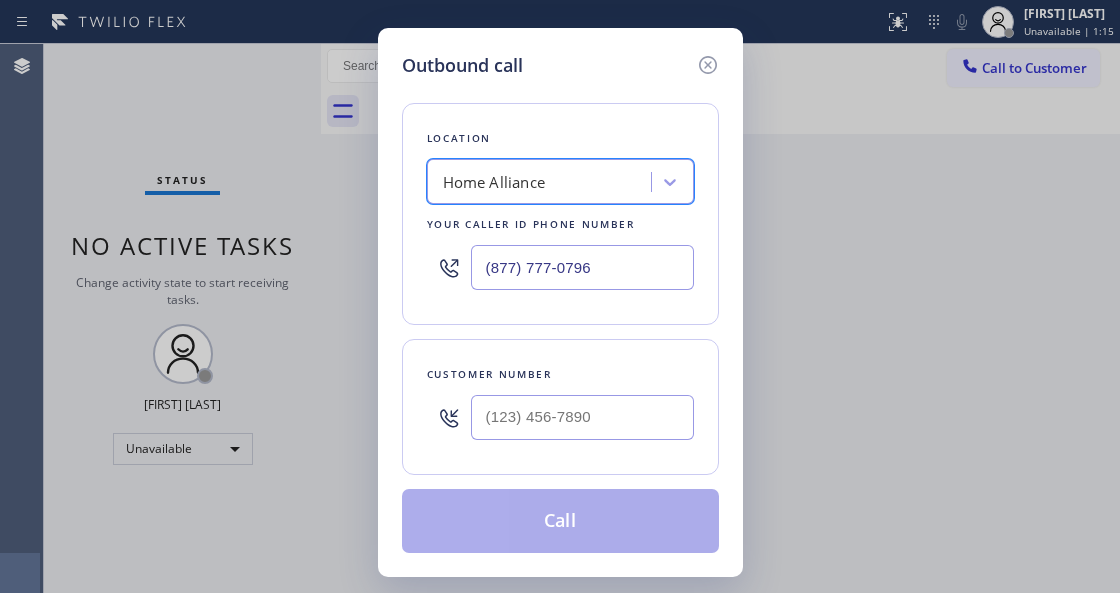 click at bounding box center [582, 417] 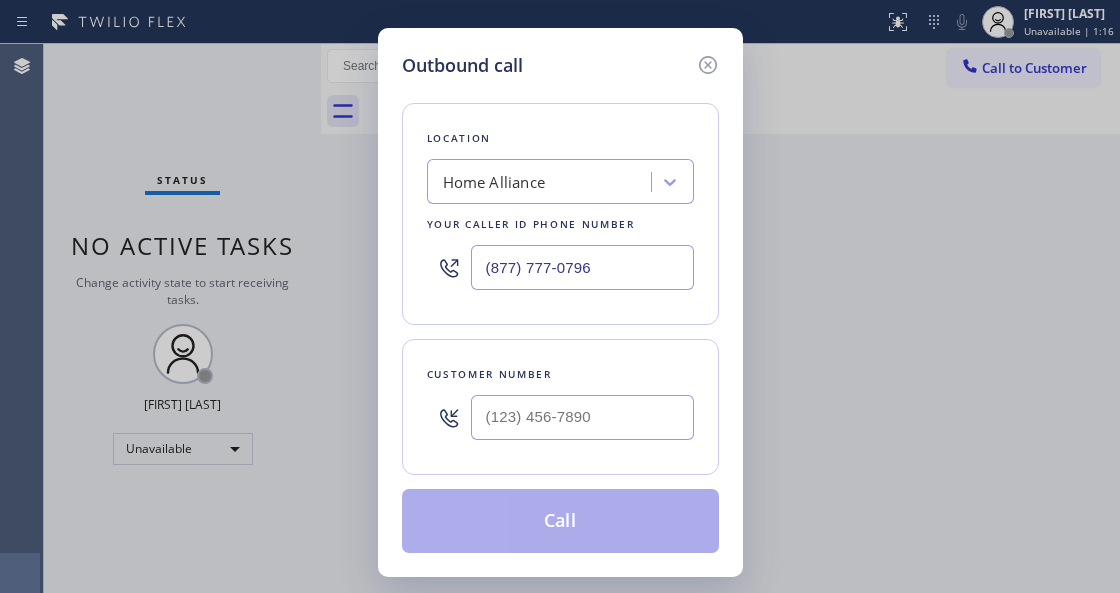 type on "(___) ___-____" 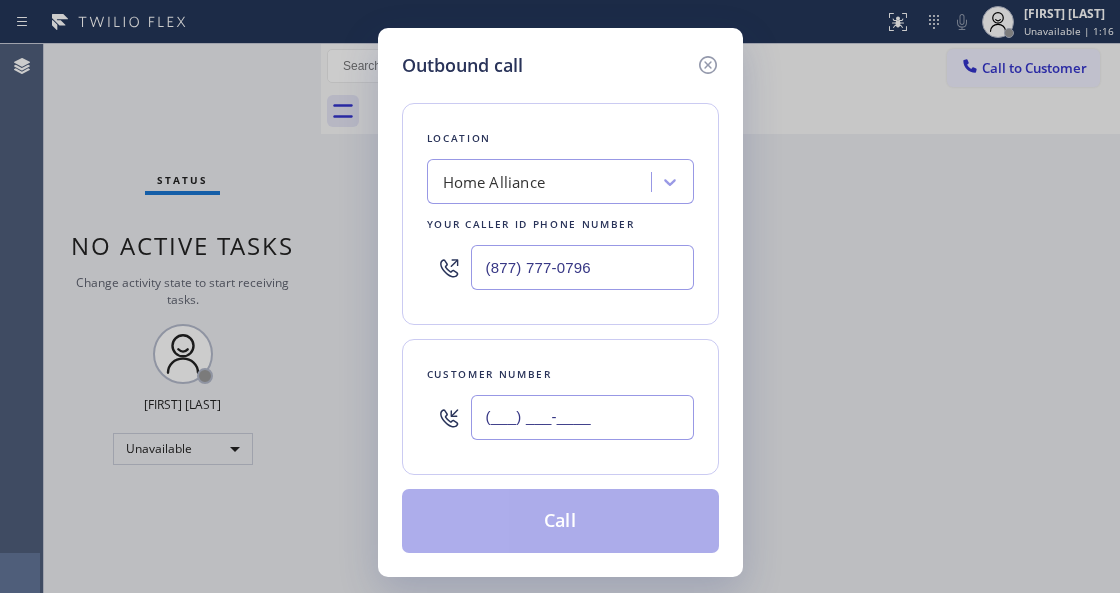 click on "(___) ___-____" at bounding box center [582, 417] 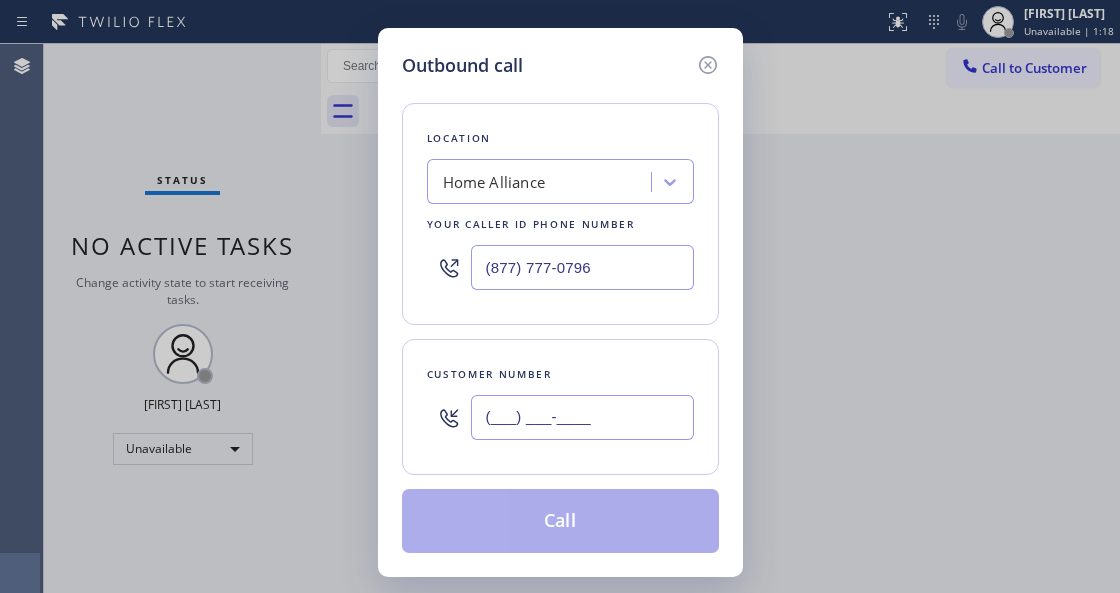 click on "(___) ___-____" at bounding box center [582, 417] 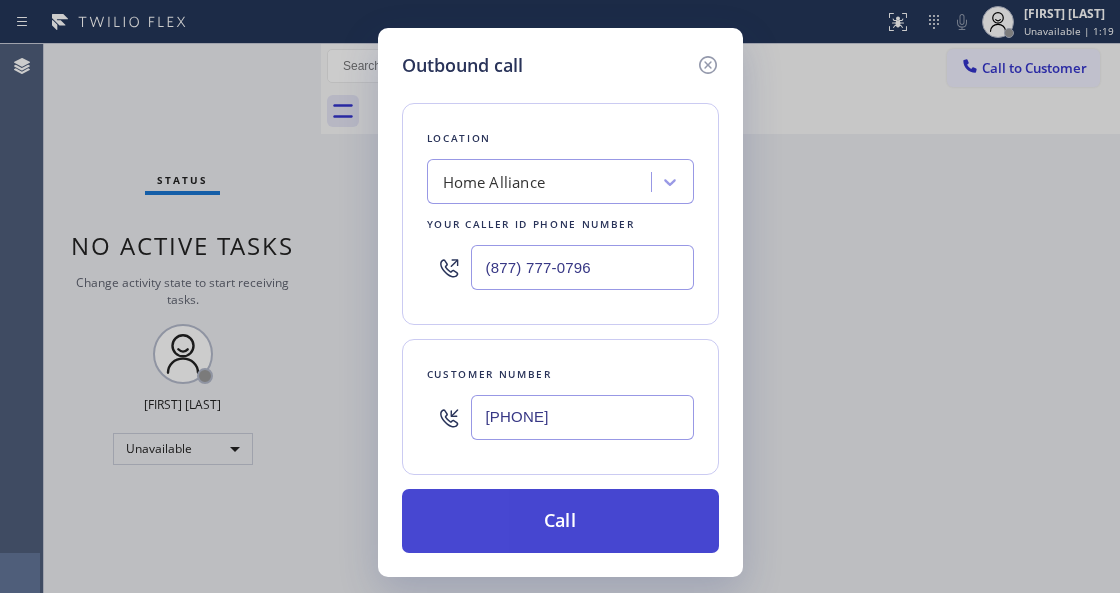 click on "Call" at bounding box center [560, 521] 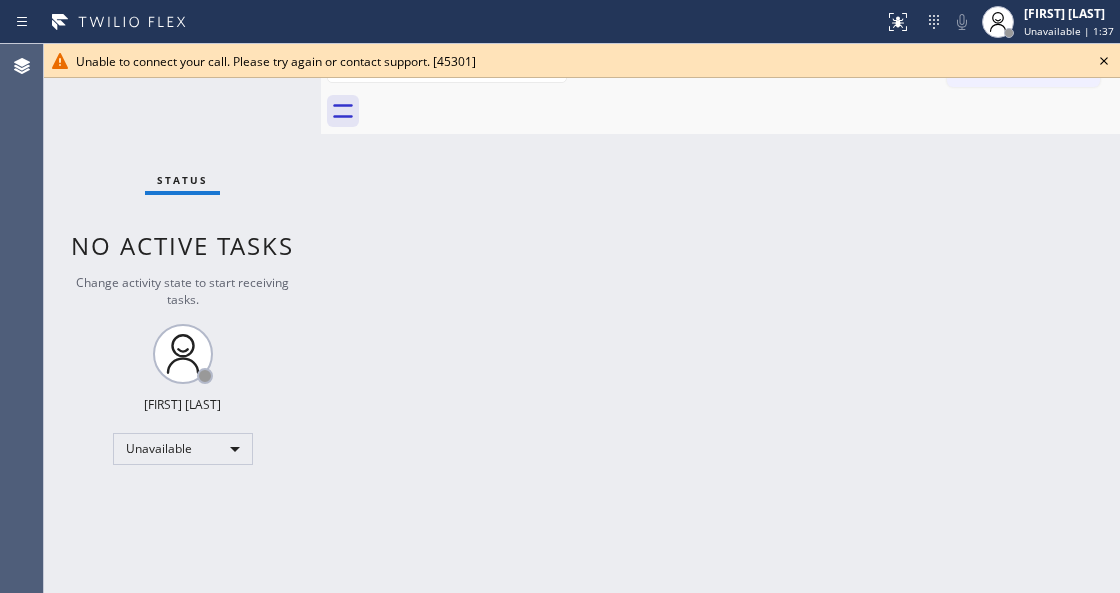 click on "Back to Dashboard Change Sender ID Customers Technicians Select a contact Outbound call Technician Search Technician Your caller id phone number Your caller id phone number Call Technician info Name Phone none Address none Change Sender ID HVAC [PHONE] 5 Star Appliance [PHONE] Appliance Repair [PHONE] Plumbing [PHONE] Air Duct Cleaning [PHONE] Electricians [PHONE] Cancel Change Check personal SMS Reset Change No tabs Call to Customer Outbound call Location Home Alliance Your caller id phone number [PHONE] Customer number Call Outbound call Technician Search Technician Your caller id phone number Your caller id phone number Call" at bounding box center (720, 318) 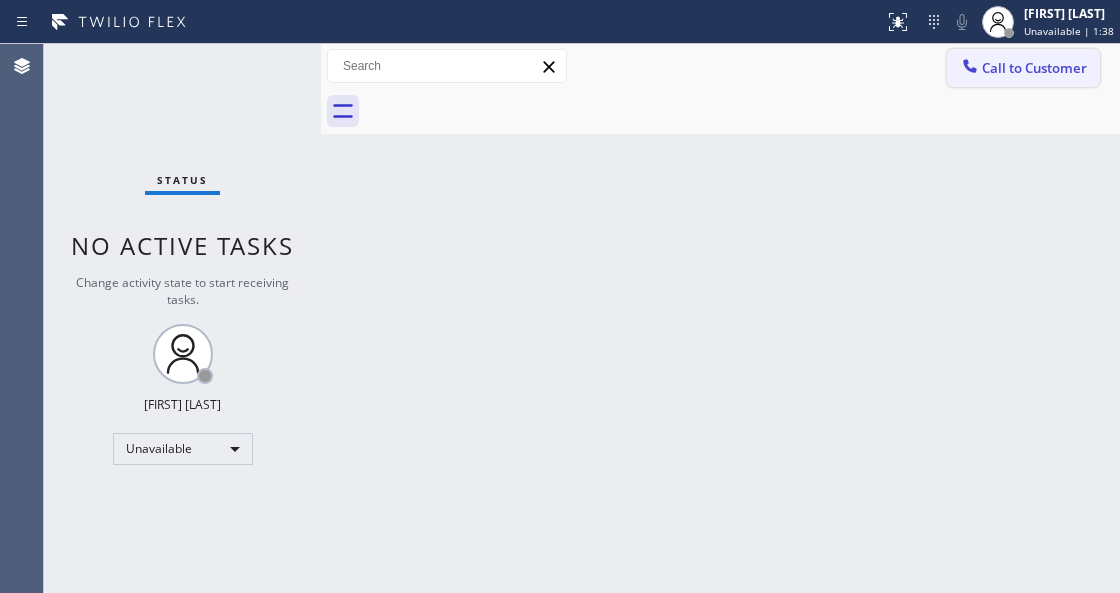 click on "Call to Customer" at bounding box center [1034, 68] 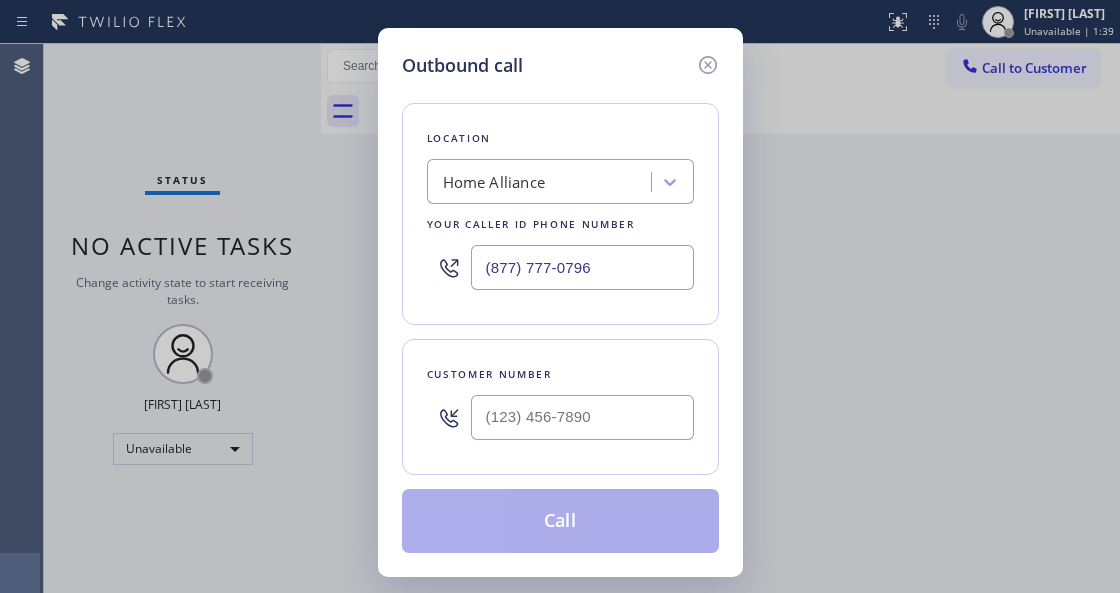 click on "(877) 777-0796" at bounding box center (582, 267) 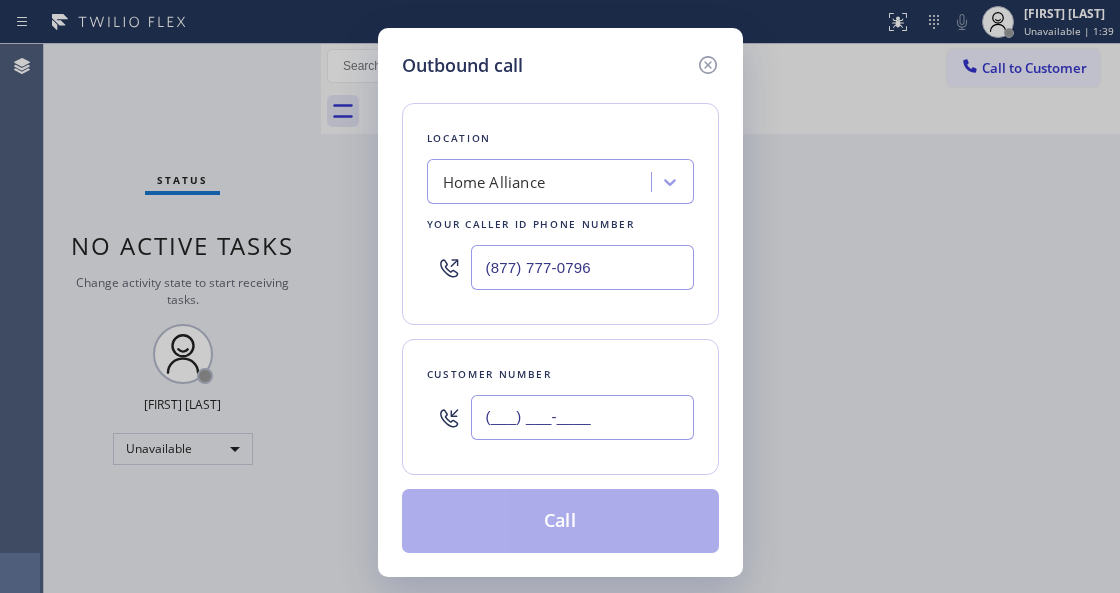 click on "(___) ___-____" at bounding box center [582, 417] 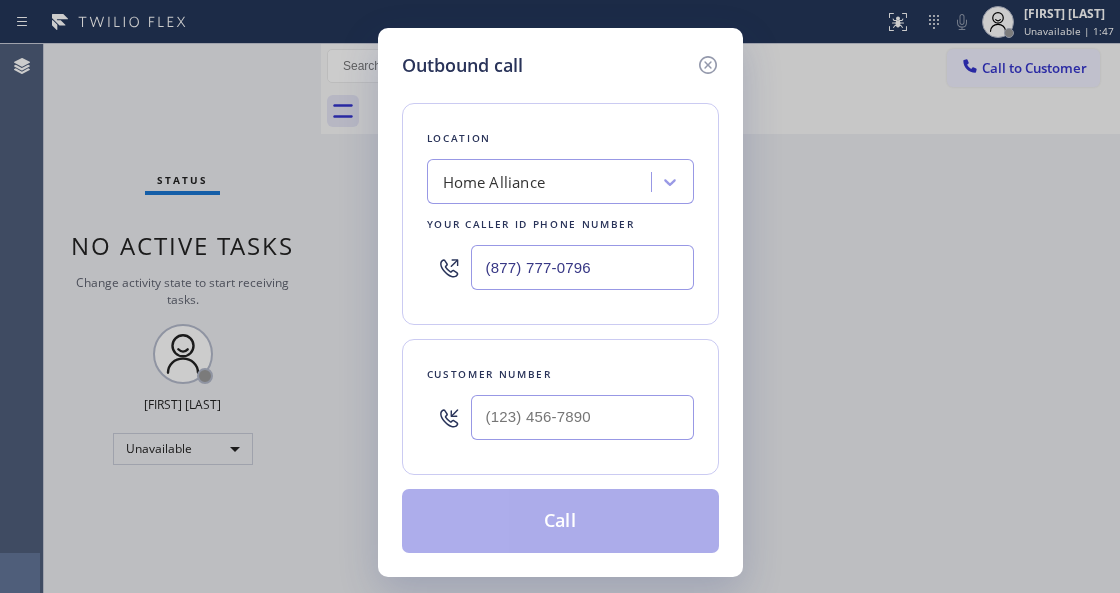 click at bounding box center [582, 417] 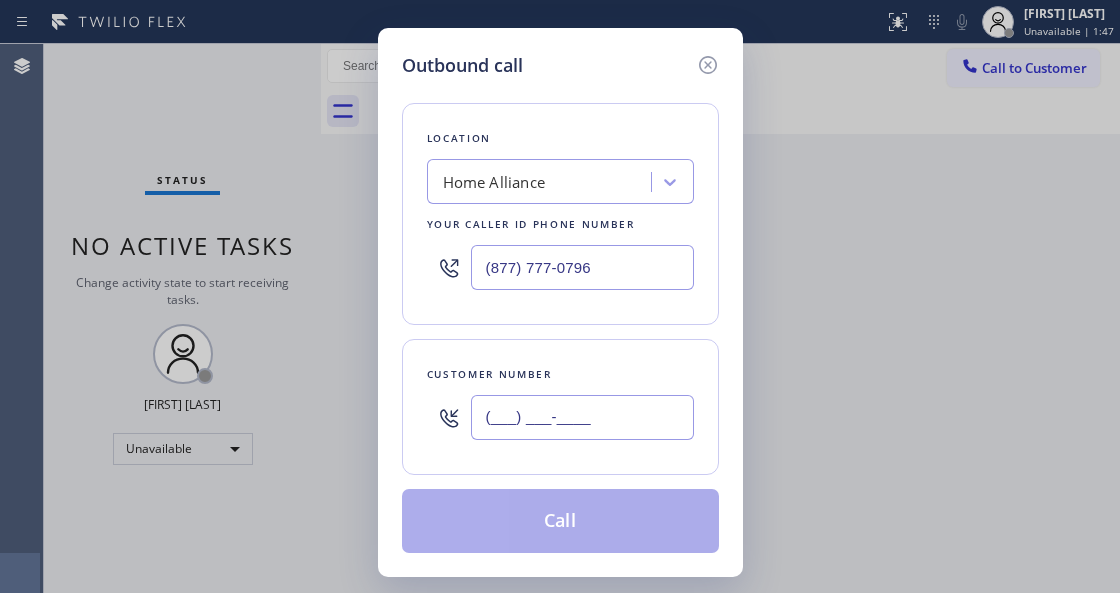 paste on "[PHONE]" 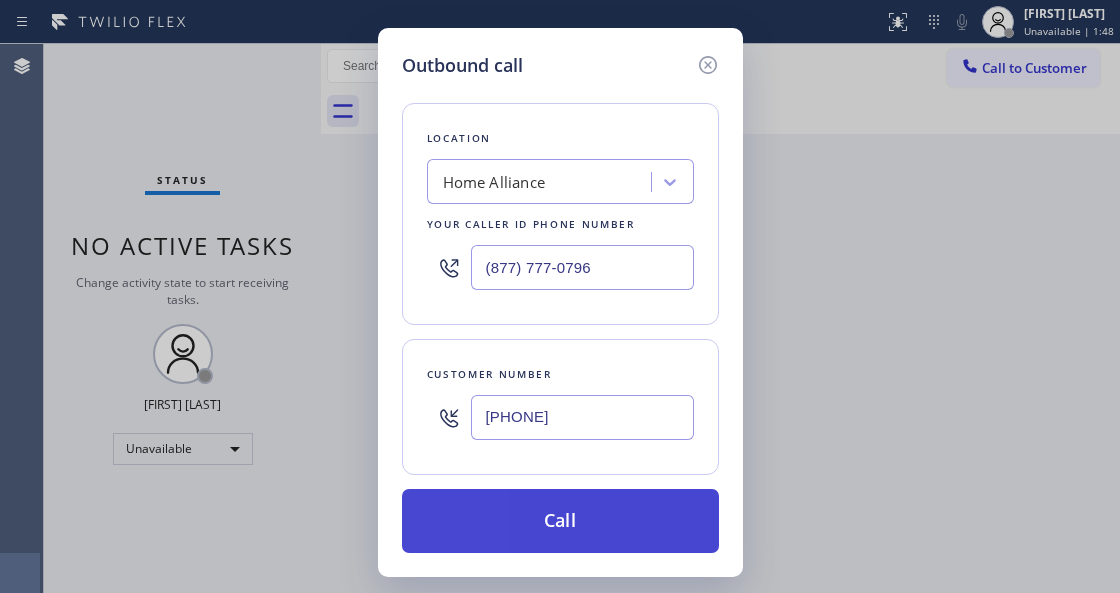 type on "[PHONE]" 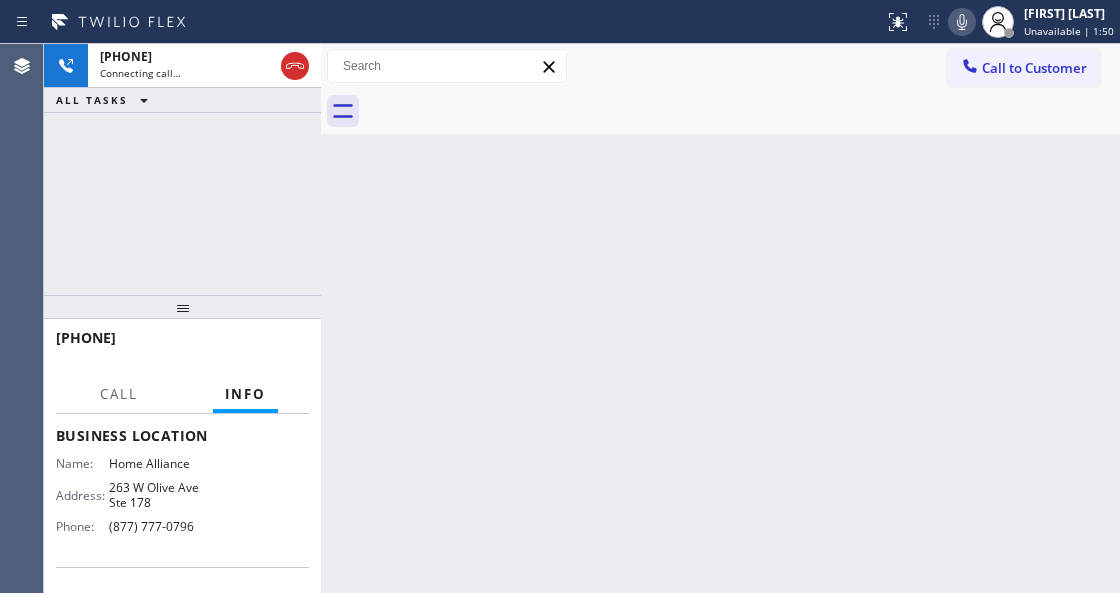 scroll, scrollTop: 333, scrollLeft: 0, axis: vertical 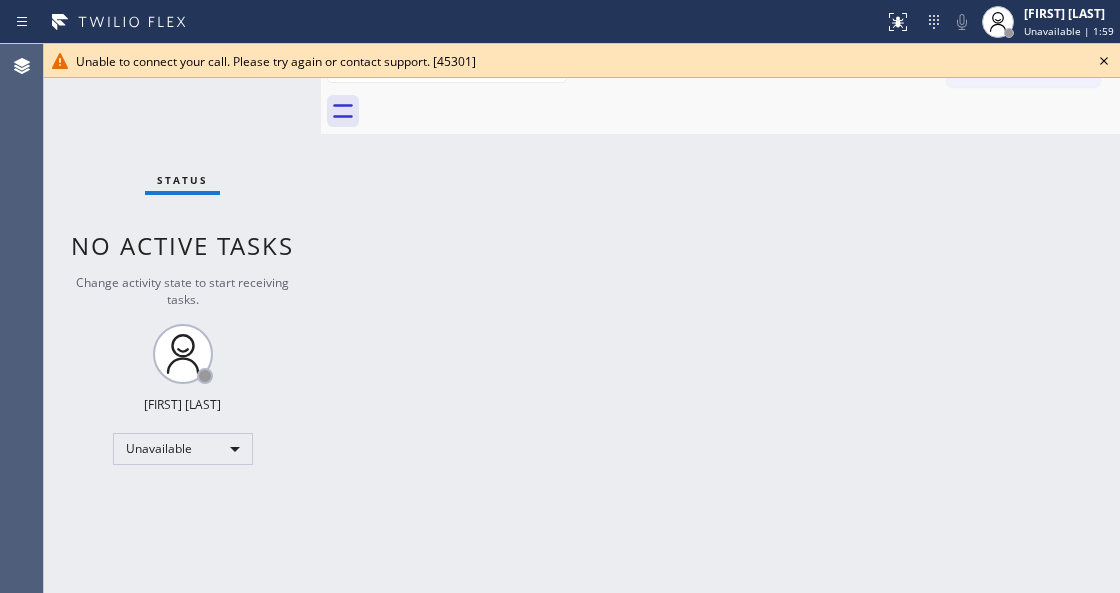 click on "Back to Dashboard Change Sender ID Customers Technicians Select a contact Outbound call Technician Search Technician Your caller id phone number Your caller id phone number Call Technician info Name Phone none Address none Change Sender ID HVAC [PHONE] 5 Star Appliance [PHONE] Appliance Repair [PHONE] Plumbing [PHONE] Air Duct Cleaning [PHONE] Electricians [PHONE] Cancel Change Check personal SMS Reset Change No tabs Call to Customer Outbound call Location Home Alliance Your caller id phone number [PHONE] Customer number Call Outbound call Technician Search Technician Your caller id phone number Your caller id phone number Call" at bounding box center [720, 318] 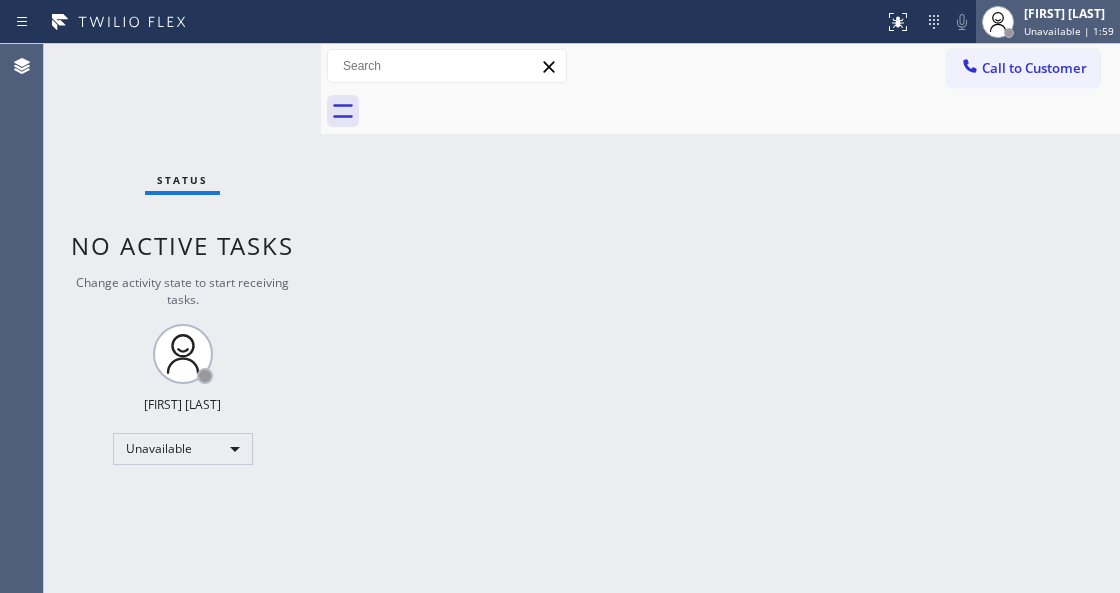 click on "[FIRST] [LAST]" at bounding box center (1069, 13) 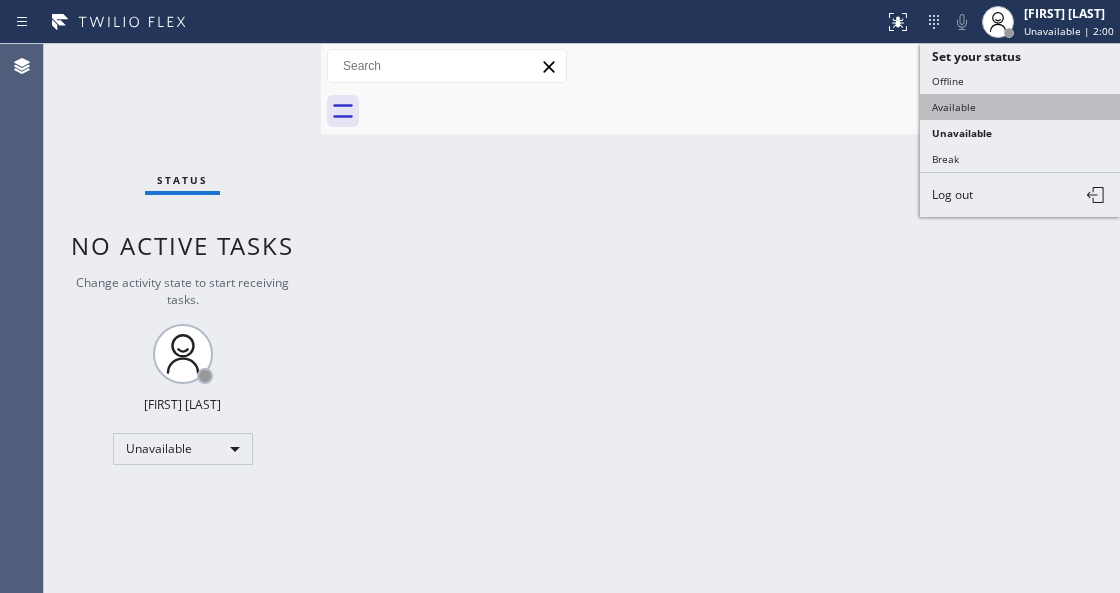 click on "Available" at bounding box center [1020, 107] 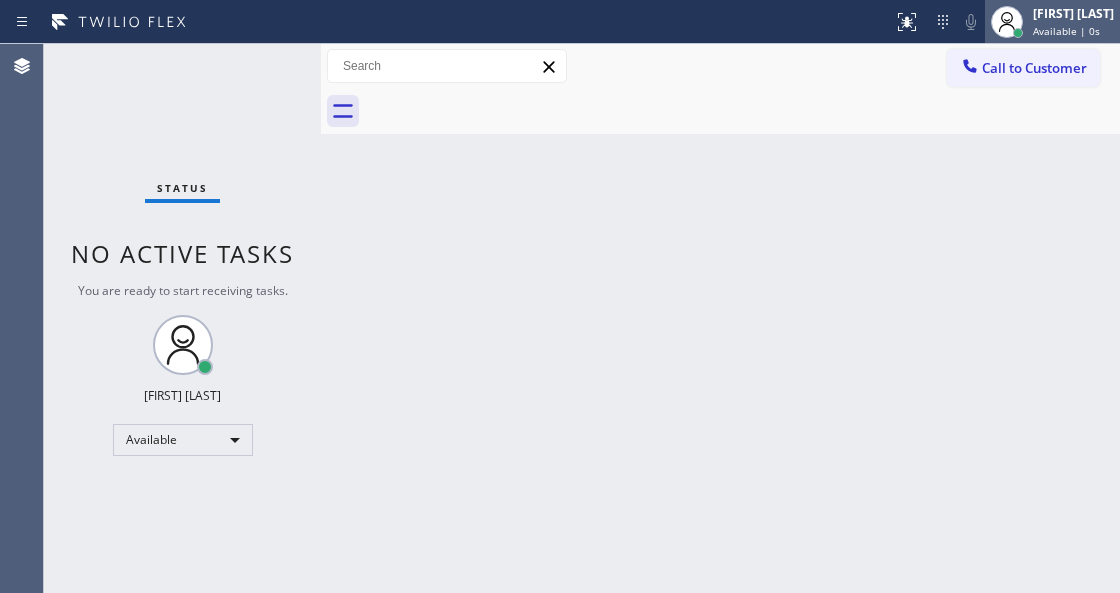 click on "[FIRST] [LAST]" at bounding box center (1073, 13) 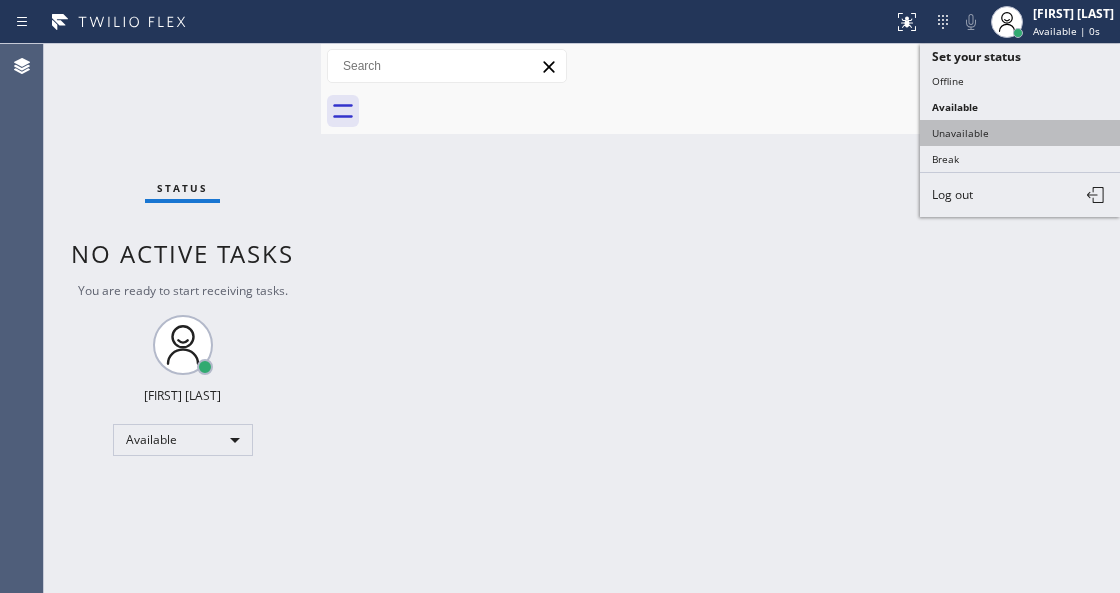 click on "Unavailable" at bounding box center [1020, 133] 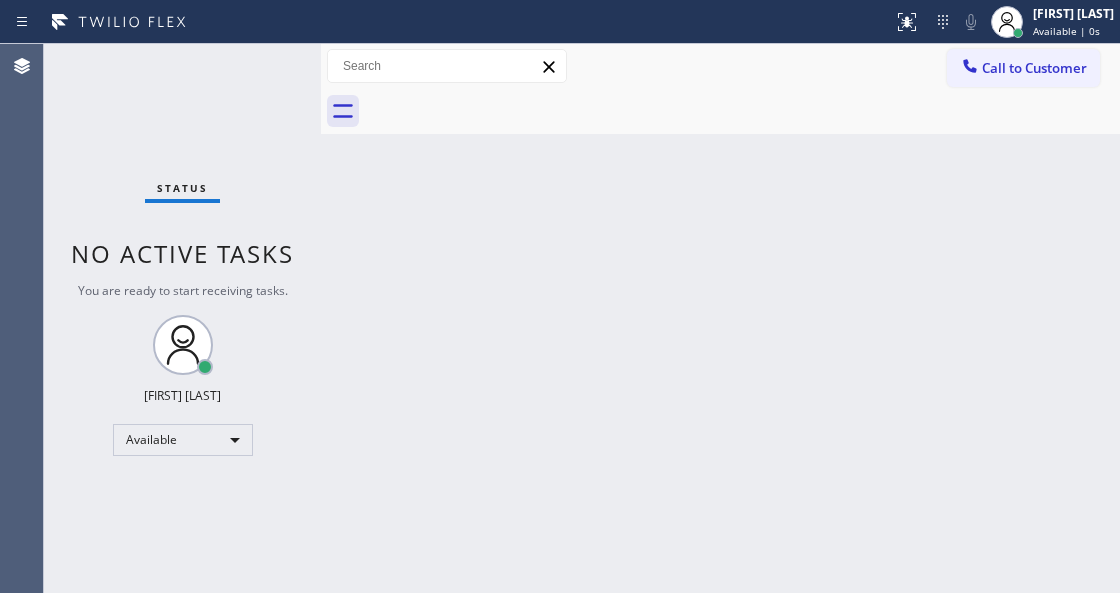 click on "Back to Dashboard Change Sender ID Customers Technicians Select a contact Outbound call Technician Search Technician Your caller id phone number Your caller id phone number Call Technician info Name Phone none Address none Change Sender ID HVAC [PHONE] 5 Star Appliance [PHONE] Appliance Repair [PHONE] Plumbing [PHONE] Air Duct Cleaning [PHONE] Electricians [PHONE] Cancel Change Check personal SMS Reset Change No tabs Call to Customer Outbound call Location Home Alliance Your caller id phone number [PHONE] Customer number Call Outbound call Technician Search Technician Your caller id phone number Your caller id phone number Call" at bounding box center (720, 318) 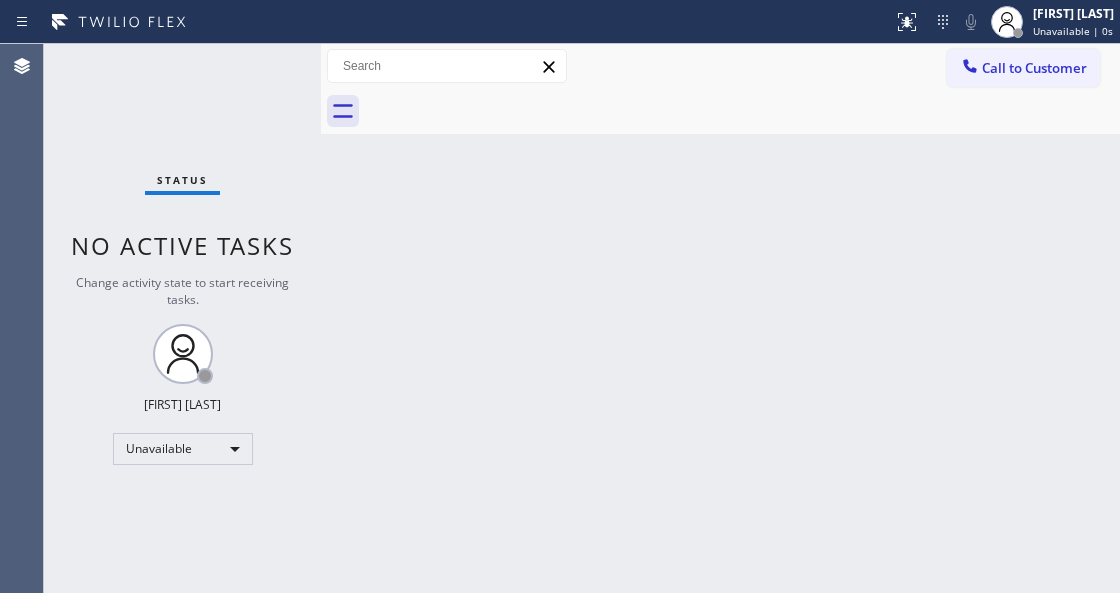 drag, startPoint x: 992, startPoint y: 86, endPoint x: 978, endPoint y: 132, distance: 48.08326 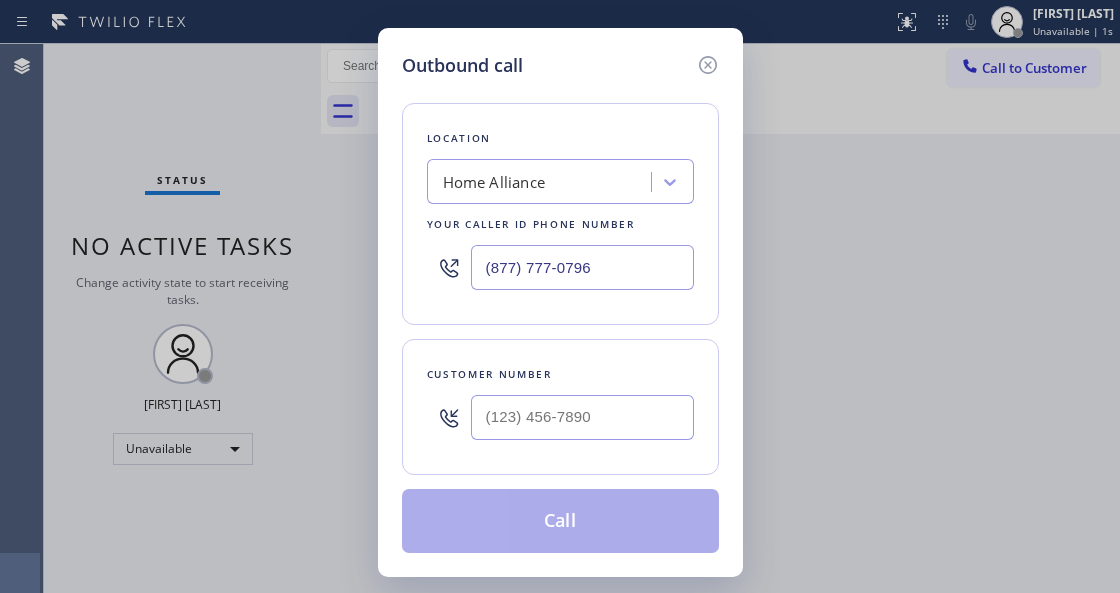 drag, startPoint x: 614, startPoint y: 264, endPoint x: 480, endPoint y: 257, distance: 134.18271 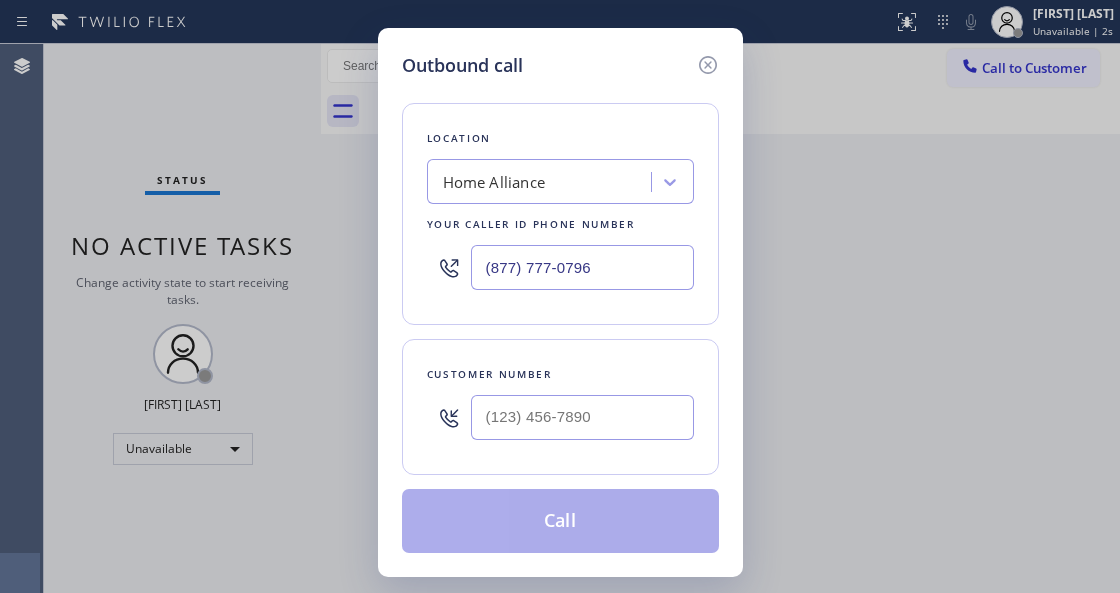 paste on "[PHONE]" 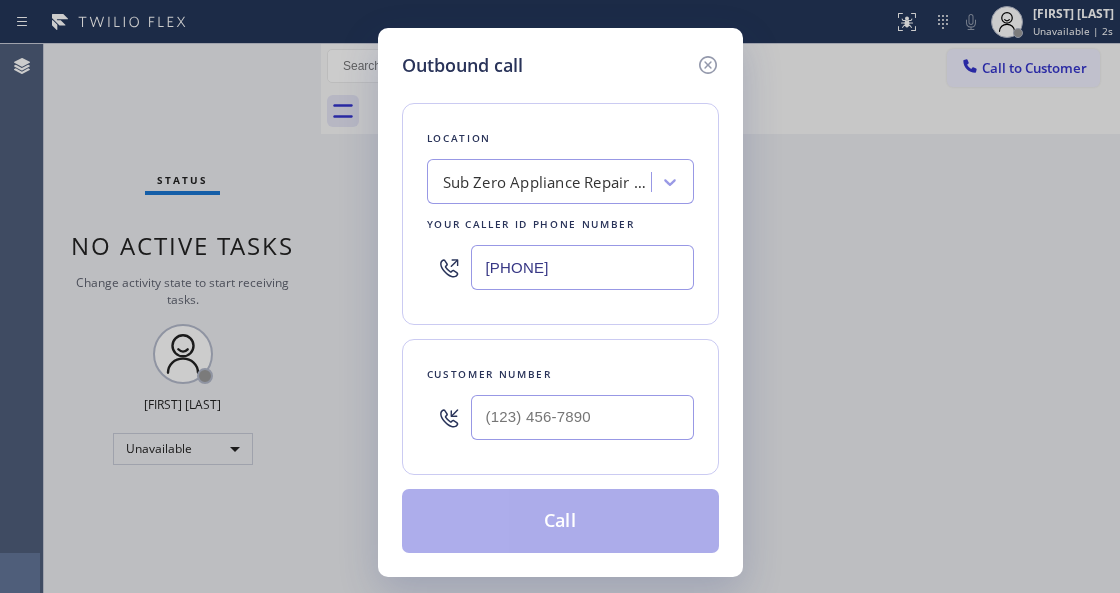 type on "[PHONE]" 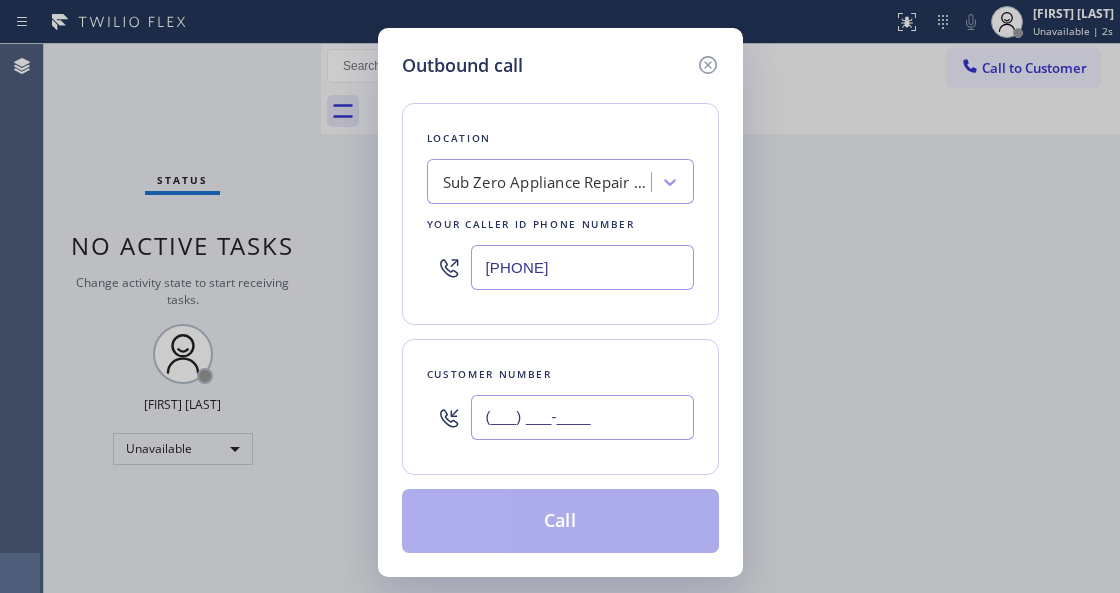 click on "(___) ___-____" at bounding box center [582, 417] 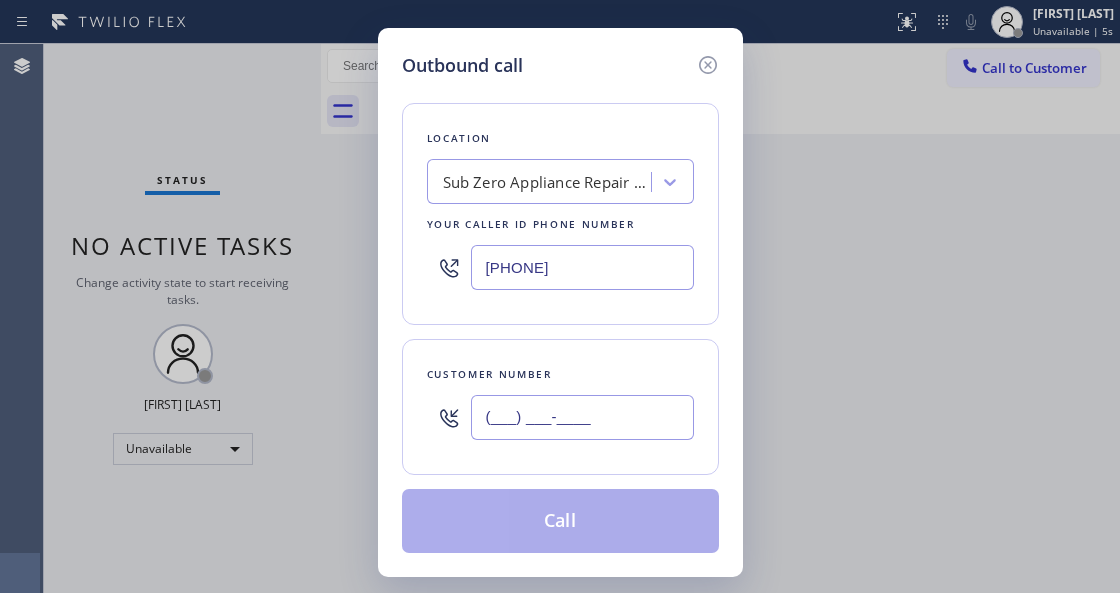 click on "(___) ___-____" at bounding box center [582, 417] 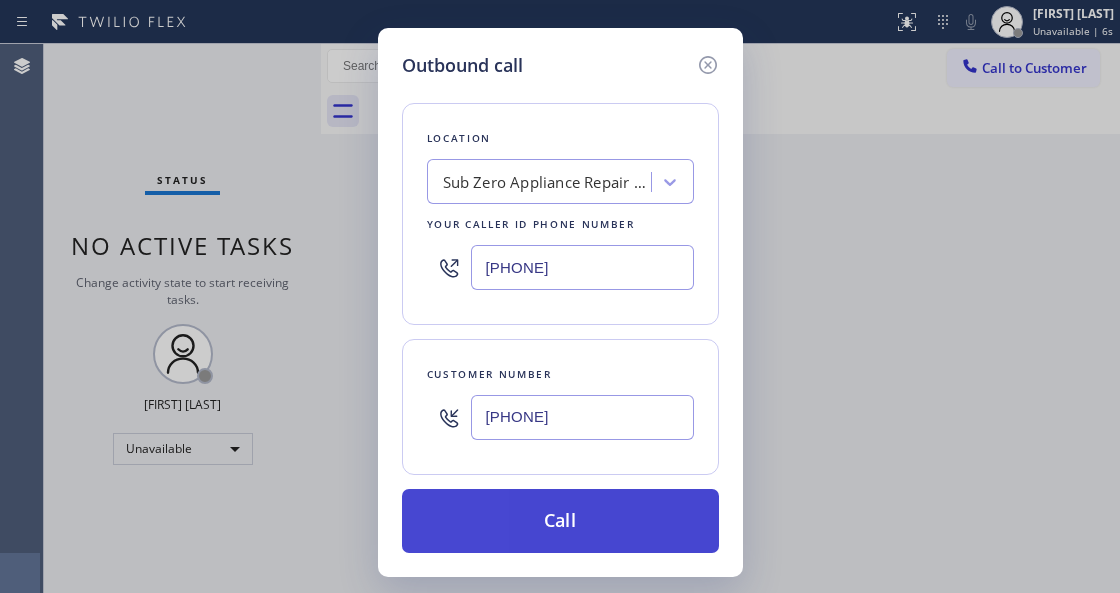 click on "Call" at bounding box center [560, 521] 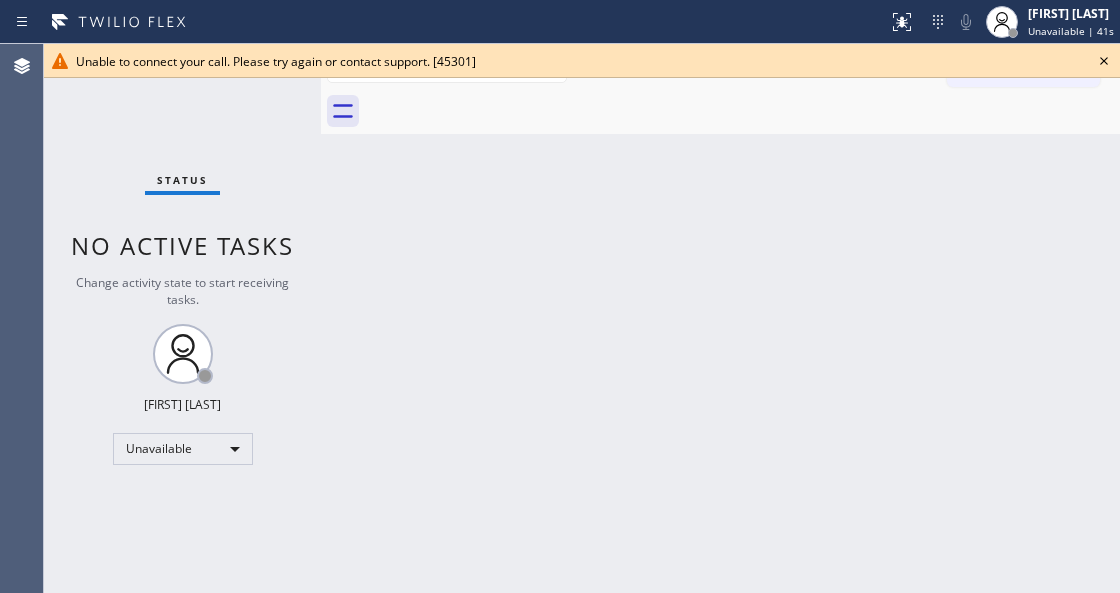 click on "Back to Dashboard Change Sender ID Customers Technicians Select a contact Outbound call Technician Search Technician Your caller id phone number Your caller id phone number Call Technician info Name Phone none Address none Change Sender ID HVAC [PHONE] 5 Star Appliance [PHONE] Appliance Repair [PHONE] Plumbing [PHONE] Air Duct Cleaning [PHONE] Electricians [PHONE] Cancel Change Check personal SMS Reset Change No tabs Call to Customer Outbound call Location Home Alliance Your caller id phone number [PHONE] Customer number Call Outbound call Technician Search Technician Your caller id phone number Your caller id phone number Call" at bounding box center (720, 318) 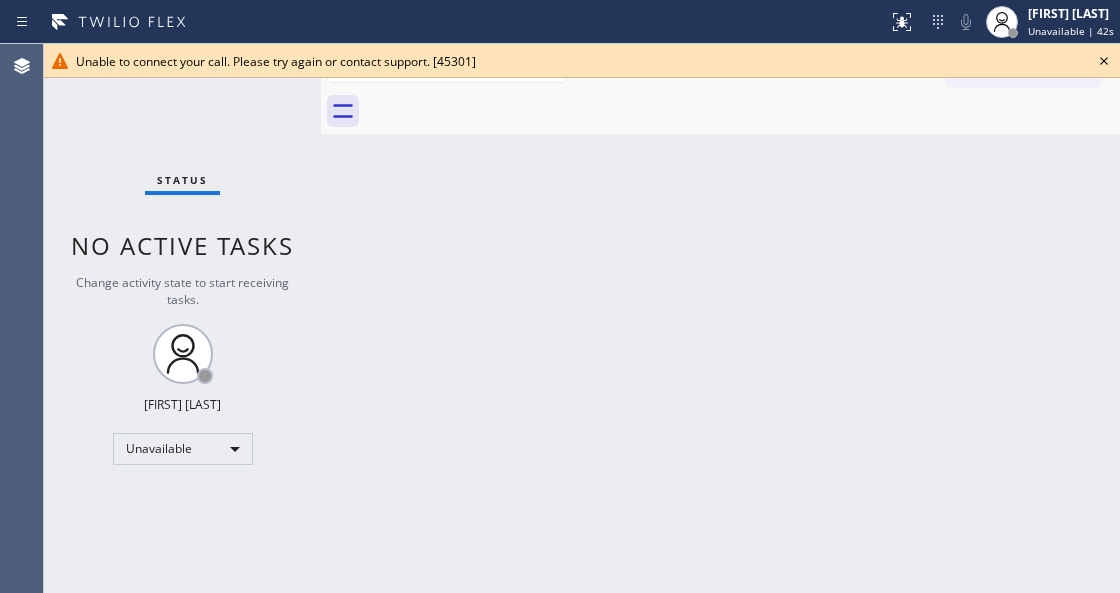 click 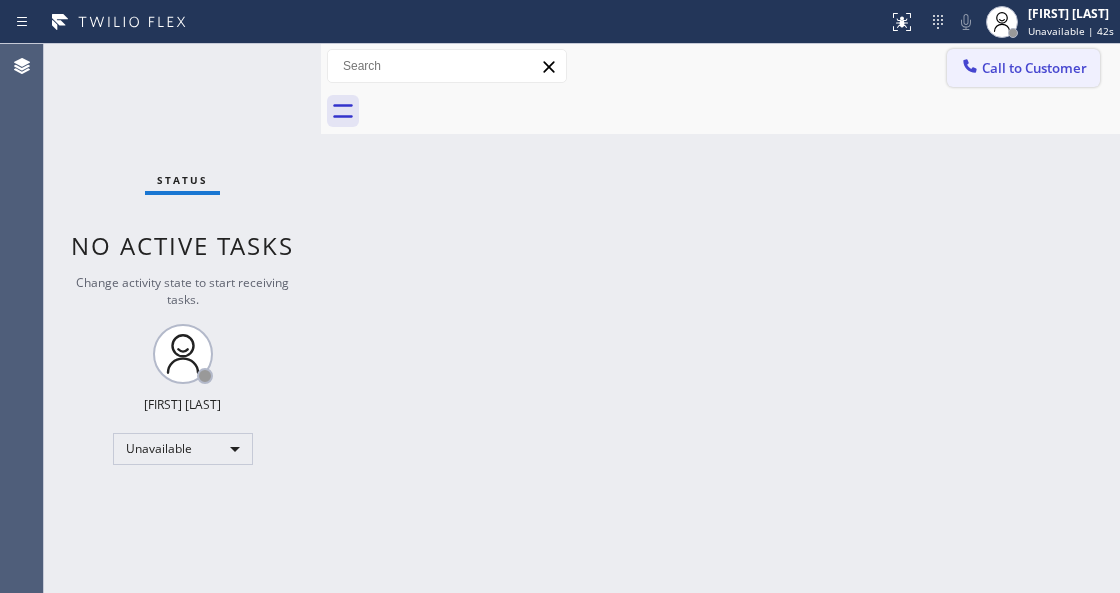 click on "Call to Customer" at bounding box center [1023, 68] 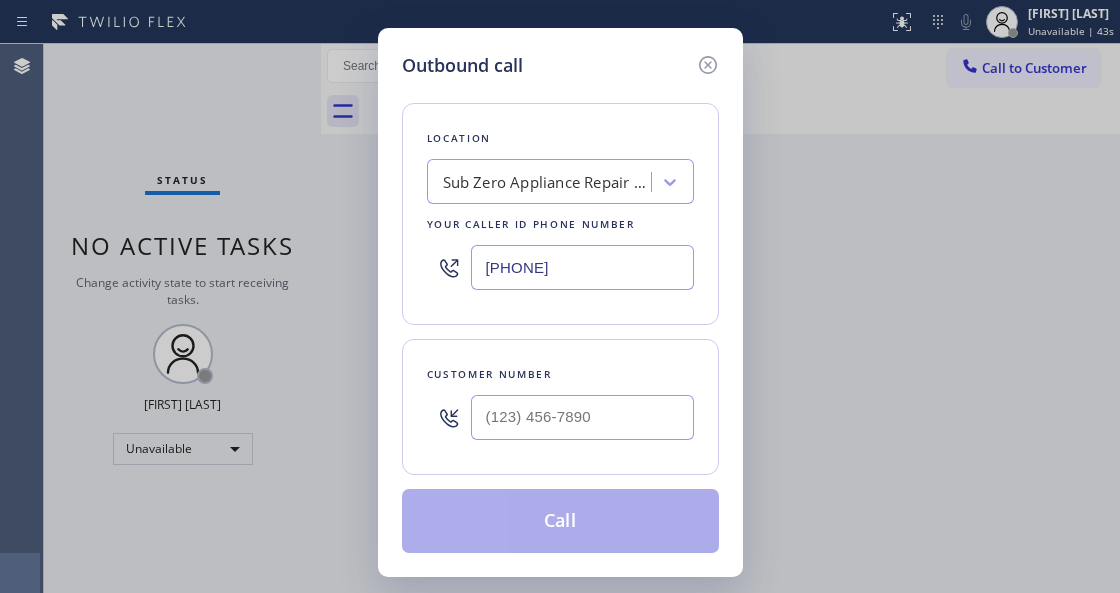 click on "[PHONE]" at bounding box center [582, 267] 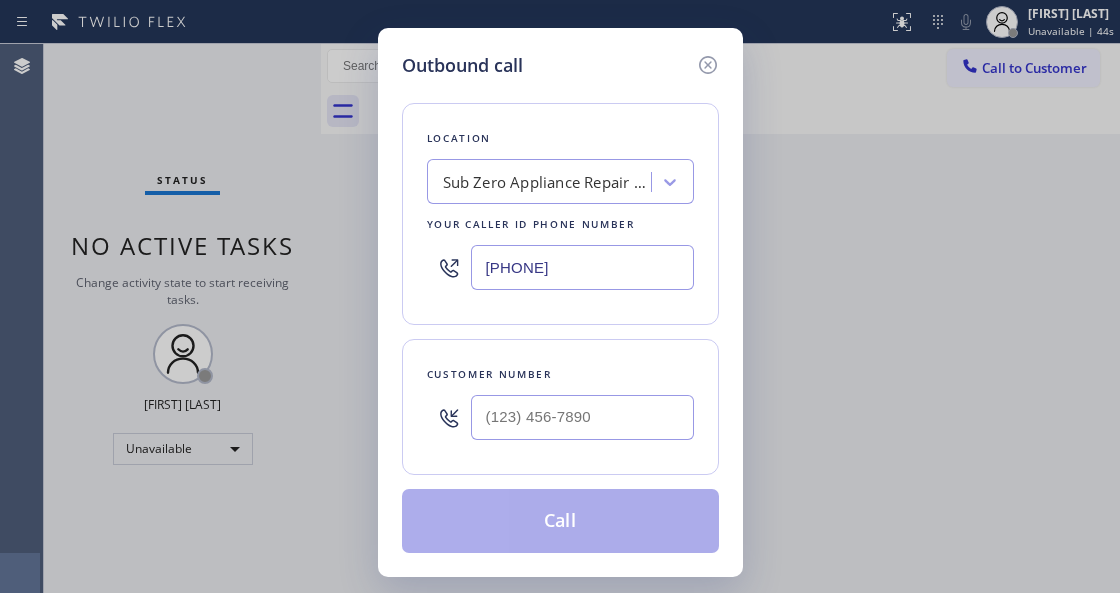 type on "(___) ___-____" 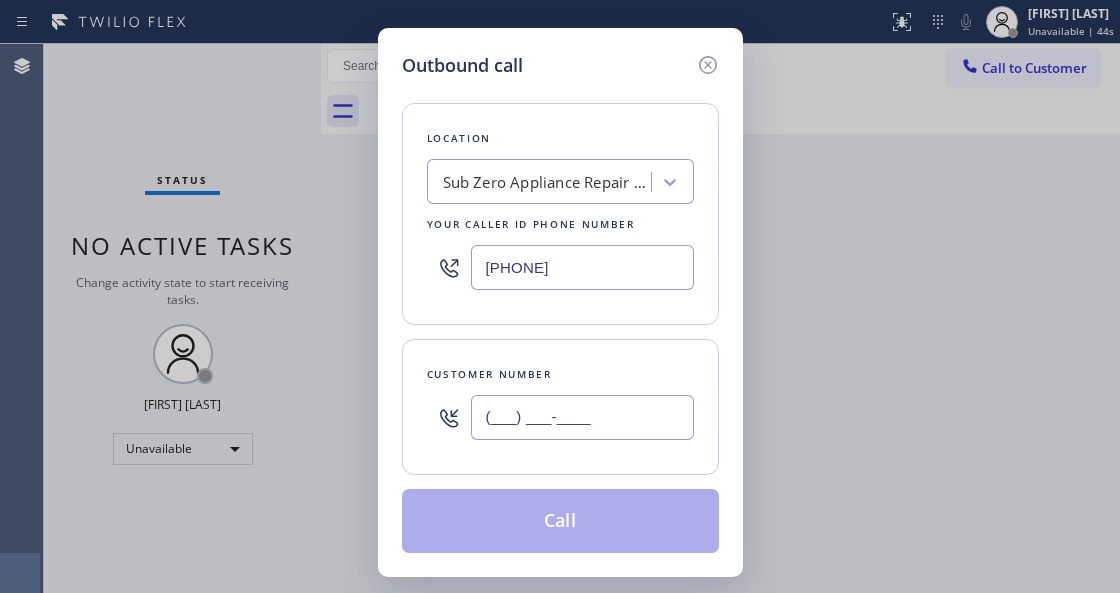 click on "(___) ___-____" at bounding box center [582, 417] 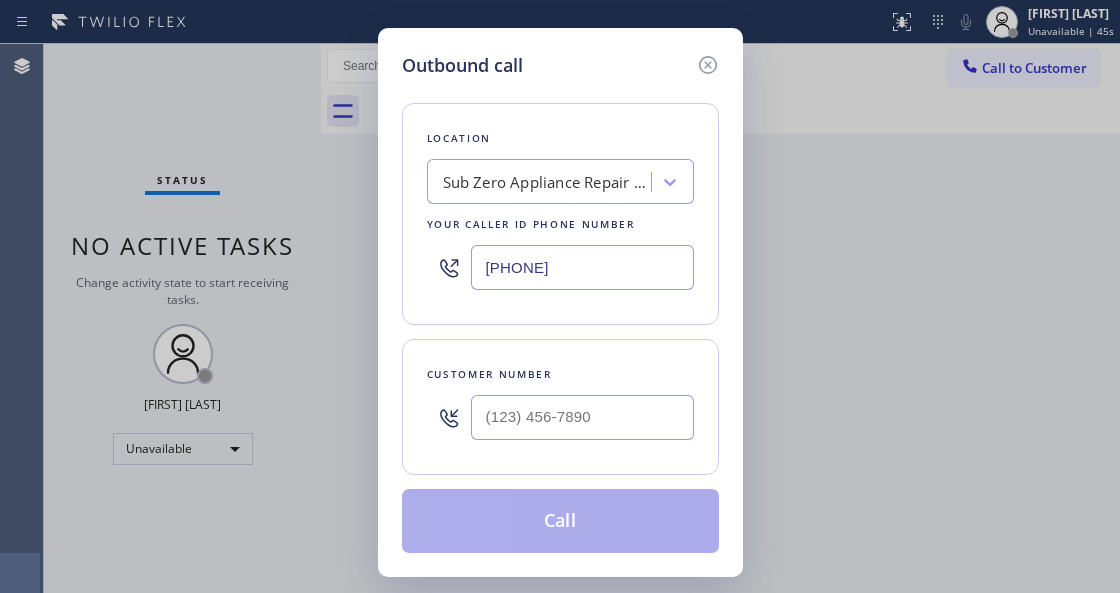click on "[PHONE]" at bounding box center [582, 267] 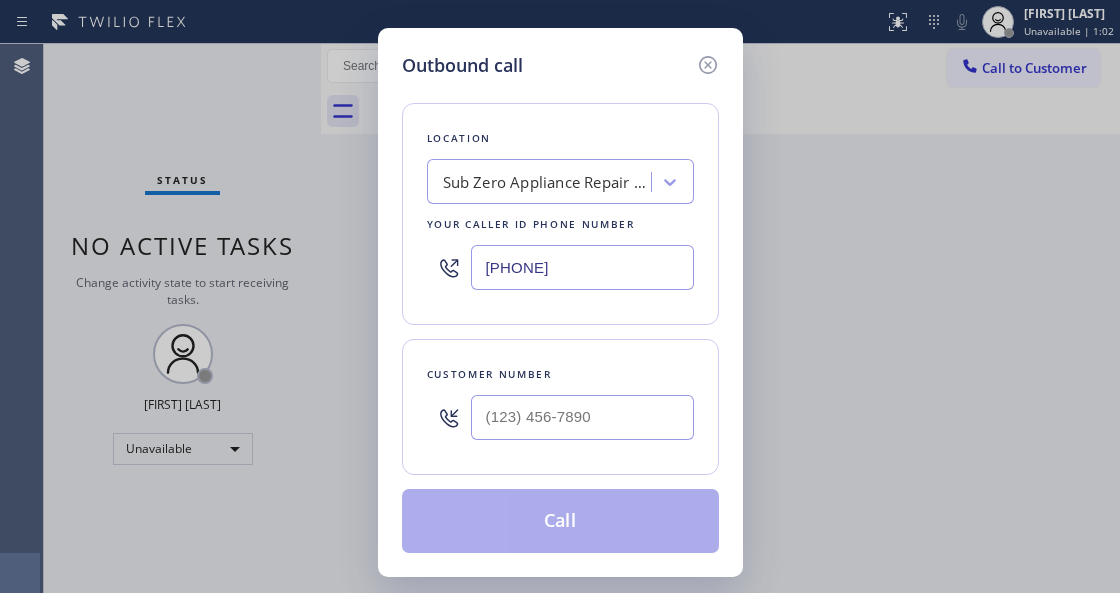 click on "Customer number" at bounding box center (560, 407) 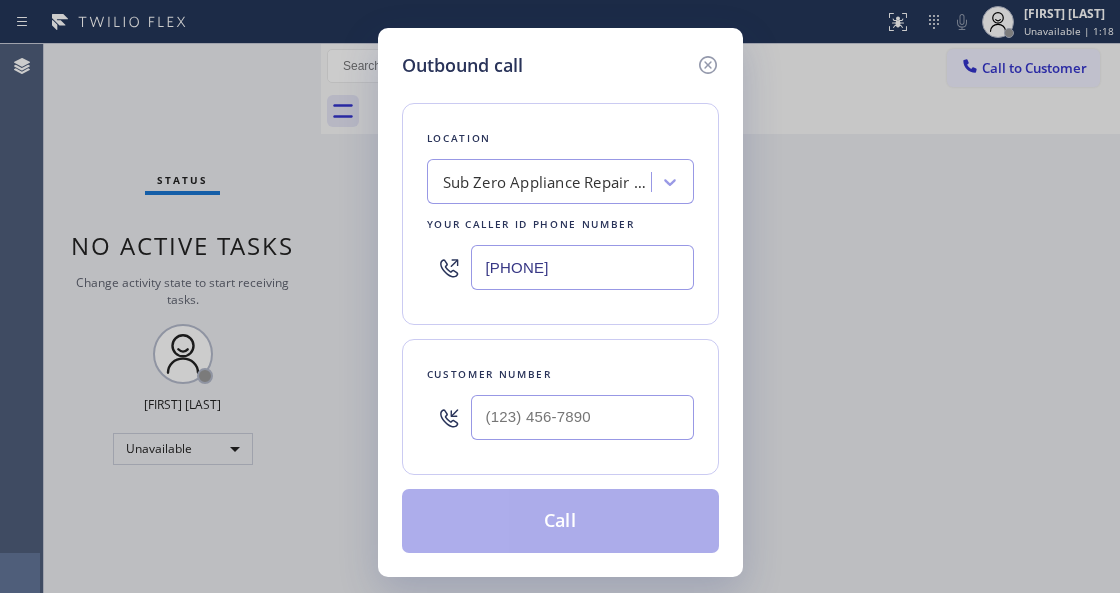 click on "Outbound call Location Sub Zero Appliance Repair Bellingham Your caller id phone number [PHONE] Customer number Call" at bounding box center [560, 302] 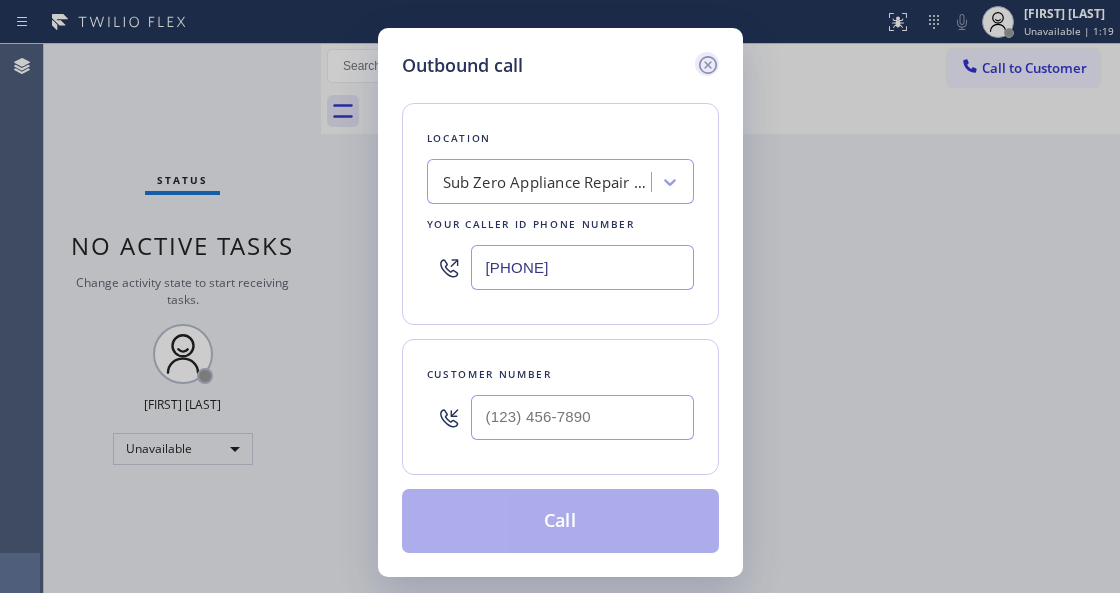 click 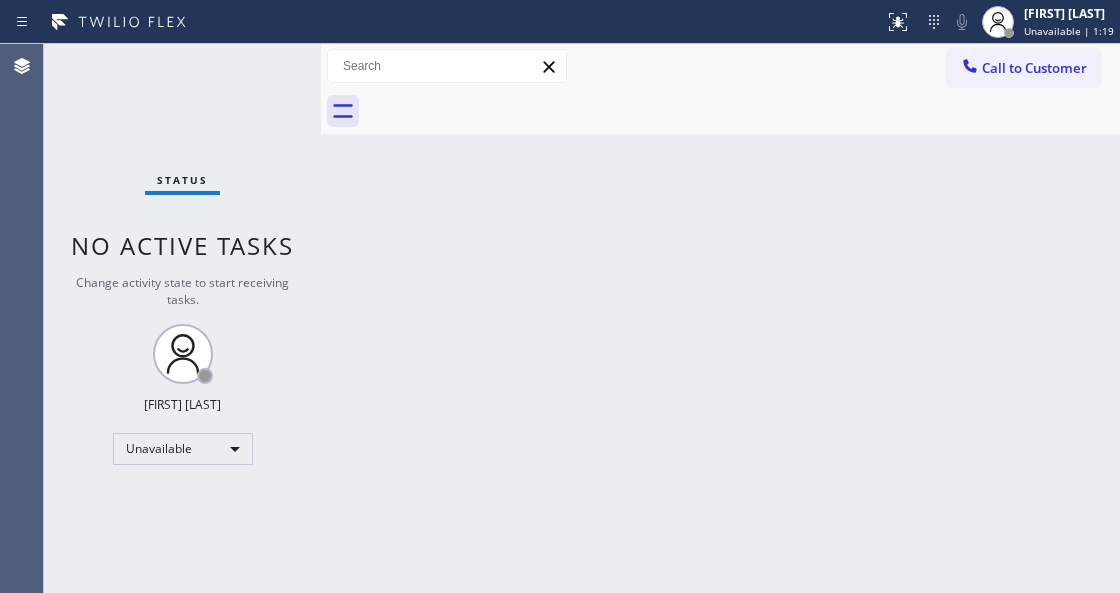 drag, startPoint x: 784, startPoint y: 121, endPoint x: 1032, endPoint y: 100, distance: 248.88753 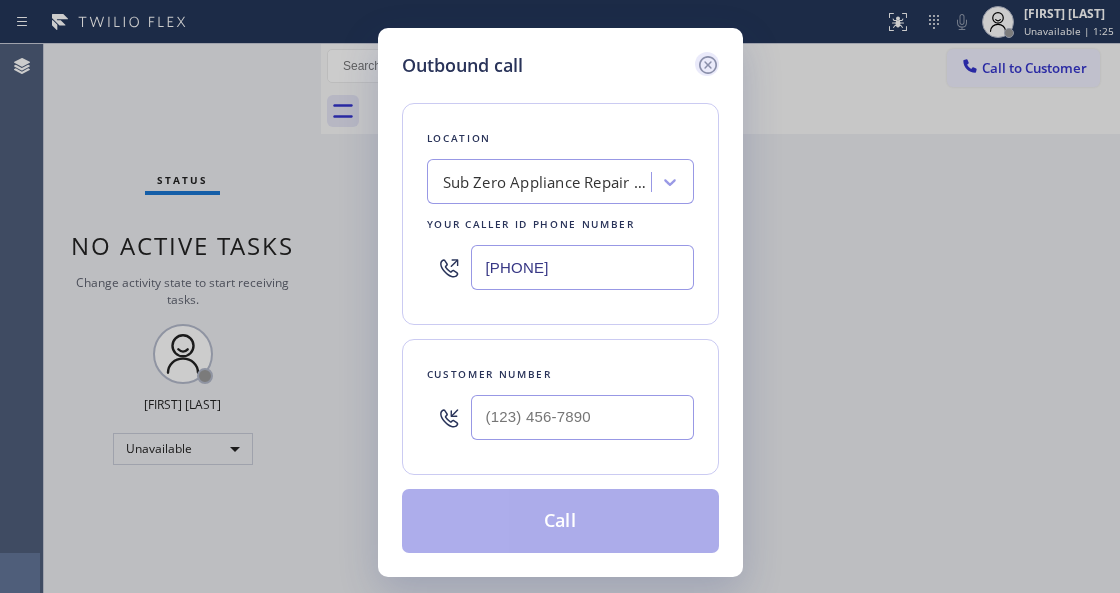 click 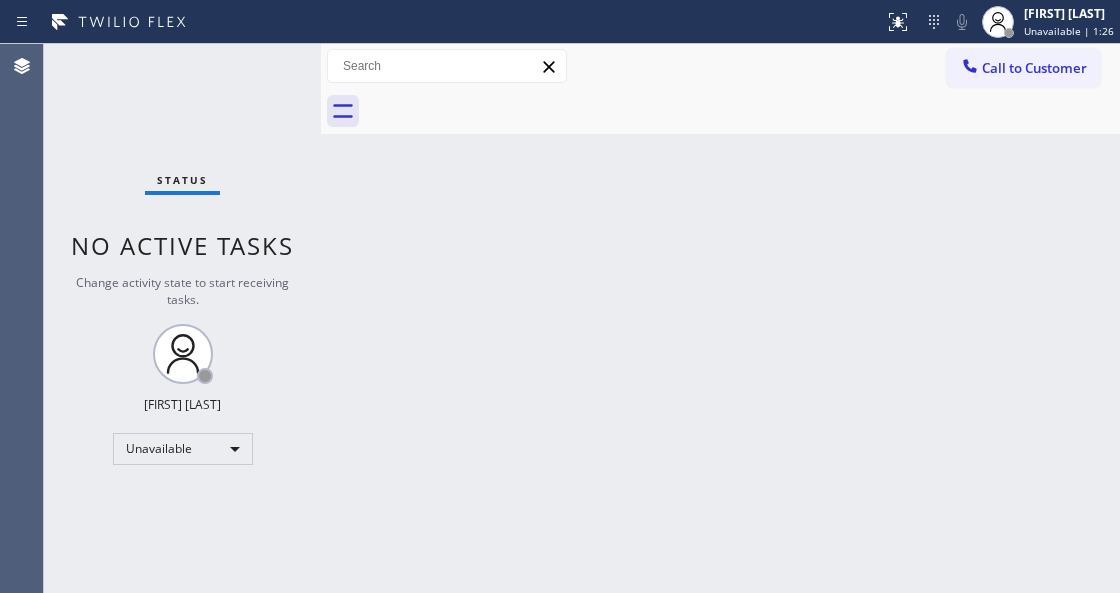 click on "Back to Dashboard Change Sender ID Customers Technicians Select a contact Outbound call Technician Search Technician Your caller id phone number Your caller id phone number Call Technician info Name   Phone none Address none Change Sender ID HVAC +18559994417 5 Star Appliance +18557314952 Appliance Repair +18554611149 Plumbing +18889090120 Air Duct Cleaning +18006865038  Electricians +18005688664 Cancel Change Check personal SMS Reset Change No tabs Call to Customer Outbound call Location Search location Your caller id phone number Customer number Call Outbound call Technician Search Technician Your caller id phone number Your caller id phone number Call" at bounding box center [720, 318] 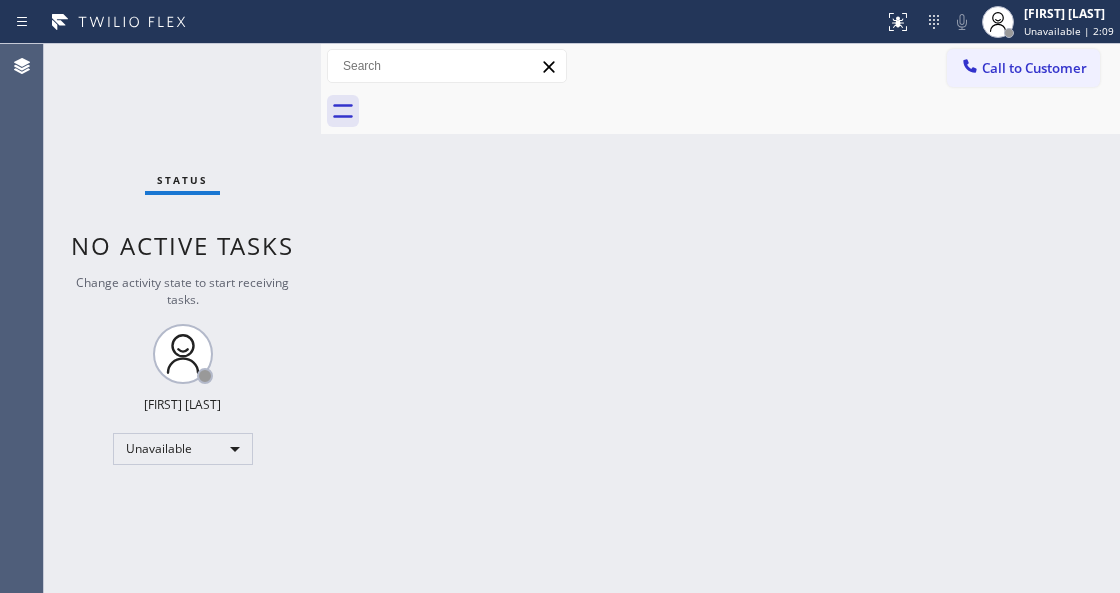 click on "Back to Dashboard Change Sender ID Customers Technicians Select a contact Outbound call Technician Search Technician Your caller id phone number Your caller id phone number Call Technician info Name Phone none Address none Change Sender ID HVAC [PHONE] 5 Star Appliance [PHONE] Appliance Repair [PHONE] Plumbing [PHONE] Air Duct Cleaning [PHONE] Electricians [PHONE] Cancel Change Check personal SMS Reset Change No tabs Call to Customer Outbound call Location Home Alliance Your caller id phone number [PHONE] Customer number Call Outbound call Technician Search Technician Your caller id phone number Your caller id phone number Call" at bounding box center (720, 318) 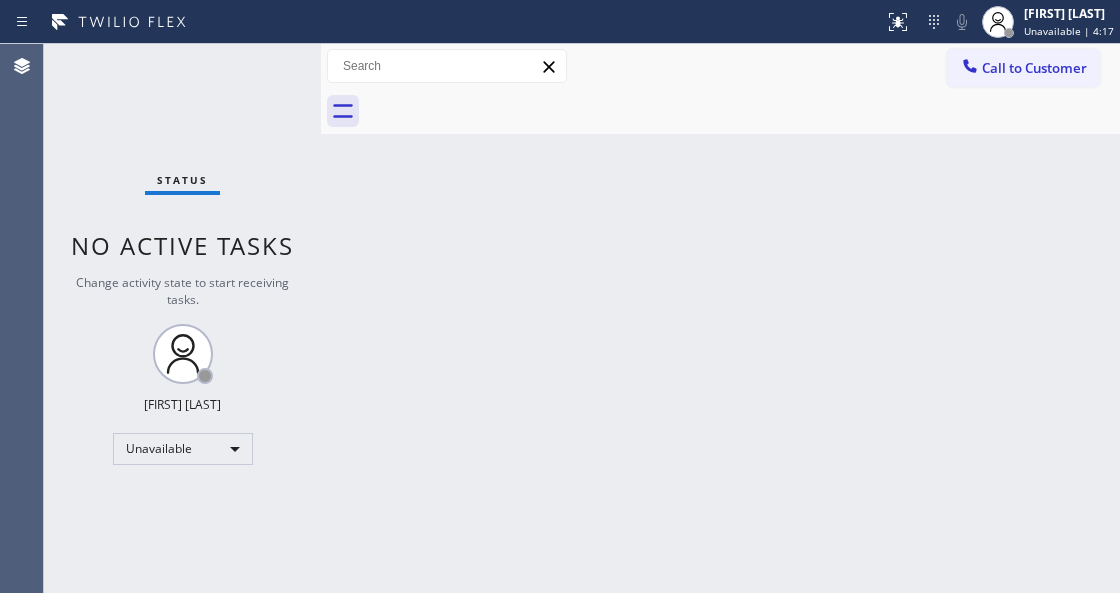 click on "Status   No active tasks     Change activity state to start receiving tasks.   Venezza Koren Intas Unavailable" at bounding box center (182, 318) 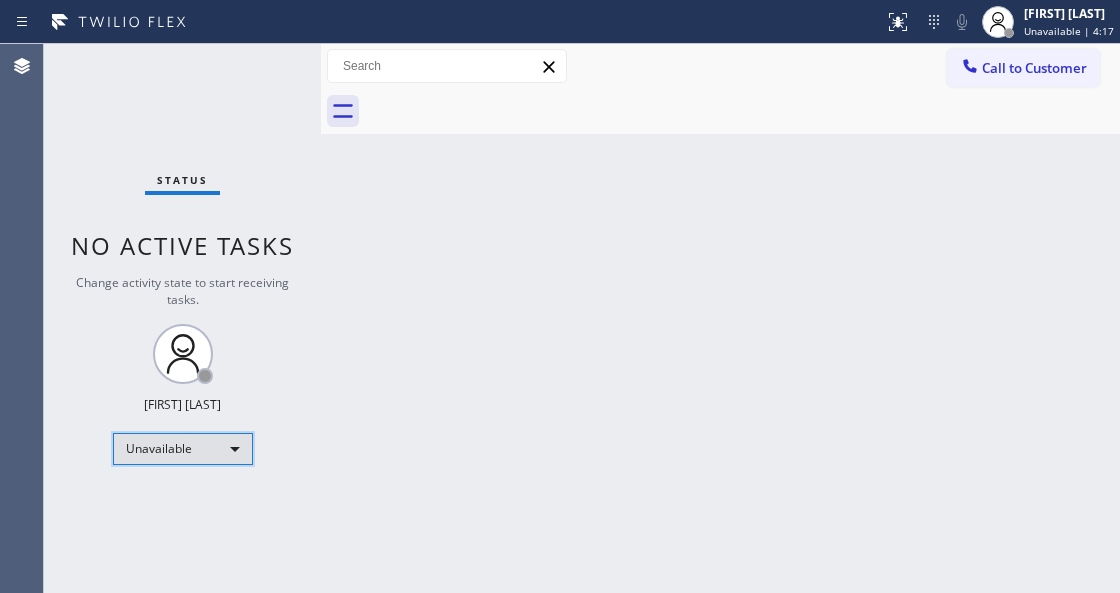 click on "Unavailable" at bounding box center [183, 449] 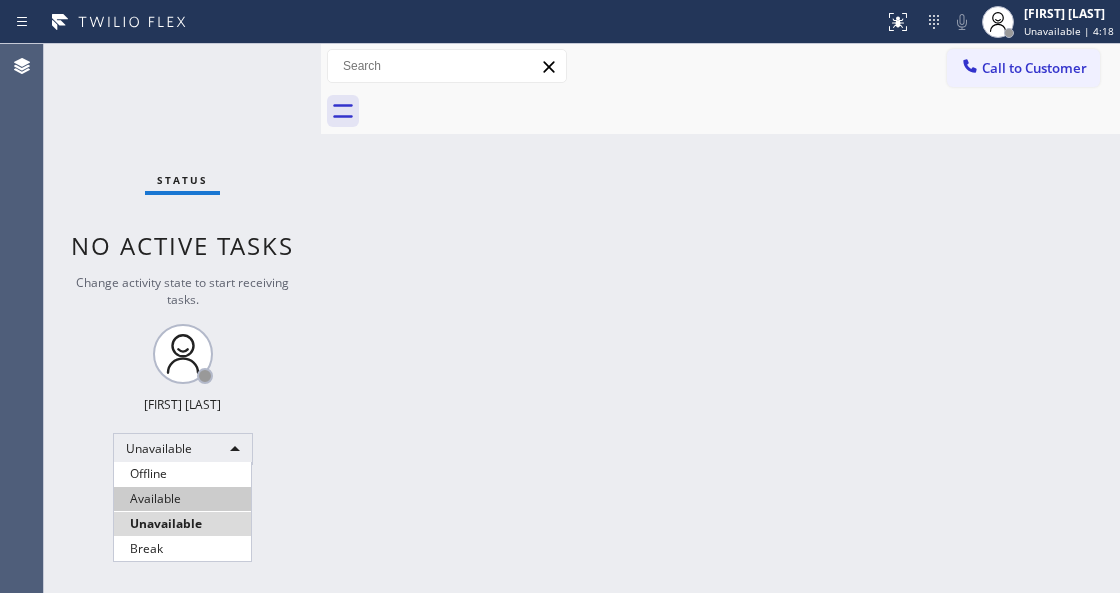 click on "Available" at bounding box center (182, 499) 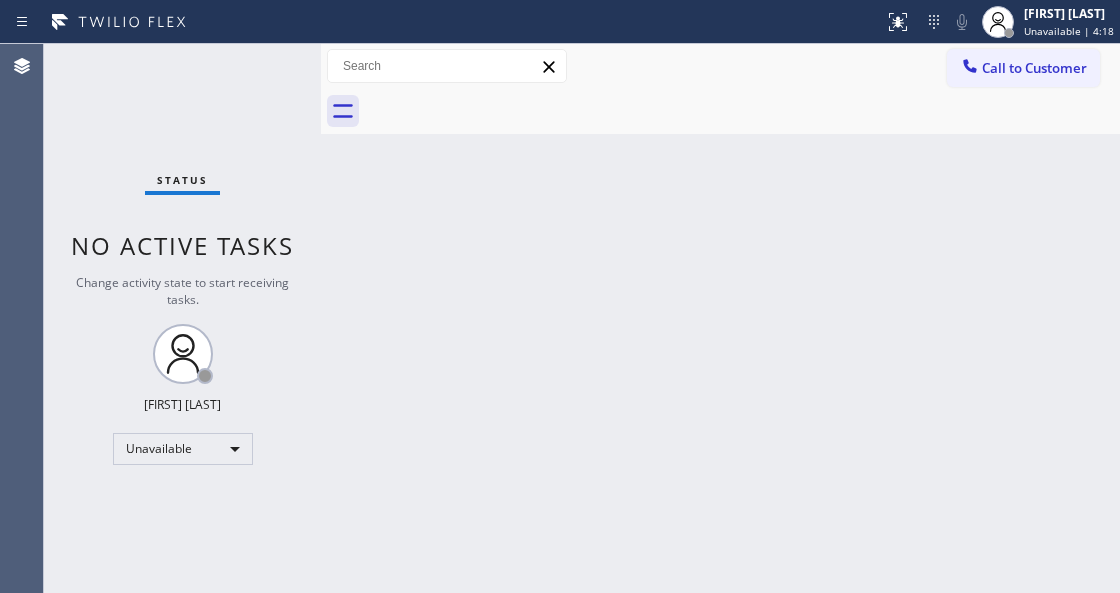 click on "Back to Dashboard Change Sender ID Customers Technicians Select a contact Outbound call Technician Search Technician Your caller id phone number Your caller id phone number Call Technician info Name Phone none Address none Change Sender ID HVAC [PHONE] 5 Star Appliance [PHONE] Appliance Repair [PHONE] Plumbing [PHONE] Air Duct Cleaning [PHONE] Electricians [PHONE] Cancel Change Check personal SMS Reset Change No tabs Call to Customer Outbound call Location Home Alliance Your caller id phone number [PHONE] Customer number Call Outbound call Technician Search Technician Your caller id phone number Your caller id phone number Call" at bounding box center [720, 318] 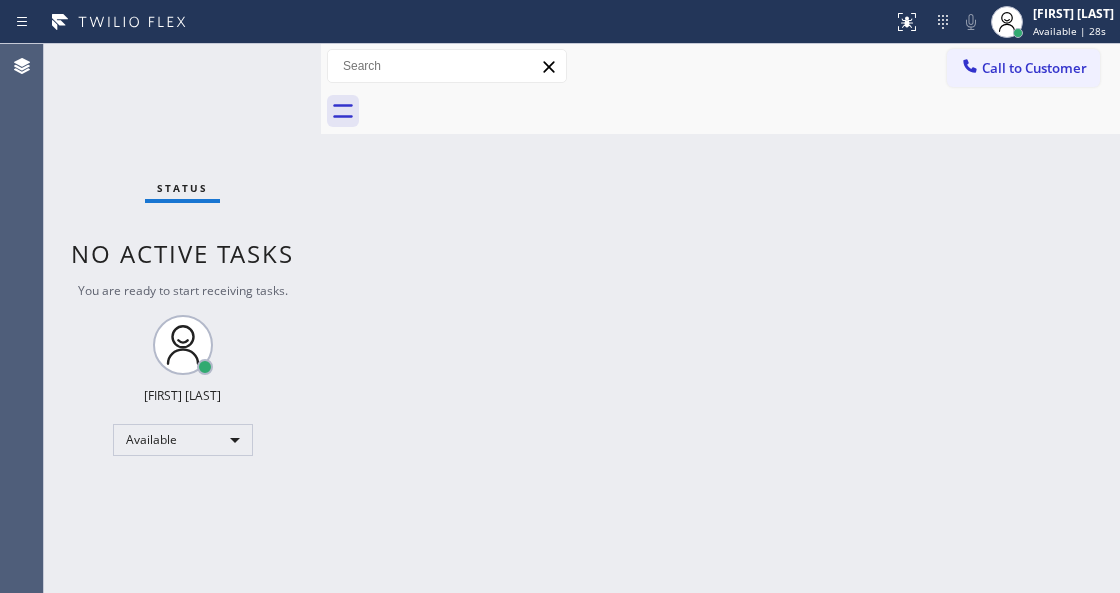 click on "Status   No active tasks     You are ready to start receiving tasks.   Venezza Koren Intas Available" at bounding box center [182, 318] 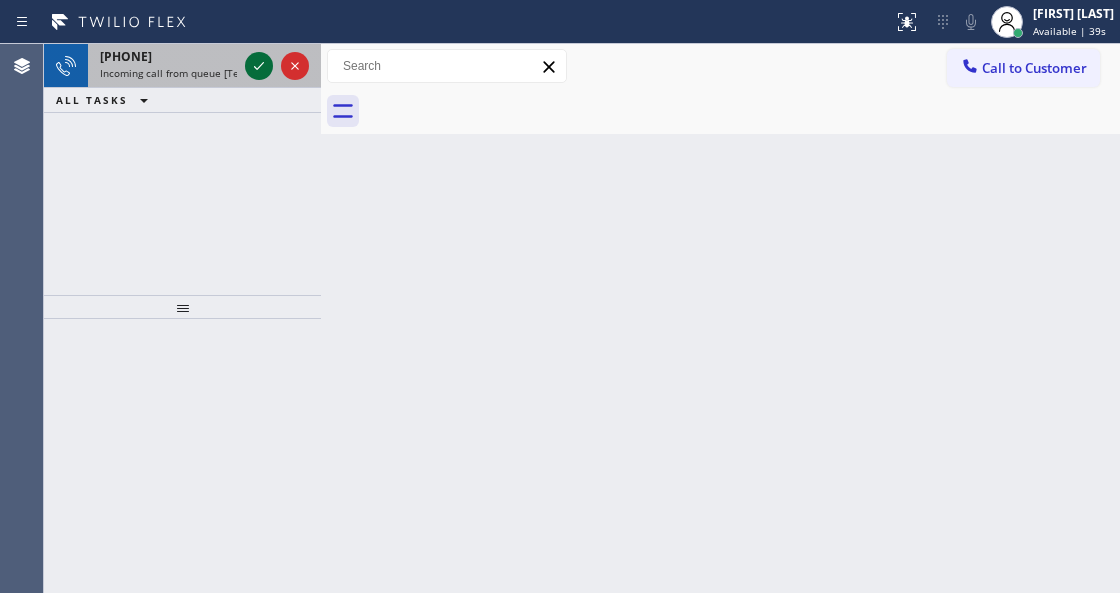 click 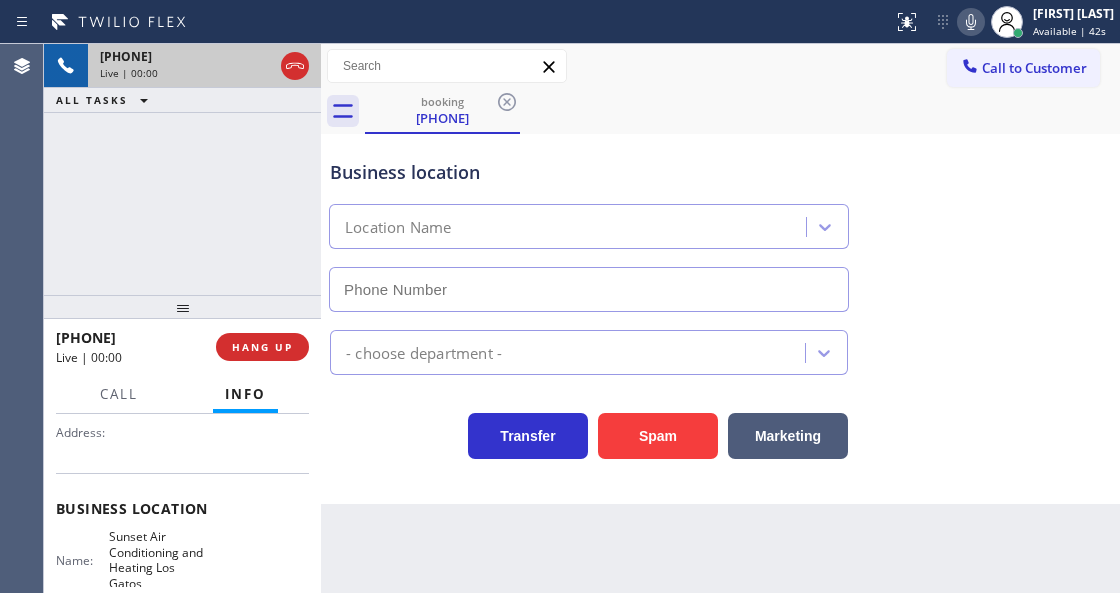 type on "[PHONE]" 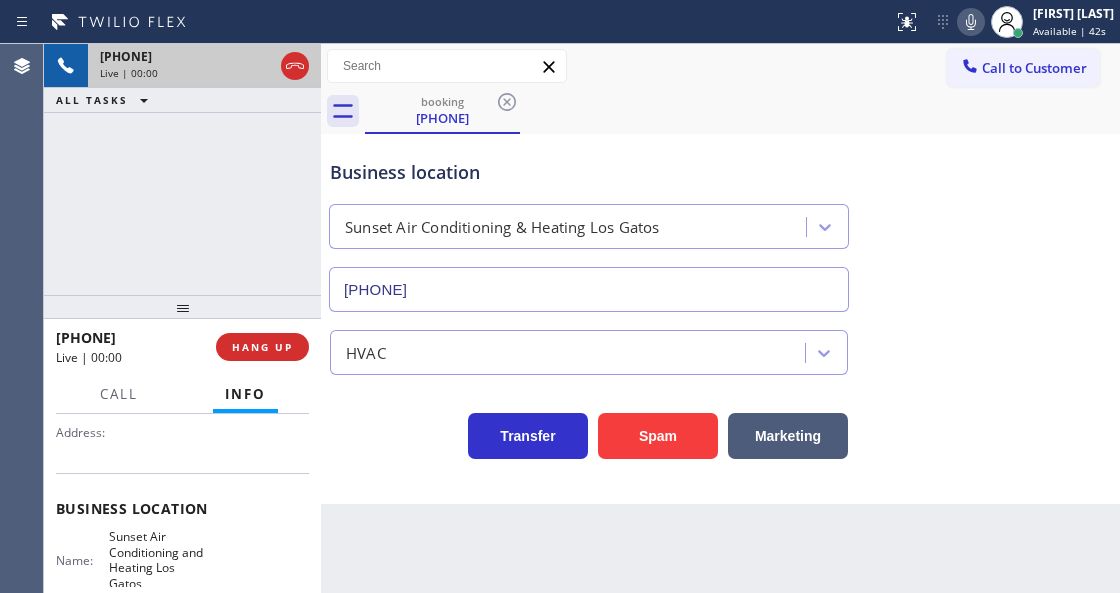 scroll, scrollTop: 200, scrollLeft: 0, axis: vertical 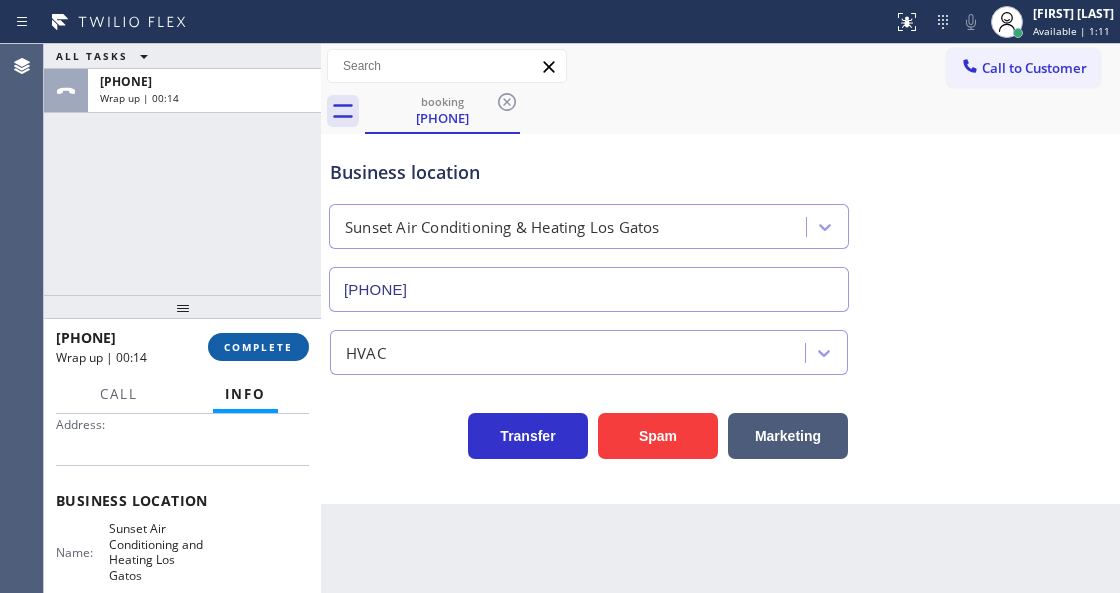 click on "COMPLETE" at bounding box center (258, 347) 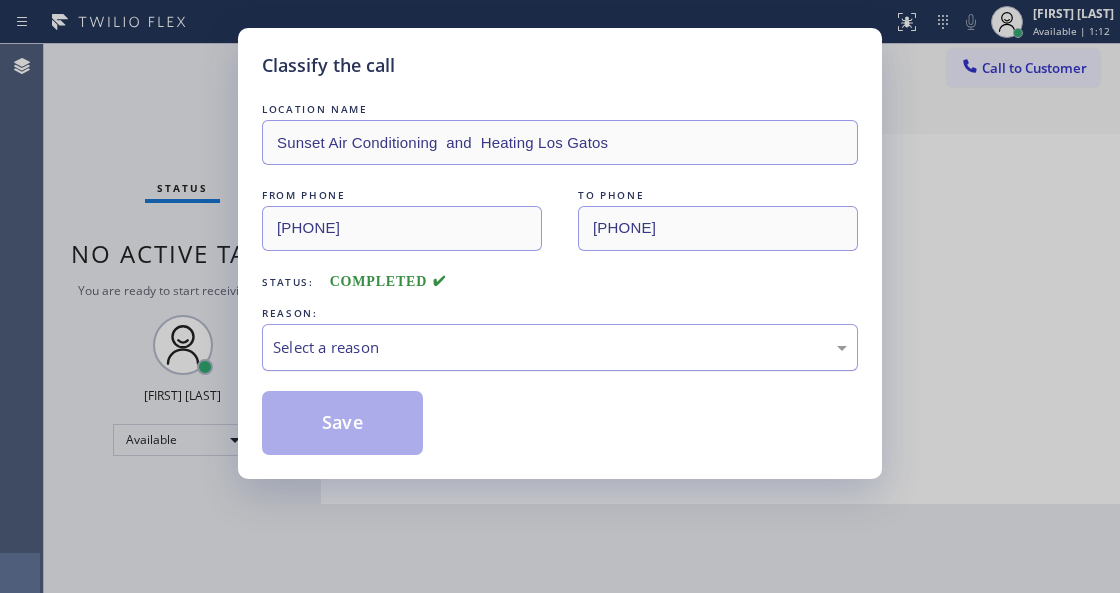 click on "Select a reason" at bounding box center (560, 347) 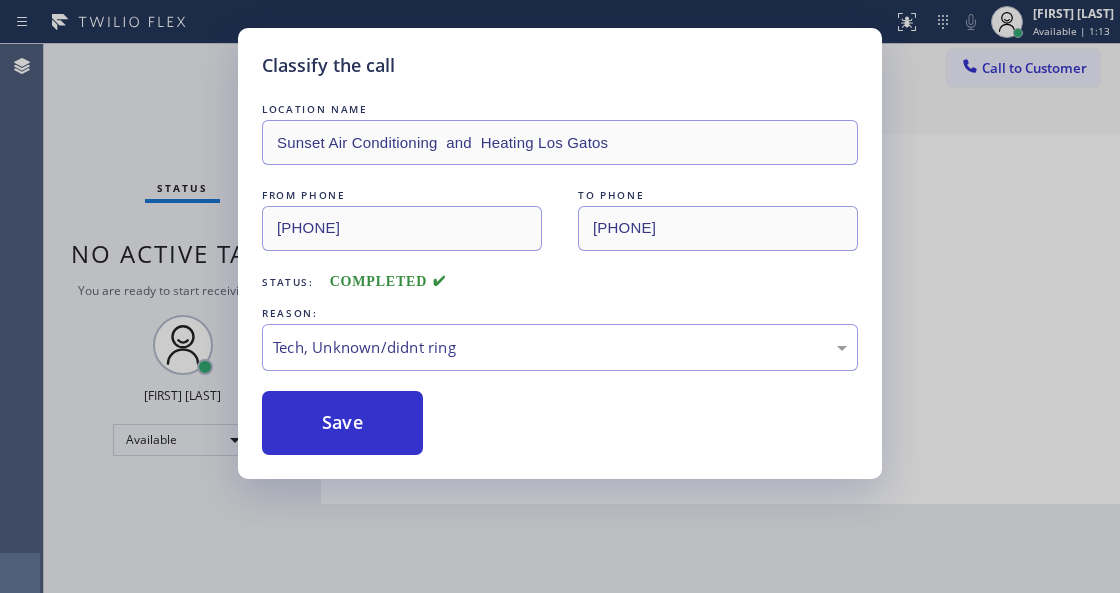 drag, startPoint x: 400, startPoint y: 436, endPoint x: 588, endPoint y: 296, distance: 234.40137 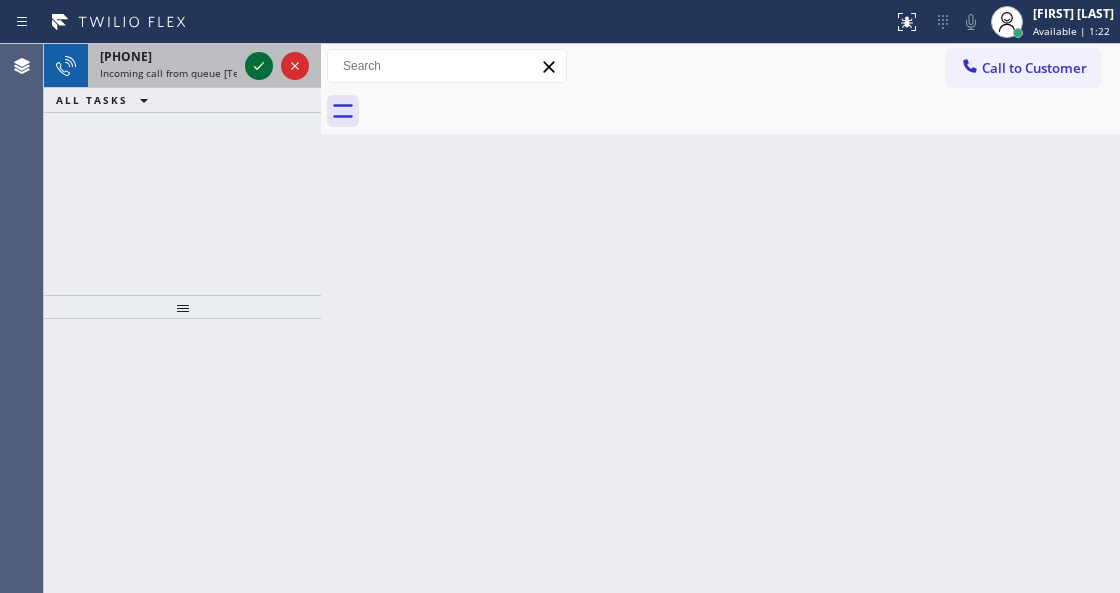 click 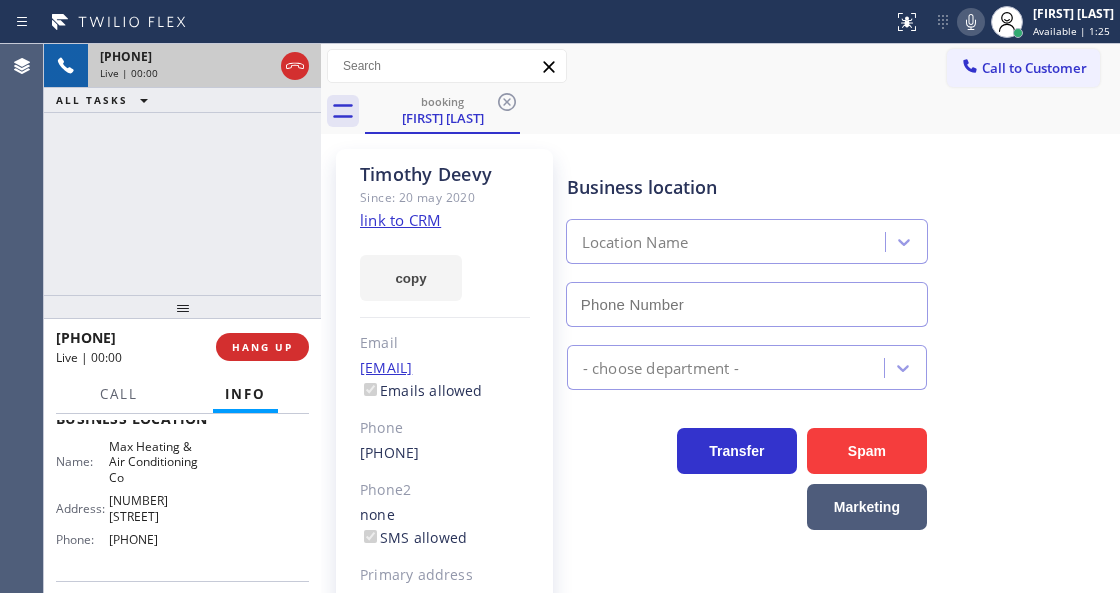 scroll, scrollTop: 333, scrollLeft: 0, axis: vertical 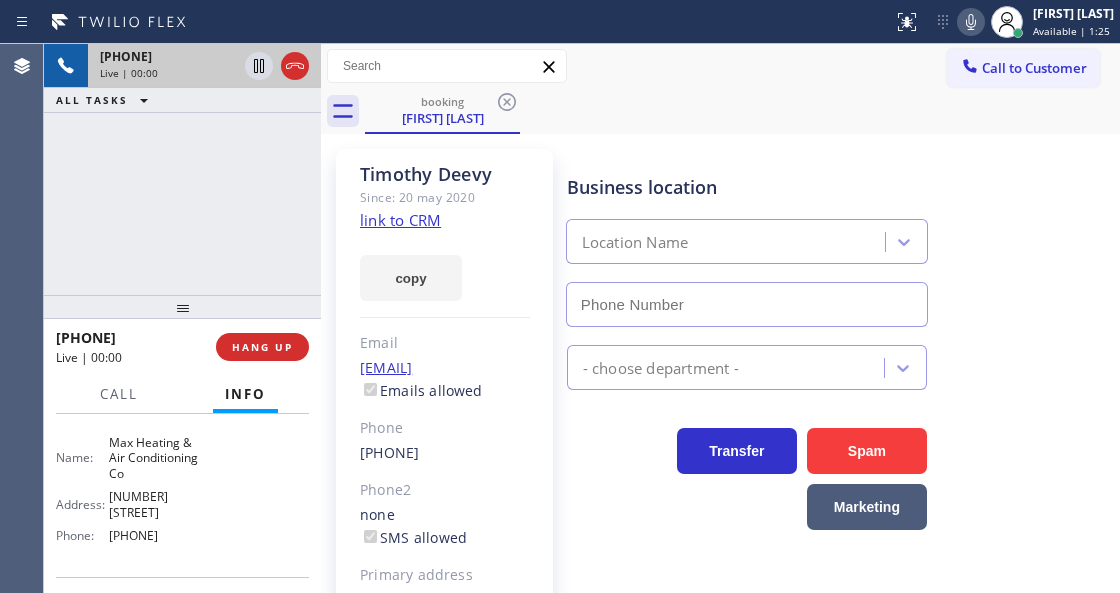 type on "[PHONE]" 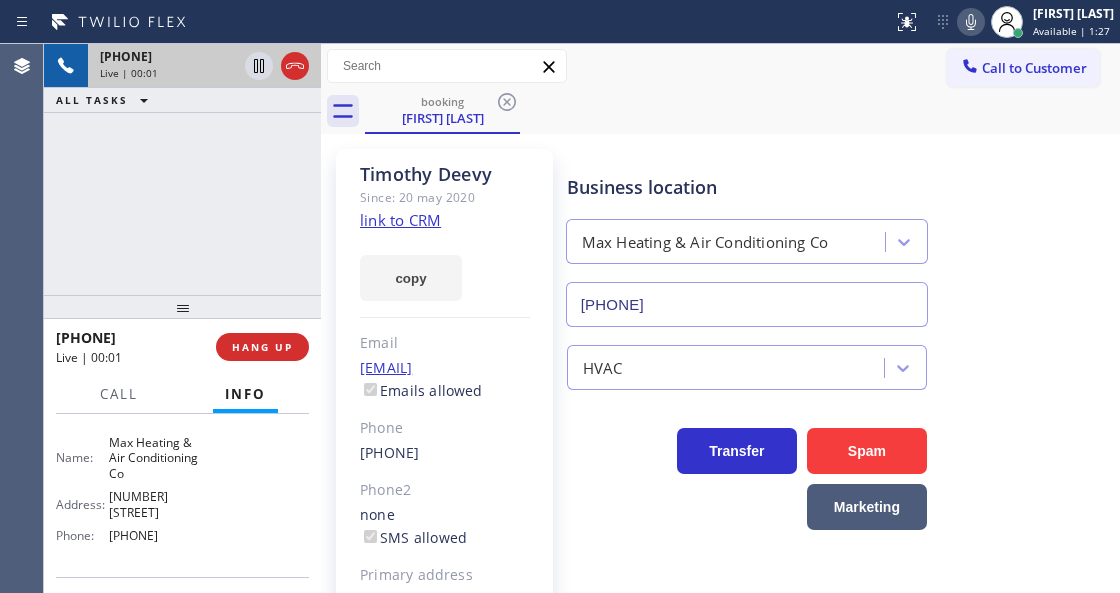 click on "link to CRM" 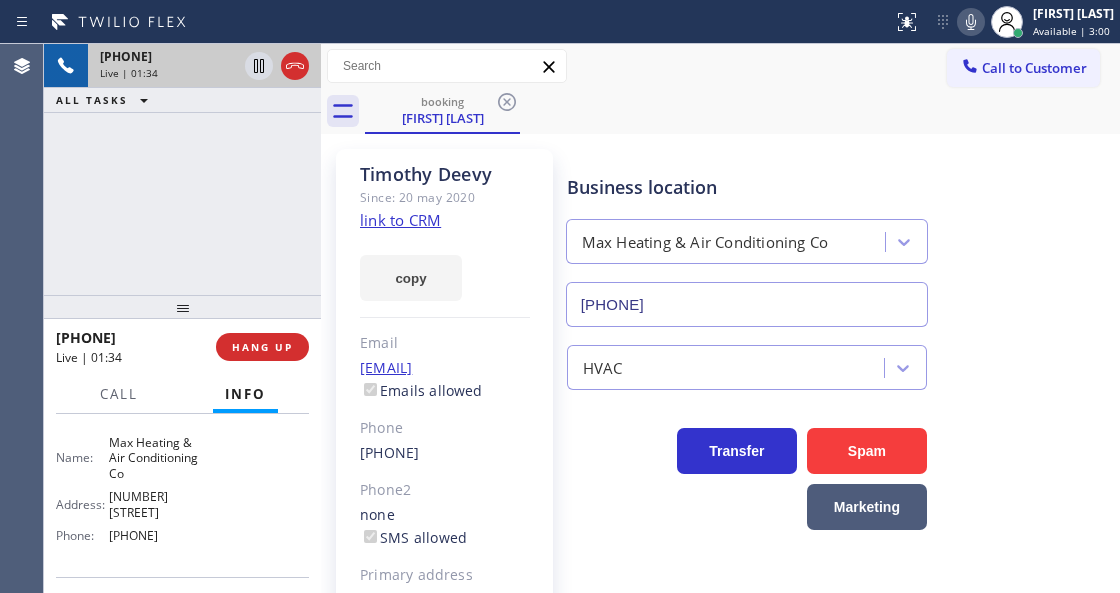 click on "Business location Max Heating & Air Conditioning Co [PHONE]" at bounding box center [747, 240] 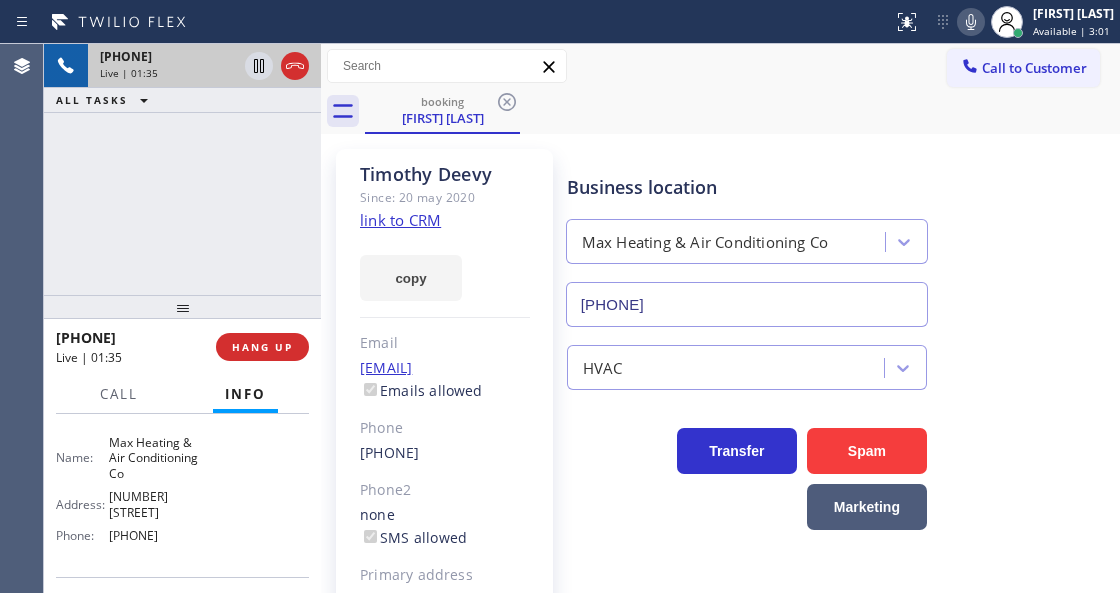 click on "Business location Max Heating & Air Conditioning Co [PHONE]" at bounding box center [747, 240] 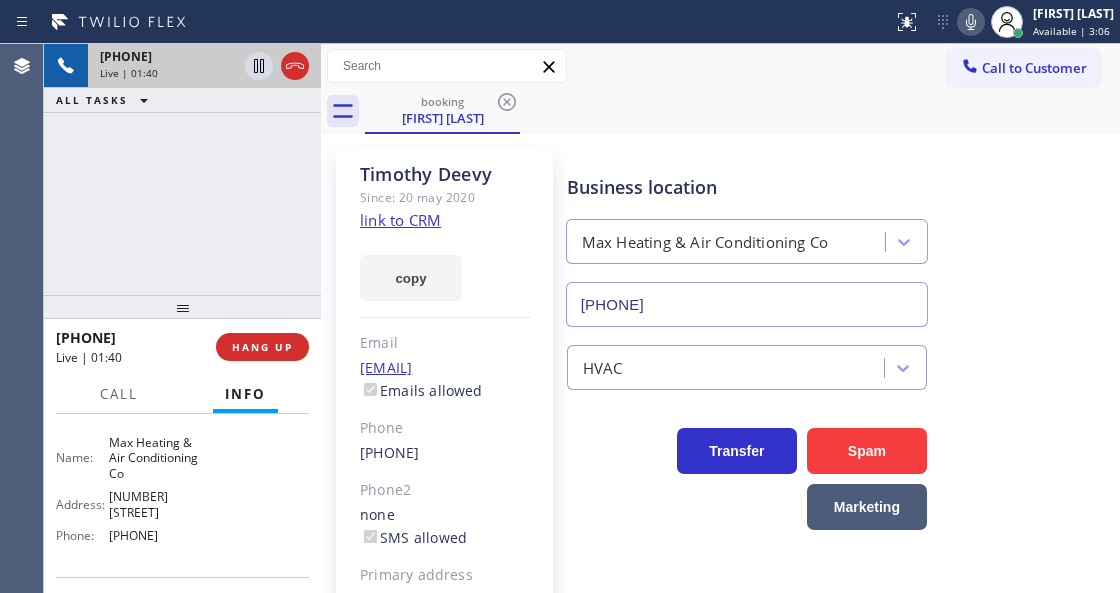 click 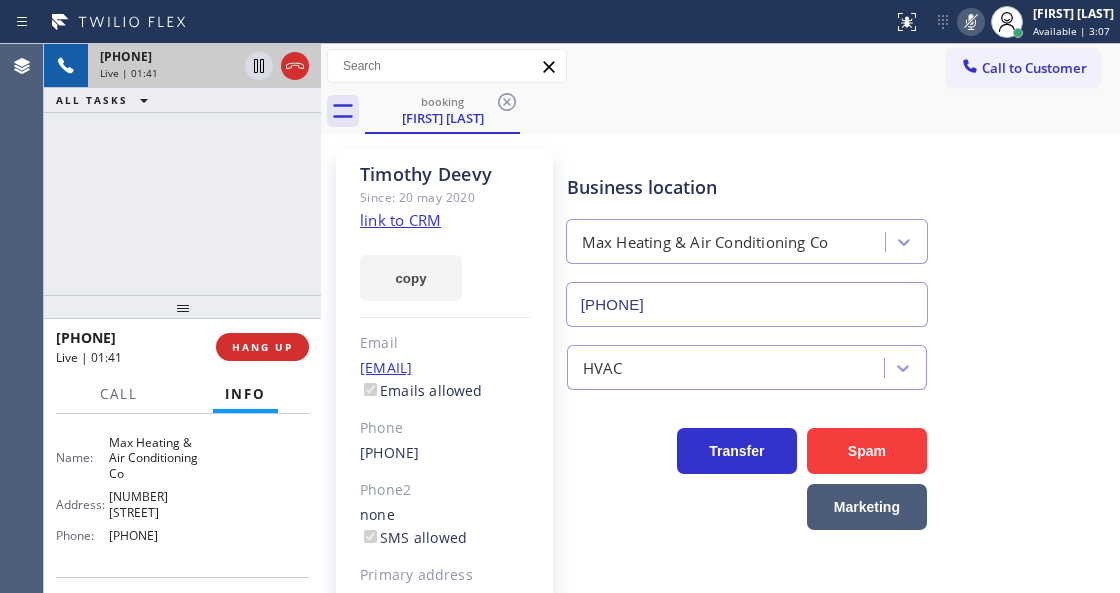 click 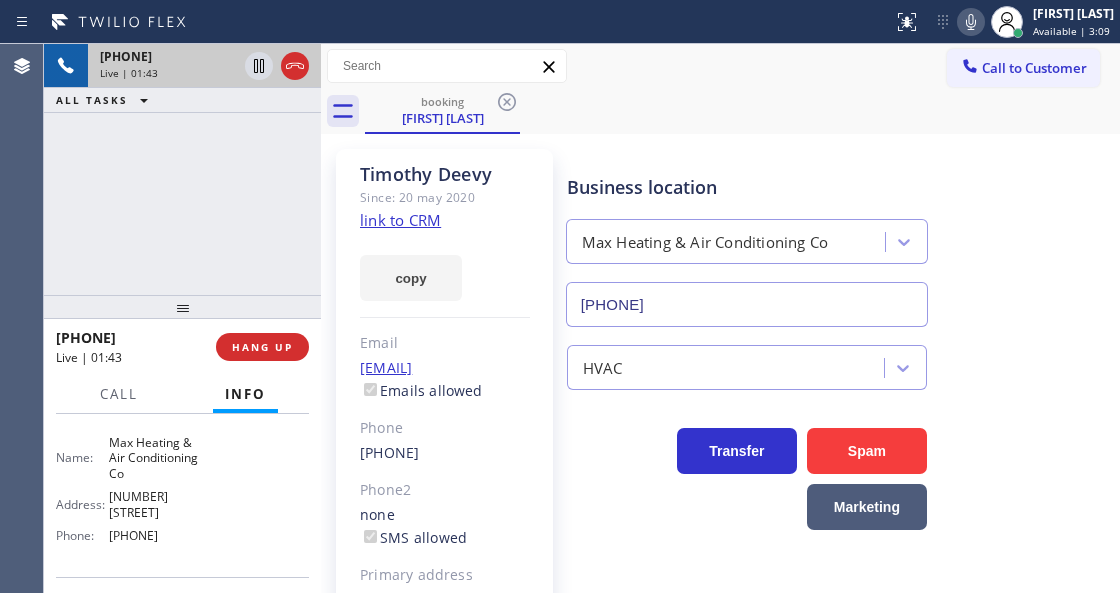 click 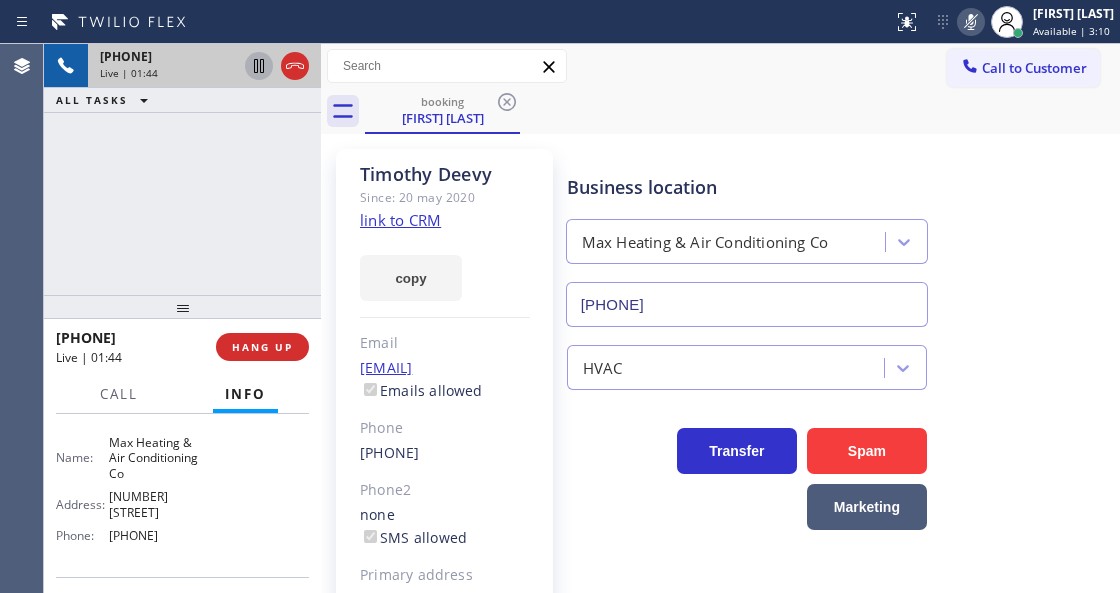 click 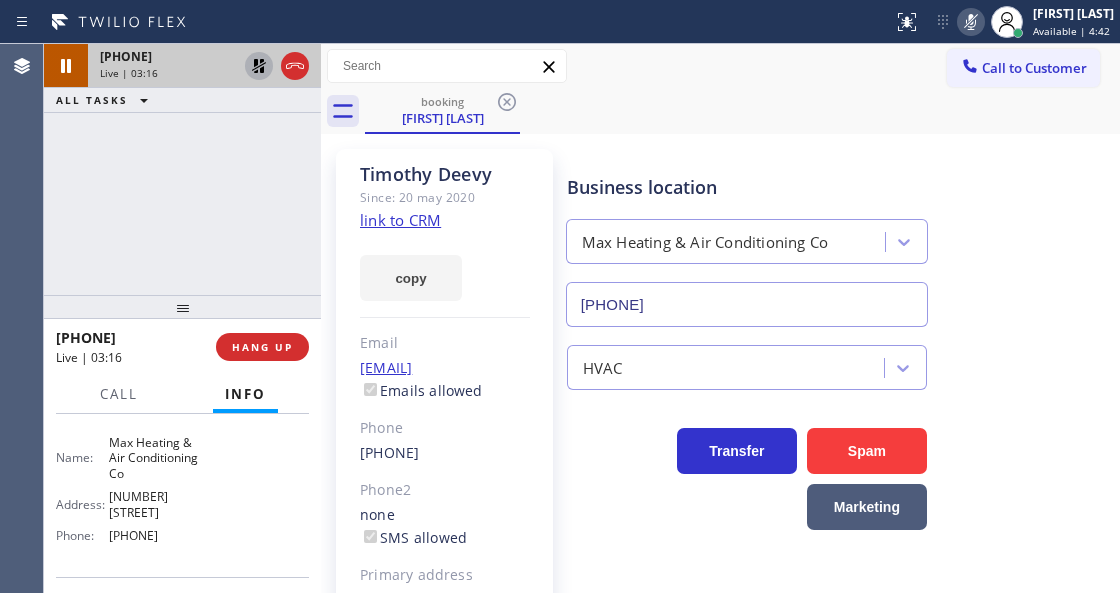 click 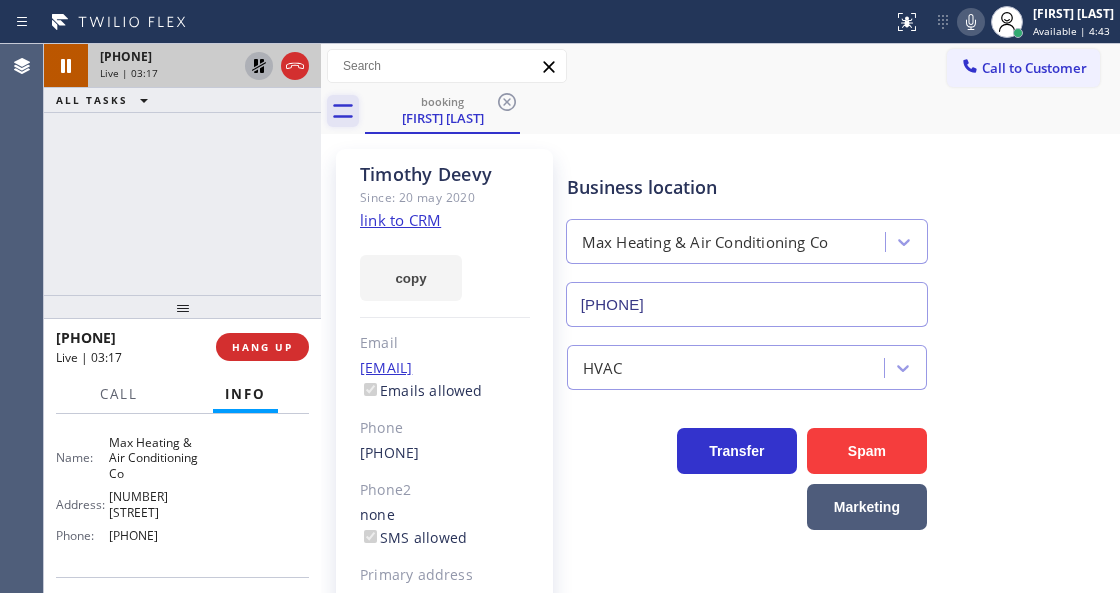 type 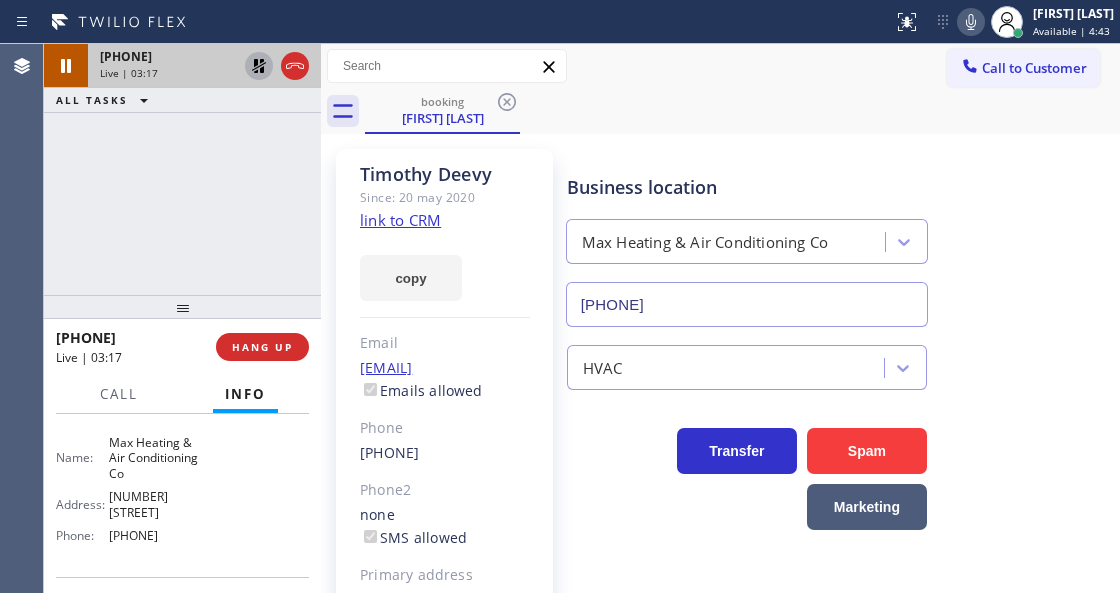 click 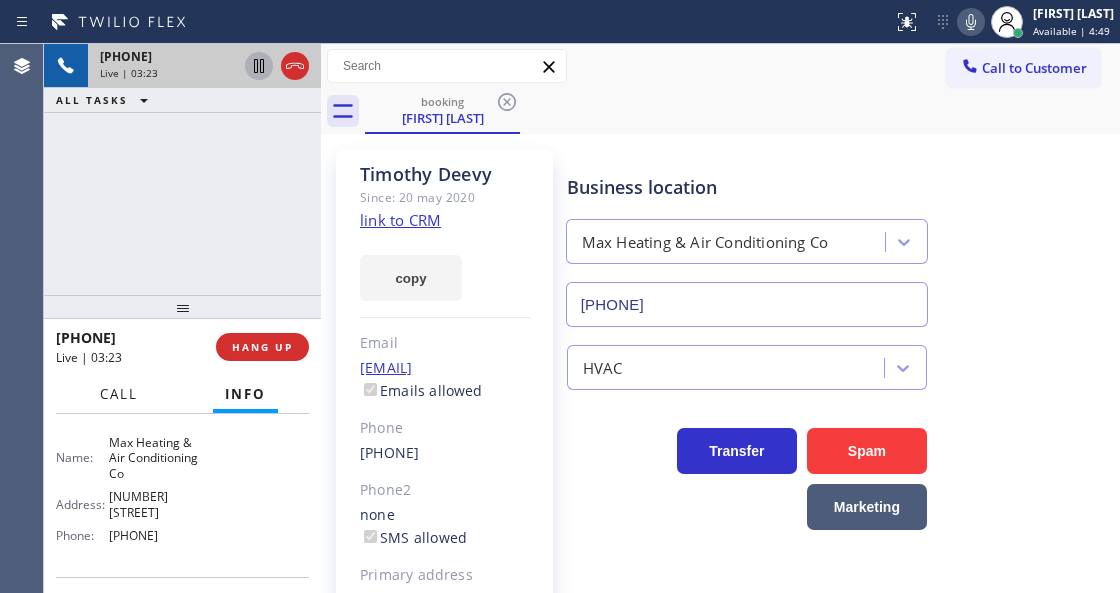 click on "Call" at bounding box center [119, 394] 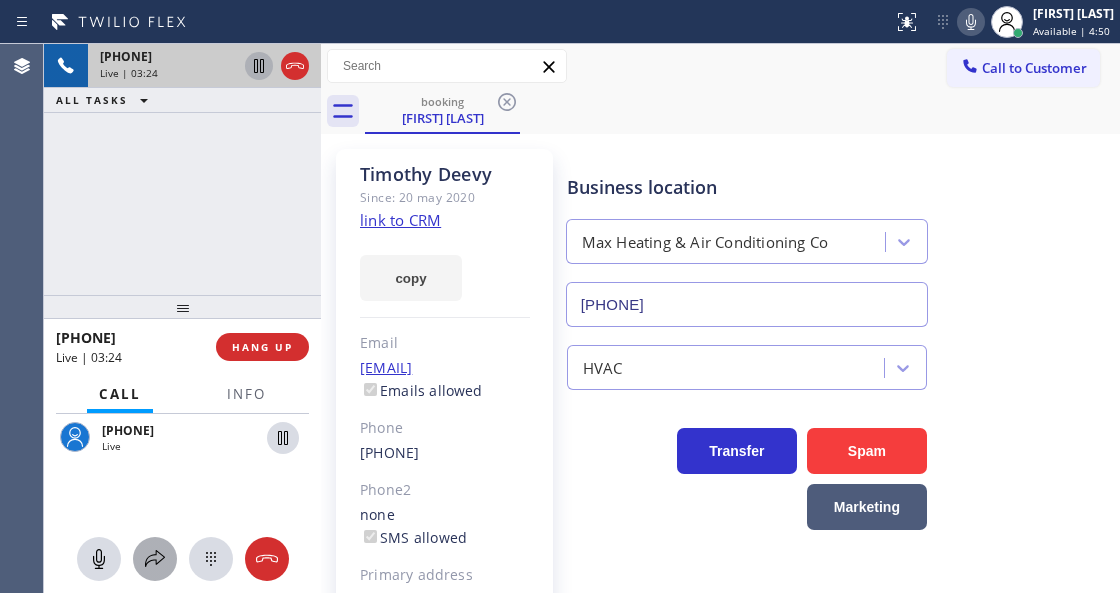 click 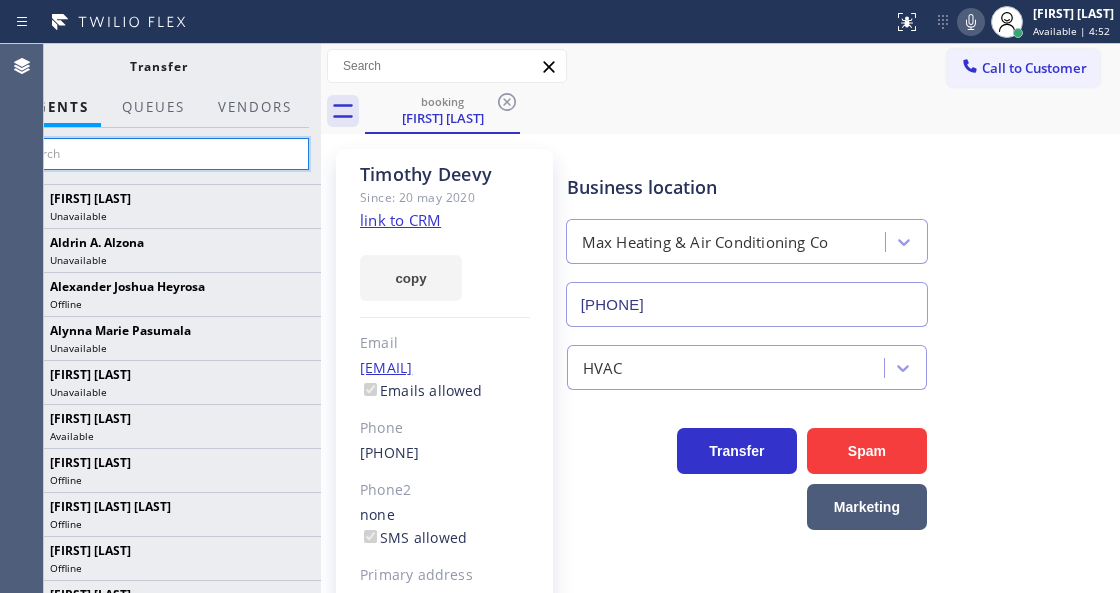 click at bounding box center (158, 154) 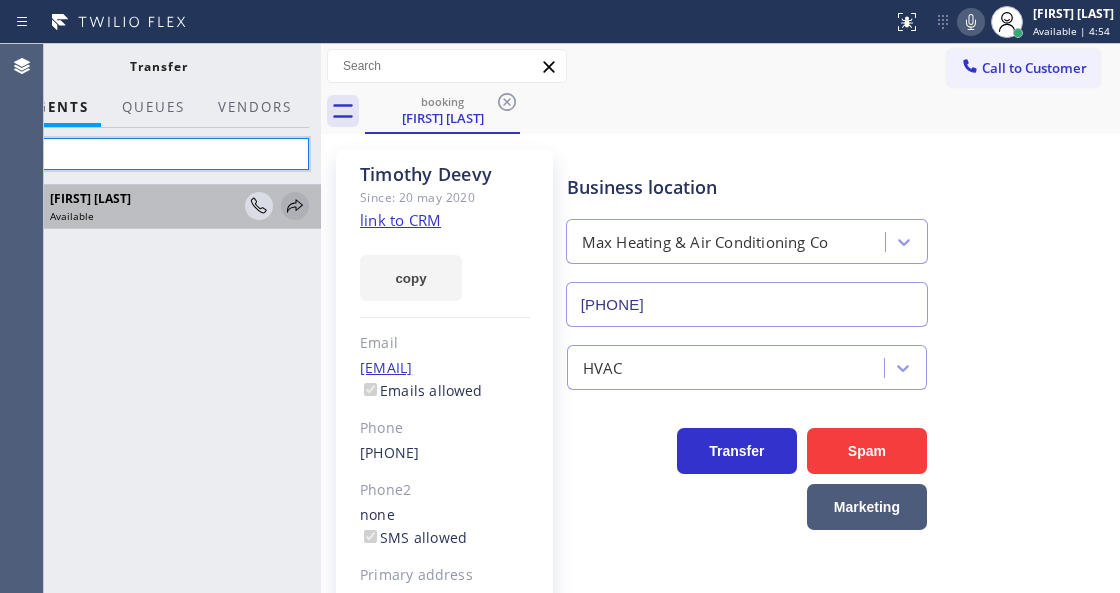 type on "kate" 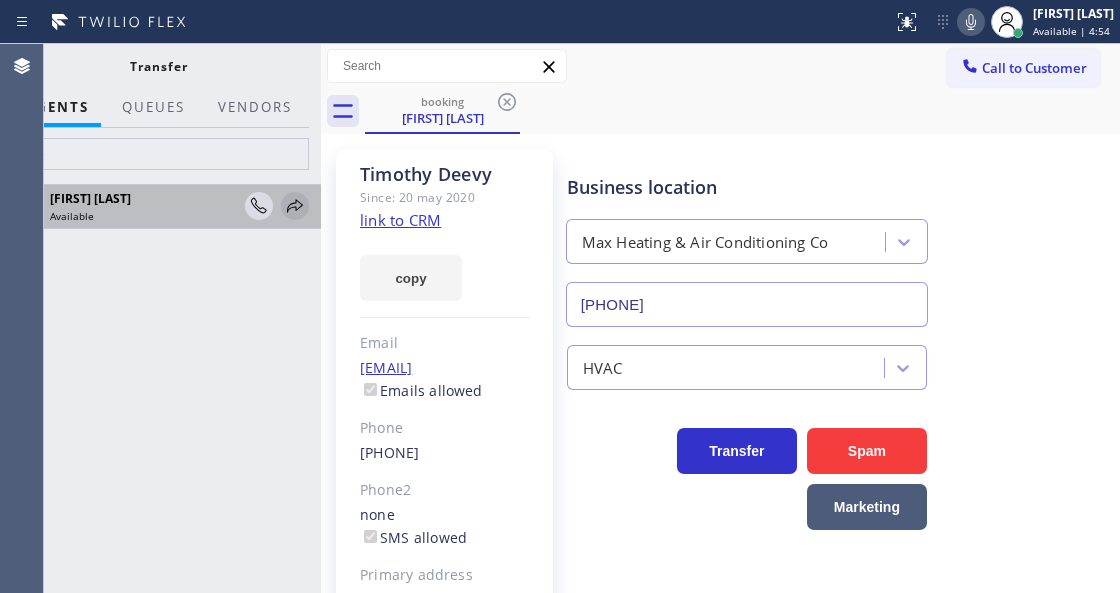 click 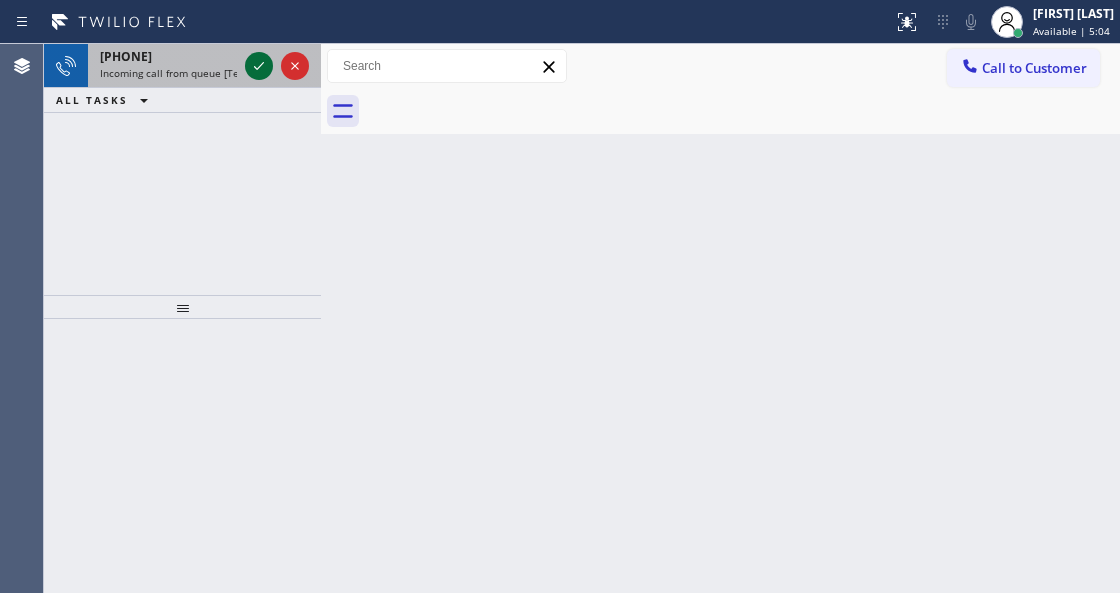 click 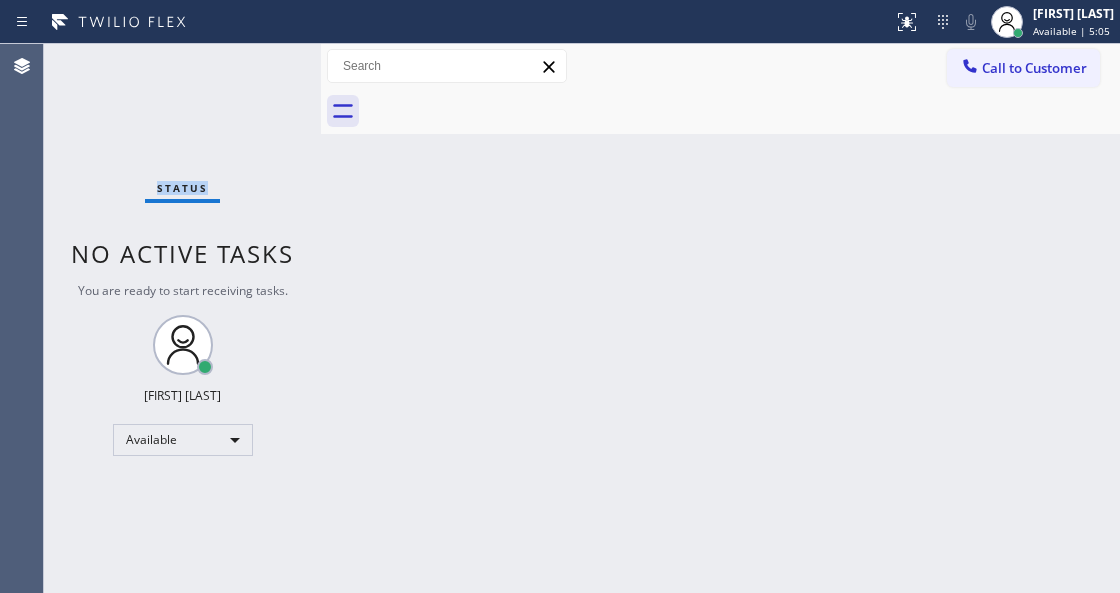 click on "Status   No active tasks     You are ready to start receiving tasks.   Venezza Koren Intas Available" at bounding box center (182, 318) 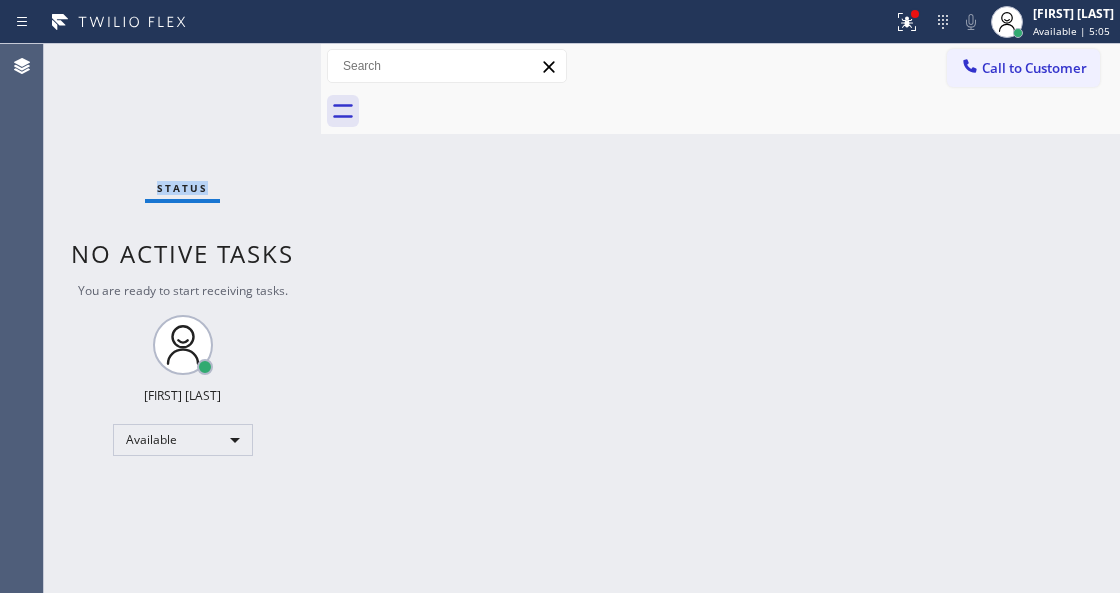 click on "Status   No active tasks     You are ready to start receiving tasks.   Venezza Koren Intas Available" at bounding box center (182, 318) 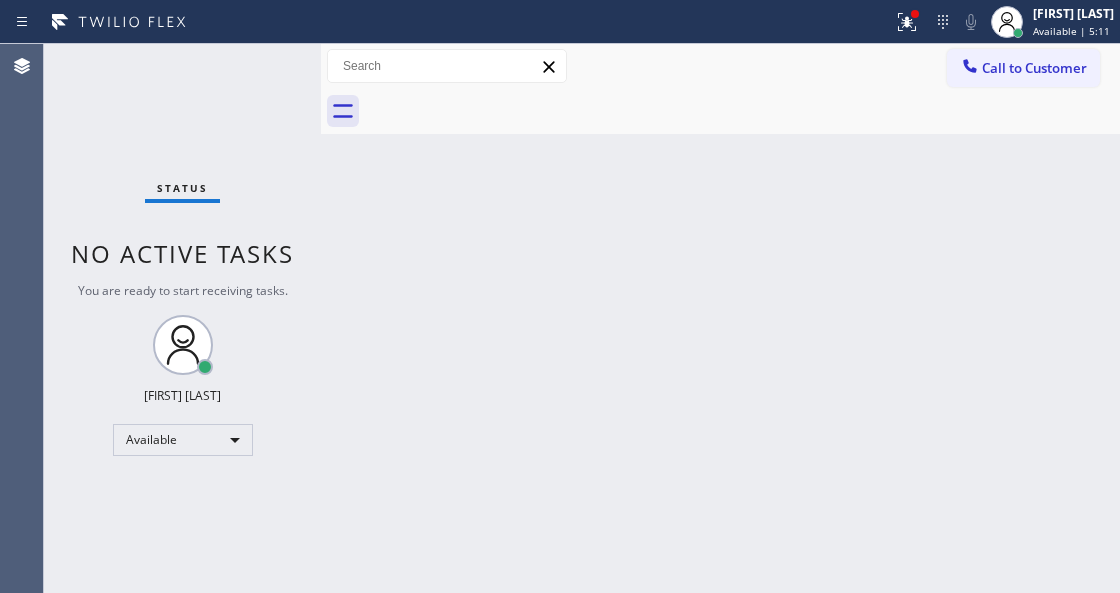 click on "Status   No active tasks     You are ready to start receiving tasks.   Venezza Koren Intas Available" at bounding box center [182, 318] 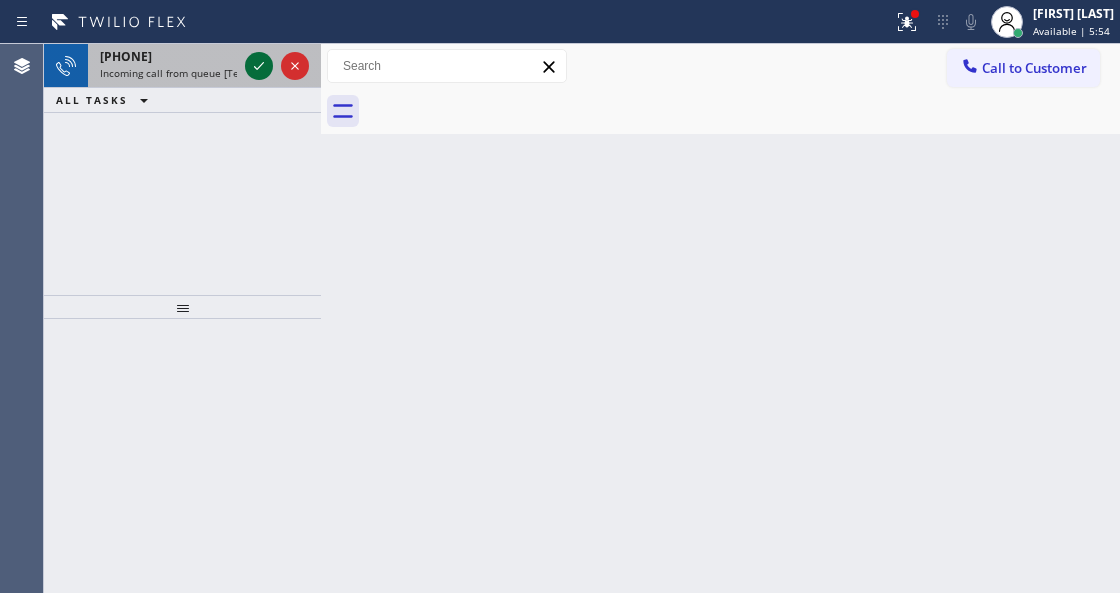 click 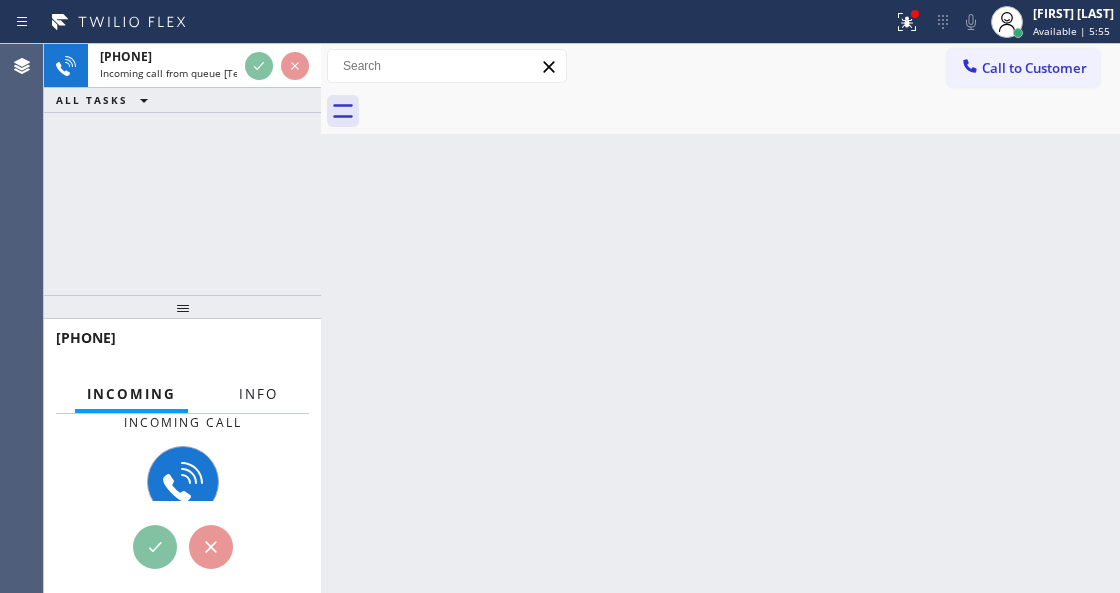 click on "Info" at bounding box center (258, 394) 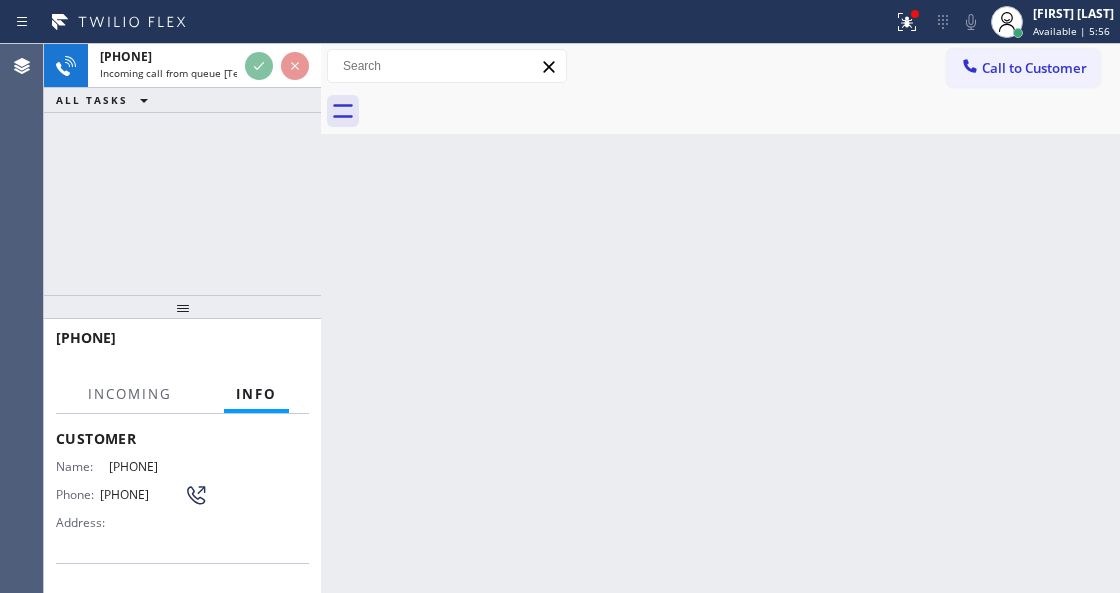 scroll, scrollTop: 200, scrollLeft: 0, axis: vertical 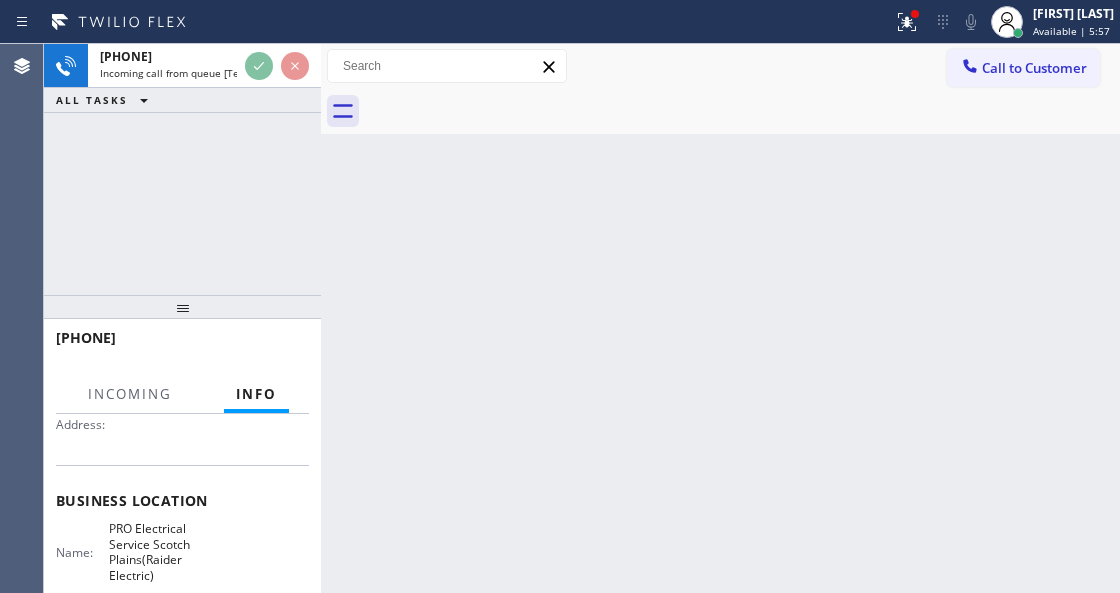 click on "Back to Dashboard Change Sender ID Customers Technicians Select a contact Outbound call Technician Search Technician Your caller id phone number Your caller id phone number Call Technician info Name Phone none Address none Change Sender ID HVAC [PHONE] 5 Star Appliance [PHONE] Appliance Repair [PHONE] Plumbing [PHONE] Air Duct Cleaning [PHONE] Electricians [PHONE] Cancel Change Check personal SMS Reset Change No tabs Call to Customer Outbound call Location Home Alliance Your caller id phone number [PHONE] Customer number Call Outbound call Technician Search Technician Your caller id phone number Your caller id phone number Call" at bounding box center (720, 318) 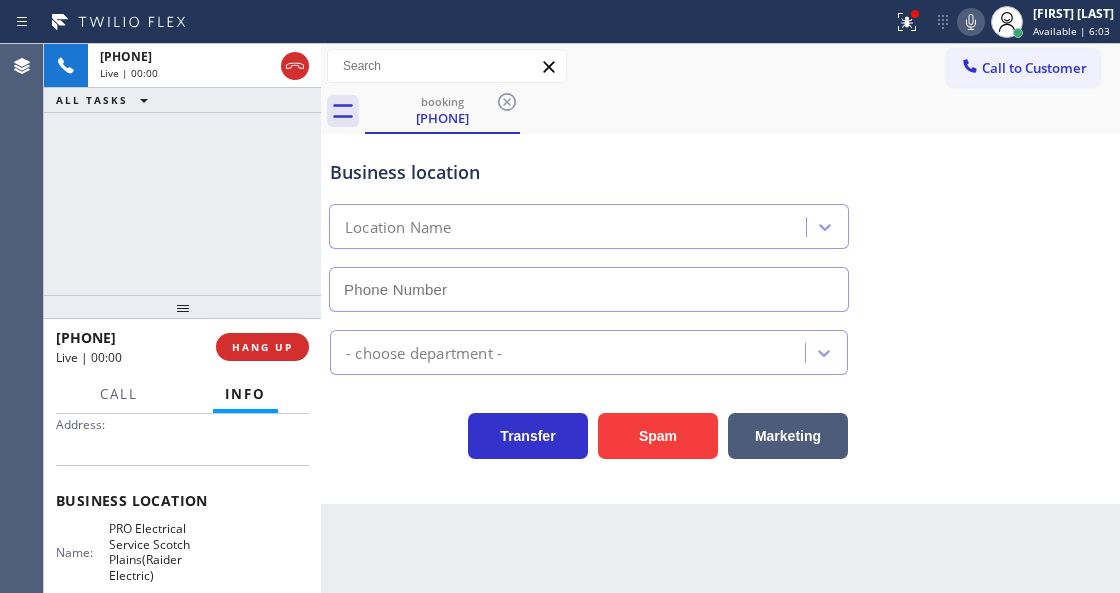 type on "[PHONE]" 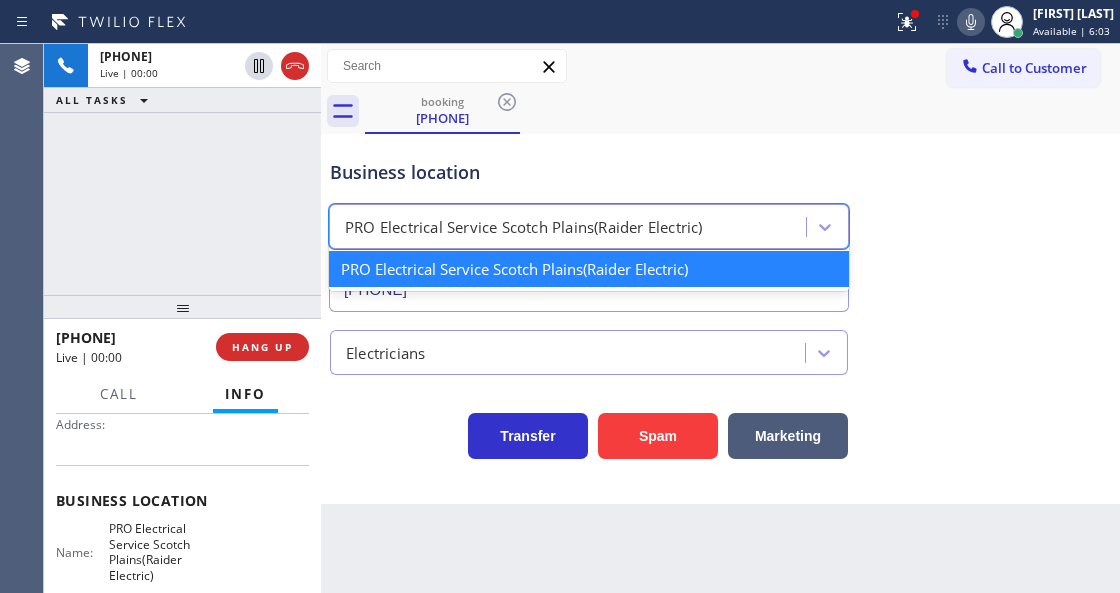 click on "PRO Electrical Service Scotch Plains(Raider Electric)" at bounding box center (570, 227) 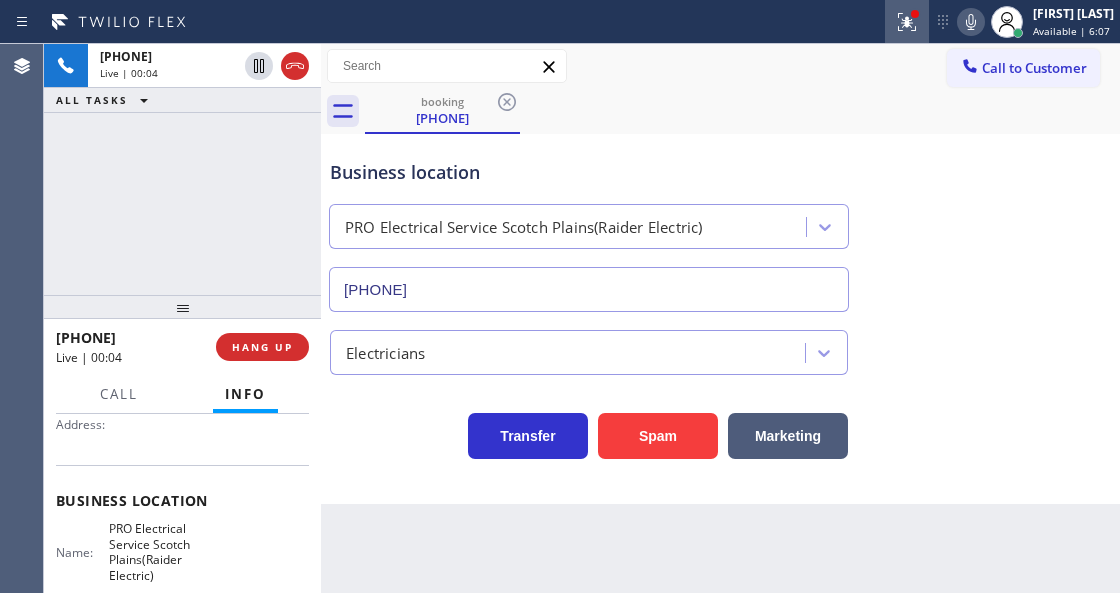 click at bounding box center (907, 22) 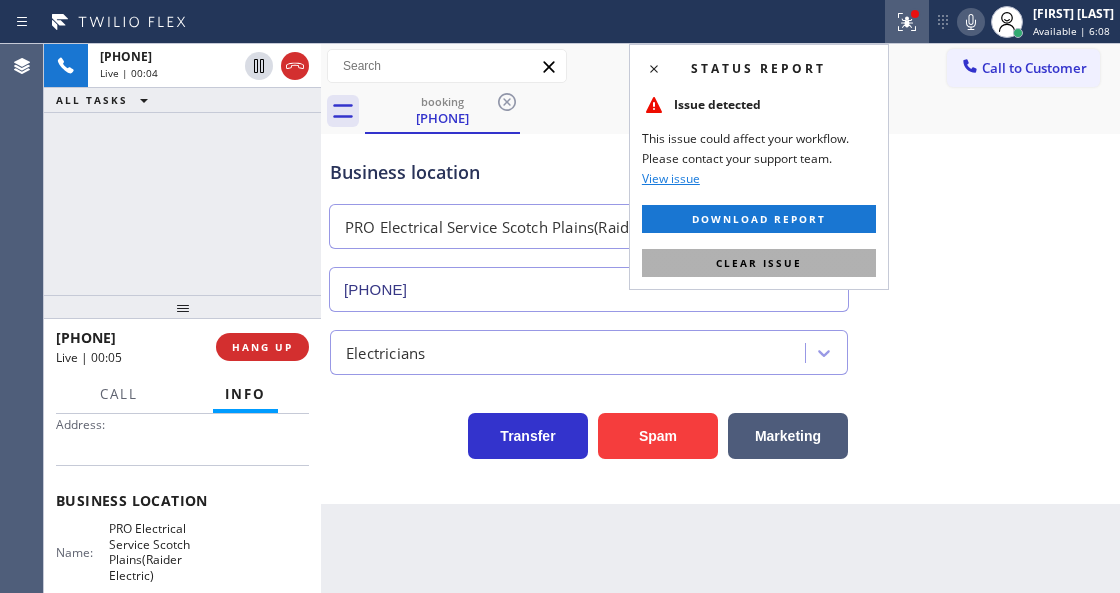 click on "Clear issue" at bounding box center (759, 263) 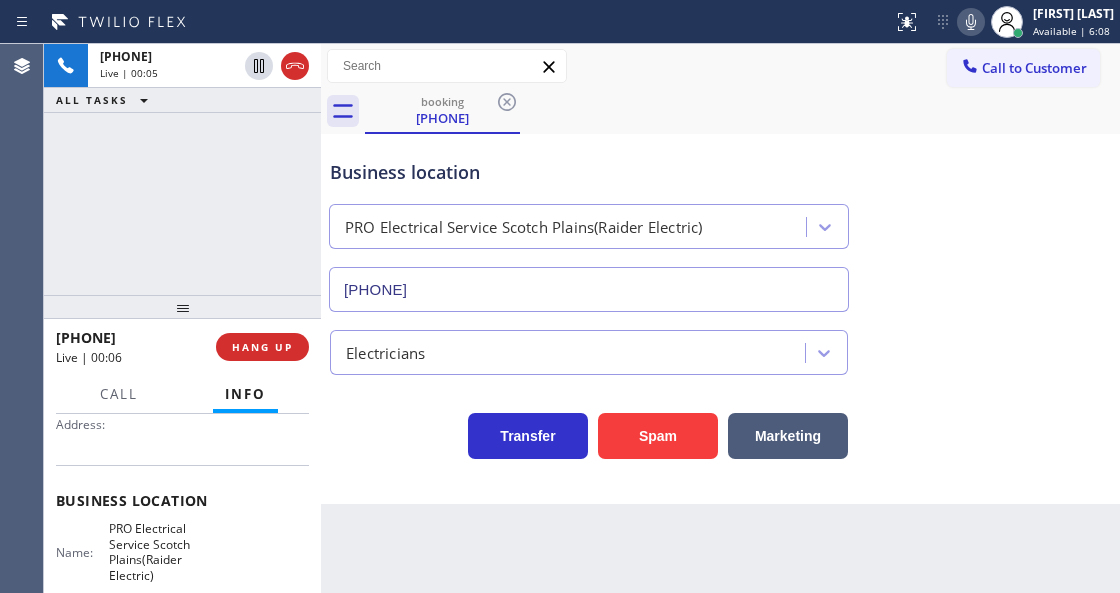 click on "Back to Dashboard Change Sender ID Customers Technicians Select a contact Outbound call Technician Search Technician Your caller id phone number Your caller id phone number Call Technician info Name Phone none Address none Change Sender ID HVAC [PHONE] 5 Star Appliance [PHONE] Appliance Repair [PHONE] Plumbing [PHONE] Air Duct Cleaning [PHONE] Electricians [PHONE] Cancel Change Check personal SMS Reset Change booking [PHONE] Call to Customer Outbound call Location Sub Zero Appliance Repair [CITY] Your caller id phone number [PHONE] Customer number Call Outbound call Technician Search Technician Your caller id phone number Your caller id phone number Call booking [PHONE] Business location PRO Electrical Service Scotch Plains(Raider Electric) [PHONE] Electricians Transfer Spam Marketing" at bounding box center [720, 318] 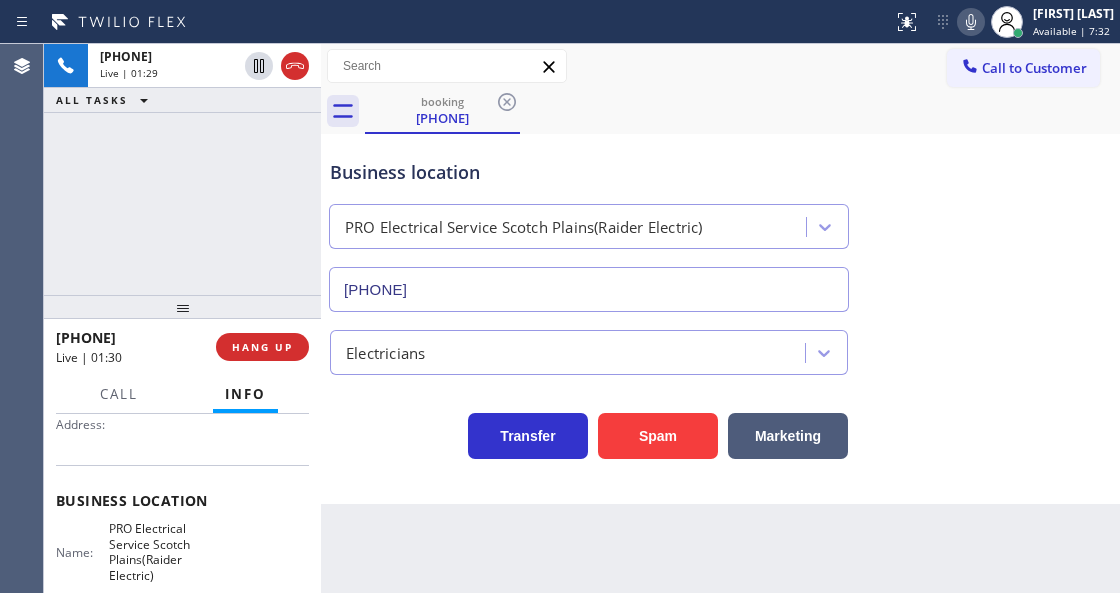 click on "Status report No issues detected If you experience an issue, please download the report and send it to your support team. Download report [FIRST] [LAST] Available | 7:32 Set your status Offline Available Unavailable Break Log out" at bounding box center [1002, 22] 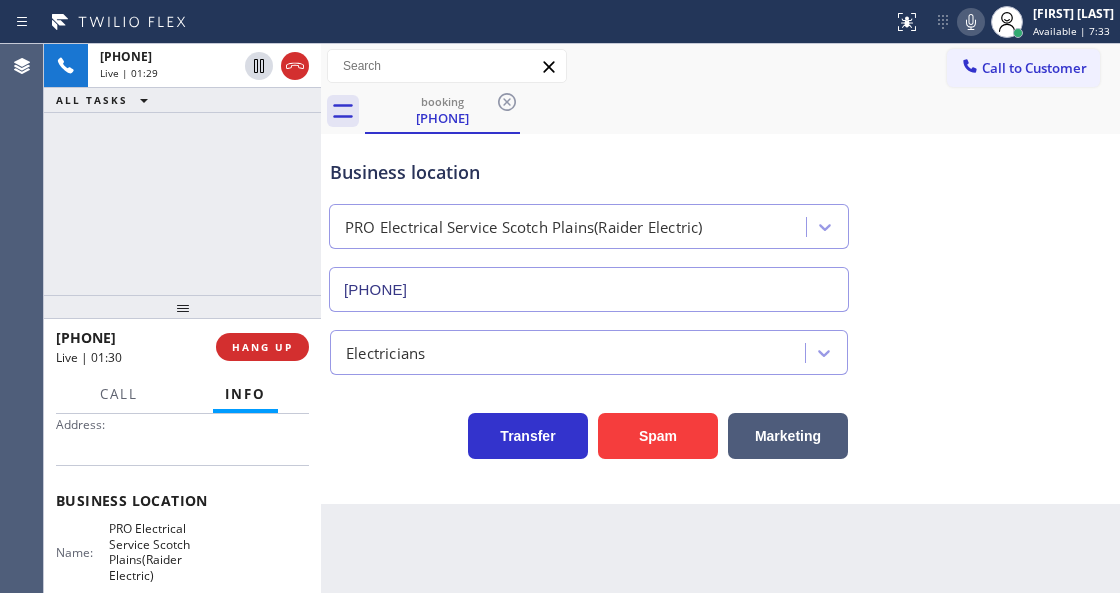 click on "Status report No issues detected If you experience an issue, please download the report and send it to your support team. Download report [FIRST] [LAST] Available | 7:33 Set your status Offline Available Unavailable Break Log out Agent Desktop Classify the call LOCATION NAME Thermador Repair Group North Bergen FROM PHONE [PHONE] TO PHONE [PHONE] Status: COMPLETED REASON: Tech, Unknown/didnt ring Save Classify the call LOCATION NAME Vent Tech Pro Solutions FROM PHONE [PHONE] TO PHONE [PHONE] Status: COMPLETED REASON: Tech, Unknown/didnt ring Save Classify the call LOCATION NAME Flash Electric FROM PHONE [PHONE] TO PHONE [PHONE] Status: COMPLETED REASON: Yelp / Google  Save Classify the call LOCATION NAME GE Monogram Inc Repair Phoenix FROM PHONE [PHONE] TO PHONE [PHONE] Status: COMPLETED REASON: Not Booked - All other reasons Save Classify the call LOCATION NAME 5 Star Air Orange County FROM PHONE [PHONE] TO PHONE [PHONE] Status: Save" at bounding box center [1002, 22] 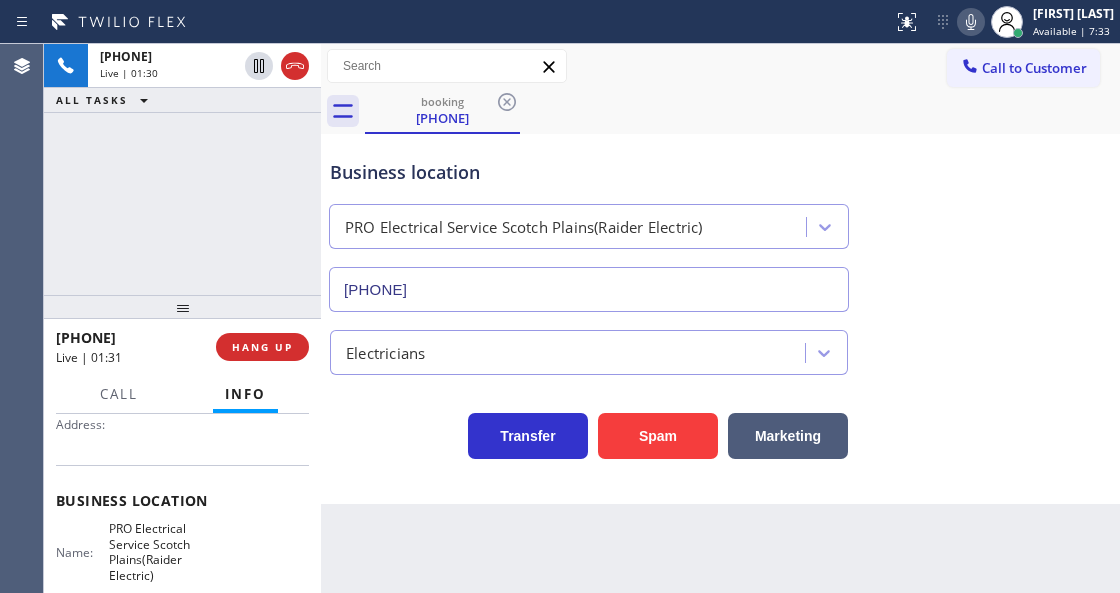 drag, startPoint x: 940, startPoint y: 20, endPoint x: 722, endPoint y: 143, distance: 250.30582 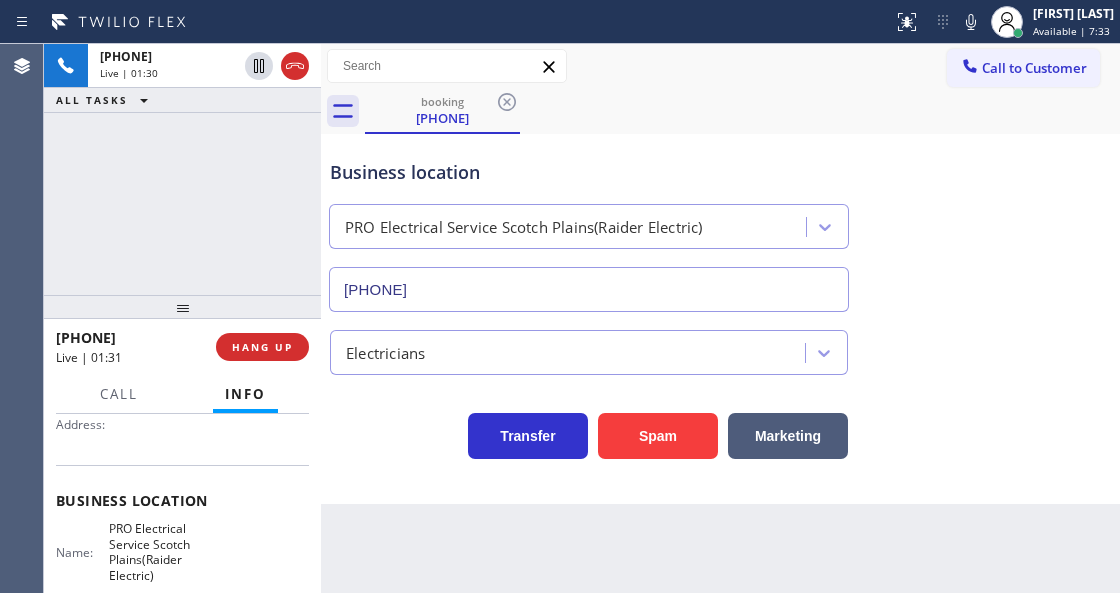 click 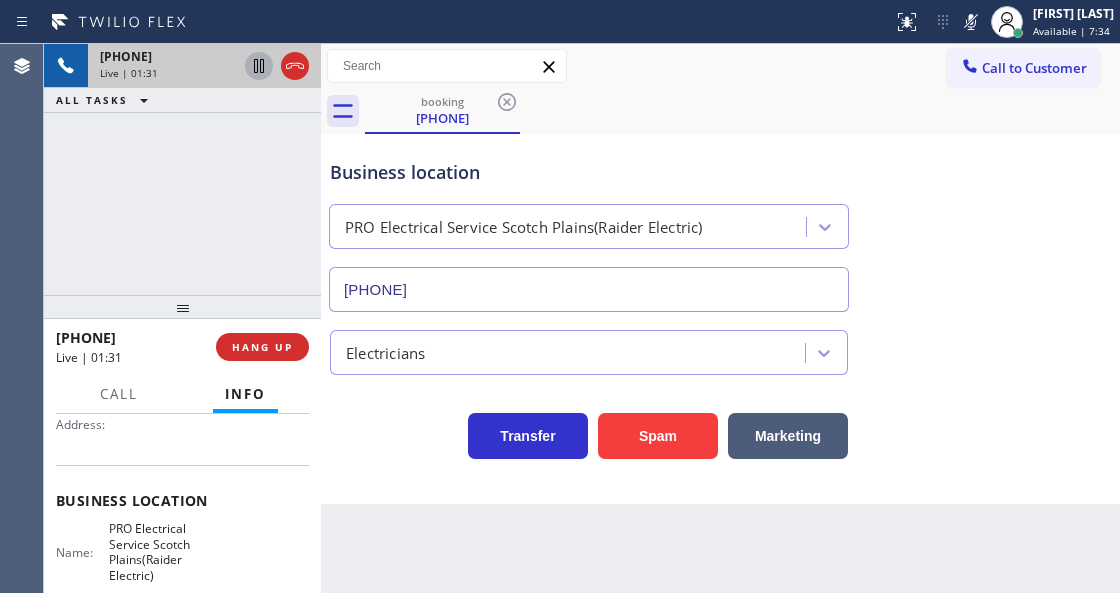 click 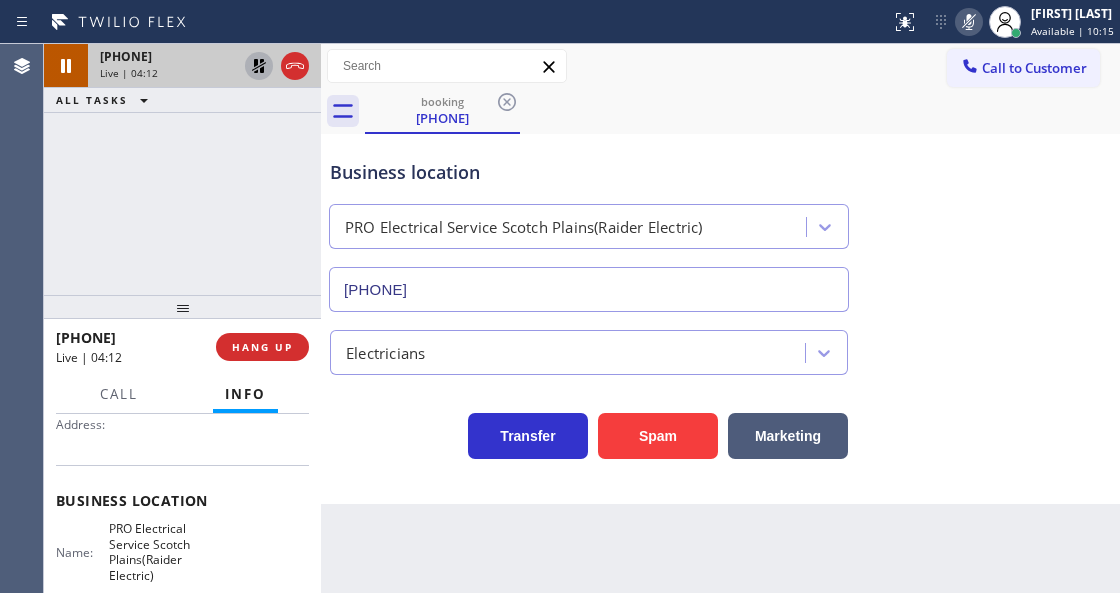 click 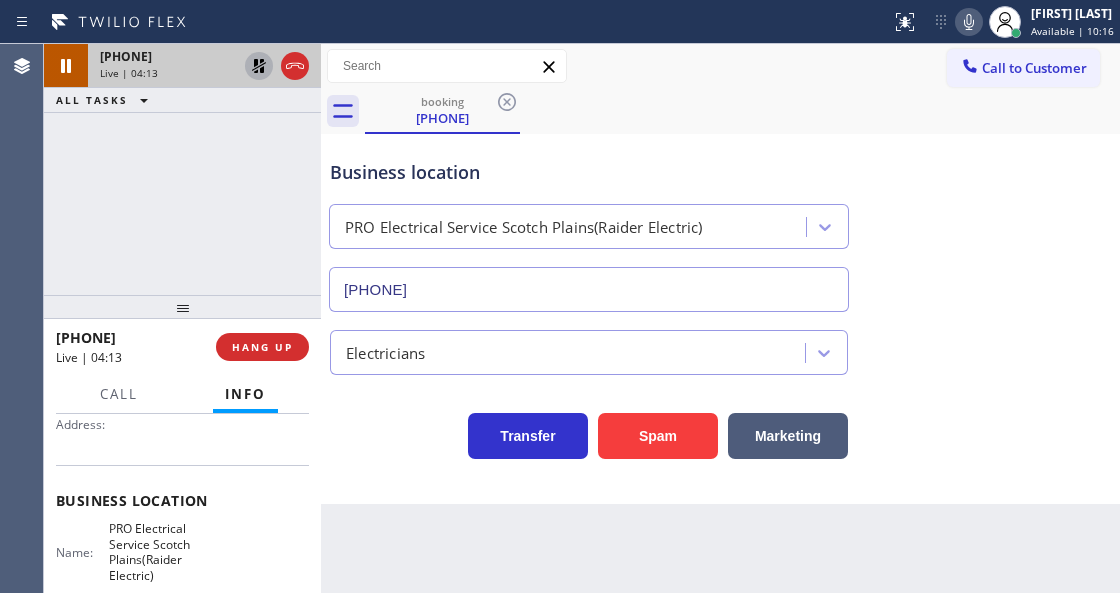 click 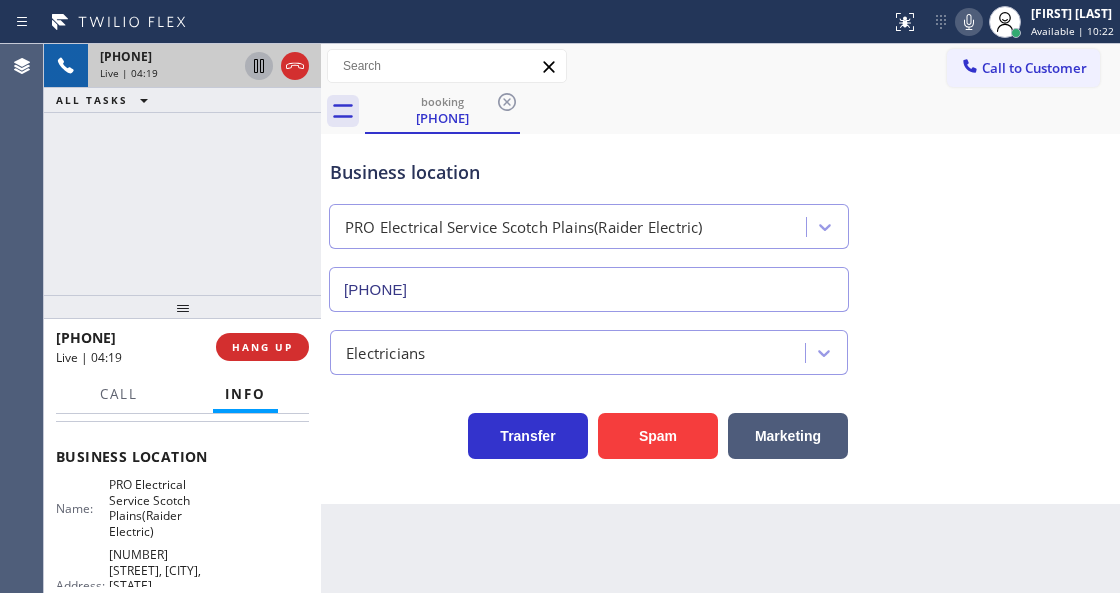 scroll, scrollTop: 266, scrollLeft: 0, axis: vertical 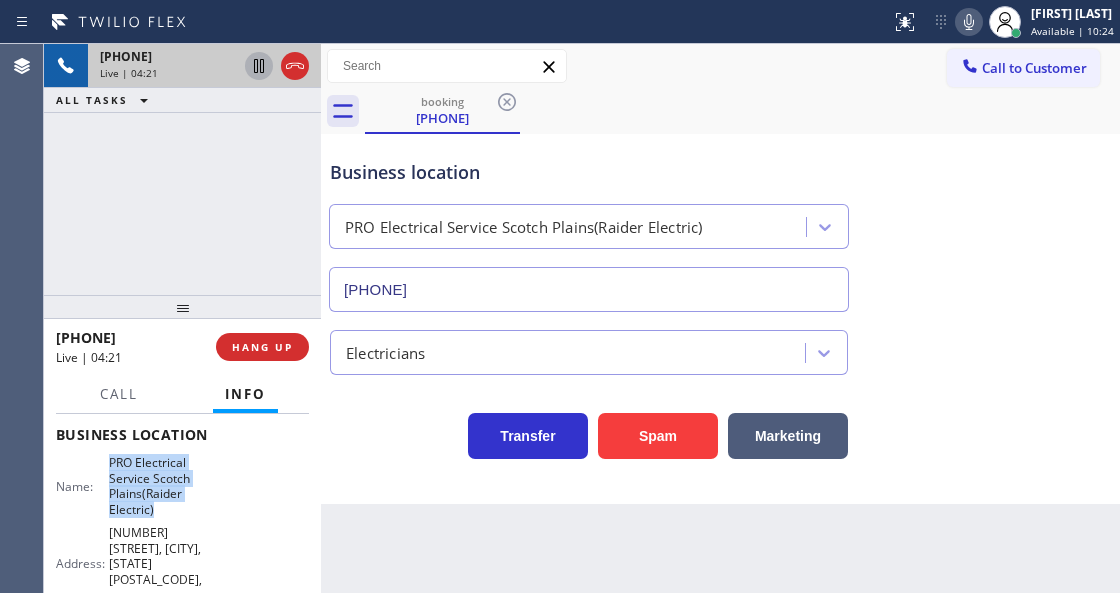 drag, startPoint x: 108, startPoint y: 458, endPoint x: 158, endPoint y: 504, distance: 67.941154 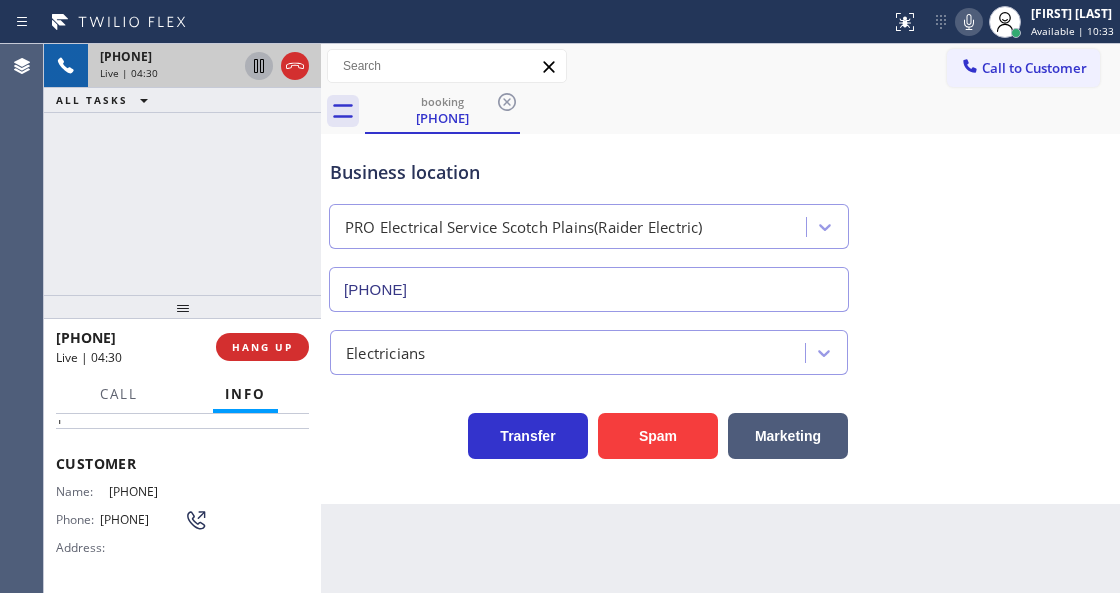 scroll, scrollTop: 0, scrollLeft: 0, axis: both 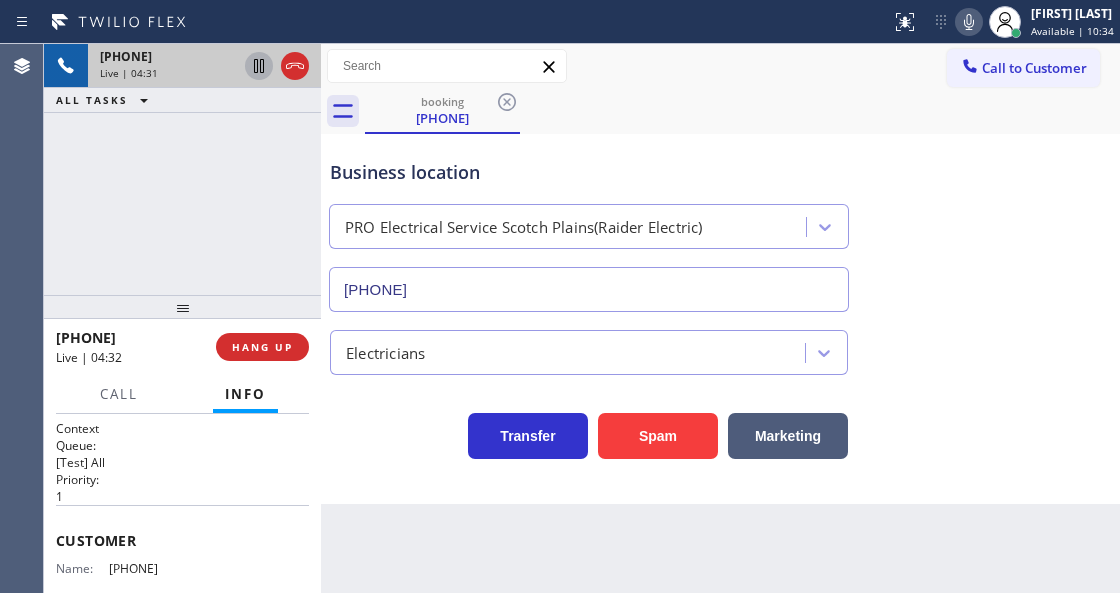 drag, startPoint x: 203, startPoint y: 563, endPoint x: 104, endPoint y: 567, distance: 99.08077 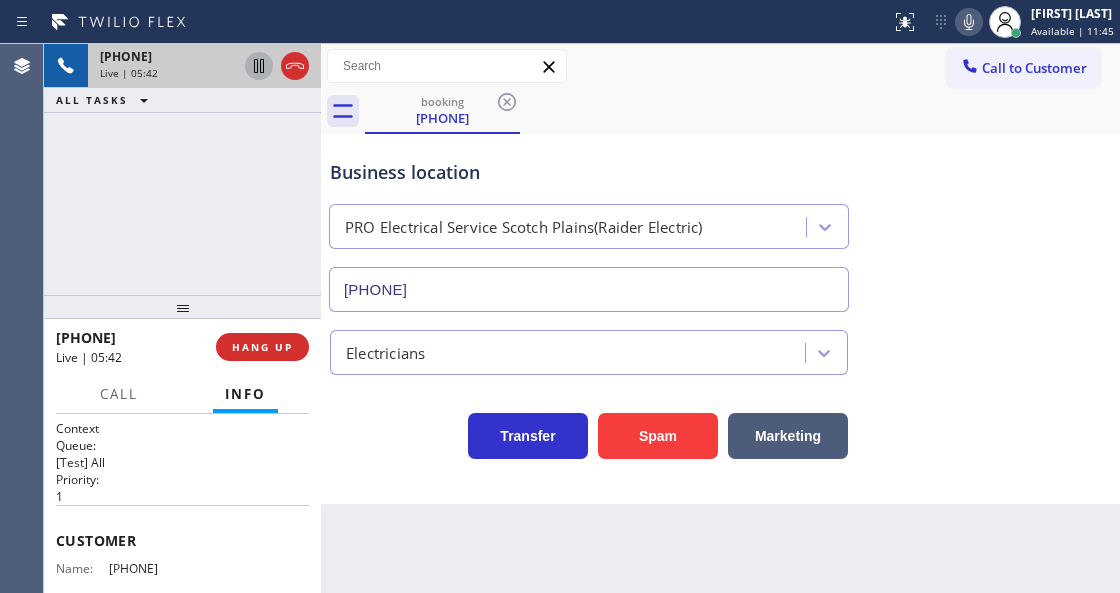 click 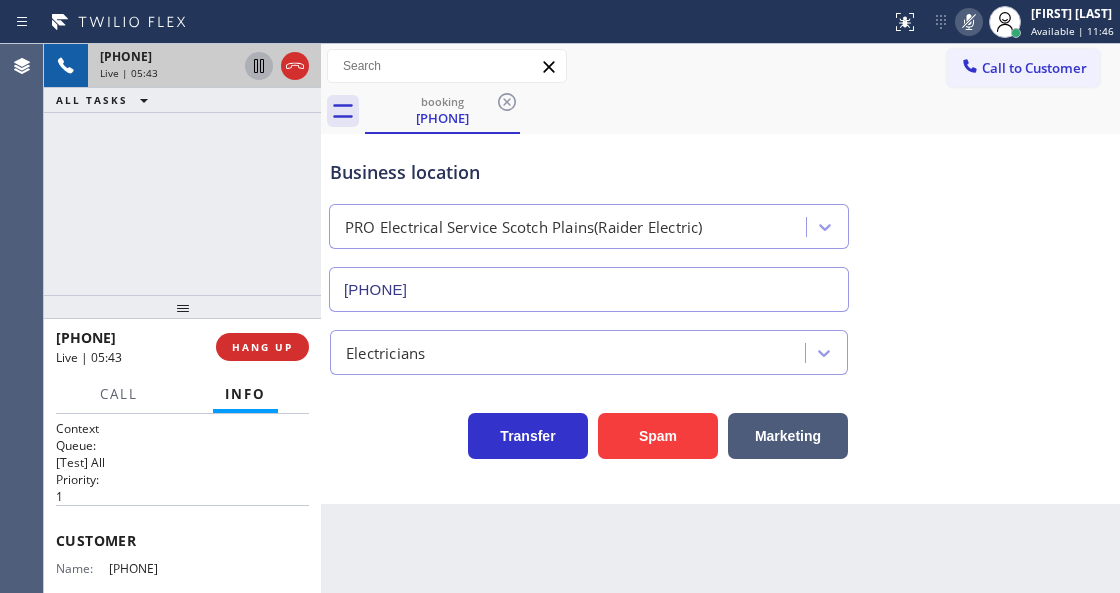 click at bounding box center (277, 66) 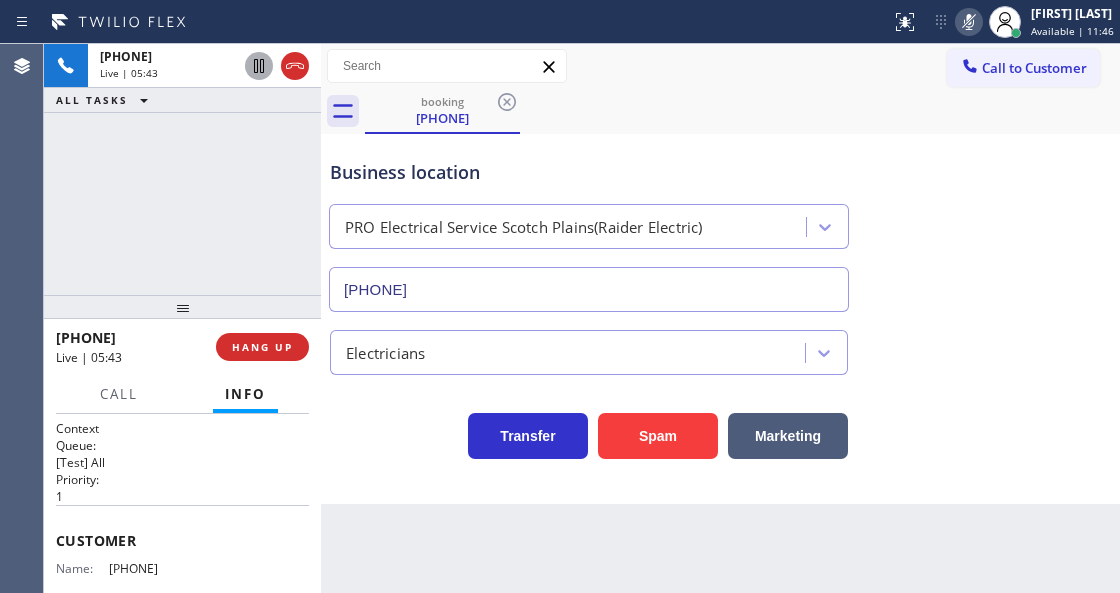 click 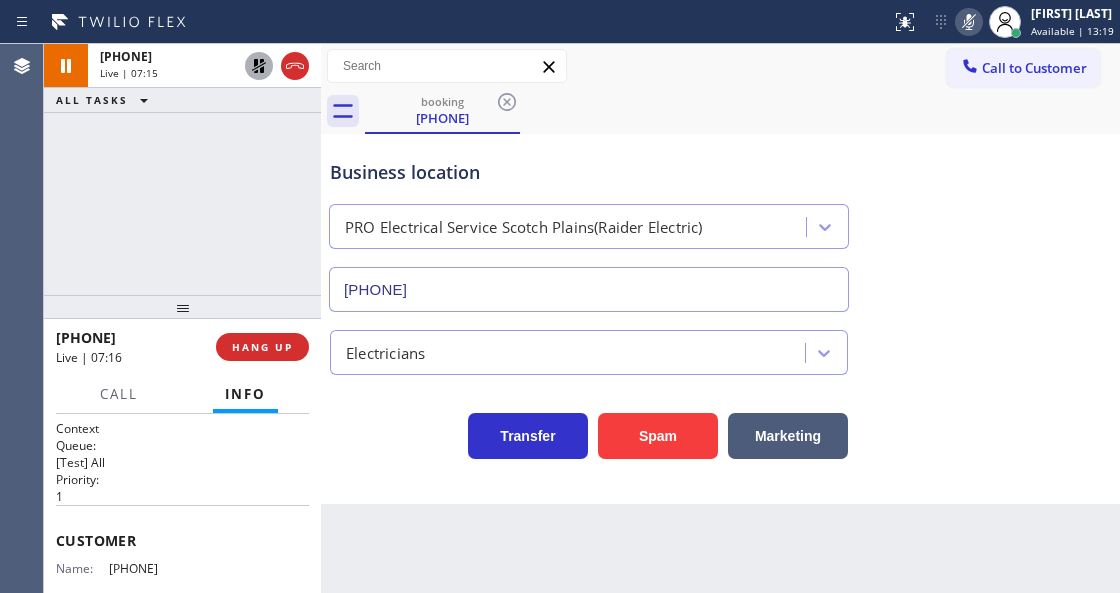 click 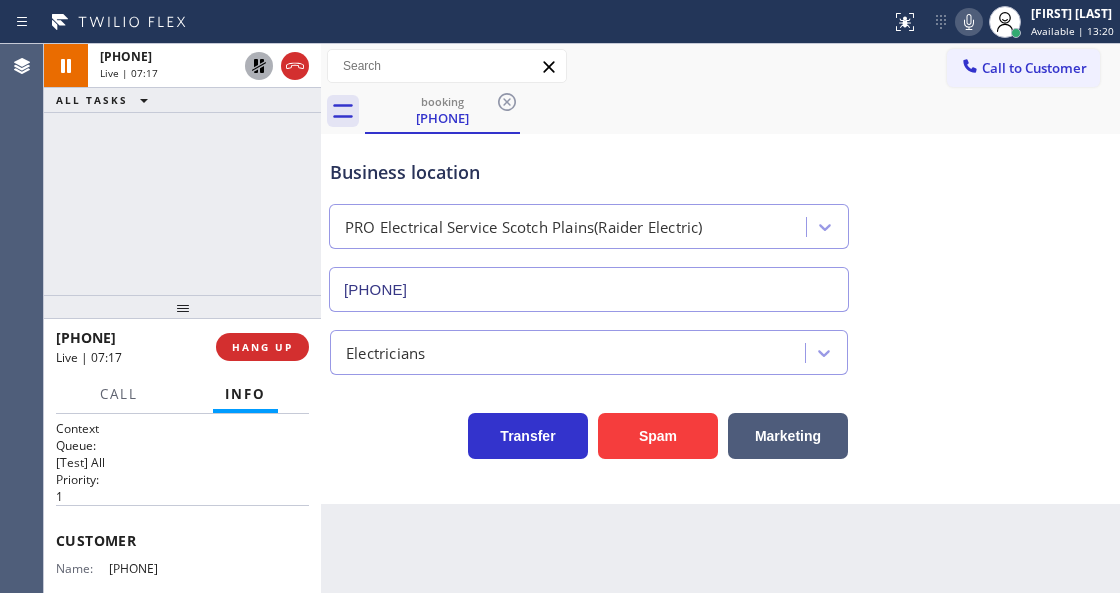 click 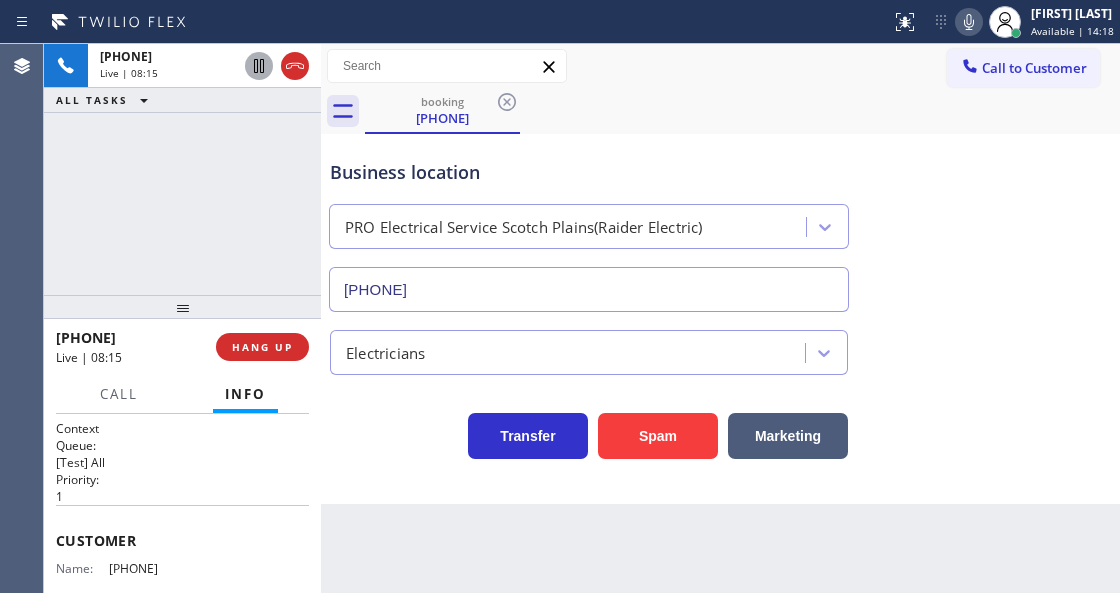 click 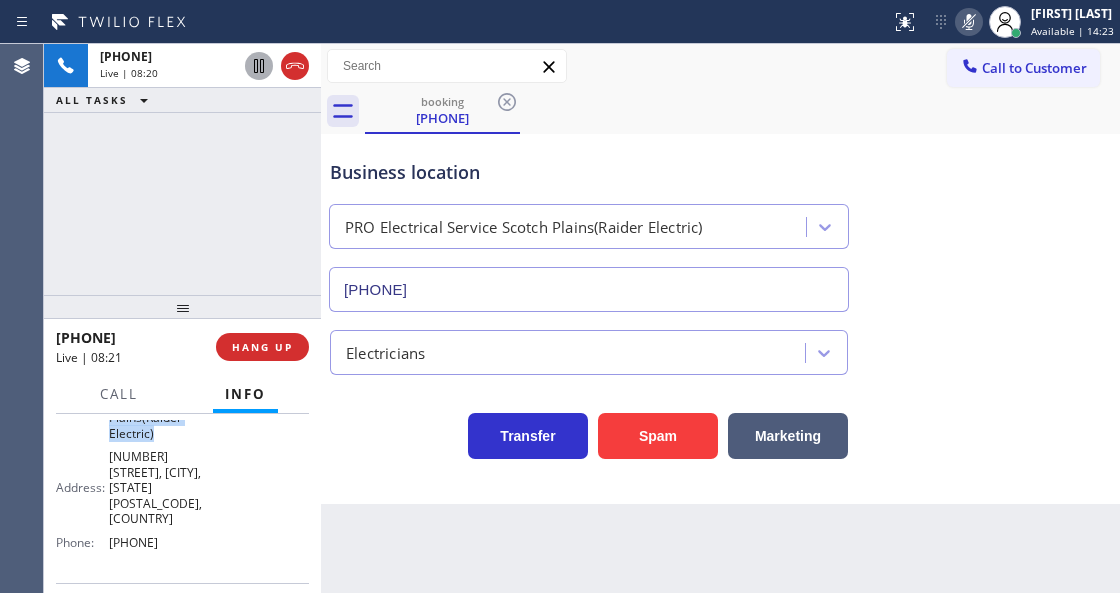scroll, scrollTop: 330, scrollLeft: 0, axis: vertical 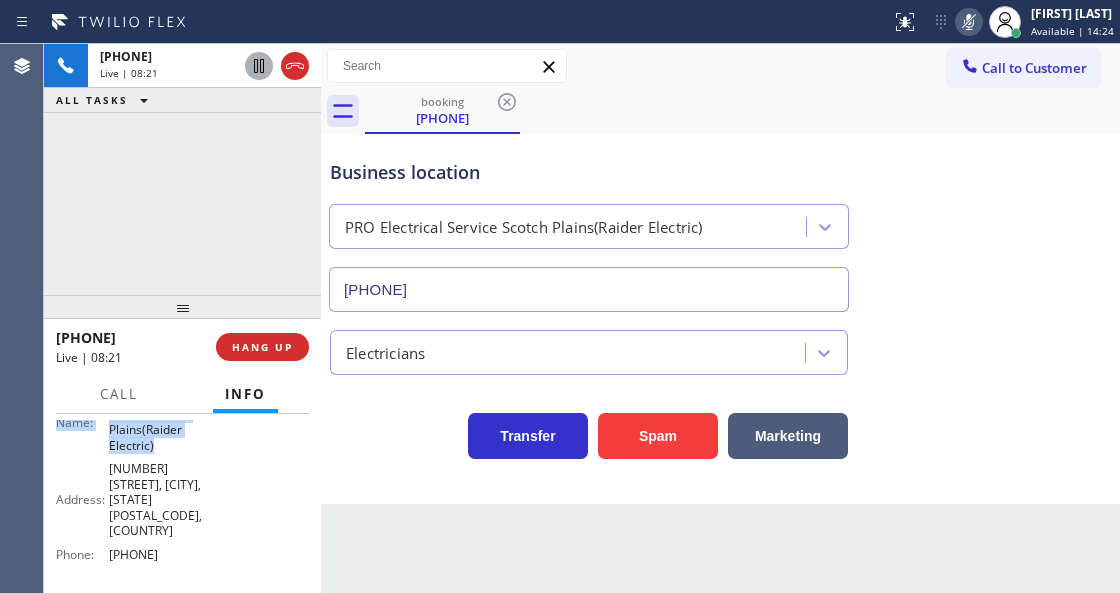drag, startPoint x: 45, startPoint y: 524, endPoint x: 228, endPoint y: 538, distance: 183.53474 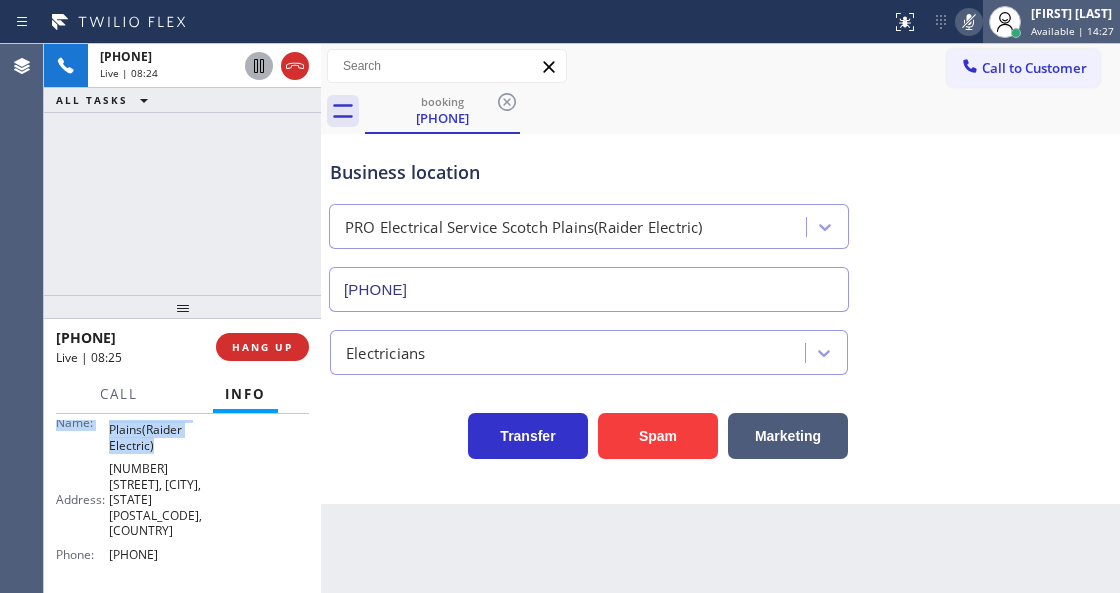 click on "Available | 14:27" at bounding box center (1072, 31) 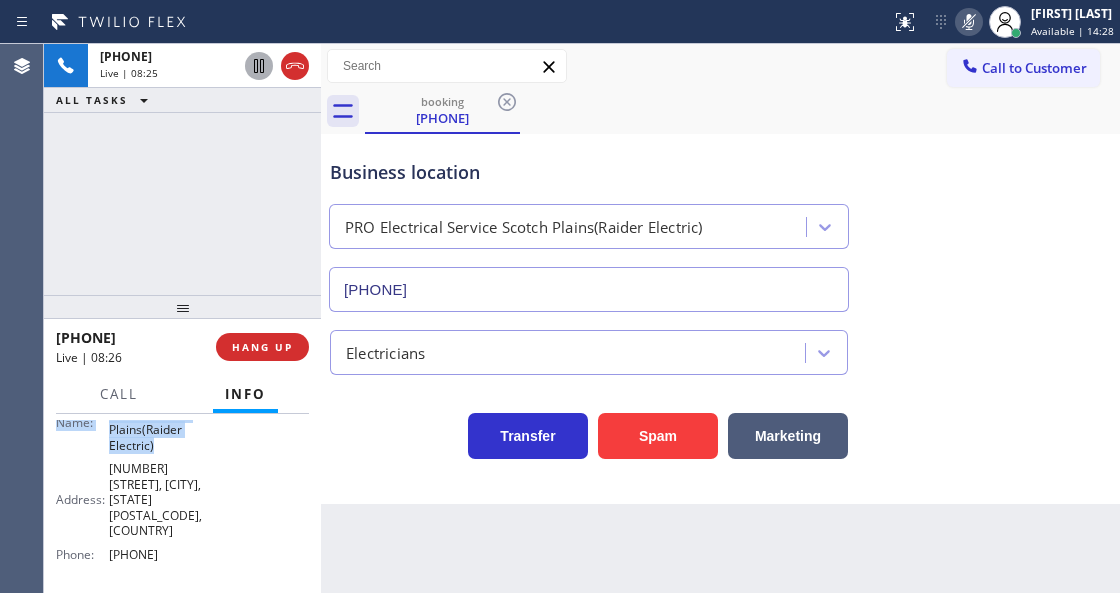 click 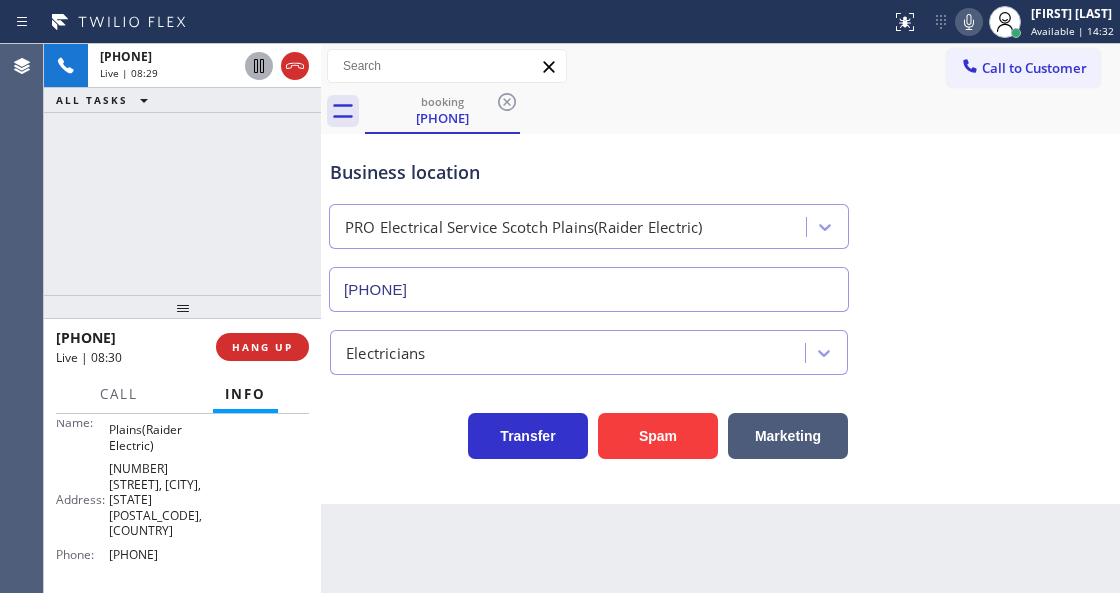 click on "[PHONE] Live | 08:29 ALL TASKS ALL TASKS ACTIVE TASKS TASKS IN WRAP UP" at bounding box center [182, 169] 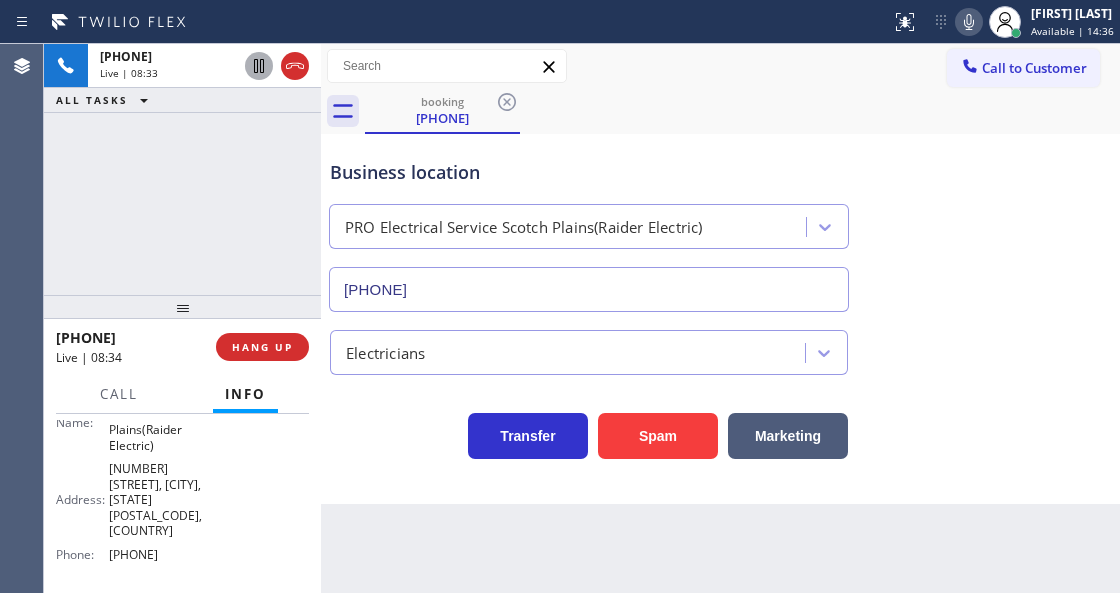 click on "Business location" at bounding box center (589, 172) 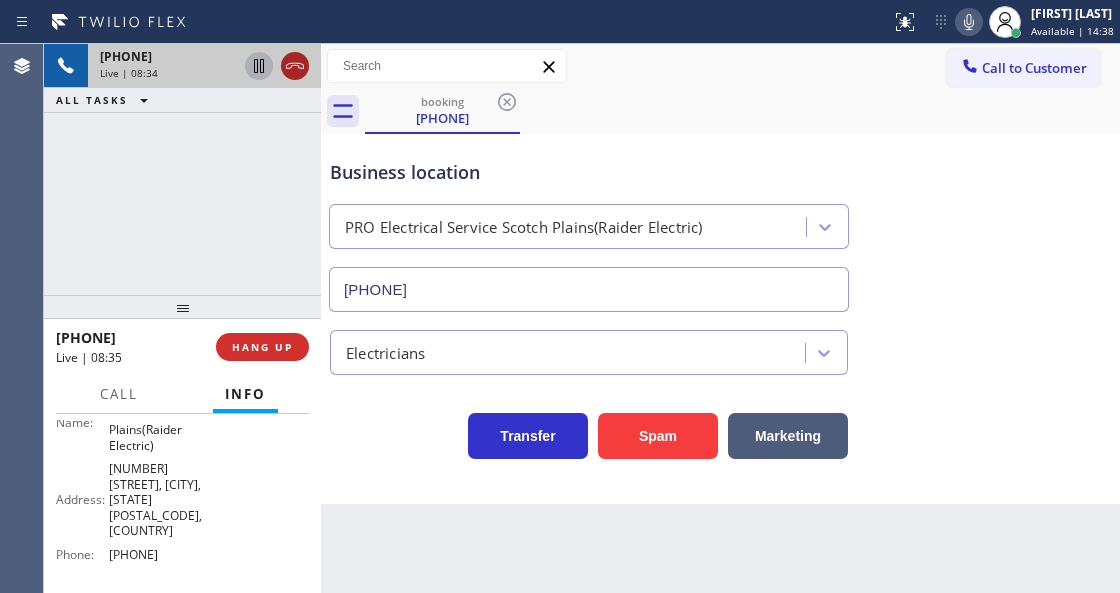 click 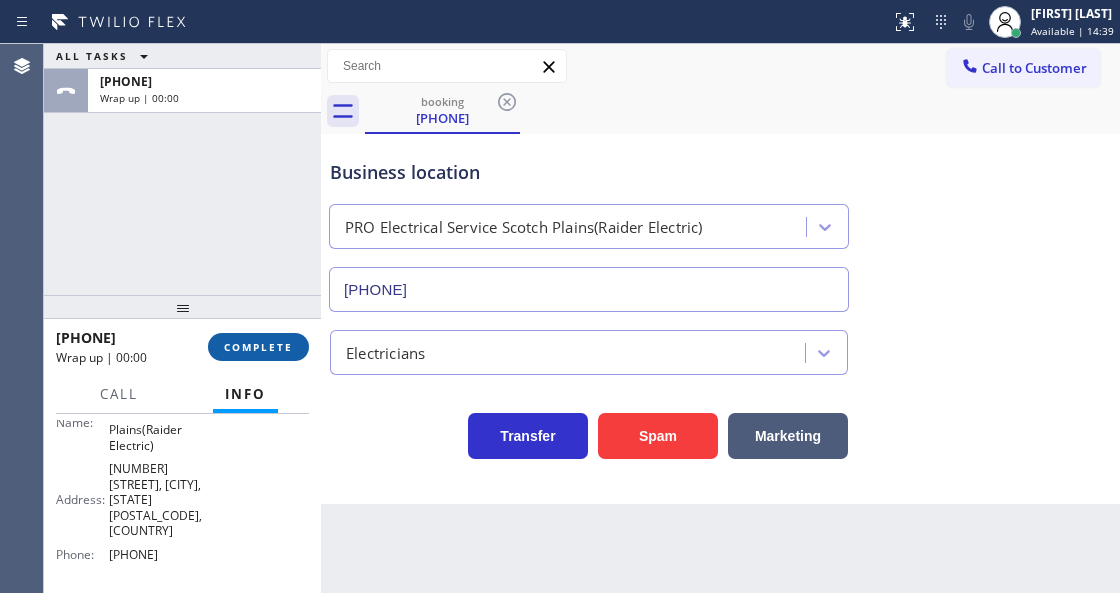 click on "COMPLETE" at bounding box center [258, 347] 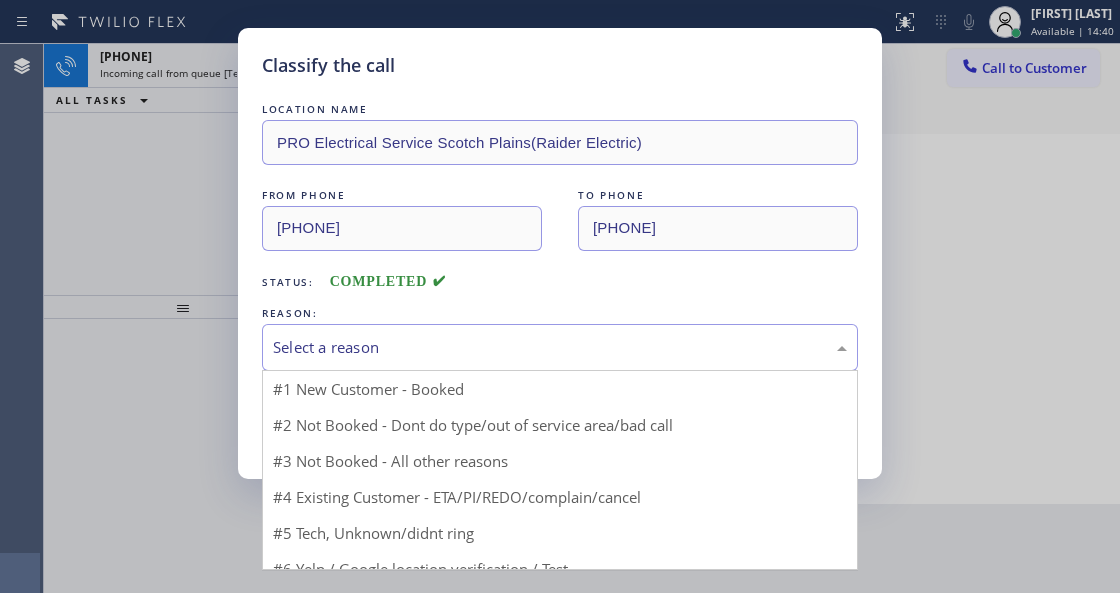 click on "Select a reason" at bounding box center [560, 347] 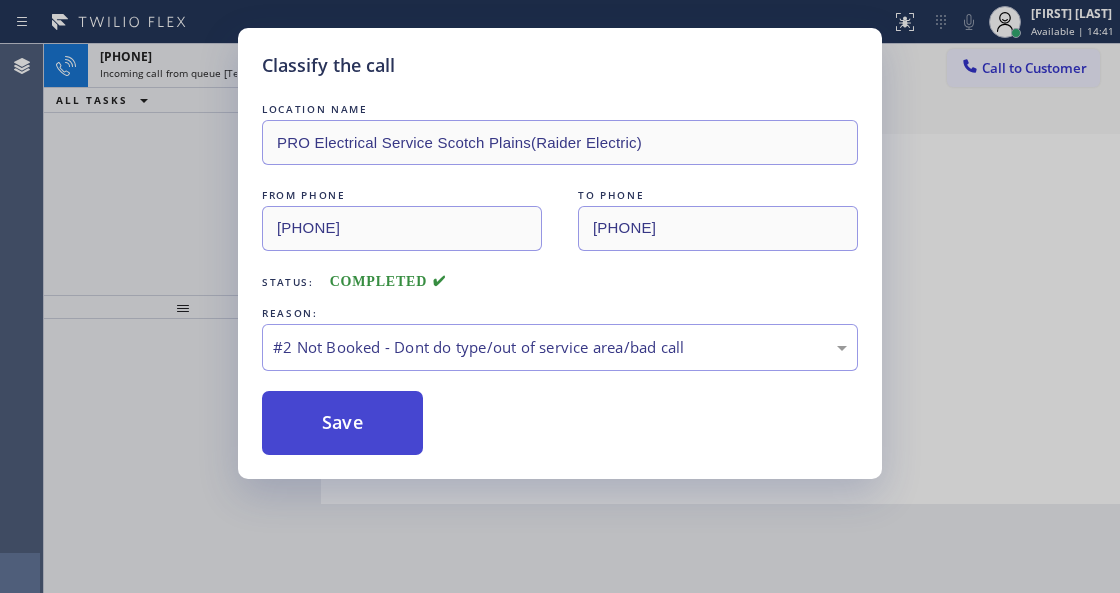 click on "Save" at bounding box center (342, 423) 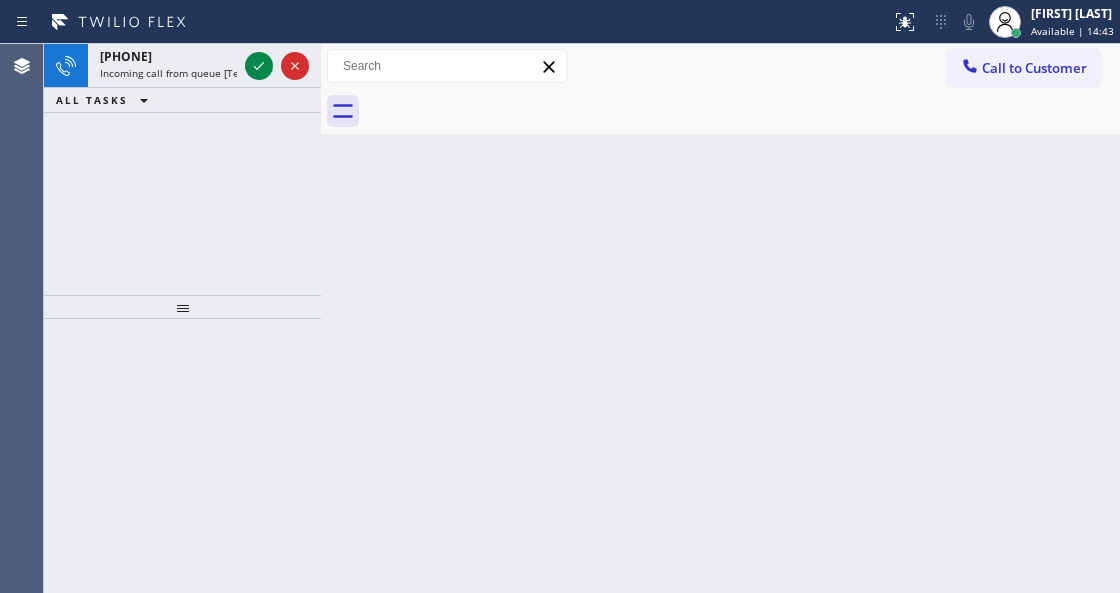 click on "Available | 14:43" at bounding box center [1072, 31] 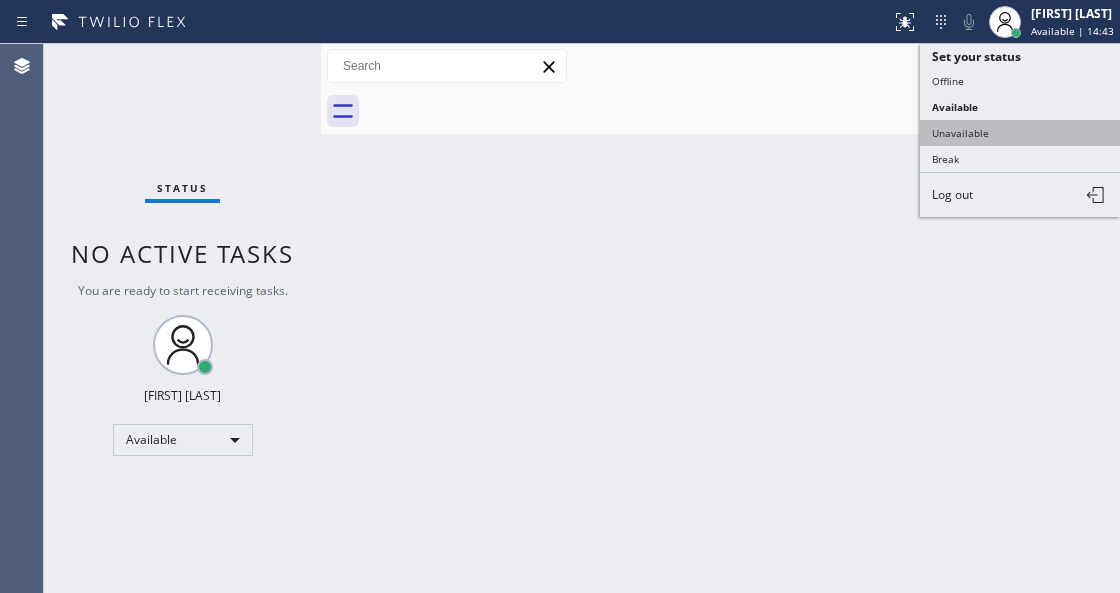 click on "Unavailable" at bounding box center [1020, 133] 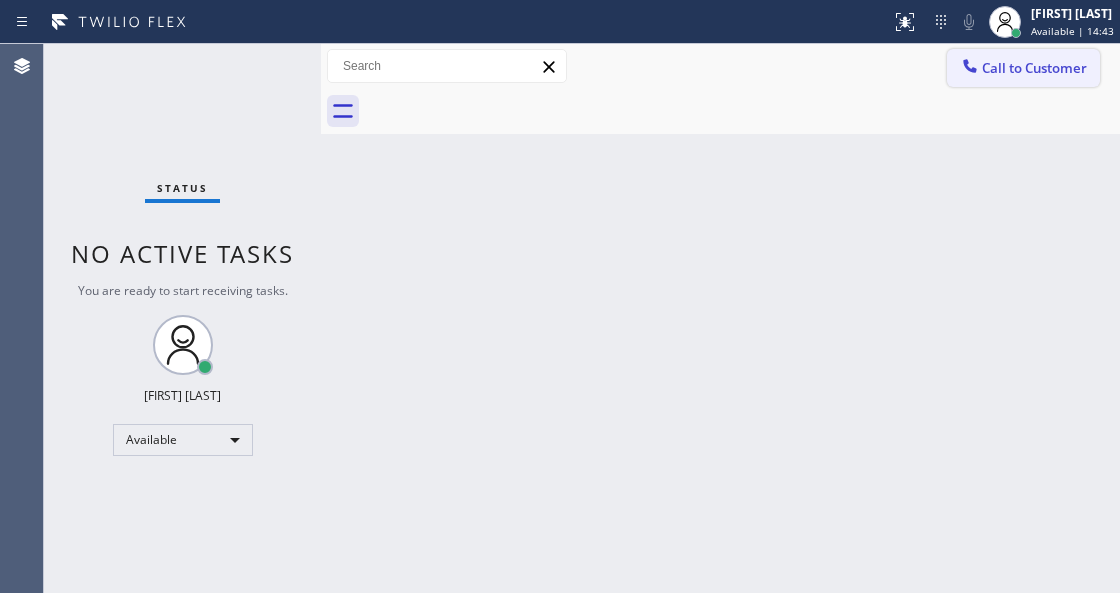 click on "Call to Customer" at bounding box center (1023, 68) 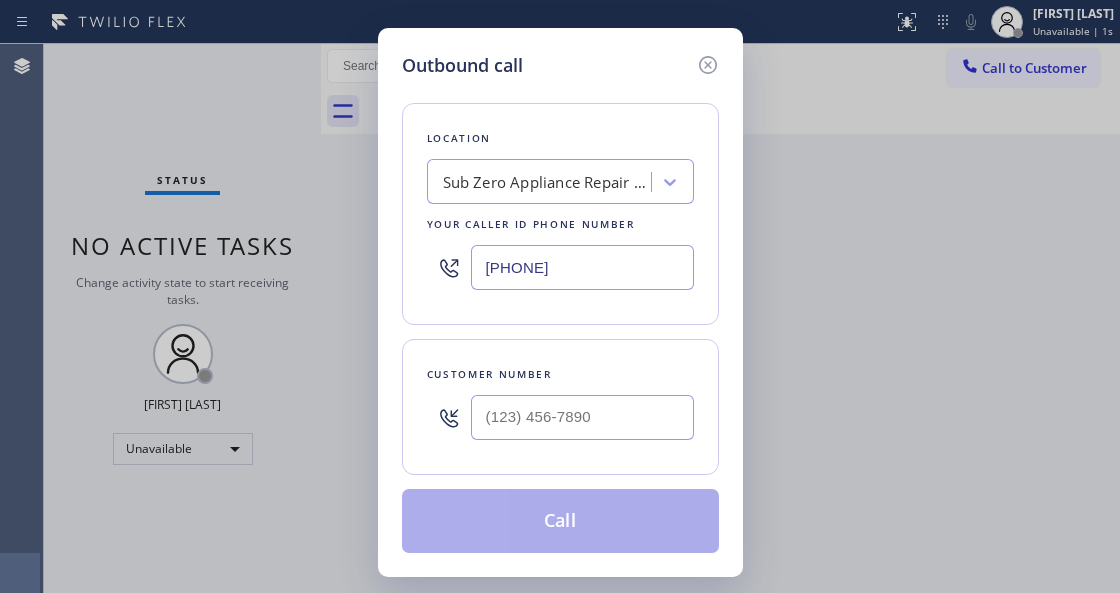 drag, startPoint x: 608, startPoint y: 272, endPoint x: 456, endPoint y: 270, distance: 152.01315 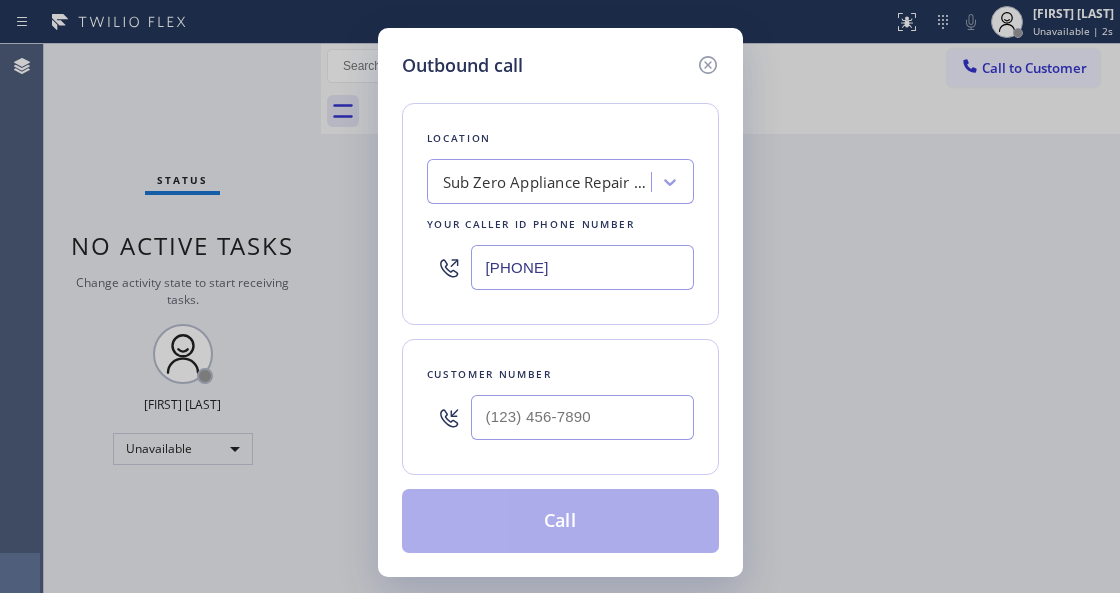 paste on "[PHONE]" 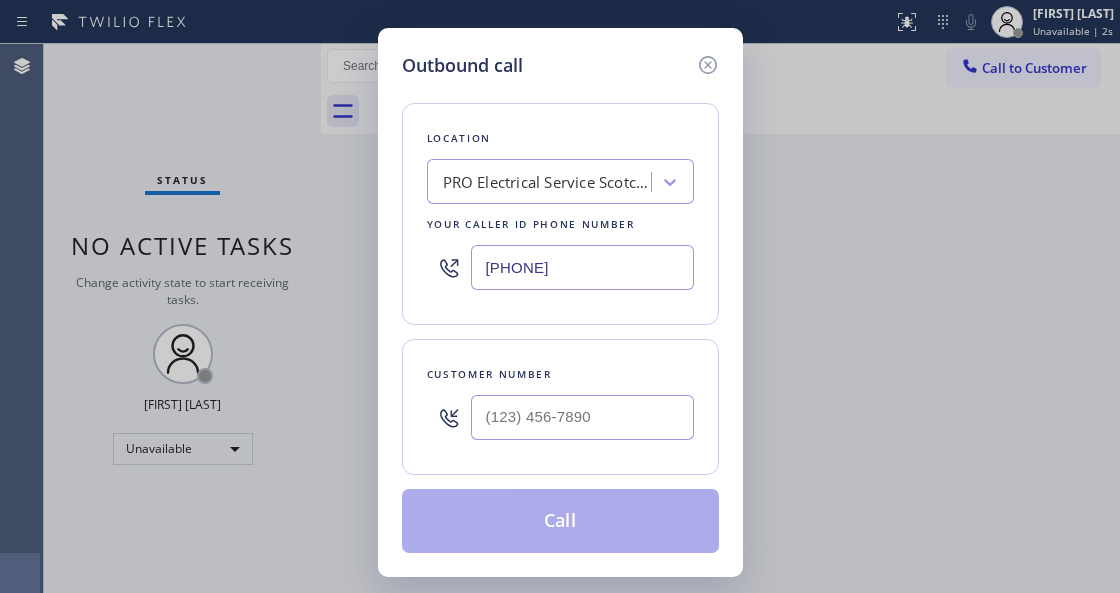 type on "[PHONE]" 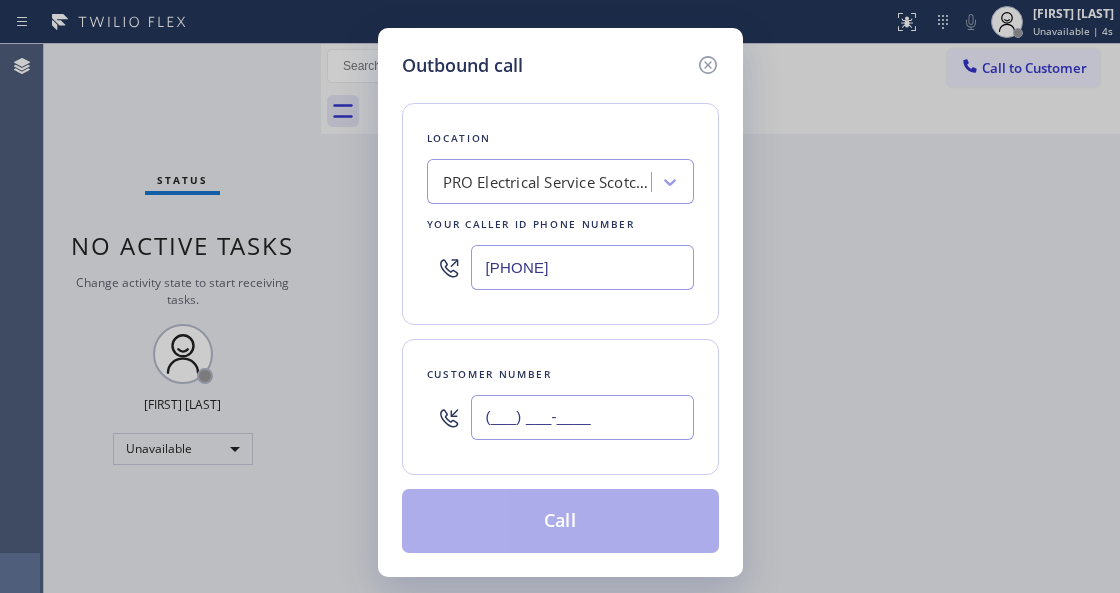 click on "(___) ___-____" at bounding box center [582, 417] 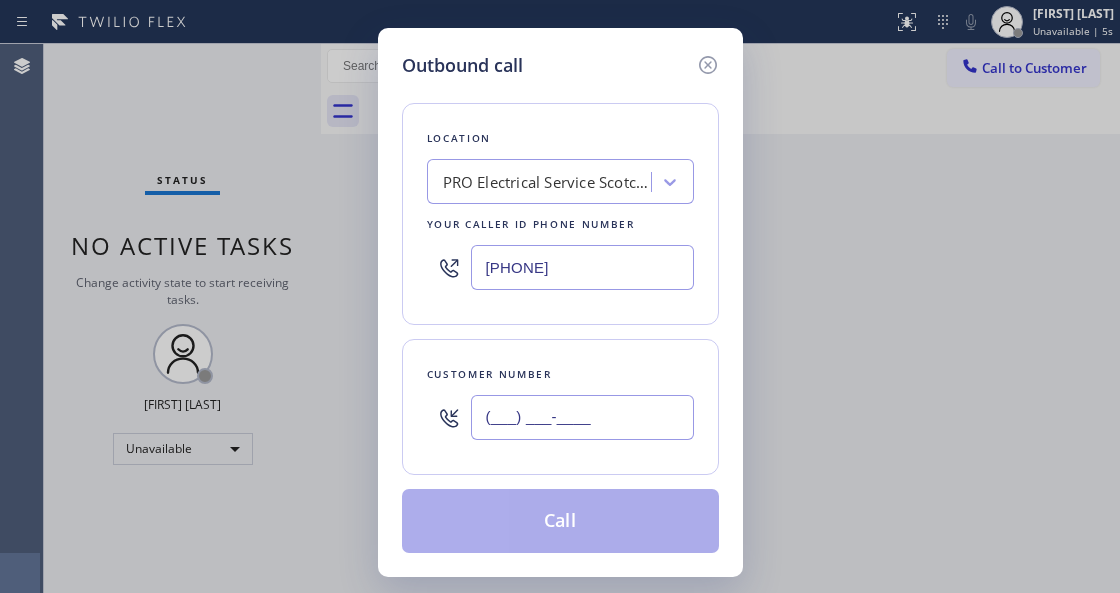 paste on "[PHONE]" 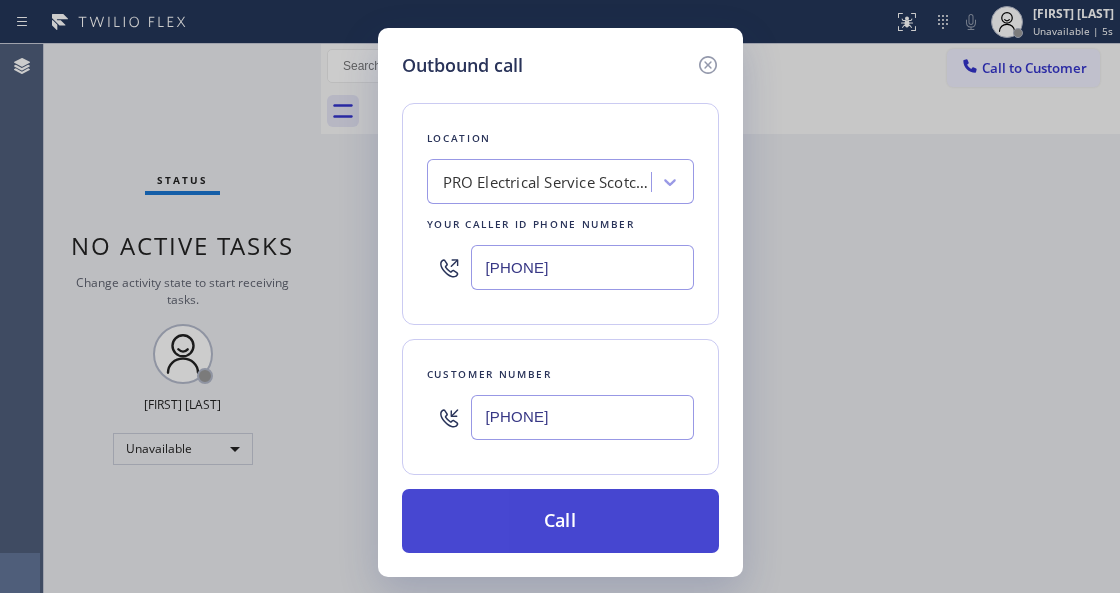 type on "[PHONE]" 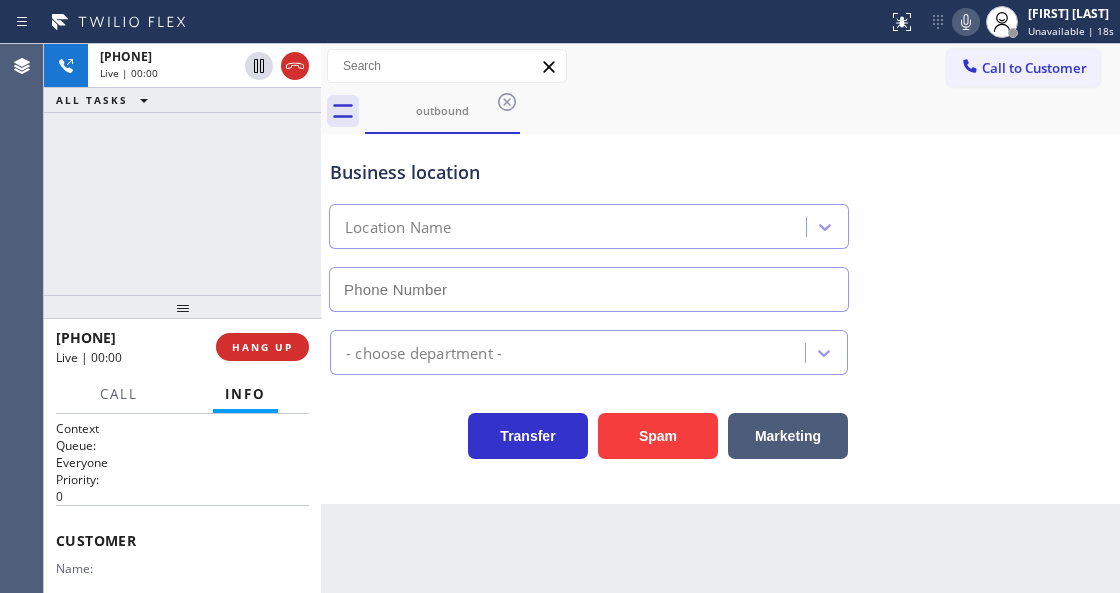 type on "[PHONE]" 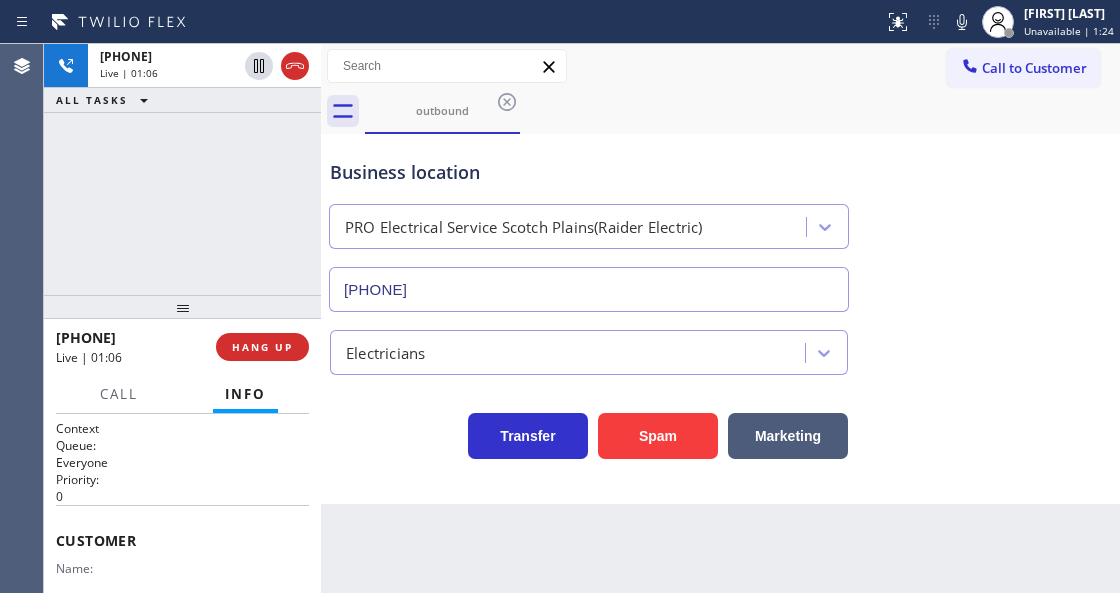 drag, startPoint x: 934, startPoint y: 20, endPoint x: 921, endPoint y: 83, distance: 64.327286 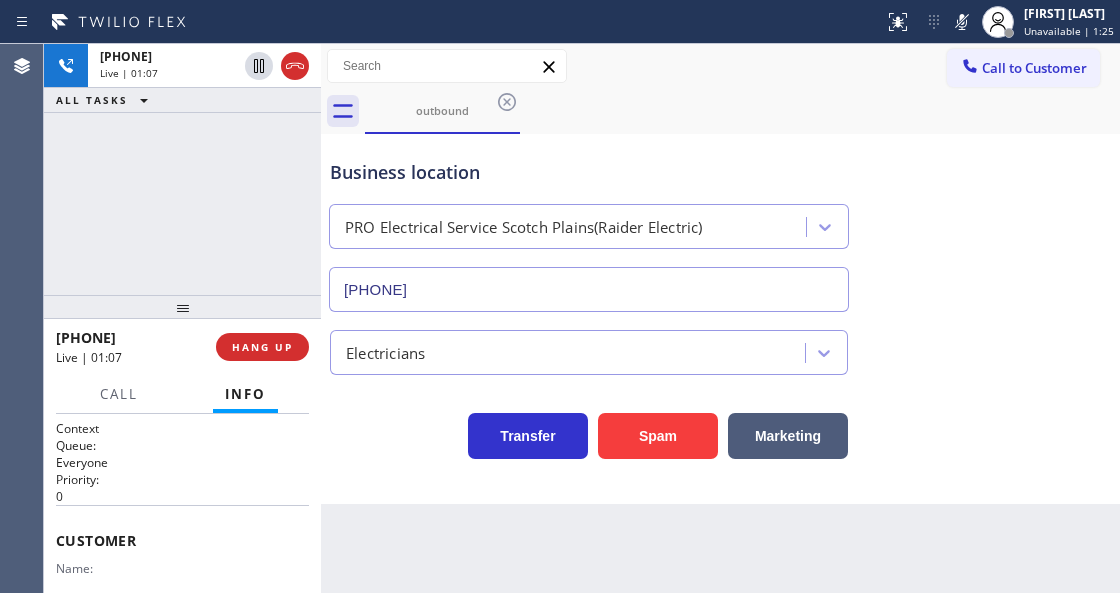 drag, startPoint x: 256, startPoint y: 66, endPoint x: 256, endPoint y: 96, distance: 30 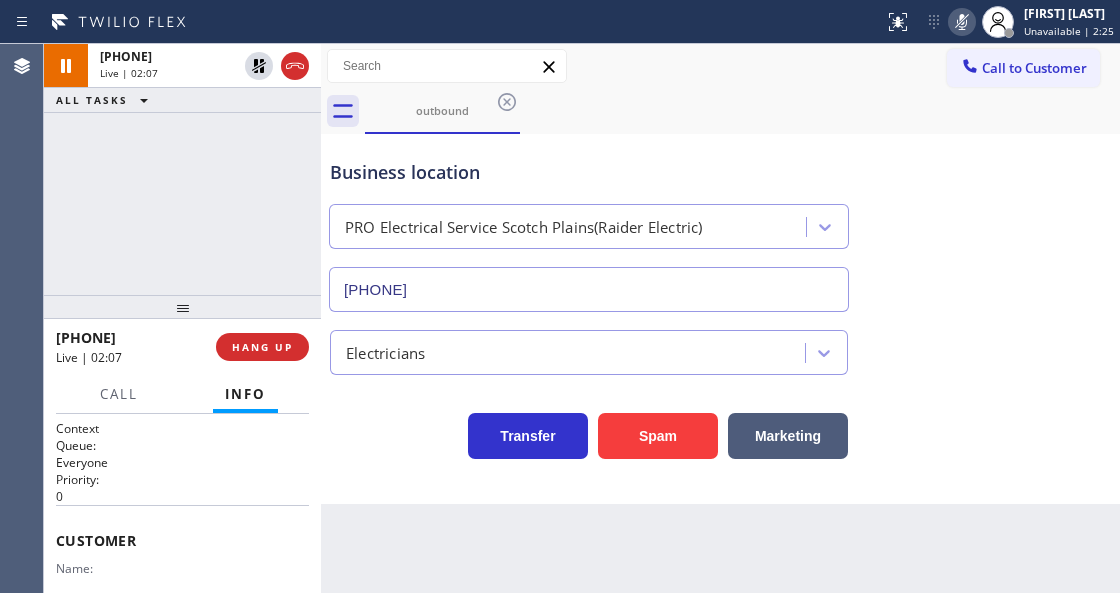 click 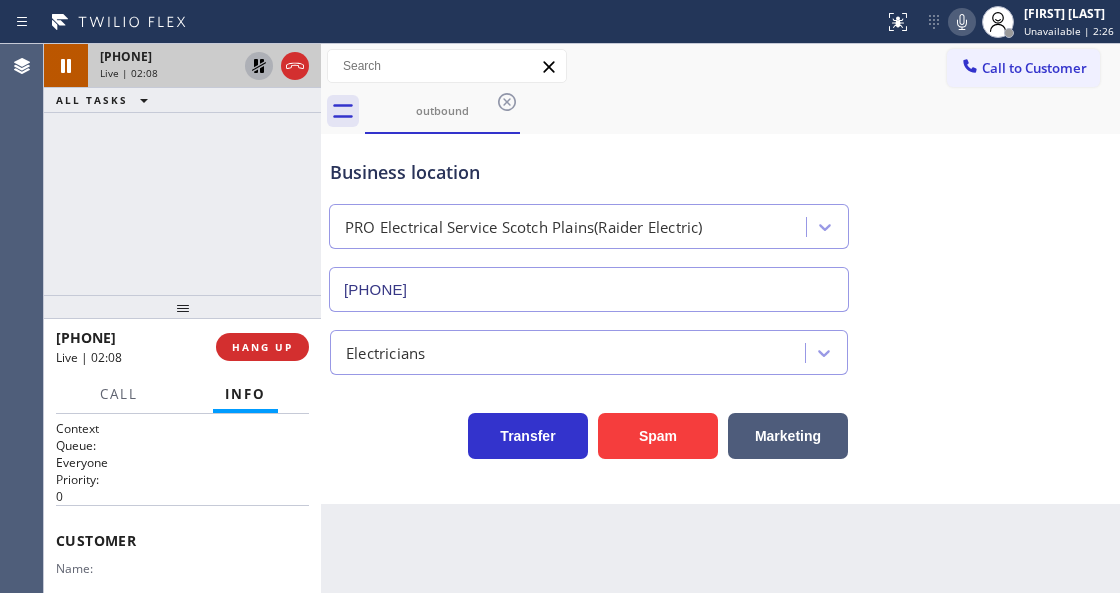 click 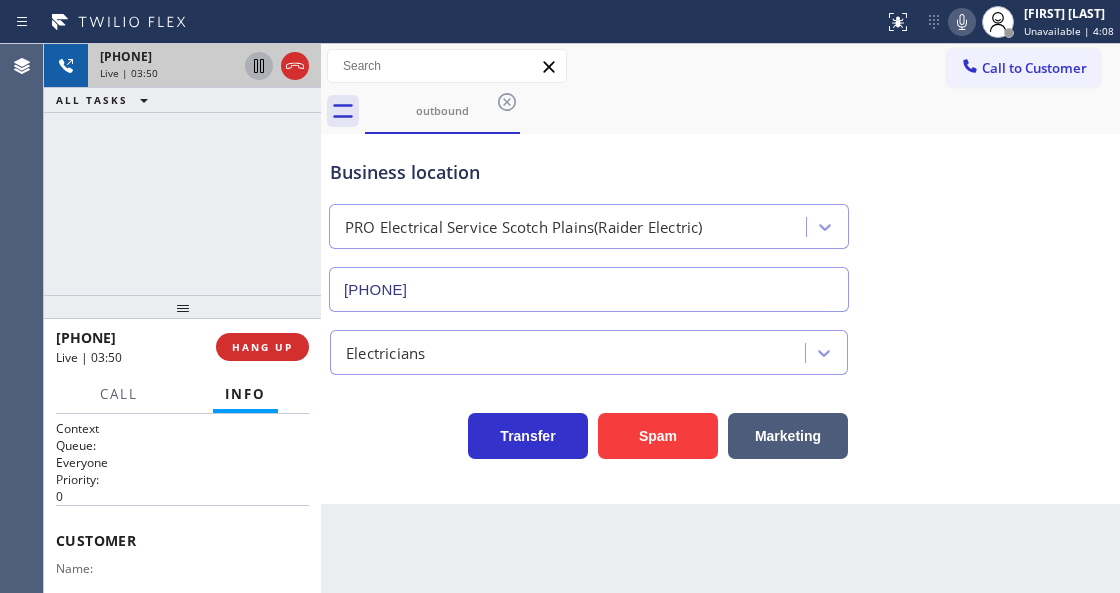 click on "Business location" at bounding box center (589, 172) 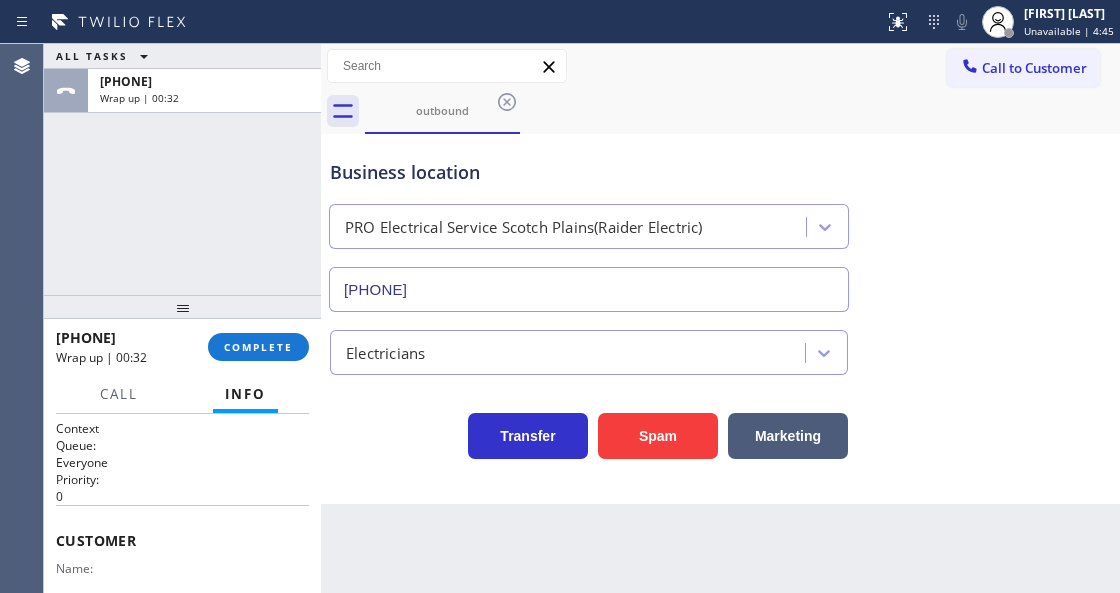 click on "ALL TASKS ALL TASKS ACTIVE TASKS TASKS IN WRAP UP +[PHONE] Wrap up | 00:32" at bounding box center [182, 169] 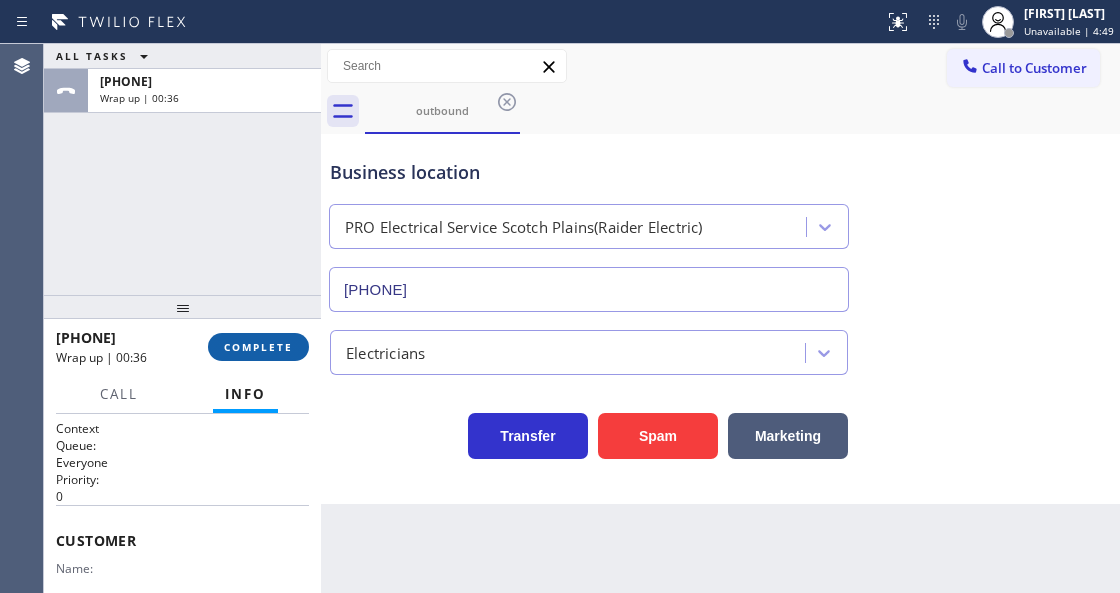 click on "COMPLETE" at bounding box center [258, 347] 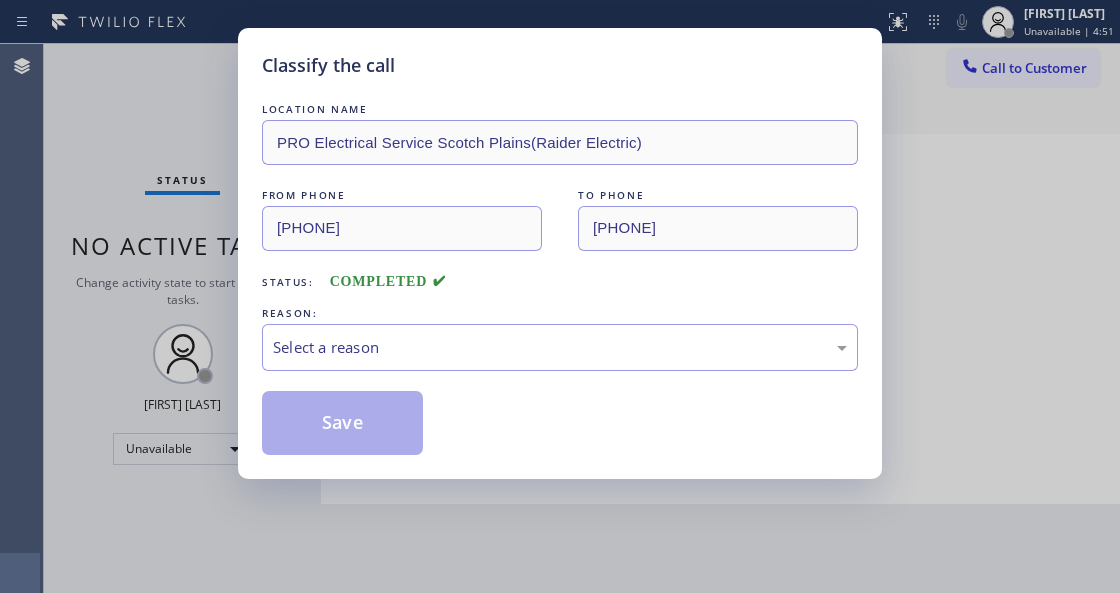 click on "LOCATION NAME PRO Electrical Service Scotch Plains(Raider Electric) FROM PHONE [PHONE] TO PHONE [PHONE] Status: COMPLETED REASON: Select a reason Save" at bounding box center (560, 277) 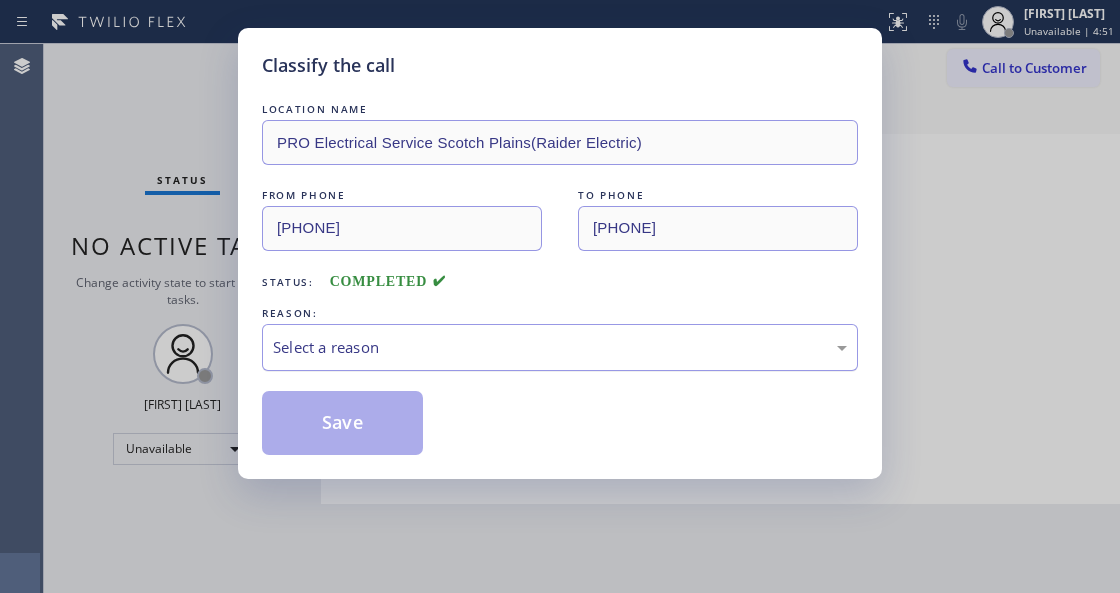 click on "Select a reason" at bounding box center (560, 347) 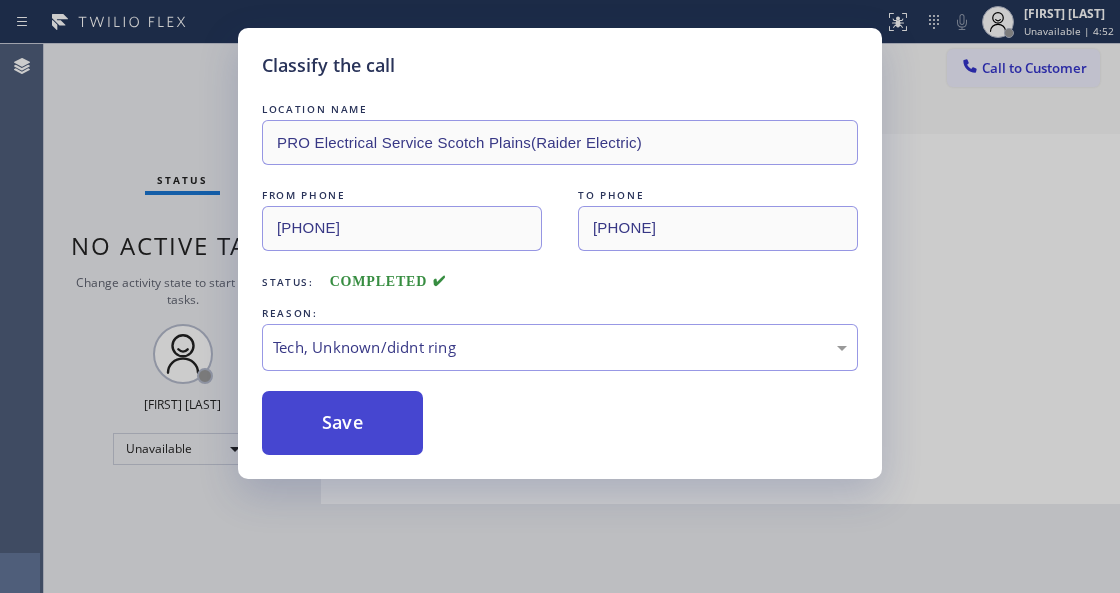 click on "Save" at bounding box center [342, 423] 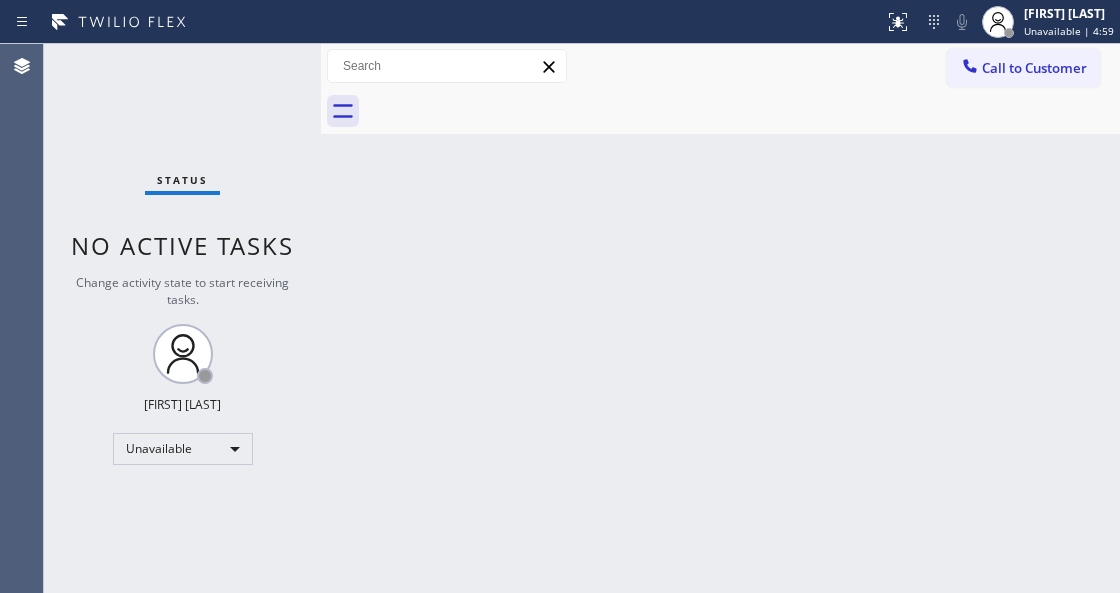 click on "Back to Dashboard Change Sender ID Customers Technicians Select a contact Outbound call Technician Search Technician Your caller id phone number Your caller id phone number Call Technician info Name Phone none Address none Change Sender ID HVAC [PHONE] 5 Star Appliance [PHONE] Appliance Repair [PHONE] Plumbing [PHONE] Air Duct Cleaning [PHONE] Electricians [PHONE] Cancel Change Check personal SMS Reset Change No tabs Call to Customer Outbound call Location PRO Electrical Service Scotch Plains(Raider Electric) Your caller id phone number [PHONE] Customer number Call Outbound call Technician Search Technician Your caller id phone number Your caller id phone number Call" at bounding box center (720, 318) 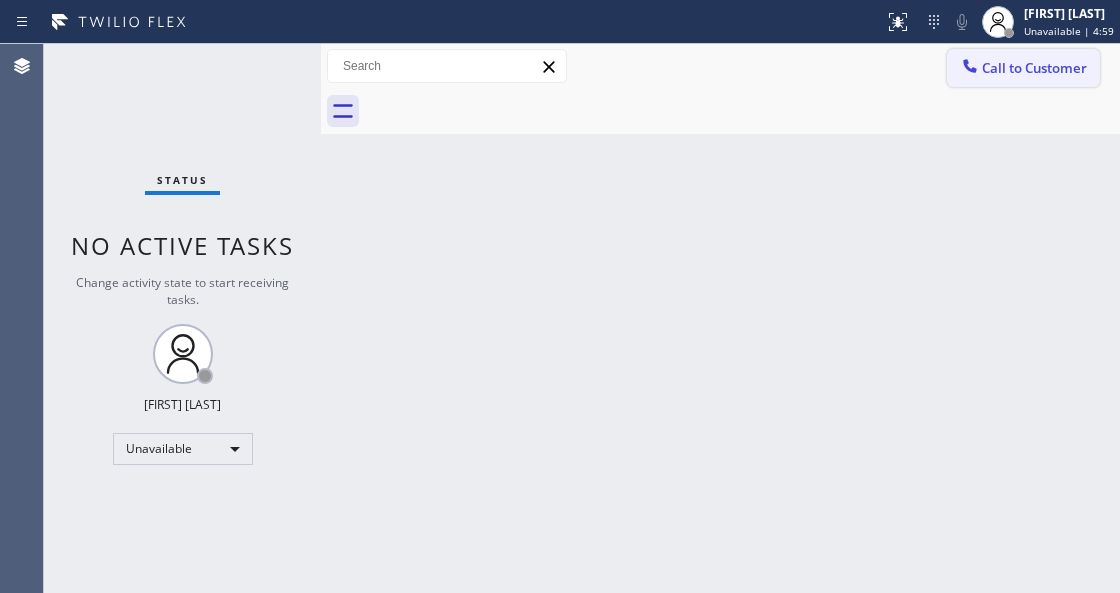 click on "Call to Customer" at bounding box center [1034, 68] 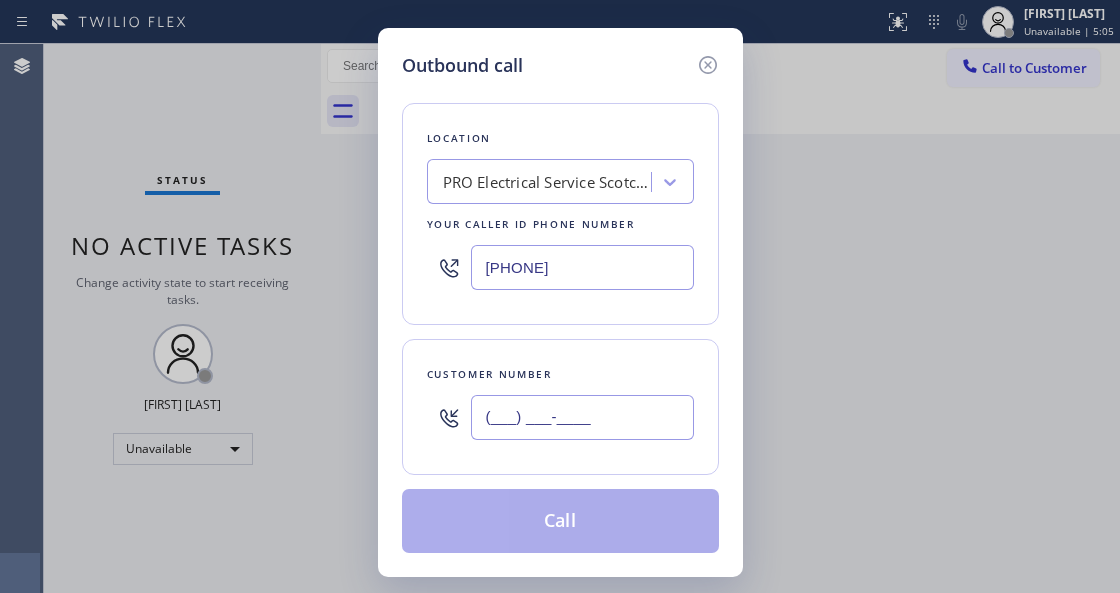 click on "(___) ___-____" at bounding box center [582, 417] 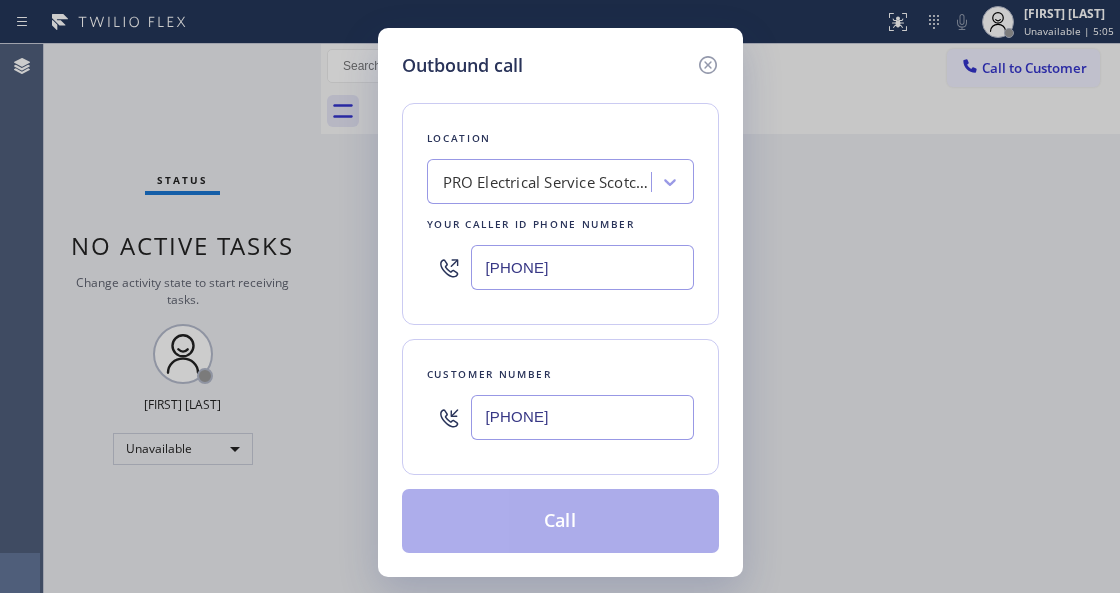 type on "[PHONE]" 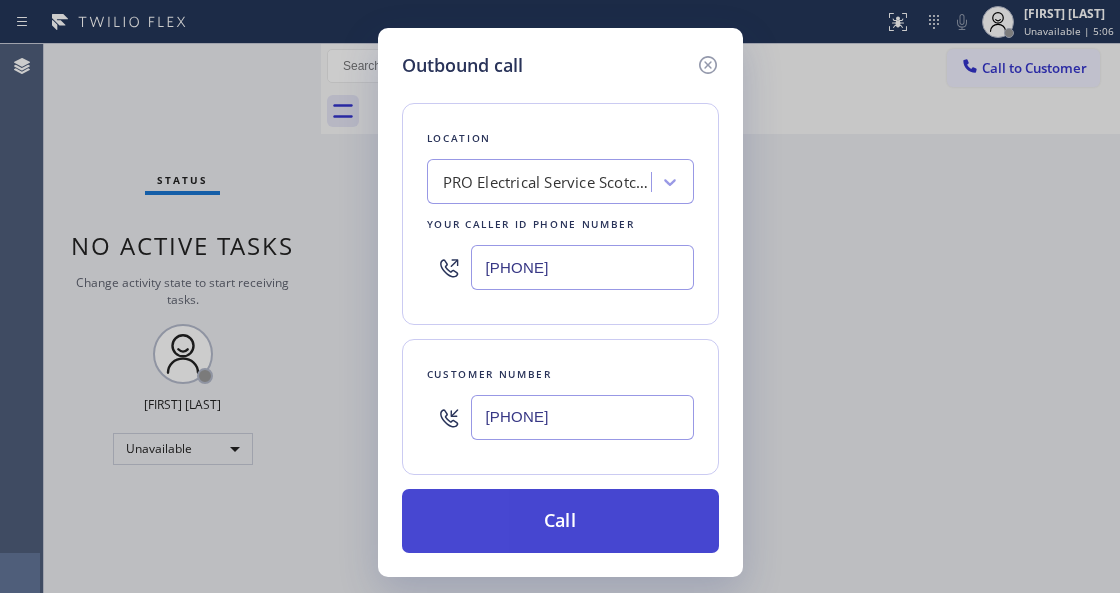 click on "Call" at bounding box center (560, 521) 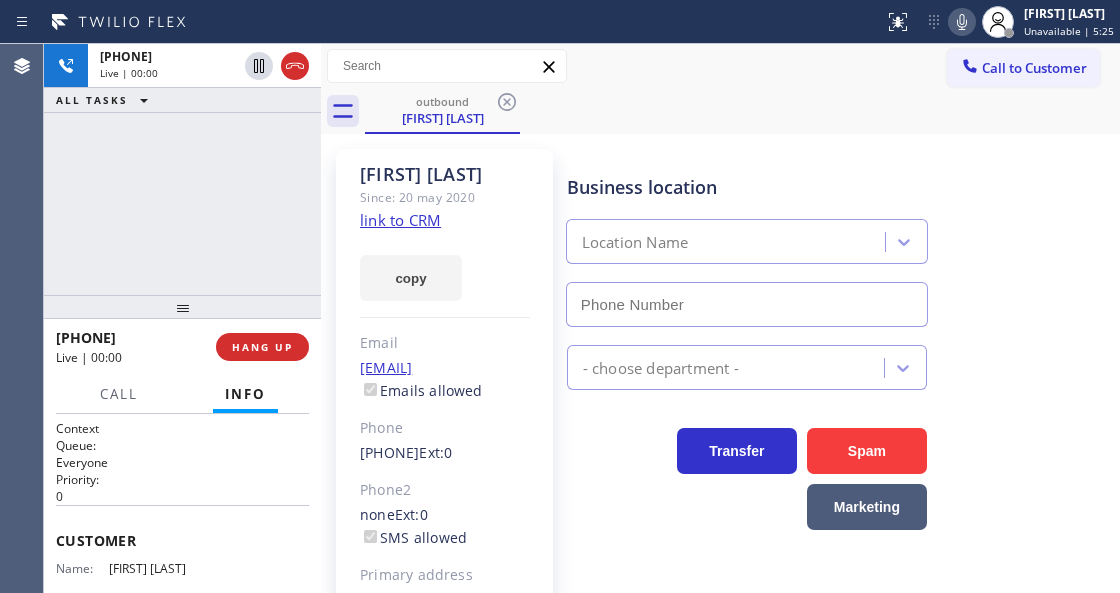 type on "[PHONE]" 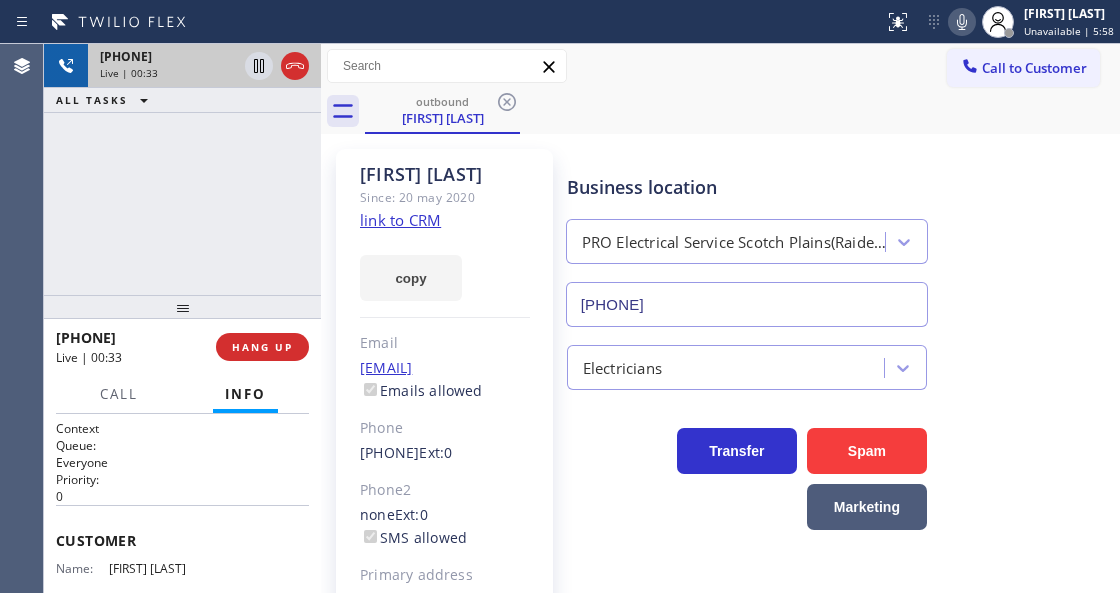 click 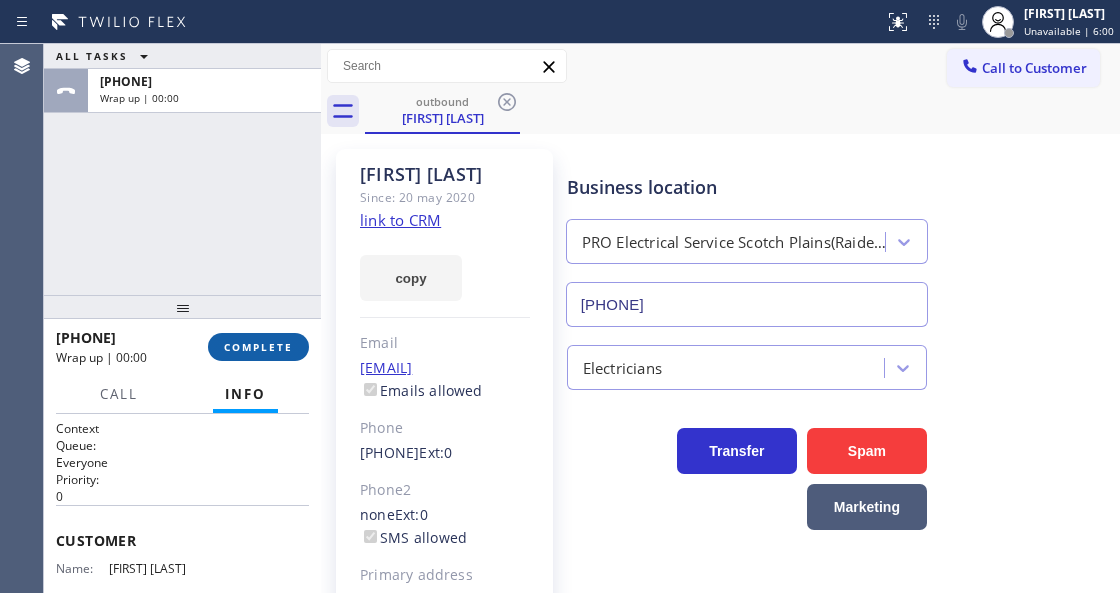 click on "COMPLETE" at bounding box center [258, 347] 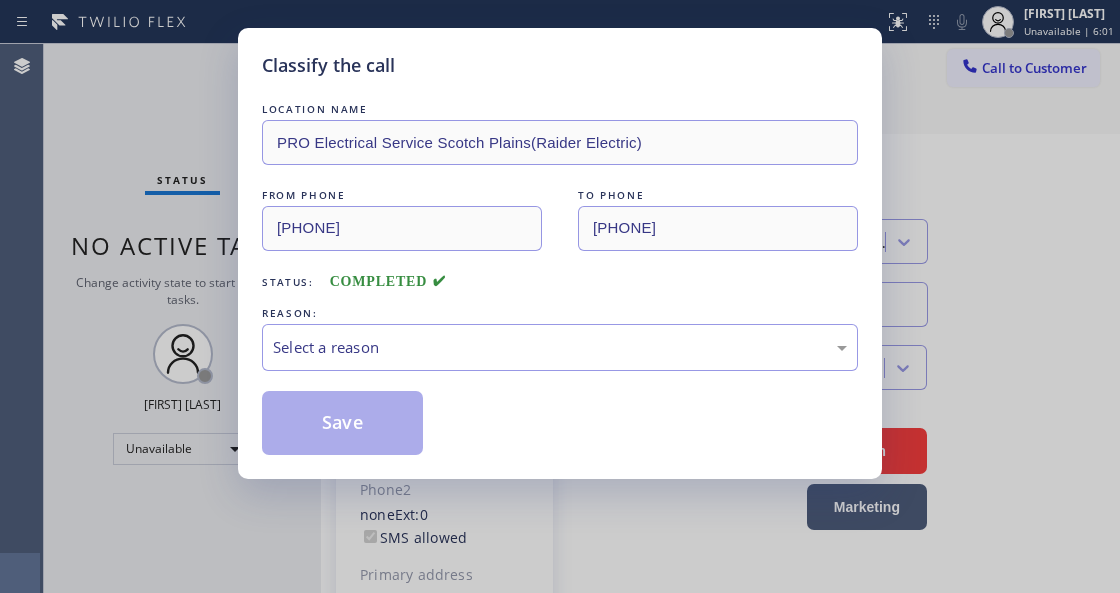 click on "Select a reason" at bounding box center [560, 347] 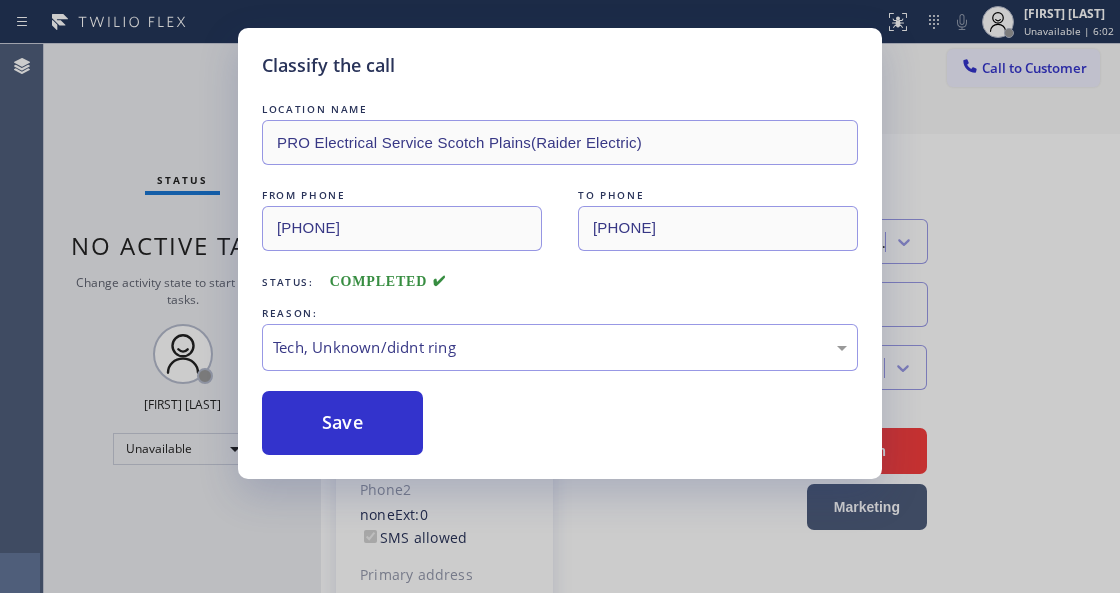 click on "Save" at bounding box center [342, 423] 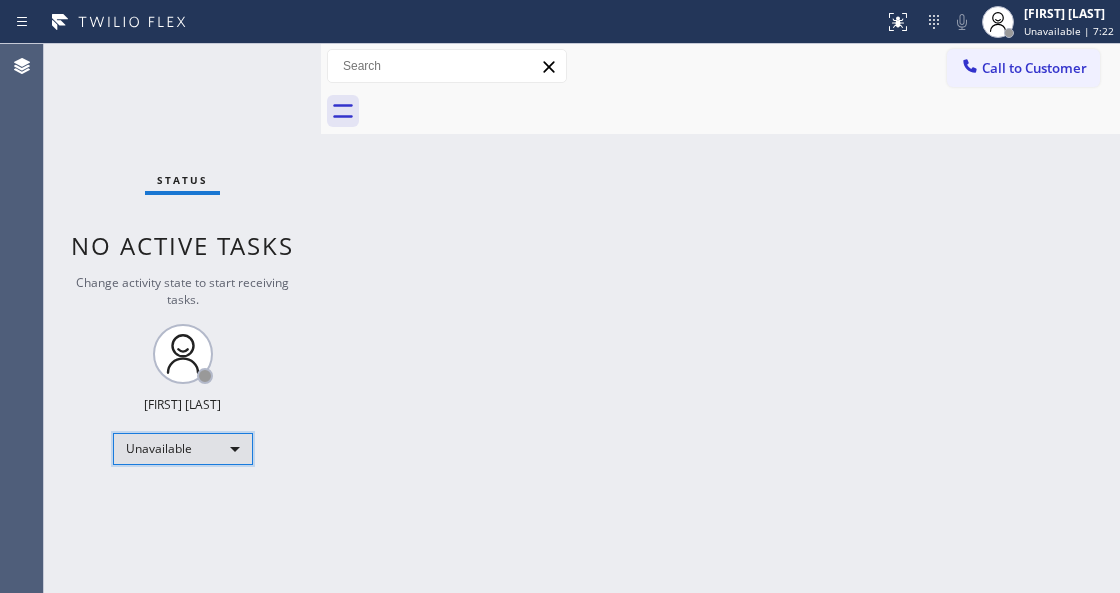 click on "Unavailable" at bounding box center [183, 449] 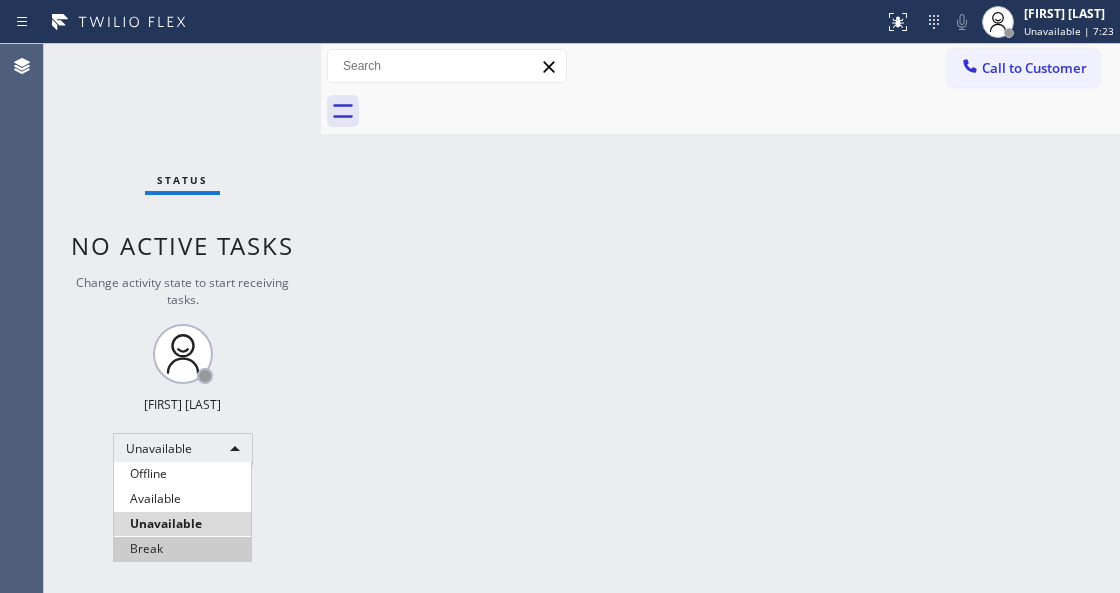 click on "Break" at bounding box center (182, 549) 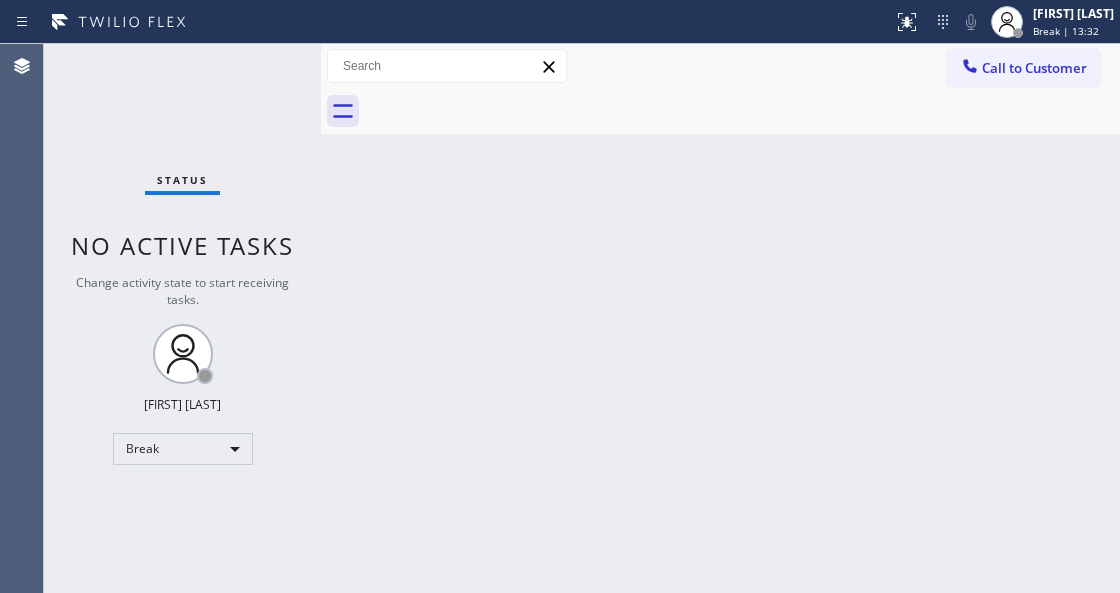 click on "Status   No active tasks     Change activity state to start receiving tasks.   Venezza Koren Intas Break" at bounding box center (182, 318) 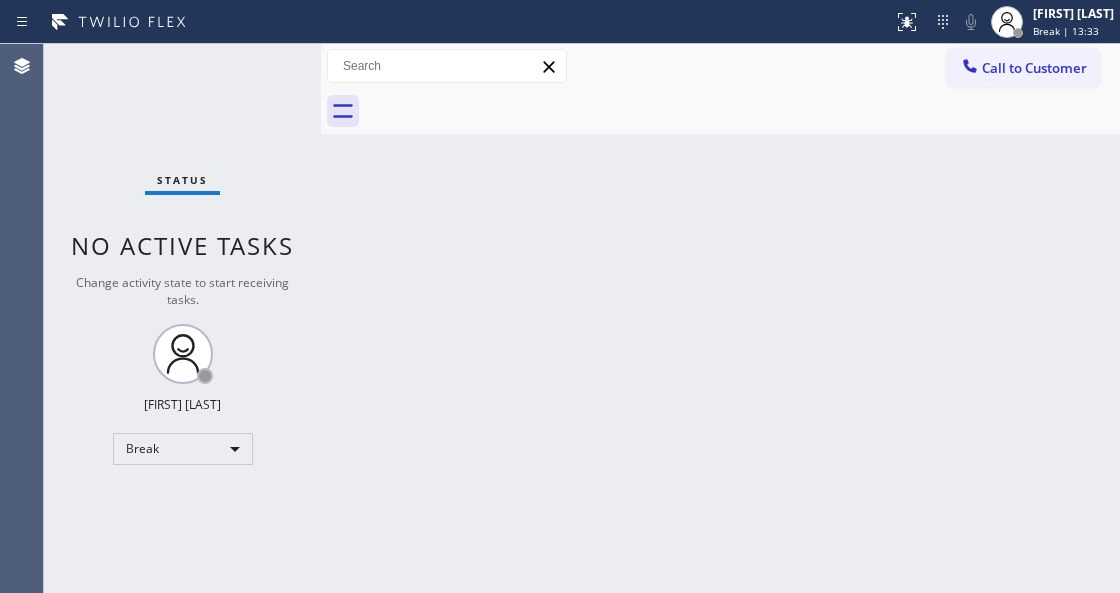 click on "Back to Dashboard Change Sender ID Customers Technicians Select a contact Outbound call Technician Search Technician Your caller id phone number Your caller id phone number Call Technician info Name Phone none Address none Change Sender ID HVAC [PHONE] 5 Star Appliance [PHONE] Appliance Repair [PHONE] Plumbing [PHONE] Air Duct Cleaning [PHONE] Electricians [PHONE] Cancel Change Check personal SMS Reset Change No tabs Call to Customer Outbound call Location PRO Electrical Service Scotch Plains(Raider Electric) Your caller id phone number [PHONE] Customer number Call Outbound call Technician Search Technician Your caller id phone number Your caller id phone number Call" at bounding box center [720, 318] 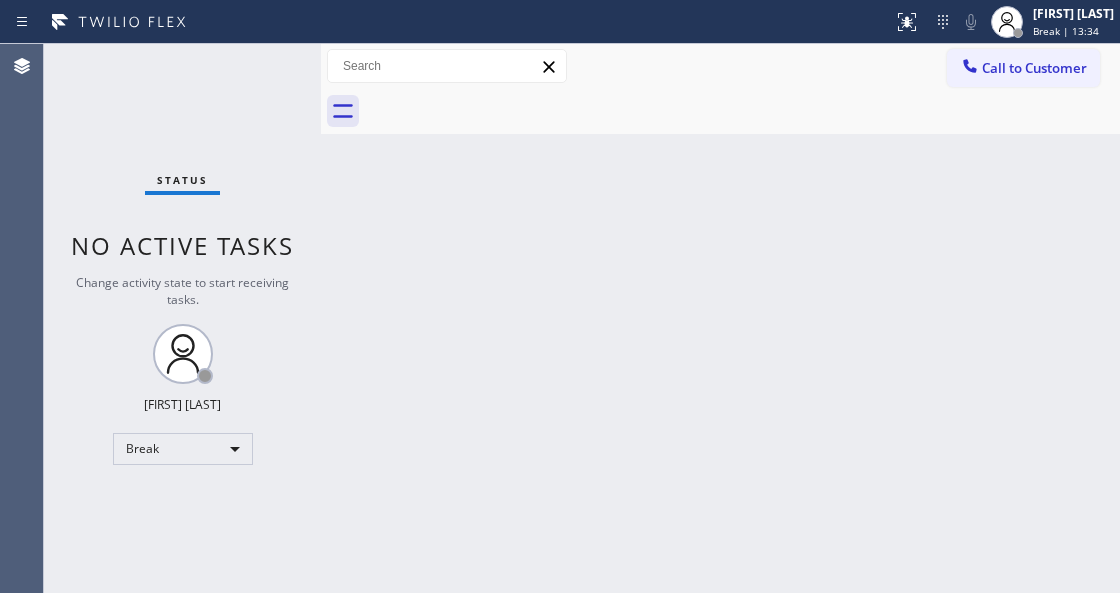click on "Status   No active tasks     Change activity state to start receiving tasks.   Venezza Koren Intas Break" at bounding box center [182, 318] 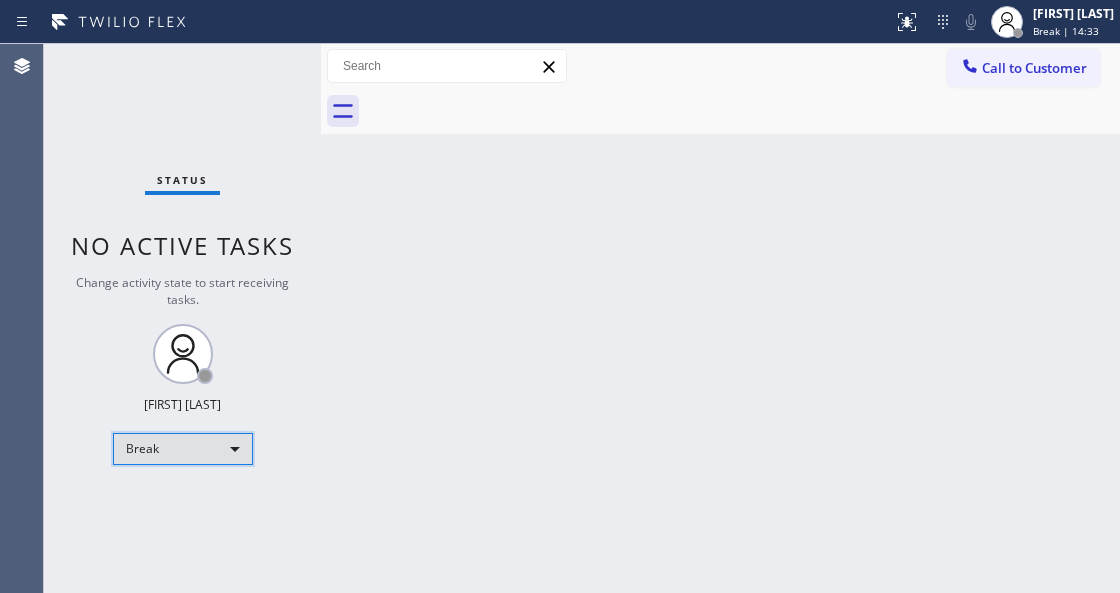 click on "Break" at bounding box center [183, 449] 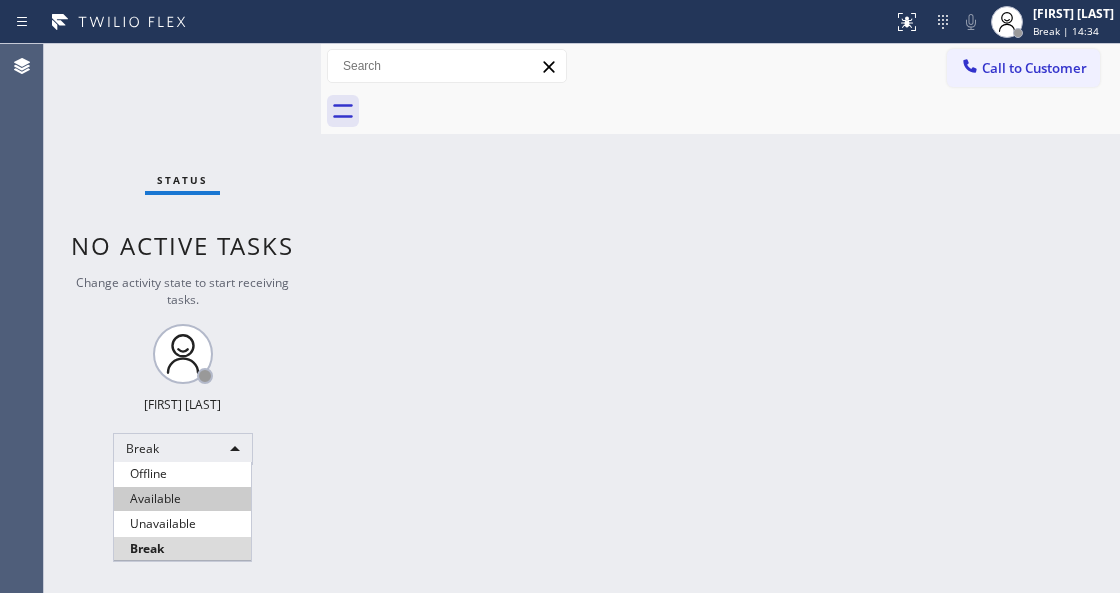 click on "Available" at bounding box center [182, 499] 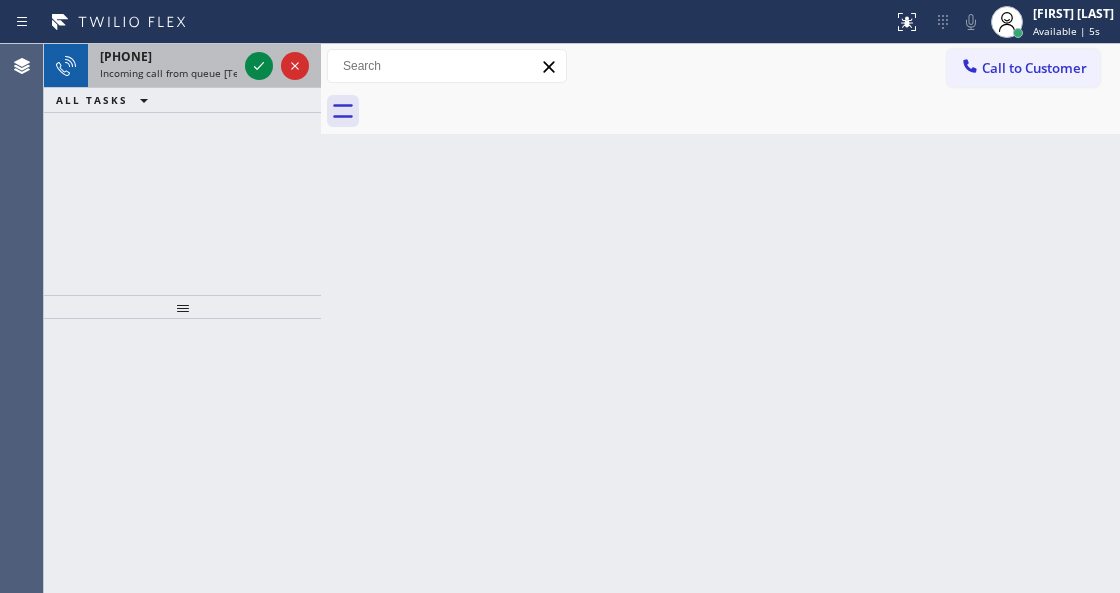 click on "Incoming call from queue [Test] All" at bounding box center [183, 73] 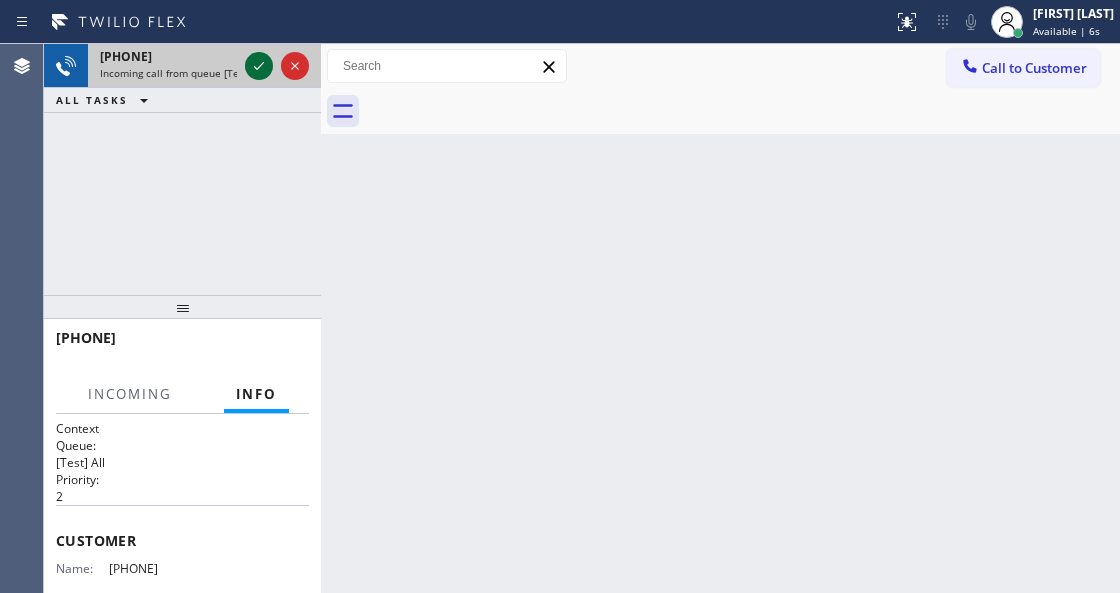 click 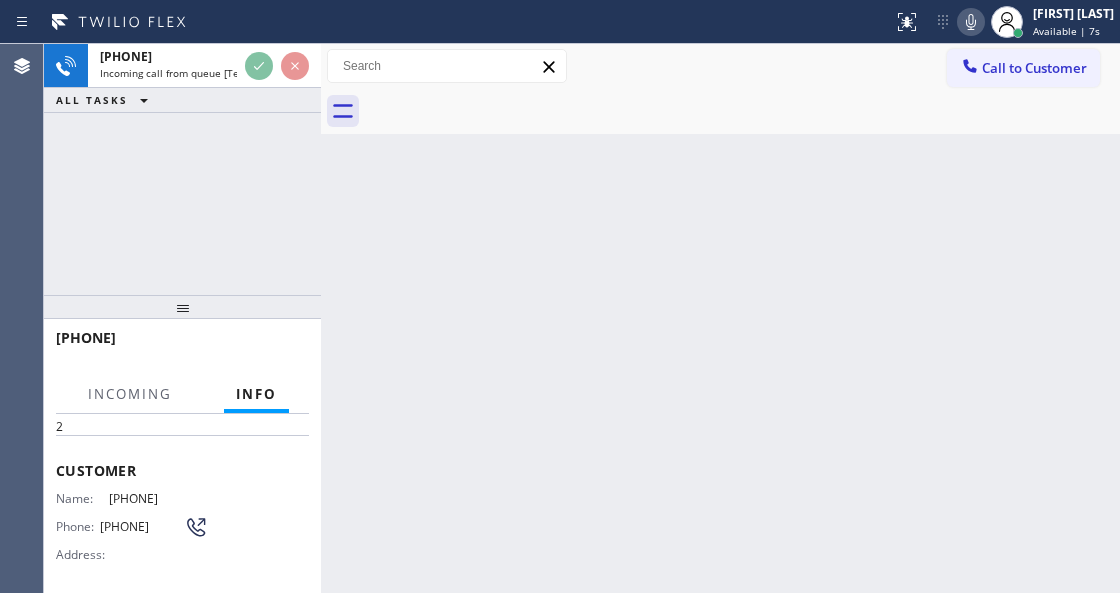 scroll, scrollTop: 200, scrollLeft: 0, axis: vertical 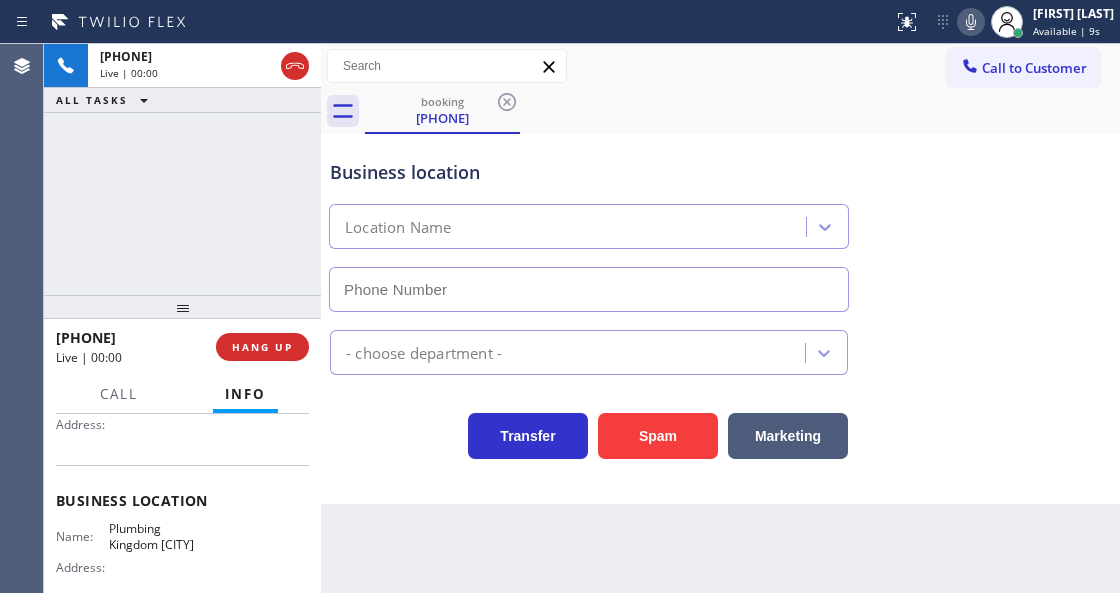 type on "[PHONE]" 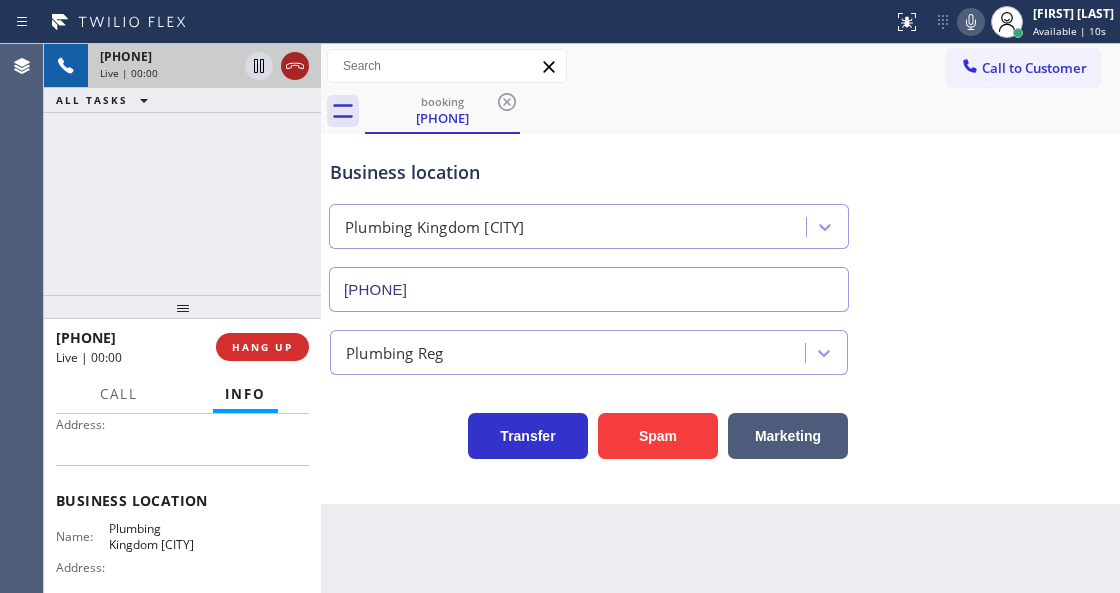 click 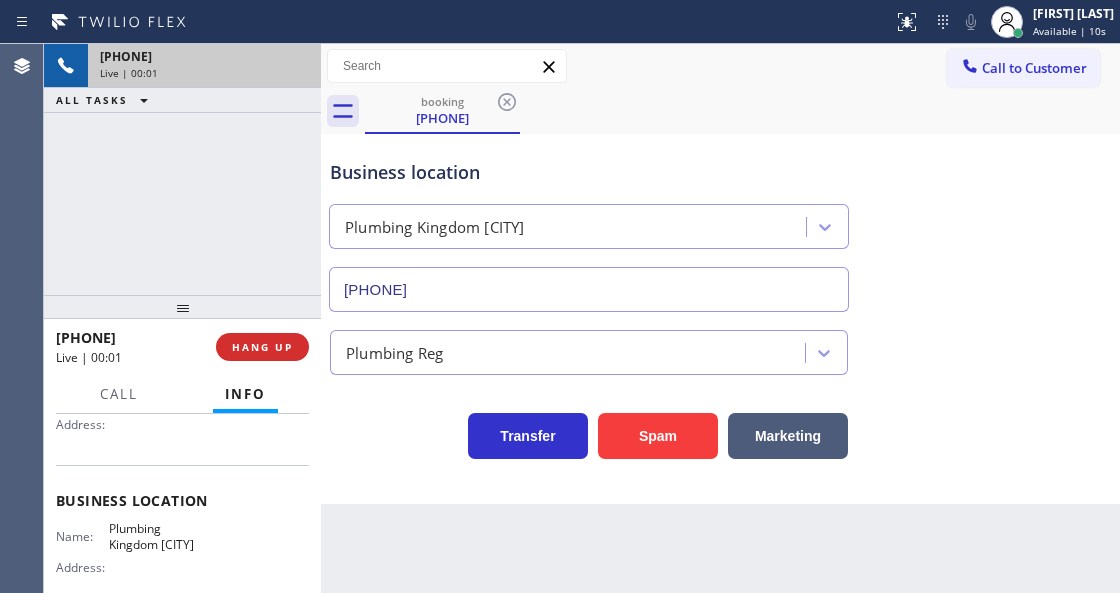 click on "[PHONE] Live | 00:01 HANG UP" at bounding box center [182, 347] 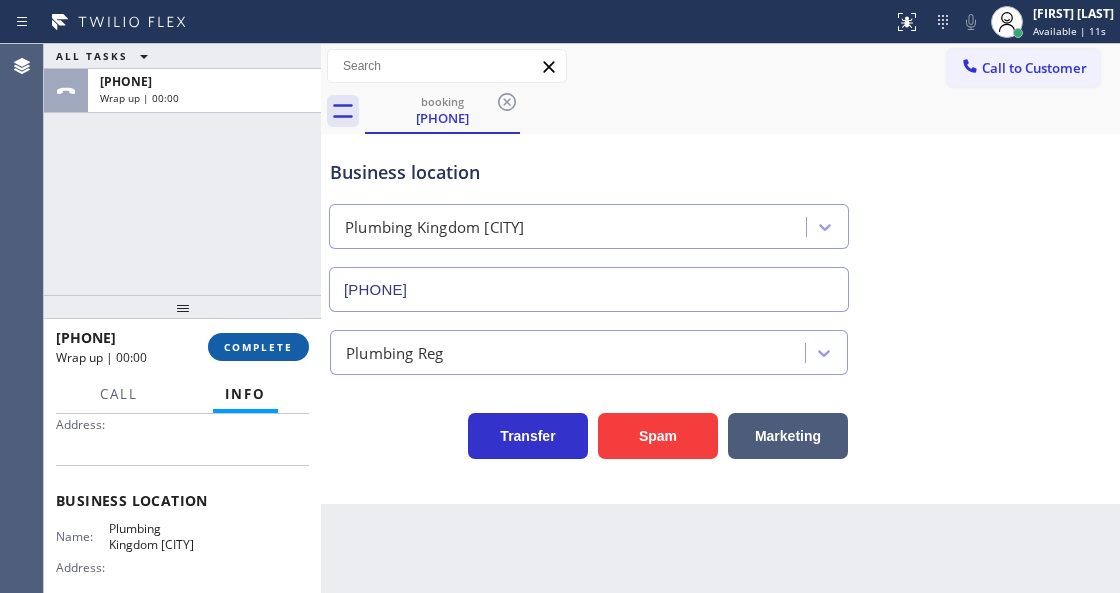 click on "COMPLETE" at bounding box center (258, 347) 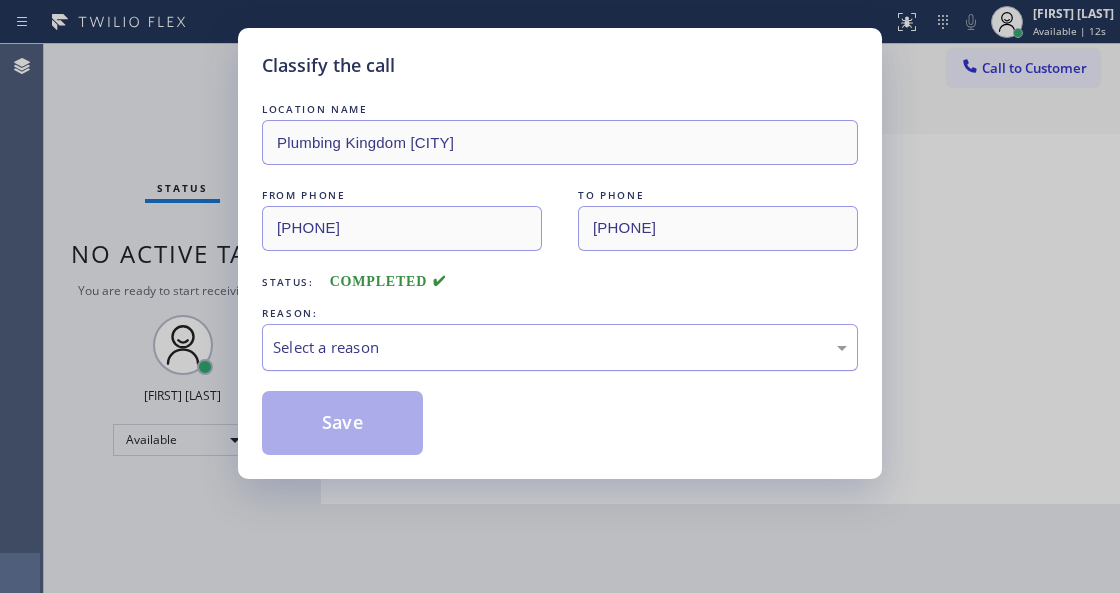 click on "Select a reason" at bounding box center [560, 347] 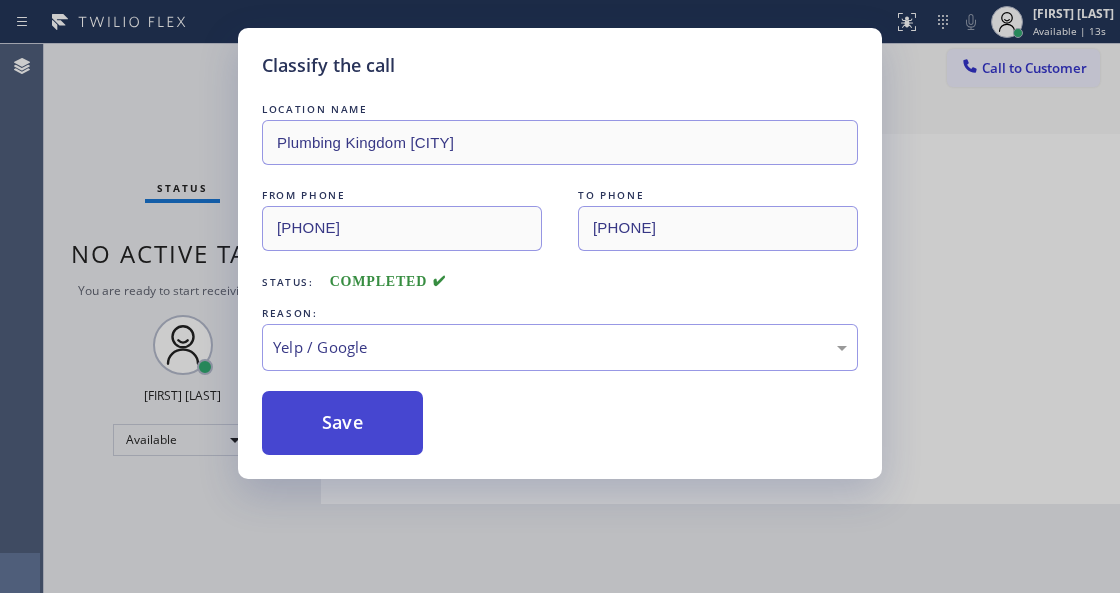 click on "Save" at bounding box center (342, 423) 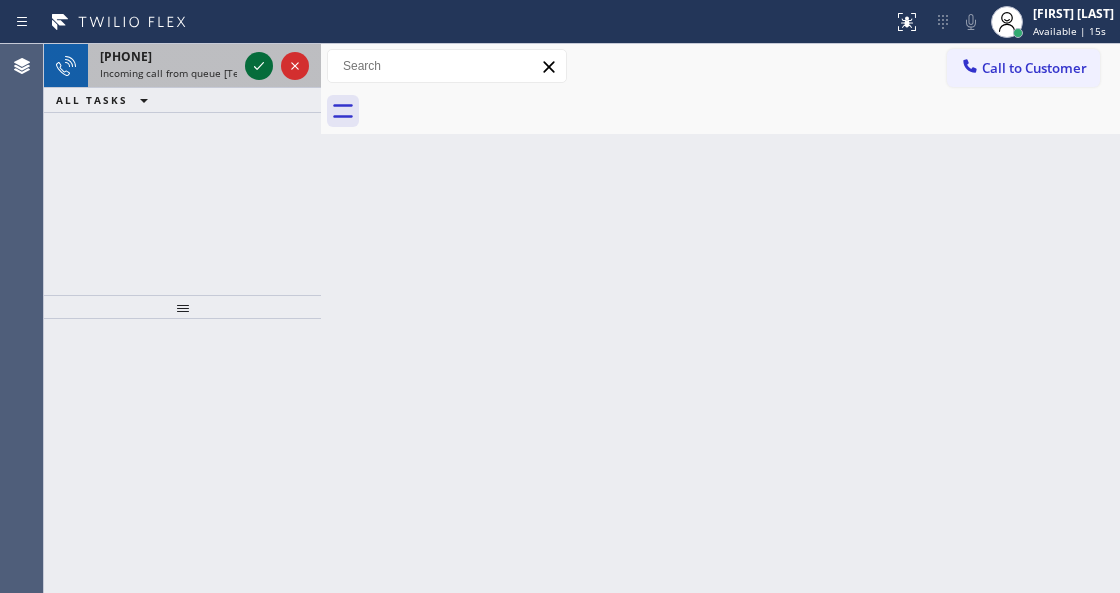 click 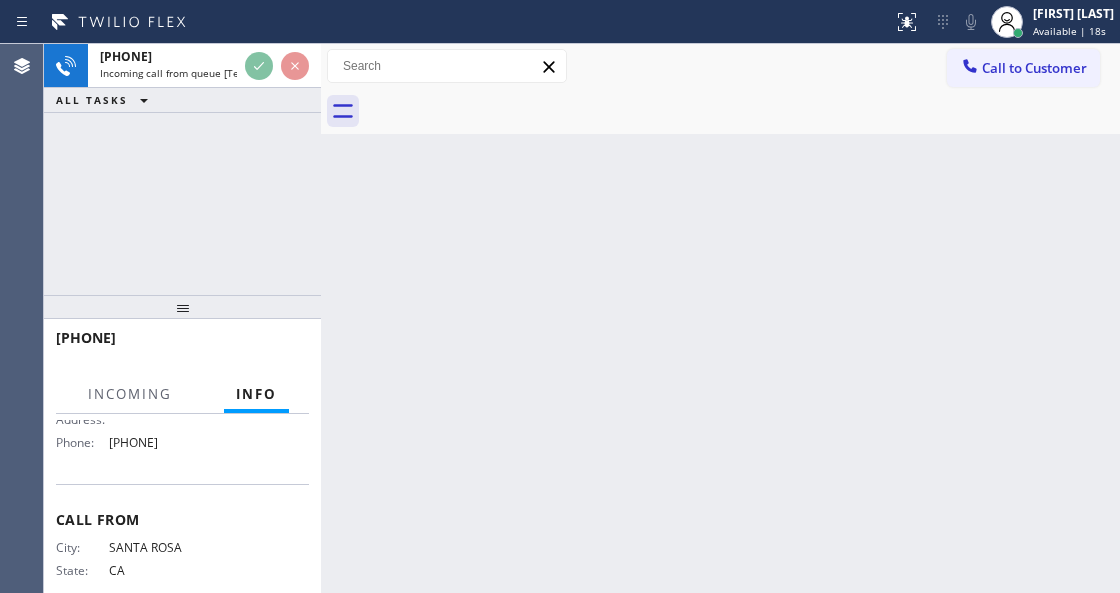 scroll, scrollTop: 200, scrollLeft: 0, axis: vertical 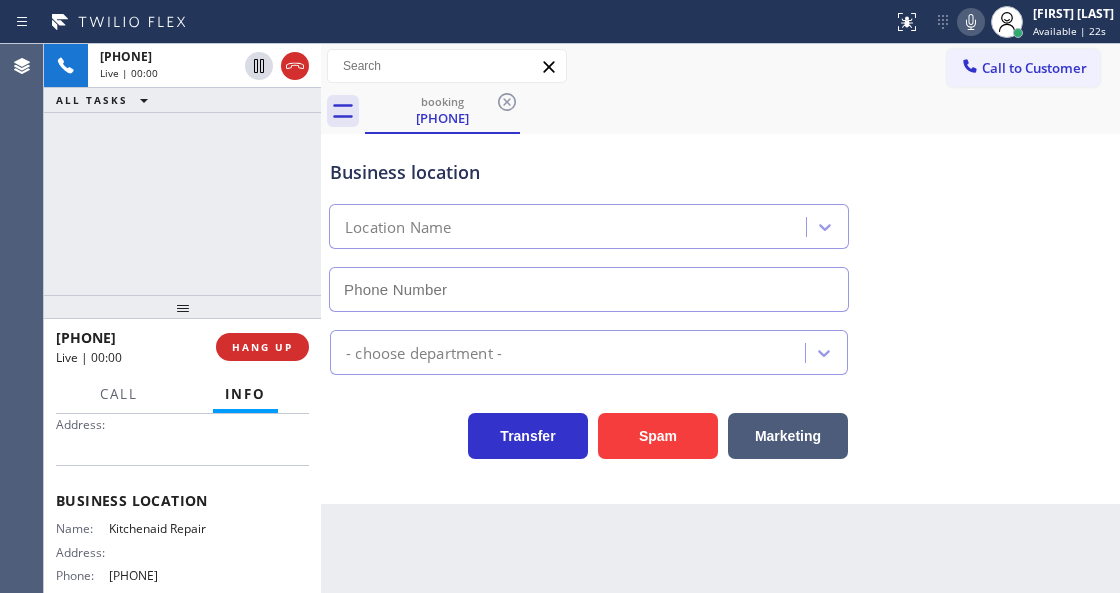 type on "[PHONE]" 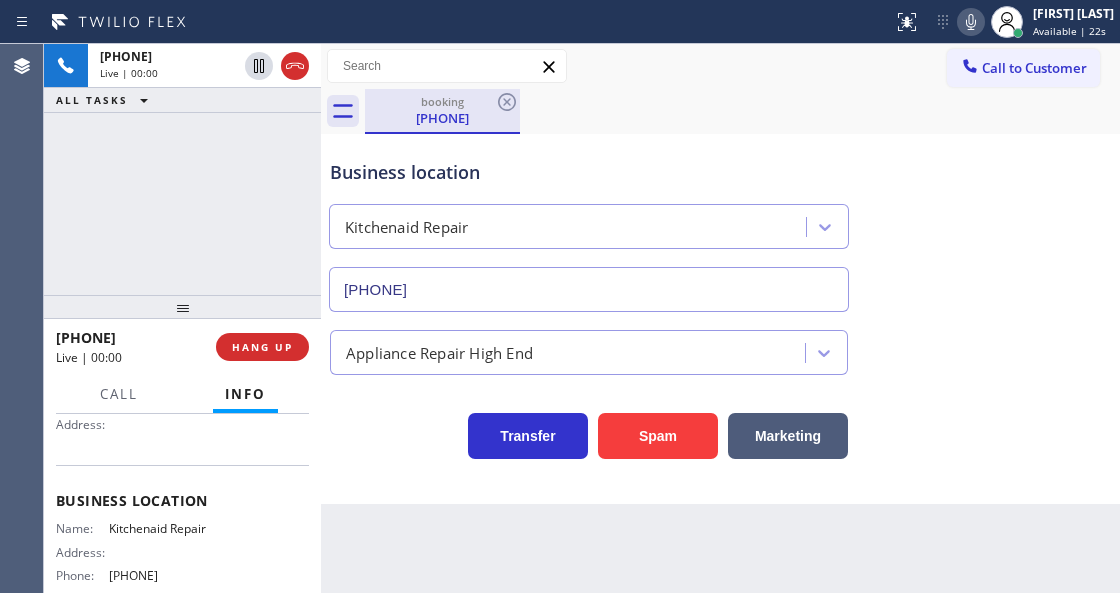 click on "[PHONE]" at bounding box center (442, 118) 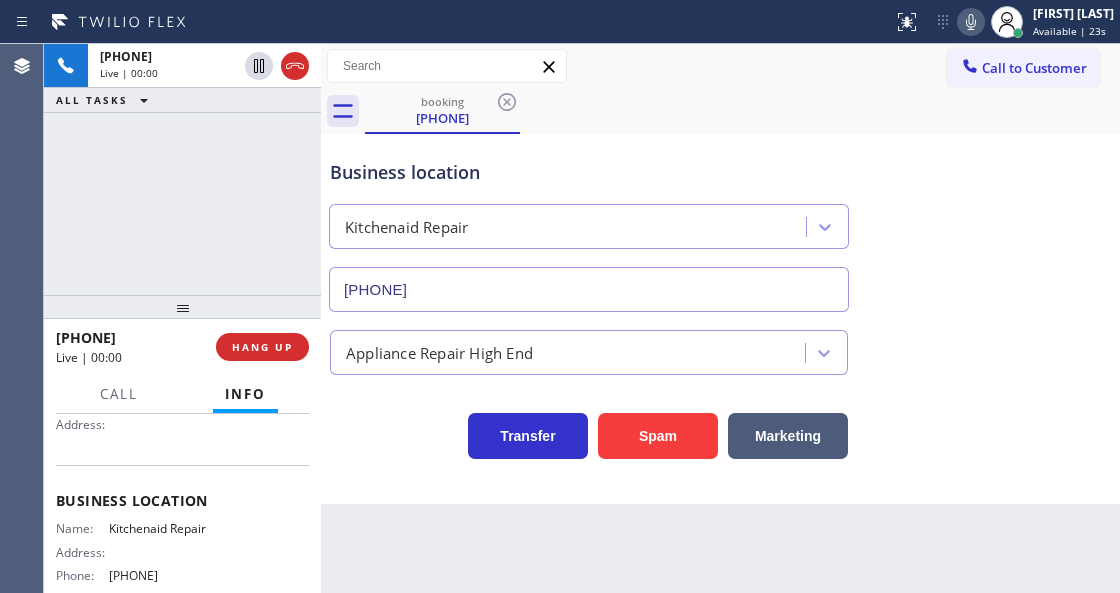 click on "Business location" at bounding box center (589, 172) 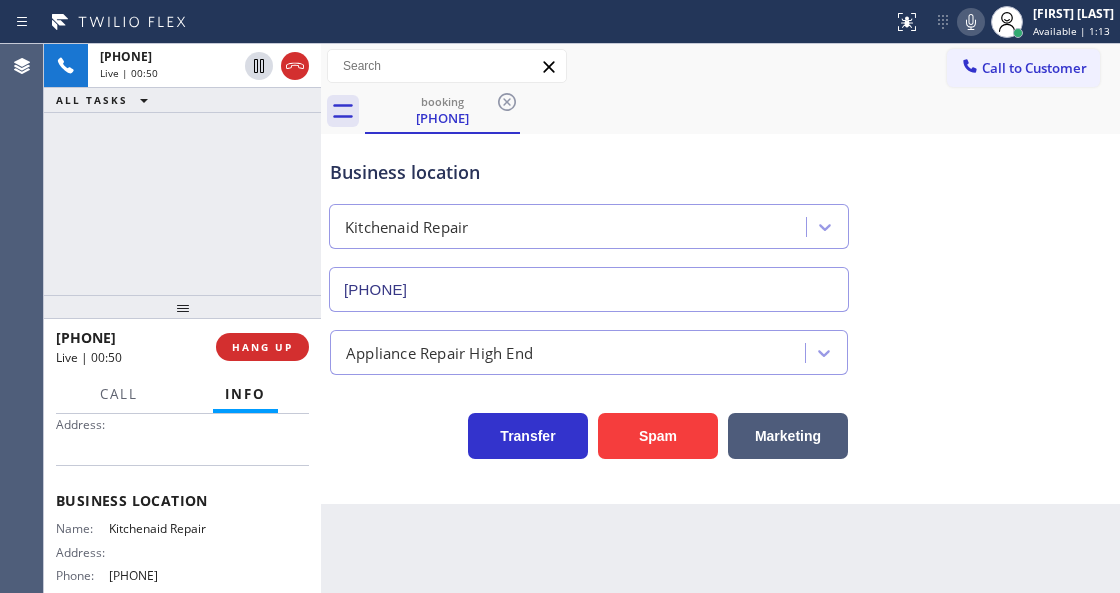 click on "Status report No issues detected If you experience an issue, please download the report and send it to your support team. Download report [FIRST] [LAST] Available | 1:13 Set your status Offline Available Unavailable Break Log out" at bounding box center [560, 22] 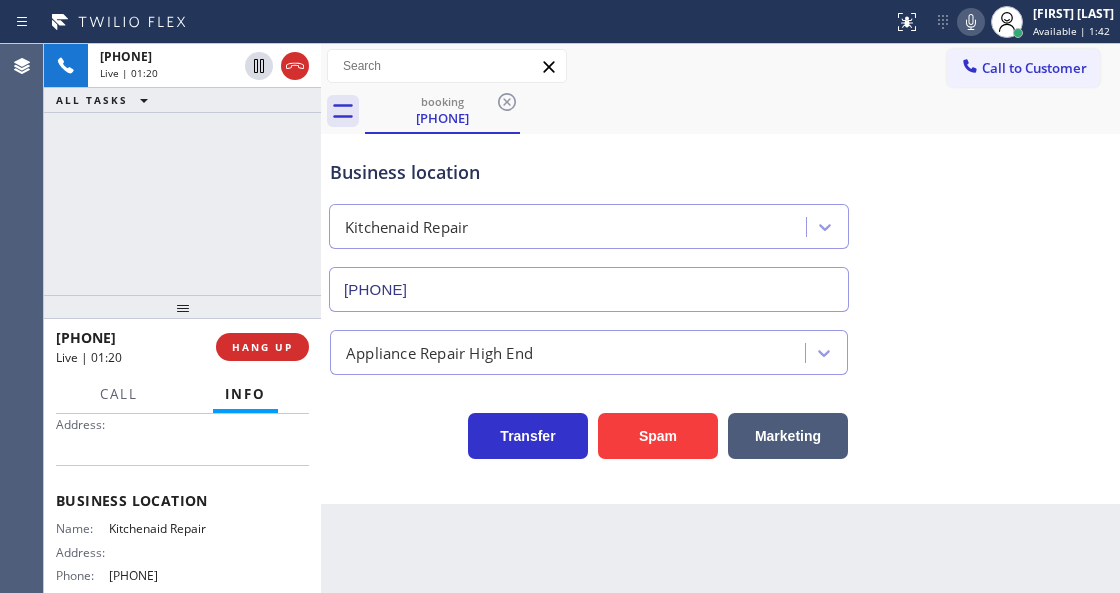click 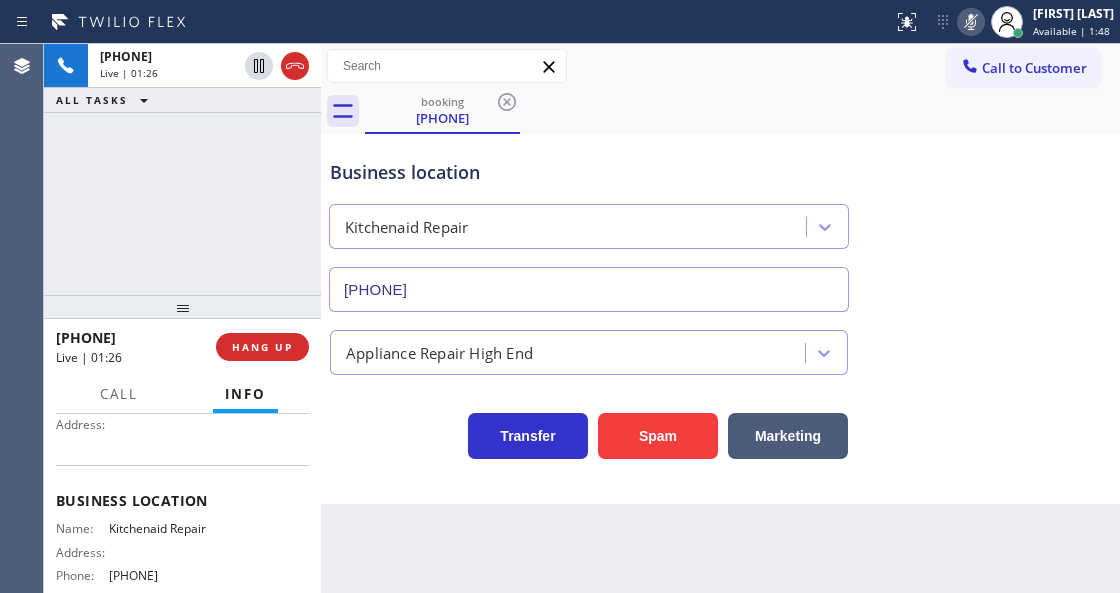 click 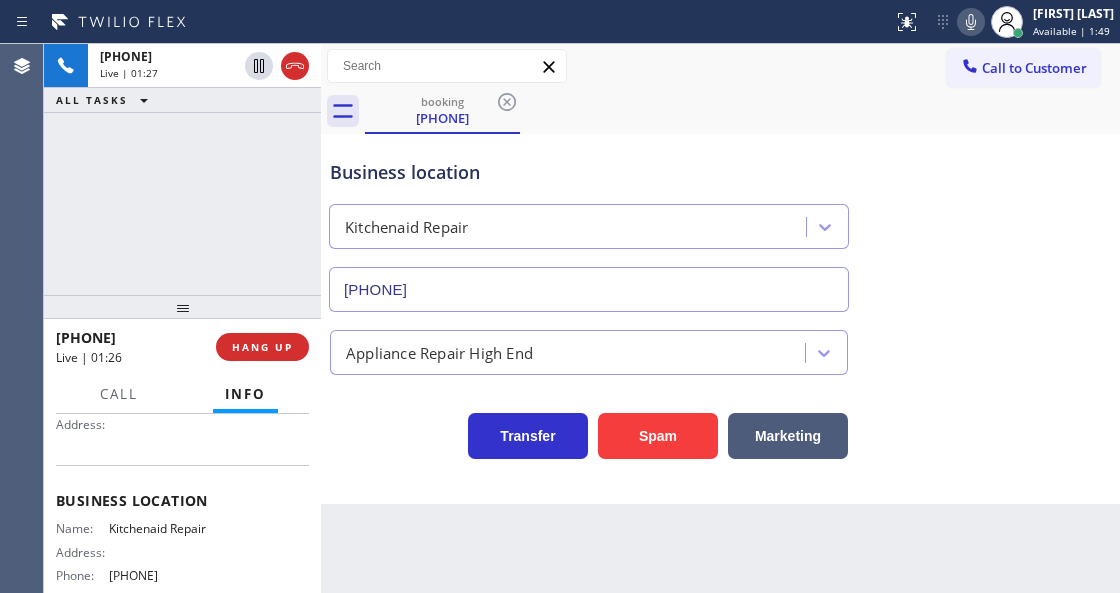 click on "Business location Kitchenaid Repair [PHONE]" at bounding box center (720, 221) 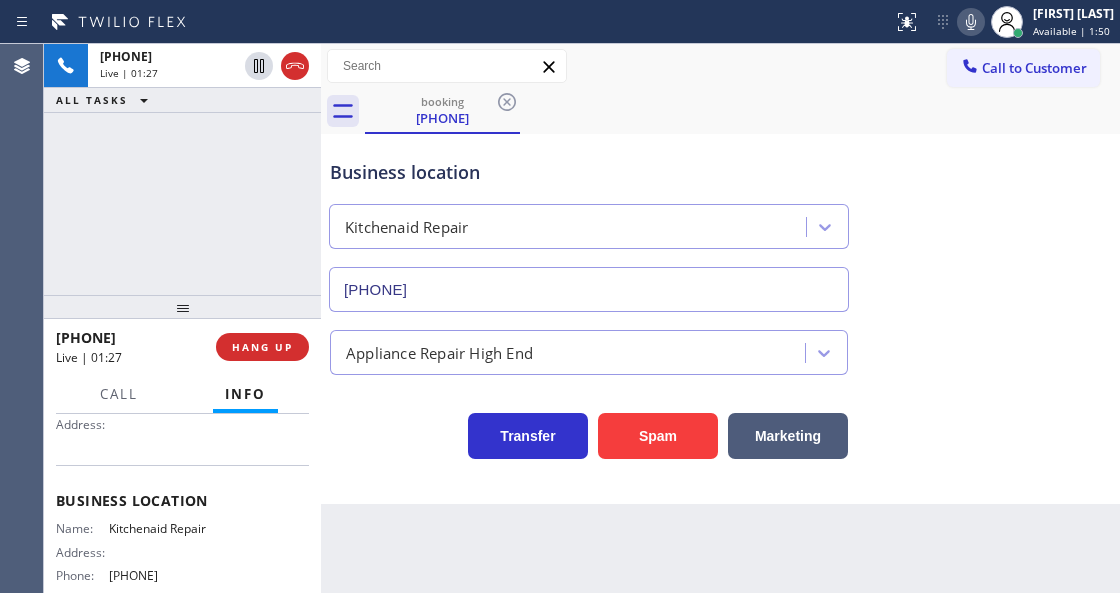 click on "[PHONE] Live | 01:27 ALL TASKS ALL TASKS ACTIVE TASKS TASKS IN WRAP UP" at bounding box center (182, 169) 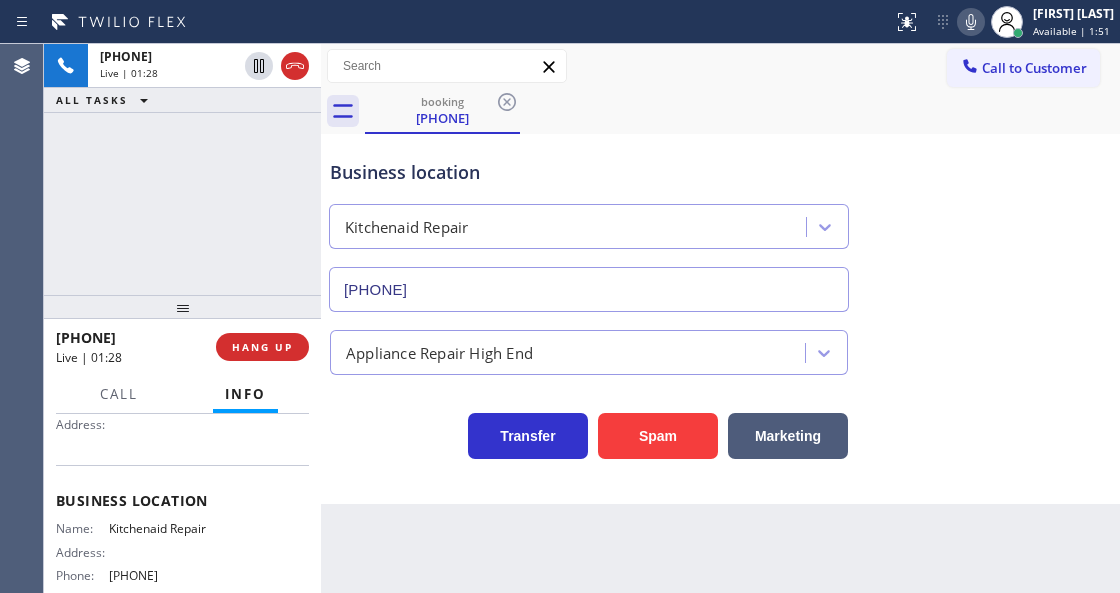 click on "Business location" at bounding box center (589, 172) 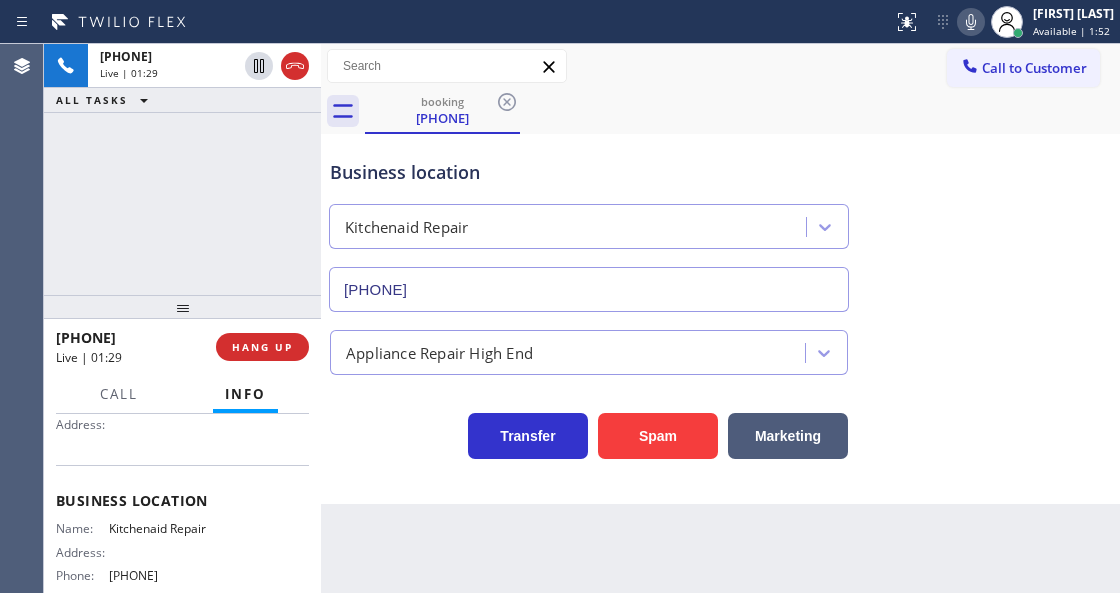 click on "Business location" at bounding box center [589, 172] 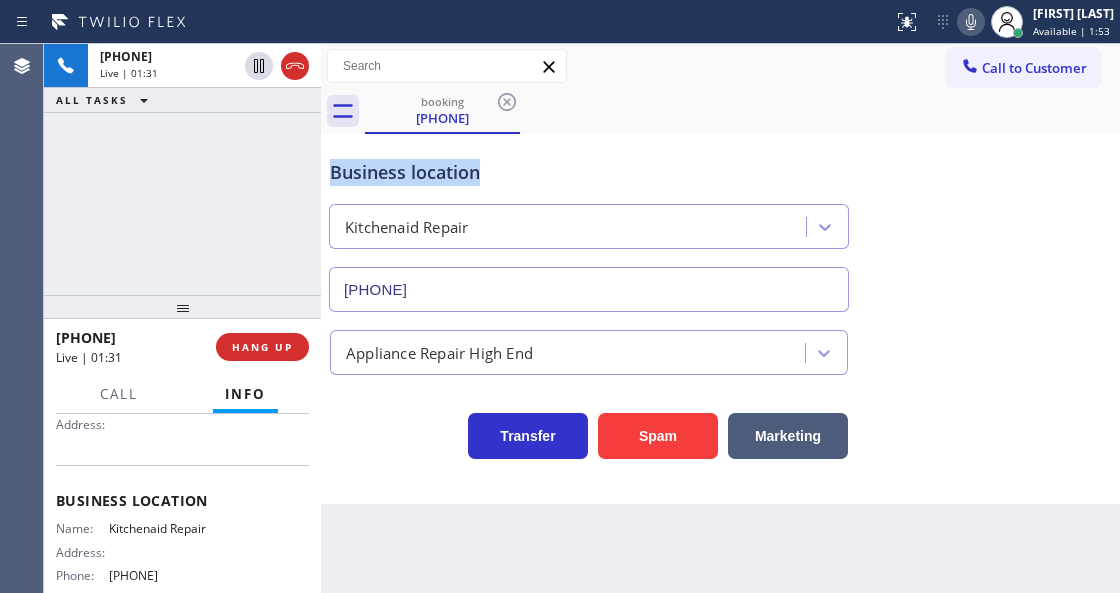 drag, startPoint x: 483, startPoint y: 175, endPoint x: 332, endPoint y: 170, distance: 151.08276 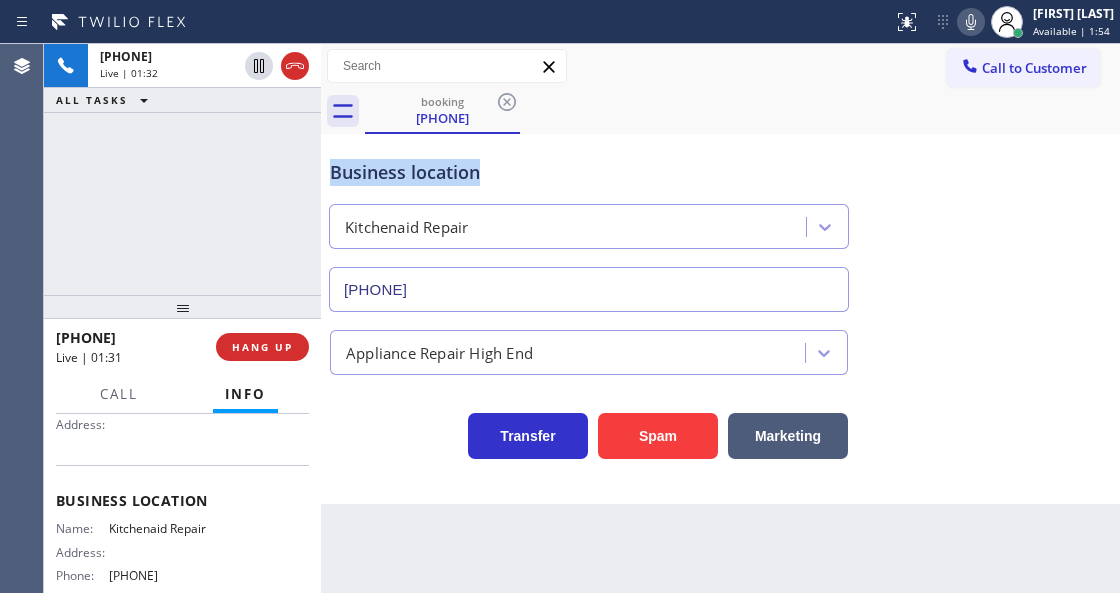 click on "Business location" at bounding box center [589, 172] 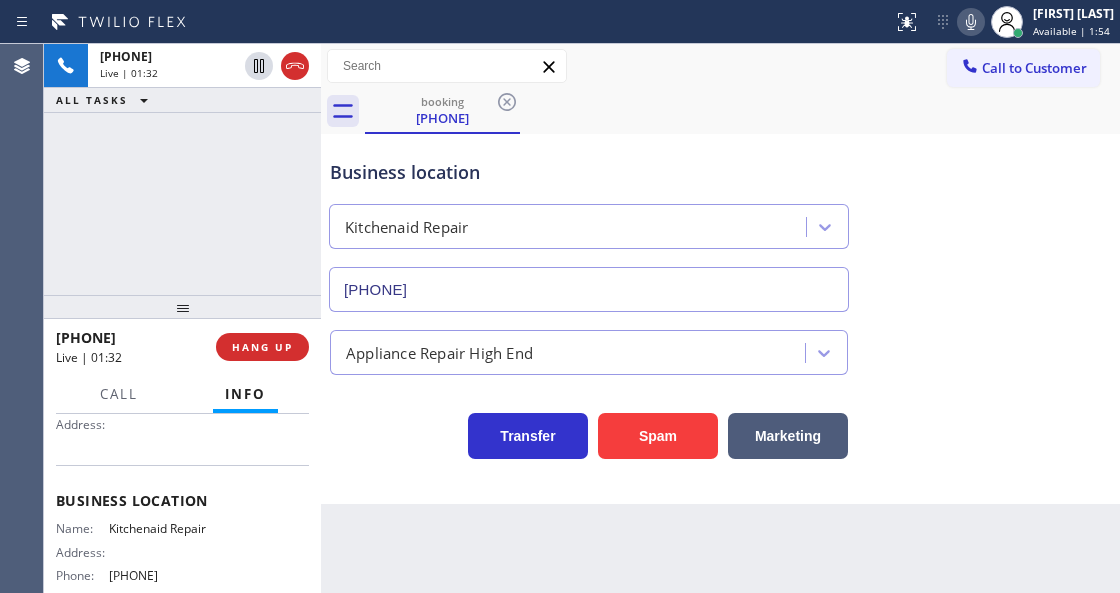 click on "Business location" at bounding box center [589, 172] 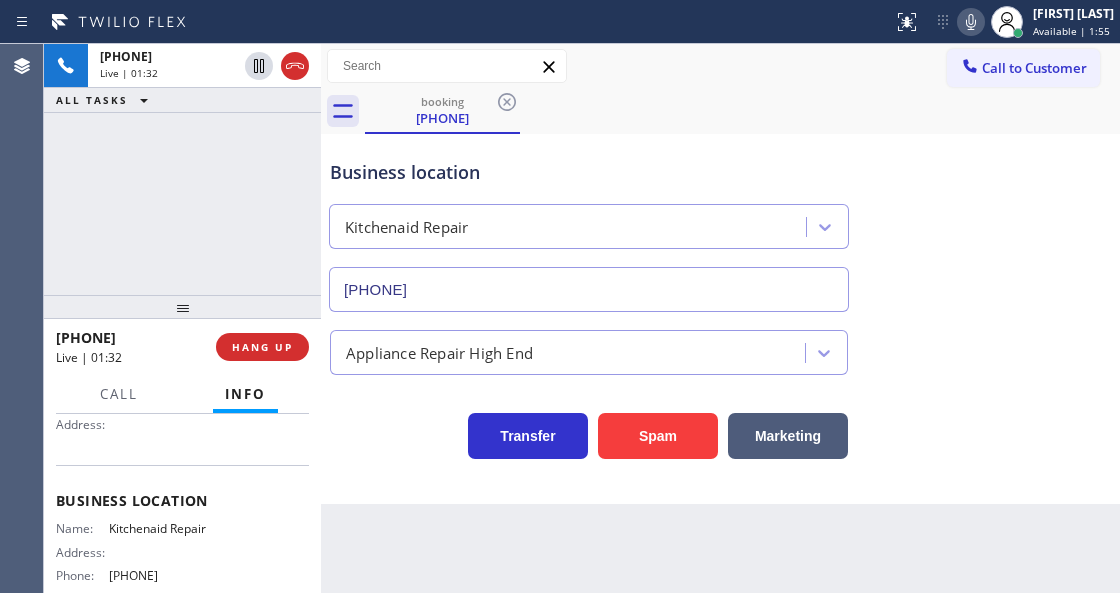 click on "Business location" at bounding box center [589, 172] 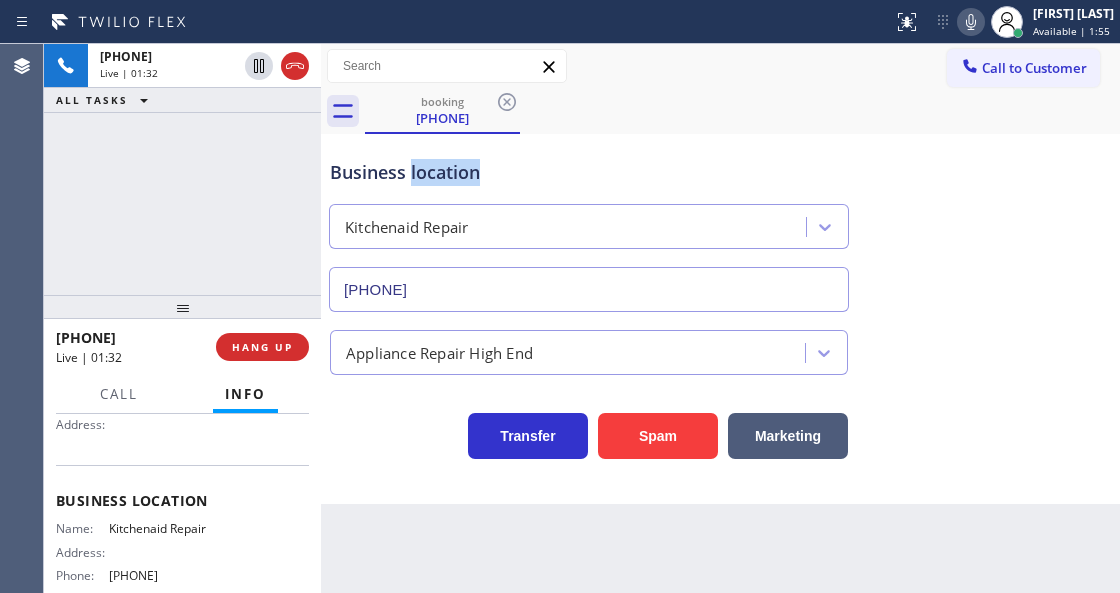 click on "Business location" at bounding box center (589, 172) 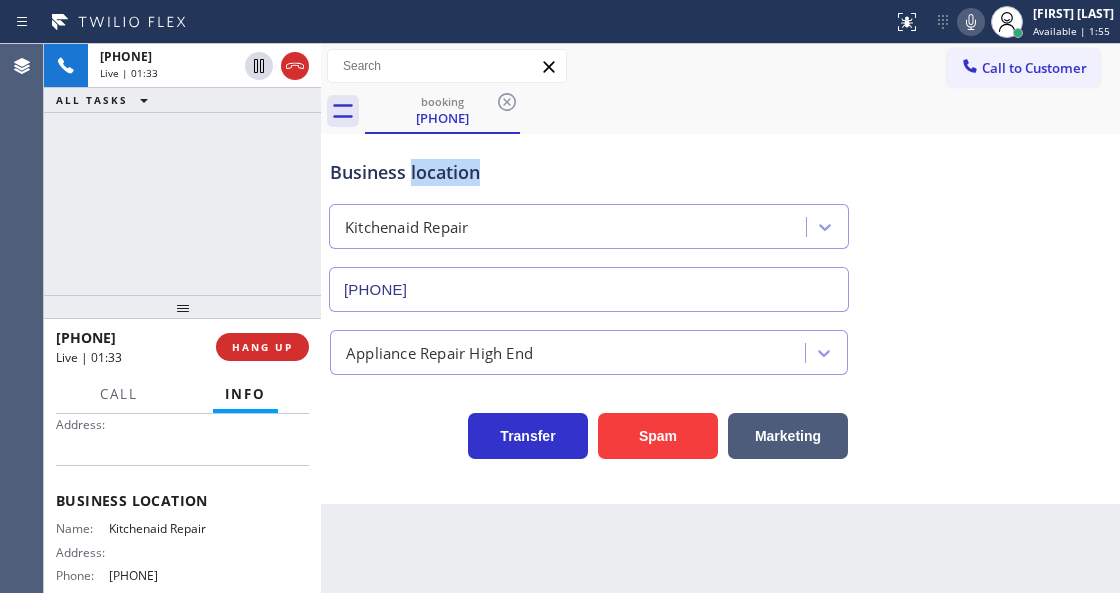 click on "Business location" at bounding box center [589, 172] 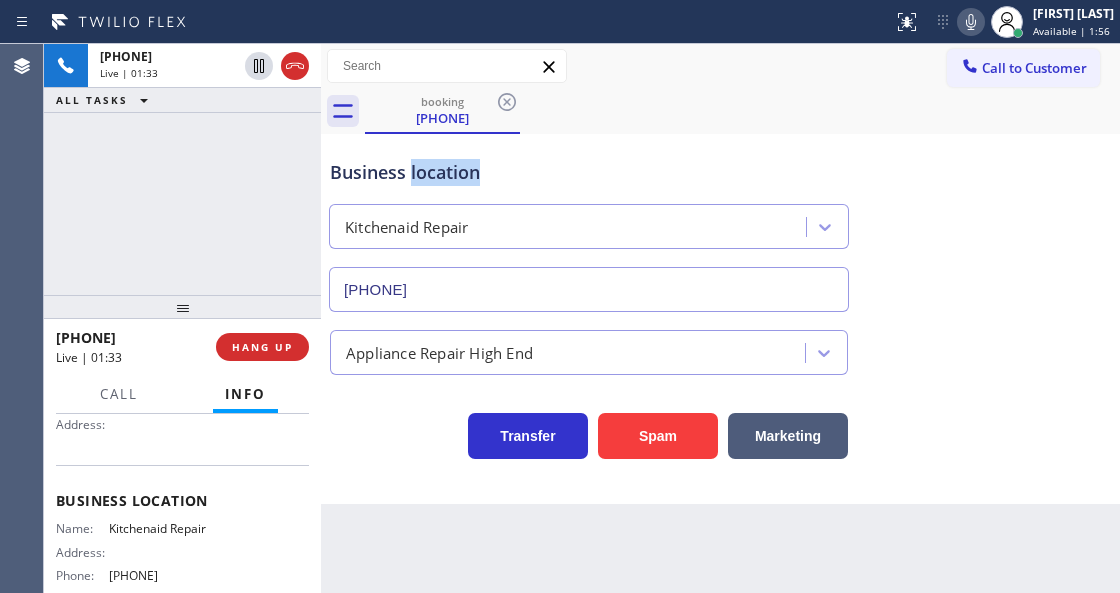 click on "Business location" at bounding box center [589, 172] 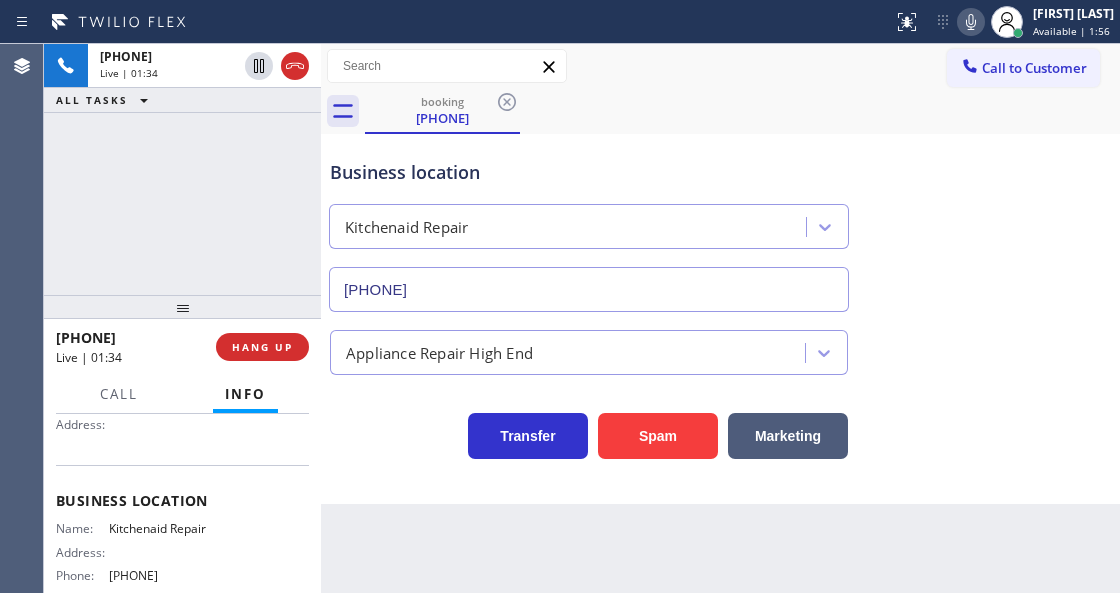 click on "Business location" at bounding box center [589, 172] 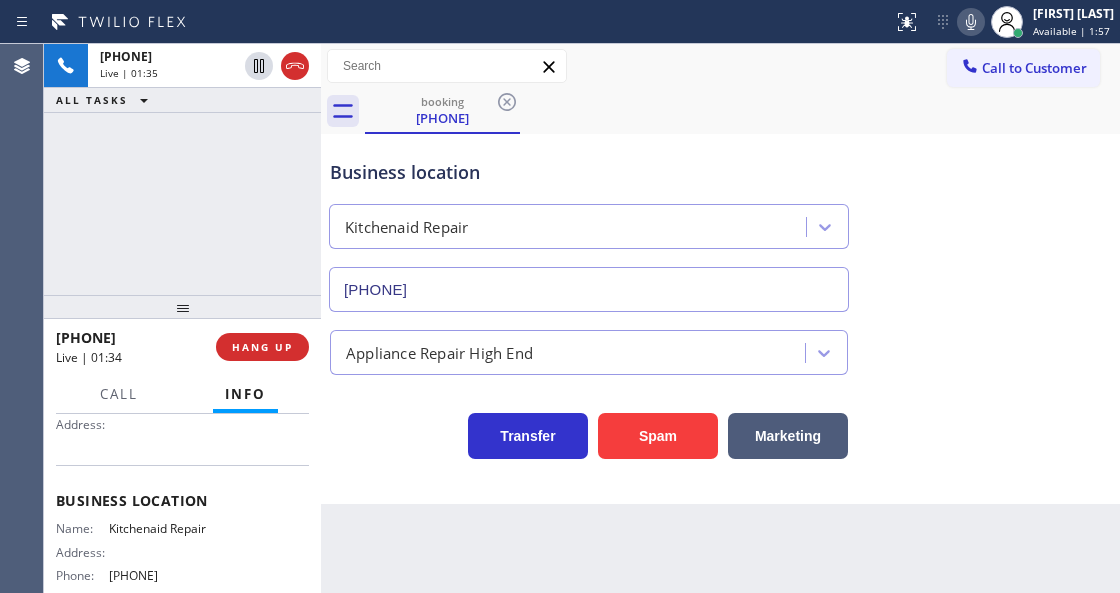 click on "Business location" at bounding box center [589, 172] 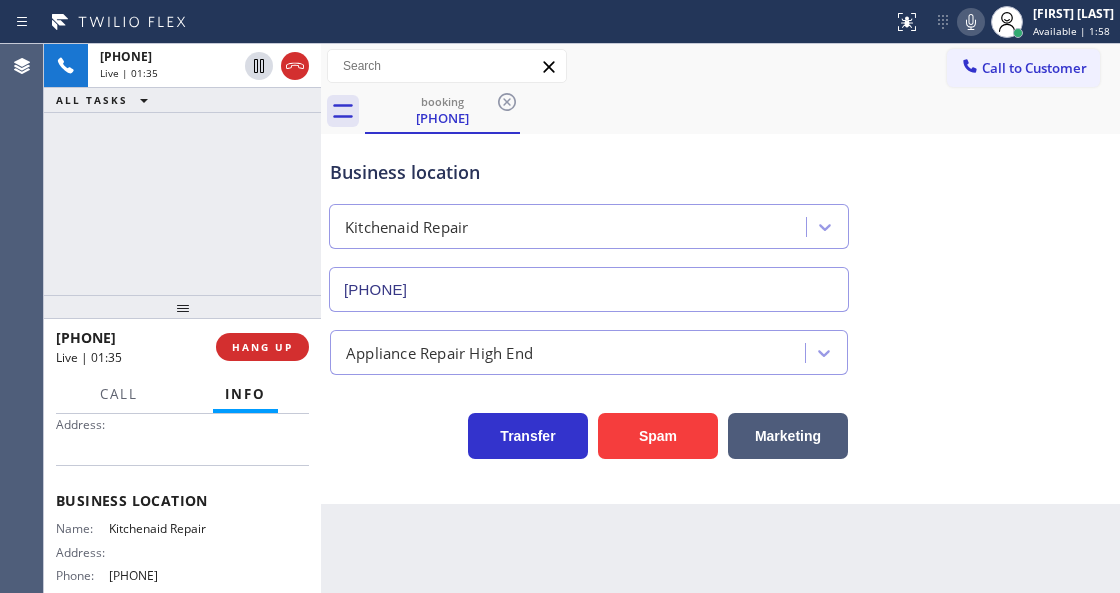 click on "Business location" at bounding box center (589, 172) 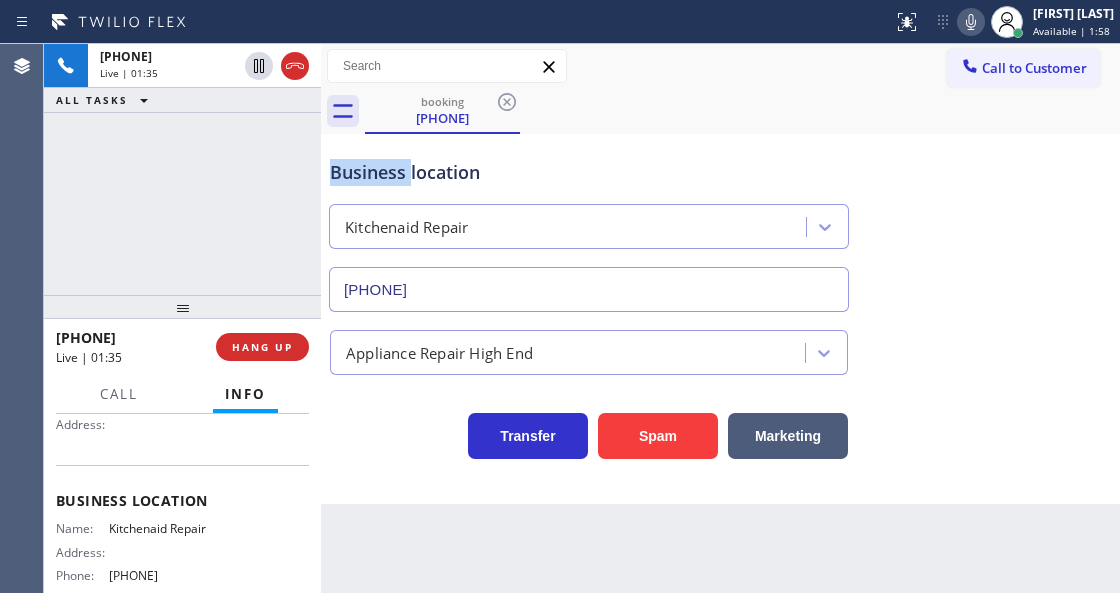 click on "Business location" at bounding box center (589, 172) 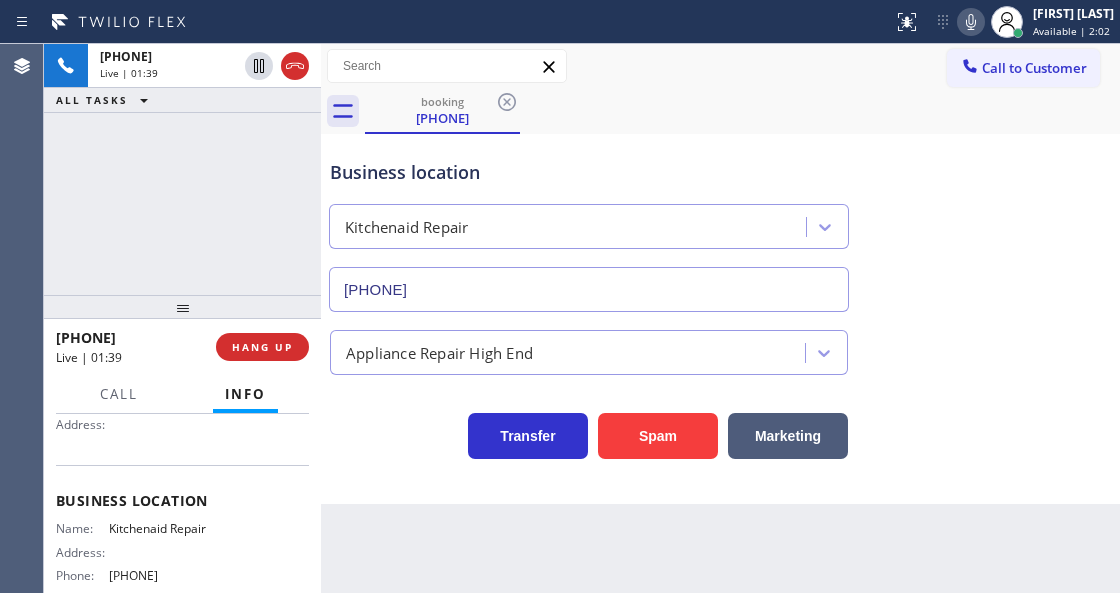 click on "Business location" at bounding box center [589, 172] 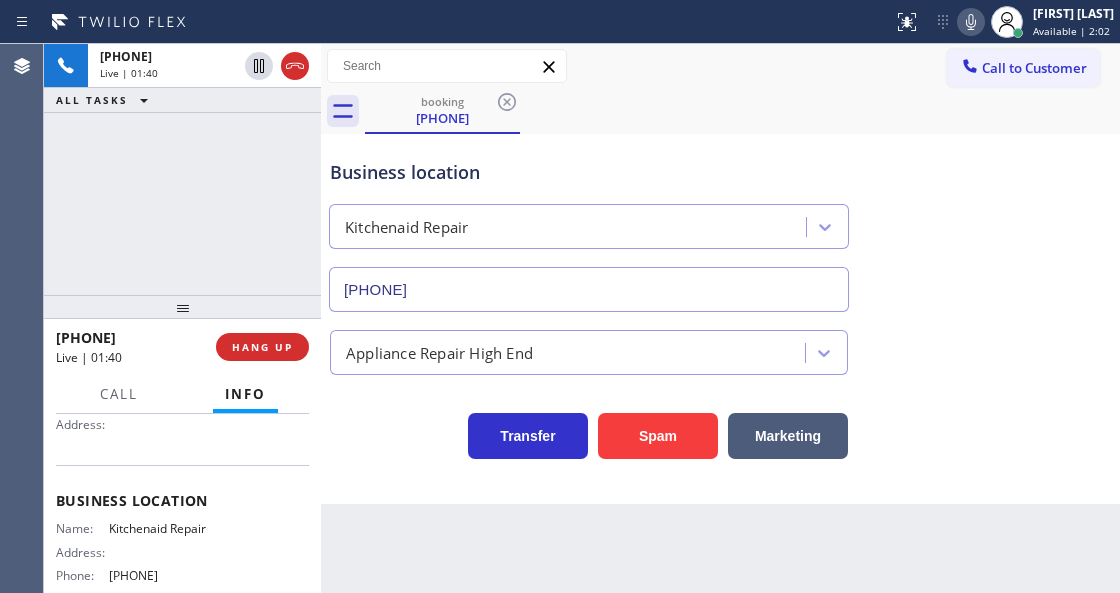 click on "Business location" at bounding box center [589, 172] 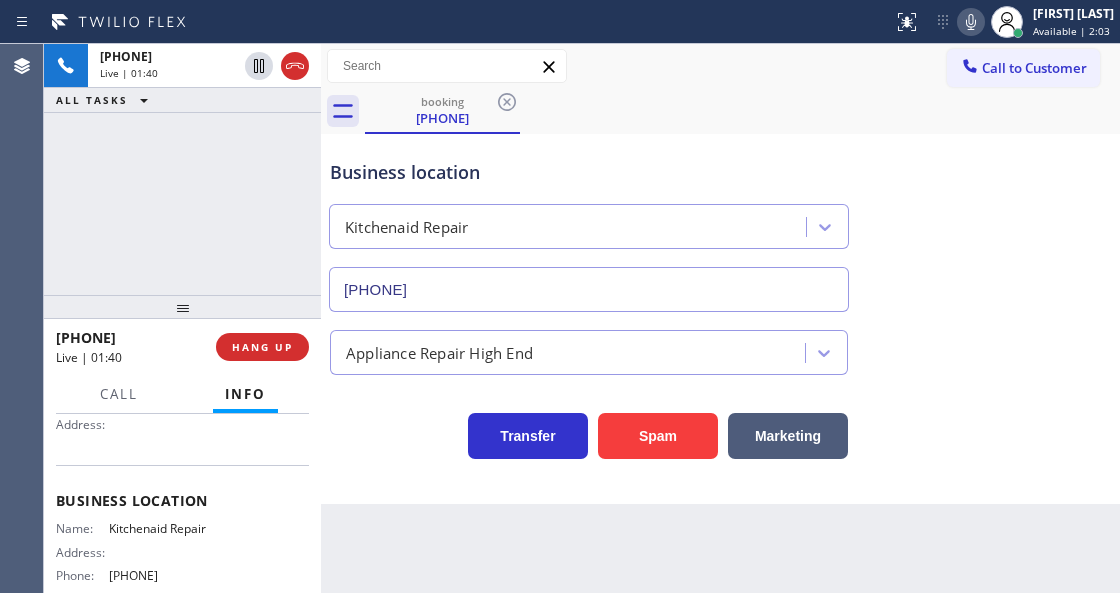 click on "Business location" at bounding box center (589, 172) 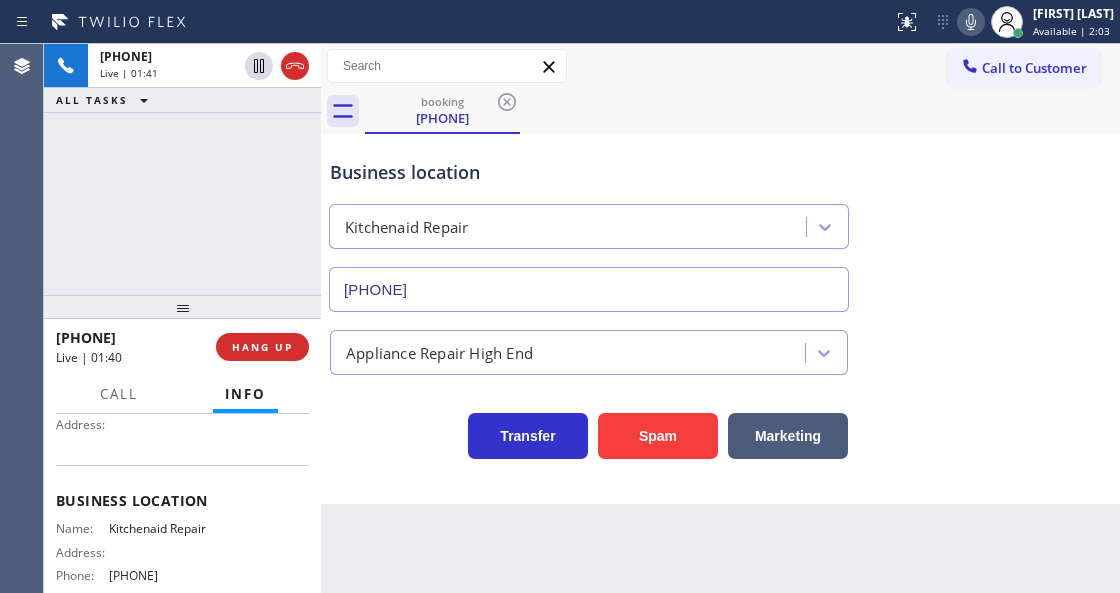 click on "Business location" at bounding box center [589, 172] 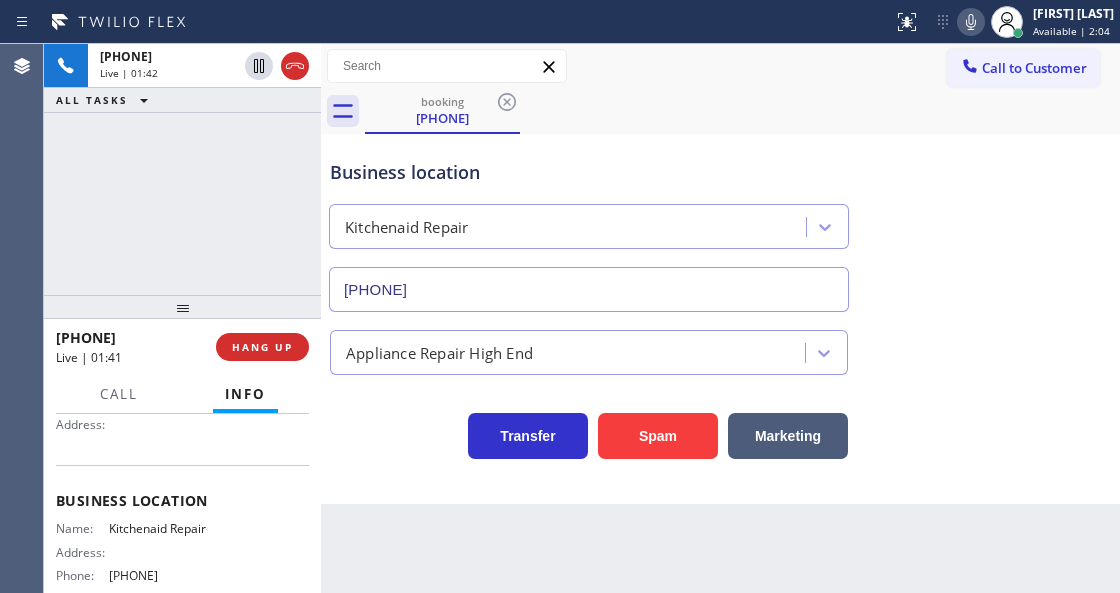 click on "Business location" at bounding box center (589, 172) 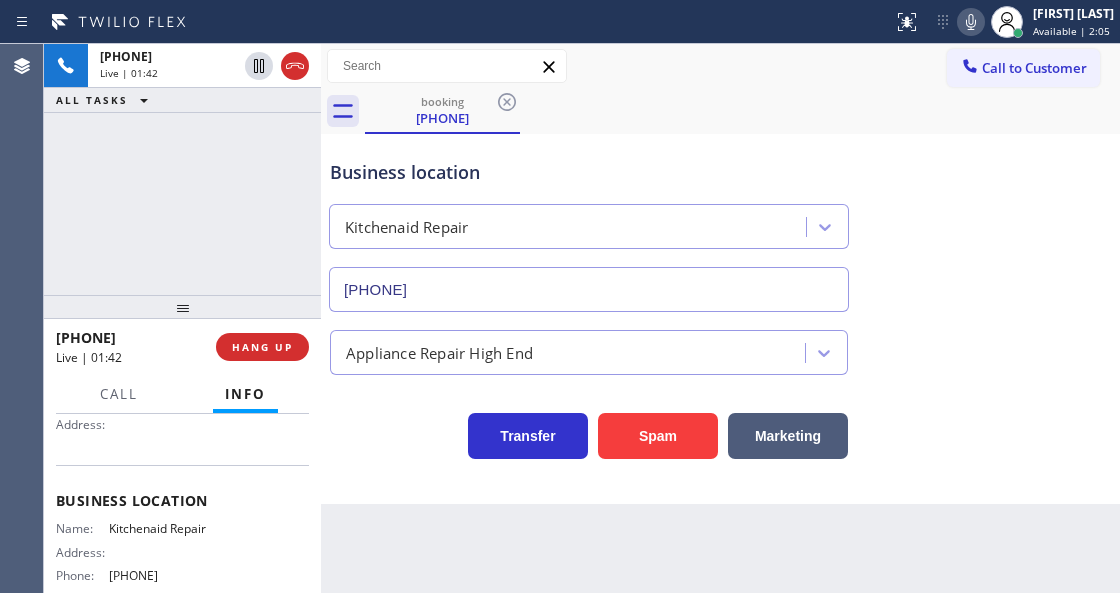 click on "Business location" at bounding box center (589, 172) 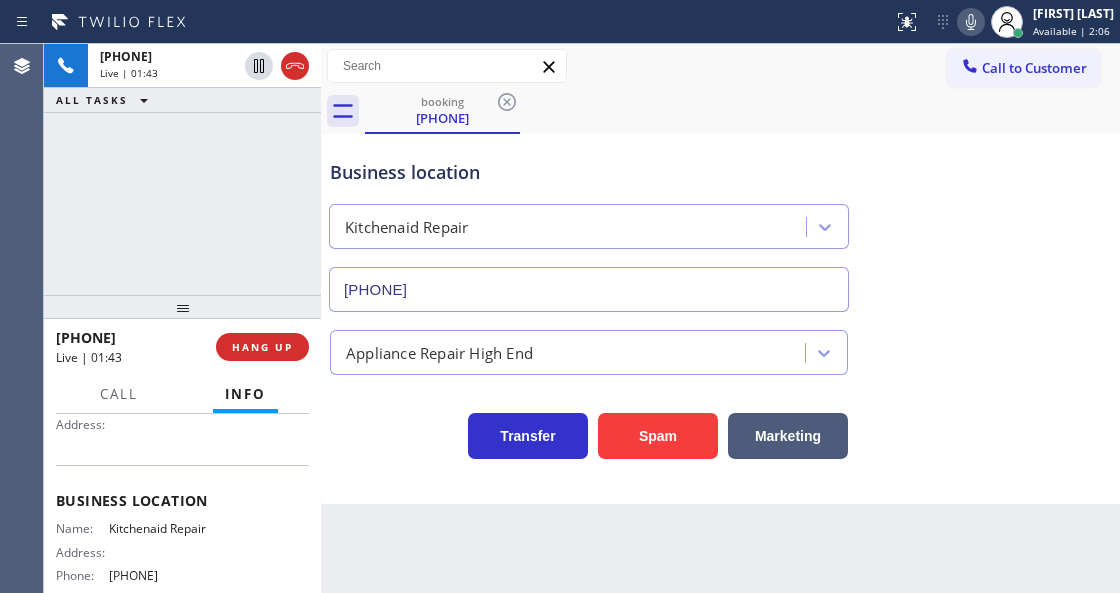 click on "Business location" at bounding box center (589, 172) 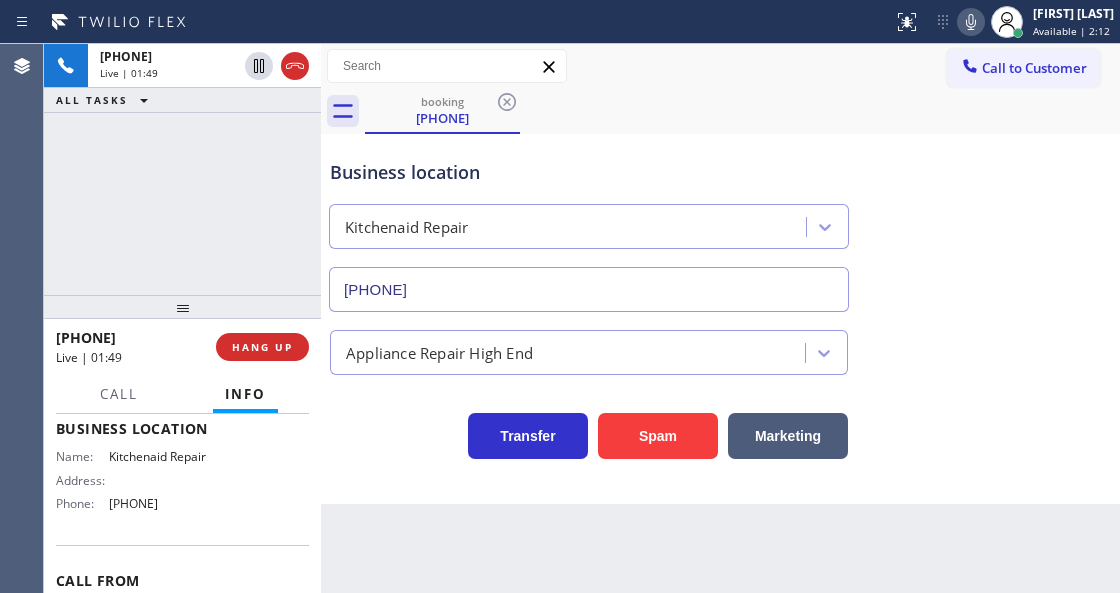 scroll, scrollTop: 396, scrollLeft: 0, axis: vertical 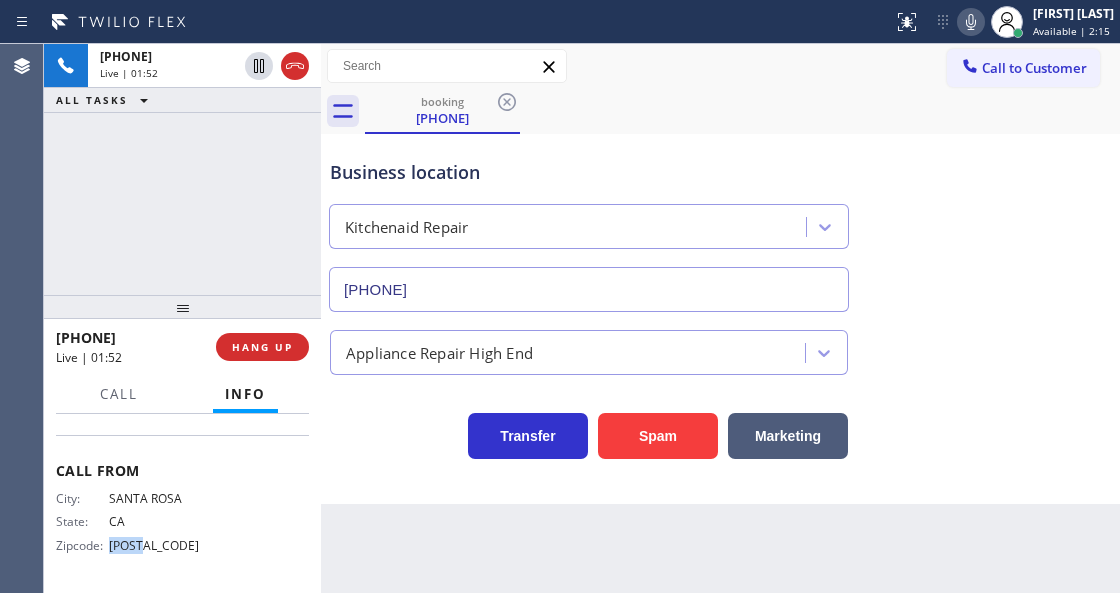 drag, startPoint x: 148, startPoint y: 549, endPoint x: 108, endPoint y: 554, distance: 40.311287 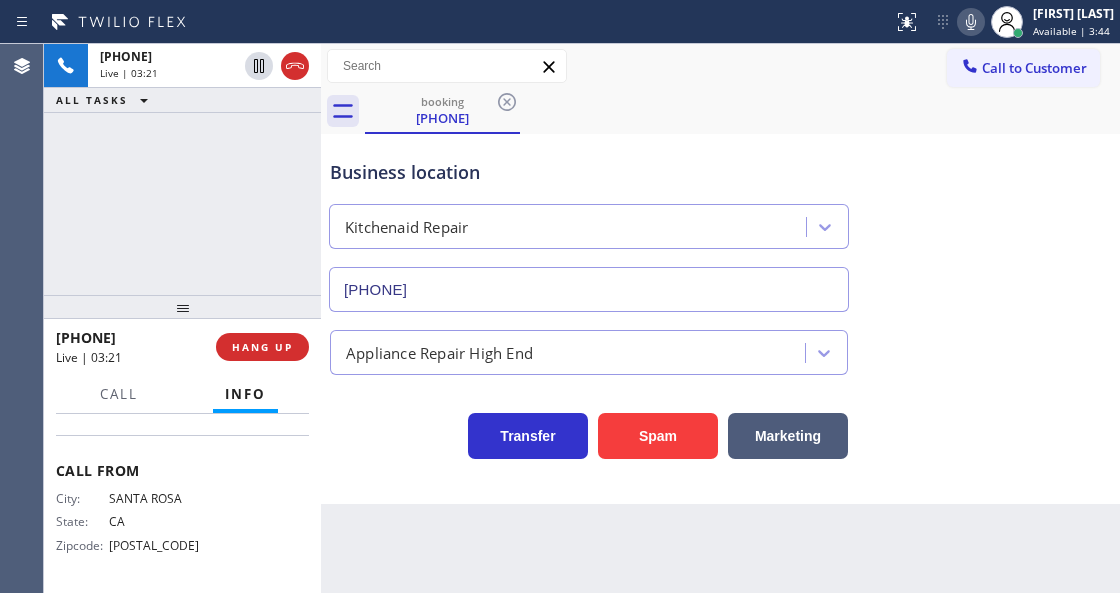 click on "Call to Customer Outbound call Location PRO Electrical Service Scotch Plains(Raider Electric) Your caller id phone number [PHONE] Customer number Call Outbound call Technician Search Technician Your caller id phone number Your caller id phone number Call" at bounding box center (720, 66) 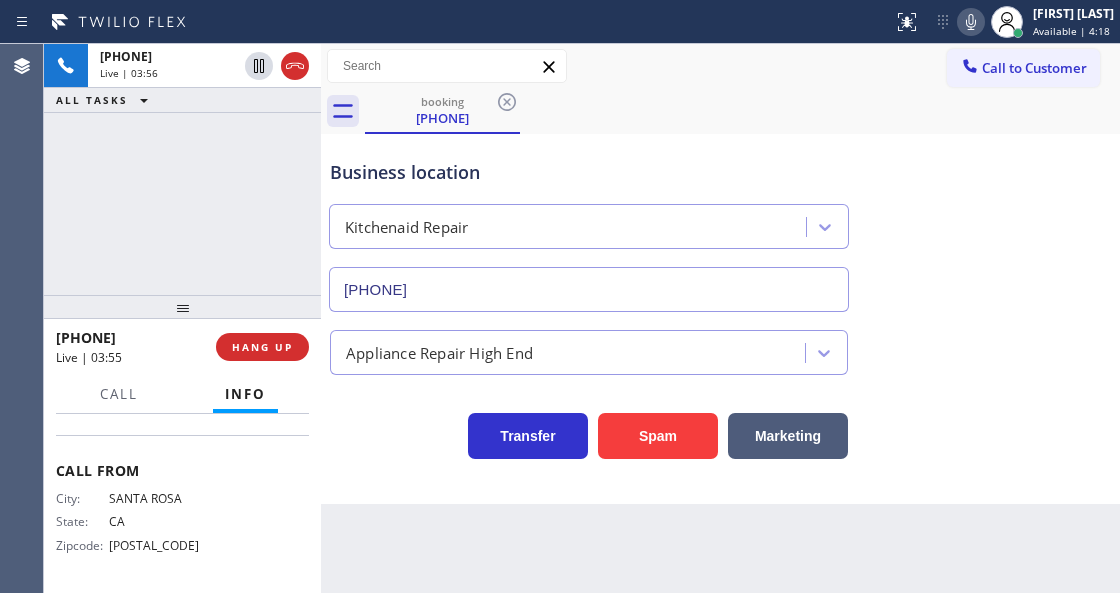 click 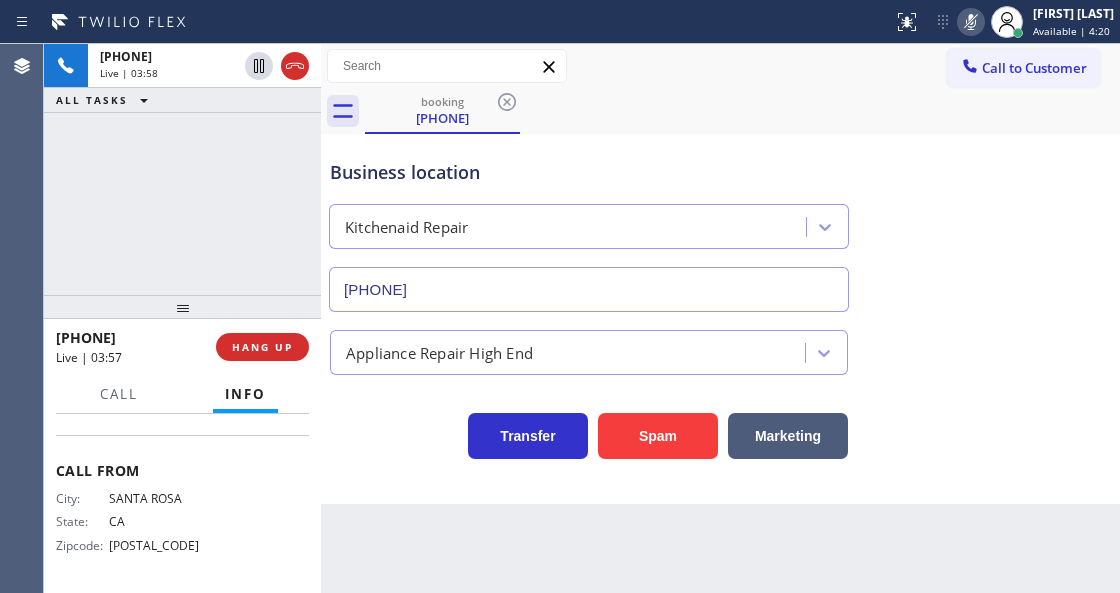 click 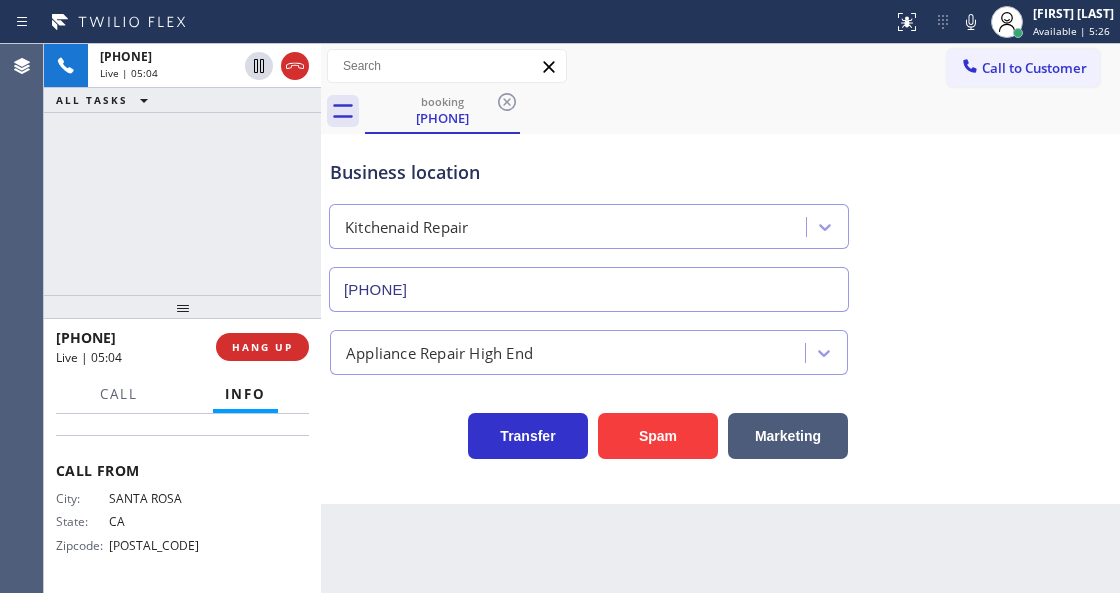 click on "Business location Kitchenaid Repair [PHONE] Appliance Repair High End Transfer Spam Marketing" at bounding box center [720, 319] 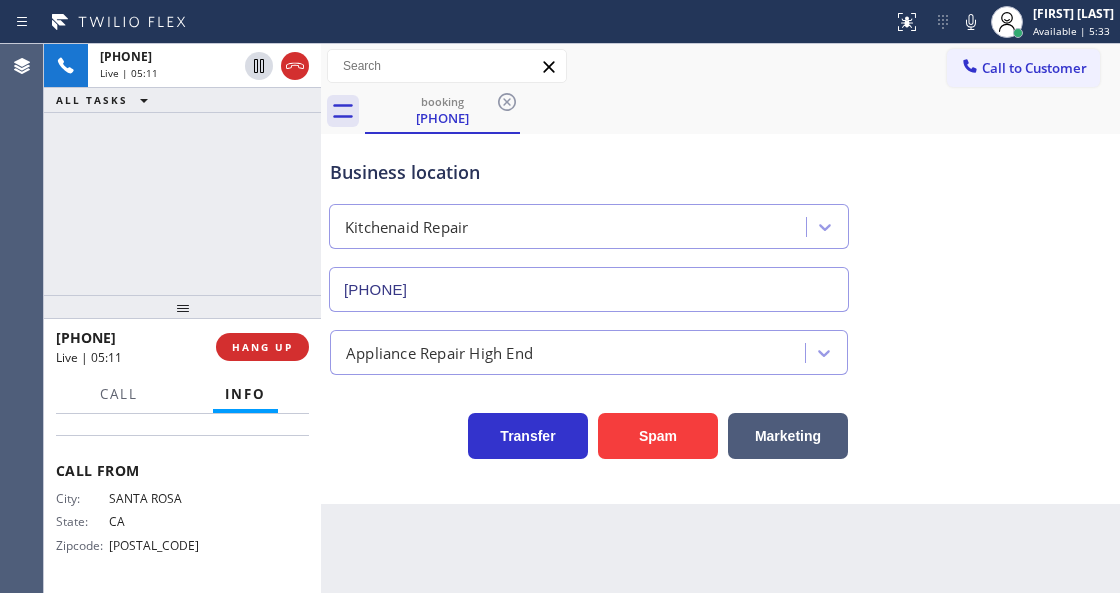 click 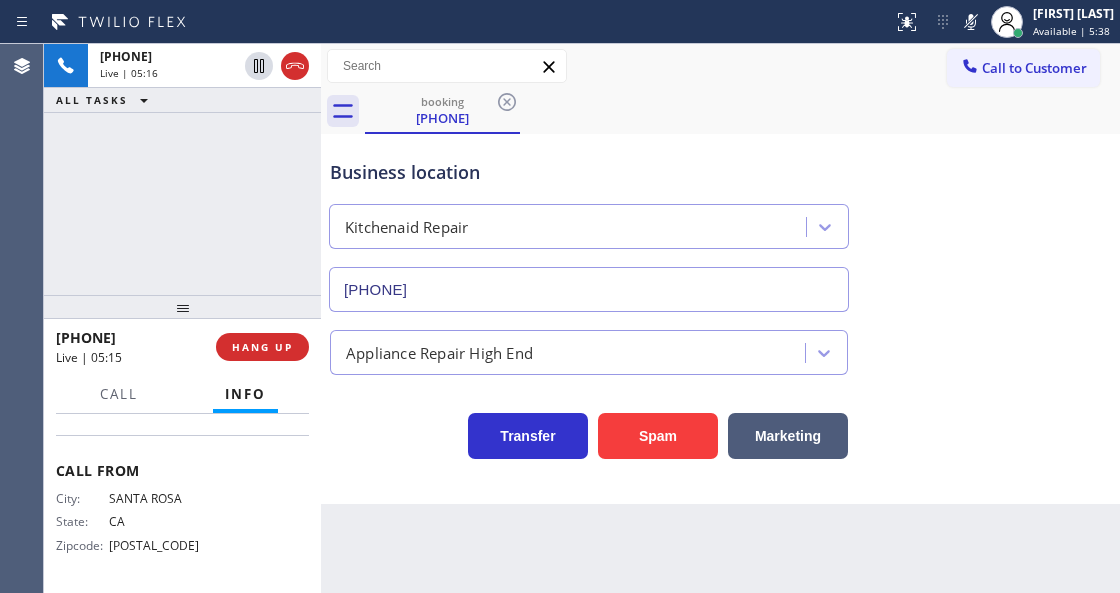 click 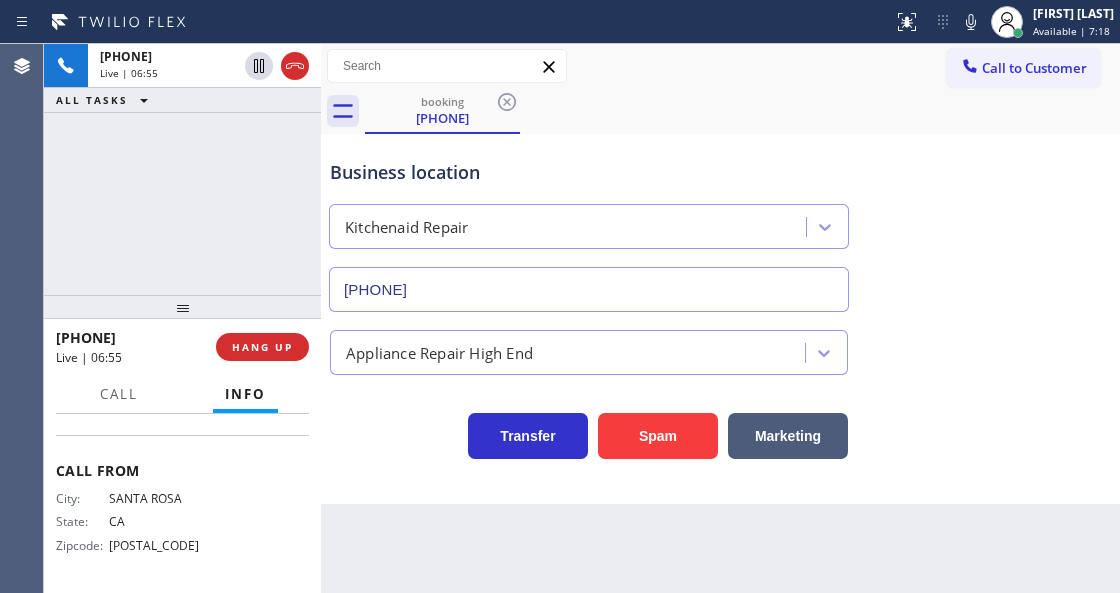 click on "Business location" at bounding box center (589, 172) 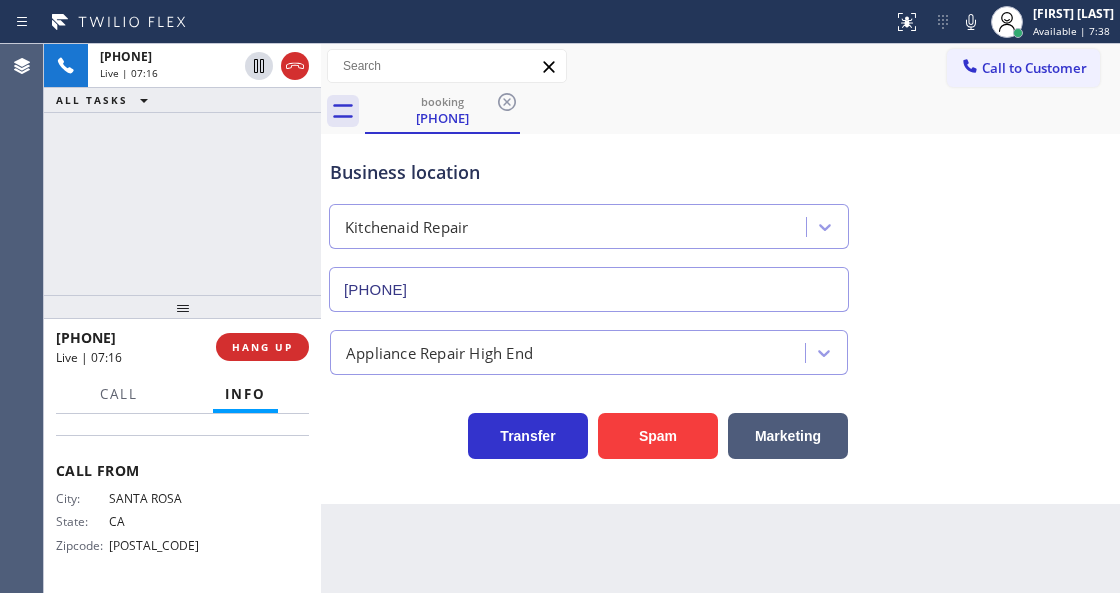 click at bounding box center (971, 22) 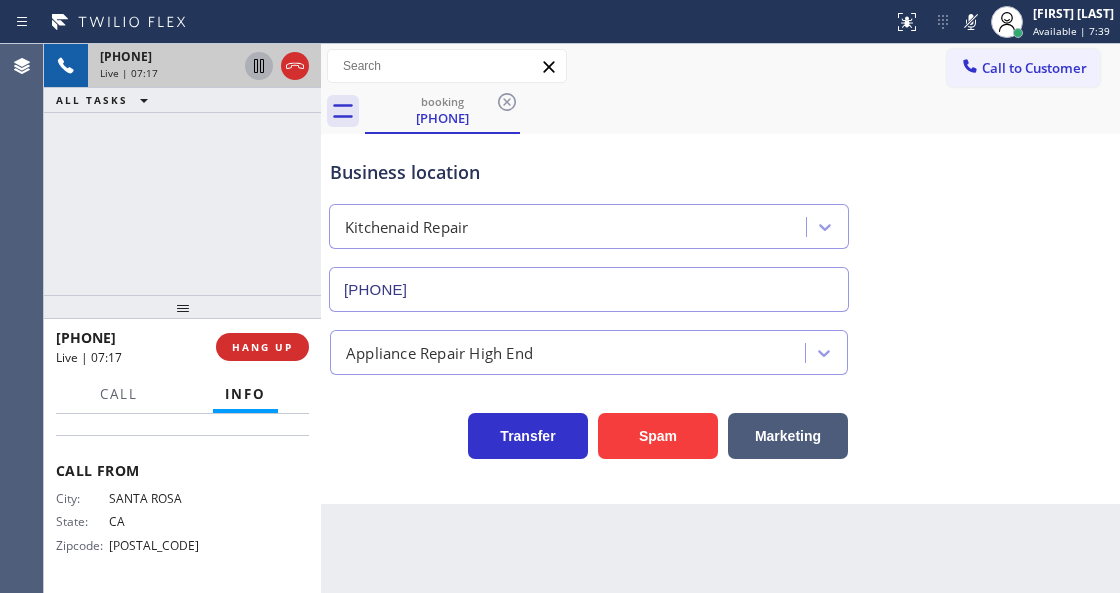 click 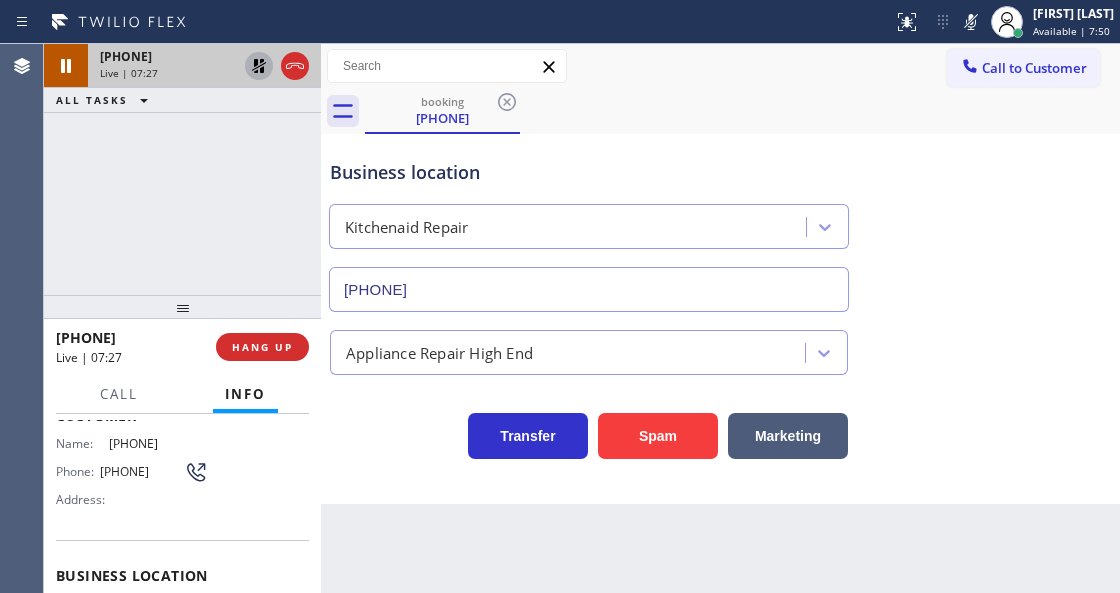 scroll, scrollTop: 121, scrollLeft: 0, axis: vertical 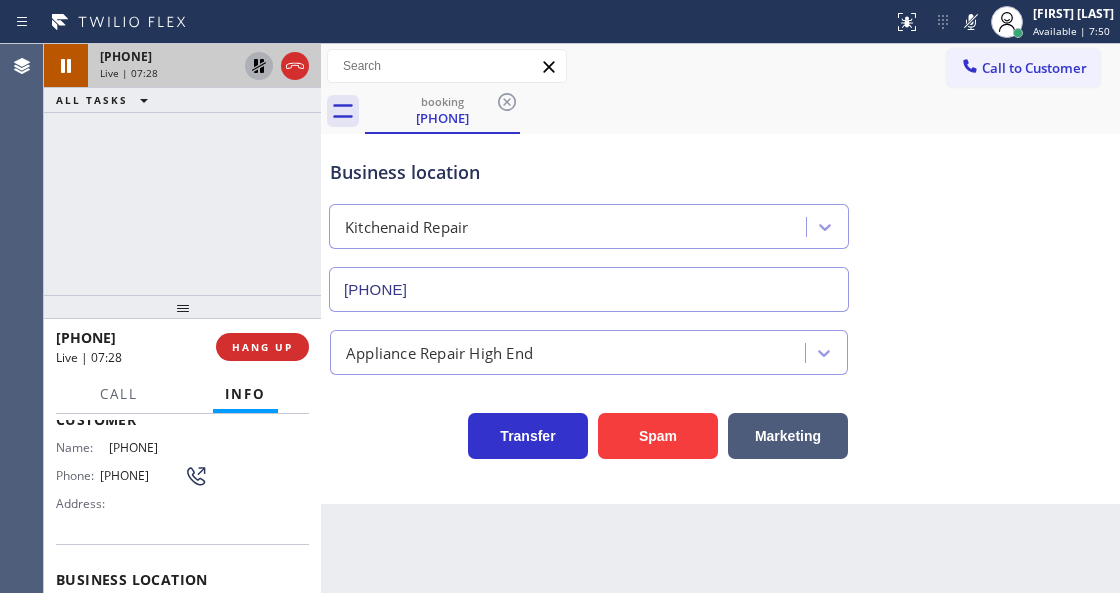 drag, startPoint x: 206, startPoint y: 430, endPoint x: 107, endPoint y: 438, distance: 99.32271 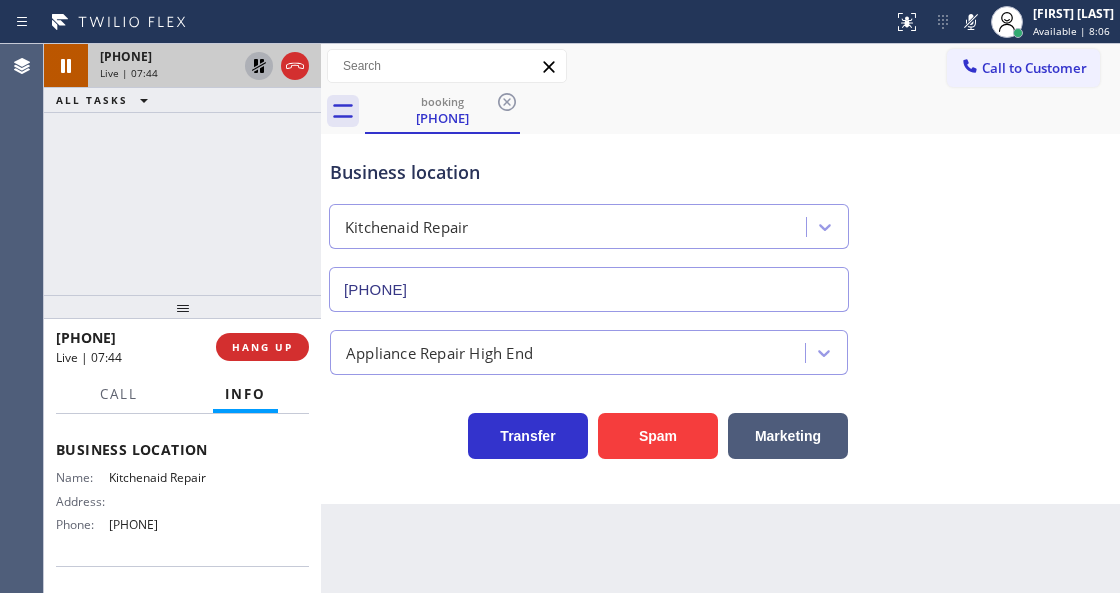 scroll, scrollTop: 254, scrollLeft: 0, axis: vertical 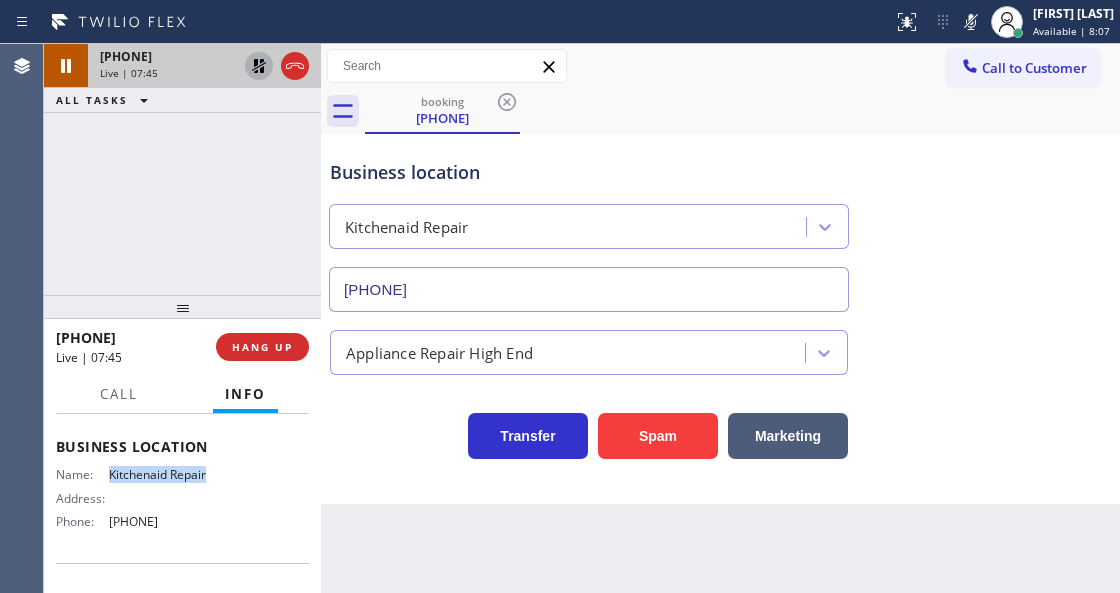 drag, startPoint x: 103, startPoint y: 465, endPoint x: 166, endPoint y: 491, distance: 68.154236 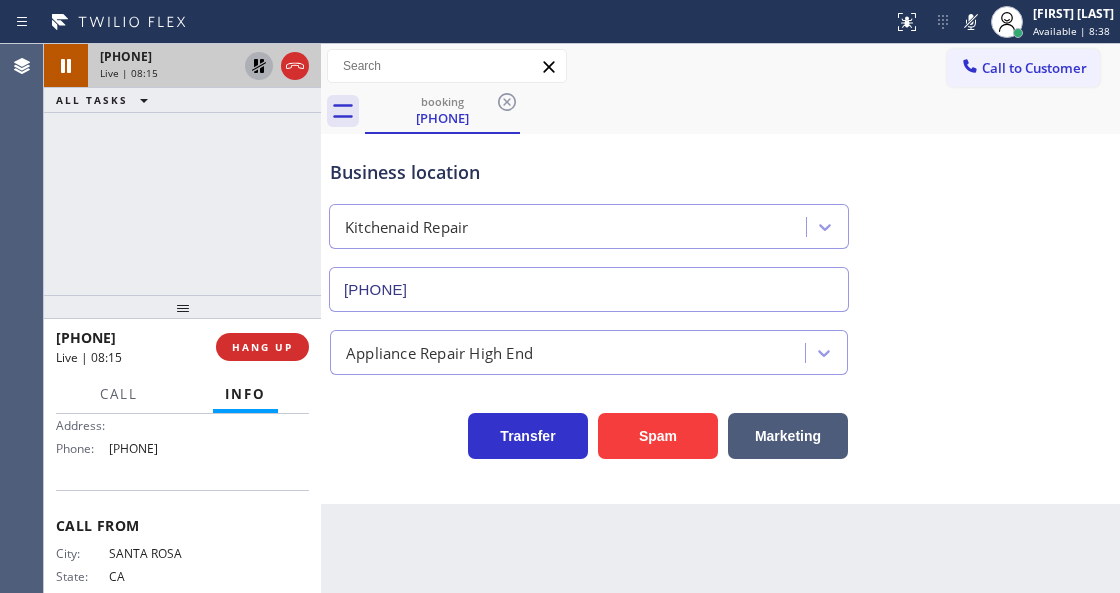 scroll, scrollTop: 254, scrollLeft: 0, axis: vertical 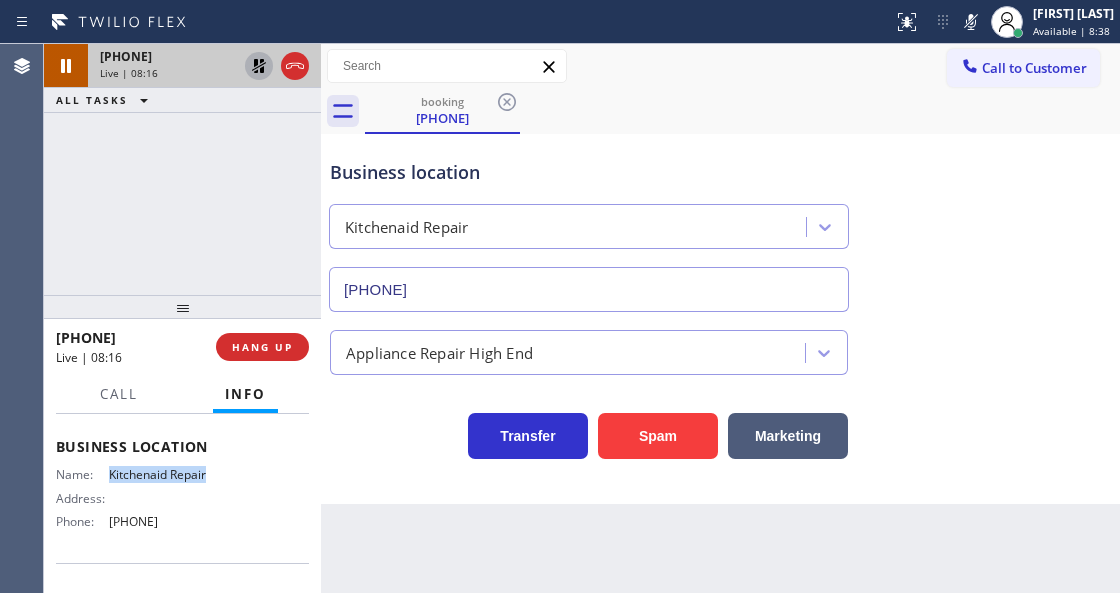 drag, startPoint x: 214, startPoint y: 535, endPoint x: 96, endPoint y: 540, distance: 118.10589 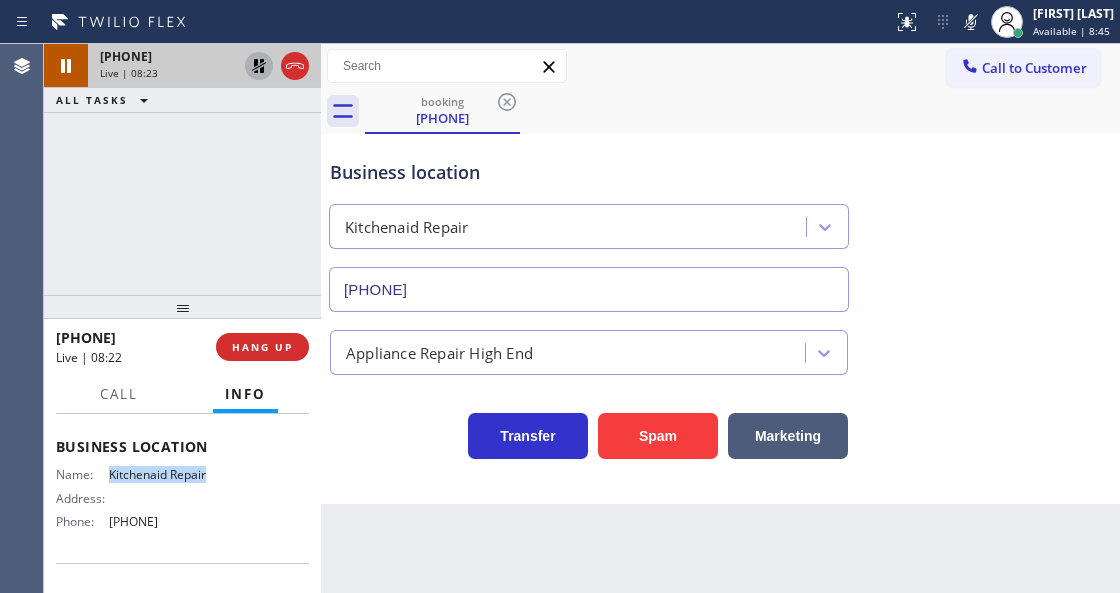 click 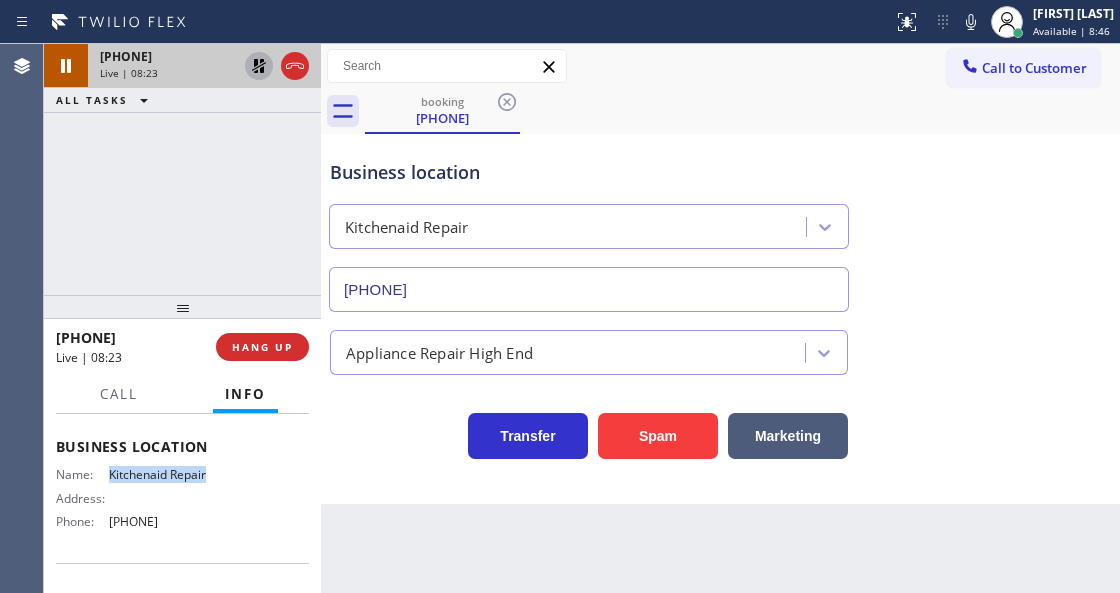 click 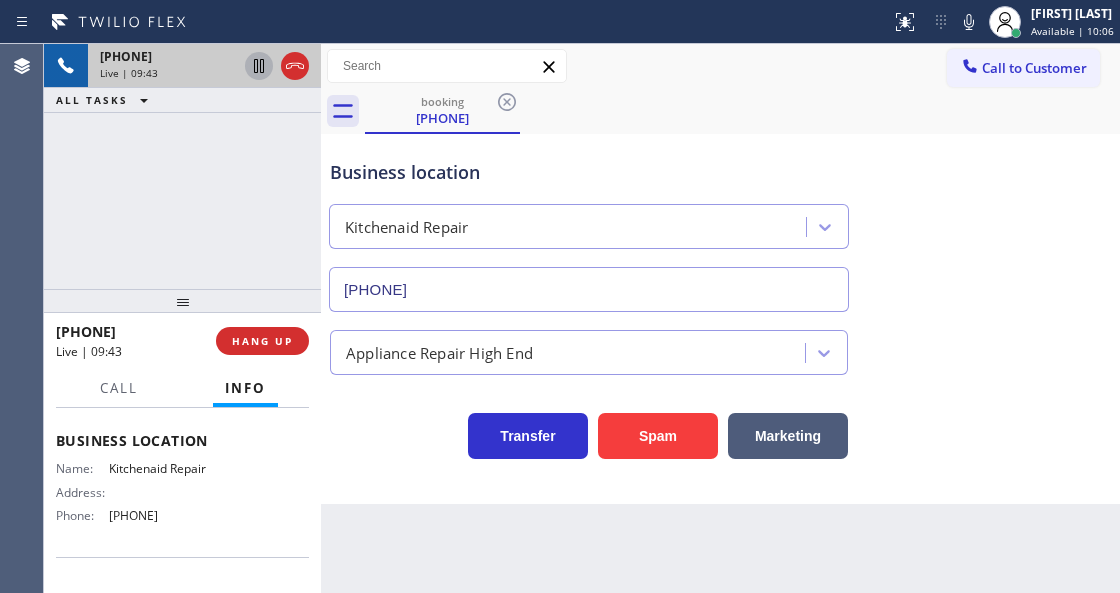 click at bounding box center [182, 301] 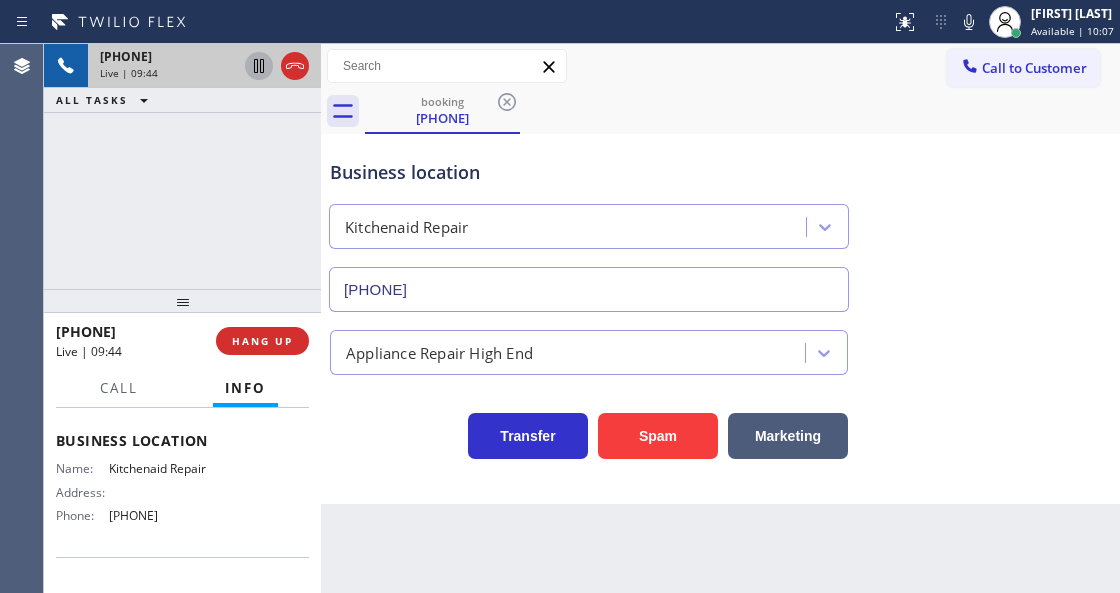 click on "Business location Kitchenaid Repair [PHONE]" at bounding box center [589, 225] 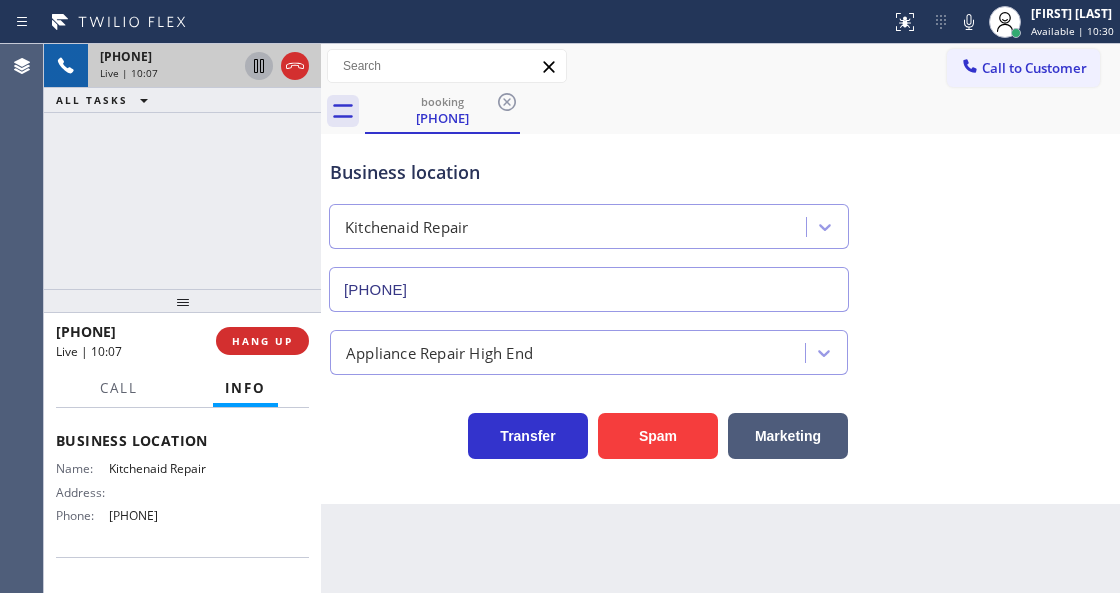 click at bounding box center (119, 405) 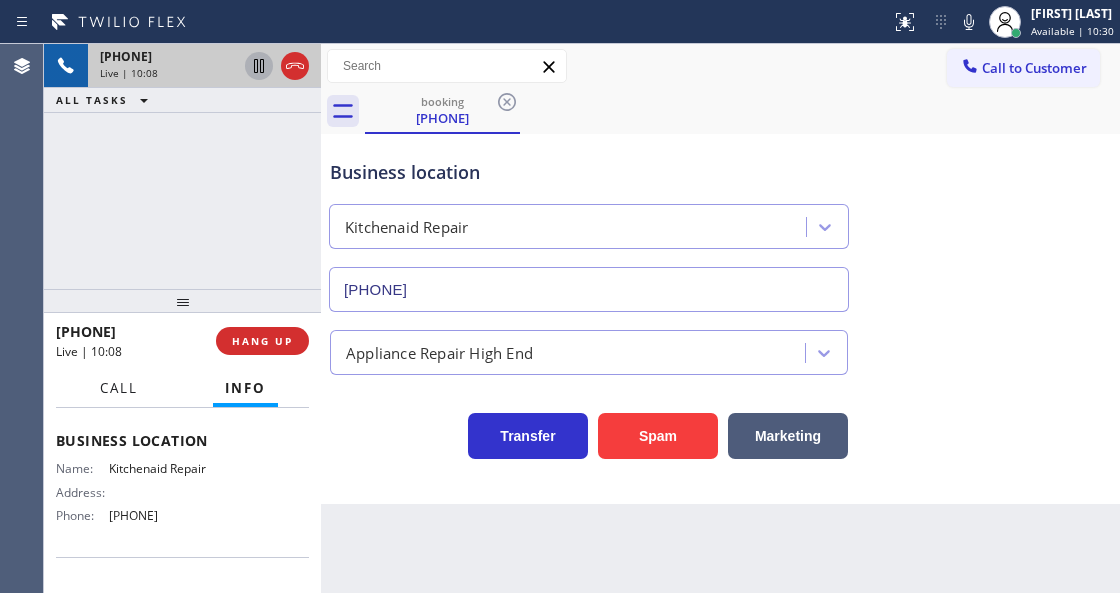 click on "Call" at bounding box center [119, 388] 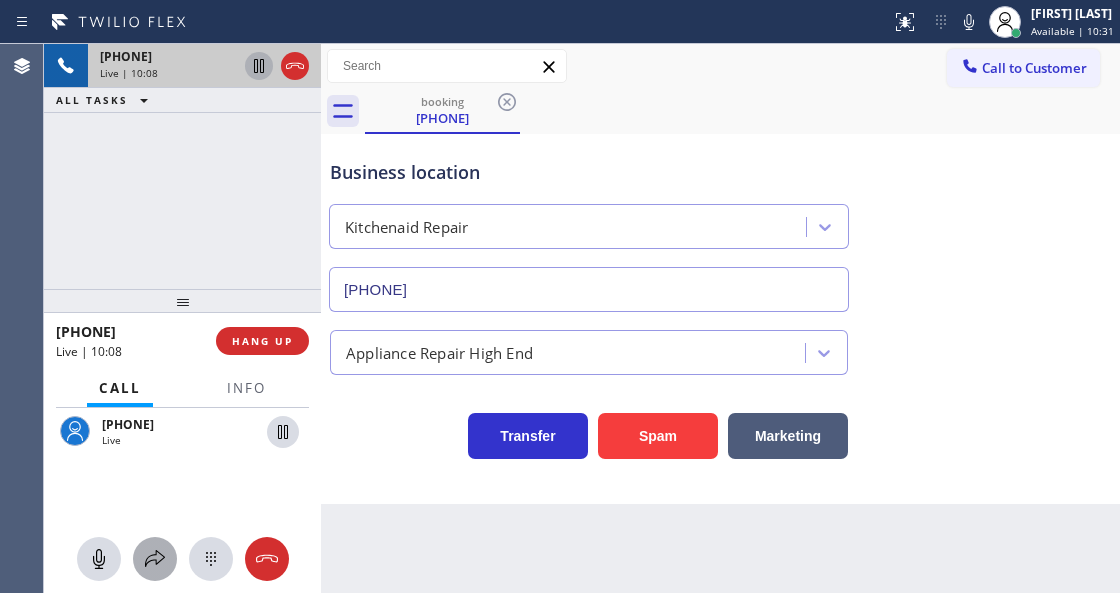 click 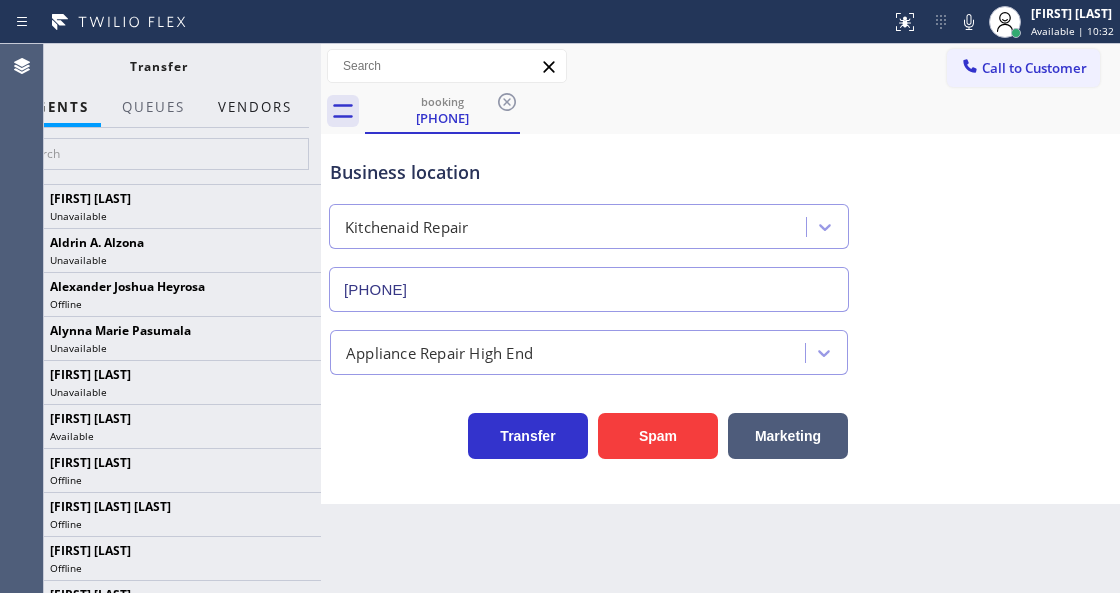 click on "Vendors" at bounding box center (255, 107) 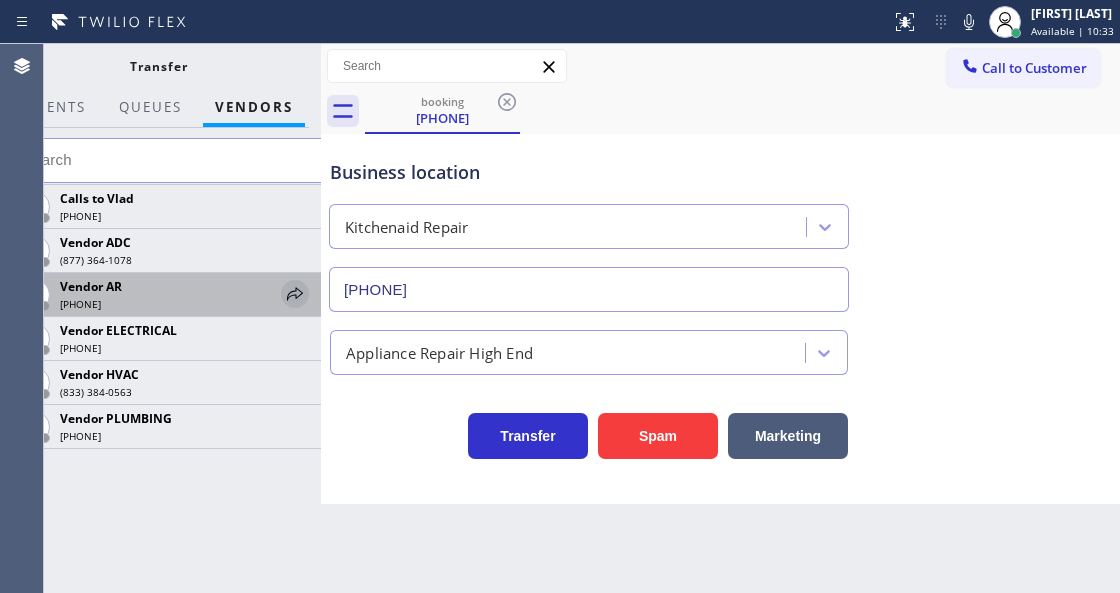 click 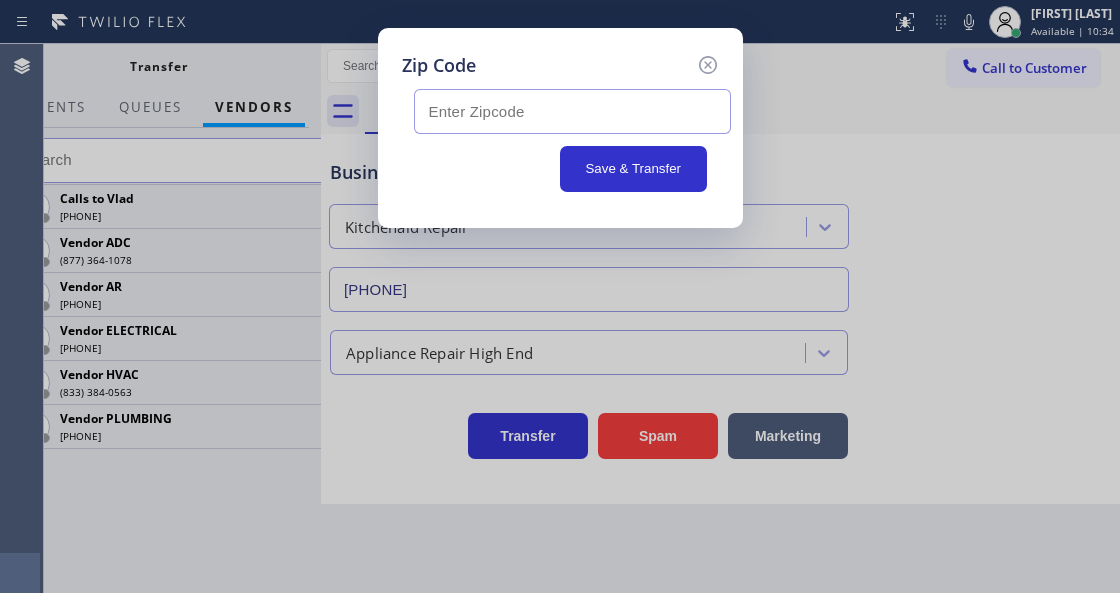 click at bounding box center (572, 111) 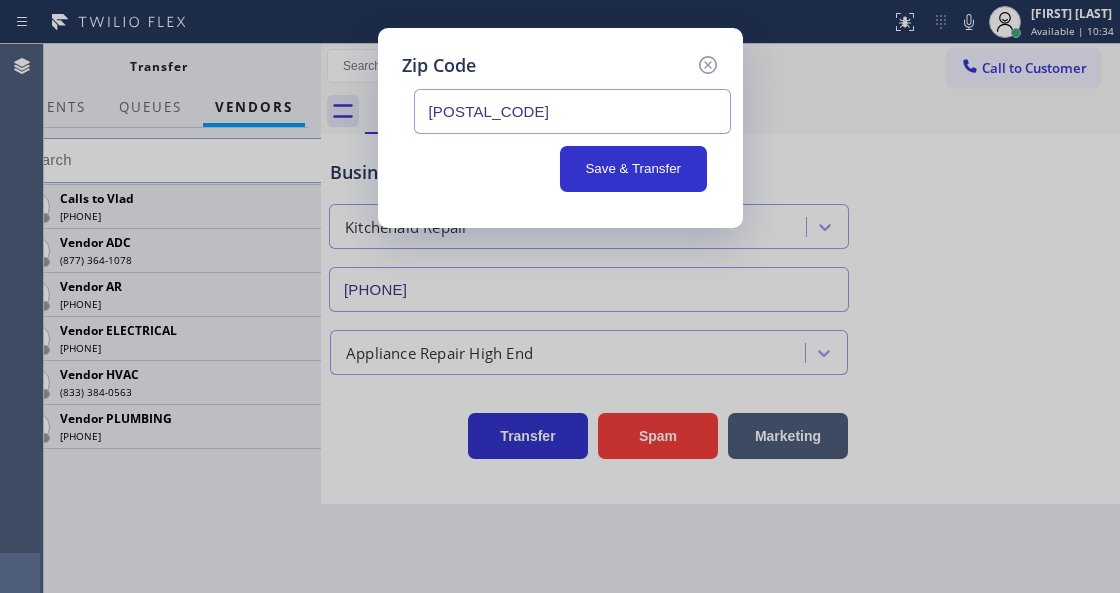 type on "[POSTAL_CODE]" 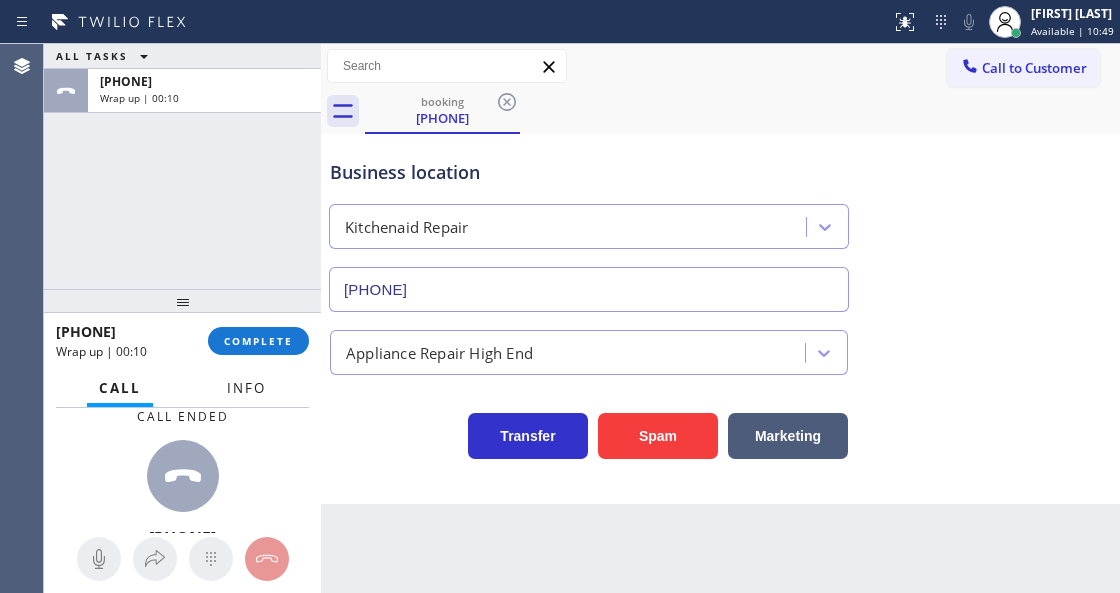 click on "Info" at bounding box center [246, 388] 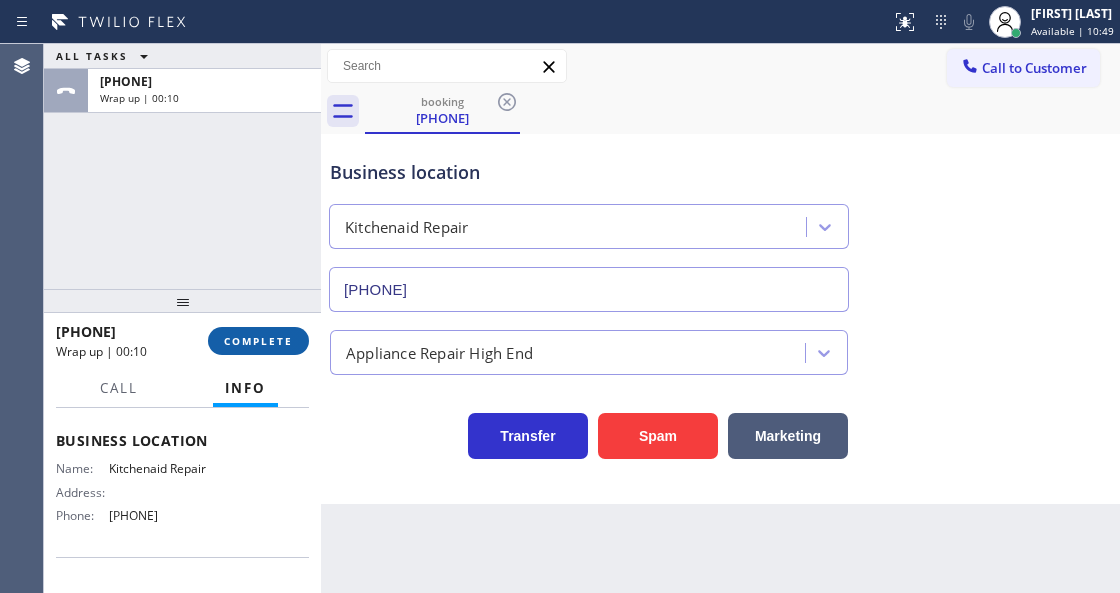 click on "COMPLETE" at bounding box center [258, 341] 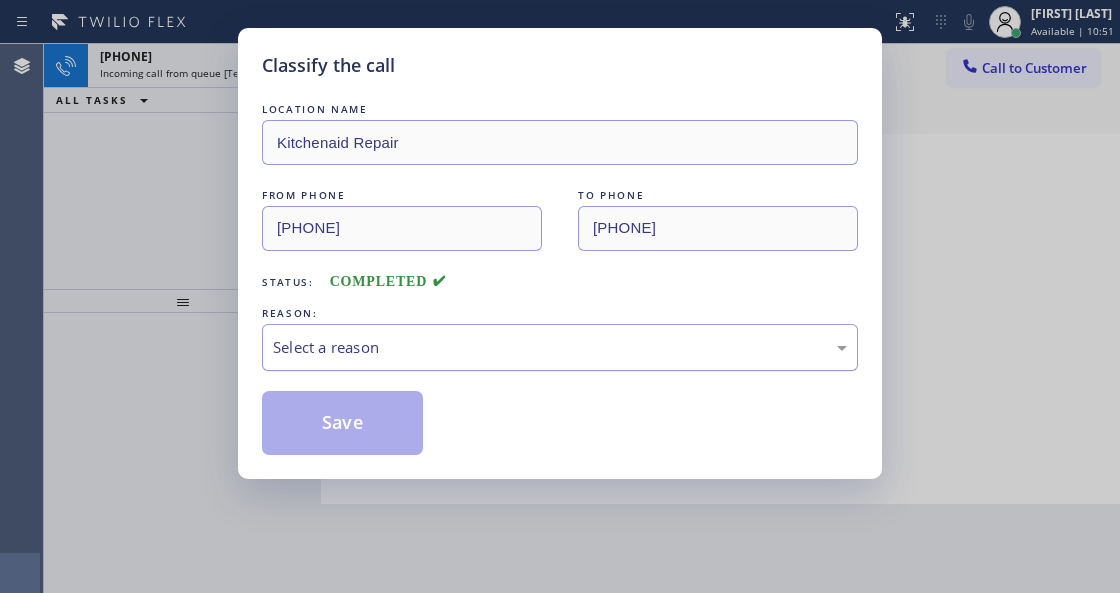 click on "Select a reason" at bounding box center [560, 347] 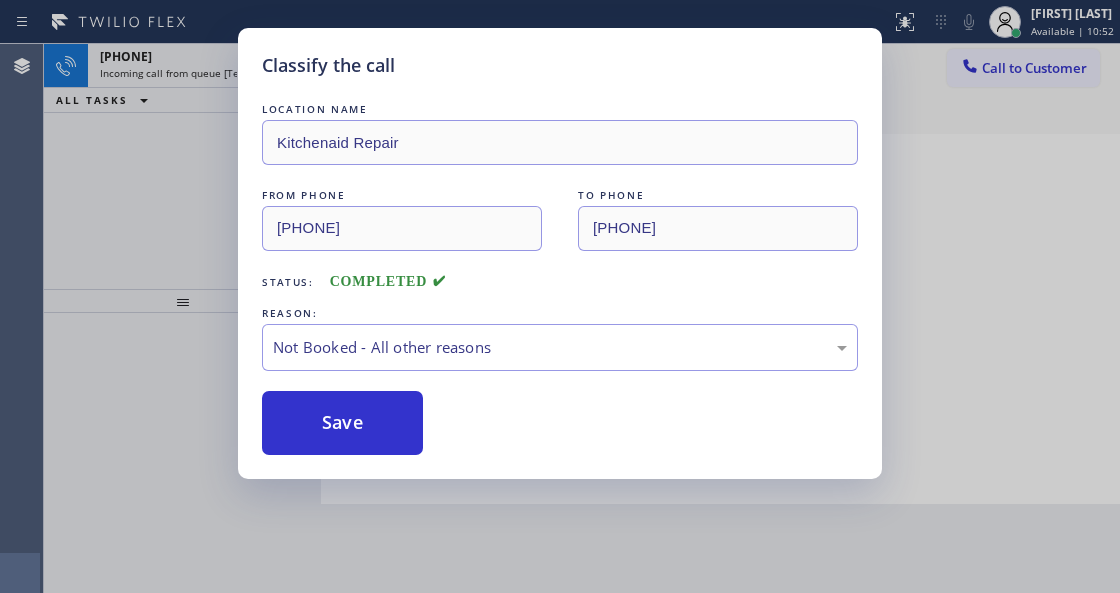 click on "Save" at bounding box center [560, 423] 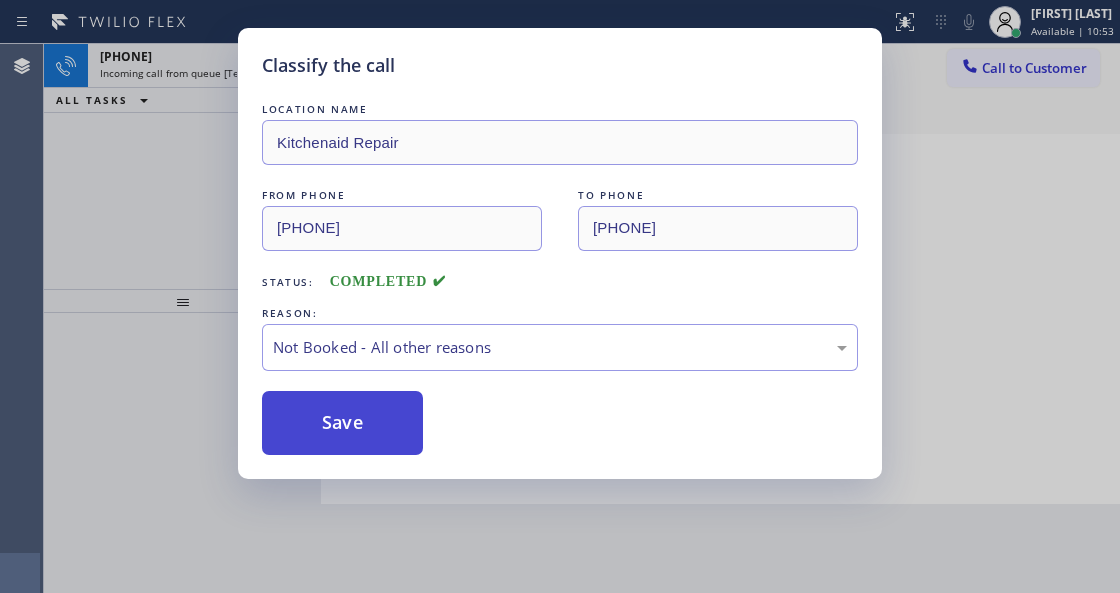 click on "Save" at bounding box center [342, 423] 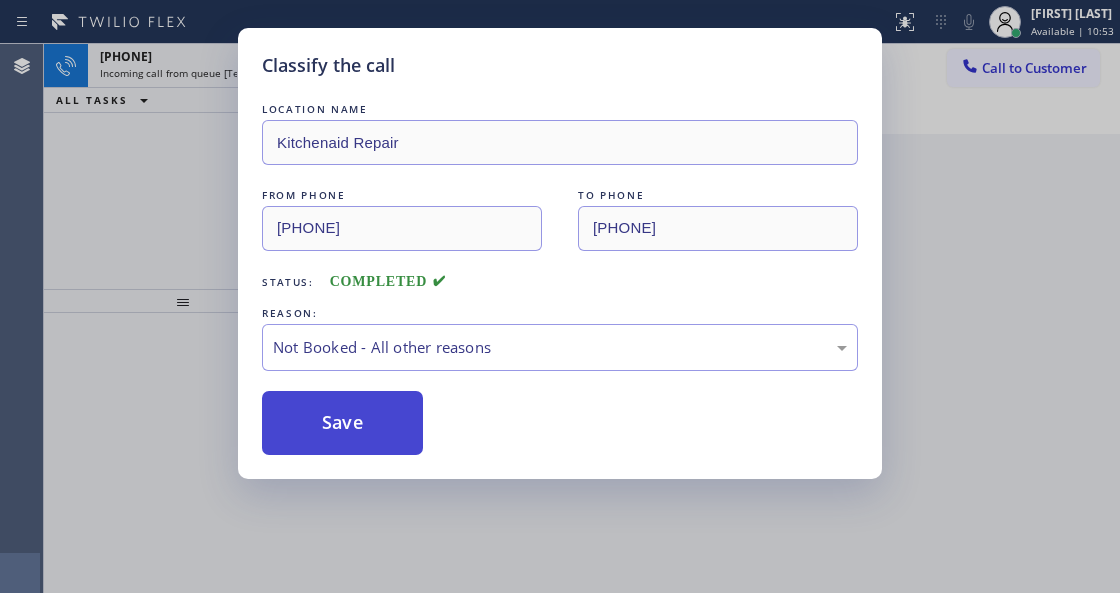 click on "Save" at bounding box center (342, 423) 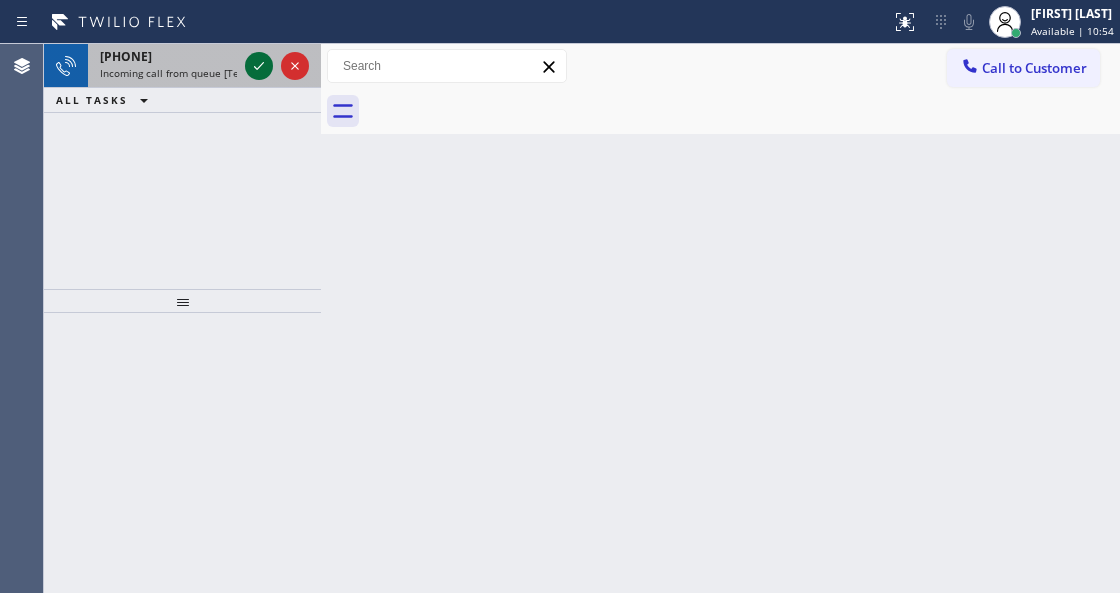 click 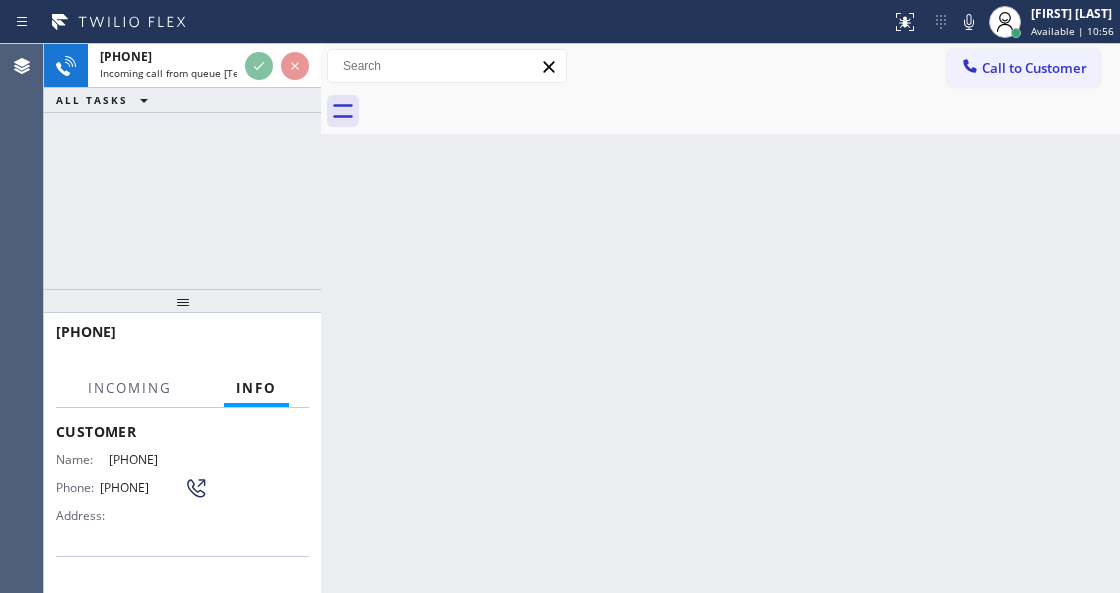 scroll, scrollTop: 200, scrollLeft: 0, axis: vertical 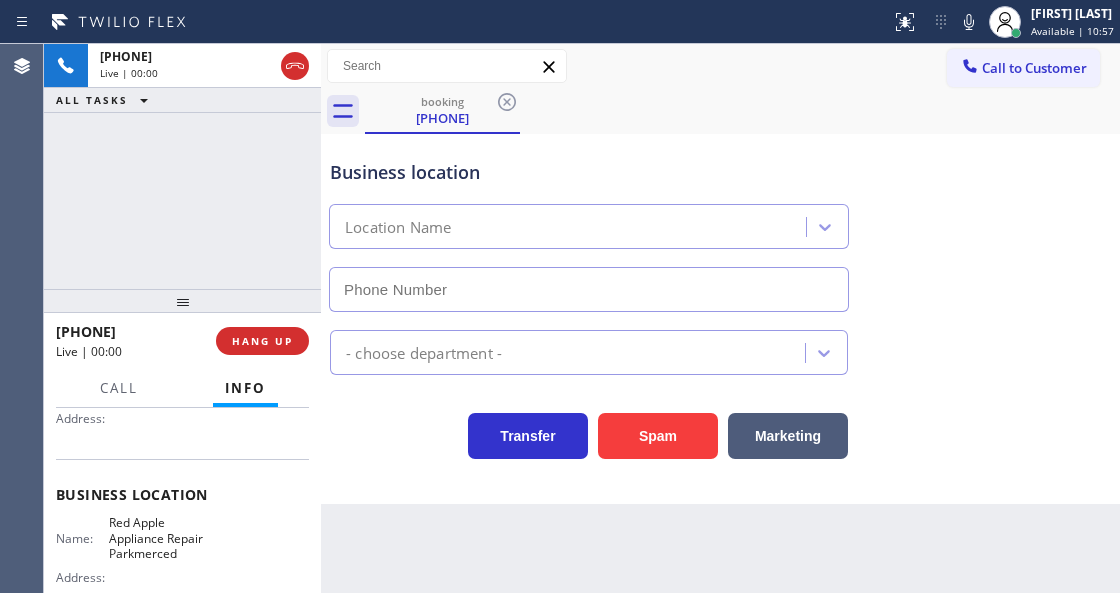 type on "[PHONE]" 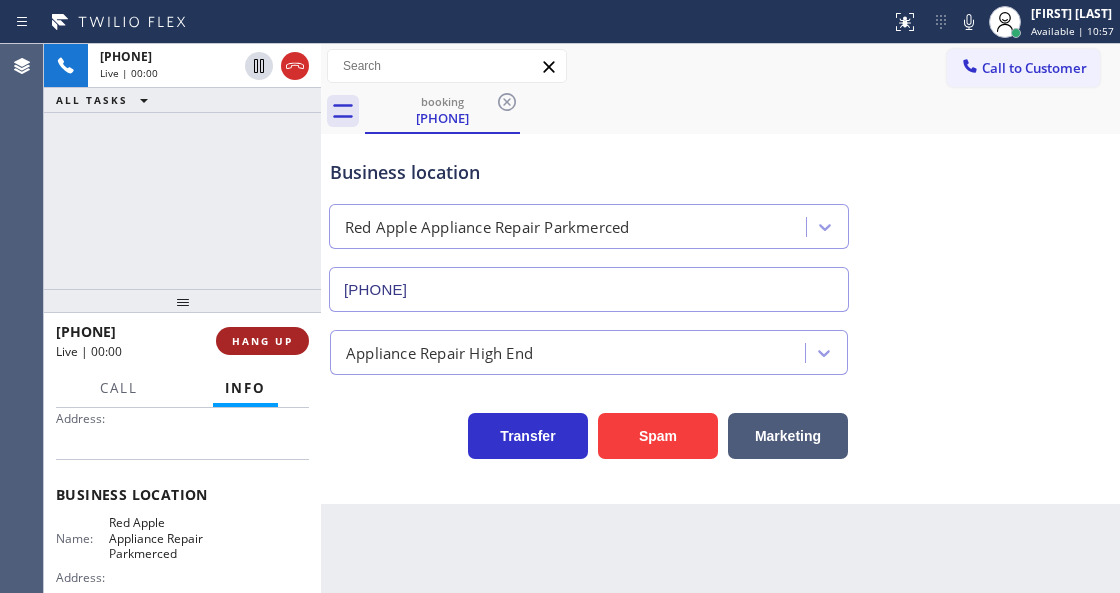 click on "HANG UP" at bounding box center [262, 341] 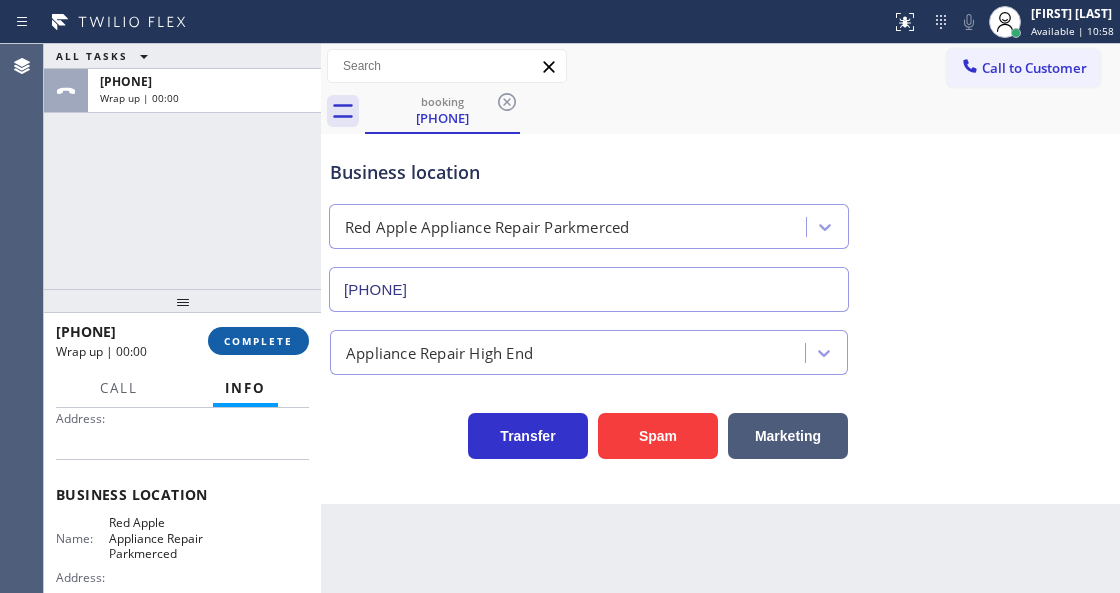 click on "COMPLETE" at bounding box center [258, 341] 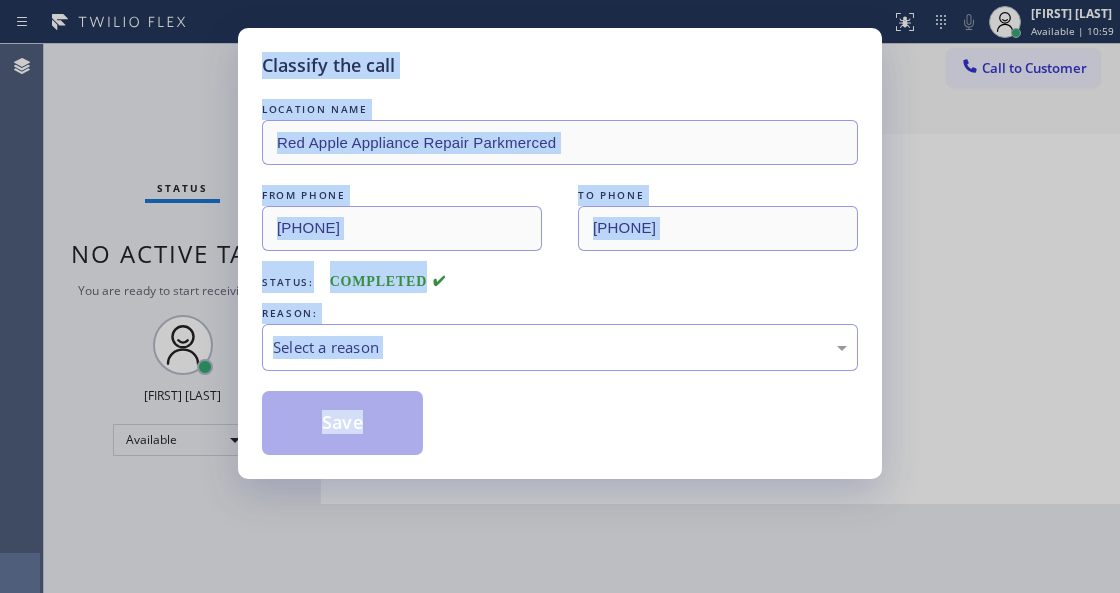 click on "Select a reason" at bounding box center (560, 347) 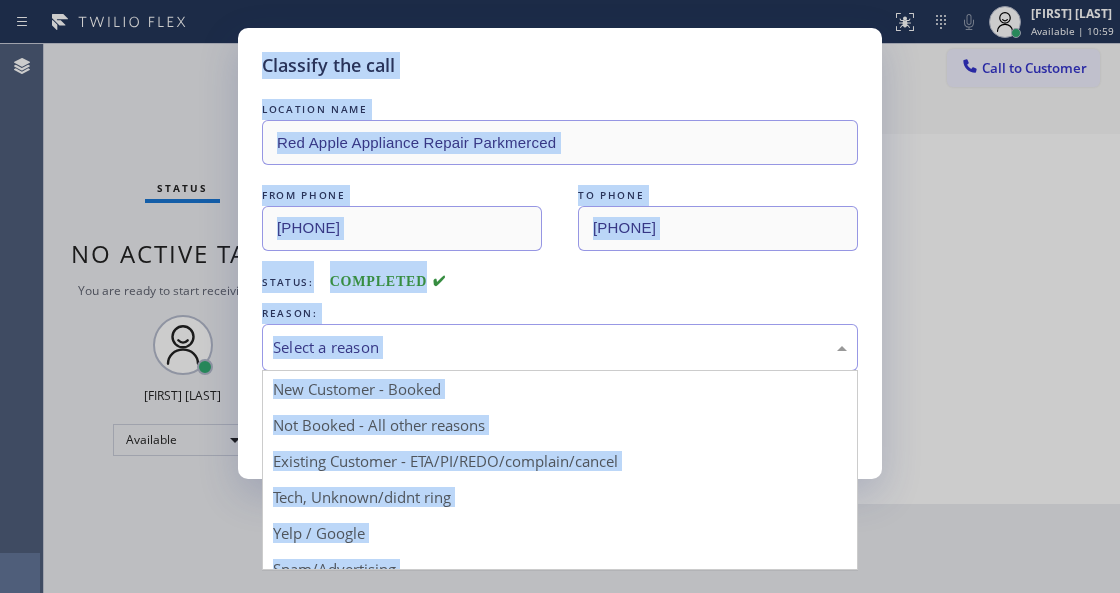 click on "LOCATION NAME Red Apple Appliance Repair [CITY] FROM PHONE [PHONE] TO PHONE [PHONE] Status: COMPLETED REASON: Select a reason New Customer - Booked Not Booked - All other reasons Existing Customer - ETA/PI/REDO/complain/cancel Tech, Unknown/didnt ring Yelp / Google Spam/Advertising Transferred HouseCallPro / HomeAdvisor / Other platforms Test call Save" at bounding box center [560, 277] 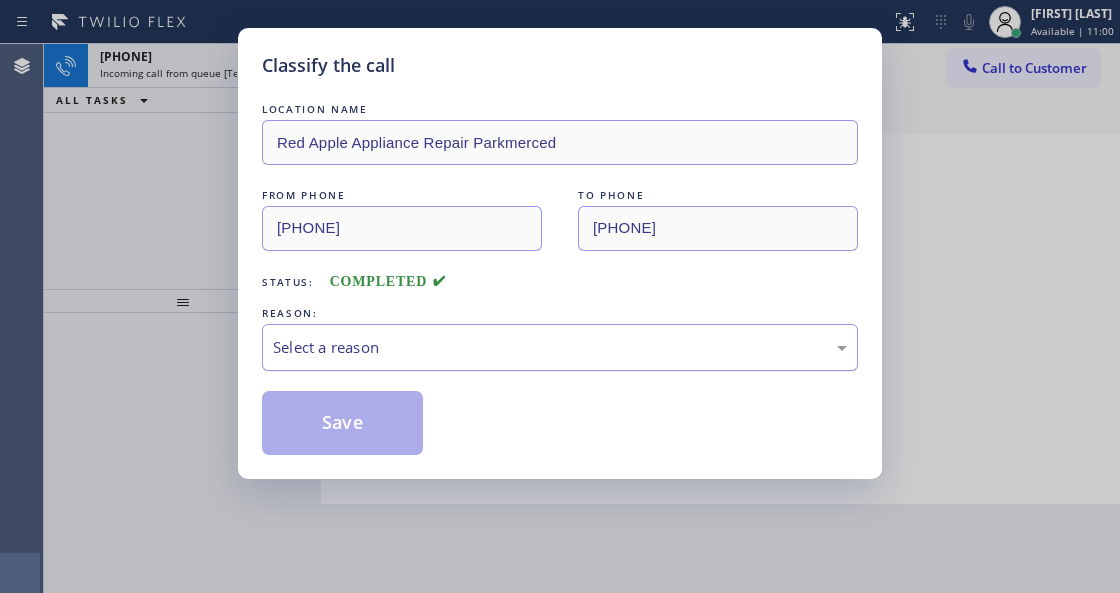 click on "Select a reason" at bounding box center [560, 347] 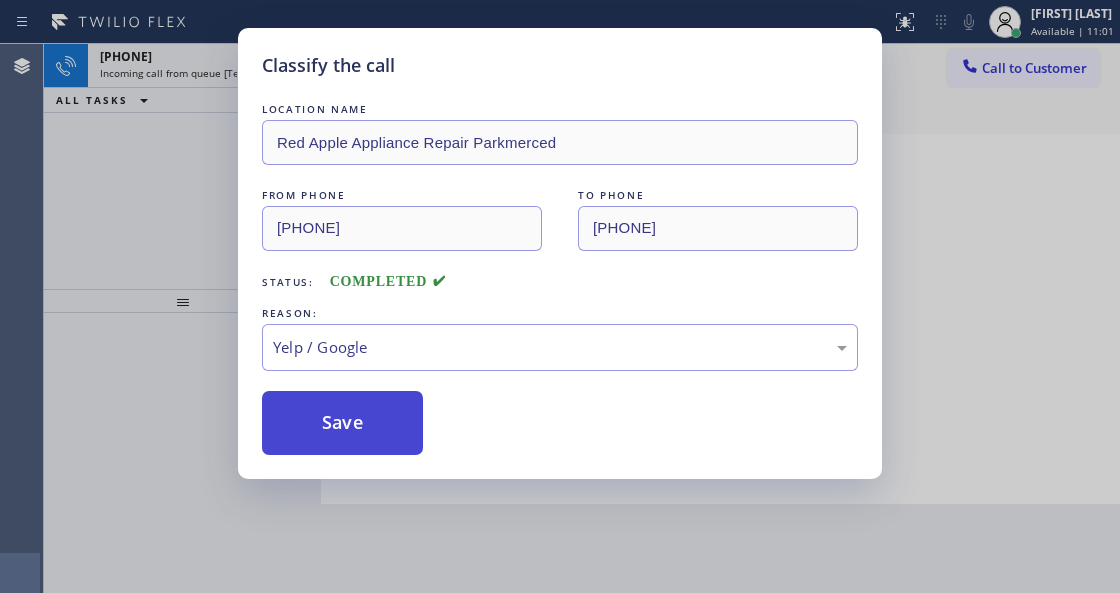 click on "Save" at bounding box center [342, 423] 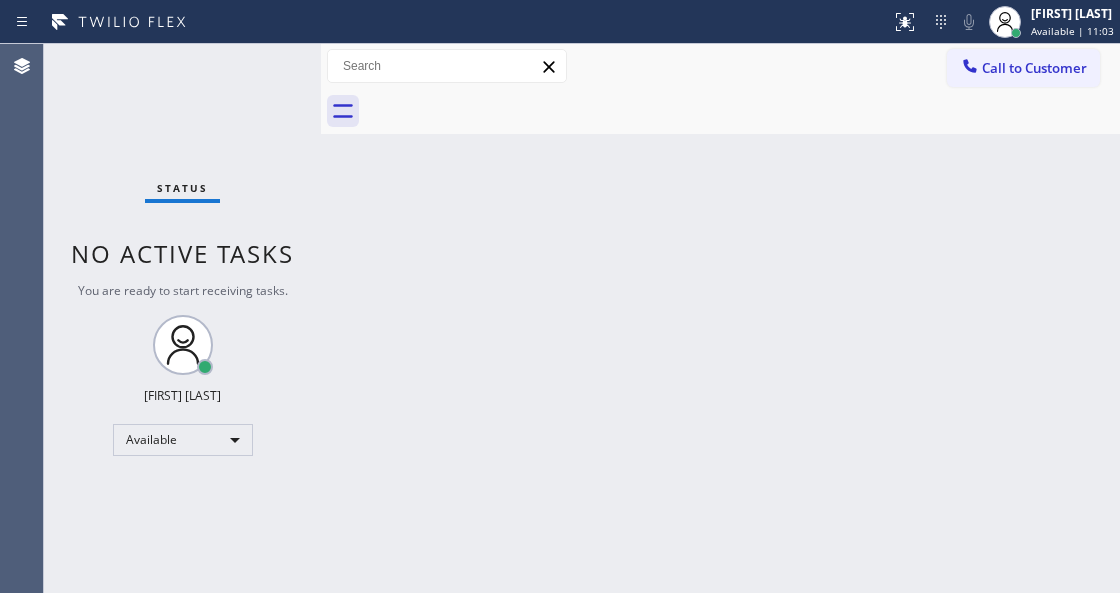 click on "Status   No active tasks     You are ready to start receiving tasks.   Venezza Koren Intas Available" at bounding box center (182, 318) 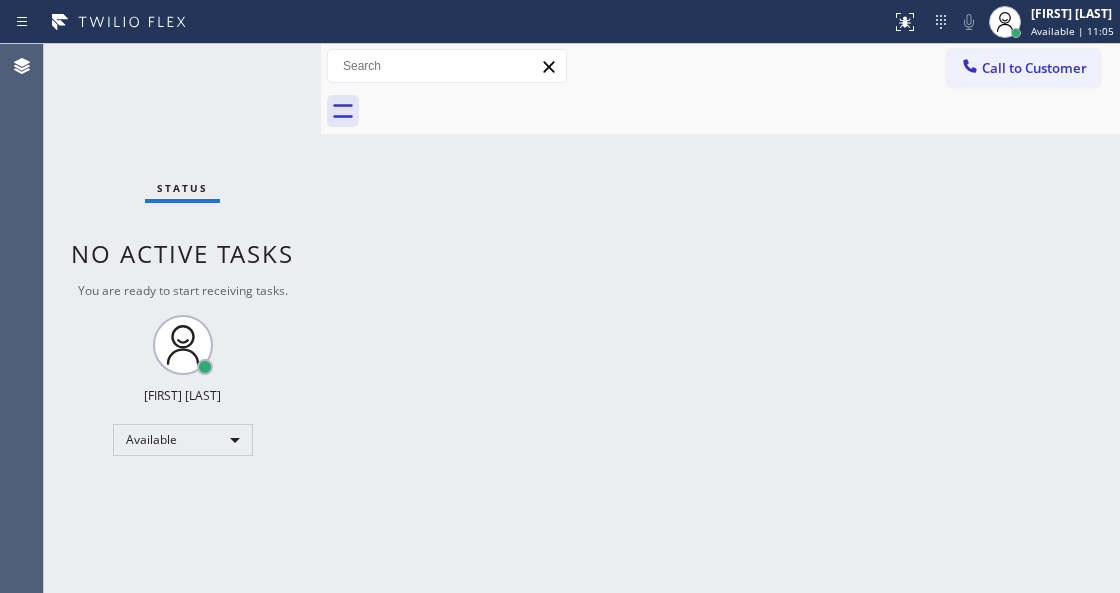 click on "Status   No active tasks     You are ready to start receiving tasks.   Venezza Koren Intas Available" at bounding box center [182, 318] 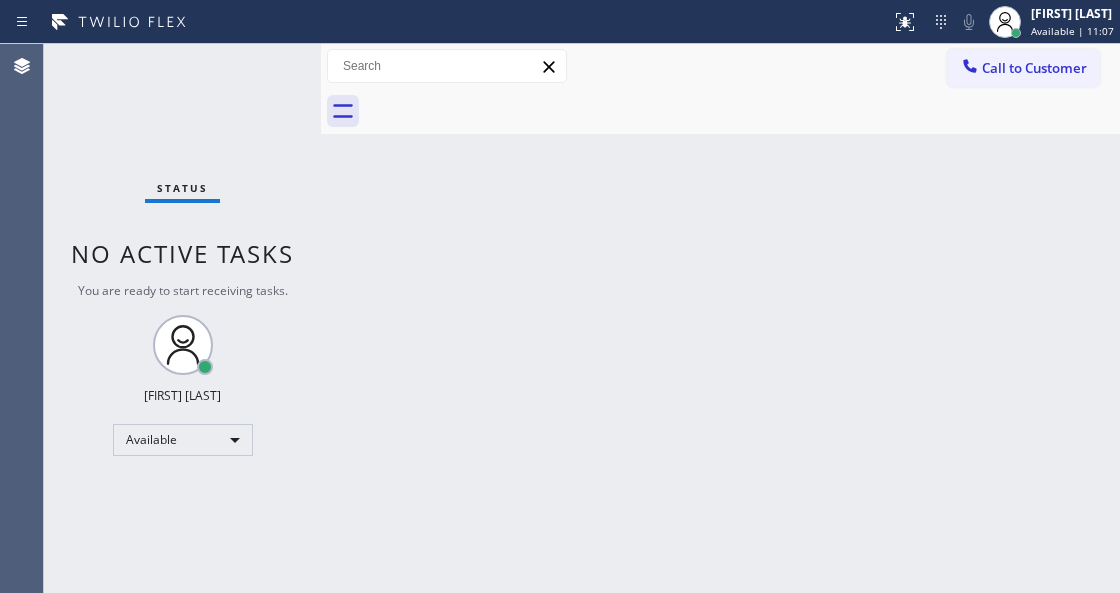 drag, startPoint x: 625, startPoint y: 404, endPoint x: 612, endPoint y: 416, distance: 17.691807 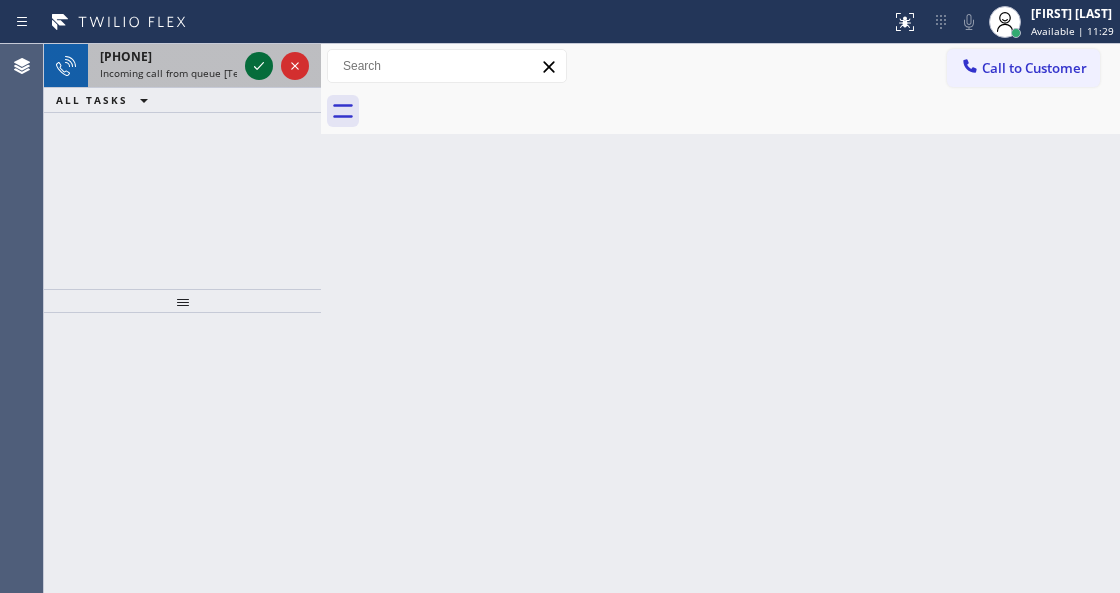 click 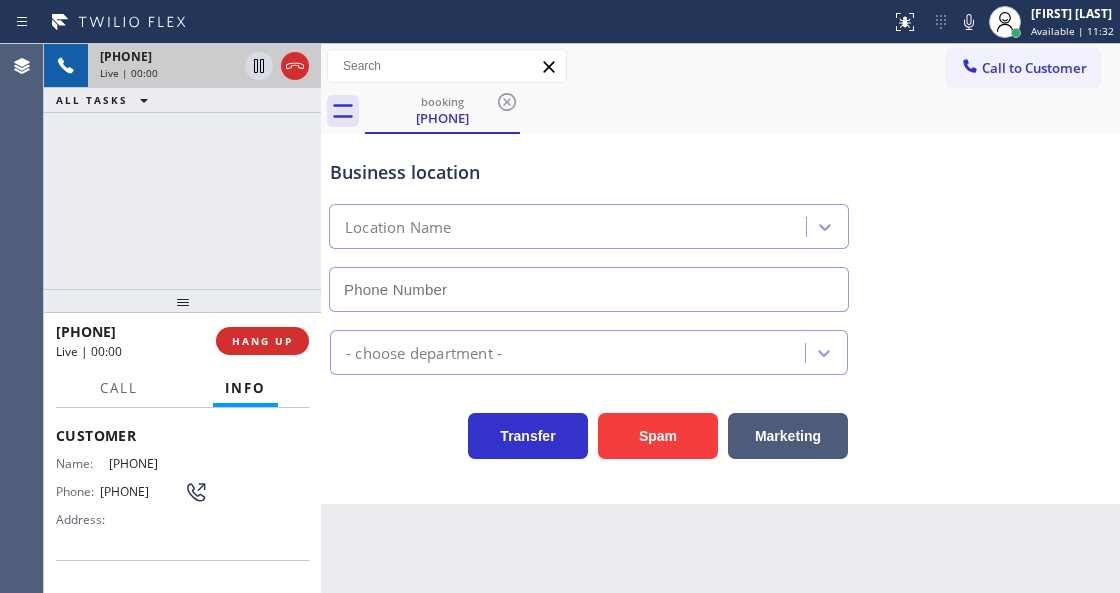 scroll, scrollTop: 200, scrollLeft: 0, axis: vertical 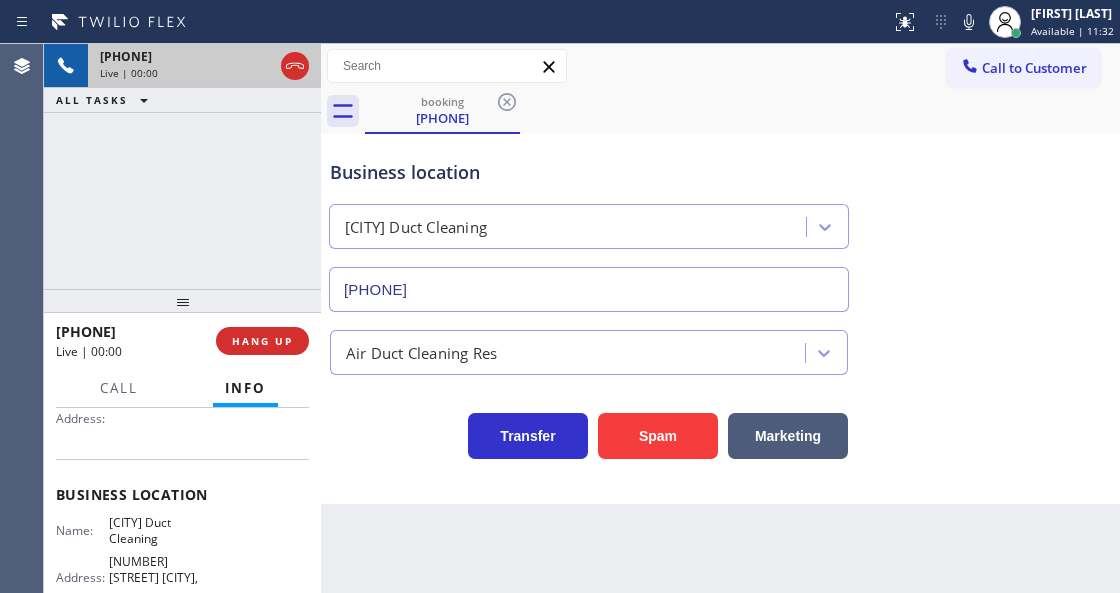 type on "[PHONE]" 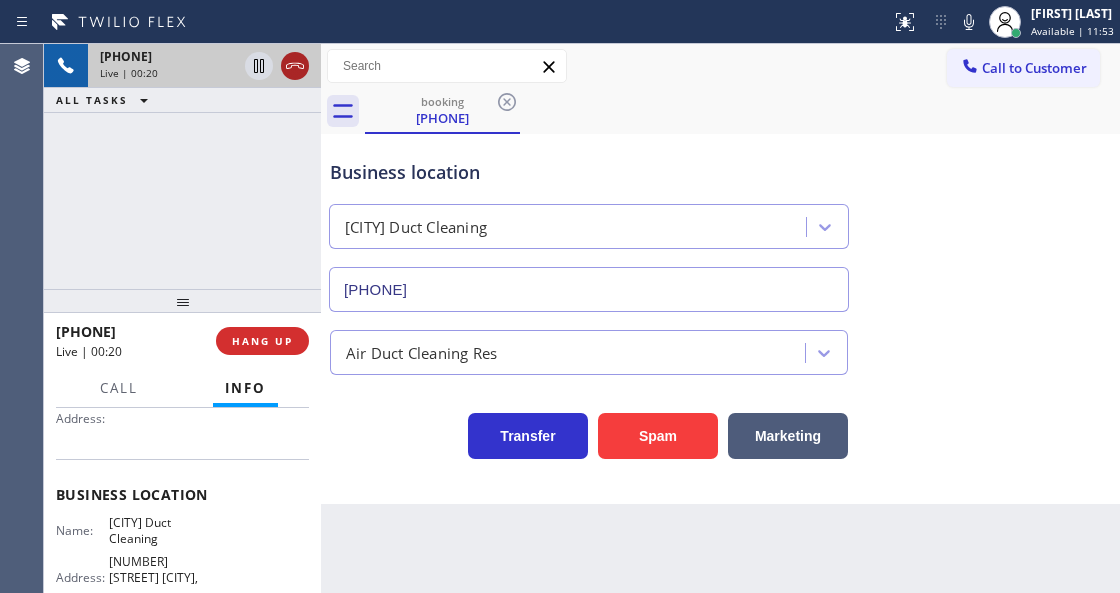 click 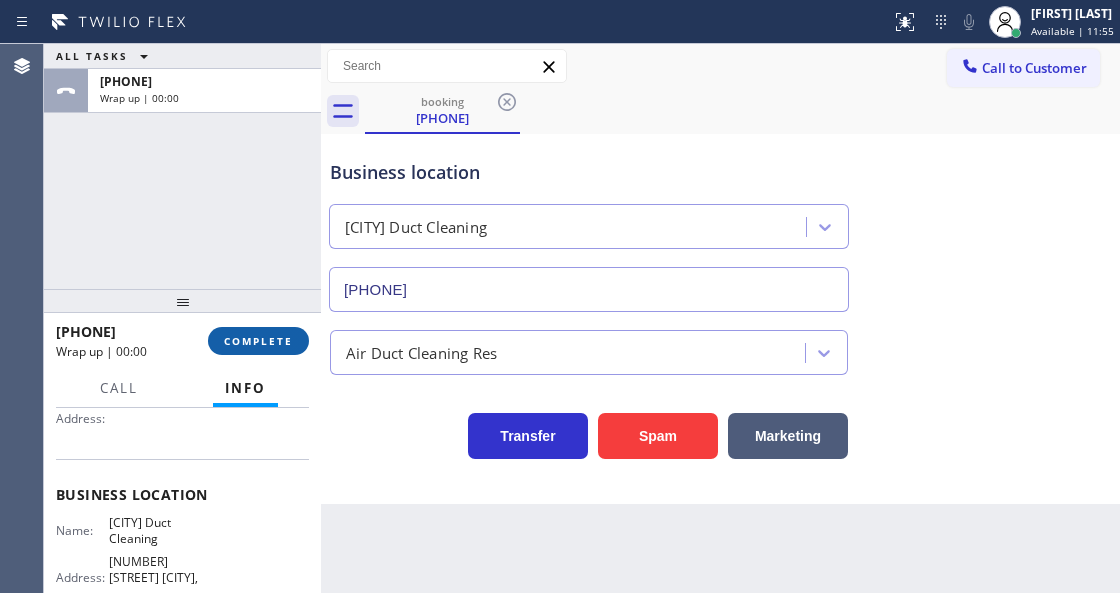 click on "COMPLETE" at bounding box center [258, 341] 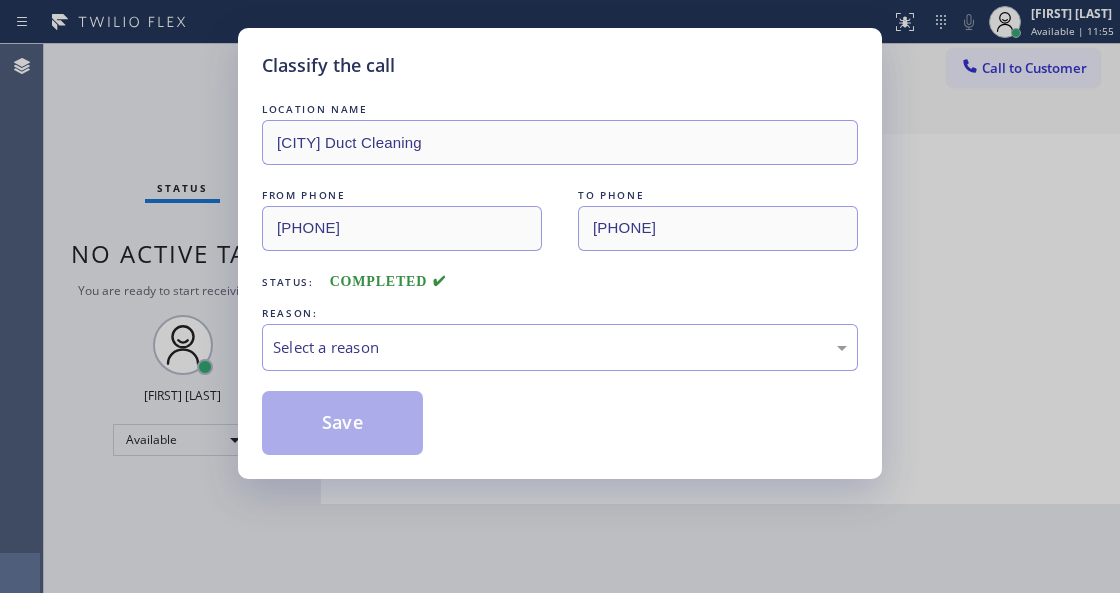 click on "Select a reason" at bounding box center (560, 347) 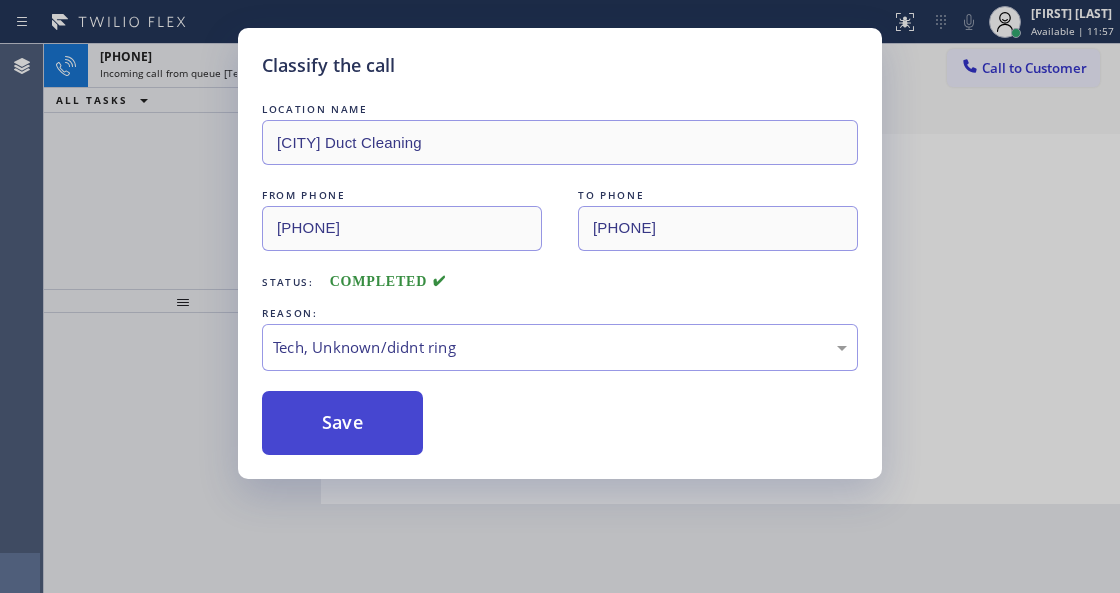 click on "Save" at bounding box center [342, 423] 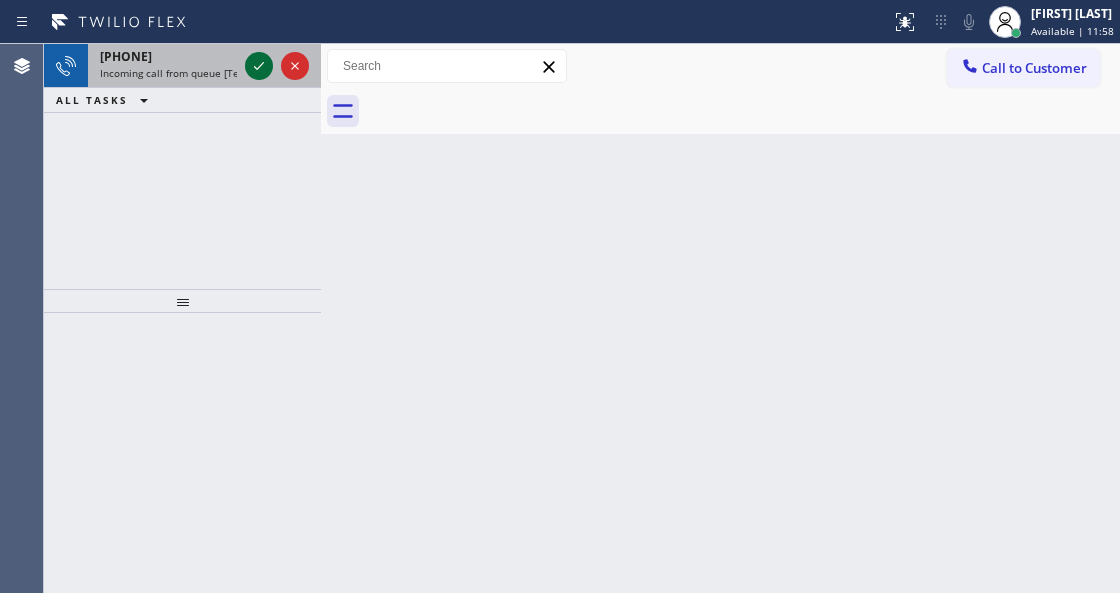 click 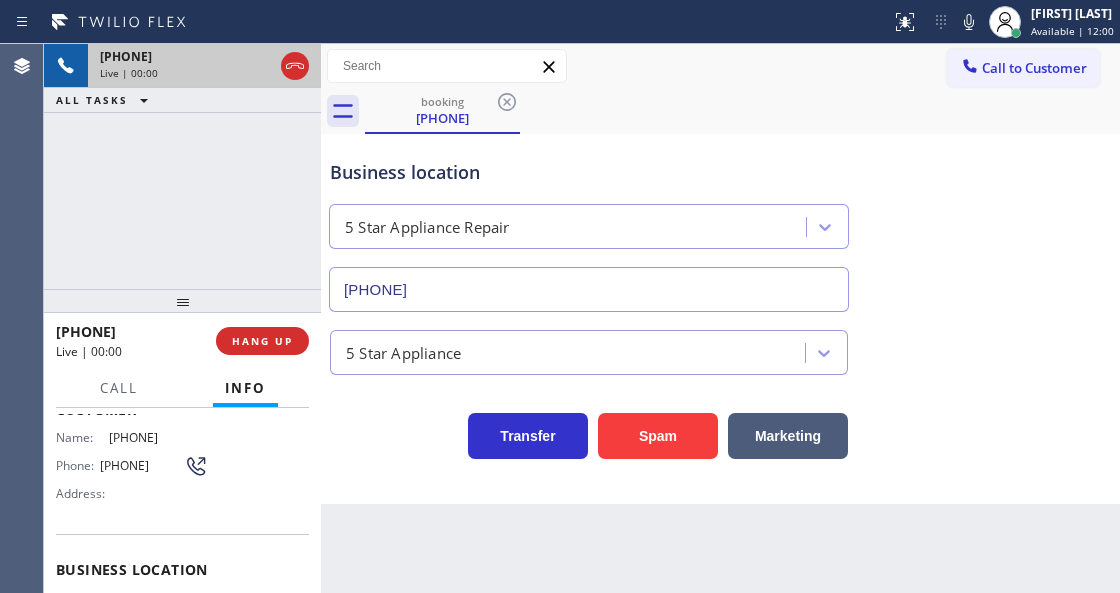 type on "[PHONE]" 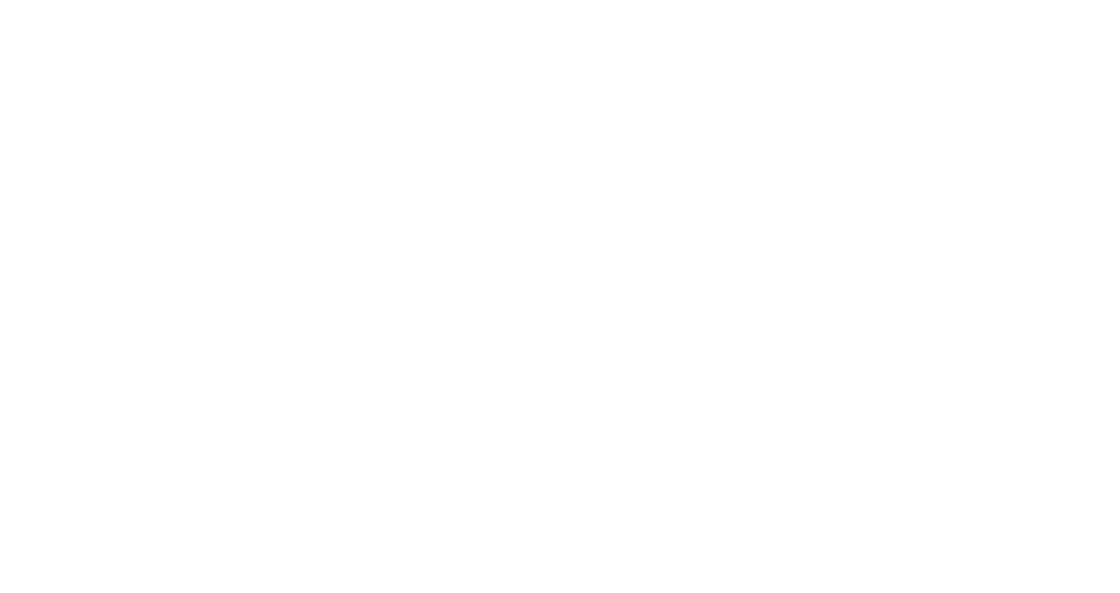 scroll, scrollTop: 0, scrollLeft: 0, axis: both 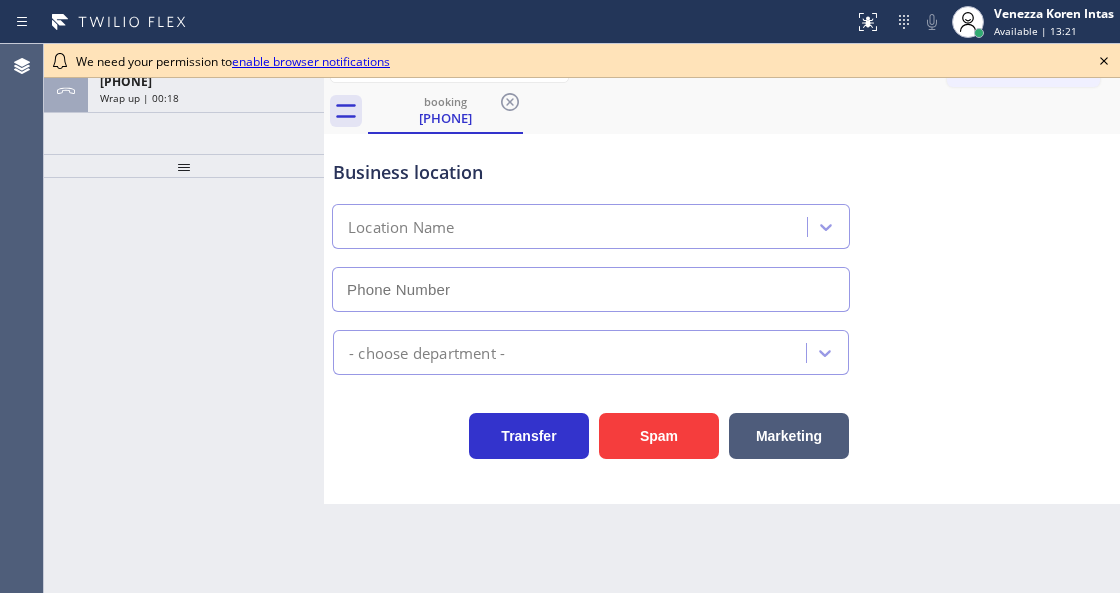 type on "[PHONE]" 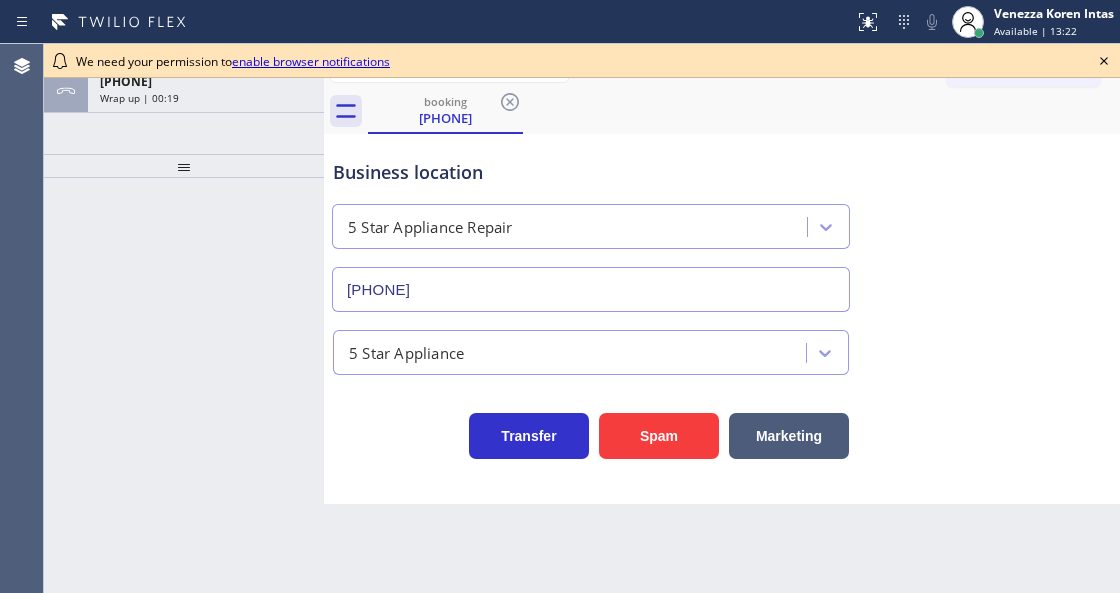 click at bounding box center [184, 385] 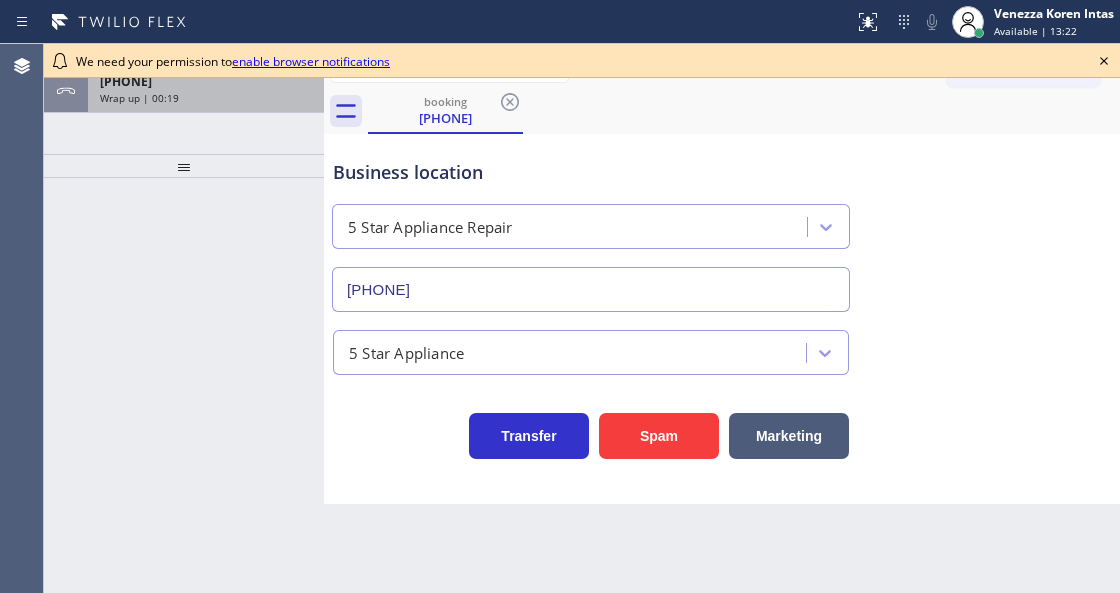 click on "[PHONE] Wrap up | 00:19" at bounding box center [202, 91] 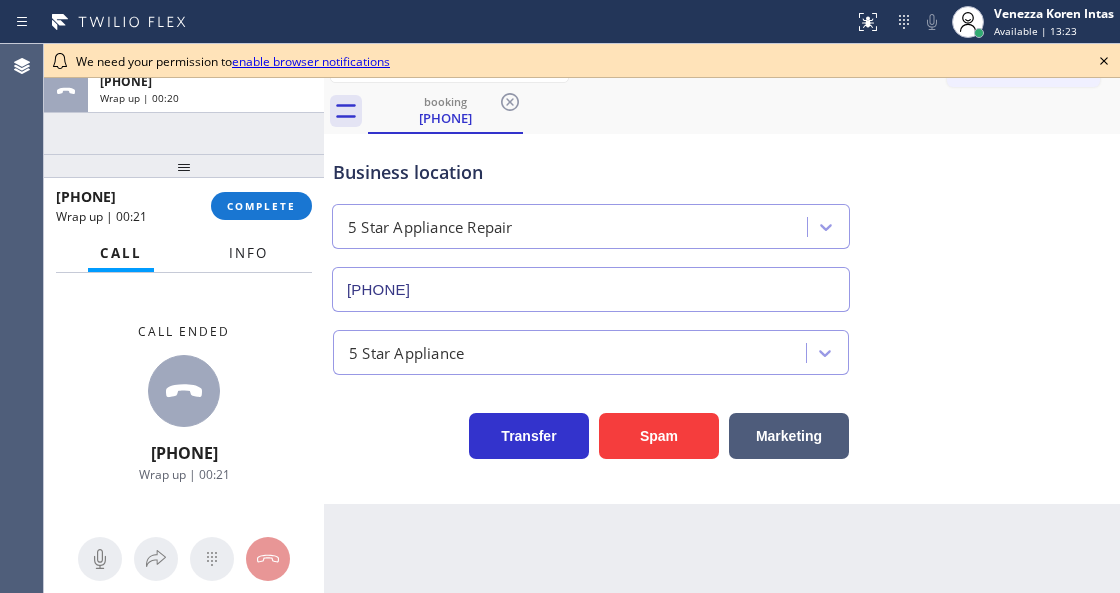 click on "Info" at bounding box center (248, 253) 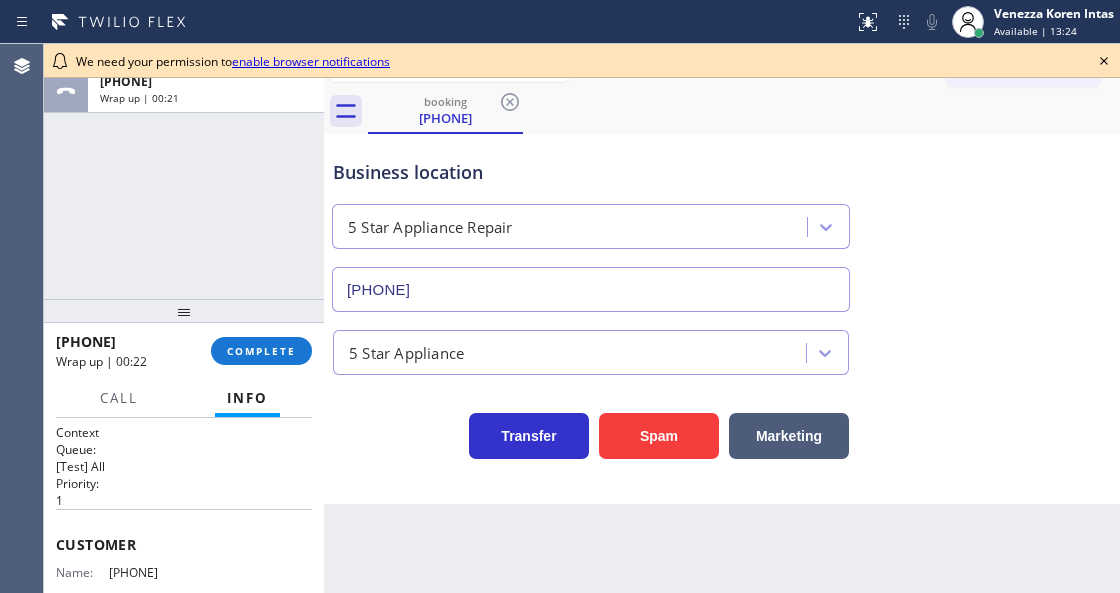 drag, startPoint x: 172, startPoint y: 173, endPoint x: 166, endPoint y: 355, distance: 182.09888 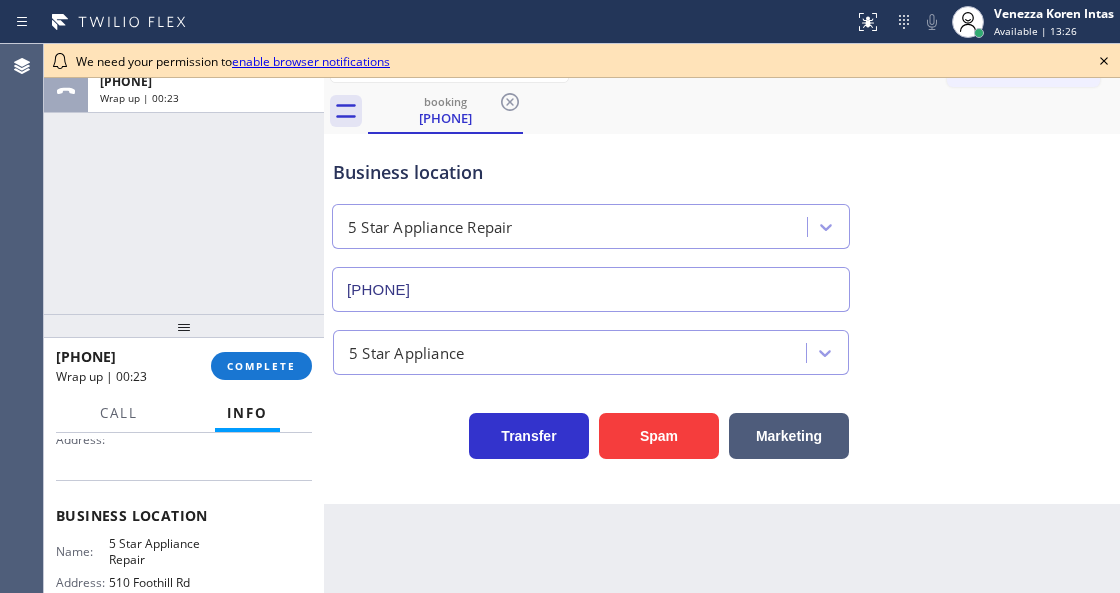scroll, scrollTop: 239, scrollLeft: 0, axis: vertical 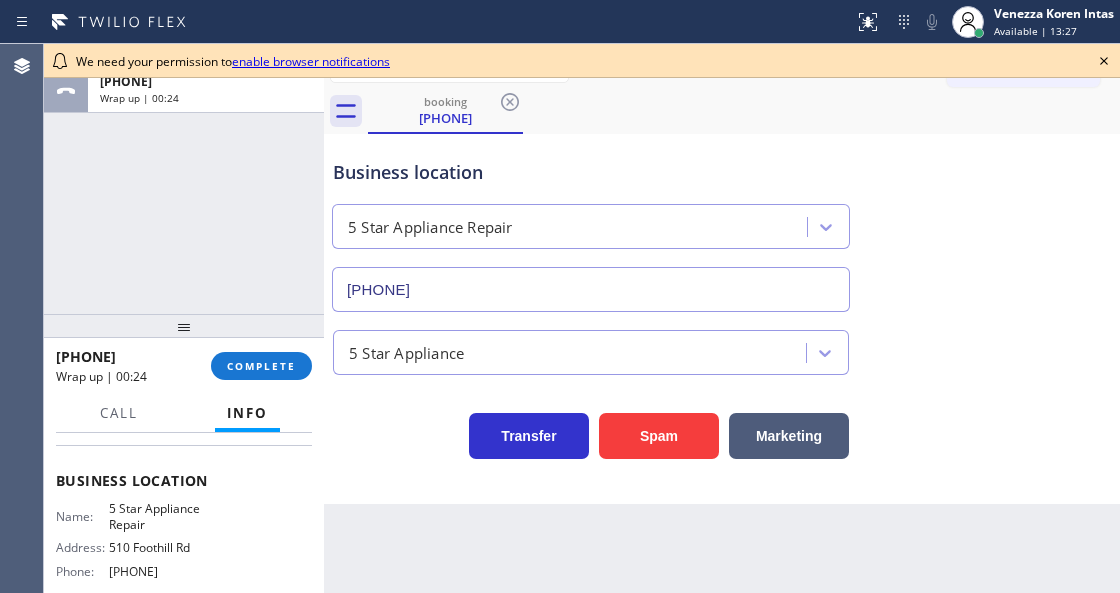 drag, startPoint x: 52, startPoint y: 546, endPoint x: 234, endPoint y: 568, distance: 183.32484 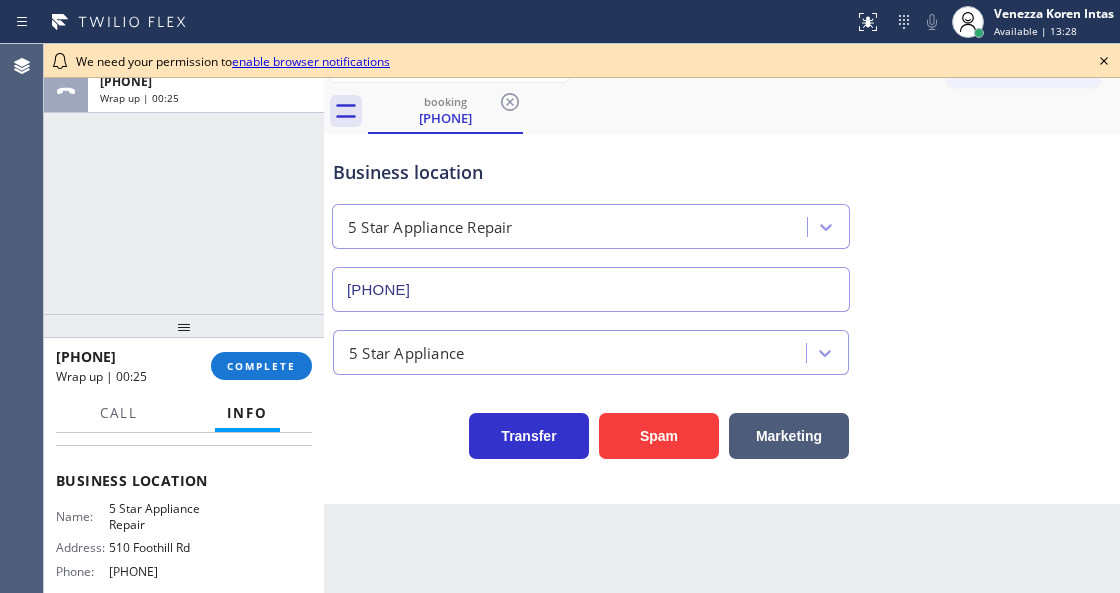 copy on "Customer Name: [PHONE] Phone: [PHONE] Address: Business location Name: 5 Star Appliance Repair Address: [NUMBER] [STREET]  Phone: [PHONE]" 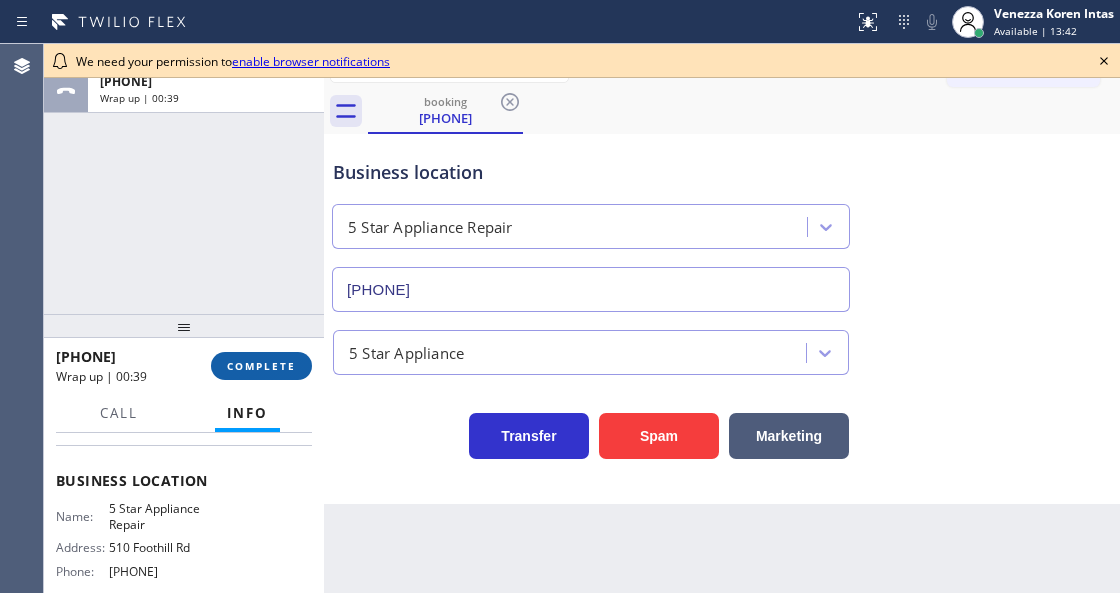 click on "COMPLETE" at bounding box center (261, 366) 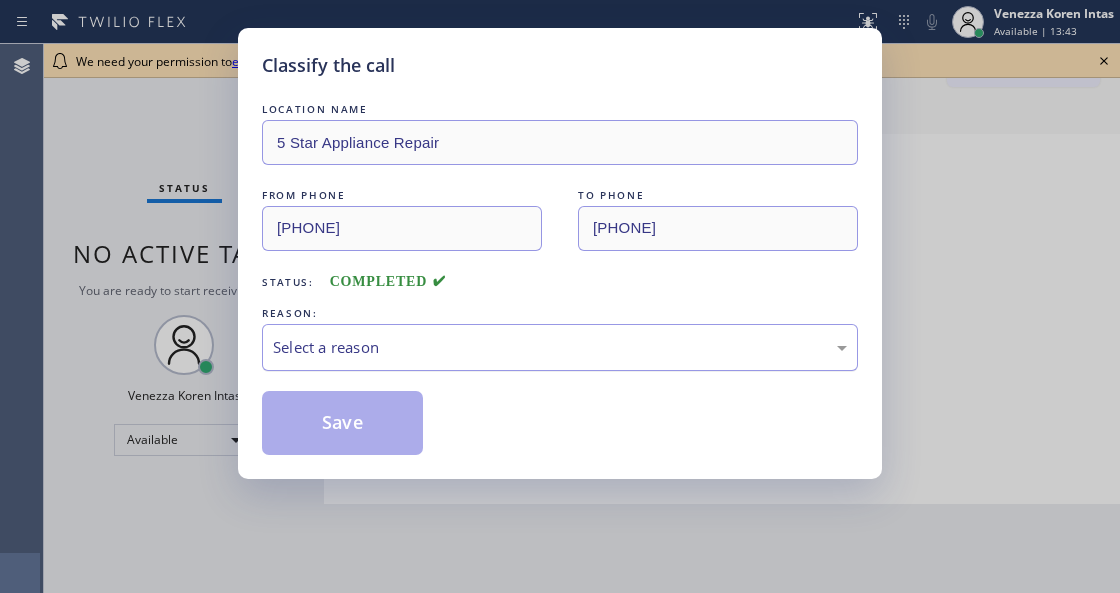 click on "Select a reason" at bounding box center [560, 347] 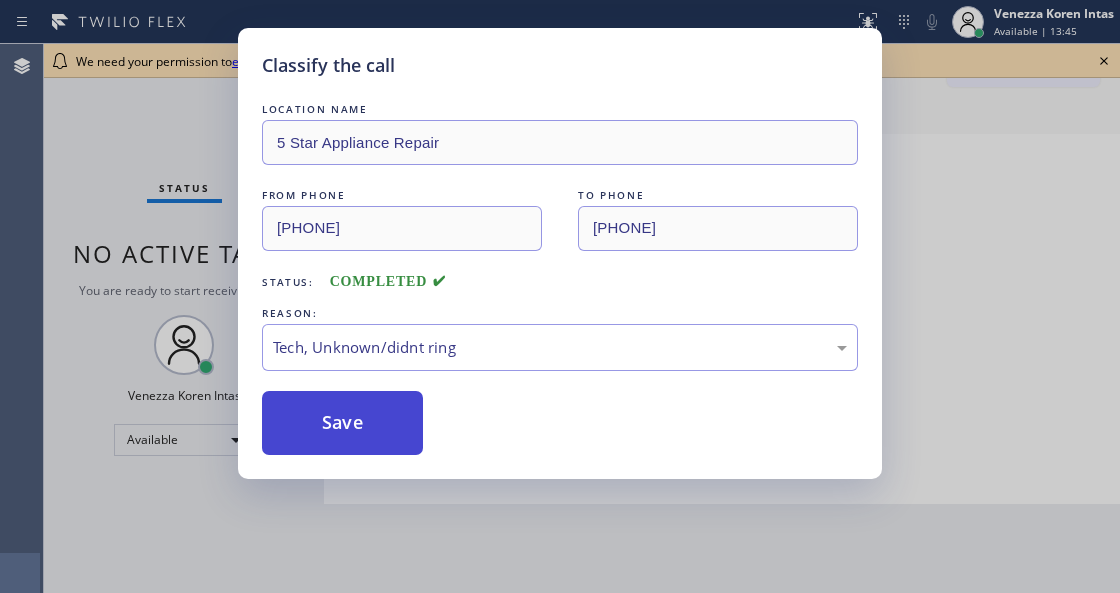 click on "Save" at bounding box center (342, 423) 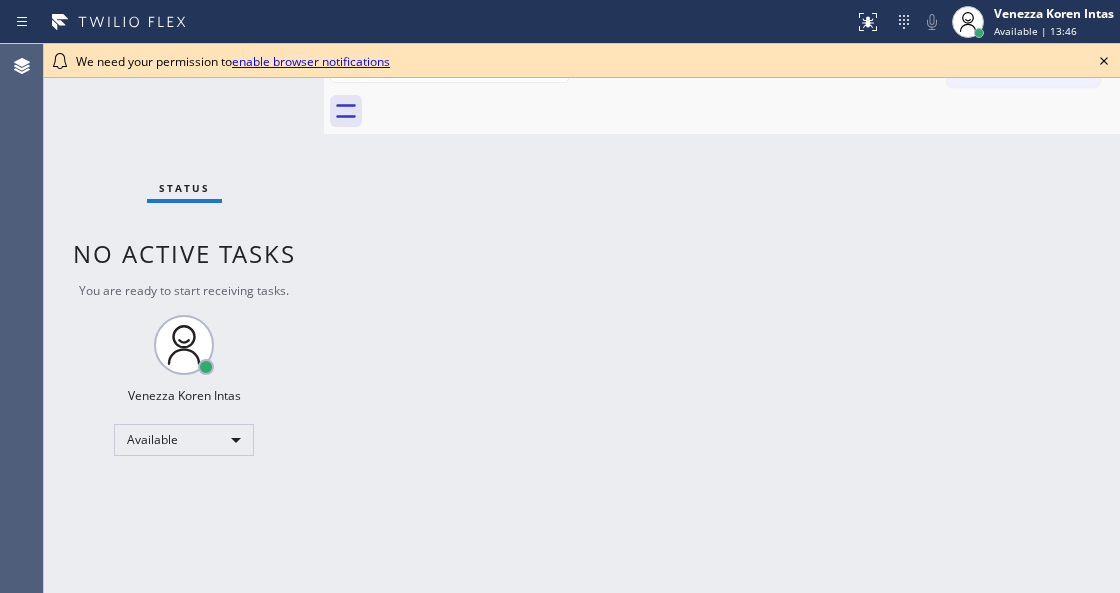 click 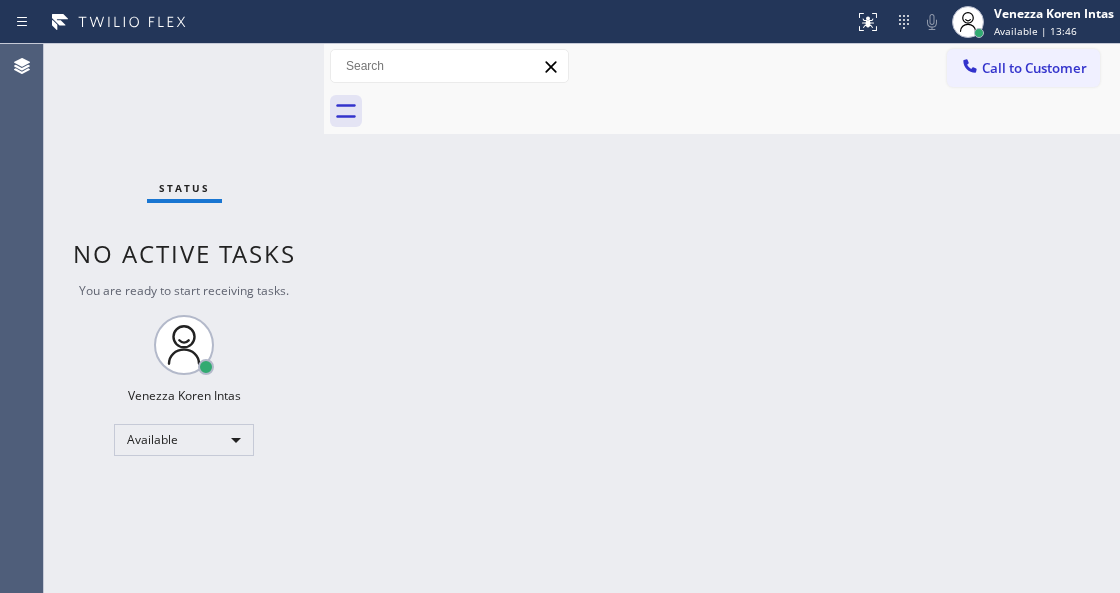 click on "Back to Dashboard Change Sender ID Customers Technicians Select a contact Outbound call Technician Search Technician Your caller id phone number Your caller id phone number Call Technician info Name   Phone none Address none Change Sender ID HVAC +18559994417 5 Star Appliance +18557314952 Appliance Repair +18554611149 Plumbing +18889090120 Air Duct Cleaning +18006865038  Electricians +18005688664 Cancel Change Check personal SMS Reset Change No tabs Call to Customer Outbound call Location Search location Your caller id phone number Customer number Call Outbound call Technician Search Technician Your caller id phone number Your caller id phone number Call" at bounding box center [722, 318] 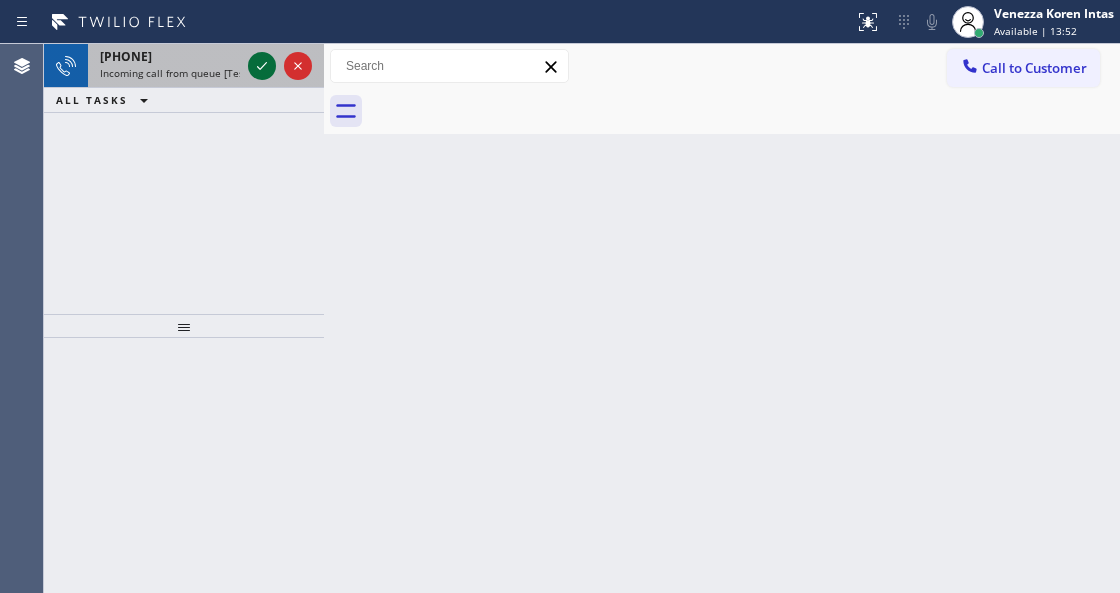 click 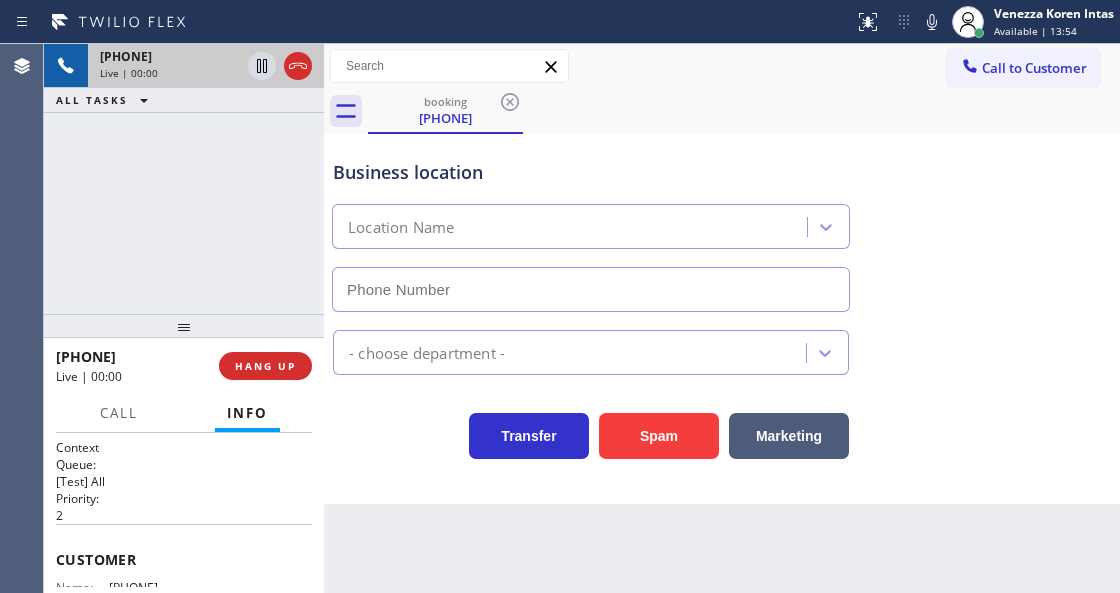 scroll, scrollTop: 200, scrollLeft: 0, axis: vertical 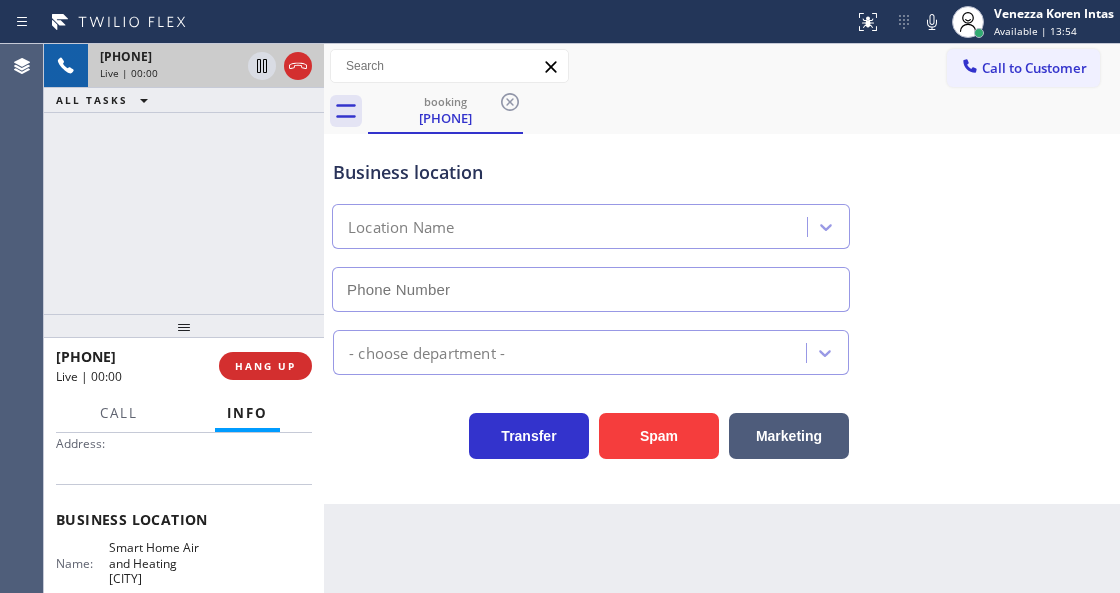 type on "(650) 407-2877" 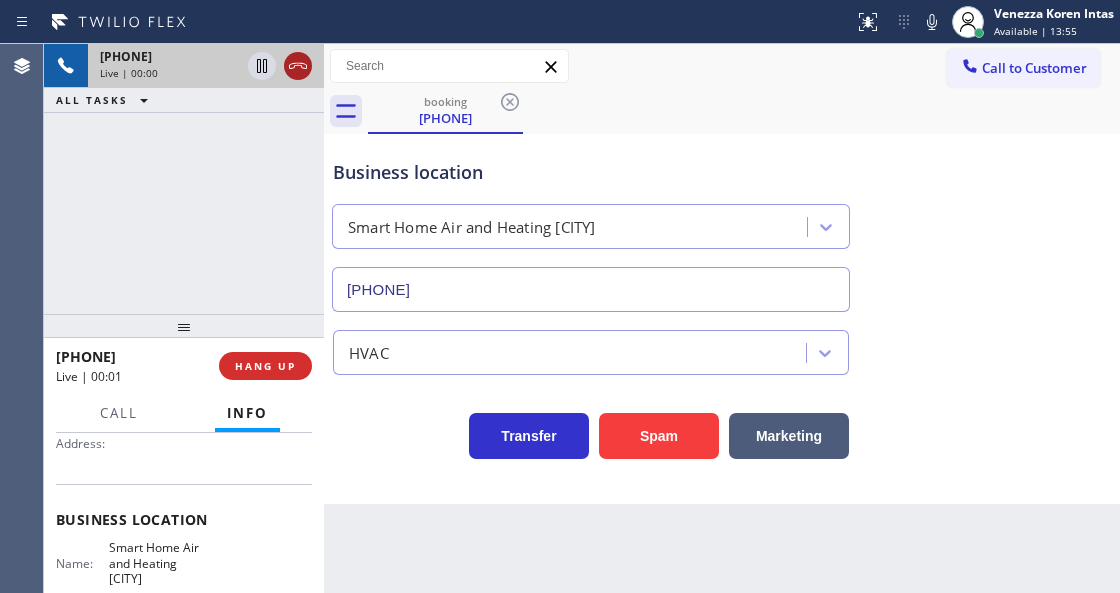 click 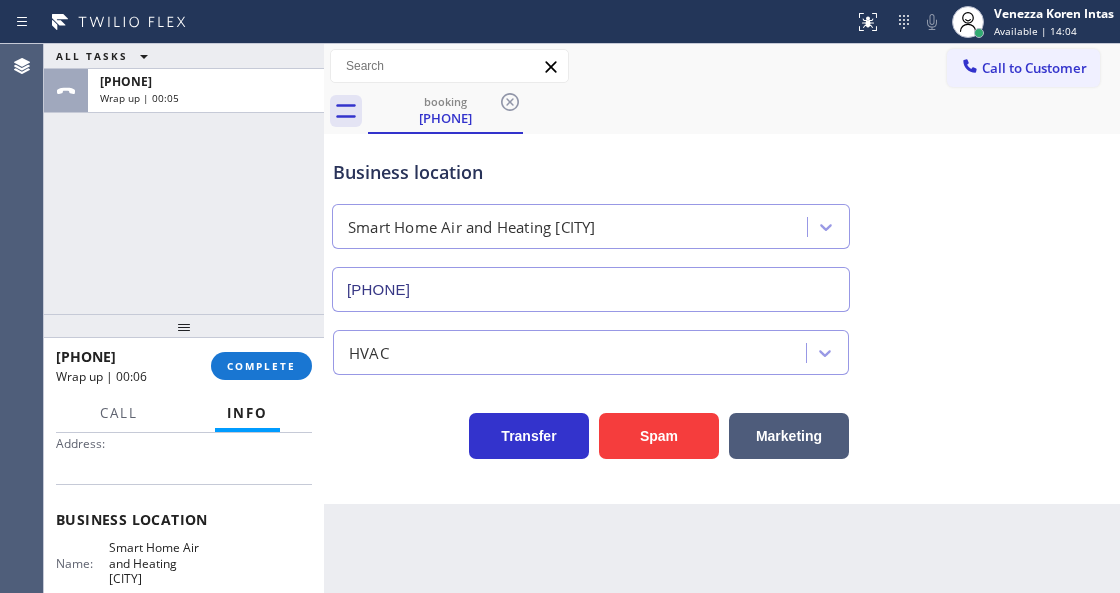 click on "Business location Smart Home Air and Heating Redwood City (650) 407-2877" at bounding box center [591, 225] 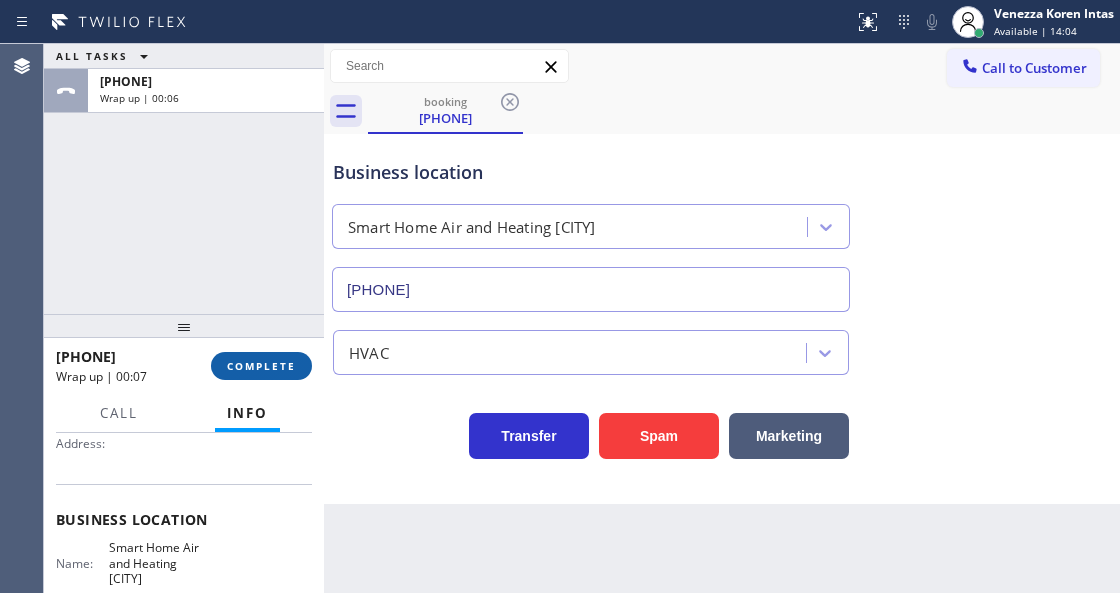 click on "COMPLETE" at bounding box center (261, 366) 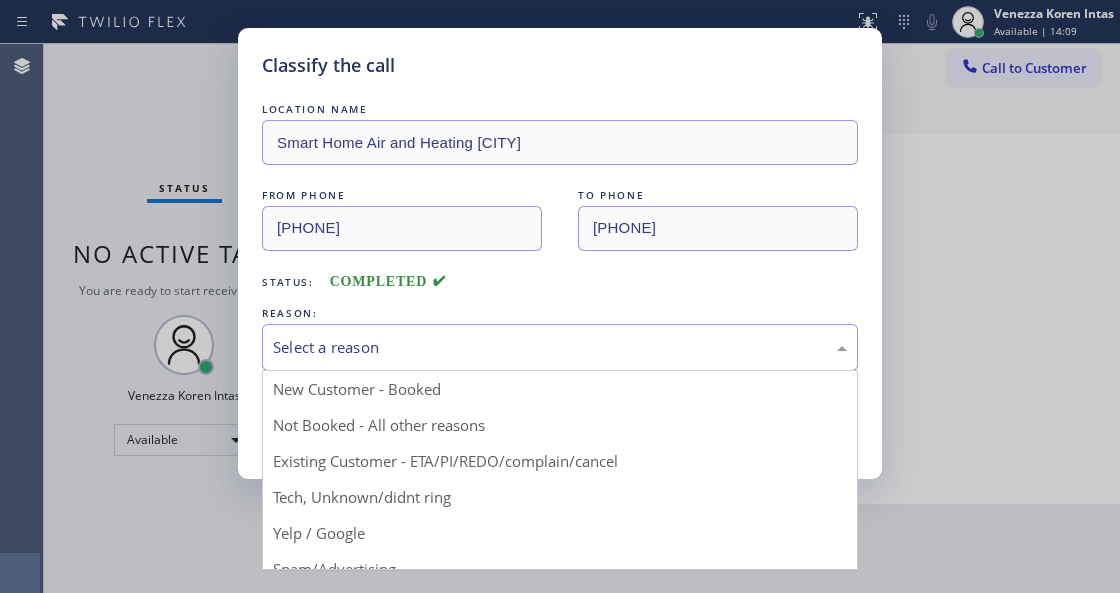 click on "Select a reason" at bounding box center [560, 347] 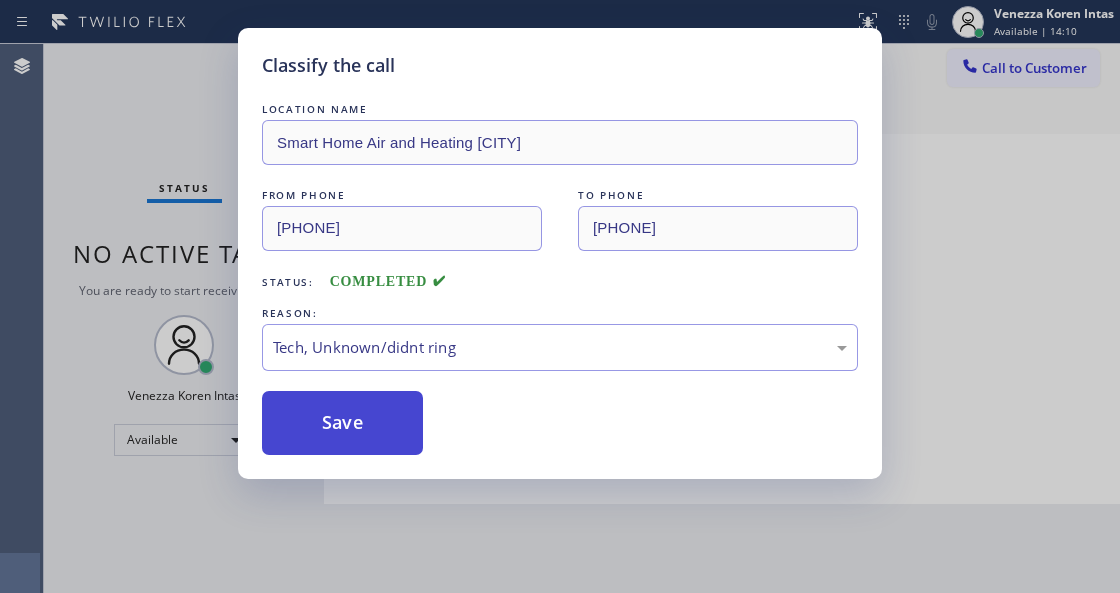 click on "Save" at bounding box center (342, 423) 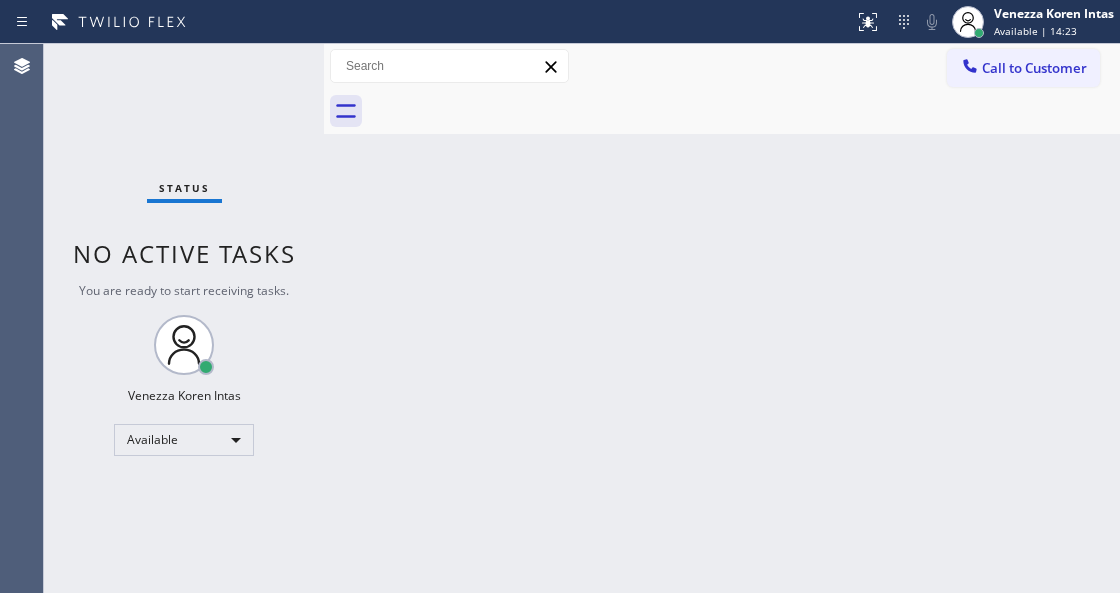 click on "Status   No active tasks     You are ready to start receiving tasks.   Venezza Koren Intas Available" at bounding box center [184, 318] 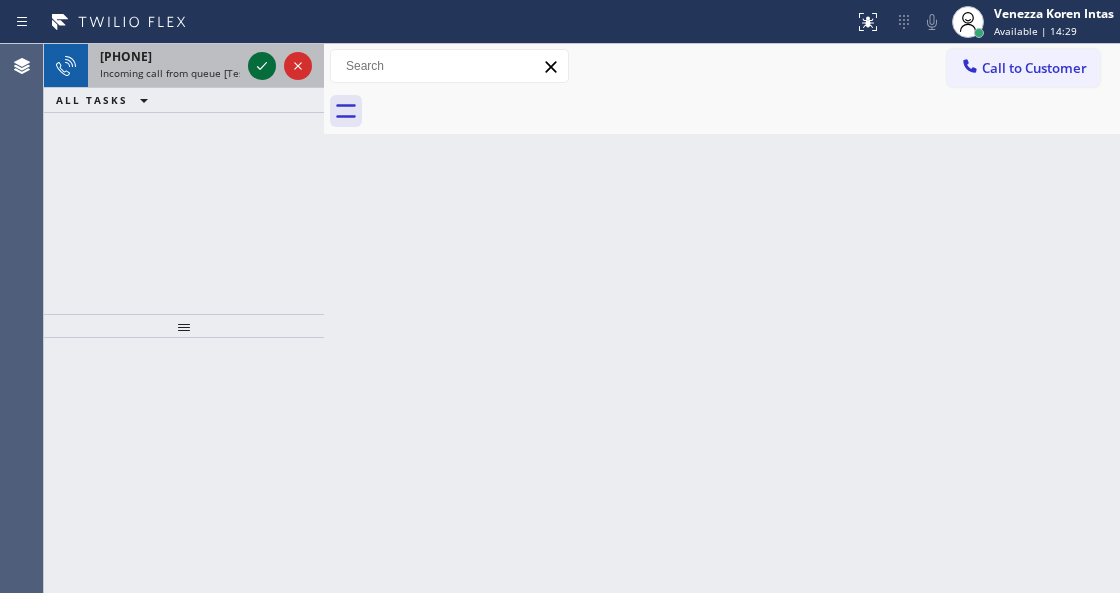 click 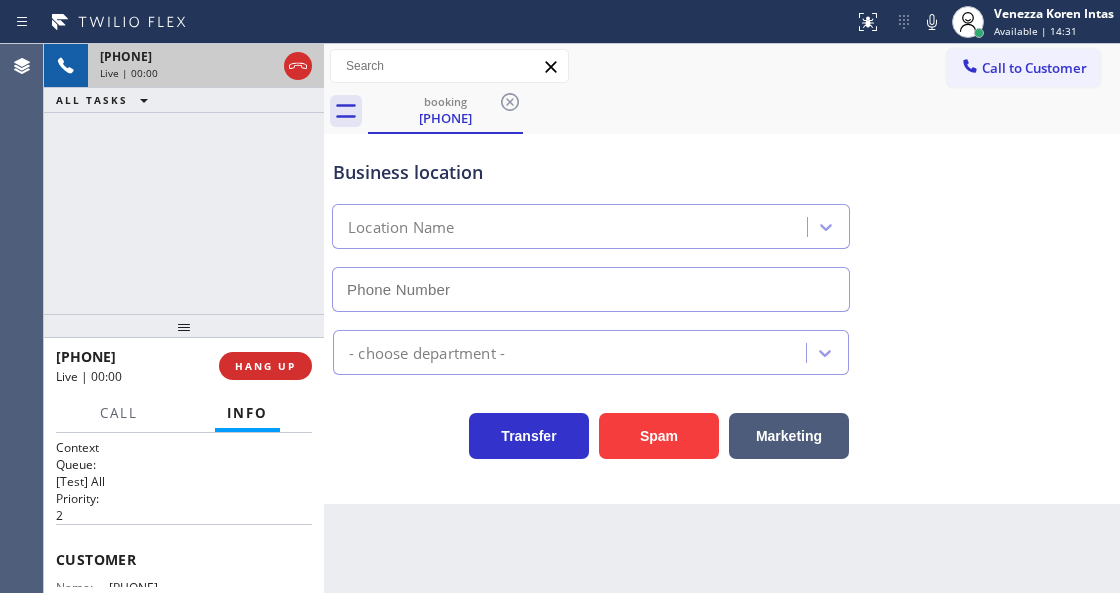 type on "(650) 239-2511" 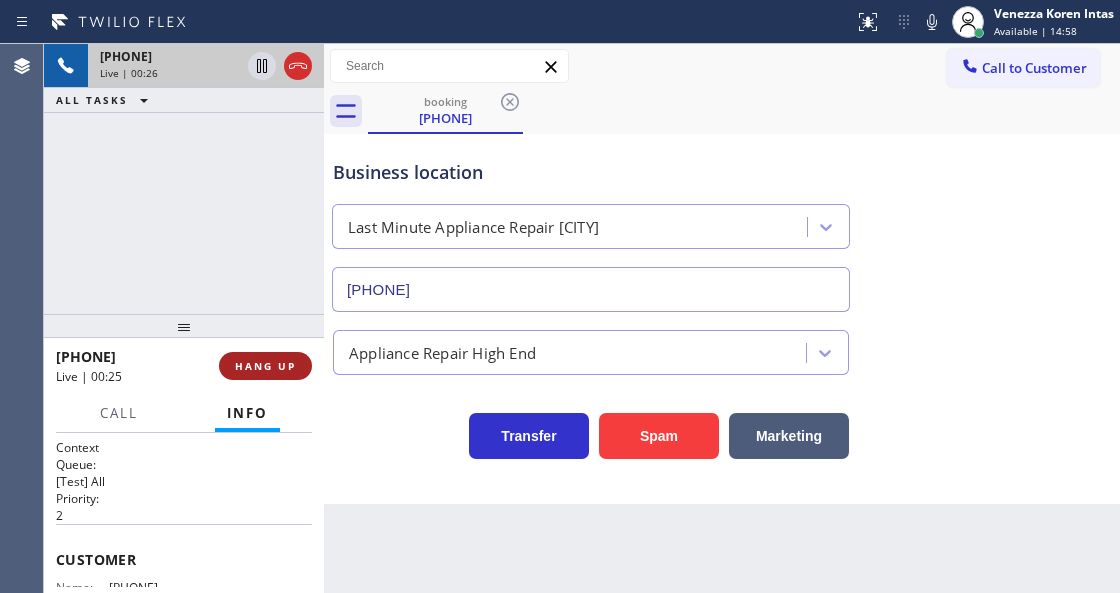 click on "HANG UP" at bounding box center (265, 366) 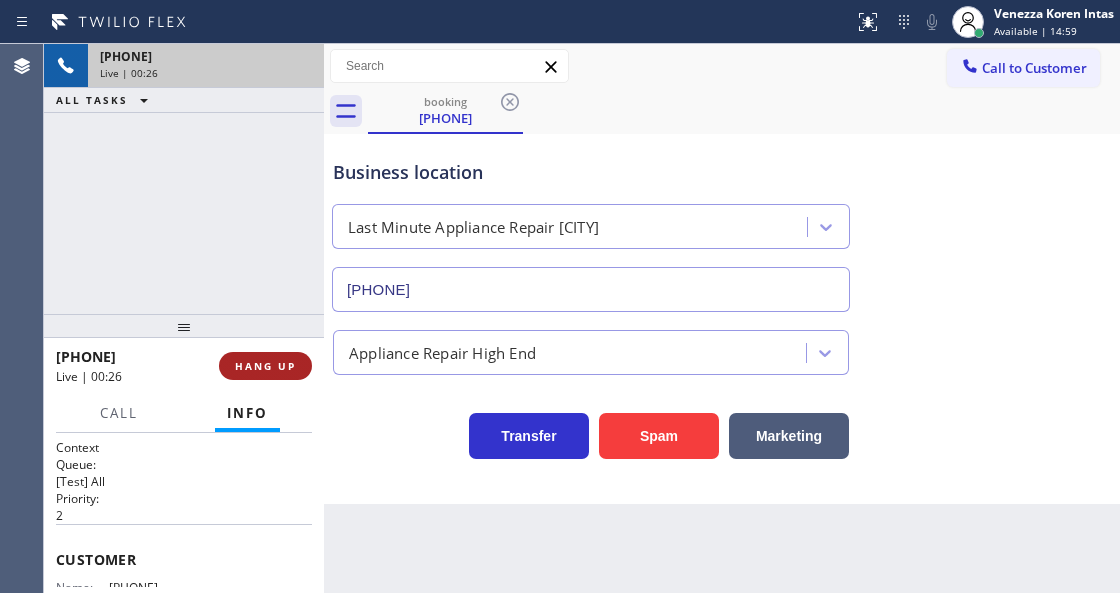 click on "HANG UP" at bounding box center (265, 366) 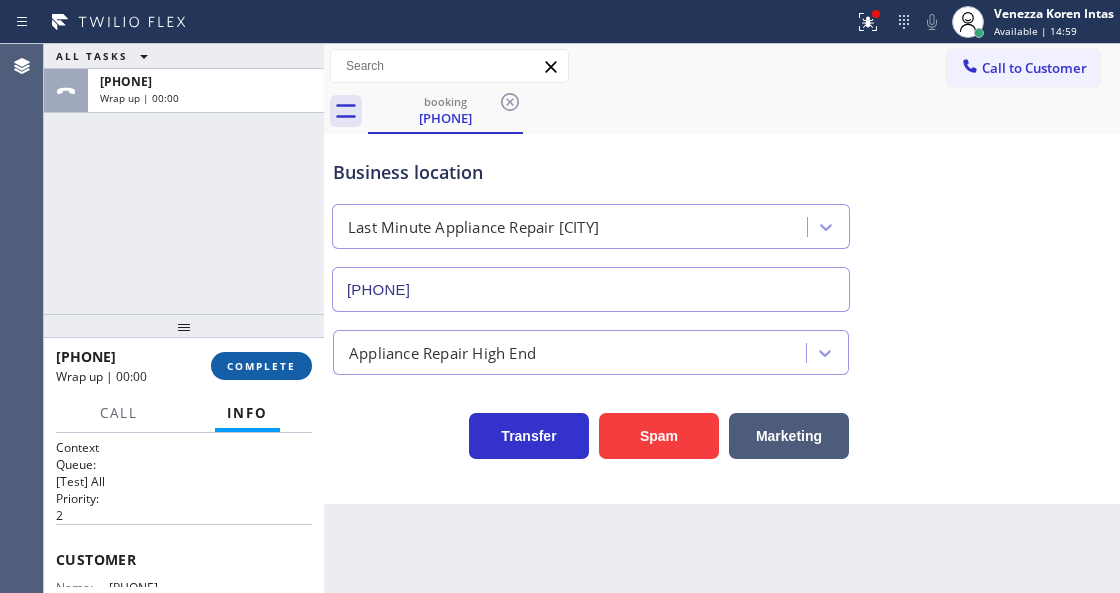 click on "COMPLETE" at bounding box center (261, 366) 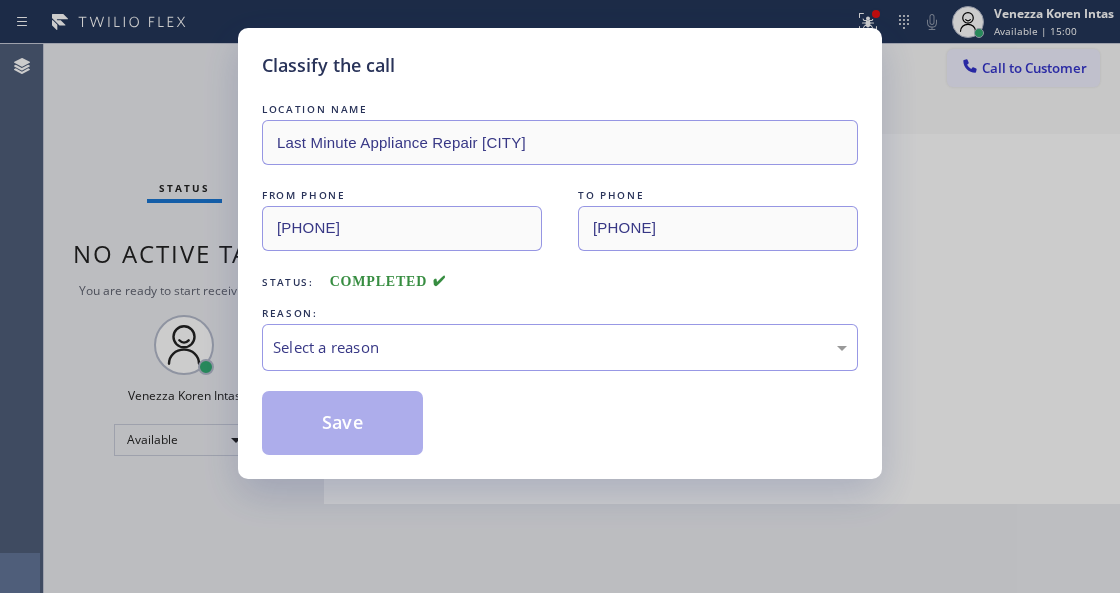 click on "Select a reason" at bounding box center (560, 347) 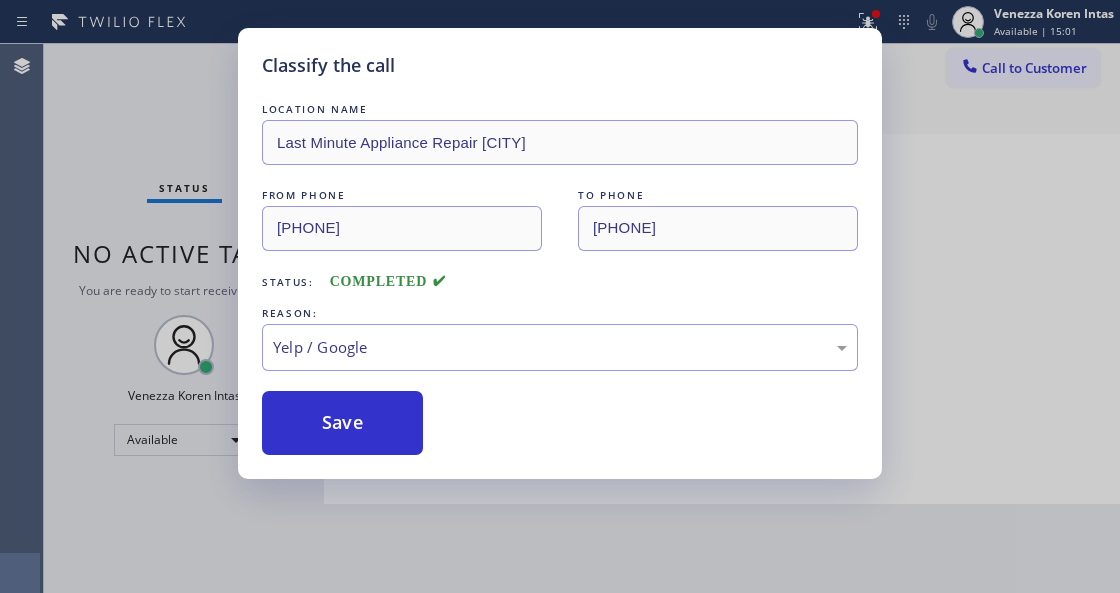 click on "Save" at bounding box center [342, 423] 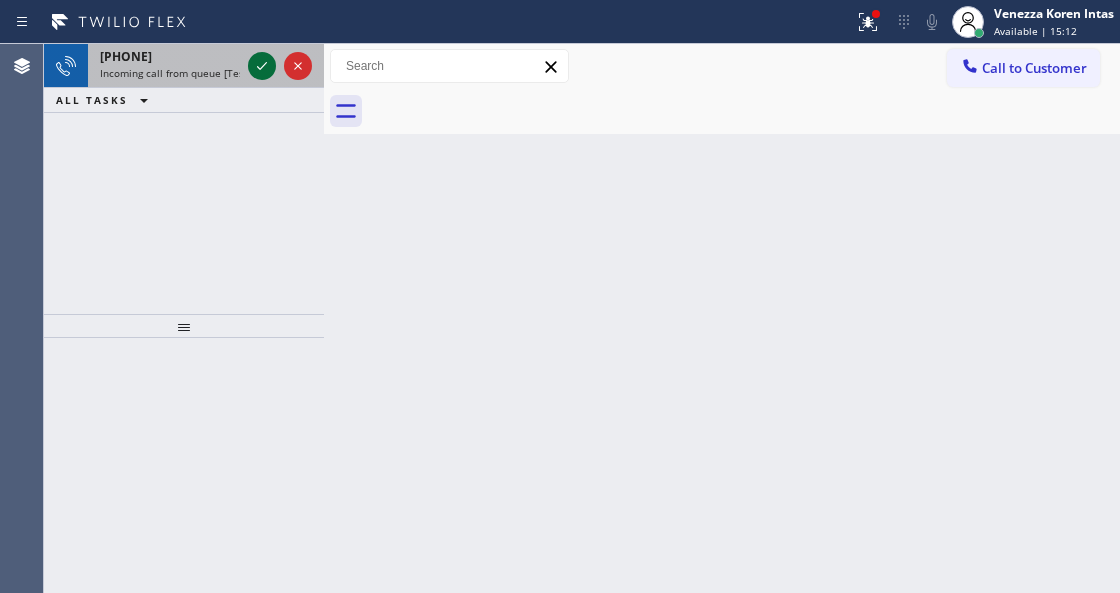 click 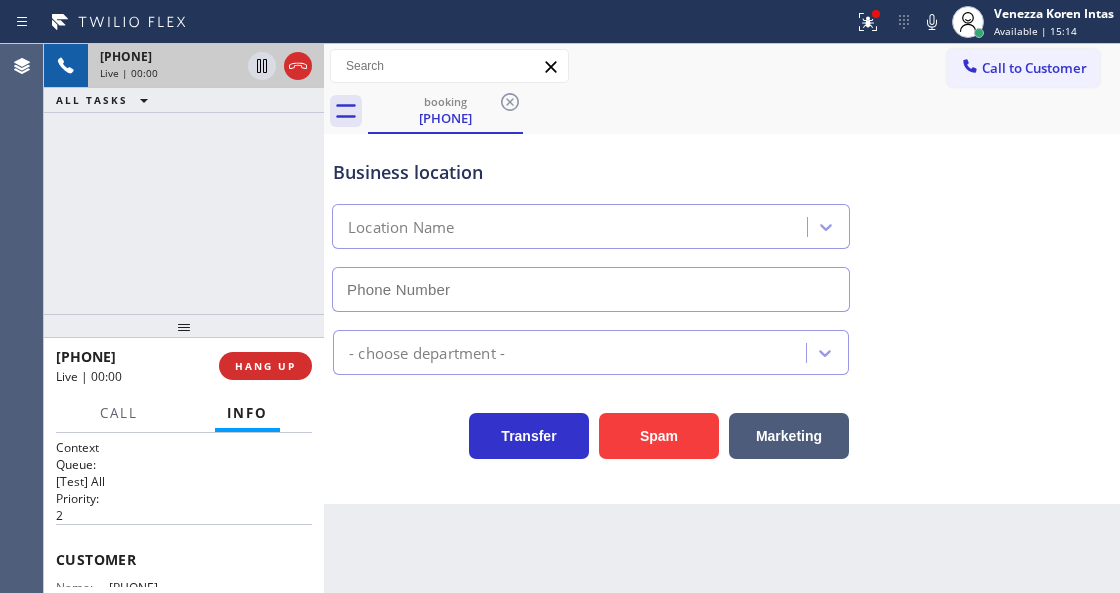 scroll, scrollTop: 133, scrollLeft: 0, axis: vertical 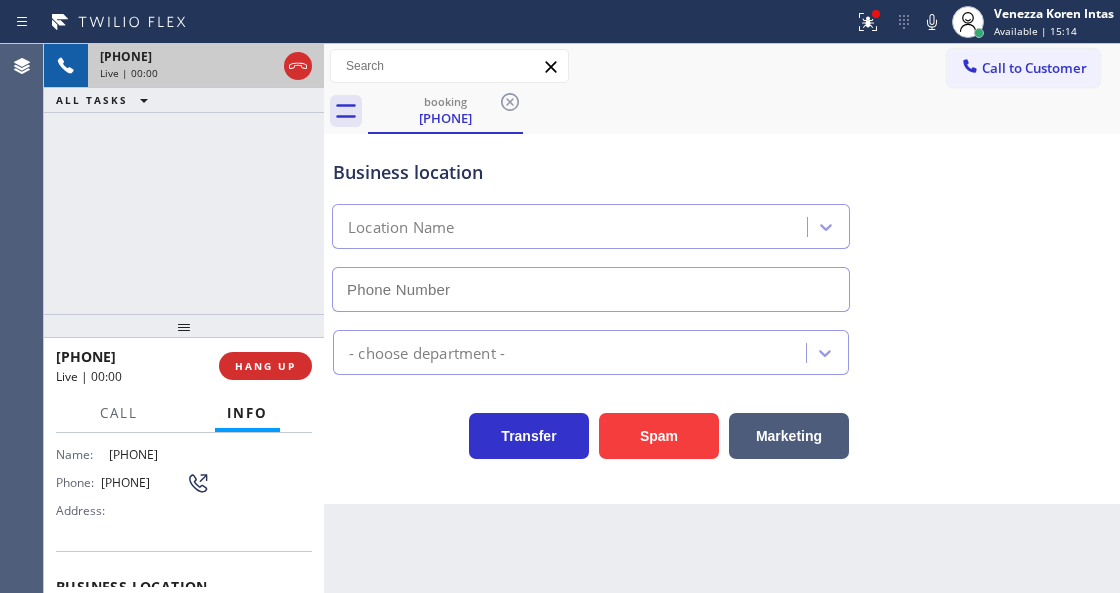 type on "(415) 921-9037" 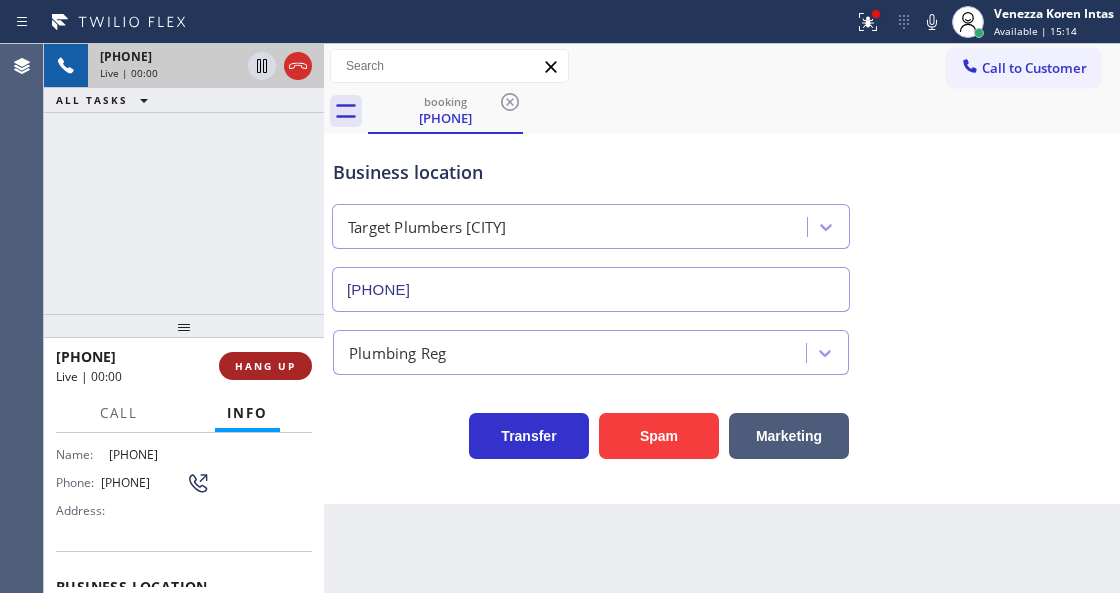 click on "HANG UP" at bounding box center (265, 366) 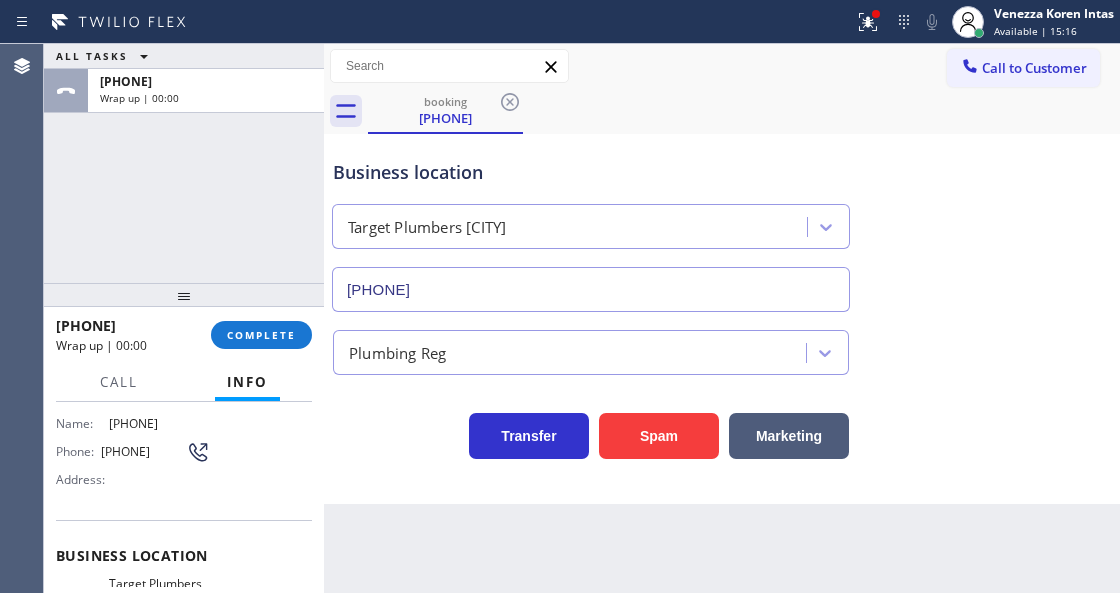 drag, startPoint x: 217, startPoint y: 309, endPoint x: 218, endPoint y: 278, distance: 31.016125 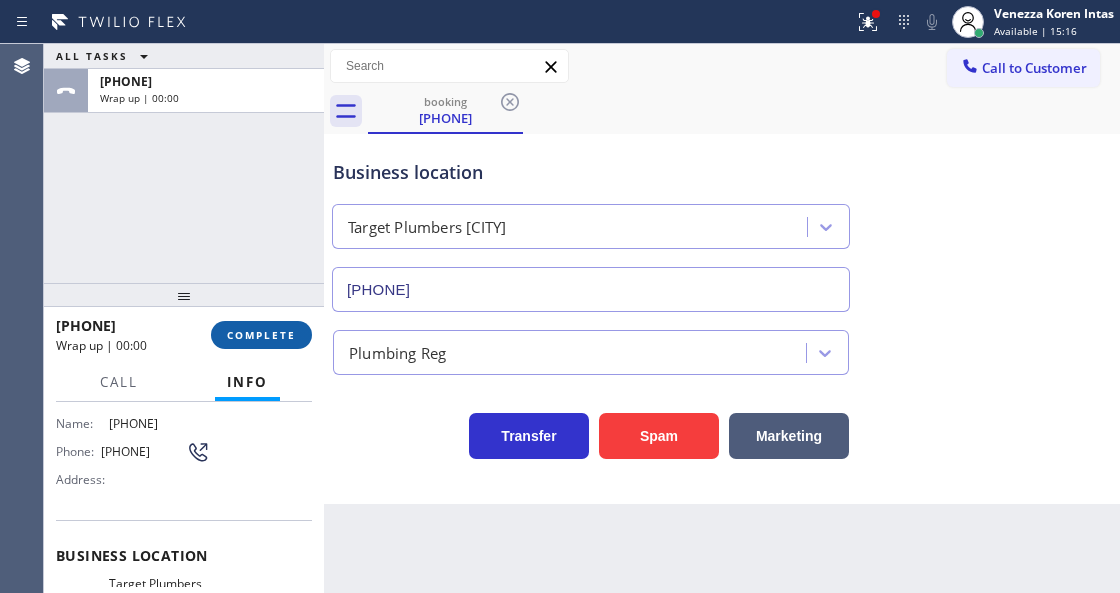 click on "COMPLETE" at bounding box center [261, 335] 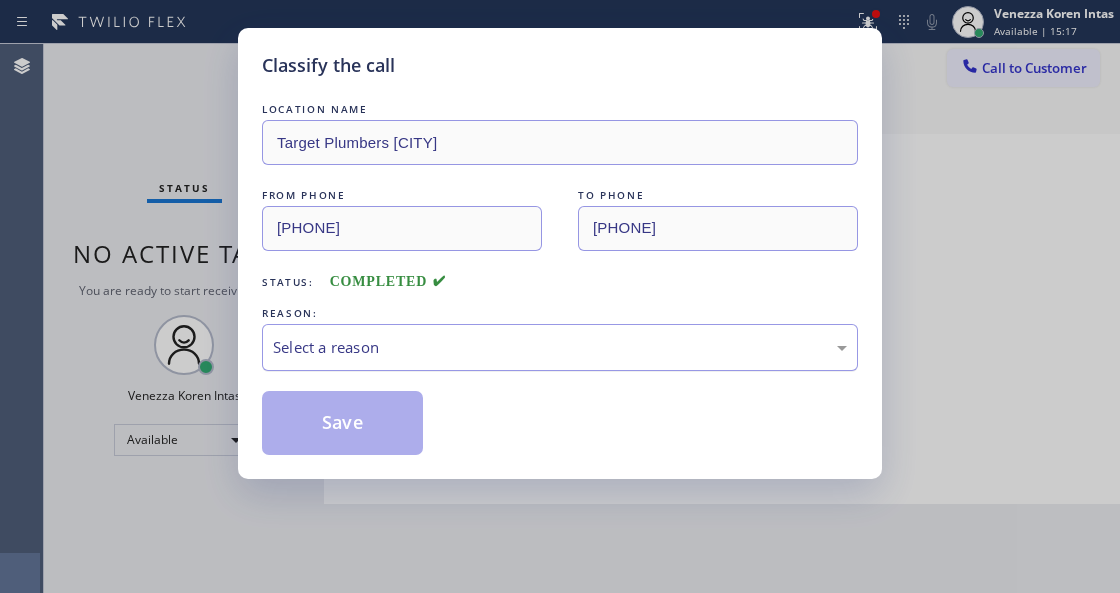 click on "Select a reason" at bounding box center [560, 347] 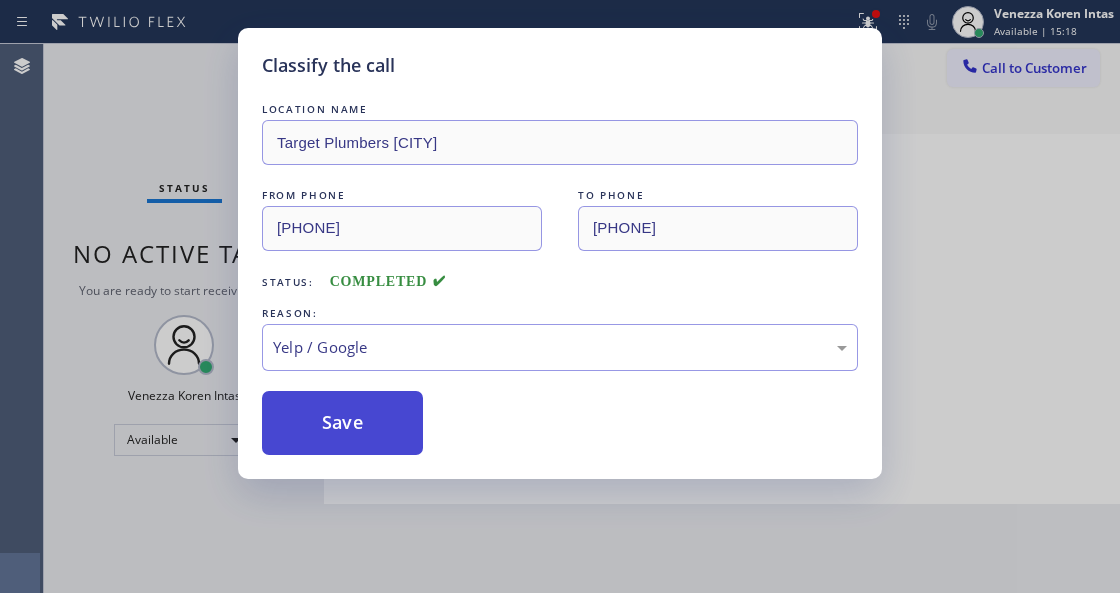 click on "Save" at bounding box center [342, 423] 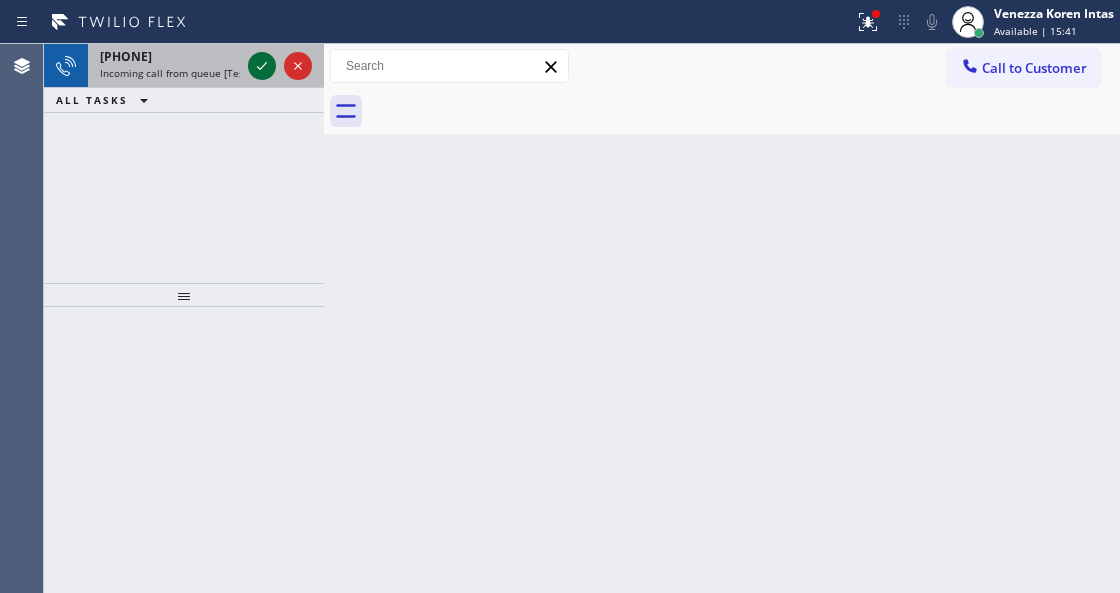 click 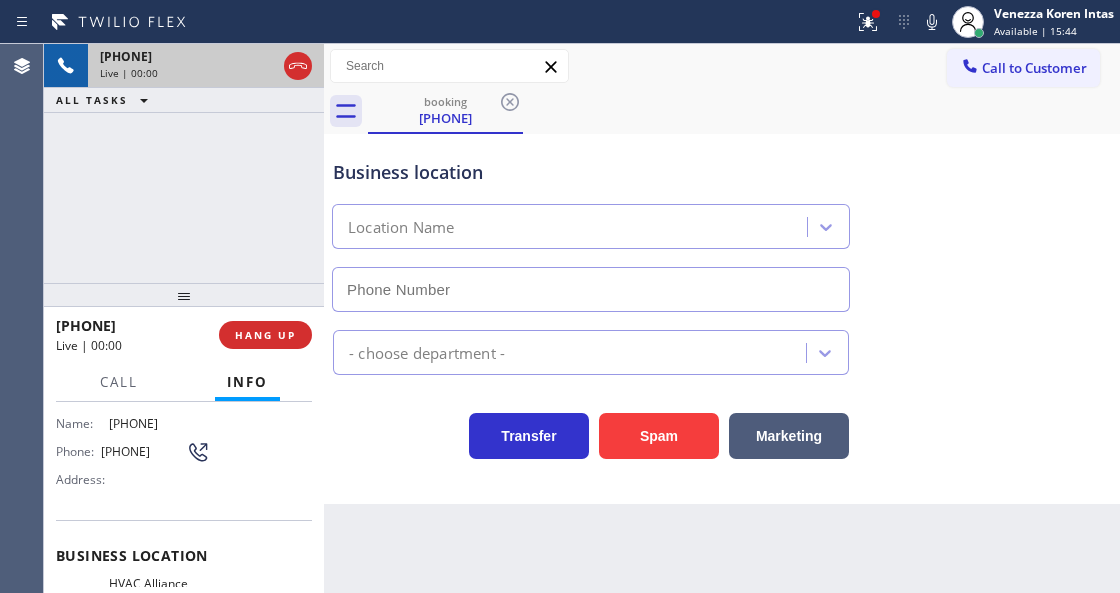 scroll, scrollTop: 200, scrollLeft: 0, axis: vertical 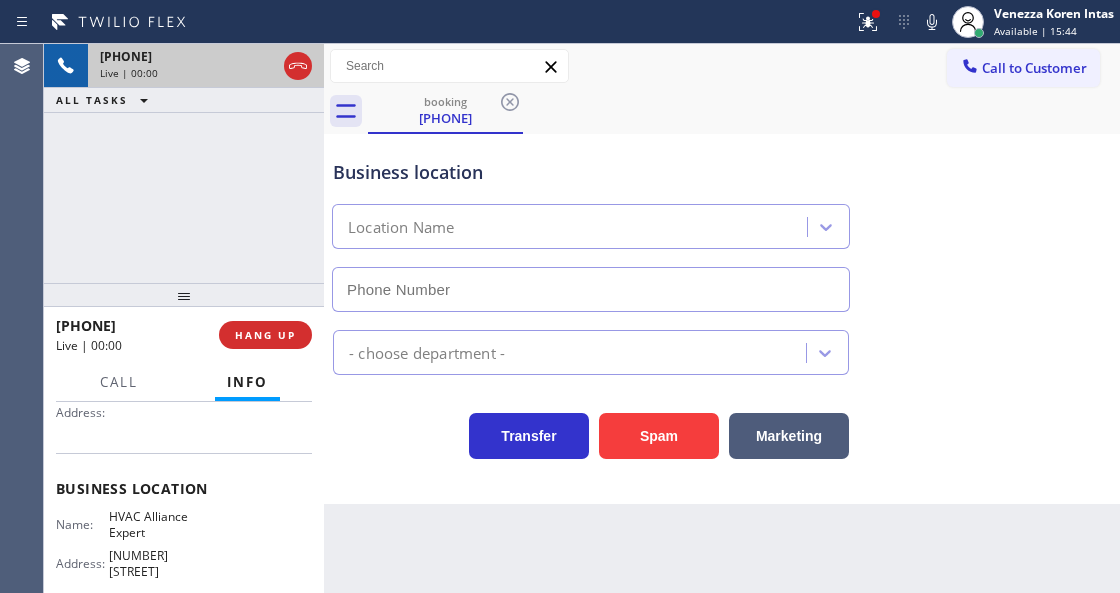 type on "(855) 999-4417" 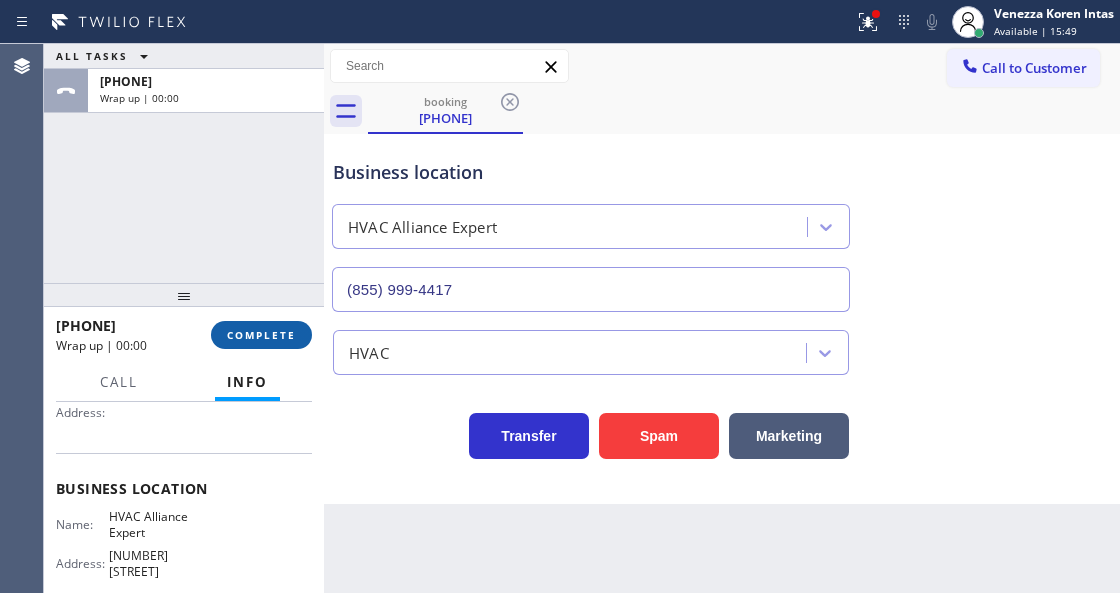 click on "COMPLETE" at bounding box center [261, 335] 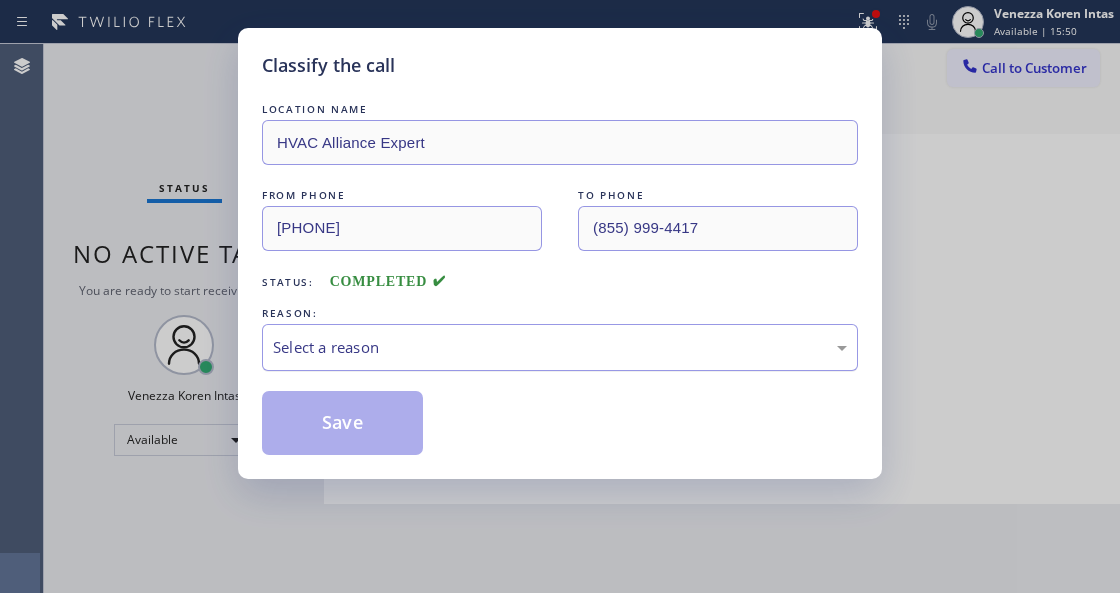 click on "Select a reason" at bounding box center [560, 347] 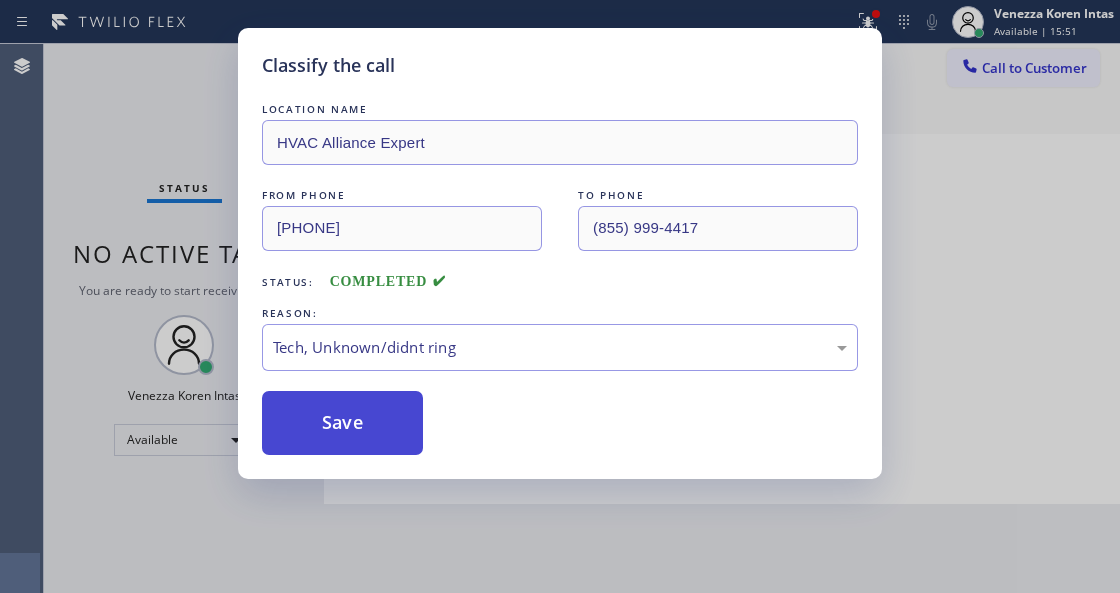 click on "Save" at bounding box center (342, 423) 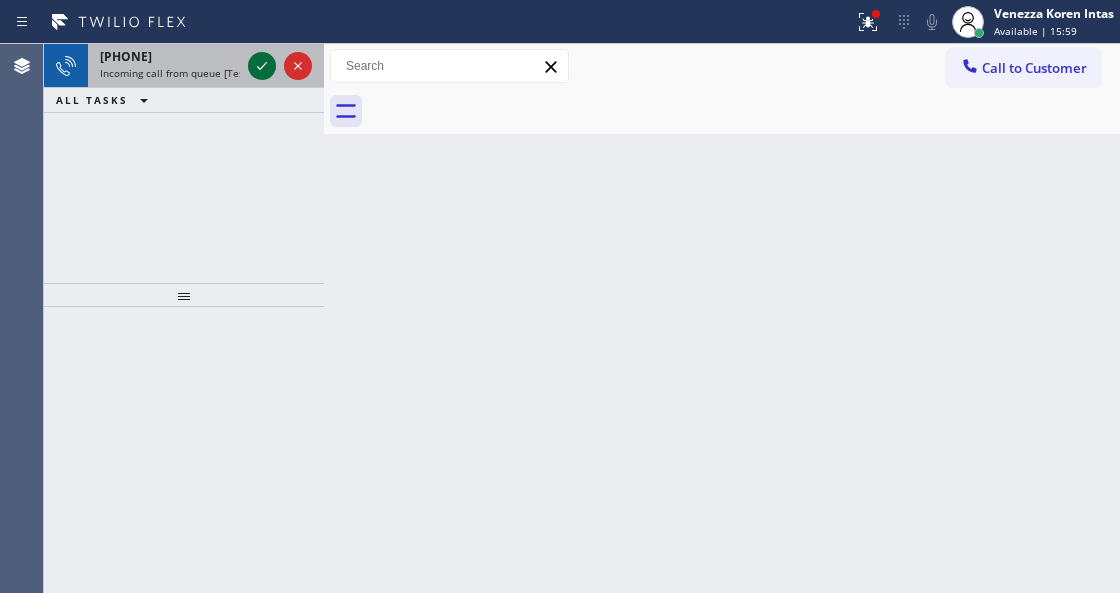 click 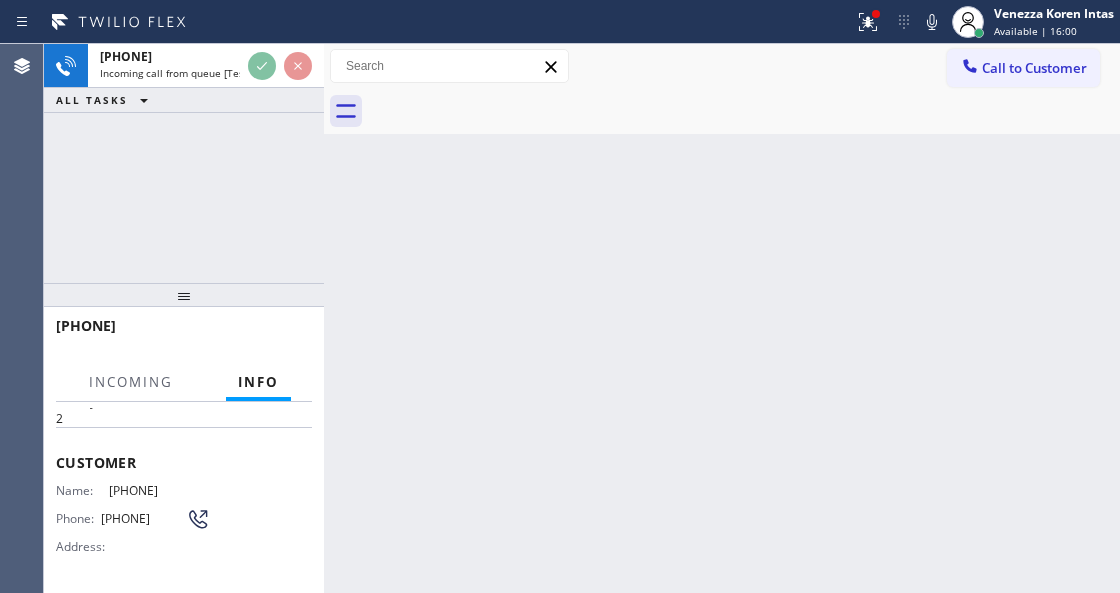 scroll, scrollTop: 200, scrollLeft: 0, axis: vertical 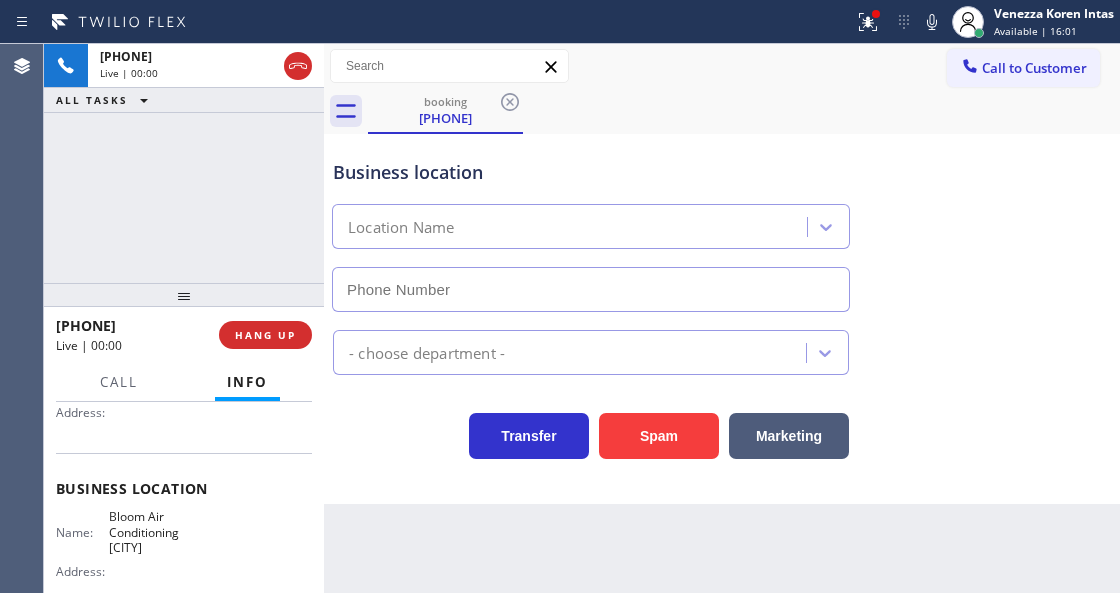 type on "(213) 460-5731" 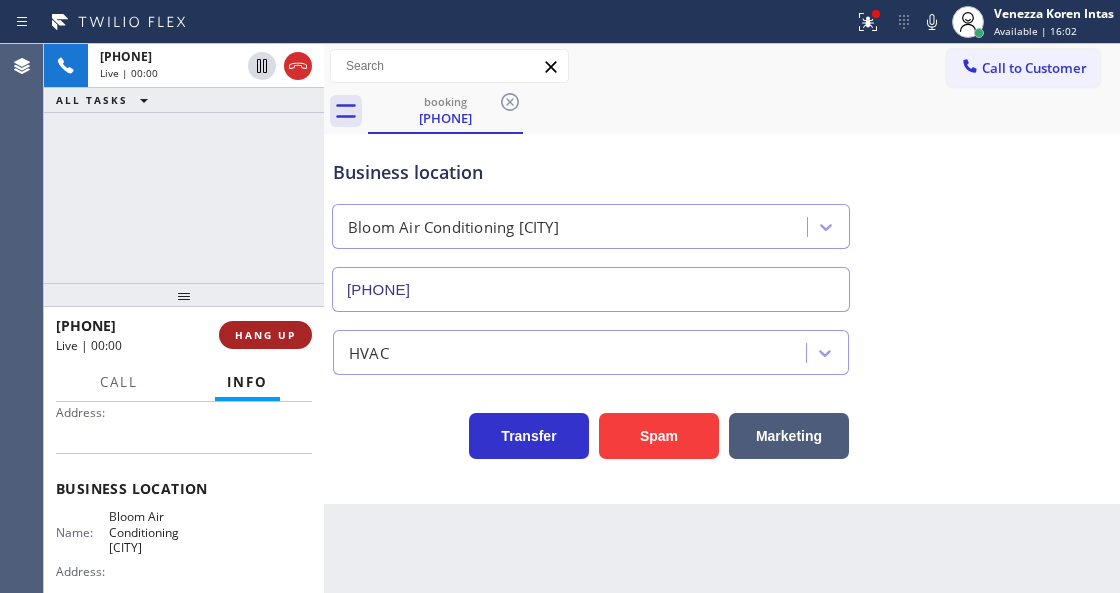 click on "HANG UP" at bounding box center (265, 335) 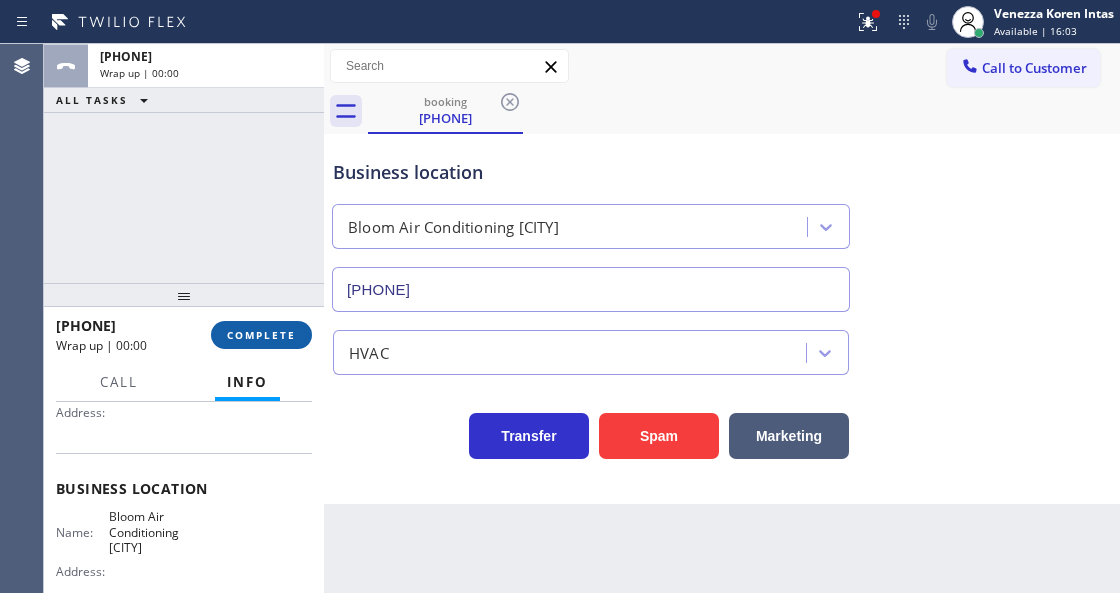 click on "COMPLETE" at bounding box center (261, 335) 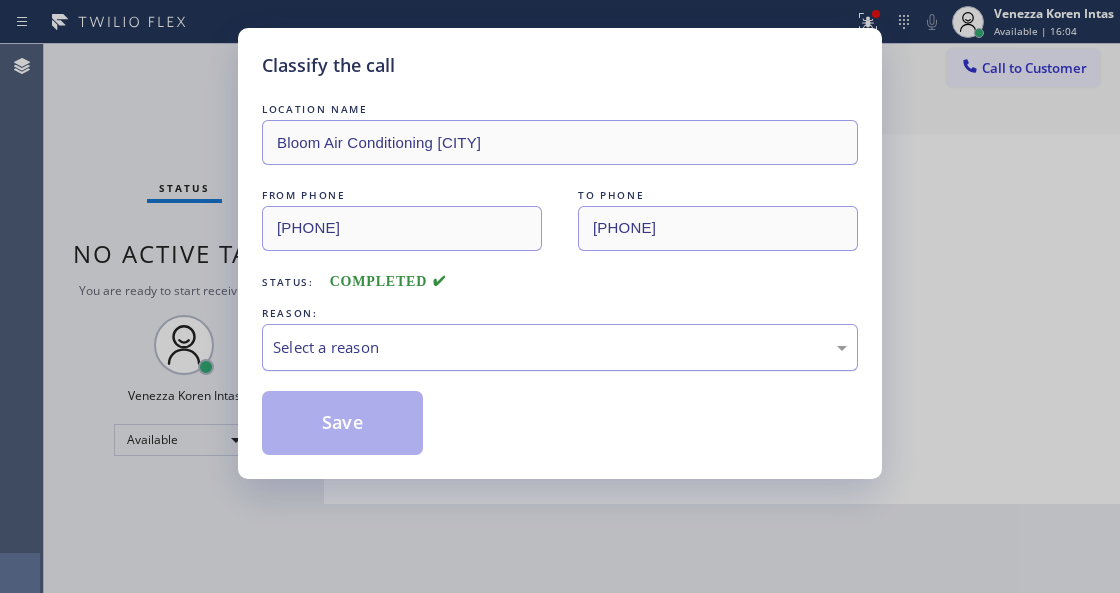 drag, startPoint x: 387, startPoint y: 345, endPoint x: 432, endPoint y: 344, distance: 45.01111 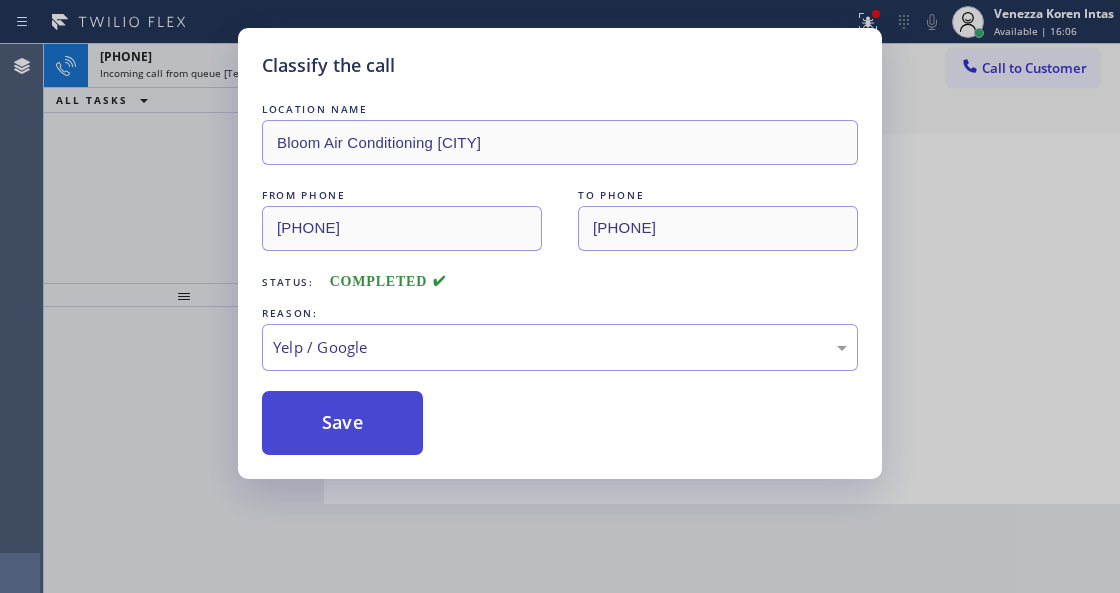 click on "Save" at bounding box center (342, 423) 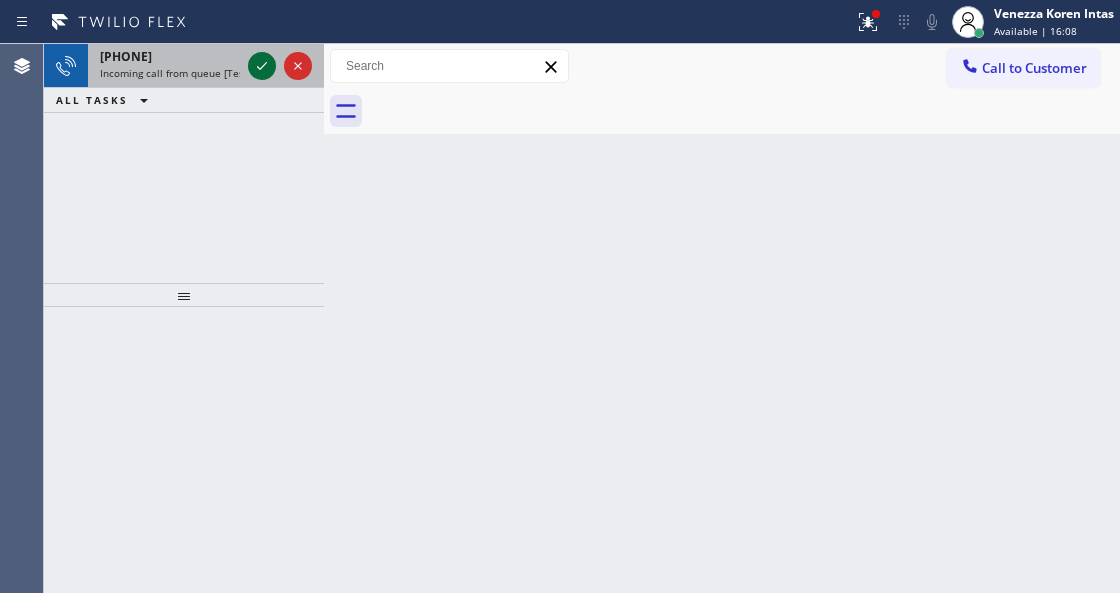 click at bounding box center (262, 66) 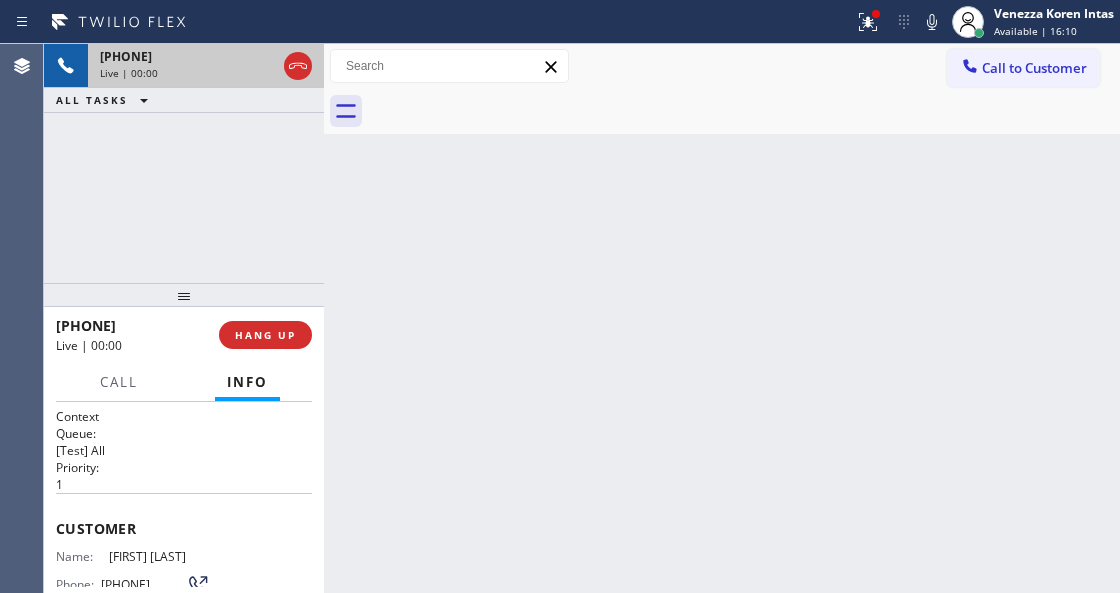 scroll, scrollTop: 133, scrollLeft: 0, axis: vertical 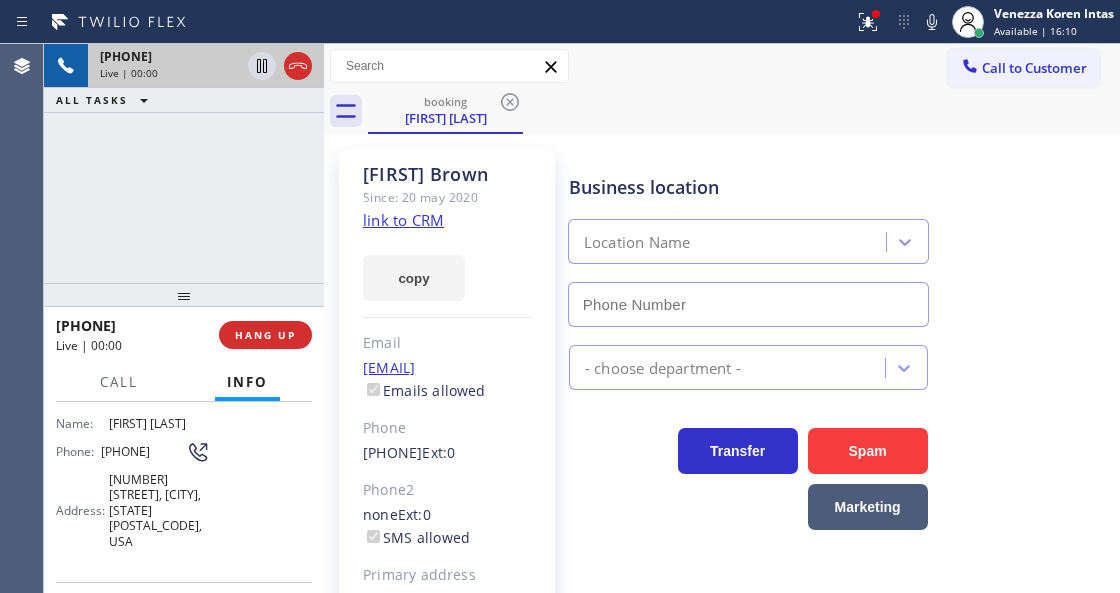type on "[PHONE]" 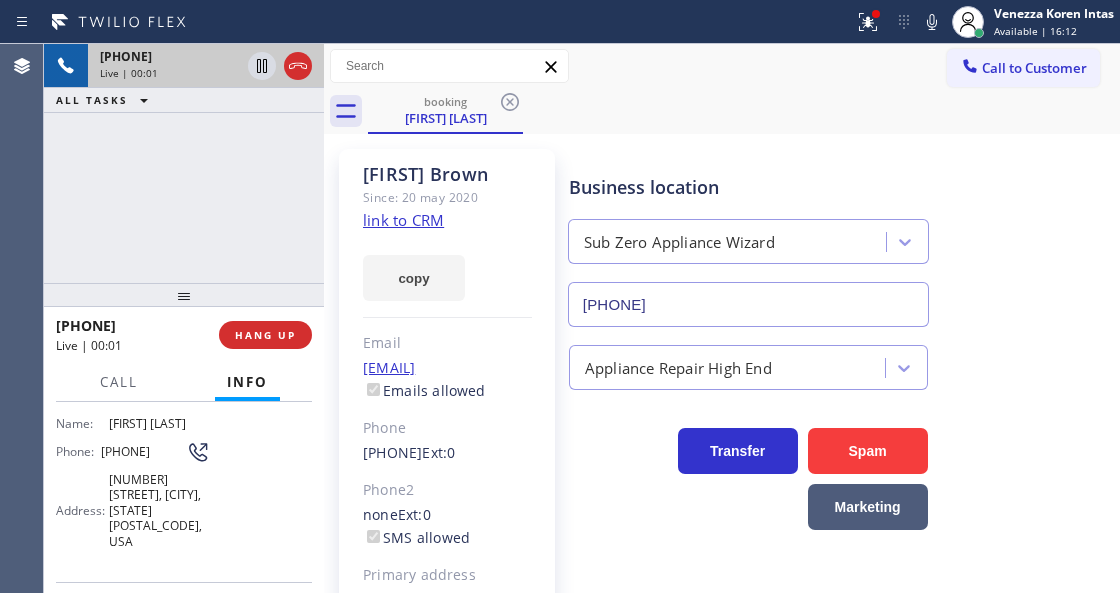 click on "link to CRM" 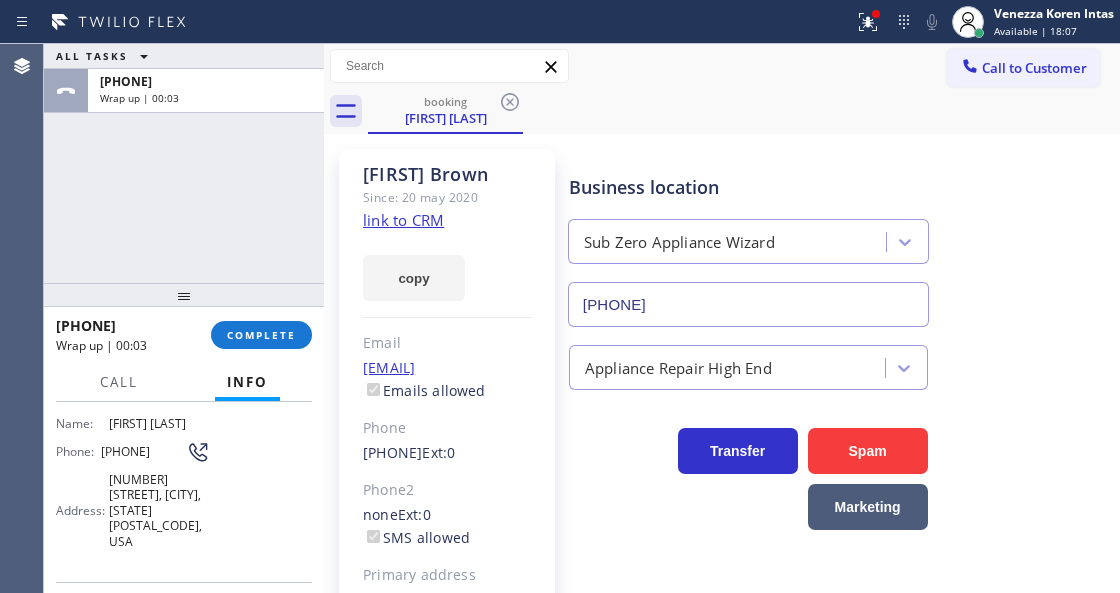 click on "+18327317346 Wrap up | 00:03 COMPLETE" at bounding box center [184, 335] 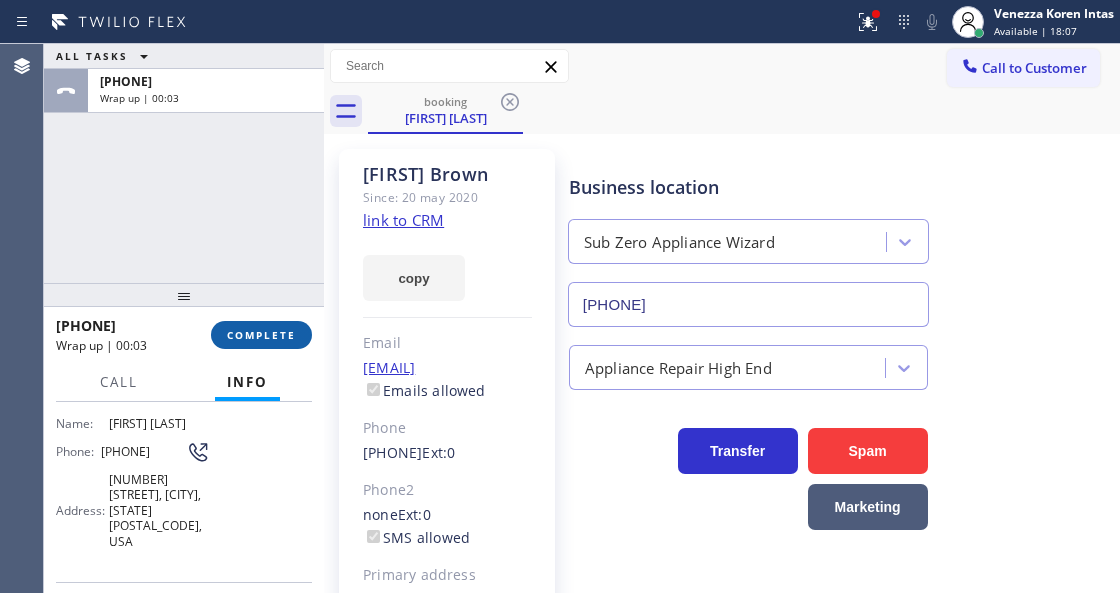 click on "COMPLETE" at bounding box center (261, 335) 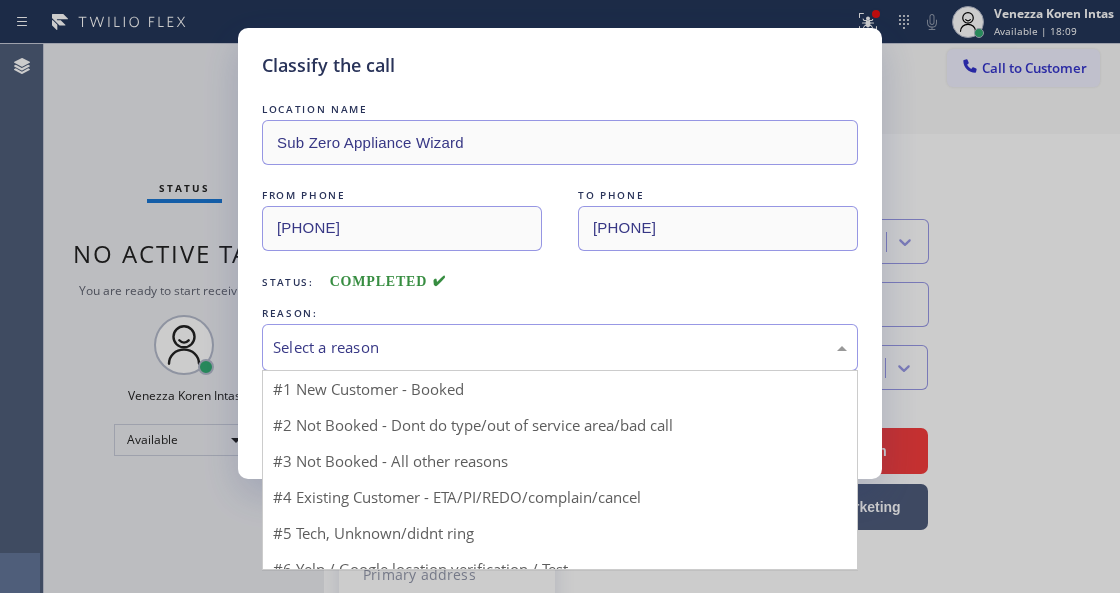 click on "Select a reason" at bounding box center (560, 347) 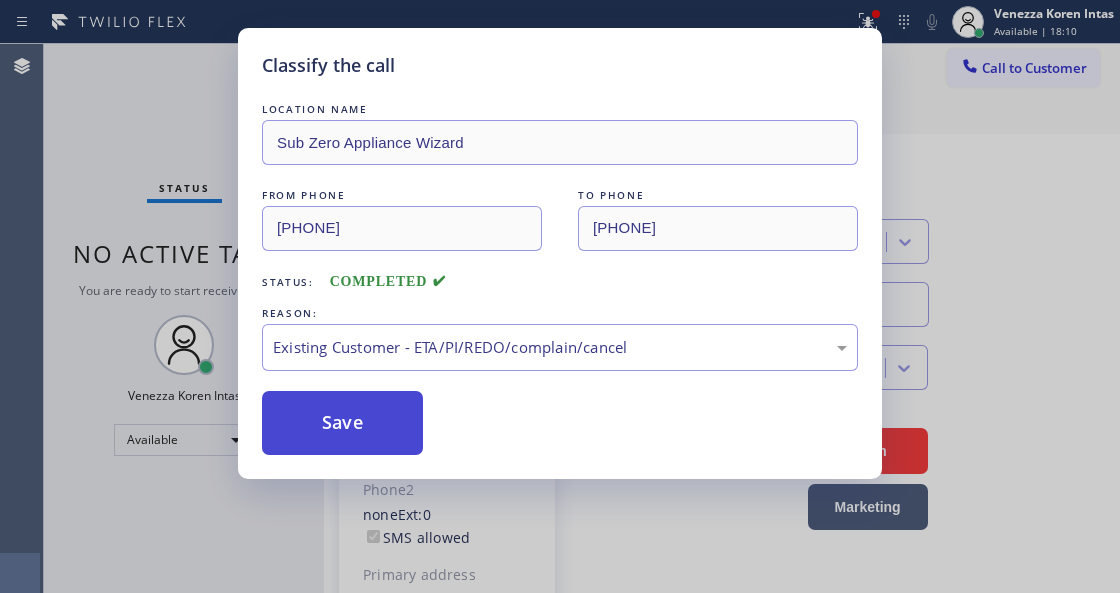 click on "Save" at bounding box center [342, 423] 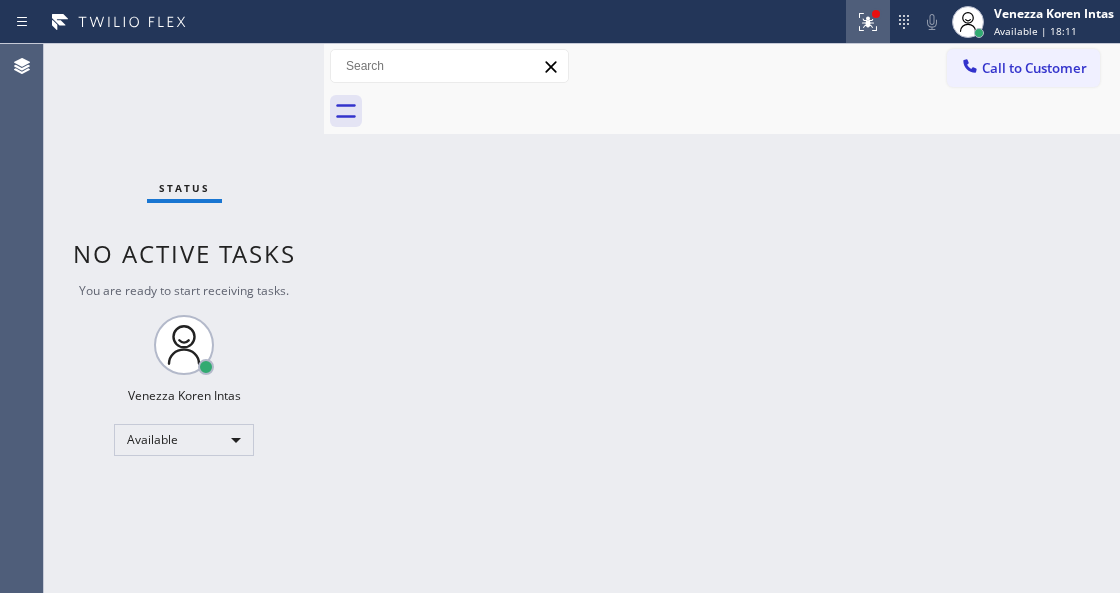 click at bounding box center [868, 22] 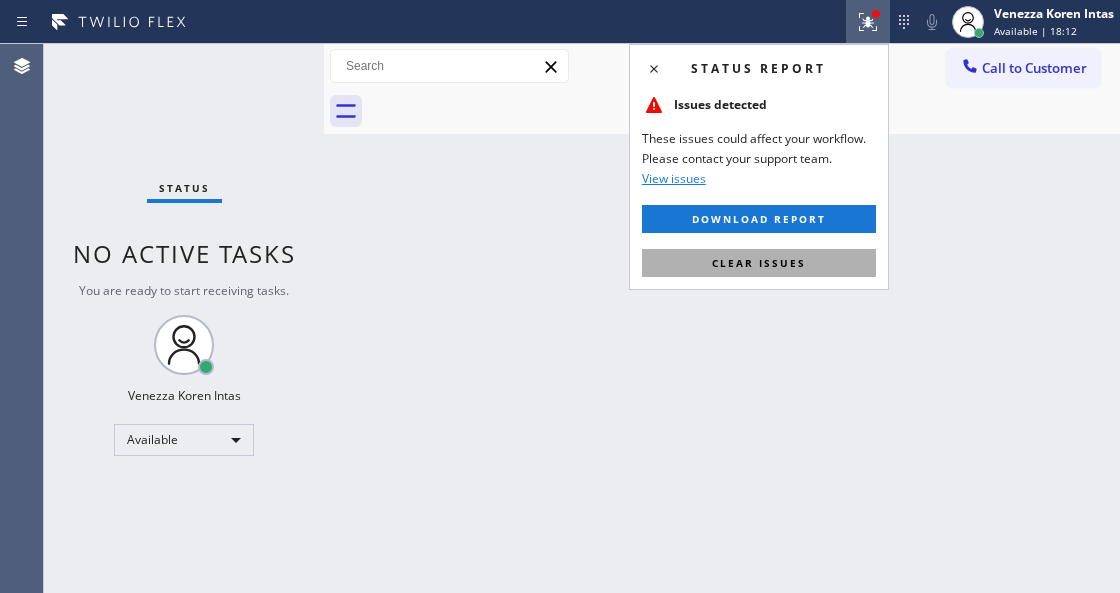 click on "Clear issues" at bounding box center [759, 263] 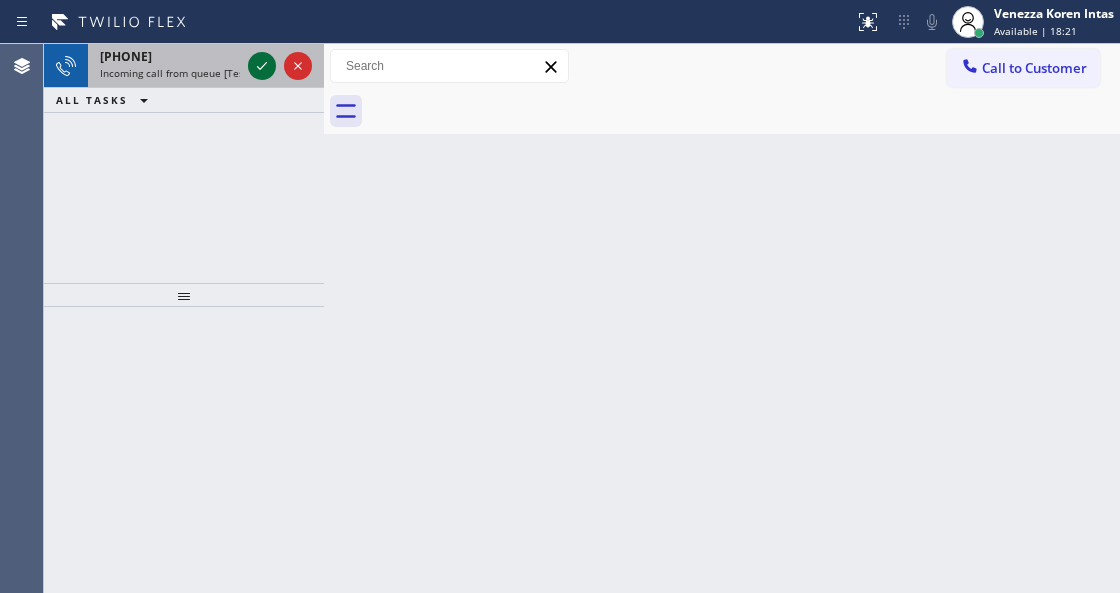 click 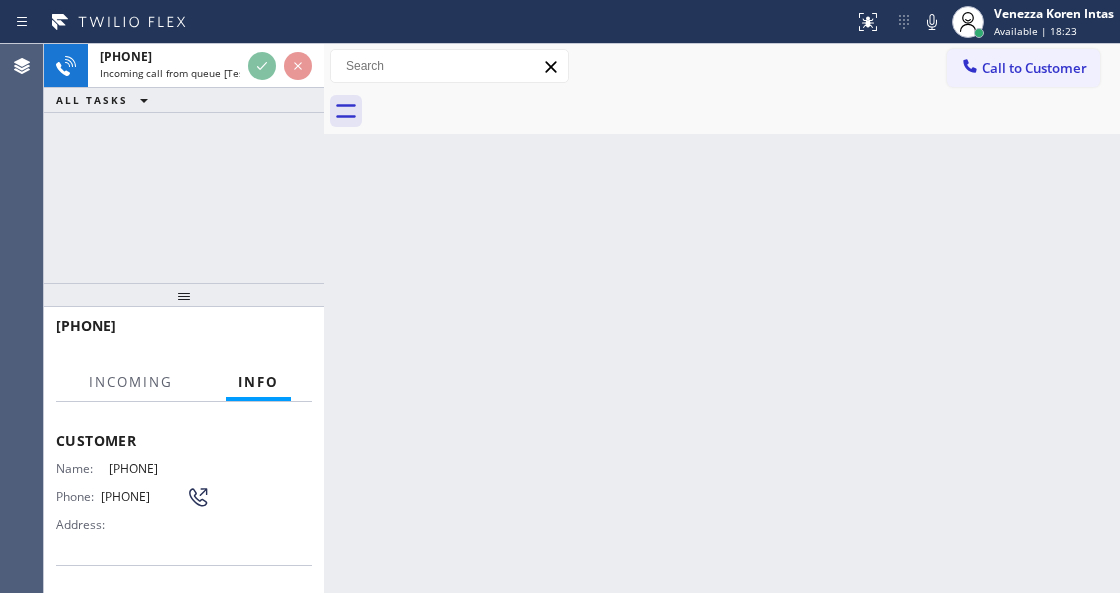 scroll, scrollTop: 200, scrollLeft: 0, axis: vertical 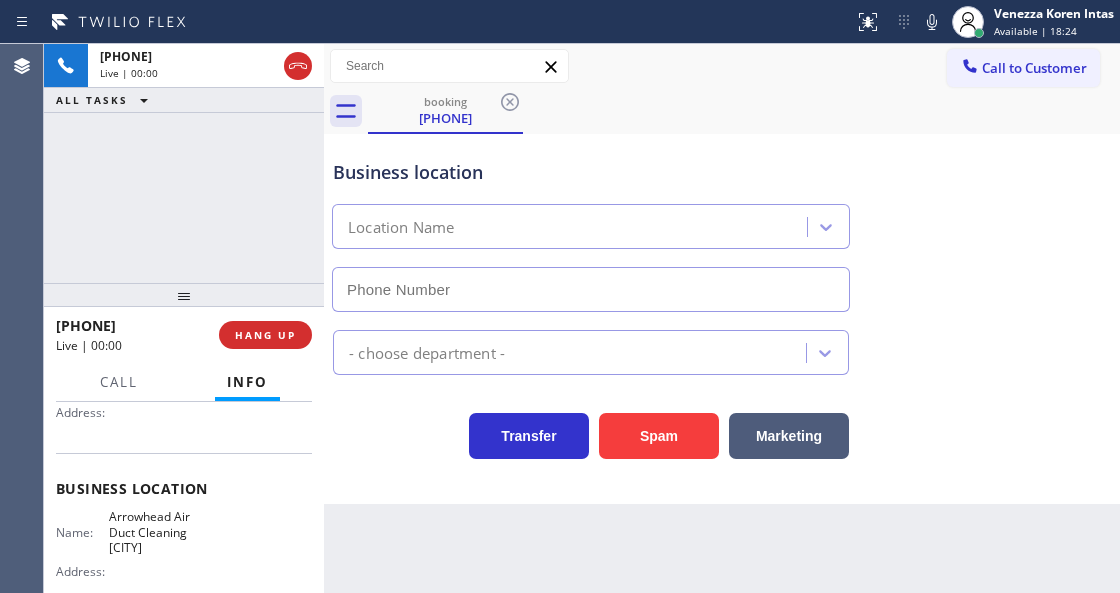 type on "(805) 608-3977" 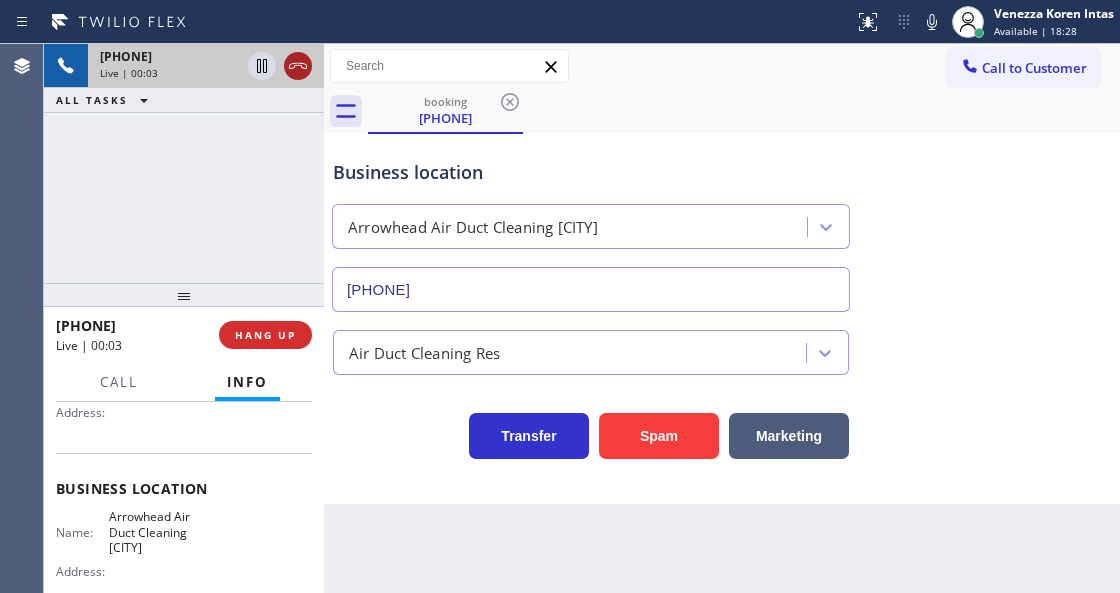 click 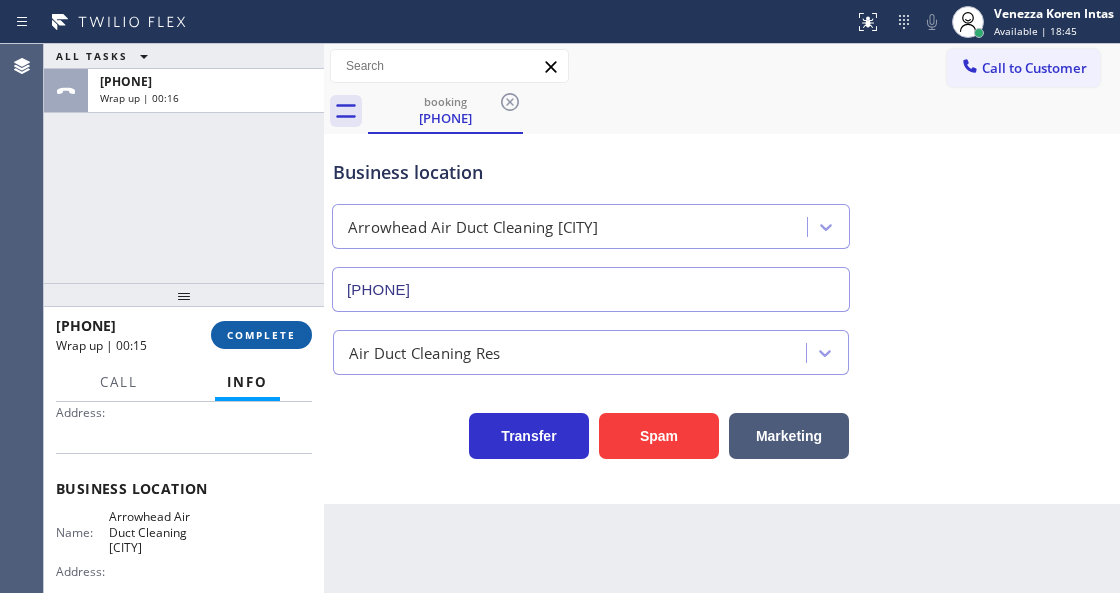 click on "COMPLETE" at bounding box center [261, 335] 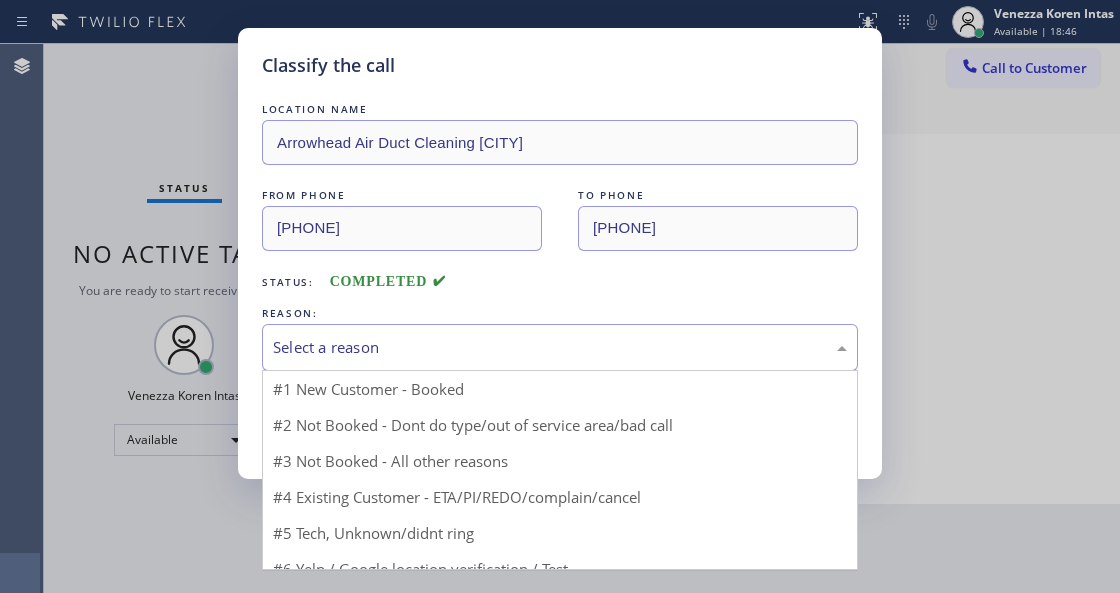 click on "Select a reason" at bounding box center [560, 347] 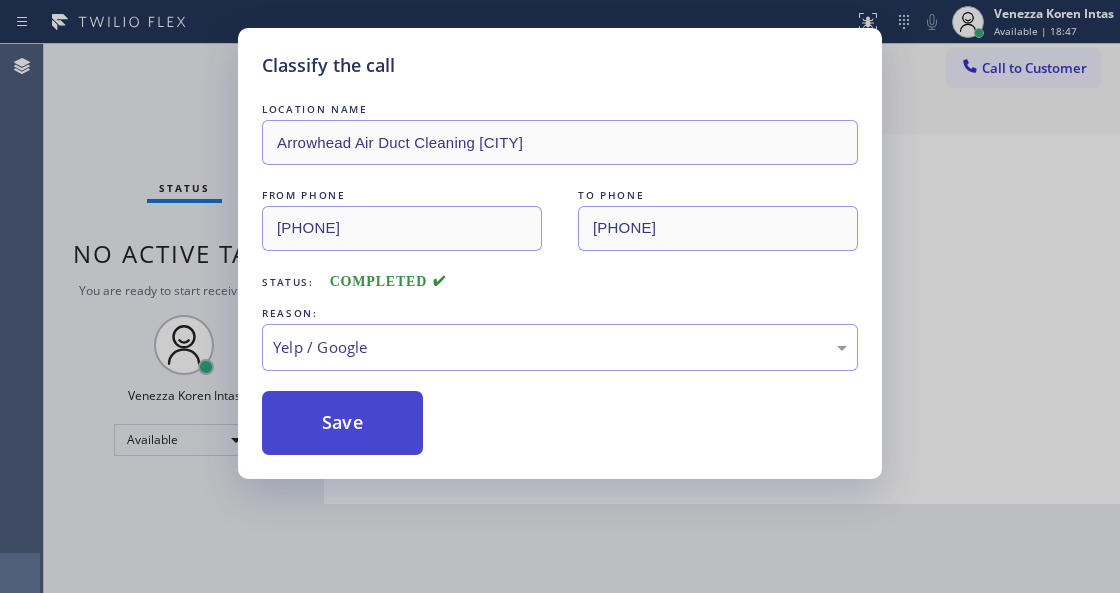 click on "Save" at bounding box center (342, 423) 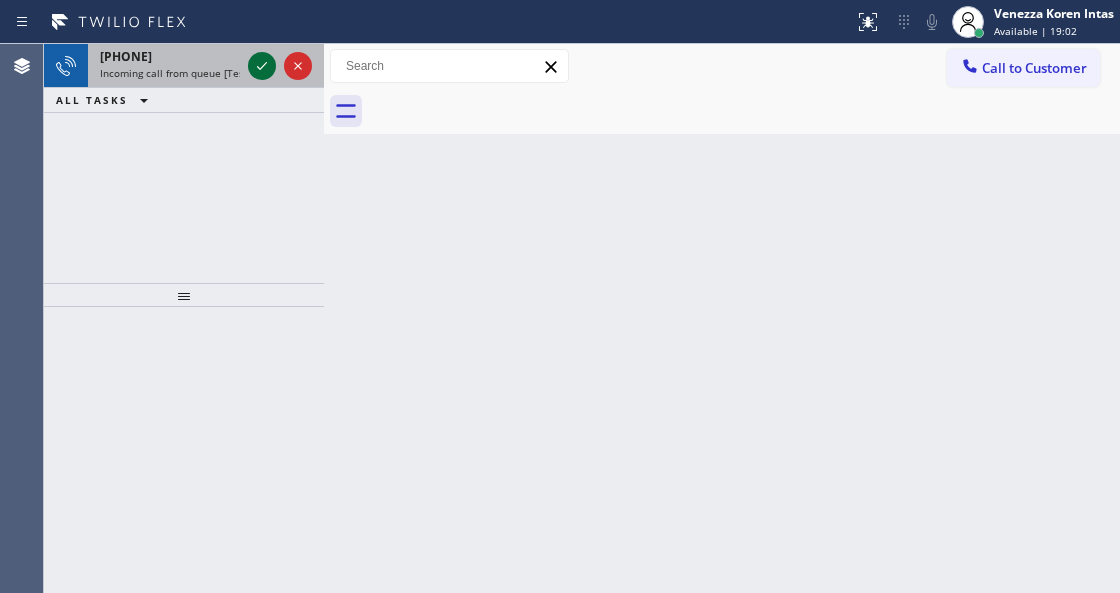 click 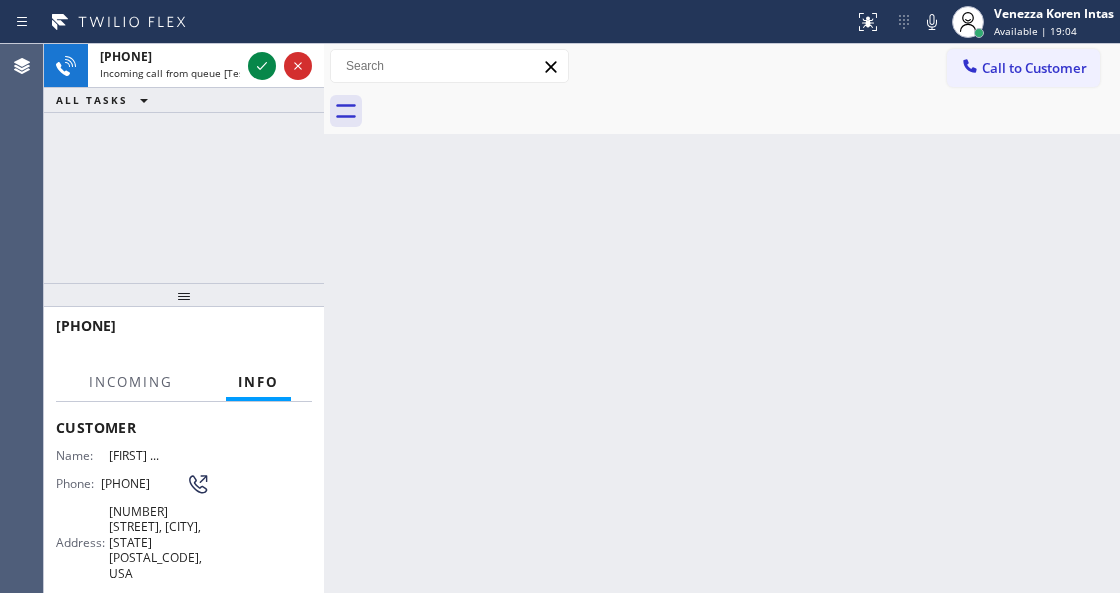 scroll, scrollTop: 200, scrollLeft: 0, axis: vertical 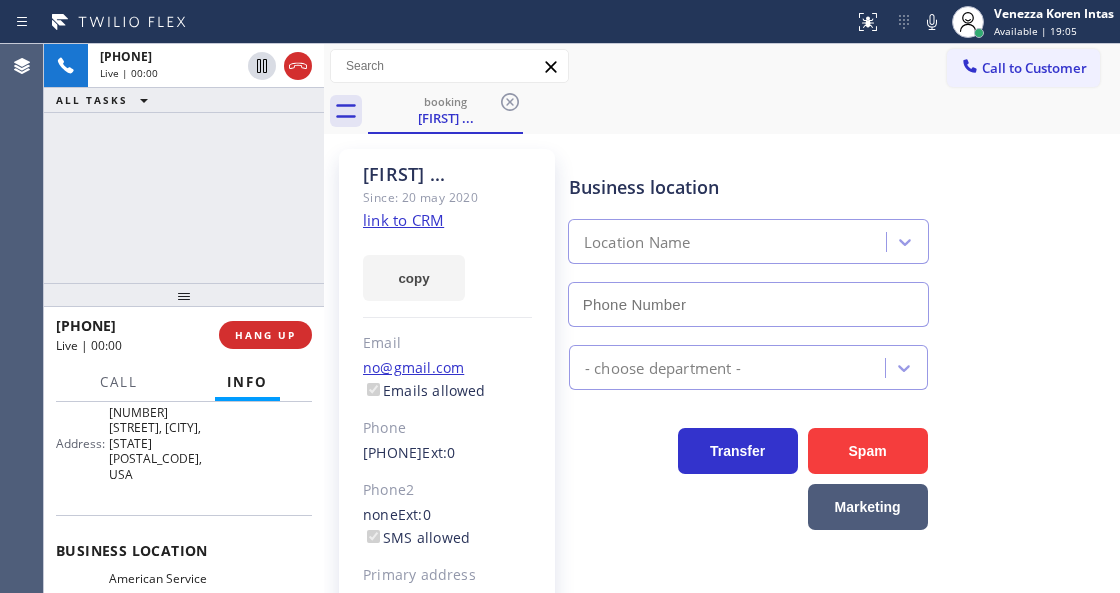 type on "(954) 835-4535" 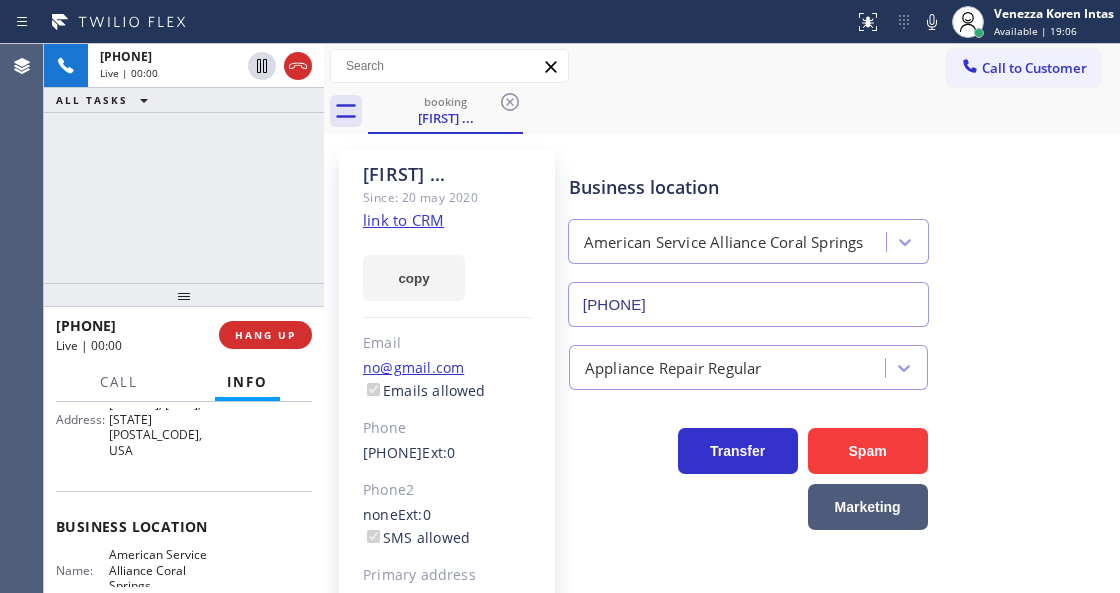 scroll, scrollTop: 266, scrollLeft: 0, axis: vertical 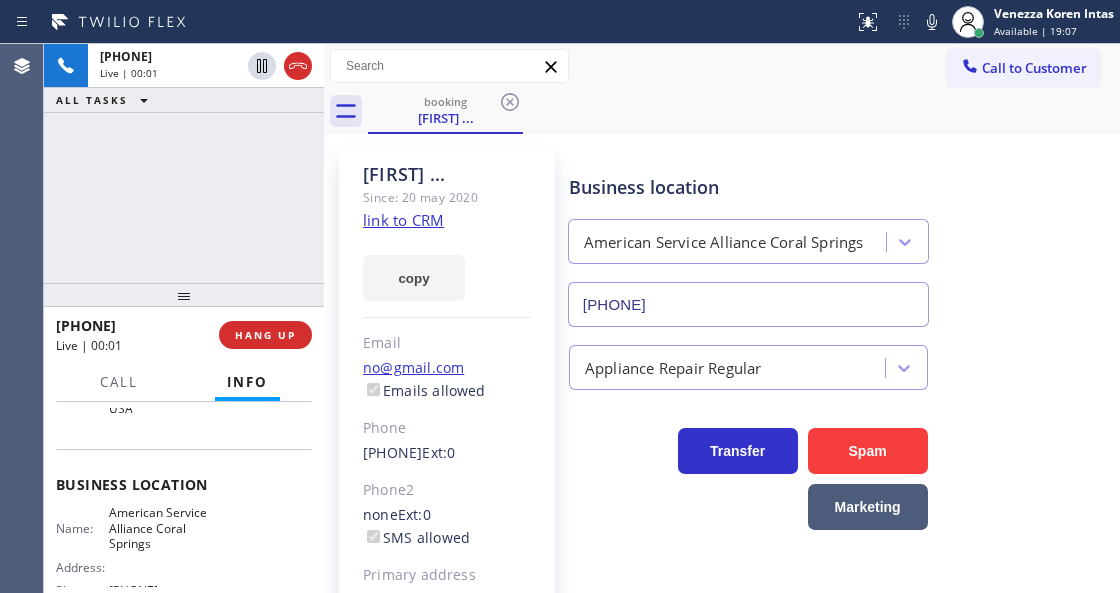 click on "link to CRM" 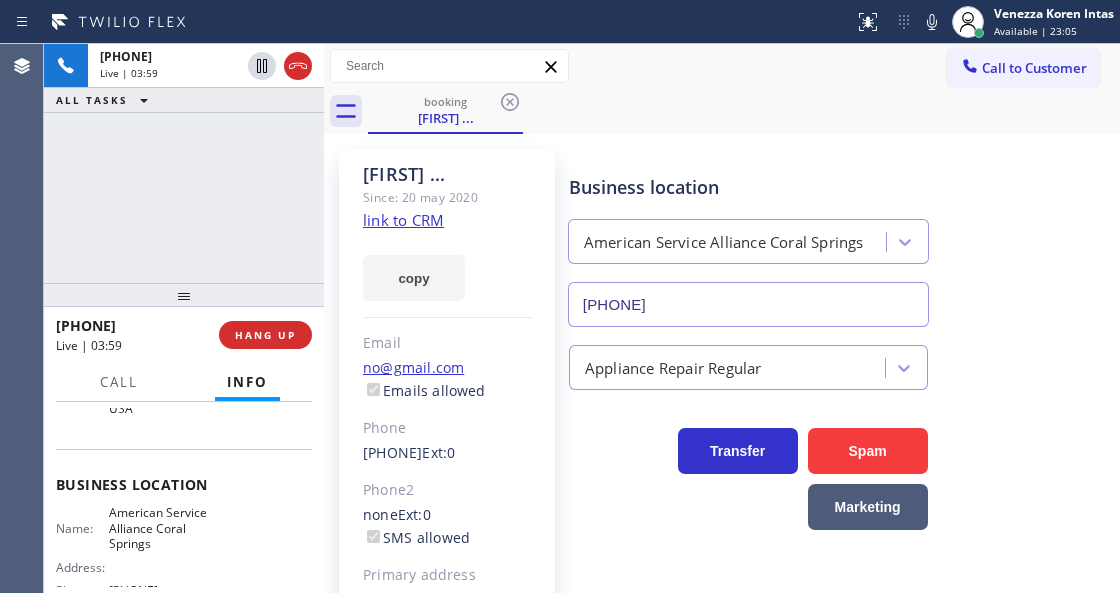 click on "Status report No issues detected If you experience an issue, please download the report and send it to your support team. Download report Venezza Koren Intas Available | 23:05 Set your status Offline Available Unavailable Break Log out" at bounding box center [560, 22] 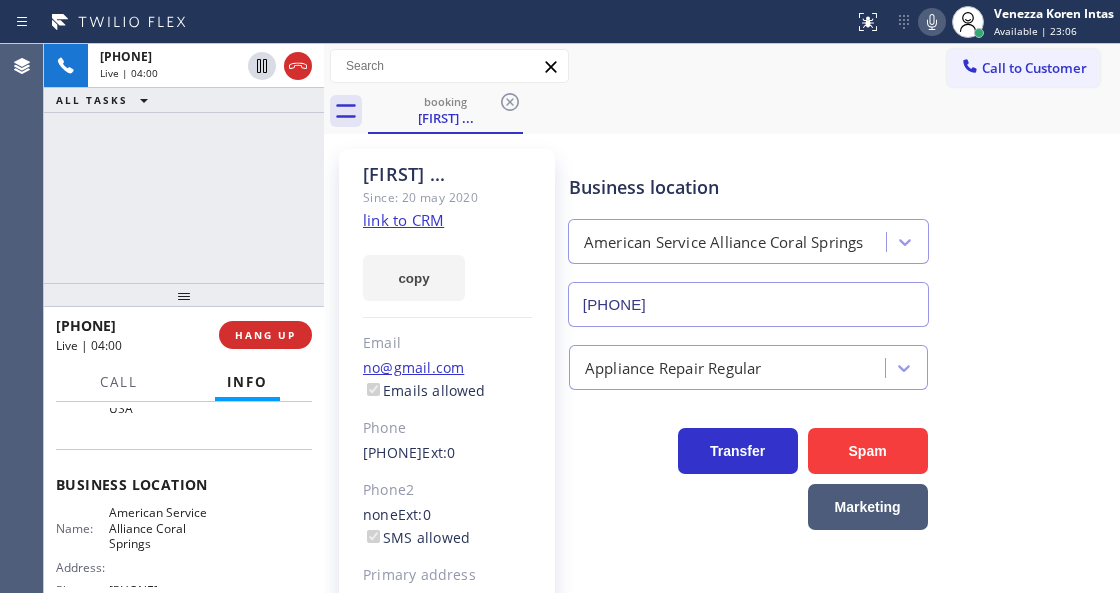 click 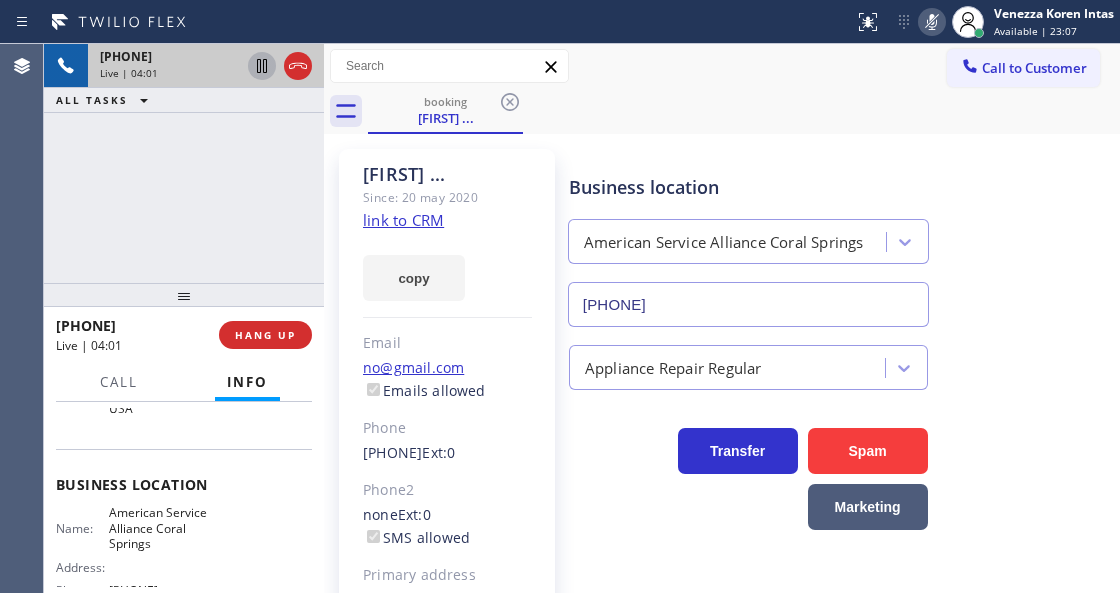 click 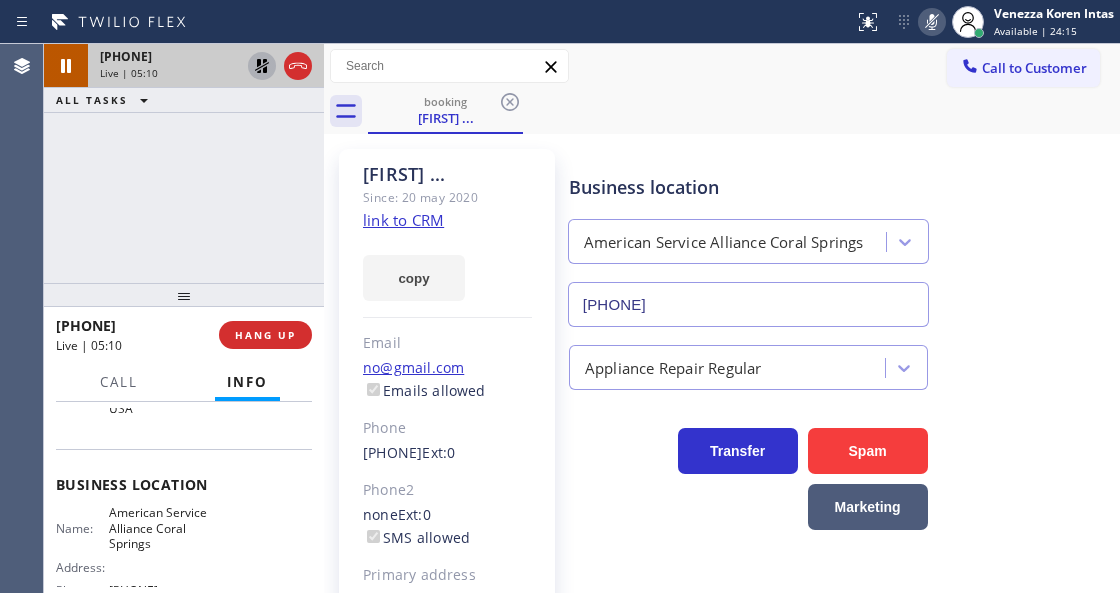 click 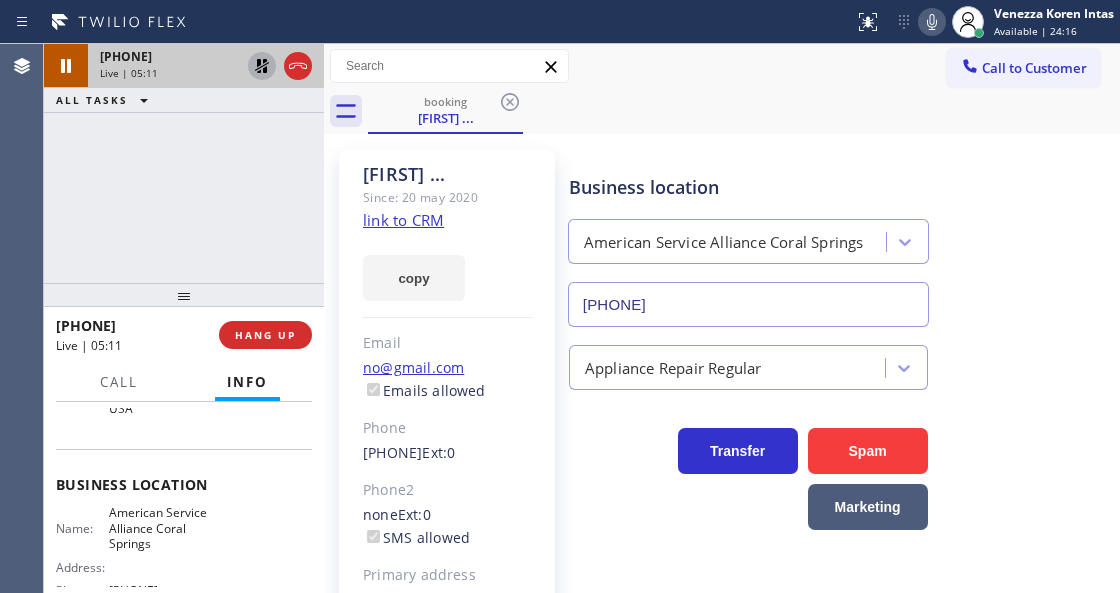 click 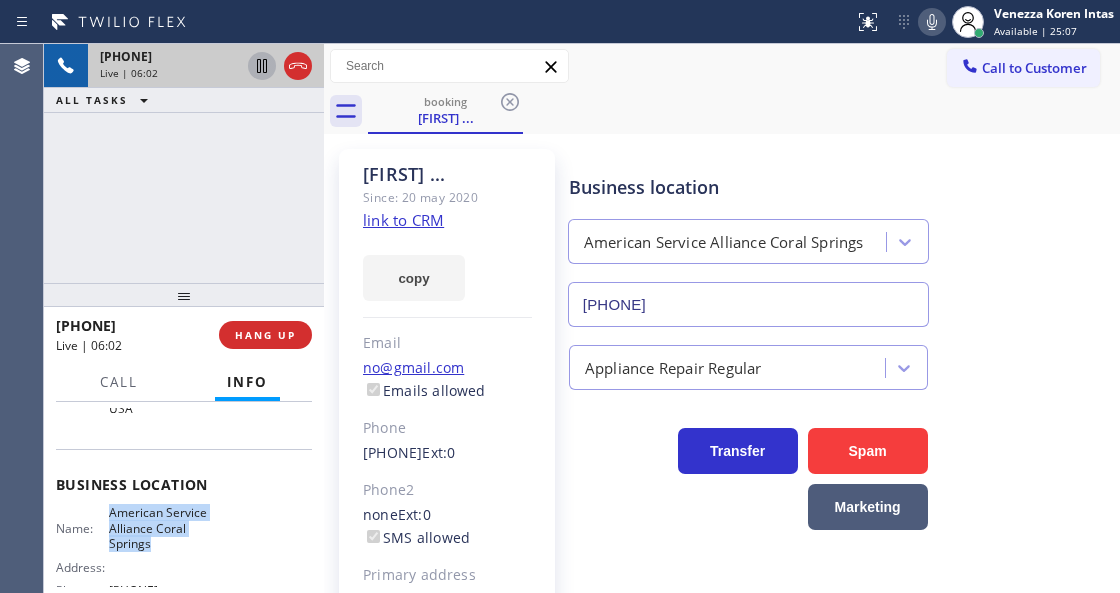 drag, startPoint x: 110, startPoint y: 495, endPoint x: 147, endPoint y: 534, distance: 53.75872 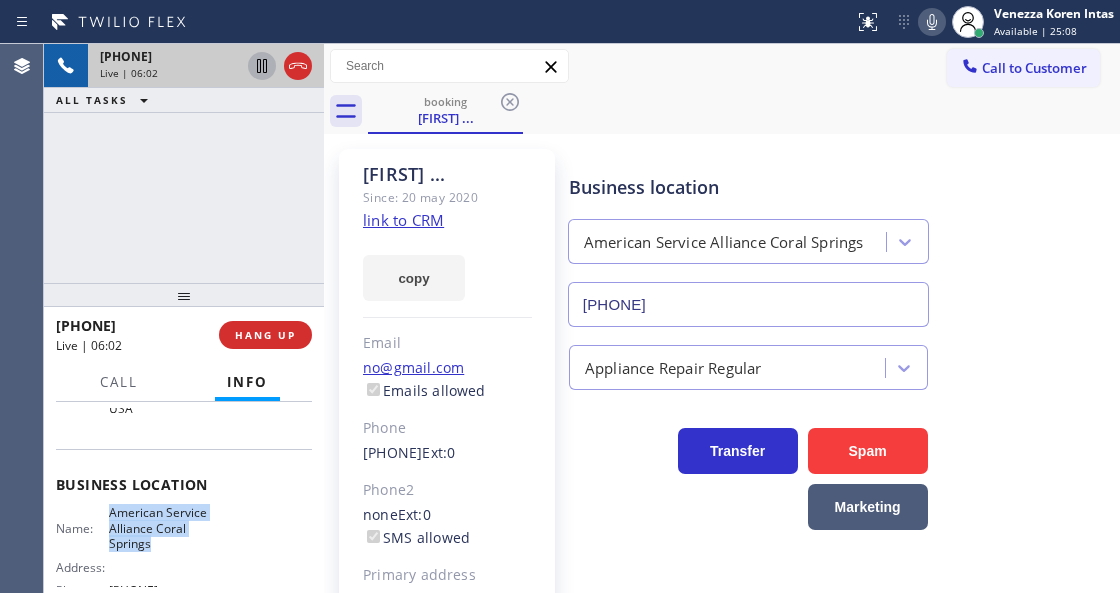 copy on "American Service Alliance Coral Springs" 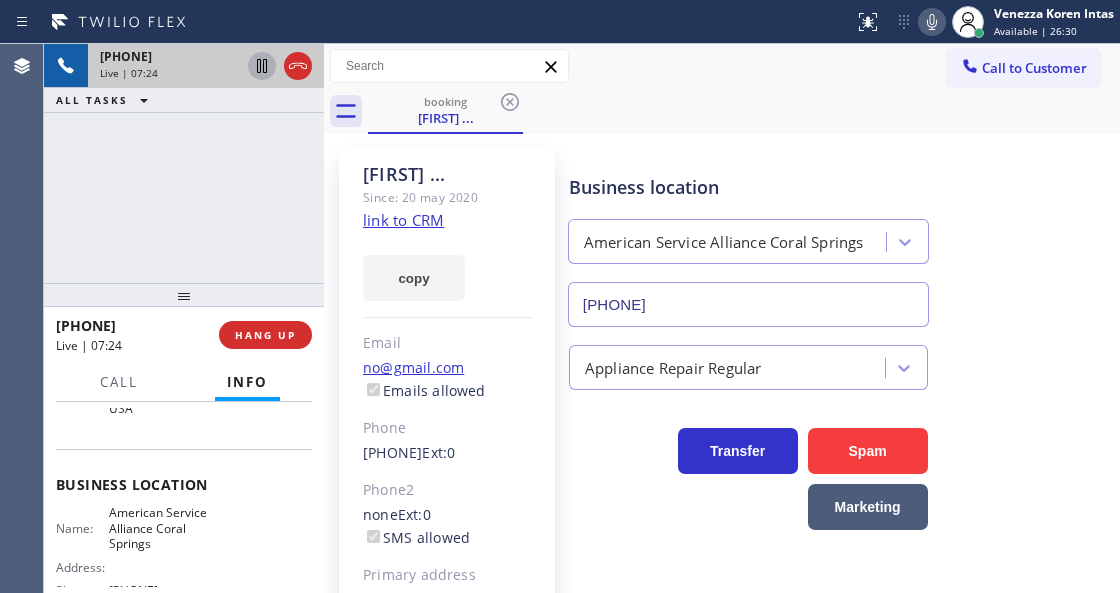 click on "booking Gabby ..." at bounding box center (744, 111) 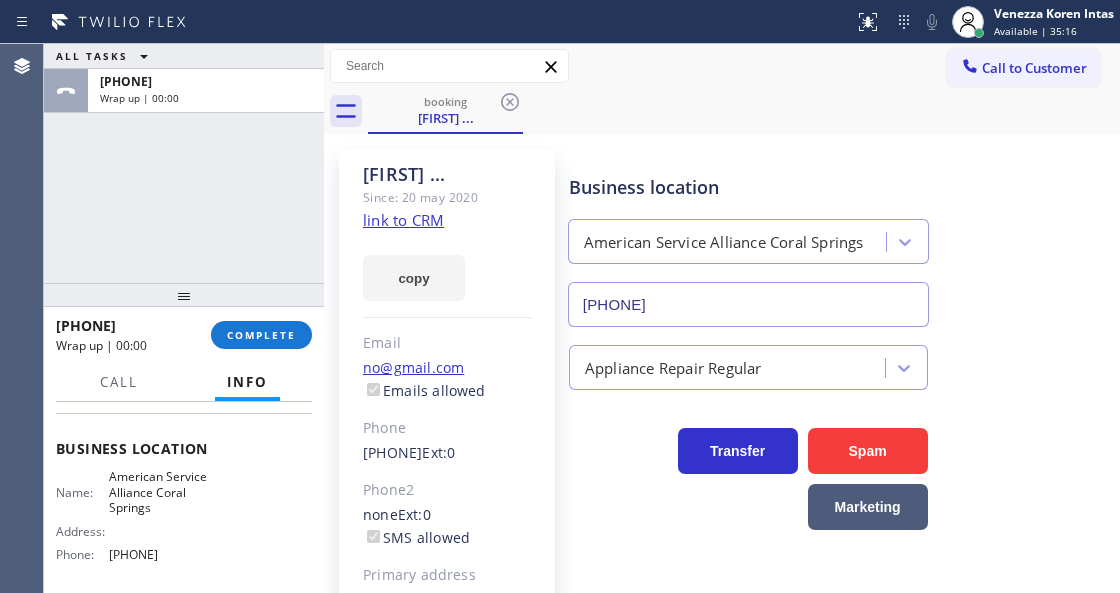 scroll, scrollTop: 333, scrollLeft: 0, axis: vertical 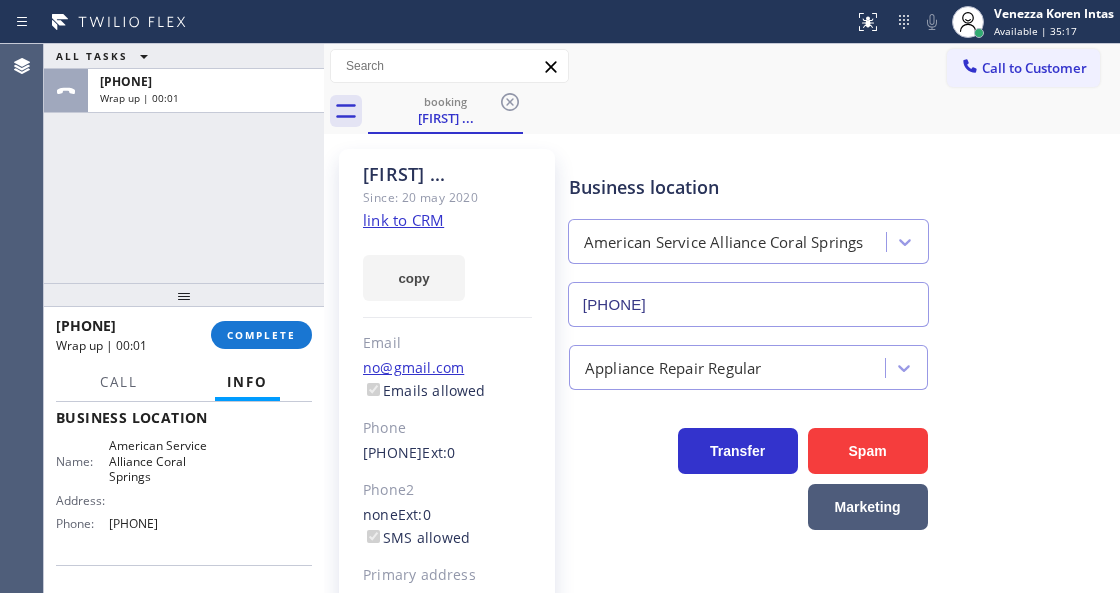drag, startPoint x: 174, startPoint y: 506, endPoint x: 108, endPoint y: 501, distance: 66.189125 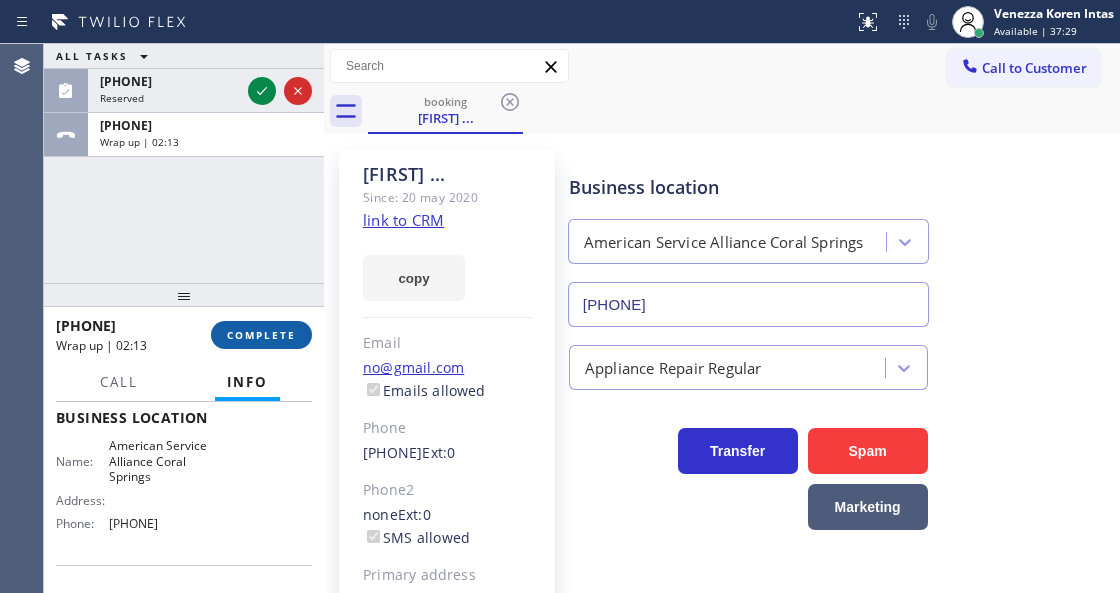 click on "COMPLETE" at bounding box center [261, 335] 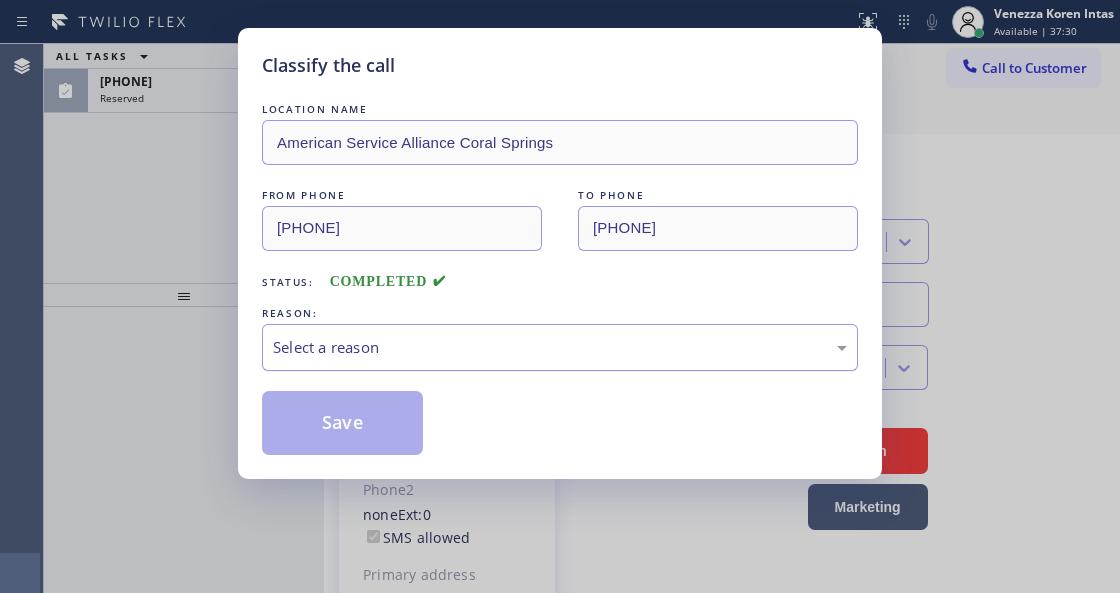 click on "Select a reason" at bounding box center [560, 347] 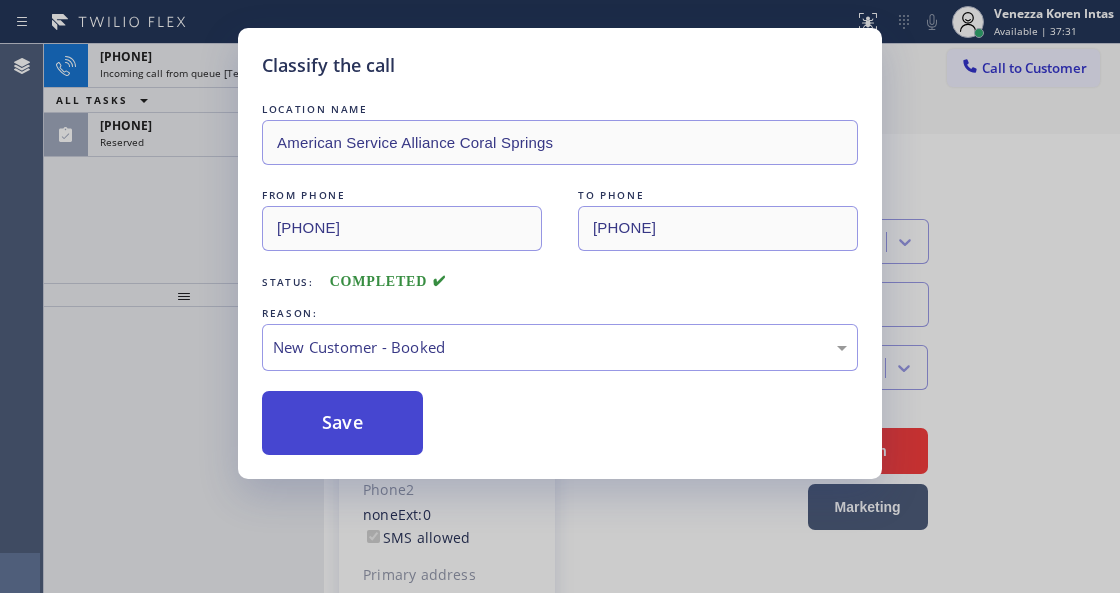 click on "Save" at bounding box center [342, 423] 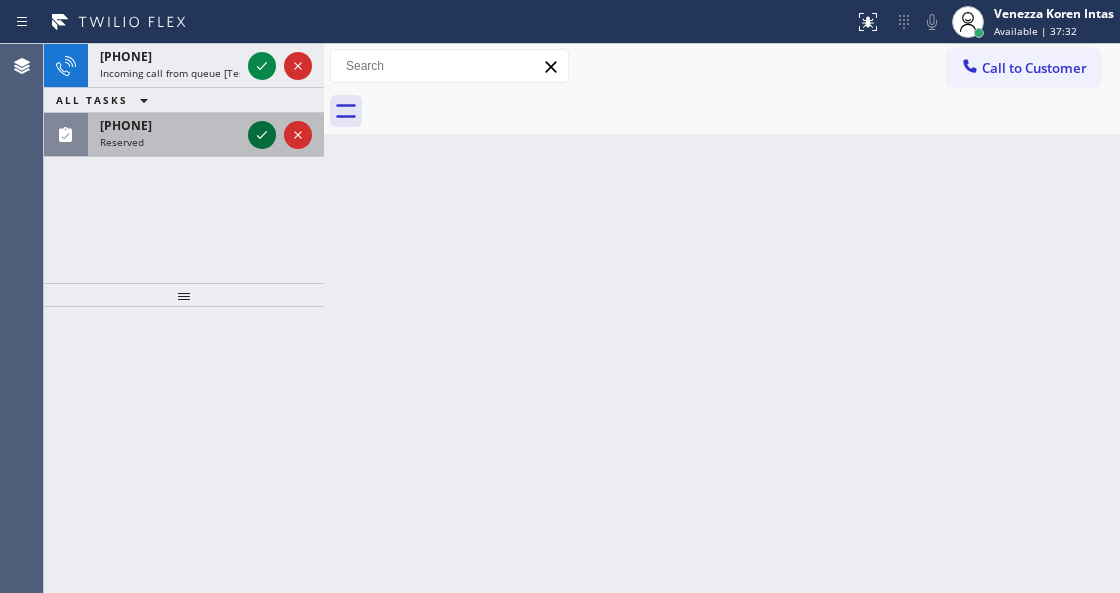 click 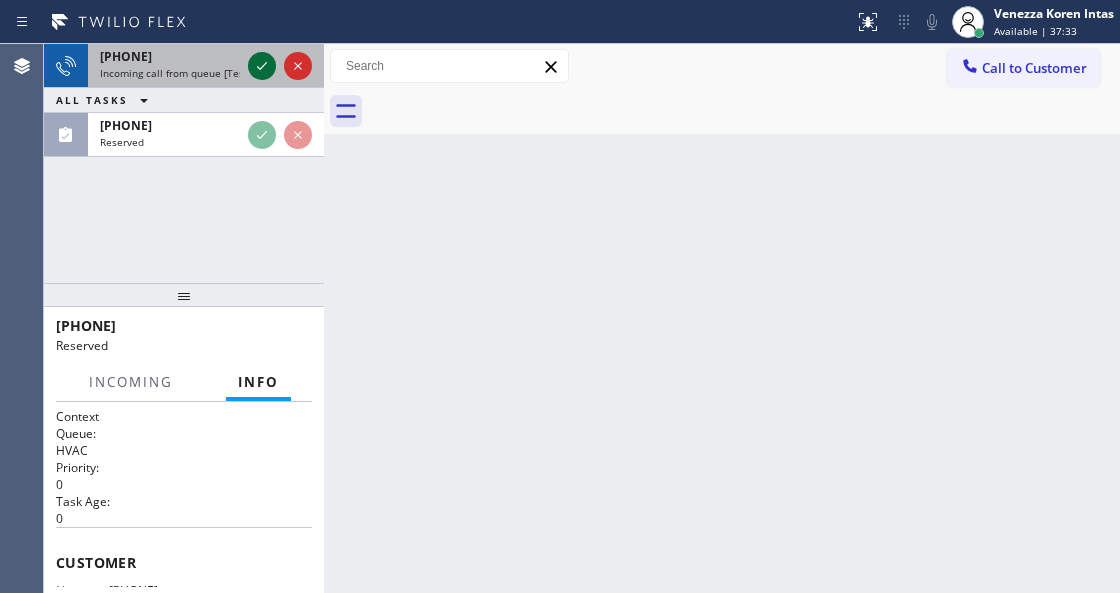 click 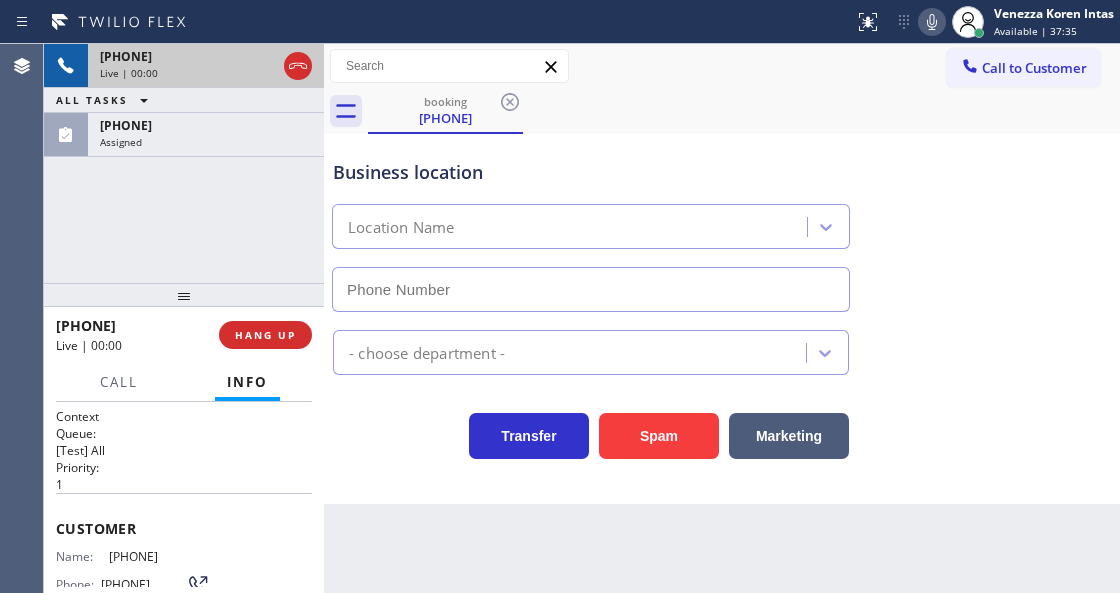 type on "(847) 994-4677" 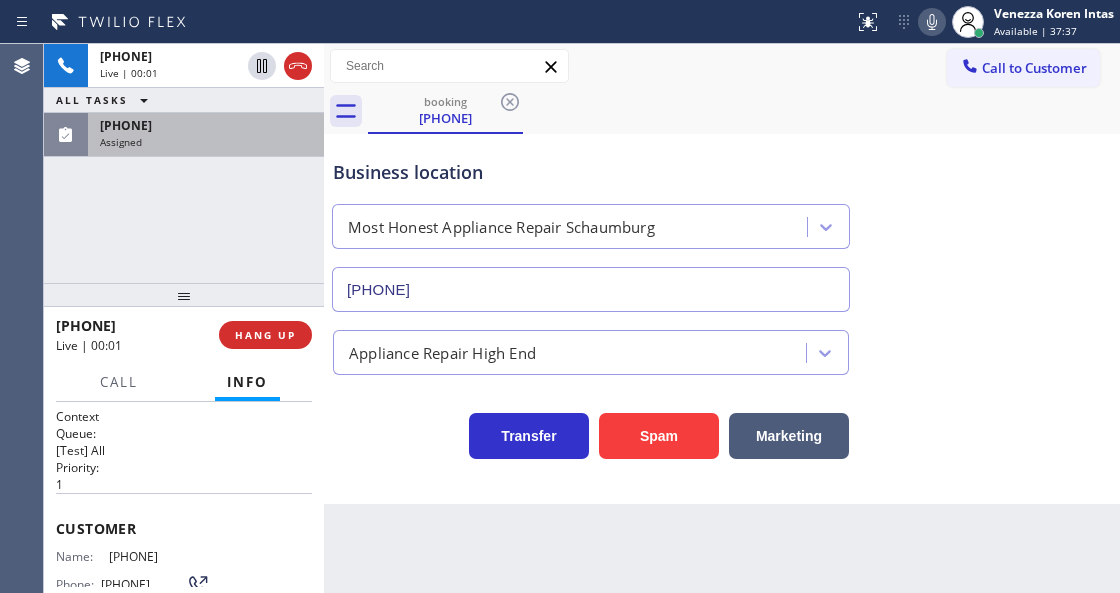 click on "(669) 321-8237" at bounding box center (206, 125) 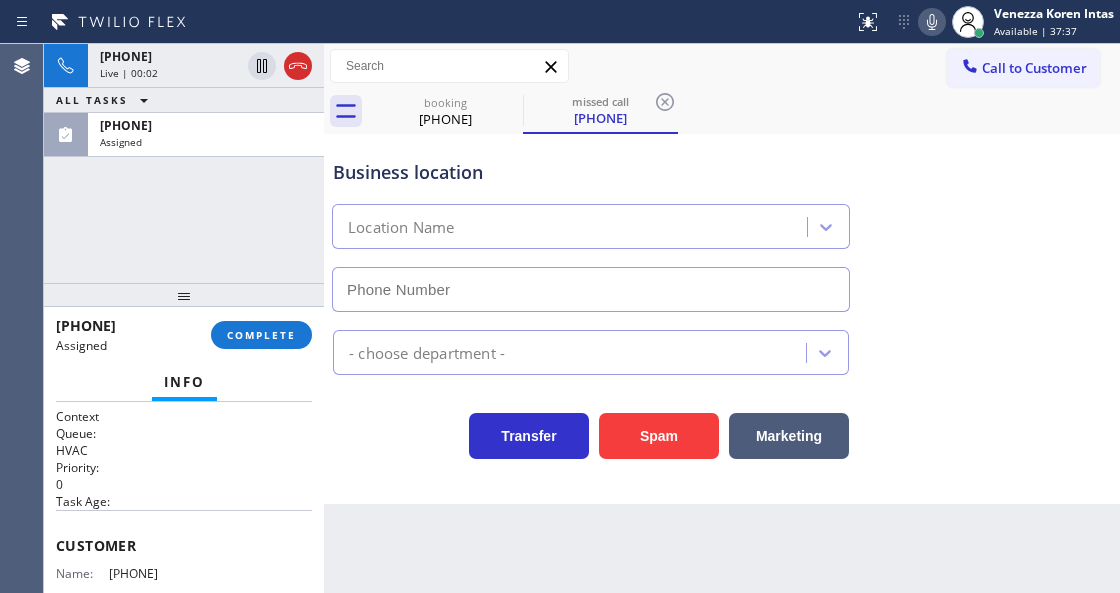type on "(669) 800-4335" 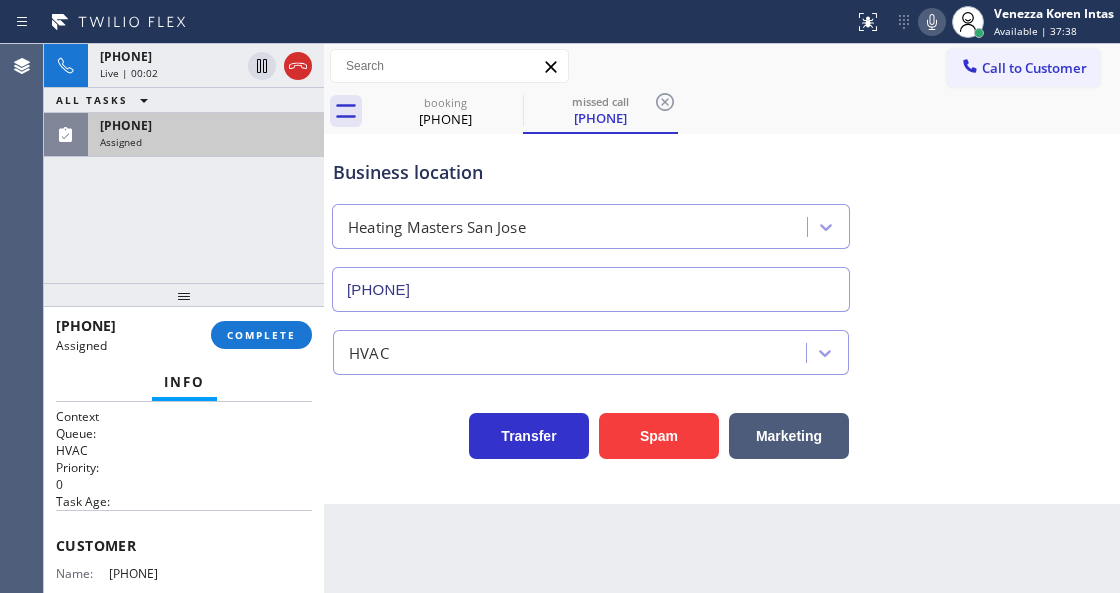 click on "Assigned" at bounding box center (206, 142) 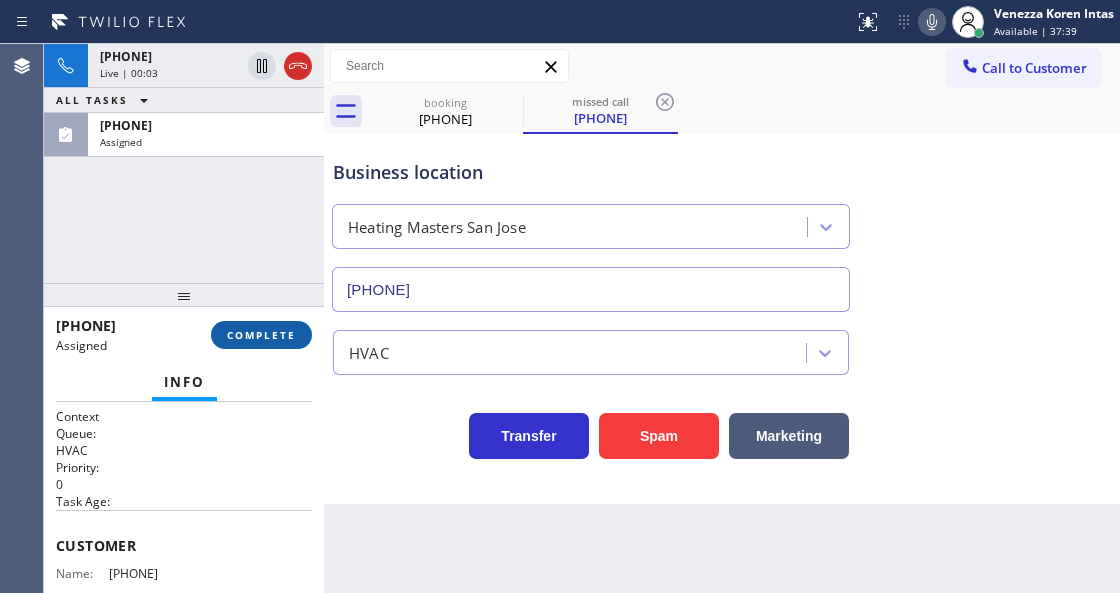 click on "COMPLETE" at bounding box center [261, 335] 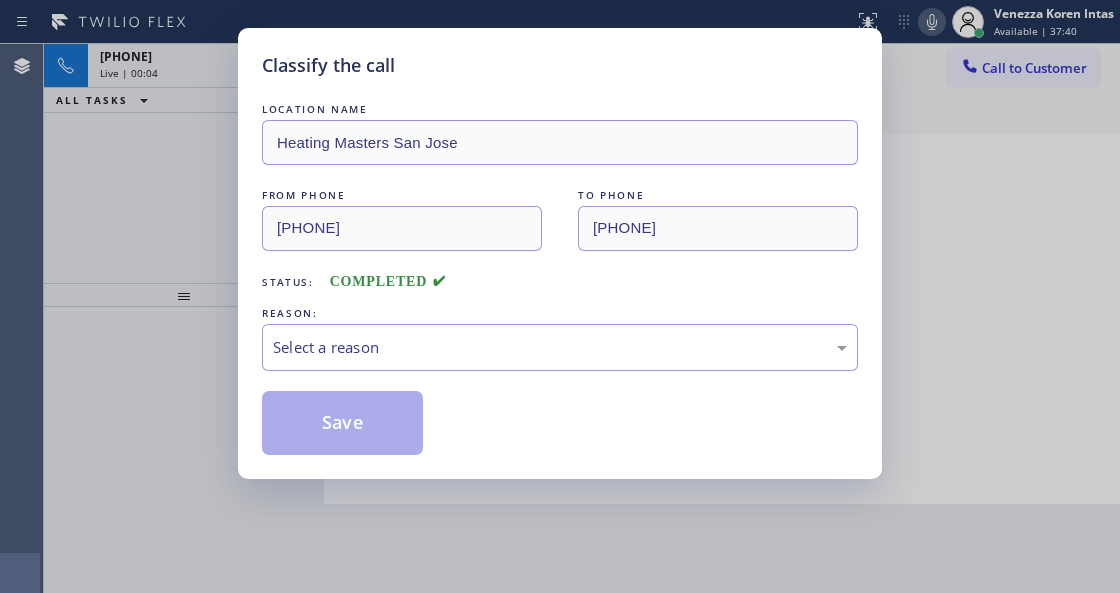 click on "Select a reason" at bounding box center (560, 347) 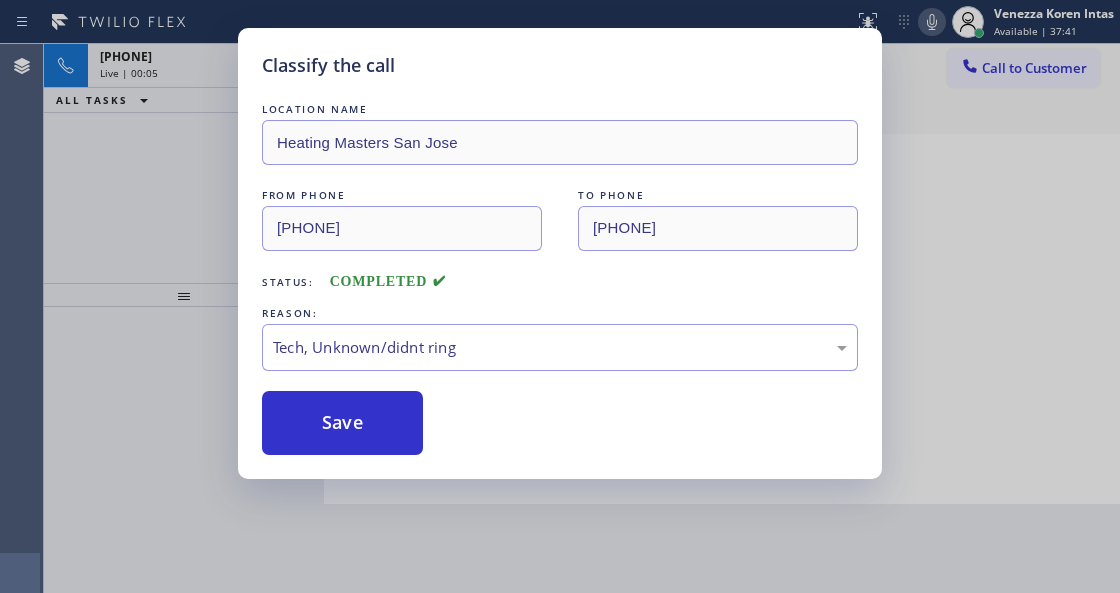 click on "Classify the call LOCATION NAME Heating Masters San Jose FROM PHONE (669) 321-8237 TO PHONE (669) 800-4335 Status: COMPLETED REASON: Tech, Unknown/didnt ring Save" at bounding box center [560, 253] 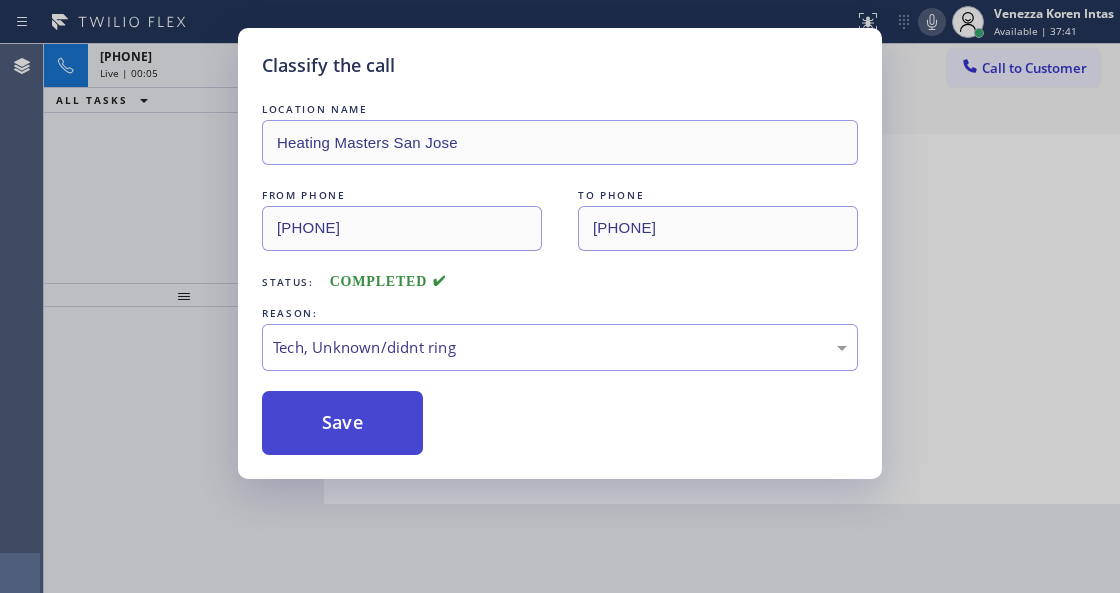 click on "Save" at bounding box center [342, 423] 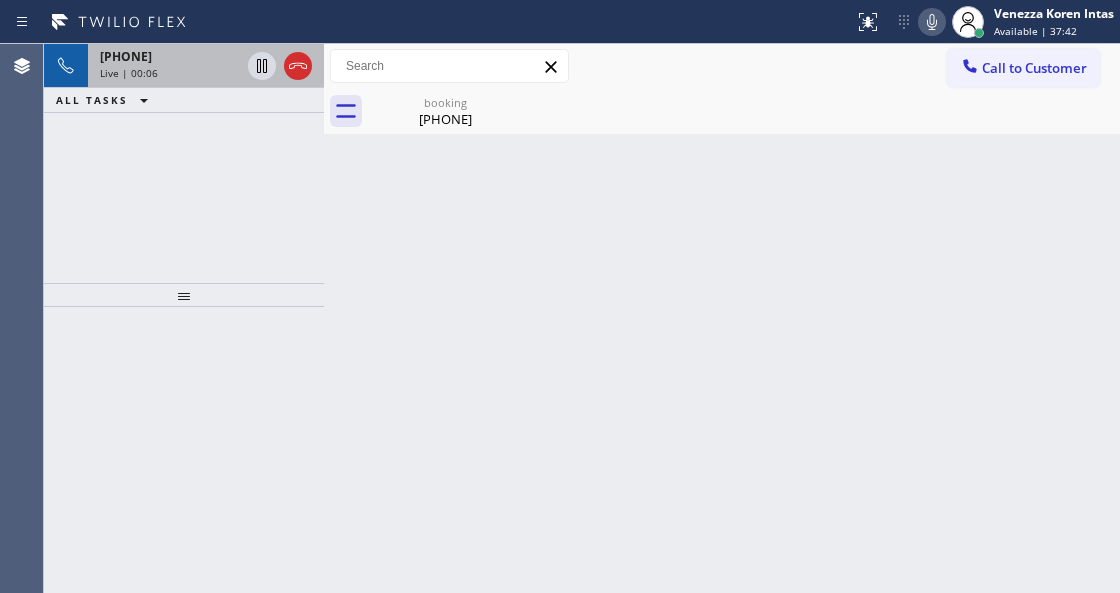 click on "Live | 00:06" at bounding box center [170, 73] 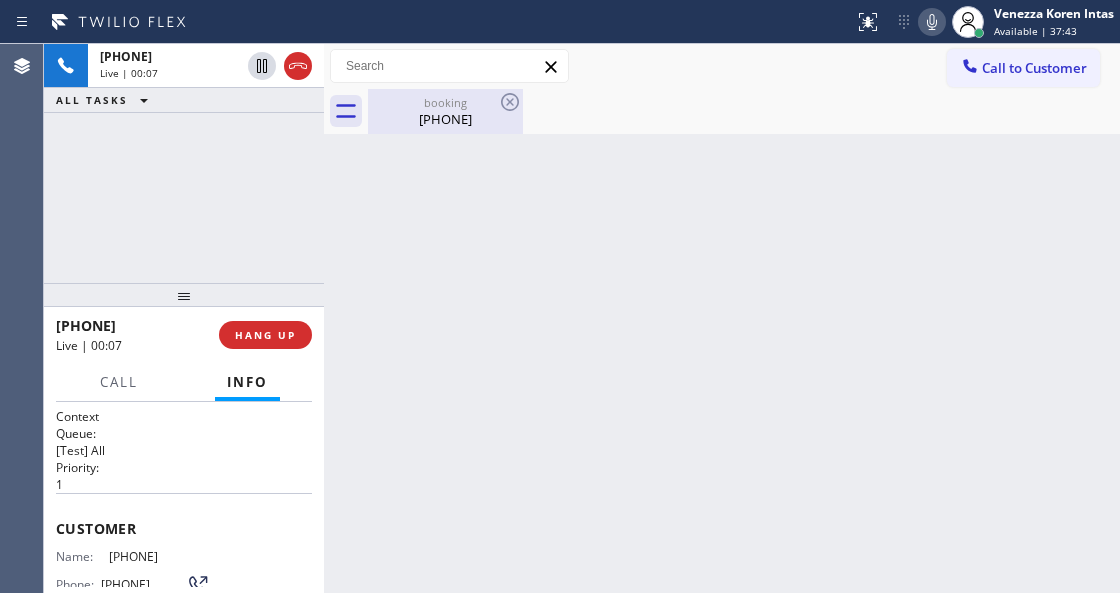 click on "(630) 709-8114" at bounding box center [445, 119] 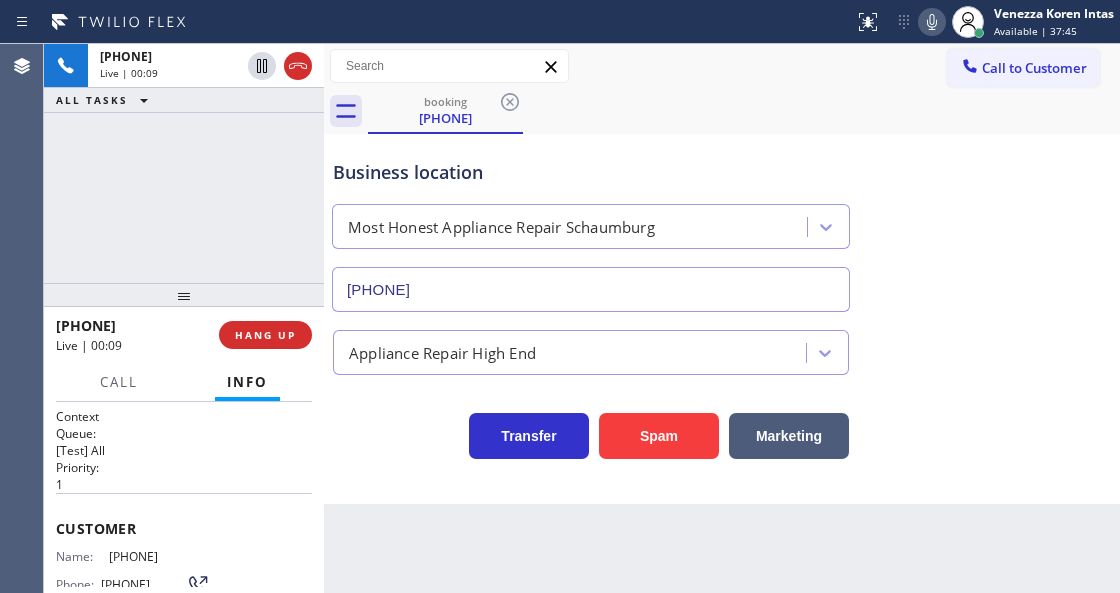 click on "Business location" at bounding box center [591, 172] 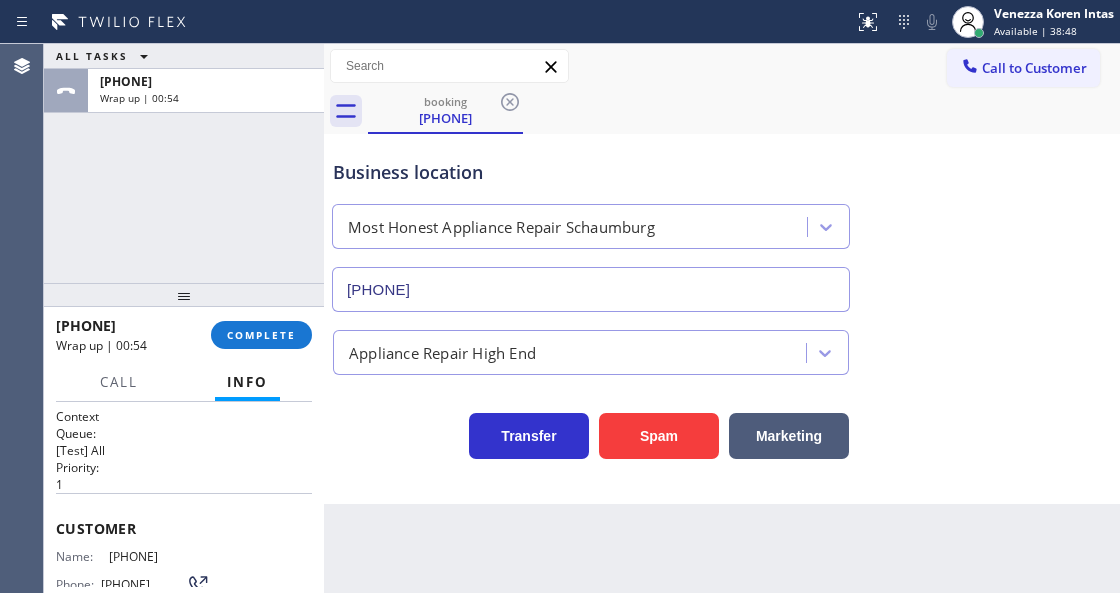 drag, startPoint x: 276, startPoint y: 334, endPoint x: 423, endPoint y: 374, distance: 152.345 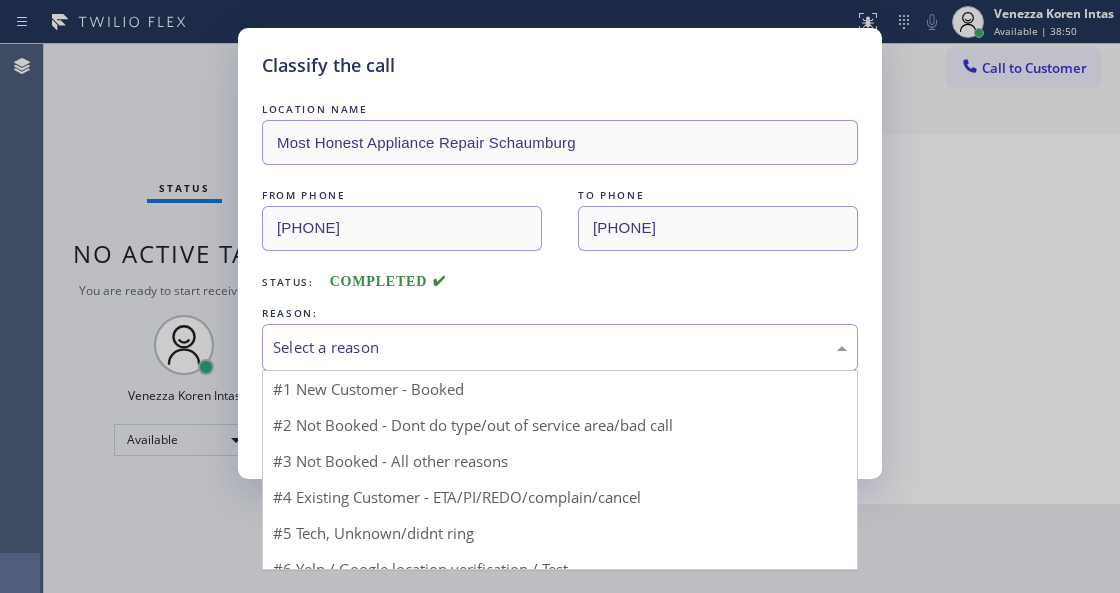 click on "Select a reason" at bounding box center (560, 347) 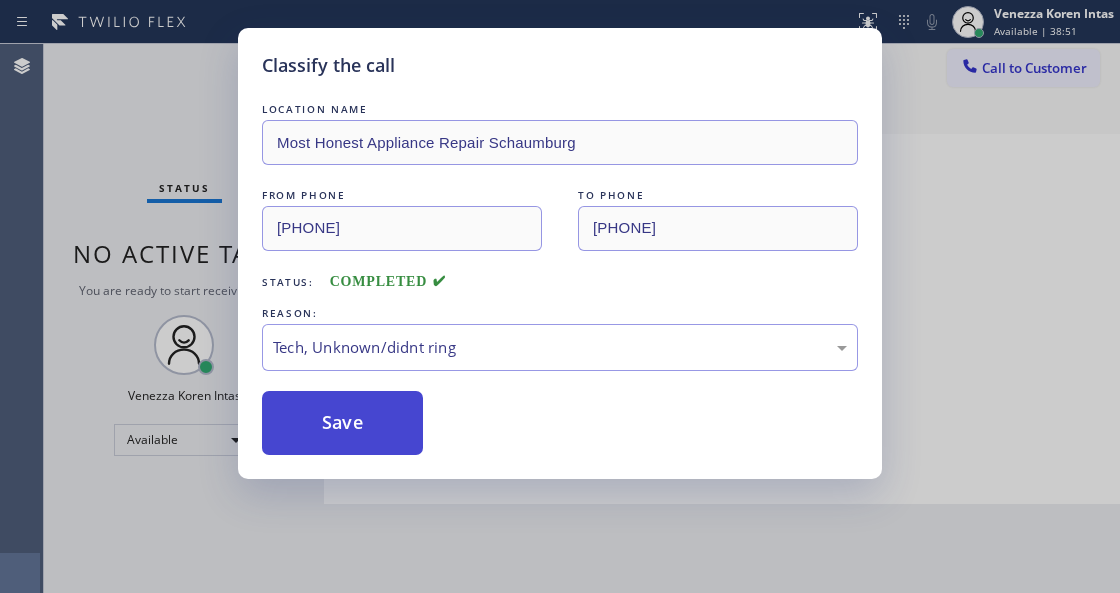 click on "Save" at bounding box center [342, 423] 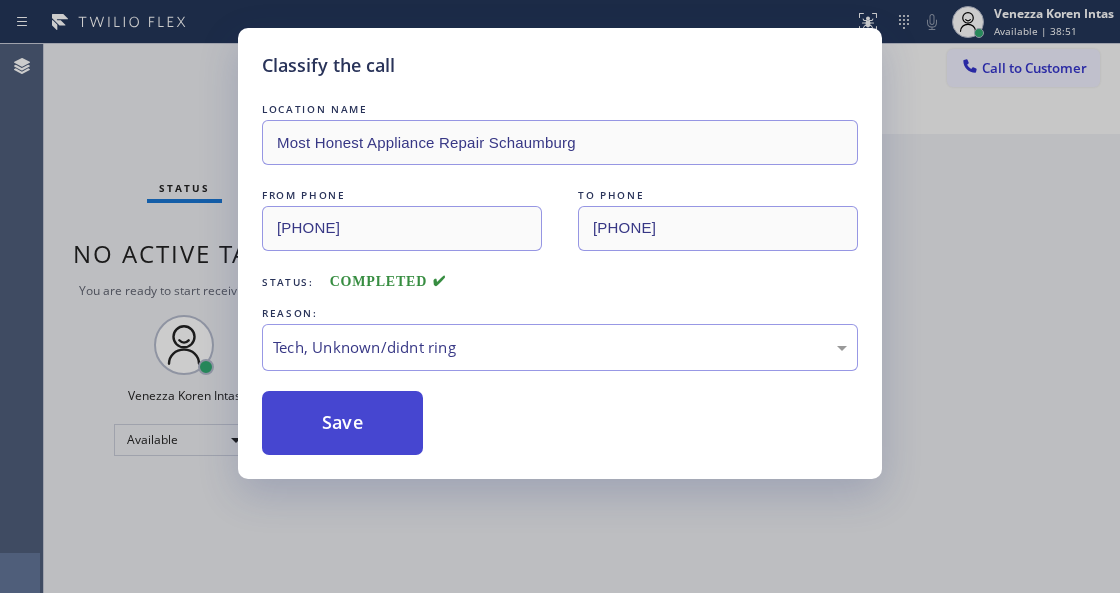 click on "Save" at bounding box center [342, 423] 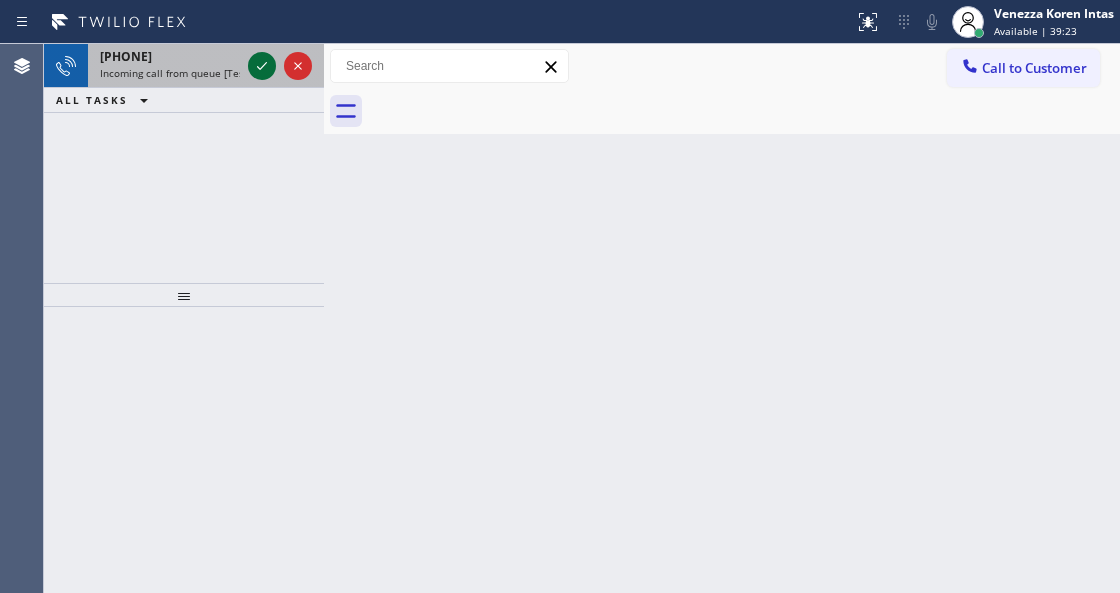 click 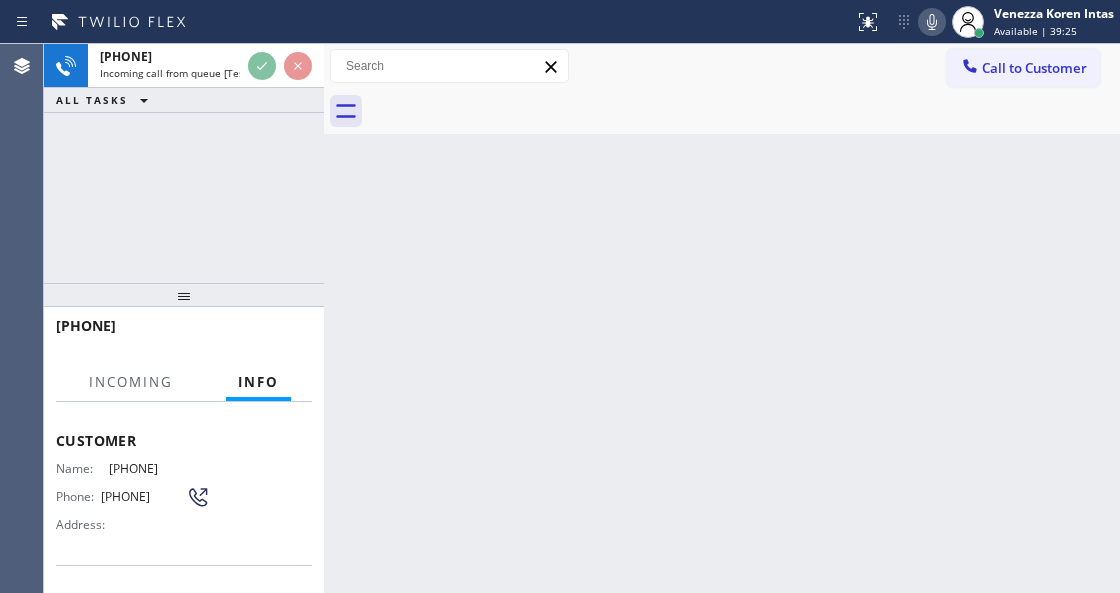 scroll, scrollTop: 200, scrollLeft: 0, axis: vertical 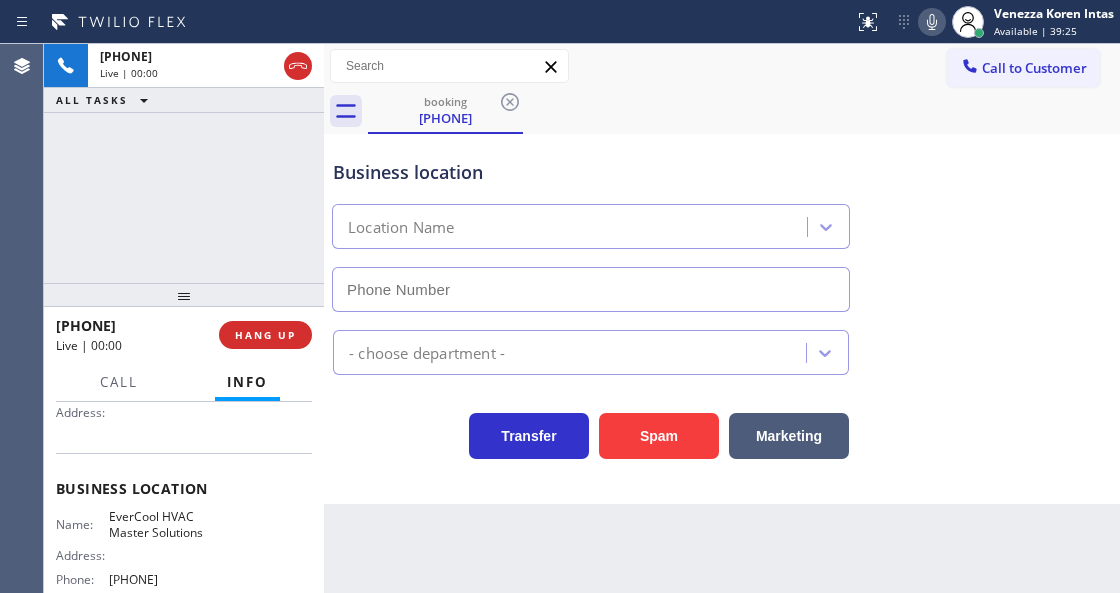 type on "(786) 442-1903" 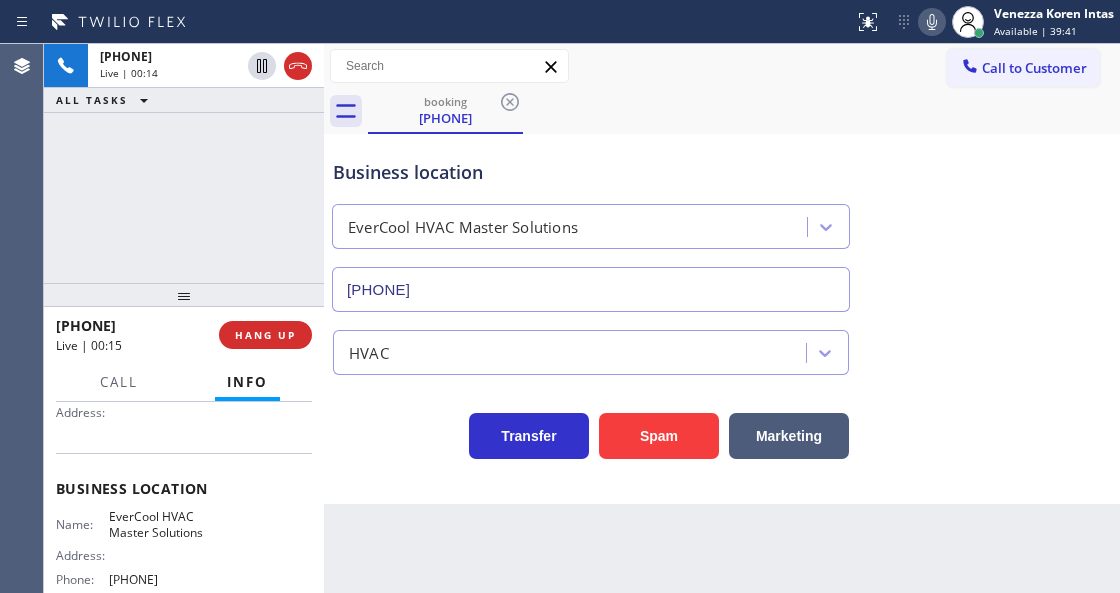 drag, startPoint x: 293, startPoint y: 56, endPoint x: 306, endPoint y: 99, distance: 44.922153 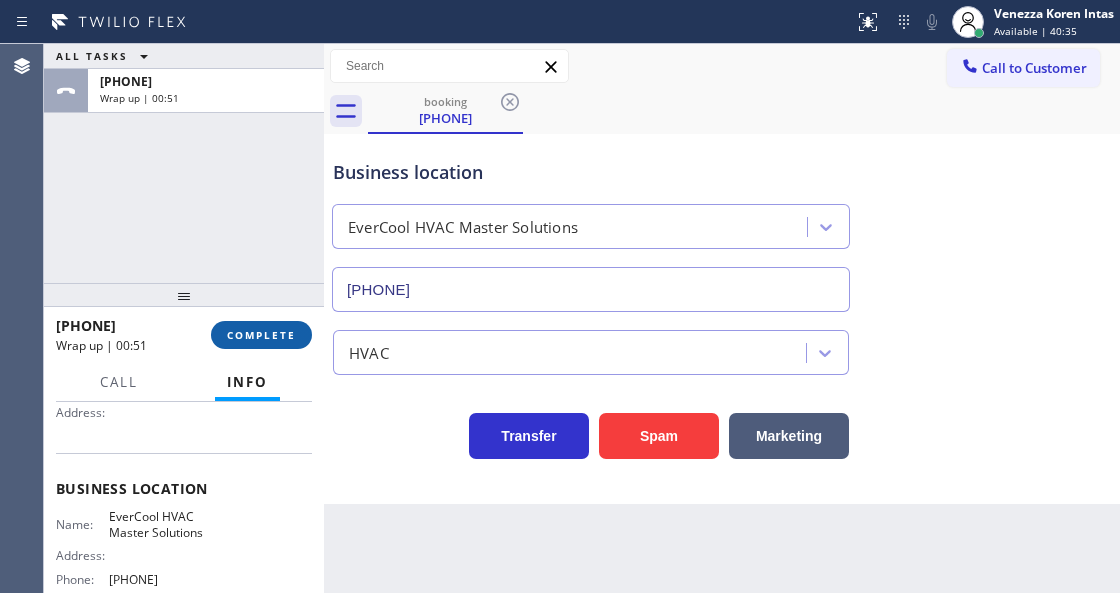 click on "COMPLETE" at bounding box center [261, 335] 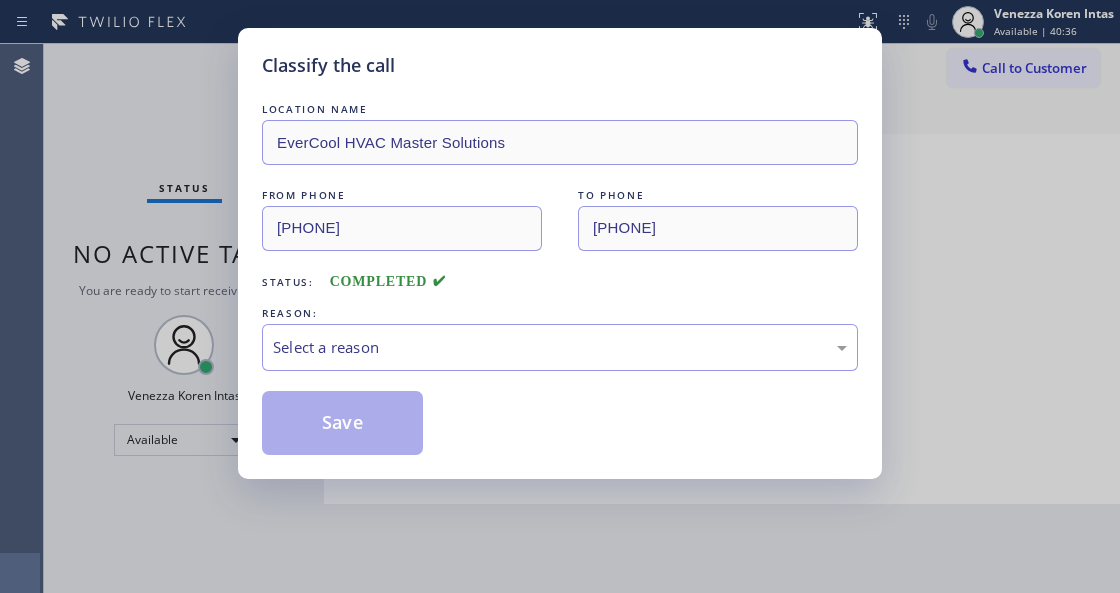 click on "Select a reason" at bounding box center (560, 347) 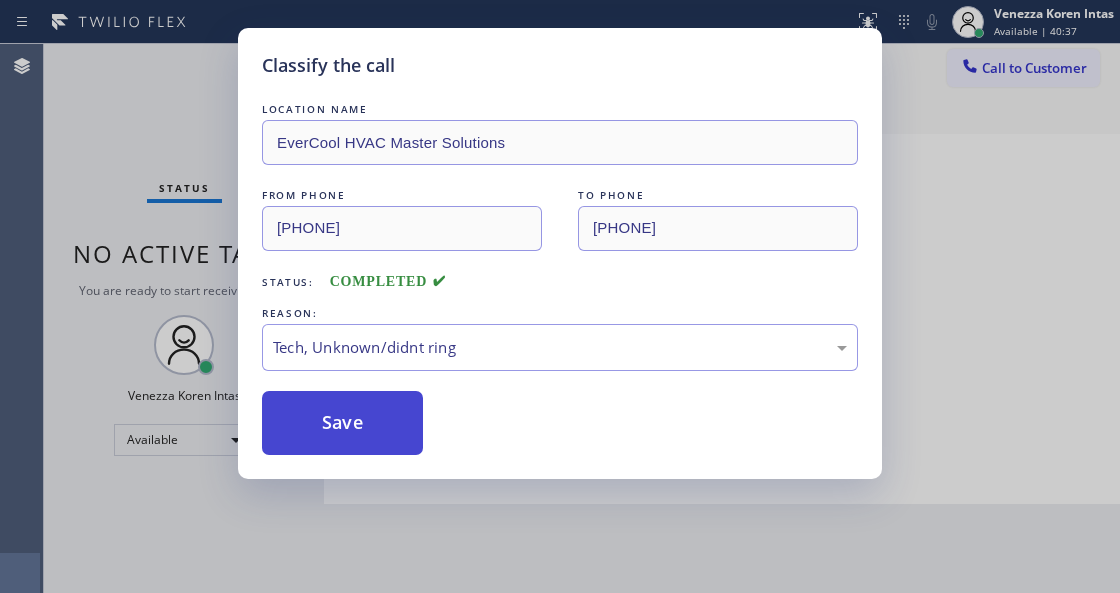click on "Save" at bounding box center [342, 423] 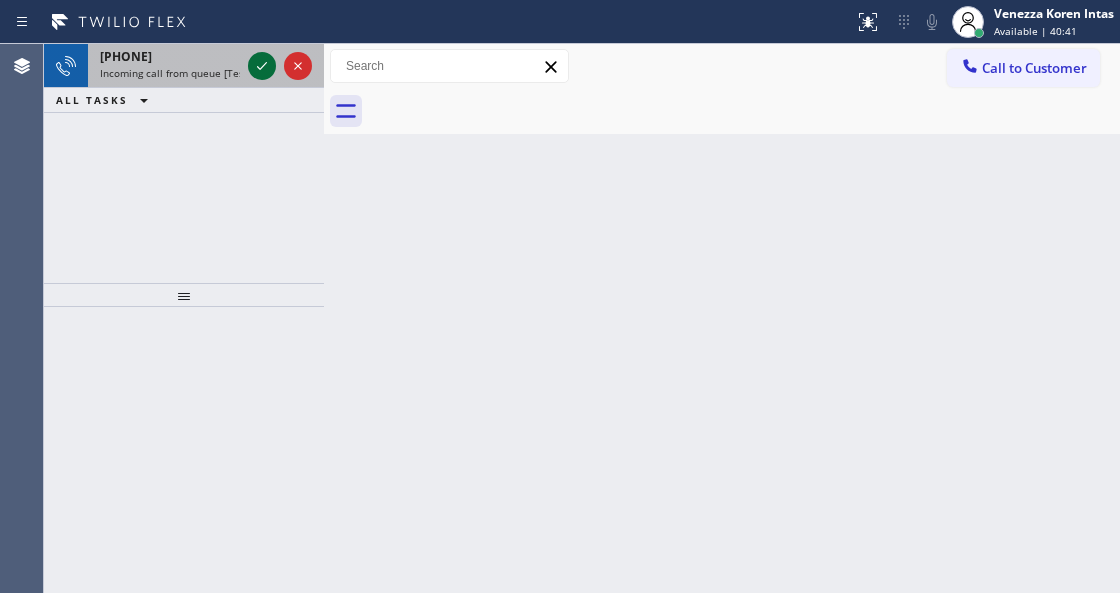 click 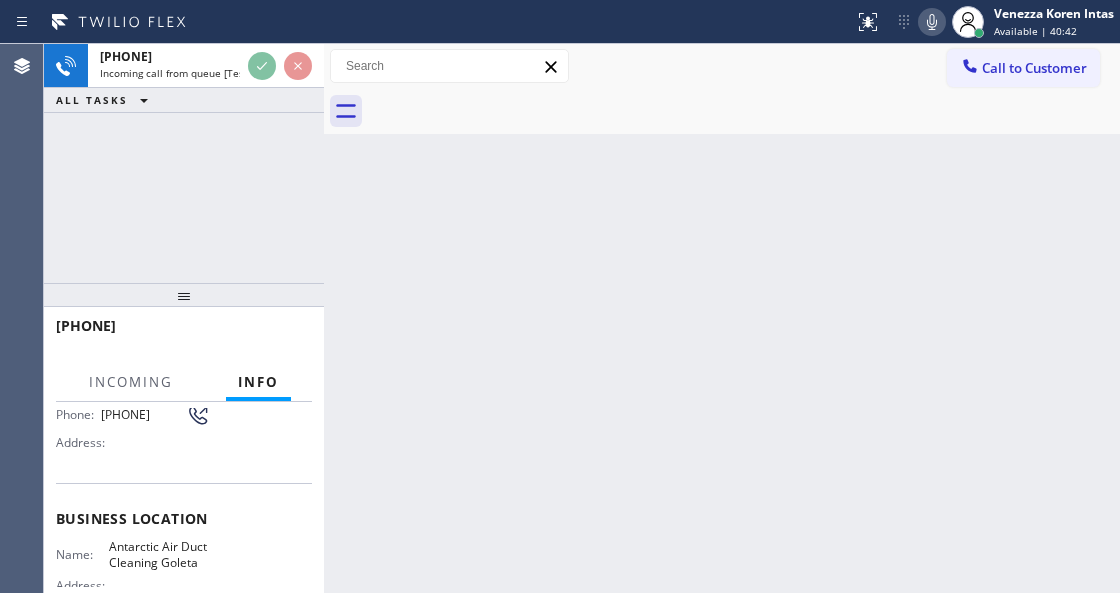 scroll, scrollTop: 266, scrollLeft: 0, axis: vertical 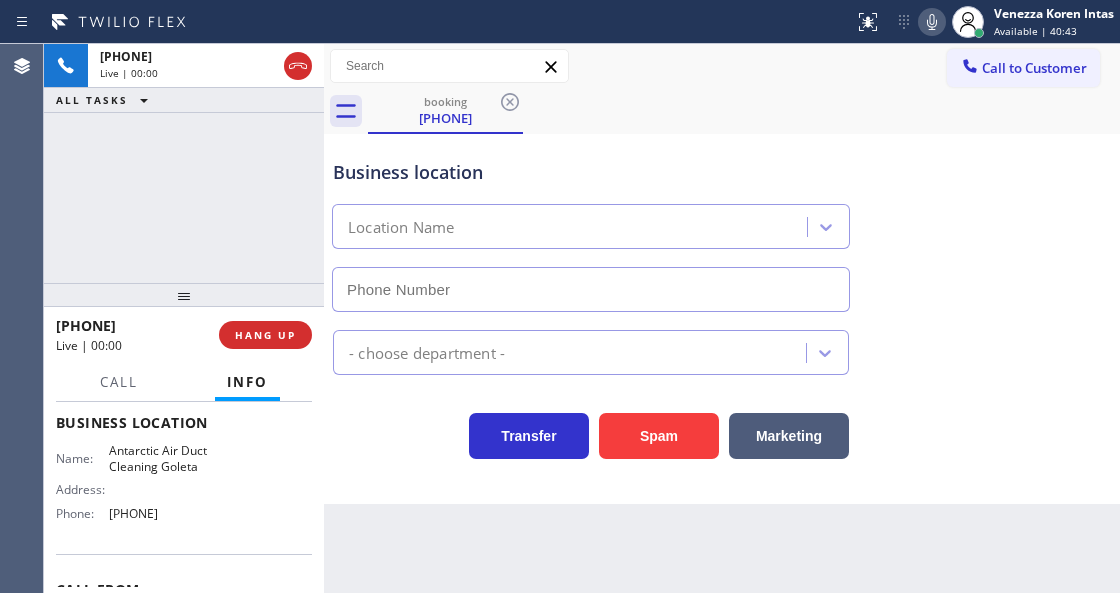 type on "(805) 549-4266" 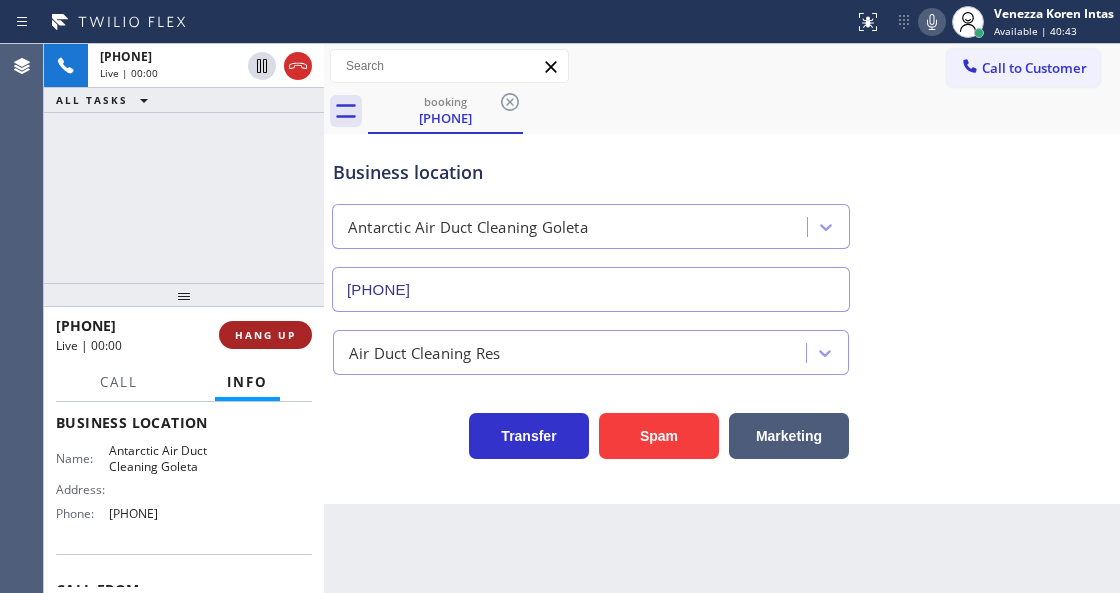 click on "HANG UP" at bounding box center [265, 335] 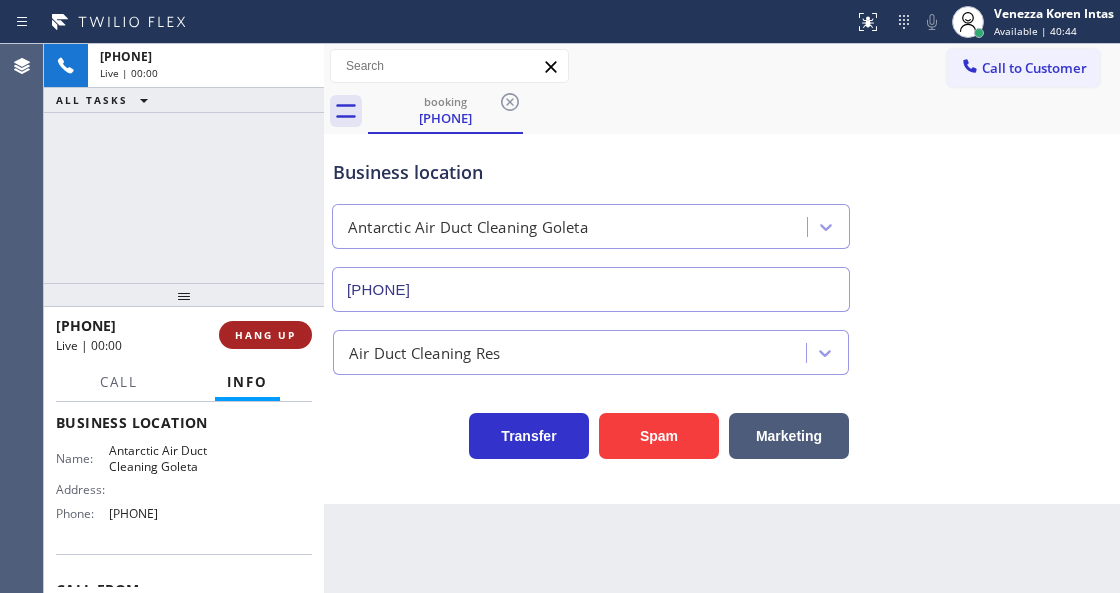 click on "HANG UP" at bounding box center [265, 335] 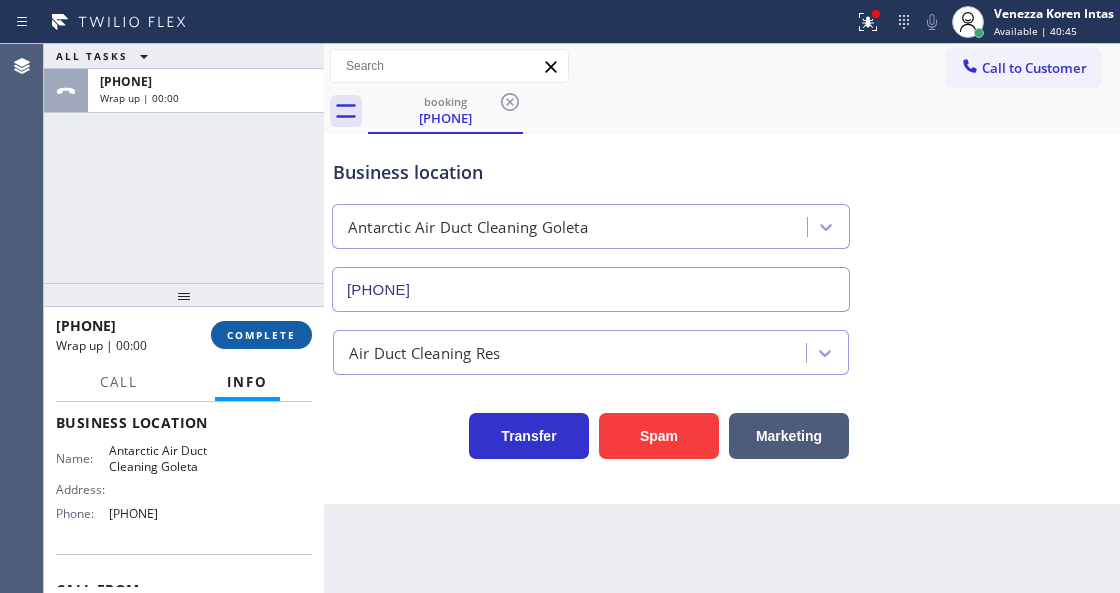 click on "COMPLETE" at bounding box center (261, 335) 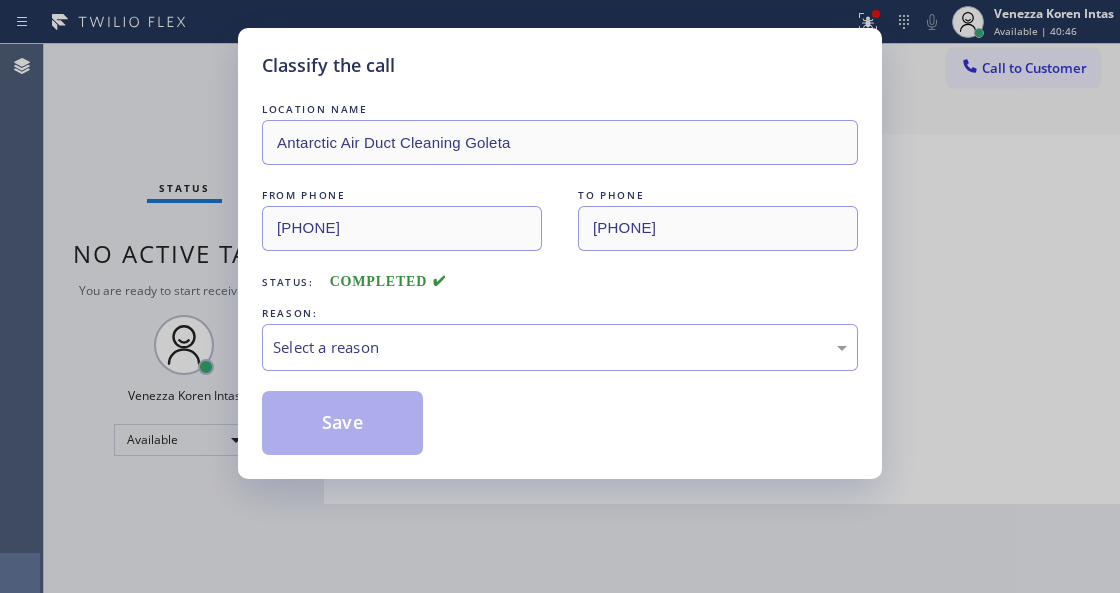 click on "Select a reason" at bounding box center (560, 347) 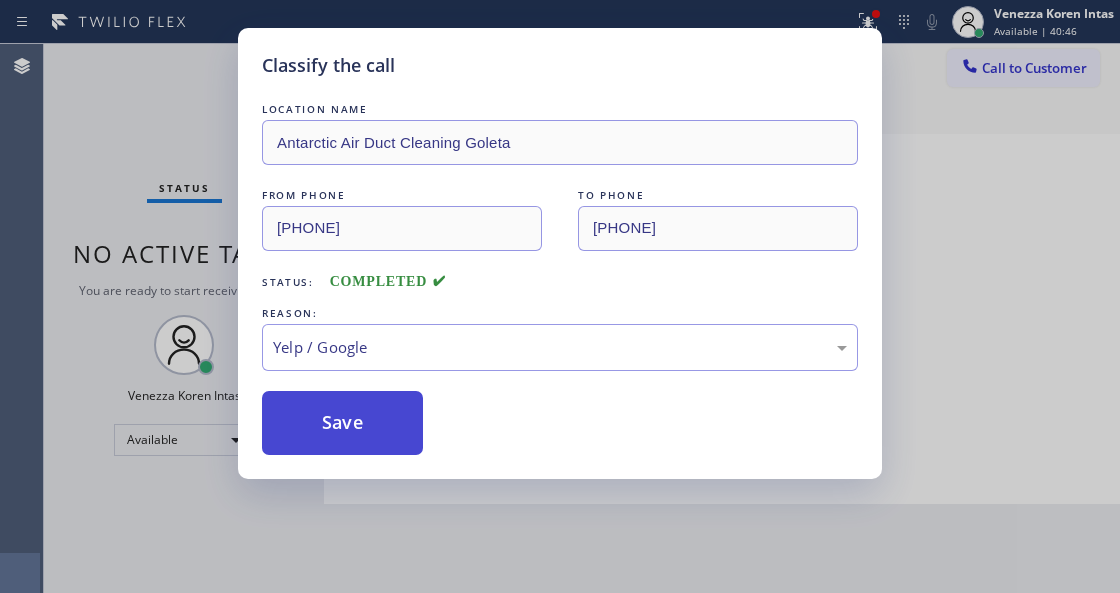 click on "Save" at bounding box center (342, 423) 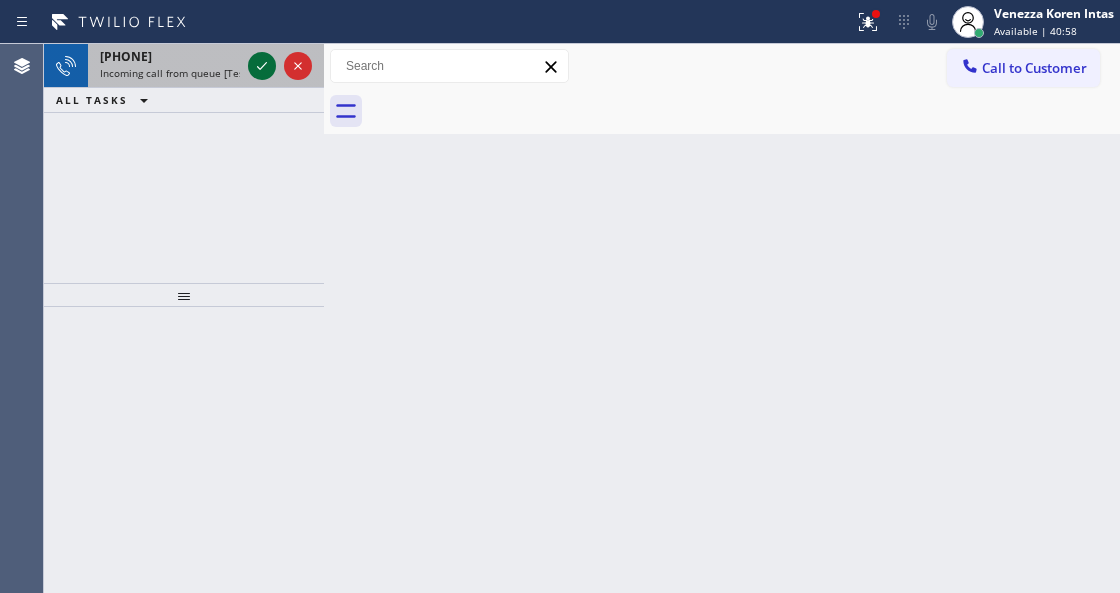 click 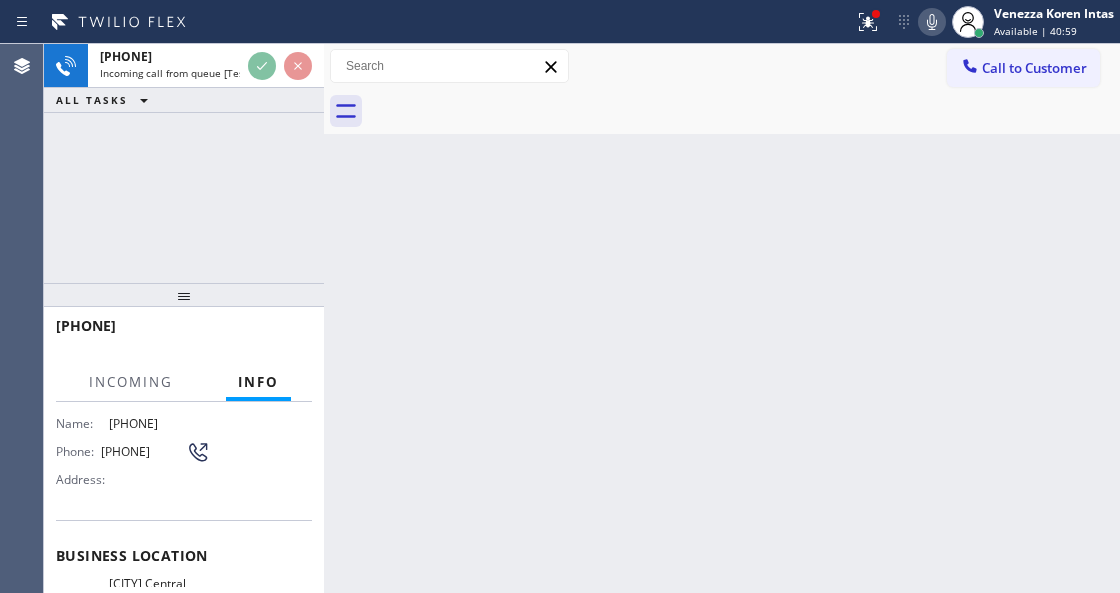 scroll, scrollTop: 266, scrollLeft: 0, axis: vertical 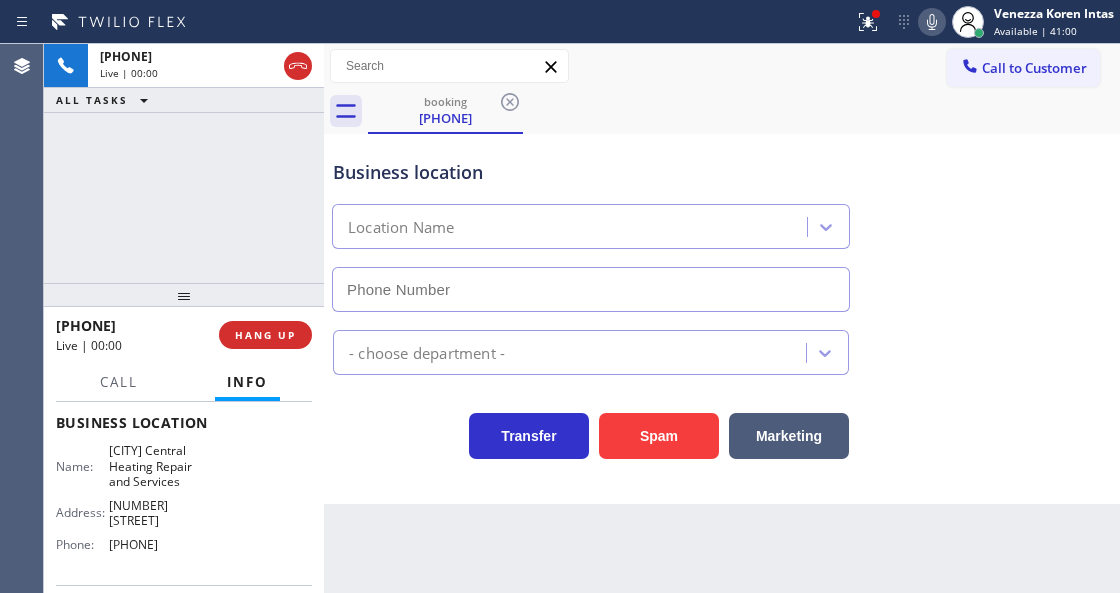 type on "(650) 620-7948" 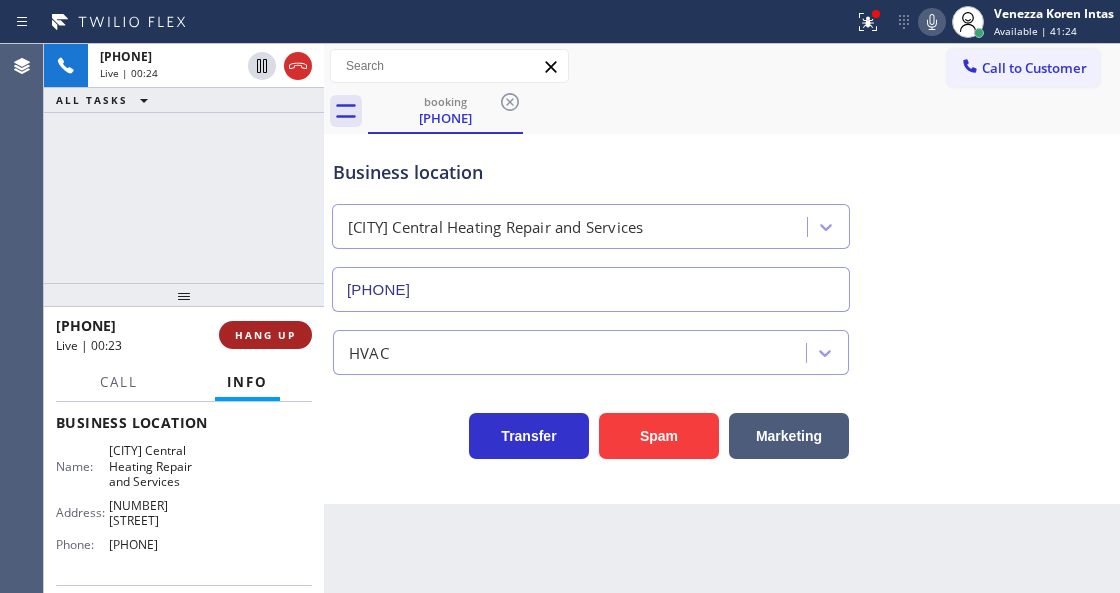 click on "HANG UP" at bounding box center [265, 335] 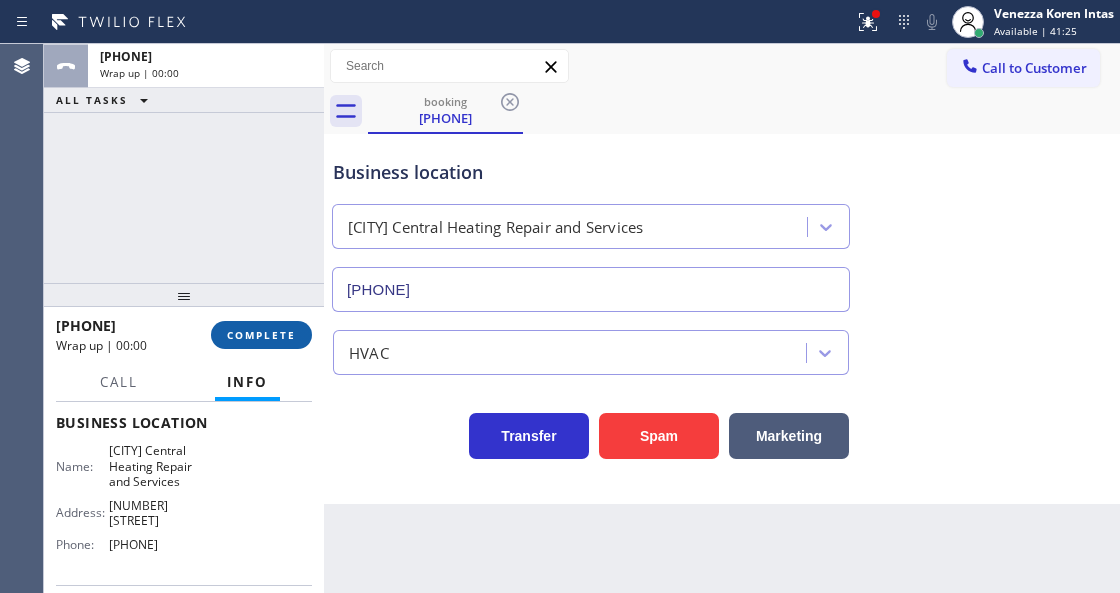 click on "COMPLETE" at bounding box center [261, 335] 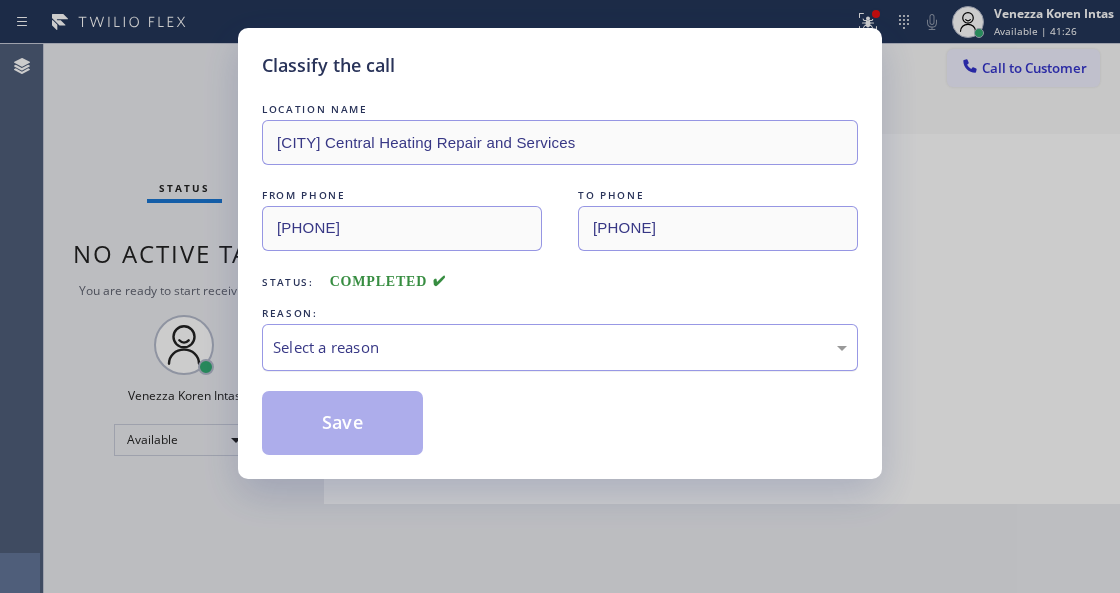 click on "Select a reason" at bounding box center [560, 347] 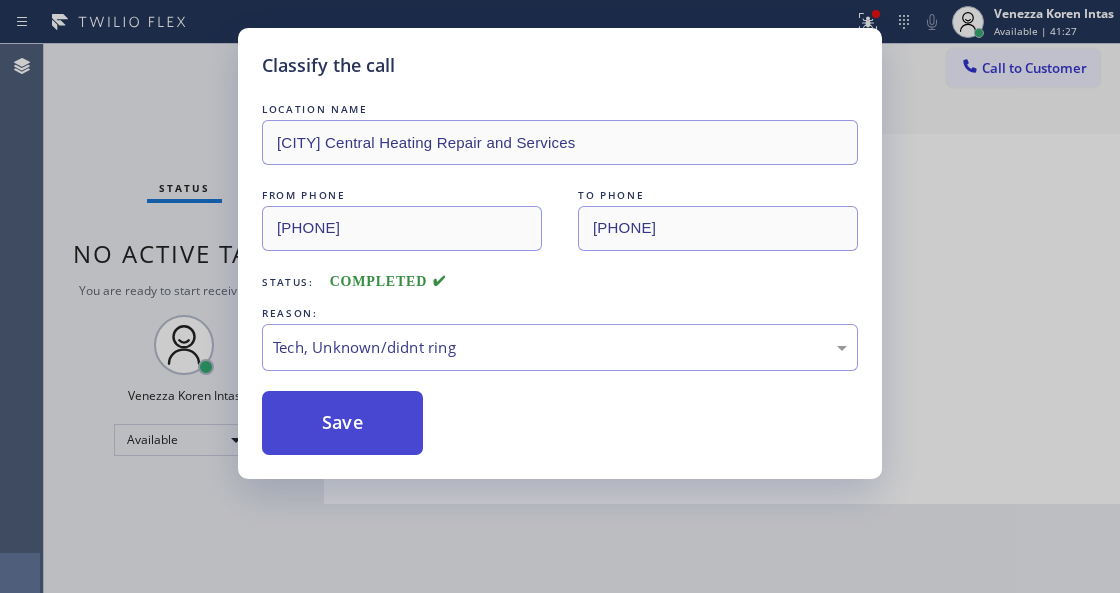 click on "Save" at bounding box center [342, 423] 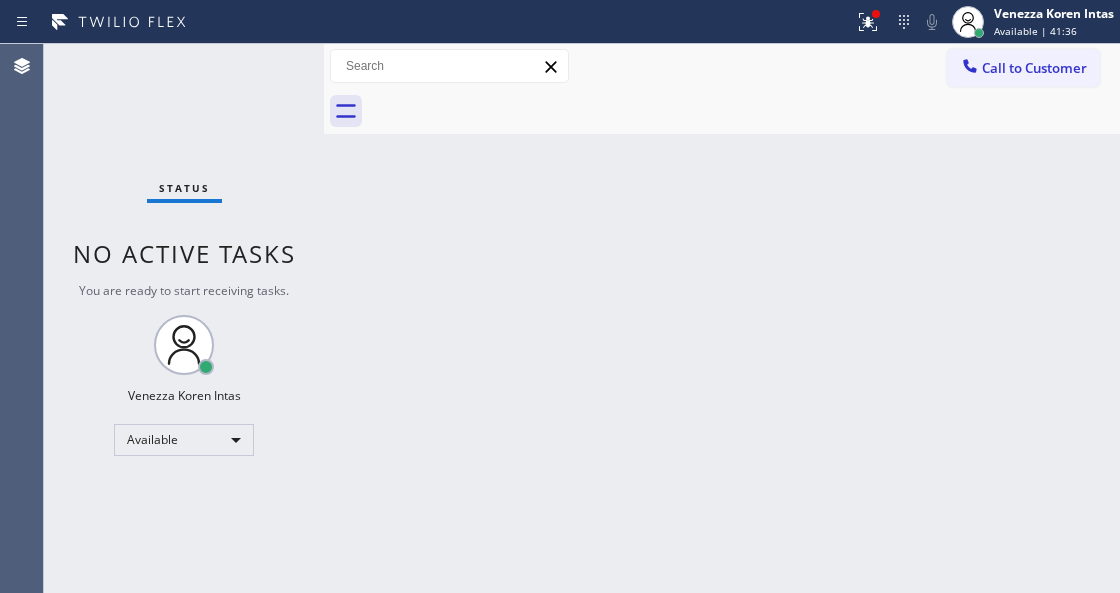 click on "Status   No active tasks     You are ready to start receiving tasks.   Venezza Koren Intas Available" at bounding box center [184, 318] 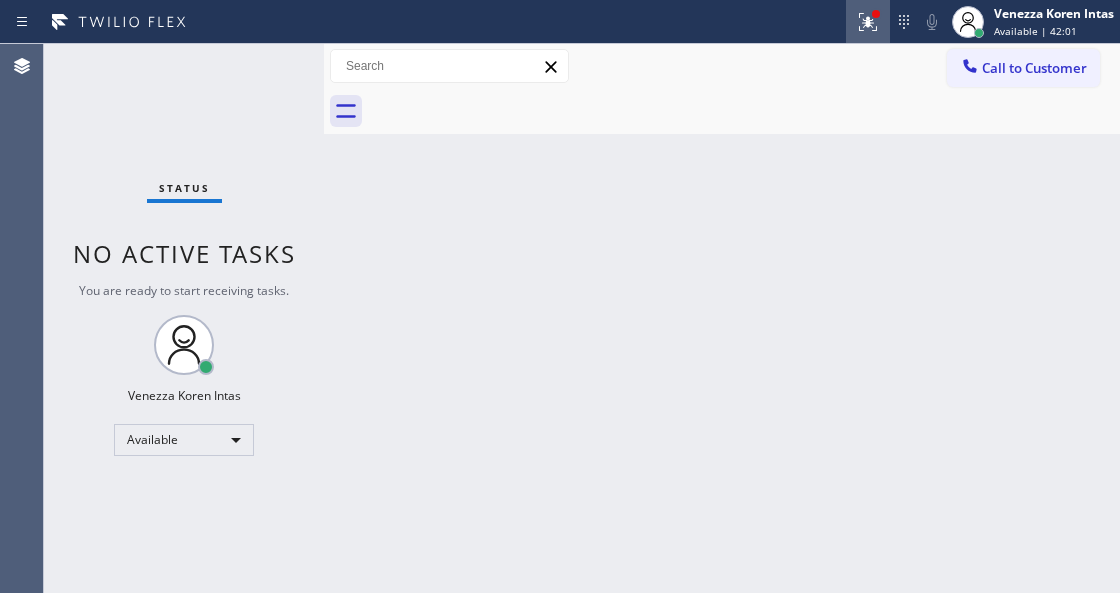 drag, startPoint x: 865, startPoint y: 20, endPoint x: 857, endPoint y: 36, distance: 17.888544 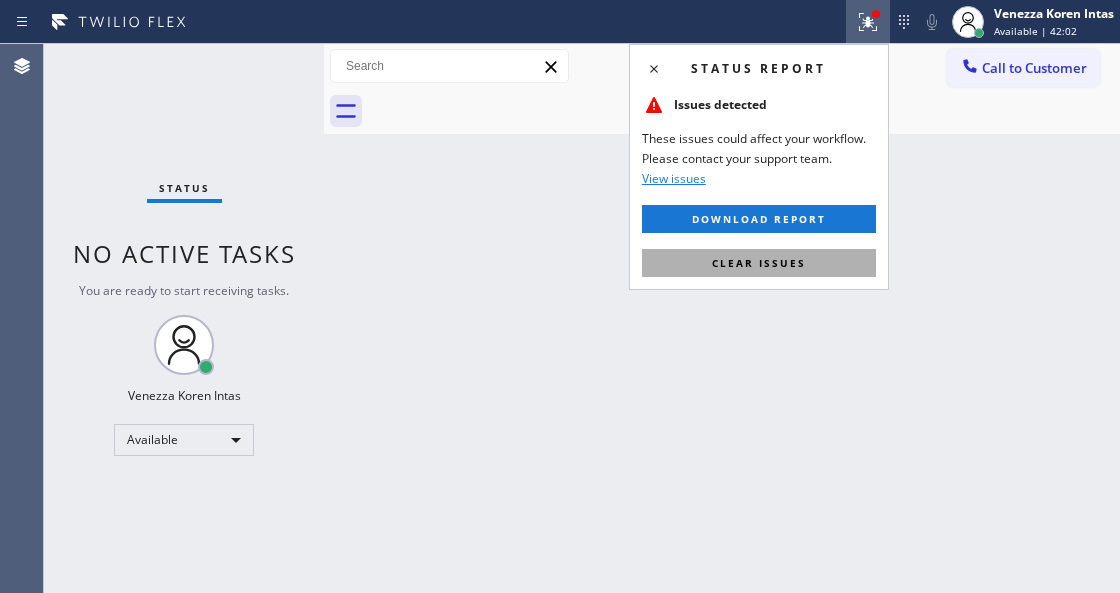 click on "Clear issues" at bounding box center (759, 263) 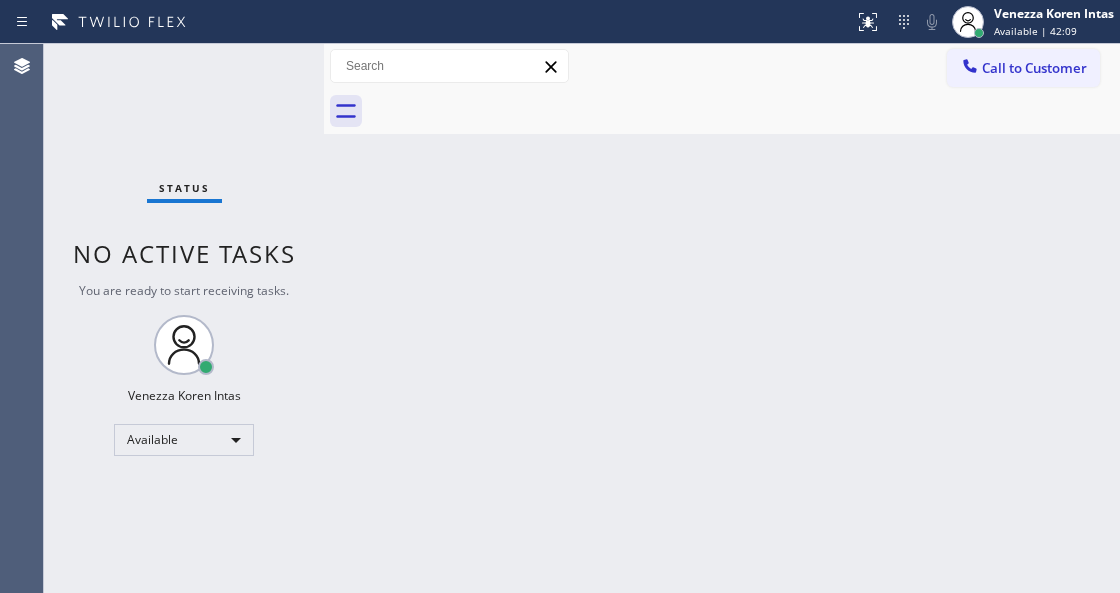 drag, startPoint x: 628, startPoint y: 188, endPoint x: 547, endPoint y: 513, distance: 334.94177 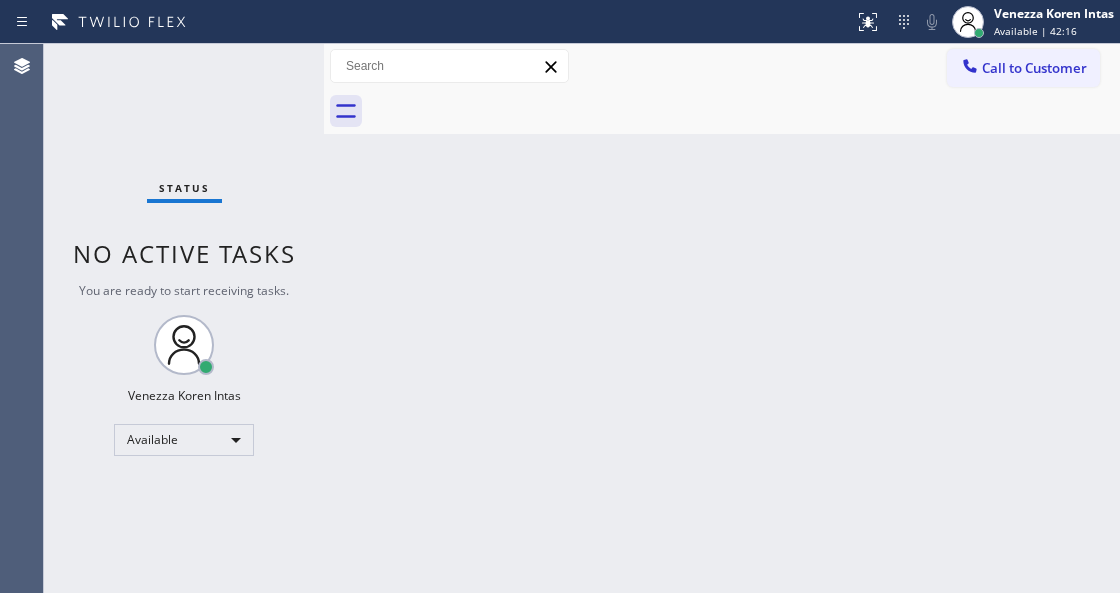 click on "Back to Dashboard Change Sender ID Customers Technicians Select a contact Outbound call Technician Search Technician Your caller id phone number Your caller id phone number Call Technician info Name   Phone none Address none Change Sender ID HVAC +18559994417 5 Star Appliance +18557314952 Appliance Repair +18554611149 Plumbing +18889090120 Air Duct Cleaning +18006865038  Electricians +18005688664 Cancel Change Check personal SMS Reset Change No tabs Call to Customer Outbound call Location Search location Your caller id phone number Customer number Call Outbound call Technician Search Technician Your caller id phone number Your caller id phone number Call" at bounding box center (722, 318) 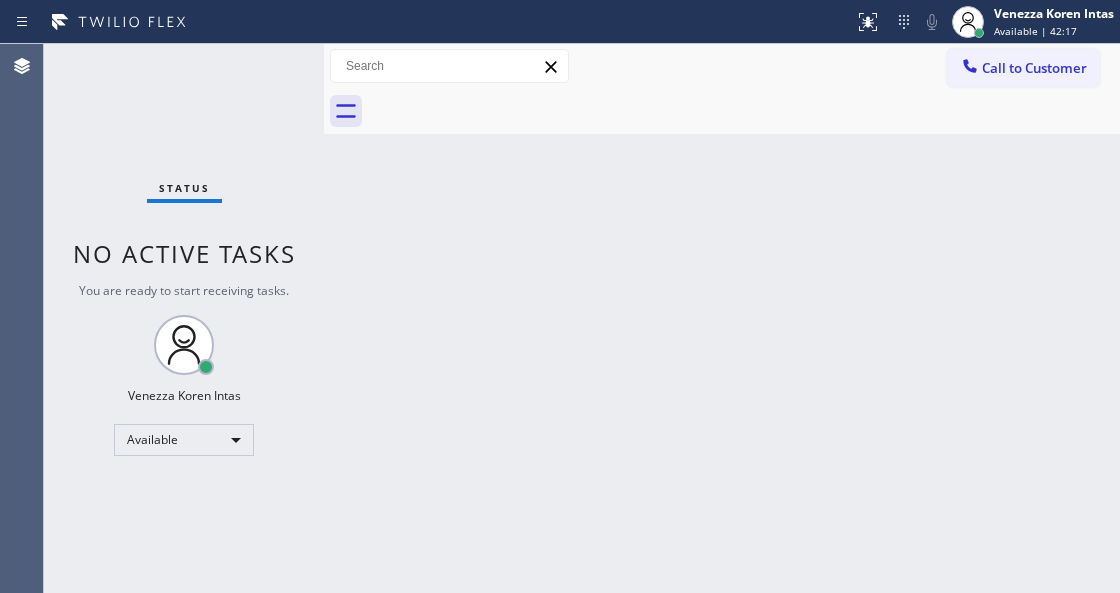click on "Status   No active tasks     You are ready to start receiving tasks.   Venezza Koren Intas Available" at bounding box center (184, 318) 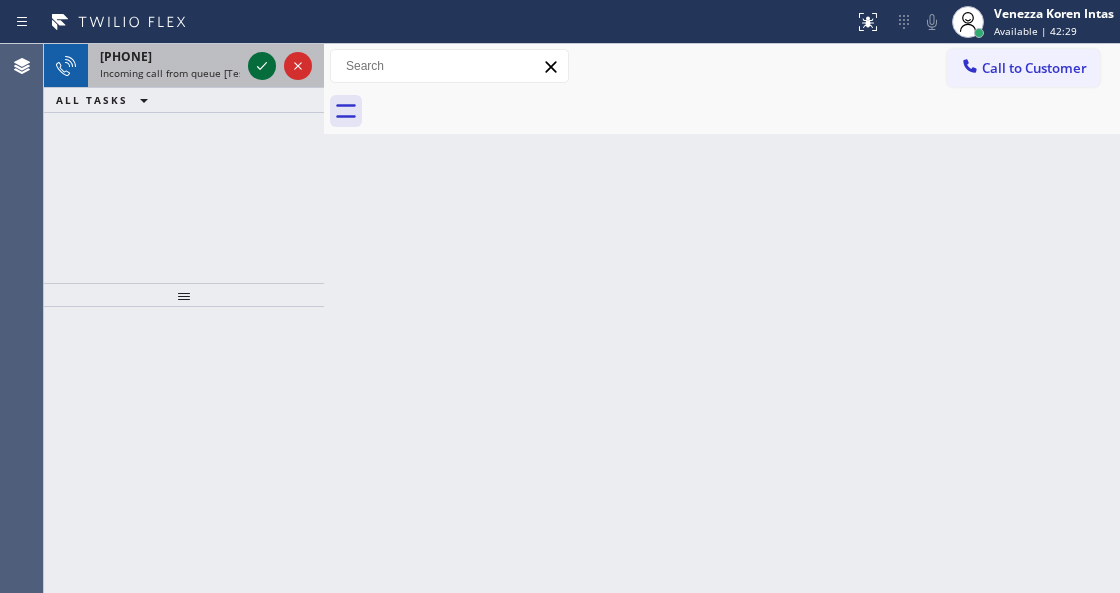 click 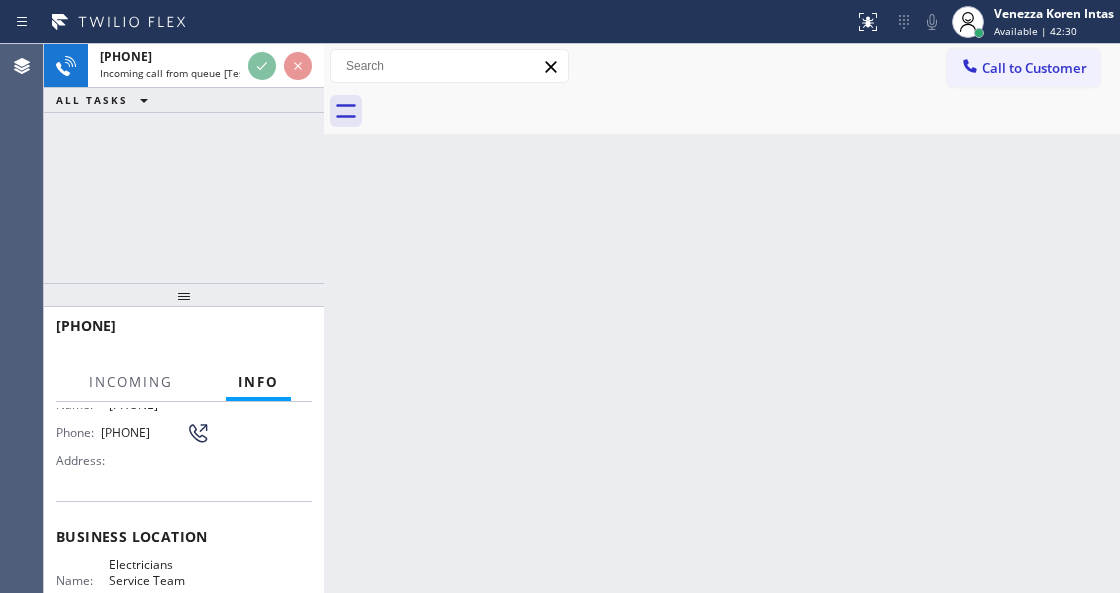 scroll, scrollTop: 200, scrollLeft: 0, axis: vertical 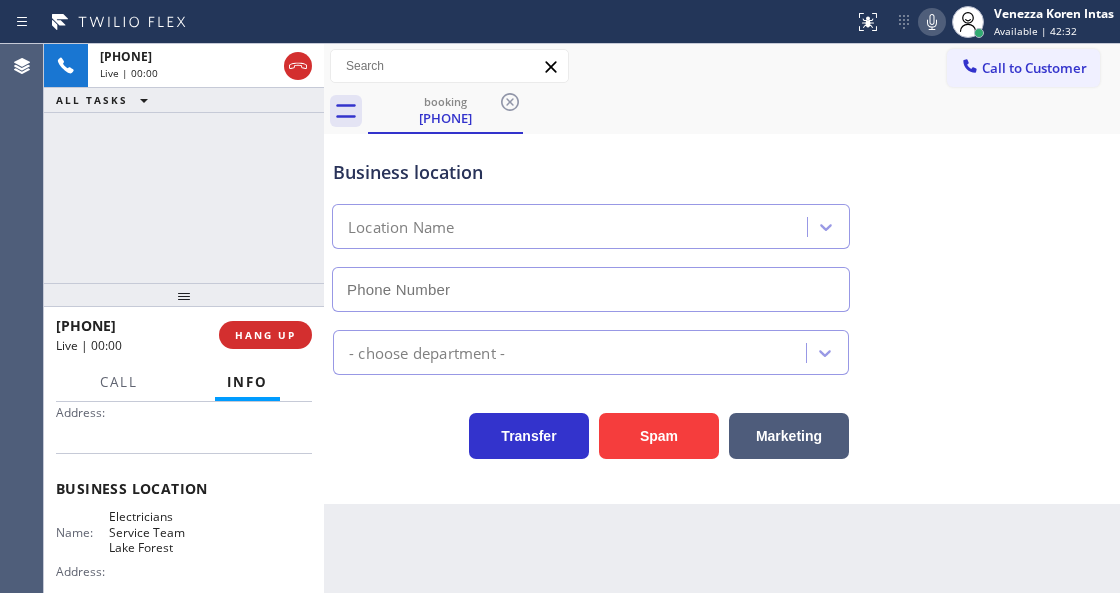 type on "(949) 894-4844" 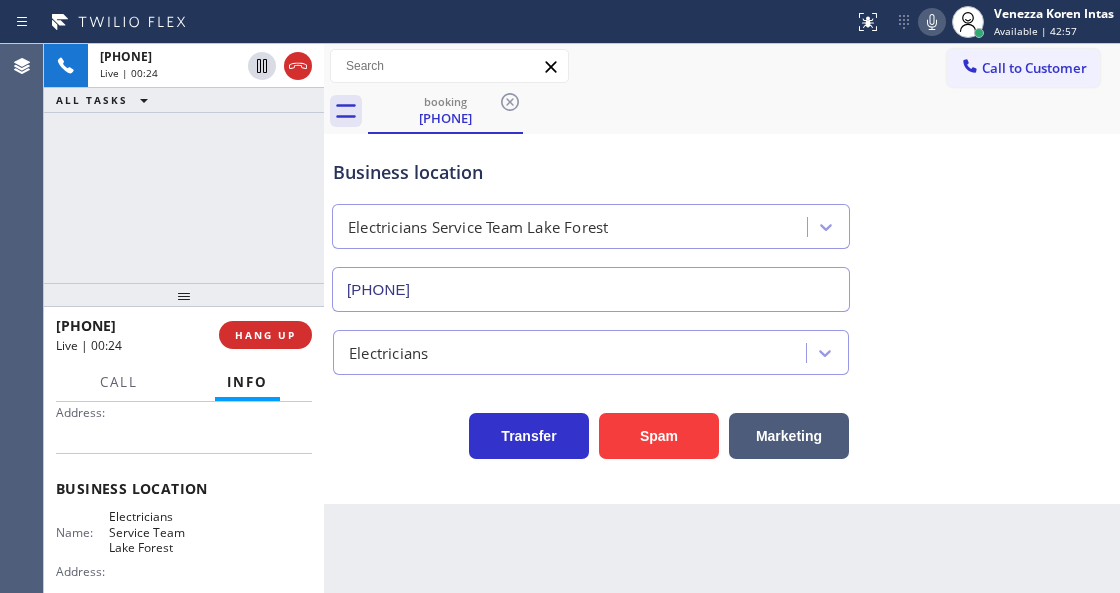 drag, startPoint x: 294, startPoint y: 68, endPoint x: 318, endPoint y: 182, distance: 116.498924 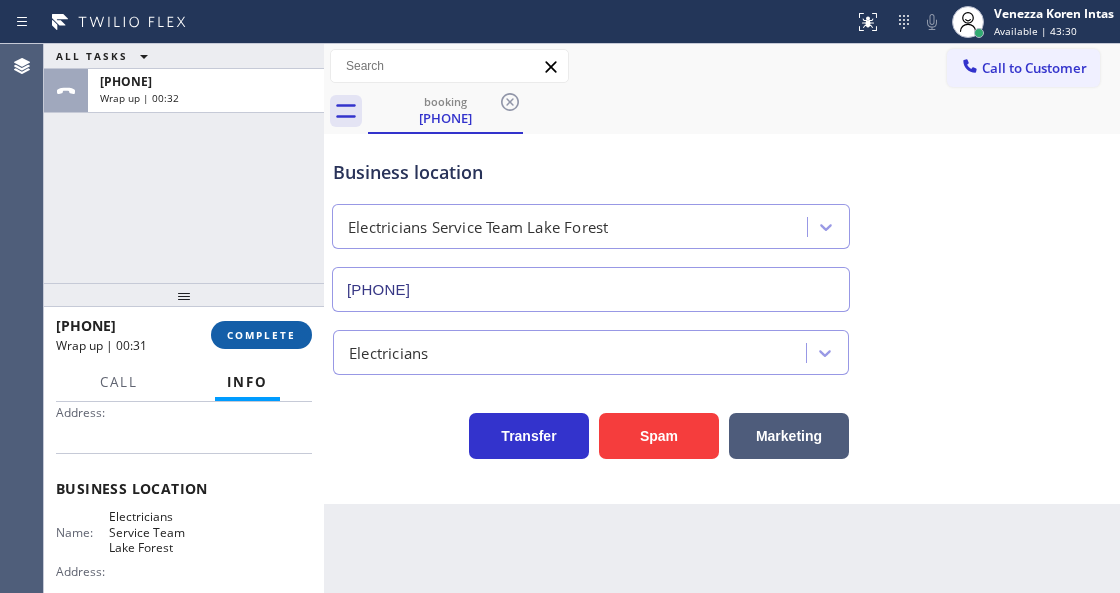 drag, startPoint x: 234, startPoint y: 329, endPoint x: 285, endPoint y: 367, distance: 63.600315 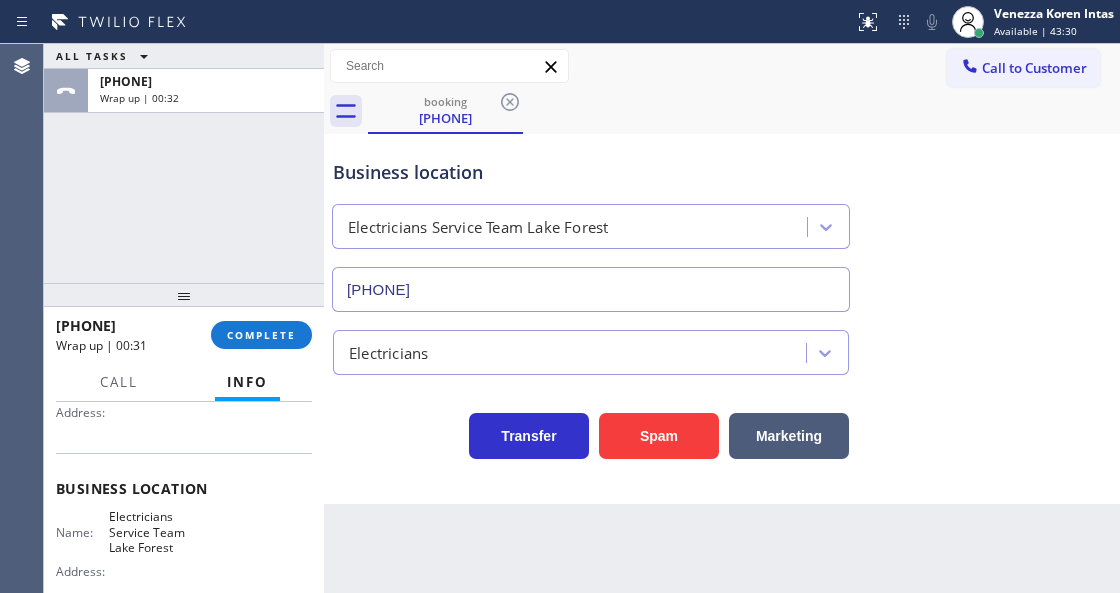 click on "COMPLETE" at bounding box center (261, 335) 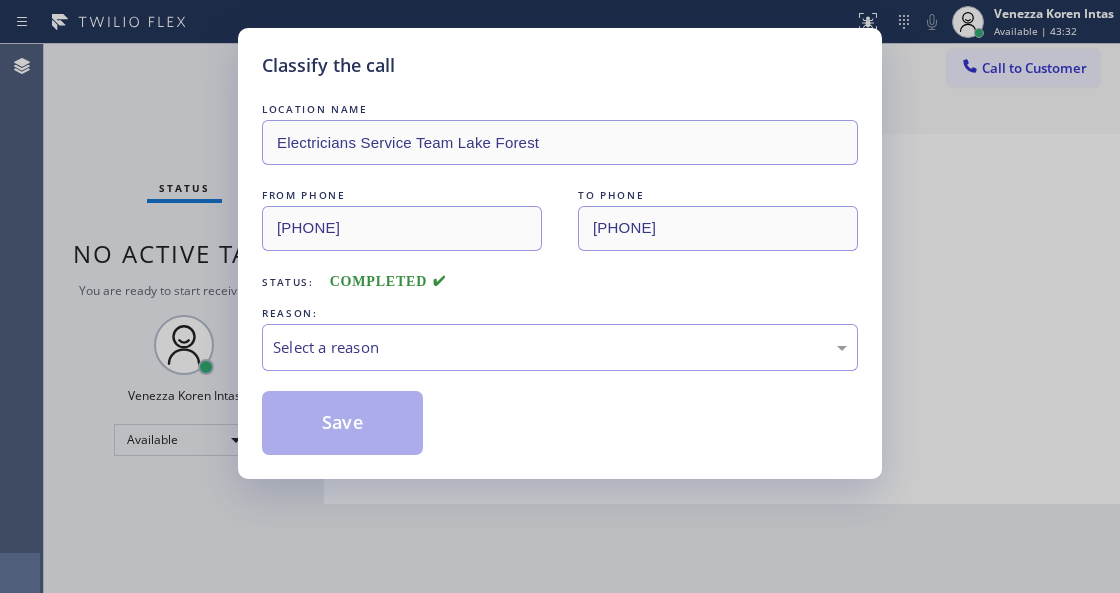 click on "Select a reason" at bounding box center (560, 347) 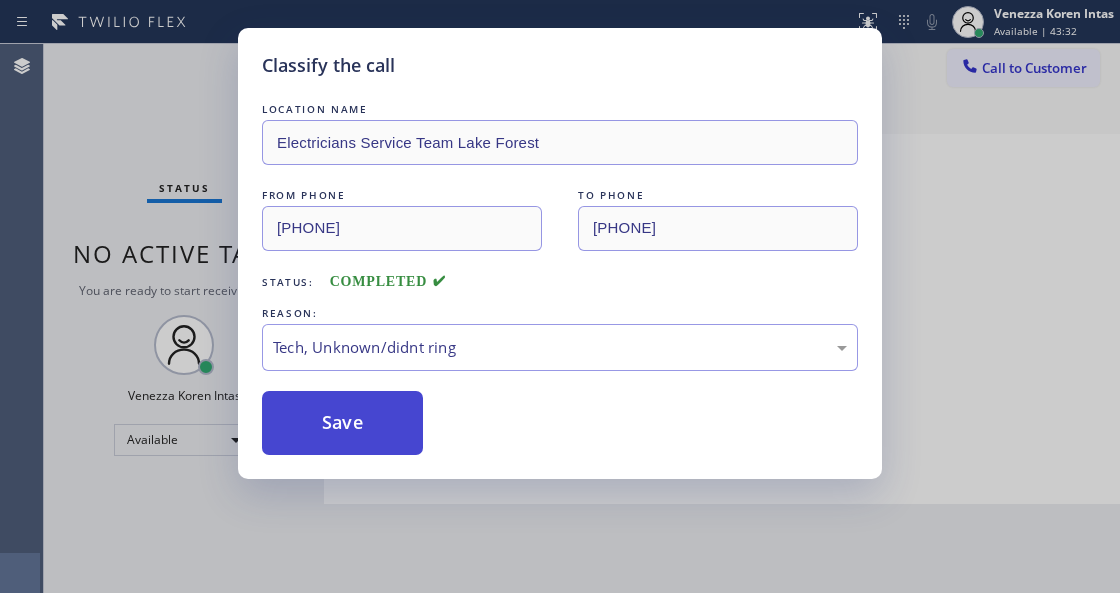 click on "Save" at bounding box center (342, 423) 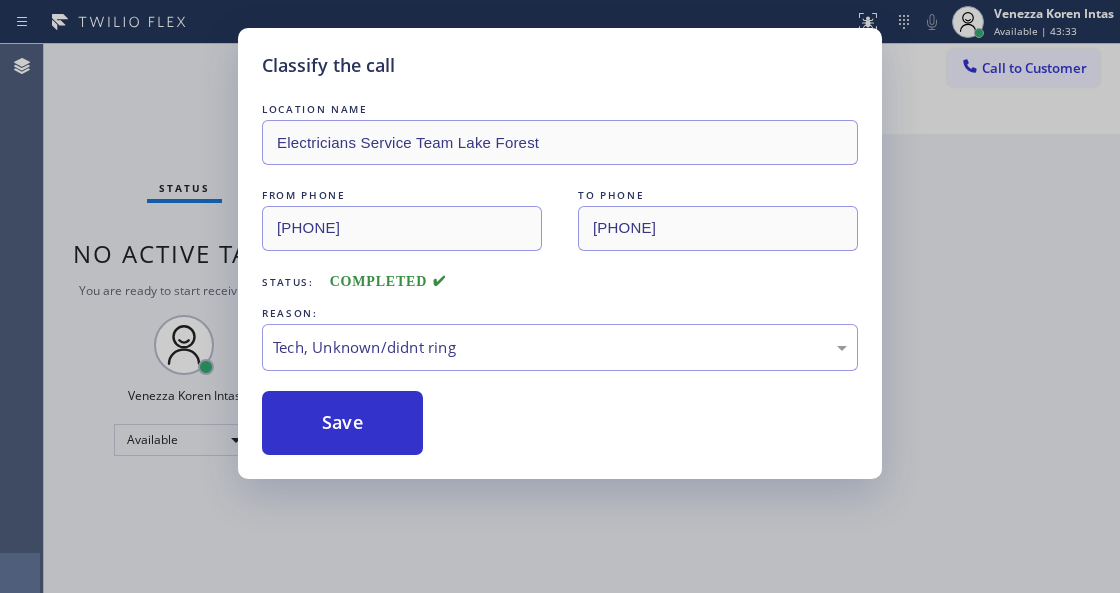 click on "Classify the call LOCATION NAME Electricians Service Team Lake Forest FROM PHONE (919) 764-1455 TO PHONE (949) 894-4844 Status: COMPLETED REASON: Tech, Unknown/didnt ring Save" at bounding box center [560, 296] 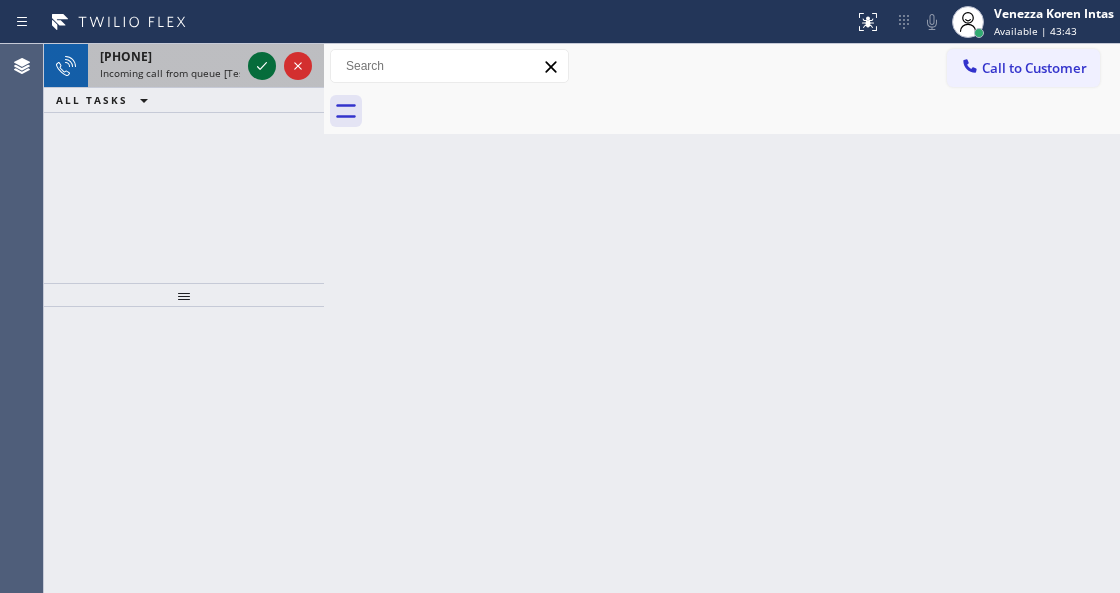 click 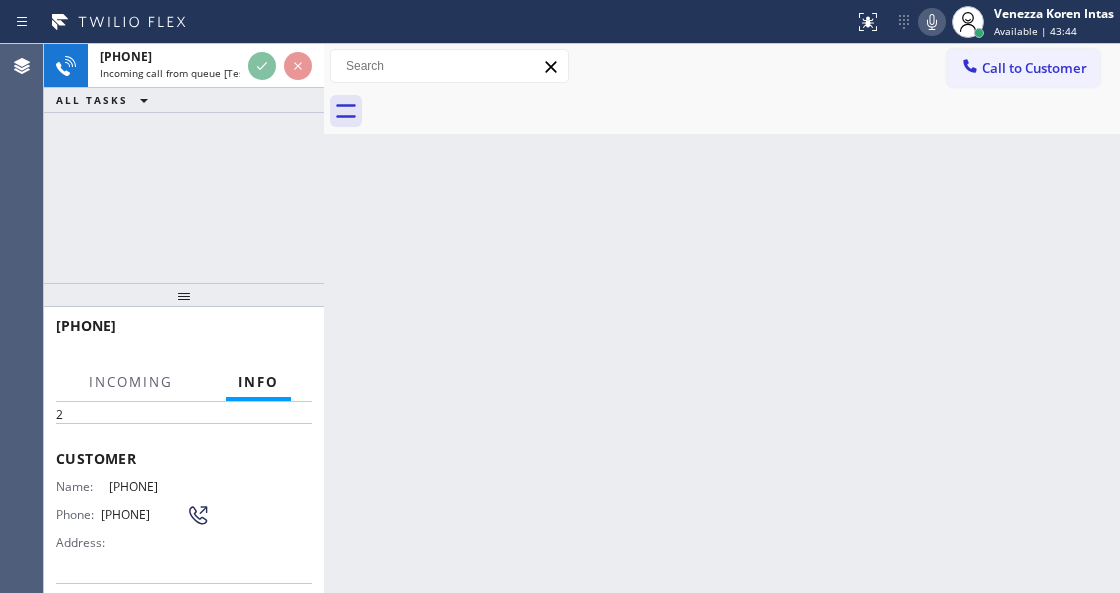 scroll, scrollTop: 200, scrollLeft: 0, axis: vertical 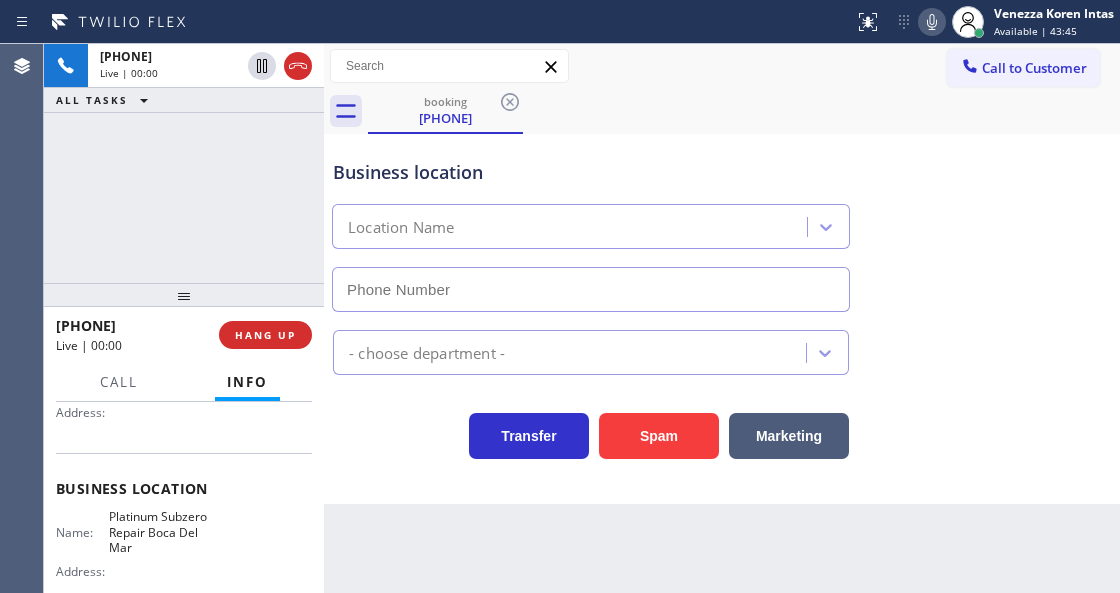 type on "(561) 678-0272" 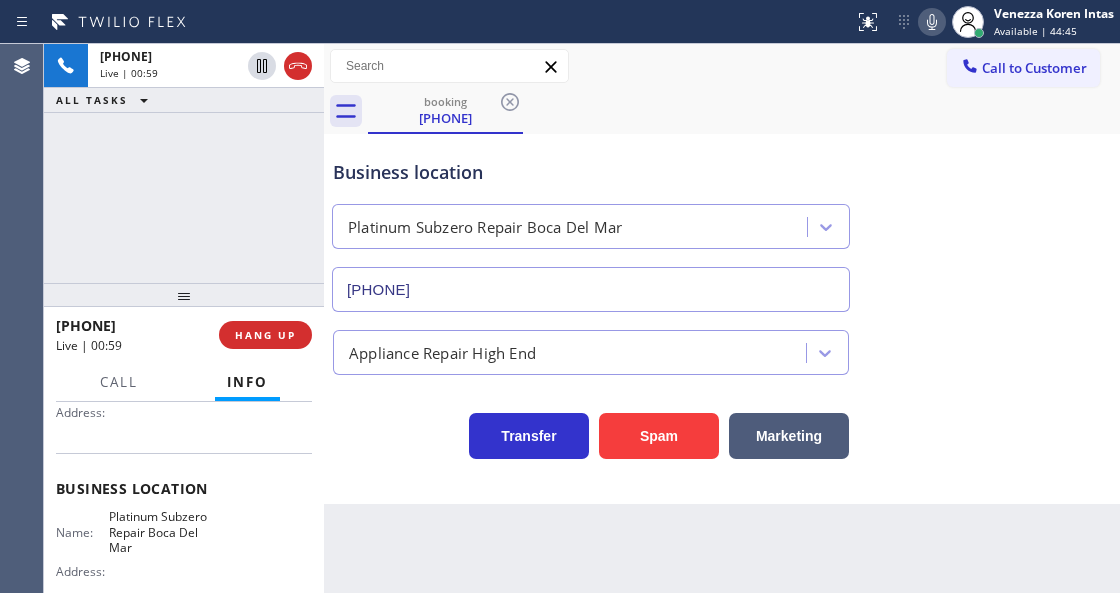 click on "+15615487832" at bounding box center [130, 325] 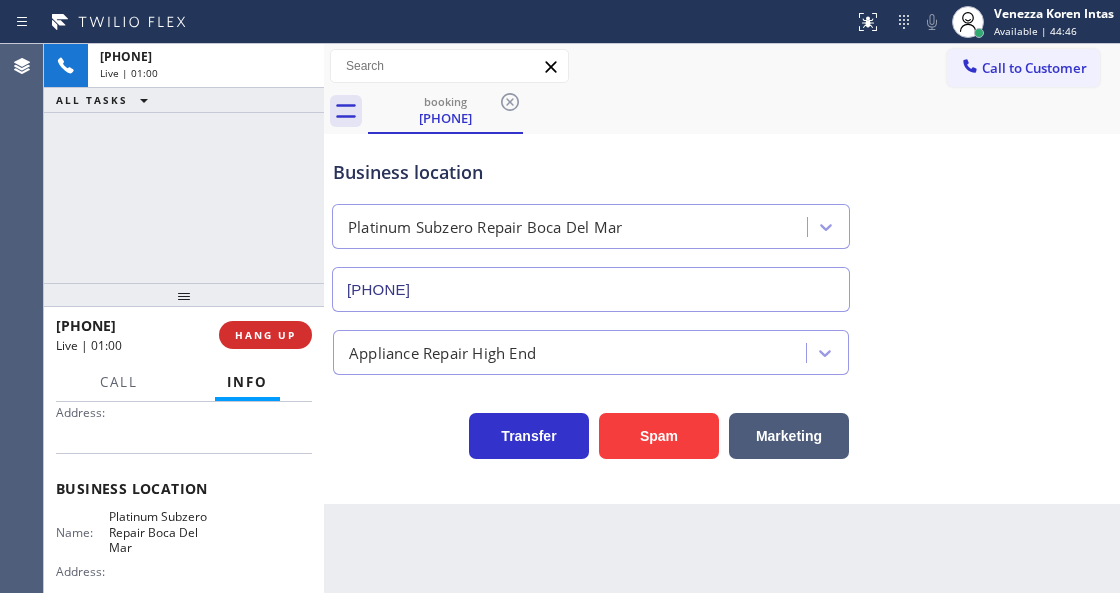 click on "+15615487832 Live | 01:00 HANG UP" at bounding box center [184, 335] 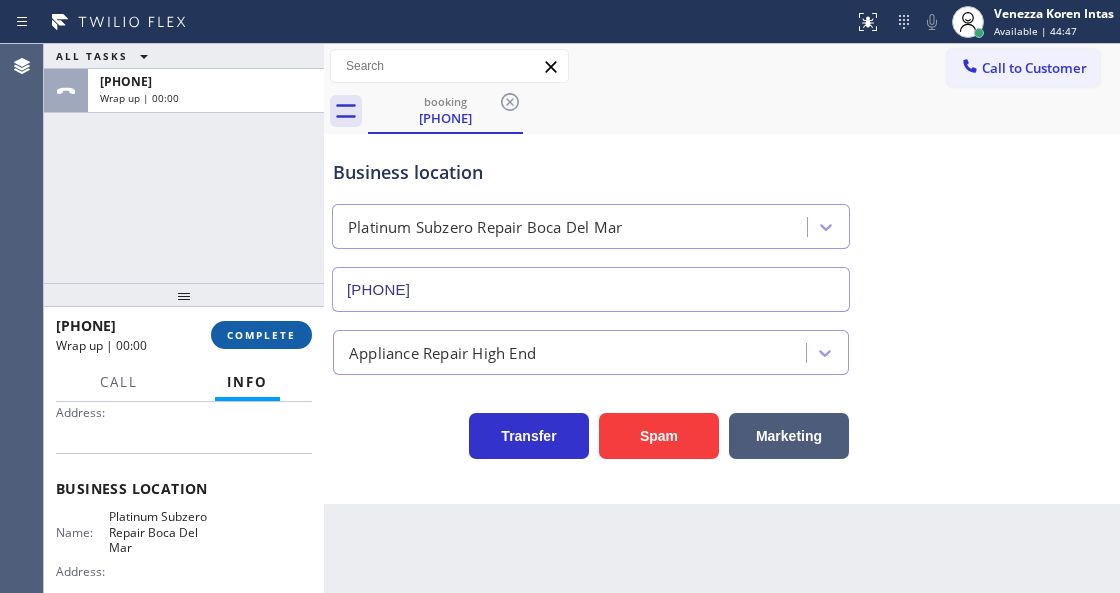 click on "COMPLETE" at bounding box center (261, 335) 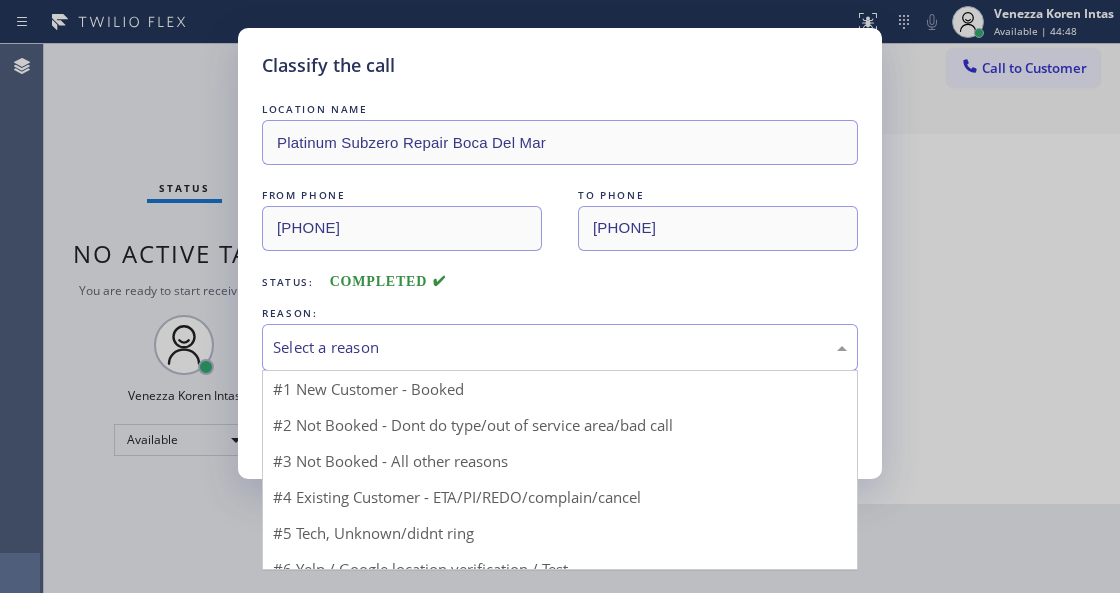click on "Select a reason" at bounding box center (560, 347) 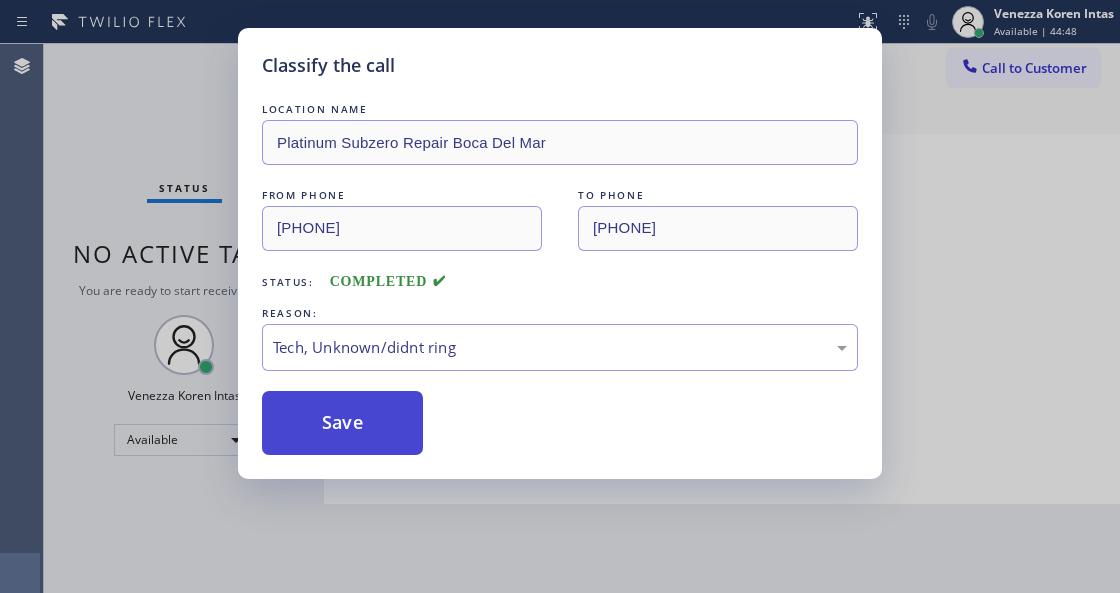 click on "Save" at bounding box center (342, 423) 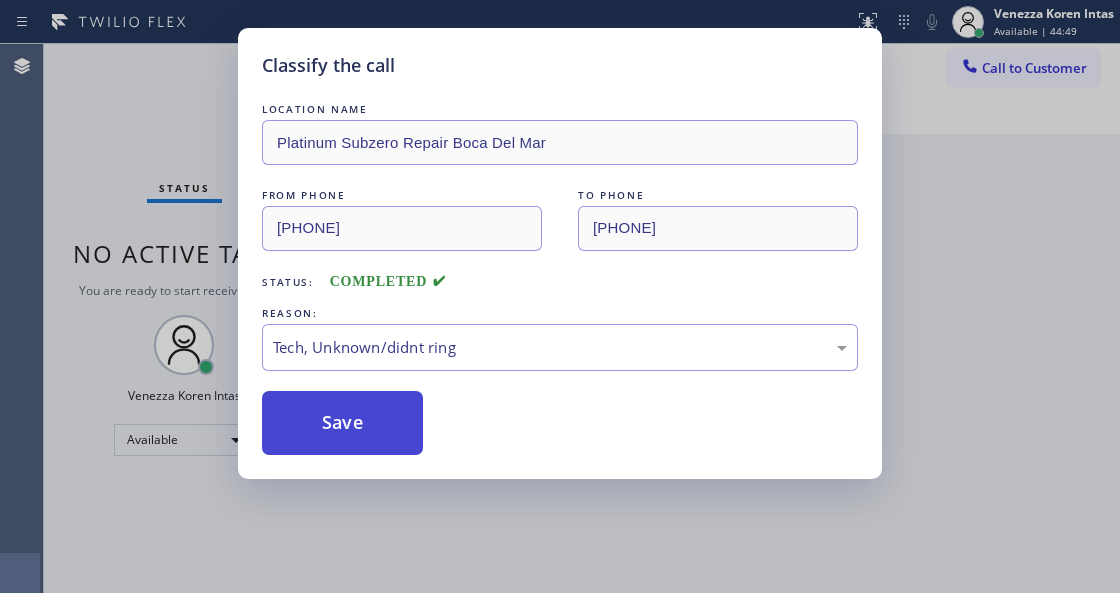 click on "Save" at bounding box center (342, 423) 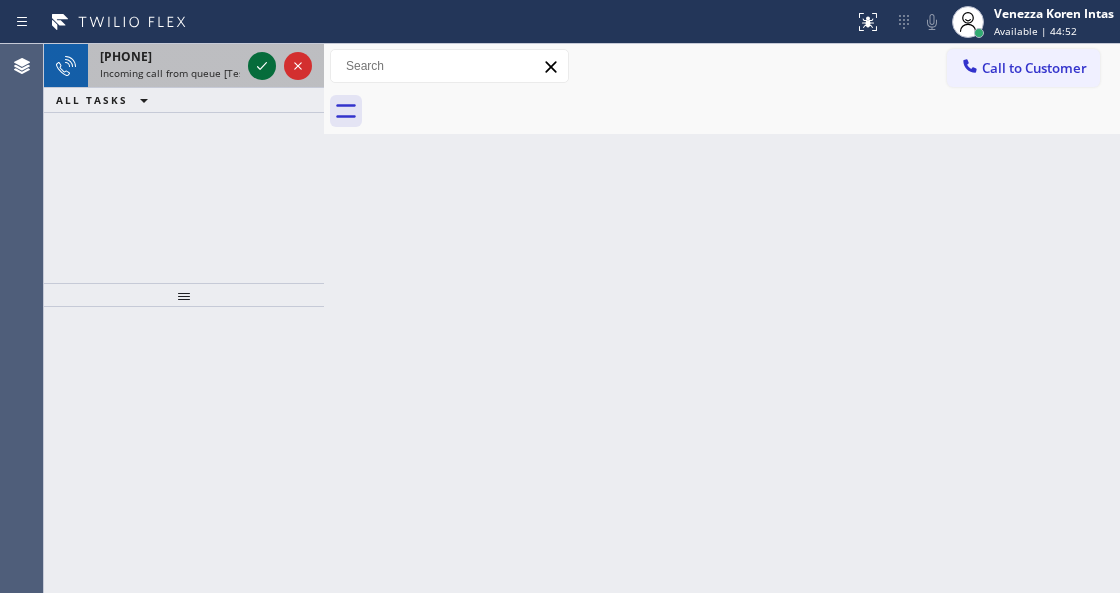 click 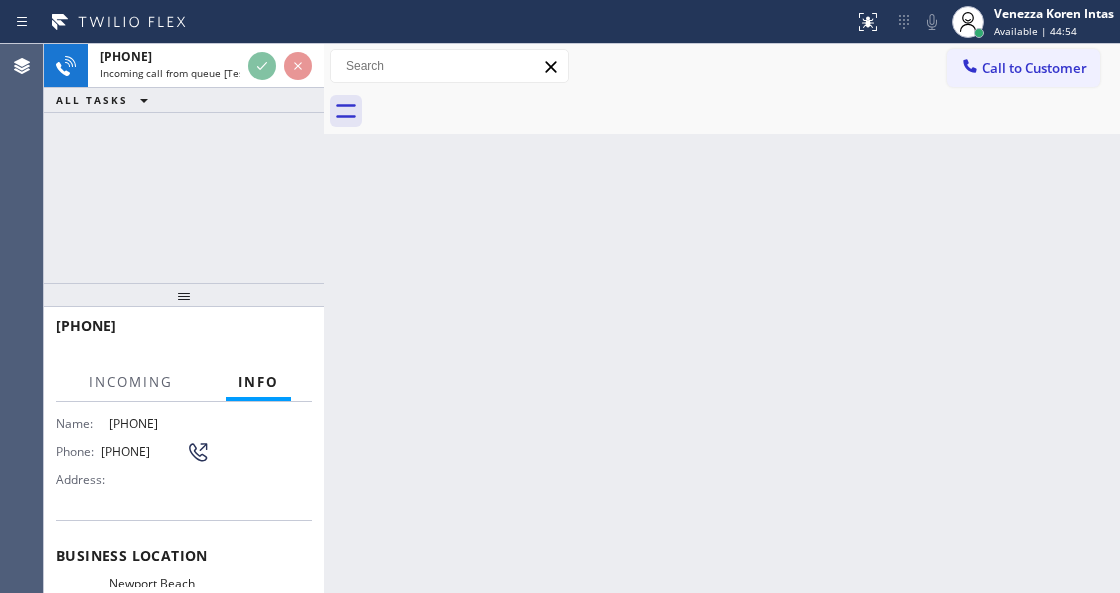 scroll, scrollTop: 200, scrollLeft: 0, axis: vertical 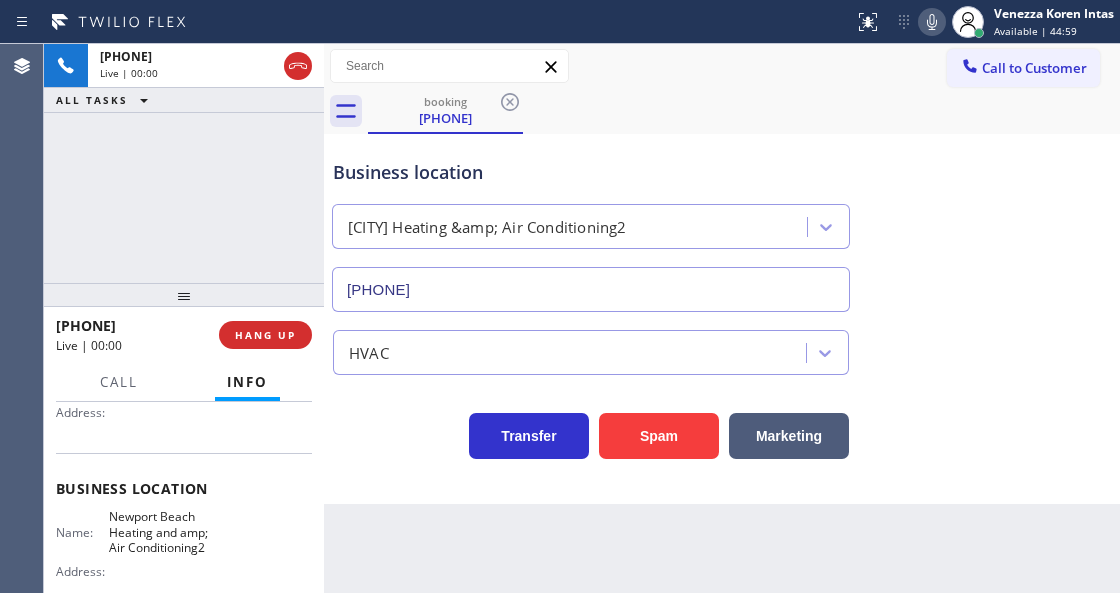 type on "(714) 584-6544" 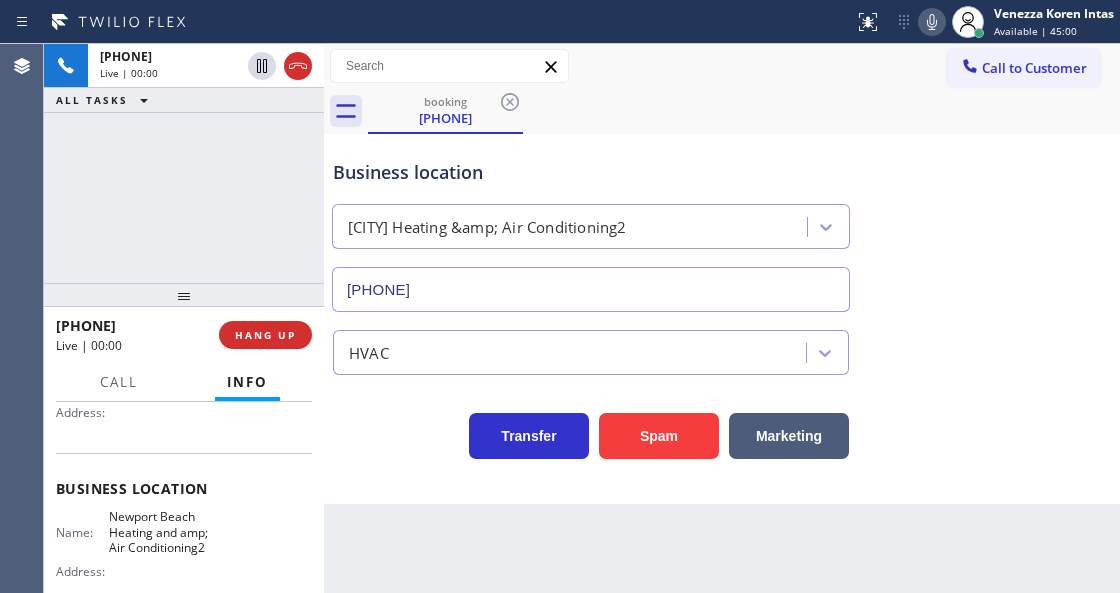 click on "Transfer Spam Marketing" at bounding box center [591, 431] 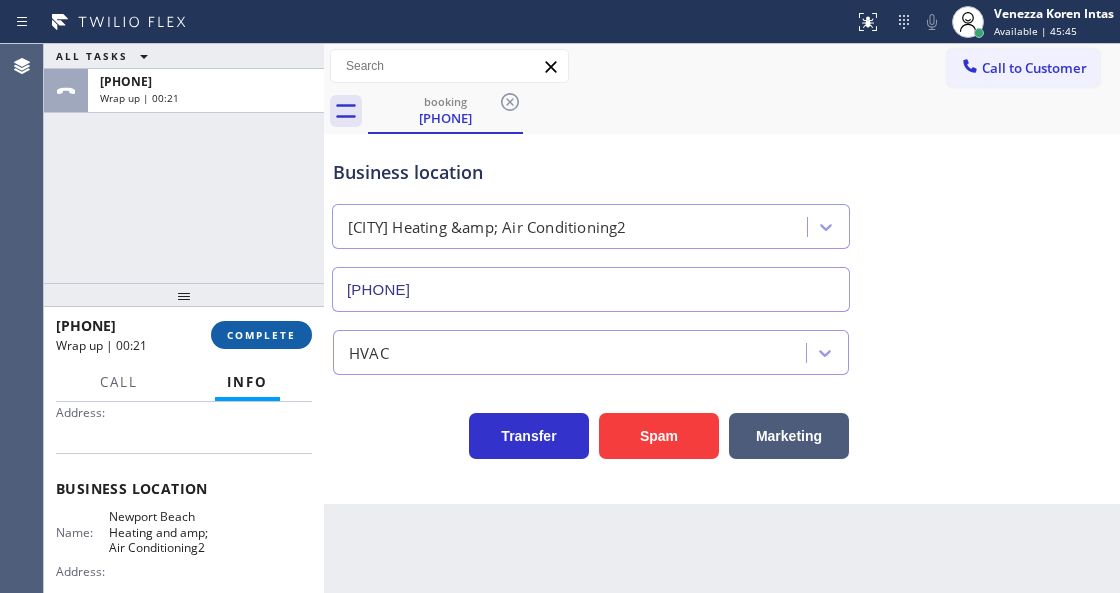 click on "COMPLETE" at bounding box center [261, 335] 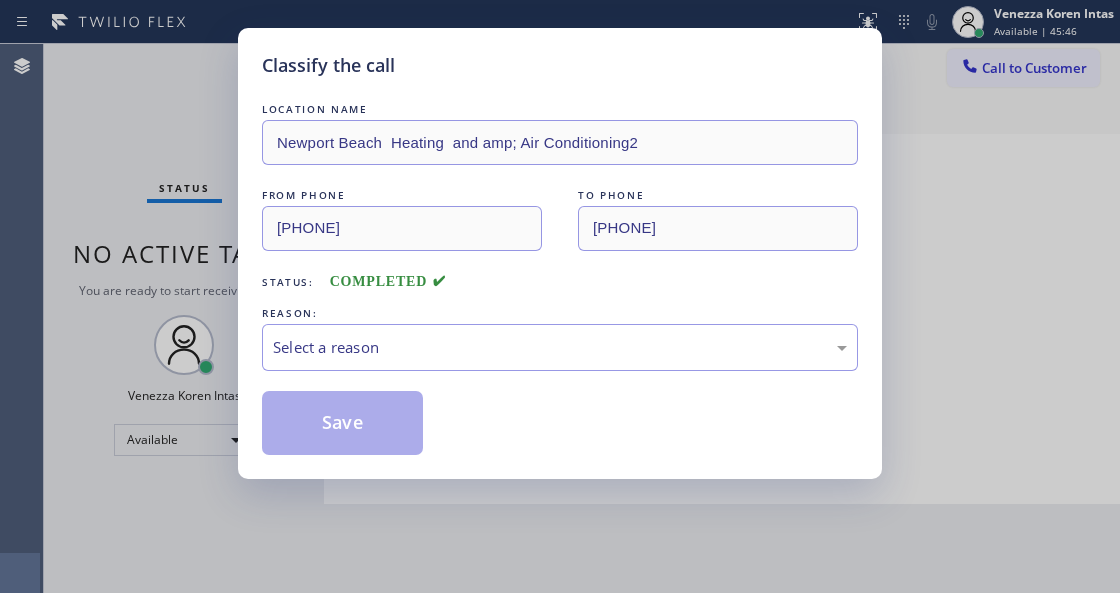 click on "Select a reason" at bounding box center (560, 347) 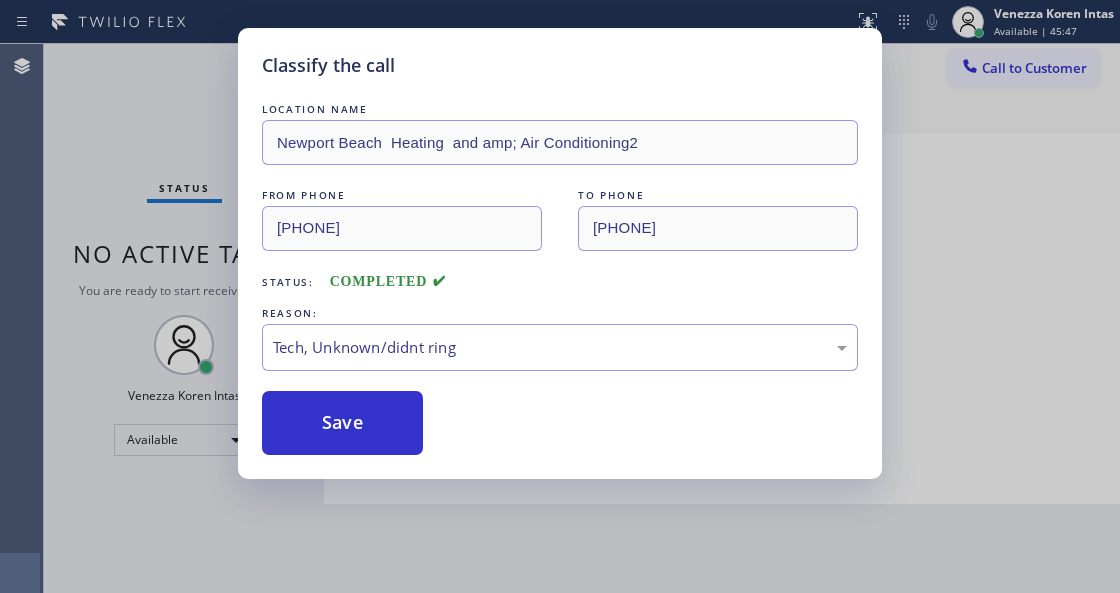drag, startPoint x: 376, startPoint y: 437, endPoint x: 394, endPoint y: 564, distance: 128.26924 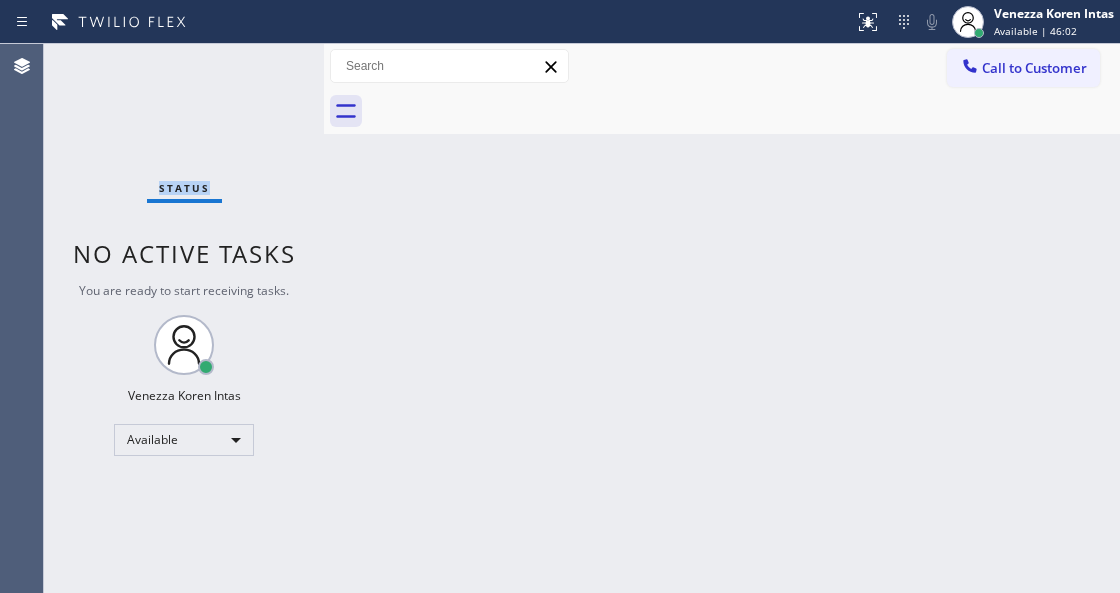 click on "Status   No active tasks     You are ready to start receiving tasks.   Venezza Koren Intas Available" at bounding box center (184, 318) 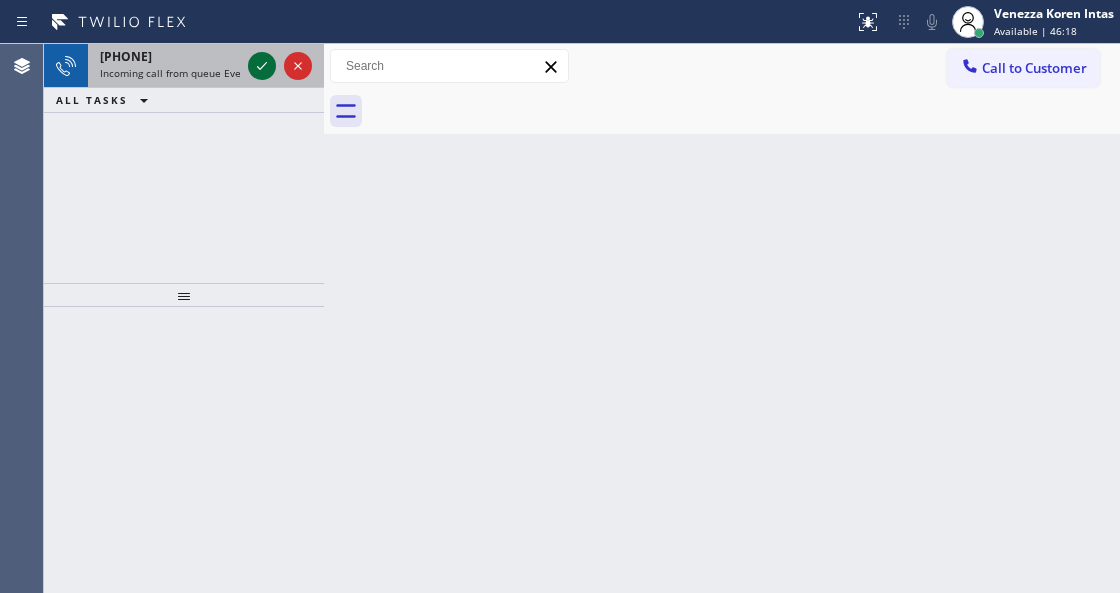 click 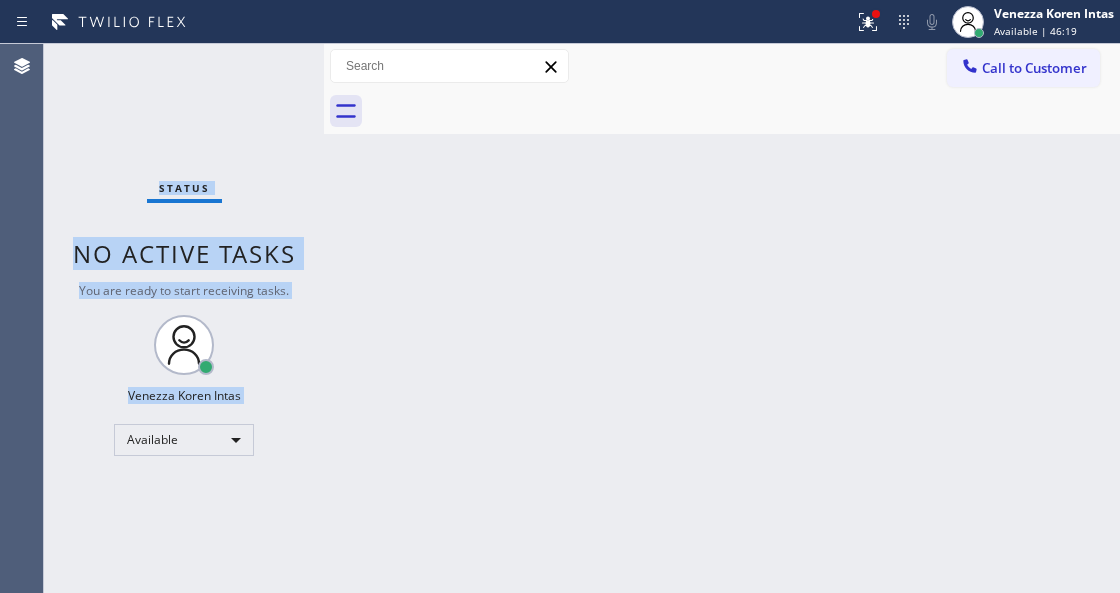 click on "Status   No active tasks     You are ready to start receiving tasks.   Venezza Koren Intas Available" at bounding box center (184, 318) 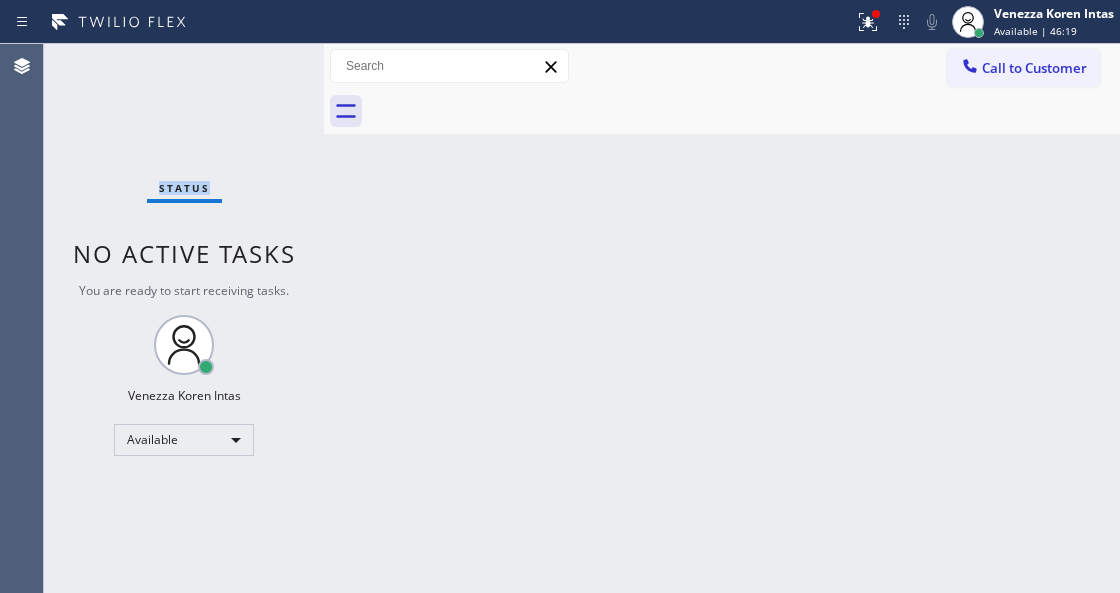 click on "Status   No active tasks     You are ready to start receiving tasks.   Venezza Koren Intas Available" at bounding box center [184, 318] 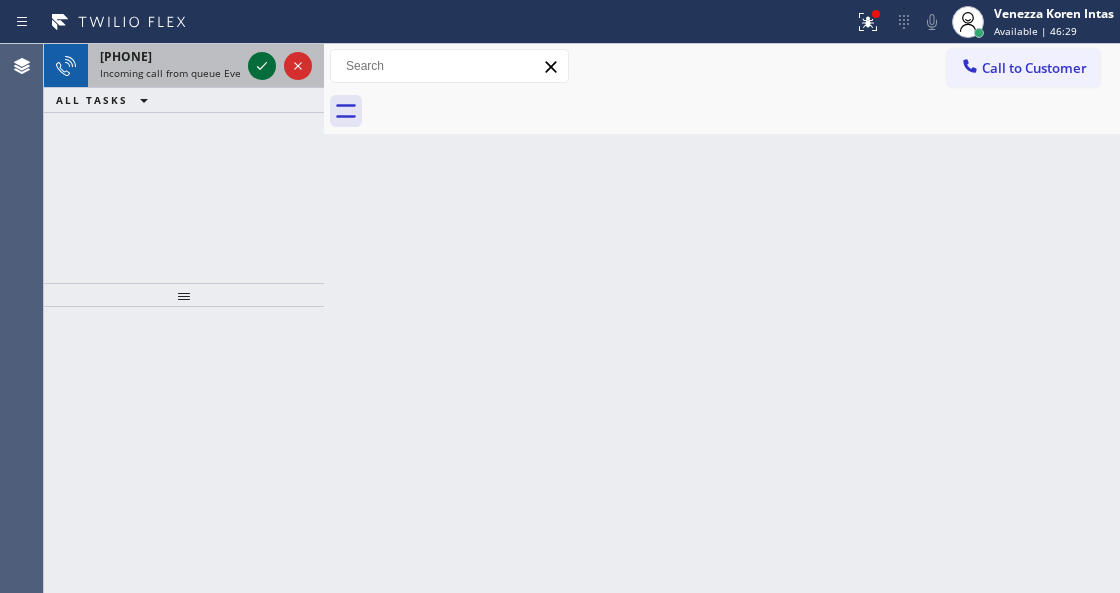 click 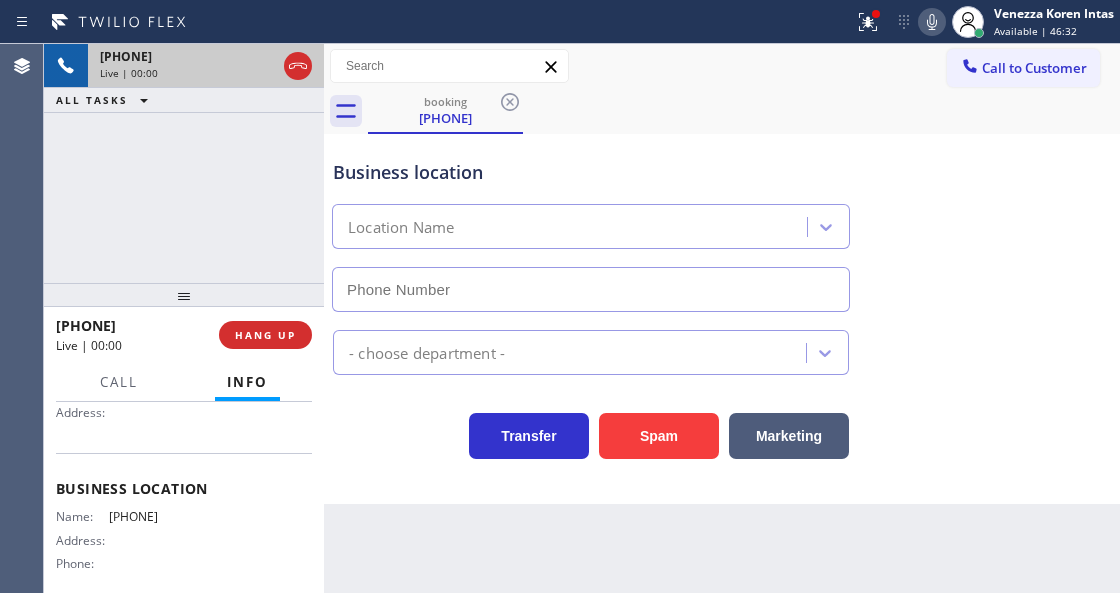 scroll, scrollTop: 266, scrollLeft: 0, axis: vertical 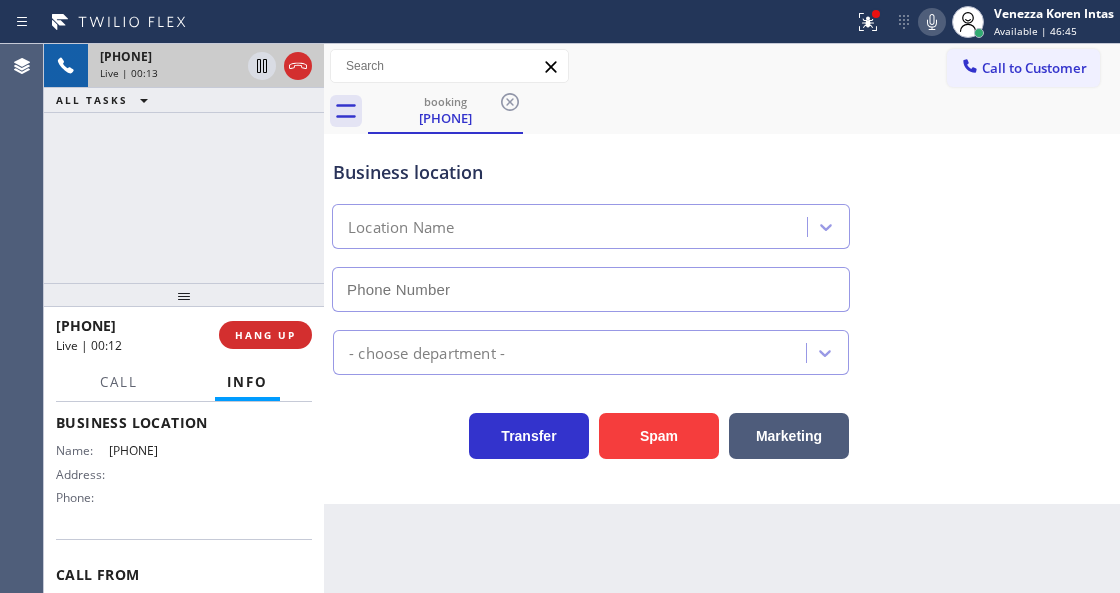 drag, startPoint x: 866, startPoint y: 26, endPoint x: 854, endPoint y: 156, distance: 130.55267 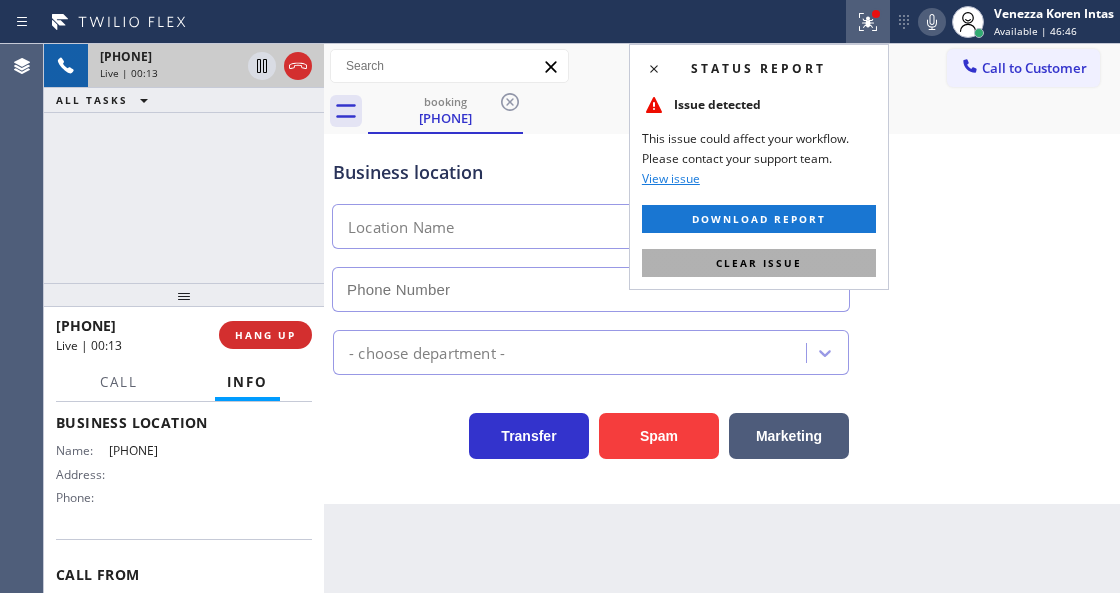 click on "Clear issue" at bounding box center [759, 263] 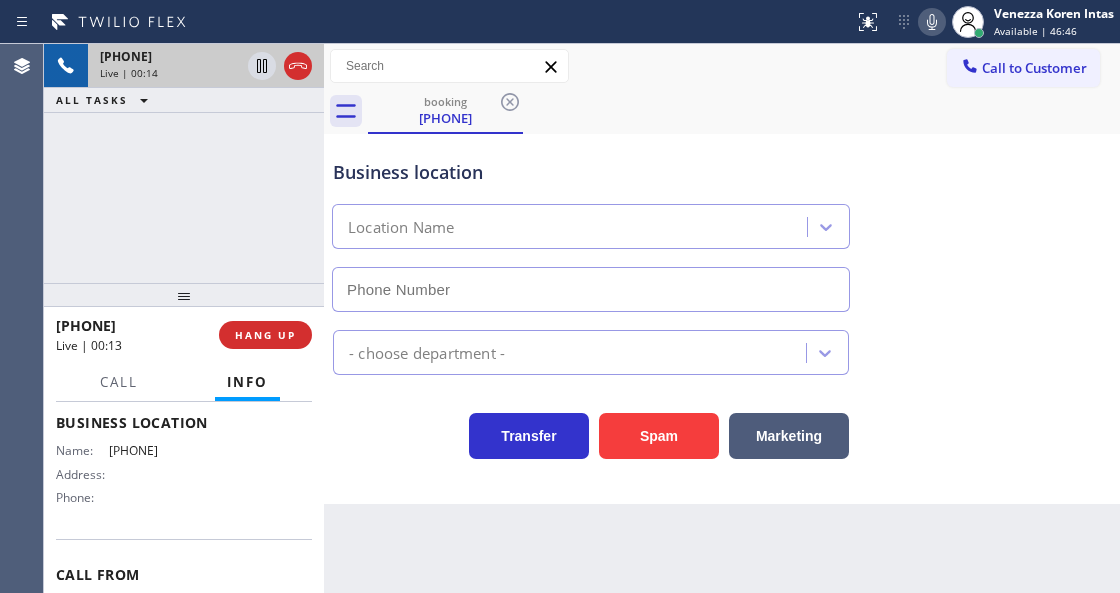 click on "Business location Location Name" at bounding box center [722, 221] 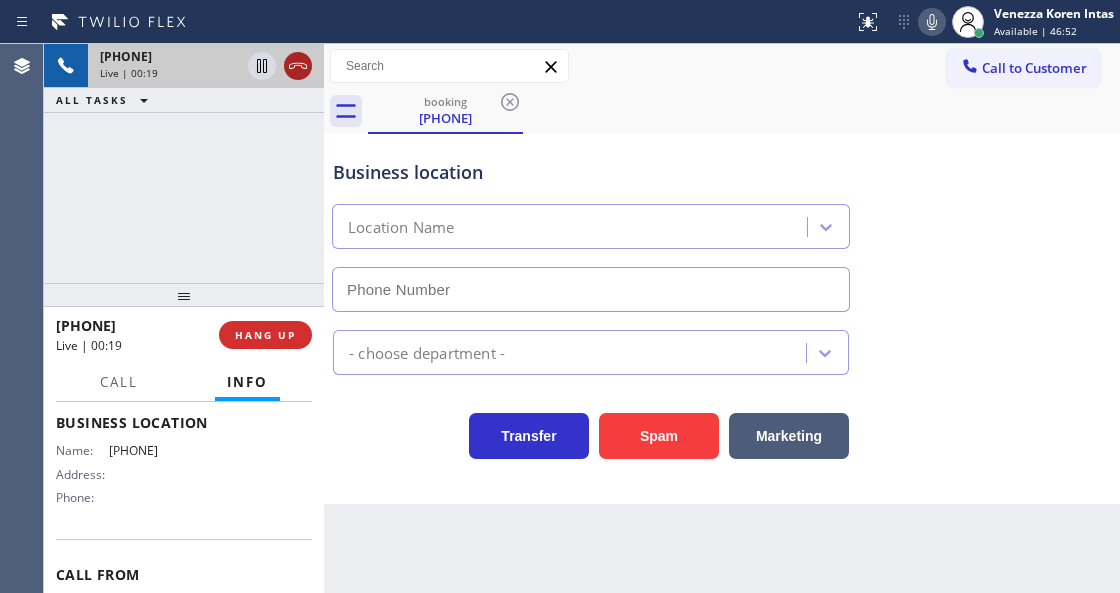 click 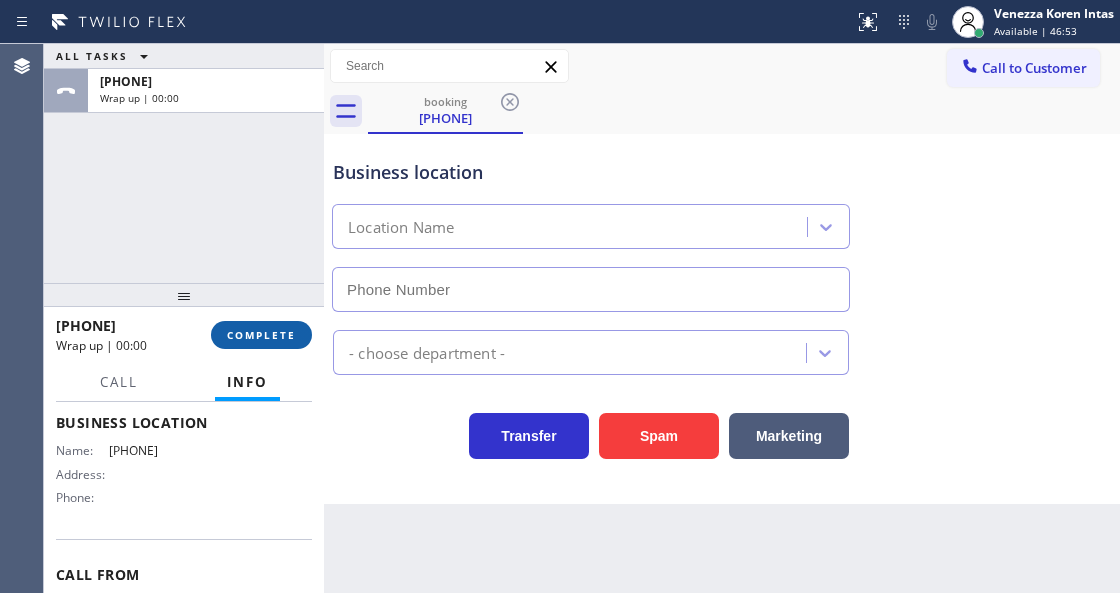 click on "COMPLETE" at bounding box center (261, 335) 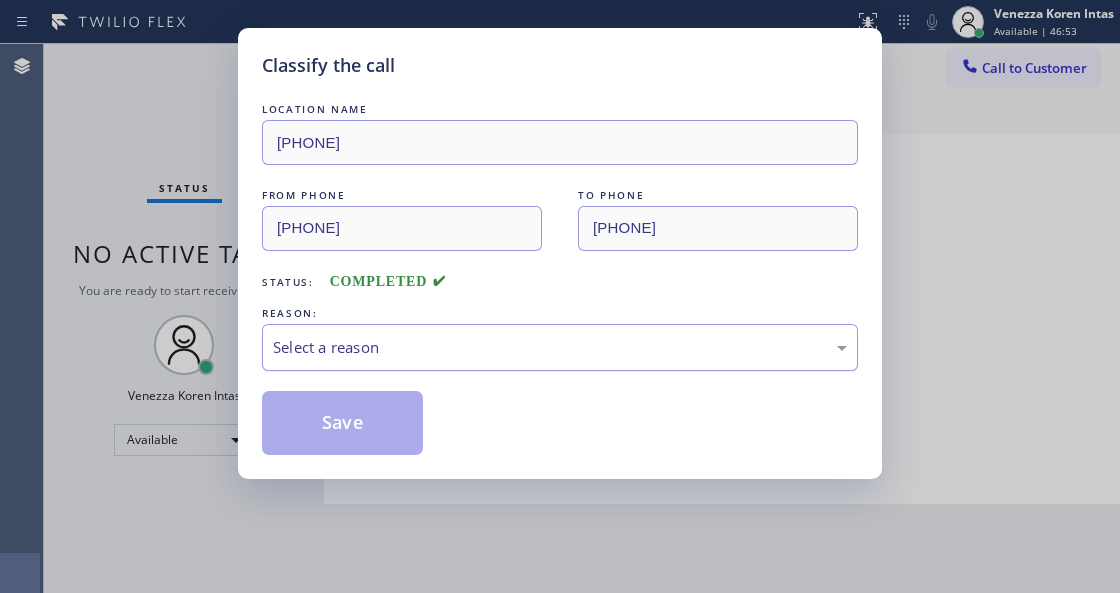 click on "Select a reason" at bounding box center [560, 347] 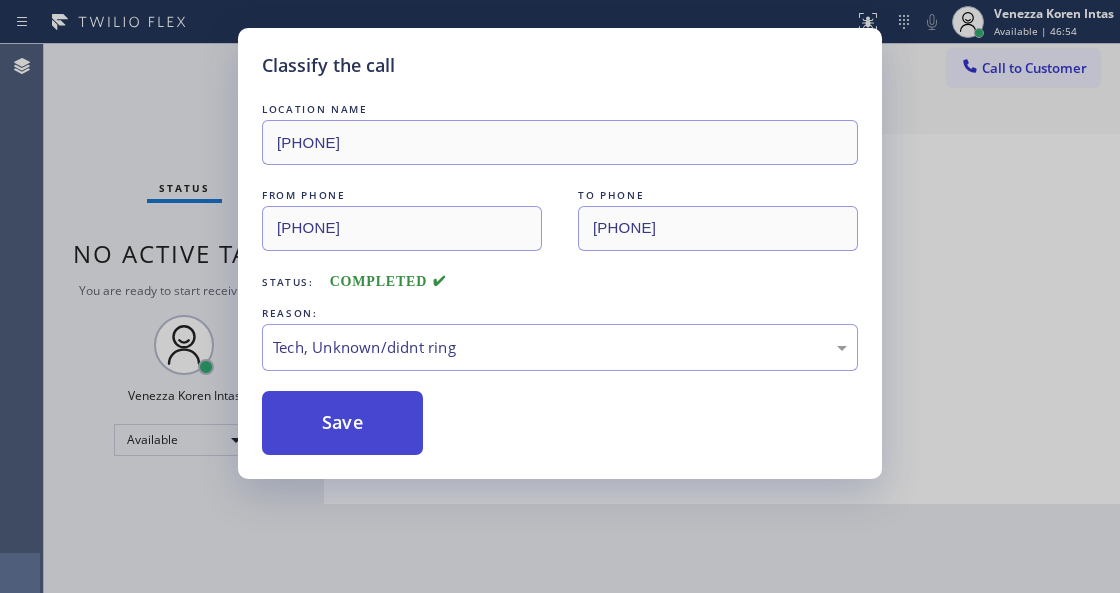 click on "Save" at bounding box center [342, 423] 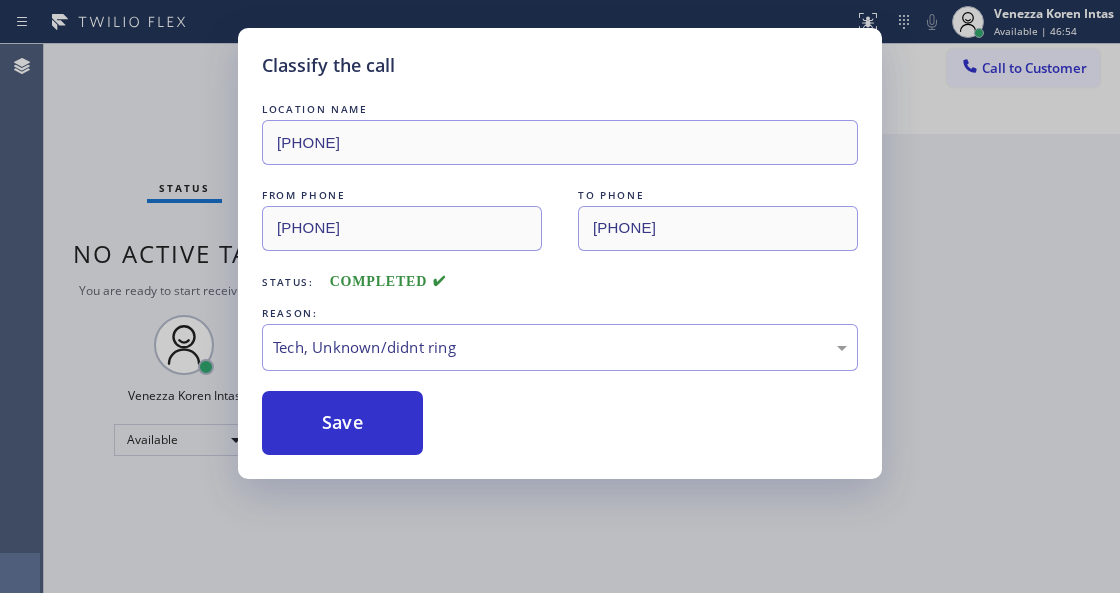 click on "Classify the call LOCATION NAME (415) 570-6462 FROM PHONE (669) 321-8237 TO PHONE (415) 570-6462 Status: COMPLETED REASON: Tech, Unknown/didnt ring Save" at bounding box center [560, 296] 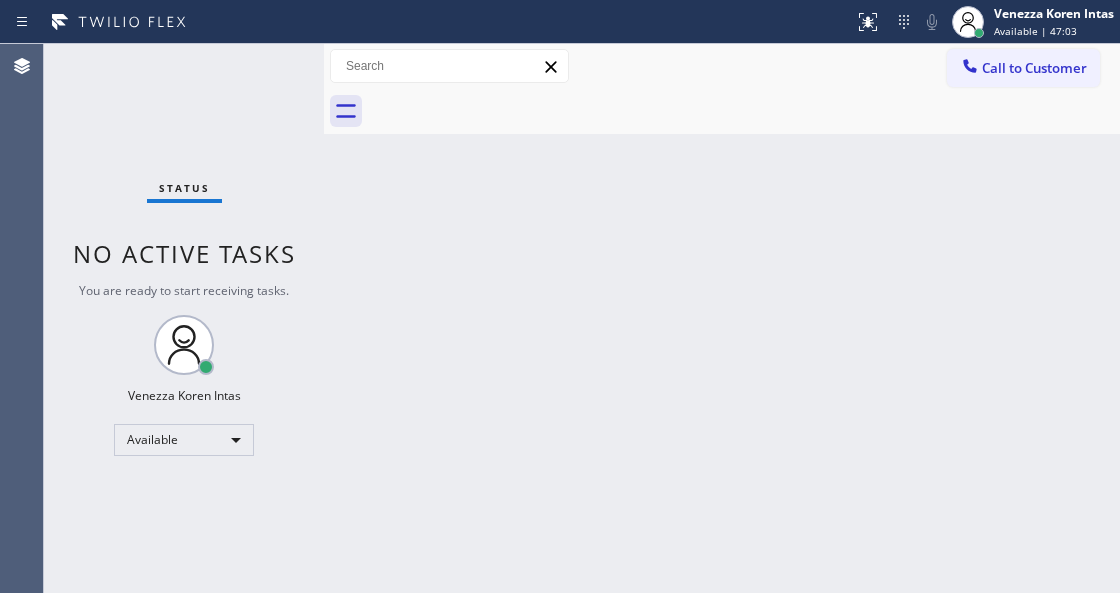 drag, startPoint x: 358, startPoint y: 316, endPoint x: 329, endPoint y: 257, distance: 65.74192 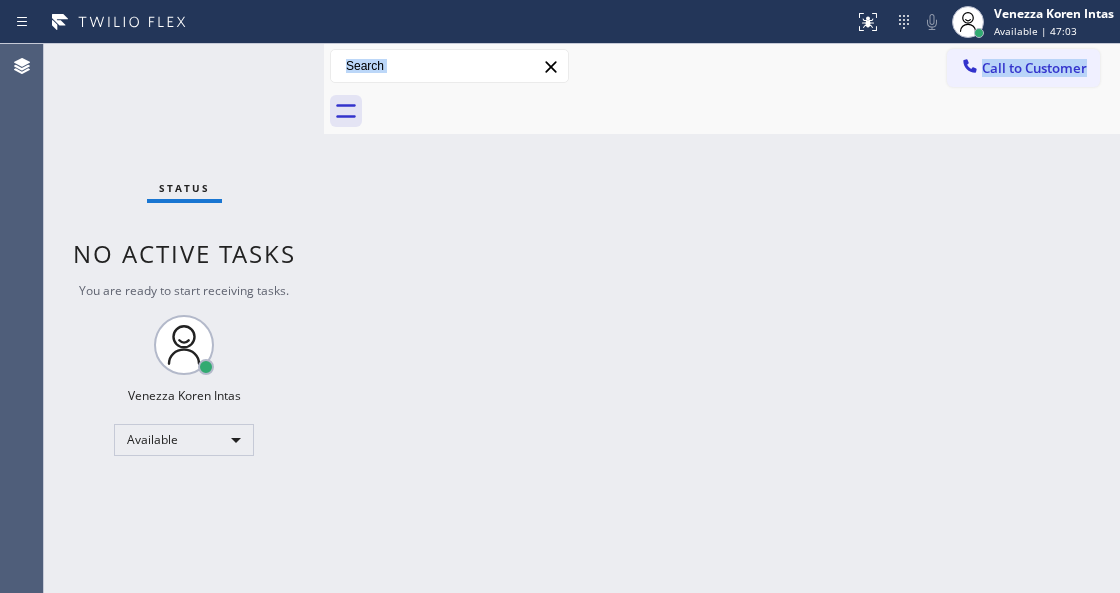 drag, startPoint x: 329, startPoint y: 255, endPoint x: 294, endPoint y: 240, distance: 38.078865 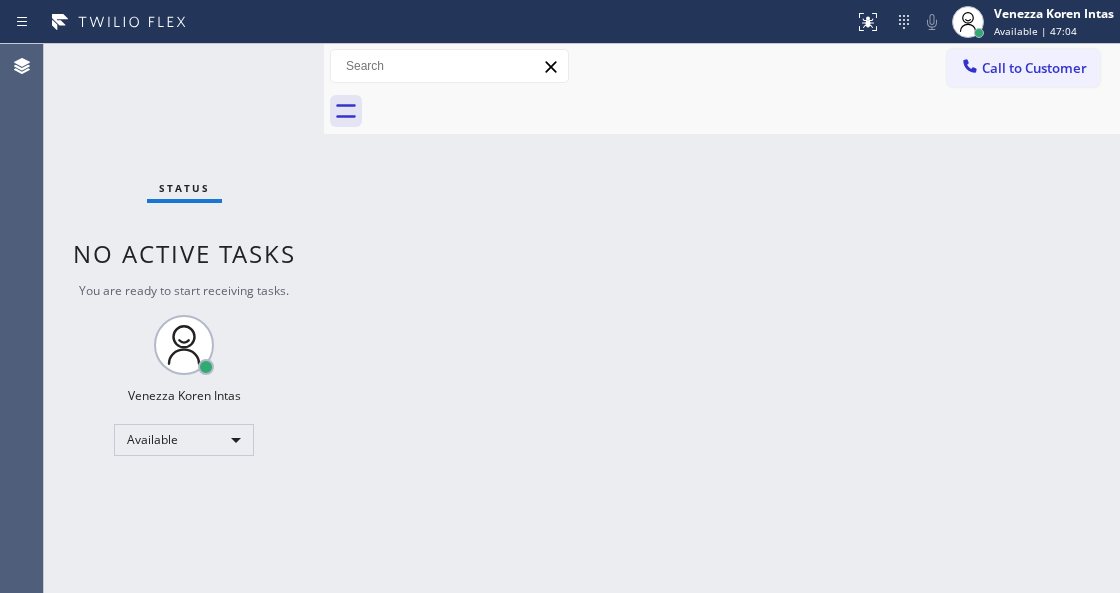 click on "Status   No active tasks     You are ready to start receiving tasks.   Venezza Koren Intas Available" at bounding box center (184, 318) 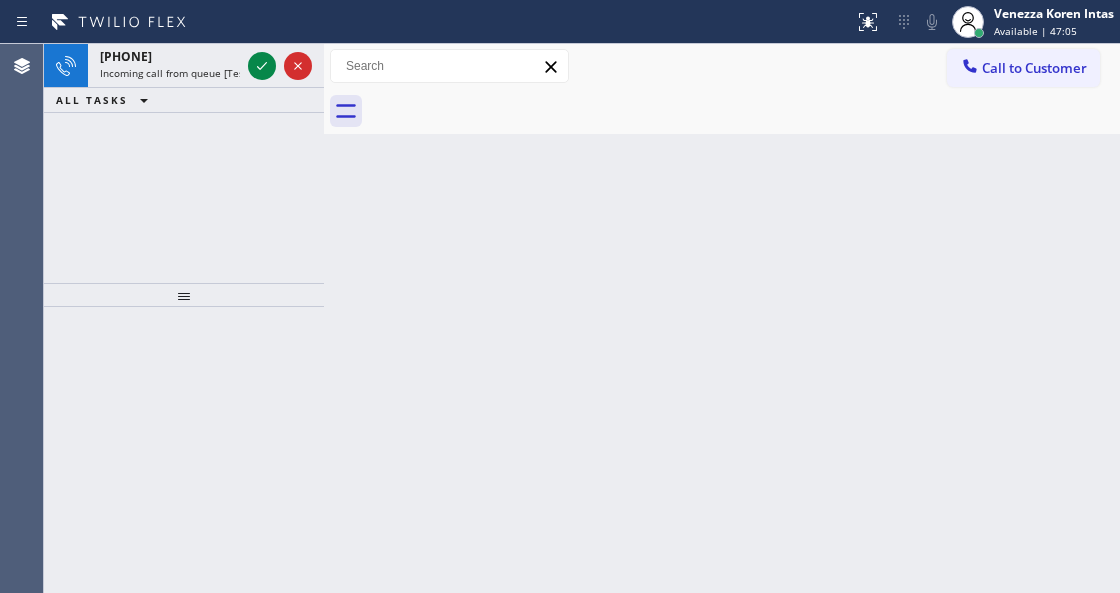 click on "Back to Dashboard Change Sender ID Customers Technicians Select a contact Outbound call Technician Search Technician Your caller id phone number Your caller id phone number Call Technician info Name   Phone none Address none Change Sender ID HVAC +18559994417 5 Star Appliance +18557314952 Appliance Repair +18554611149 Plumbing +18889090120 Air Duct Cleaning +18006865038  Electricians +18005688664 Cancel Change Check personal SMS Reset Change No tabs Call to Customer Outbound call Location Search location Your caller id phone number (415) 570-6462 Customer number Call Outbound call Technician Search Technician Your caller id phone number Your caller id phone number Call" at bounding box center (722, 318) 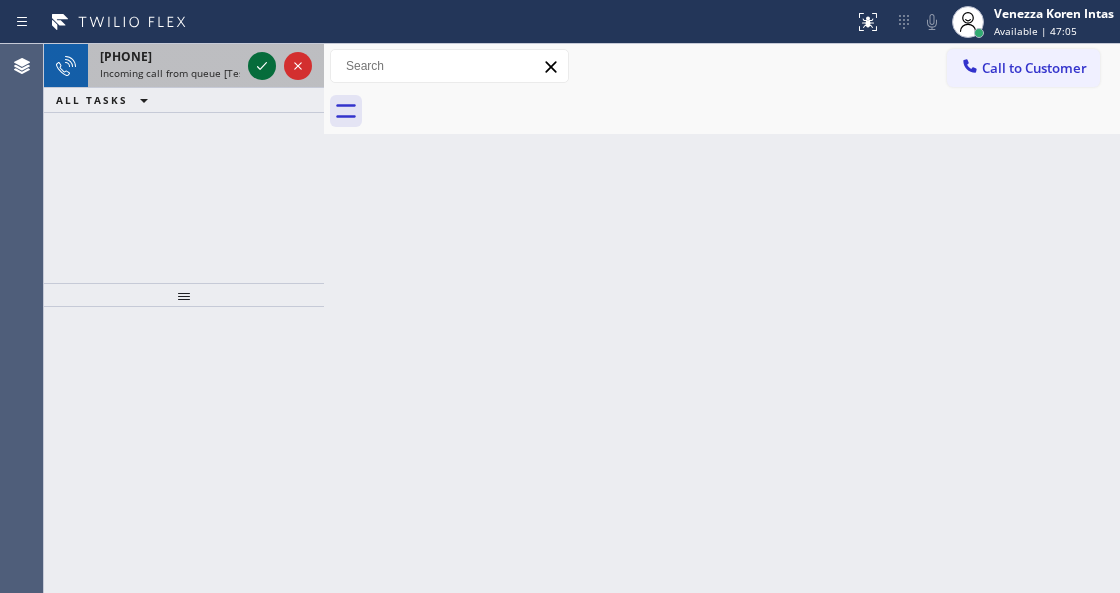 click 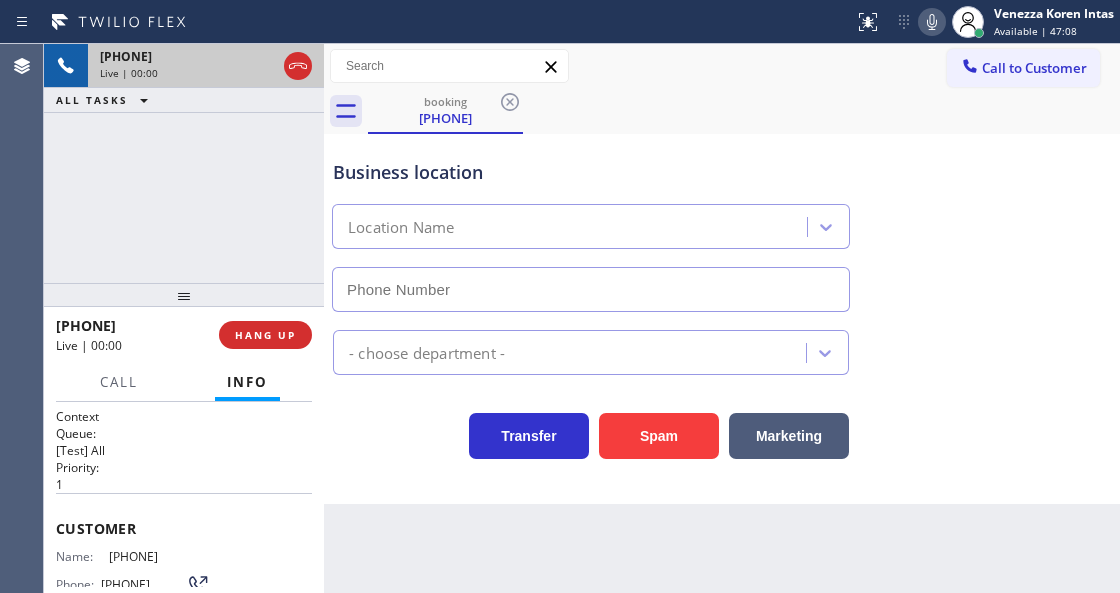 type on "(213) 855-3858" 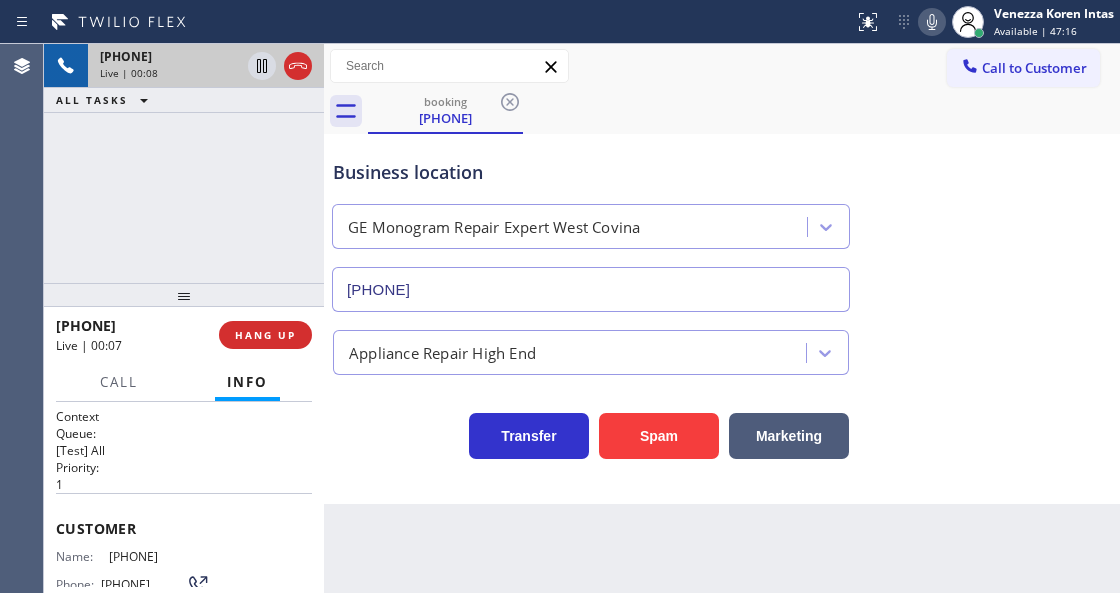 click on "Back to Dashboard Change Sender ID Customers Technicians Select a contact Outbound call Technician Search Technician Your caller id phone number Your caller id phone number Call Technician info Name   Phone none Address none Change Sender ID HVAC +18559994417 5 Star Appliance +18557314952 Appliance Repair +18554611149 Plumbing +18889090120 Air Duct Cleaning +18006865038  Electricians +18005688664 Cancel Change Check personal SMS Reset Change booking (951) 285-5671 Call to Customer Outbound call Location Search location Your caller id phone number (415) 570-6462 Customer number Call Outbound call Technician Search Technician Your caller id phone number Your caller id phone number Call booking (951) 285-5671 Business location GE Monogram Repair Expert West Covina (213) 855-3858 Appliance Repair High End Transfer Spam Marketing" at bounding box center [722, 318] 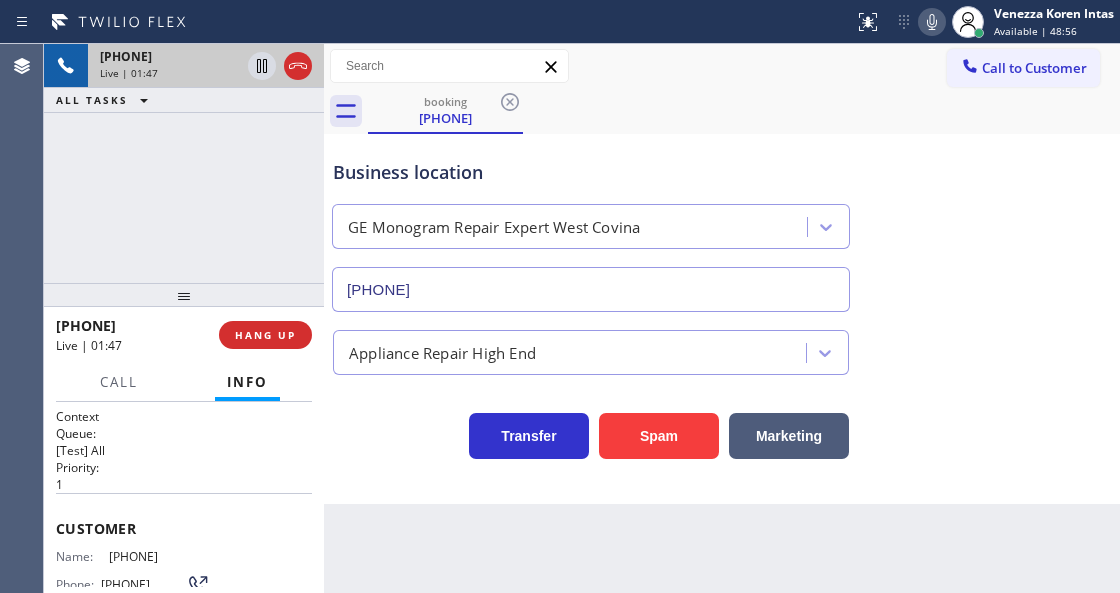 click 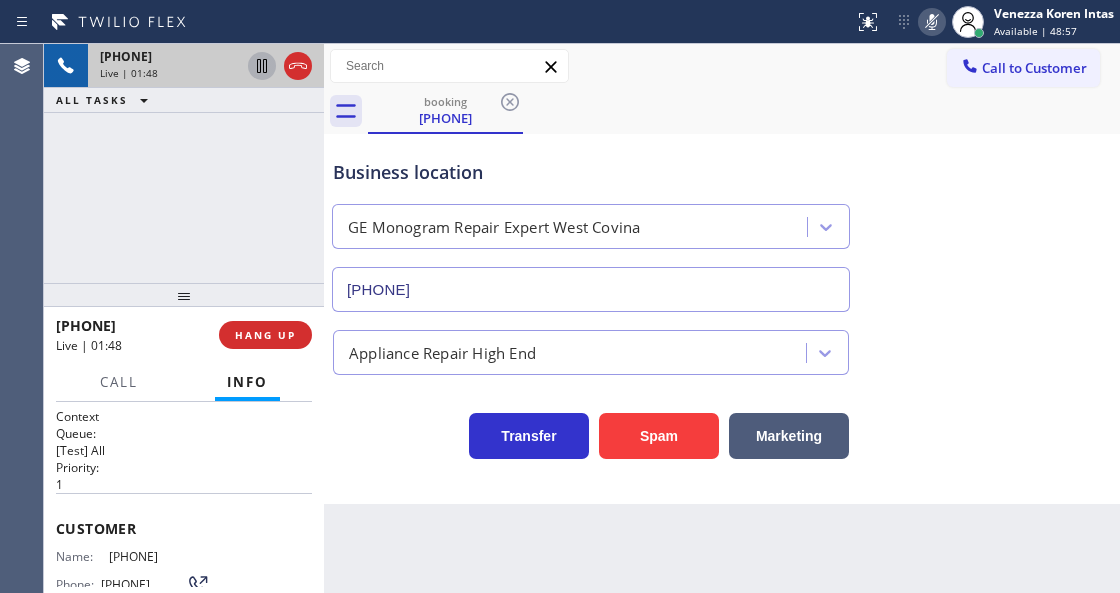 click 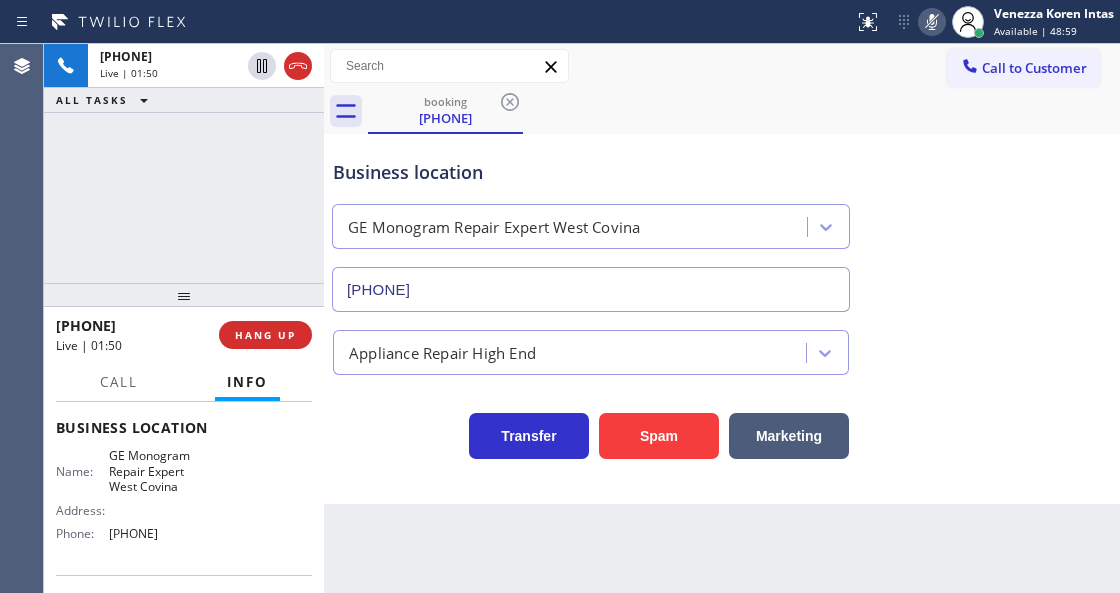 scroll, scrollTop: 266, scrollLeft: 0, axis: vertical 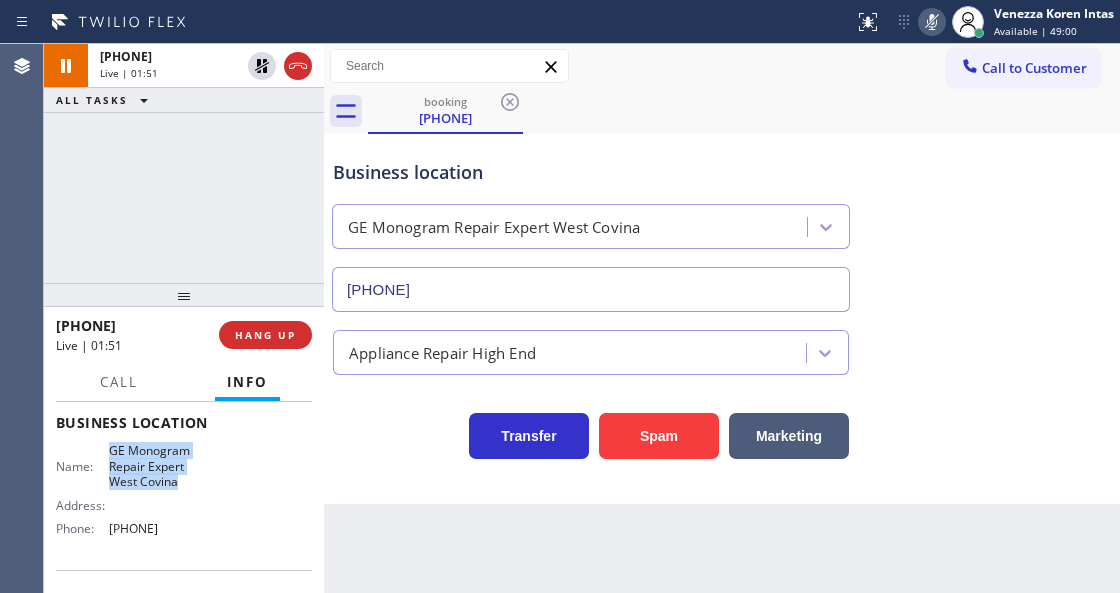 drag, startPoint x: 107, startPoint y: 446, endPoint x: 187, endPoint y: 492, distance: 92.28217 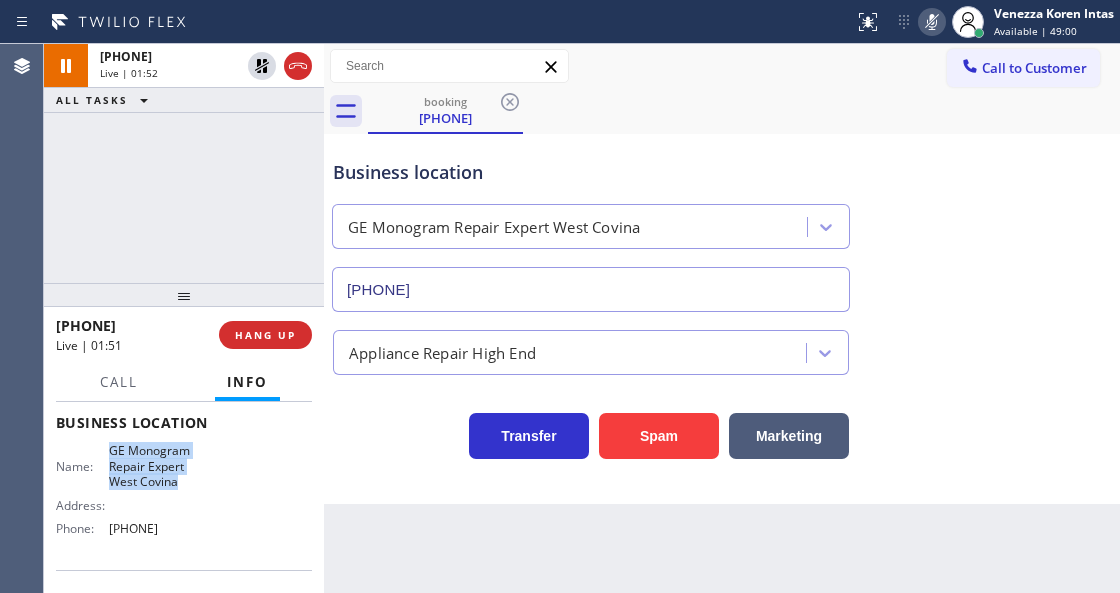 copy on "GE Monogram Repair Expert West Covina" 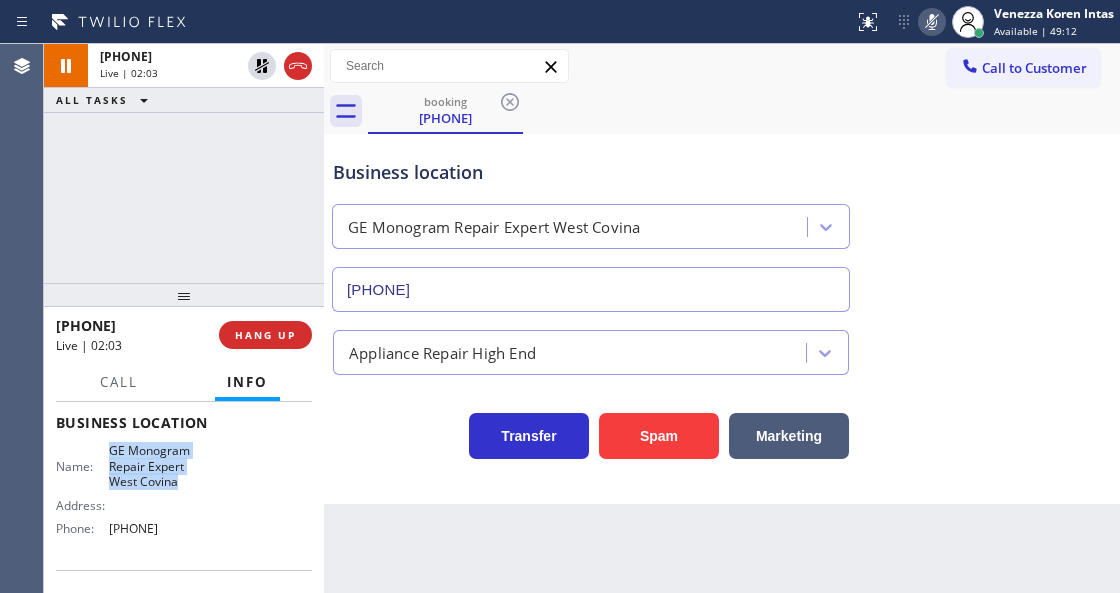 click 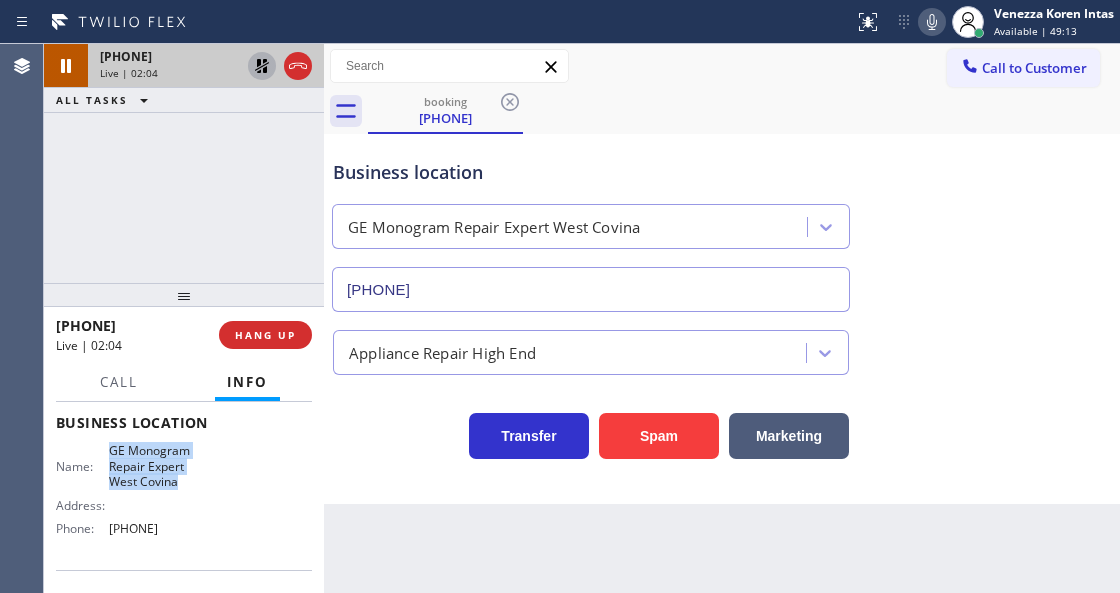 click 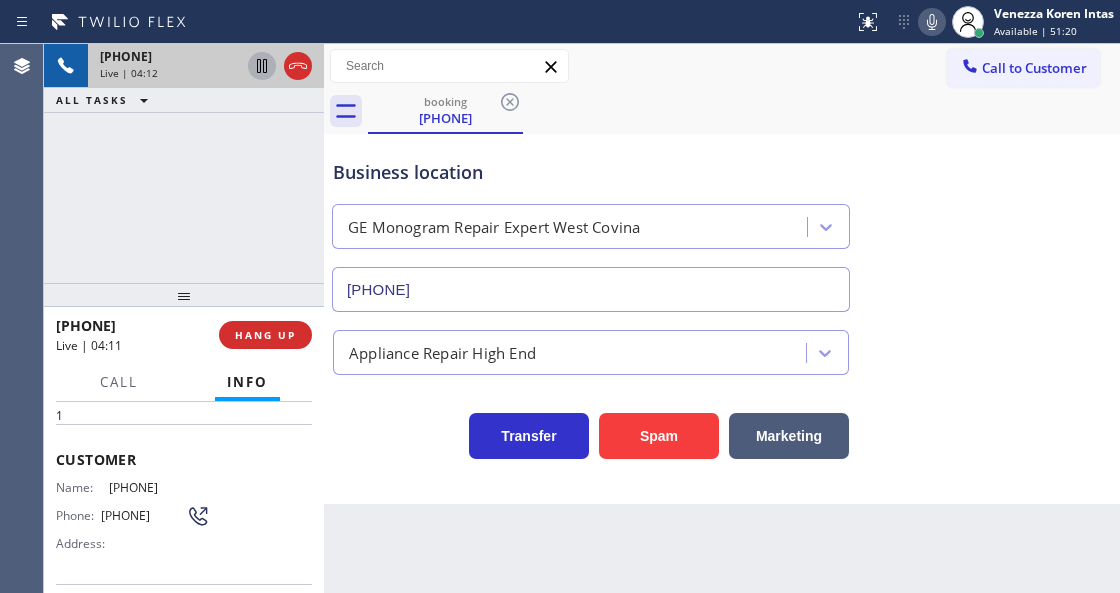 scroll, scrollTop: 66, scrollLeft: 0, axis: vertical 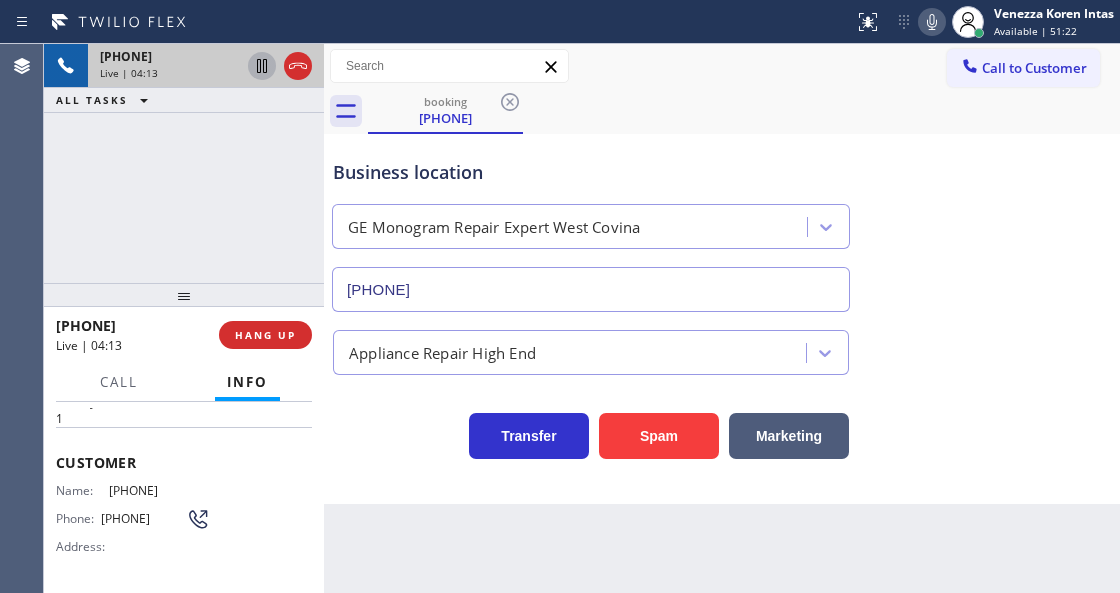 drag, startPoint x: 228, startPoint y: 486, endPoint x: 110, endPoint y: 487, distance: 118.004234 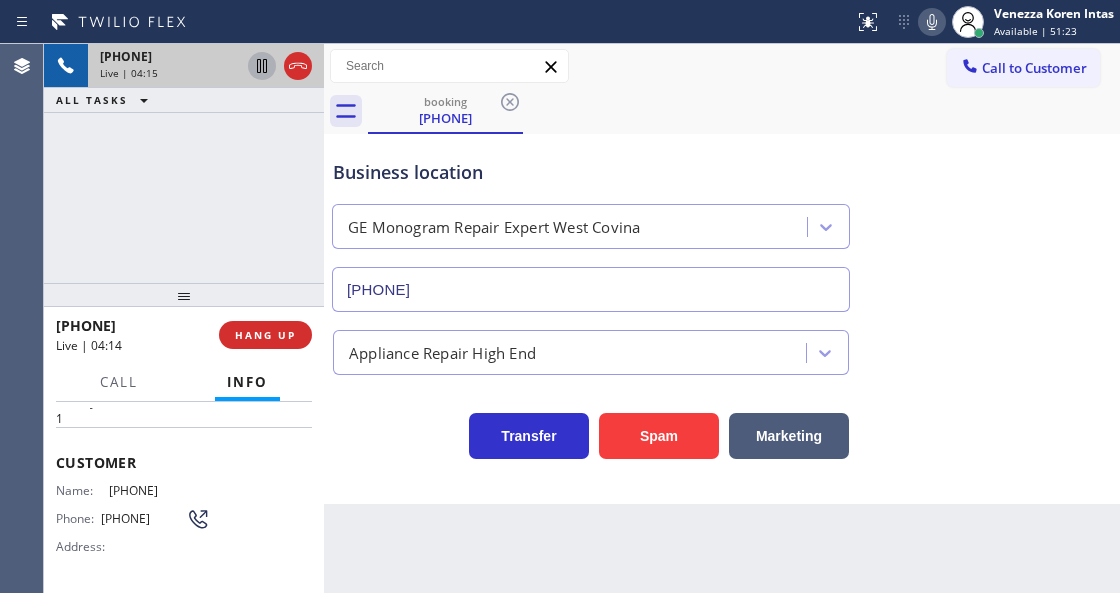 copy on "951) 285-5671" 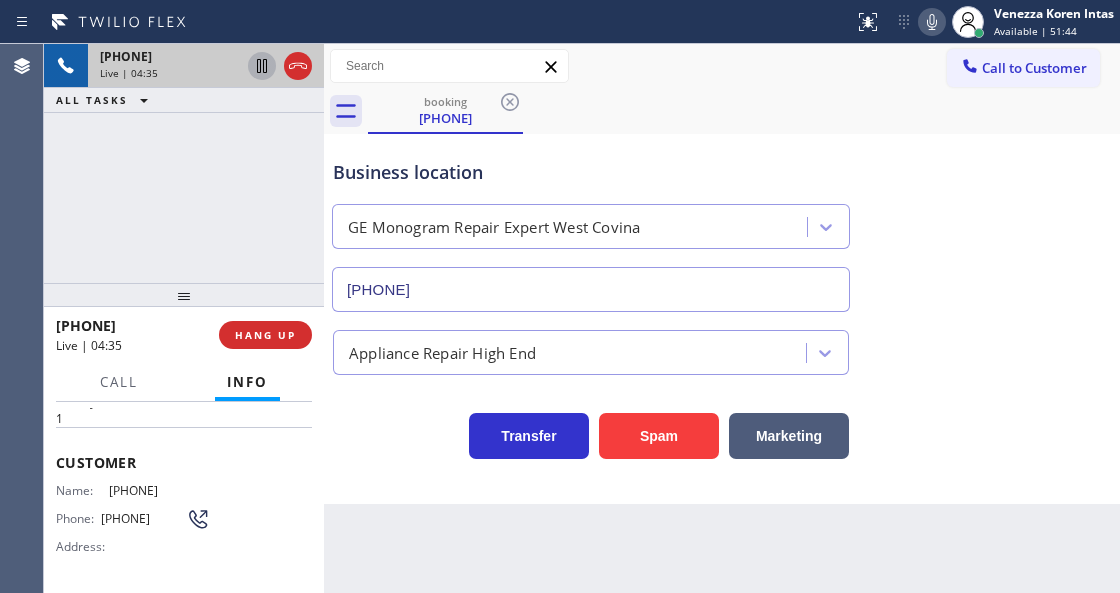 click on "booking (951) 285-5671" at bounding box center [744, 111] 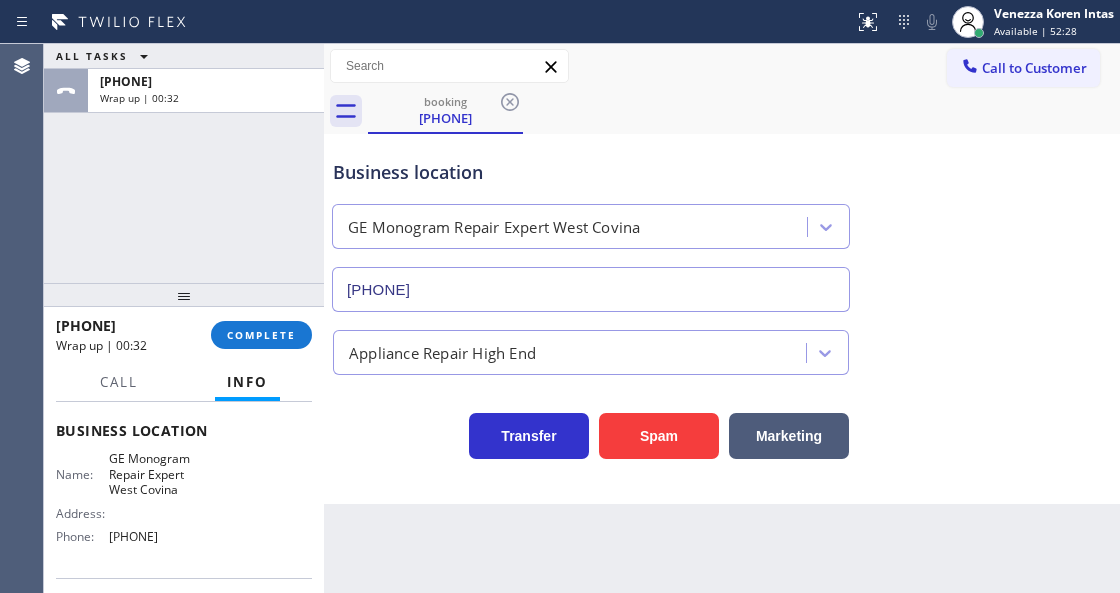 scroll, scrollTop: 333, scrollLeft: 0, axis: vertical 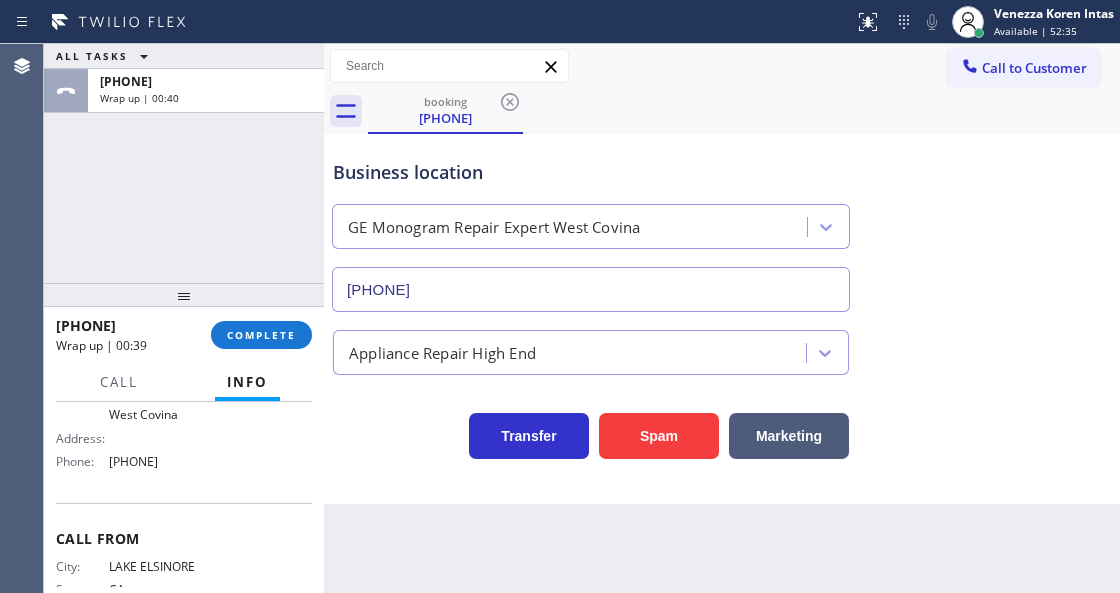 drag, startPoint x: 209, startPoint y: 466, endPoint x: 106, endPoint y: 463, distance: 103.04368 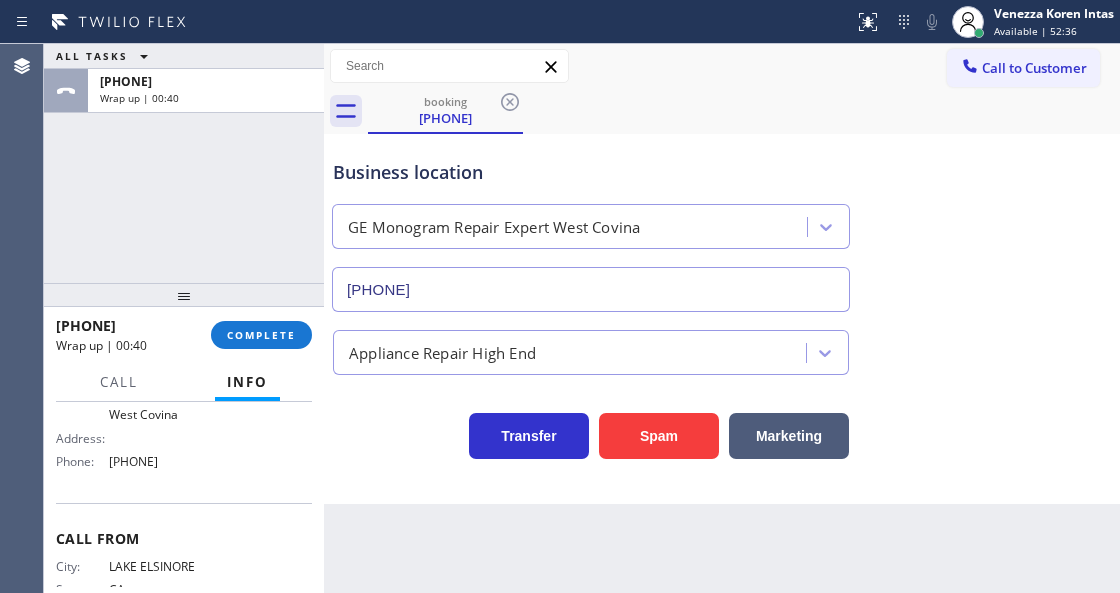 copy on "(213) 855-3858" 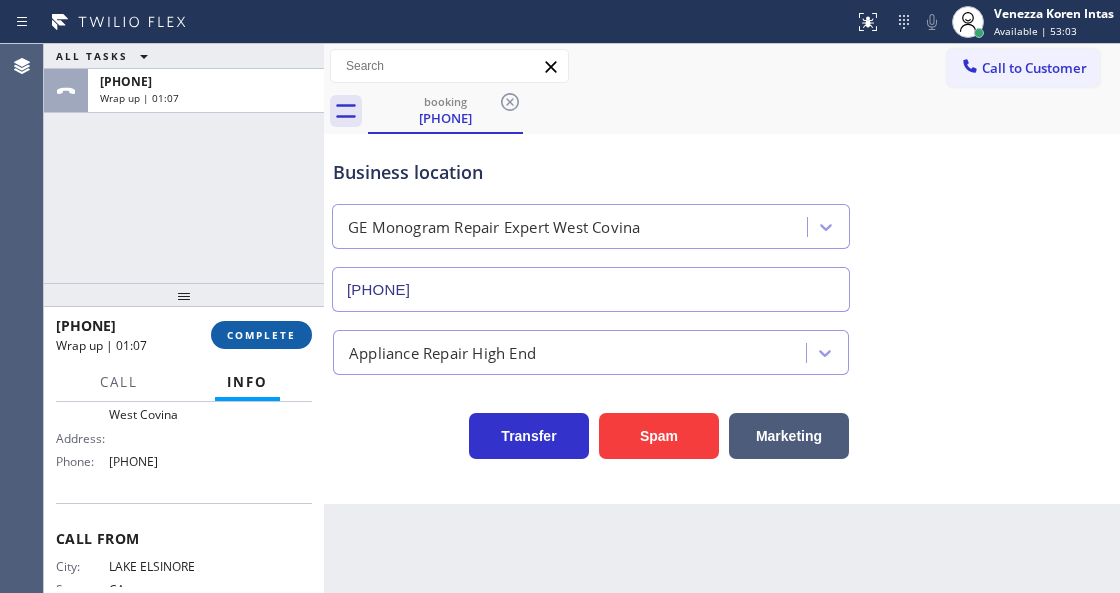 click on "COMPLETE" at bounding box center (261, 335) 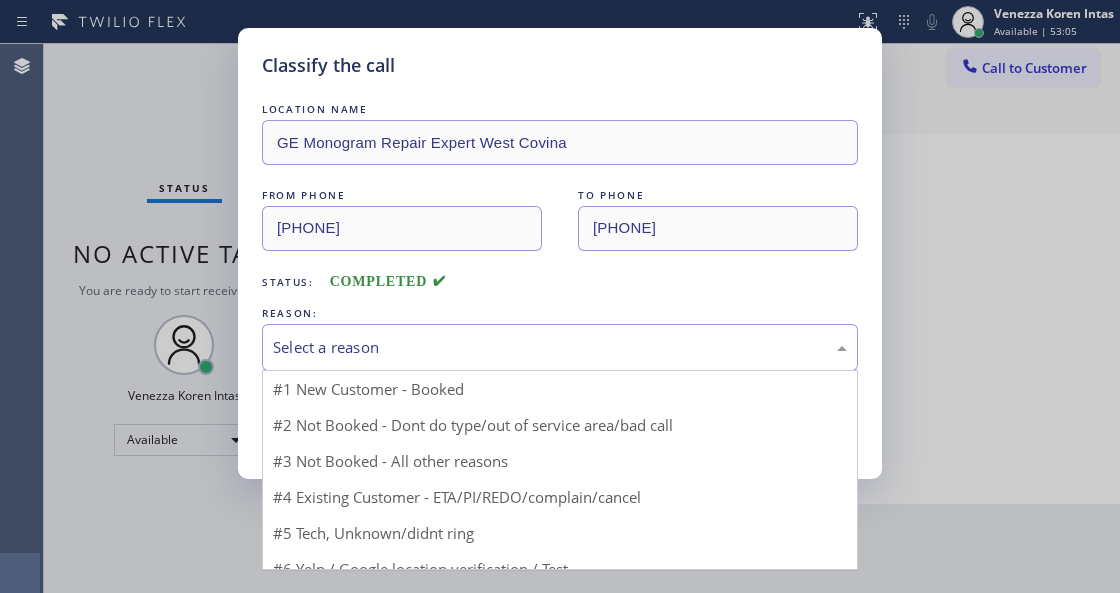 click on "Select a reason" at bounding box center [560, 347] 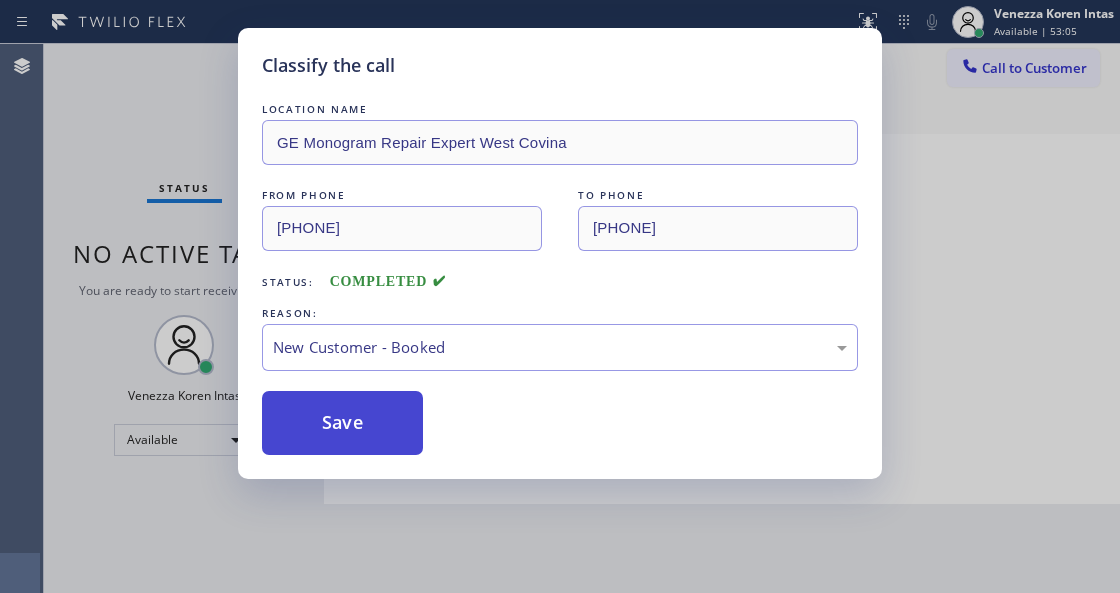 click on "Save" at bounding box center [342, 423] 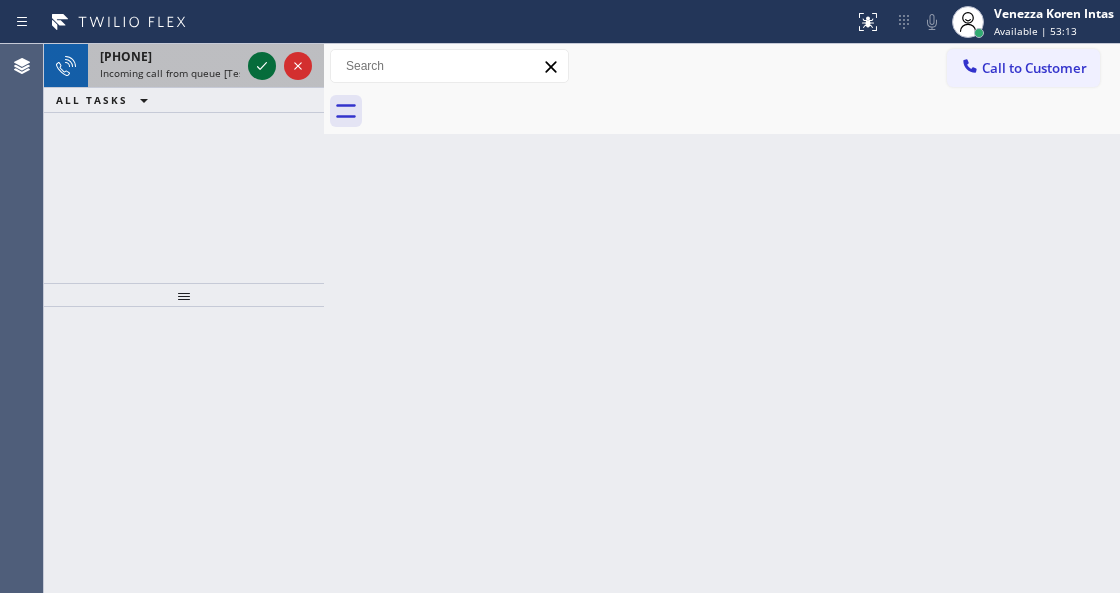 click 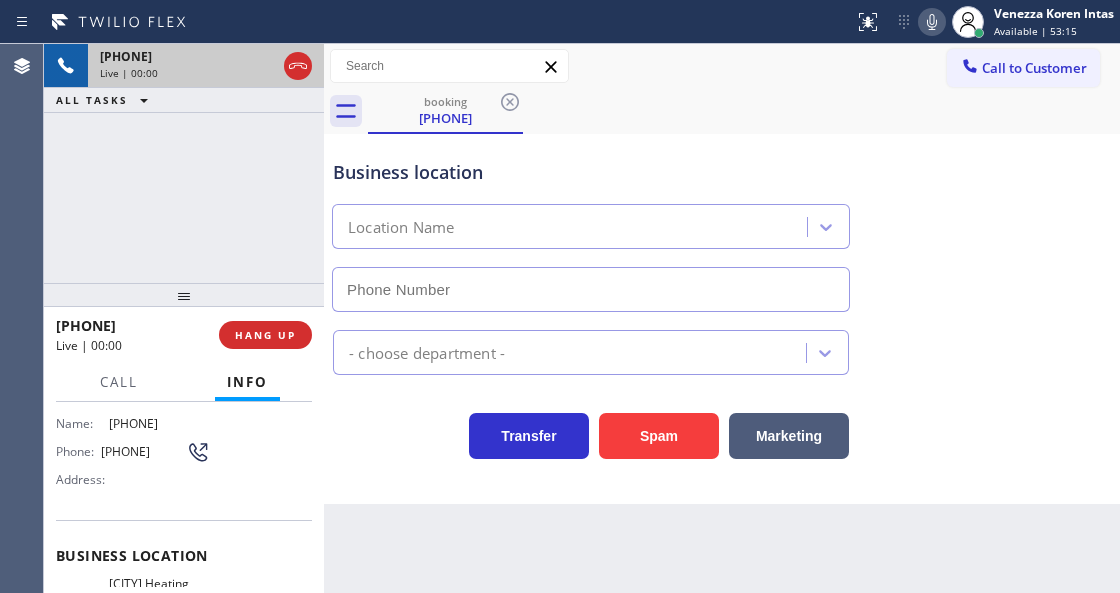scroll, scrollTop: 266, scrollLeft: 0, axis: vertical 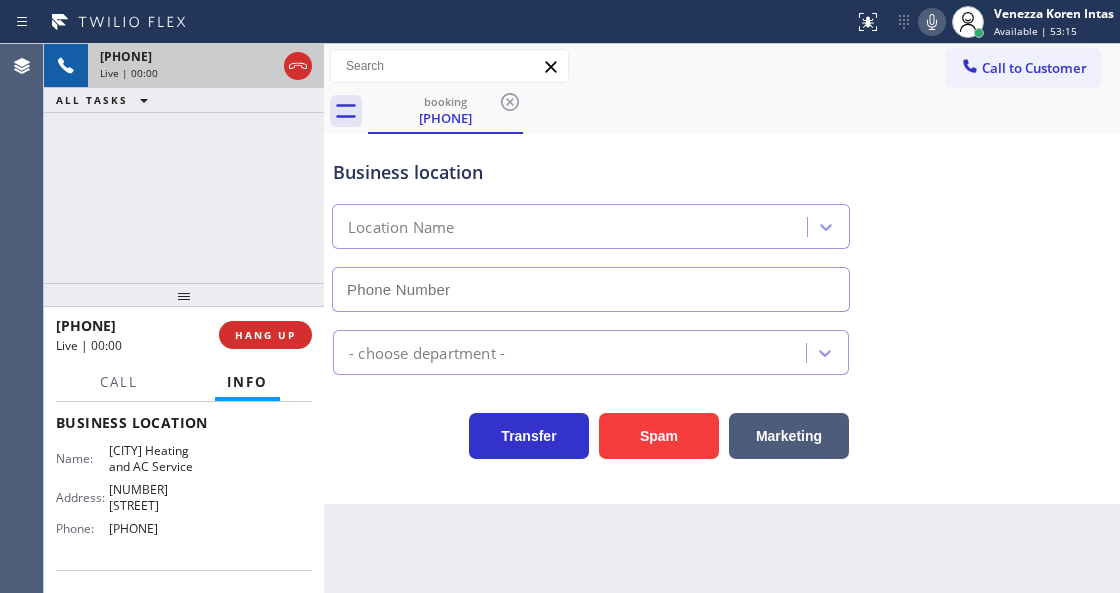 type on "(845) 999-1266" 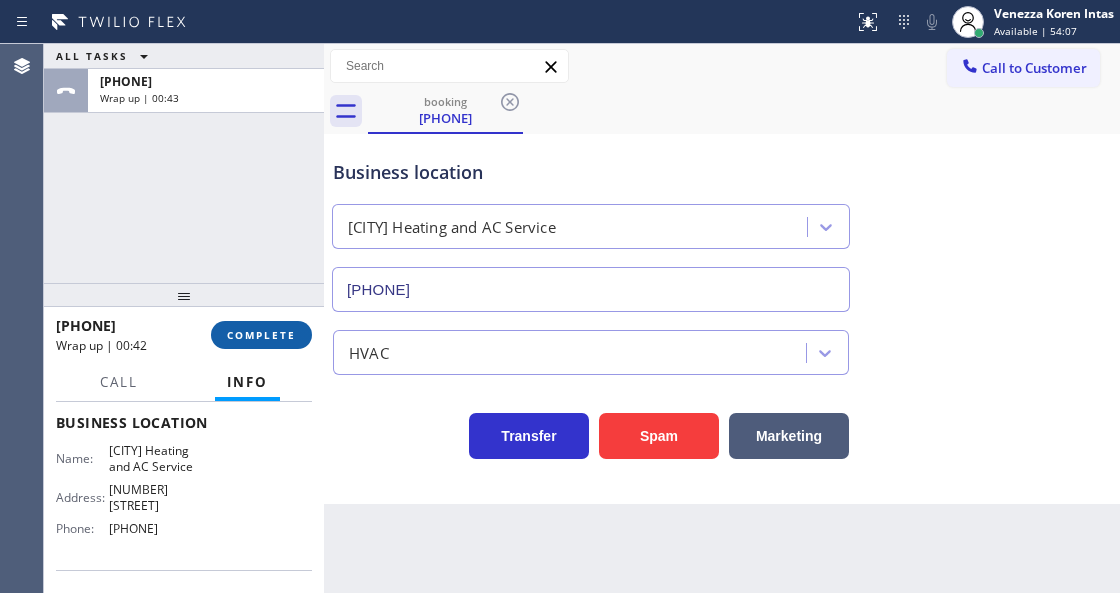 click on "COMPLETE" at bounding box center [261, 335] 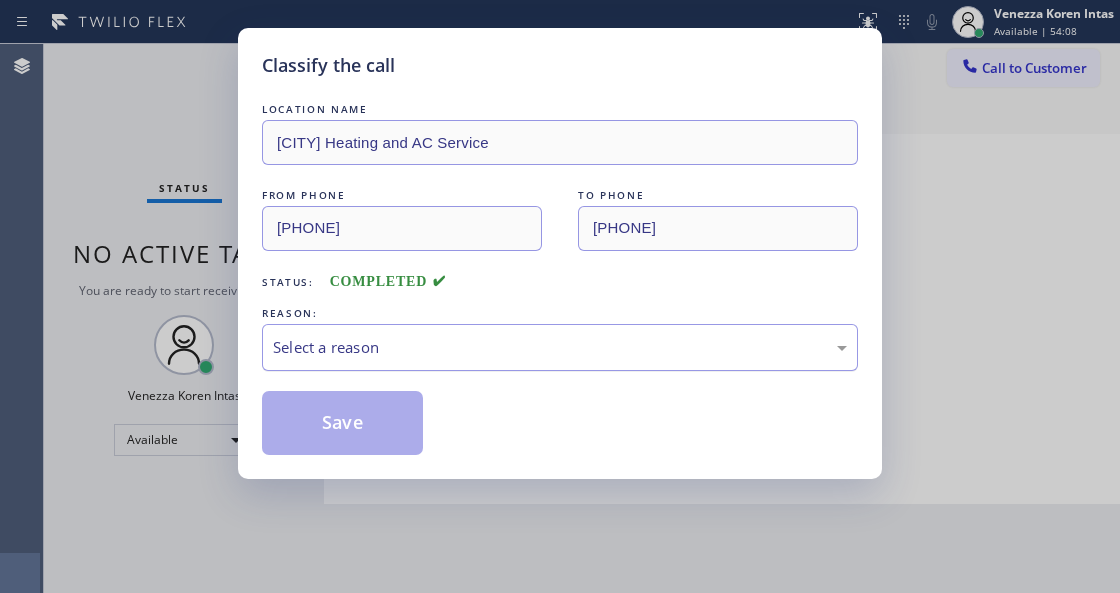 click on "Select a reason" at bounding box center (560, 347) 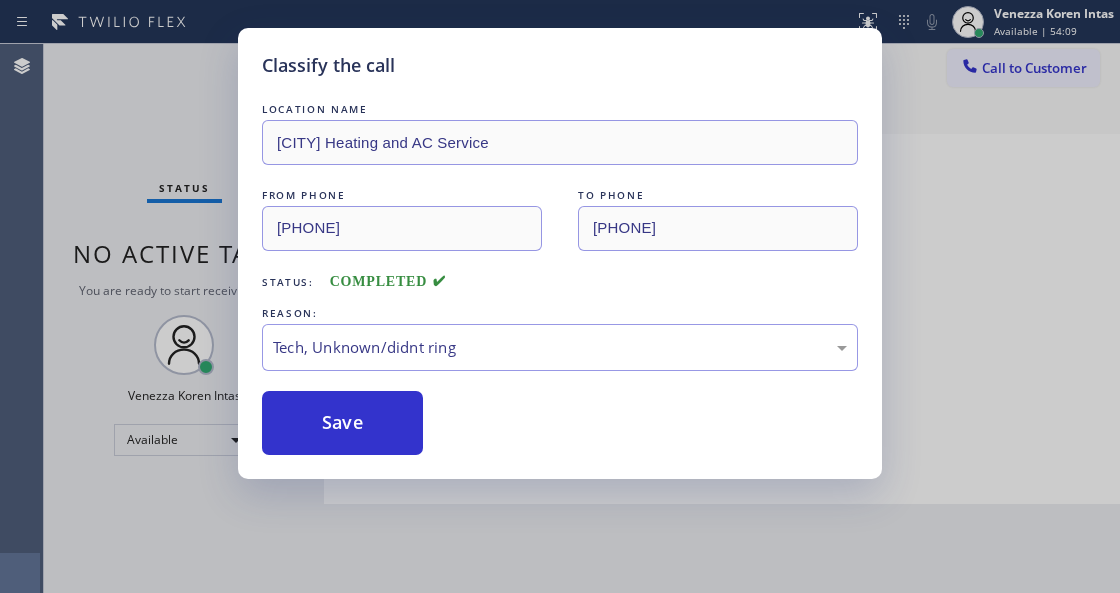 click on "Save" at bounding box center [342, 423] 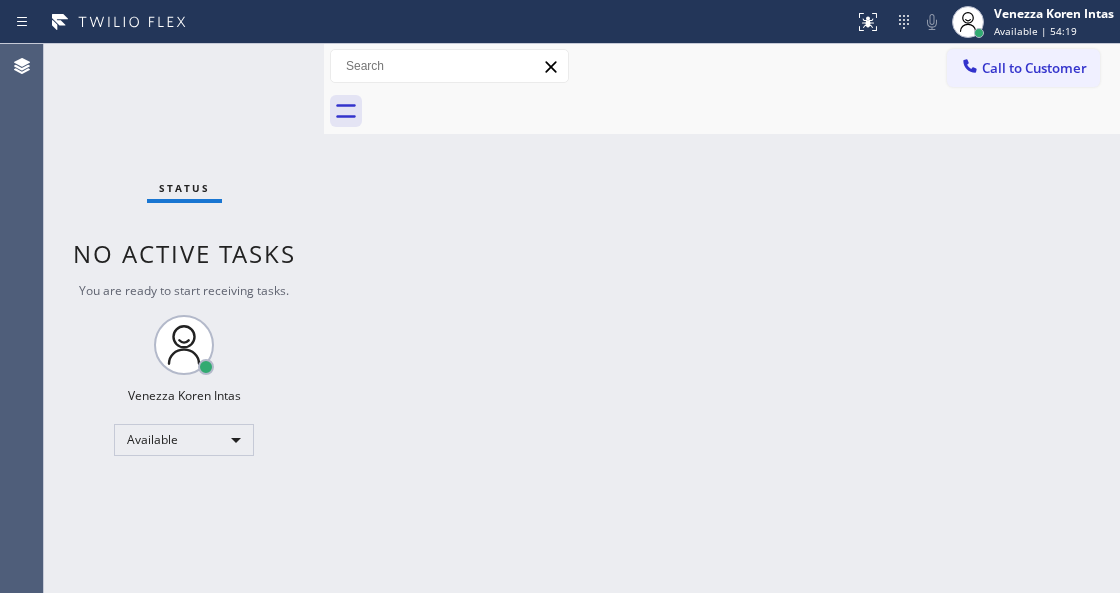 click on "Status   No active tasks     You are ready to start receiving tasks.   Venezza Koren Intas Available" at bounding box center (184, 318) 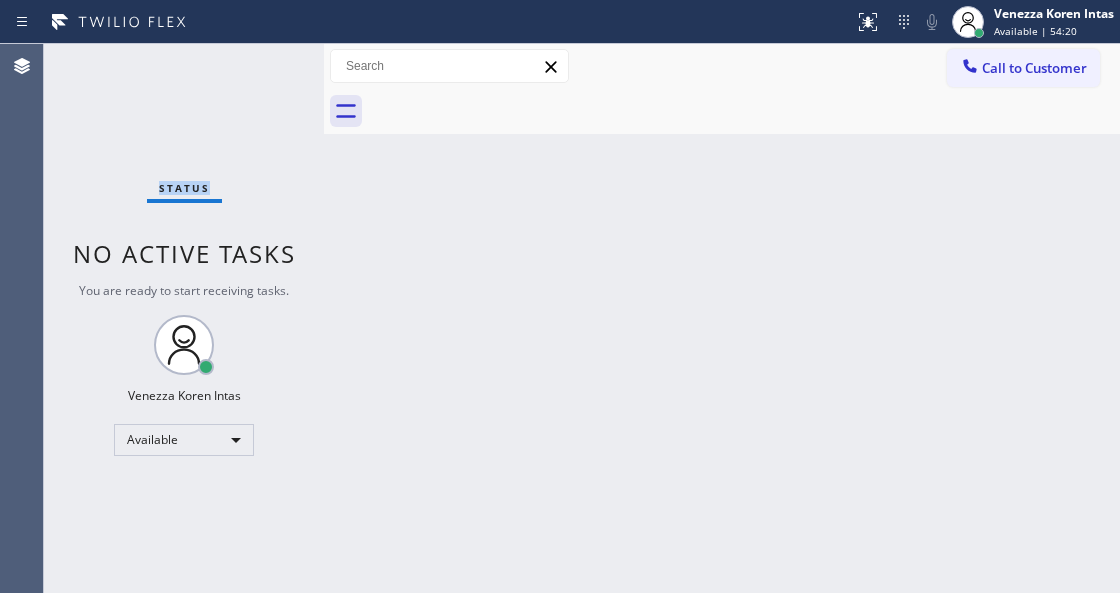 click on "Status   No active tasks     You are ready to start receiving tasks.   Venezza Koren Intas Available" at bounding box center (184, 318) 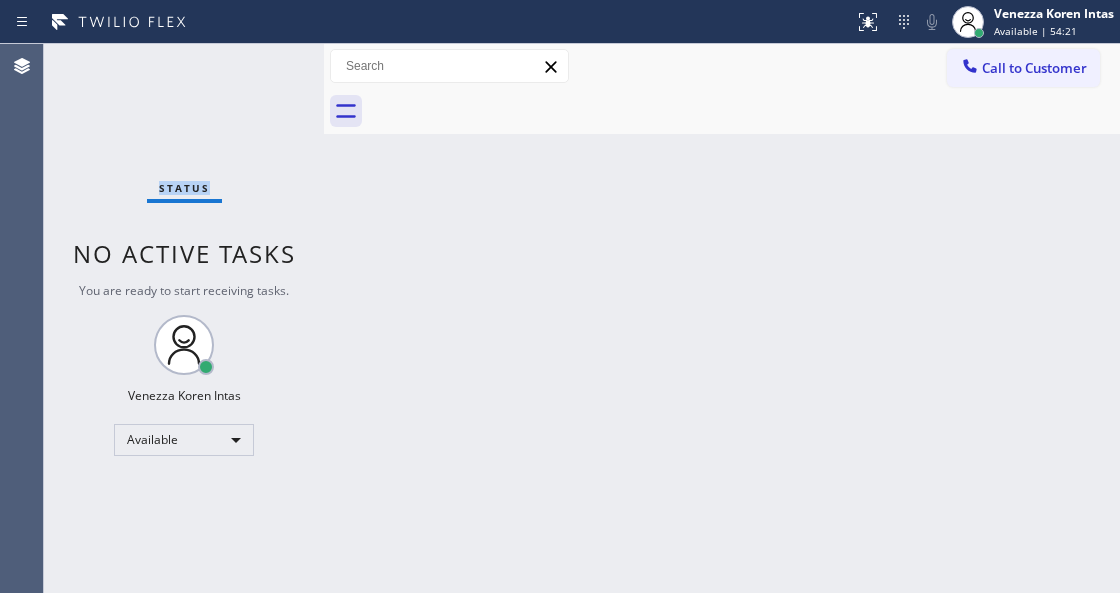 click on "Status   No active tasks     You are ready to start receiving tasks.   Venezza Koren Intas Available" at bounding box center (184, 318) 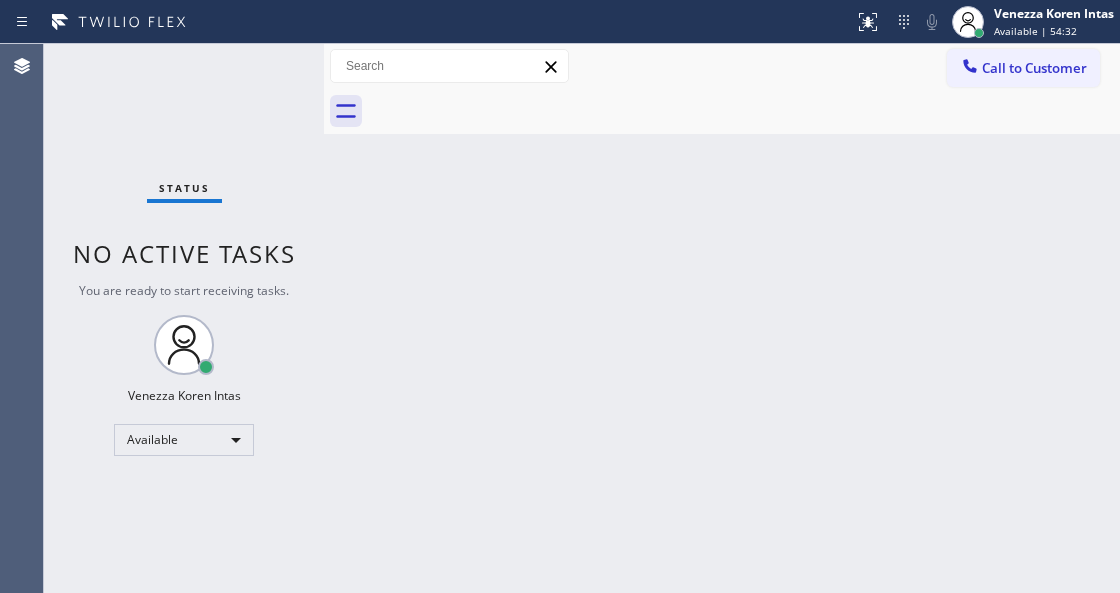 click on "Back to Dashboard Change Sender ID Customers Technicians Select a contact Outbound call Technician Search Technician Your caller id phone number Your caller id phone number Call Technician info Name   Phone none Address none Change Sender ID HVAC +18559994417 5 Star Appliance +18557314952 Appliance Repair +18554611149 Plumbing +18889090120 Air Duct Cleaning +18006865038  Electricians +18005688664 Cancel Change Check personal SMS Reset Change No tabs Call to Customer Outbound call Location Search location Your caller id phone number (415) 570-6462 Customer number Call Outbound call Technician Search Technician Your caller id phone number Your caller id phone number Call" at bounding box center (722, 318) 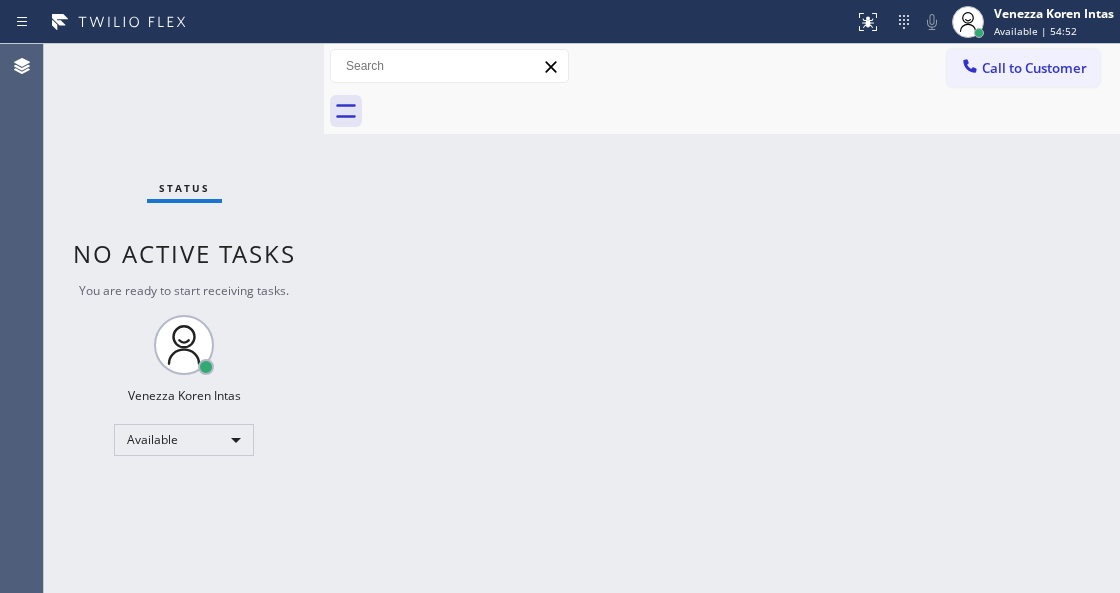 click on "Back to Dashboard Change Sender ID Customers Technicians Select a contact Outbound call Technician Search Technician Your caller id phone number Your caller id phone number Call Technician info Name   Phone none Address none Change Sender ID HVAC +18559994417 5 Star Appliance +18557314952 Appliance Repair +18554611149 Plumbing +18889090120 Air Duct Cleaning +18006865038  Electricians +18005688664 Cancel Change Check personal SMS Reset Change No tabs Call to Customer Outbound call Location Search location Your caller id phone number (415) 570-6462 Customer number Call Outbound call Technician Search Technician Your caller id phone number Your caller id phone number Call" at bounding box center (722, 318) 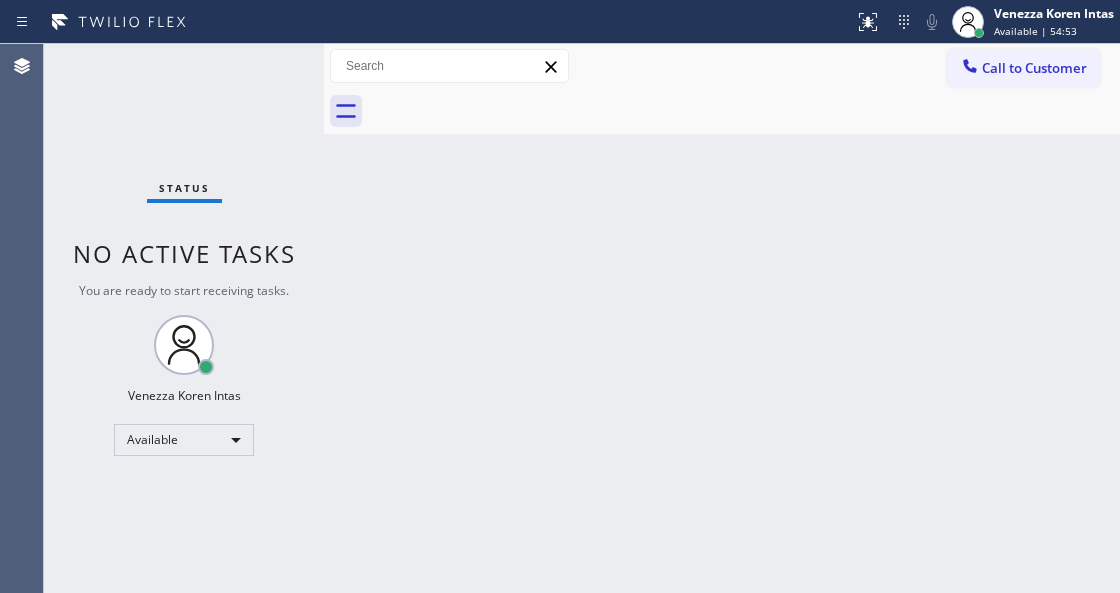 click on "Status   No active tasks     You are ready to start receiving tasks.   Venezza Koren Intas Available" at bounding box center [184, 318] 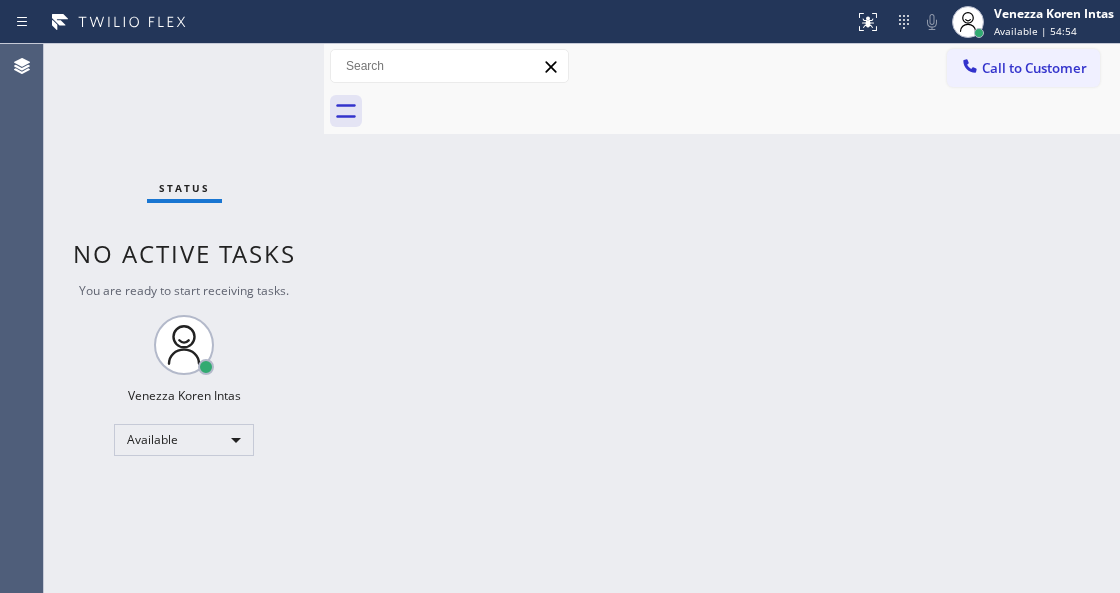 click on "Back to Dashboard Change Sender ID Customers Technicians Select a contact Outbound call Technician Search Technician Your caller id phone number Your caller id phone number Call Technician info Name   Phone none Address none Change Sender ID HVAC +18559994417 5 Star Appliance +18557314952 Appliance Repair +18554611149 Plumbing +18889090120 Air Duct Cleaning +18006865038  Electricians +18005688664 Cancel Change Check personal SMS Reset Change No tabs Call to Customer Outbound call Location Search location Your caller id phone number (415) 570-6462 Customer number Call Outbound call Technician Search Technician Your caller id phone number Your caller id phone number Call" at bounding box center (722, 318) 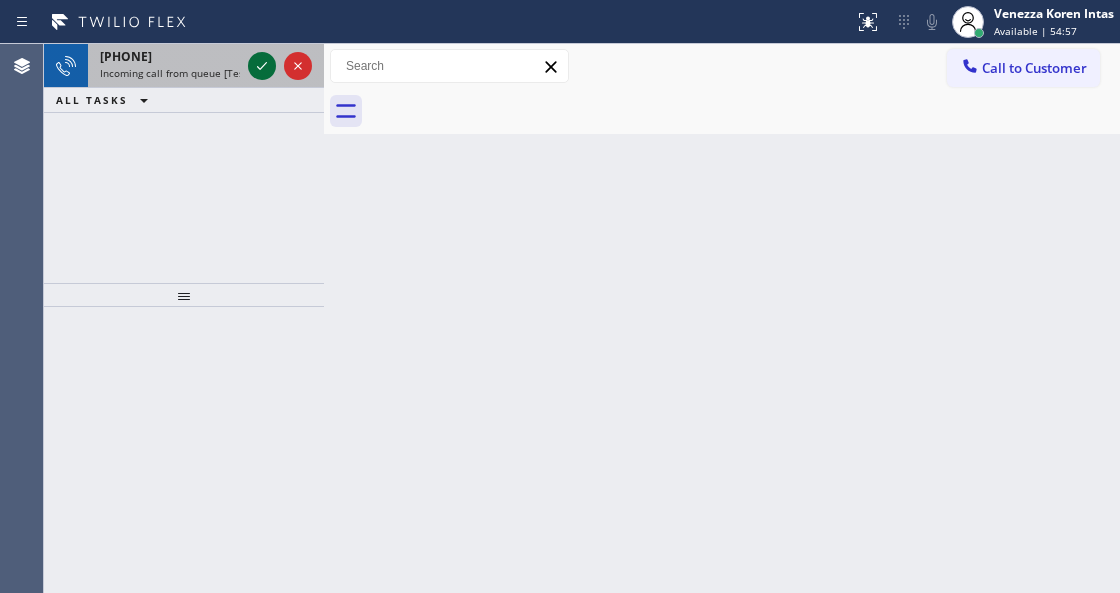 click at bounding box center [262, 66] 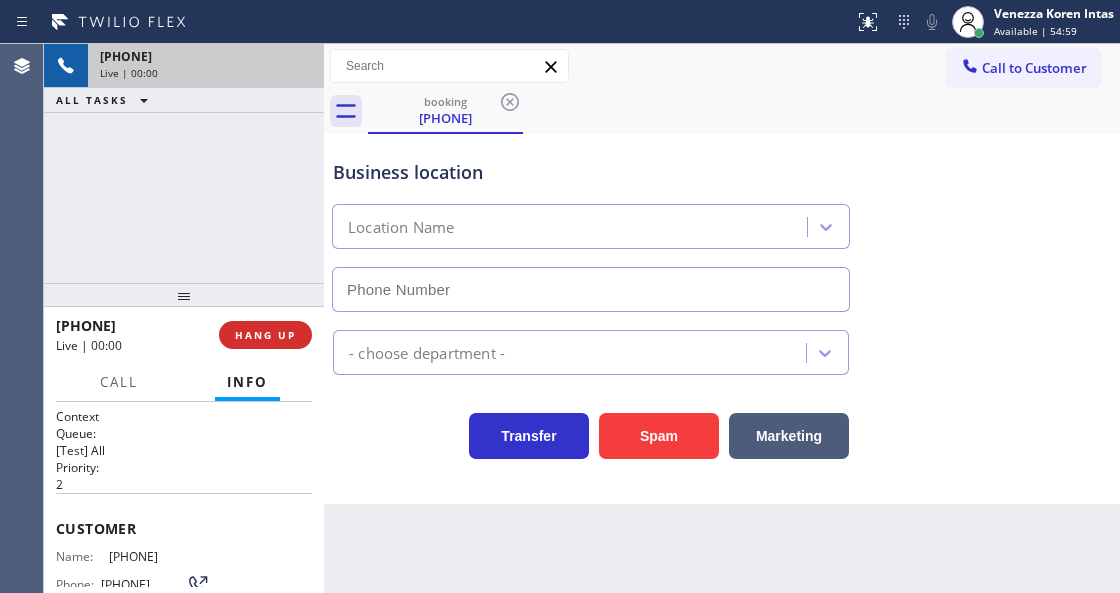scroll, scrollTop: 200, scrollLeft: 0, axis: vertical 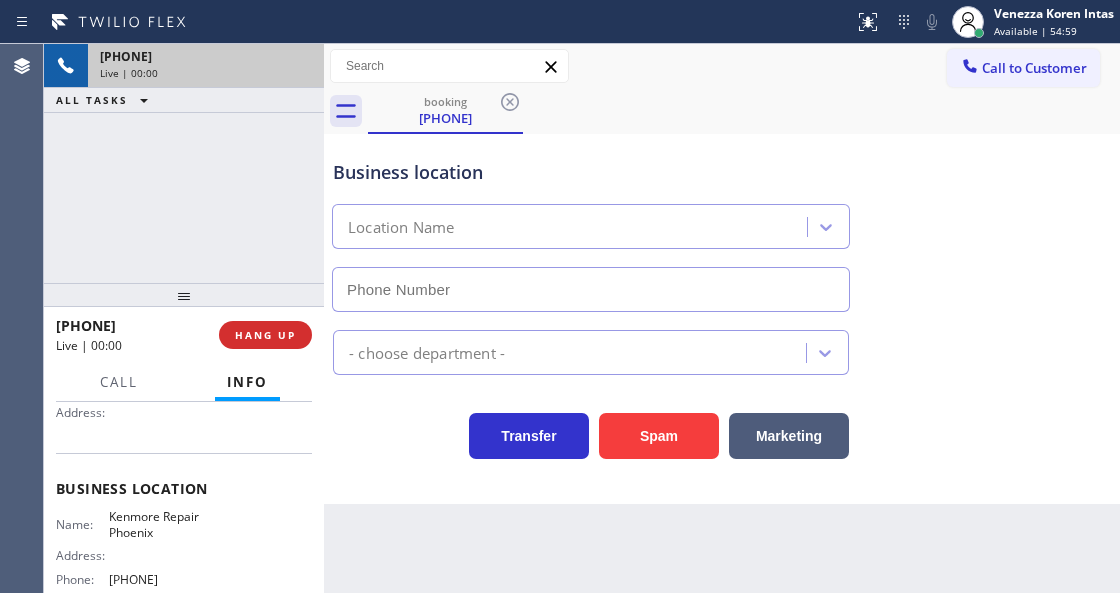 type on "(602) 693-0127" 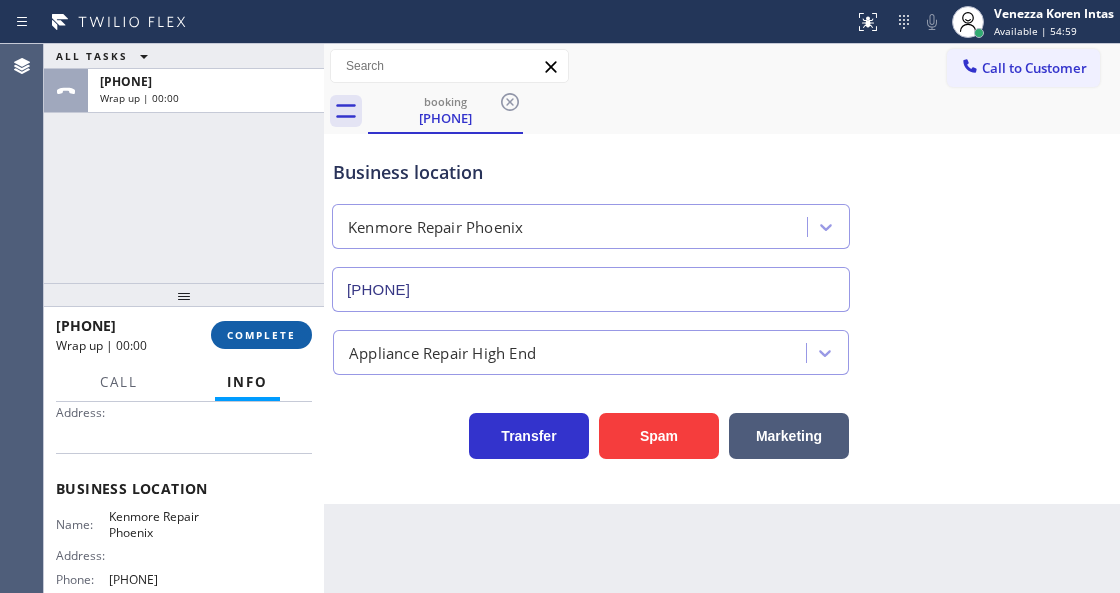 click on "COMPLETE" at bounding box center (261, 335) 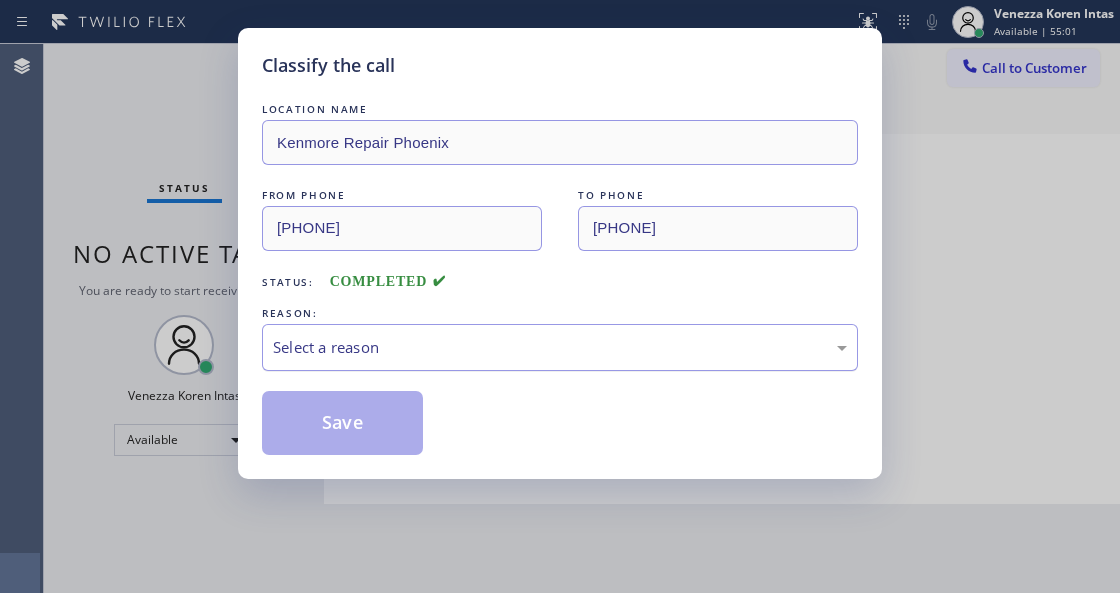 click on "Select a reason" at bounding box center (560, 347) 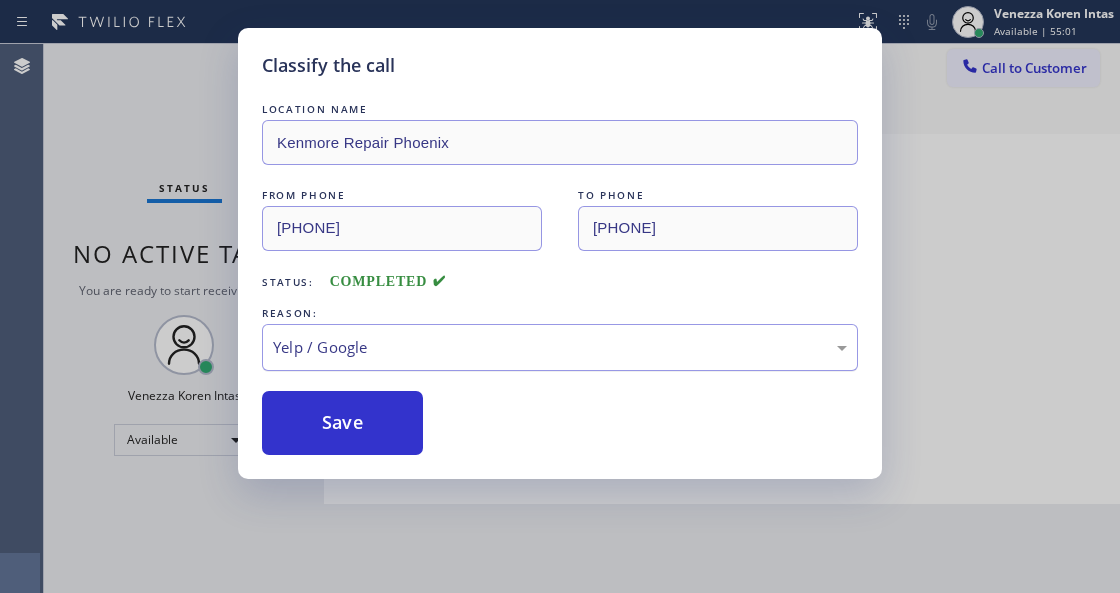 click on "Yelp / Google" at bounding box center [560, 347] 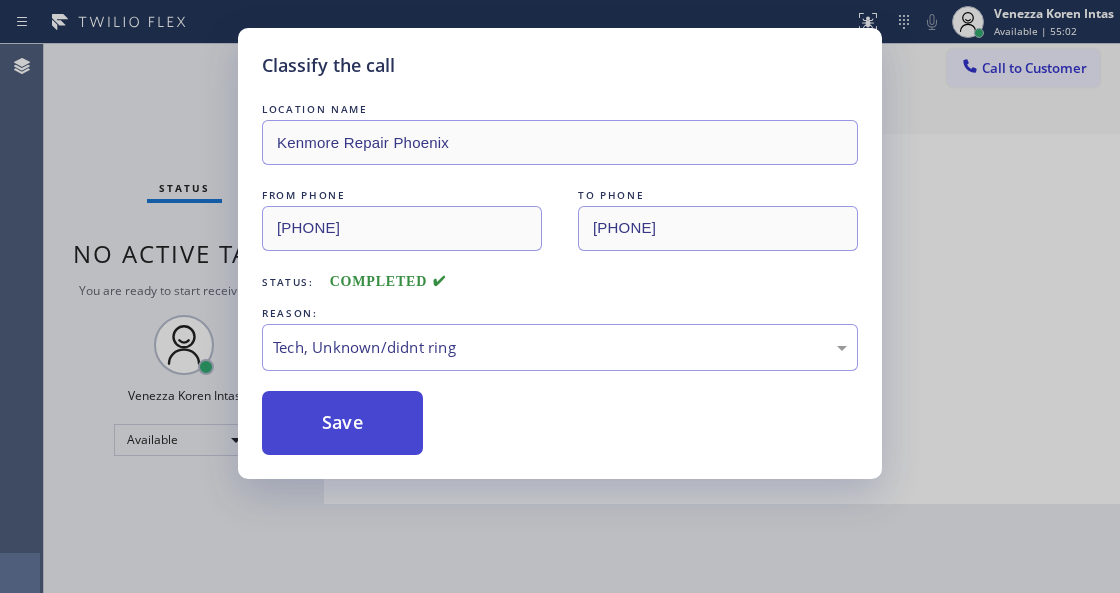 click on "Save" at bounding box center [342, 423] 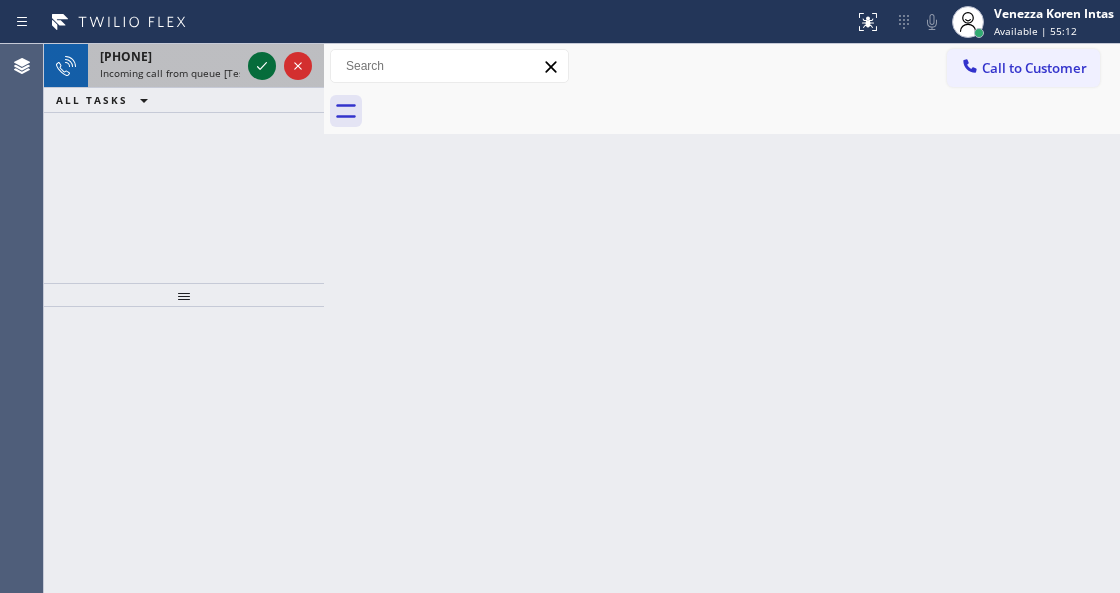 click 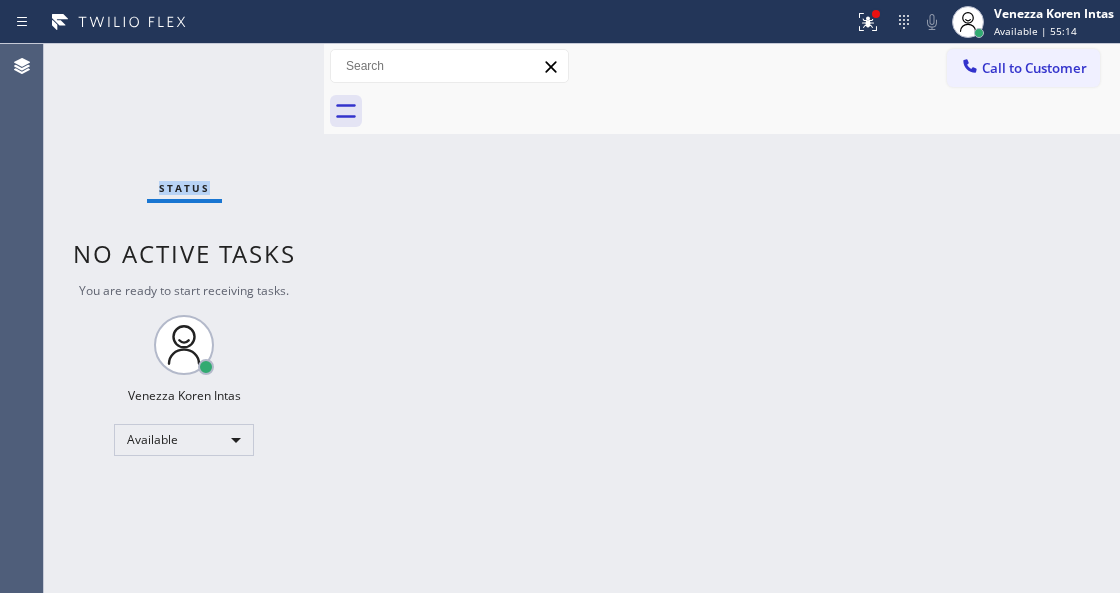 click on "Status   No active tasks     You are ready to start receiving tasks.   Venezza Koren Intas Available" at bounding box center (184, 318) 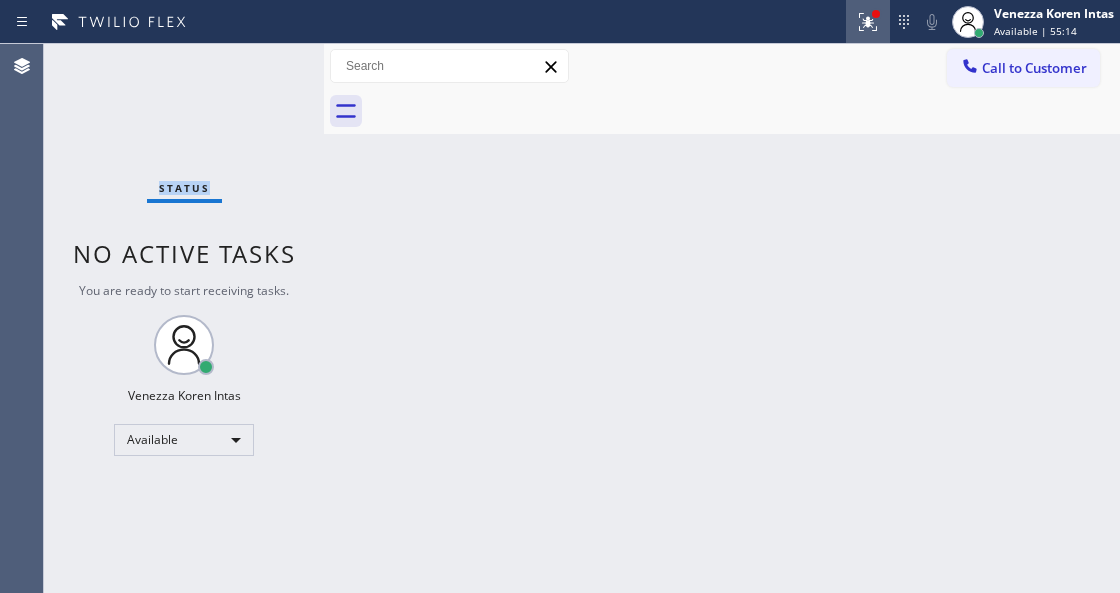 click at bounding box center [868, 22] 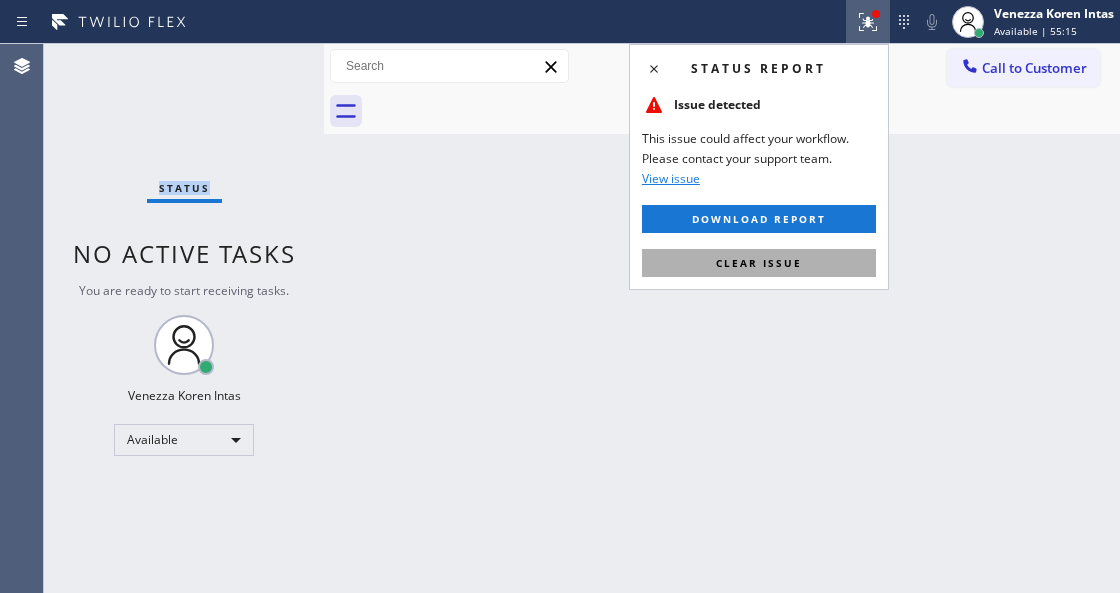 click on "Clear issue" at bounding box center [759, 263] 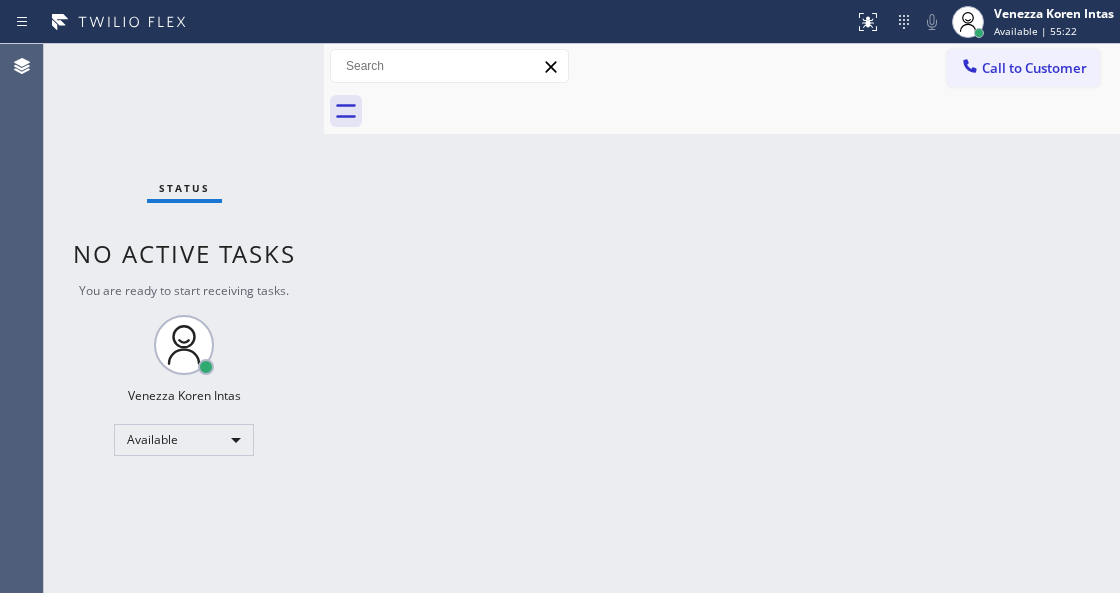drag, startPoint x: 616, startPoint y: 241, endPoint x: 484, endPoint y: 568, distance: 352.6372 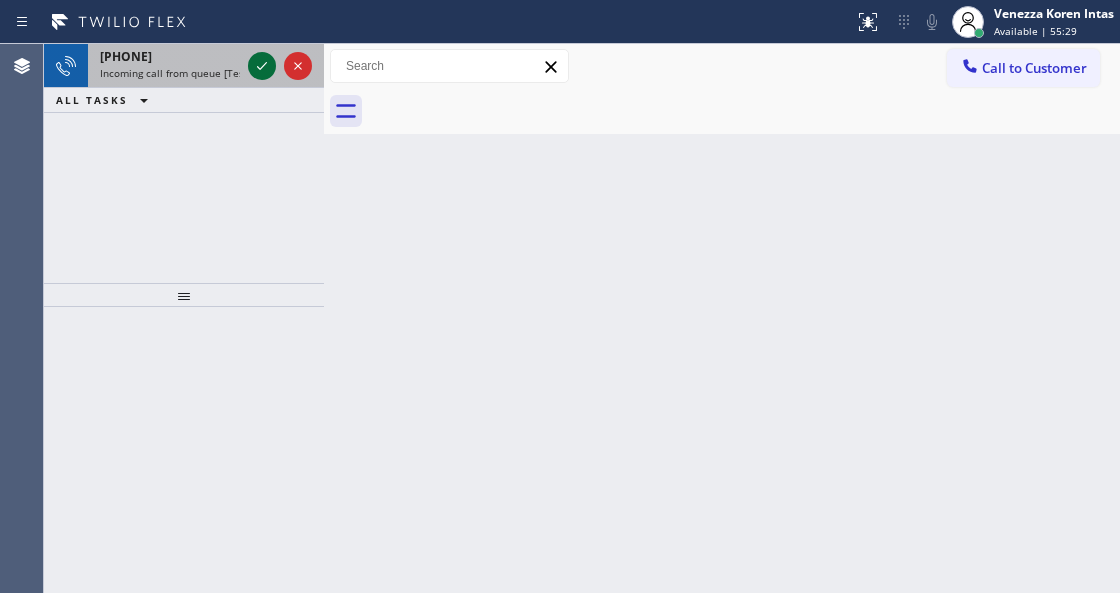 click 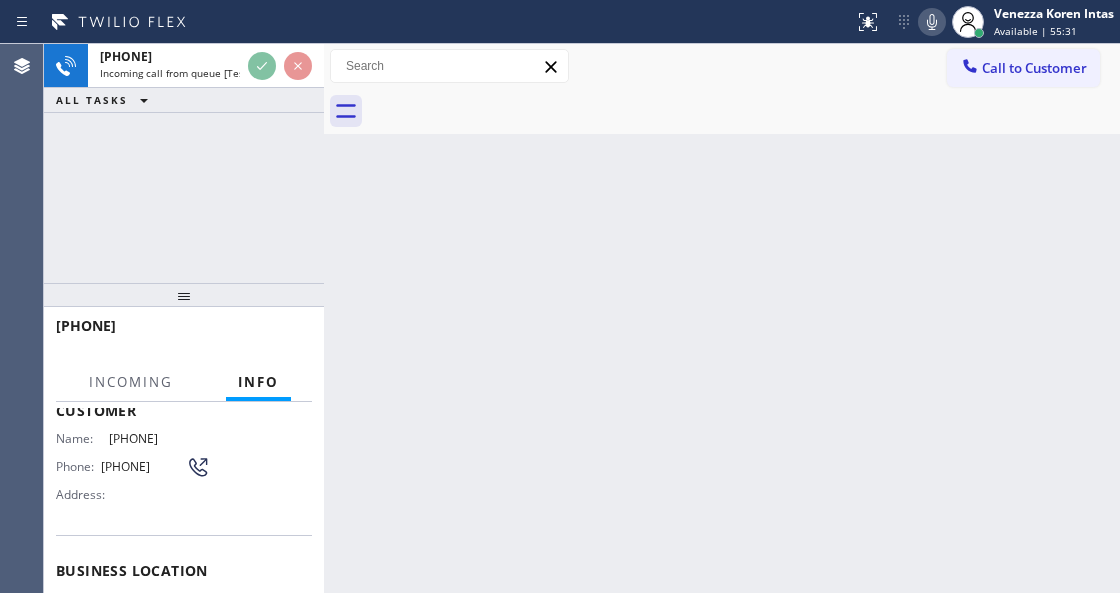 scroll, scrollTop: 266, scrollLeft: 0, axis: vertical 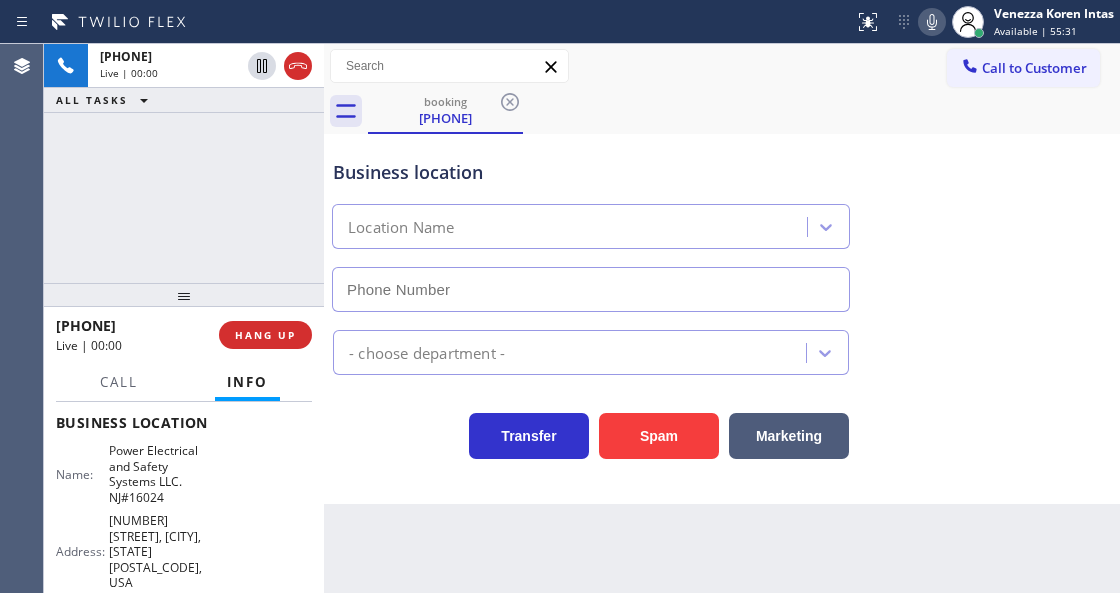type on "(848) 315-1955" 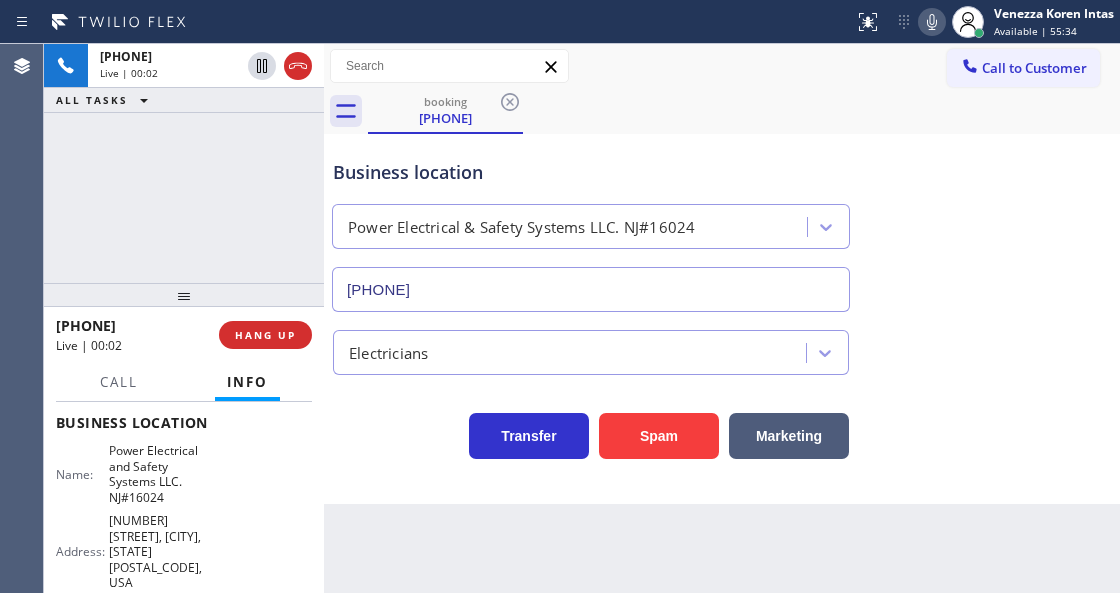 click on "Business location Power Electrical & Safety Systems LLC. NJ#16024 (848) 315-1955" at bounding box center (591, 225) 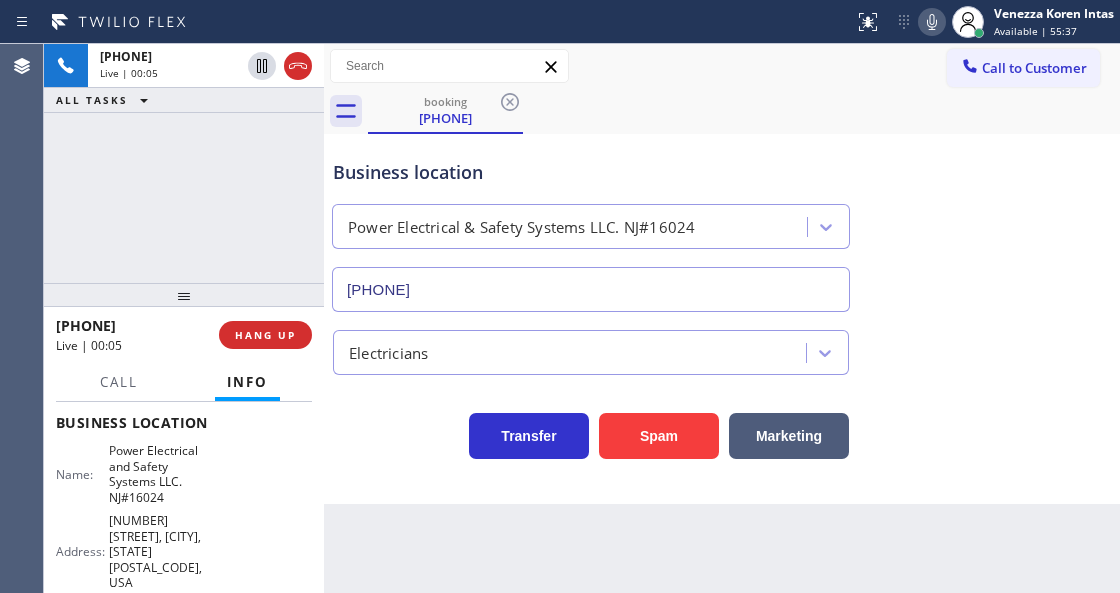 click on "Back to Dashboard Change Sender ID Customers Technicians Select a contact Outbound call Technician Search Technician Your caller id phone number Your caller id phone number Call Technician info Name   Phone none Address none Change Sender ID HVAC +18559994417 5 Star Appliance +18557314952 Appliance Repair +18554611149 Plumbing +18889090120 Air Duct Cleaning +18006865038  Electricians +18005688664 Cancel Change Check personal SMS Reset Change booking (908) 917-0094 Call to Customer Outbound call Location Search location Your caller id phone number (415) 570-6462 Customer number Call Outbound call Technician Search Technician Your caller id phone number Your caller id phone number Call booking (908) 917-0094 Business location Power Electrical & Safety Systems LLC. NJ#16024 (848) 315-1955 Electricians Transfer Spam Marketing" at bounding box center (722, 318) 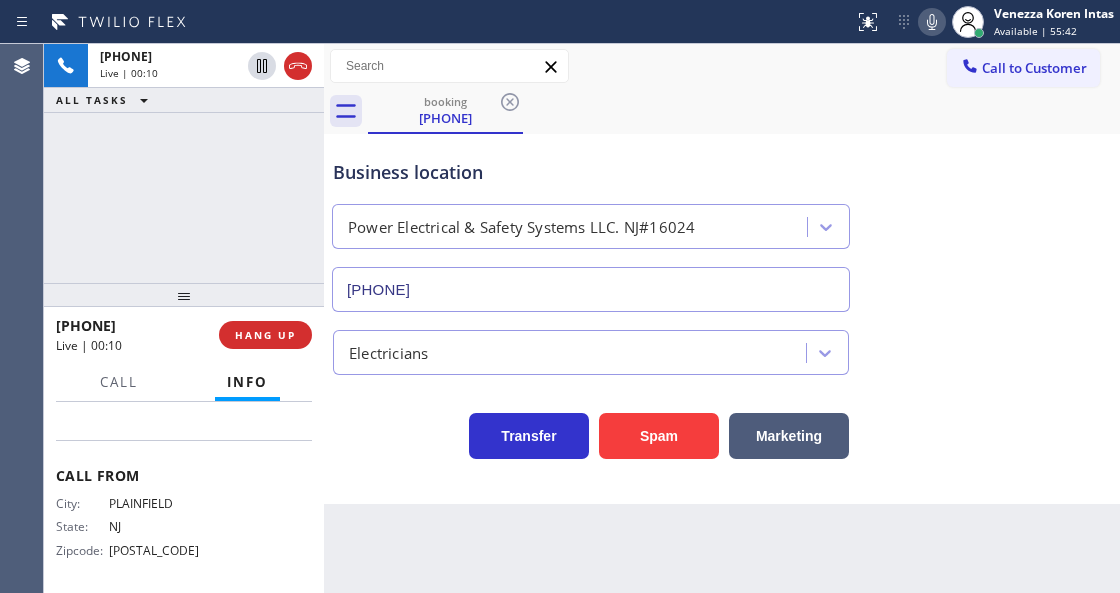 scroll, scrollTop: 477, scrollLeft: 0, axis: vertical 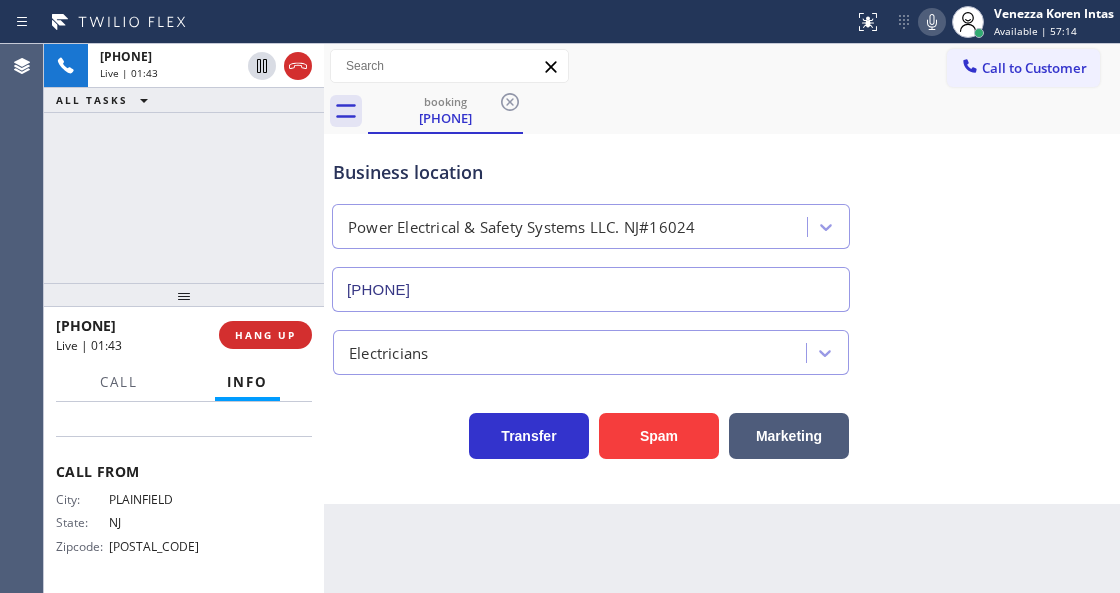 click 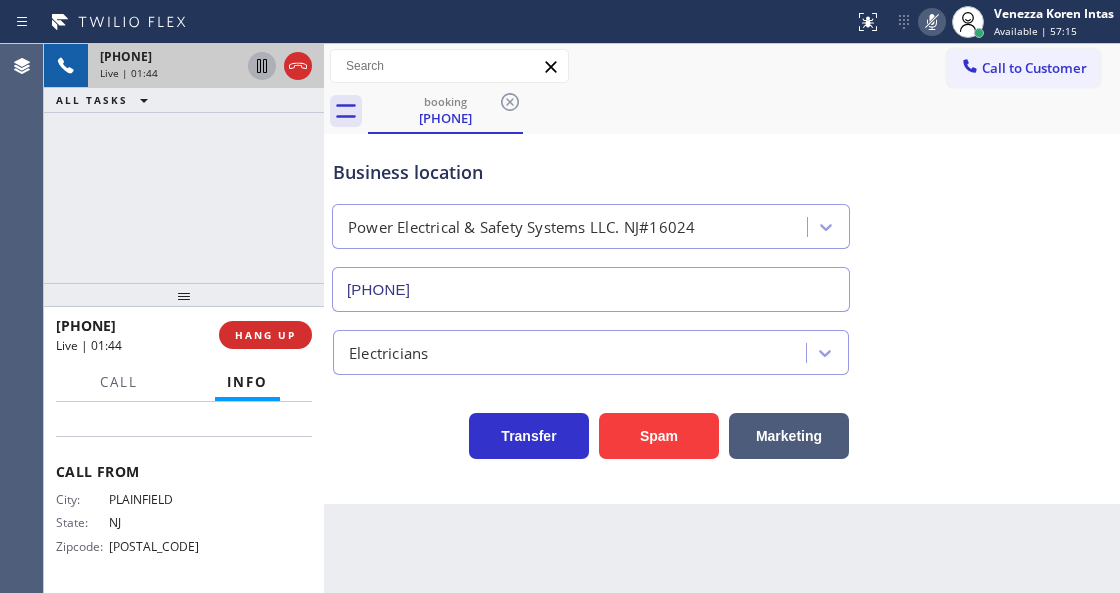 click 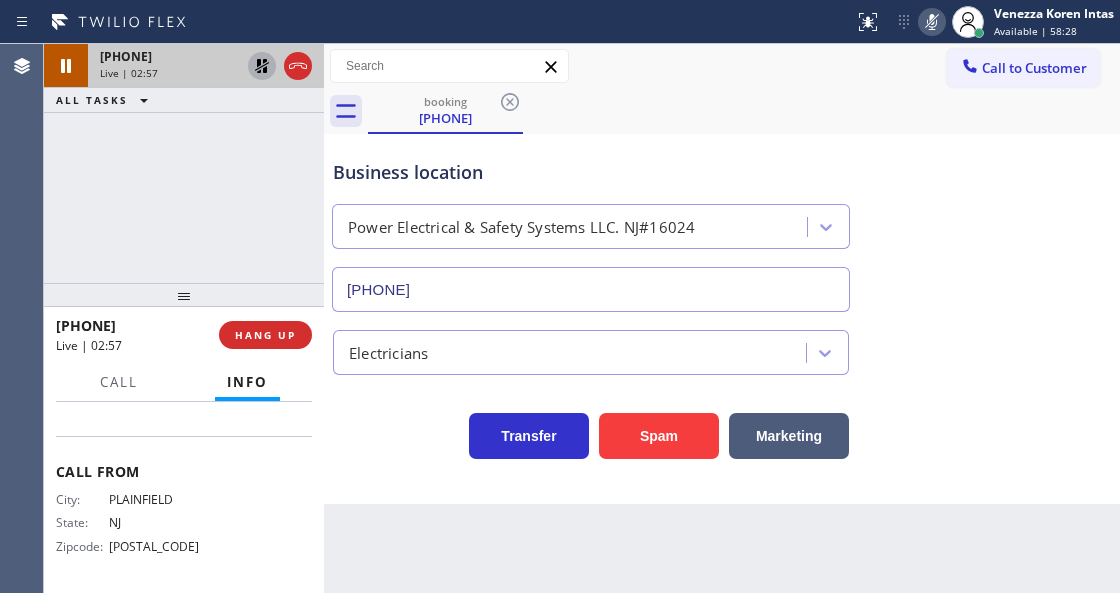 click on "Business location Power Electrical & Safety Systems LLC. NJ#16024 (848) 315-1955" at bounding box center (591, 225) 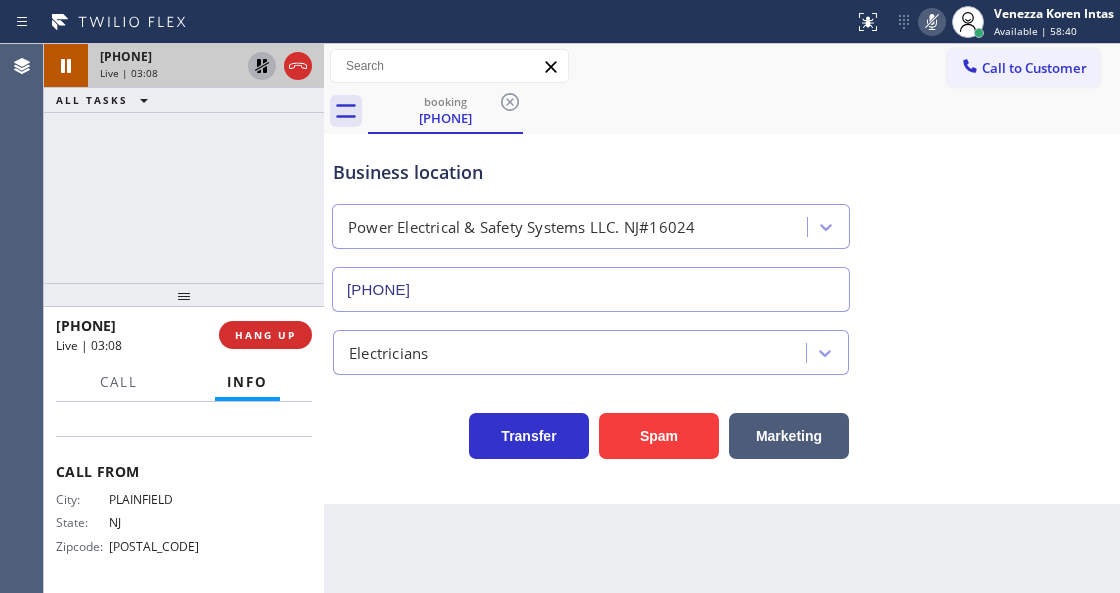 click 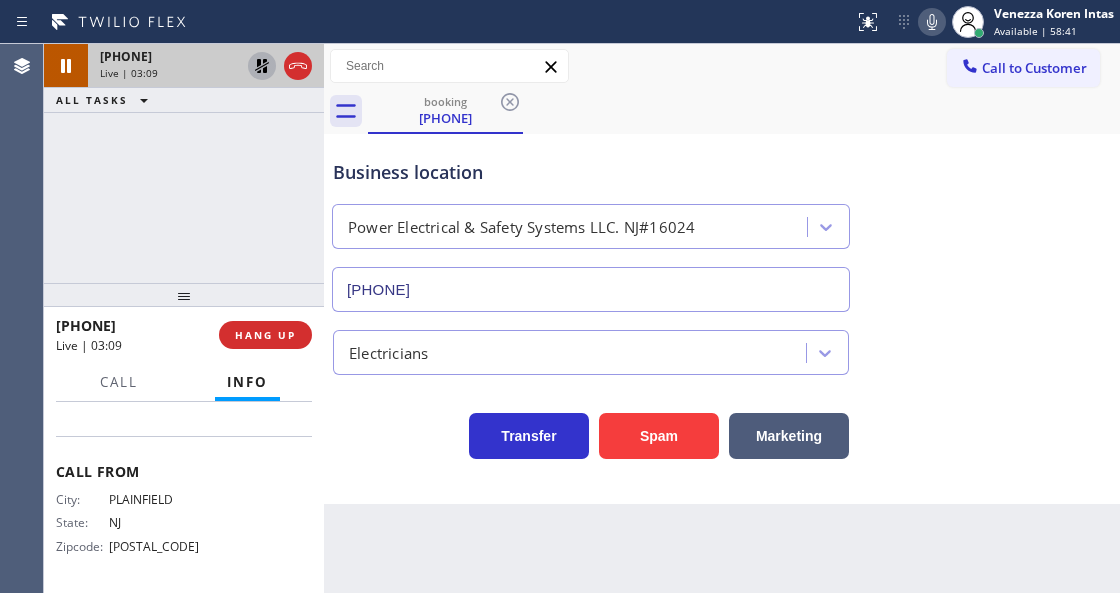 click 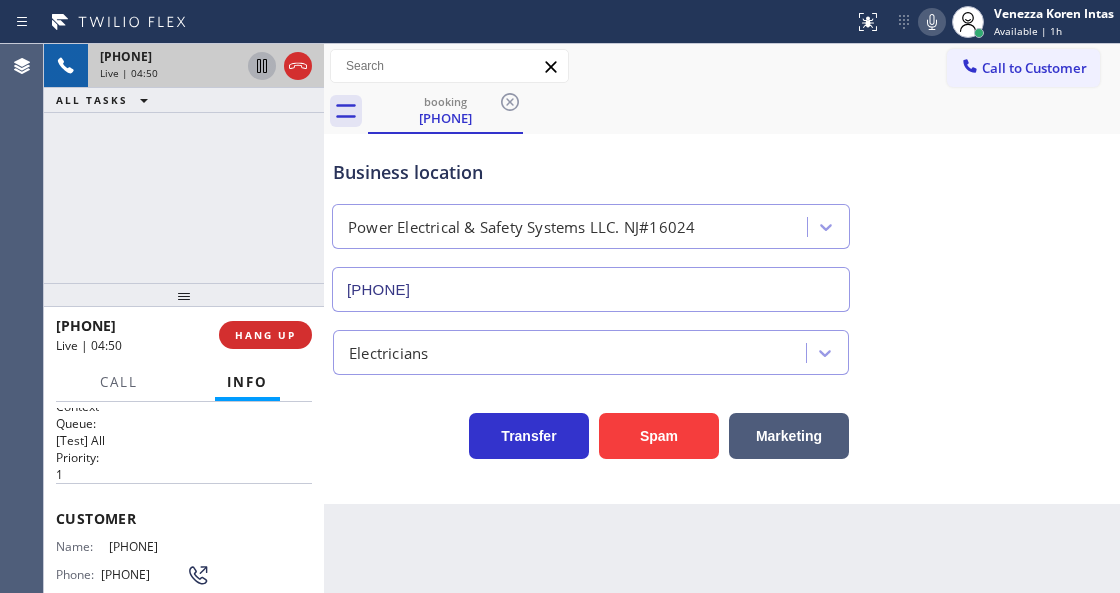 scroll, scrollTop: 0, scrollLeft: 0, axis: both 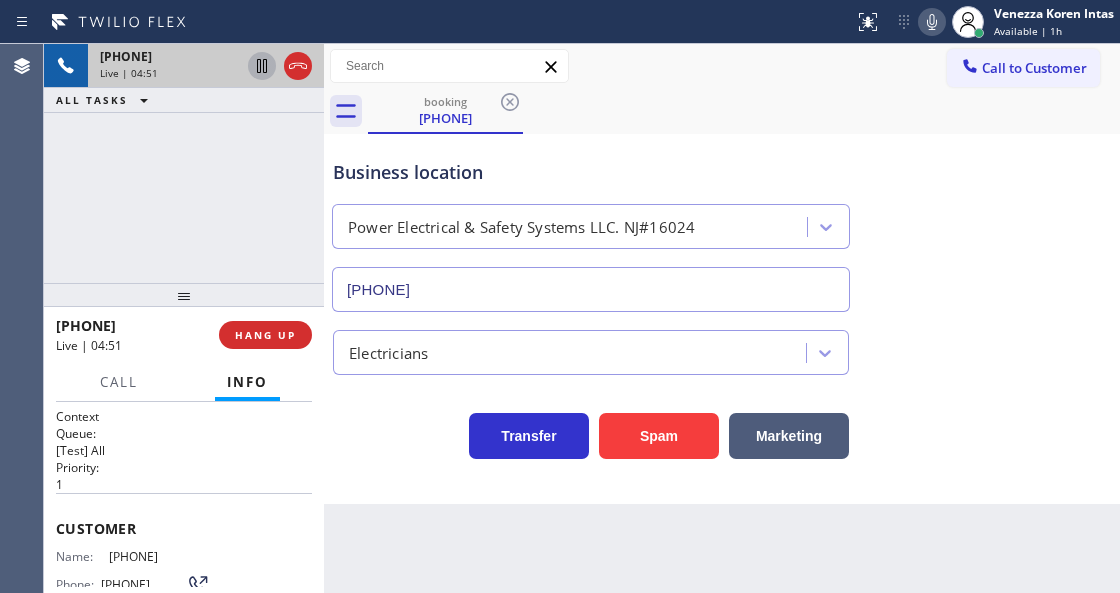 drag, startPoint x: 207, startPoint y: 548, endPoint x: 98, endPoint y: 548, distance: 109 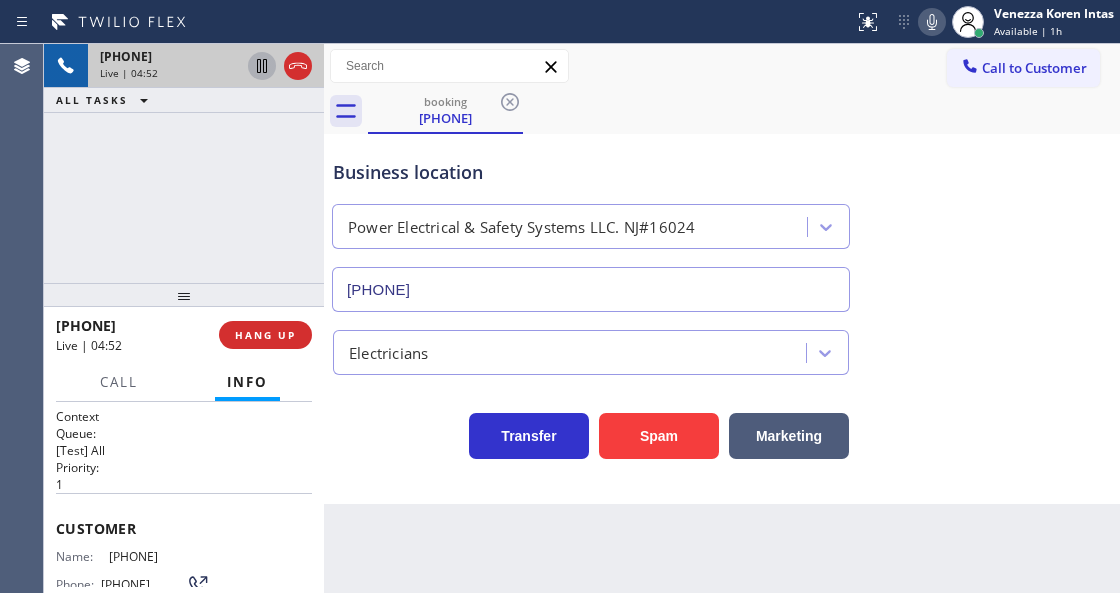 copy on "(908) 917-0094" 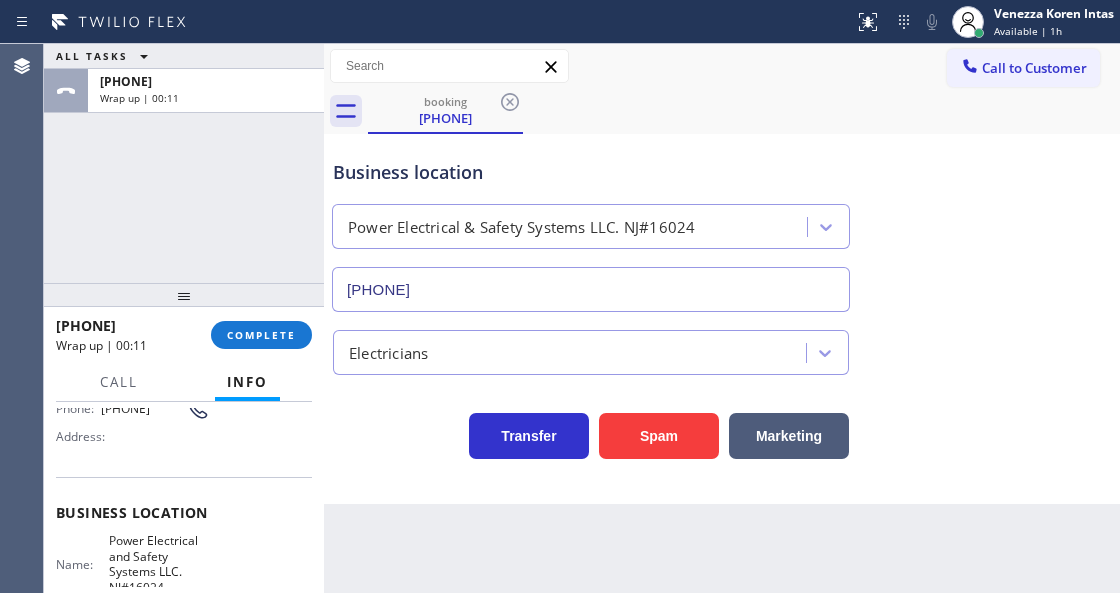 scroll, scrollTop: 200, scrollLeft: 0, axis: vertical 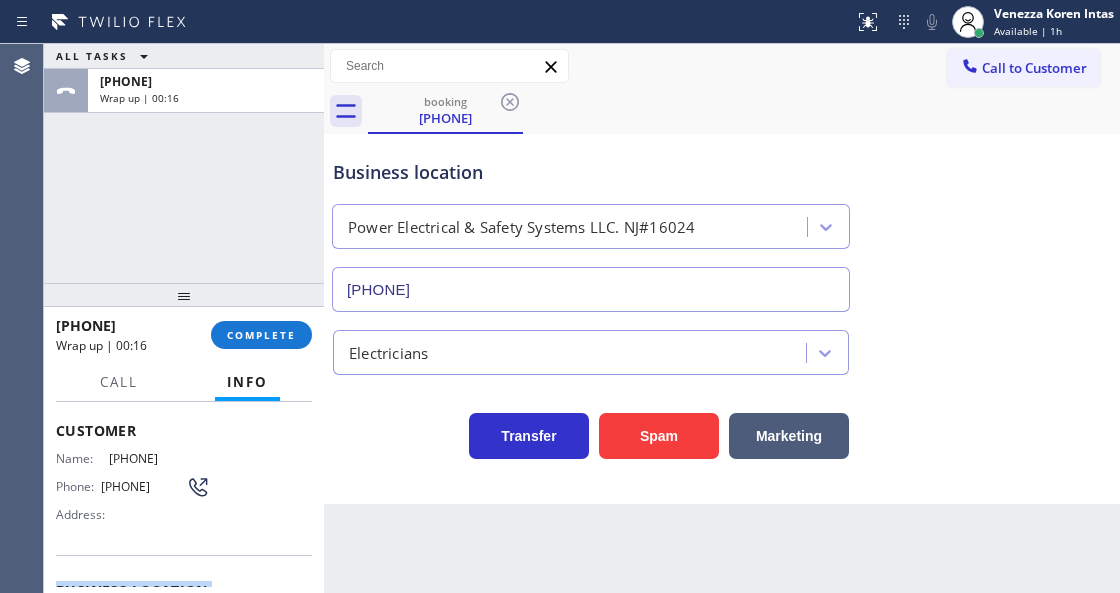 drag, startPoint x: 106, startPoint y: 514, endPoint x: 162, endPoint y: 546, distance: 64.49806 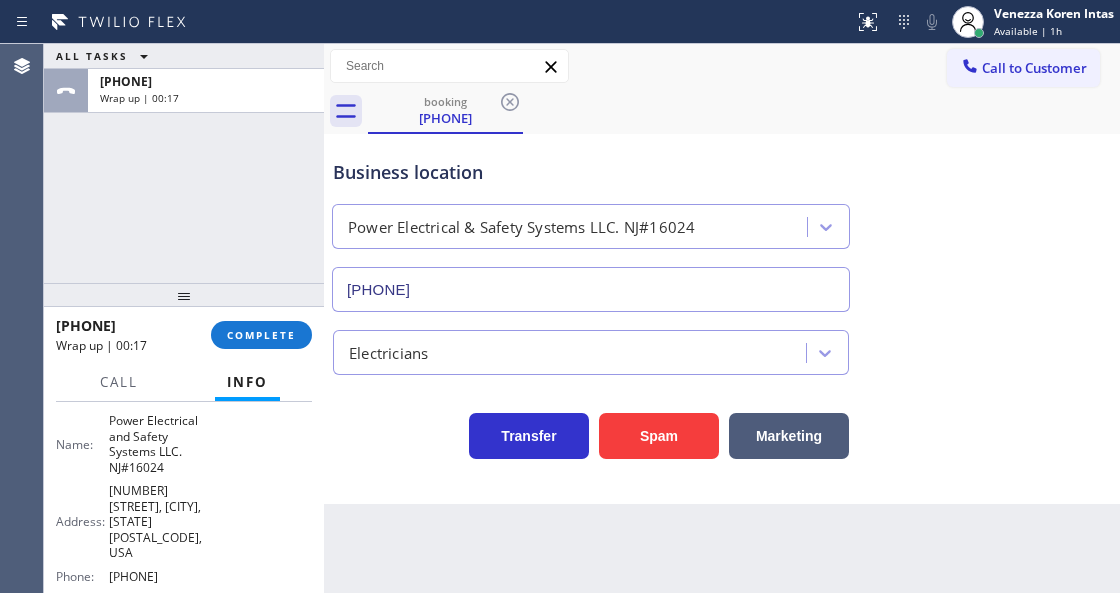 scroll, scrollTop: 298, scrollLeft: 0, axis: vertical 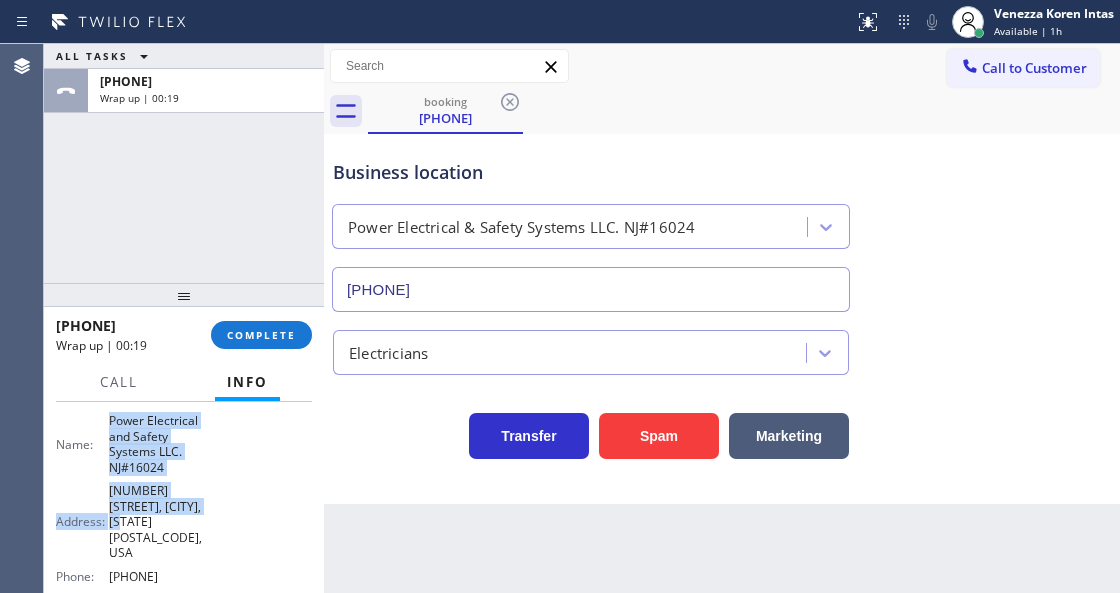 drag, startPoint x: 106, startPoint y: 414, endPoint x: 179, endPoint y: 502, distance: 114.33722 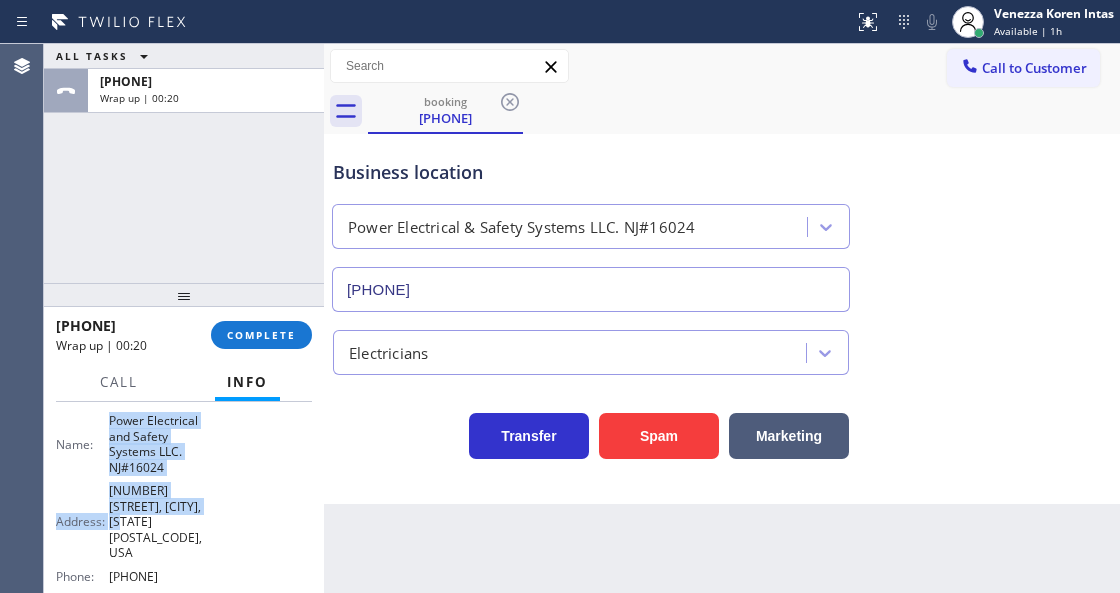 copy on "Power Electrical  and  Safety Systems LLC. NJ#16024 Address: 18 Partridge Rd, Hillsborough" 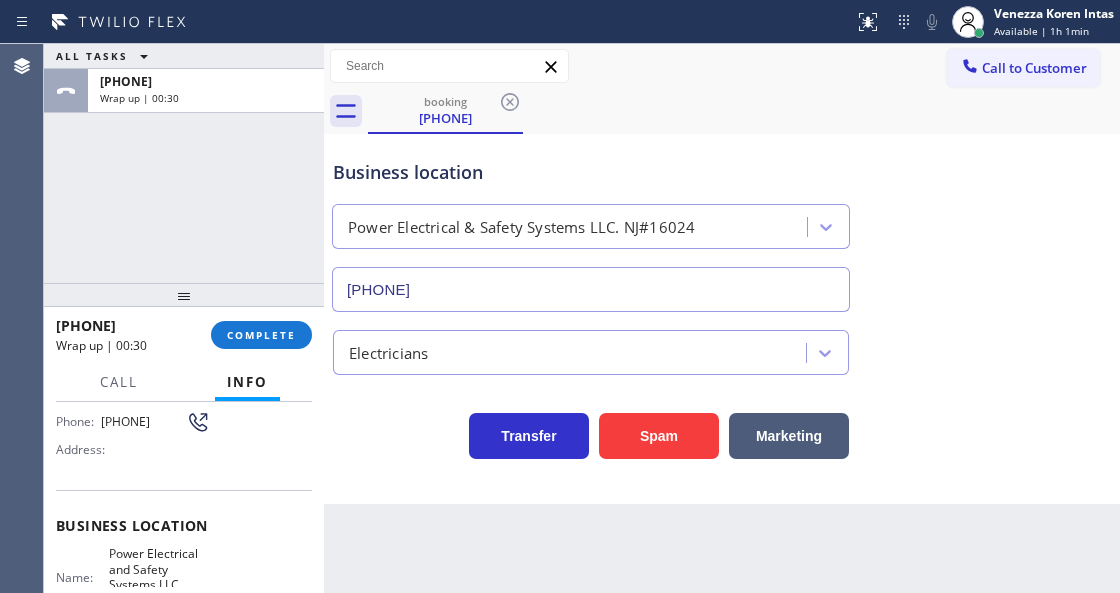 click on "Business location Name: Power Electrical  and  Safety Systems LLC. NJ#16024 Address: 18 Partridge Rd, Hillsborough Township, NJ 08844, United States  Phone: (848) 315-1955" at bounding box center (184, 620) 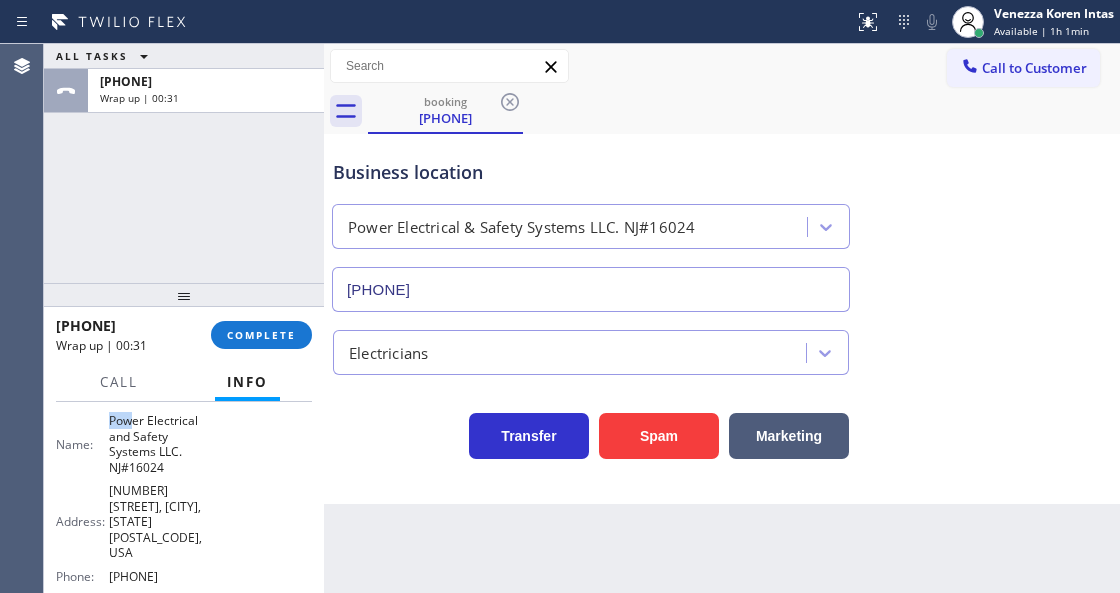 scroll, scrollTop: 288, scrollLeft: 0, axis: vertical 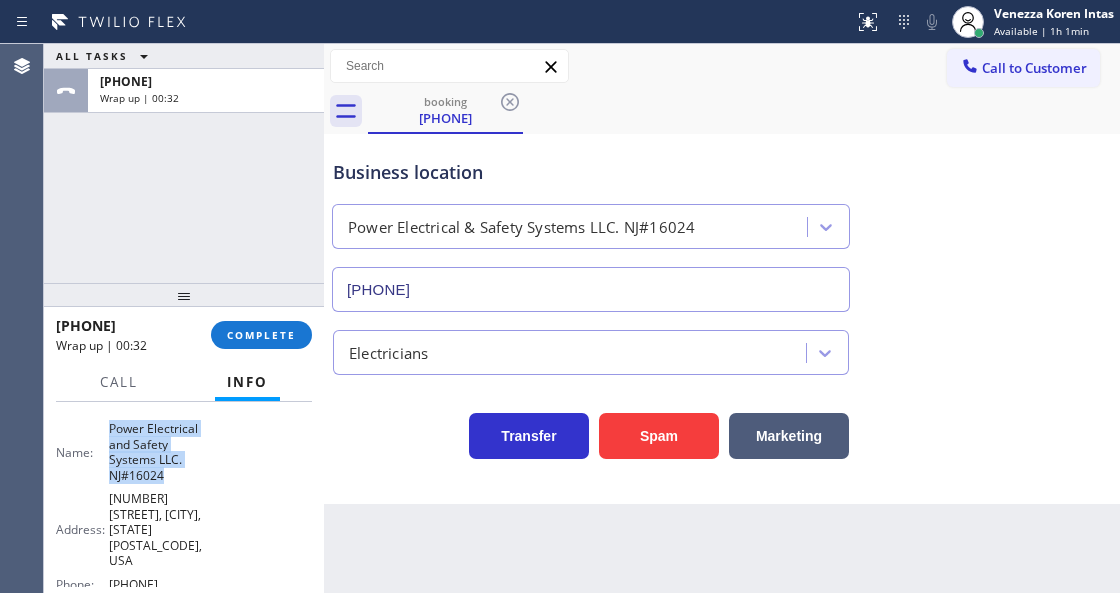 drag, startPoint x: 104, startPoint y: 416, endPoint x: 176, endPoint y: 478, distance: 95.015785 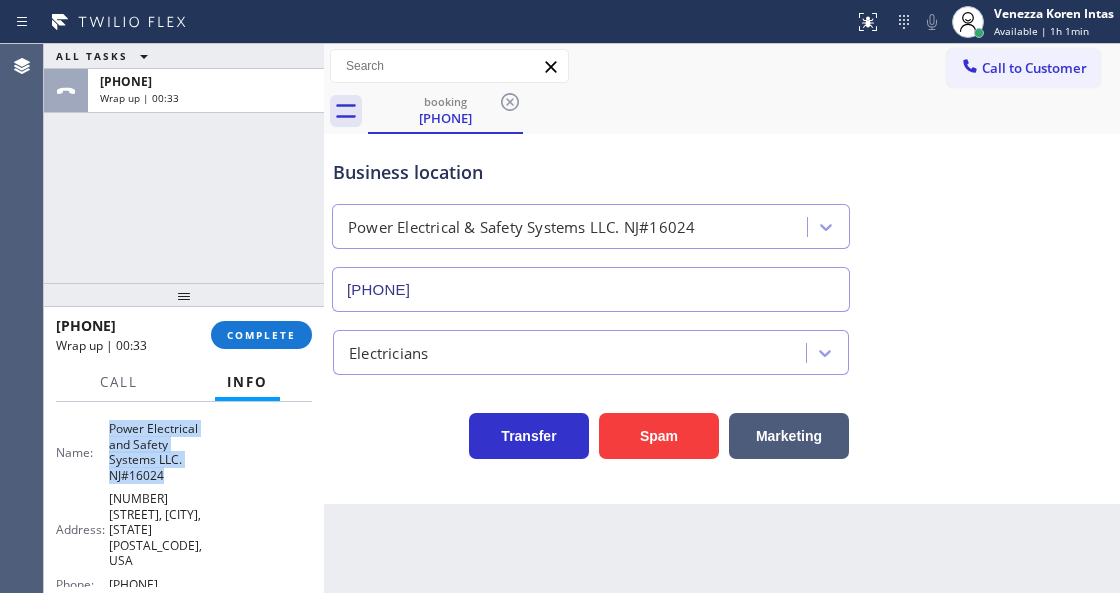 copy on "Power Electrical  and  Safety Systems LLC. NJ#16024" 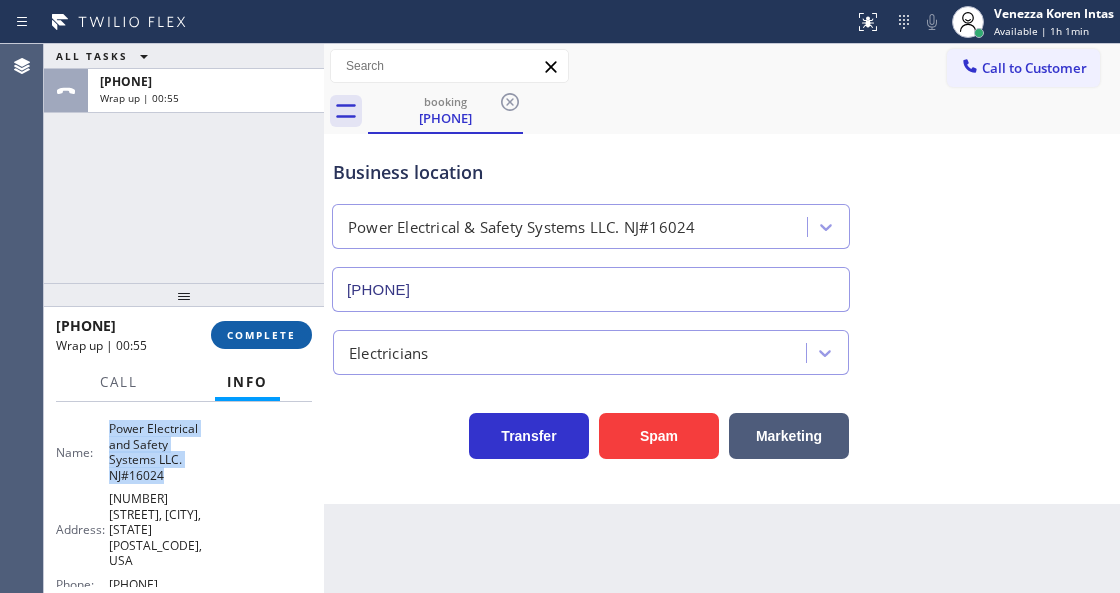 click on "COMPLETE" at bounding box center (261, 335) 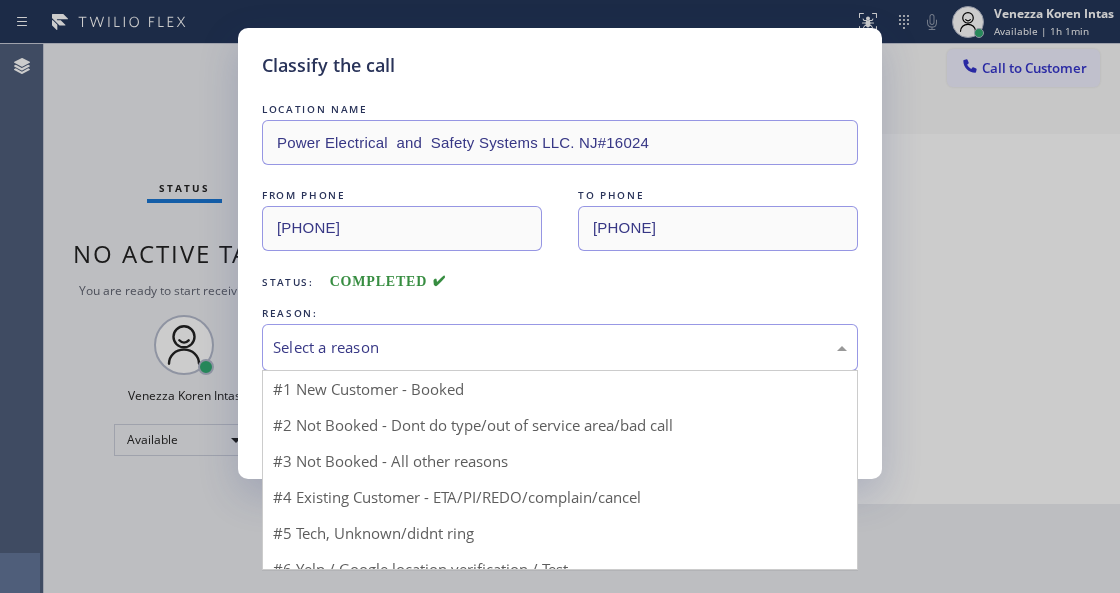 click on "Select a reason" at bounding box center (560, 347) 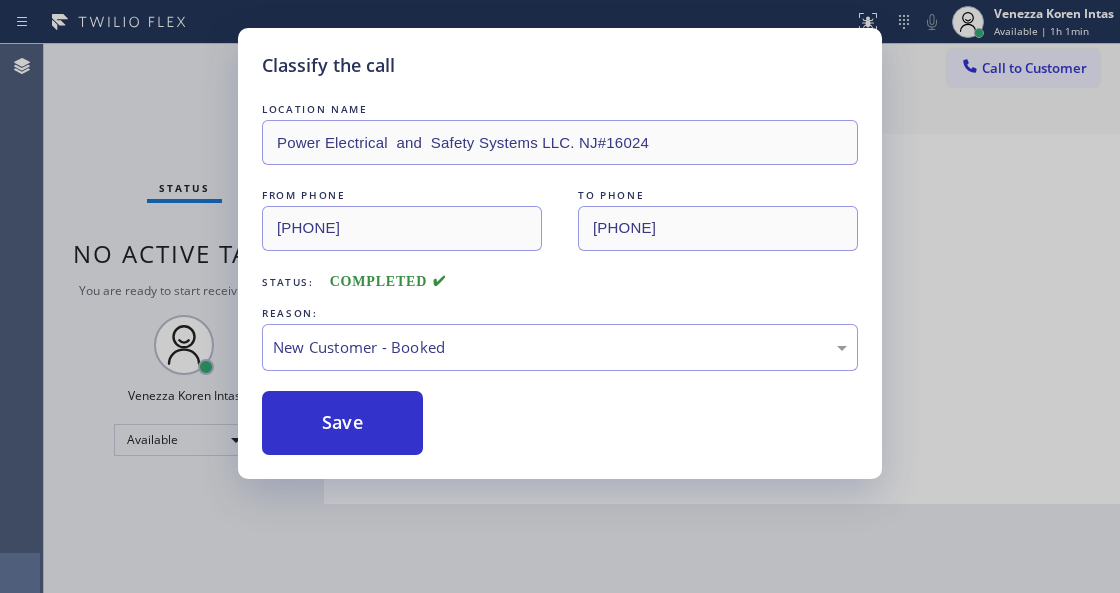 click on "Save" at bounding box center (342, 423) 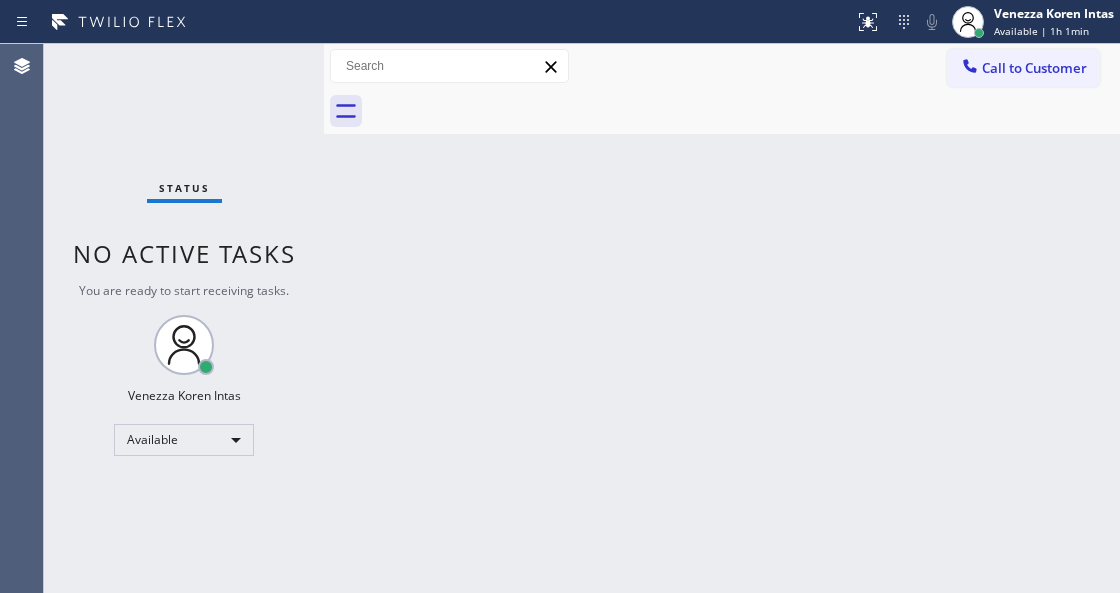click on "Status   No active tasks     You are ready to start receiving tasks.   Venezza Koren Intas Available" at bounding box center [184, 318] 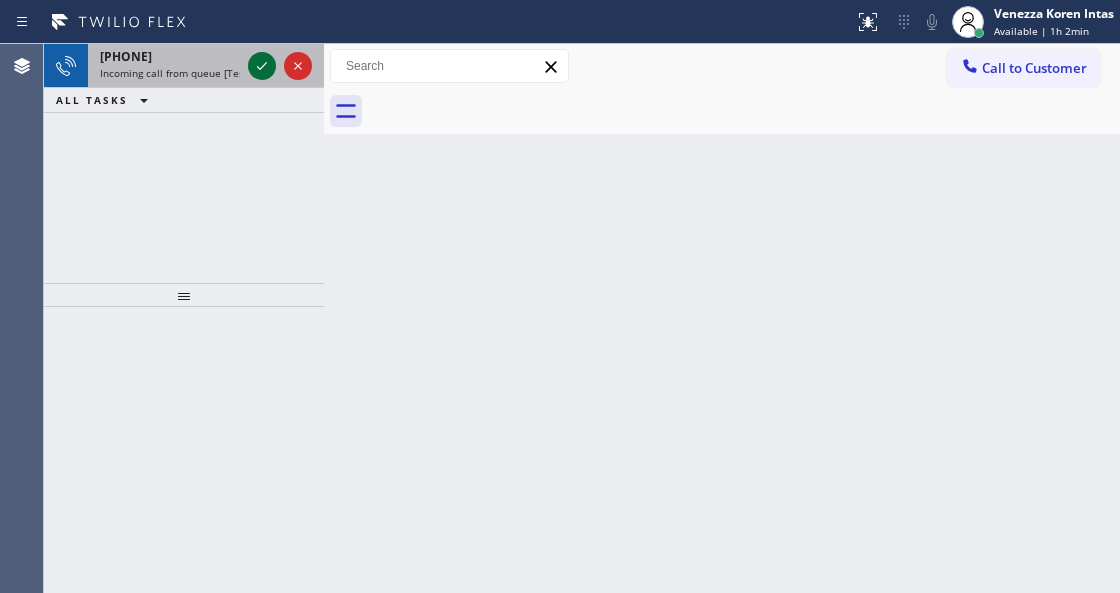click 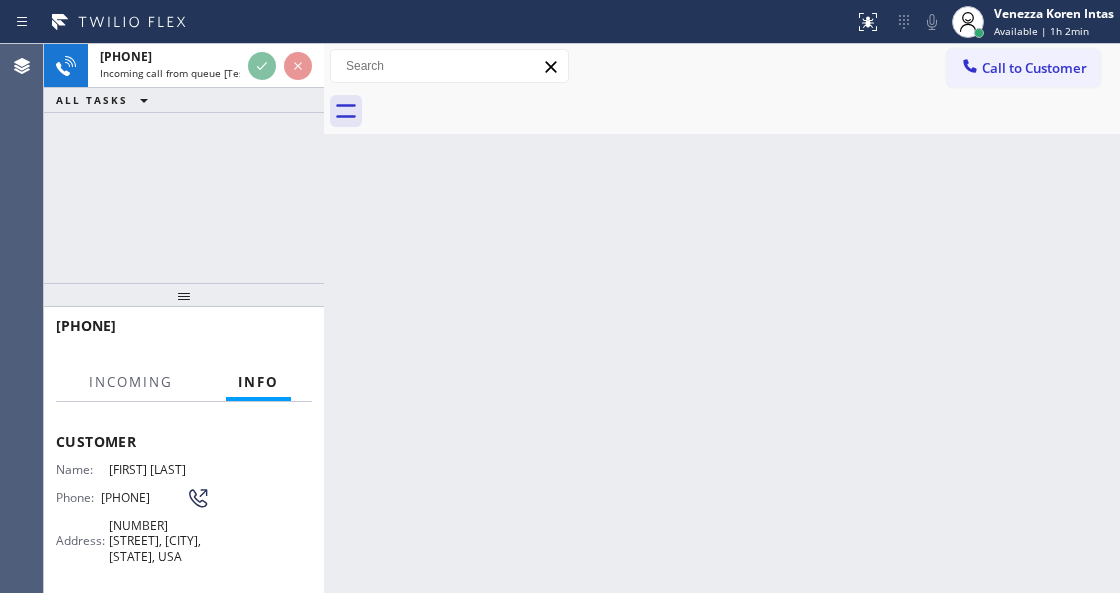 scroll, scrollTop: 200, scrollLeft: 0, axis: vertical 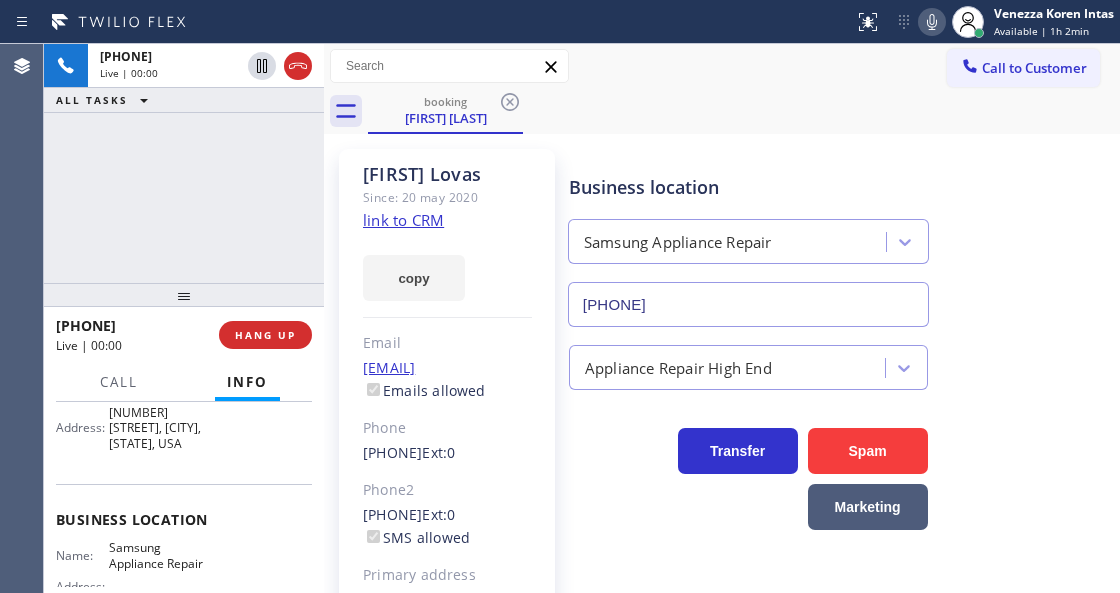 type on "(866) 934-3013" 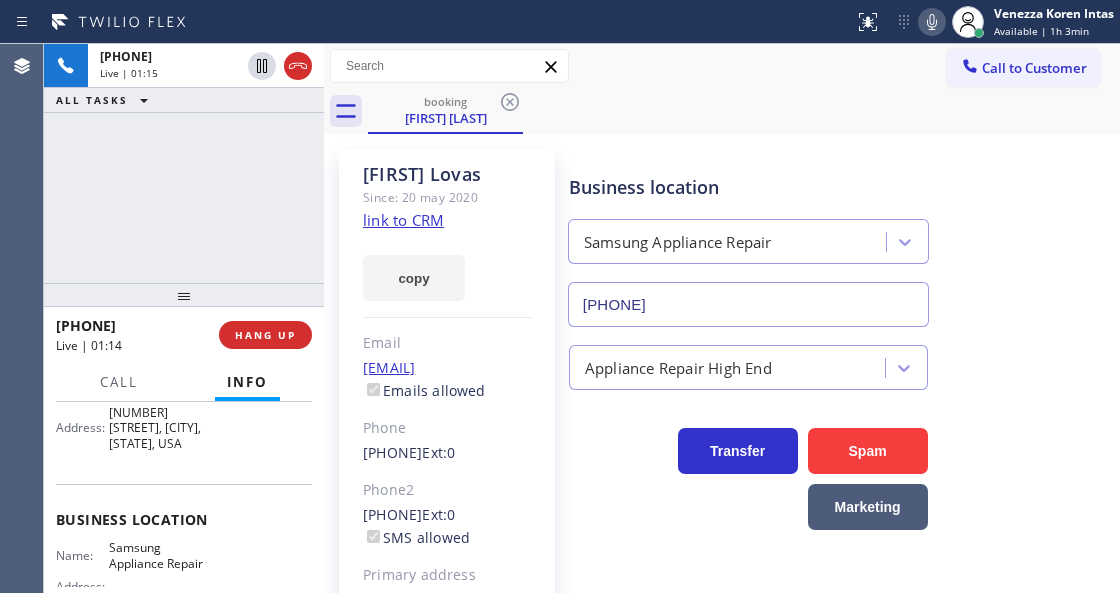 click on "link to CRM" 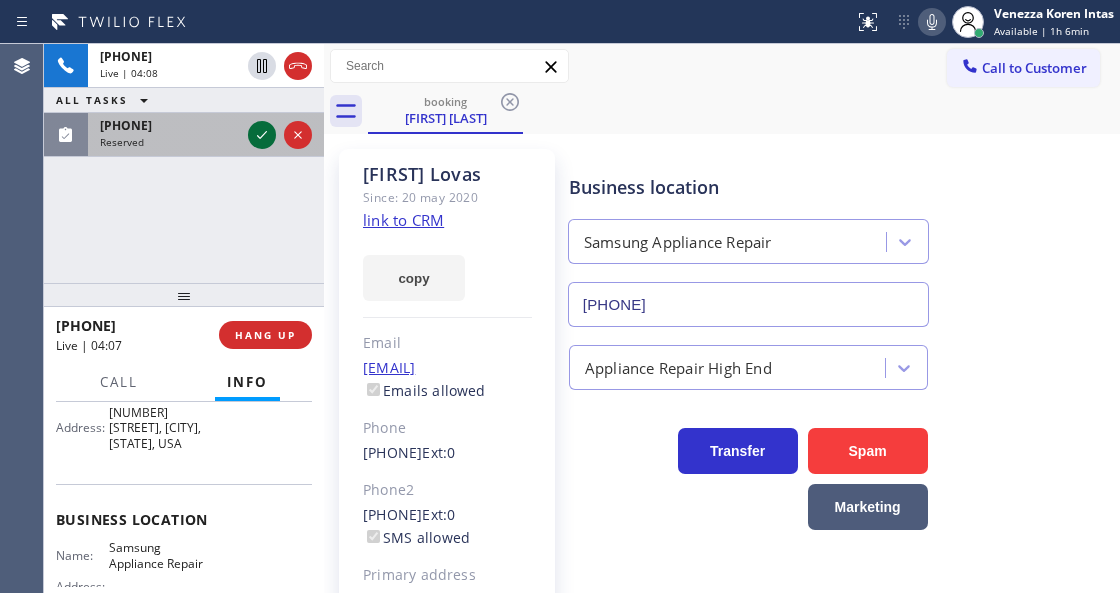 click 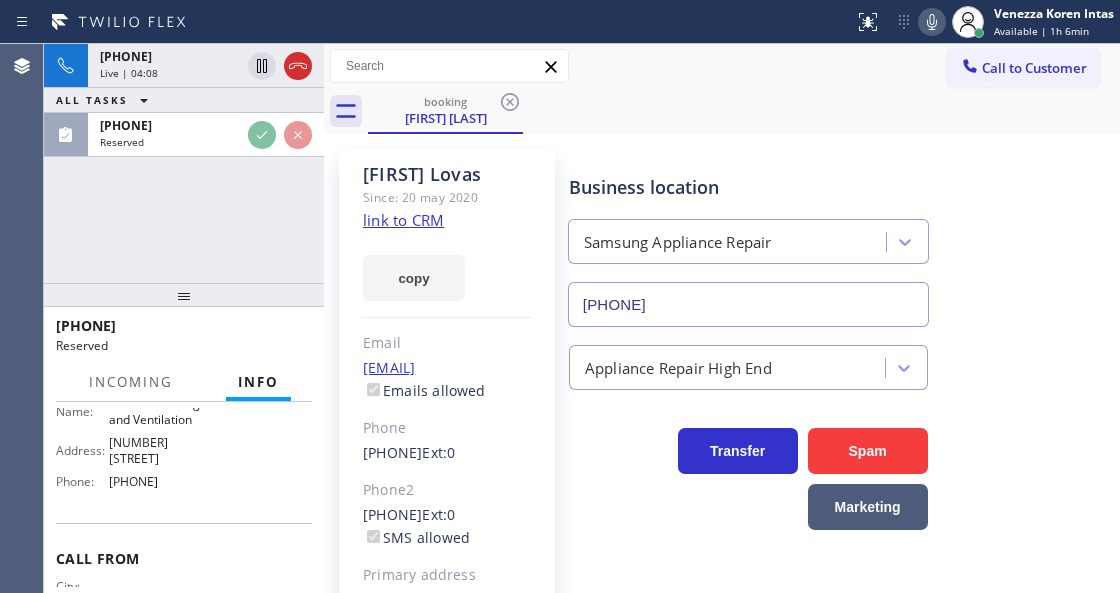 scroll, scrollTop: 334, scrollLeft: 0, axis: vertical 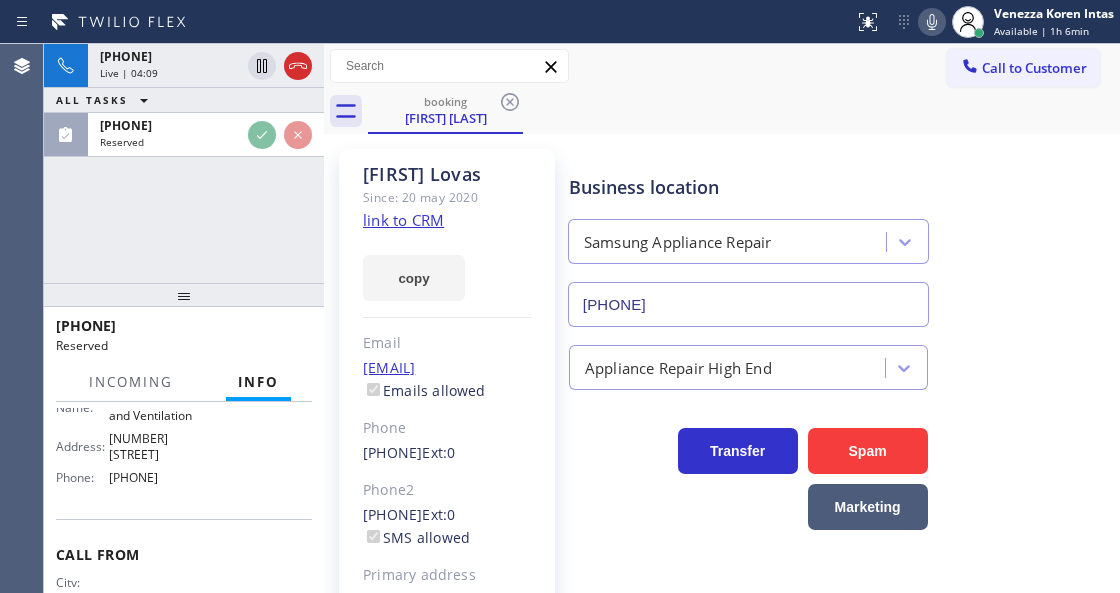 type 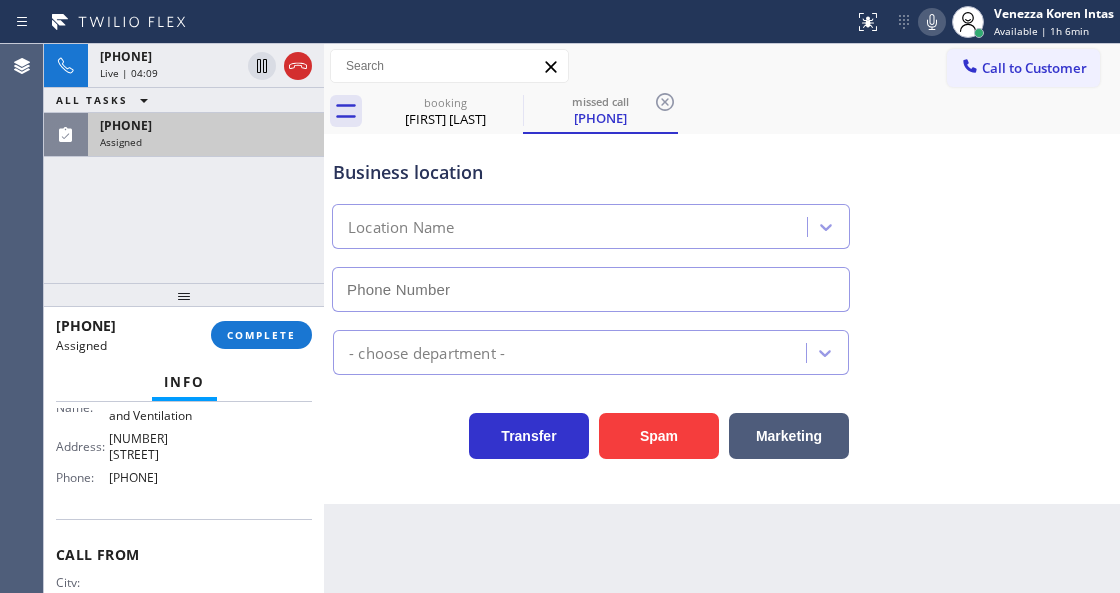 type on "(657) 500-3764" 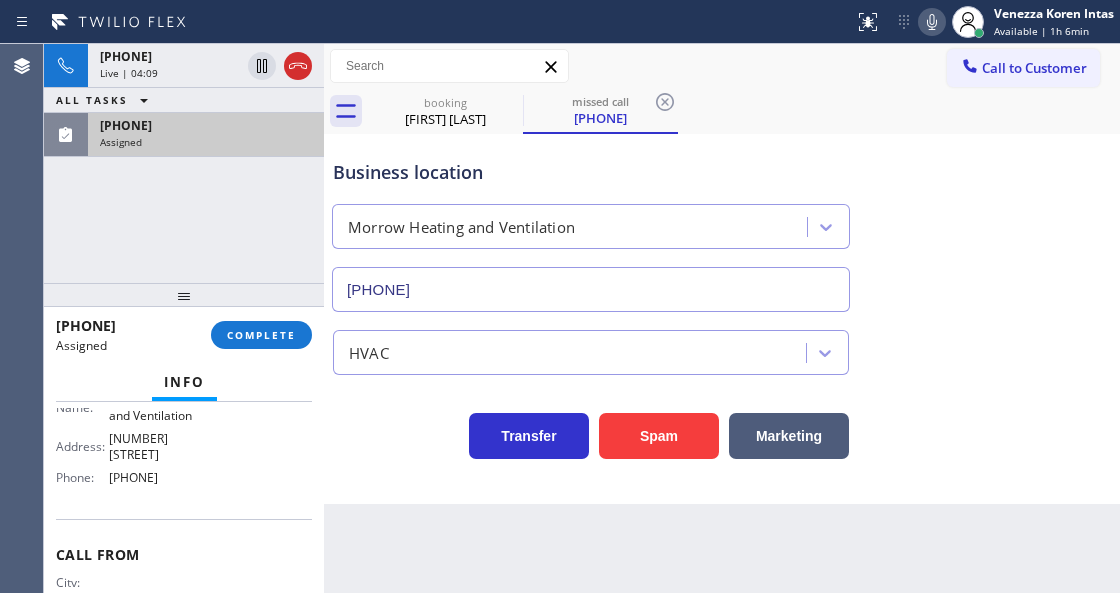 click on "Assigned" at bounding box center [206, 142] 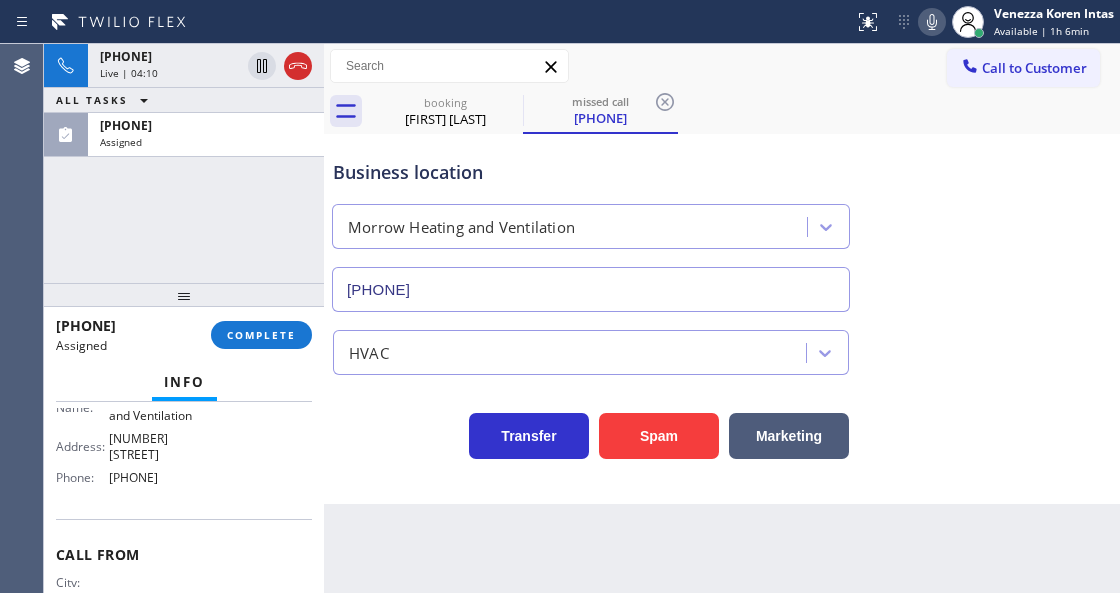 click on "(949) 554-5558 Assigned COMPLETE" at bounding box center (184, 335) 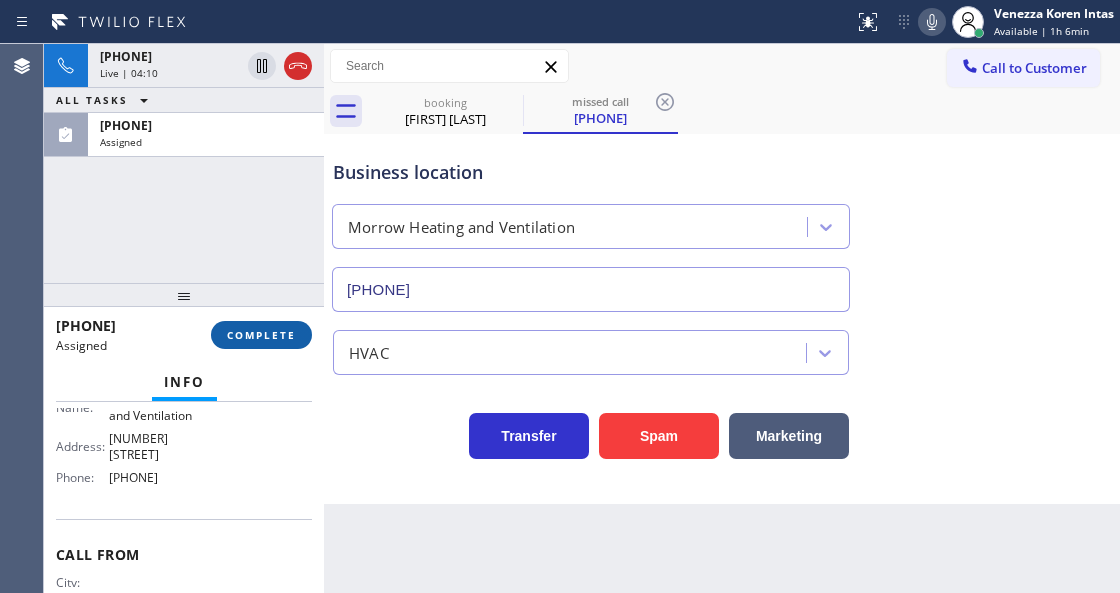 click on "COMPLETE" at bounding box center [261, 335] 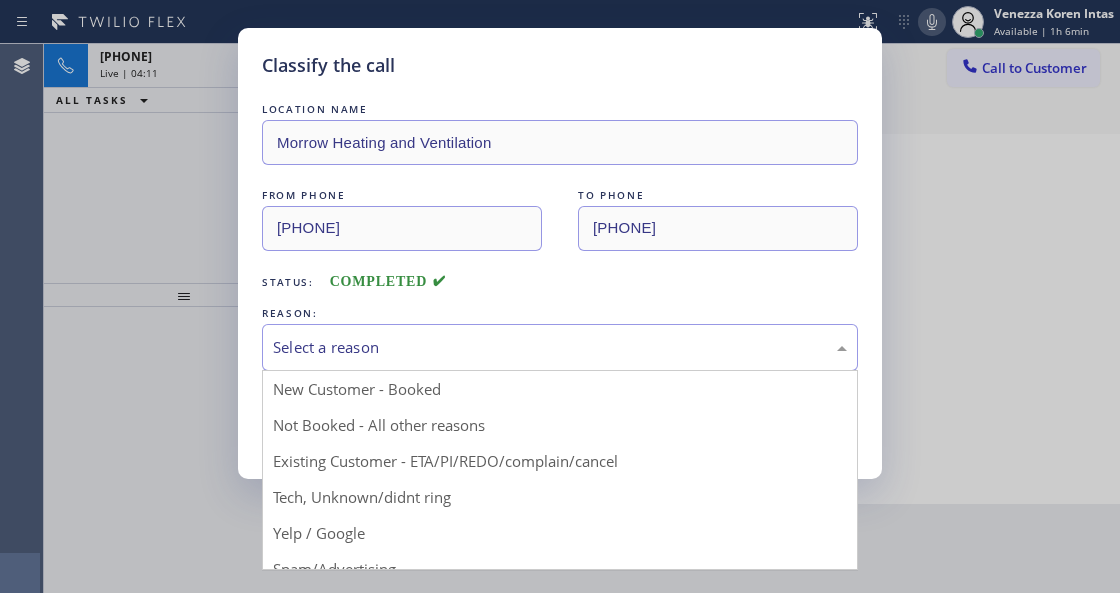 click on "Select a reason" at bounding box center [560, 347] 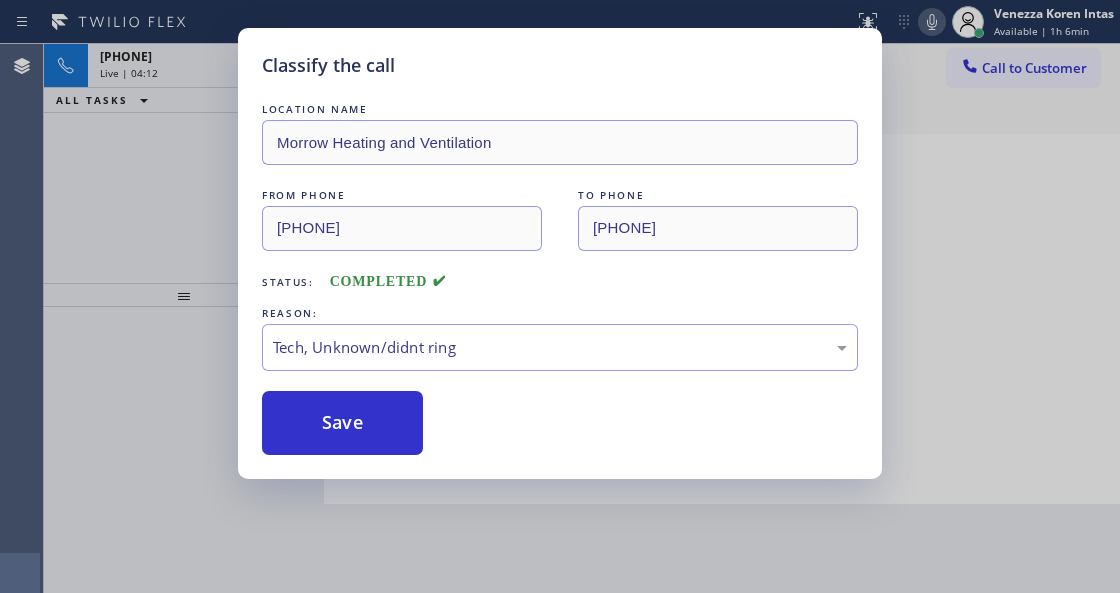 drag, startPoint x: 424, startPoint y: 491, endPoint x: 402, endPoint y: 455, distance: 42.190044 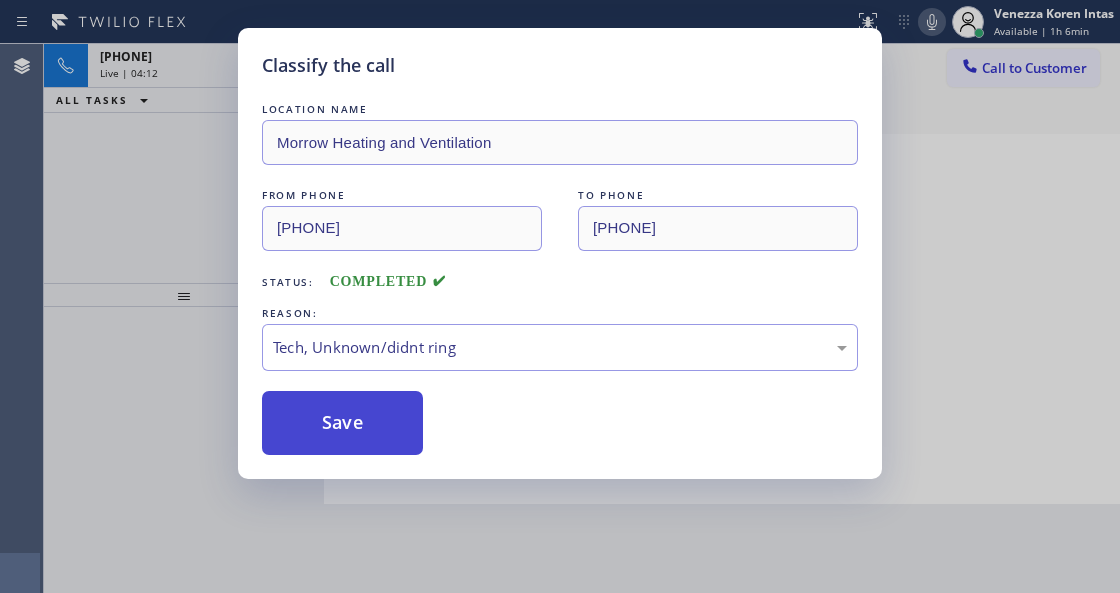 click on "Save" at bounding box center [342, 423] 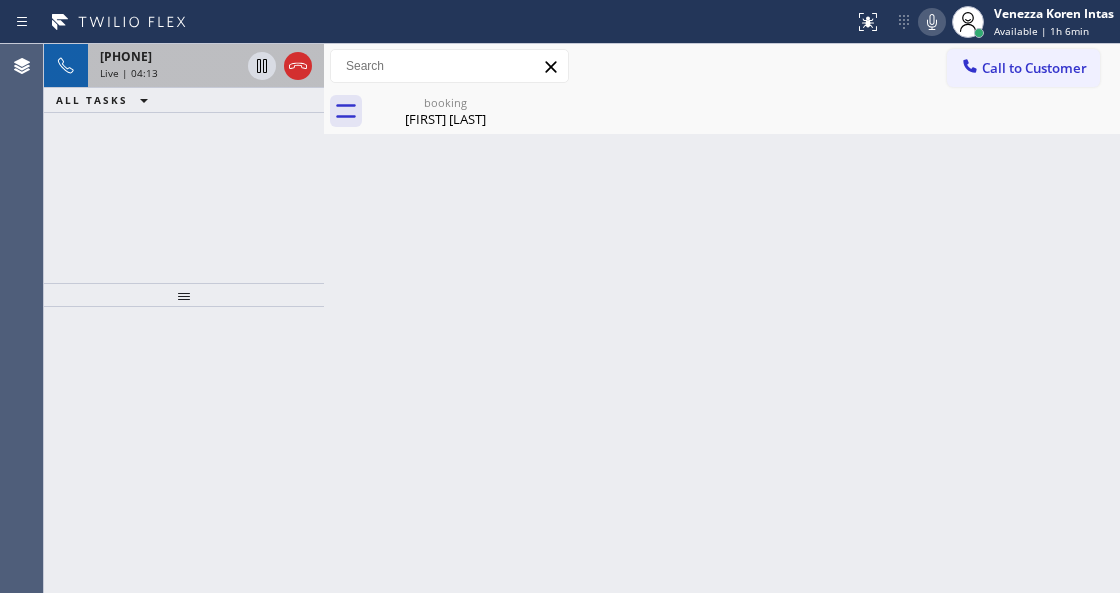 click on "Live | 04:13" at bounding box center [170, 73] 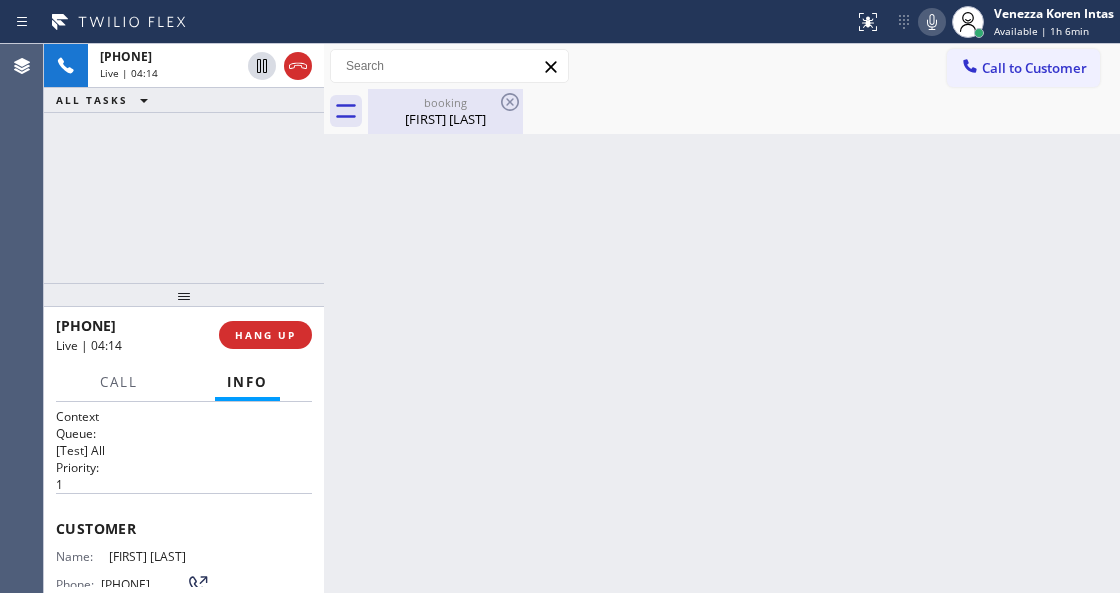 click on "William J Lovas" at bounding box center (445, 119) 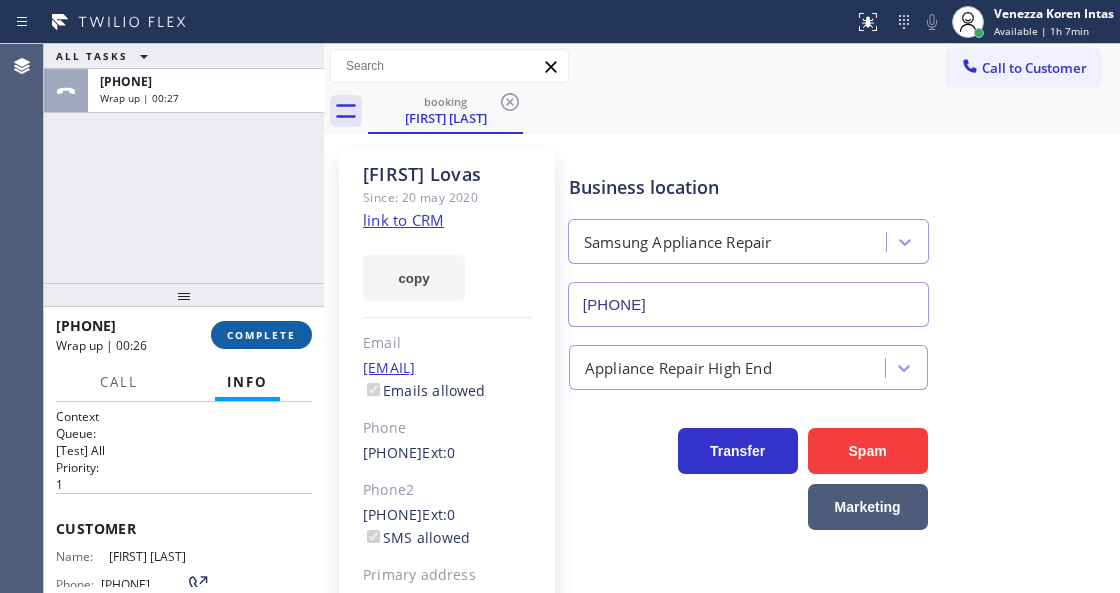 click on "COMPLETE" at bounding box center [261, 335] 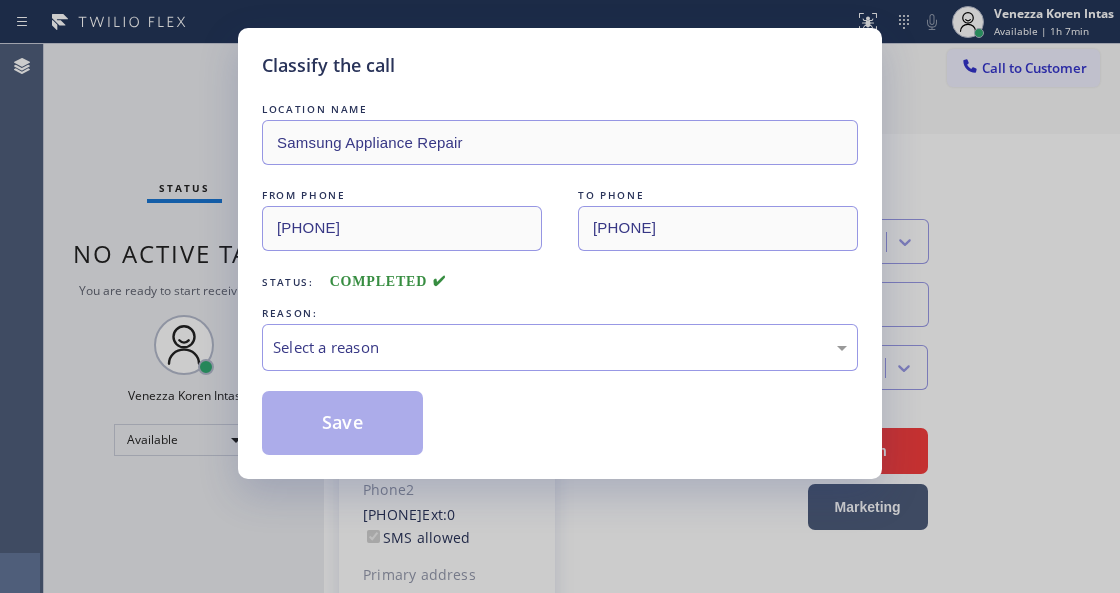 click on "Select a reason" at bounding box center [560, 347] 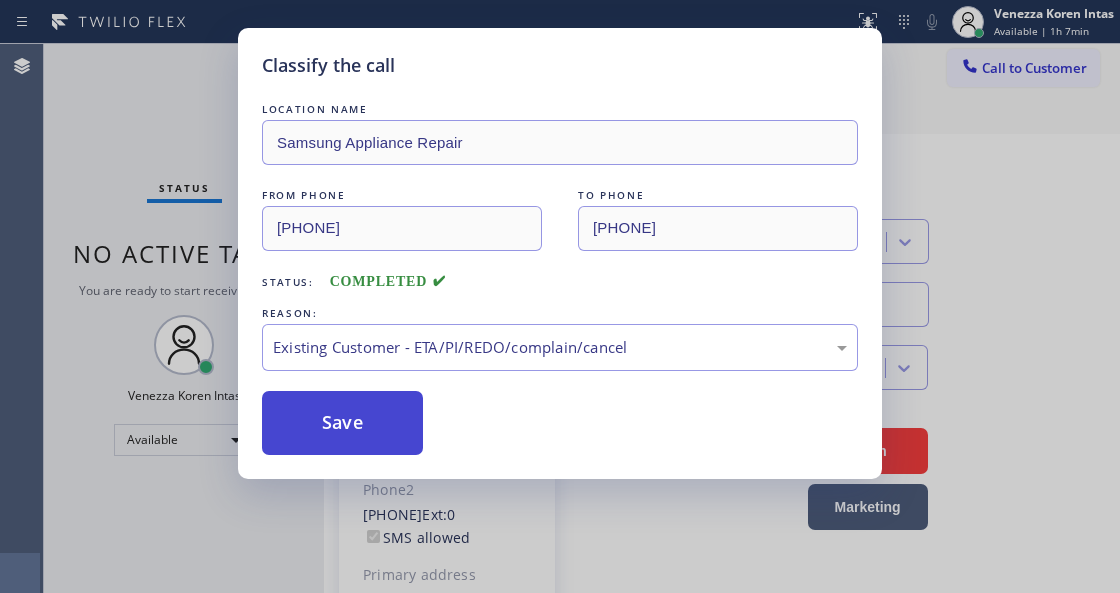 click on "Save" at bounding box center [342, 423] 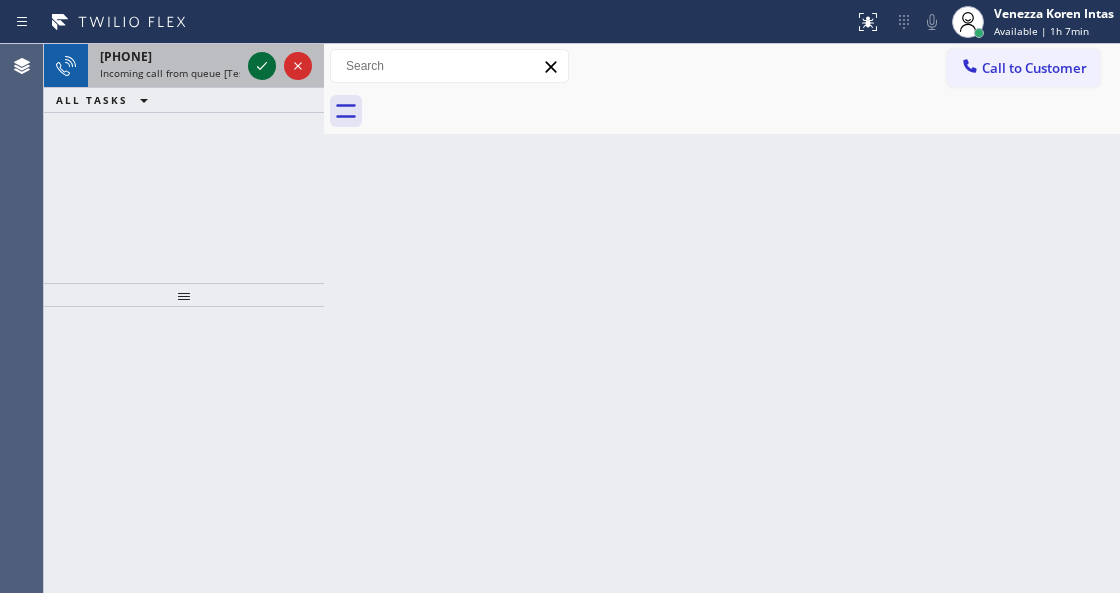 click 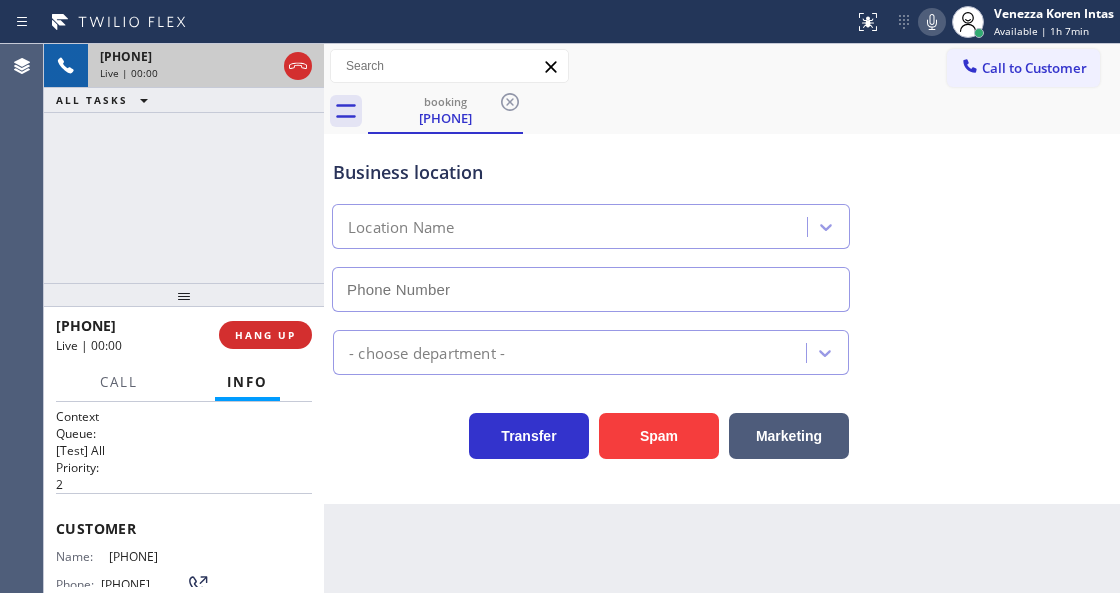 type on "(408) 676-2946" 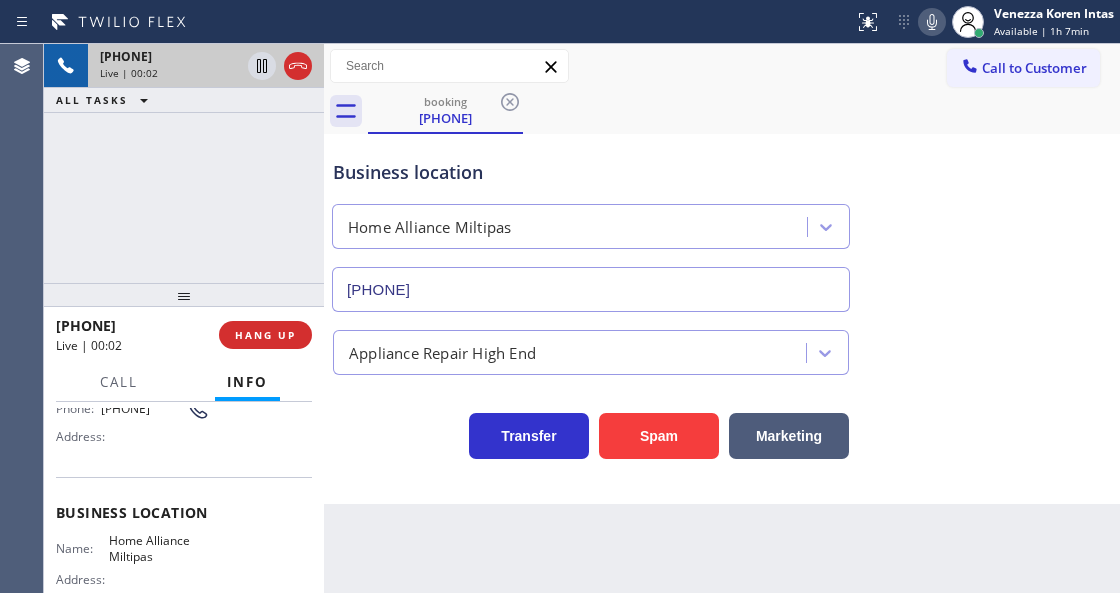 scroll, scrollTop: 200, scrollLeft: 0, axis: vertical 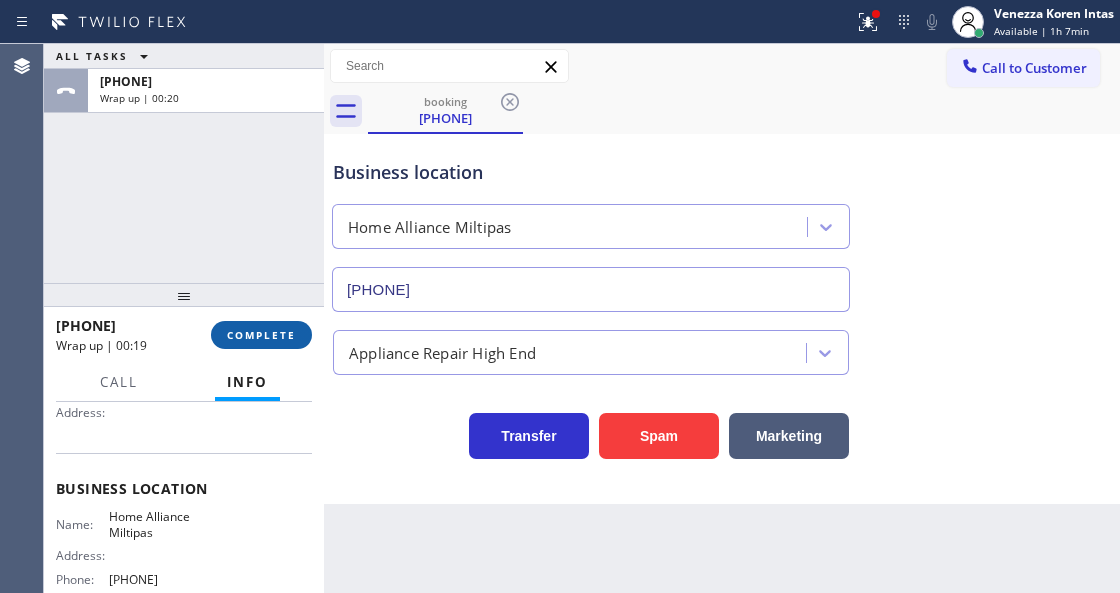 drag, startPoint x: 243, startPoint y: 324, endPoint x: 287, endPoint y: 338, distance: 46.173584 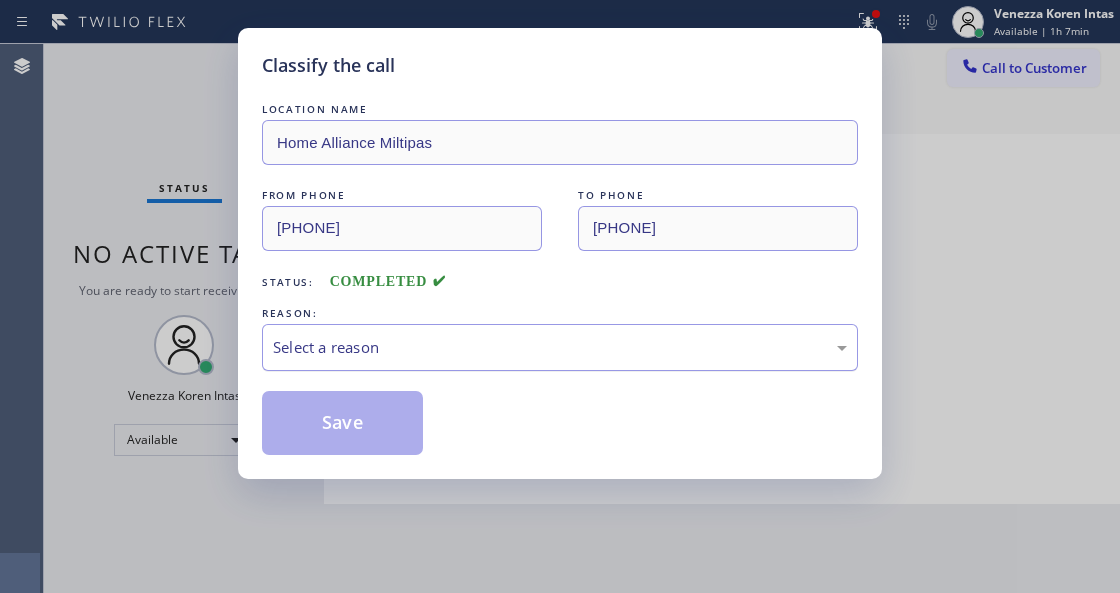 click on "Select a reason" at bounding box center [560, 347] 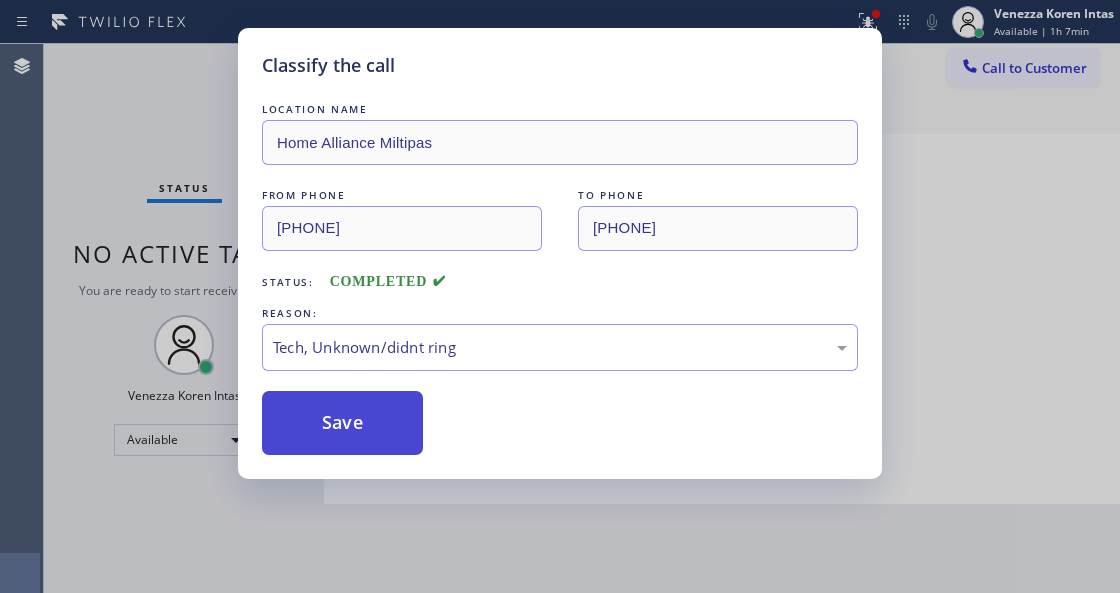 click on "Save" at bounding box center [342, 423] 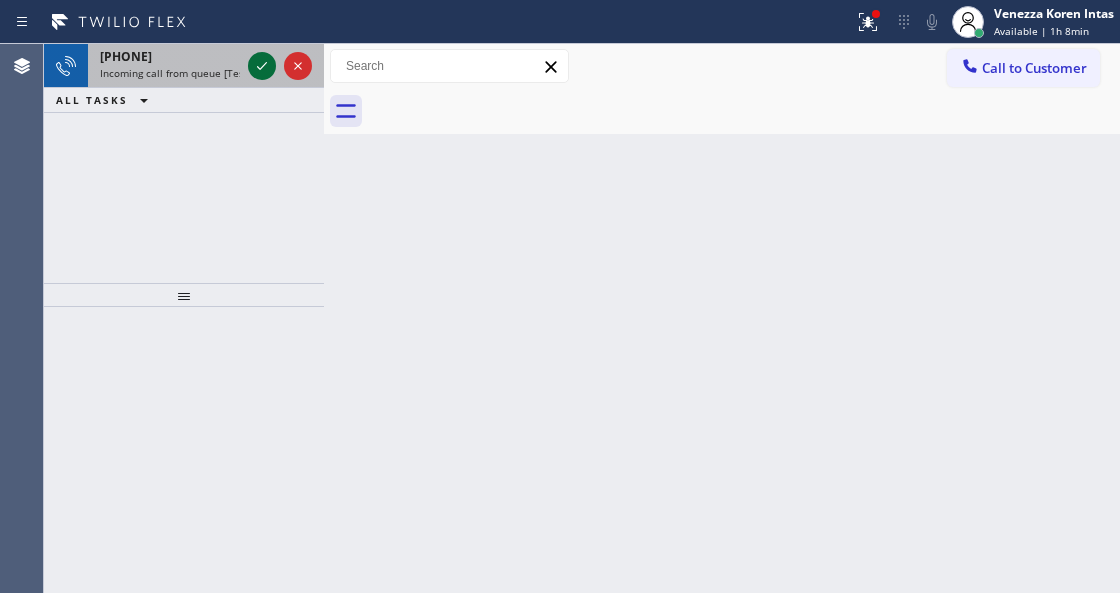 click 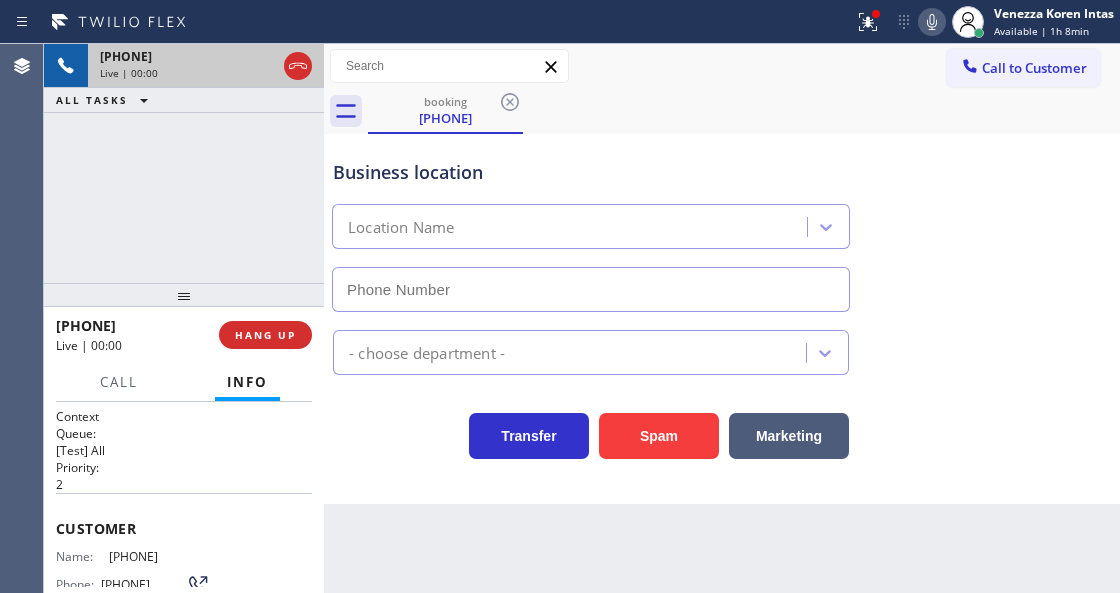 scroll, scrollTop: 200, scrollLeft: 0, axis: vertical 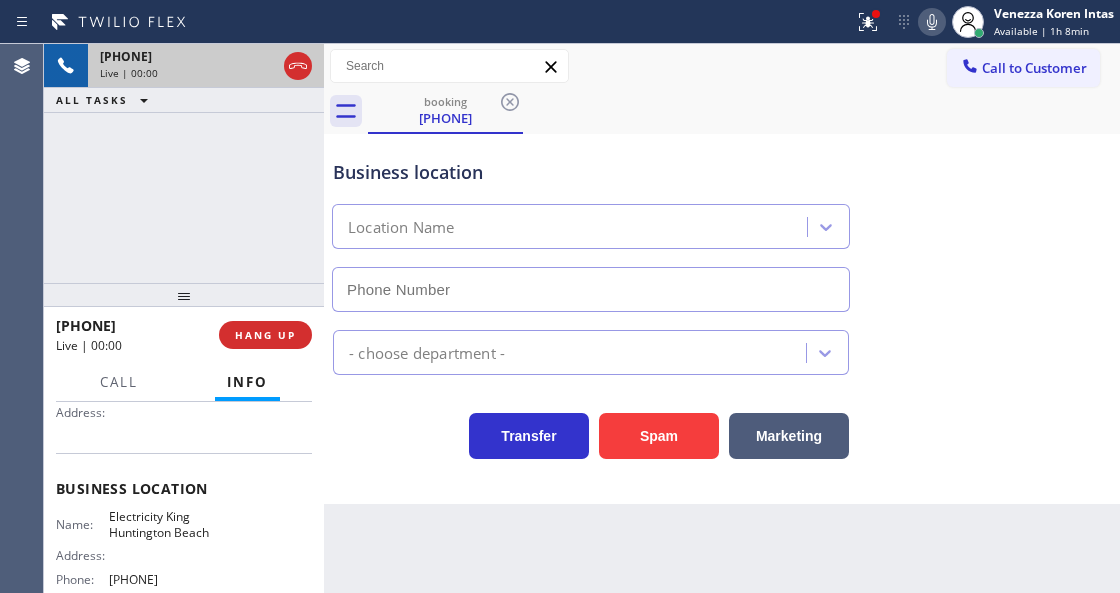 type on "(714) 643-8039" 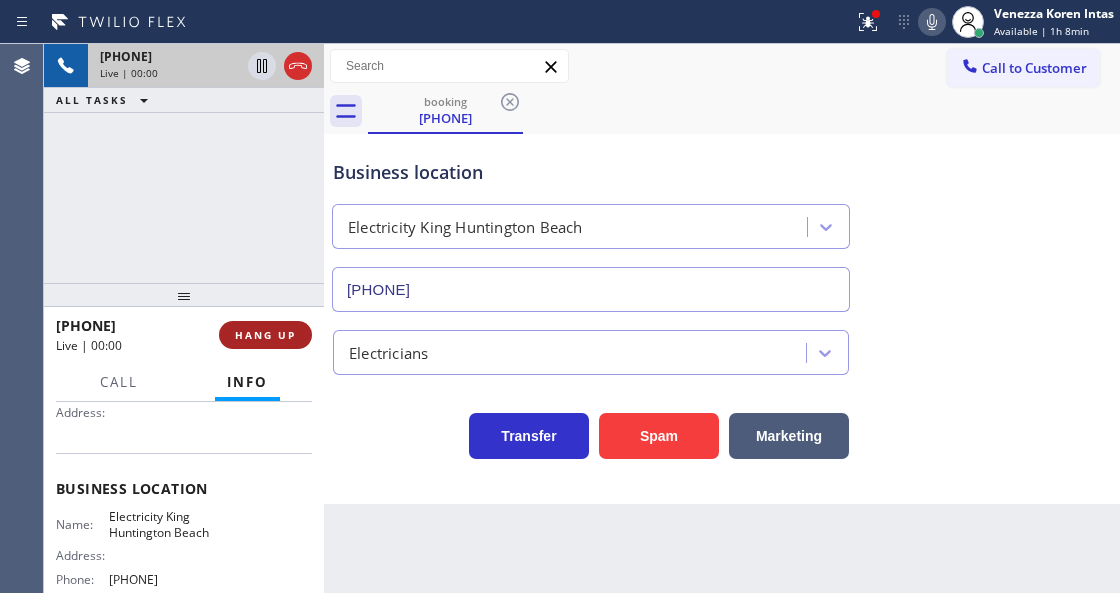 click on "HANG UP" at bounding box center [265, 335] 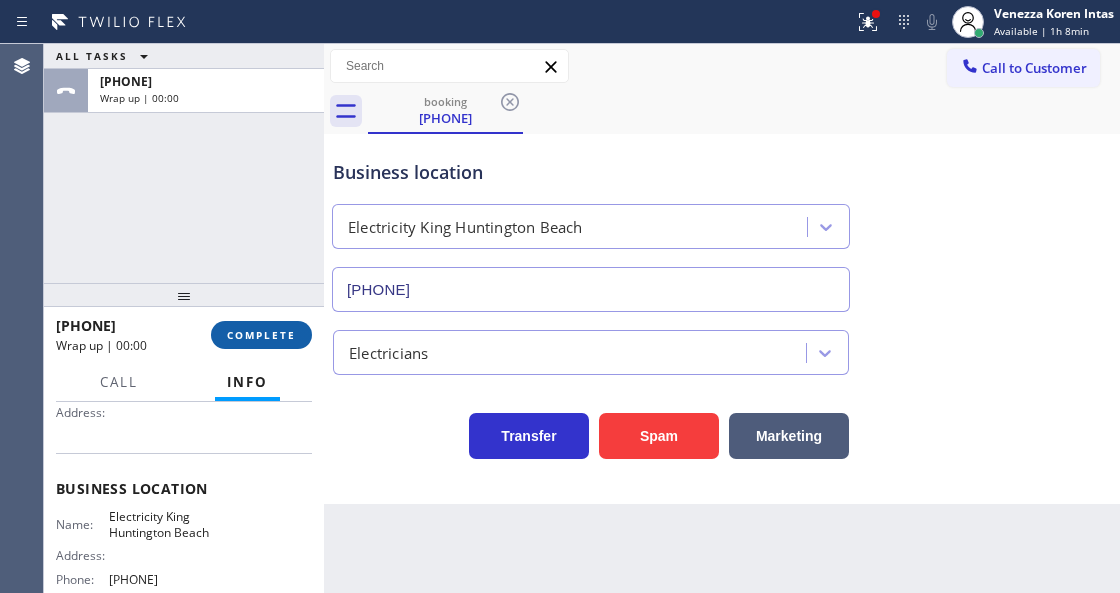 click on "COMPLETE" at bounding box center [261, 335] 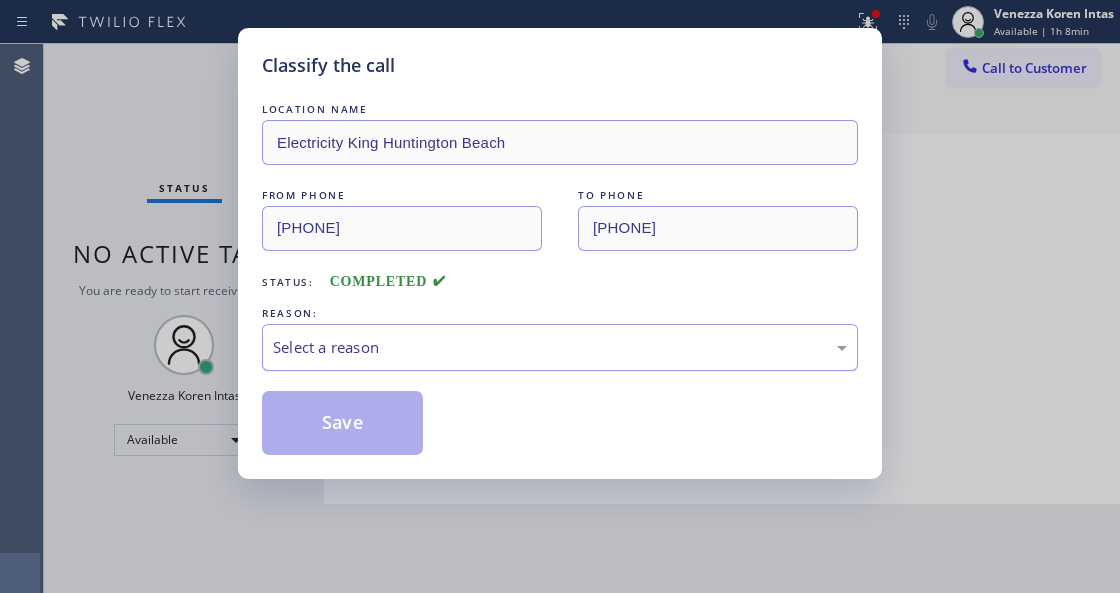 drag, startPoint x: 412, startPoint y: 350, endPoint x: 418, endPoint y: 363, distance: 14.3178215 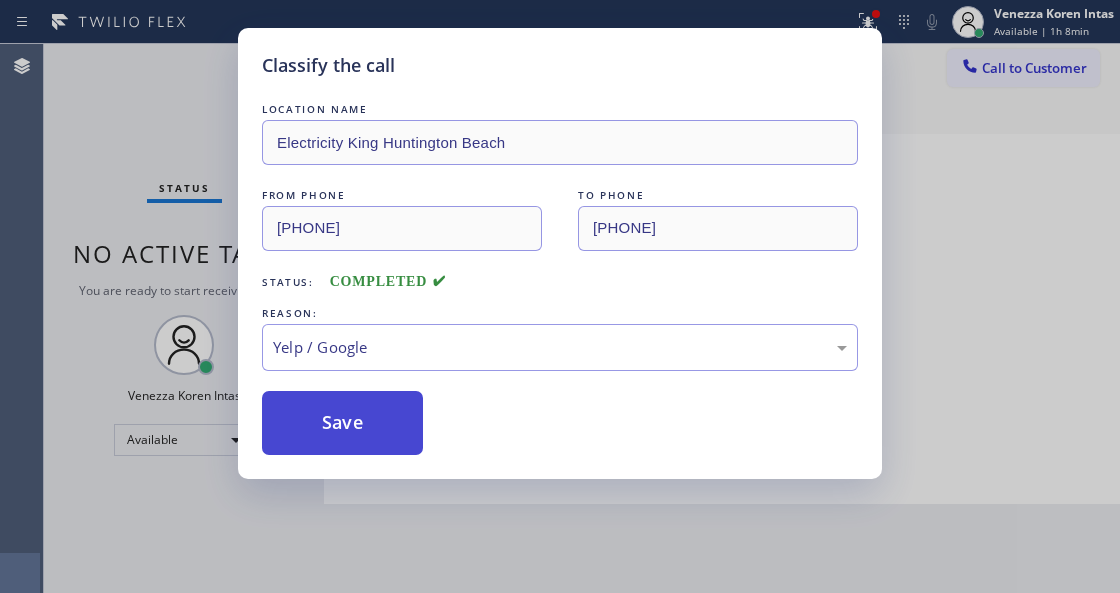 click on "Save" at bounding box center (342, 423) 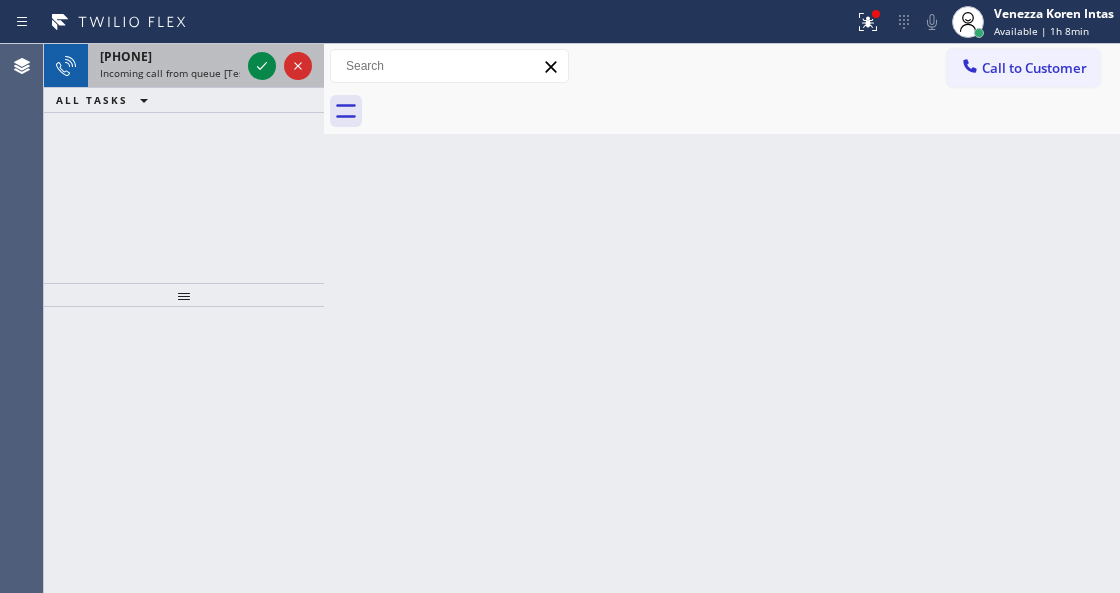 click at bounding box center (280, 66) 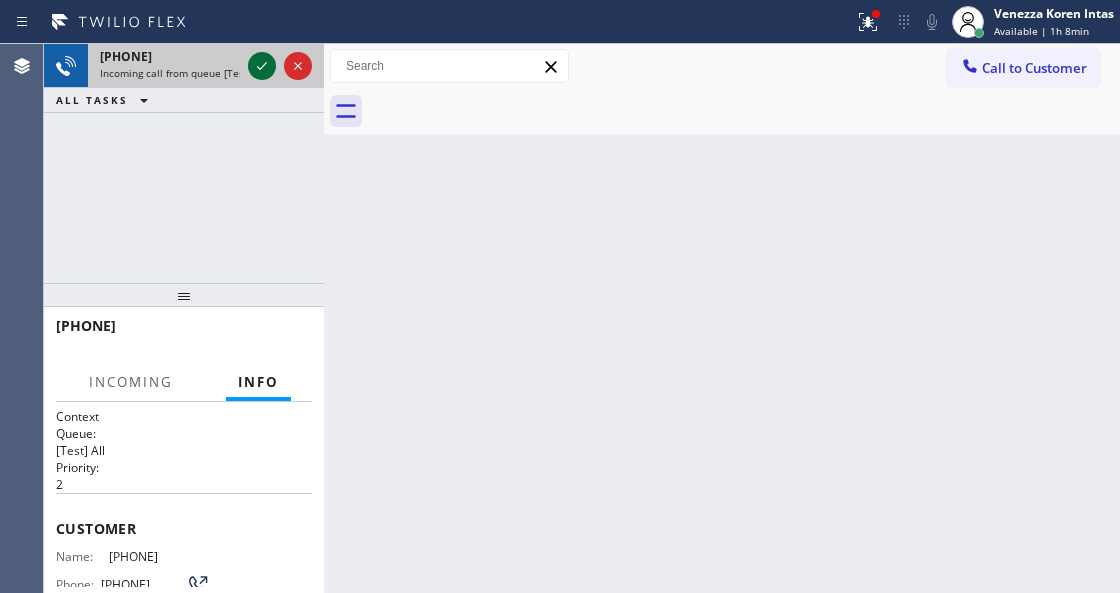 click 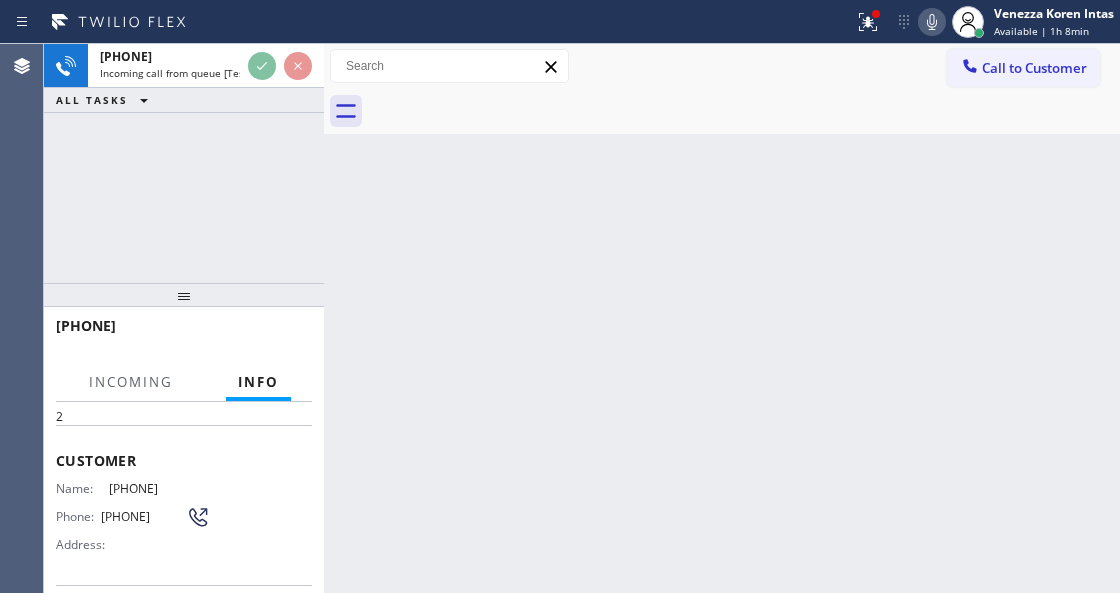 scroll, scrollTop: 200, scrollLeft: 0, axis: vertical 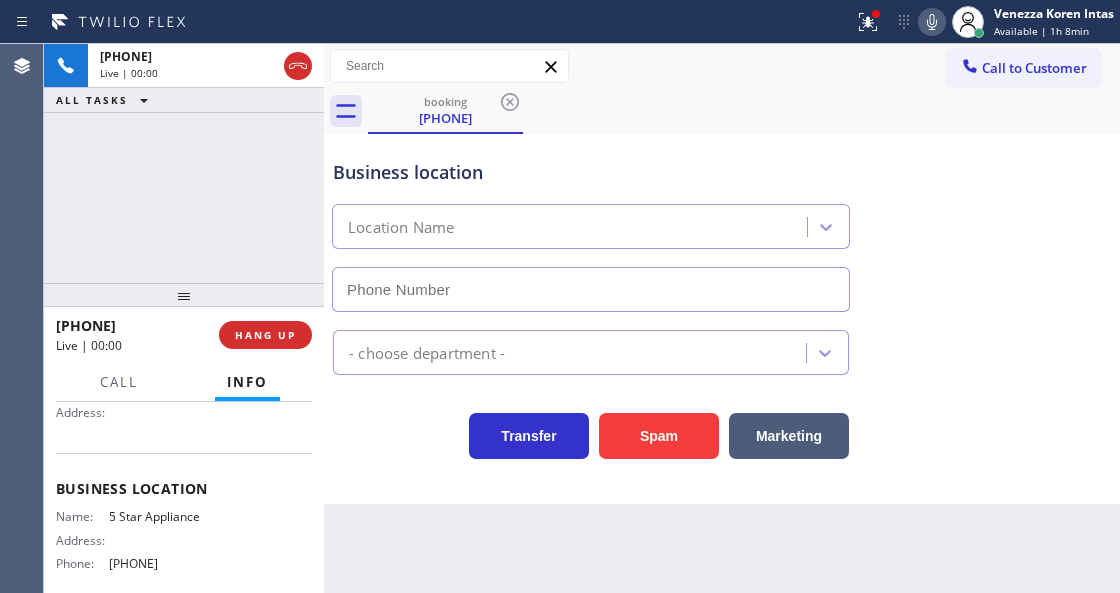 type on "(202) 933-7030" 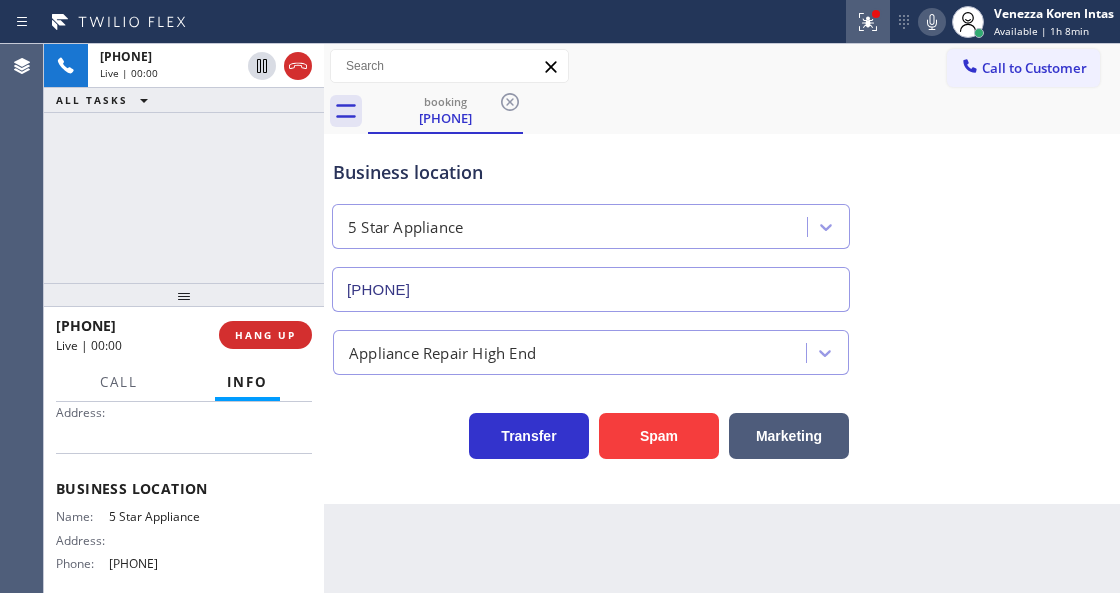 click at bounding box center (868, 22) 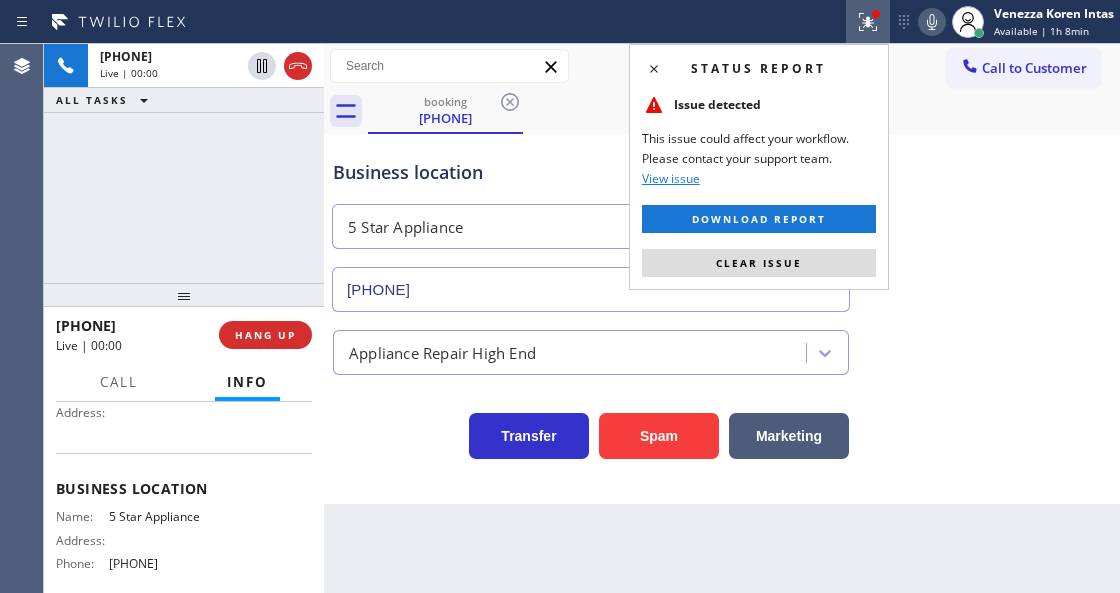 click on "Status report Issue detected This issue could affect your workflow. Please contact your support team. View issue Download report Clear issue" at bounding box center (759, 167) 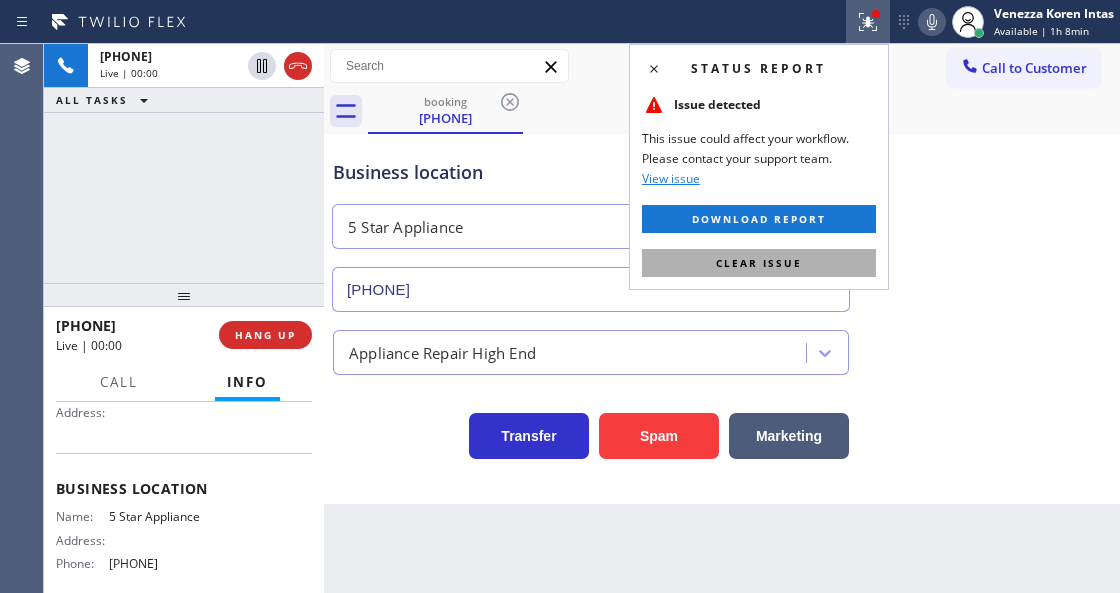 click on "Clear issue" at bounding box center [759, 263] 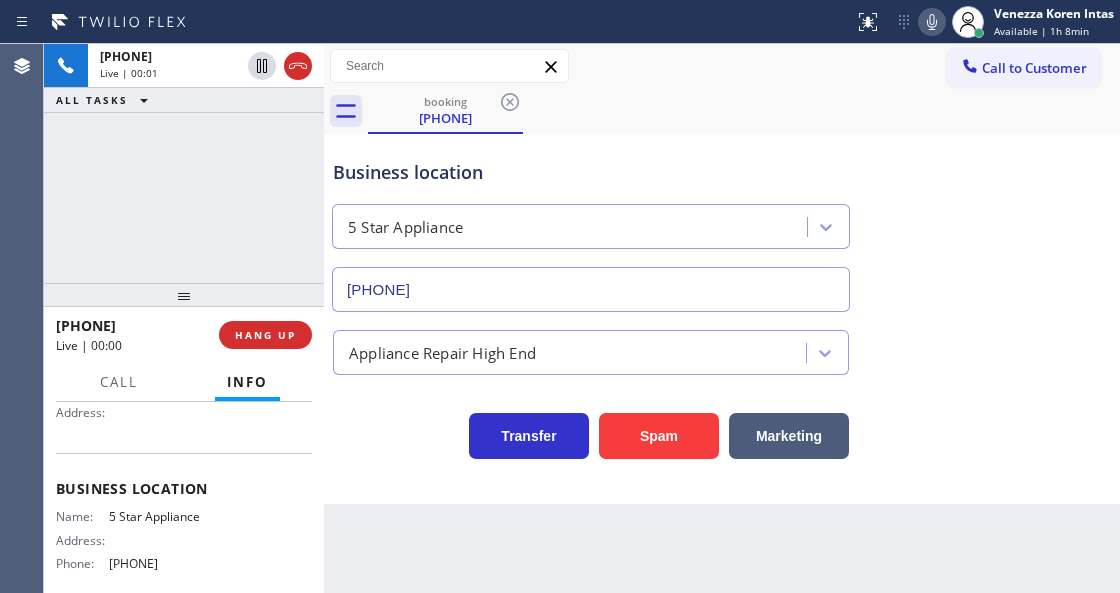 click on "Business location 5 Star Appliance (202) 933-7030" at bounding box center (722, 221) 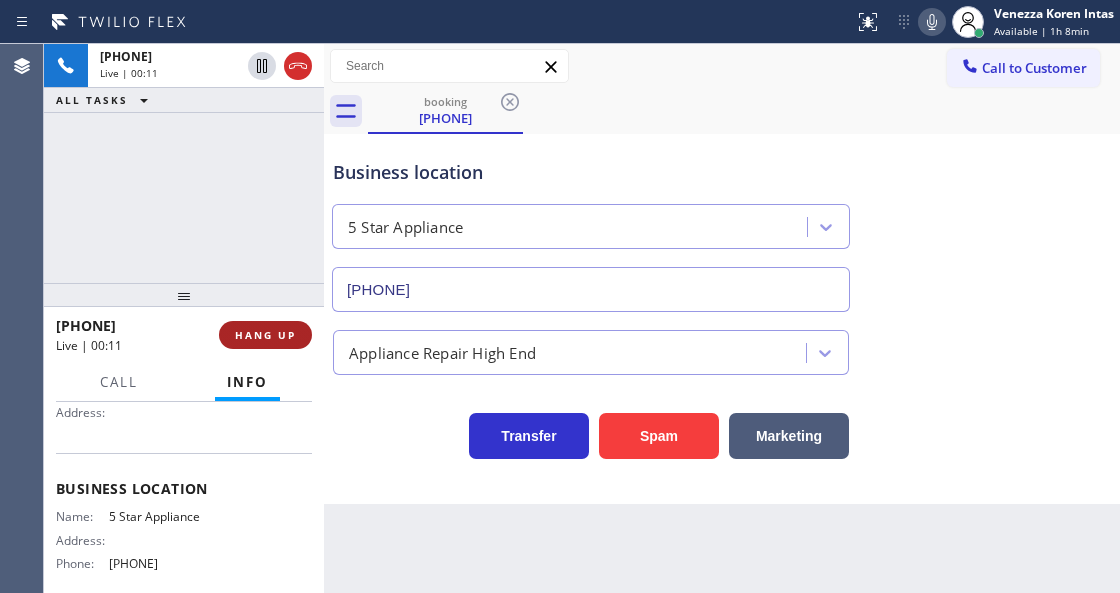 click on "HANG UP" at bounding box center [265, 335] 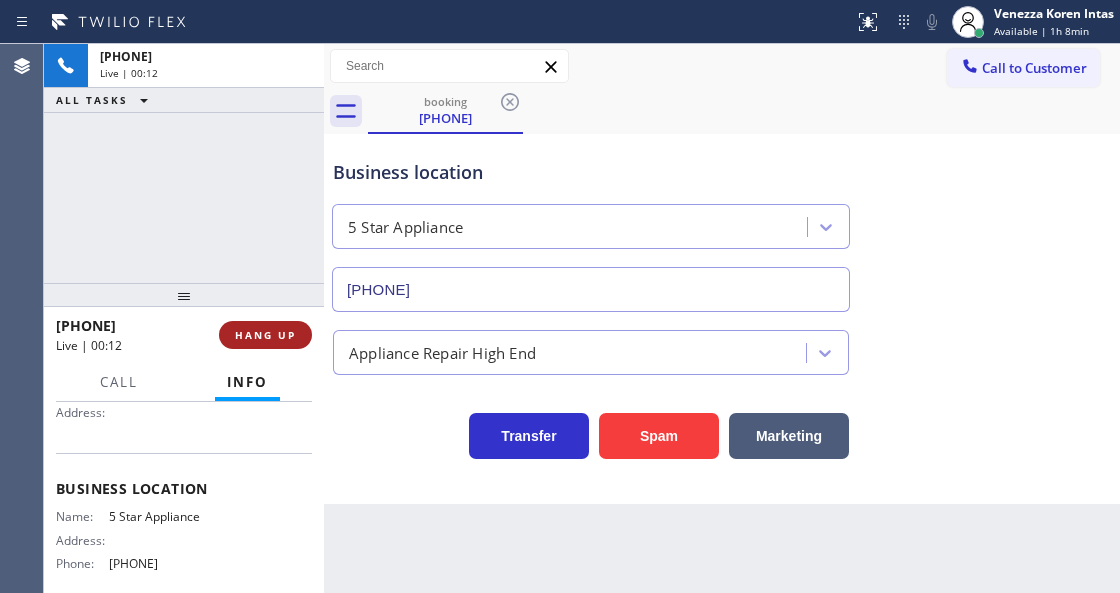 click on "HANG UP" at bounding box center (265, 335) 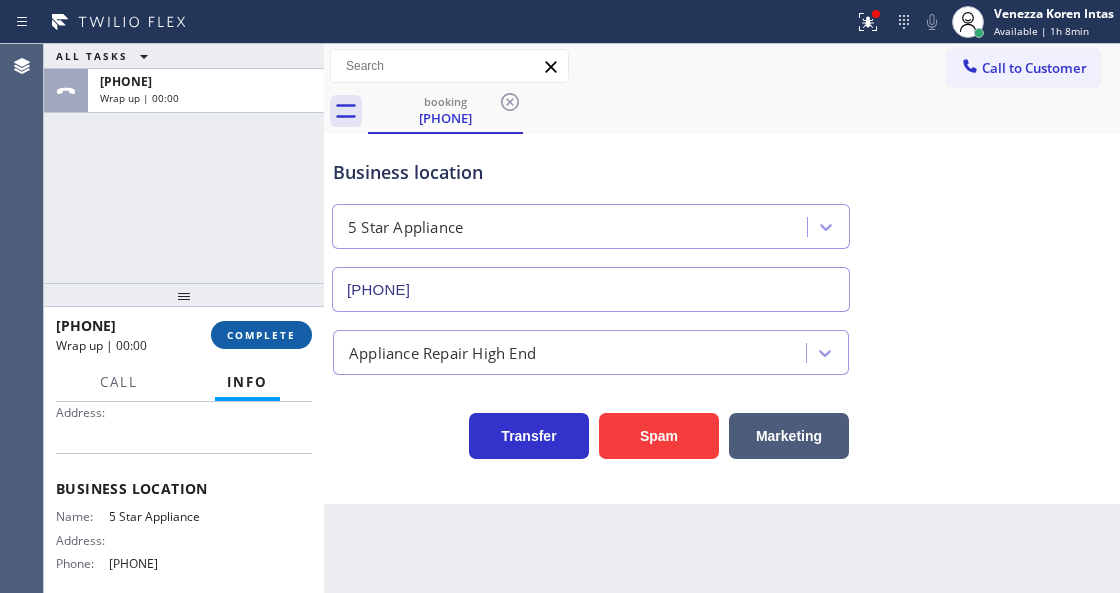 click on "COMPLETE" at bounding box center [261, 335] 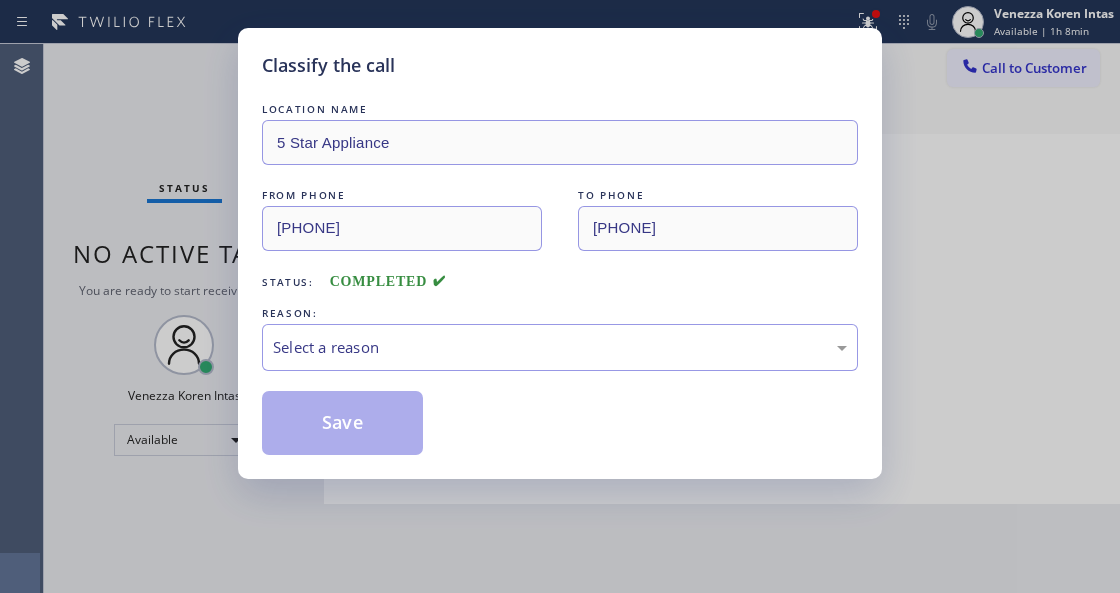 click on "Select a reason" at bounding box center (560, 347) 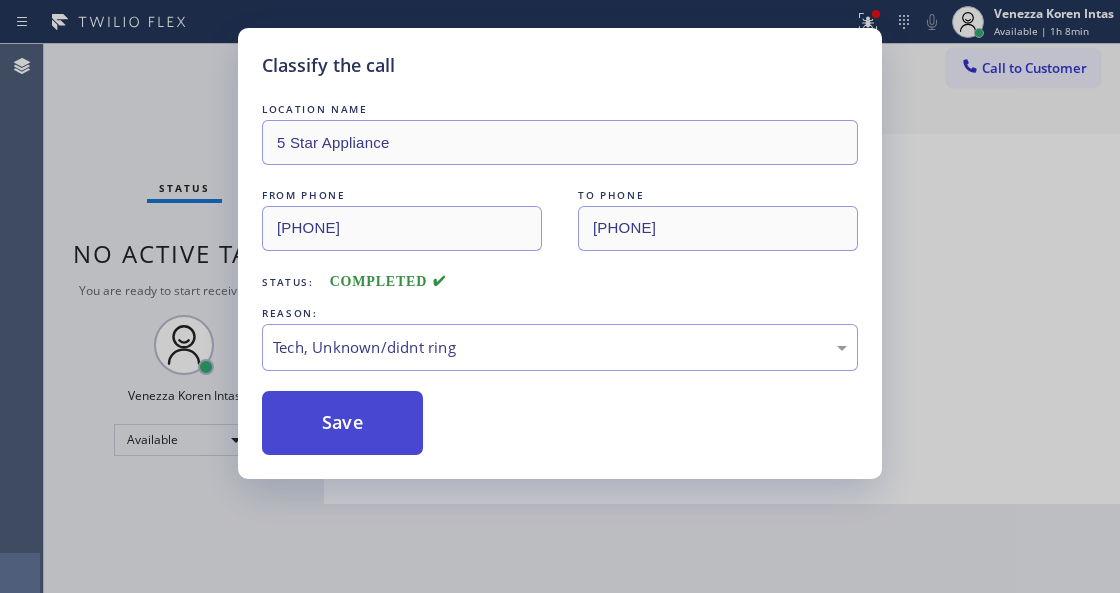 click on "Save" at bounding box center (342, 423) 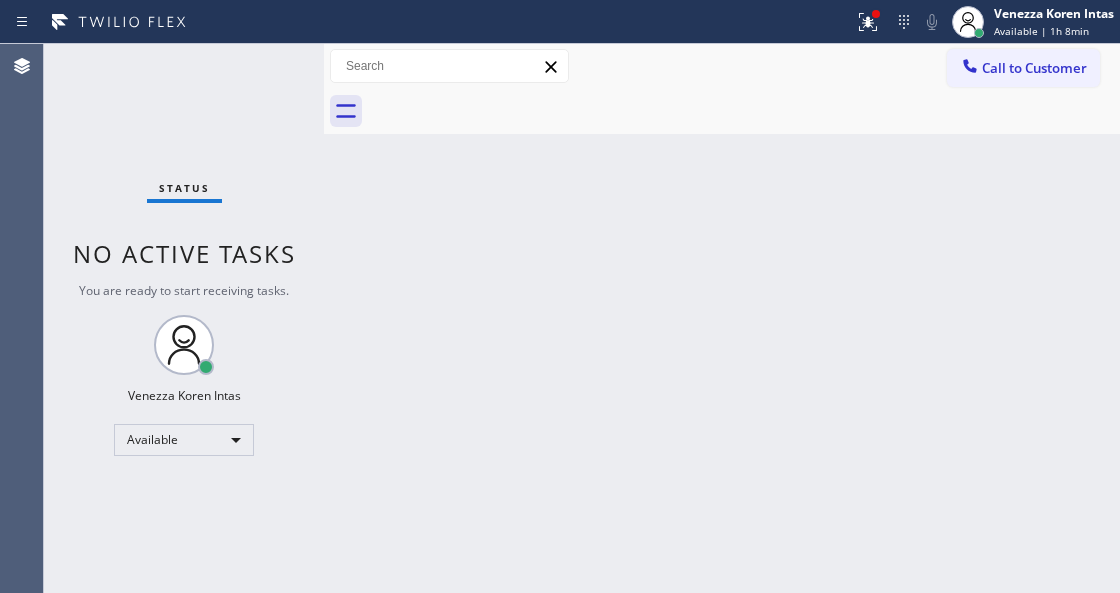 click on "Back to Dashboard Change Sender ID Customers Technicians Select a contact Outbound call Technician Search Technician Your caller id phone number Your caller id phone number Call Technician info Name   Phone none Address none Change Sender ID HVAC +18559994417 5 Star Appliance +18557314952 Appliance Repair +18554611149 Plumbing +18889090120 Air Duct Cleaning +18006865038  Electricians +18005688664 Cancel Change Check personal SMS Reset Change No tabs Call to Customer Outbound call Location Search location Your caller id phone number (415) 570-6462 Customer number Call Outbound call Technician Search Technician Your caller id phone number Your caller id phone number Call" at bounding box center (722, 318) 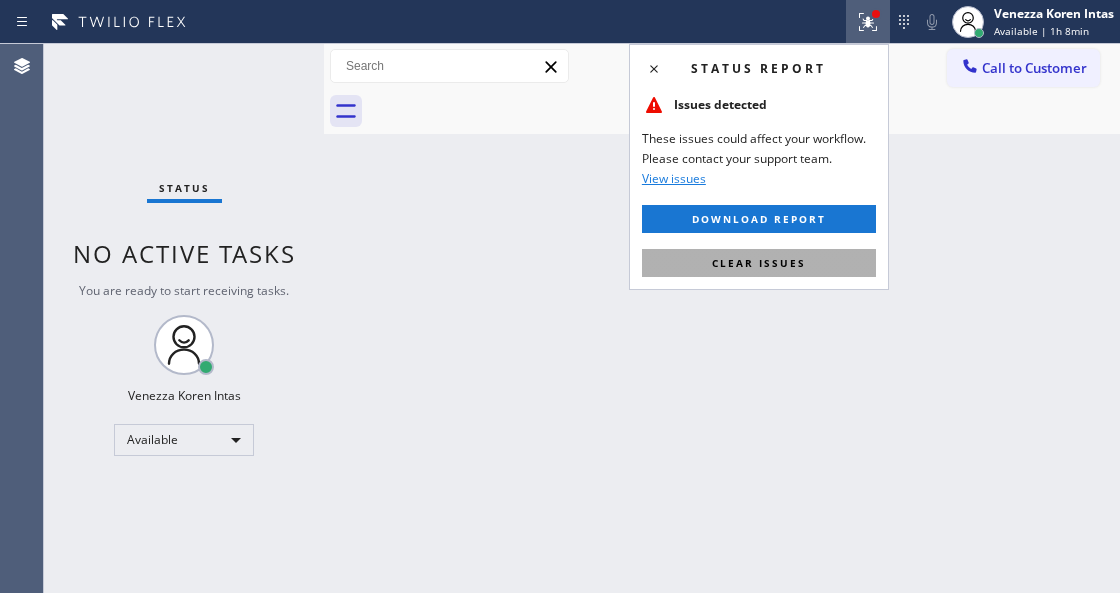 click on "Clear issues" at bounding box center (759, 263) 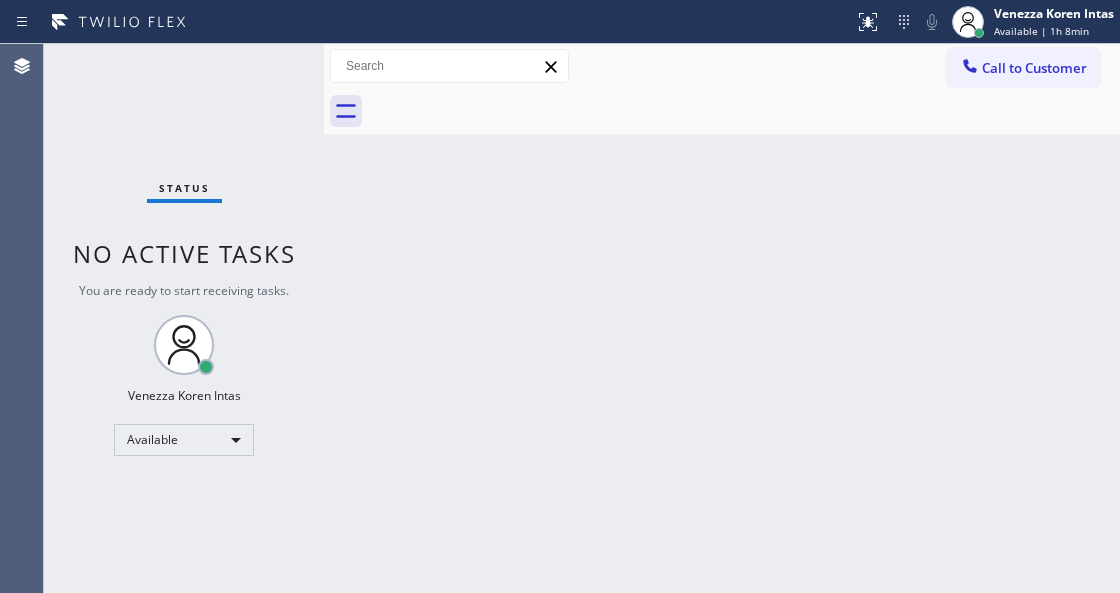 click on "Back to Dashboard Change Sender ID Customers Technicians Select a contact Outbound call Technician Search Technician Your caller id phone number Your caller id phone number Call Technician info Name   Phone none Address none Change Sender ID HVAC +18559994417 5 Star Appliance +18557314952 Appliance Repair +18554611149 Plumbing +18889090120 Air Duct Cleaning +18006865038  Electricians +18005688664 Cancel Change Check personal SMS Reset Change No tabs Call to Customer Outbound call Location Search location Your caller id phone number (415) 570-6462 Customer number Call Outbound call Technician Search Technician Your caller id phone number Your caller id phone number Call" at bounding box center (722, 318) 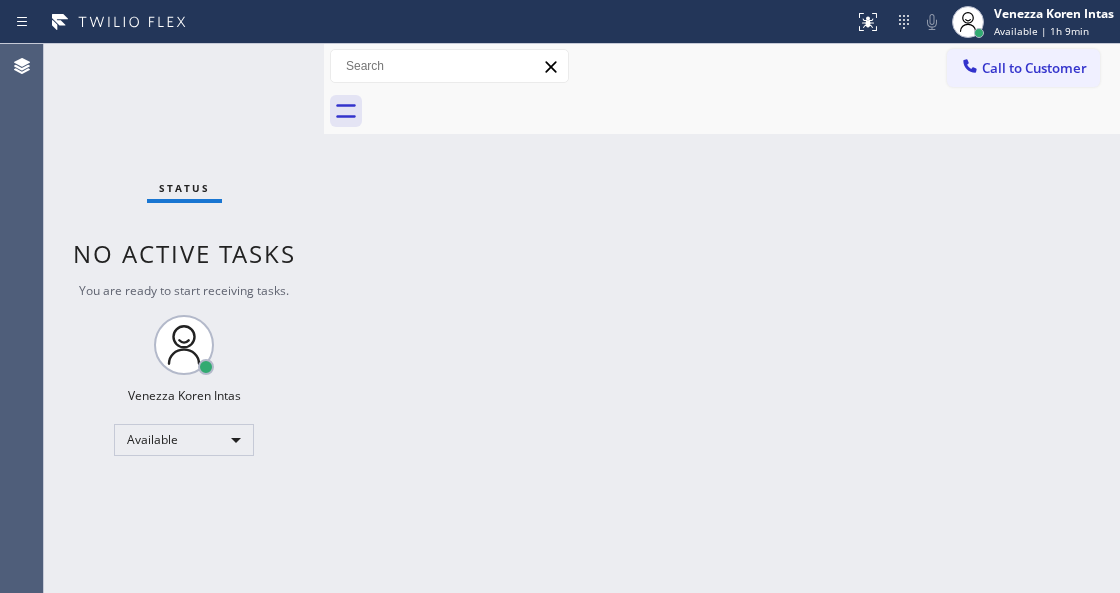 drag, startPoint x: 306, startPoint y: 94, endPoint x: 237, endPoint y: 74, distance: 71.8401 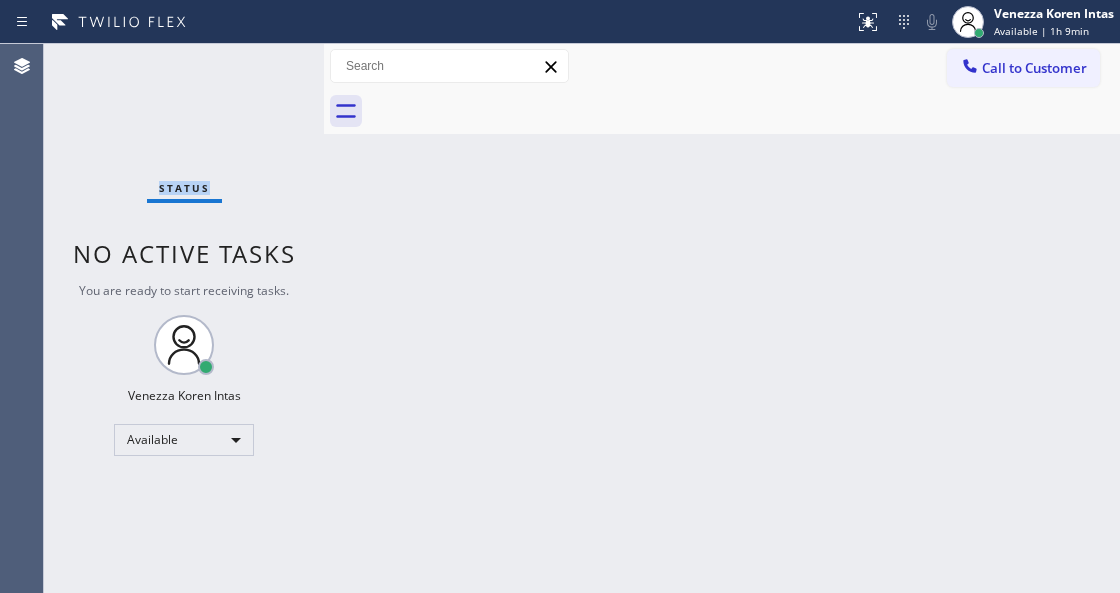 click on "Status   No active tasks     You are ready to start receiving tasks.   Venezza Koren Intas Available" at bounding box center [184, 318] 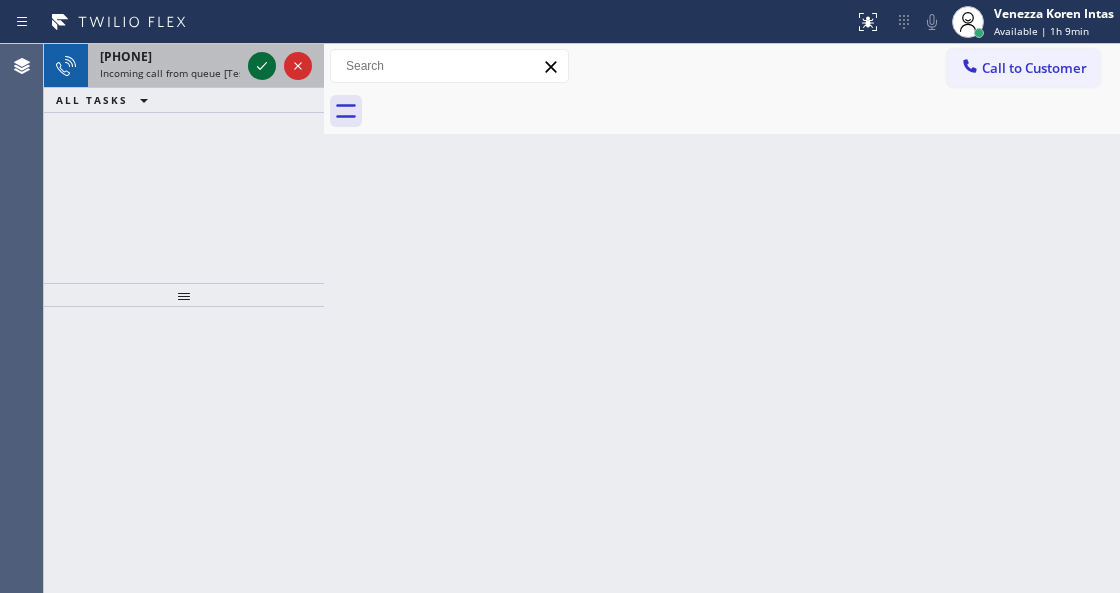 click 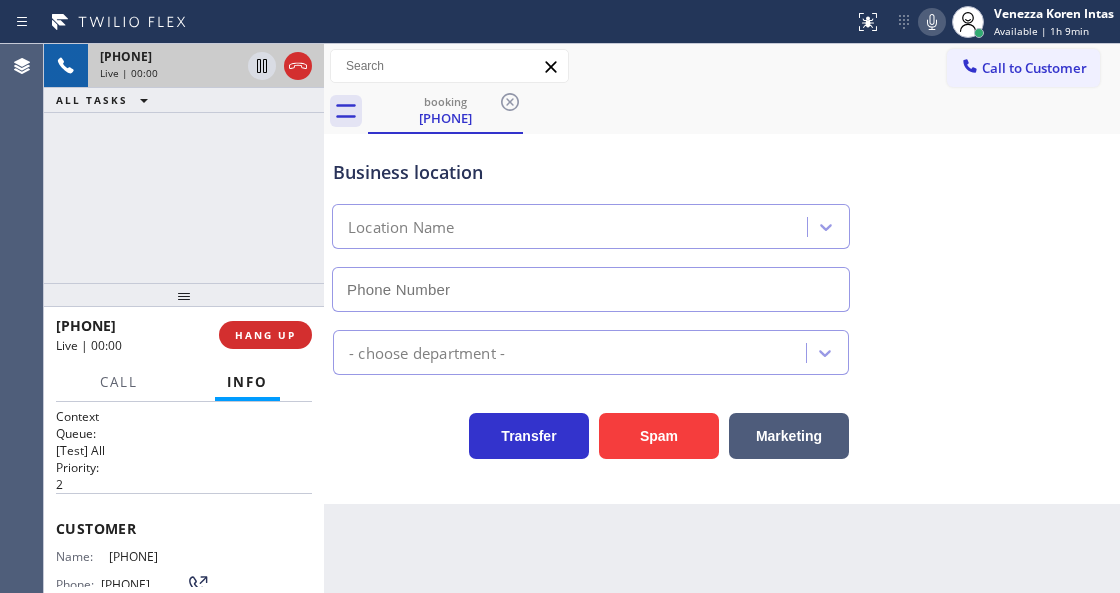 scroll, scrollTop: 133, scrollLeft: 0, axis: vertical 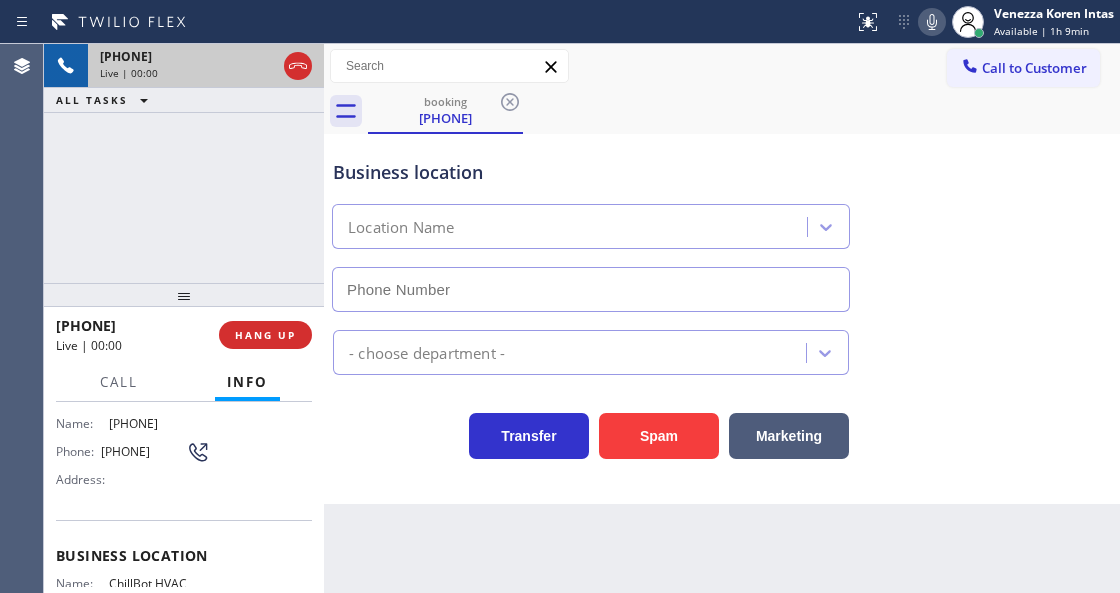 type on "(480) 908-9217" 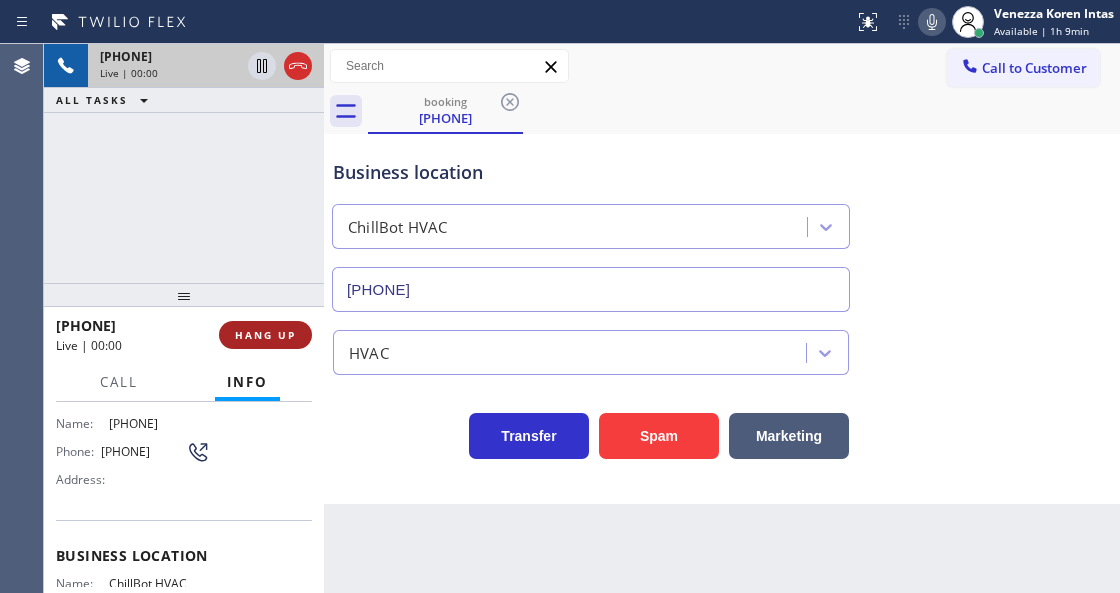 click on "HANG UP" at bounding box center (265, 335) 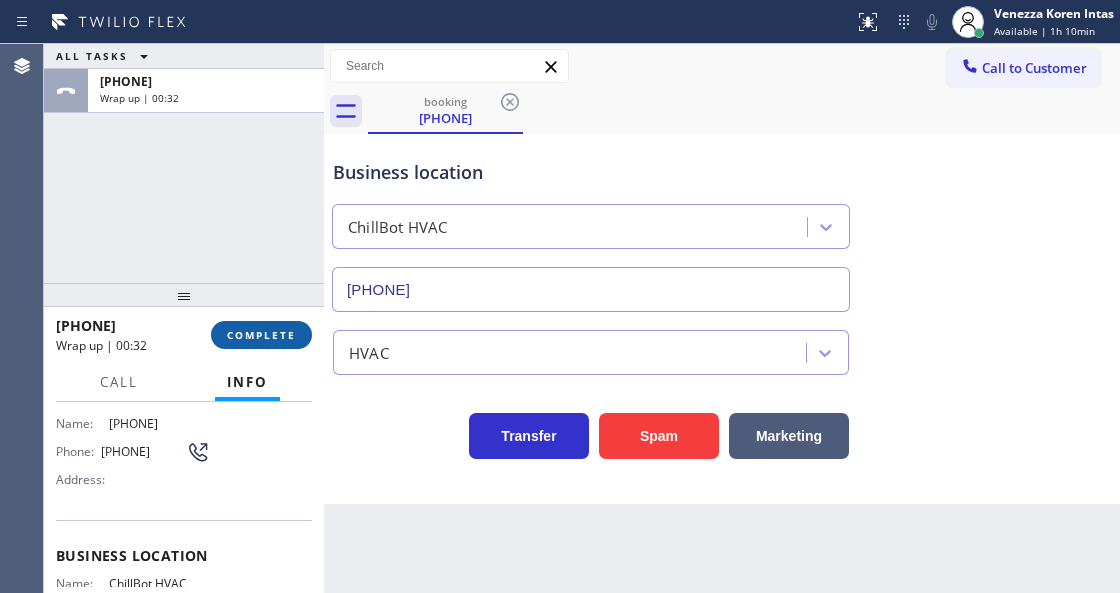 click on "COMPLETE" at bounding box center [261, 335] 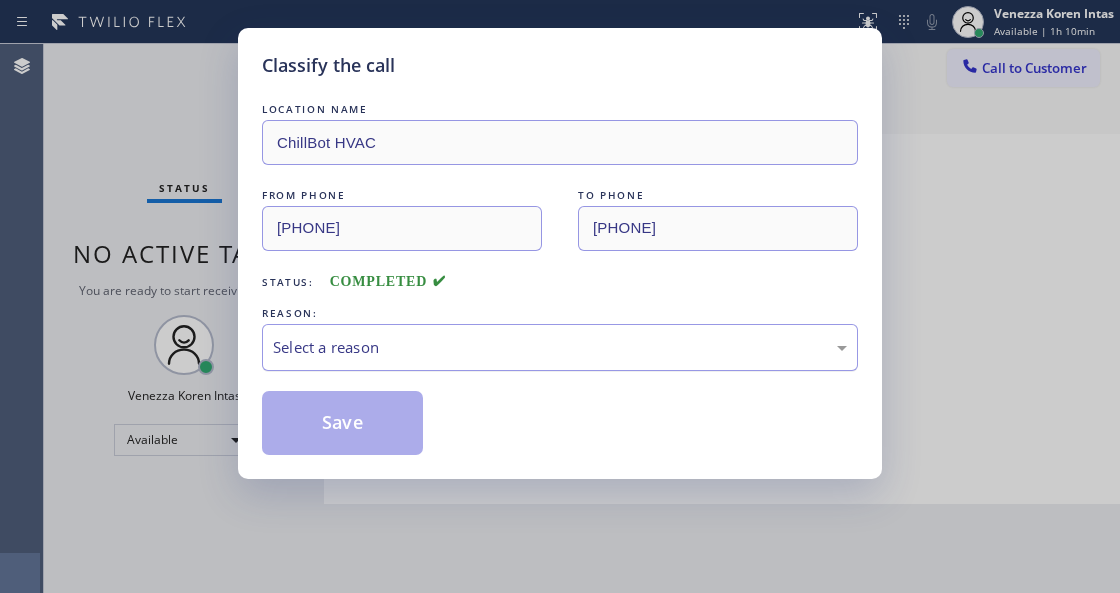 click on "Select a reason" at bounding box center (560, 347) 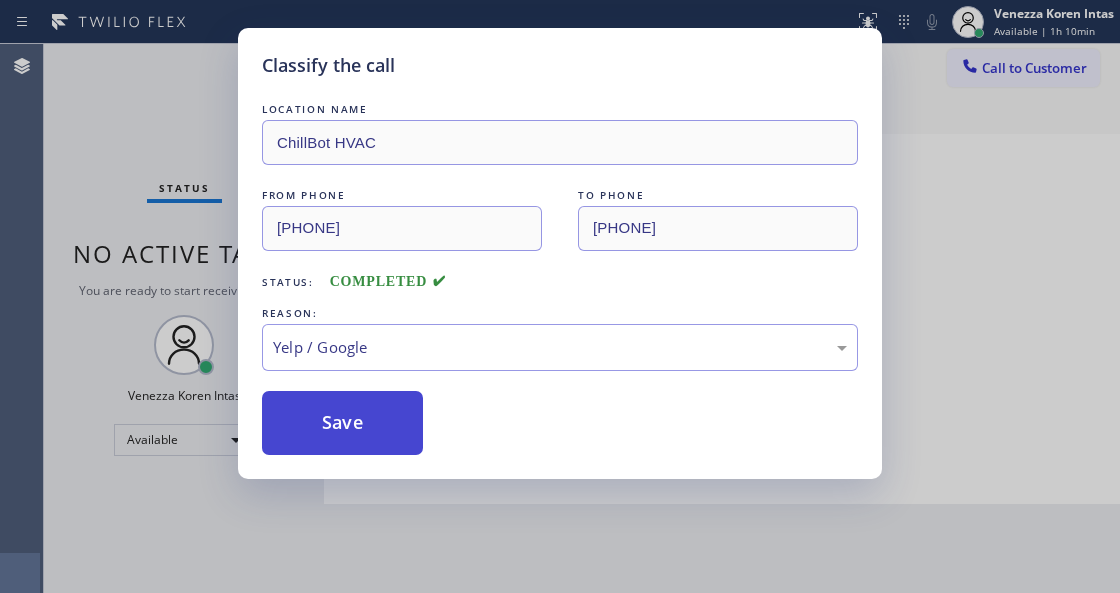 click on "Save" at bounding box center [342, 423] 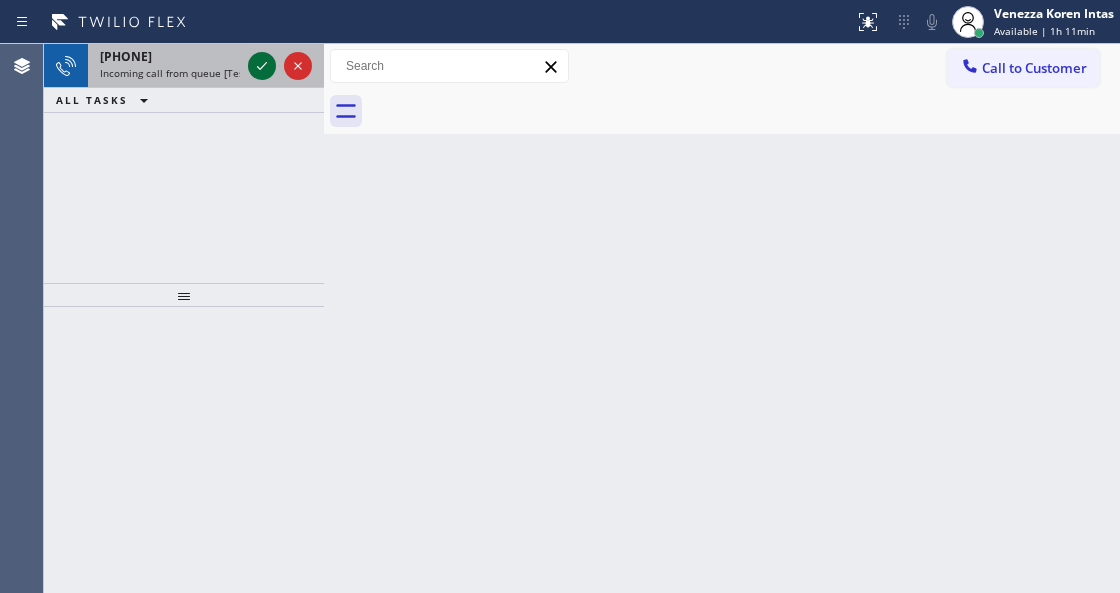 click 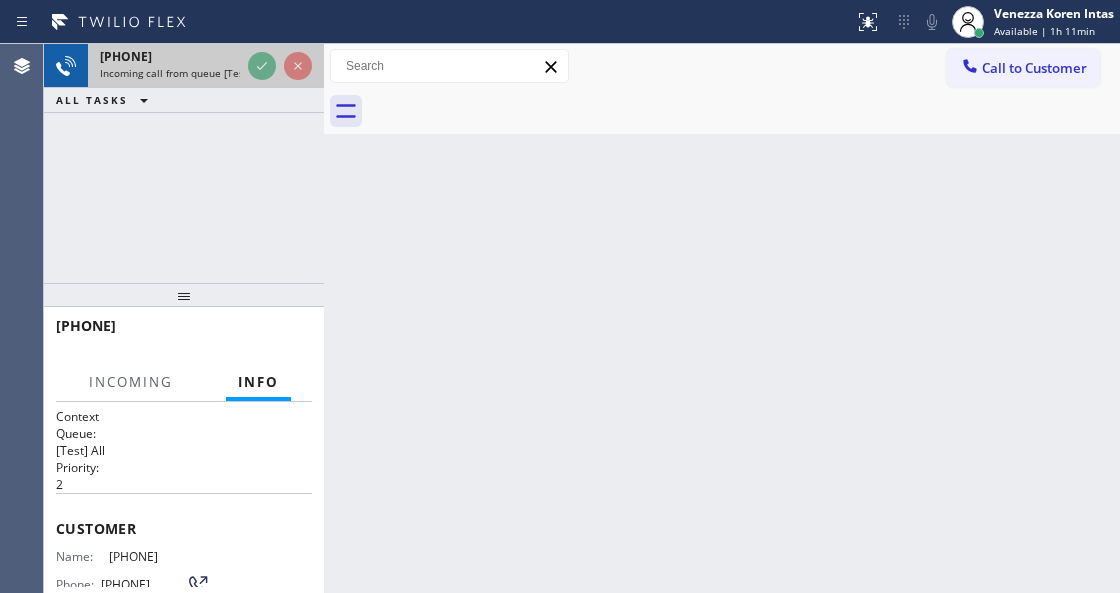 click 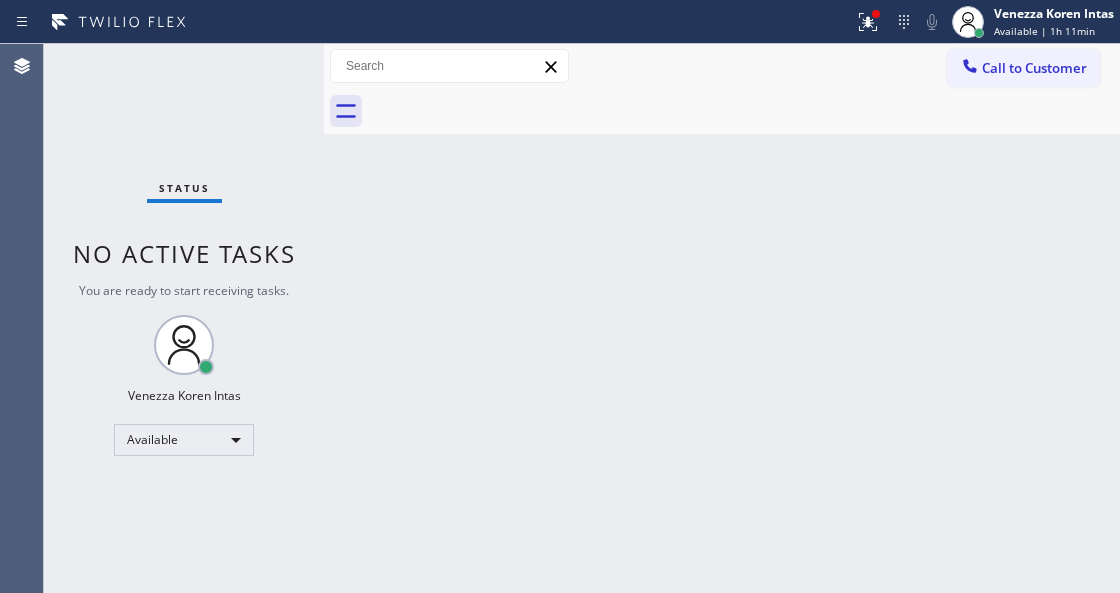 click on "Back to Dashboard Change Sender ID Customers Technicians Select a contact Outbound call Technician Search Technician Your caller id phone number Your caller id phone number Call Technician info Name   Phone none Address none Change Sender ID HVAC +18559994417 5 Star Appliance +18557314952 Appliance Repair +18554611149 Plumbing +18889090120 Air Duct Cleaning +18006865038  Electricians +18005688664 Cancel Change Check personal SMS Reset Change No tabs Call to Customer Outbound call Location Search location Your caller id phone number (415) 570-6462 Customer number Call Outbound call Technician Search Technician Your caller id phone number Your caller id phone number Call" at bounding box center [722, 318] 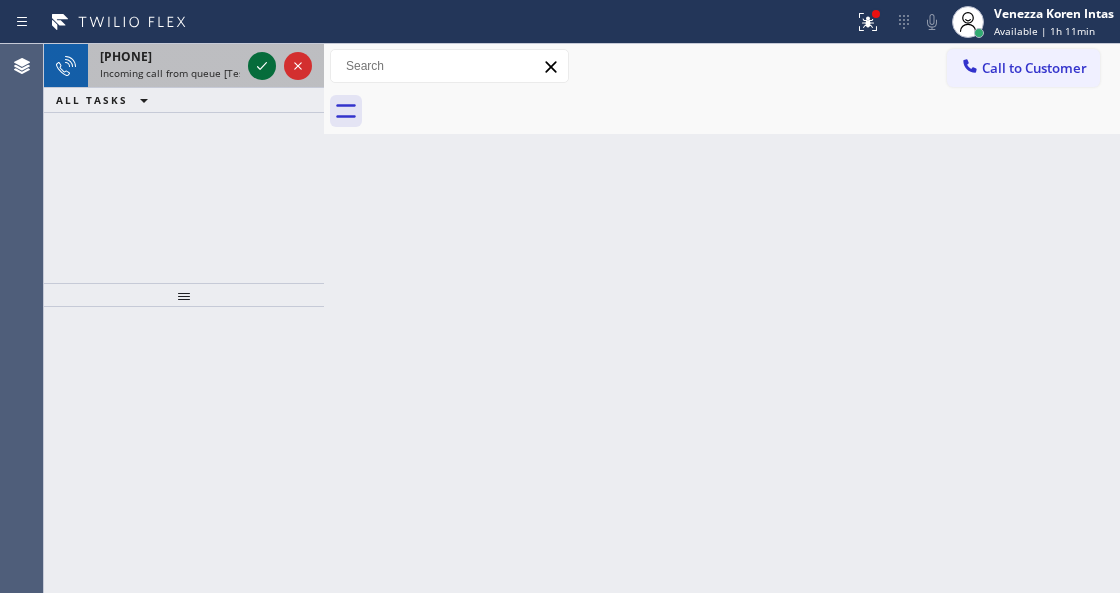 click 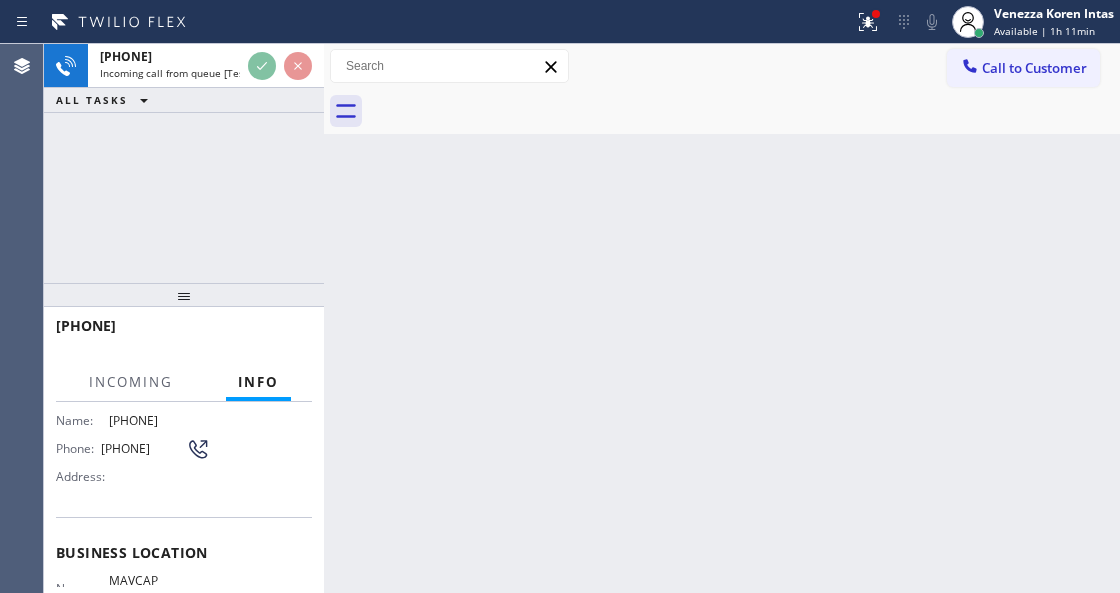 scroll, scrollTop: 266, scrollLeft: 0, axis: vertical 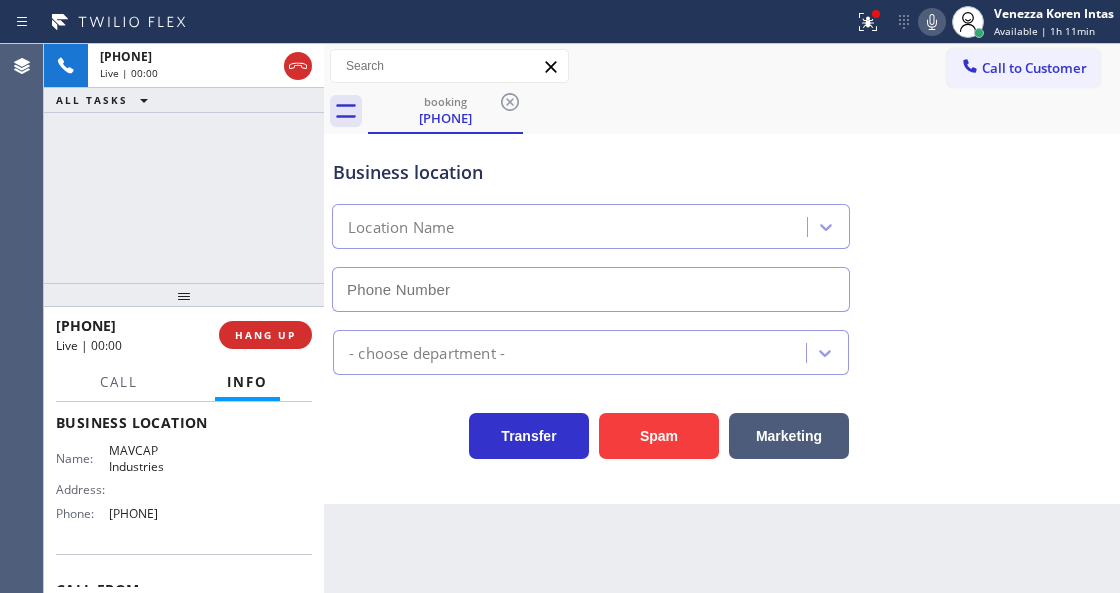 type on "(516) 990-1627" 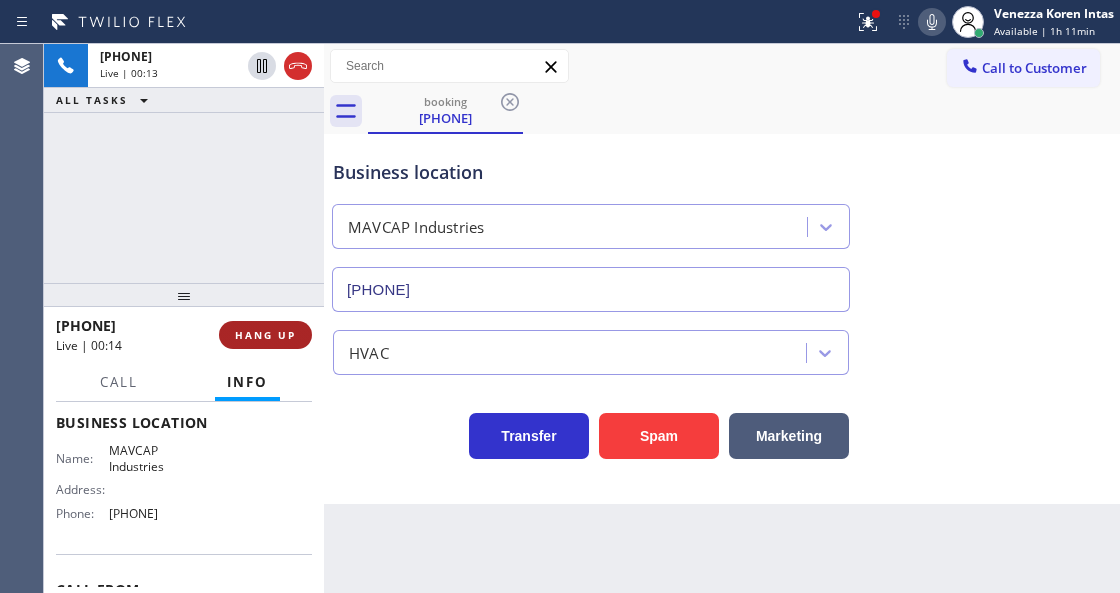 click on "HANG UP" at bounding box center [265, 335] 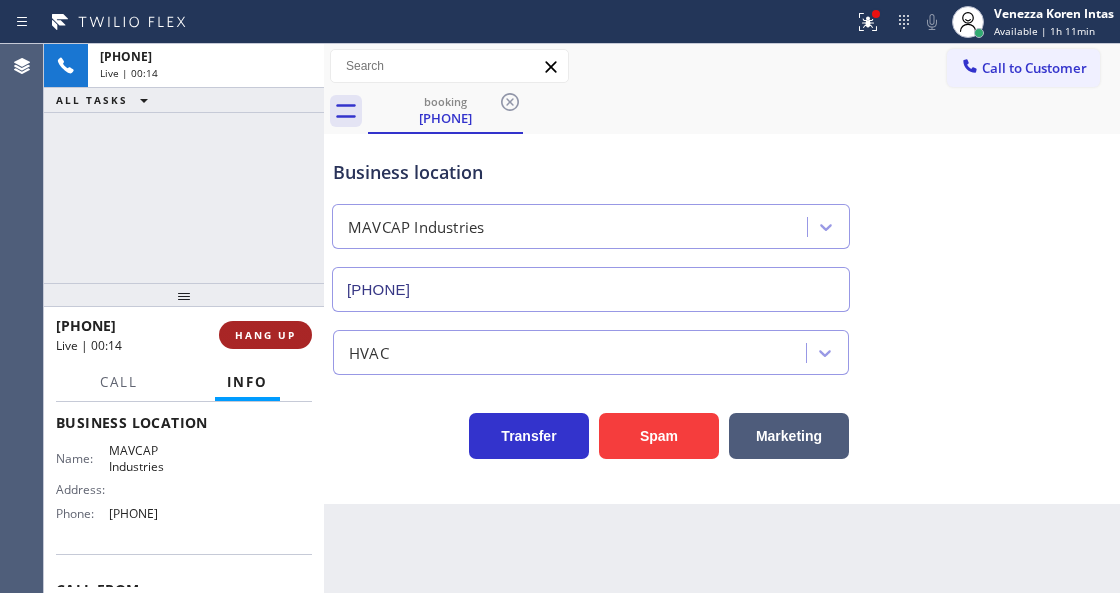 click on "HANG UP" at bounding box center (265, 335) 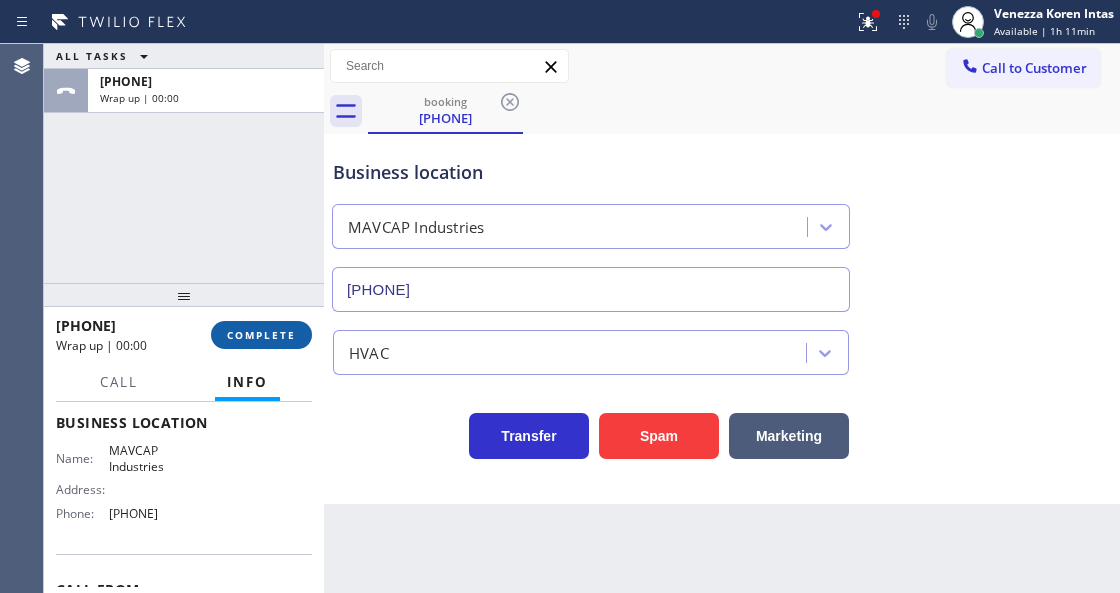 click on "COMPLETE" at bounding box center (261, 335) 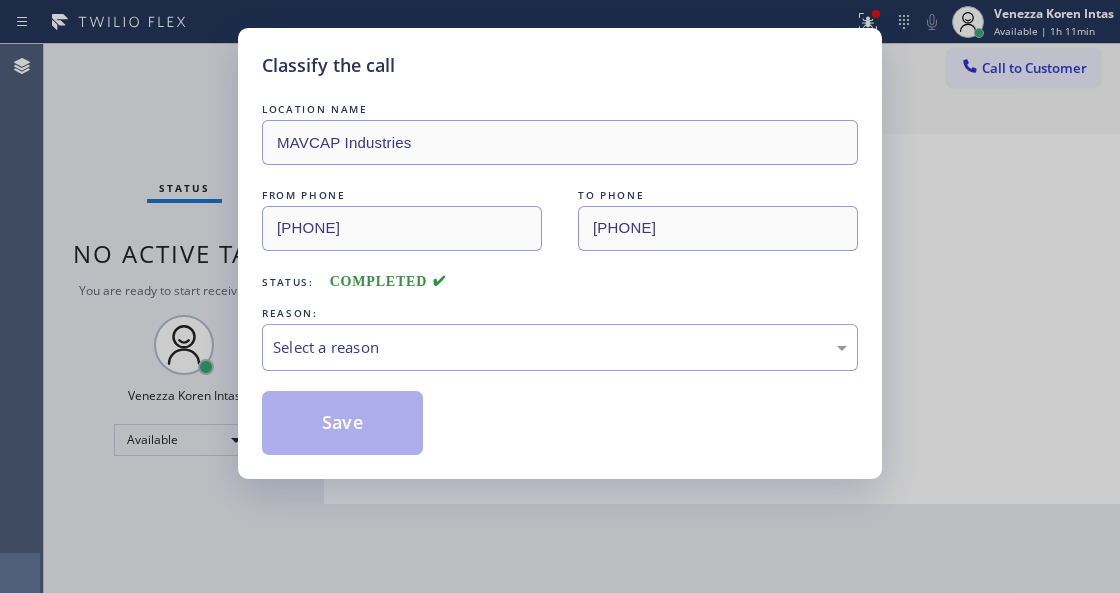 click on "Select a reason" at bounding box center [560, 347] 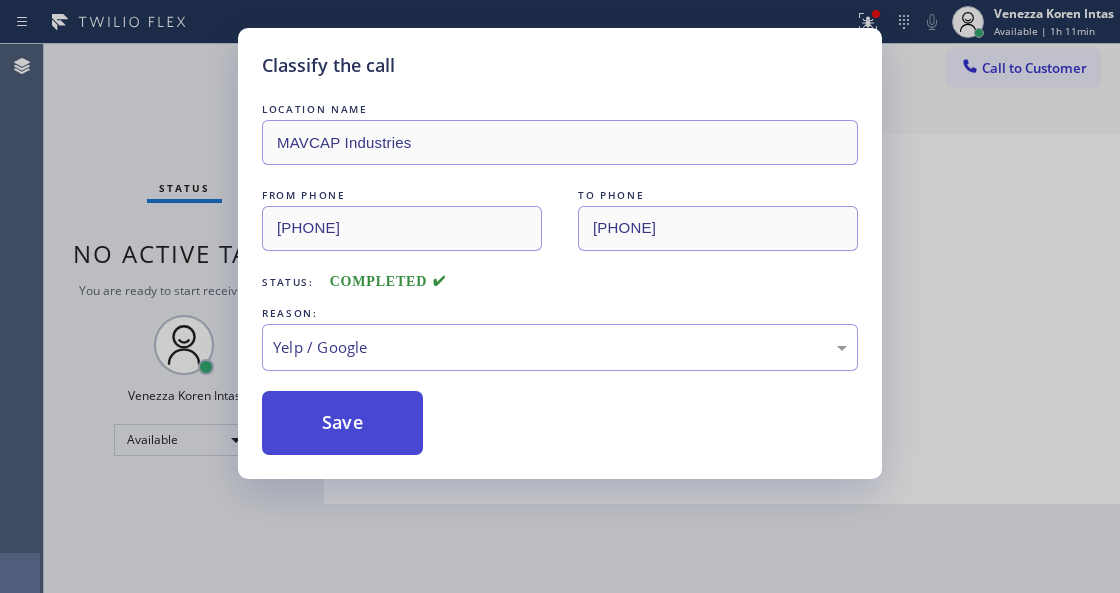 click on "Save" at bounding box center (342, 423) 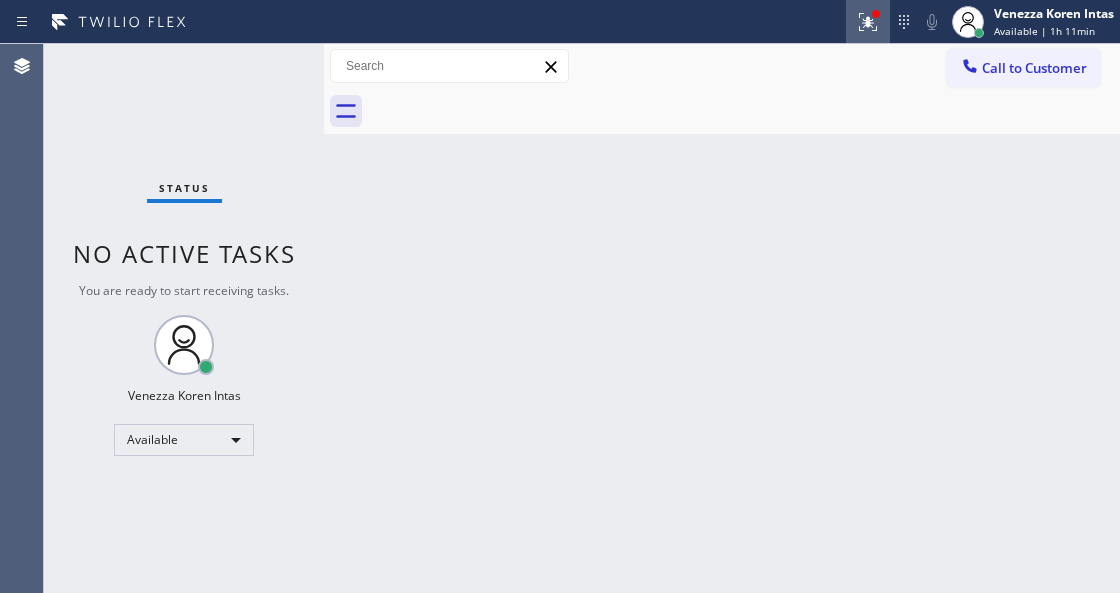 click at bounding box center (868, 22) 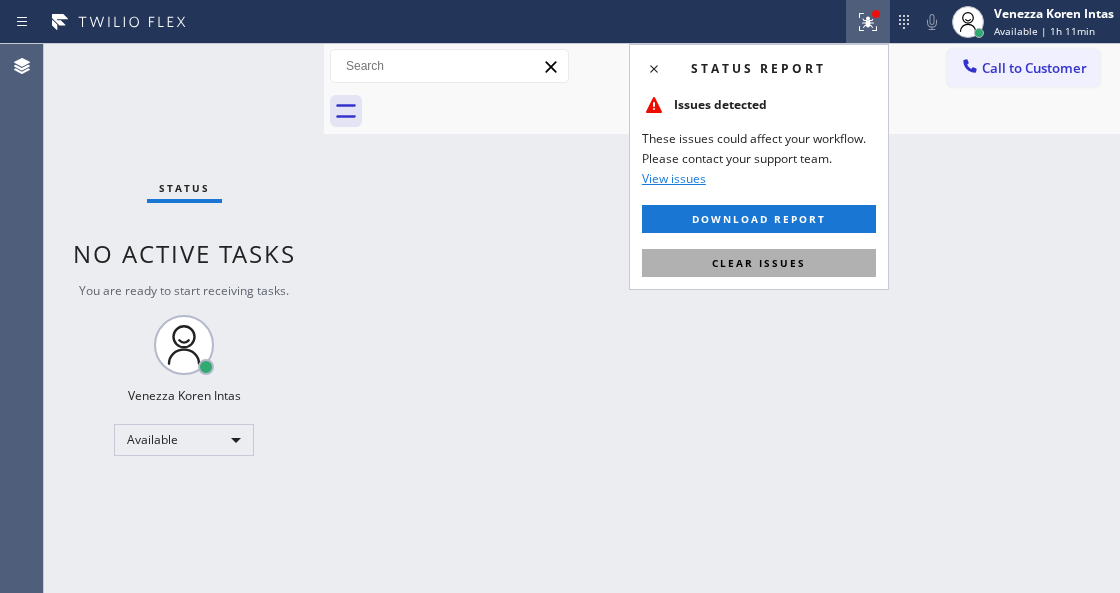 click on "Clear issues" at bounding box center [759, 263] 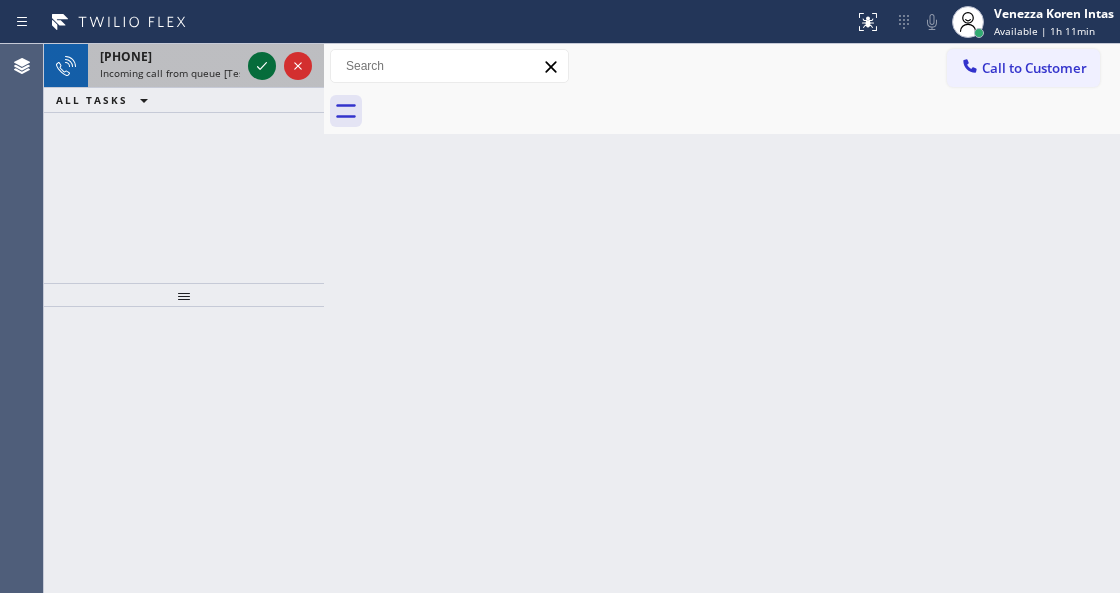 click at bounding box center [280, 66] 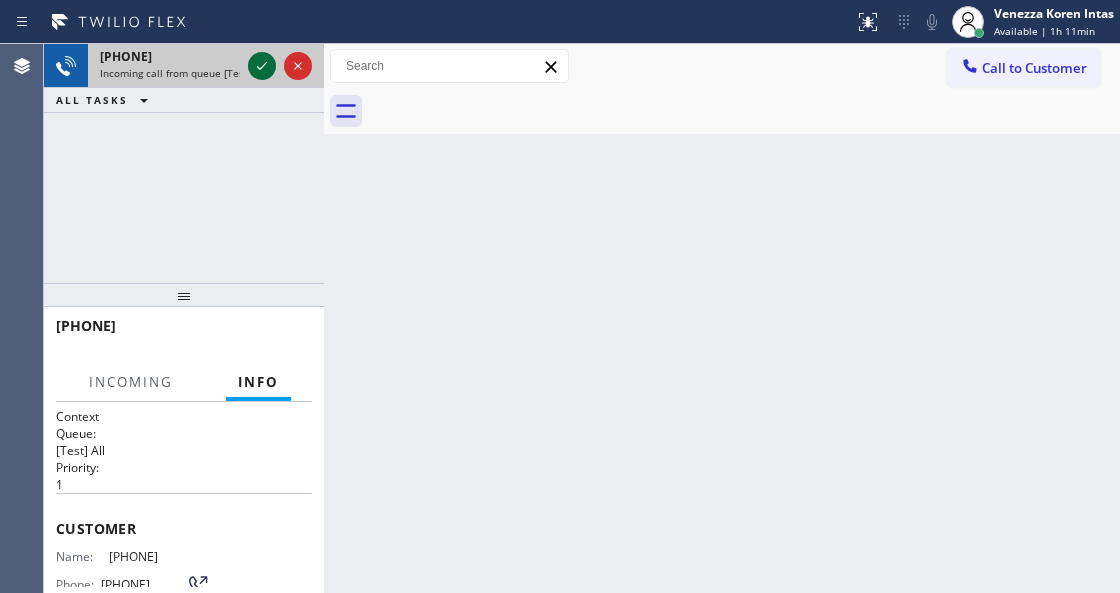 click 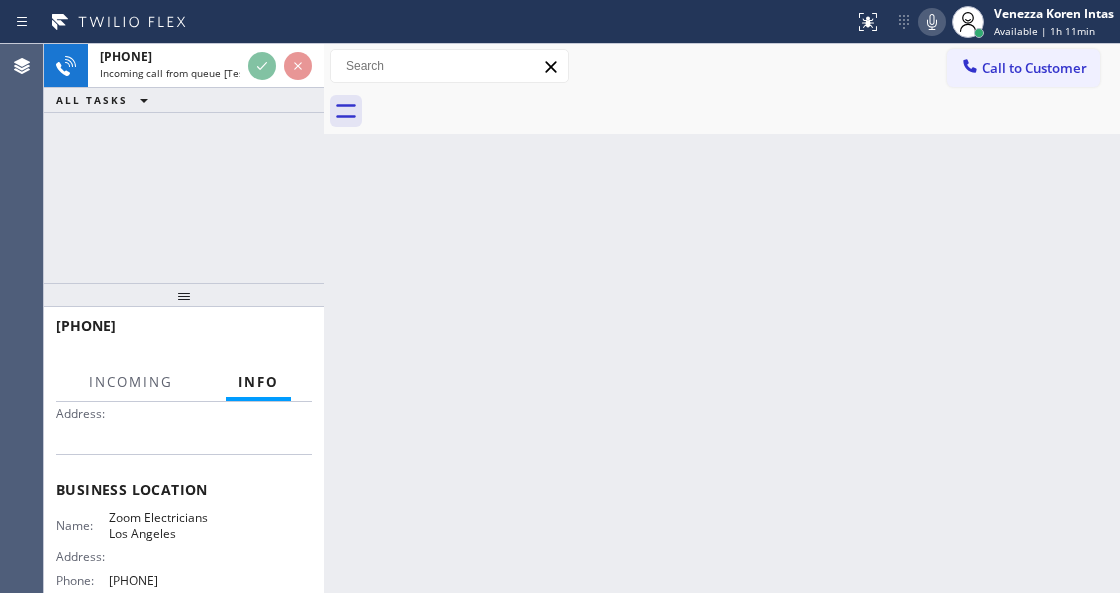 scroll, scrollTop: 200, scrollLeft: 0, axis: vertical 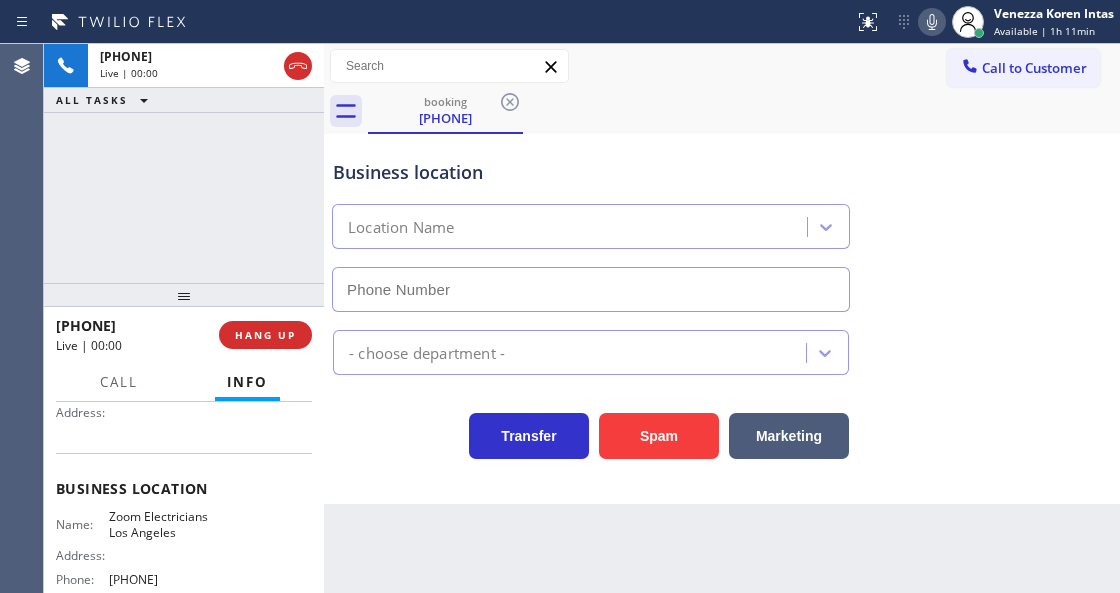 type on "(323) 686-8742" 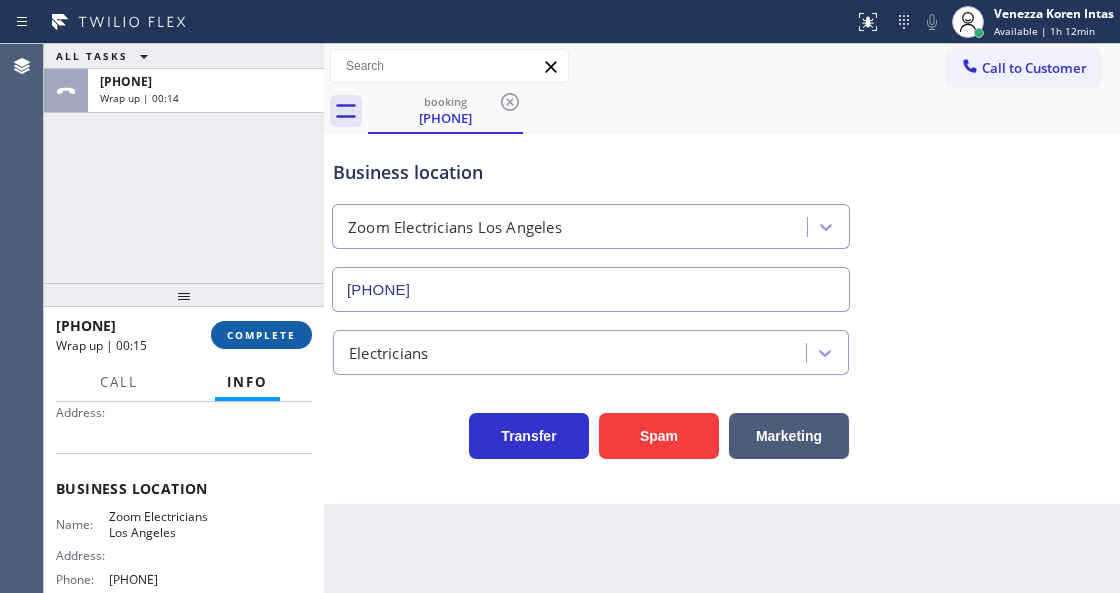 click on "COMPLETE" at bounding box center [261, 335] 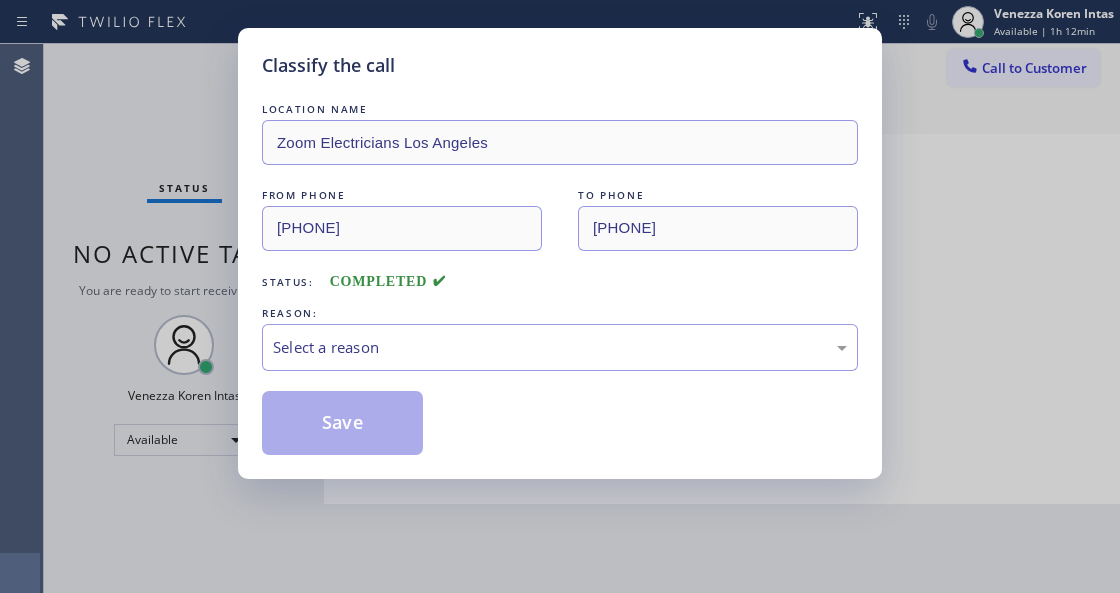 click on "Select a reason" at bounding box center (560, 347) 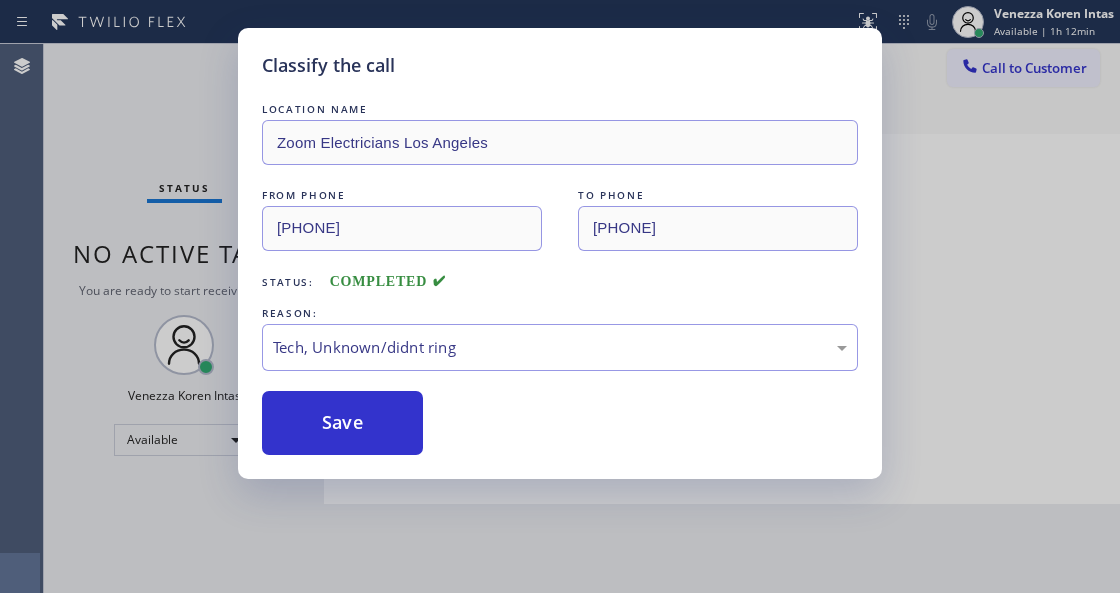 click on "Save" at bounding box center (342, 423) 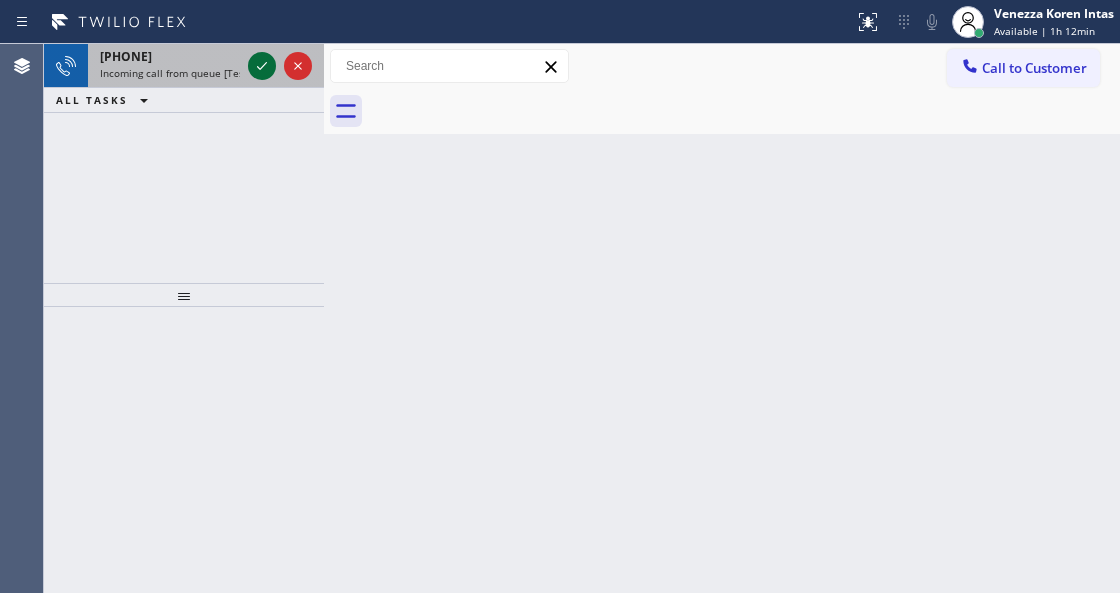 click 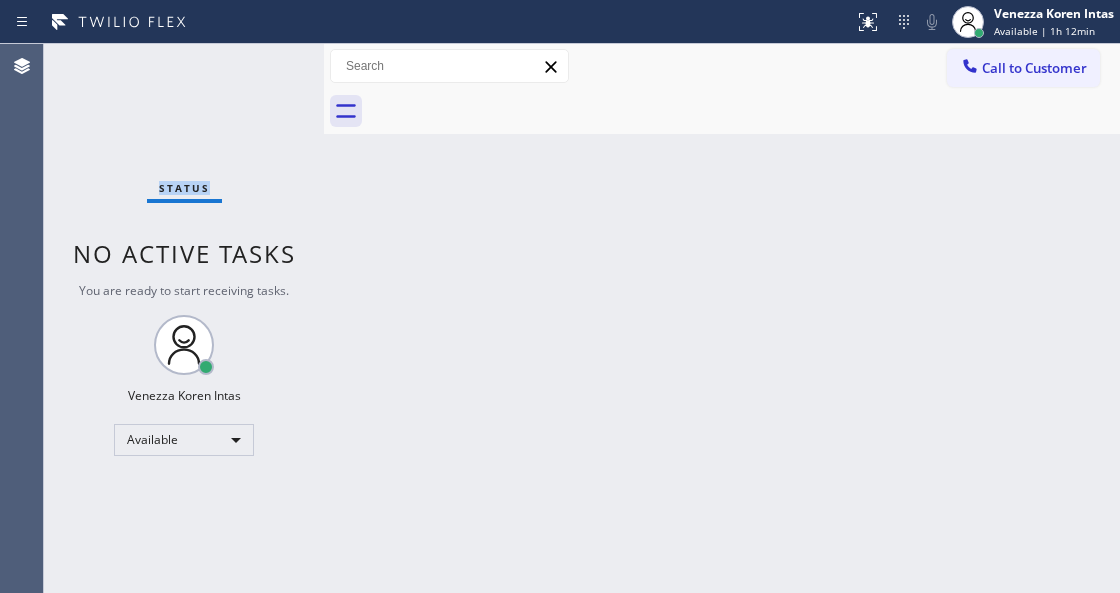 click on "Status   No active tasks     You are ready to start receiving tasks.   Venezza Koren Intas Available" at bounding box center (184, 318) 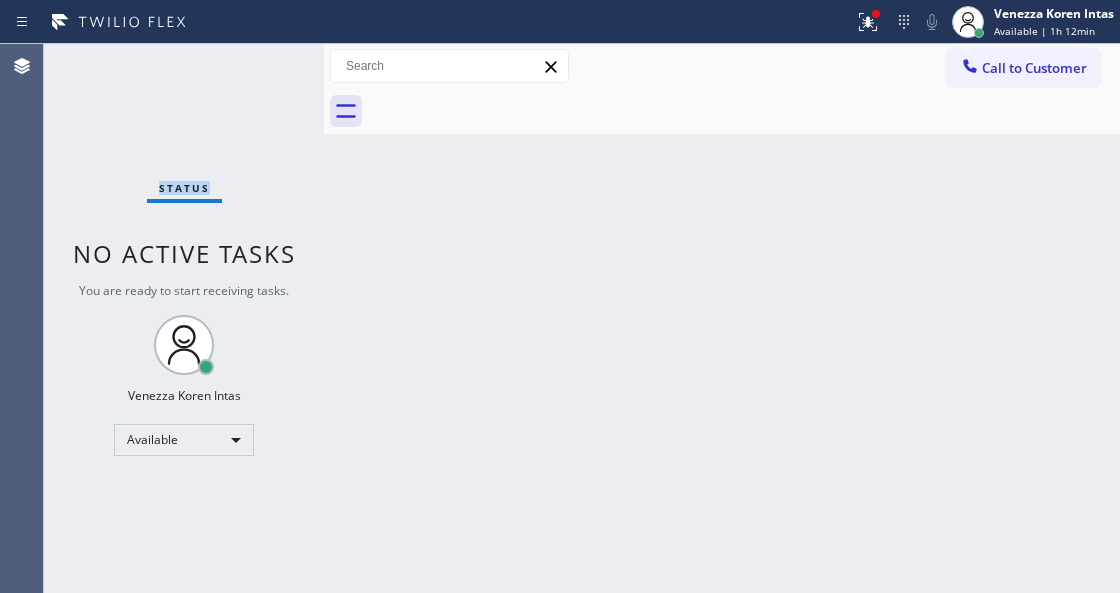 click on "Status   No active tasks     You are ready to start receiving tasks.   Venezza Koren Intas Available" at bounding box center [184, 318] 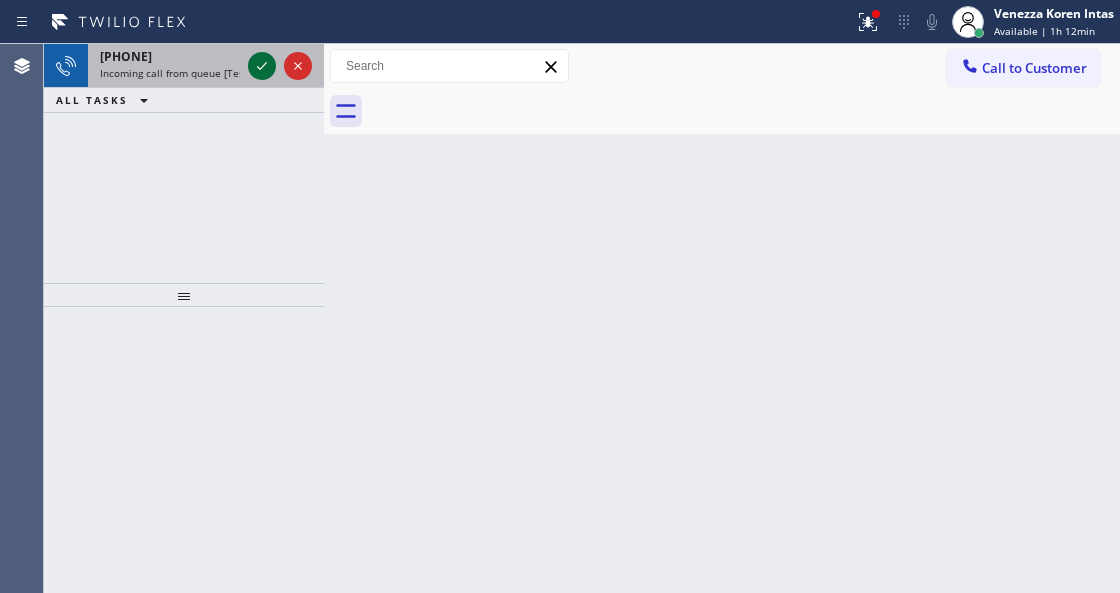 click 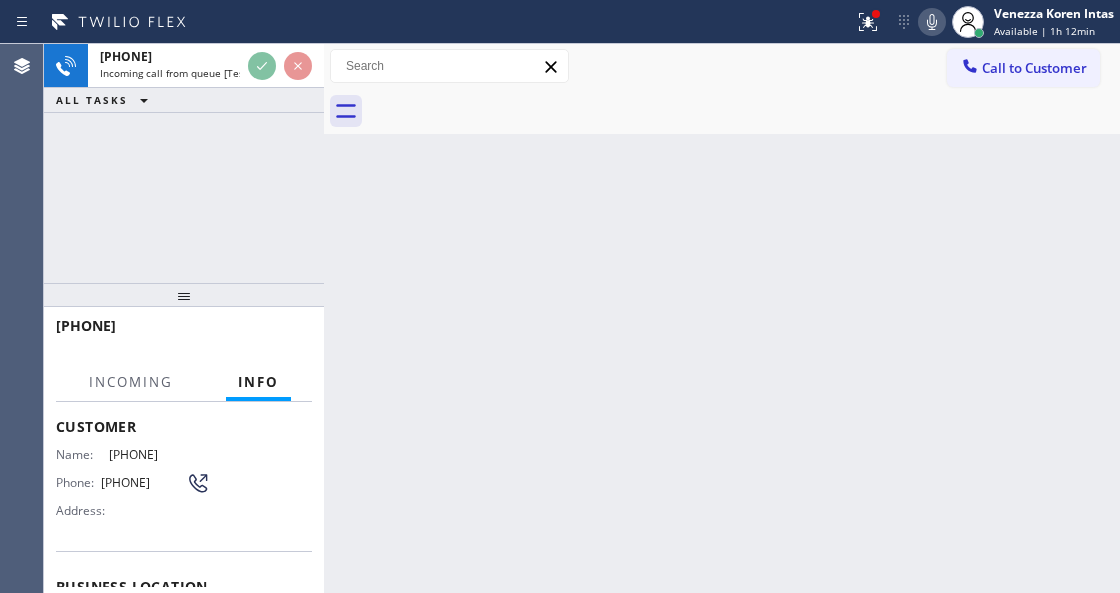scroll, scrollTop: 200, scrollLeft: 0, axis: vertical 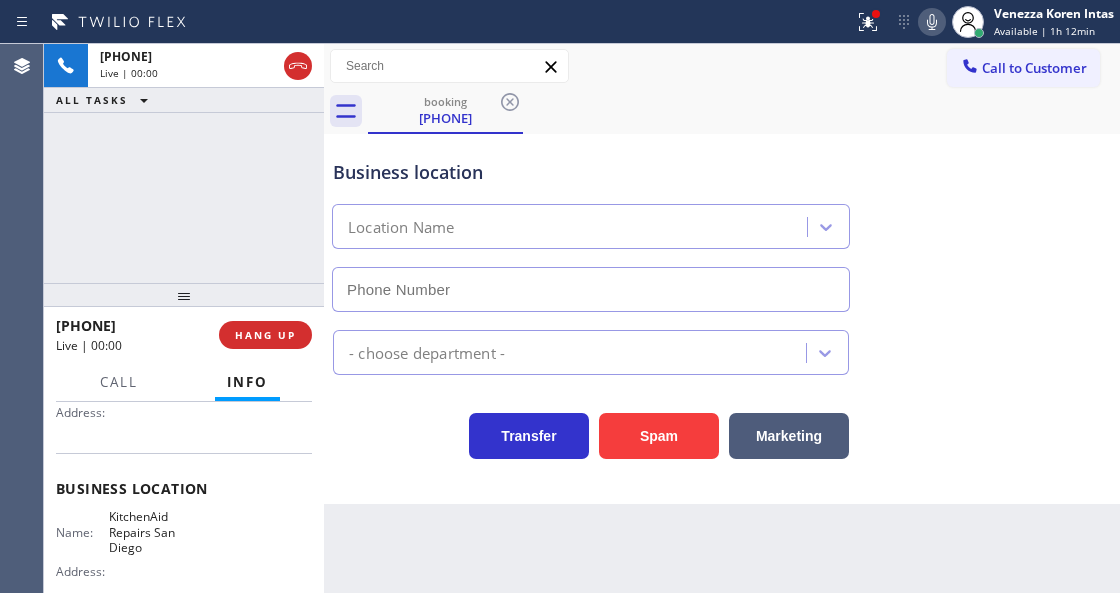 type on "(361) 203-3251" 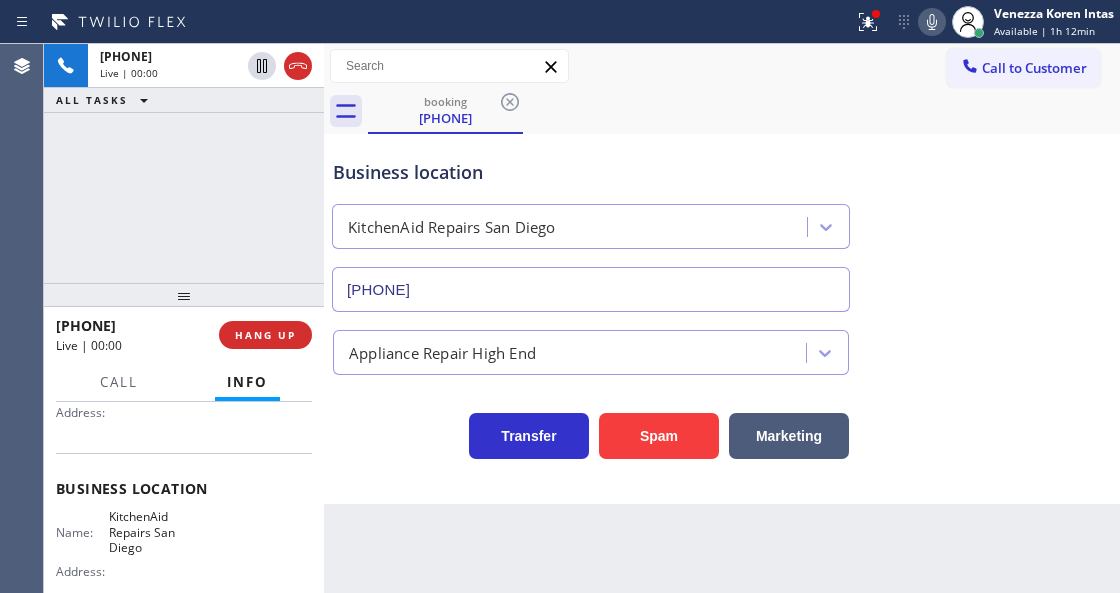 click on "HANG UP" at bounding box center [265, 335] 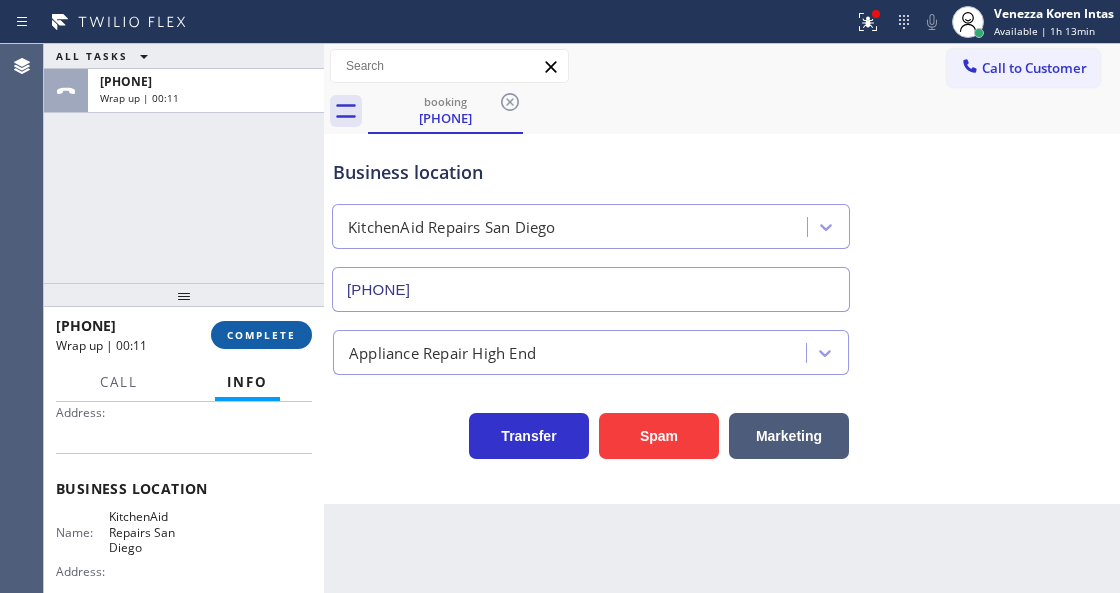 click on "COMPLETE" at bounding box center (261, 335) 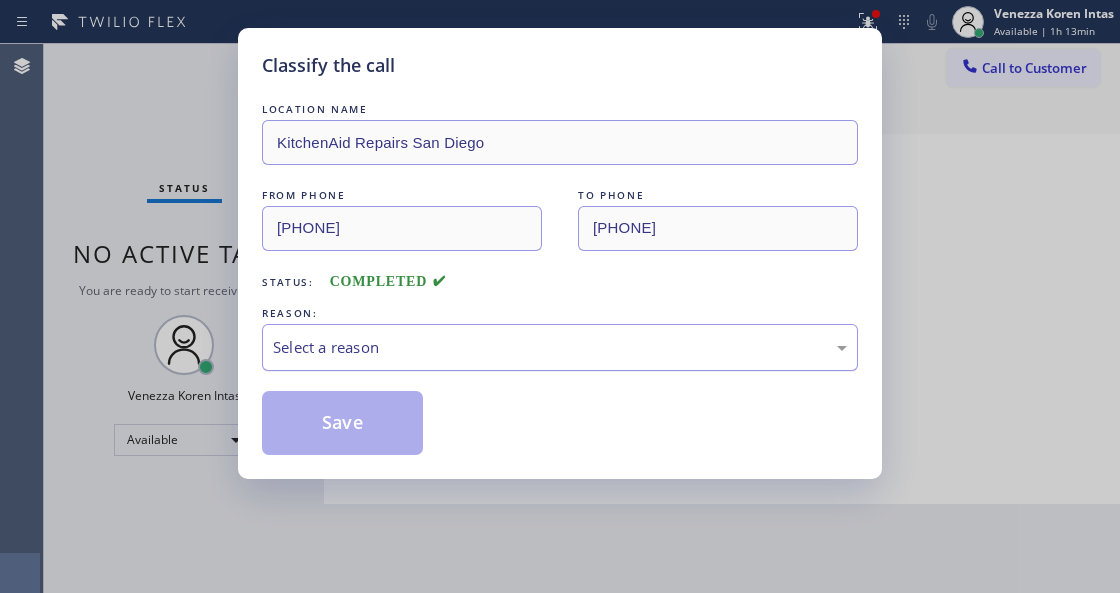 click on "Select a reason" at bounding box center [560, 347] 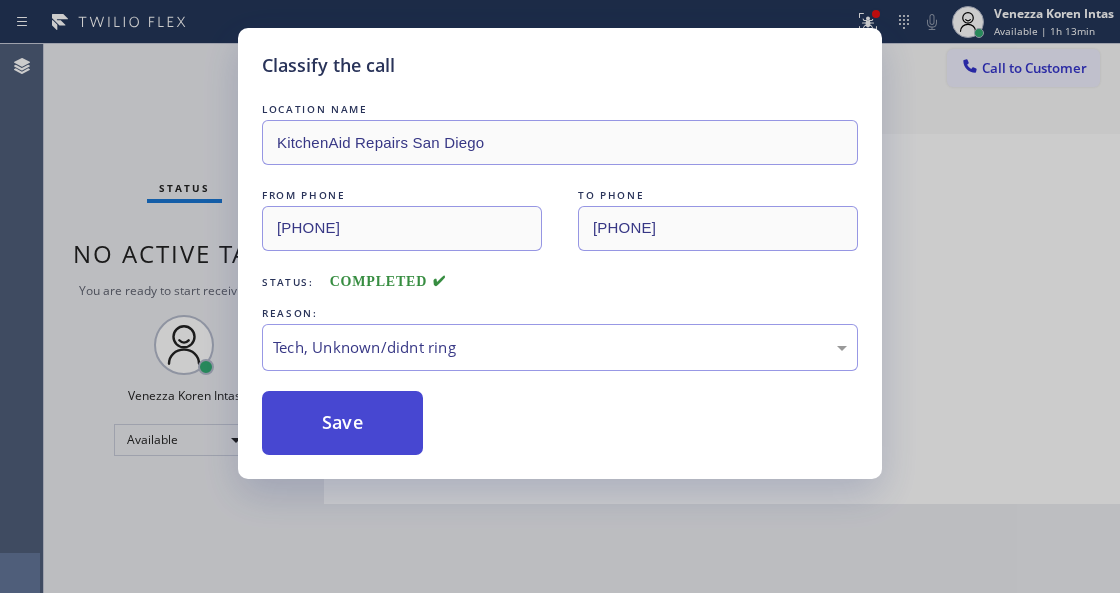 click on "Save" at bounding box center (342, 423) 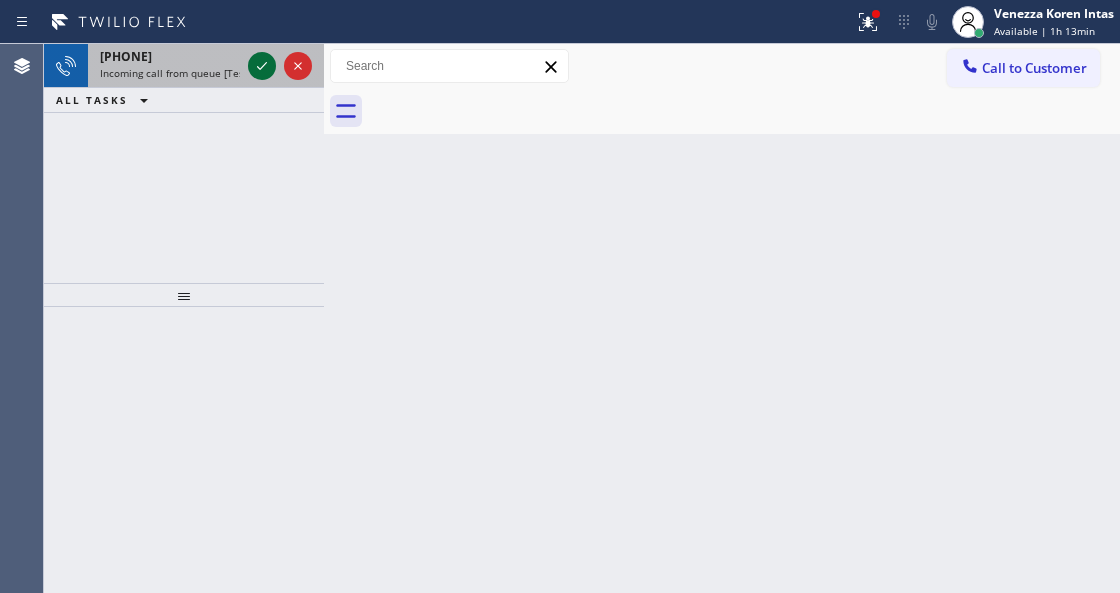 click 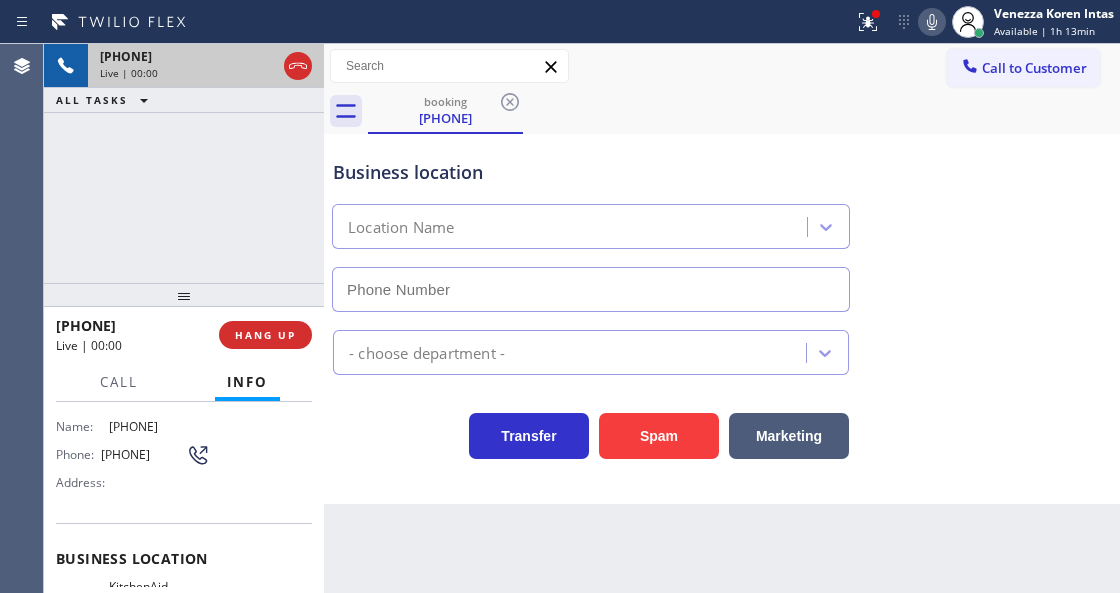 type on "(484) 285-4921" 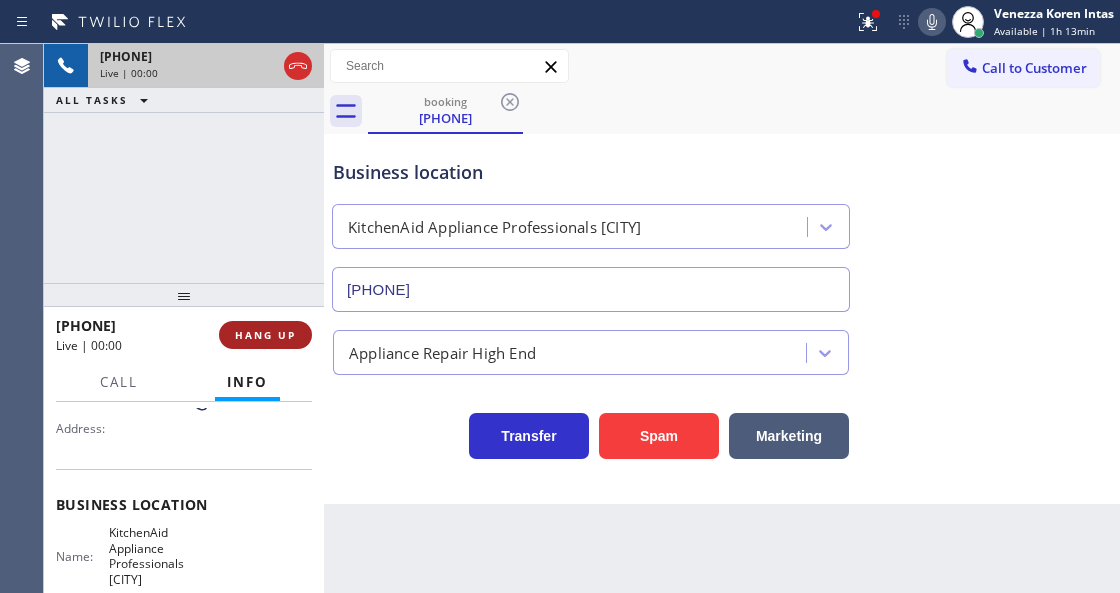 scroll, scrollTop: 200, scrollLeft: 0, axis: vertical 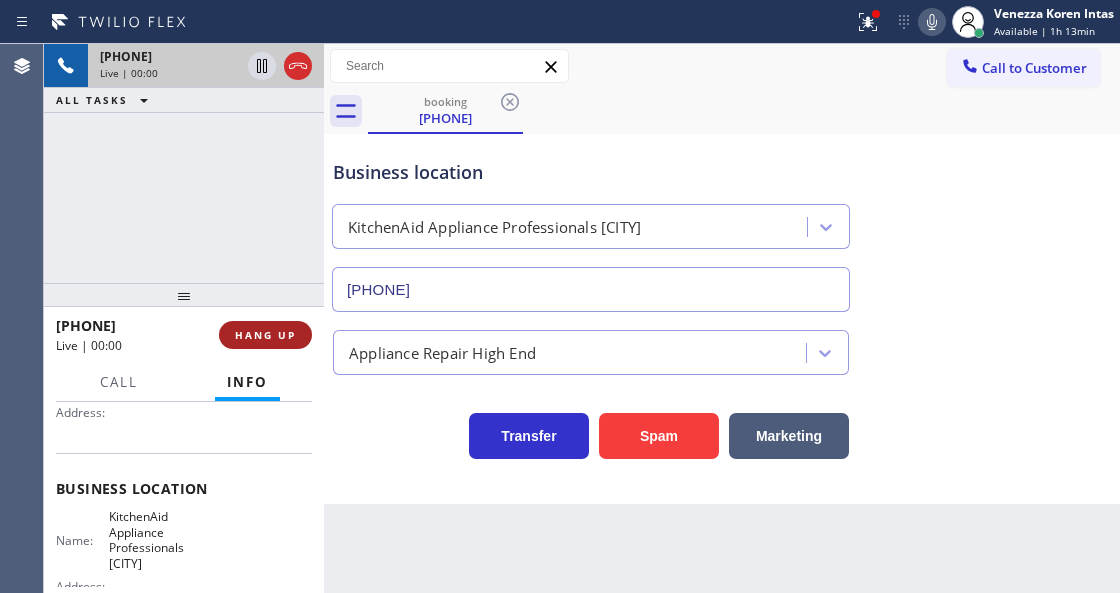 click on "HANG UP" at bounding box center [265, 335] 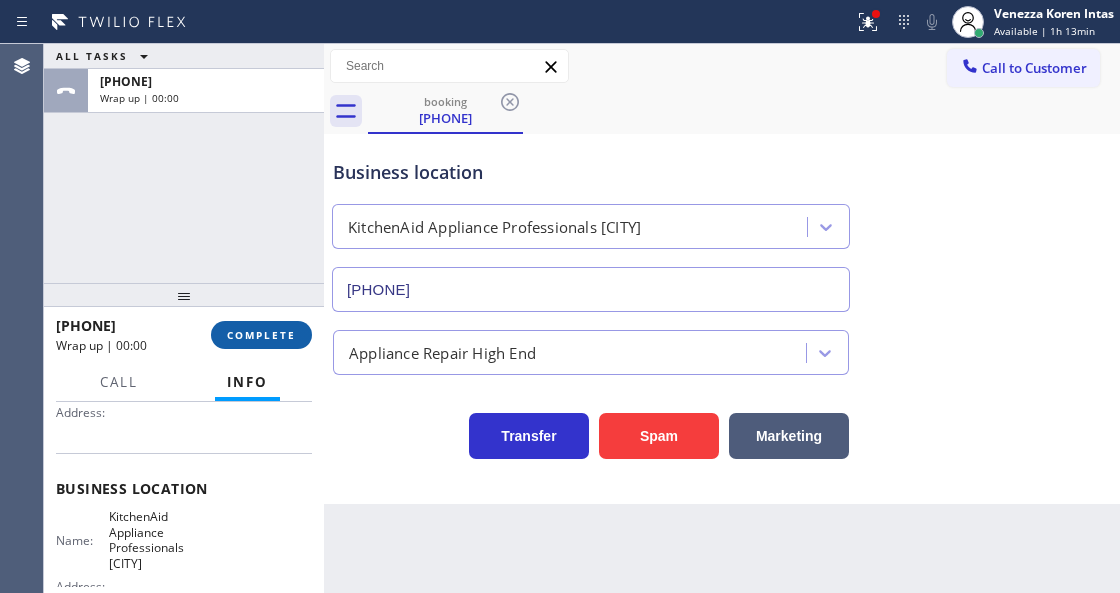 click on "COMPLETE" at bounding box center [261, 335] 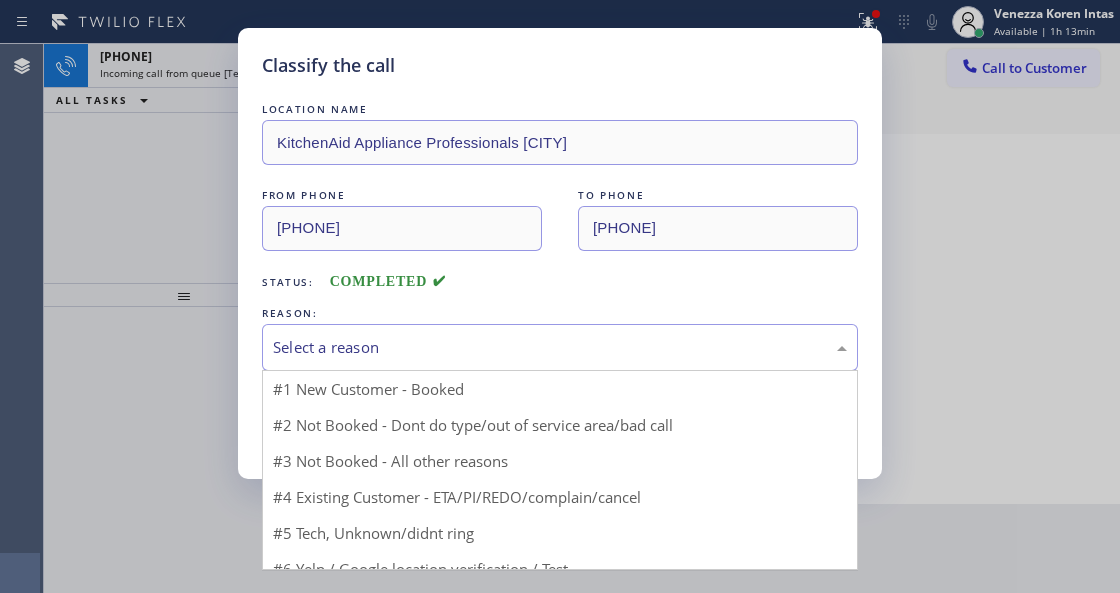 click on "Select a reason" at bounding box center [560, 347] 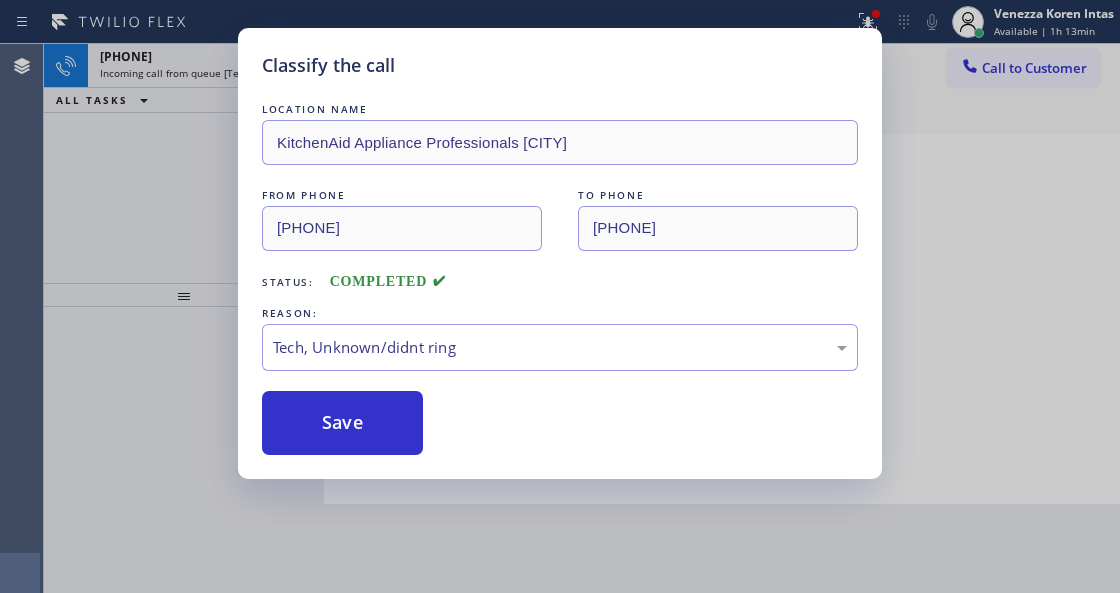 click on "Classify the call LOCATION NAME KitchenAid Appliance Professionals Ridley Park FROM PHONE (484) 871-3216 TO PHONE (484) 285-4921 Status: COMPLETED REASON: Tech, Unknown/didnt ring Save" at bounding box center [560, 253] 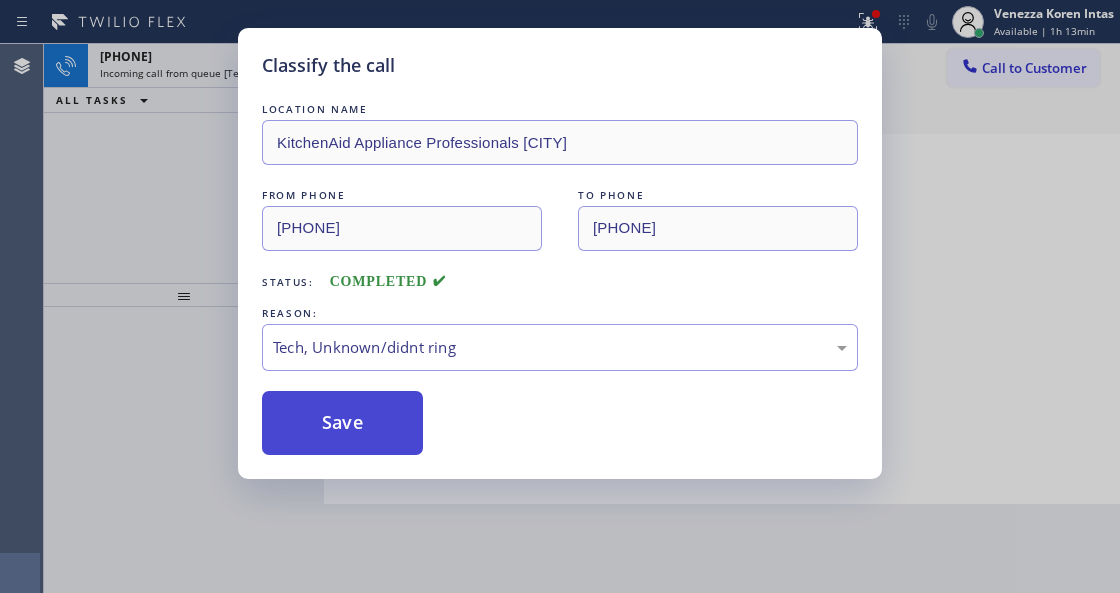 click on "Save" at bounding box center (342, 423) 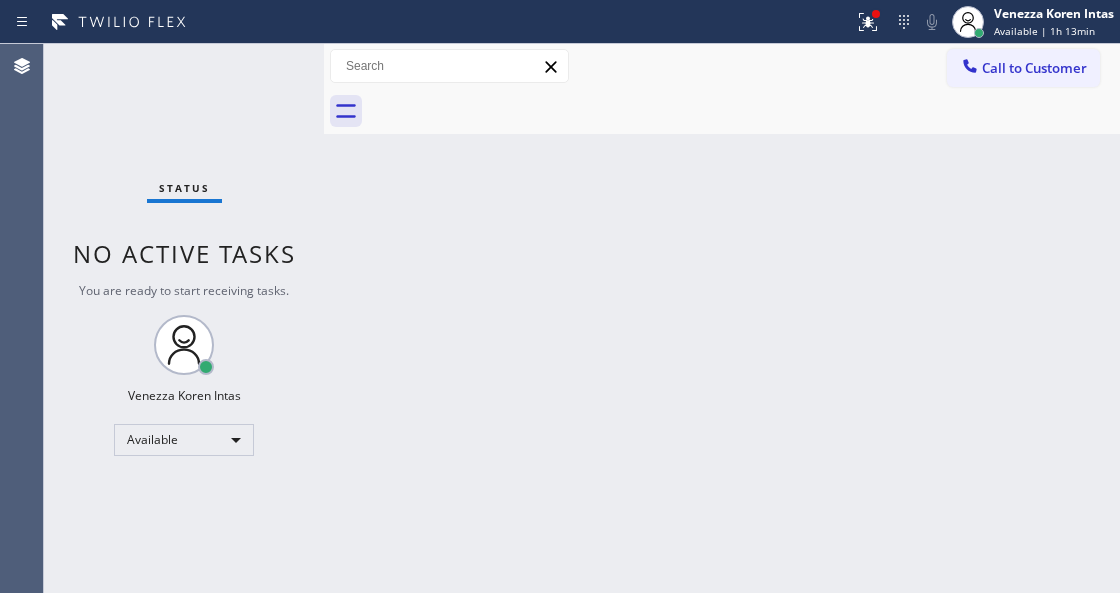 click on "Status   No active tasks     You are ready to start receiving tasks.   Venezza Koren Intas Available" at bounding box center (184, 318) 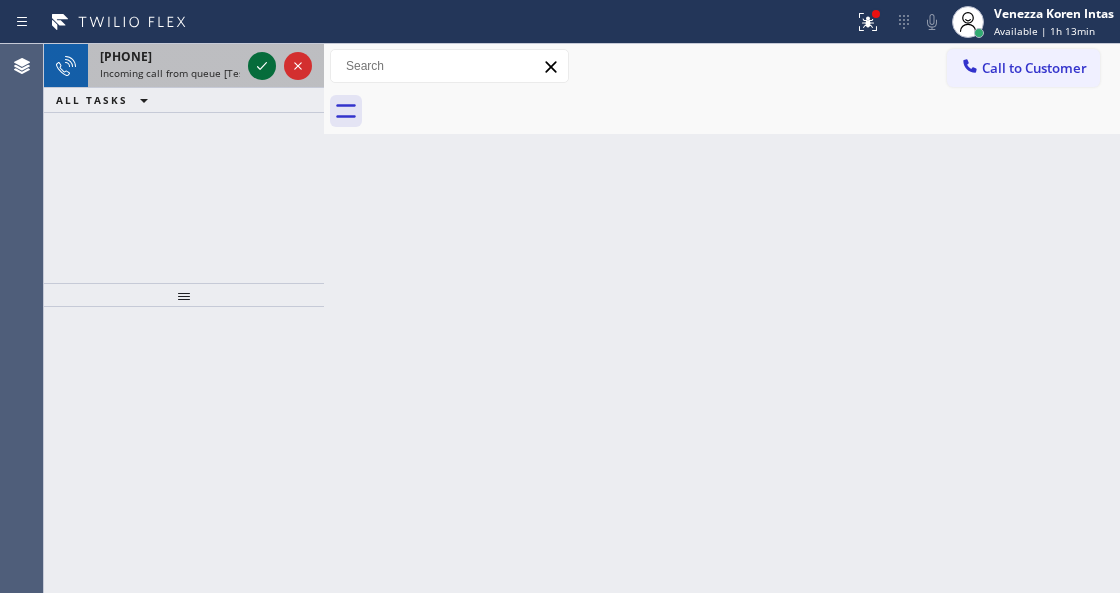 click 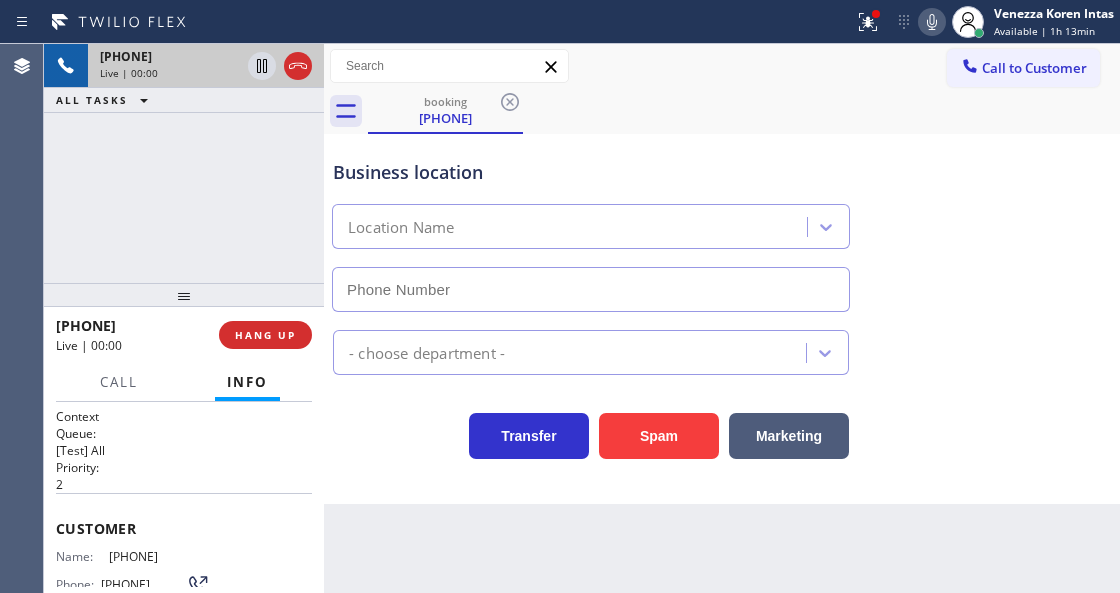 scroll, scrollTop: 266, scrollLeft: 0, axis: vertical 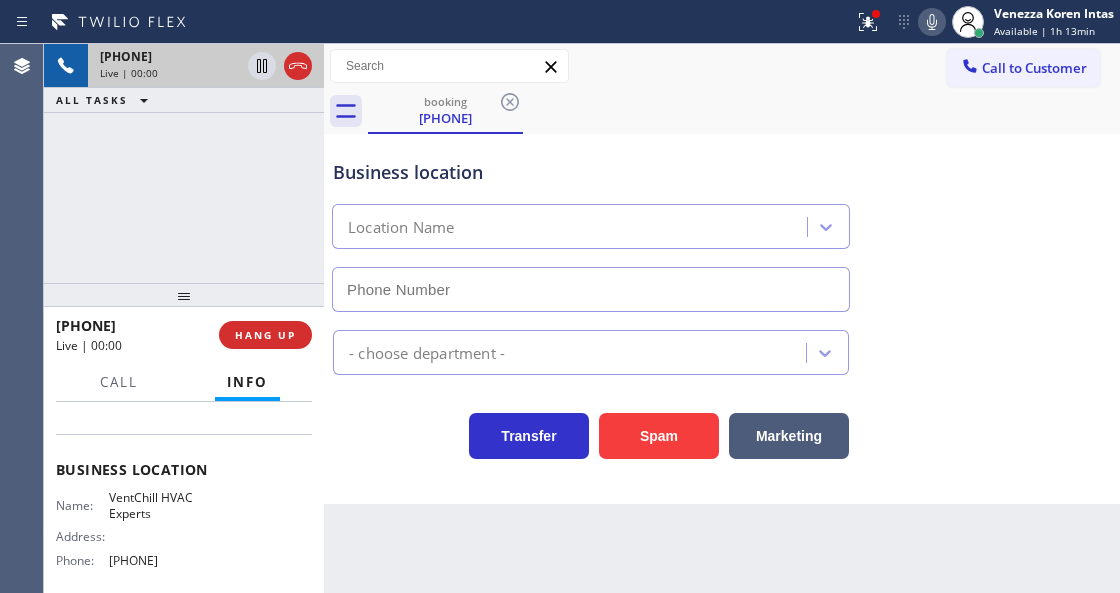 type on "(480) 613-3621" 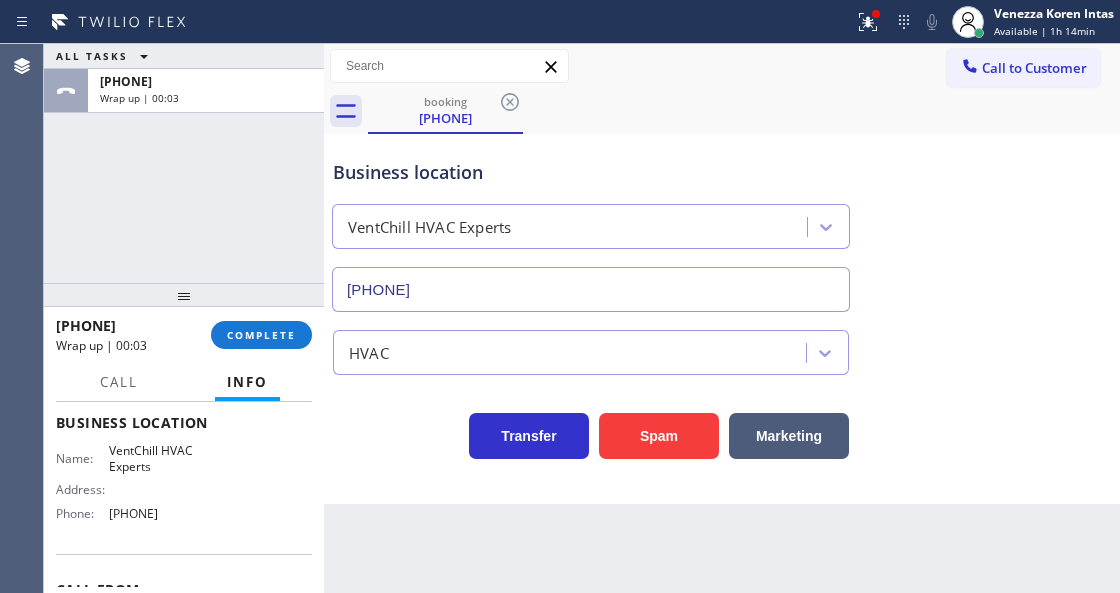 drag, startPoint x: 280, startPoint y: 329, endPoint x: 329, endPoint y: 332, distance: 49.09175 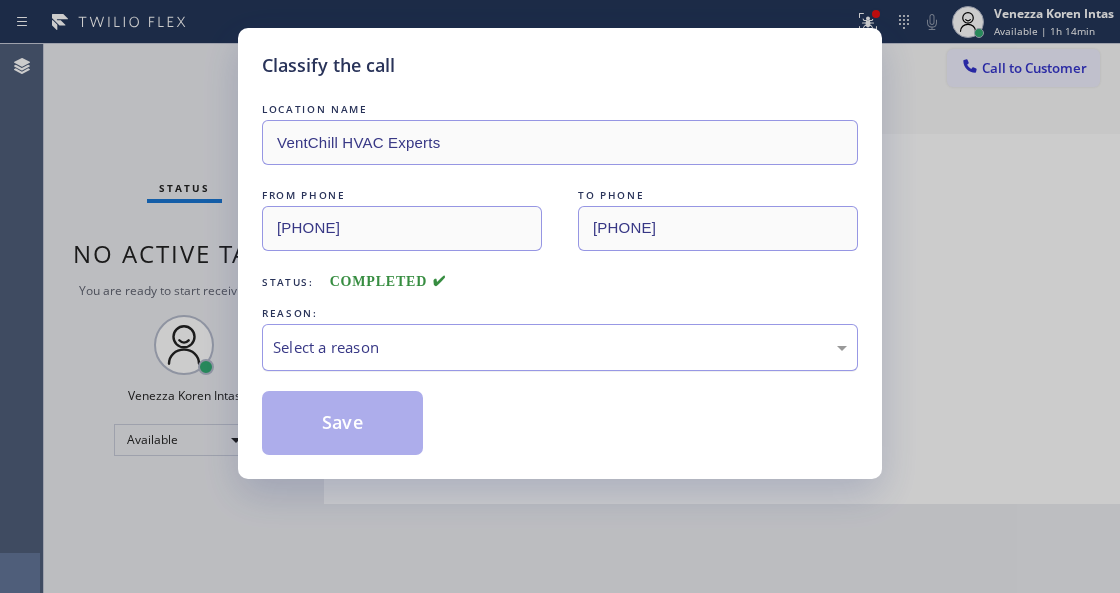 click on "Select a reason" at bounding box center (560, 347) 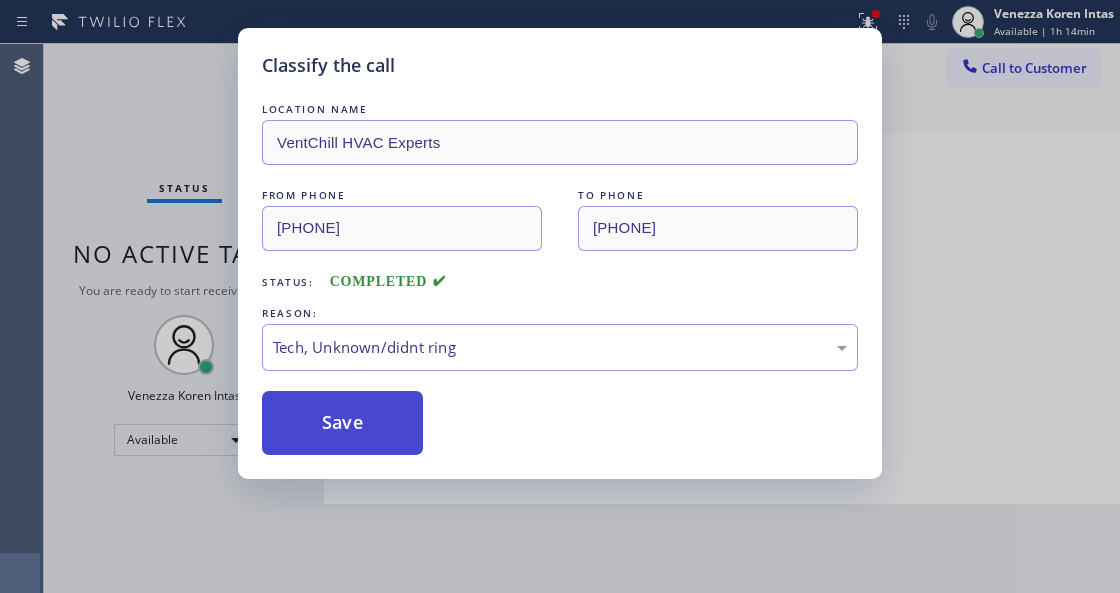 click on "Save" at bounding box center [342, 423] 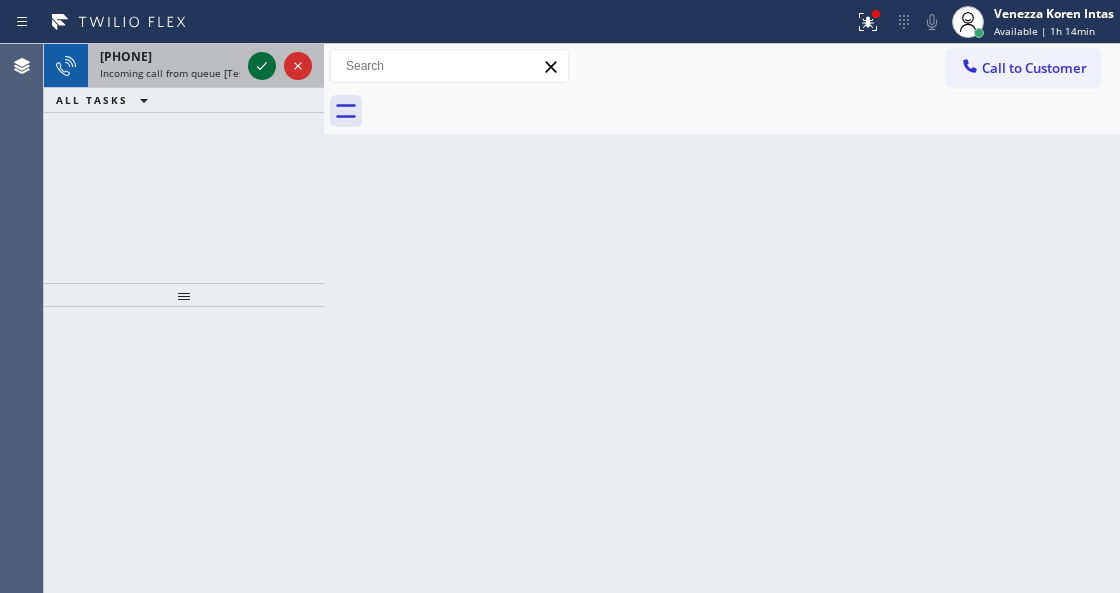 click 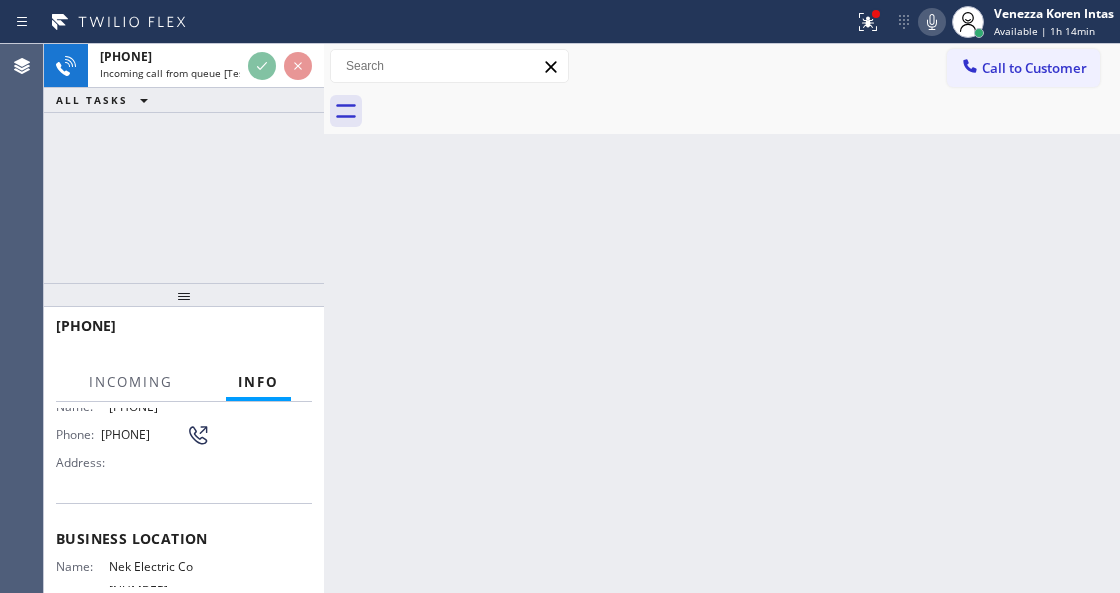 scroll, scrollTop: 200, scrollLeft: 0, axis: vertical 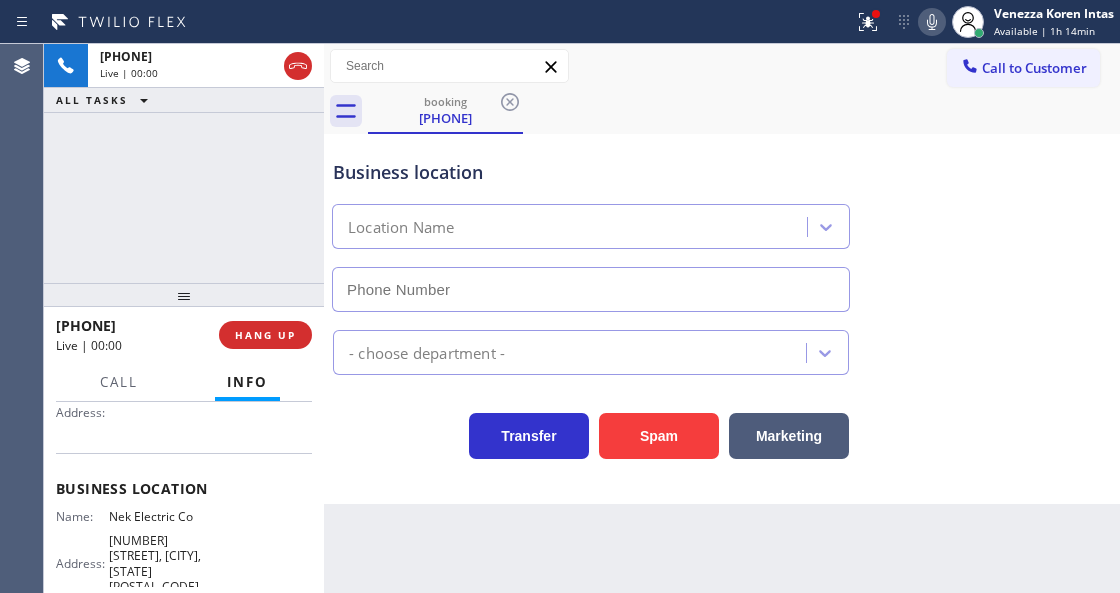 type on "(848) 331-2260" 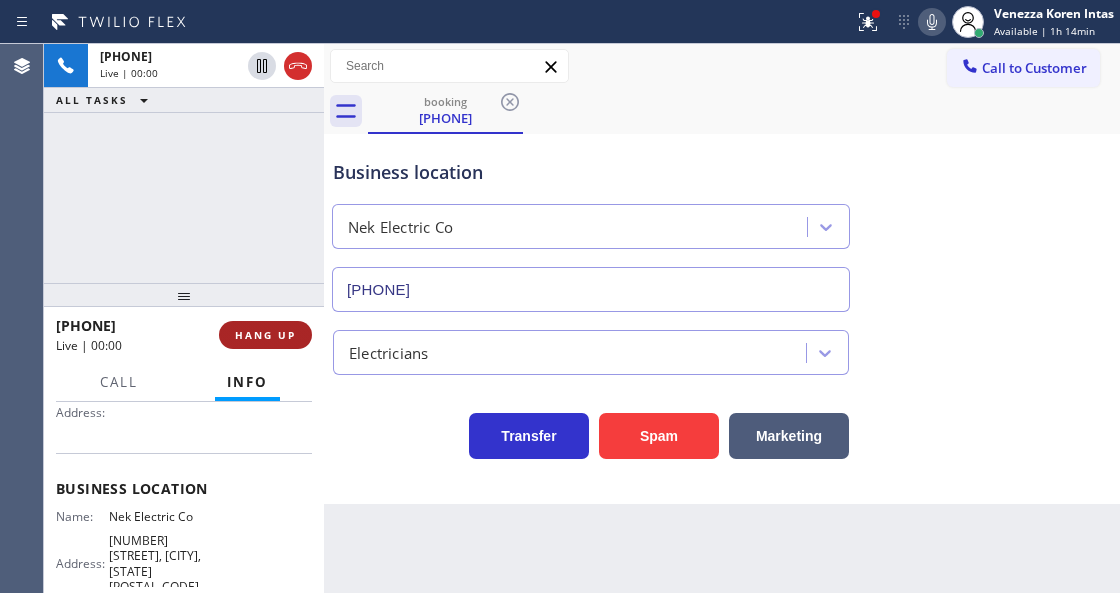 click on "HANG UP" at bounding box center [265, 335] 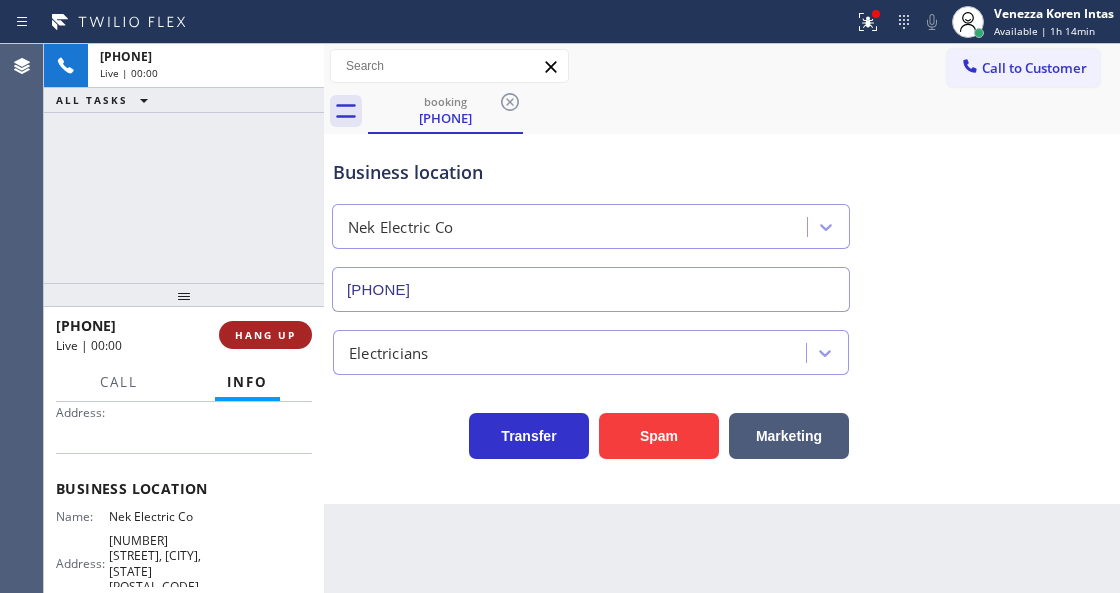 click on "HANG UP" at bounding box center [265, 335] 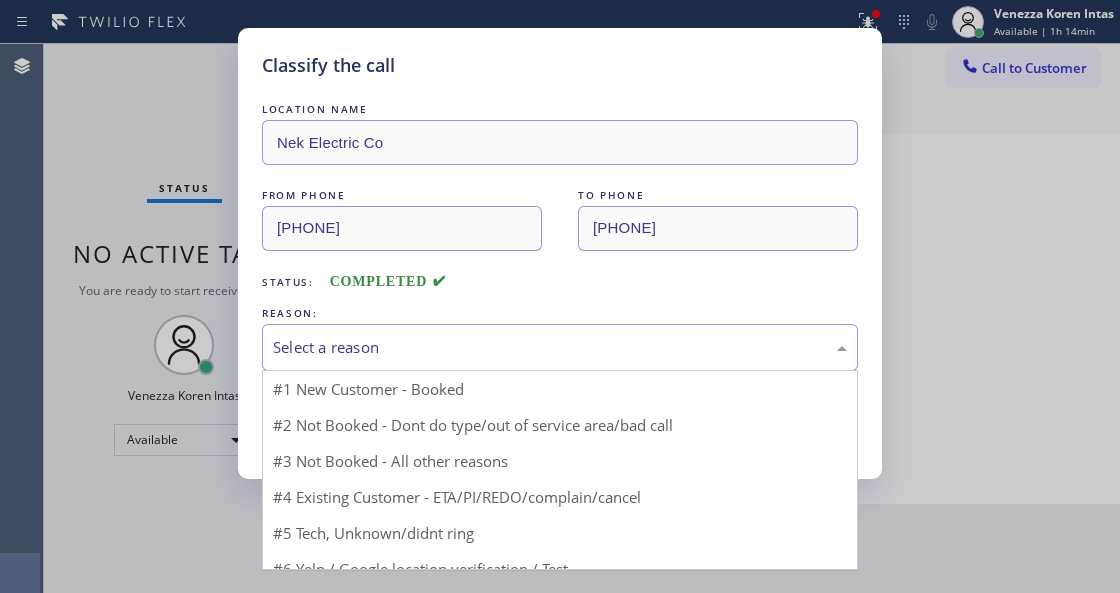 click on "Select a reason" at bounding box center [560, 347] 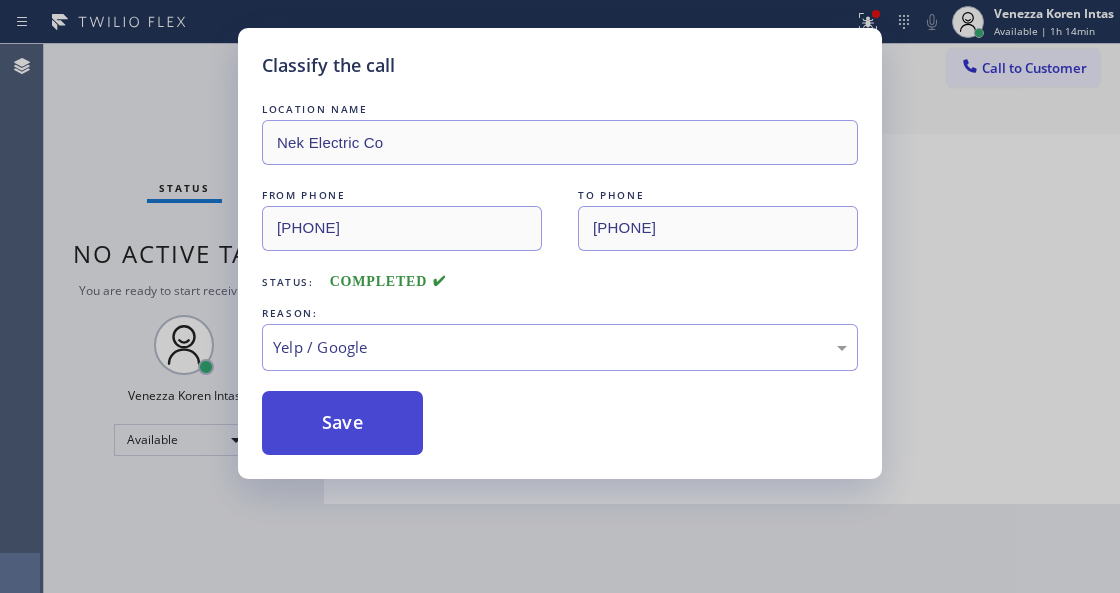 click on "Save" at bounding box center [342, 423] 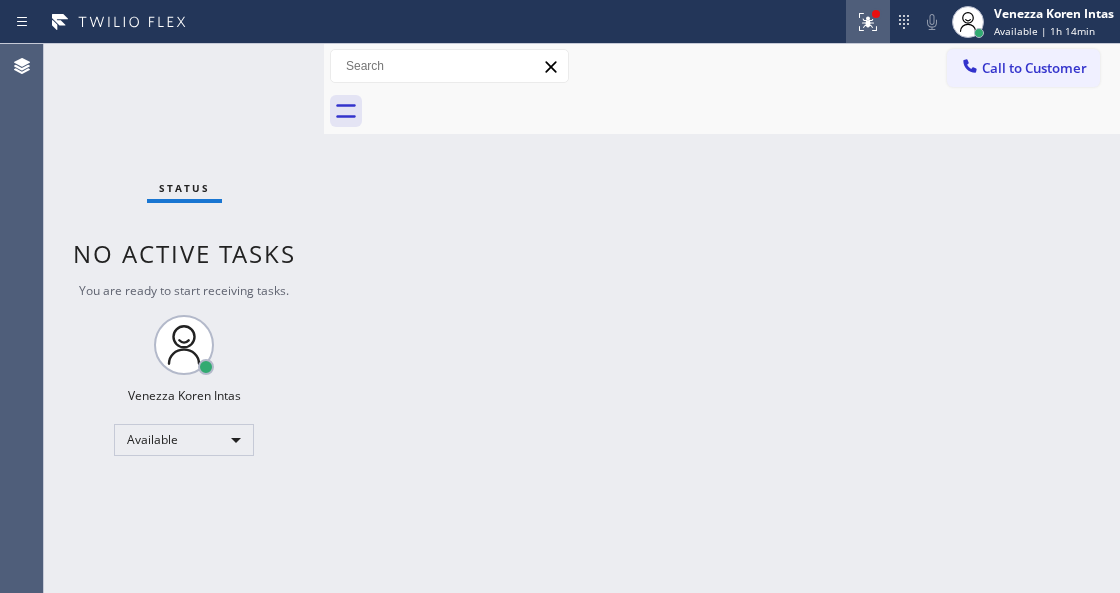 click 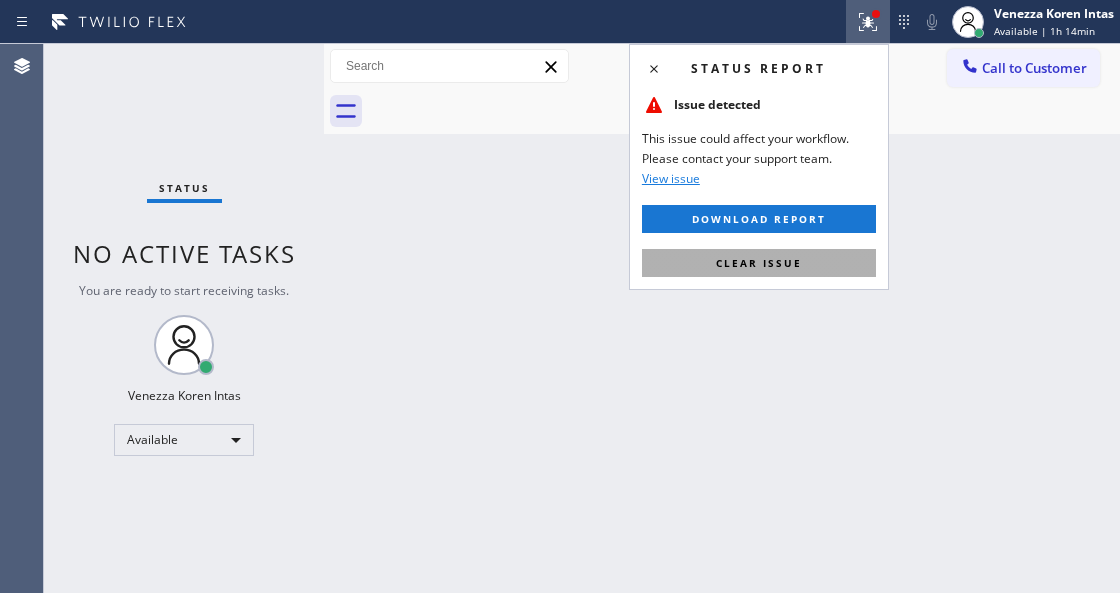 click on "Clear issue" at bounding box center [759, 263] 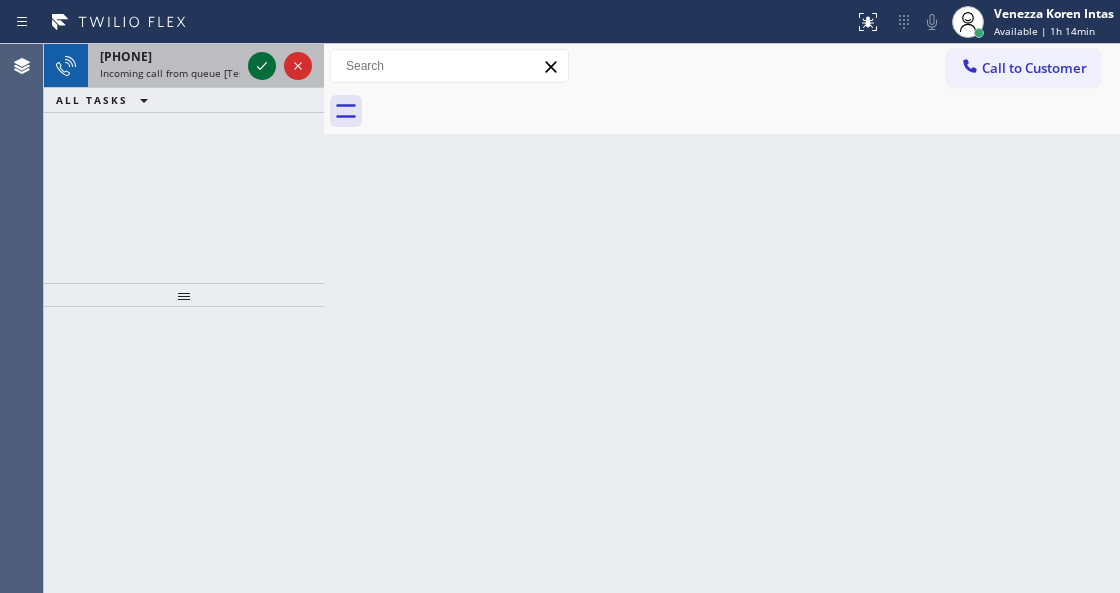 drag, startPoint x: 274, startPoint y: 76, endPoint x: 262, endPoint y: 69, distance: 13.892444 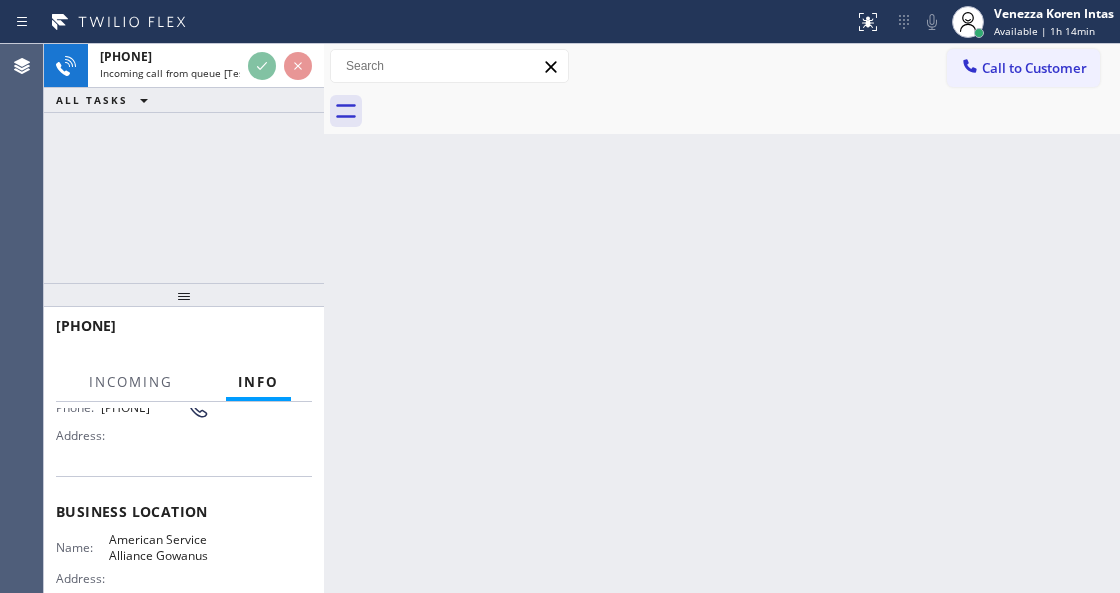 scroll, scrollTop: 200, scrollLeft: 0, axis: vertical 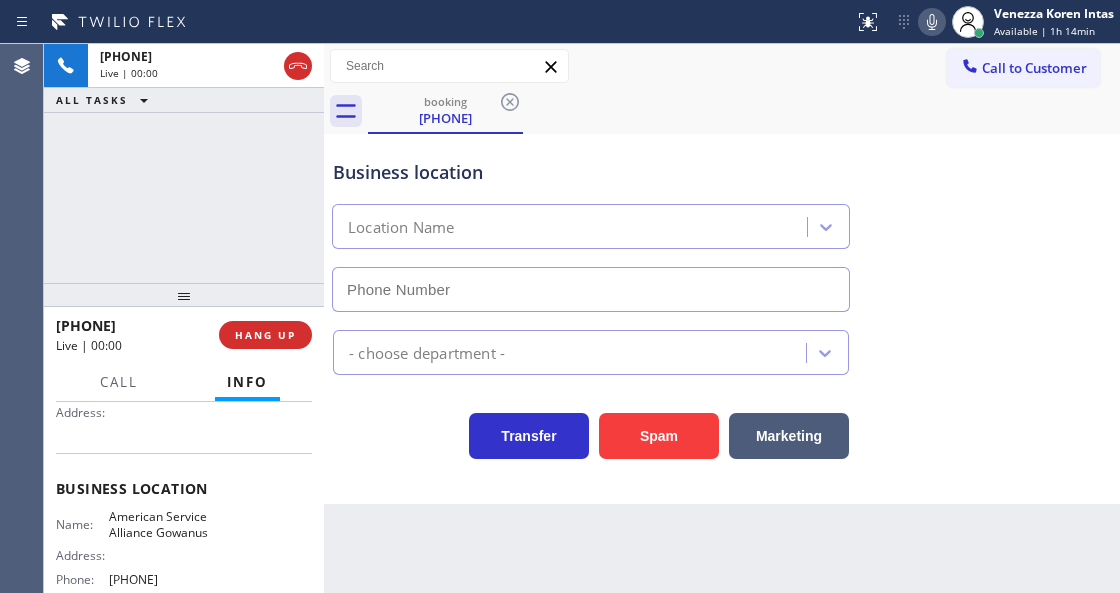type on "(718) 841-0591" 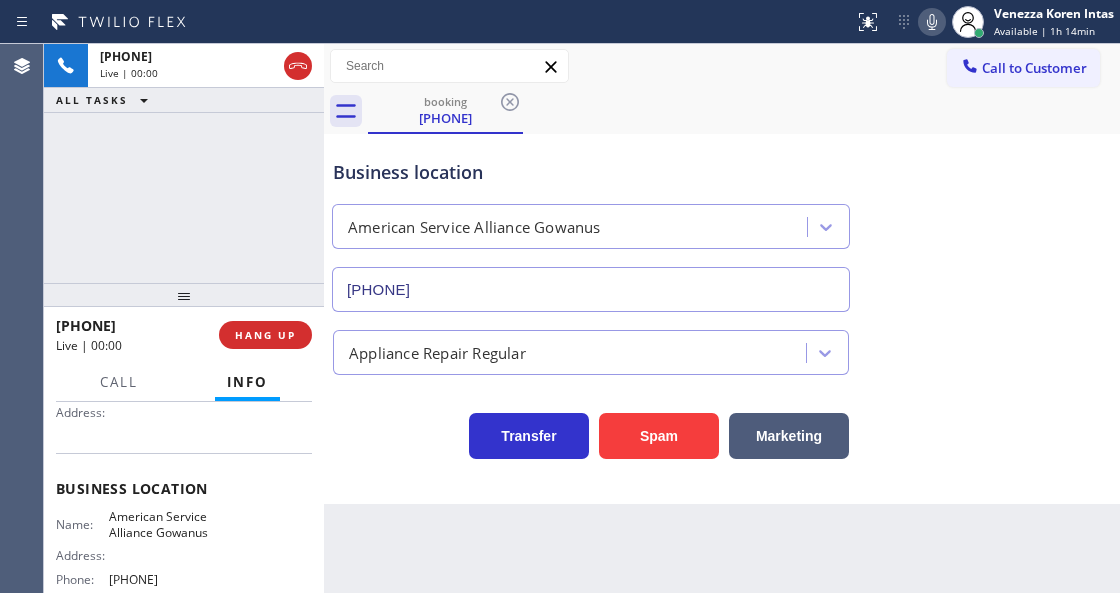 click on "Business location American Service Alliance Gowanus (718) 841-0591 Appliance Repair Regular Transfer Spam Marketing" at bounding box center [722, 319] 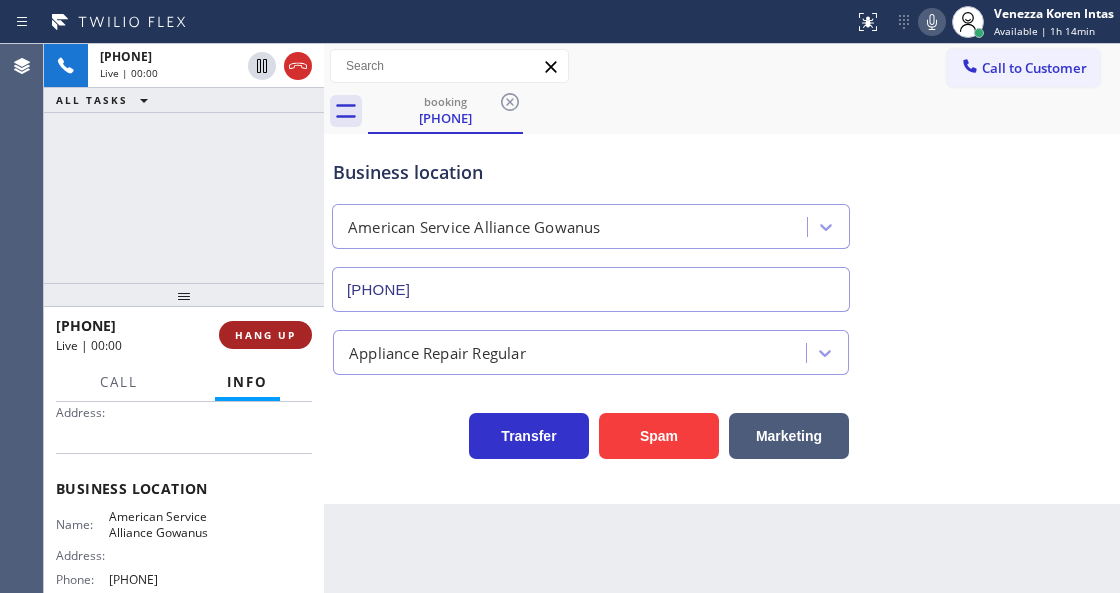 click on "HANG UP" at bounding box center [265, 335] 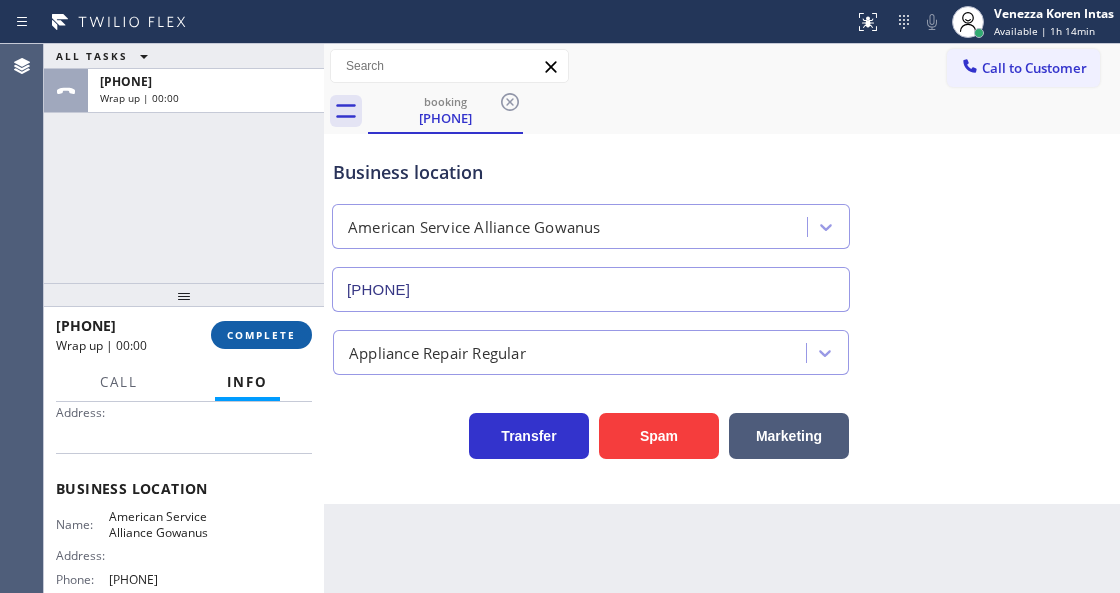 click on "COMPLETE" at bounding box center (261, 335) 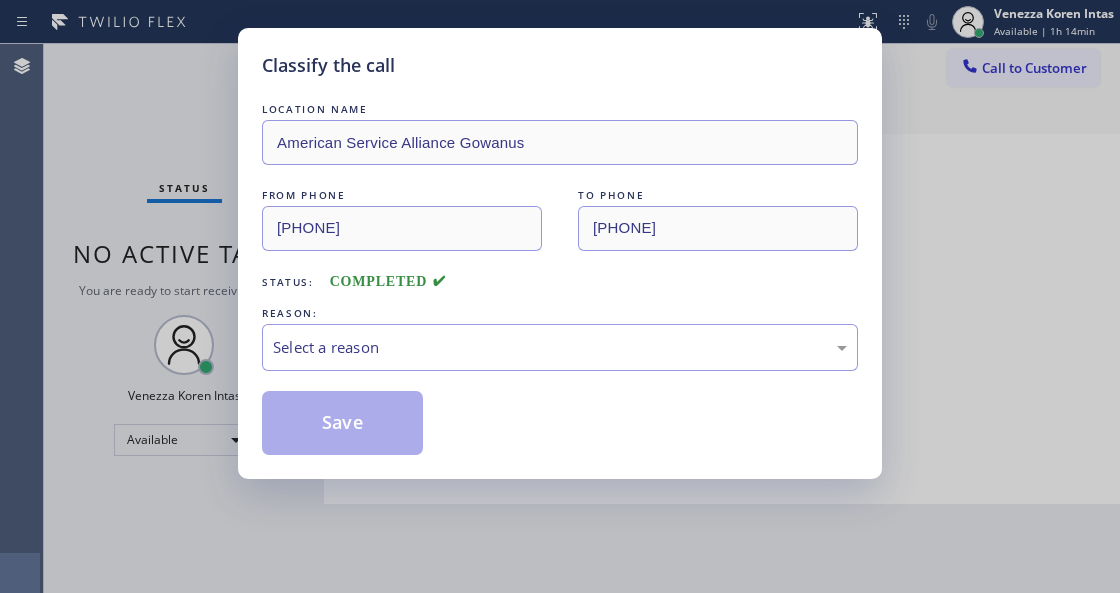 click on "Select a reason" at bounding box center [560, 347] 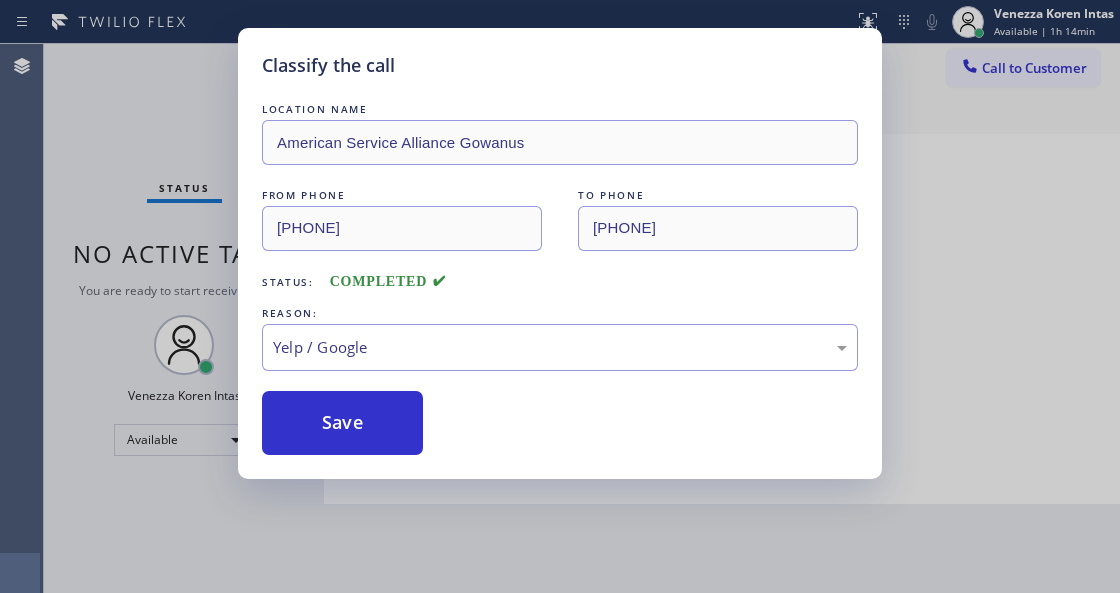 drag, startPoint x: 384, startPoint y: 441, endPoint x: 386, endPoint y: 558, distance: 117.01709 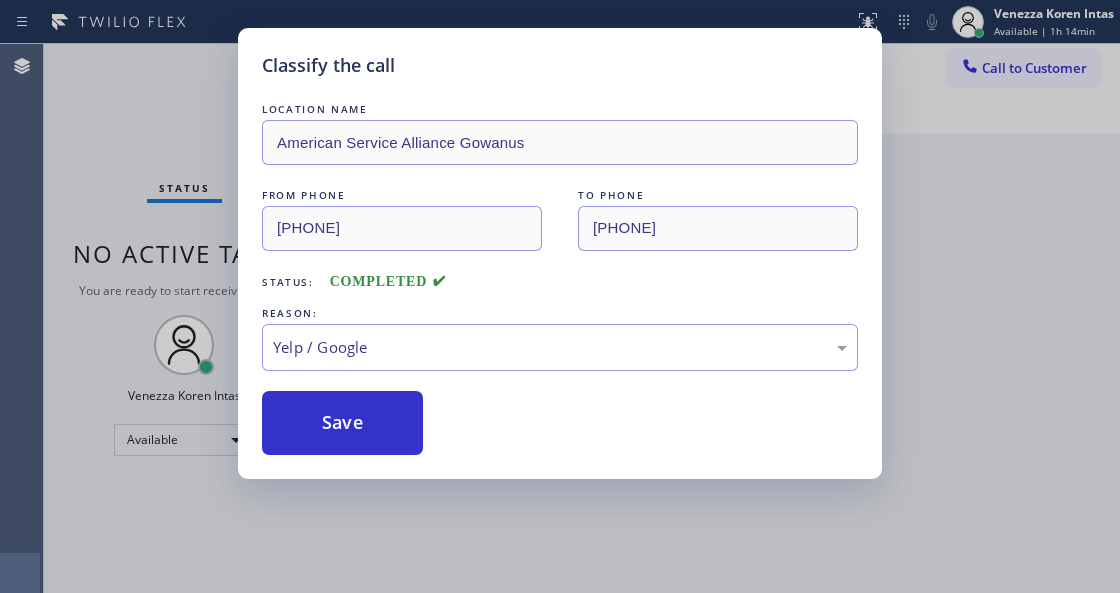 click on "Classify the call LOCATION NAME American Service Alliance Gowanus FROM PHONE (315) 583-0486 TO PHONE (718) 841-0591 Status: COMPLETED REASON: Yelp / Google  Save" at bounding box center (560, 296) 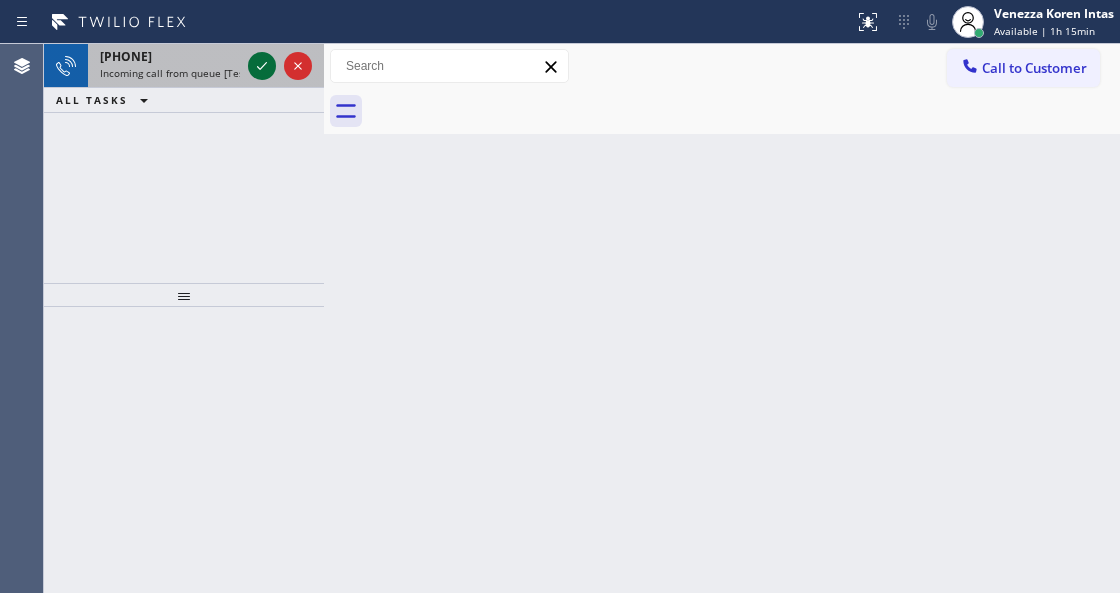 click 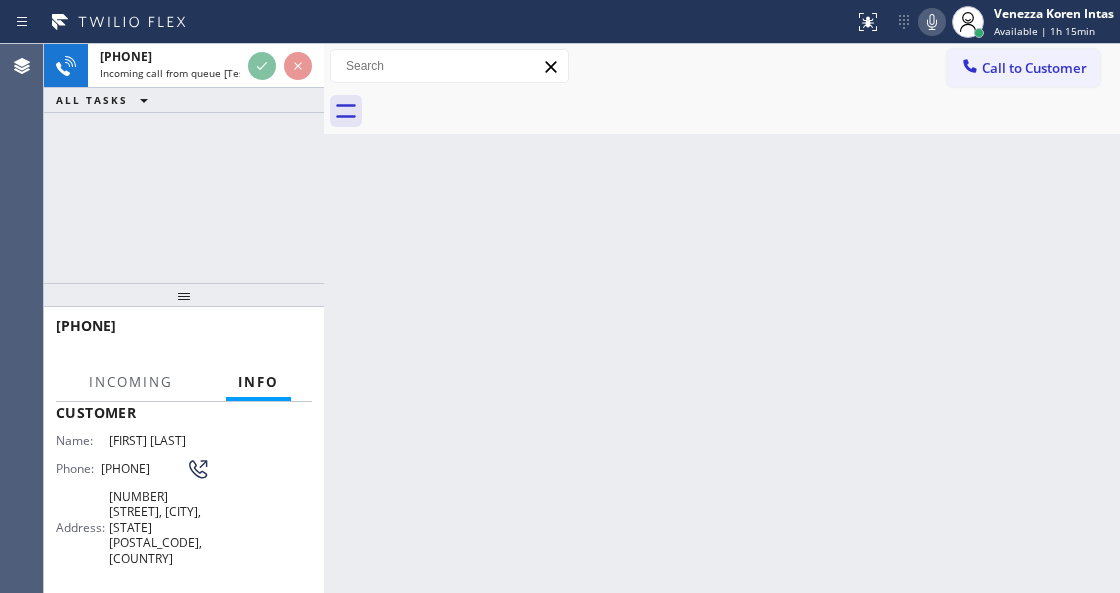 scroll, scrollTop: 200, scrollLeft: 0, axis: vertical 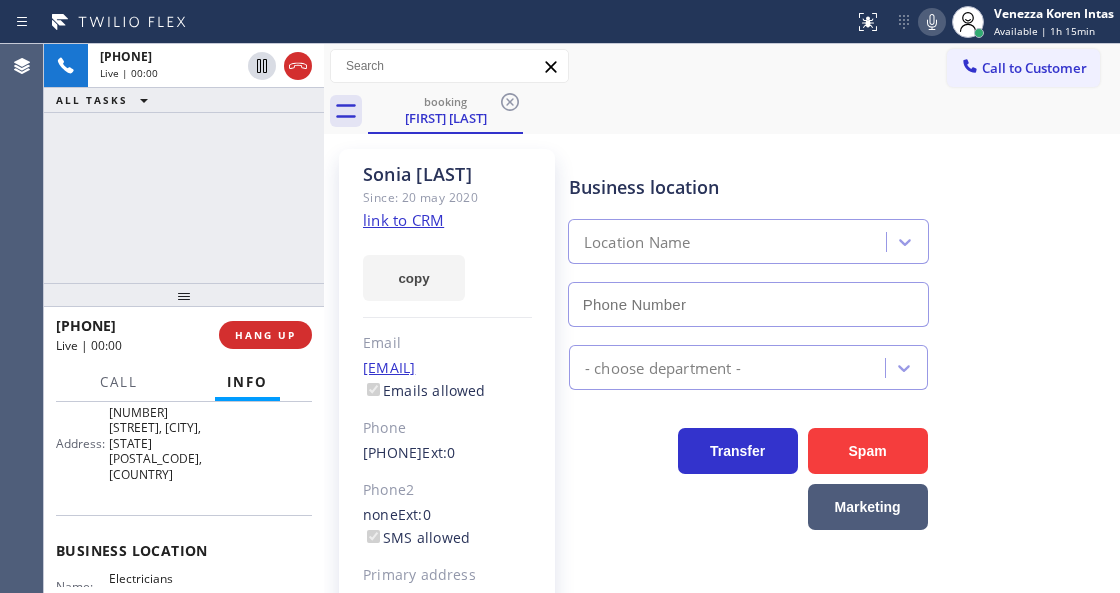 type on "(800) 568-8664" 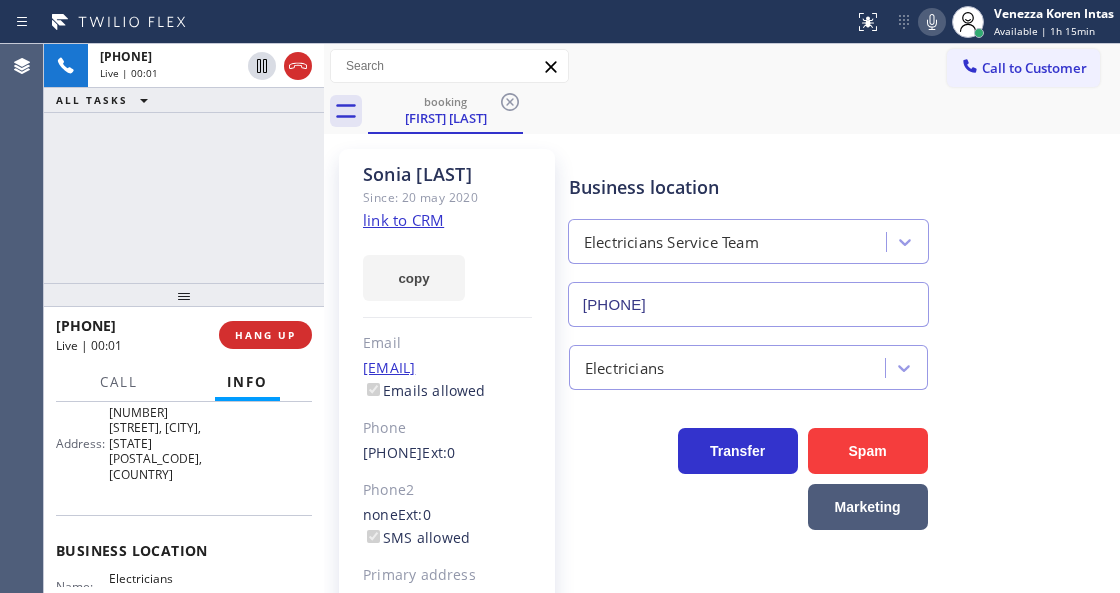 click on "link to CRM" 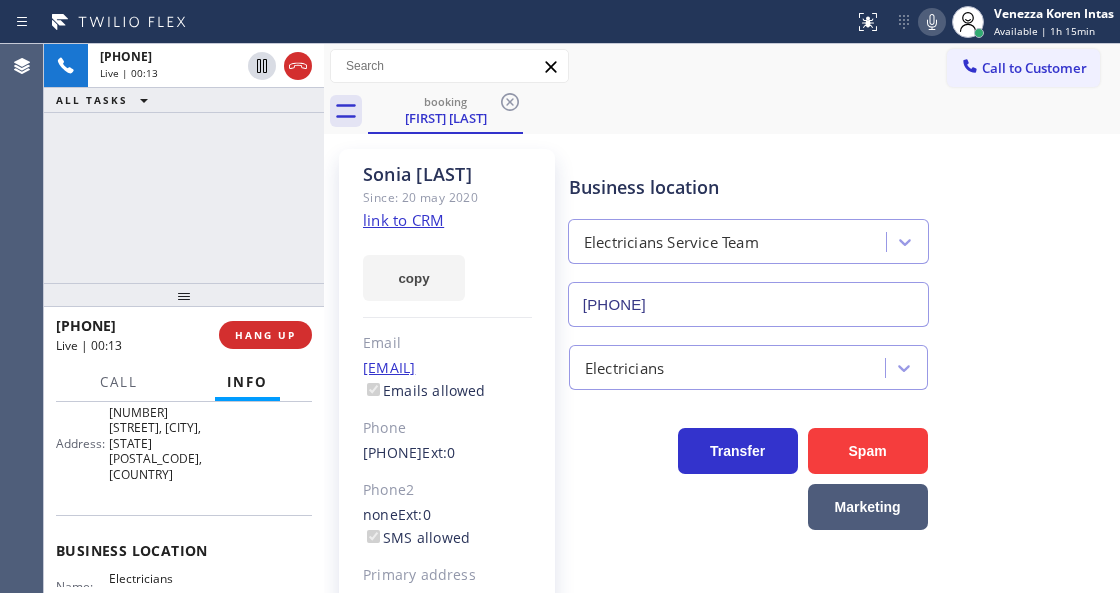 click on "booking Sonia Luna" at bounding box center (744, 111) 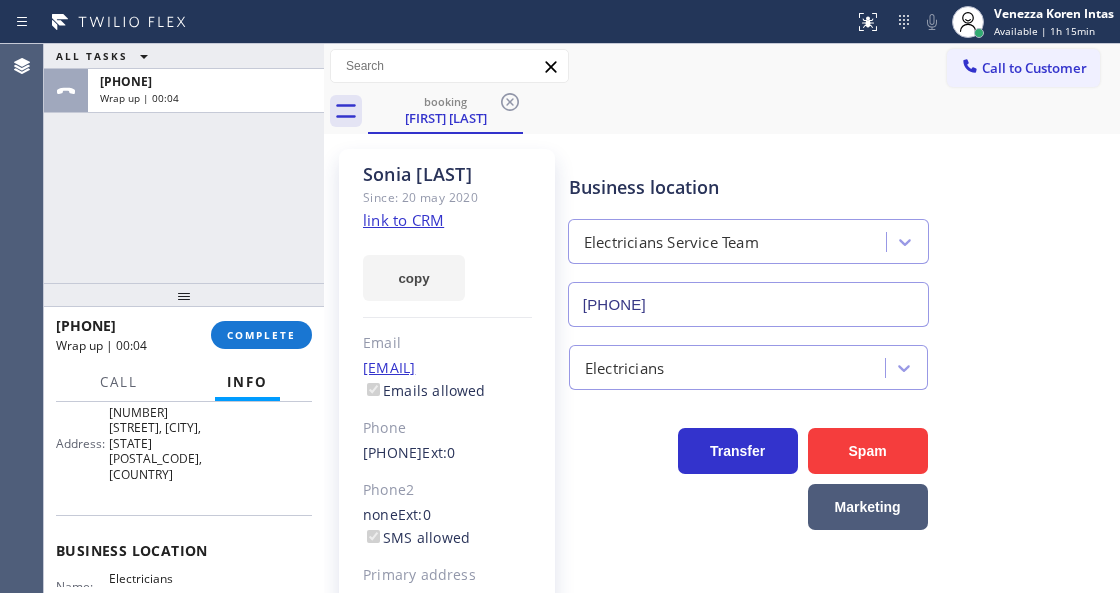 click on "Name: Sonia Luna Phone: (323) 828-5862 Address: 3200 Barbydell Dr, Los Angeles, CA 90064, USA" at bounding box center (184, 419) 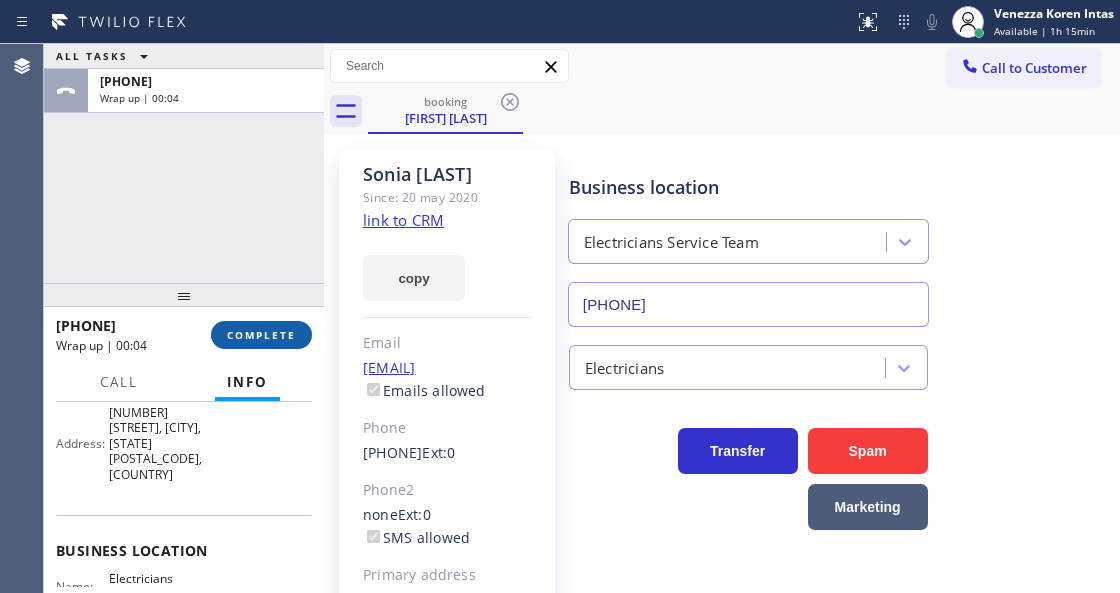 click on "COMPLETE" at bounding box center [261, 335] 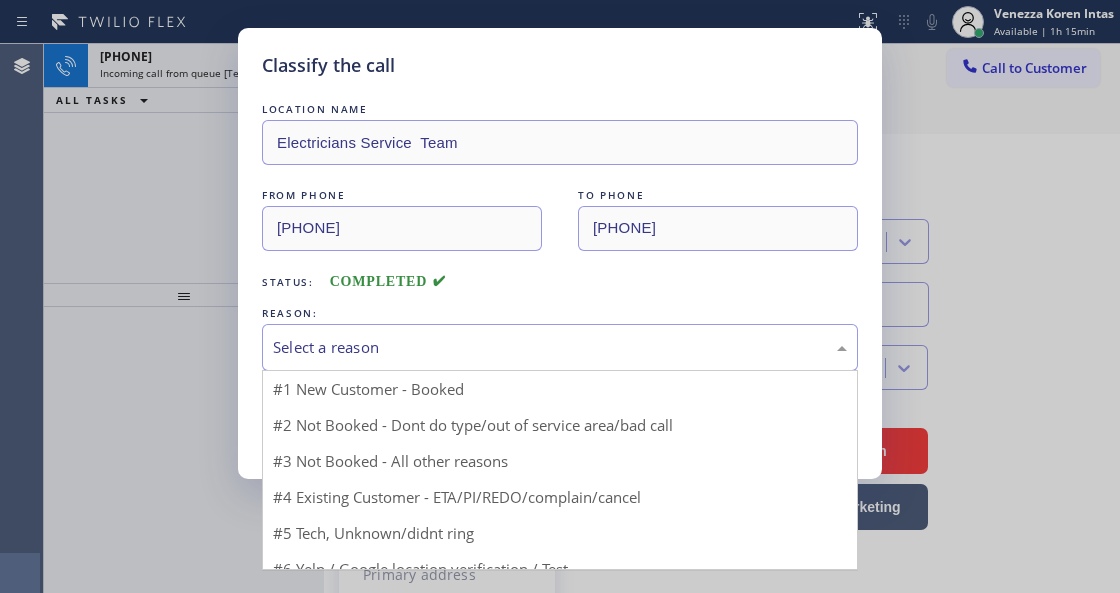 click on "Select a reason" at bounding box center [560, 347] 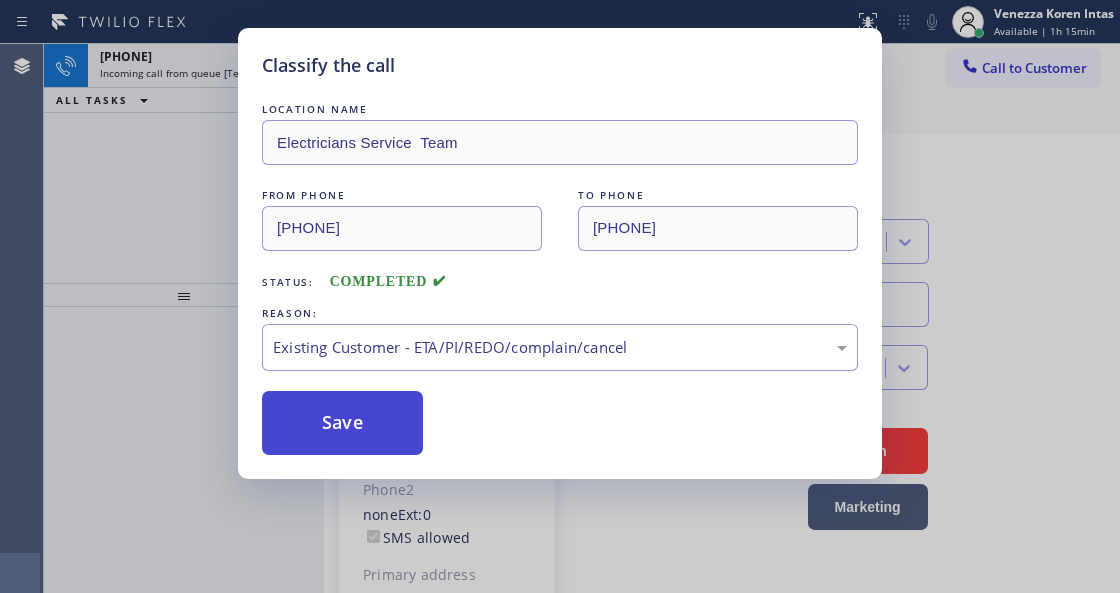click on "Save" at bounding box center [342, 423] 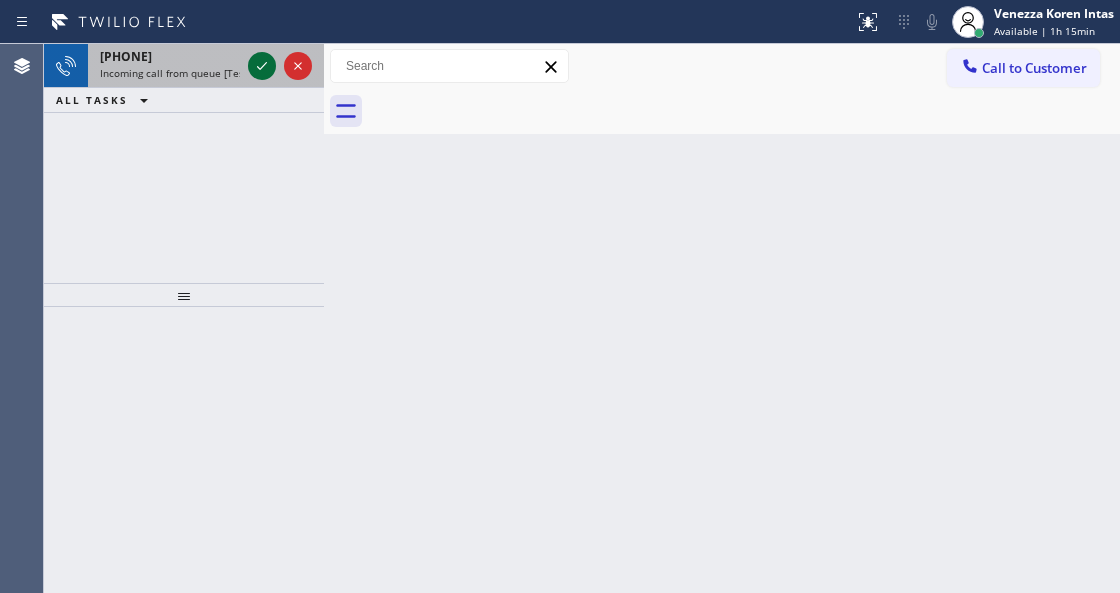 click at bounding box center [262, 66] 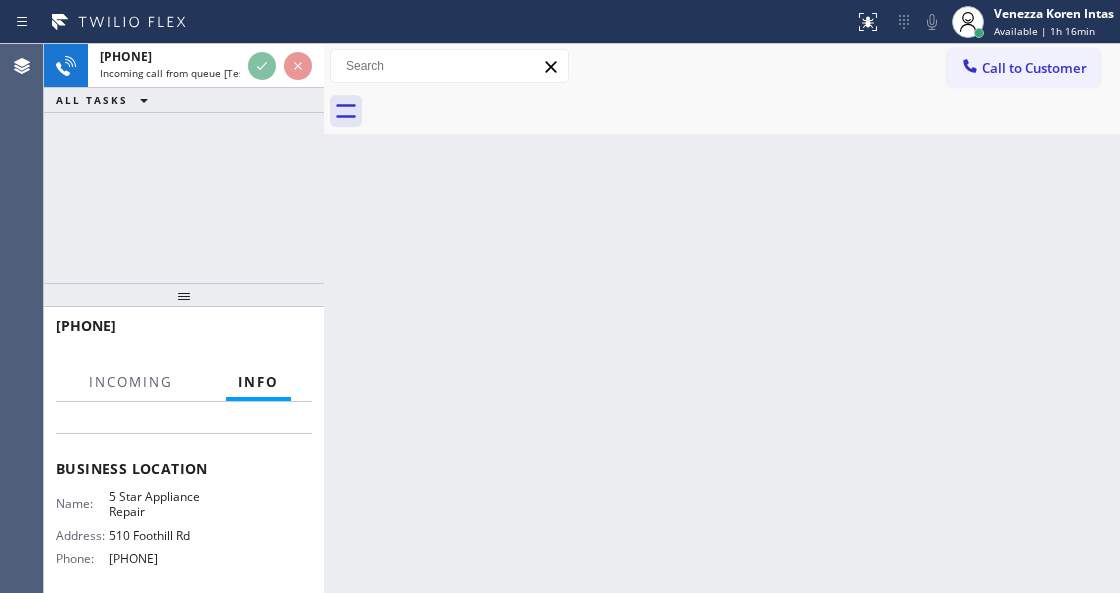 scroll, scrollTop: 266, scrollLeft: 0, axis: vertical 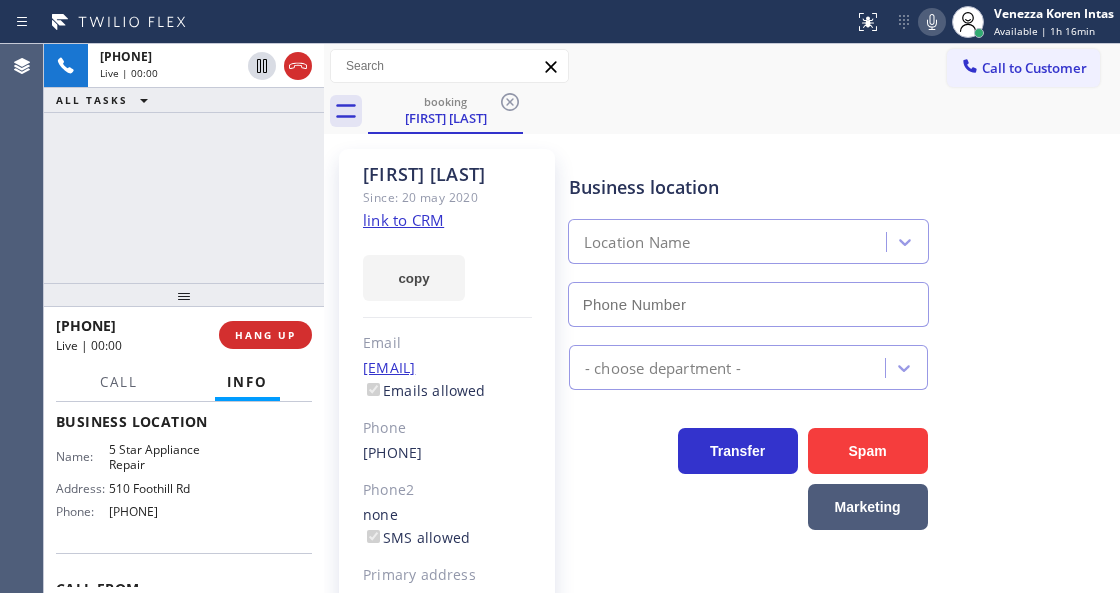 type on "[PHONE]" 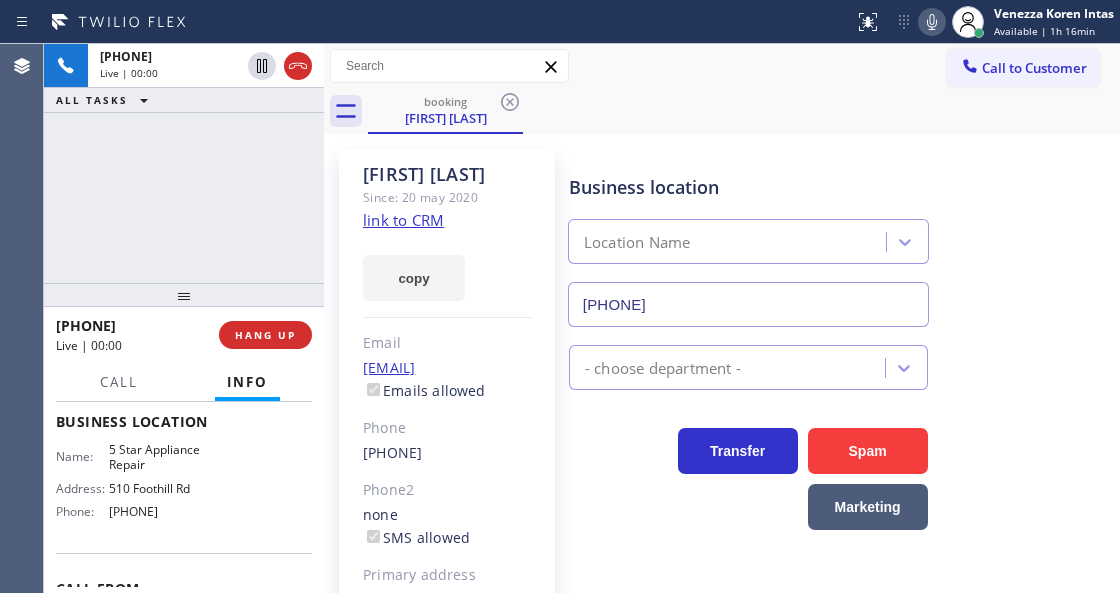 scroll, scrollTop: 333, scrollLeft: 0, axis: vertical 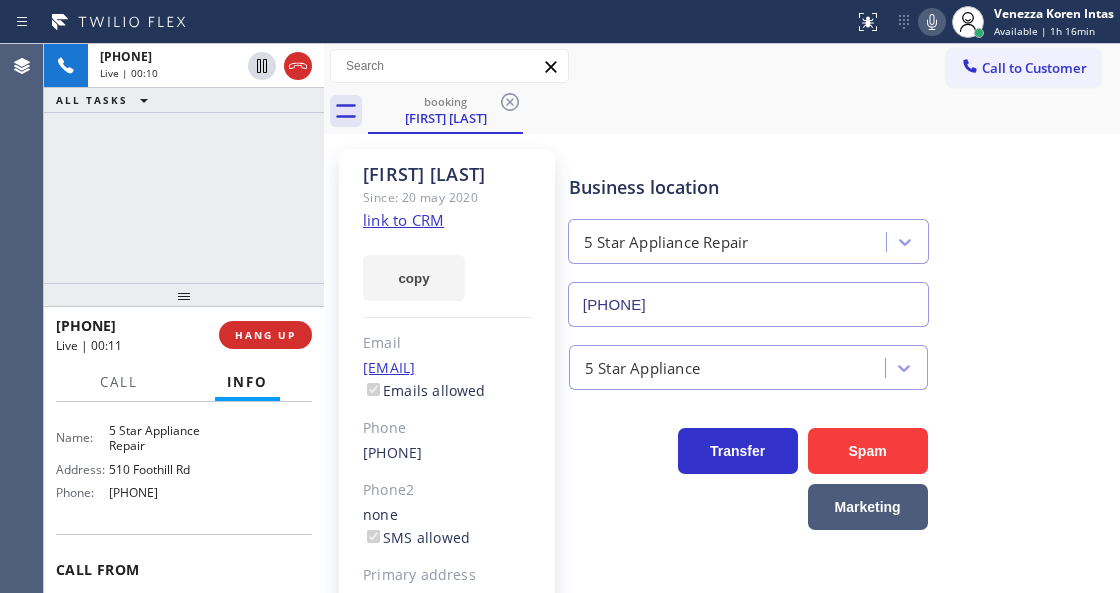 click on "link to CRM" 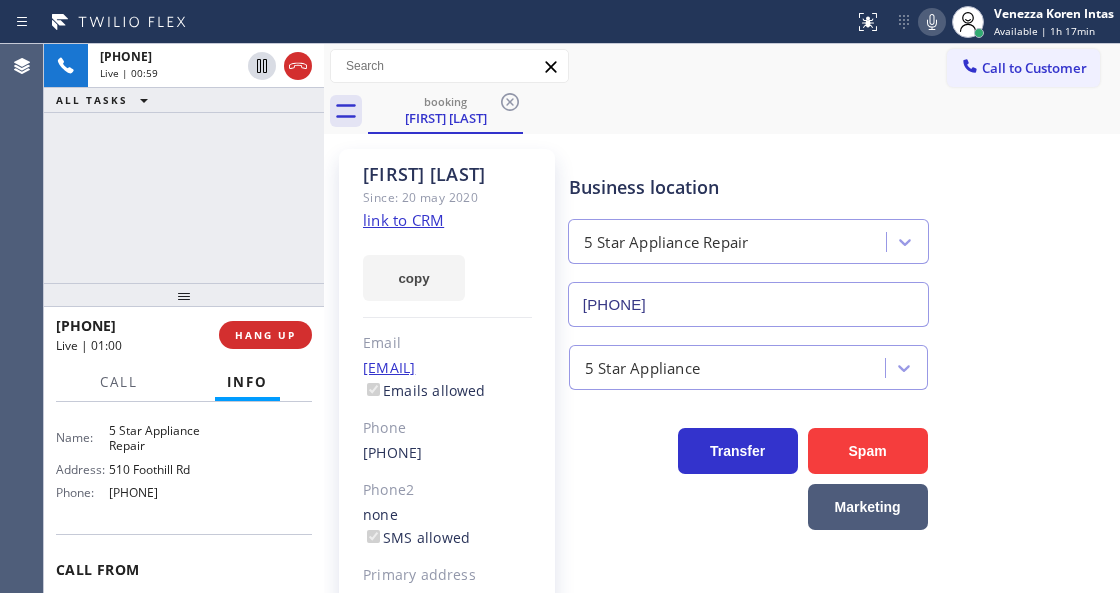 click 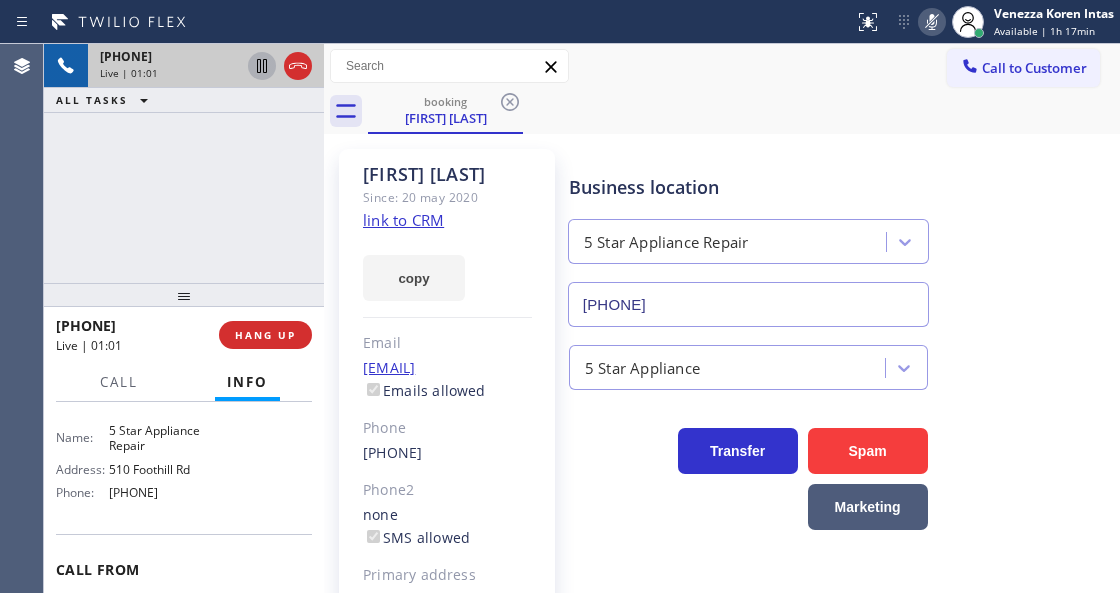 click 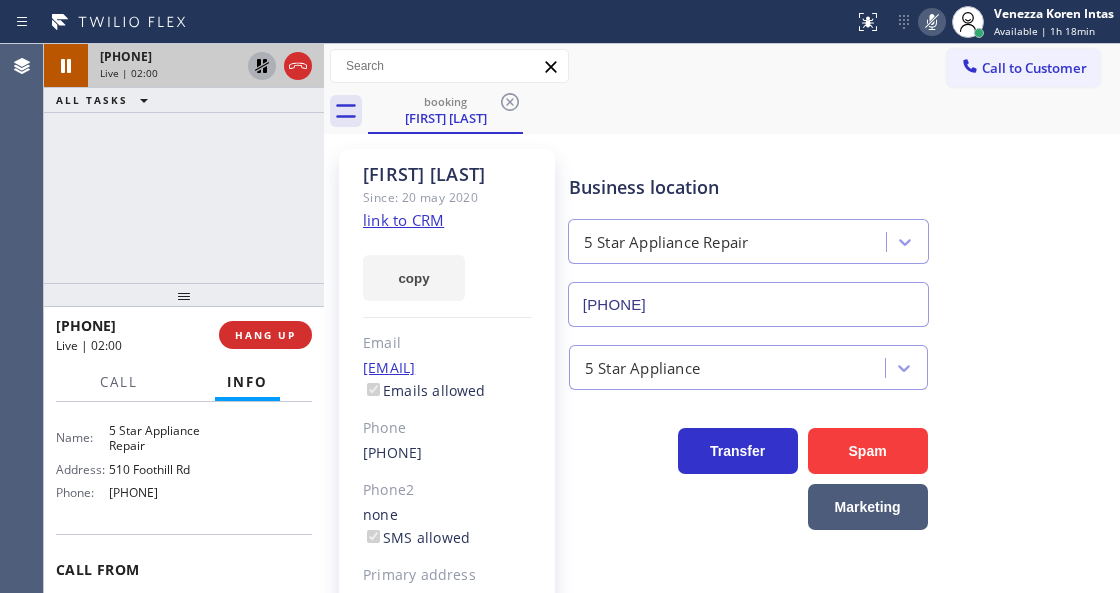 click on "+18312917799 Live | 02:00 ALL TASKS ALL TASKS ACTIVE TASKS TASKS IN WRAP UP" at bounding box center [184, 163] 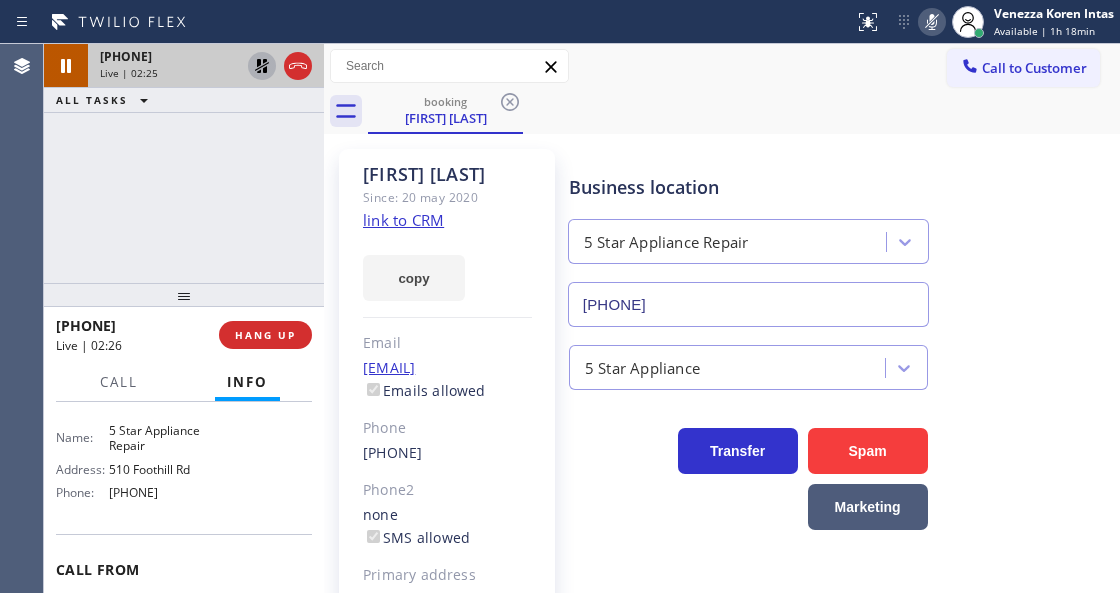 click 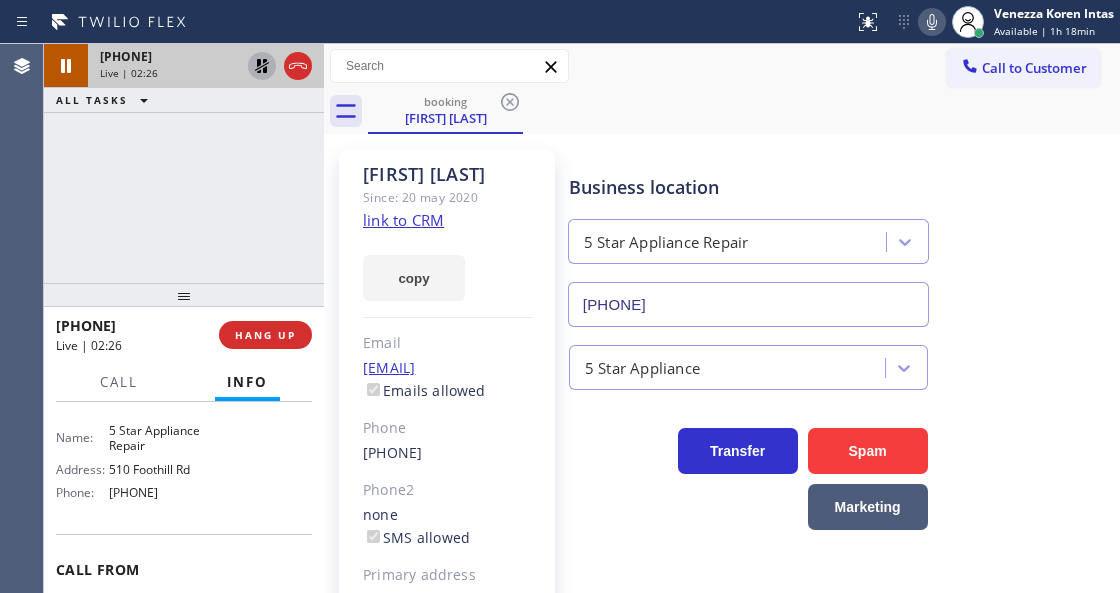 click 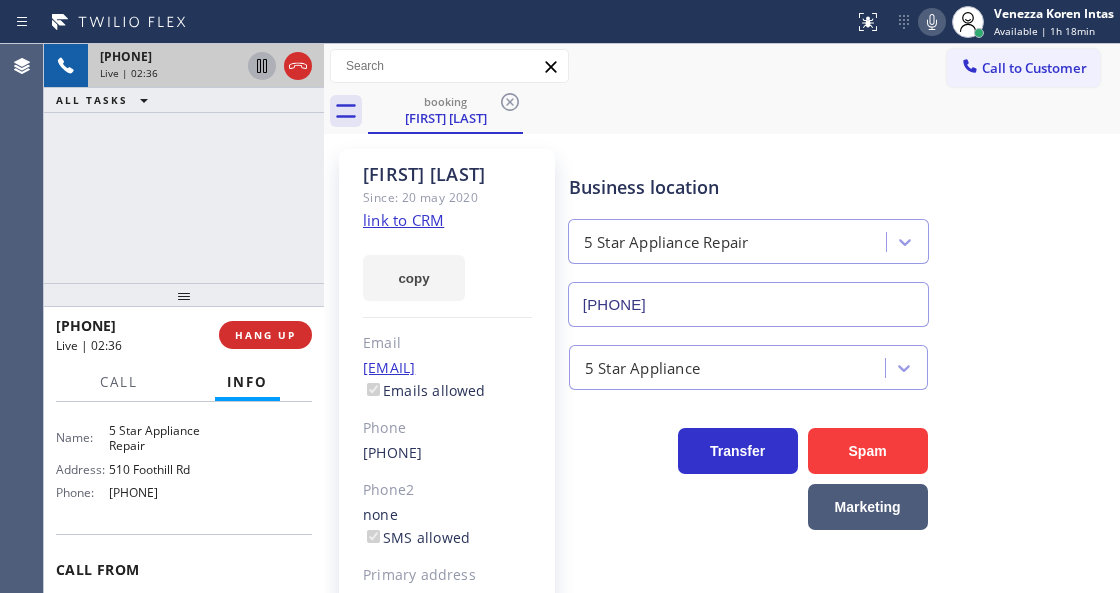 click on "Anthony    Agnello Since: 20 may 2020 link to CRM copy Email agnelloelectric@gmail.com  Emails allowed Phone (831) 291-7799 Phone2 none  SMS allowed Primary address  681 Corralitos Ridge Rd Watsonville, 95076 CA EDIT" at bounding box center [447, 458] 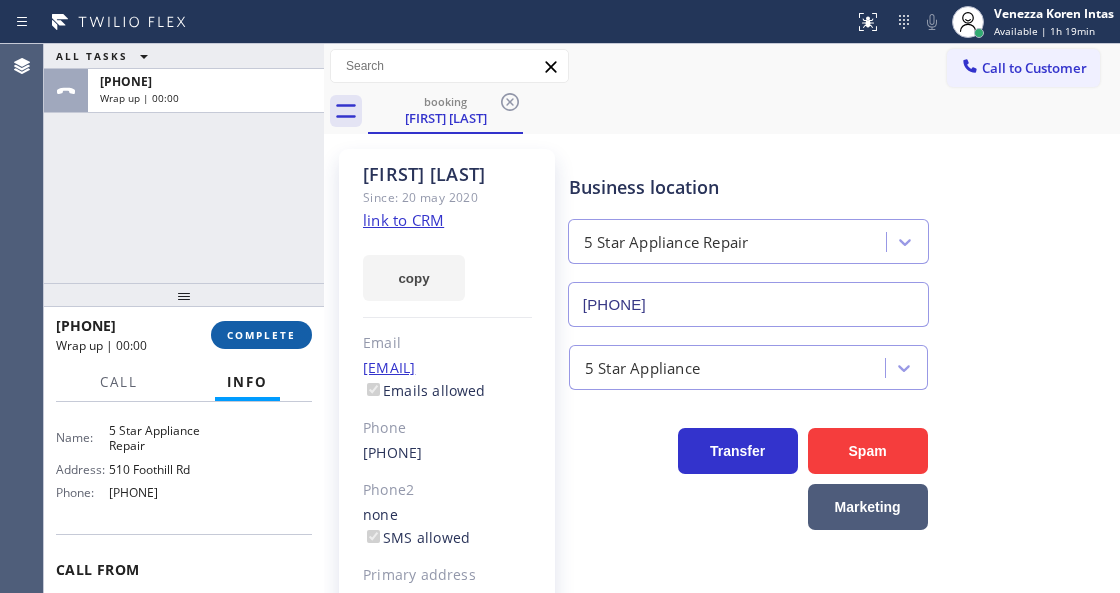 click on "COMPLETE" at bounding box center (261, 335) 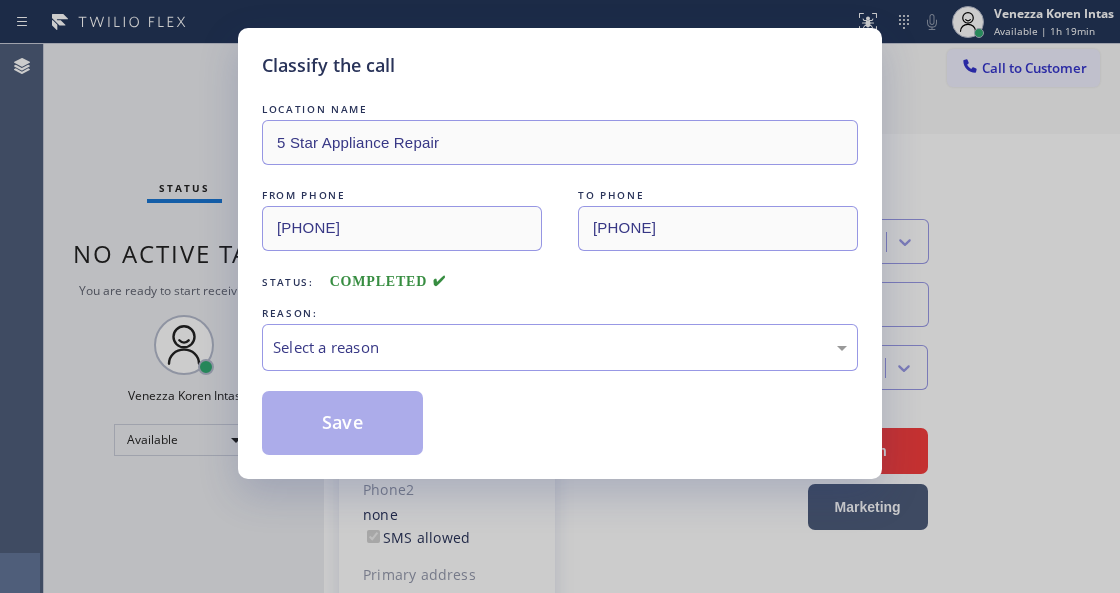 click on "Select a reason" at bounding box center (560, 347) 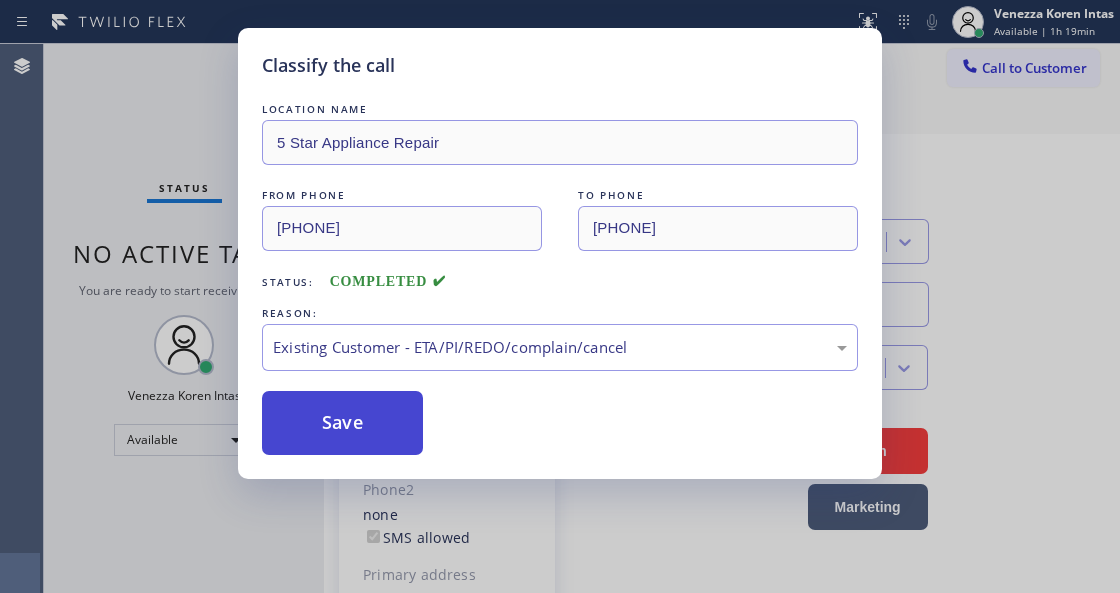 click on "Save" at bounding box center [342, 423] 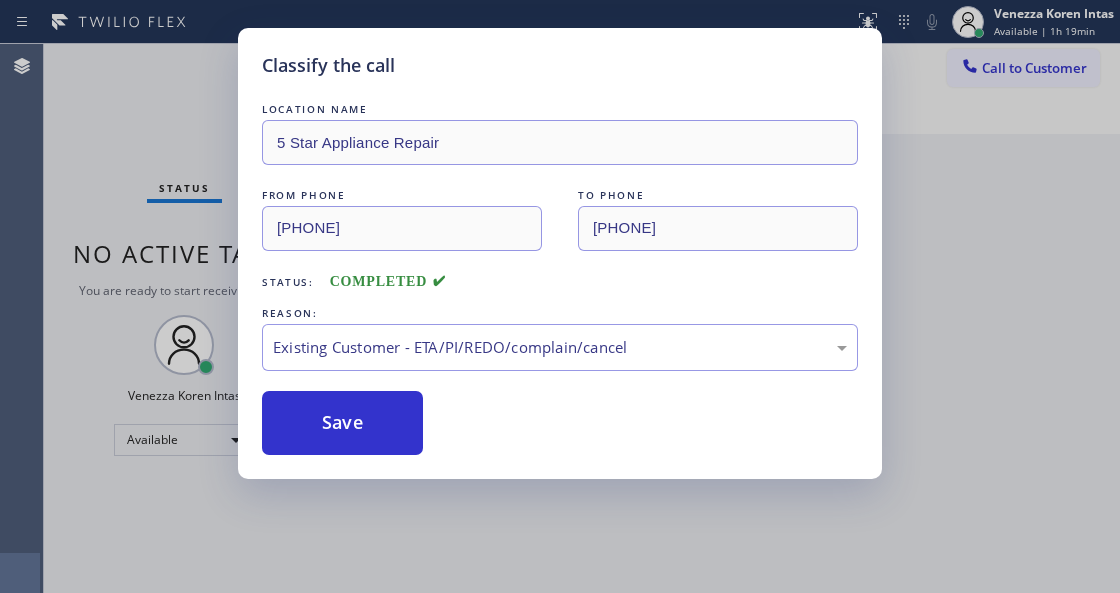 click on "Classify the call LOCATION NAME 5 Star Appliance Repair FROM PHONE (831) 291-7799 TO PHONE (855) 731-4952 Status: COMPLETED REASON: Existing Customer - ETA/PI/REDO/complain/cancel Save" at bounding box center [560, 296] 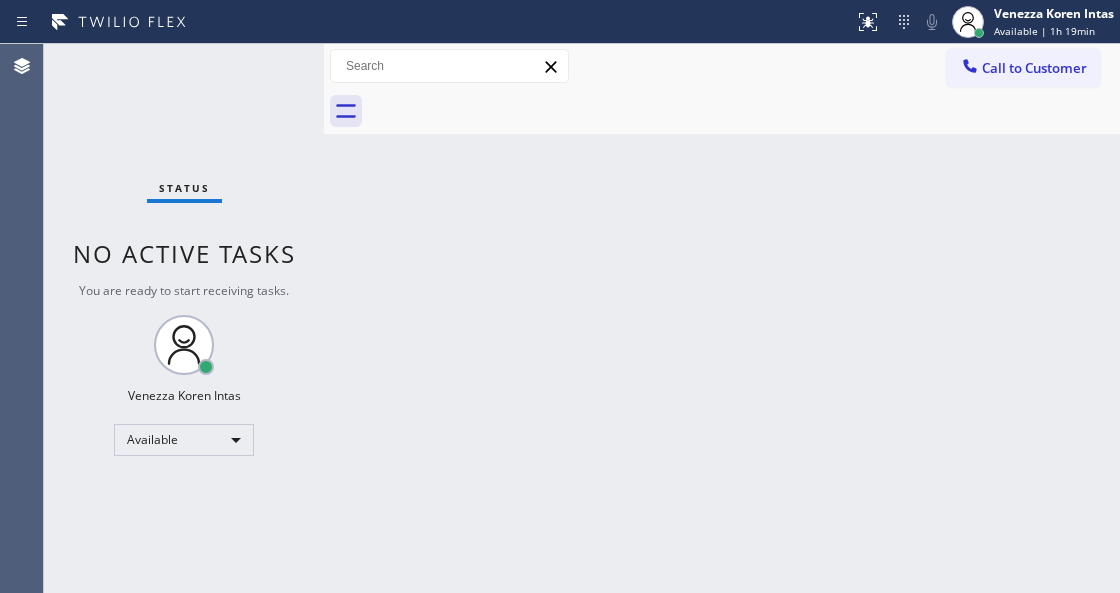 click on "Back to Dashboard Change Sender ID Customers Technicians Select a contact Outbound call Technician Search Technician Your caller id phone number Your caller id phone number Call Technician info Name   Phone none Address none Change Sender ID HVAC +18559994417 5 Star Appliance +18557314952 Appliance Repair +18554611149 Plumbing +18889090120 Air Duct Cleaning +18006865038  Electricians +18005688664 Cancel Change Check personal SMS Reset Change No tabs Call to Customer Outbound call Location Search location Your caller id phone number (415) 570-6462 Customer number Call Outbound call Technician Search Technician Your caller id phone number Your caller id phone number Call" at bounding box center [722, 318] 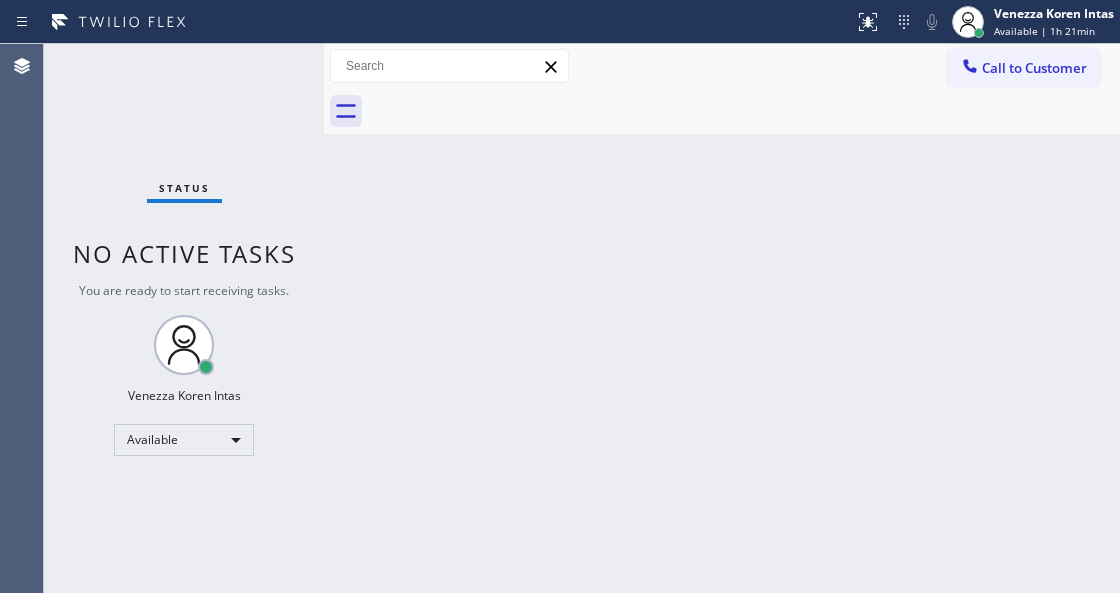 drag, startPoint x: 262, startPoint y: 63, endPoint x: 275, endPoint y: 139, distance: 77.10383 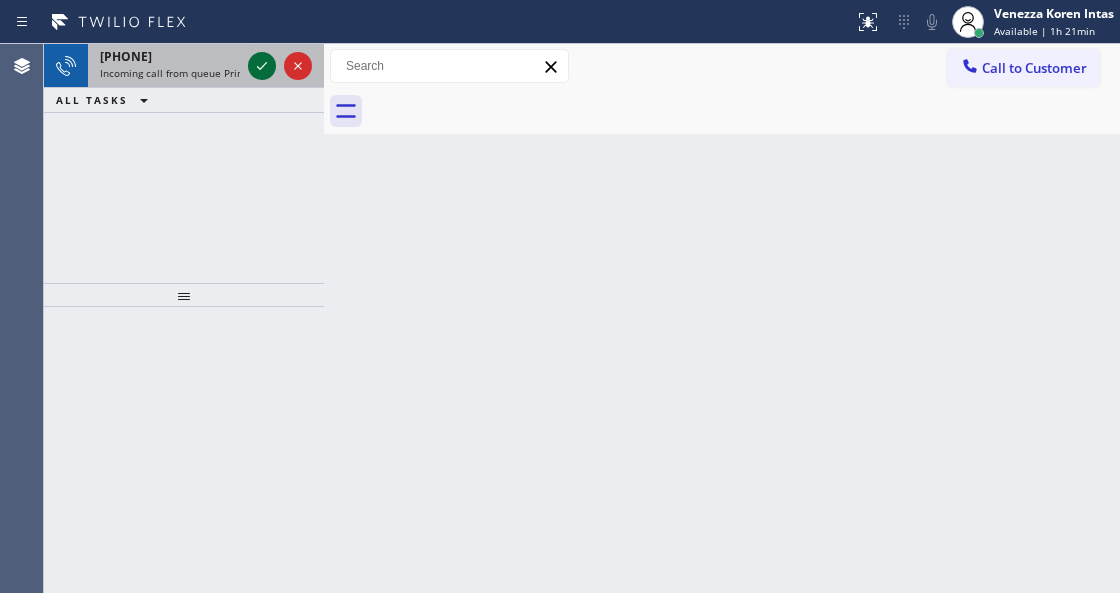 click 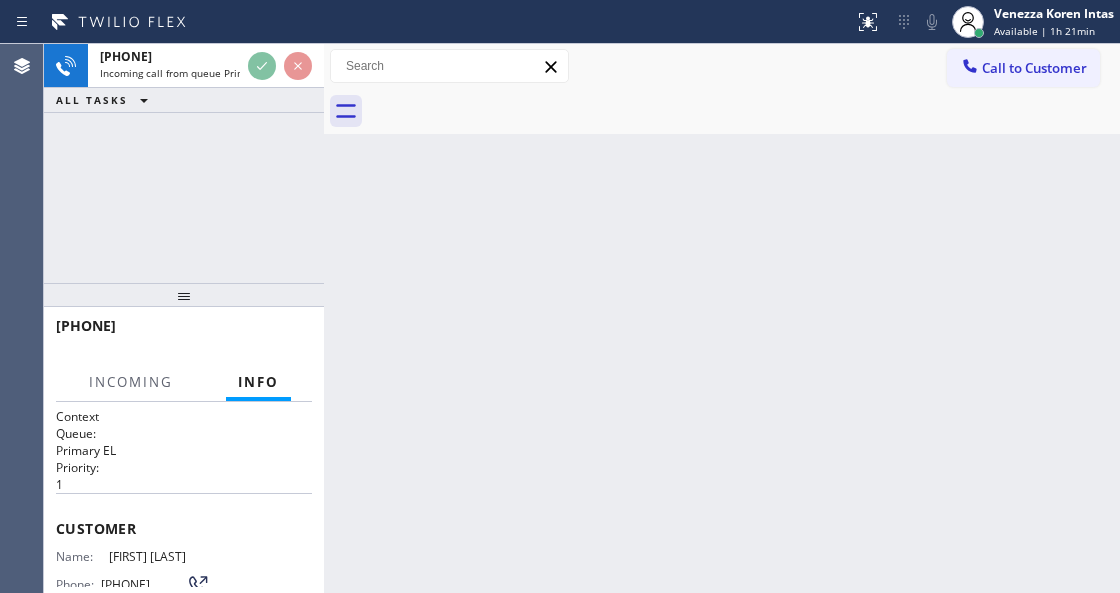 scroll, scrollTop: 266, scrollLeft: 0, axis: vertical 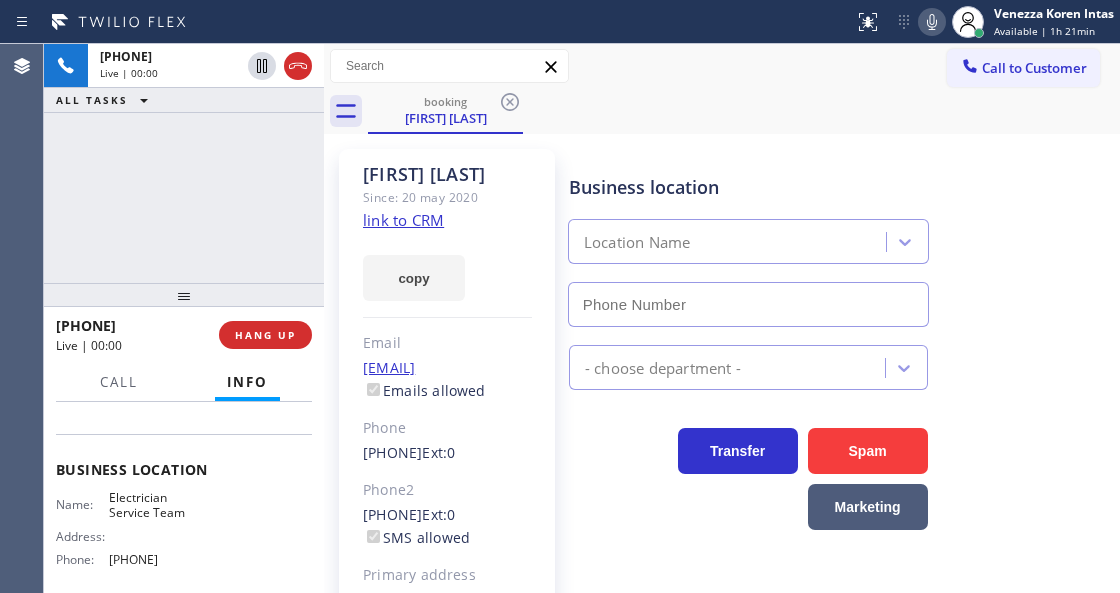 type on "(747) 529-9099" 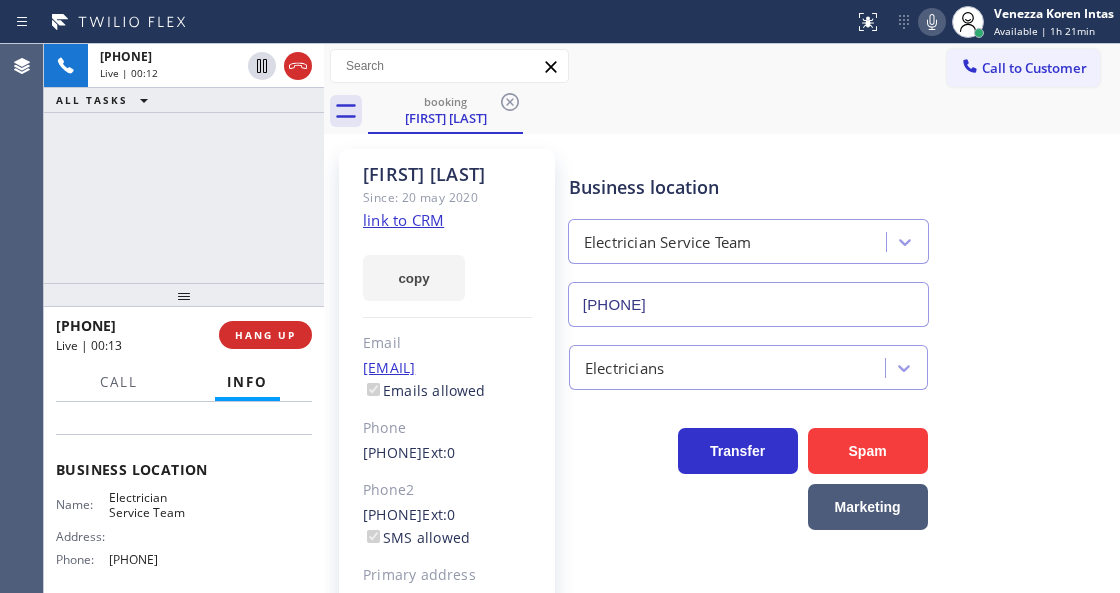 click on "link to CRM" 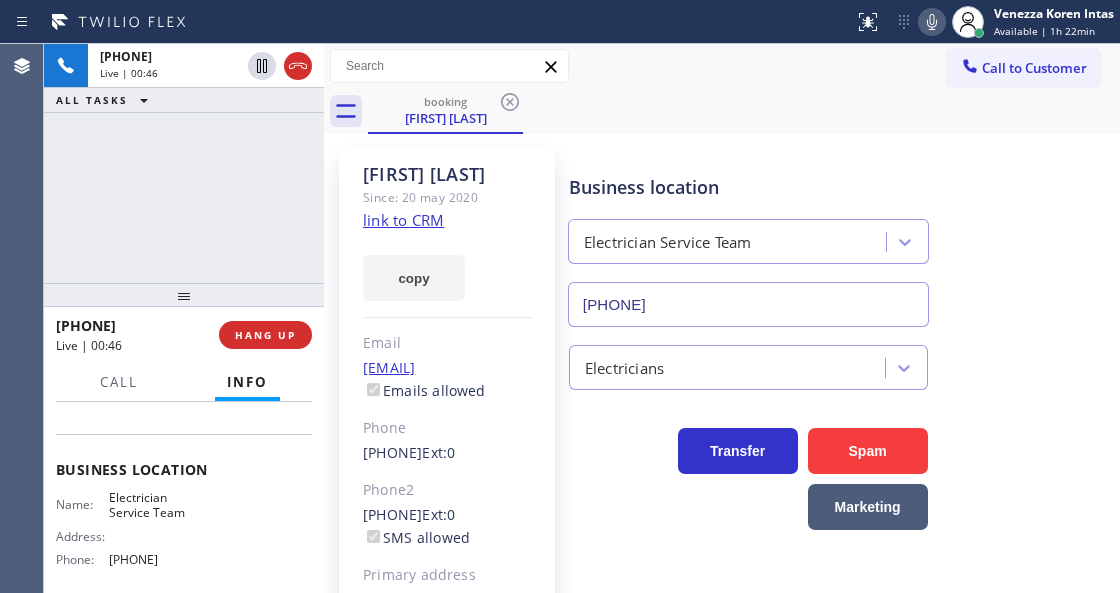 click 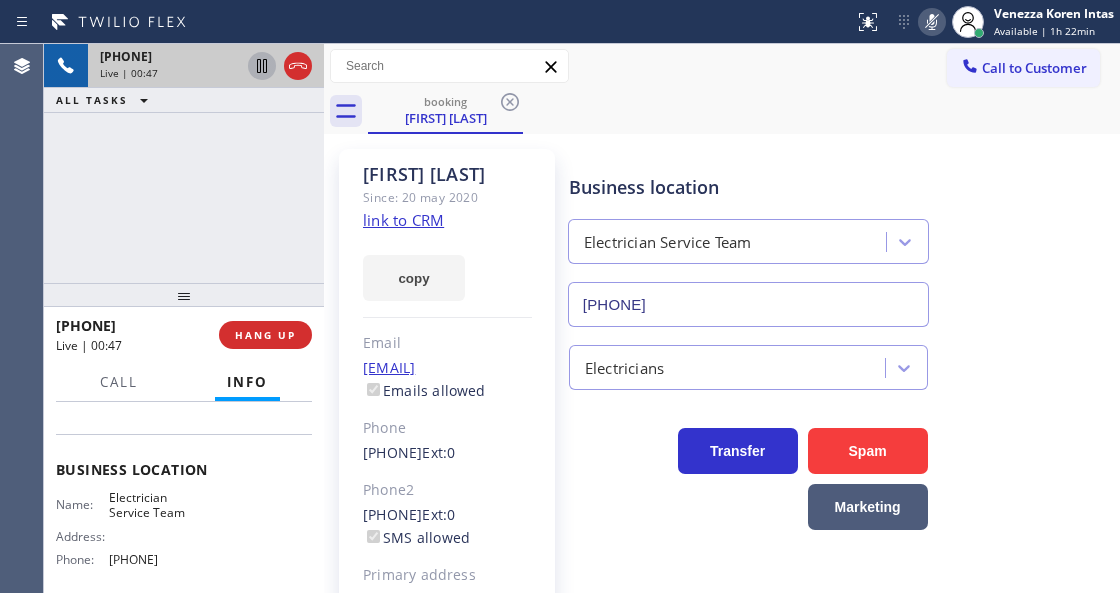 click 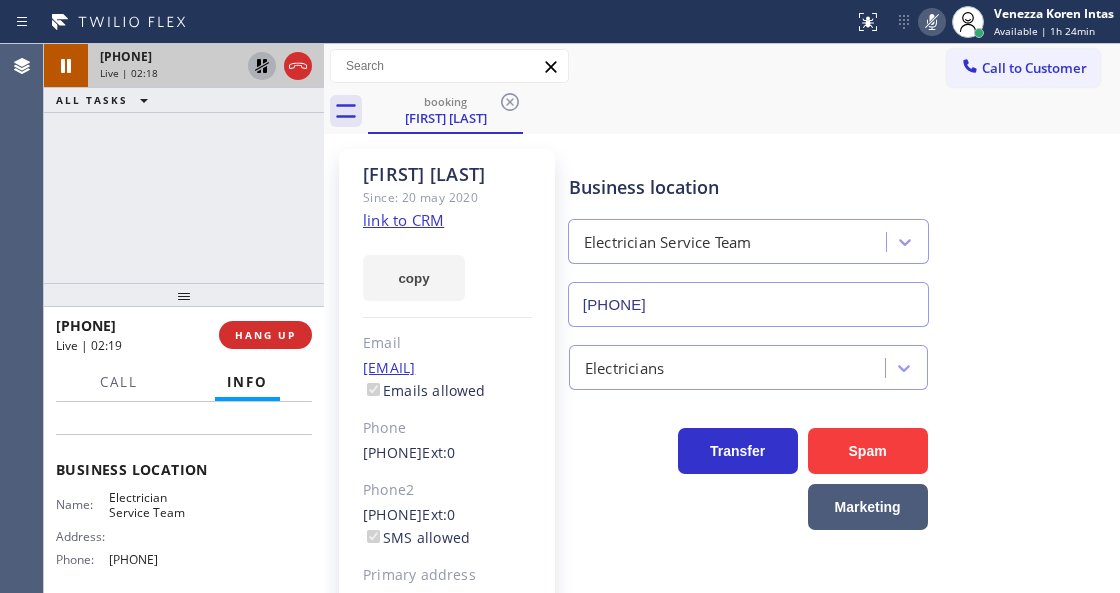 click on "Primary address" at bounding box center [447, 575] 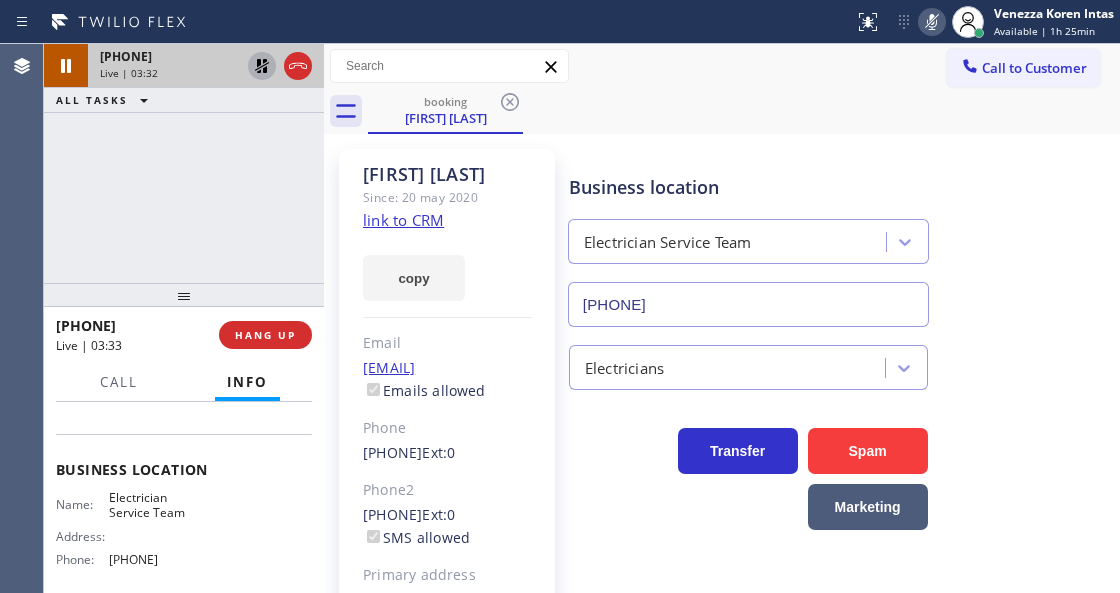 click 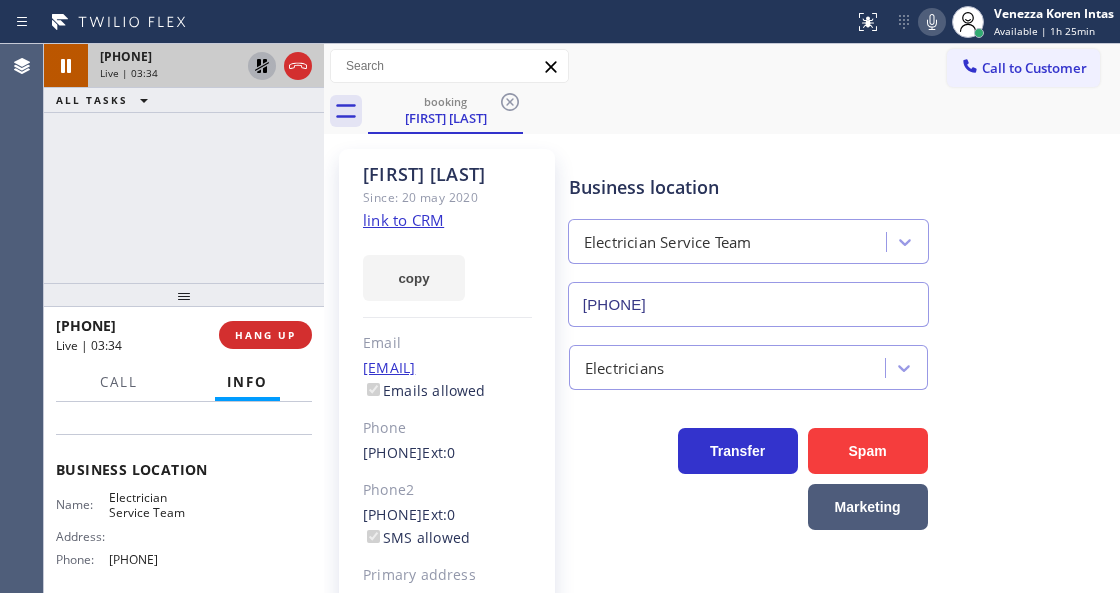 click 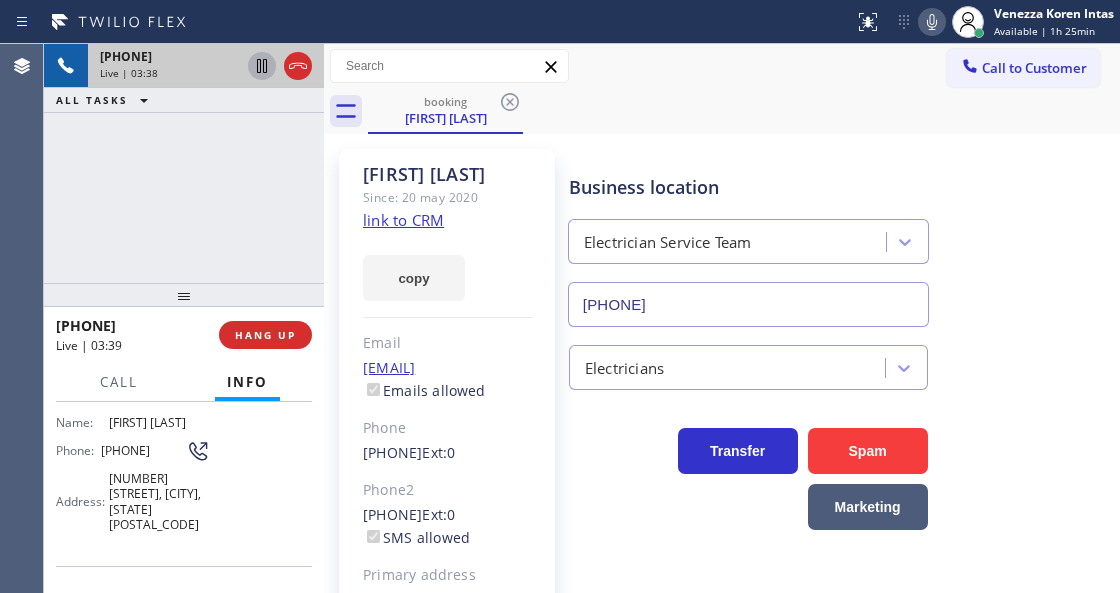 scroll, scrollTop: 133, scrollLeft: 0, axis: vertical 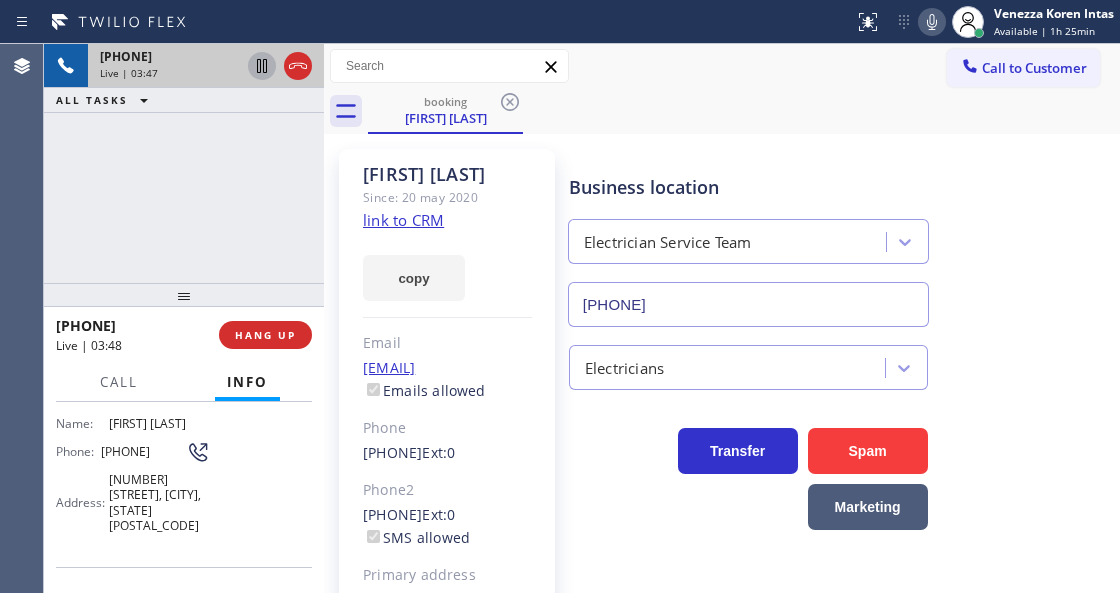 click on "Tom   Burke Since: 20 may 2020 link to CRM copy Email coachburke@outlook.com  Emails allowed Phone (505) 440-2494  Ext:  0 Phone2 (657) 618-7258  Ext:  0  SMS allowed Primary address  10591 Thomas Drive Anaheim, 92804 CA EDIT Outbound call Location Electrician Service Team Your caller id phone number (747) 529-9099 Customer number Call Benefits  Business location Electrician Service Team (747) 529-9099 Electricians Transfer Spam Marketing" at bounding box center (722, 458) 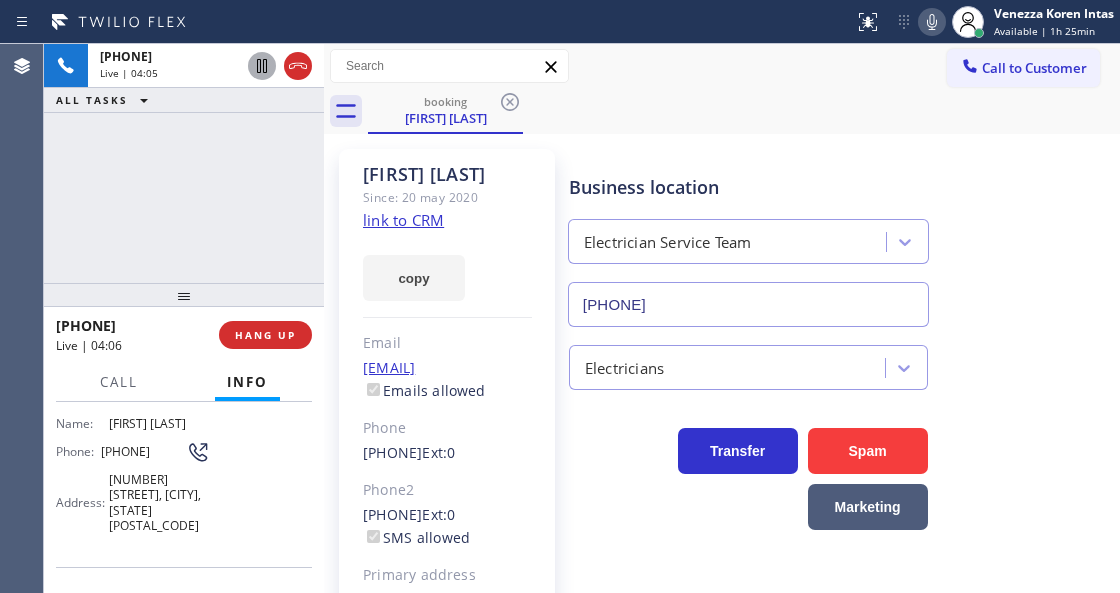 drag, startPoint x: 298, startPoint y: 61, endPoint x: 306, endPoint y: 255, distance: 194.16487 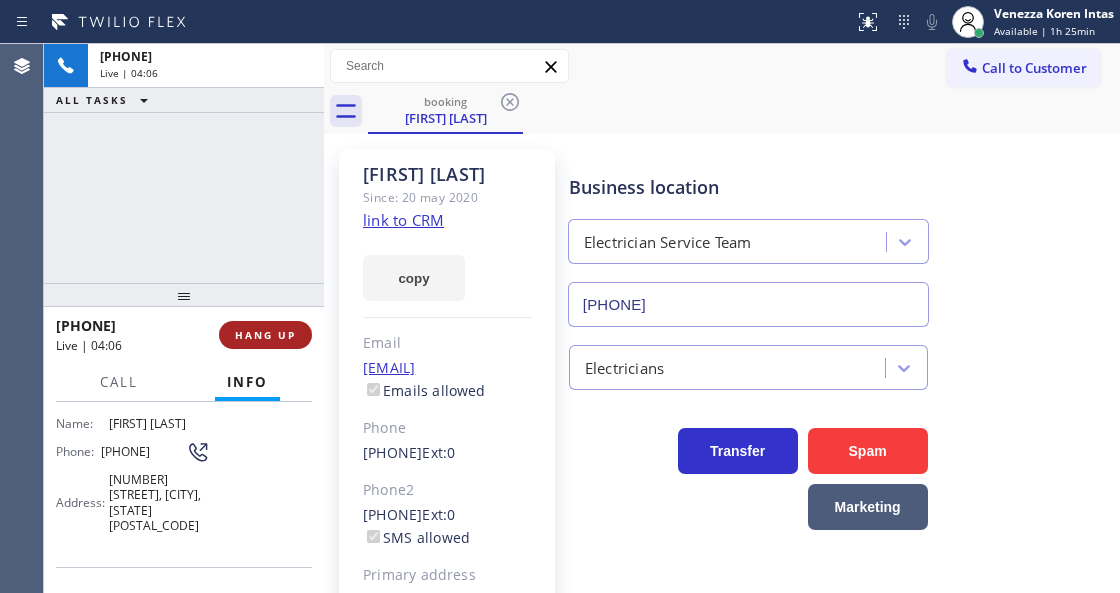click on "HANG UP" at bounding box center (265, 335) 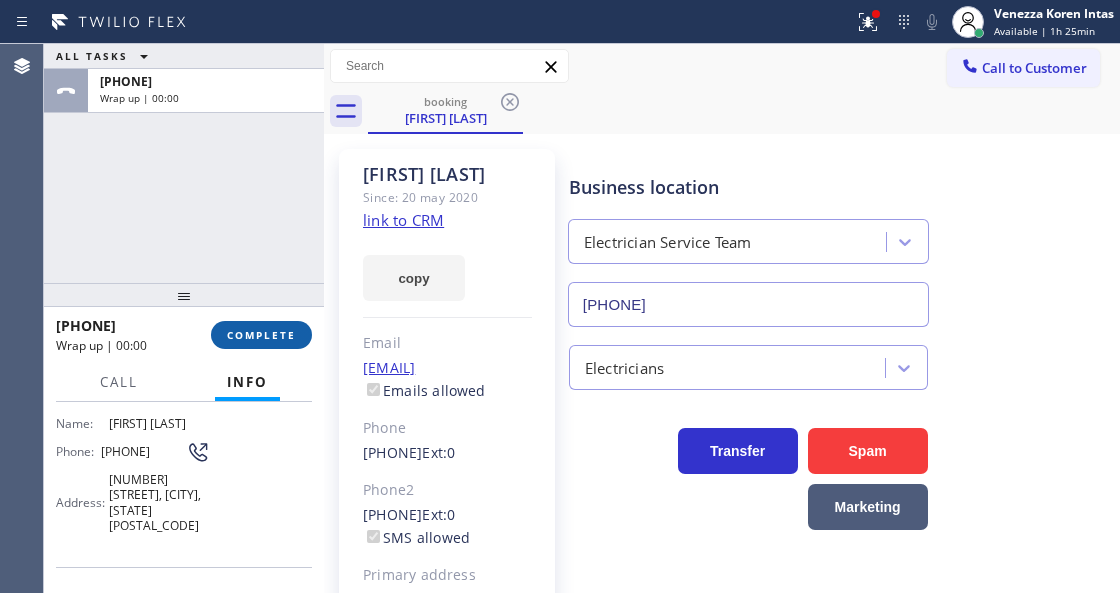 click on "COMPLETE" at bounding box center [261, 335] 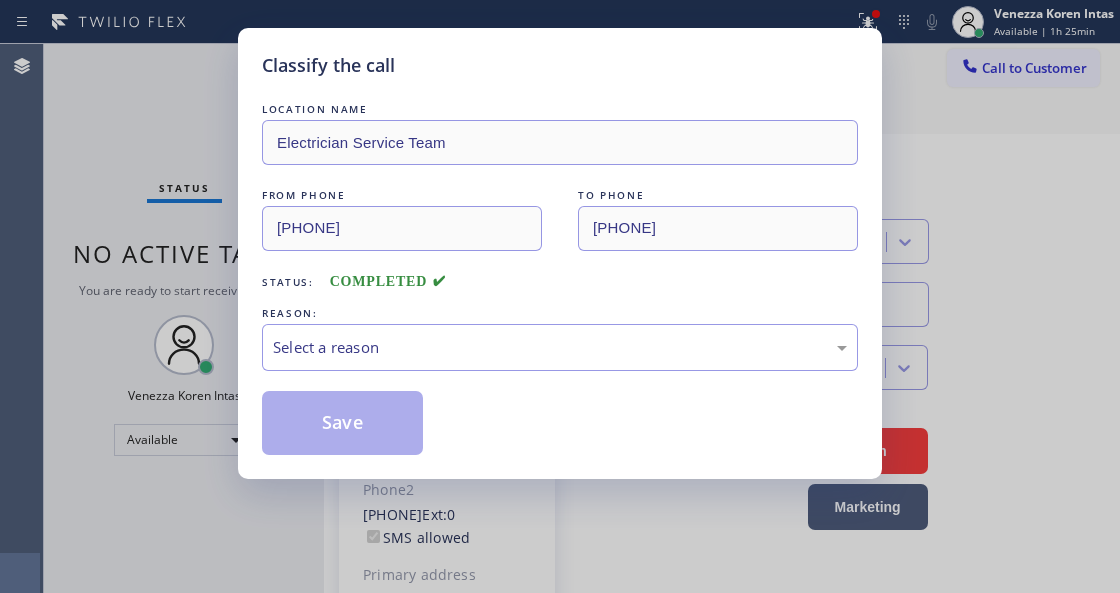 click on "Select a reason" at bounding box center [560, 347] 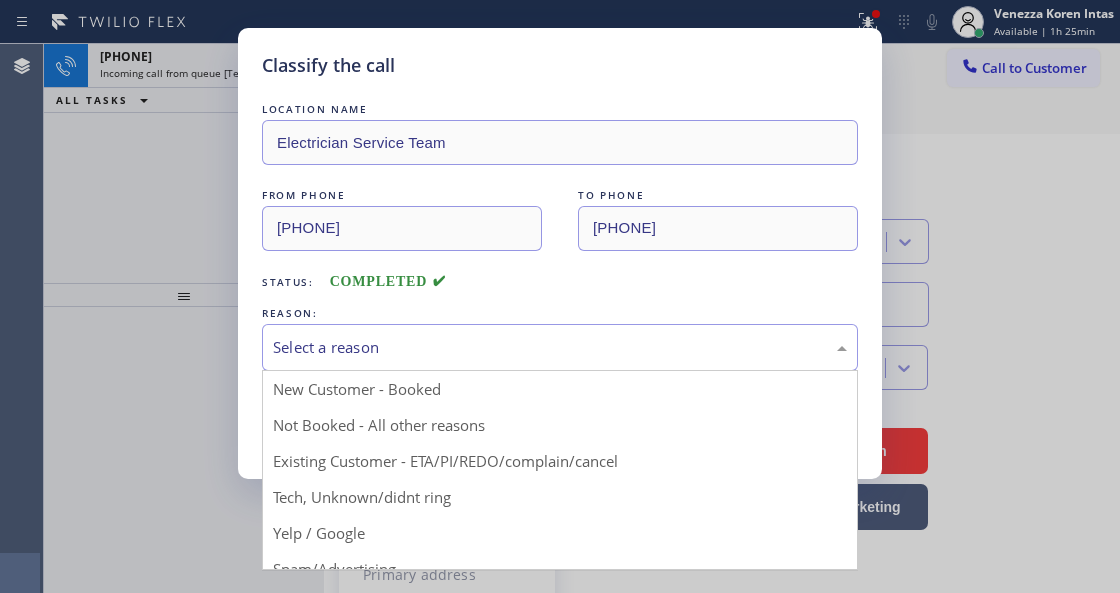 drag, startPoint x: 489, startPoint y: 453, endPoint x: 350, endPoint y: 392, distance: 151.79591 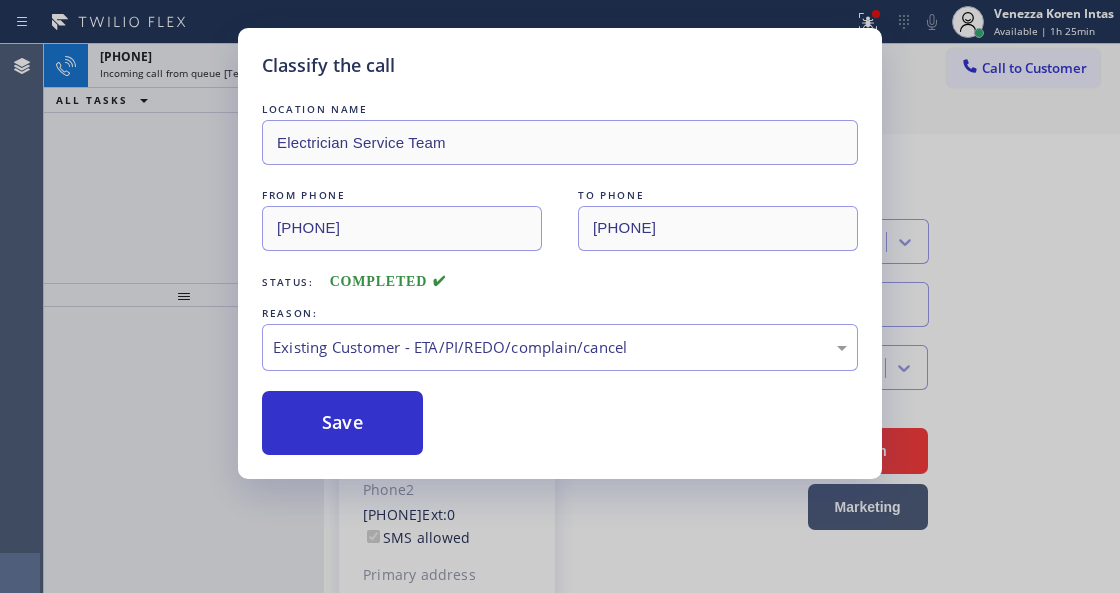 click on "LOCATION NAME Electrician Service Team FROM PHONE (505) 440-2494 TO PHONE (747) 529-9099 Status: COMPLETED REASON: Existing Customer - ETA/PI/REDO/complain/cancel Save" at bounding box center [560, 277] 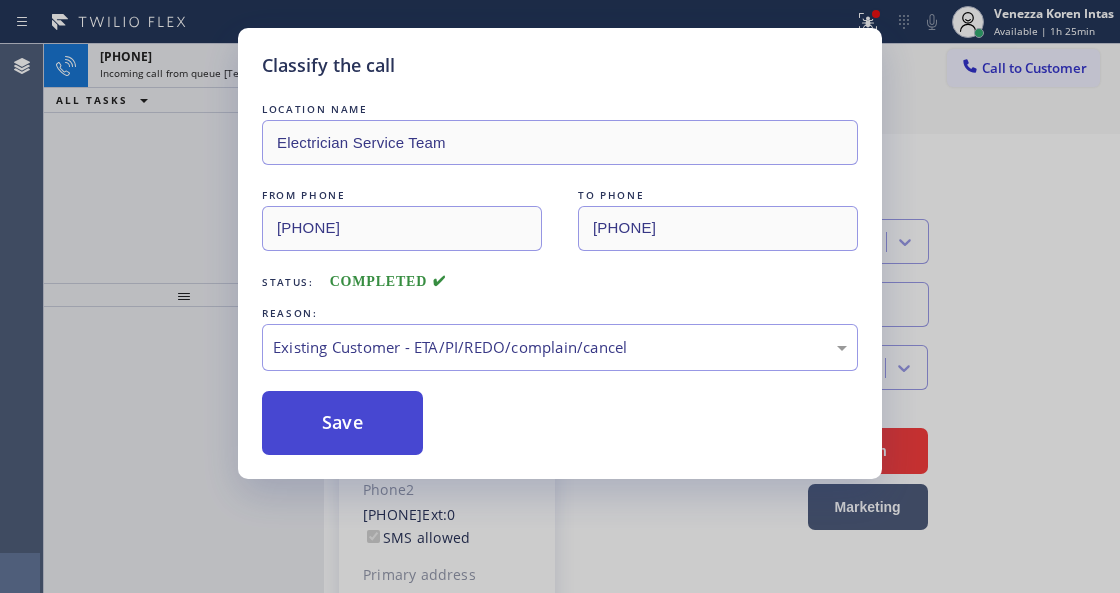 click on "Save" at bounding box center [342, 423] 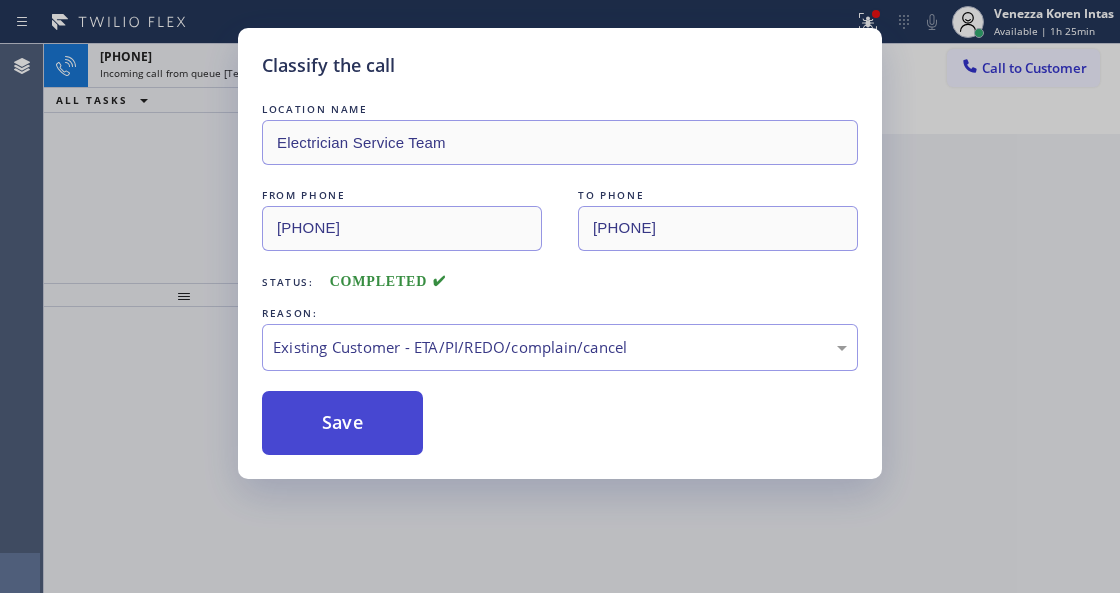 click on "Save" at bounding box center (342, 423) 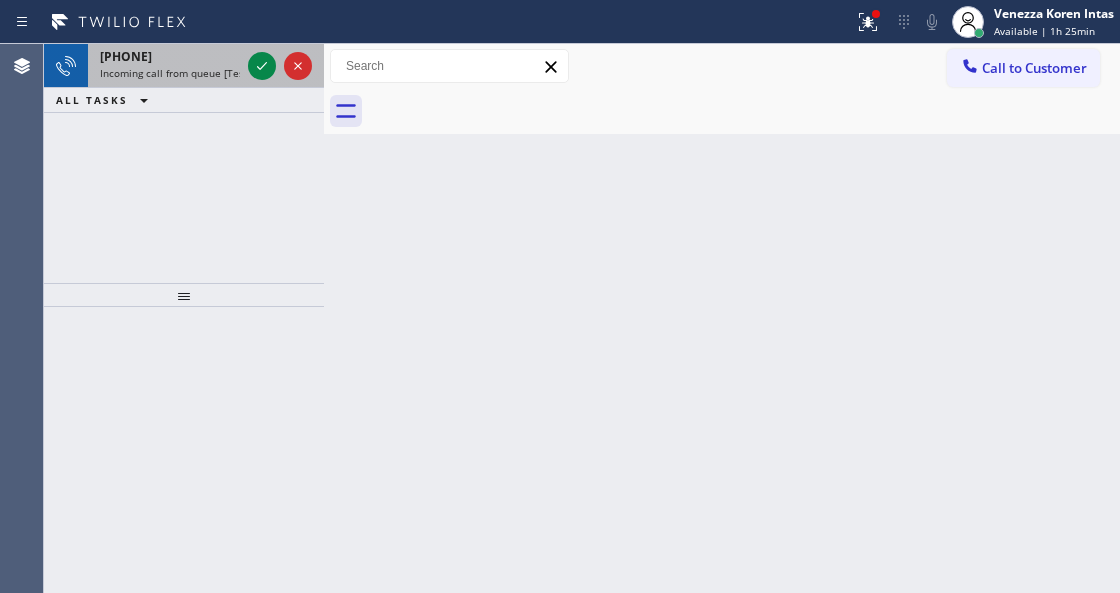 click 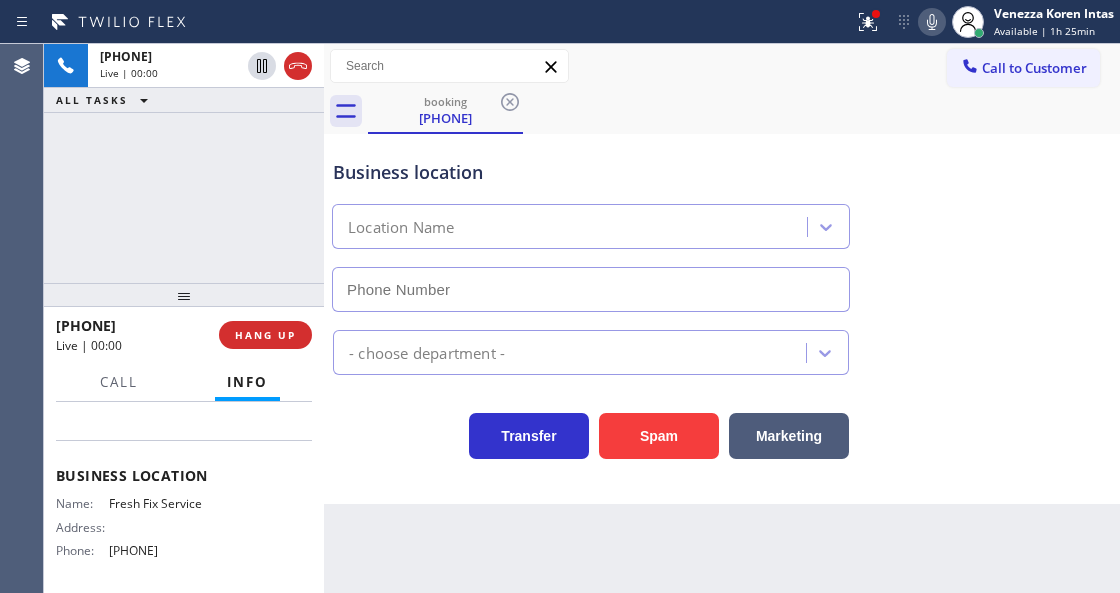 scroll, scrollTop: 266, scrollLeft: 0, axis: vertical 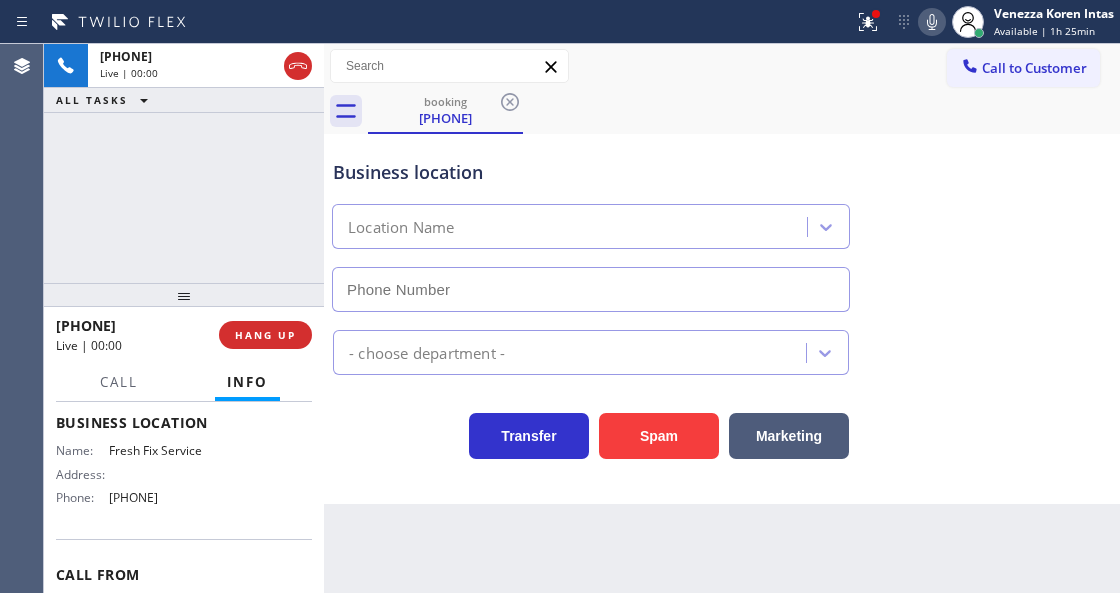 type on "(786) 244-7116" 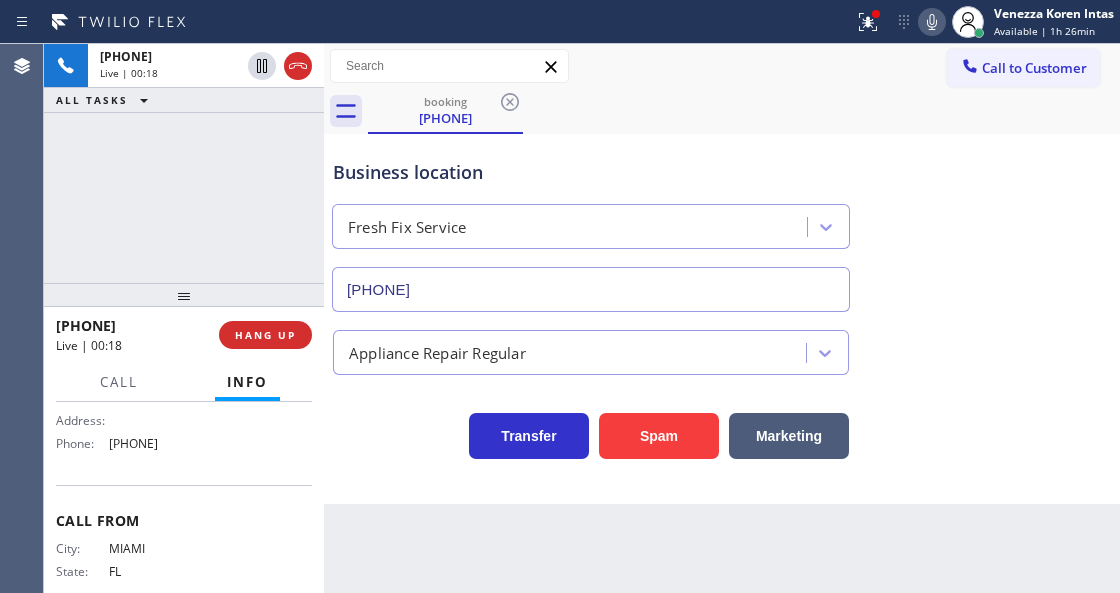 scroll, scrollTop: 369, scrollLeft: 0, axis: vertical 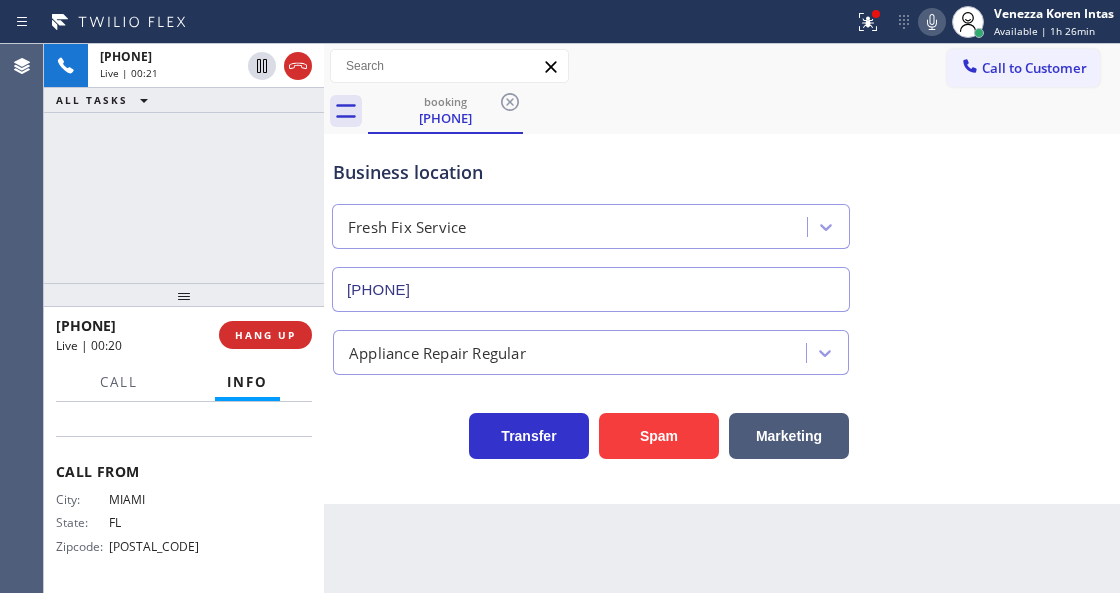 drag, startPoint x: 862, startPoint y: 11, endPoint x: 851, endPoint y: 62, distance: 52.17279 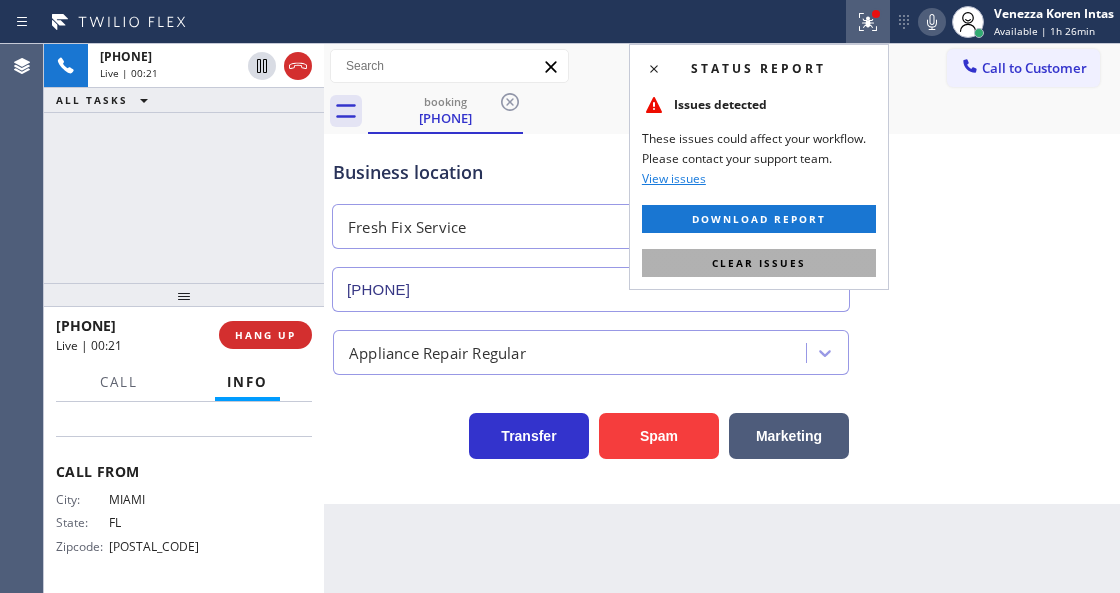 click on "Clear issues" at bounding box center (759, 263) 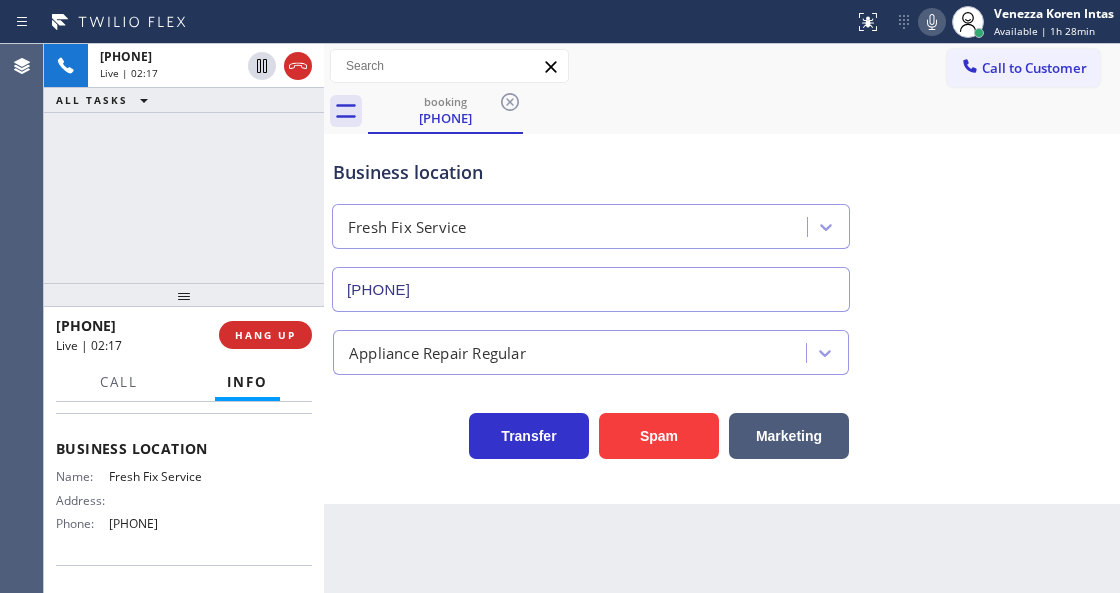 scroll, scrollTop: 236, scrollLeft: 0, axis: vertical 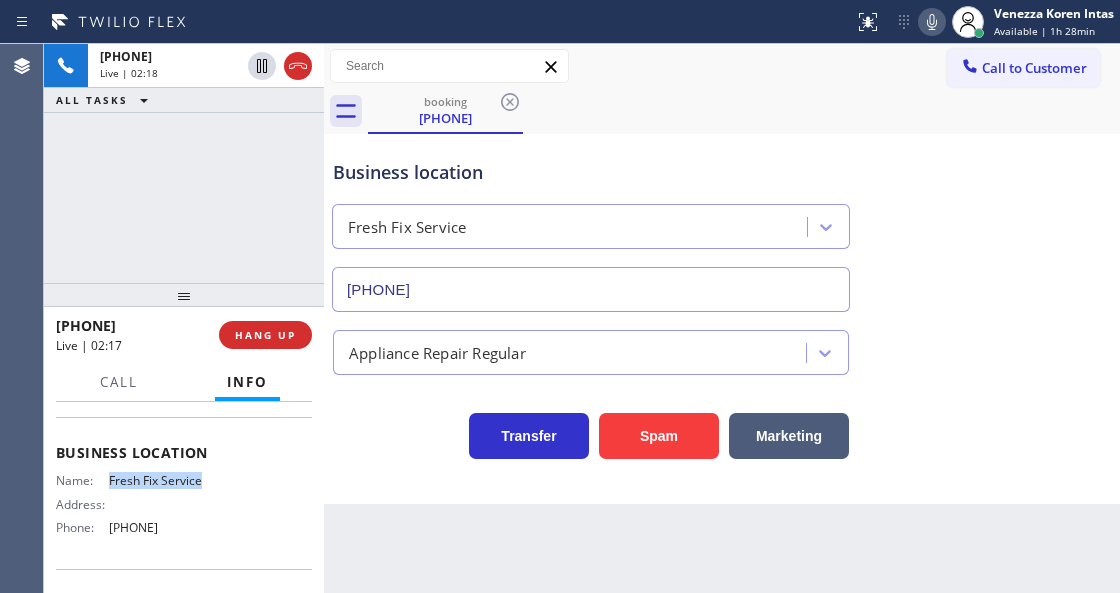 drag, startPoint x: 105, startPoint y: 470, endPoint x: 211, endPoint y: 478, distance: 106.30146 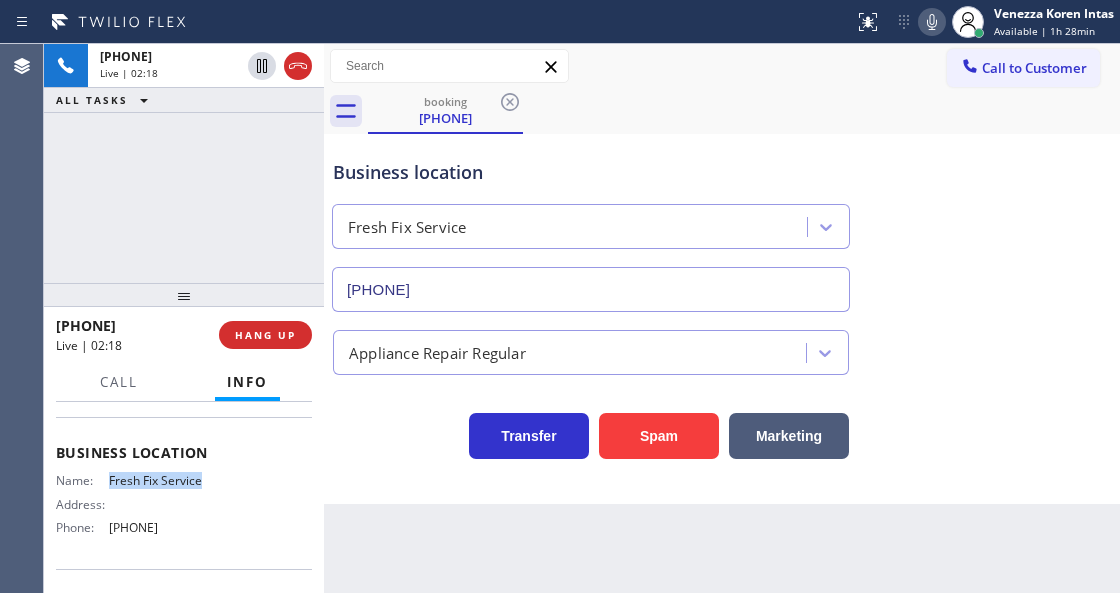 copy on "Fresh Fix Service" 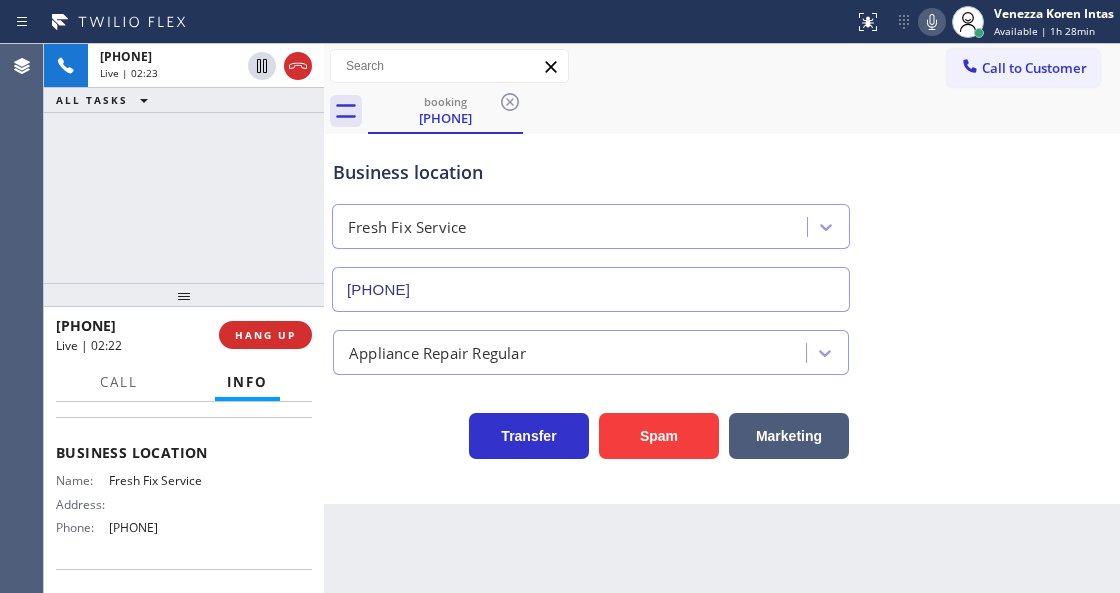 click on "booking (305) 951-5810" at bounding box center (744, 111) 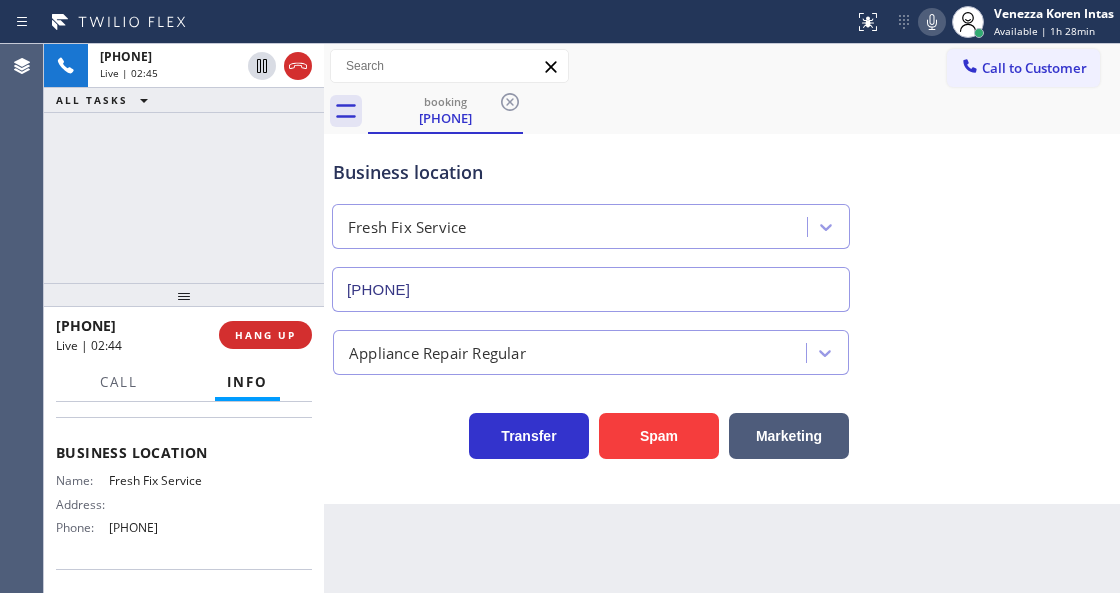 click on "Business location Fresh Fix Service (786) 244-7116" at bounding box center [722, 221] 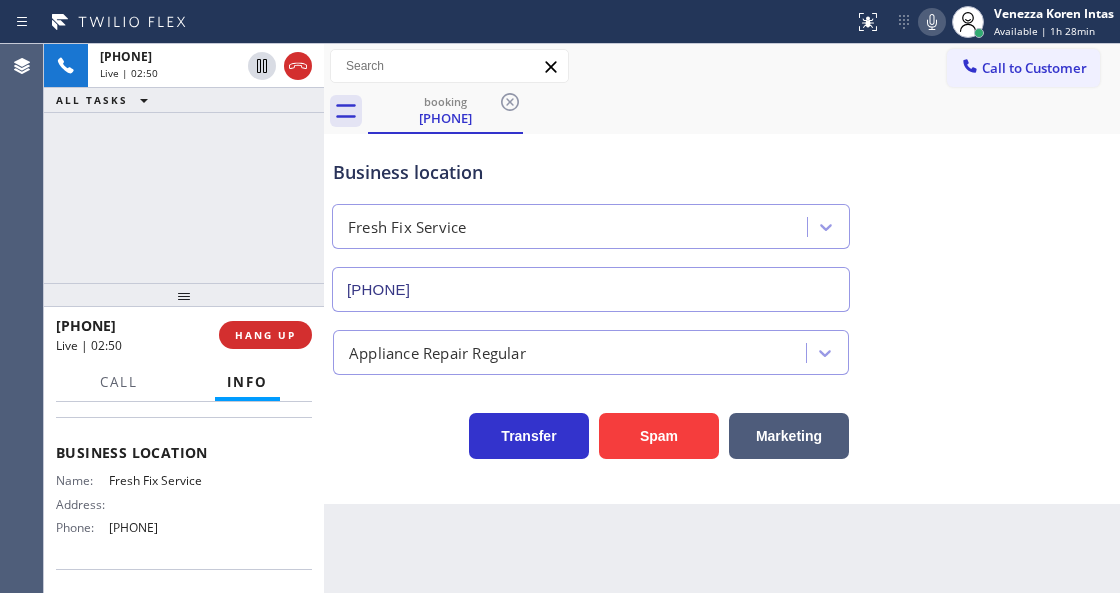 click on "booking (305) 951-5810" at bounding box center [744, 111] 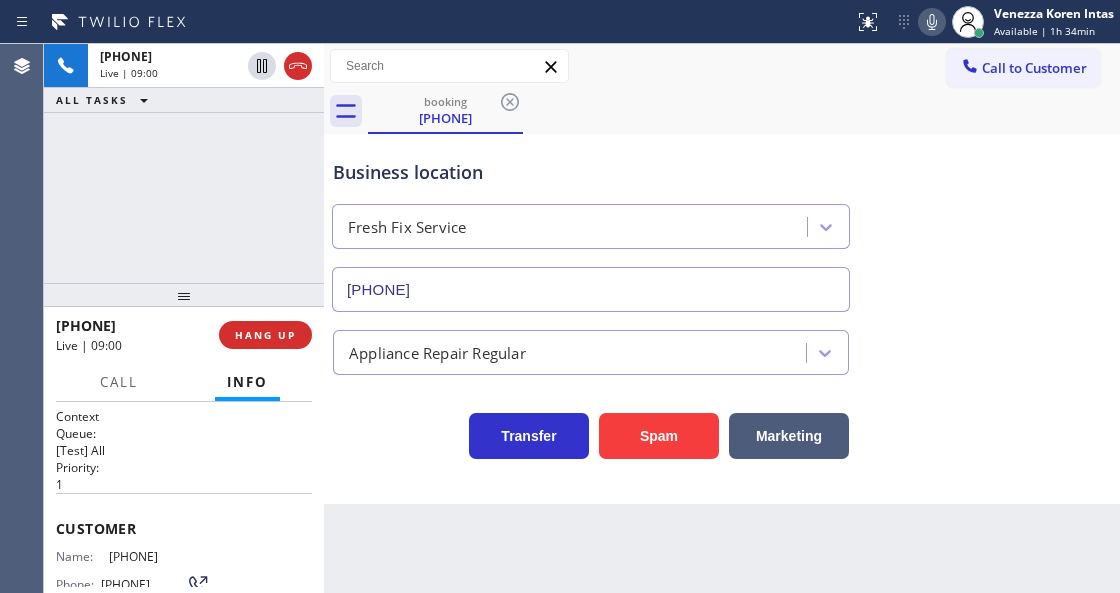 scroll, scrollTop: 0, scrollLeft: 0, axis: both 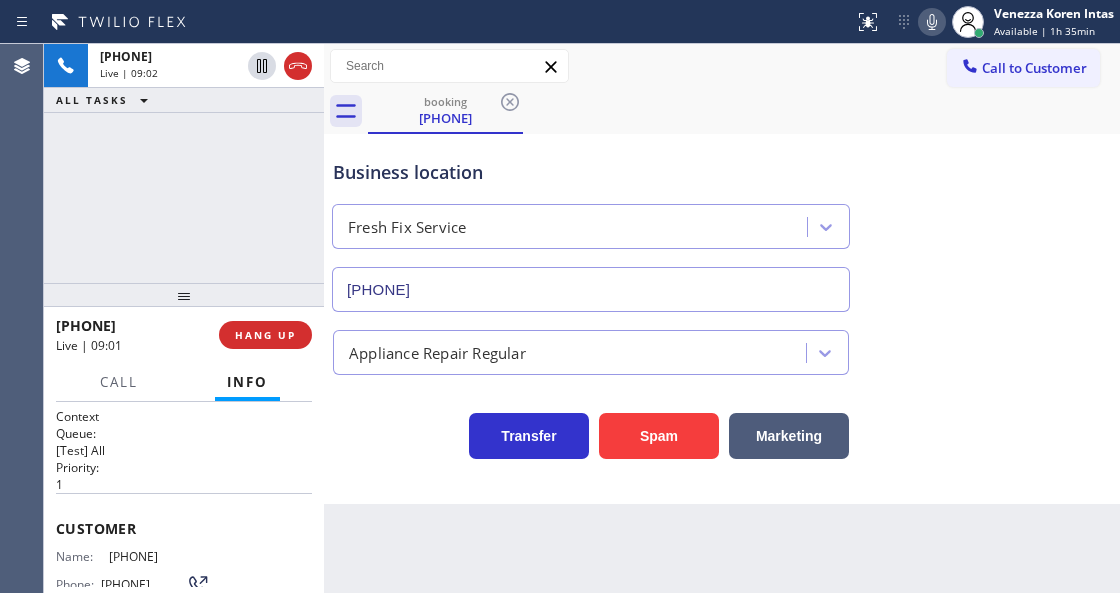 drag, startPoint x: 218, startPoint y: 546, endPoint x: 108, endPoint y: 562, distance: 111.15755 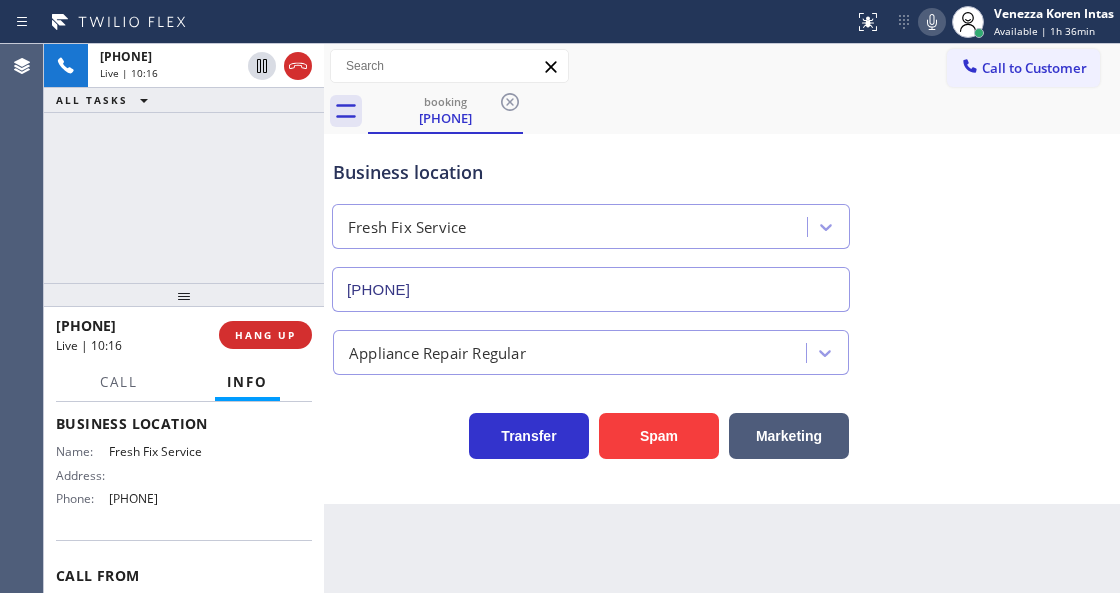scroll, scrollTop: 266, scrollLeft: 0, axis: vertical 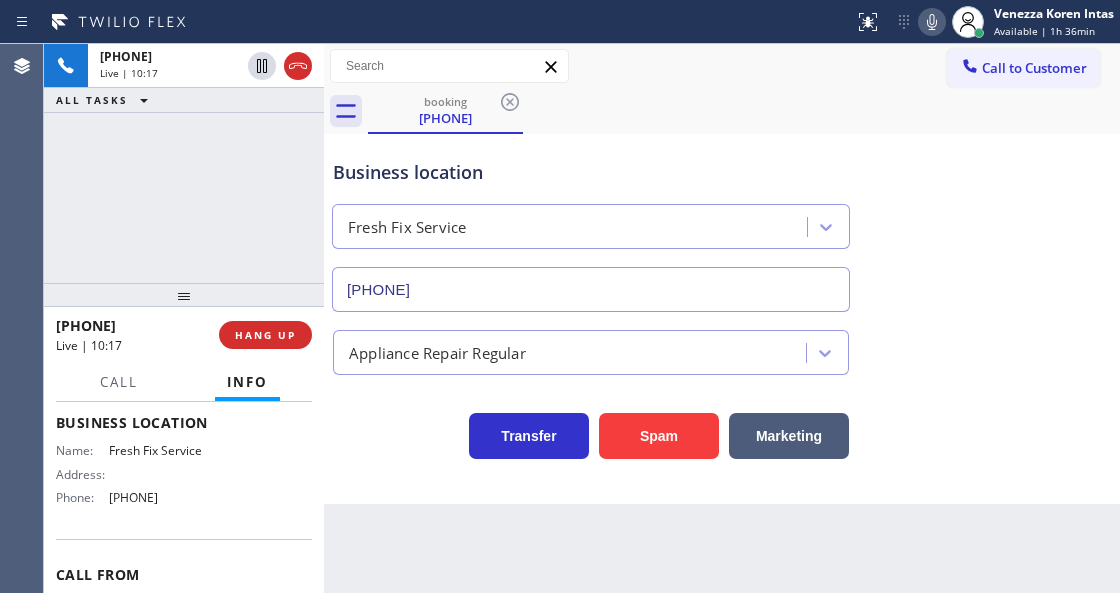 drag, startPoint x: 207, startPoint y: 502, endPoint x: 104, endPoint y: 502, distance: 103 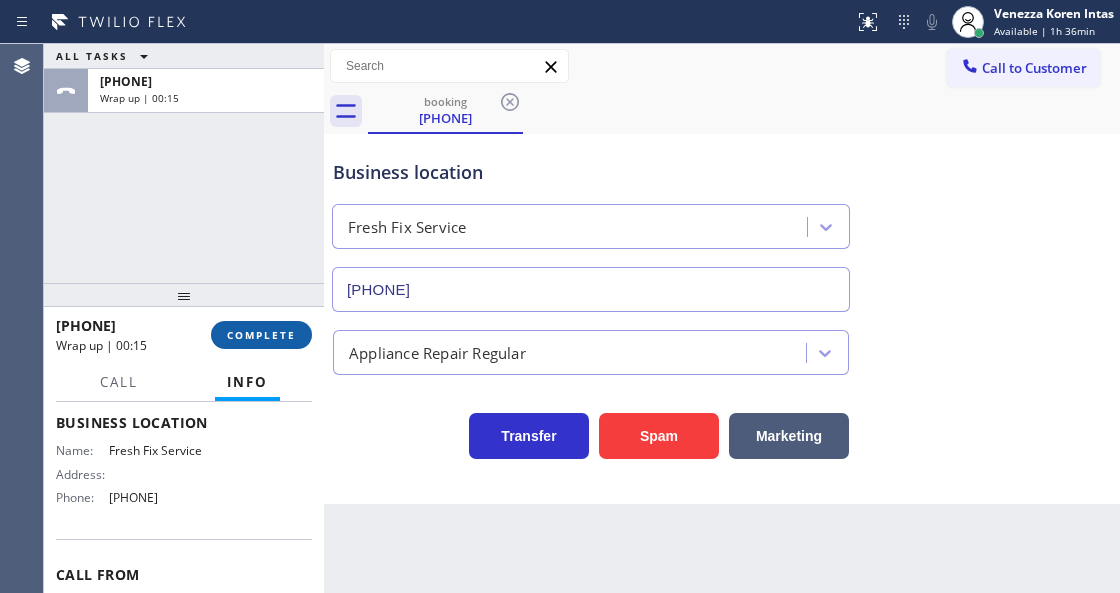 click on "COMPLETE" at bounding box center [261, 335] 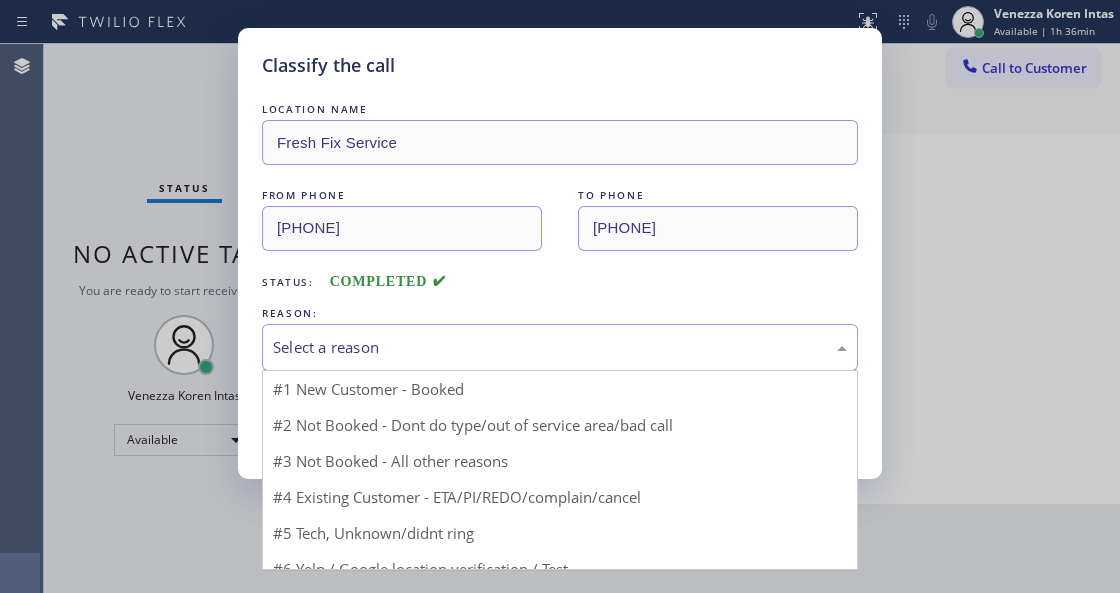 click on "Select a reason" at bounding box center [560, 347] 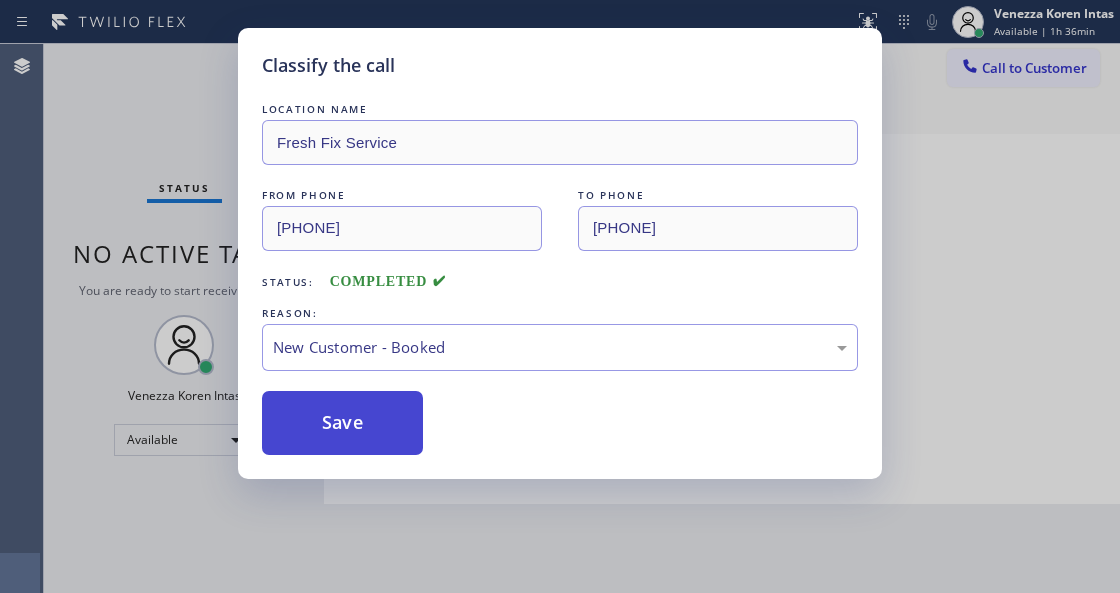 click on "Save" at bounding box center (342, 423) 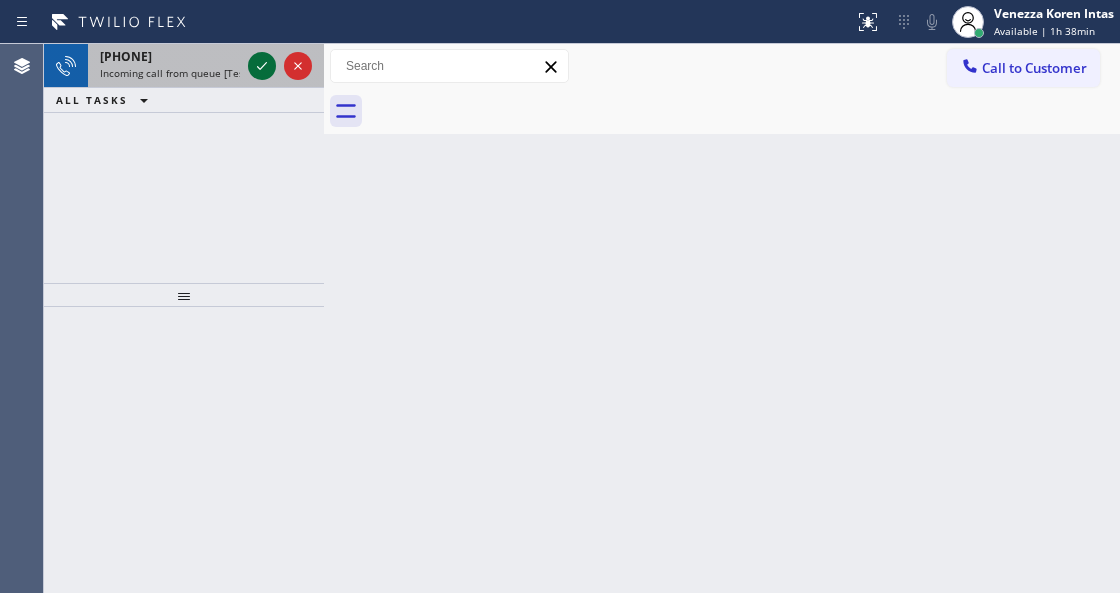 click 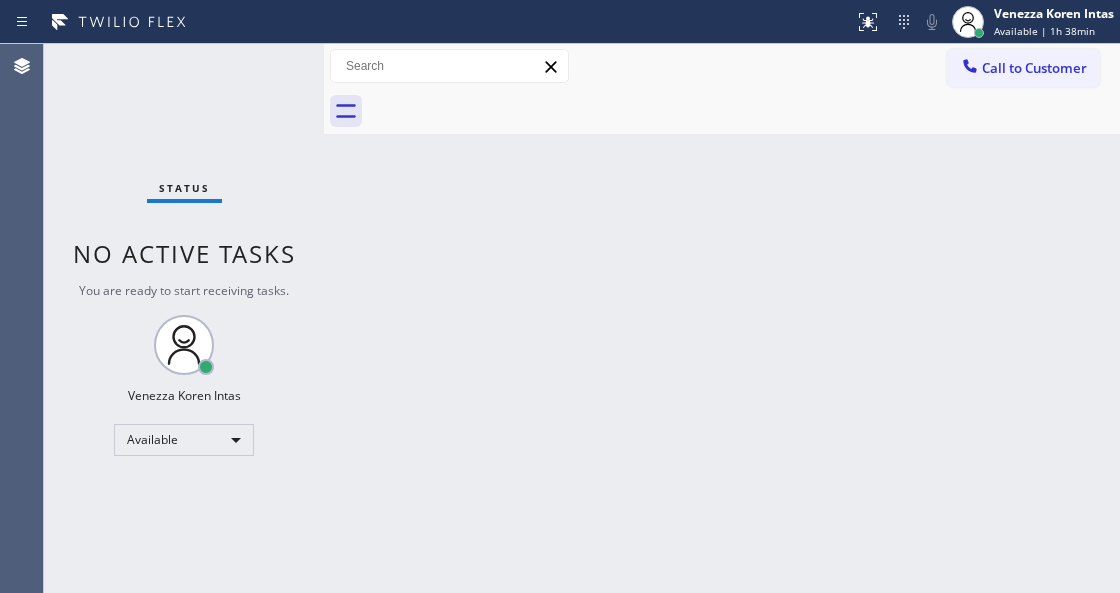 click on "Status   No active tasks     You are ready to start receiving tasks.   Venezza Koren Intas Available" at bounding box center (184, 318) 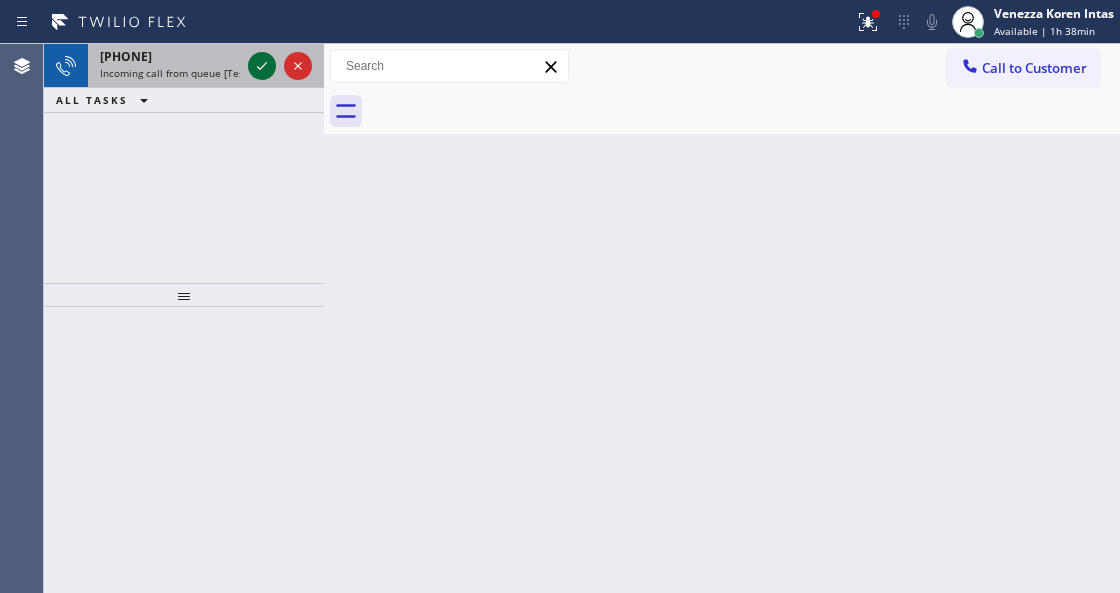 click 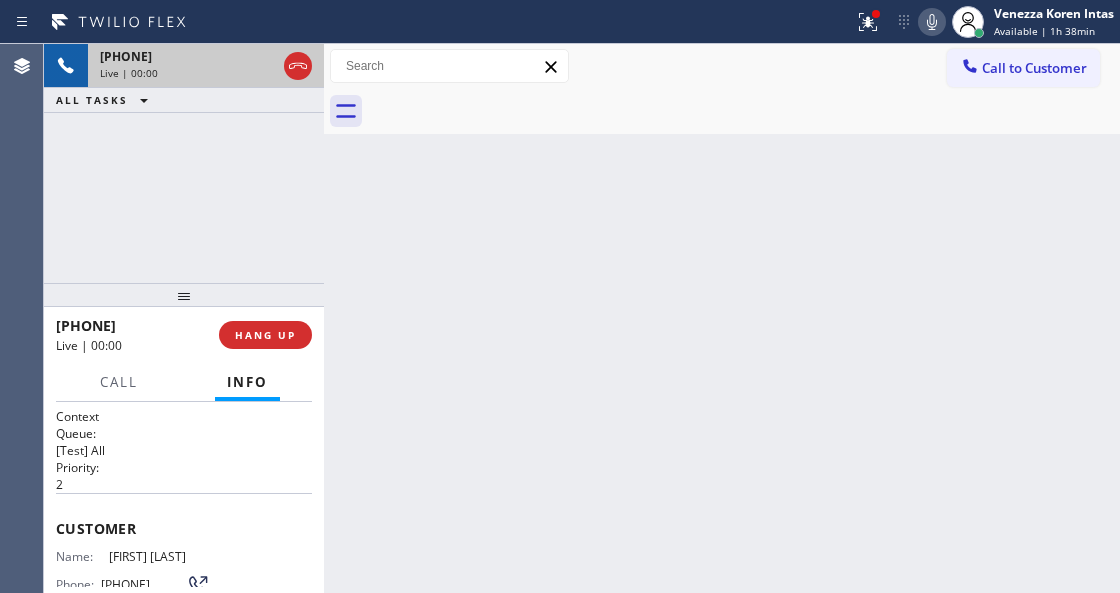 scroll, scrollTop: 200, scrollLeft: 0, axis: vertical 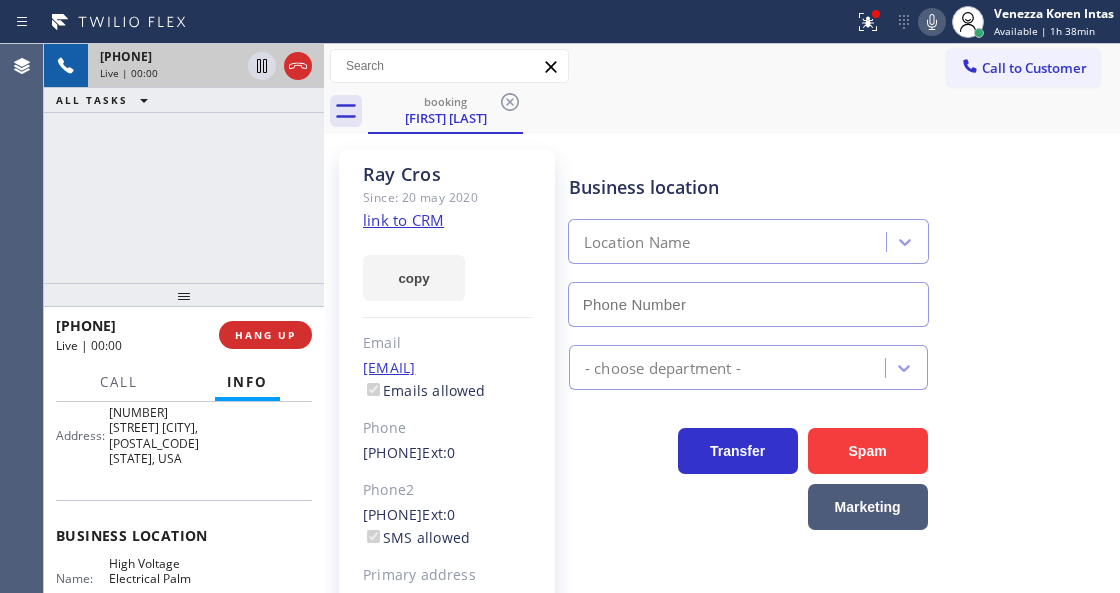 type on "(760) 388-9800" 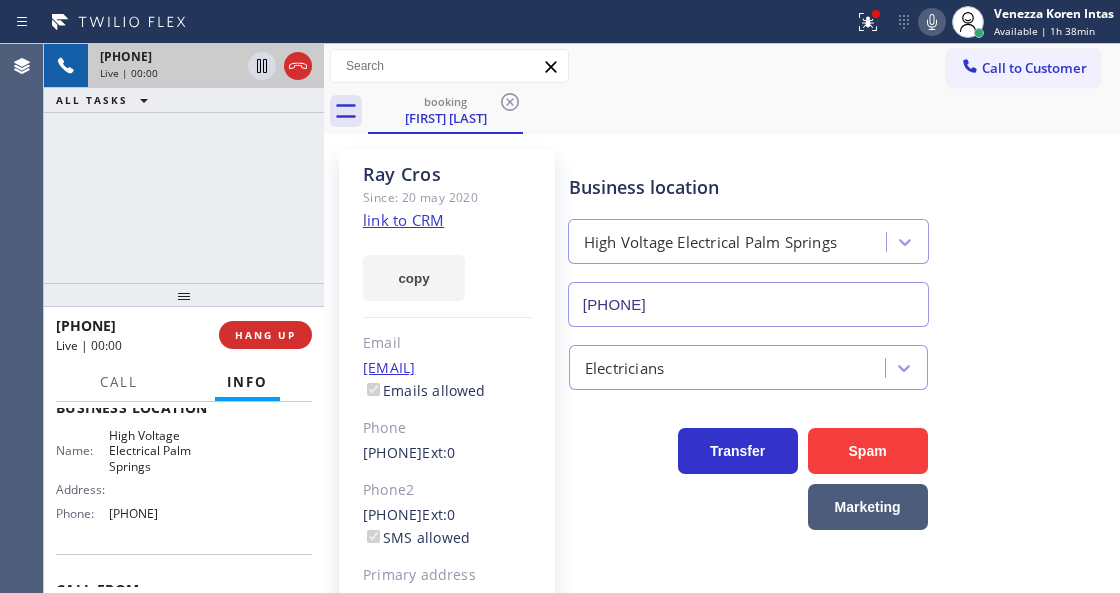 scroll, scrollTop: 333, scrollLeft: 0, axis: vertical 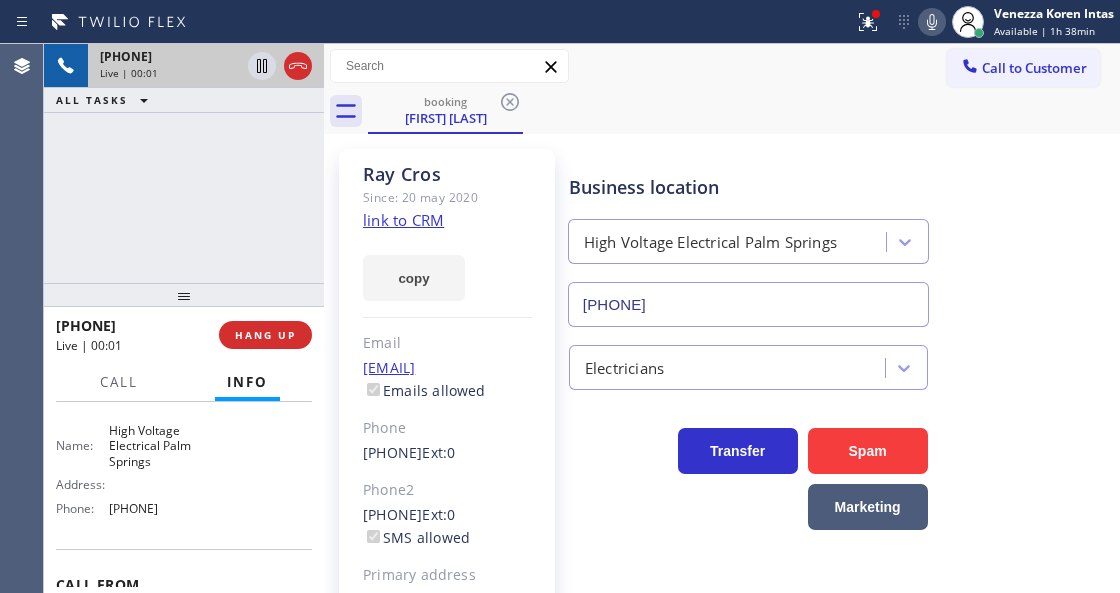 click on "link to CRM" 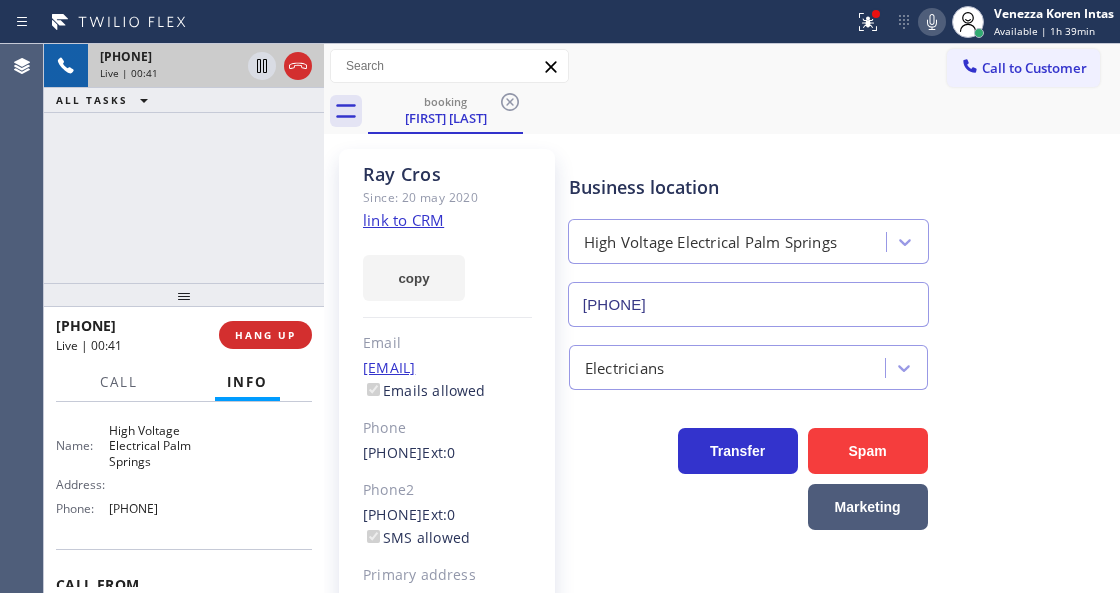 click 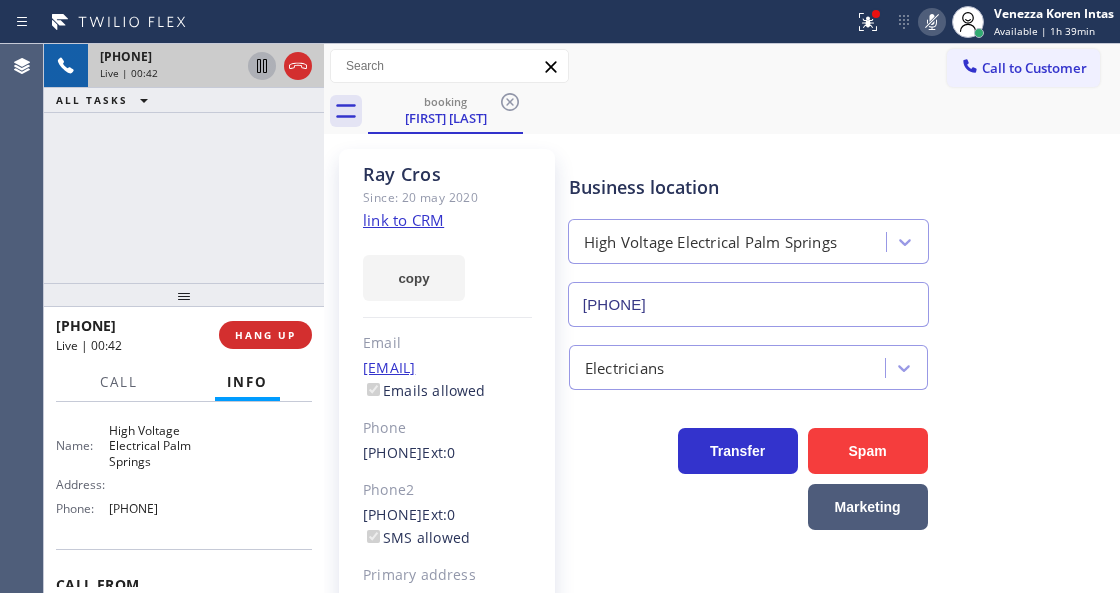 click 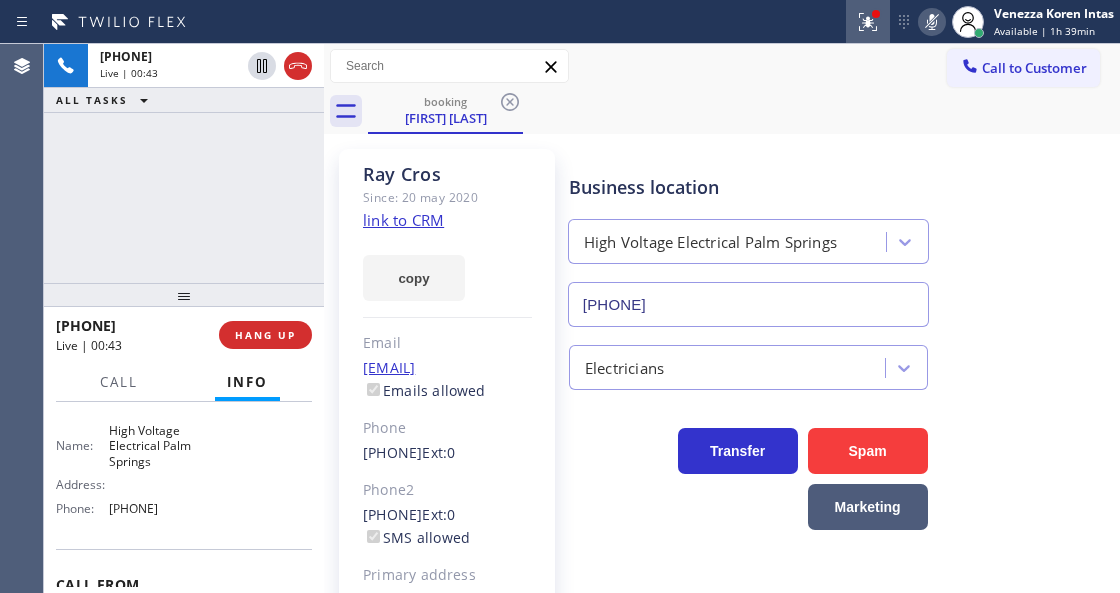 click at bounding box center [868, 22] 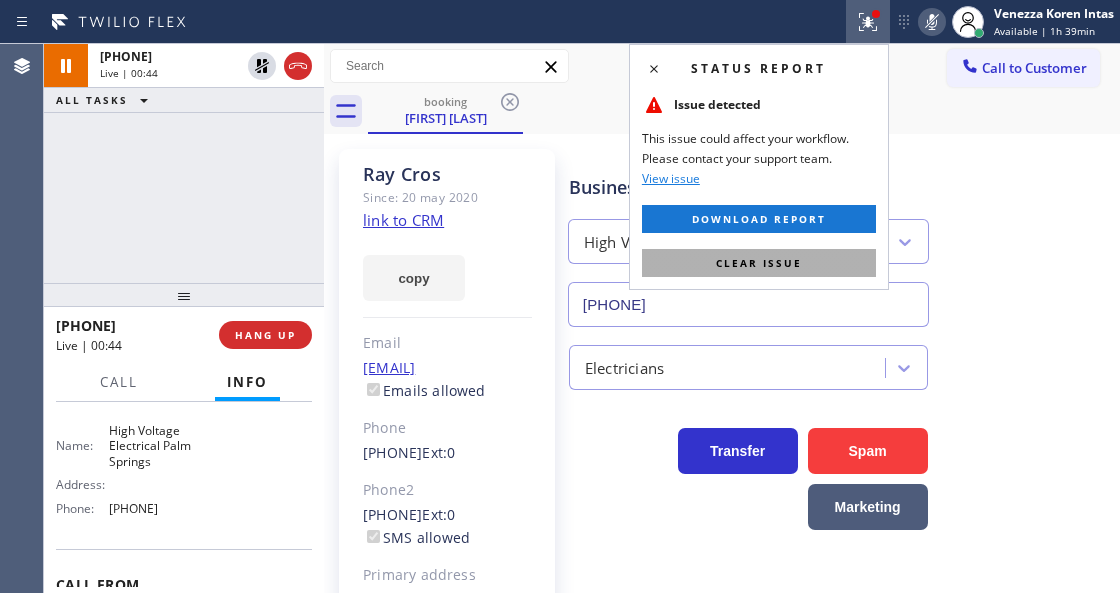 click on "Clear issue" at bounding box center [759, 263] 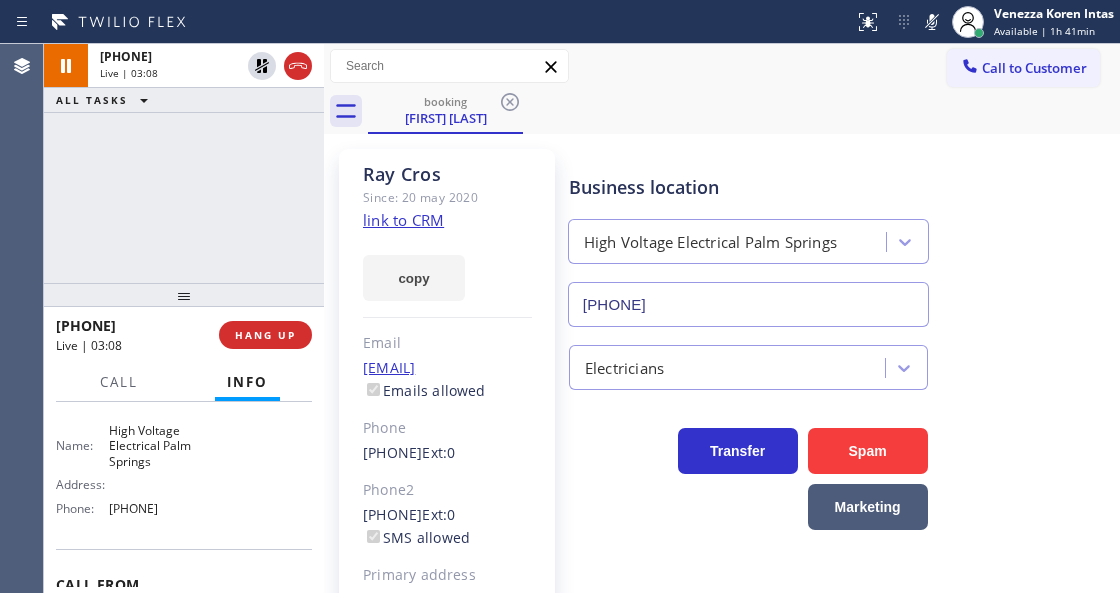 drag, startPoint x: 927, startPoint y: 29, endPoint x: 804, endPoint y: 200, distance: 210.64188 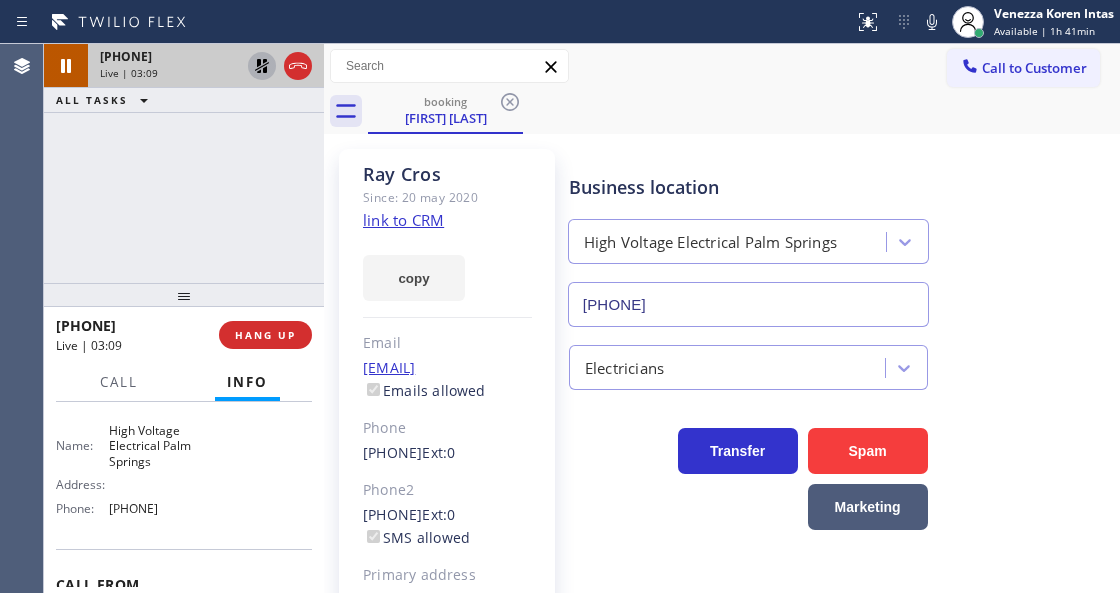 click 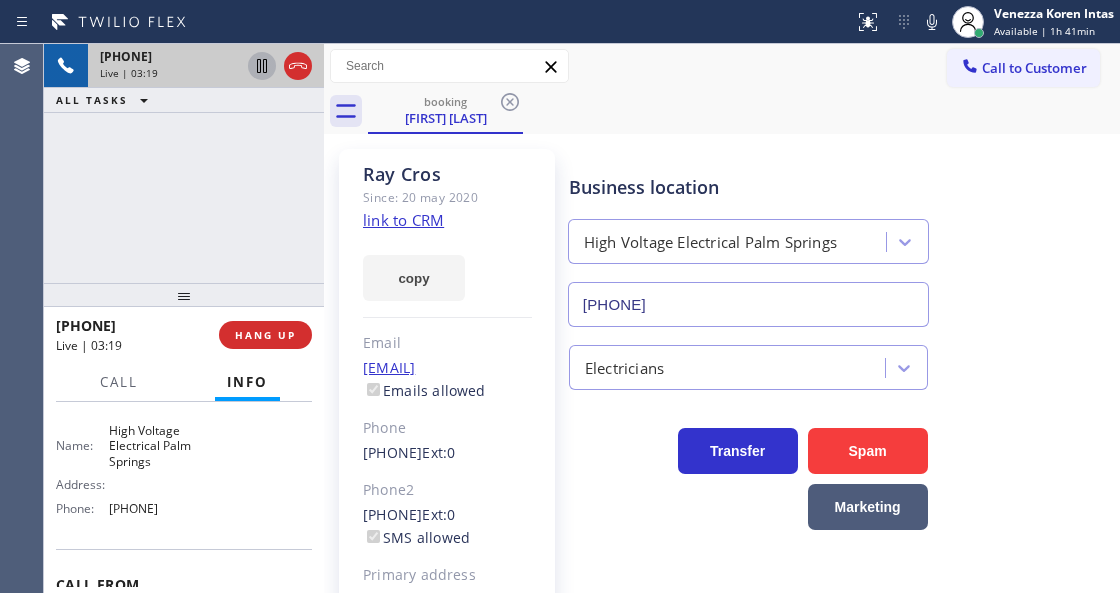 drag, startPoint x: 86, startPoint y: 382, endPoint x: 120, endPoint y: 404, distance: 40.496914 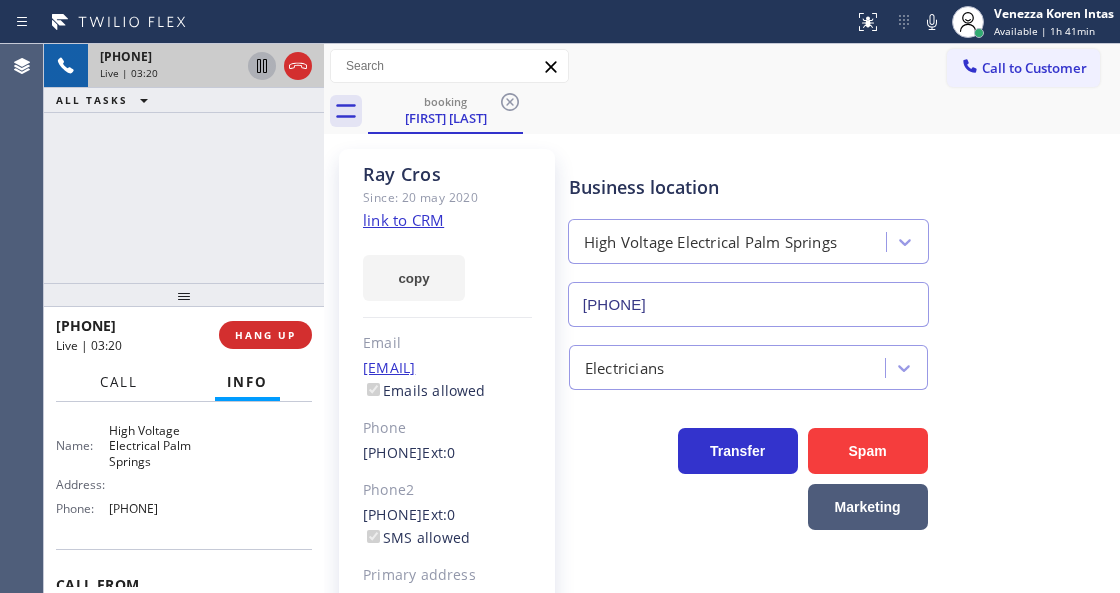 click on "Call" at bounding box center (119, 382) 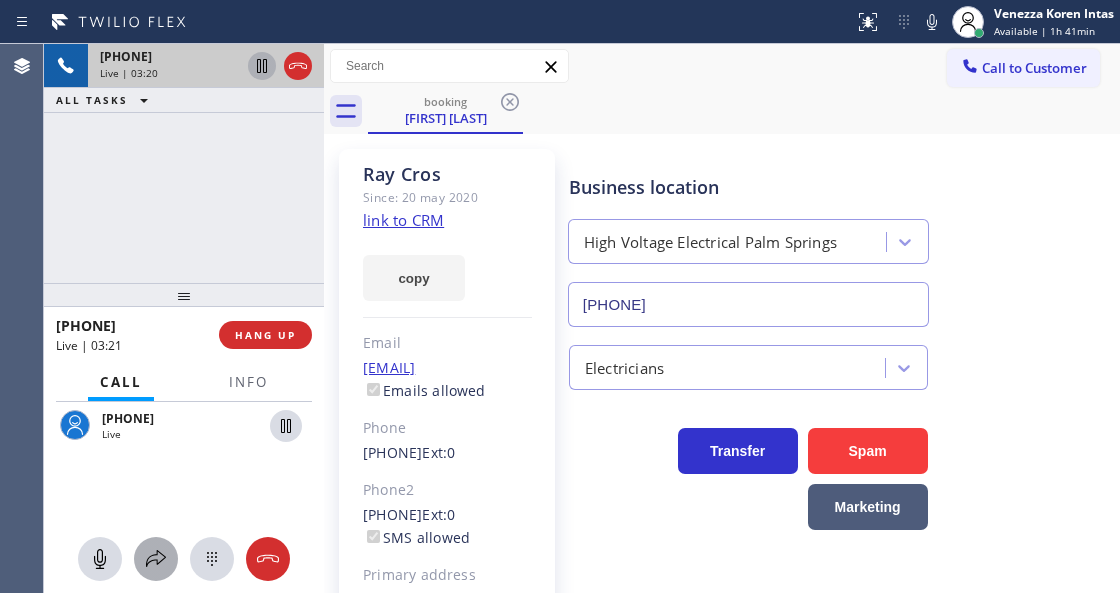 click 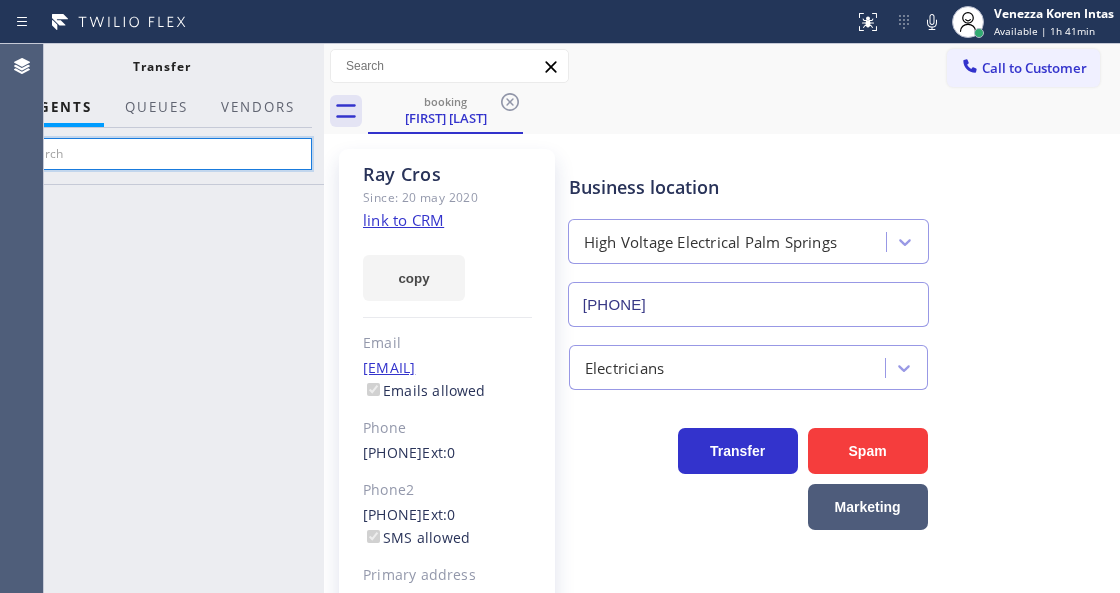 click at bounding box center (161, 154) 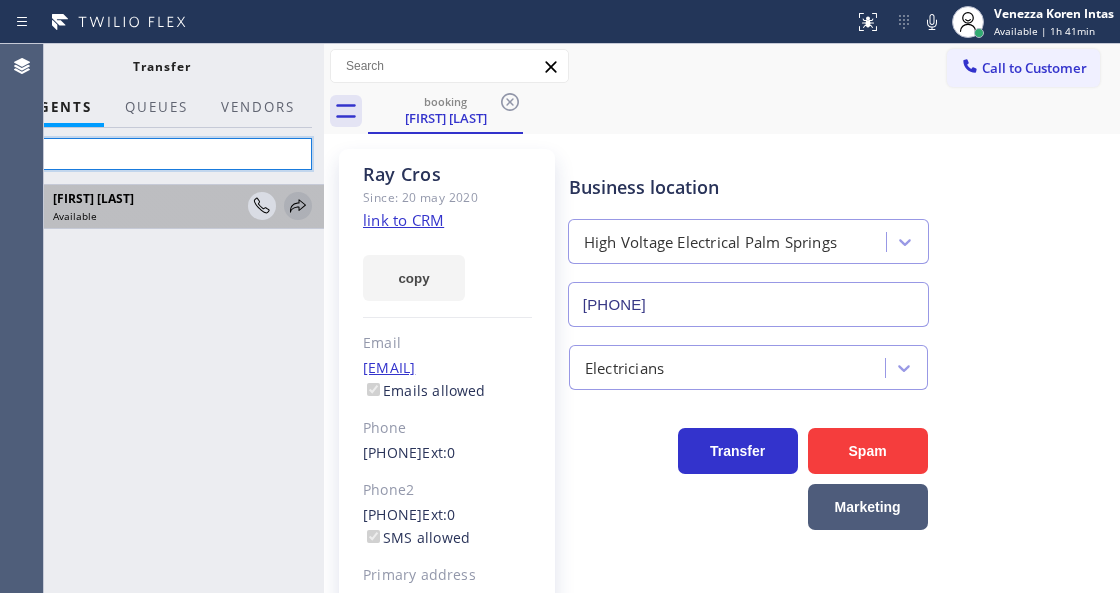 type on "lyra" 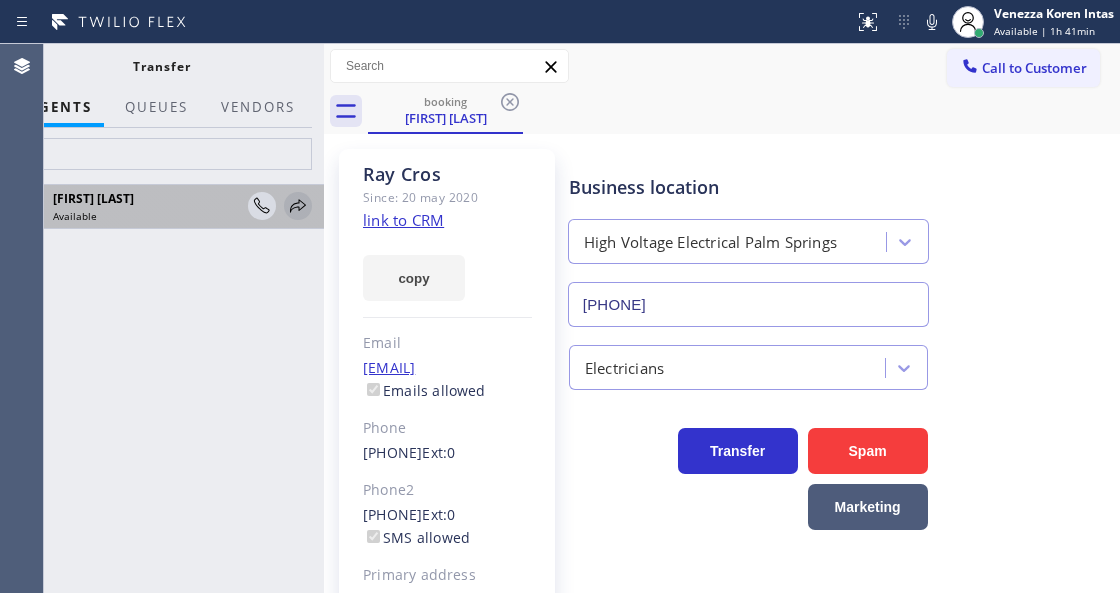 click 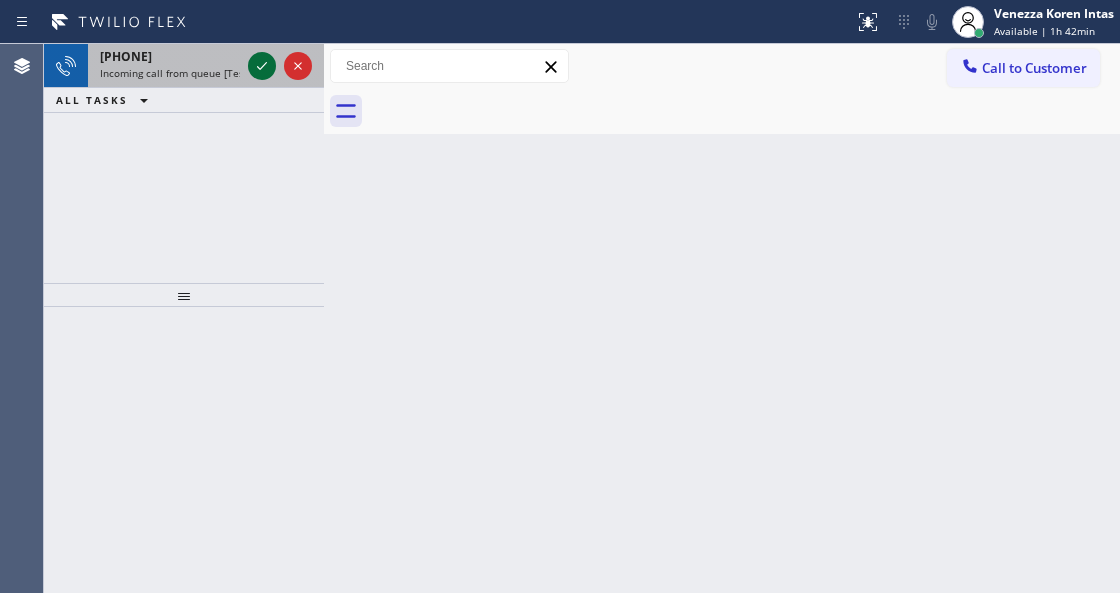 click 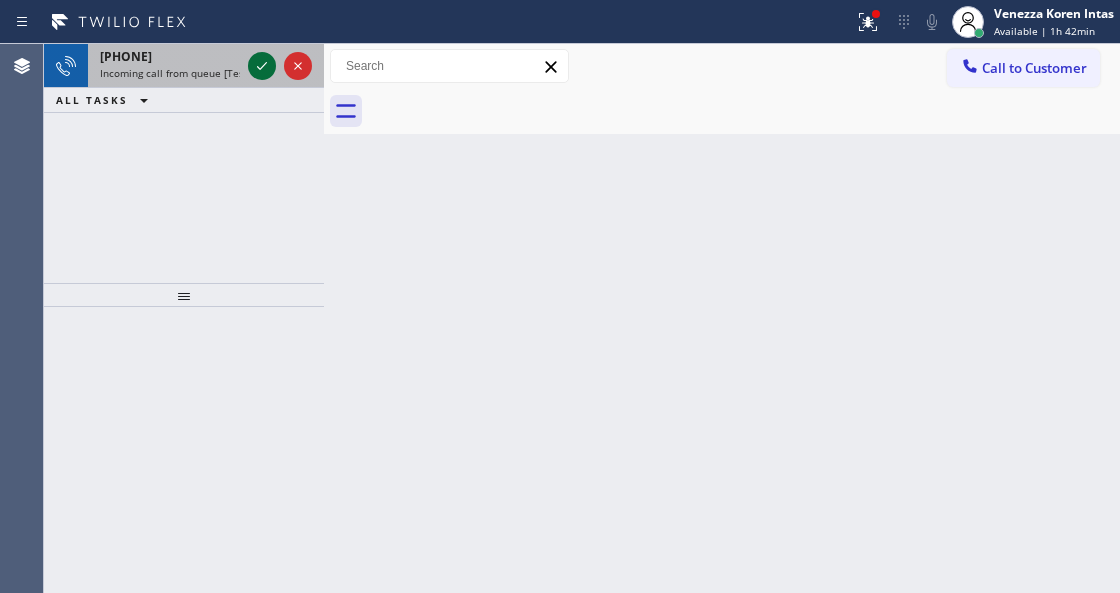 click 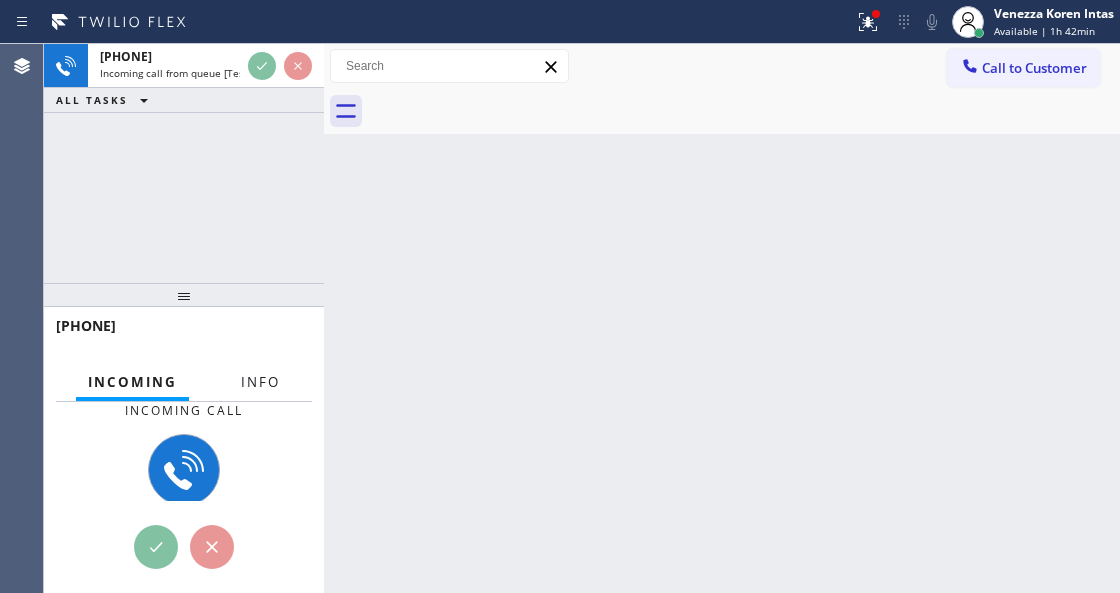 click on "Info" at bounding box center [260, 382] 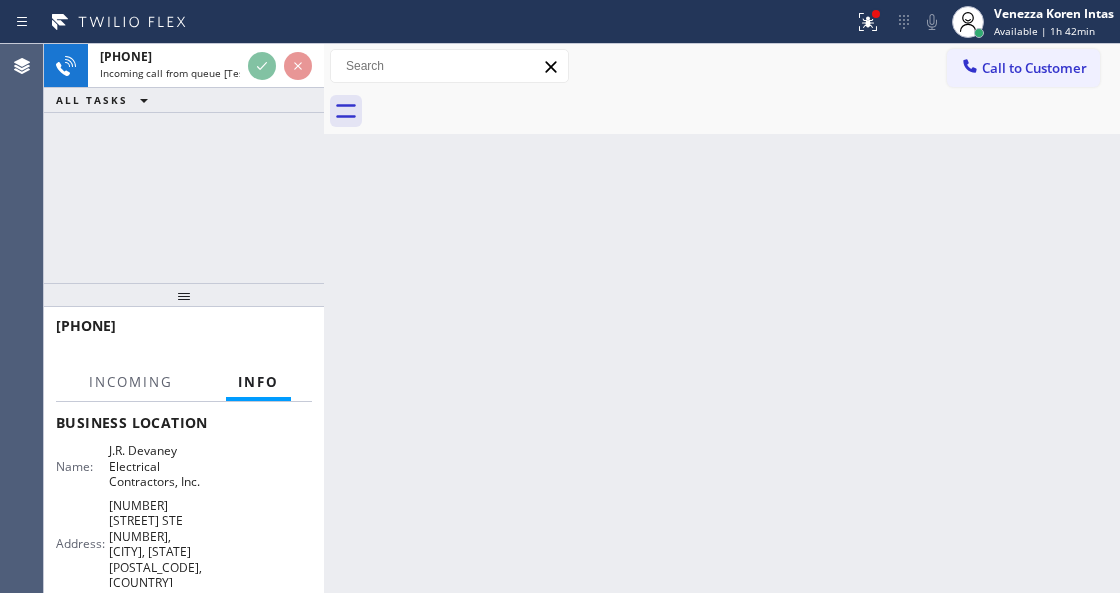 scroll, scrollTop: 266, scrollLeft: 0, axis: vertical 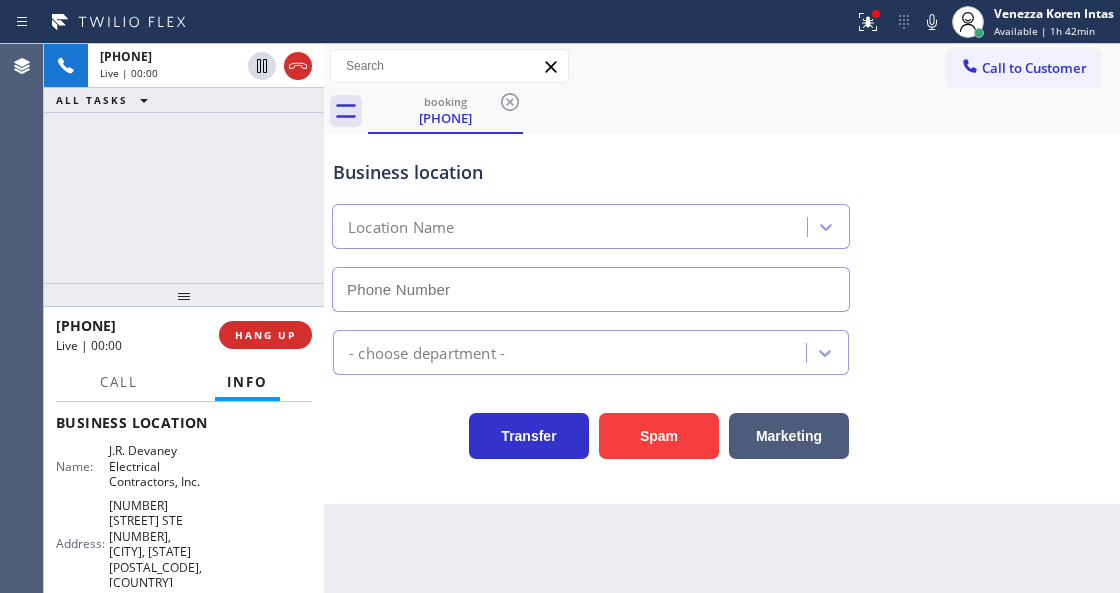 type on "(848) 294-1542" 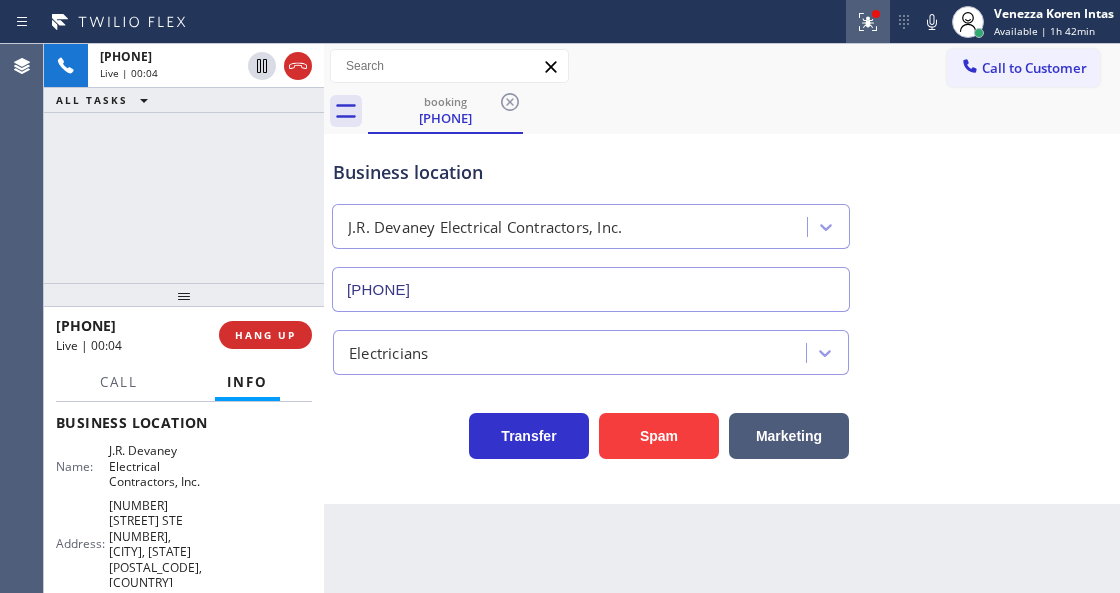 click at bounding box center [868, 22] 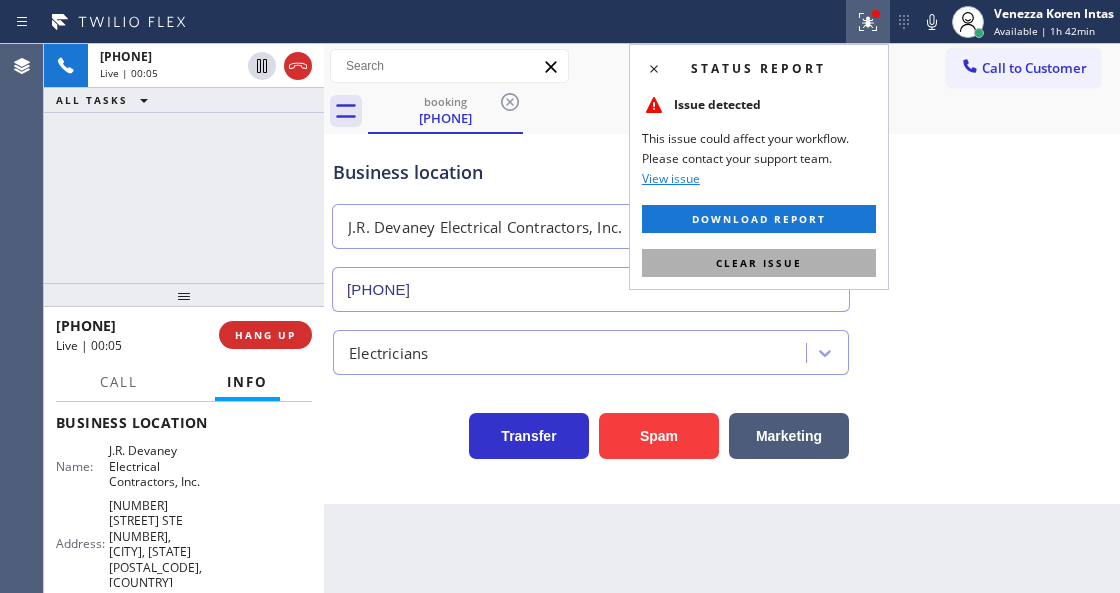 click on "Clear issue" at bounding box center [759, 263] 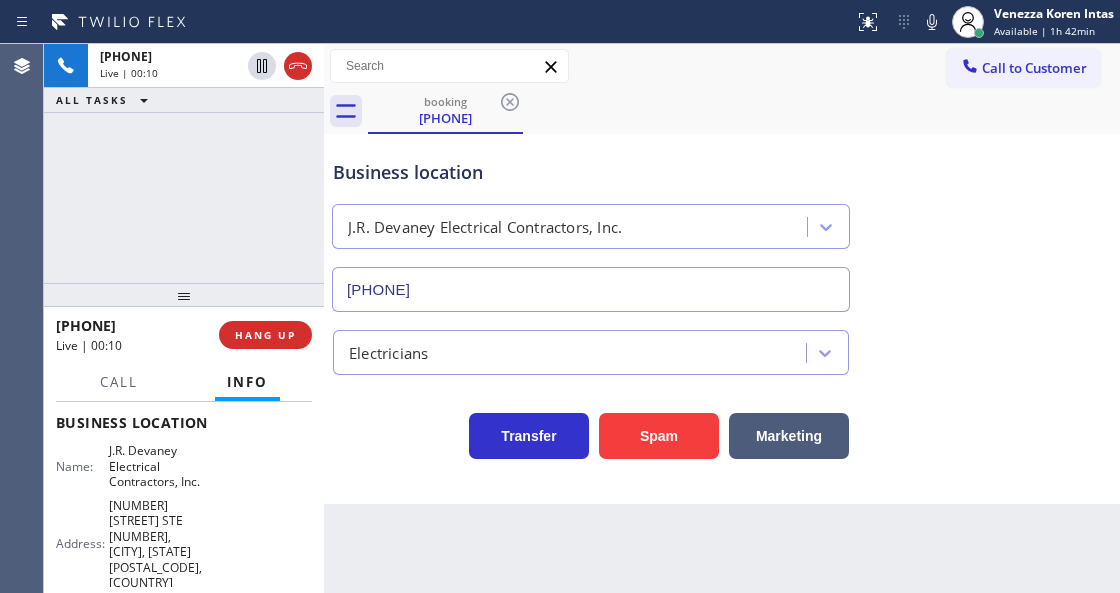 drag, startPoint x: 287, startPoint y: 68, endPoint x: 298, endPoint y: 114, distance: 47.296936 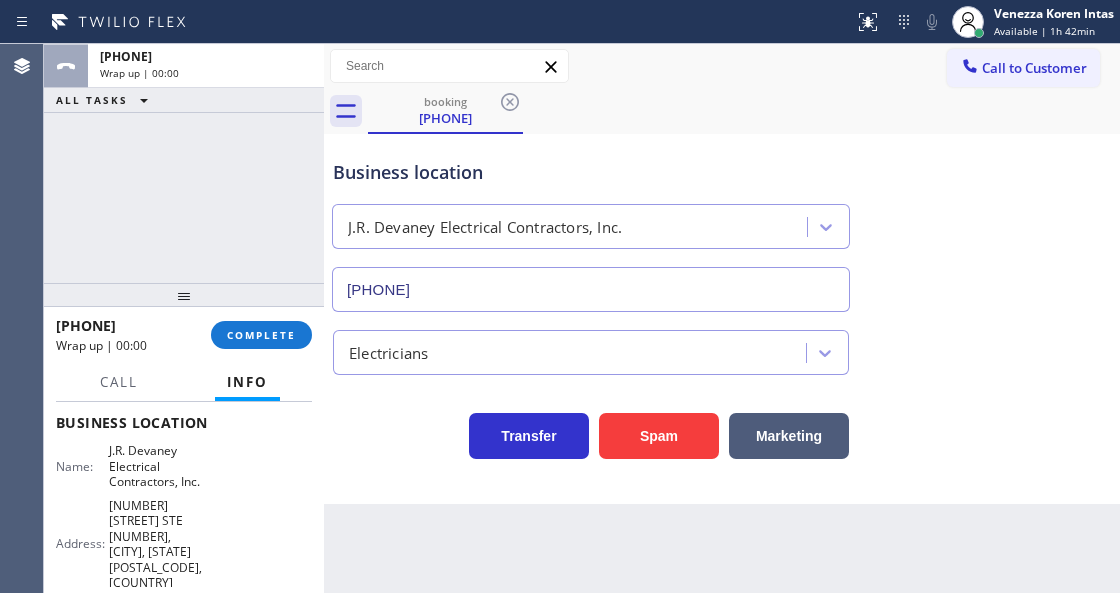click on "Back to Dashboard Change Sender ID Customers Technicians Select a contact Outbound call Technician Search Technician Your caller id phone number Your caller id phone number Call Technician info Name   Phone none Address none Change Sender ID HVAC +18559994417 5 Star Appliance +18557314952 Appliance Repair +18554611149 Plumbing +18889090120 Air Duct Cleaning +18006865038  Electricians +18005688664 Cancel Change Check personal SMS Reset Change booking (347) 352-5211 Call to Customer Outbound call Location Search location Your caller id phone number (415) 570-6462 Customer number Call Outbound call Technician Search Technician Your caller id phone number Your caller id phone number Call booking (347) 352-5211 Business location J.R. Devaney Electrical Contractors, Inc. (848) 294-1542 Electricians Transfer Spam Marketing" at bounding box center (722, 318) 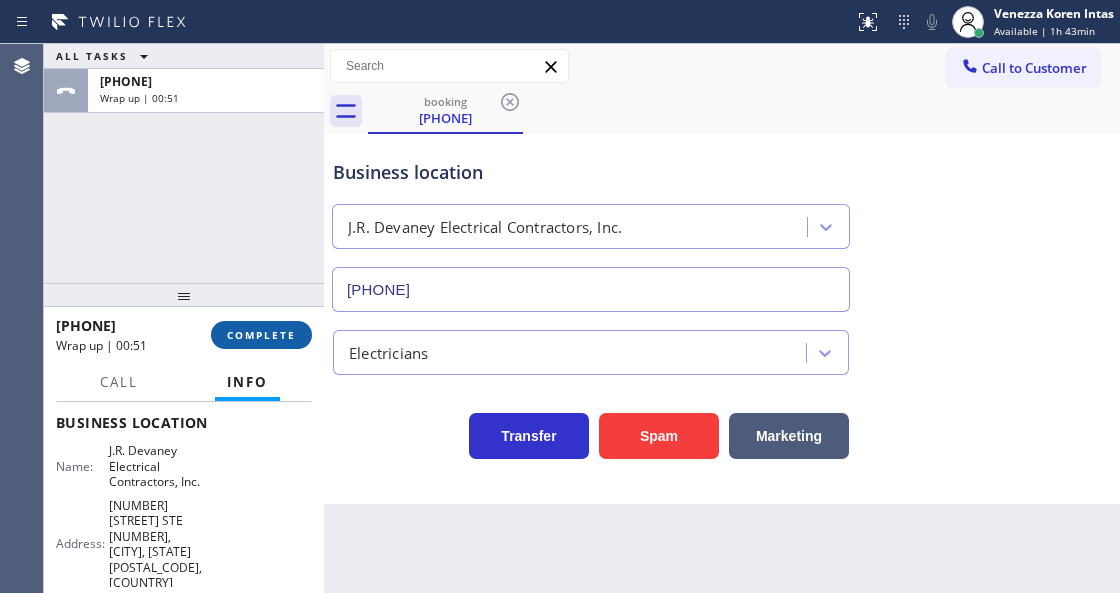 drag, startPoint x: 250, startPoint y: 343, endPoint x: 289, endPoint y: 334, distance: 40.024994 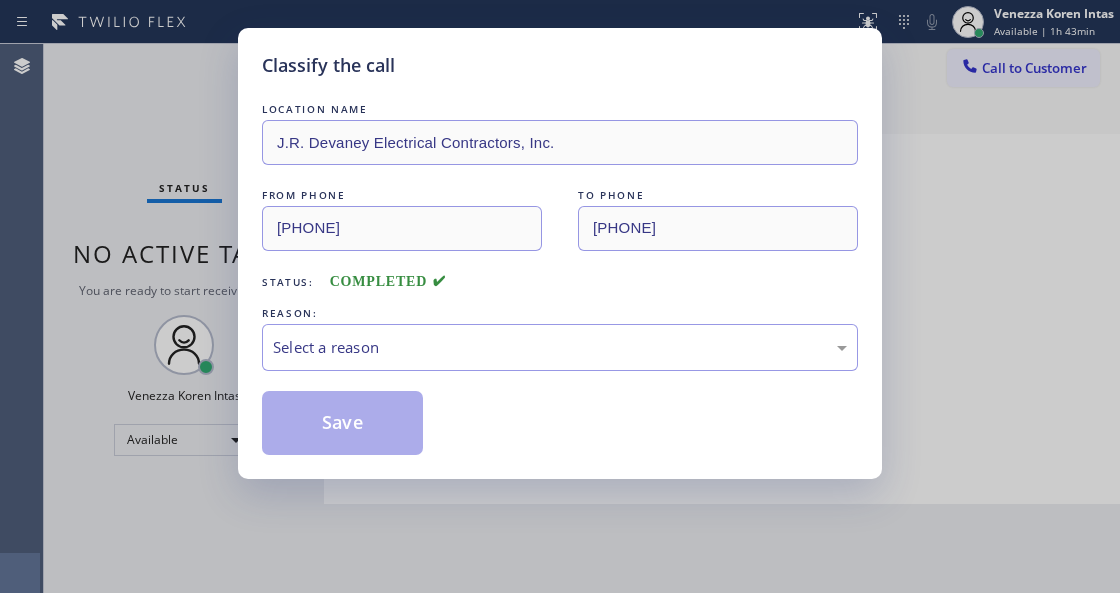 click on "Select a reason" at bounding box center (560, 347) 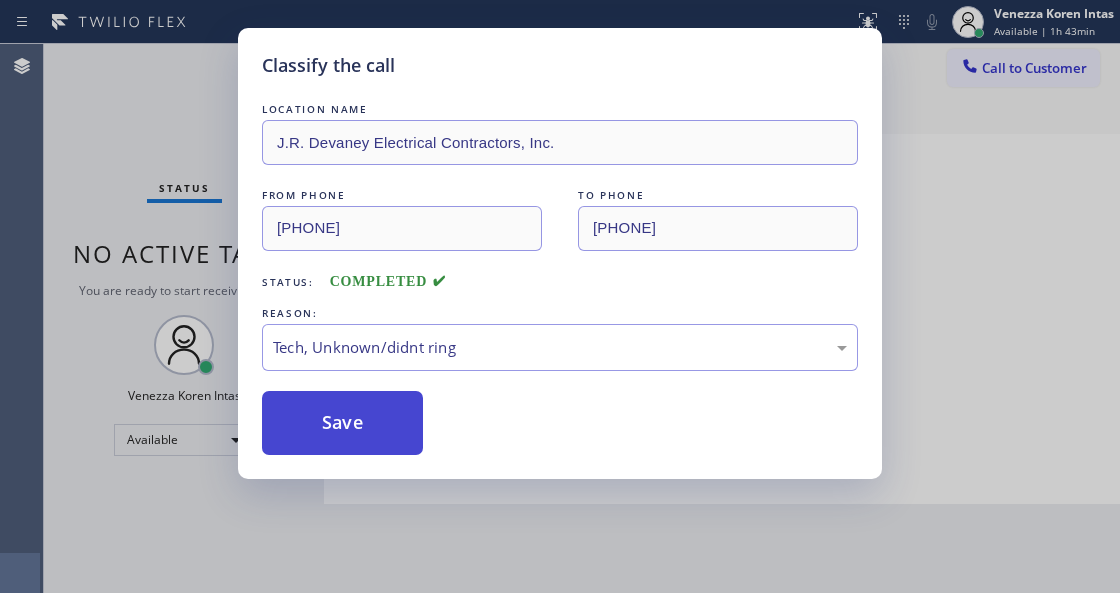 click on "Save" at bounding box center (342, 423) 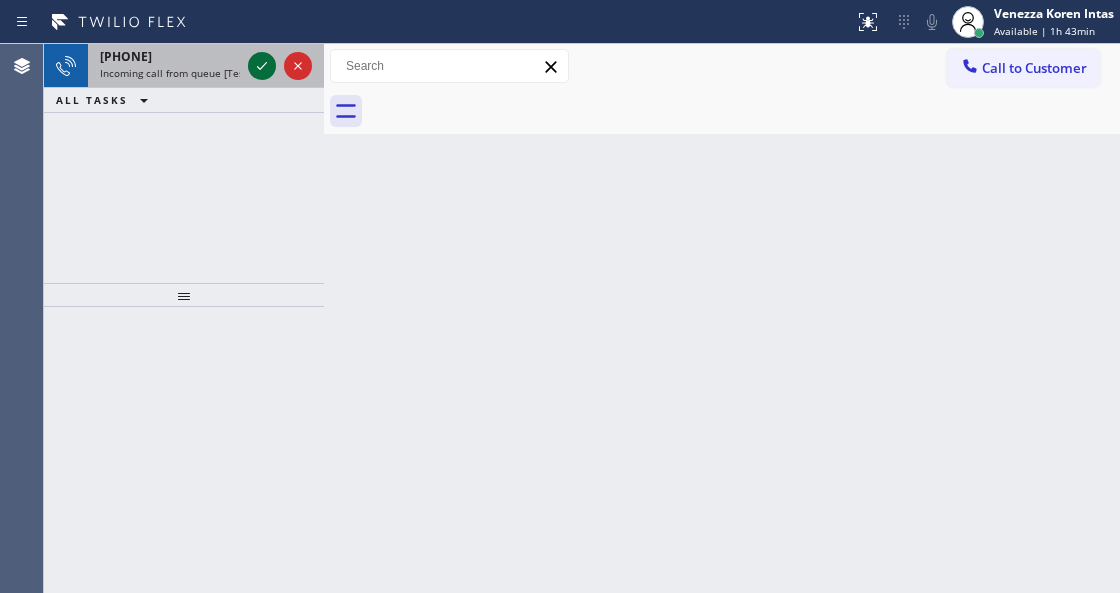 click 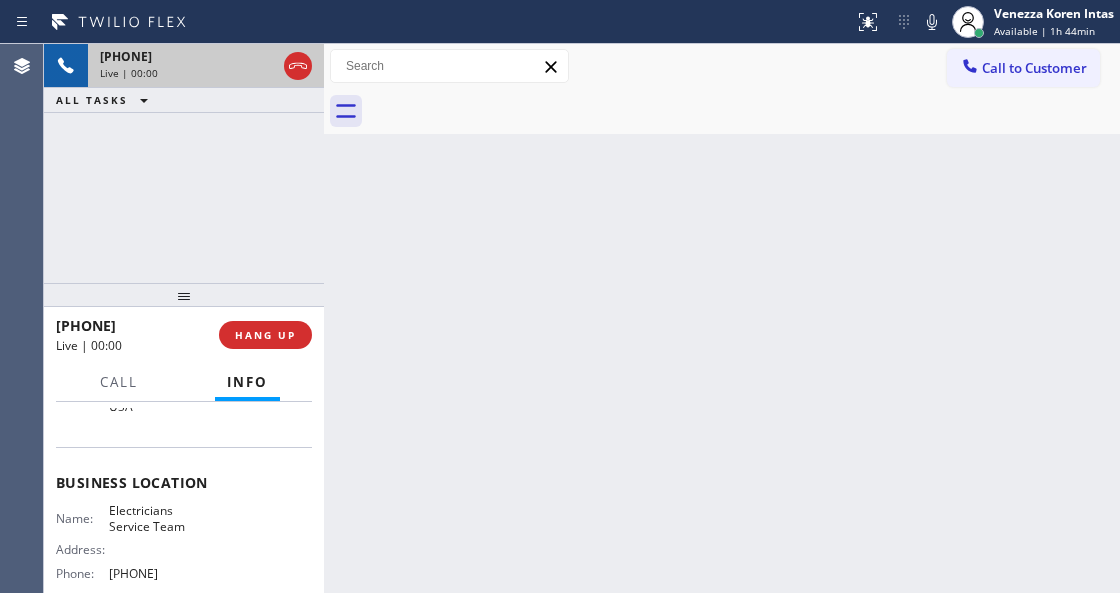 scroll, scrollTop: 333, scrollLeft: 0, axis: vertical 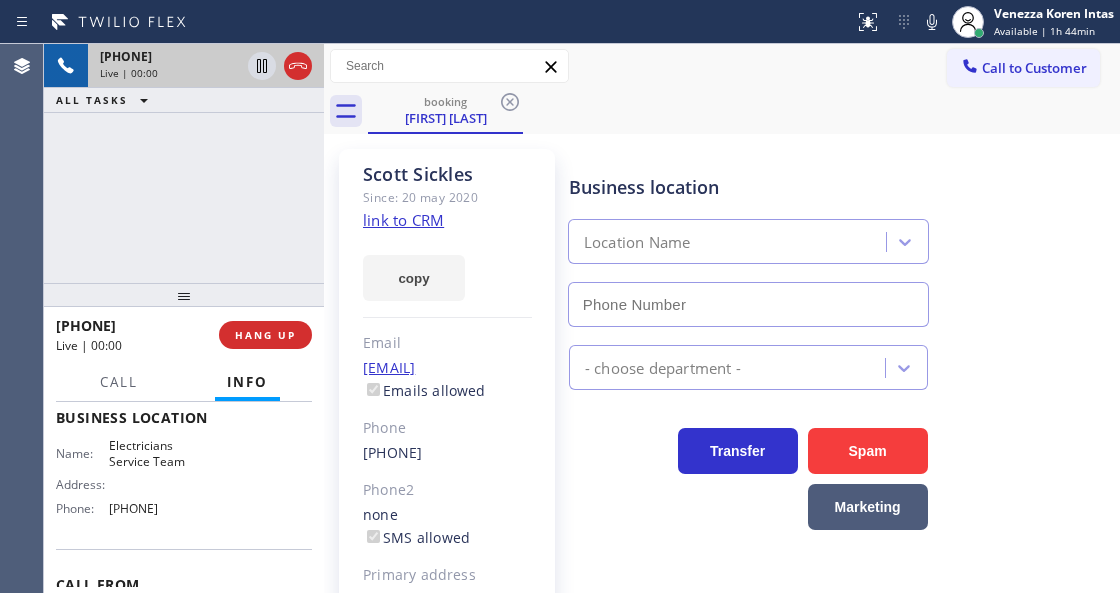 type on "(855) 941-5786" 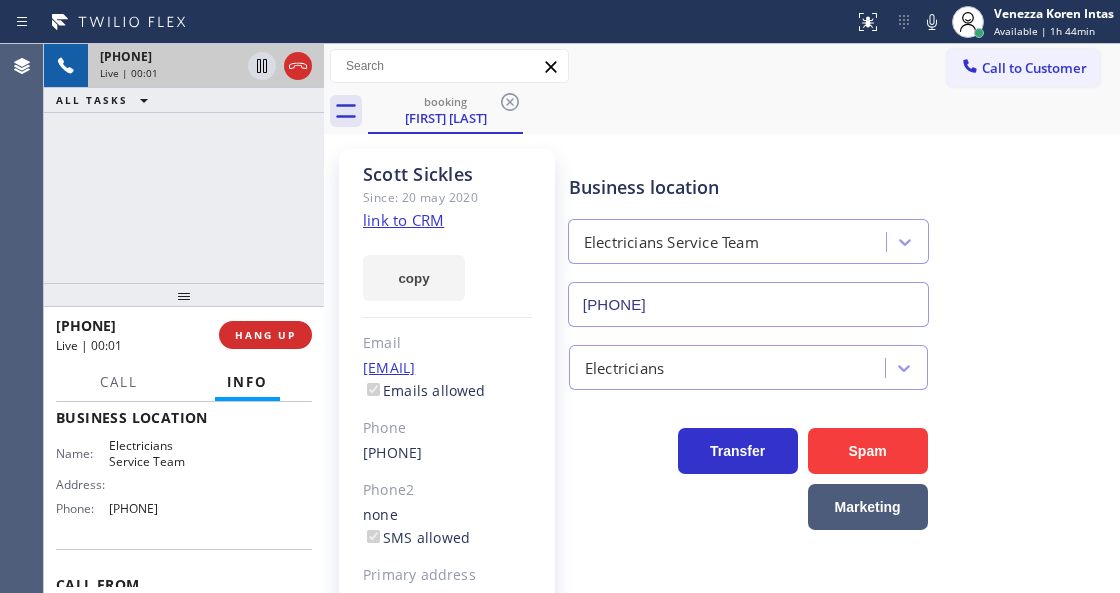 click on "link to CRM" 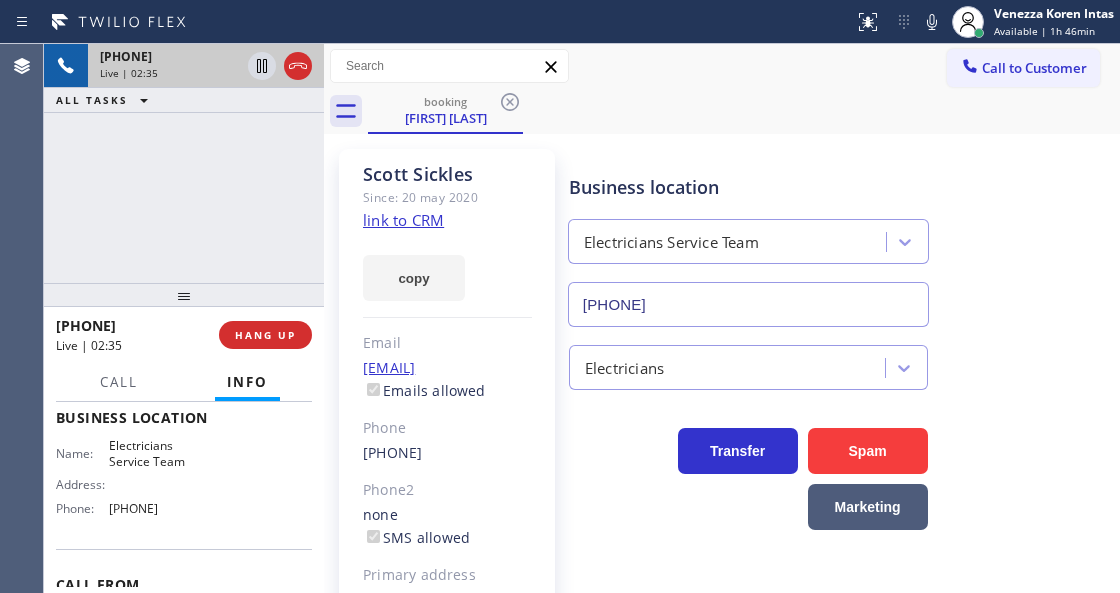 drag, startPoint x: 944, startPoint y: 25, endPoint x: 934, endPoint y: 38, distance: 16.40122 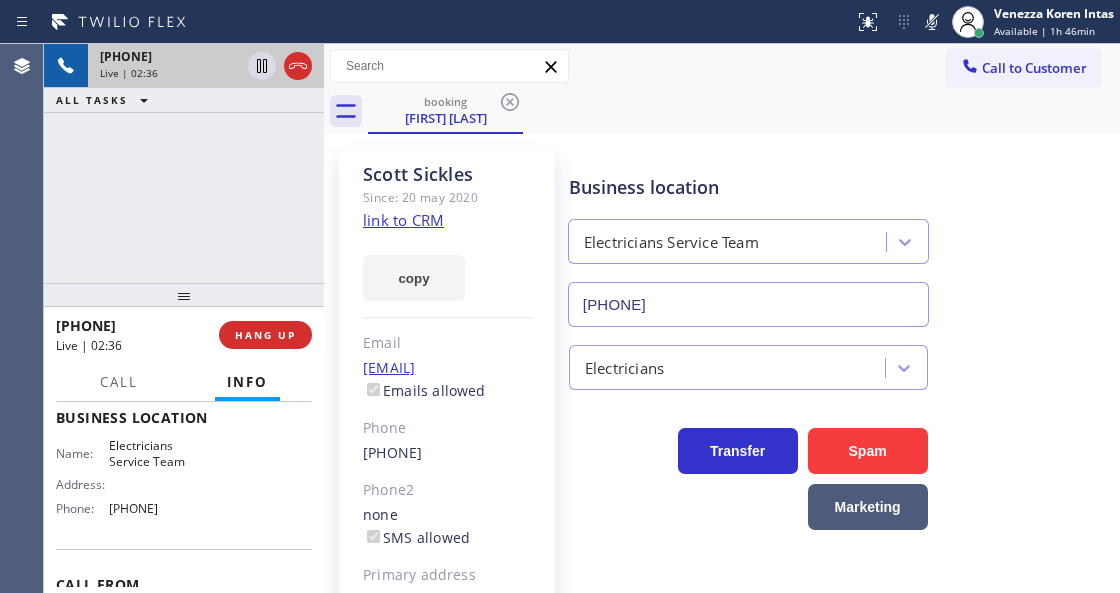click on "Business location Electricians Service Team (855) 941-5786" at bounding box center (840, 236) 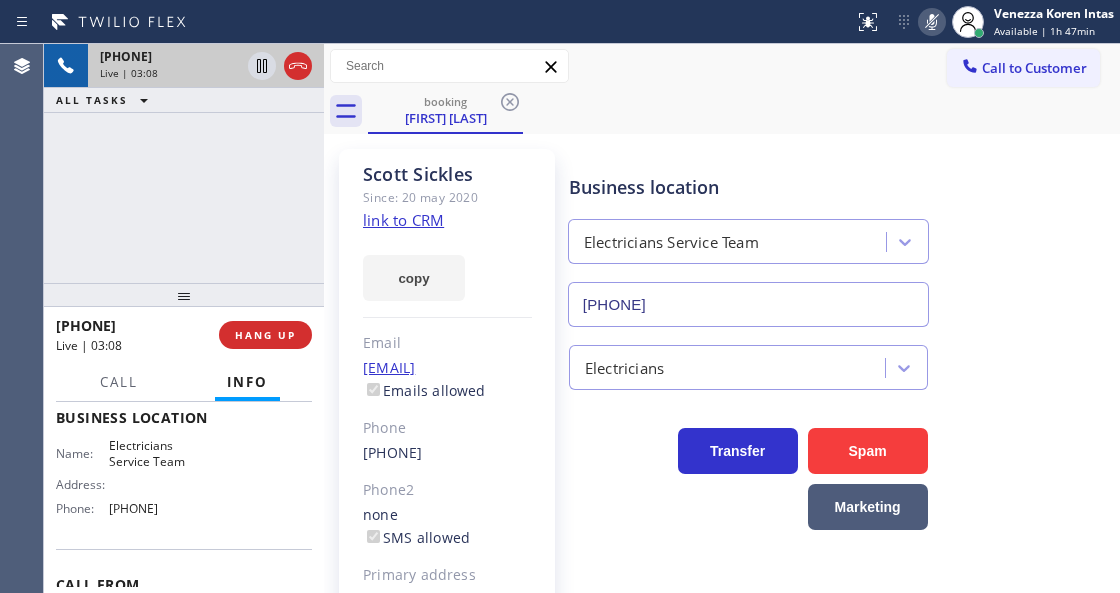 click 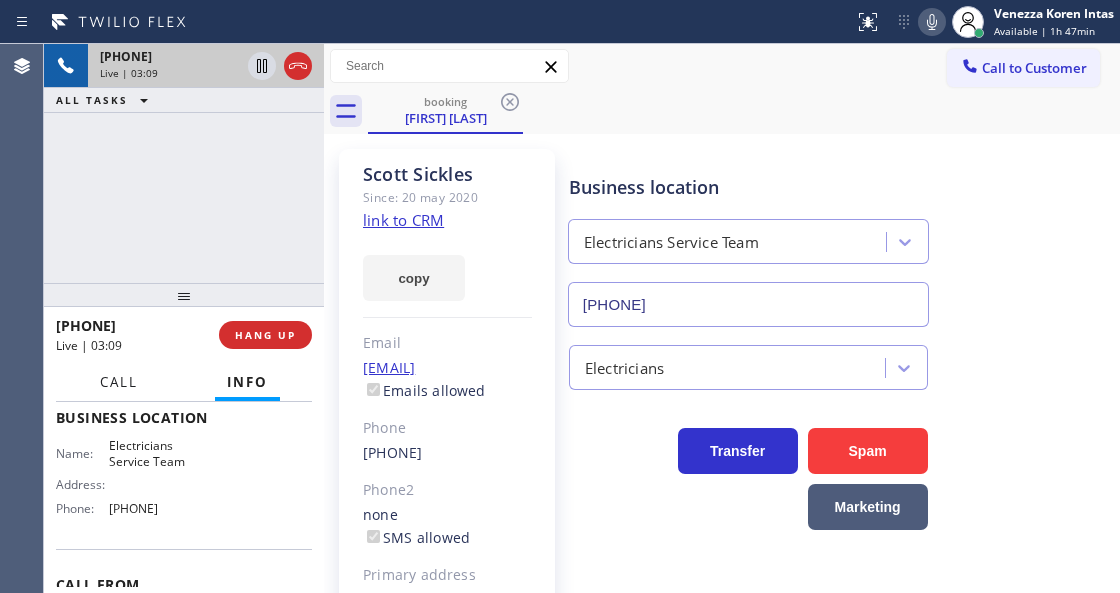 click on "Call" at bounding box center (119, 382) 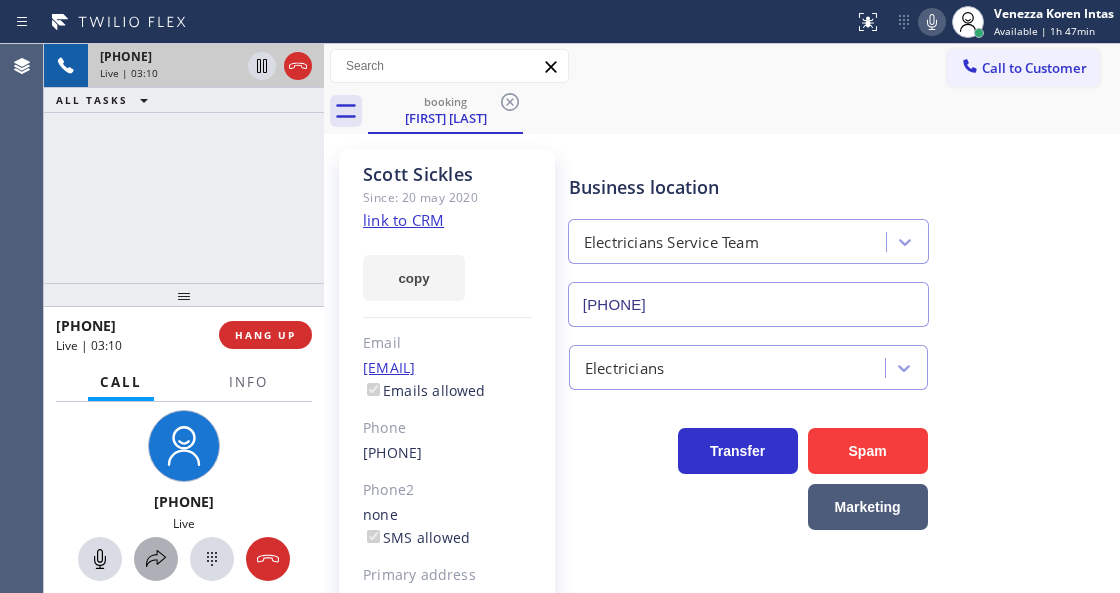 click at bounding box center [156, 559] 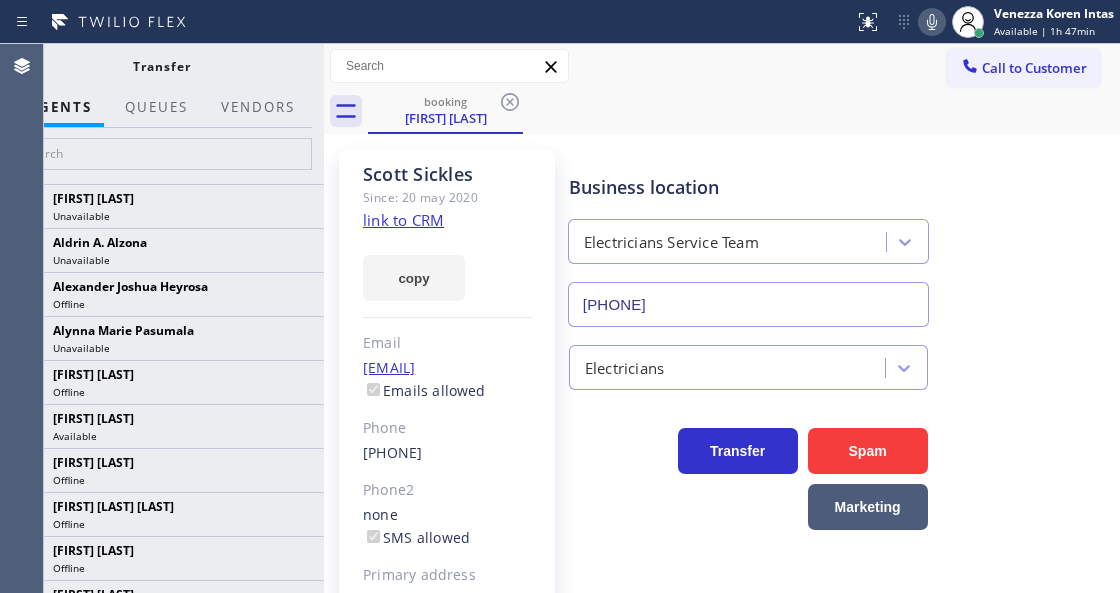 click at bounding box center [161, 156] 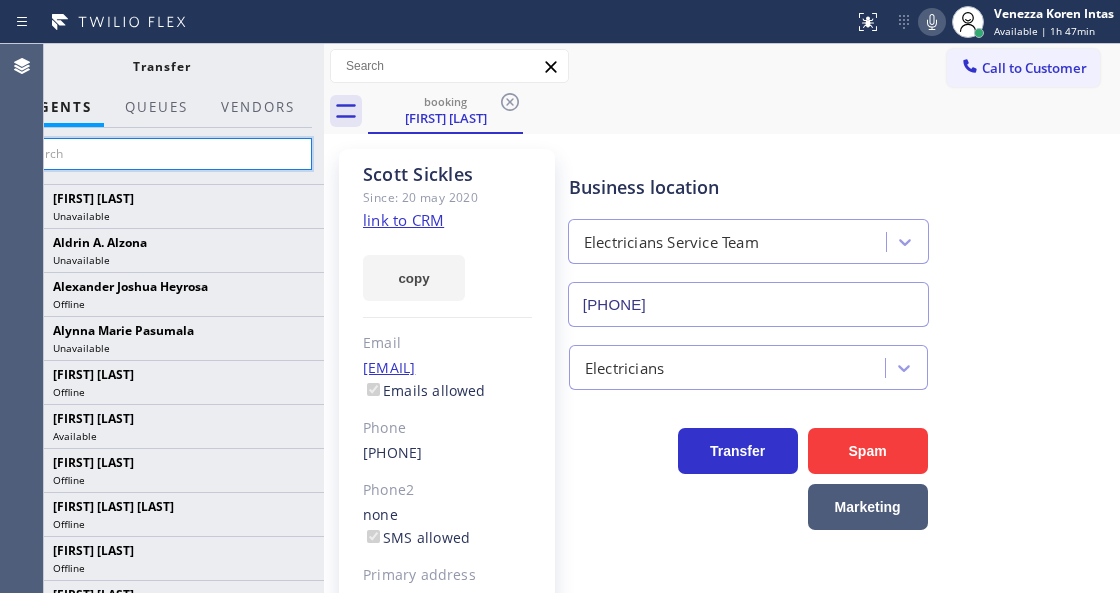 click at bounding box center [161, 154] 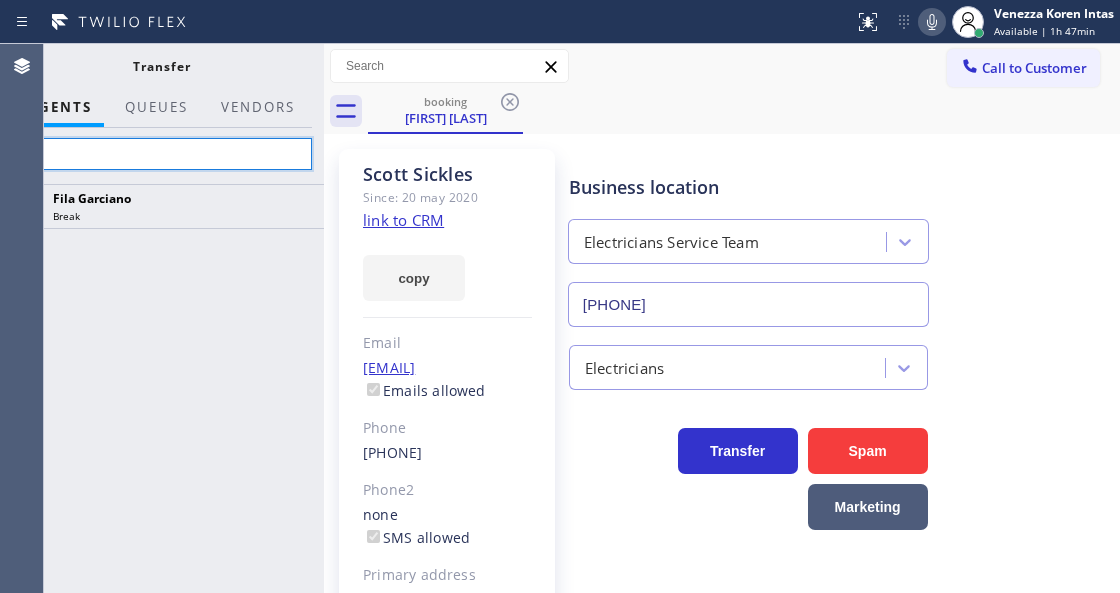 click on "fil" at bounding box center [161, 154] 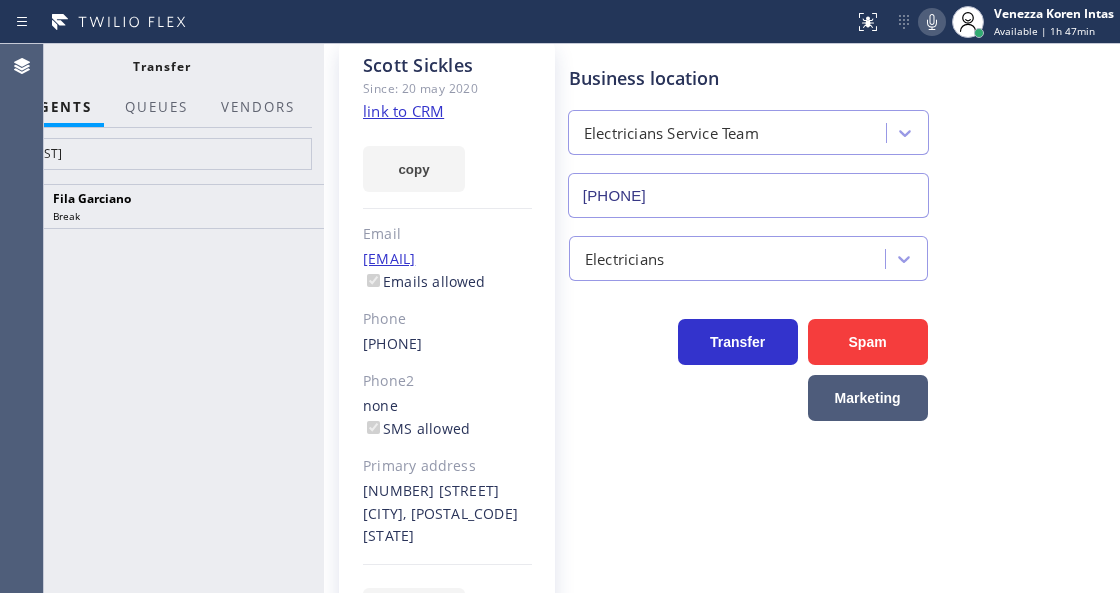 scroll, scrollTop: 166, scrollLeft: 0, axis: vertical 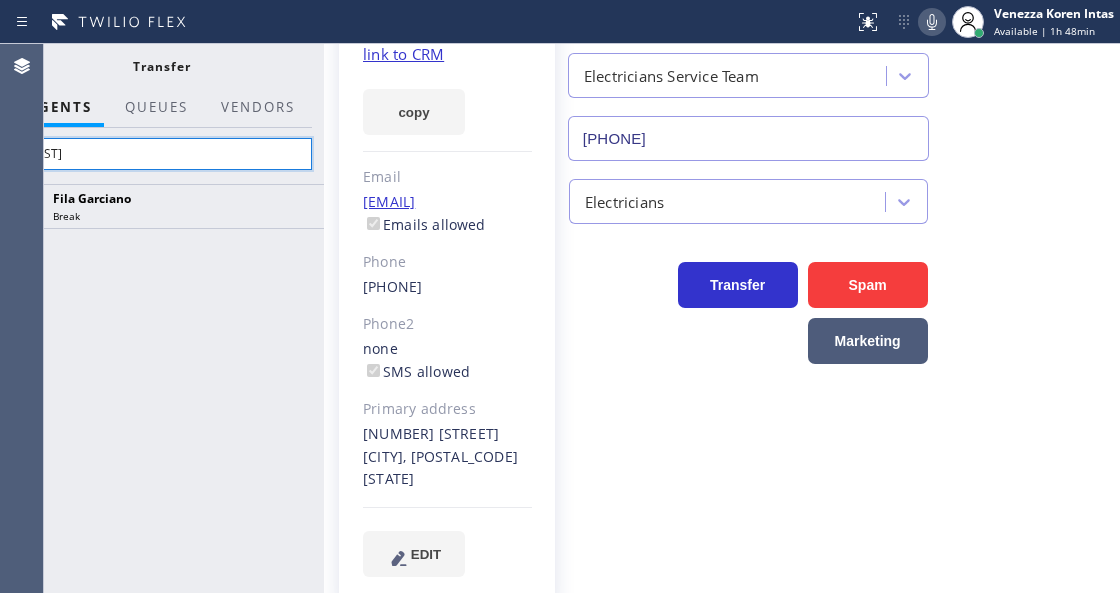 click on "fila" at bounding box center (161, 154) 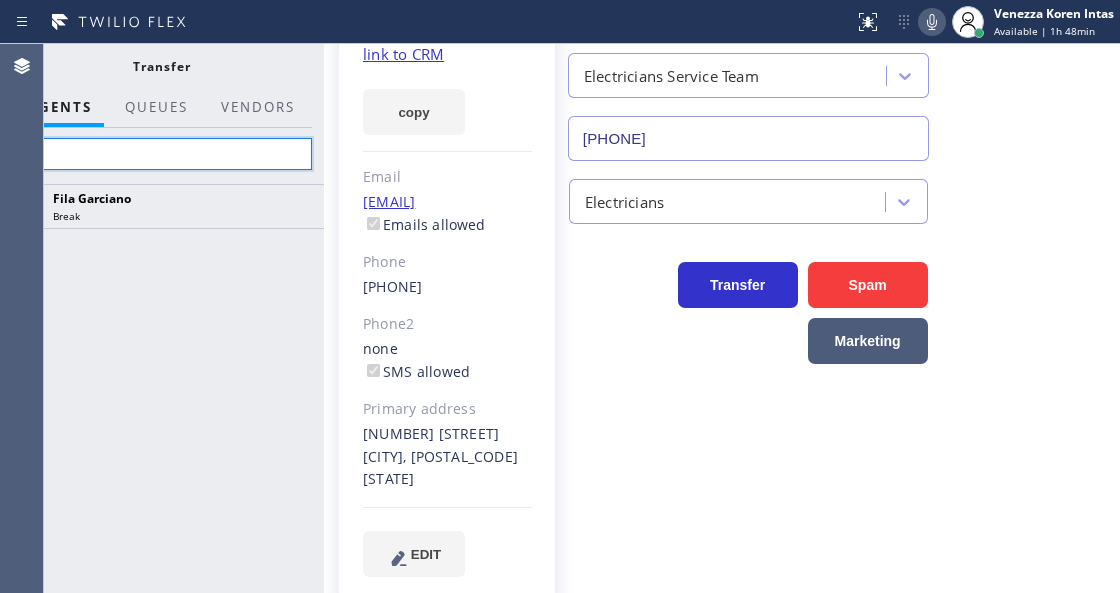 type on "f" 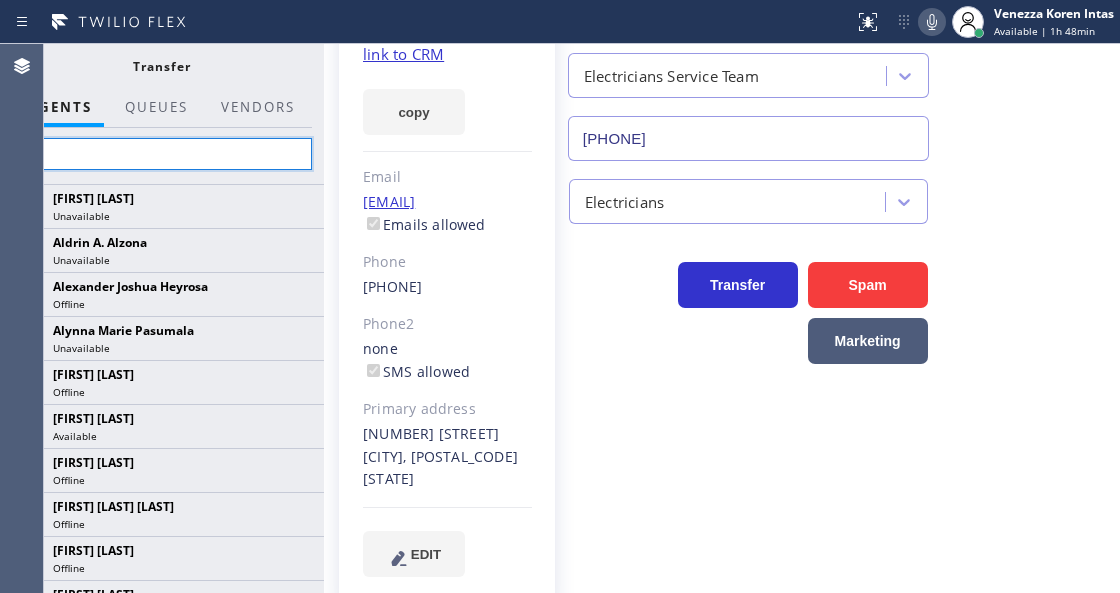 type on "fila" 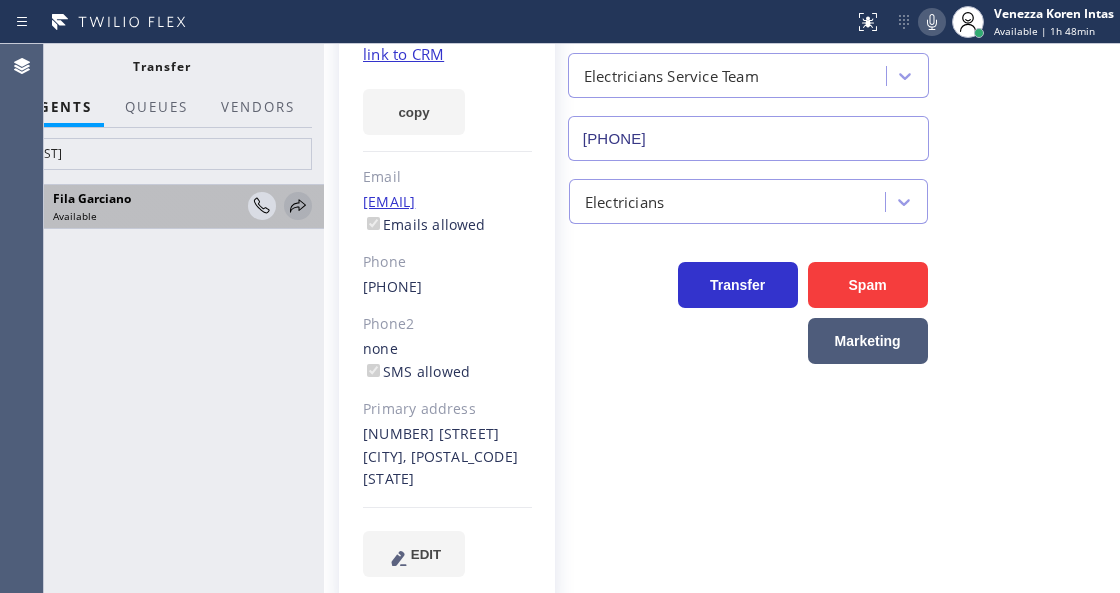 click 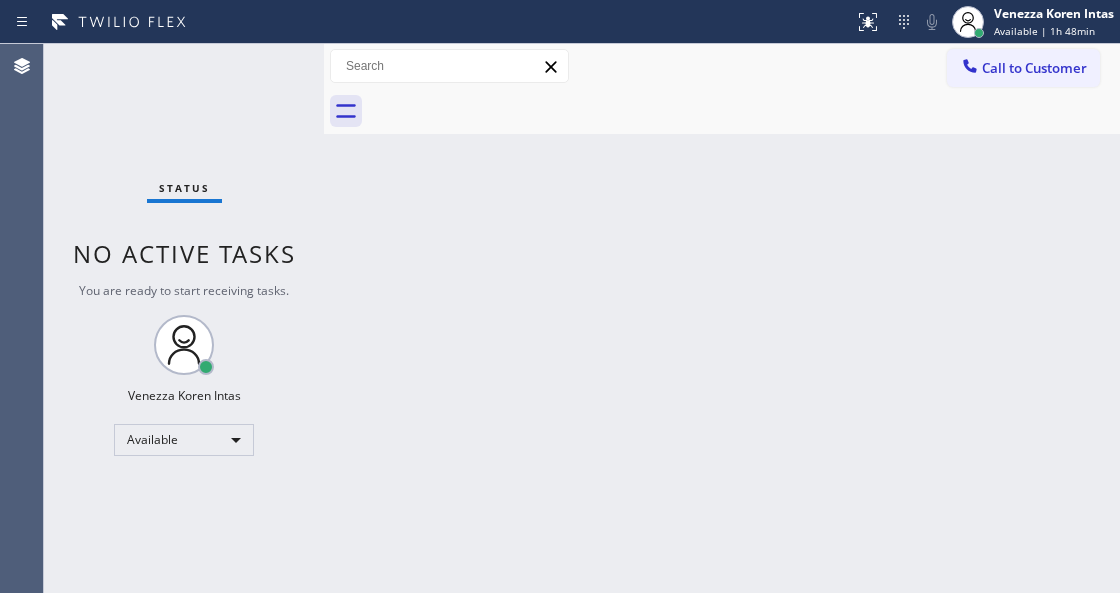 scroll, scrollTop: 0, scrollLeft: 0, axis: both 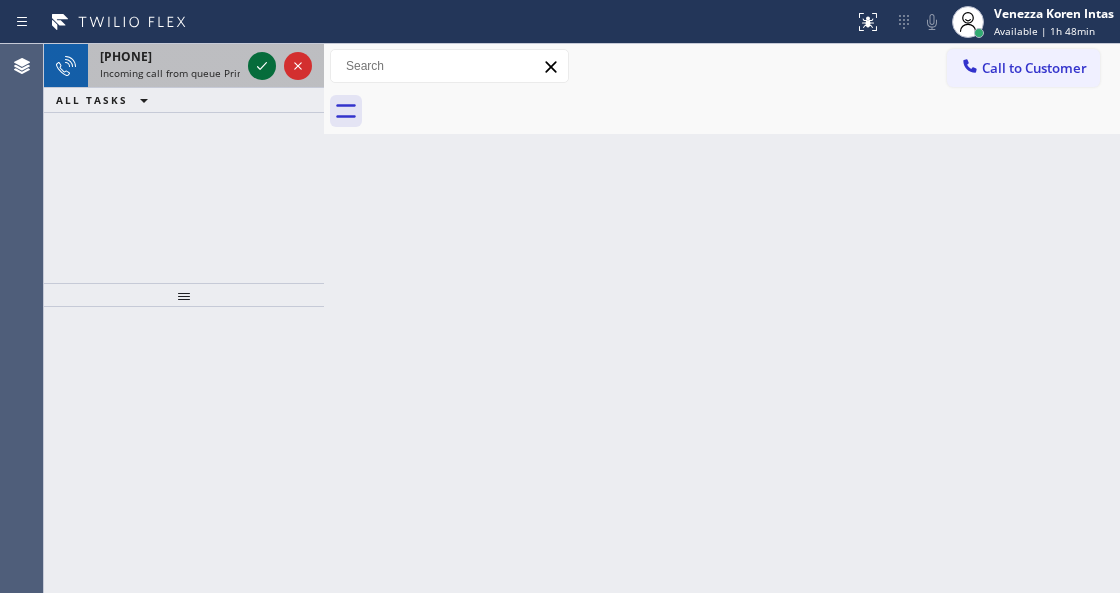 click 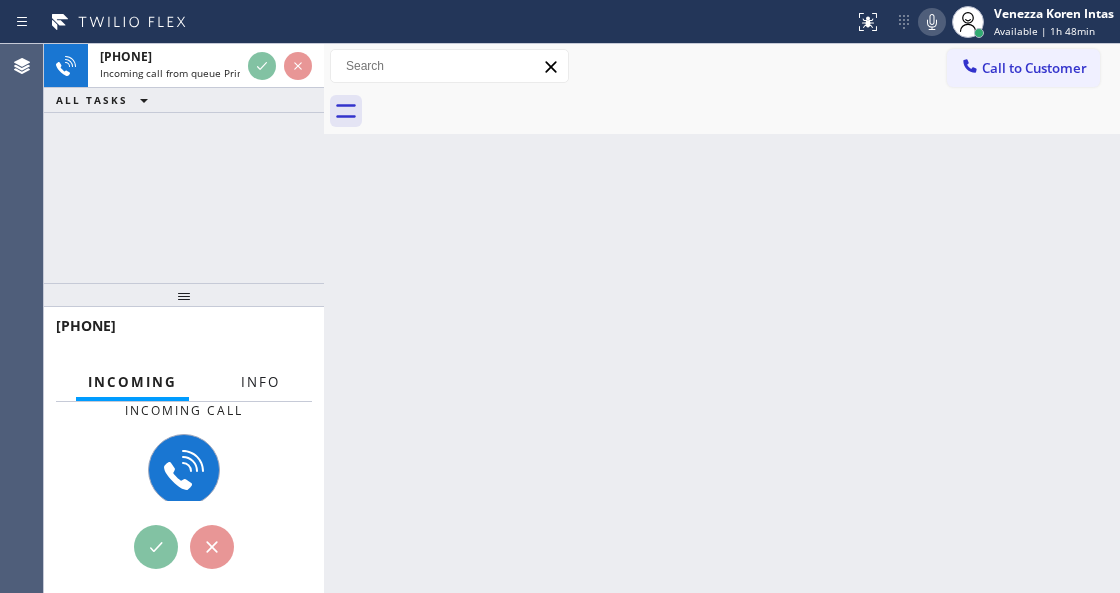 click on "Info" at bounding box center [260, 382] 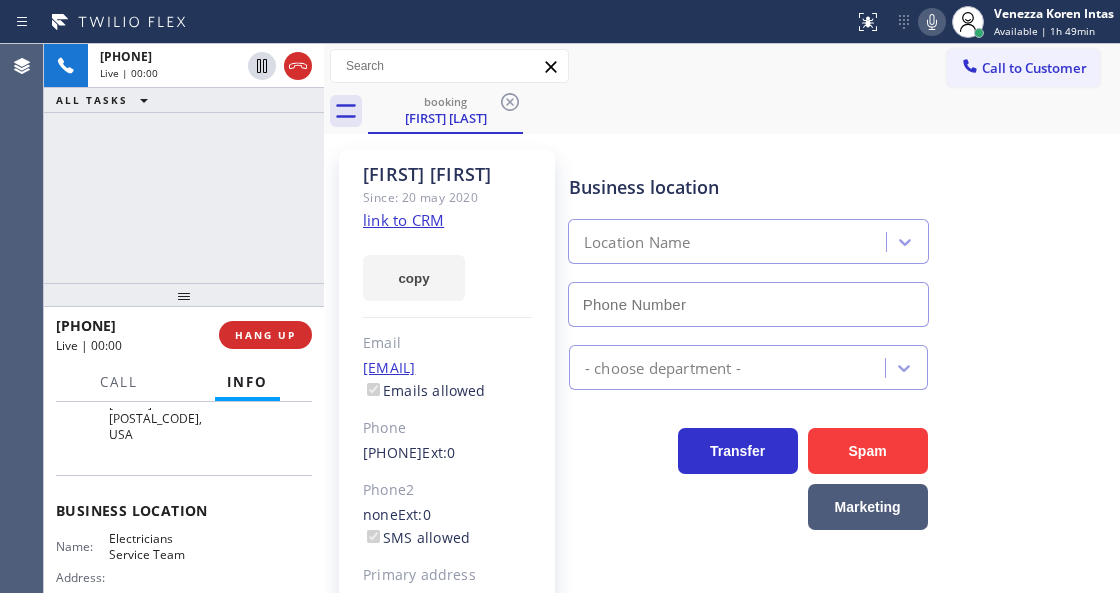 scroll, scrollTop: 266, scrollLeft: 0, axis: vertical 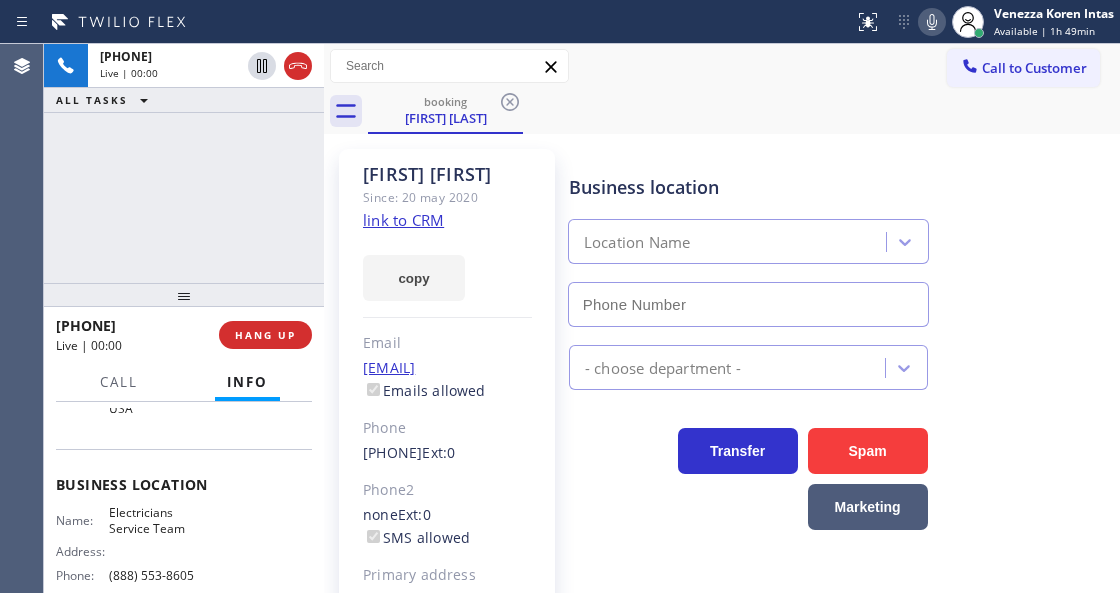 type on "(888) 553-8605" 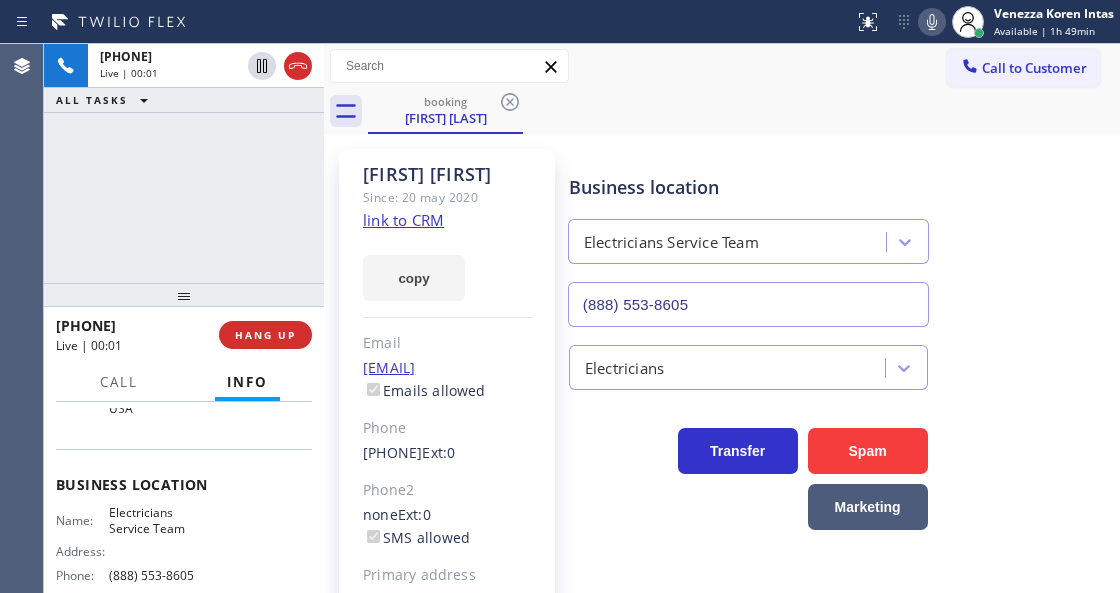click on "link to CRM" 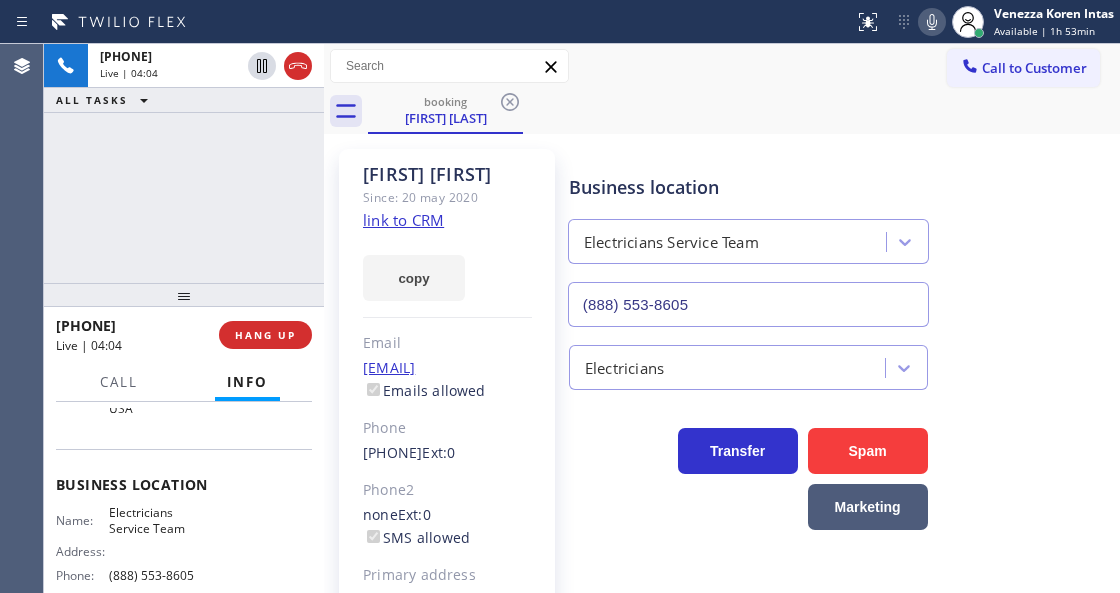 click on "Call to Customer Outbound call Location Search location Your caller id phone number (415) 570-6462 Customer number Call Outbound call Technician Search Technician Your caller id phone number Your caller id phone number Call" at bounding box center (722, 66) 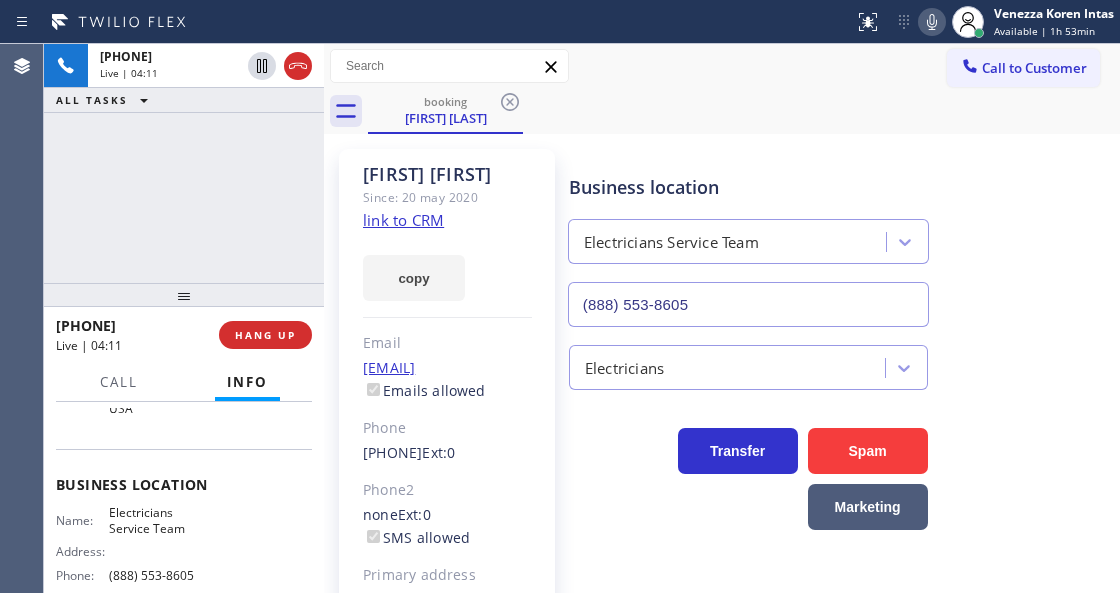 click at bounding box center [427, 22] 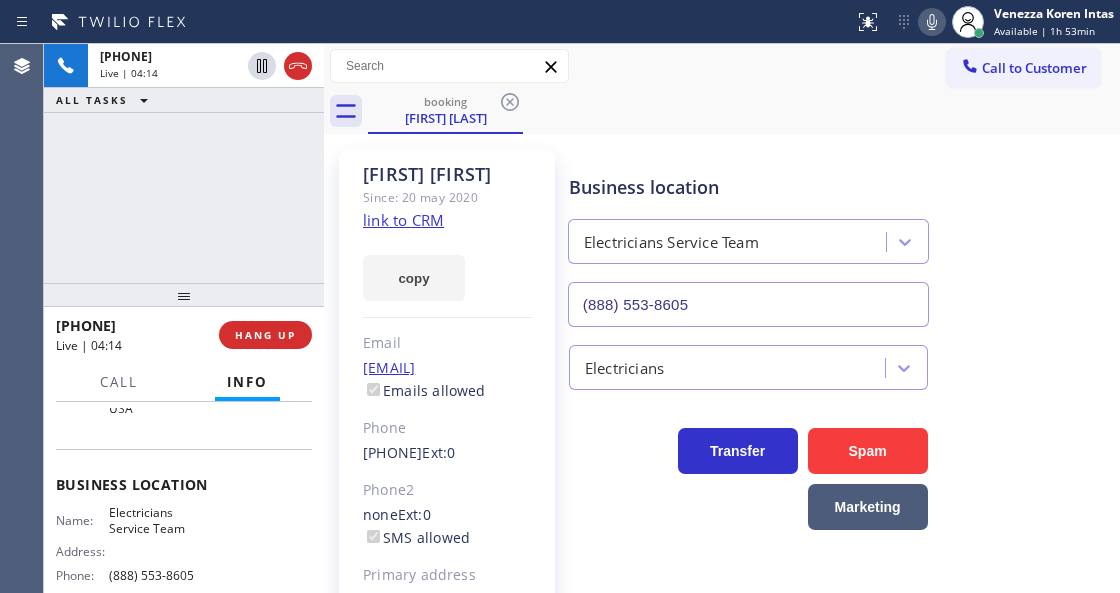 click 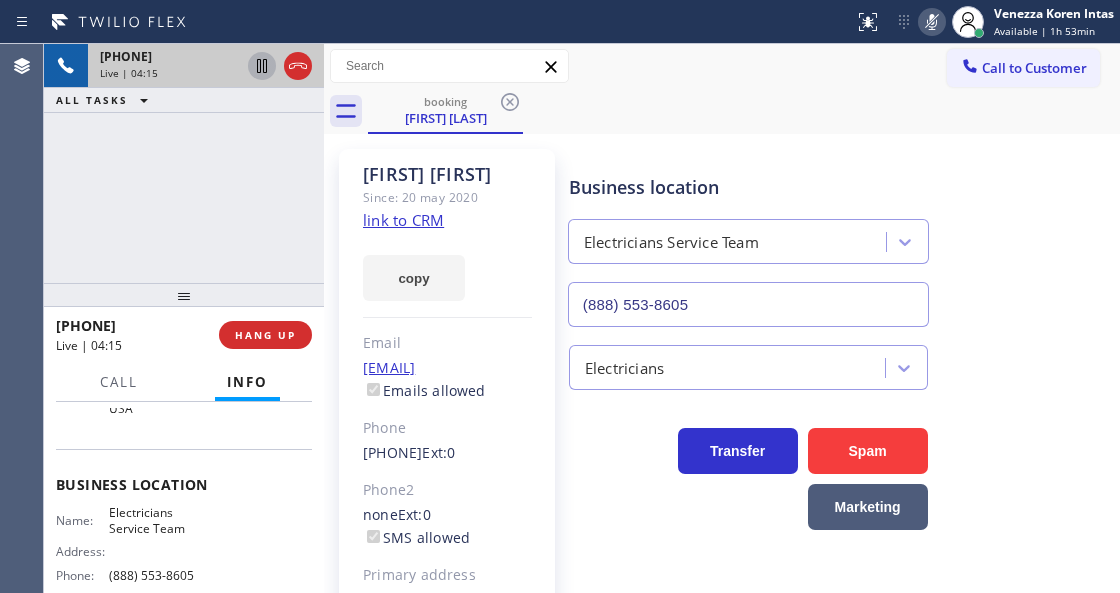 click 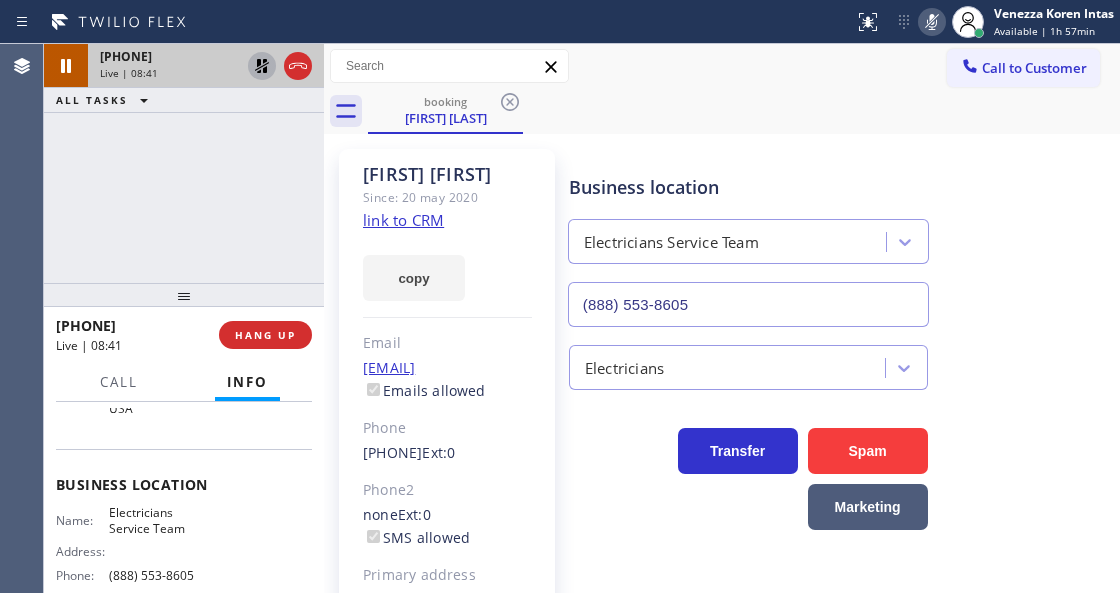 click 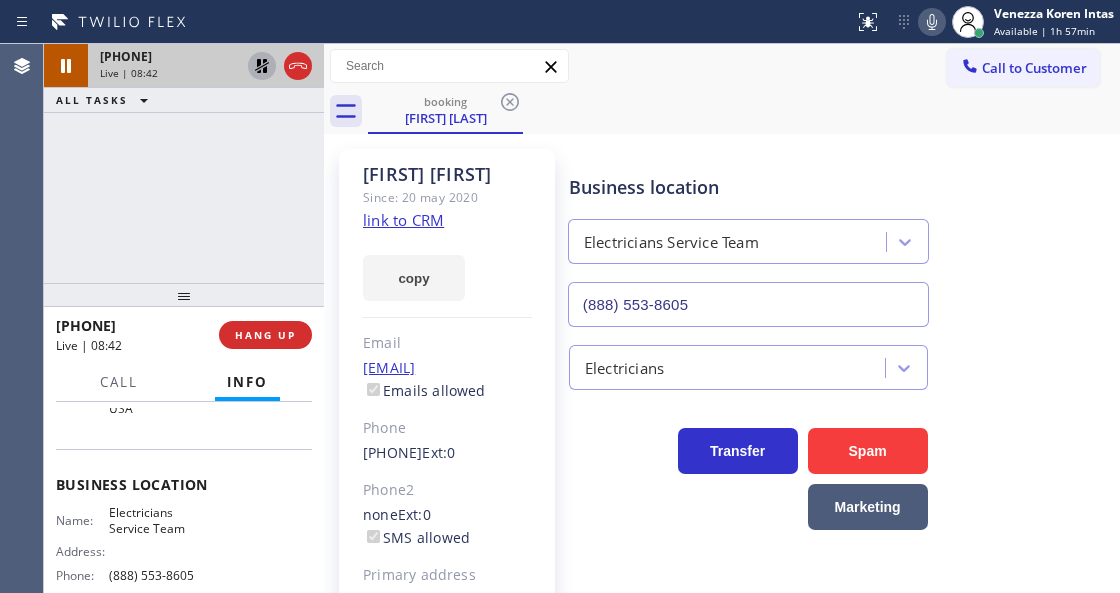 click 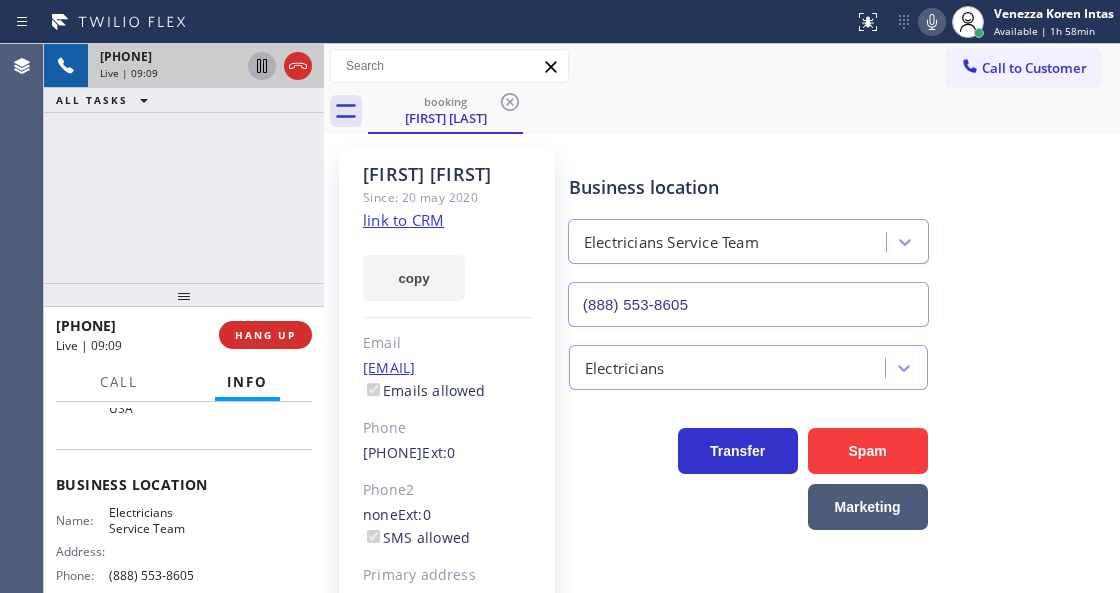 click 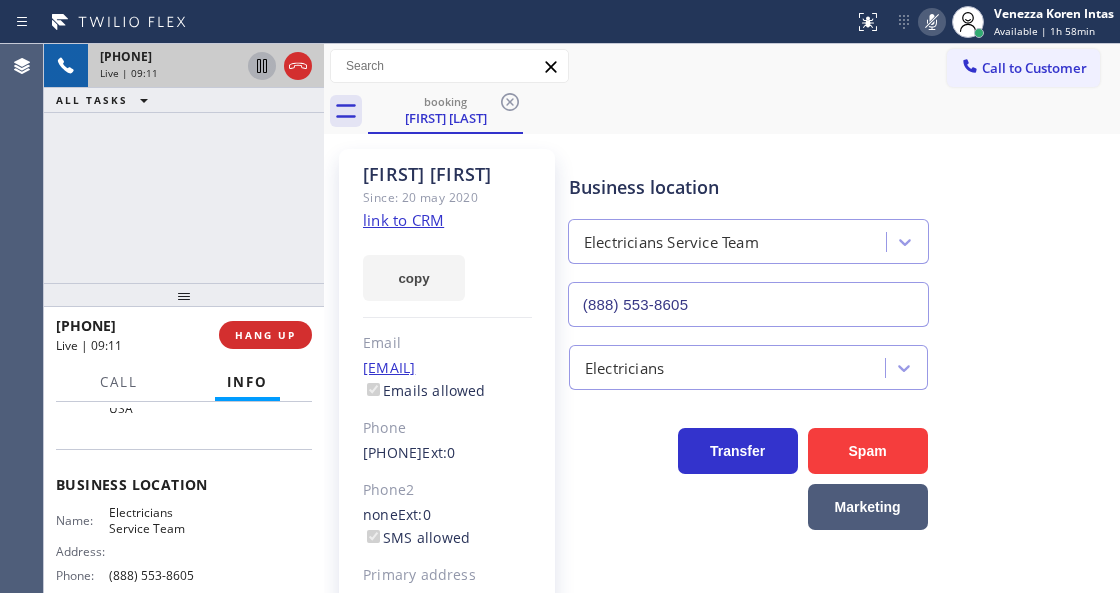 click 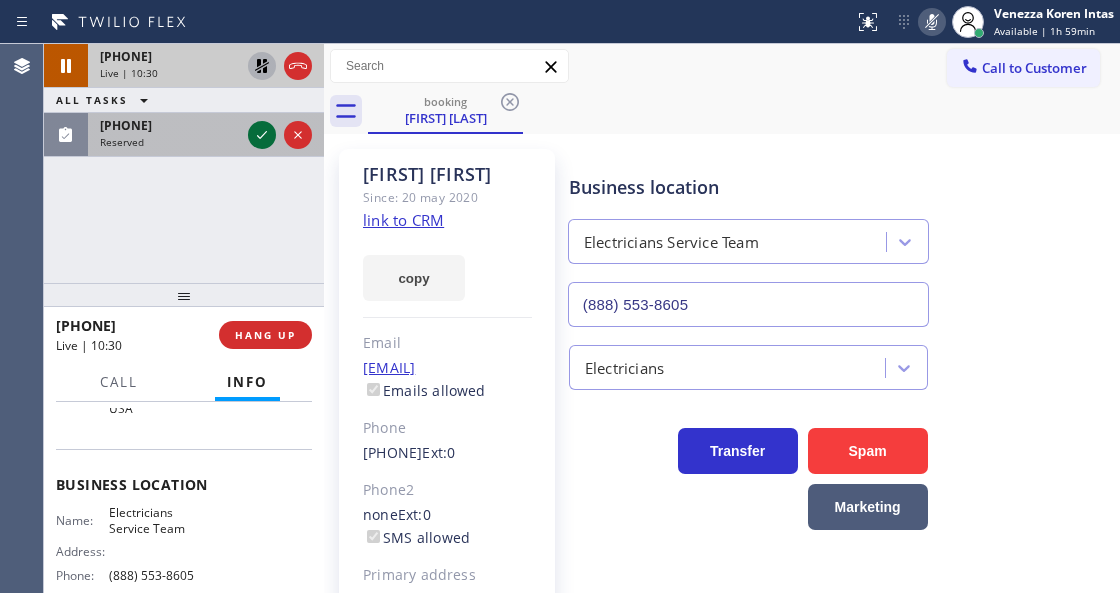 click 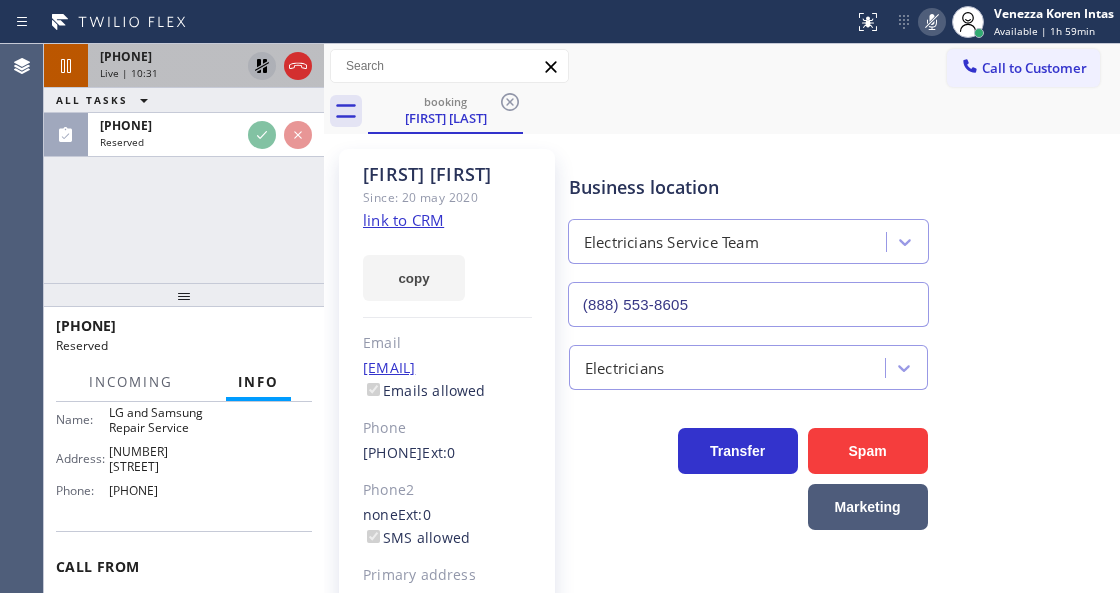 scroll, scrollTop: 416, scrollLeft: 0, axis: vertical 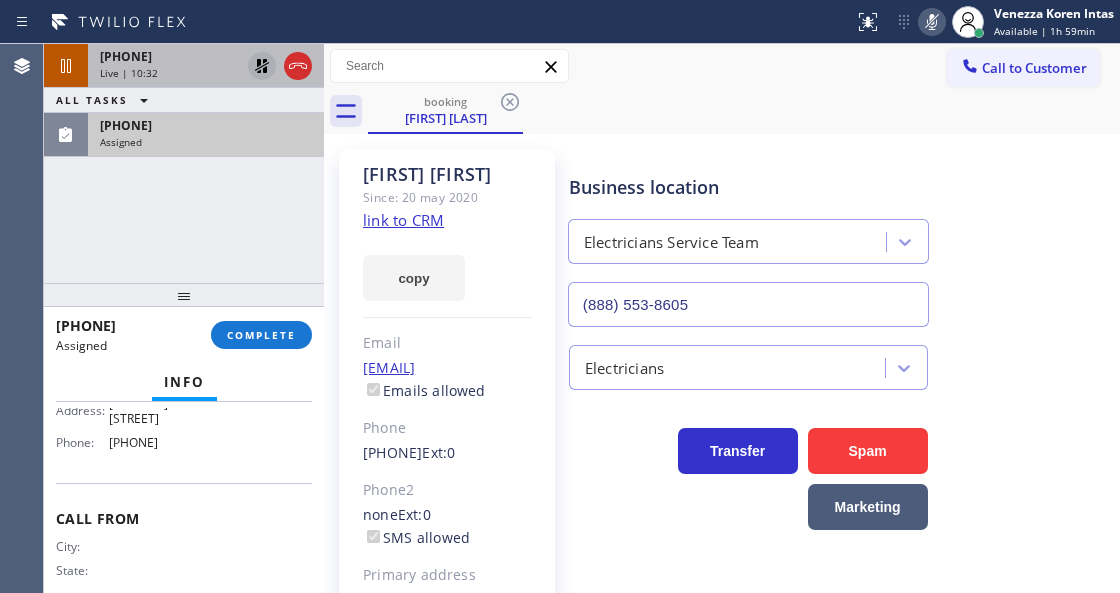 click on "(949) 233-3380" at bounding box center (206, 125) 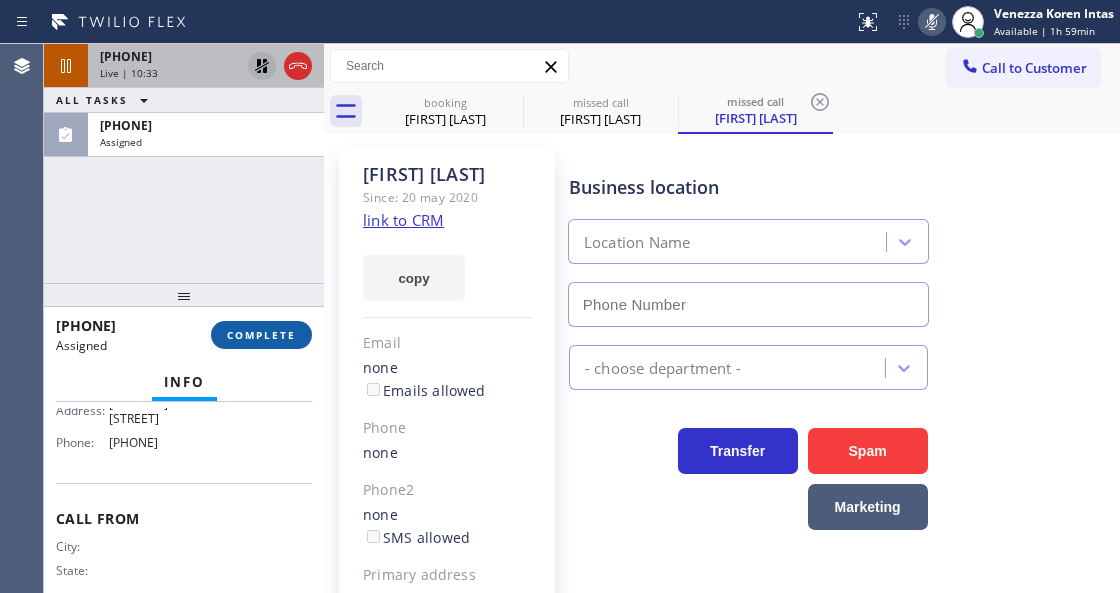 click on "COMPLETE" at bounding box center (261, 335) 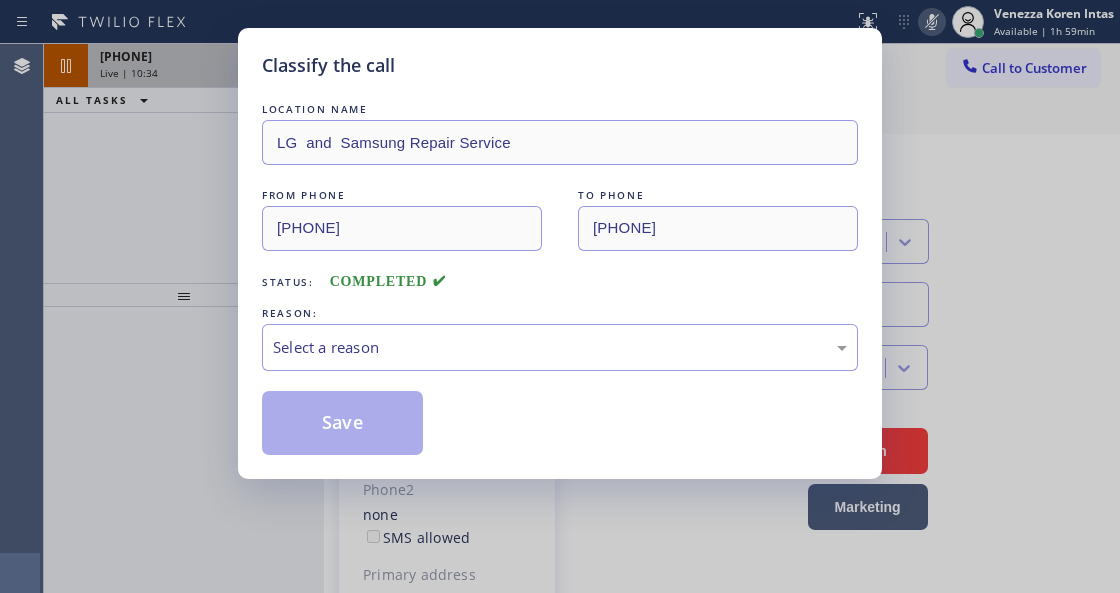 type on "(714) 248-8165" 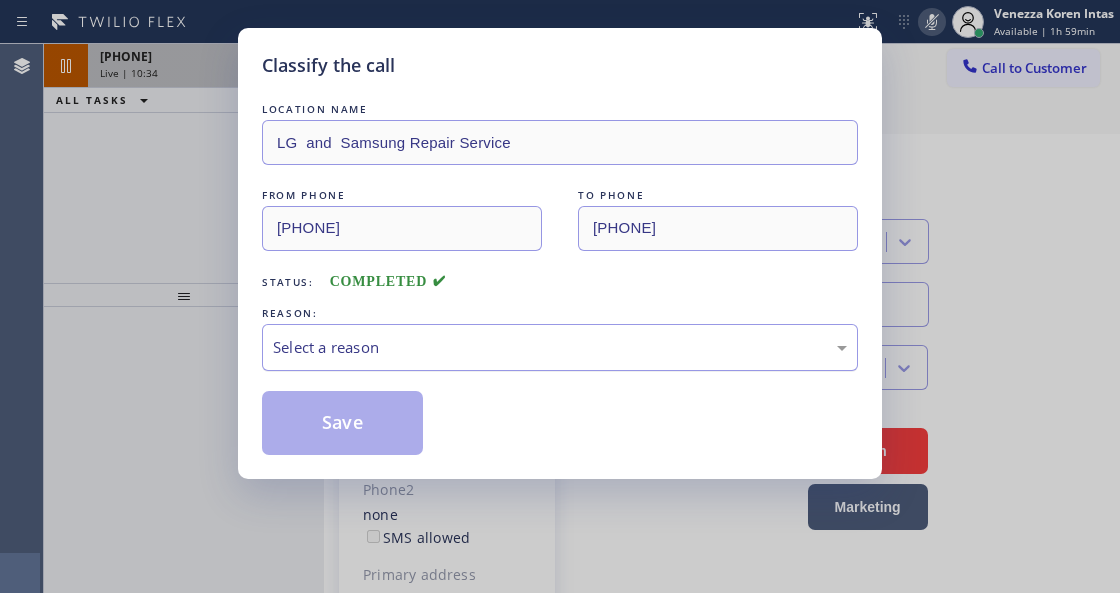 click on "Select a reason" at bounding box center [560, 347] 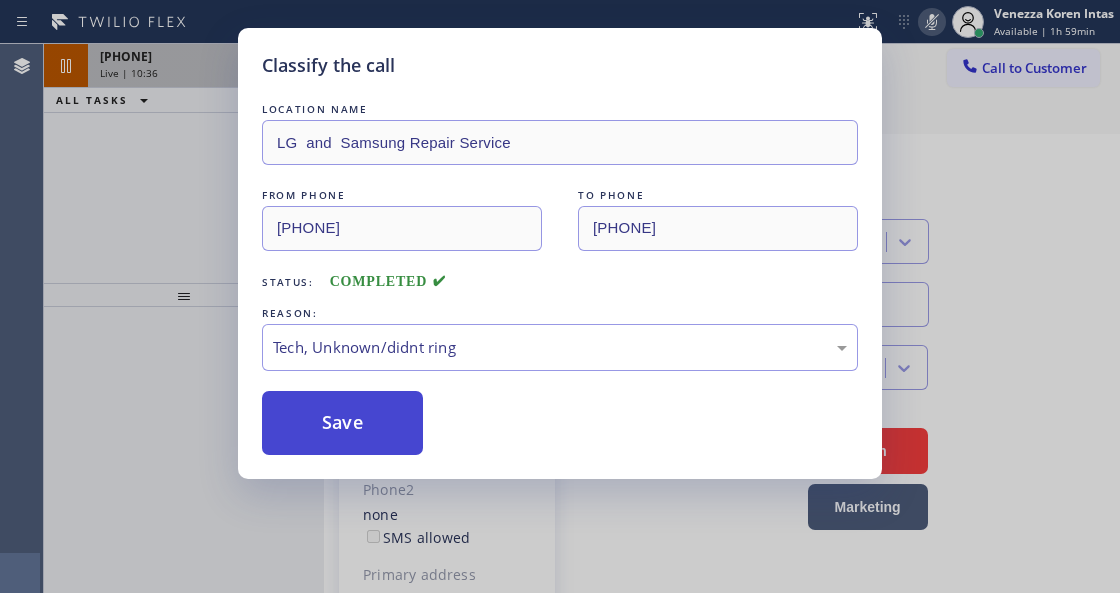click on "Save" at bounding box center (342, 423) 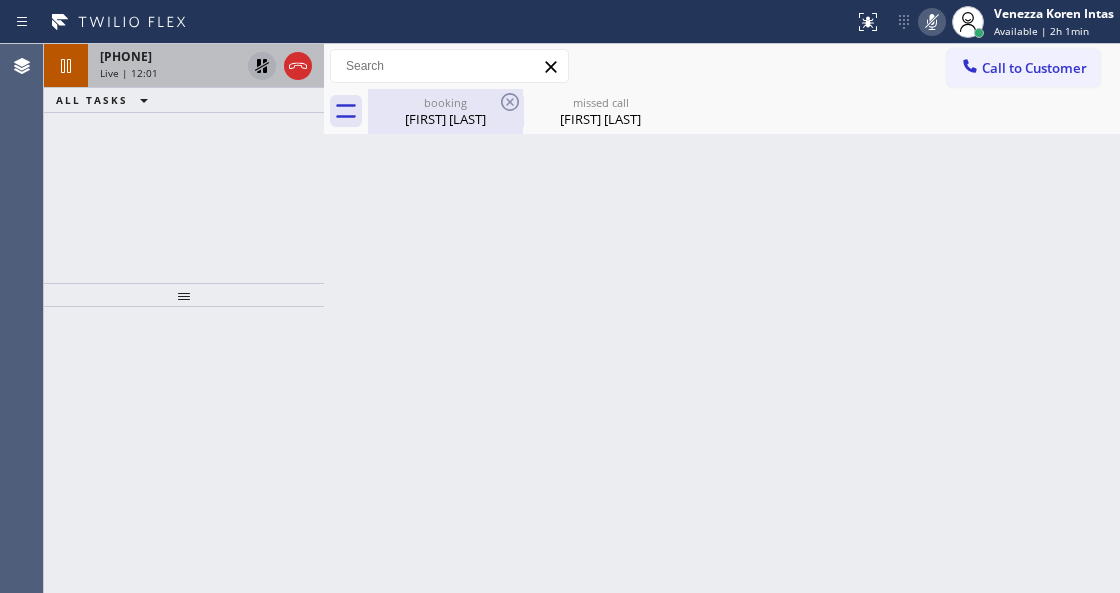 drag, startPoint x: 397, startPoint y: 116, endPoint x: 359, endPoint y: 154, distance: 53.740116 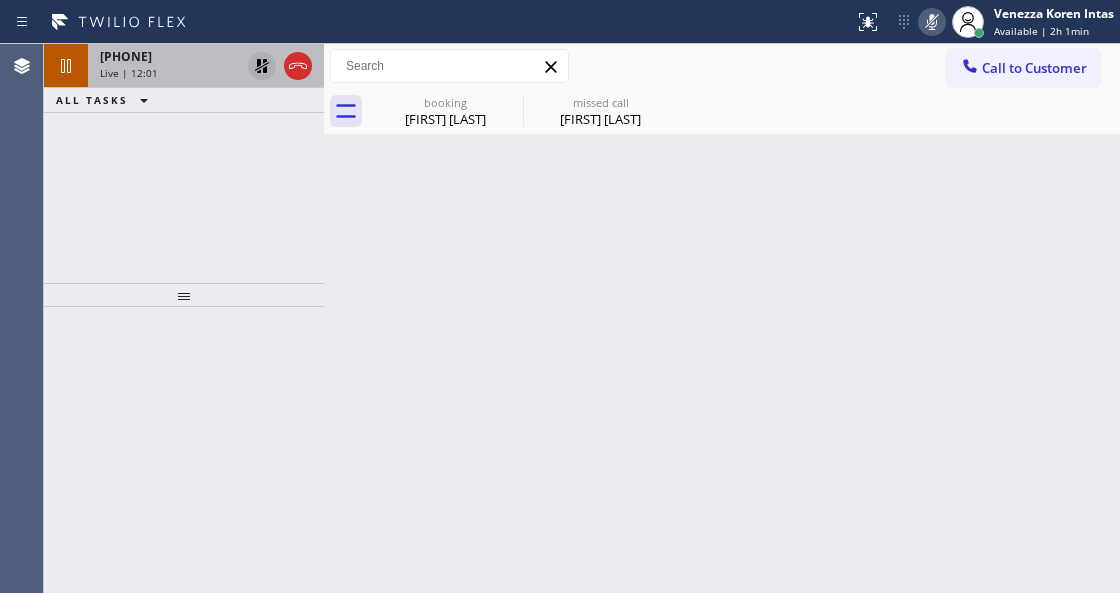 click on "Joseph Ling" at bounding box center [445, 119] 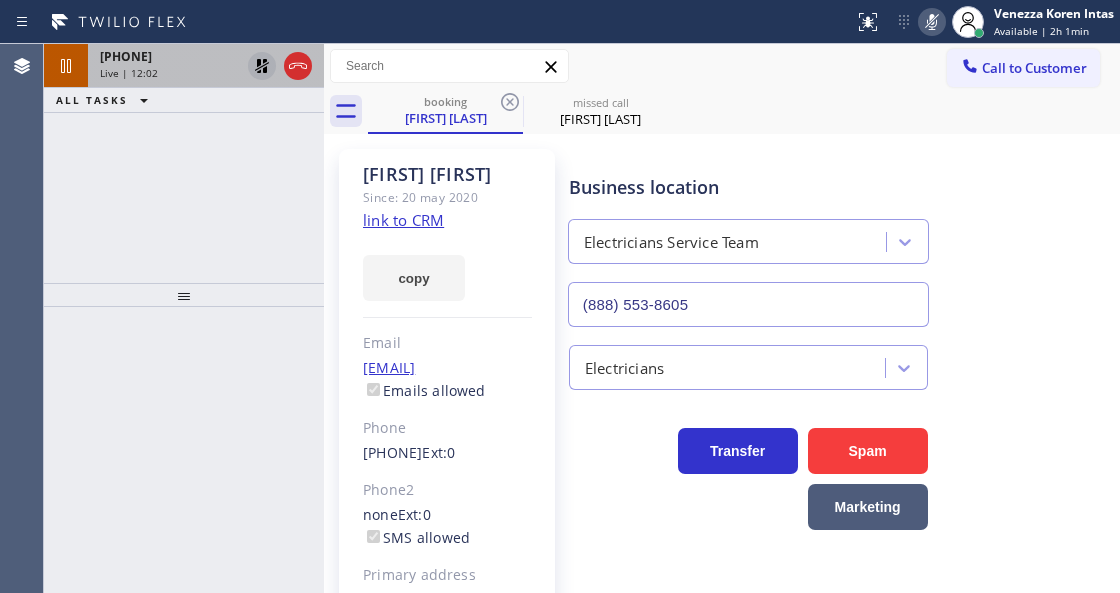 click on "Live | 12:02" at bounding box center [170, 73] 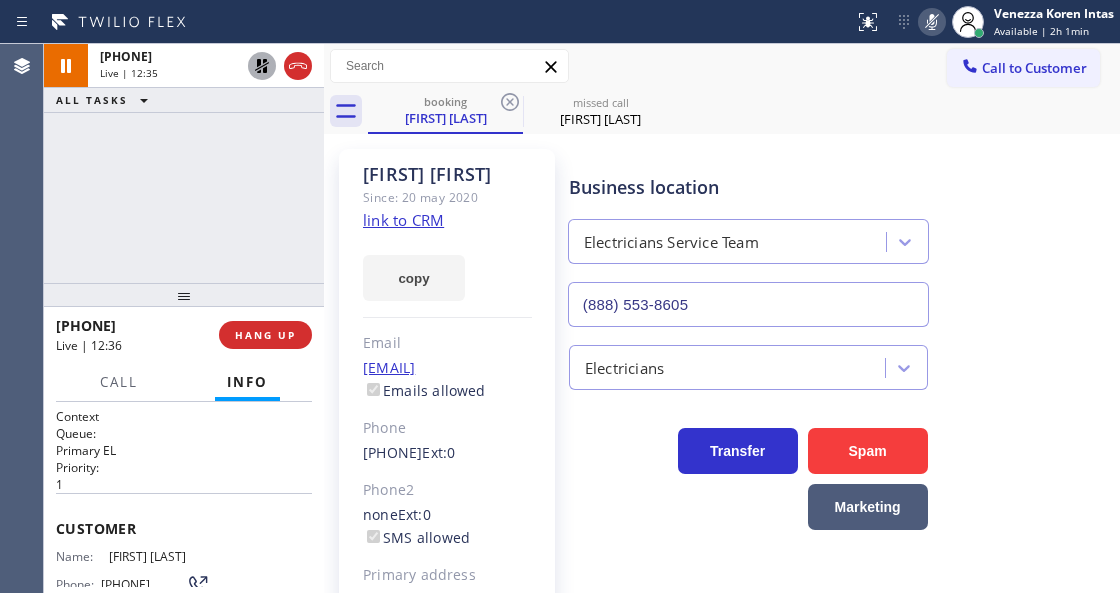 click 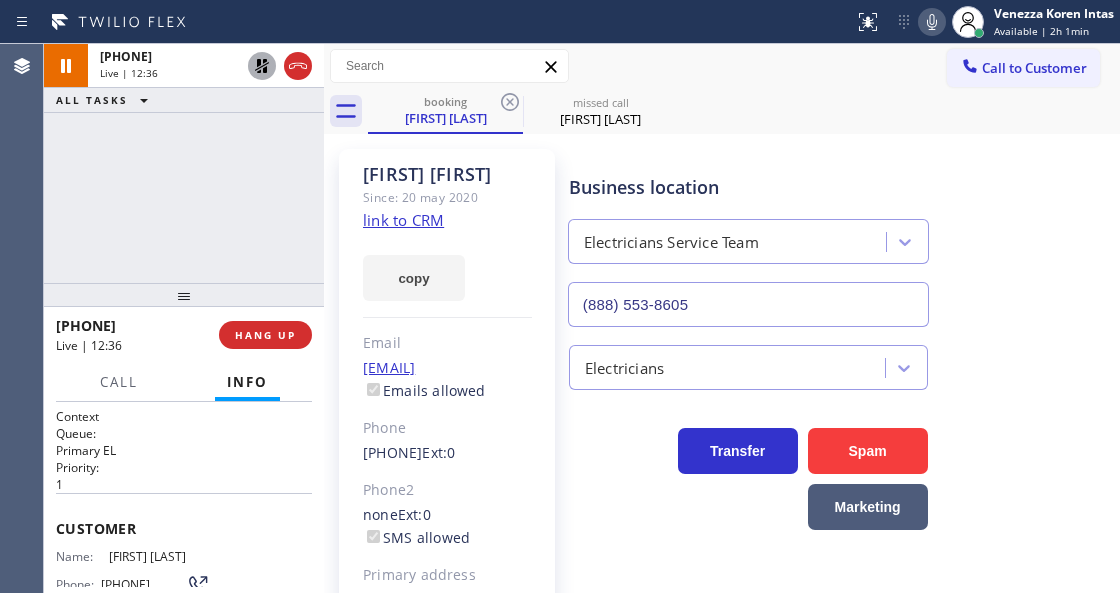 click 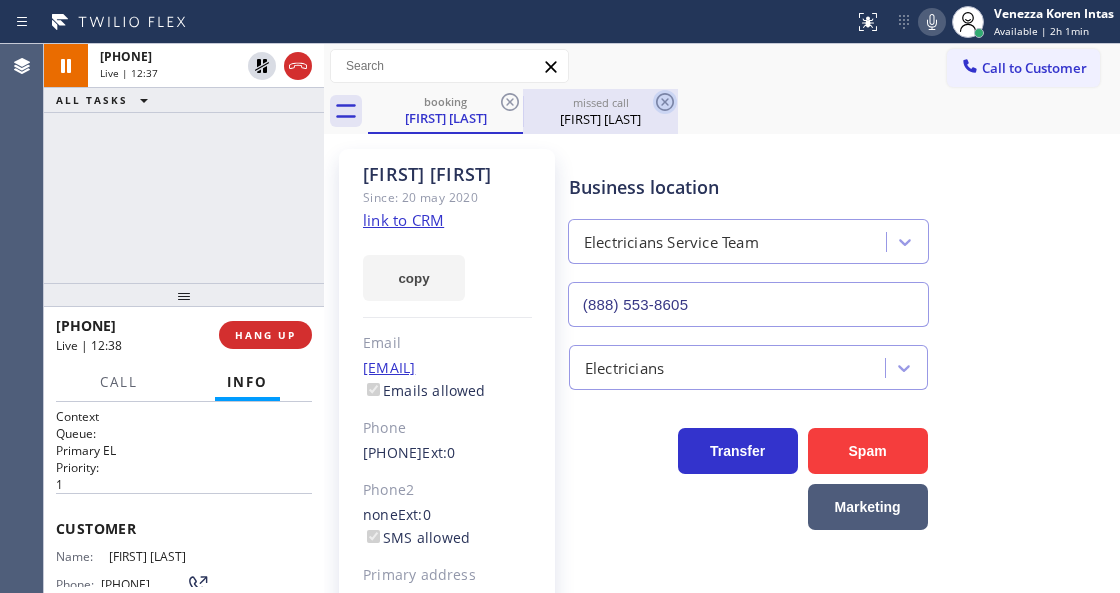 click 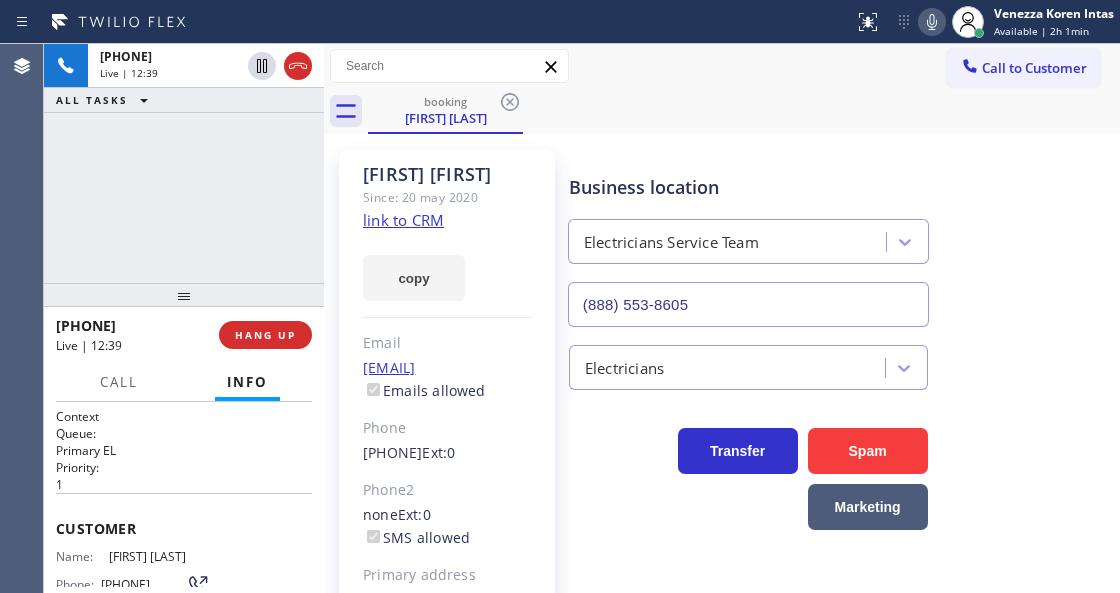 click on "booking Joseph Ling" at bounding box center [744, 111] 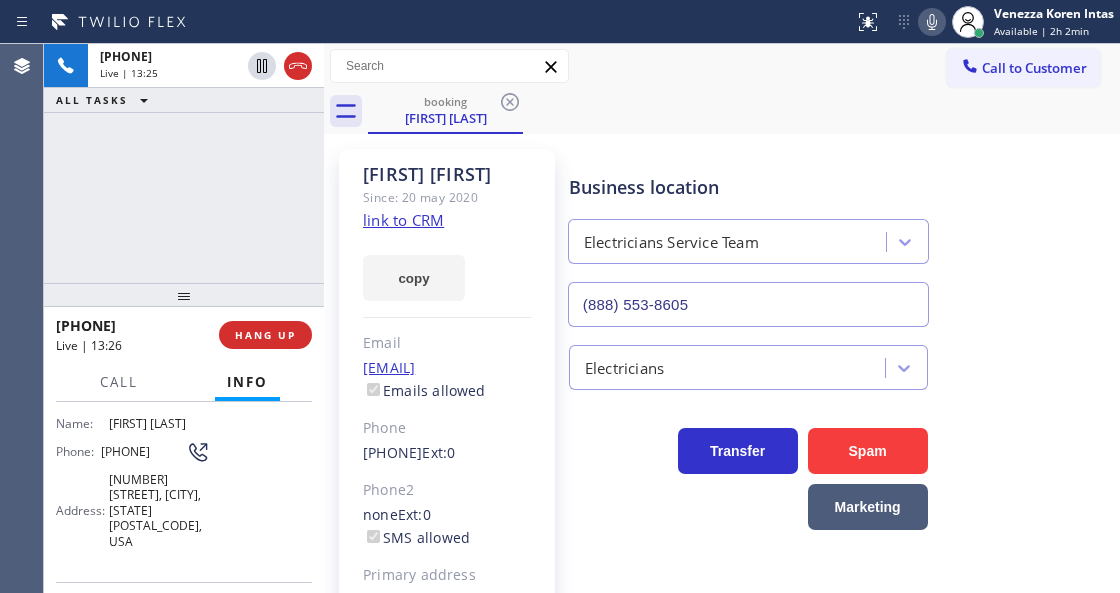 scroll, scrollTop: 200, scrollLeft: 0, axis: vertical 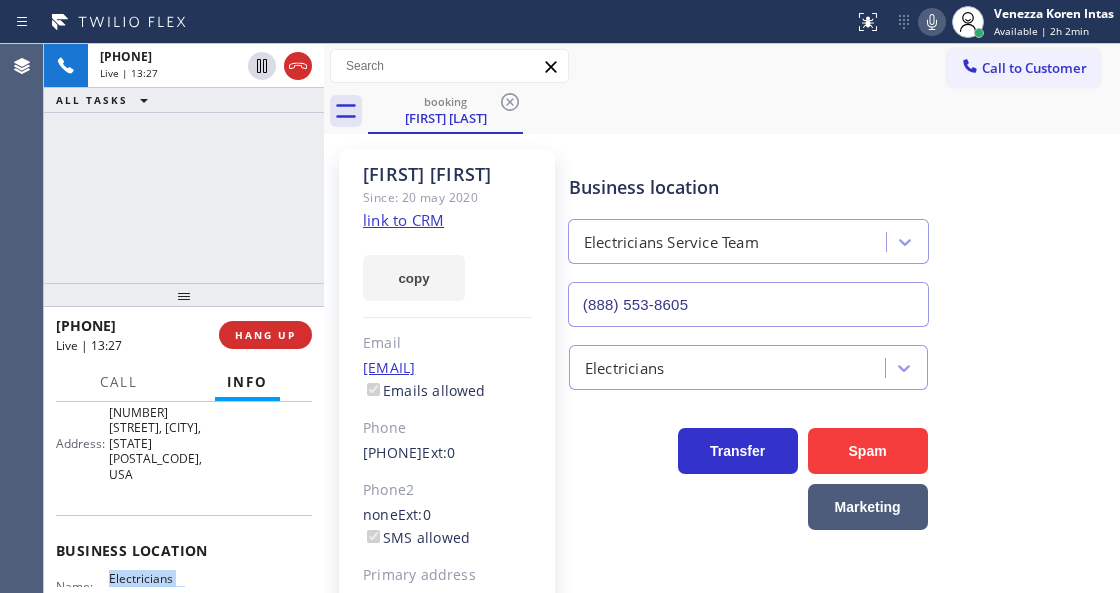 drag, startPoint x: 108, startPoint y: 540, endPoint x: 196, endPoint y: 559, distance: 90.02777 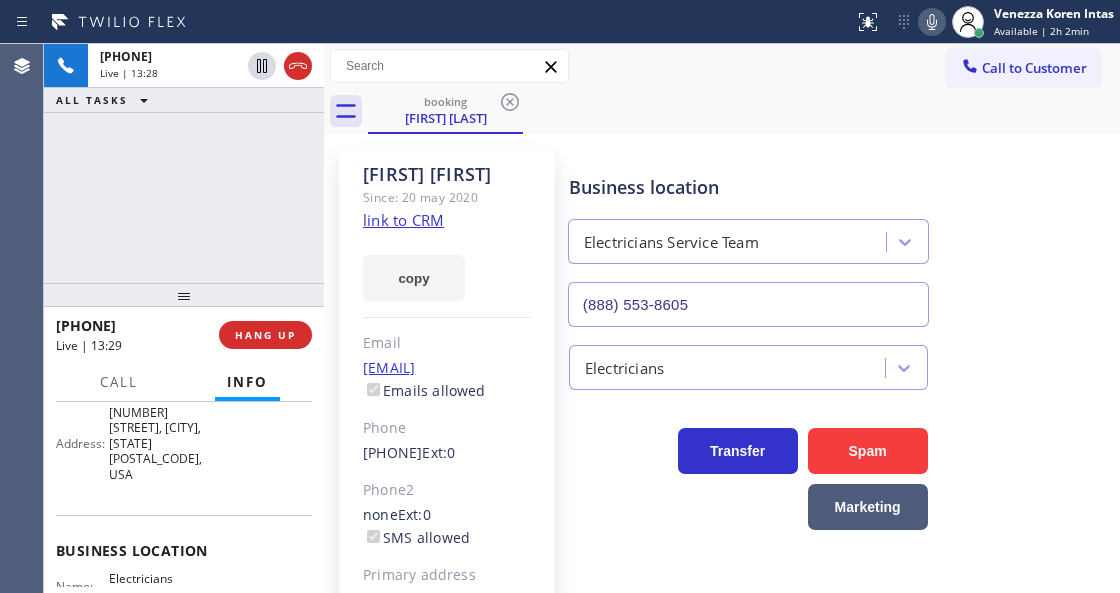 click on "Business location Electricians        Service Team (888) 553-8605 Electricians Transfer Spam Marketing" at bounding box center [840, 445] 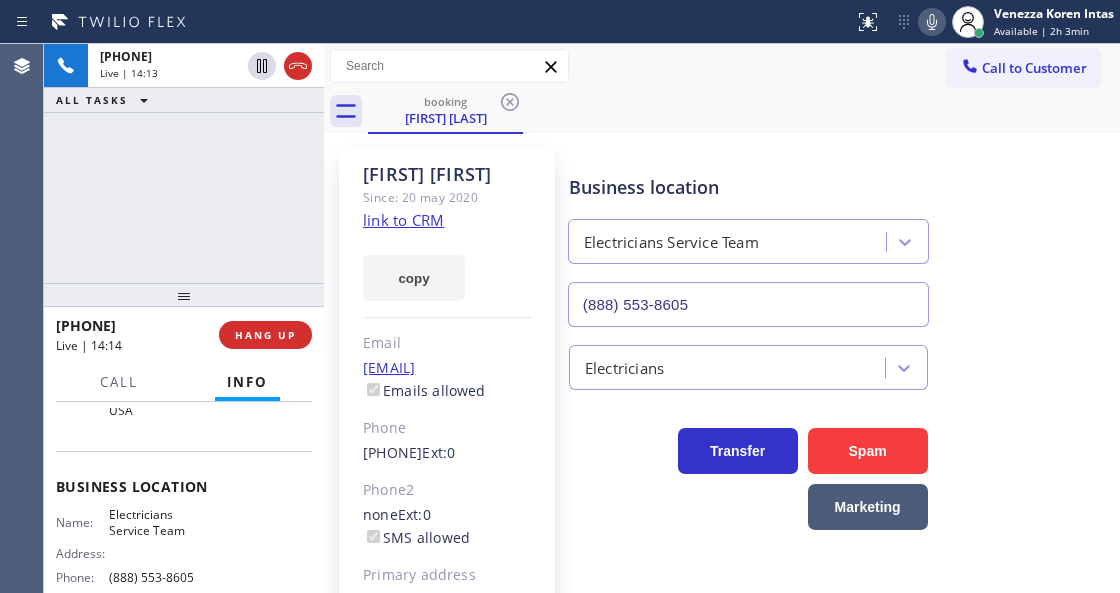 scroll, scrollTop: 333, scrollLeft: 0, axis: vertical 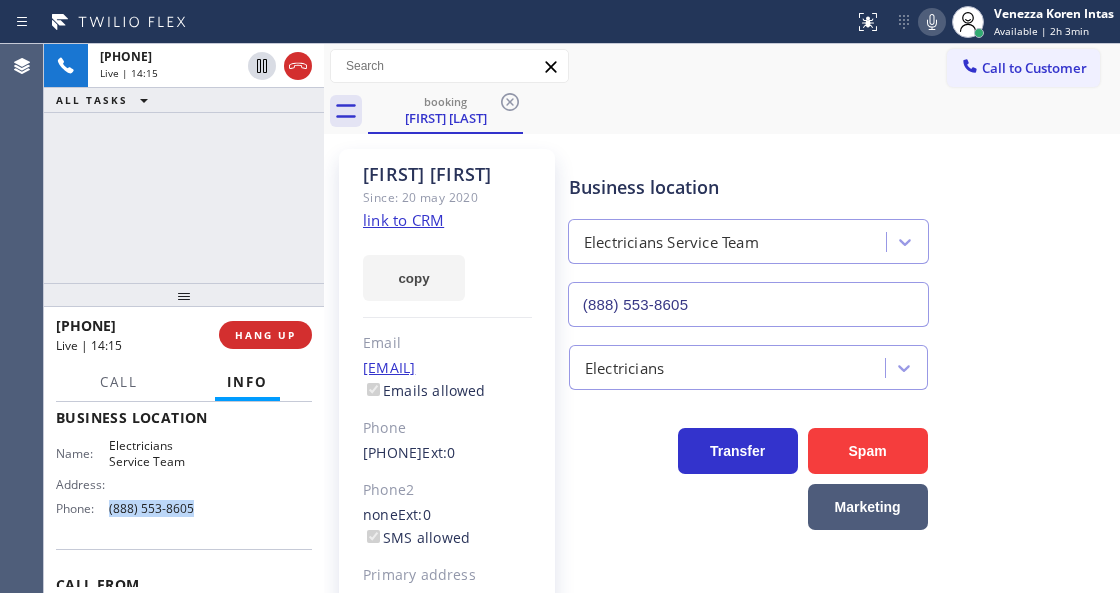 drag, startPoint x: 203, startPoint y: 471, endPoint x: 105, endPoint y: 480, distance: 98.4124 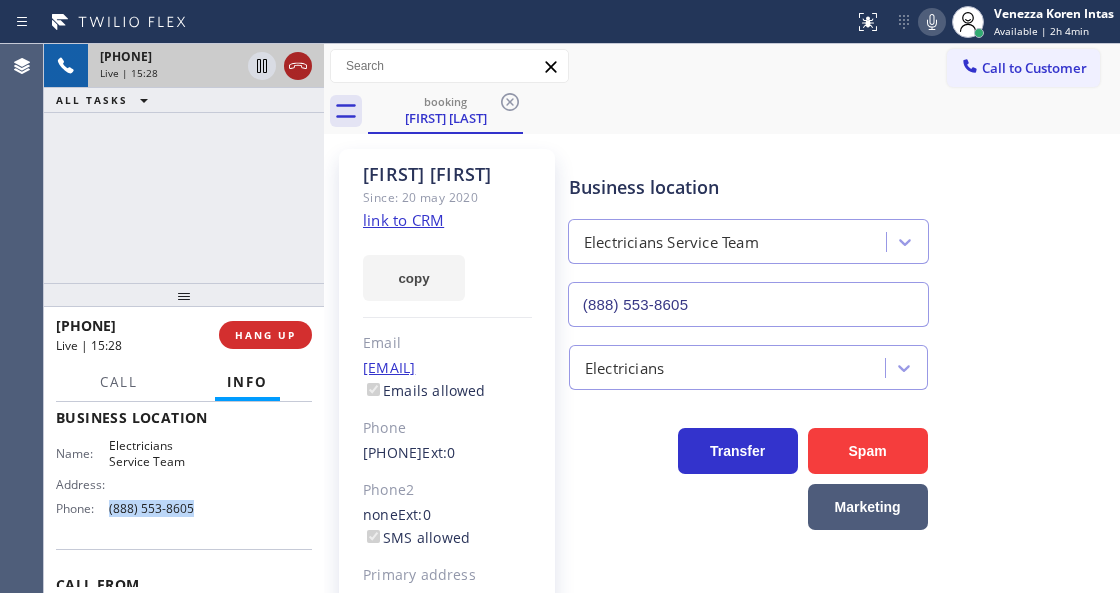 click 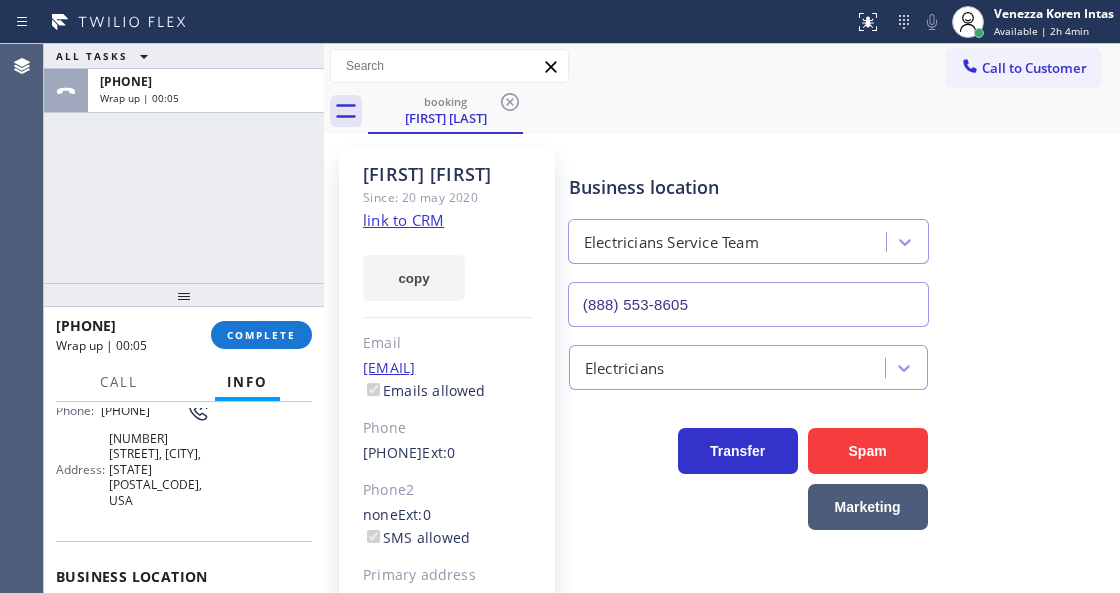 scroll, scrollTop: 133, scrollLeft: 0, axis: vertical 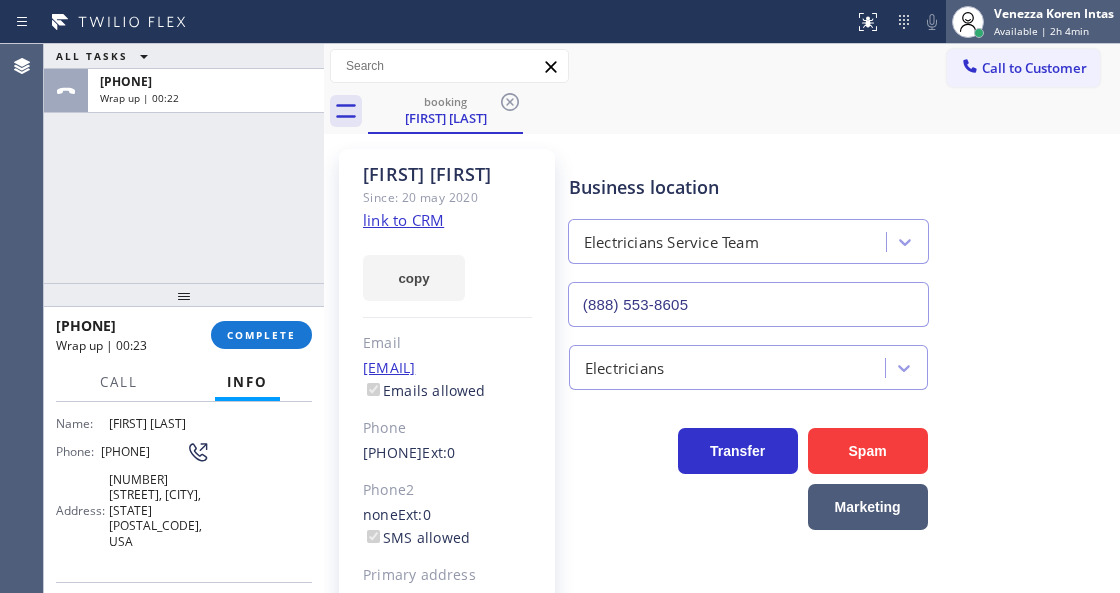 click at bounding box center [968, 22] 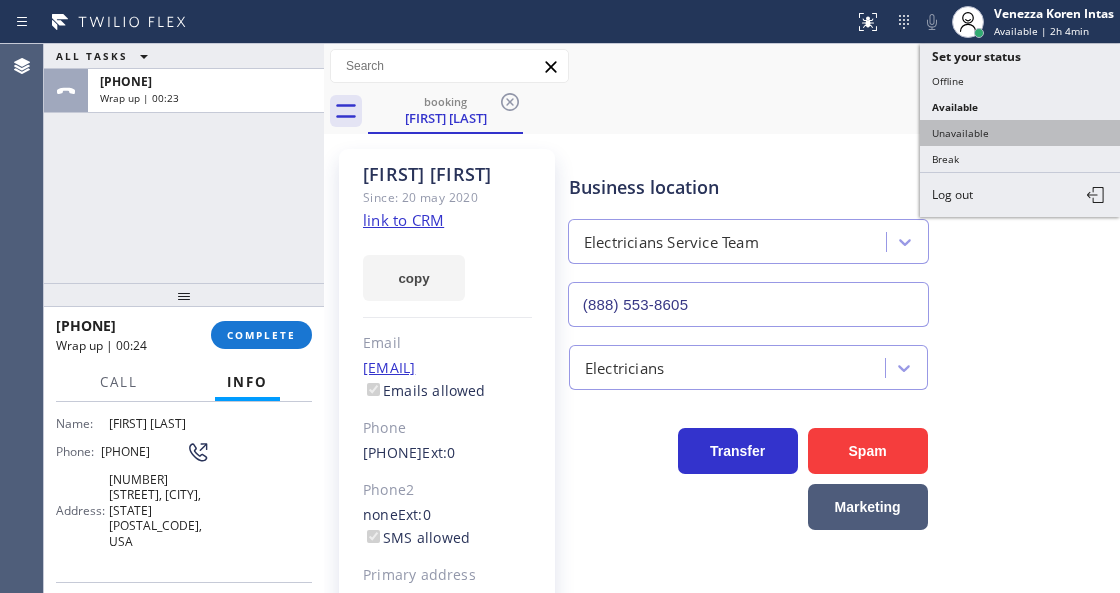 click on "Unavailable" at bounding box center [1020, 133] 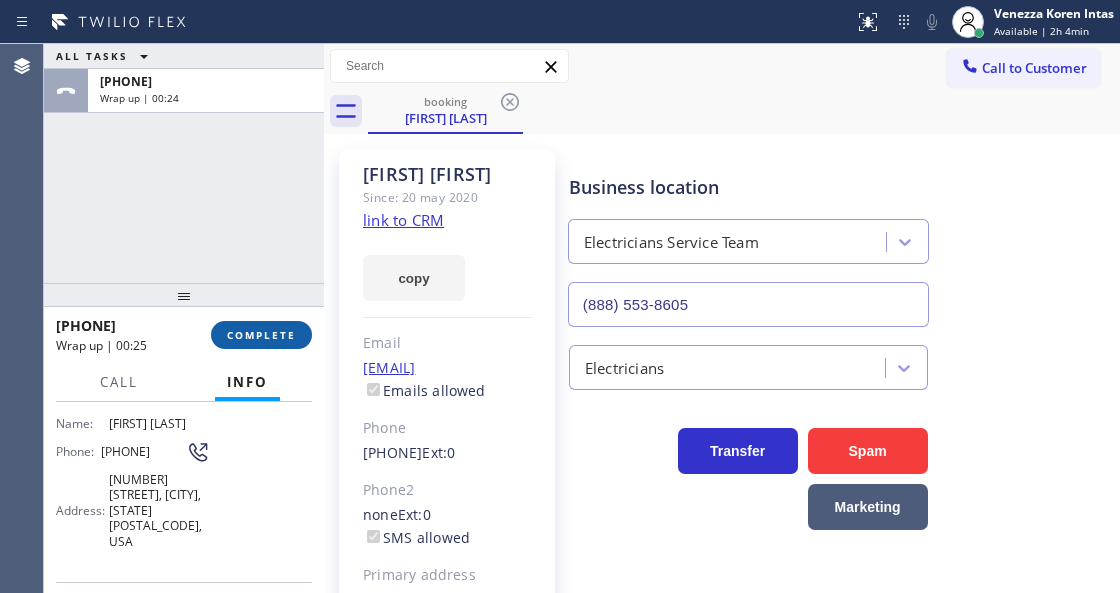 drag, startPoint x: 253, startPoint y: 331, endPoint x: 277, endPoint y: 323, distance: 25.298222 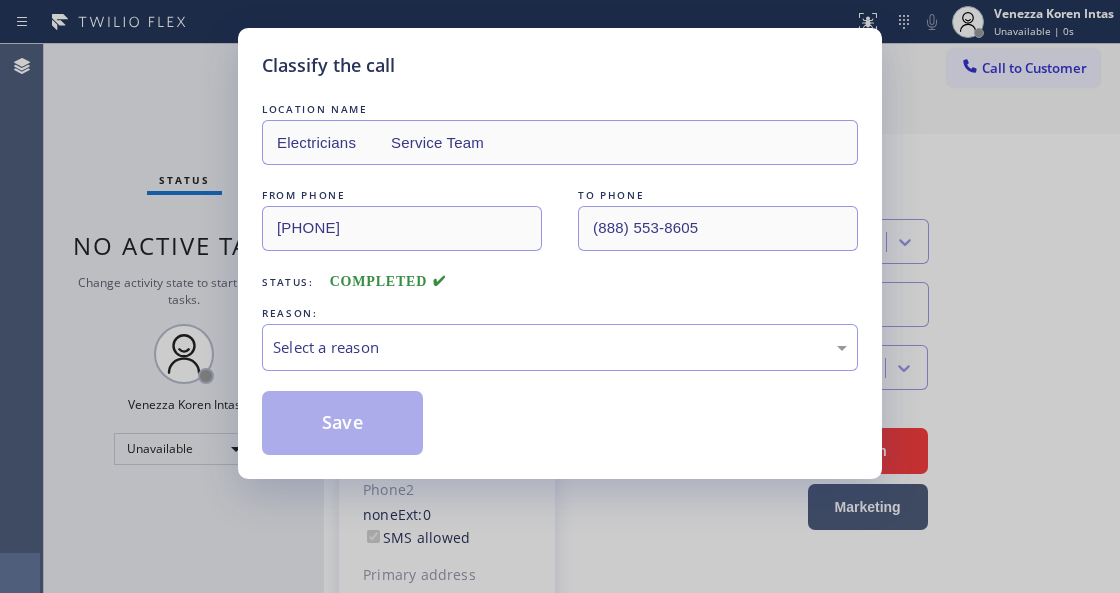 click on "Select a reason" at bounding box center [560, 347] 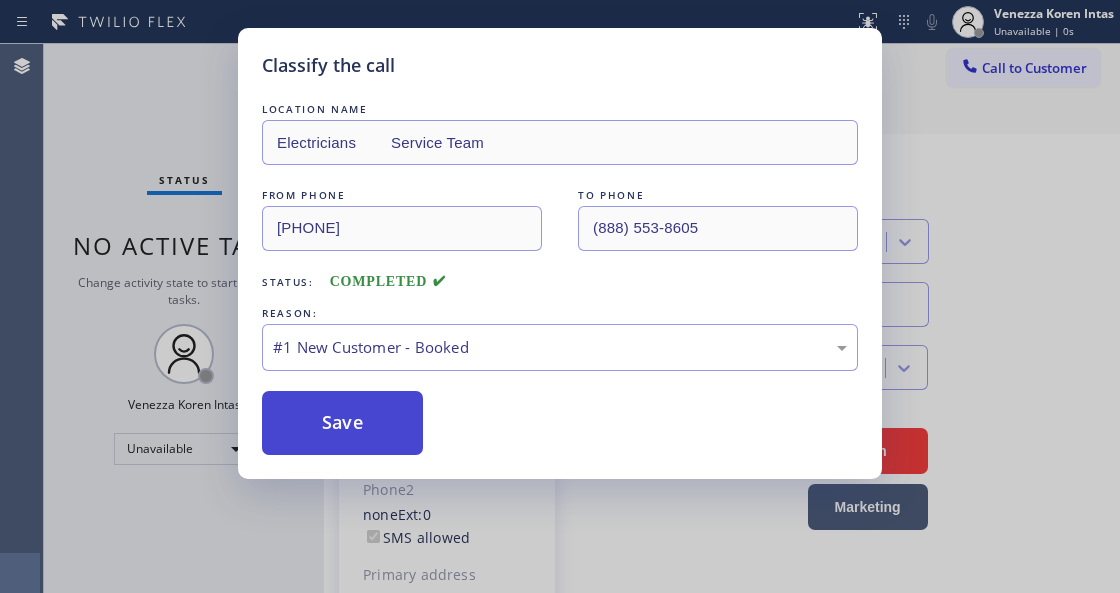 click on "Save" at bounding box center (342, 423) 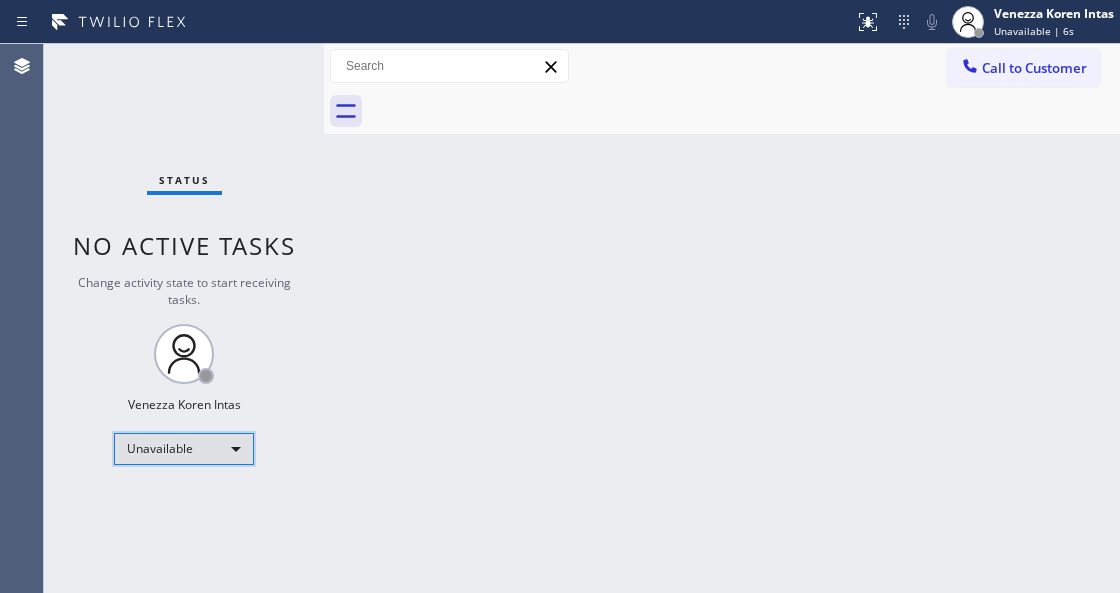 click on "Unavailable" at bounding box center (184, 449) 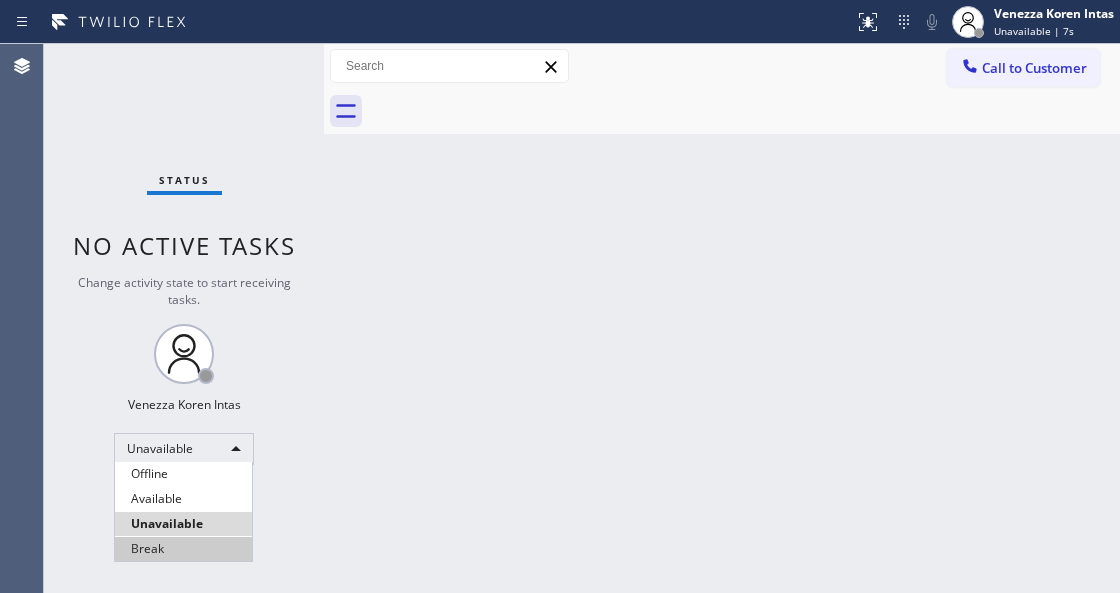 click on "Break" at bounding box center [183, 549] 